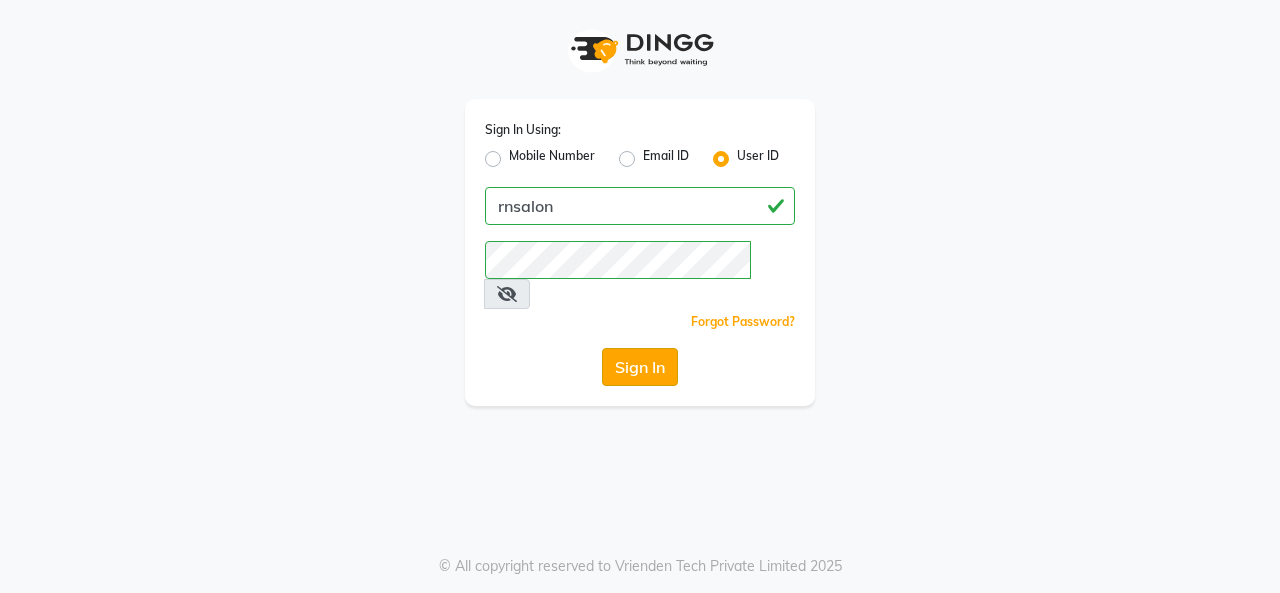 scroll, scrollTop: 0, scrollLeft: 0, axis: both 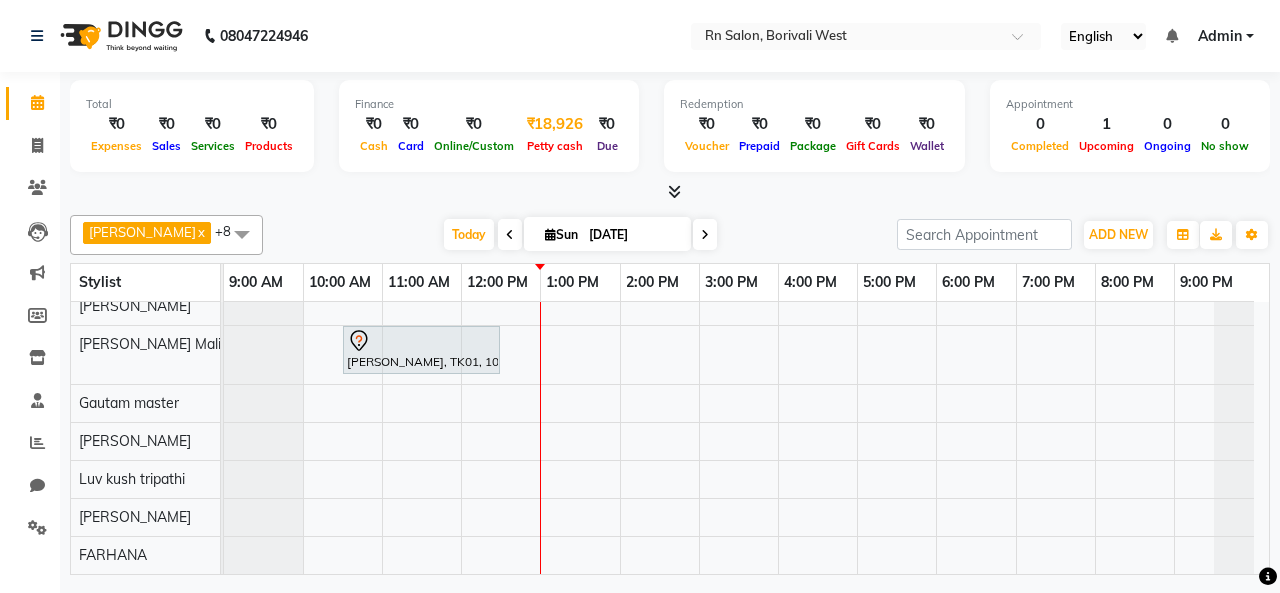 click on "Petty cash" at bounding box center (555, 146) 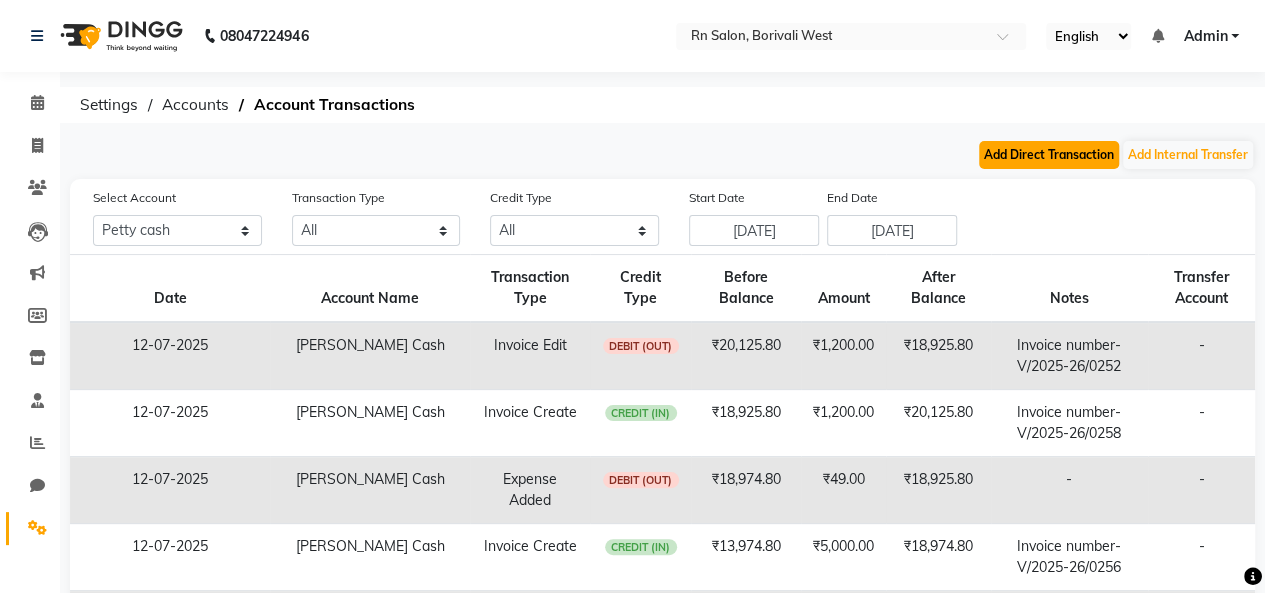click on "Add Direct Transaction" 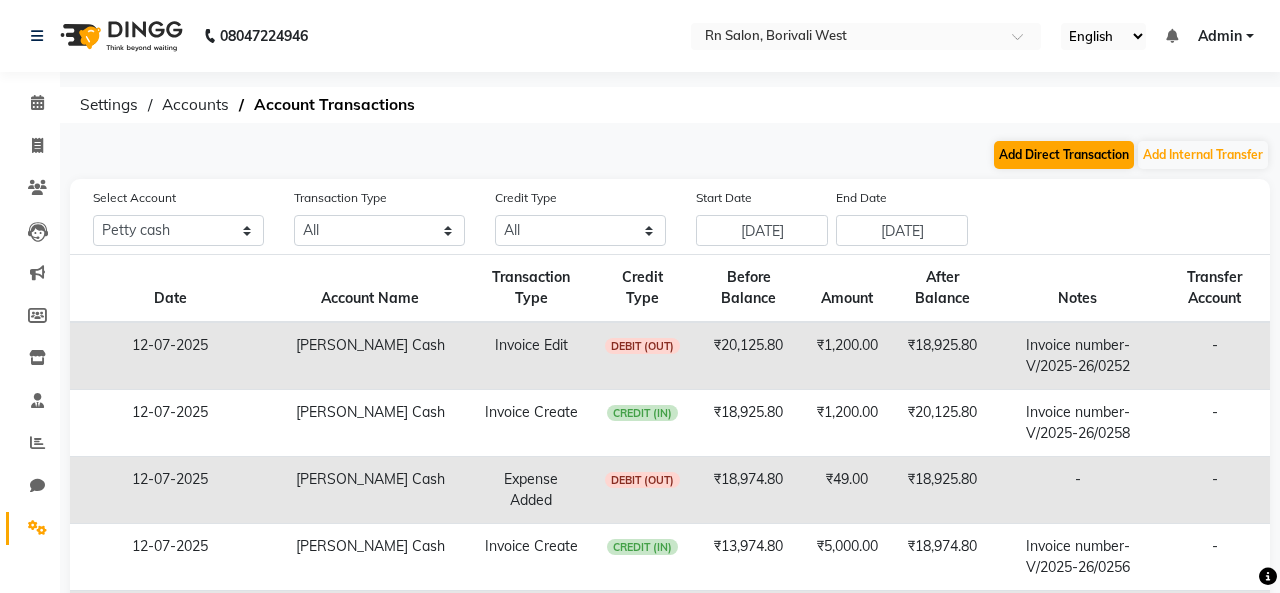 select on "direct" 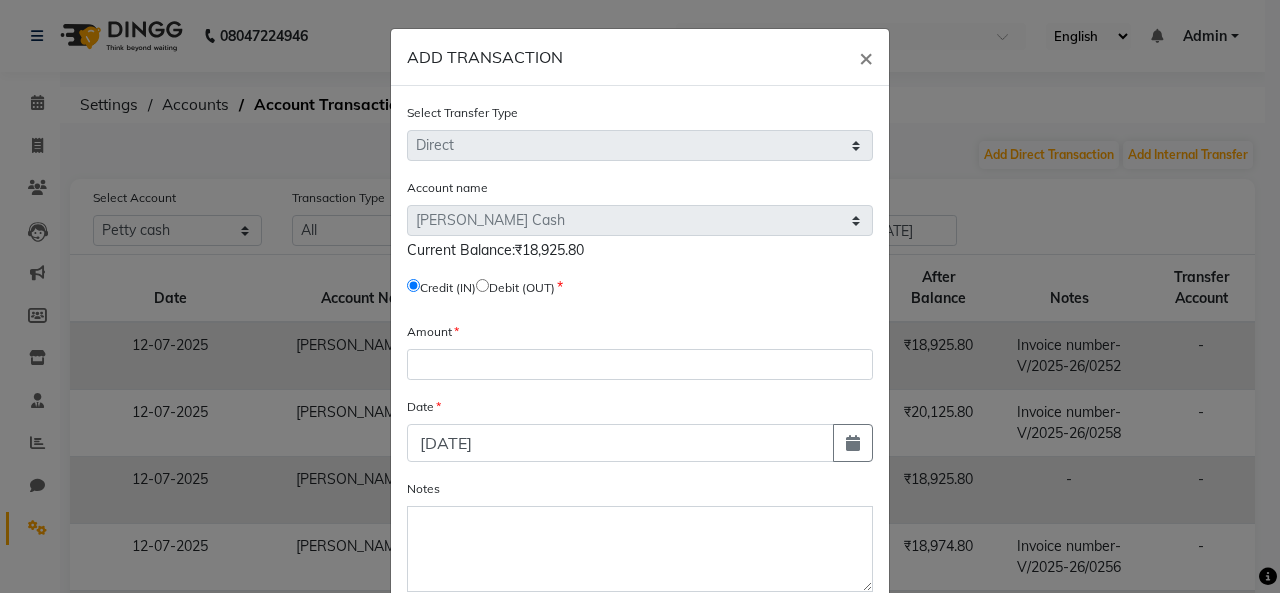 click 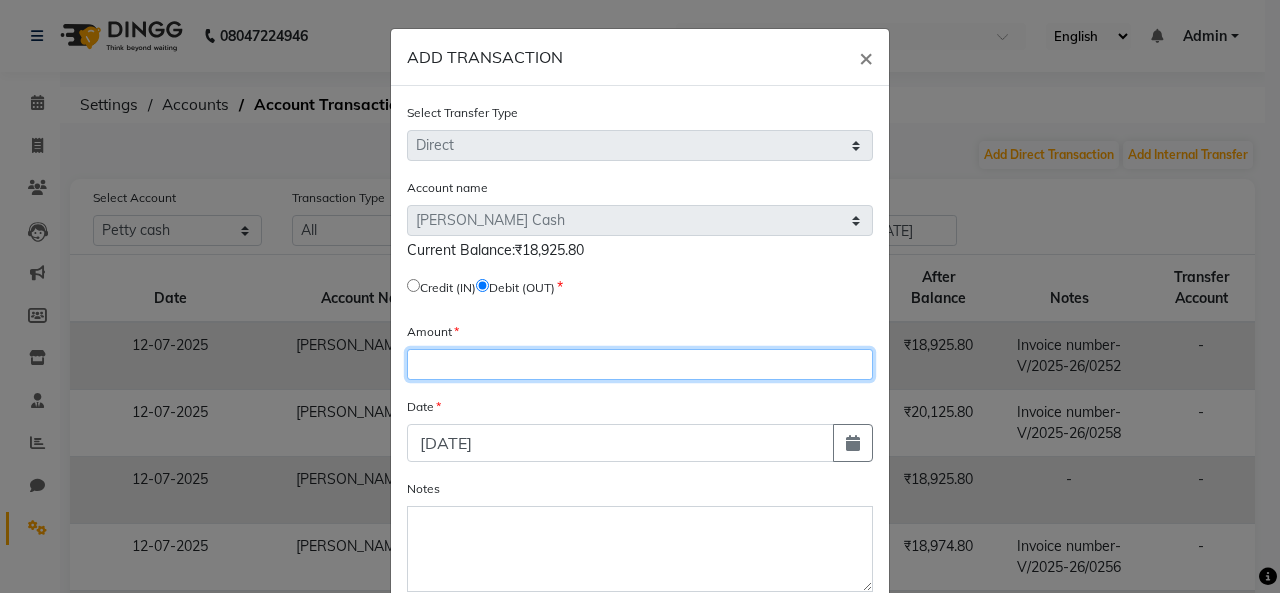 click 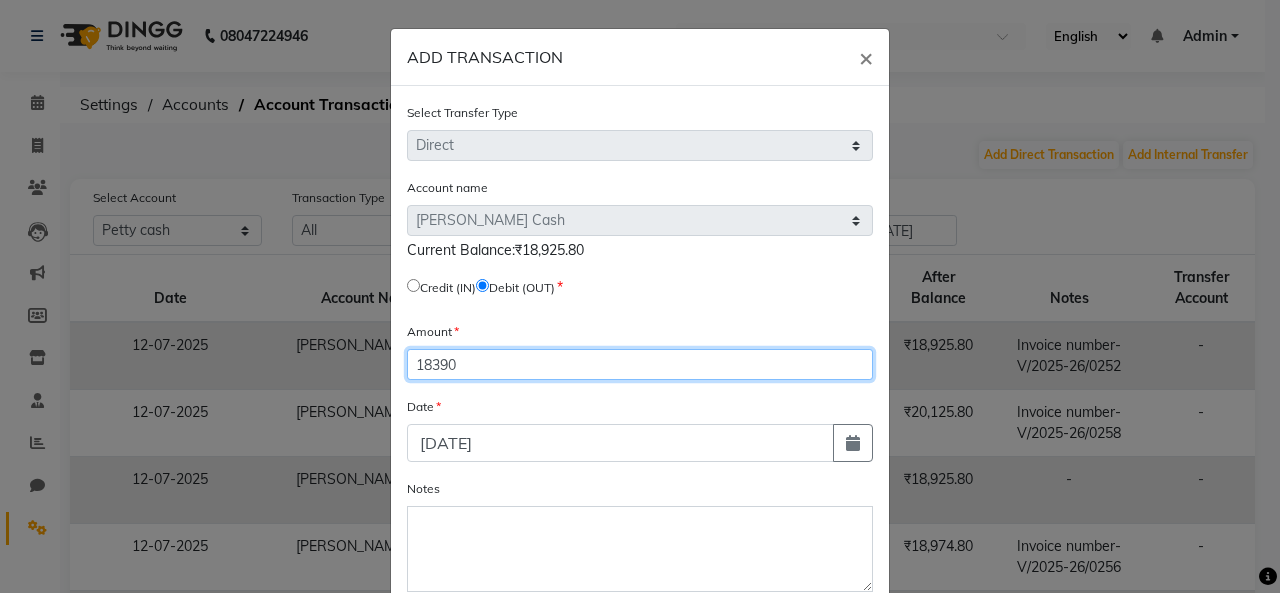 type on "18390" 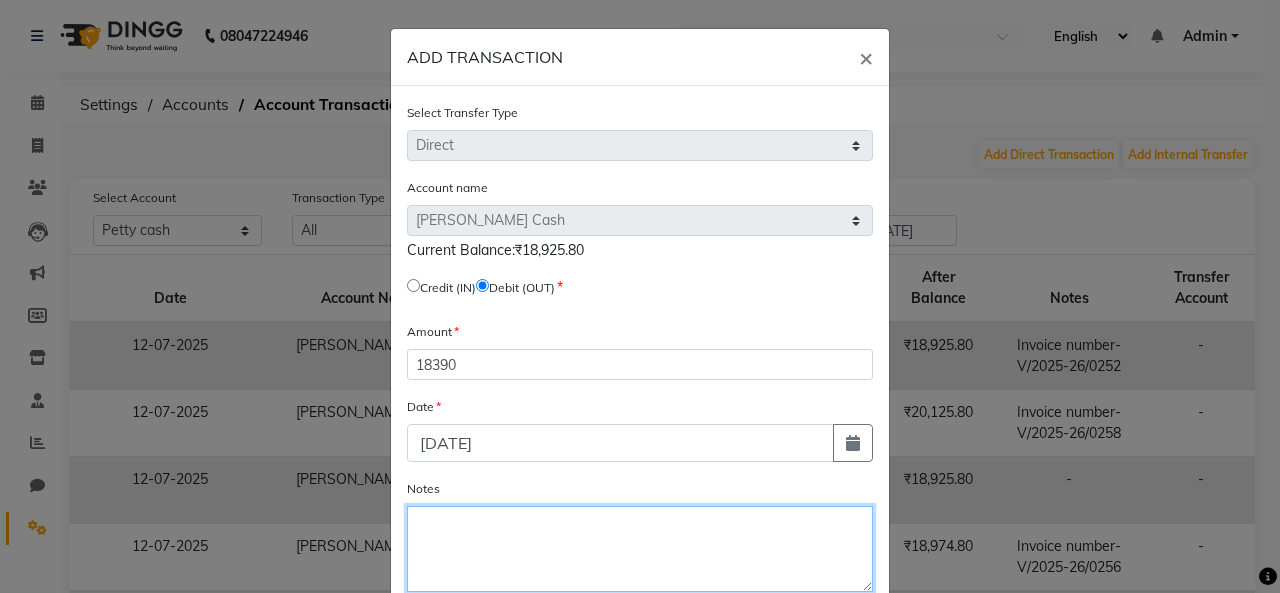 click on "Notes" at bounding box center [640, 549] 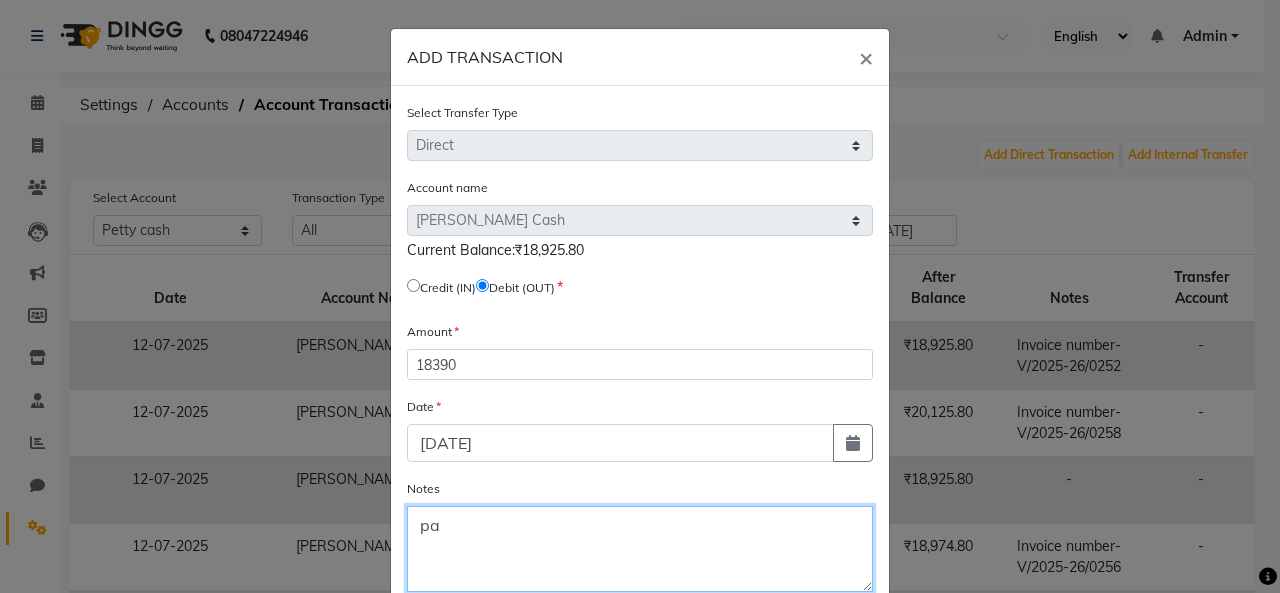 type on "p" 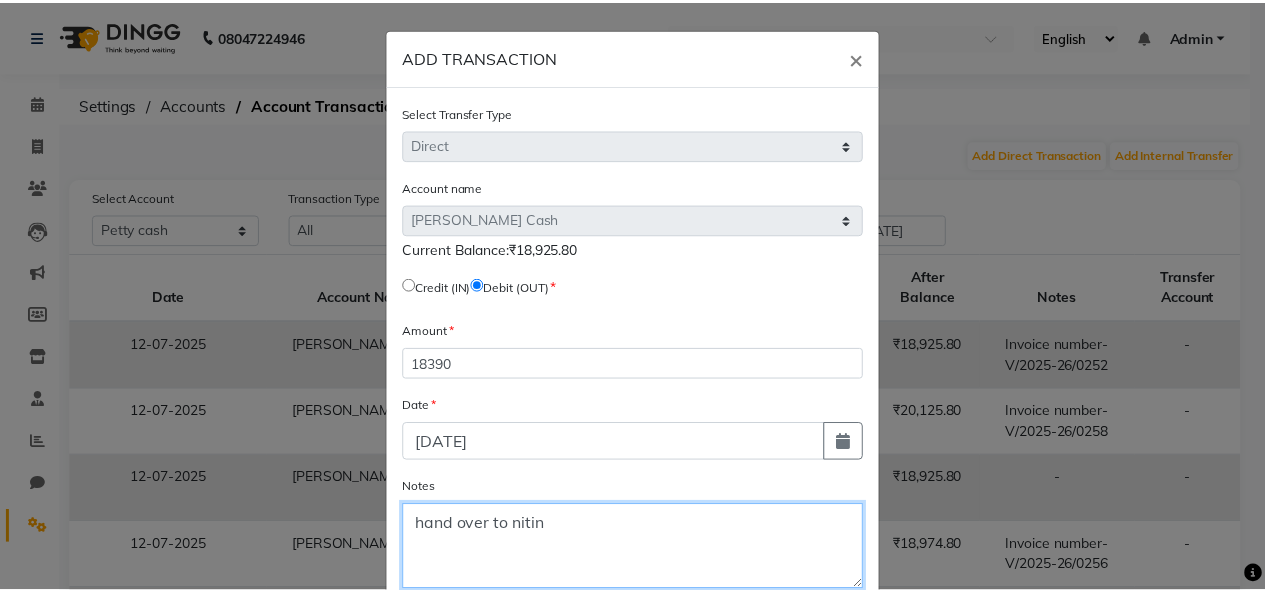 scroll, scrollTop: 111, scrollLeft: 0, axis: vertical 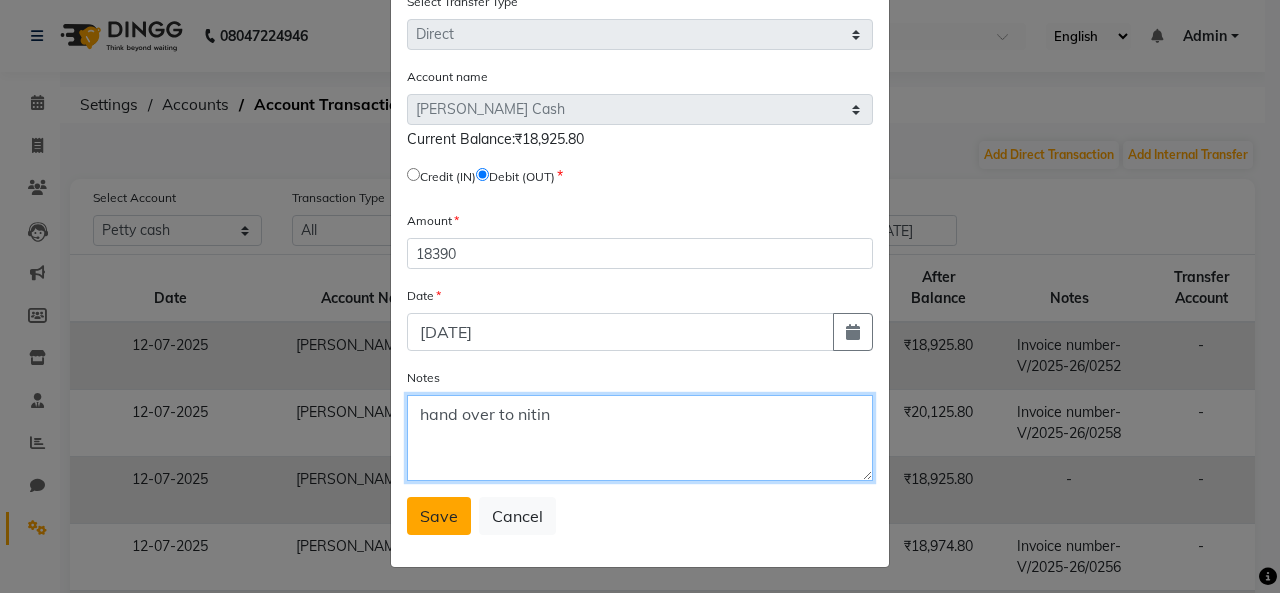 type on "hand over to nitin" 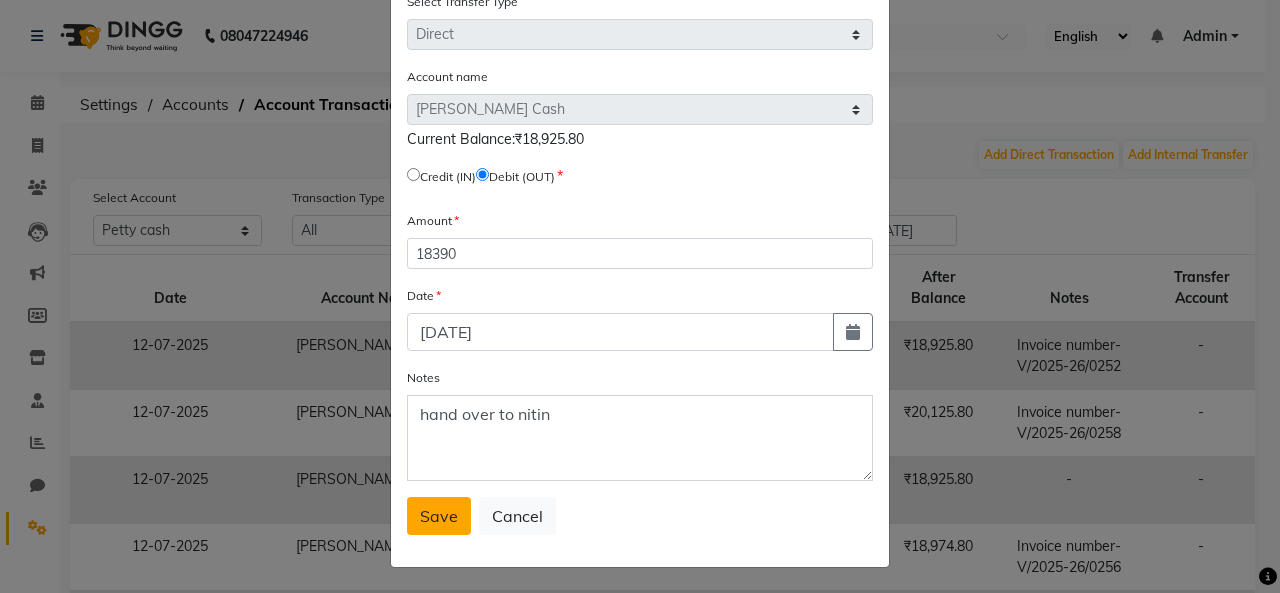 click on "Save" at bounding box center [439, 516] 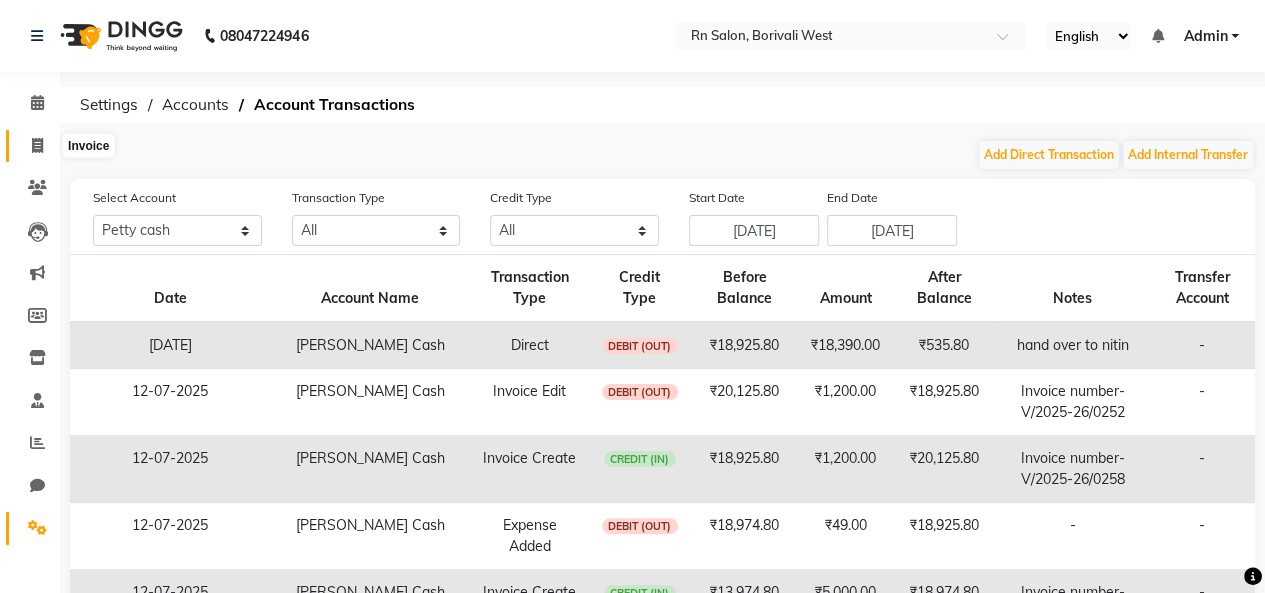 click 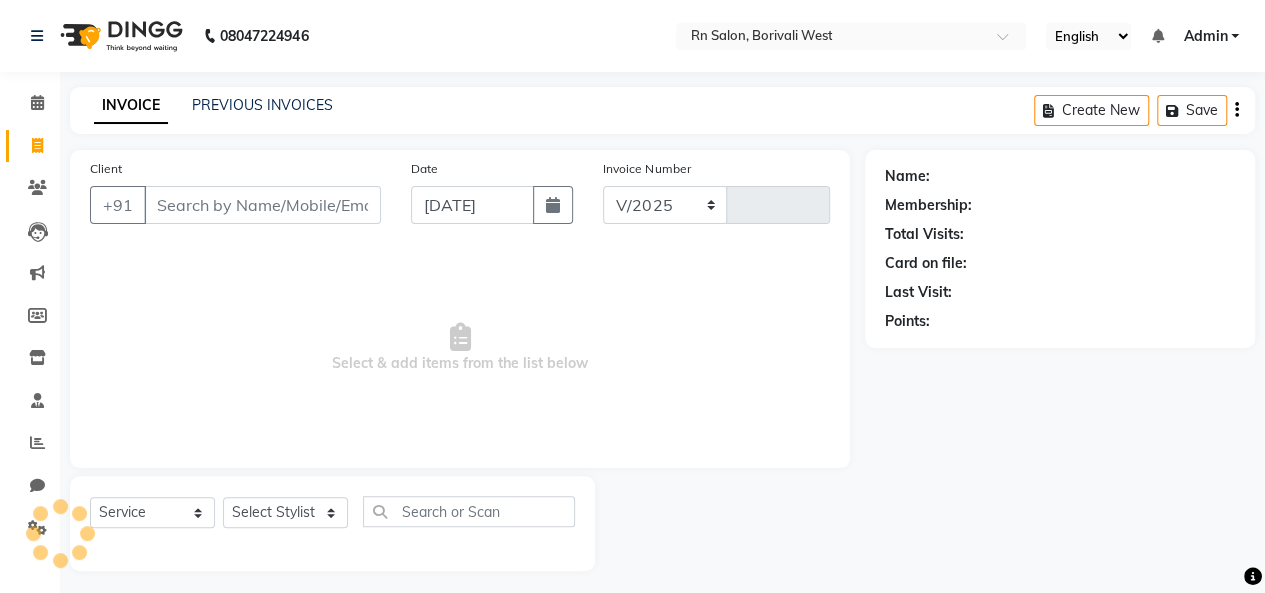 select on "8515" 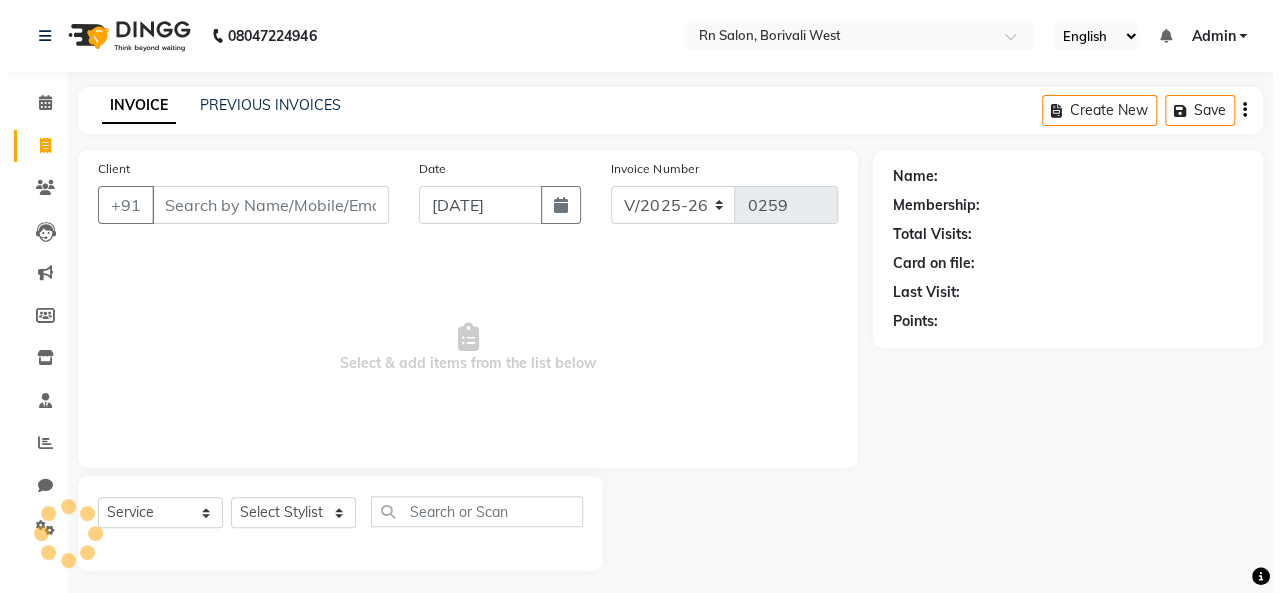 scroll, scrollTop: 7, scrollLeft: 0, axis: vertical 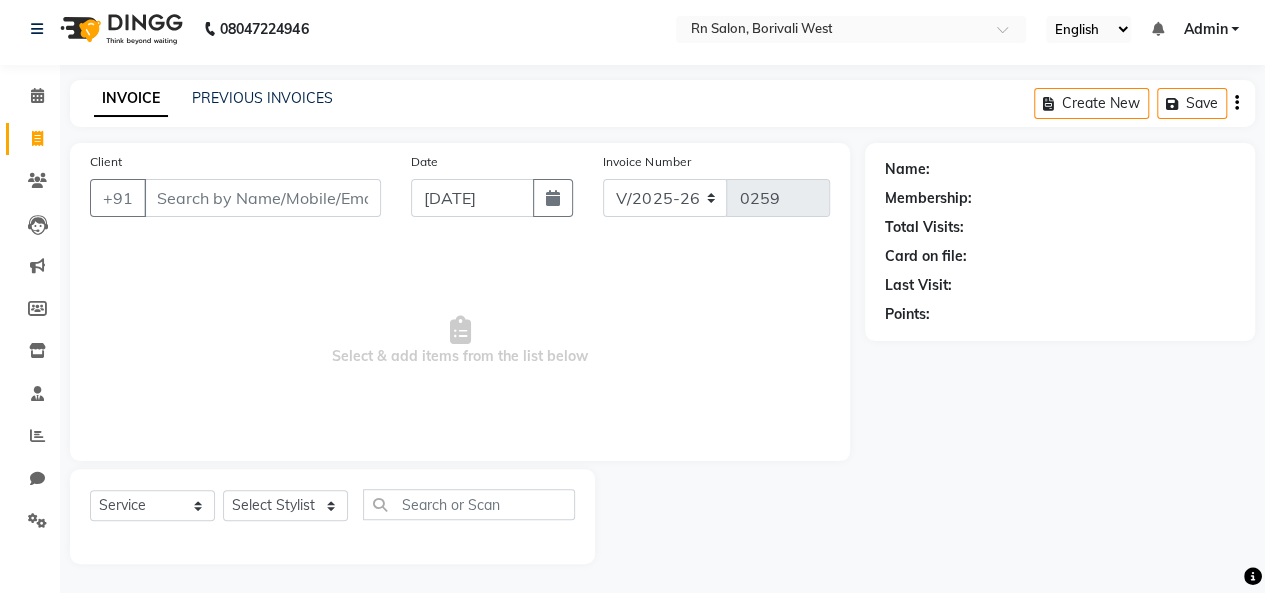 click on "Client" at bounding box center (262, 198) 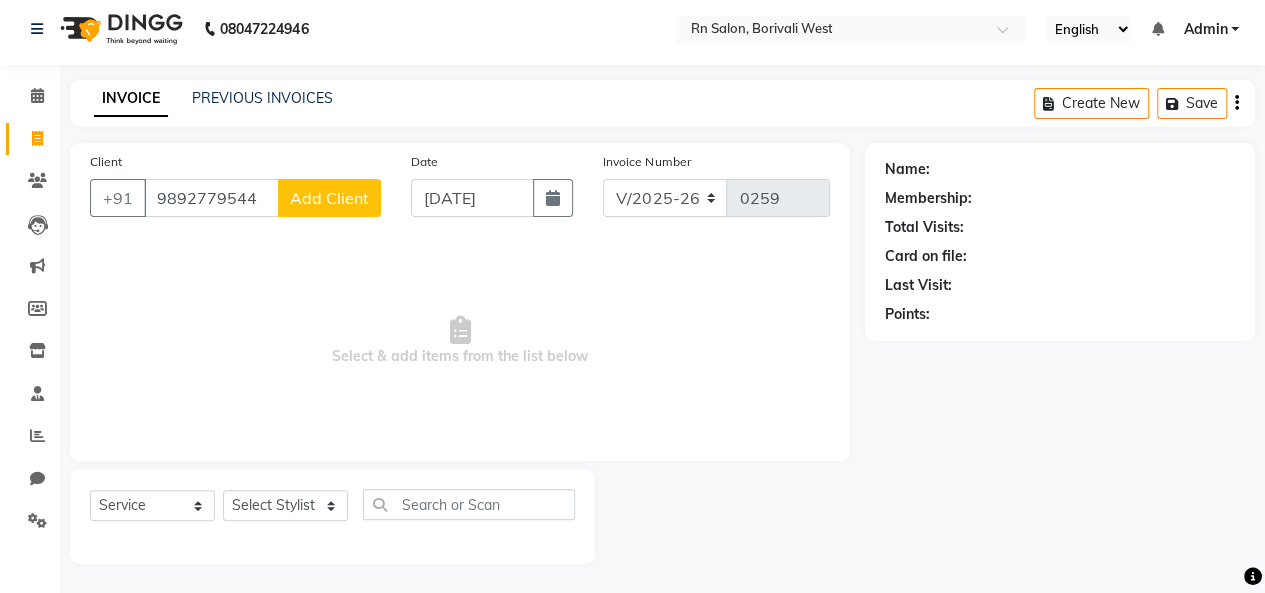 type on "9892779544" 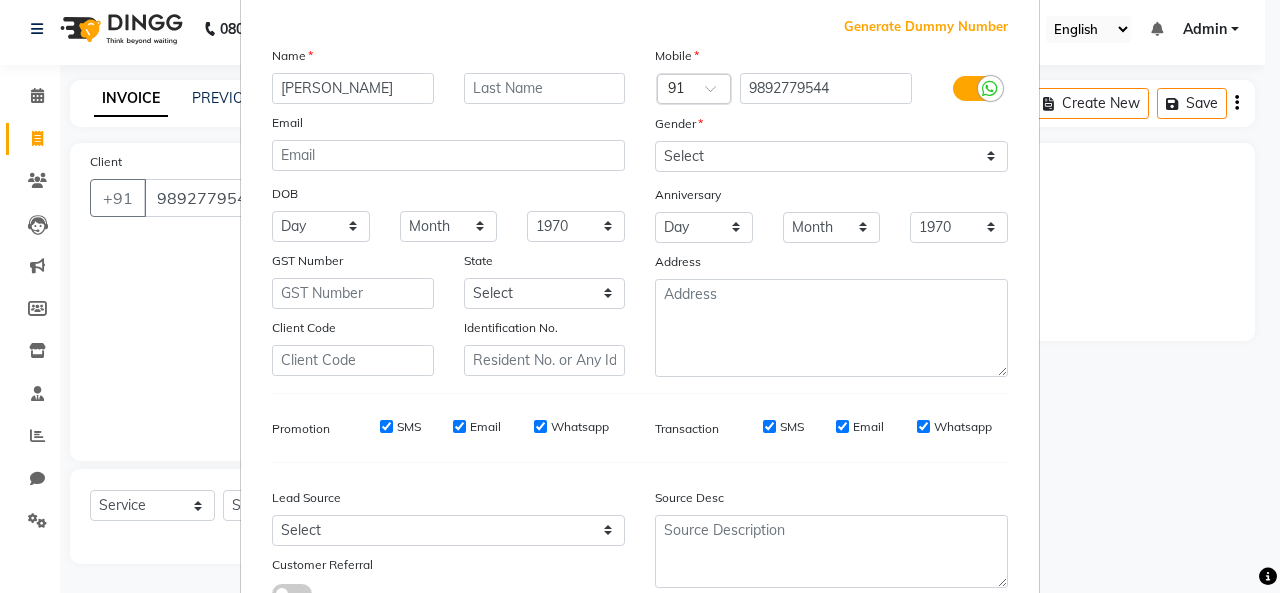 scroll, scrollTop: 0, scrollLeft: 0, axis: both 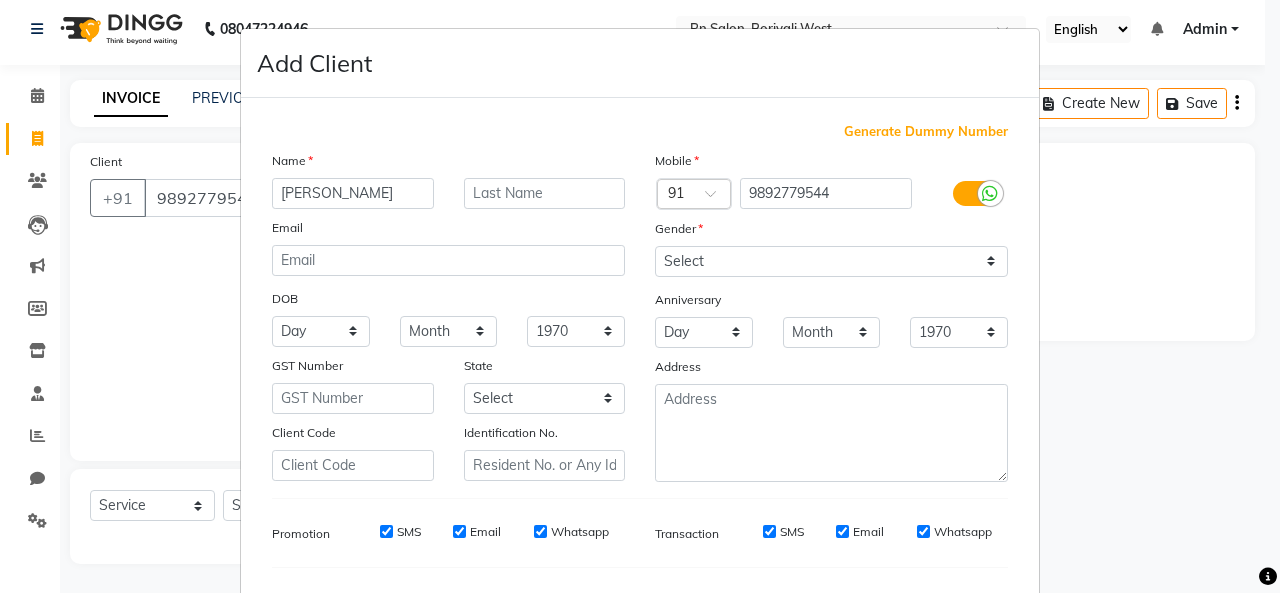 click on "[PERSON_NAME]" at bounding box center [353, 193] 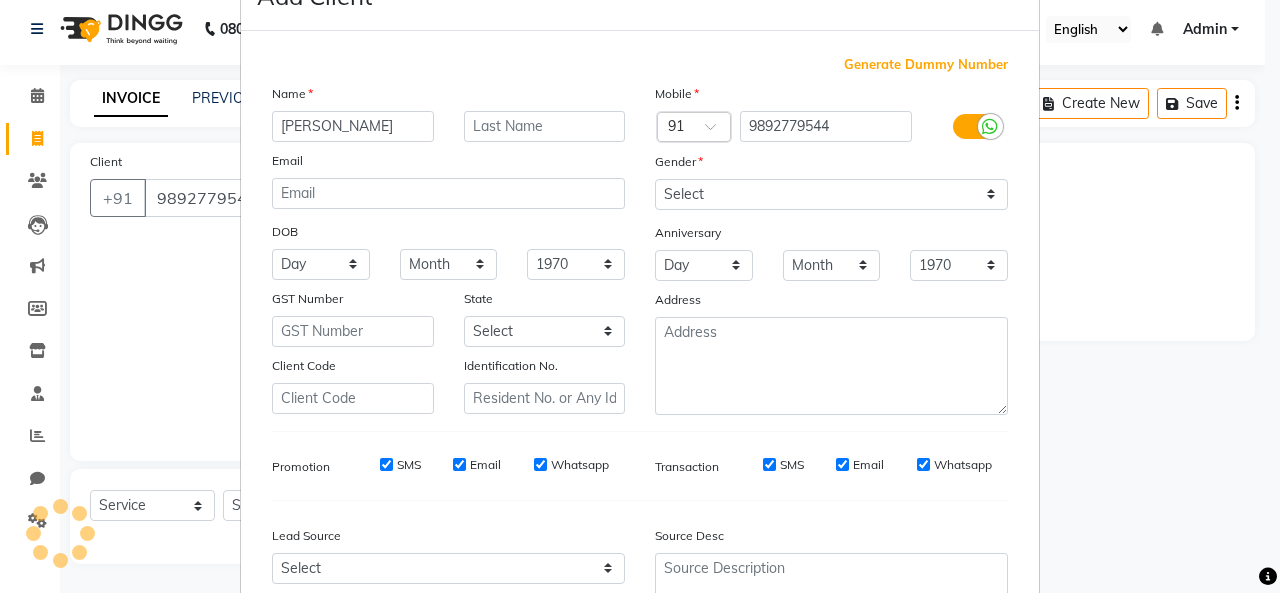 scroll, scrollTop: 52, scrollLeft: 0, axis: vertical 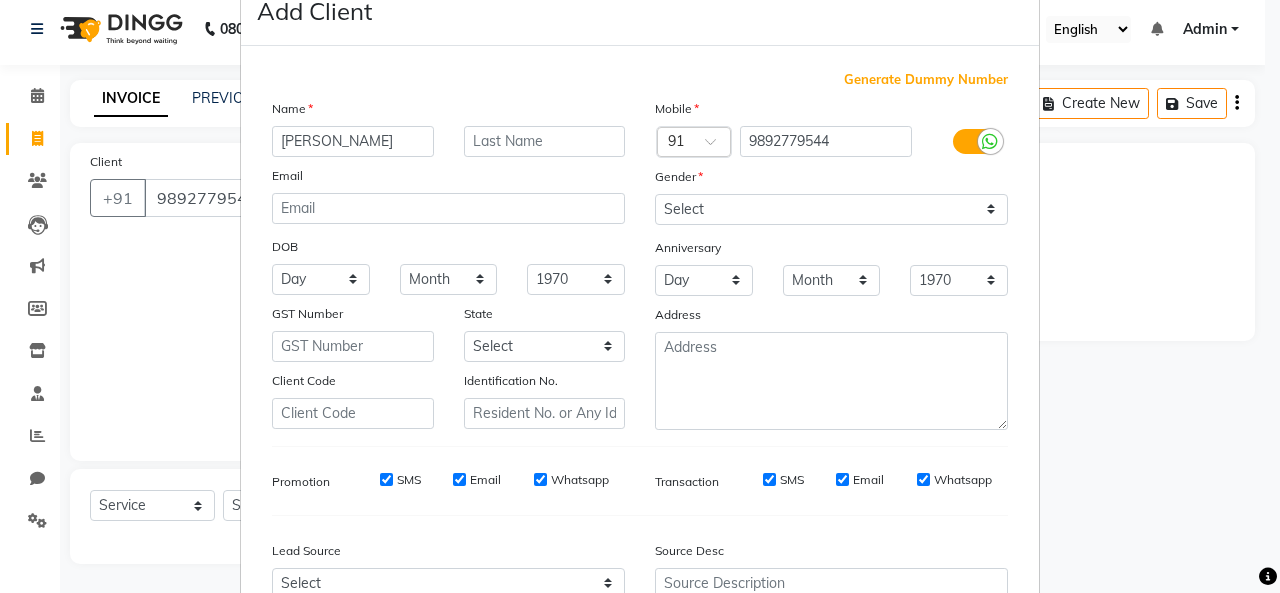 type on "[PERSON_NAME]" 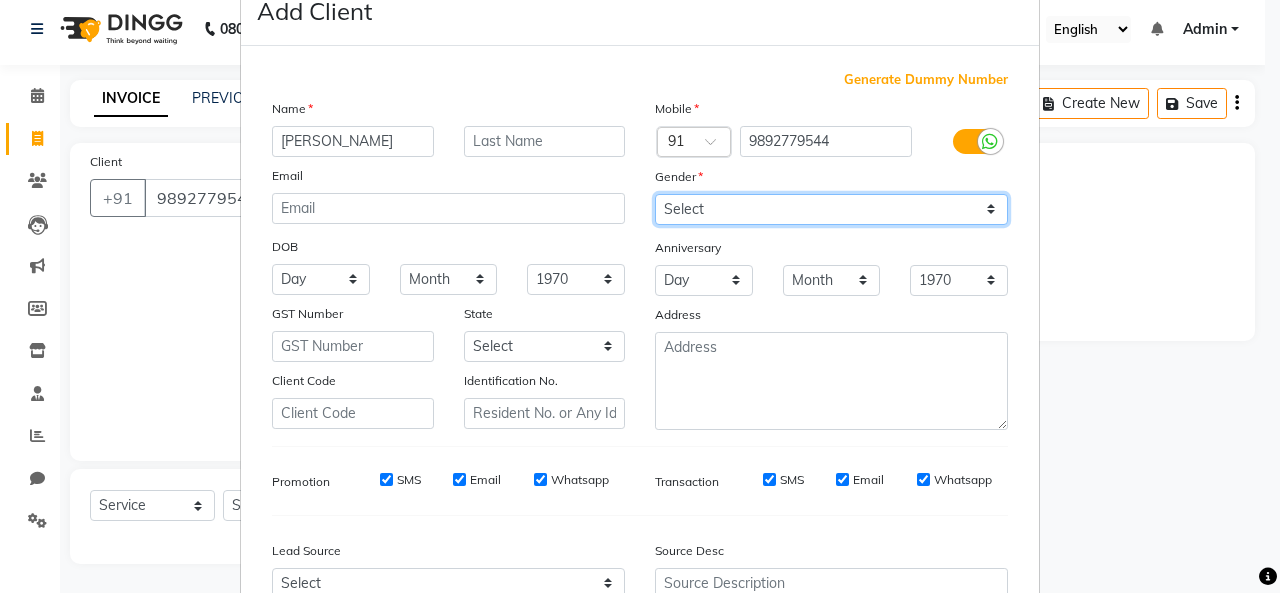 click on "Select [DEMOGRAPHIC_DATA] [DEMOGRAPHIC_DATA] Other Prefer Not To Say" at bounding box center (831, 209) 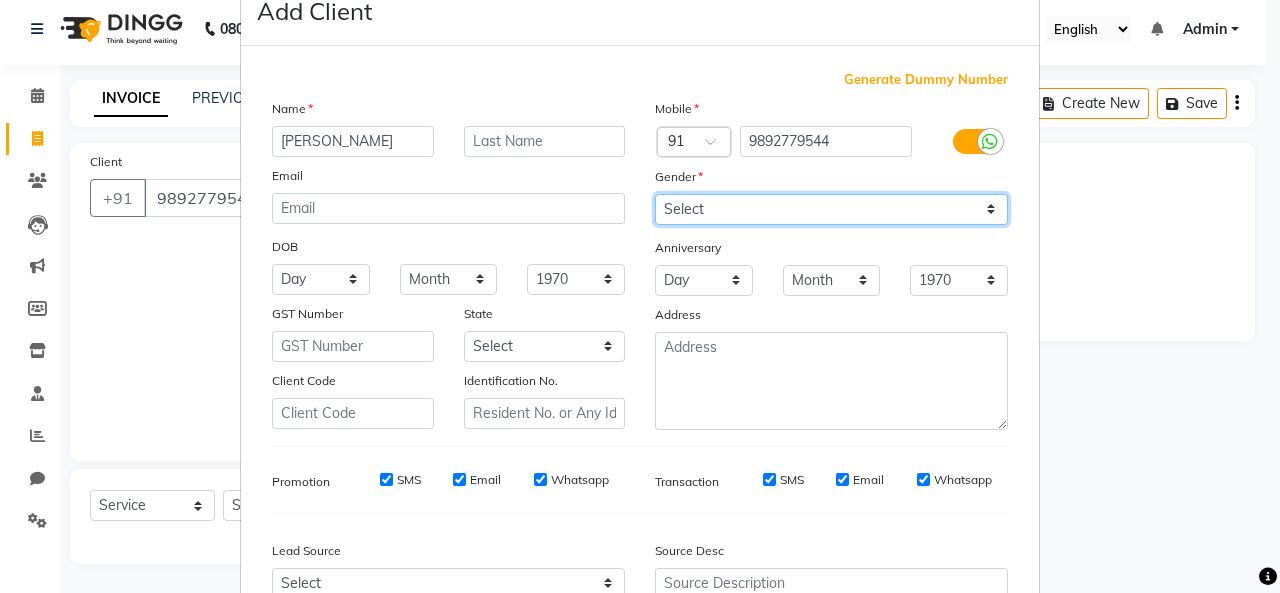 select on "[DEMOGRAPHIC_DATA]" 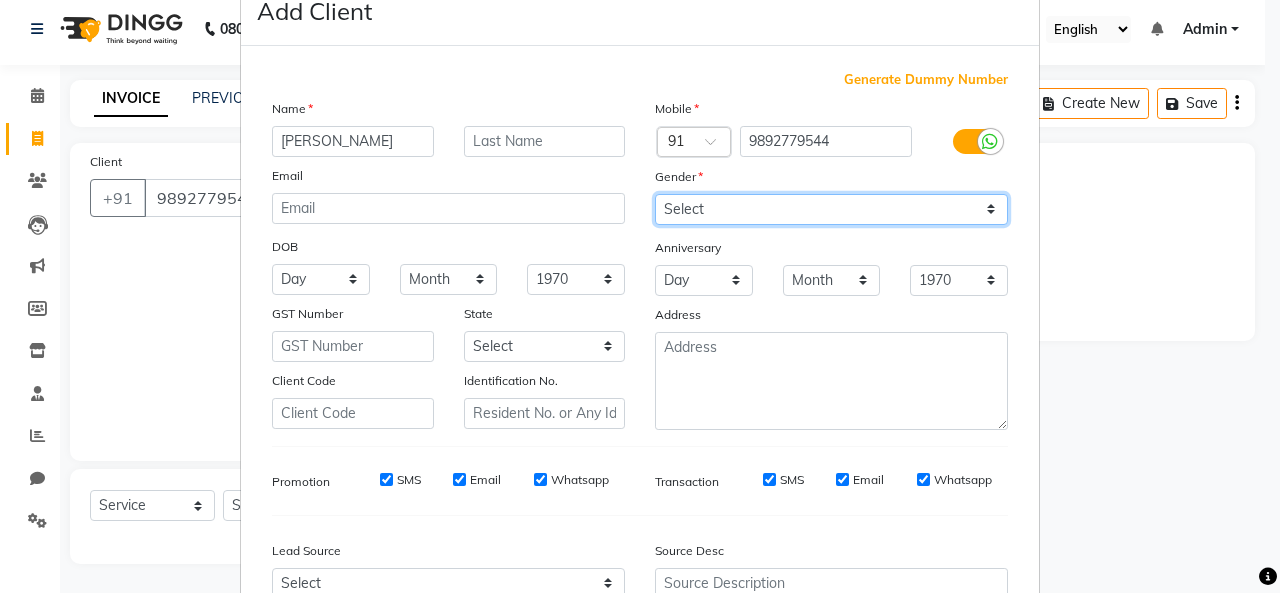 click on "Select [DEMOGRAPHIC_DATA] [DEMOGRAPHIC_DATA] Other Prefer Not To Say" at bounding box center (831, 209) 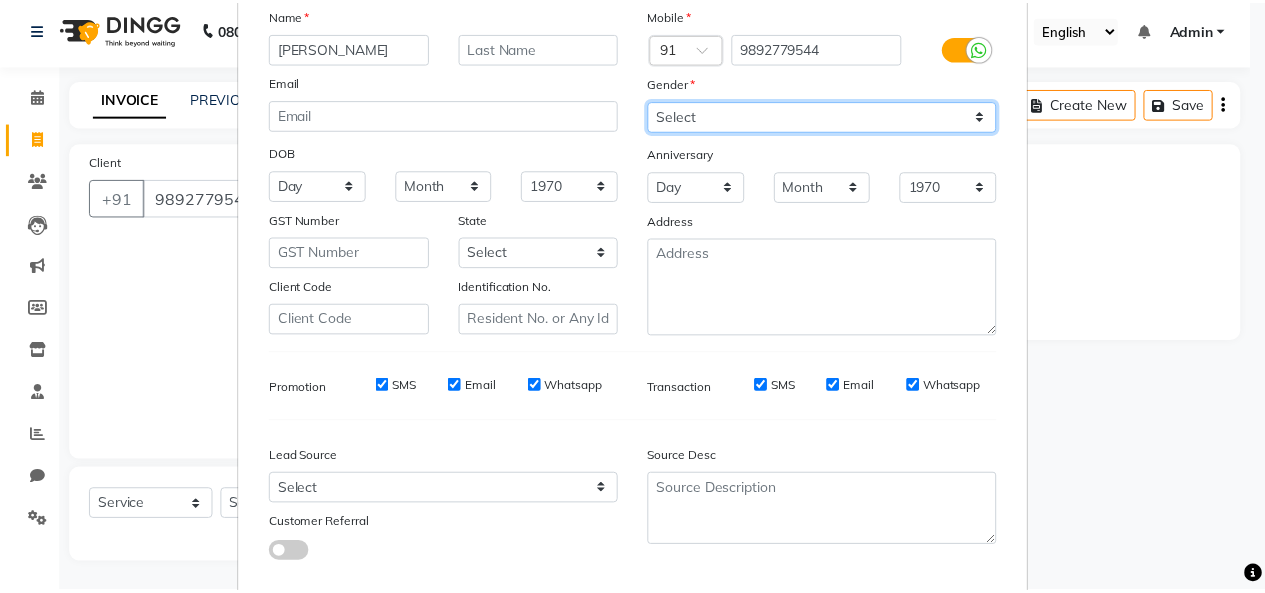 scroll, scrollTop: 252, scrollLeft: 0, axis: vertical 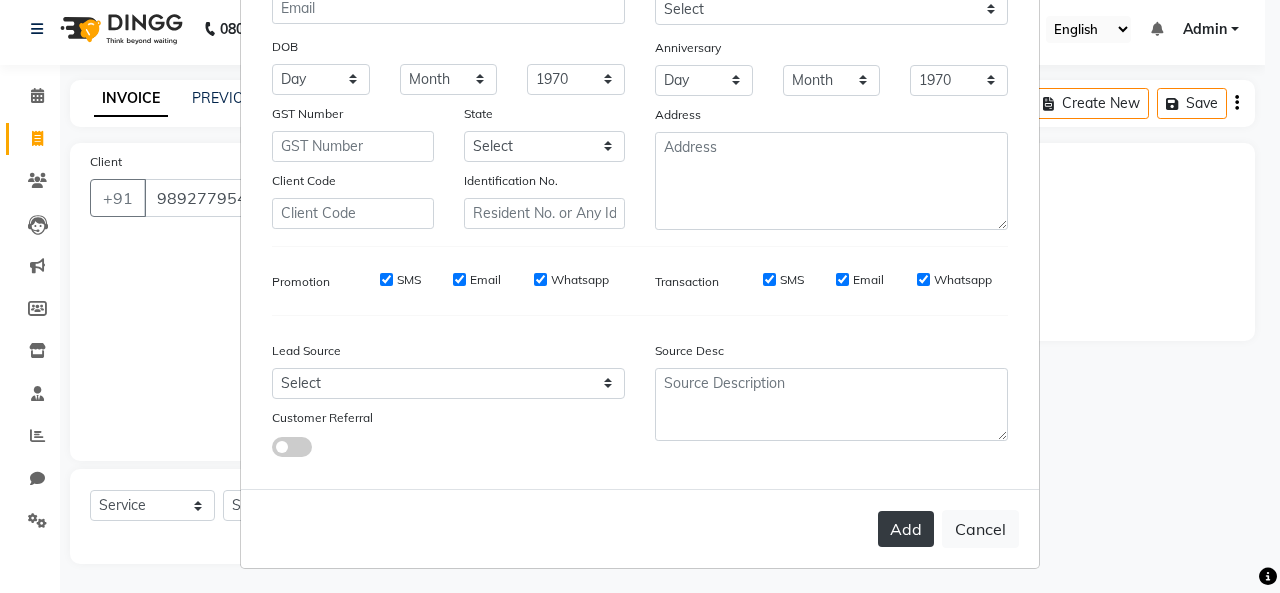 click on "Add" at bounding box center [906, 529] 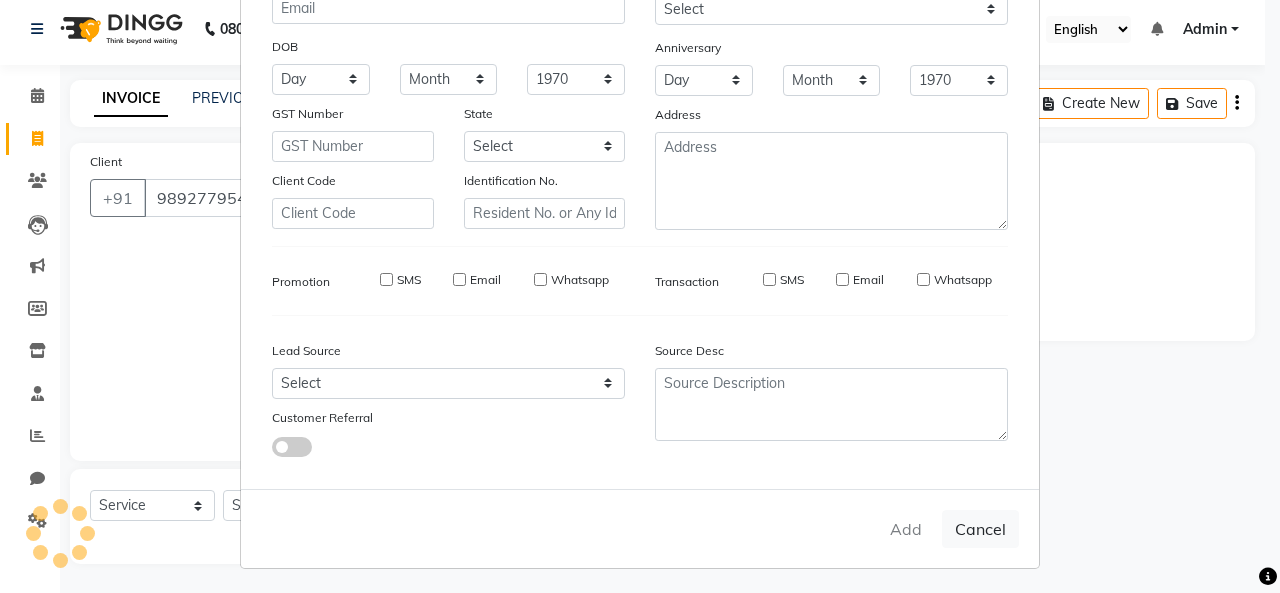 type 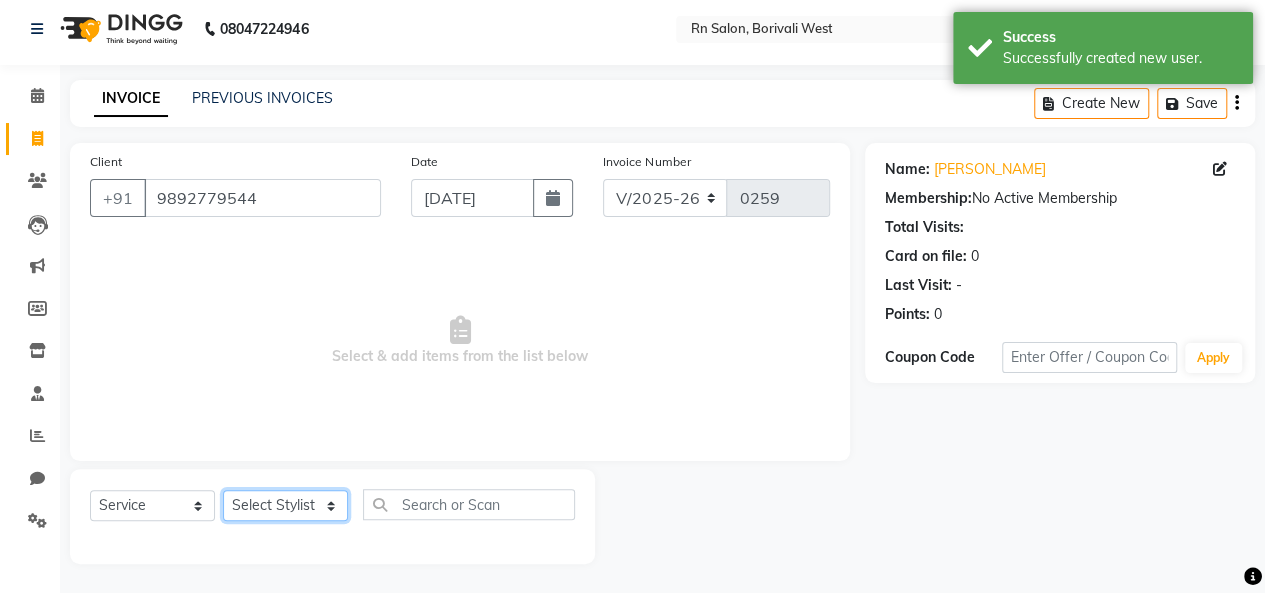 click on "Select Stylist [PERSON_NAME] [PERSON_NAME] parking [PERSON_NAME] master Luv kush tripathi [PERSON_NAME] [PERSON_NAME] [PERSON_NAME] [PERSON_NAME] [PERSON_NAME] Mali [PERSON_NAME]" 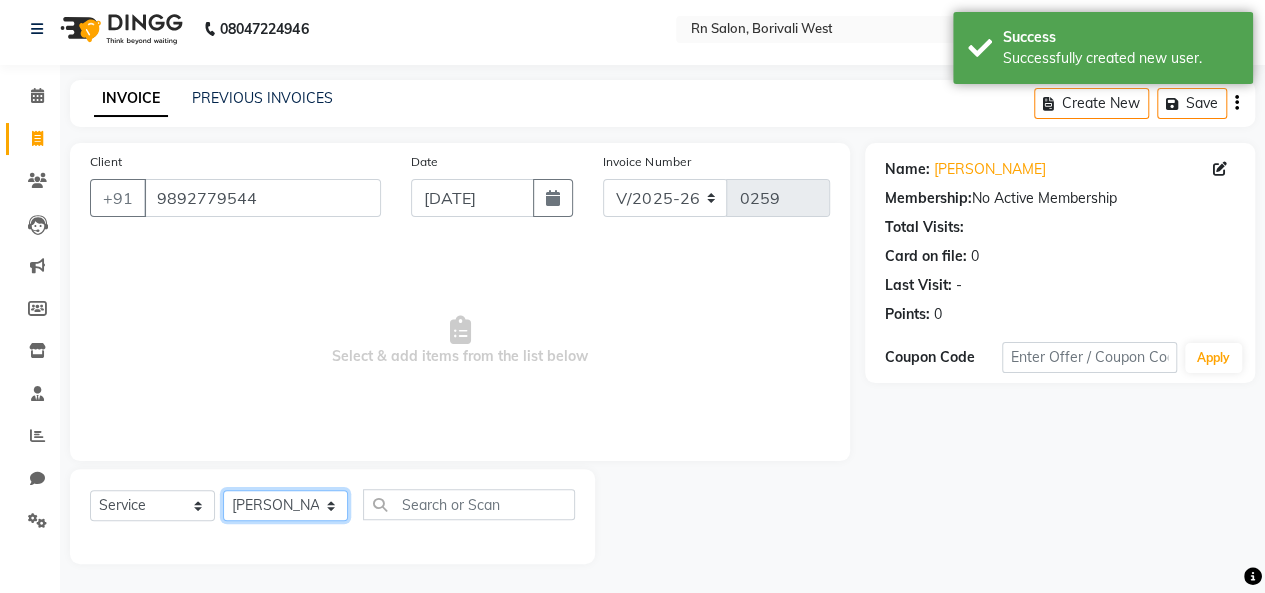 click on "Select Stylist [PERSON_NAME] [PERSON_NAME] parking [PERSON_NAME] master Luv kush tripathi [PERSON_NAME] [PERSON_NAME] [PERSON_NAME] [PERSON_NAME] [PERSON_NAME] Mali [PERSON_NAME]" 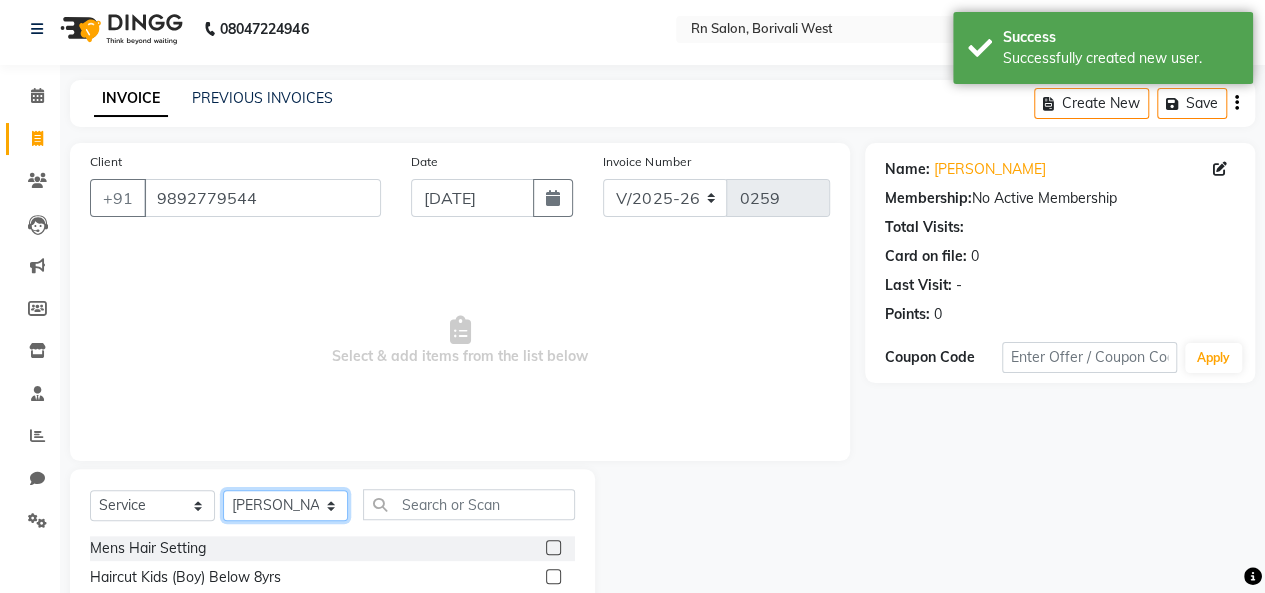 scroll, scrollTop: 207, scrollLeft: 0, axis: vertical 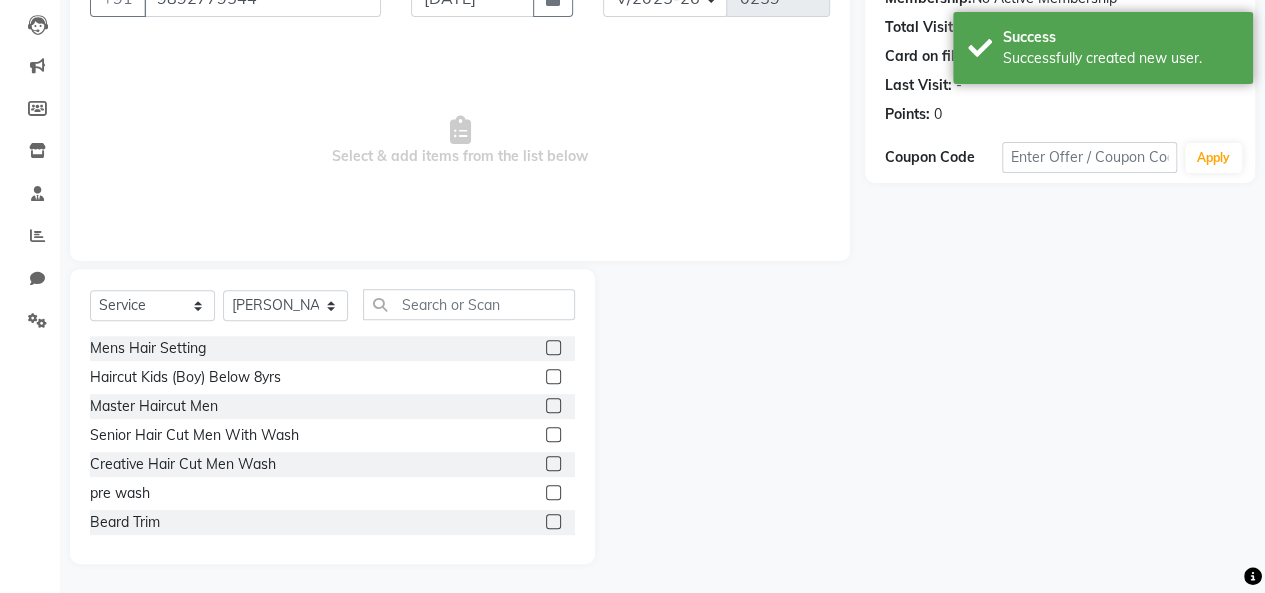 click 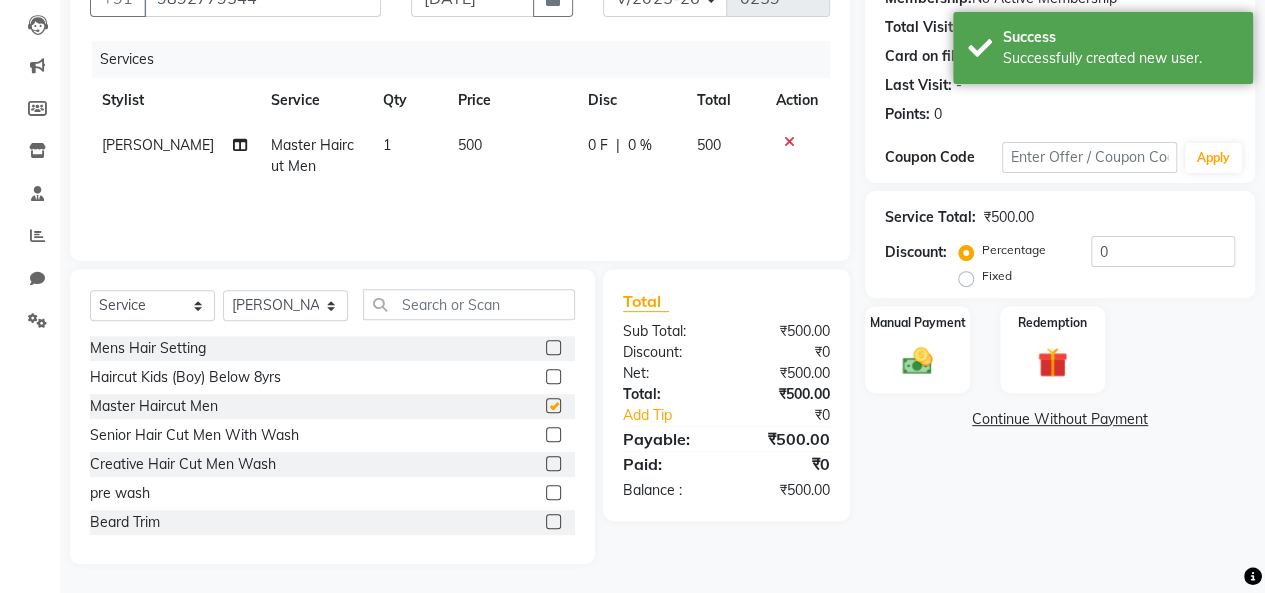 checkbox on "false" 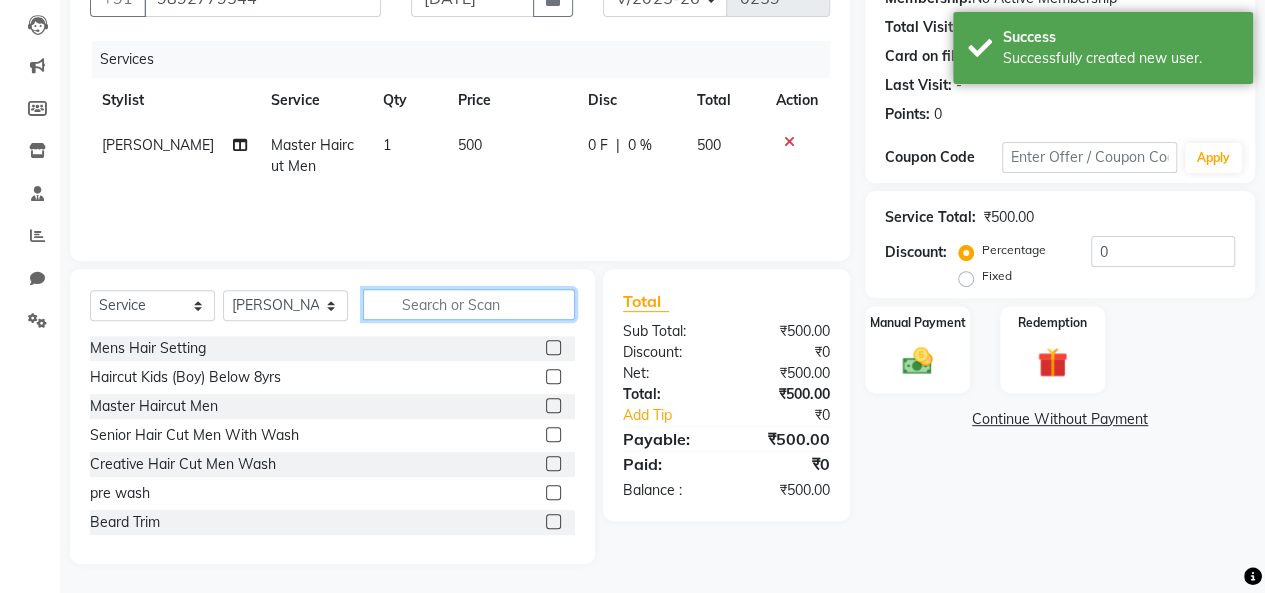 click 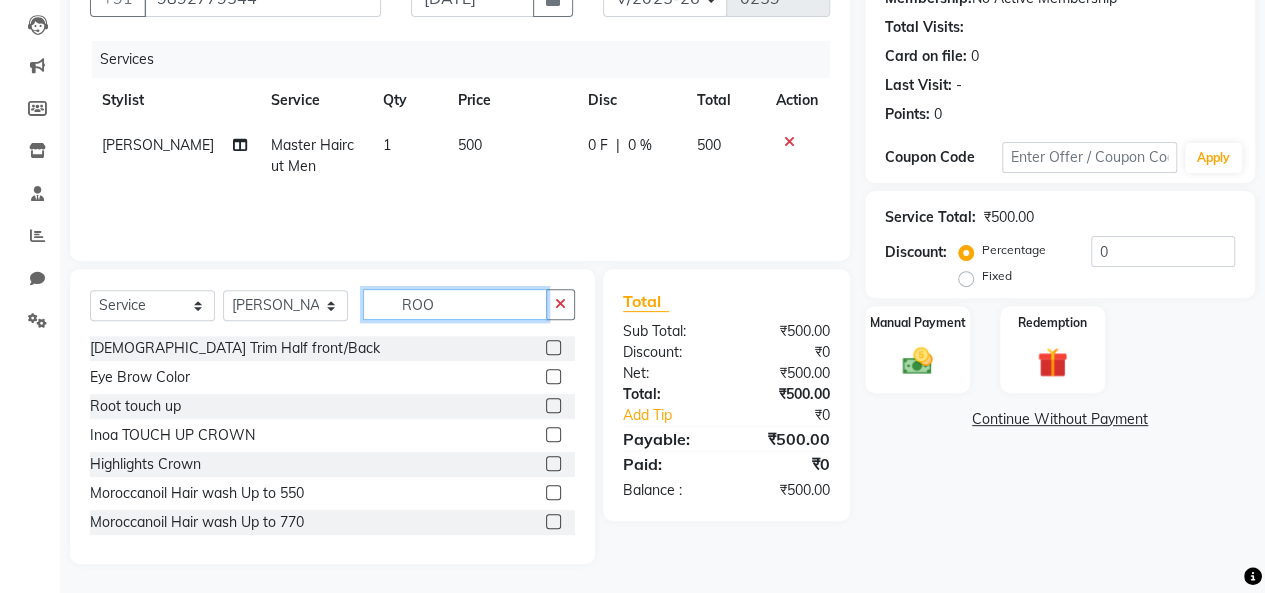 scroll, scrollTop: 163, scrollLeft: 0, axis: vertical 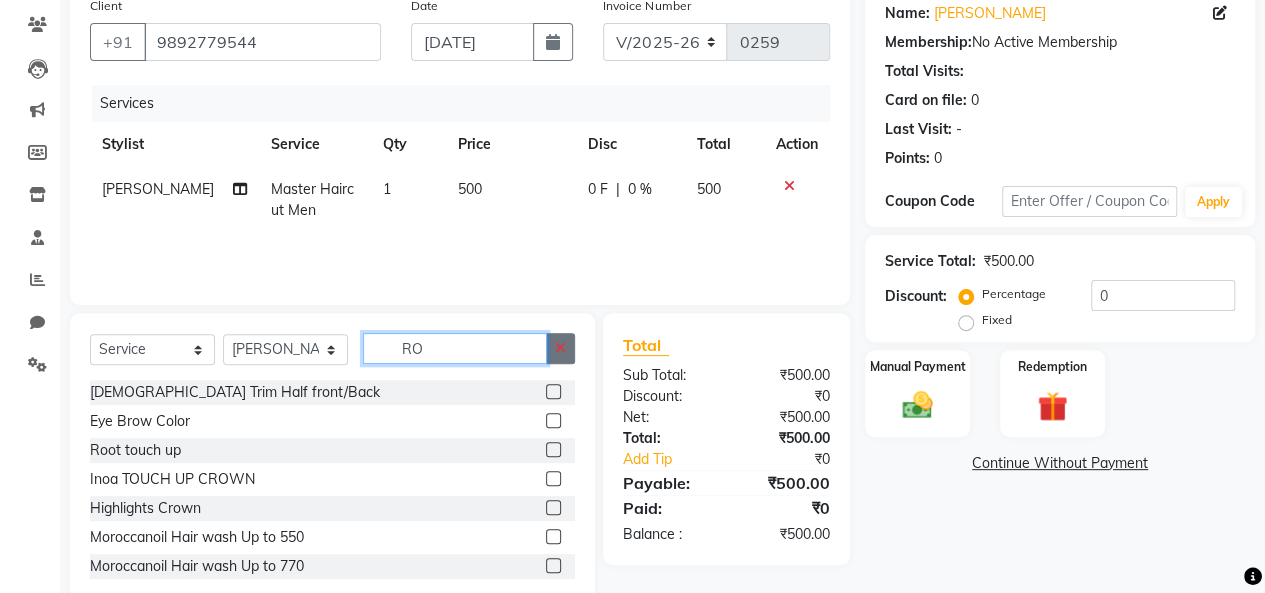 type on "R" 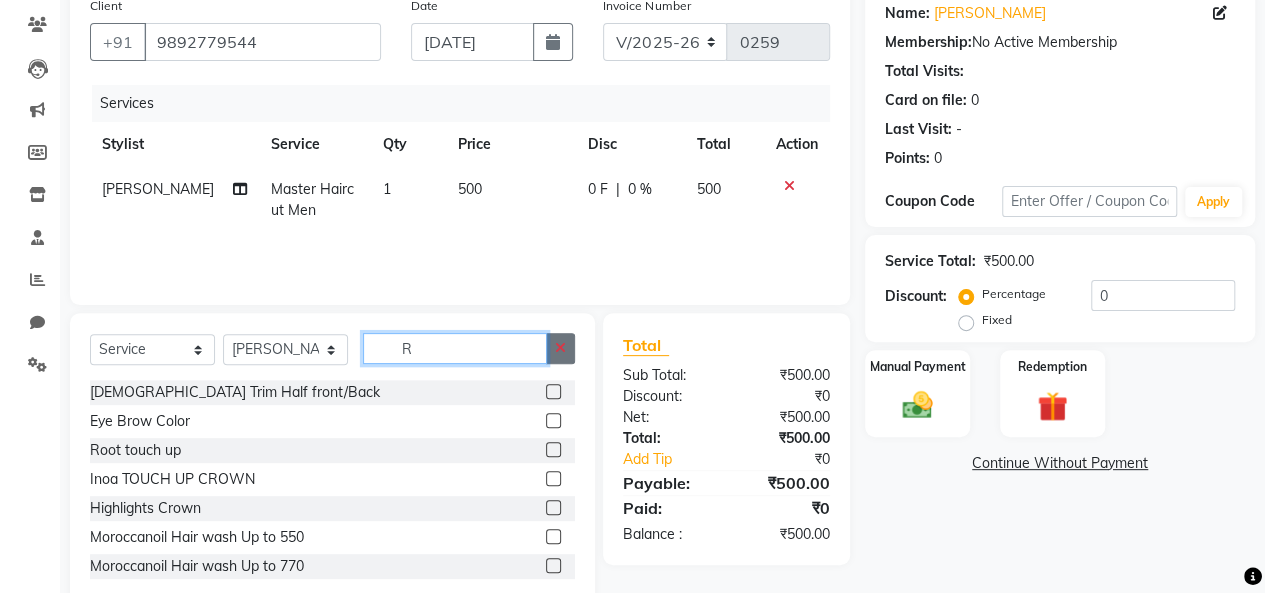 scroll, scrollTop: 207, scrollLeft: 0, axis: vertical 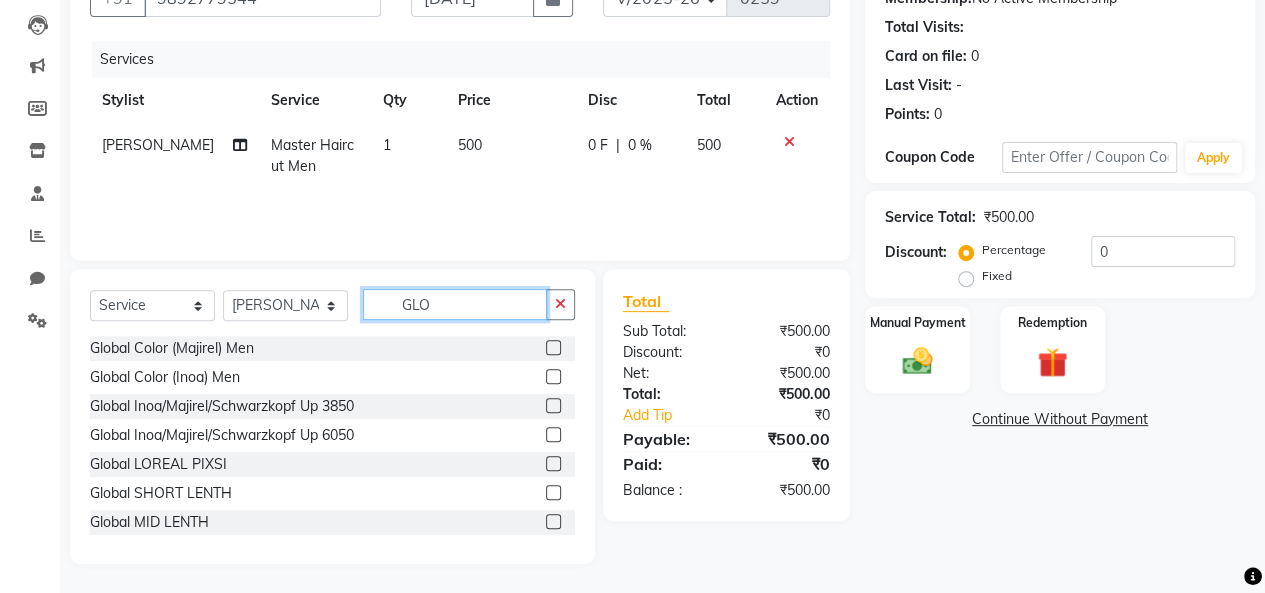 type on "GLO" 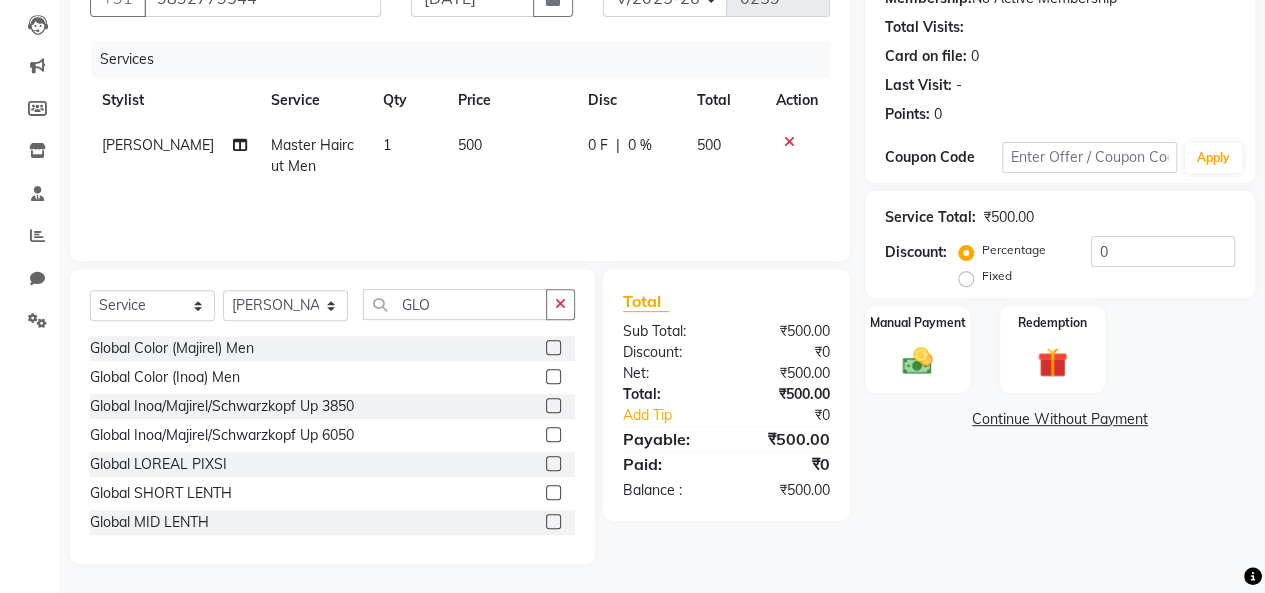click 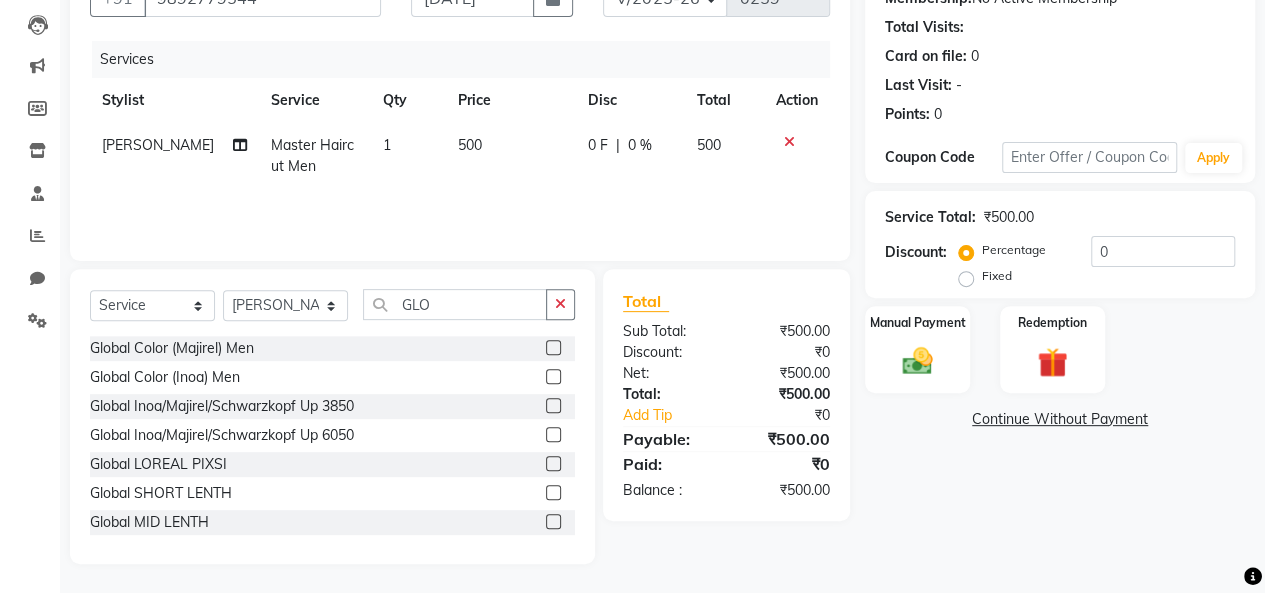click 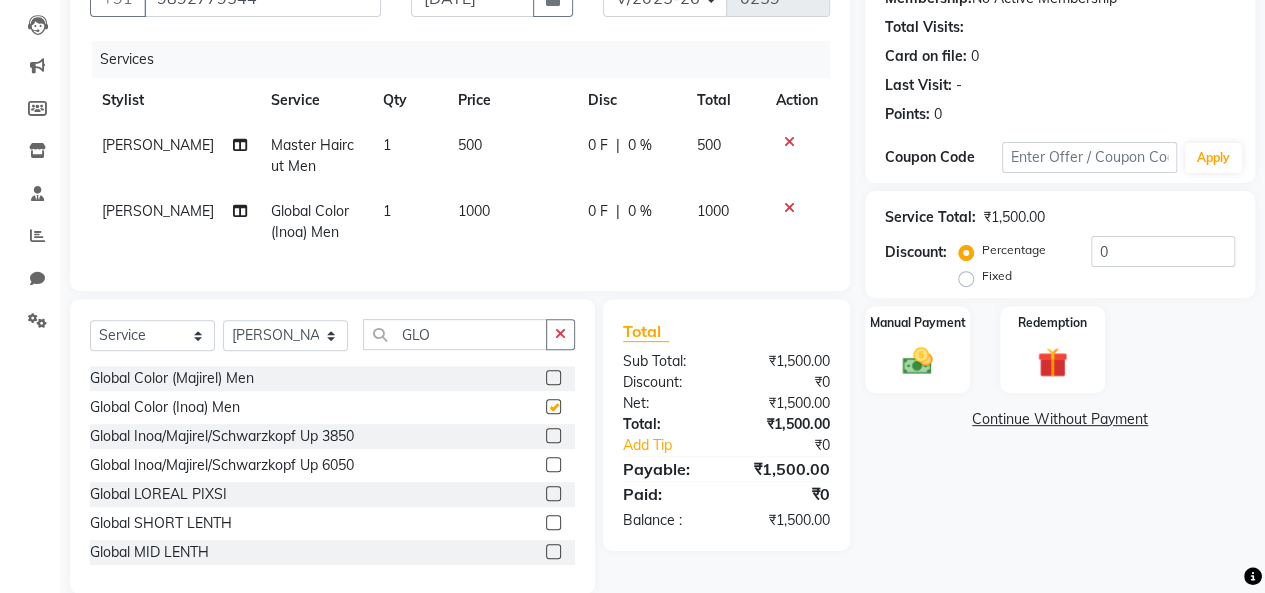 checkbox on "false" 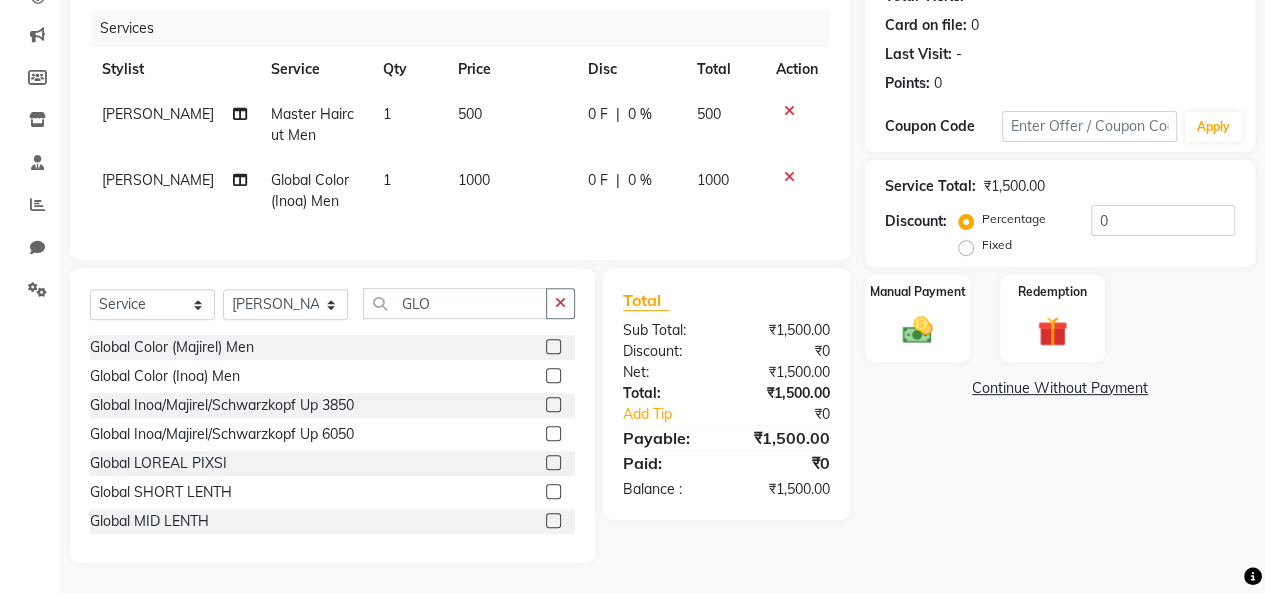 scroll, scrollTop: 252, scrollLeft: 0, axis: vertical 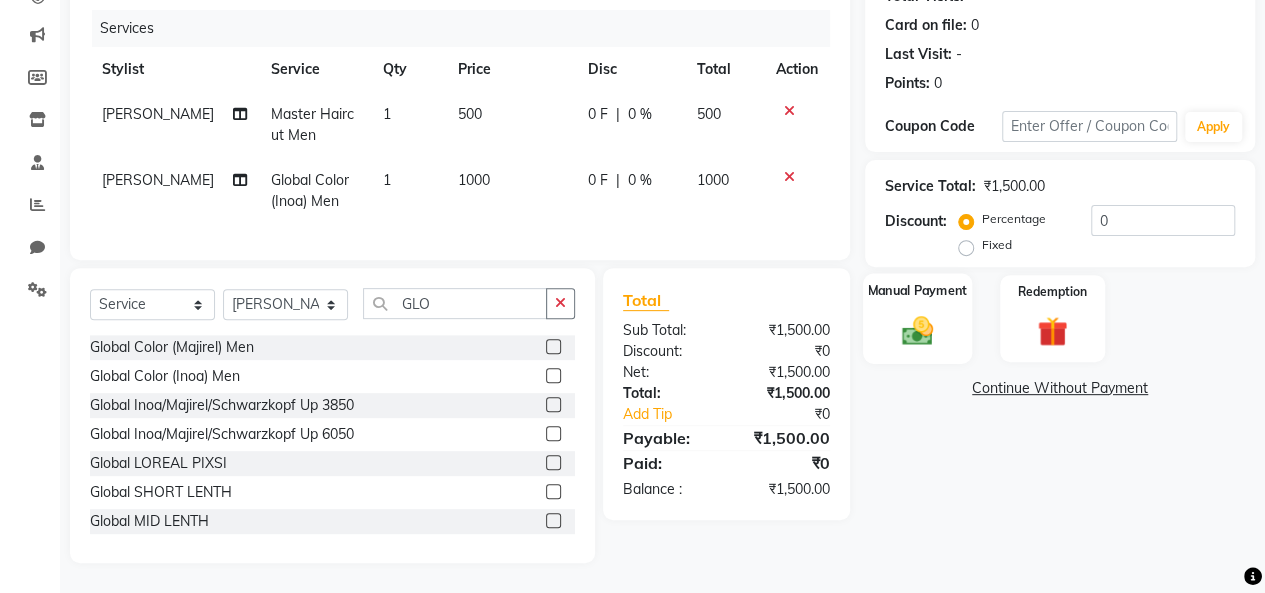 click on "Manual Payment" 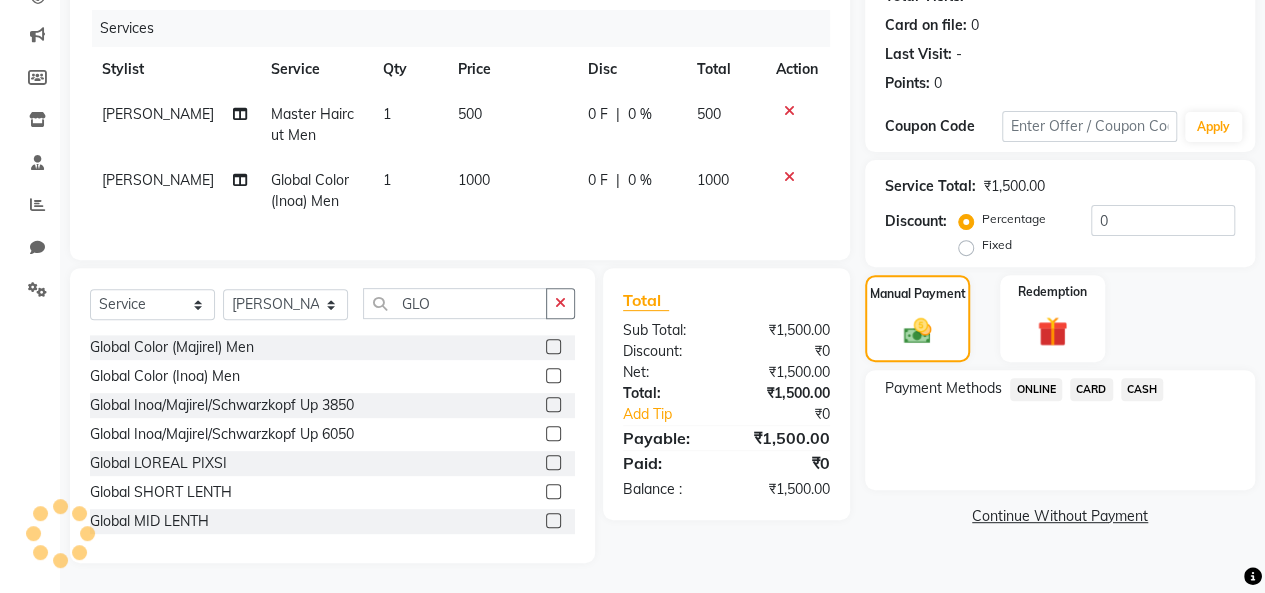 click on "ONLINE" 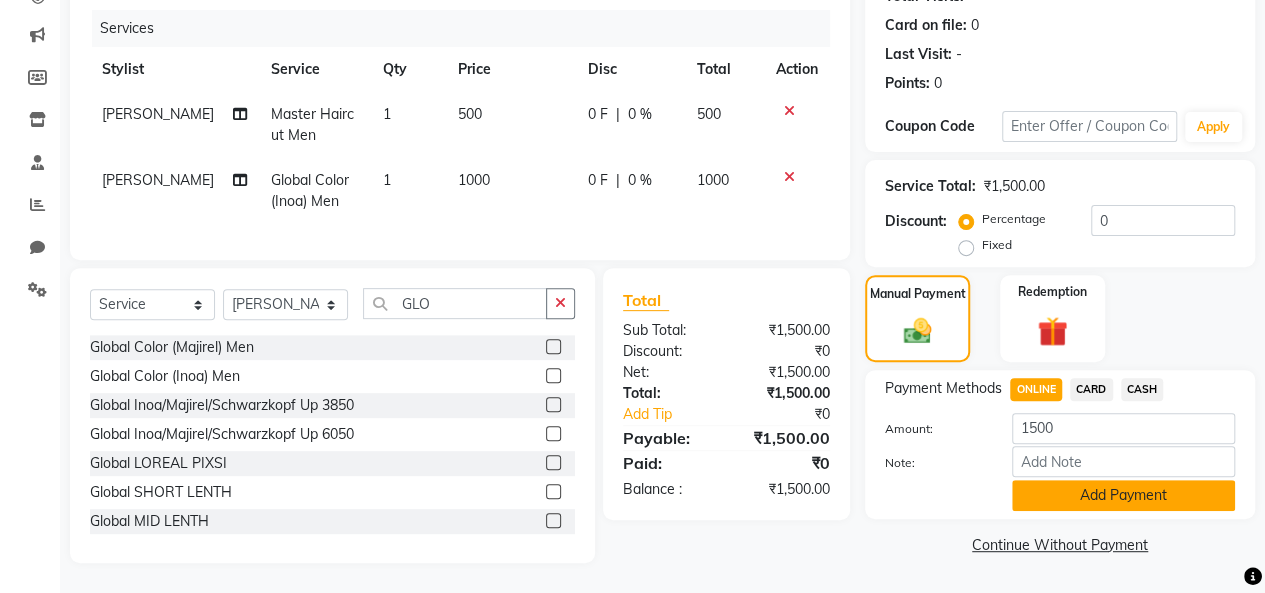 click on "Add Payment" 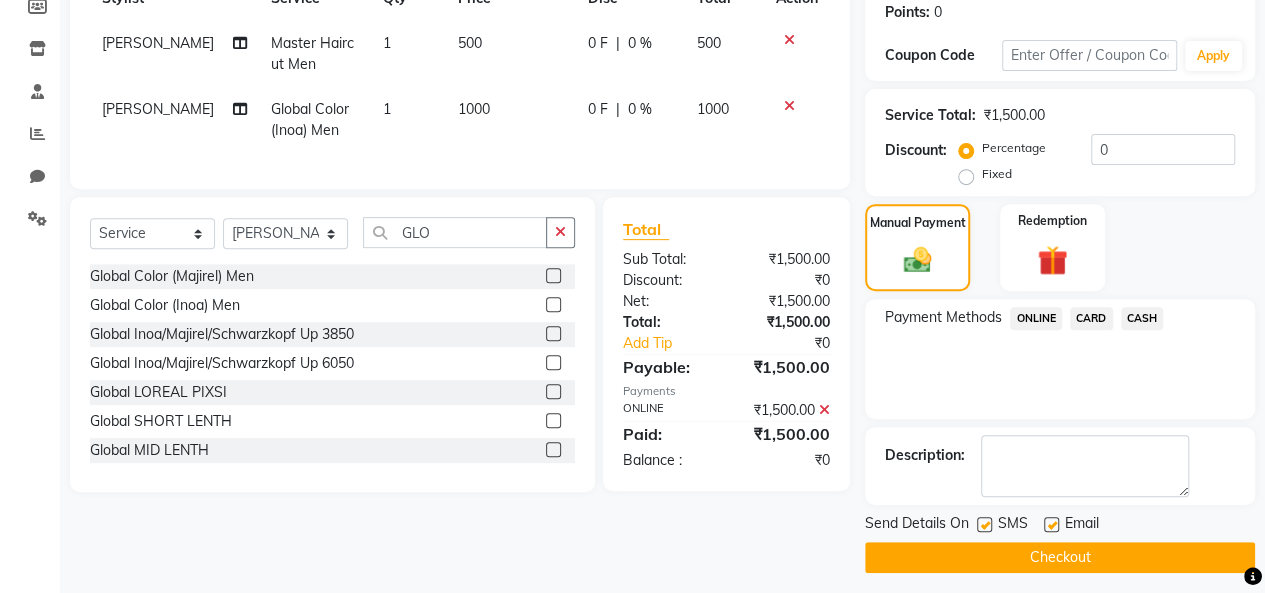 scroll, scrollTop: 316, scrollLeft: 0, axis: vertical 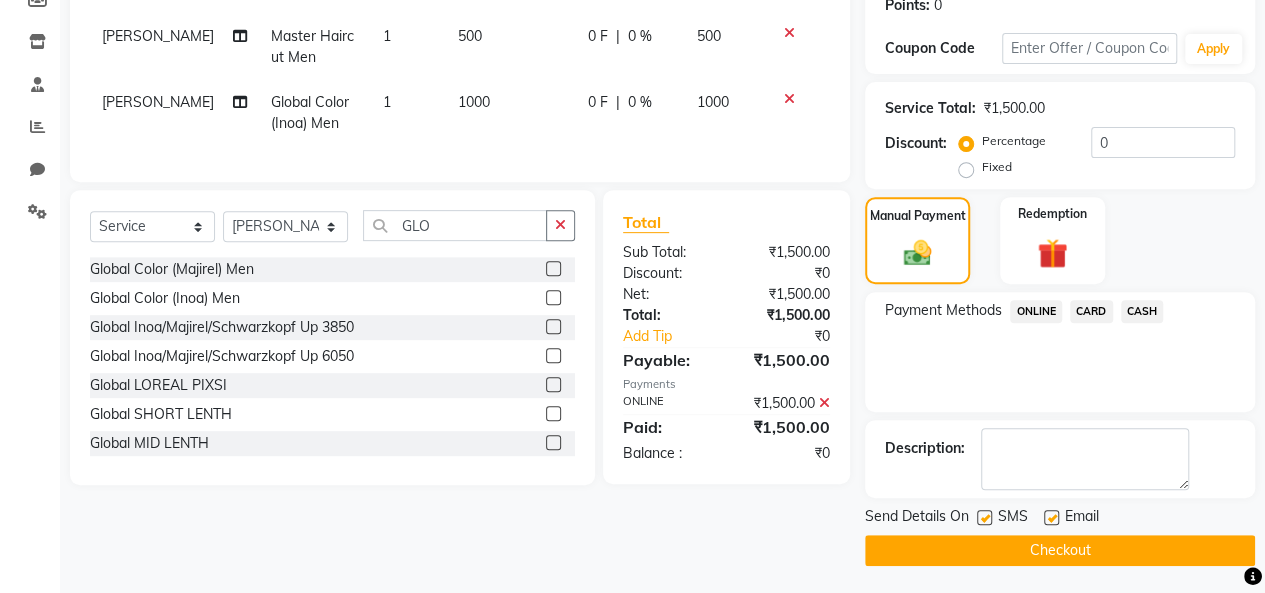 click on "Checkout" 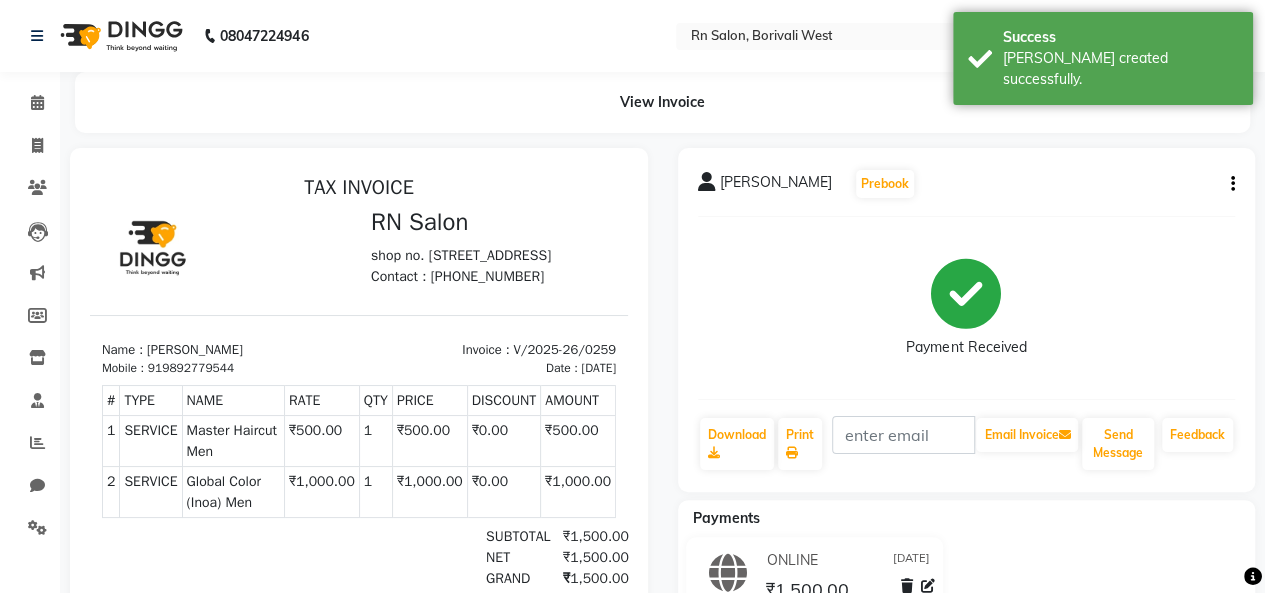 scroll, scrollTop: 0, scrollLeft: 0, axis: both 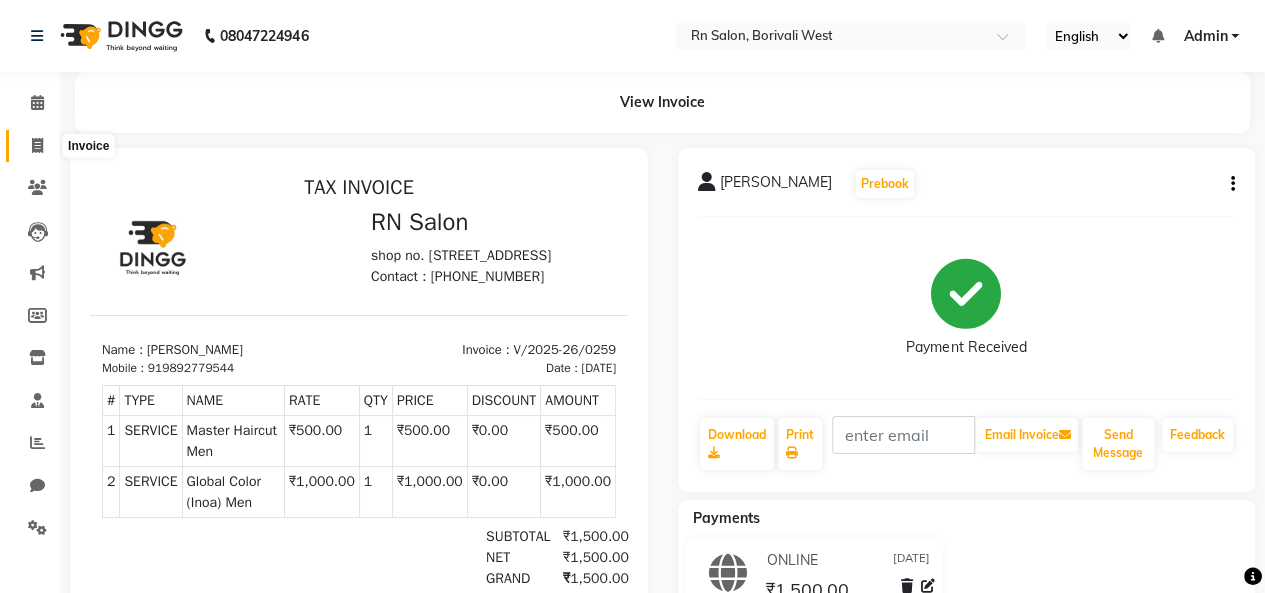 click 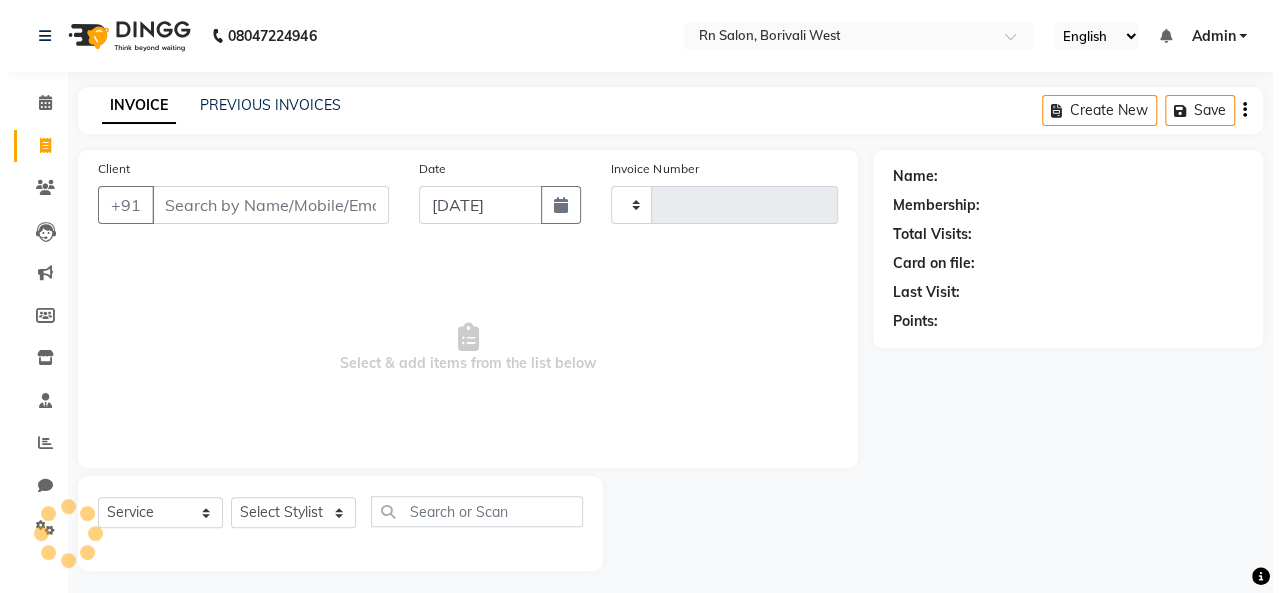scroll, scrollTop: 7, scrollLeft: 0, axis: vertical 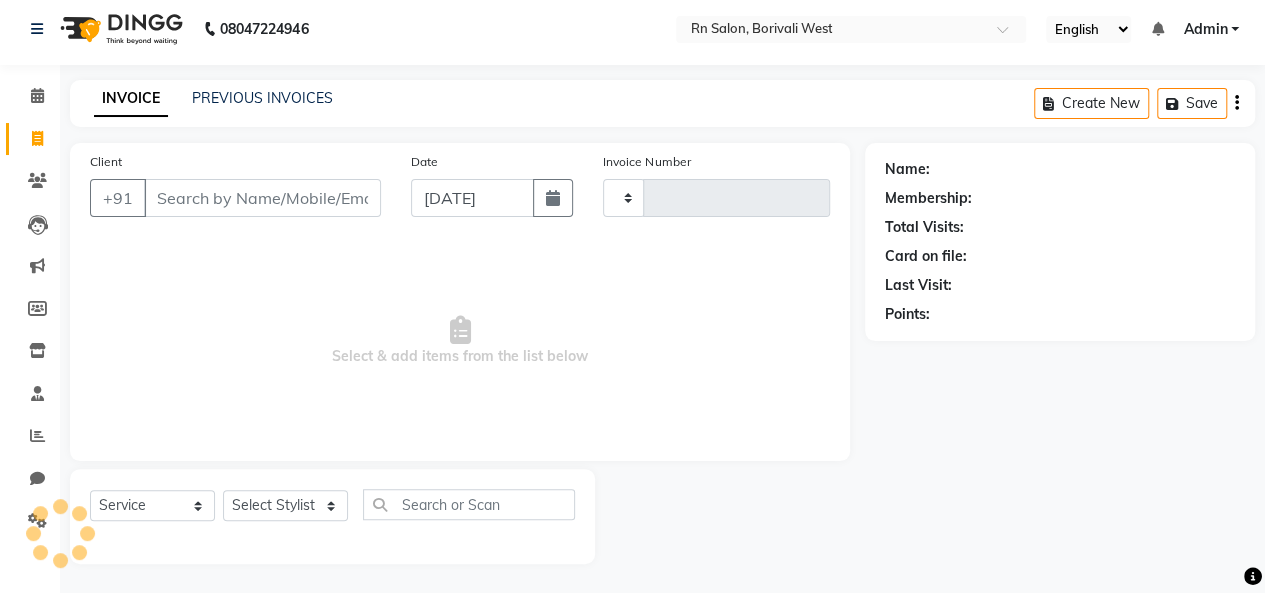 type on "0260" 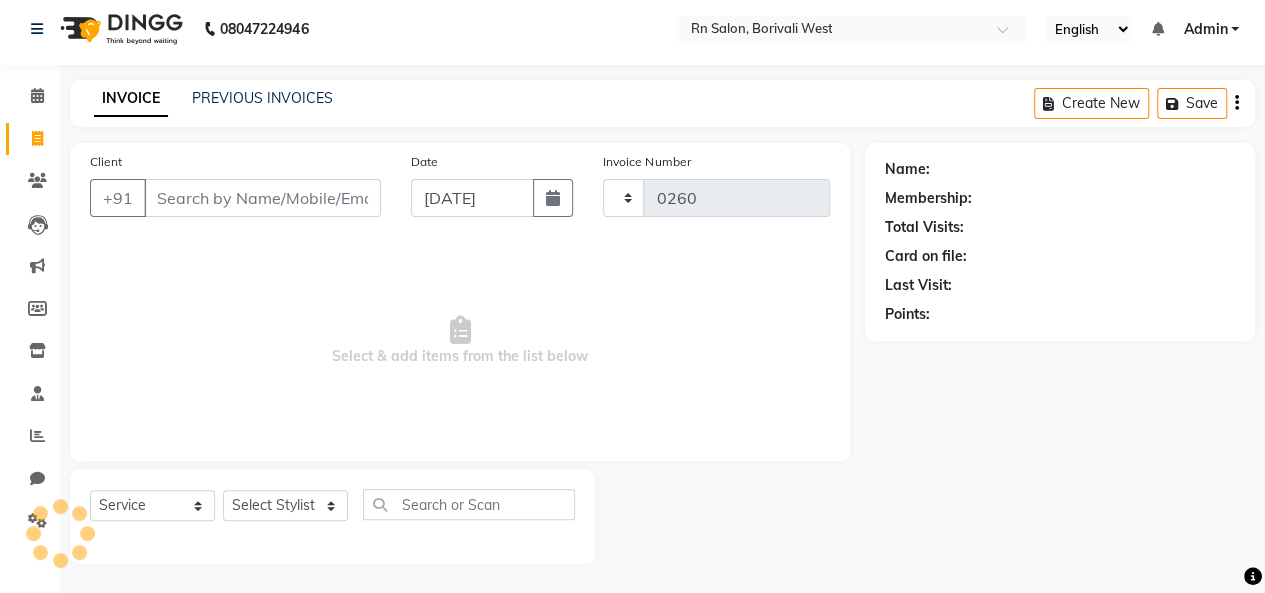 select on "8515" 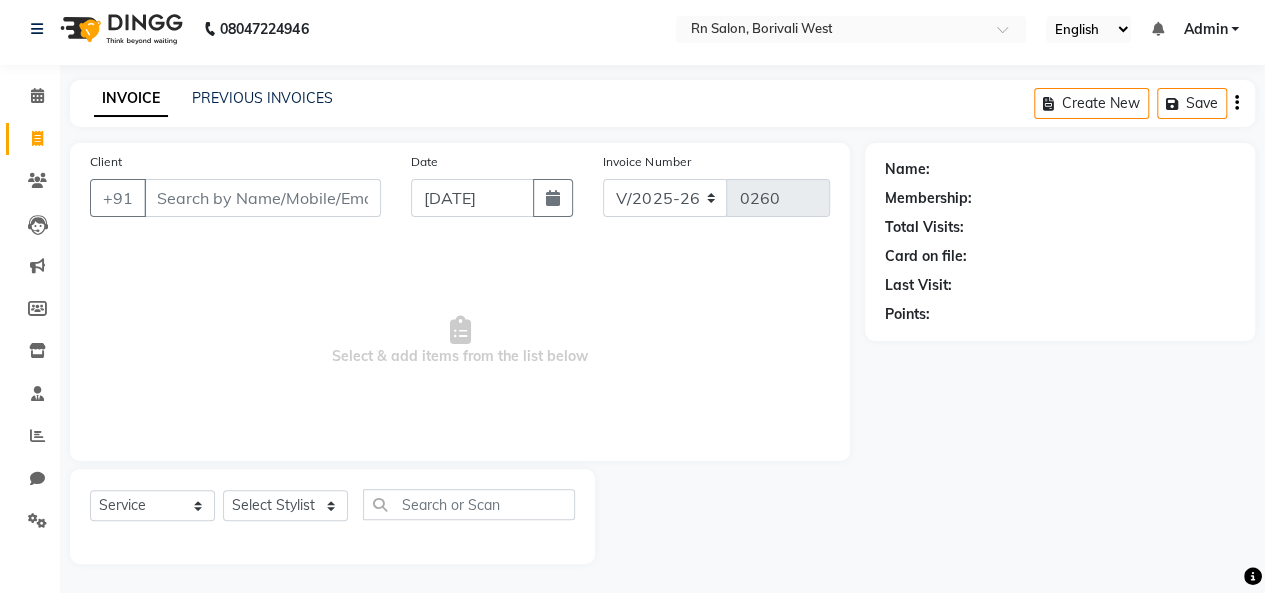 click on "Select & add items from the list below" at bounding box center [460, 341] 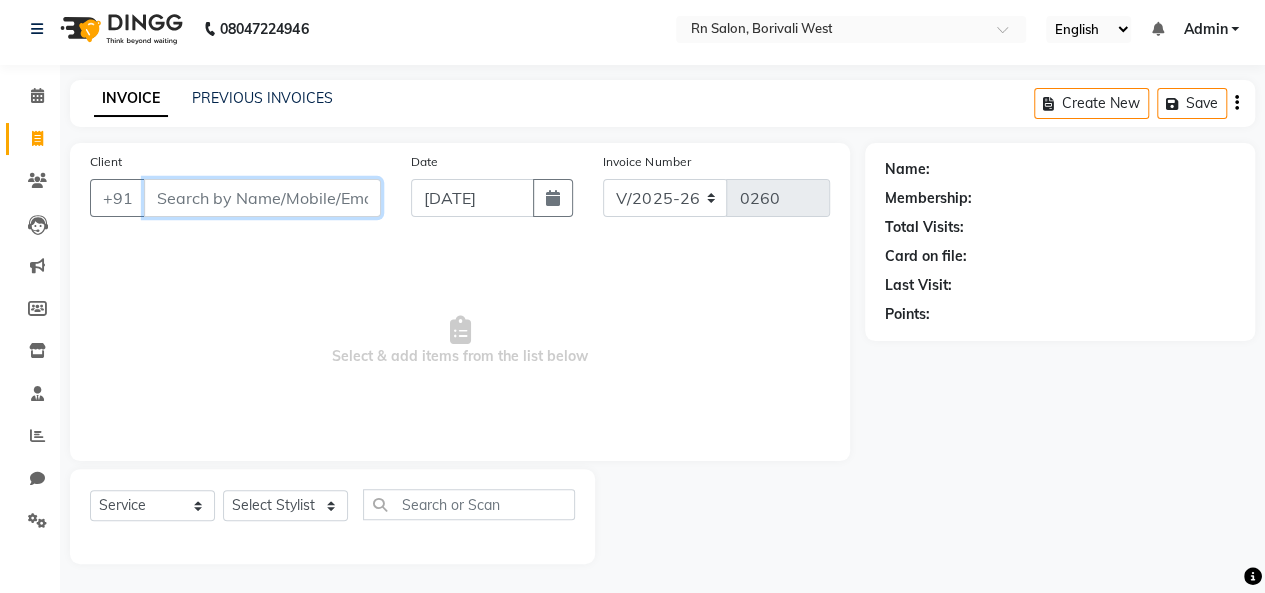 click on "Client" at bounding box center [262, 198] 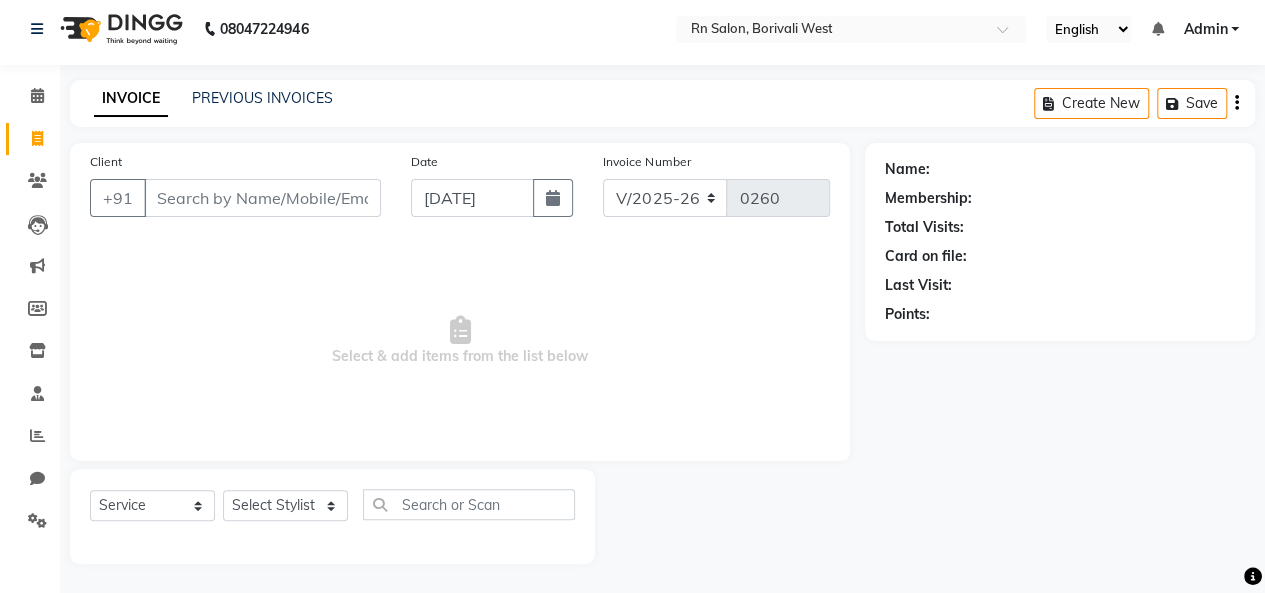 click on "Select & add items from the list below" at bounding box center [460, 341] 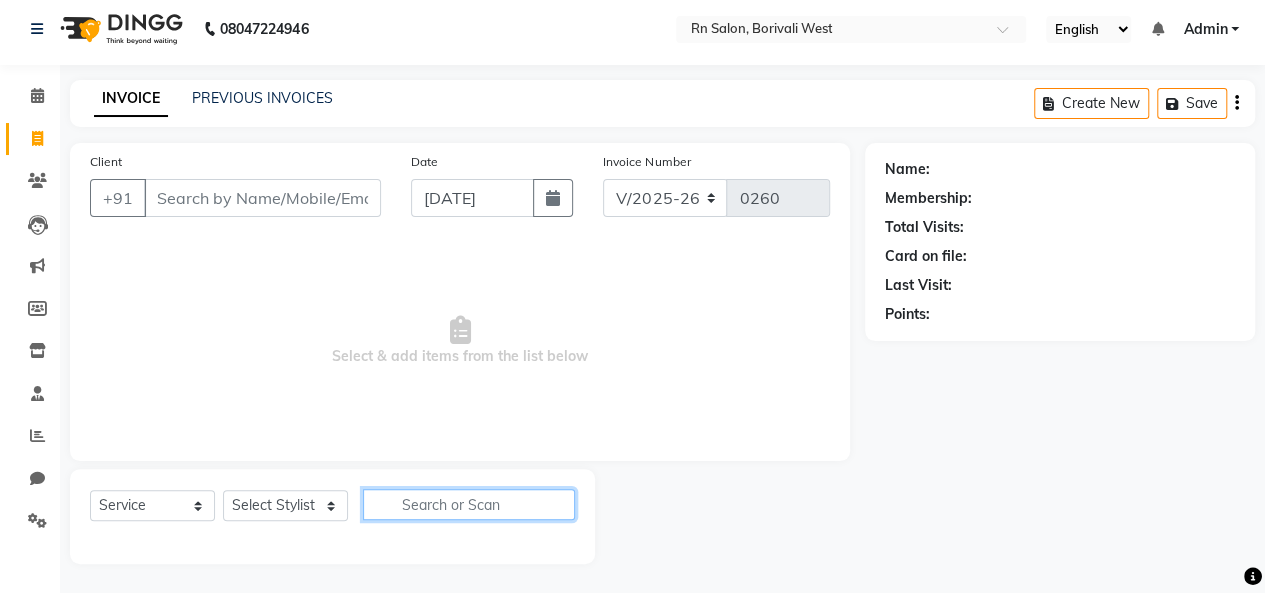 click 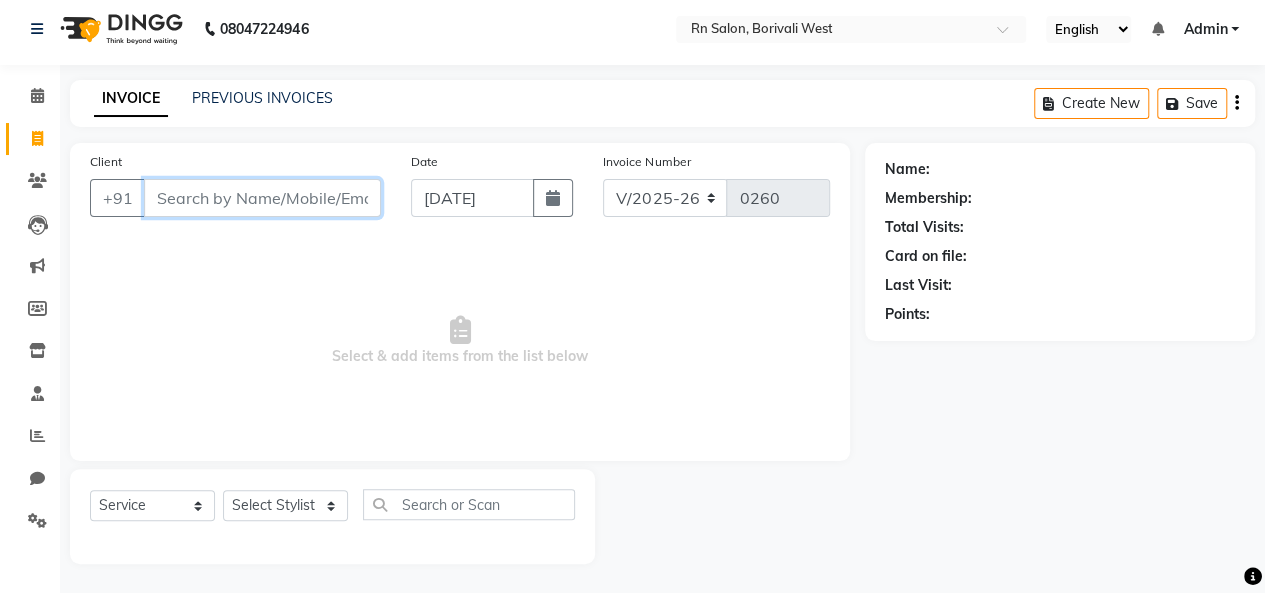 click on "Client" at bounding box center [262, 198] 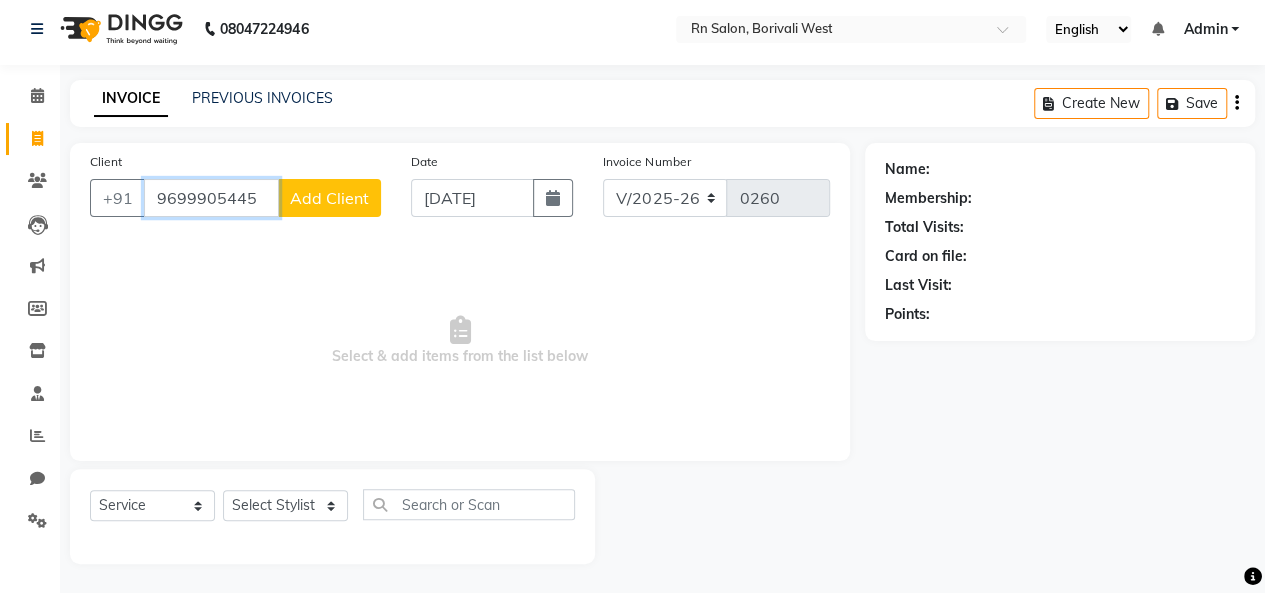 type on "9699905445" 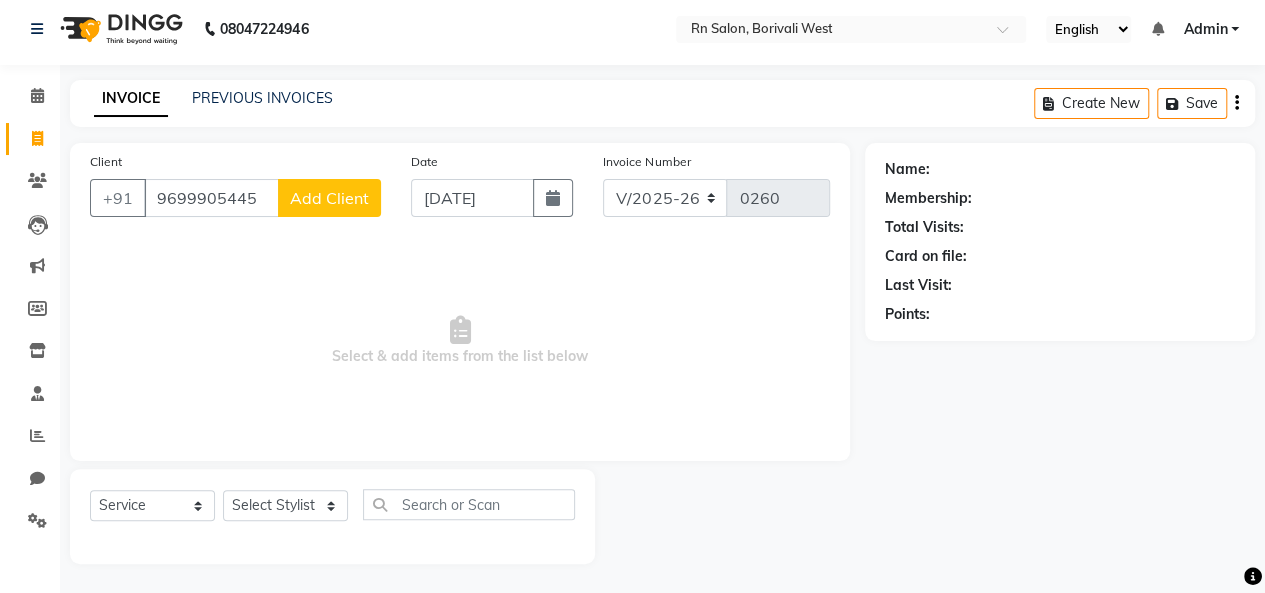 click on "Add Client" 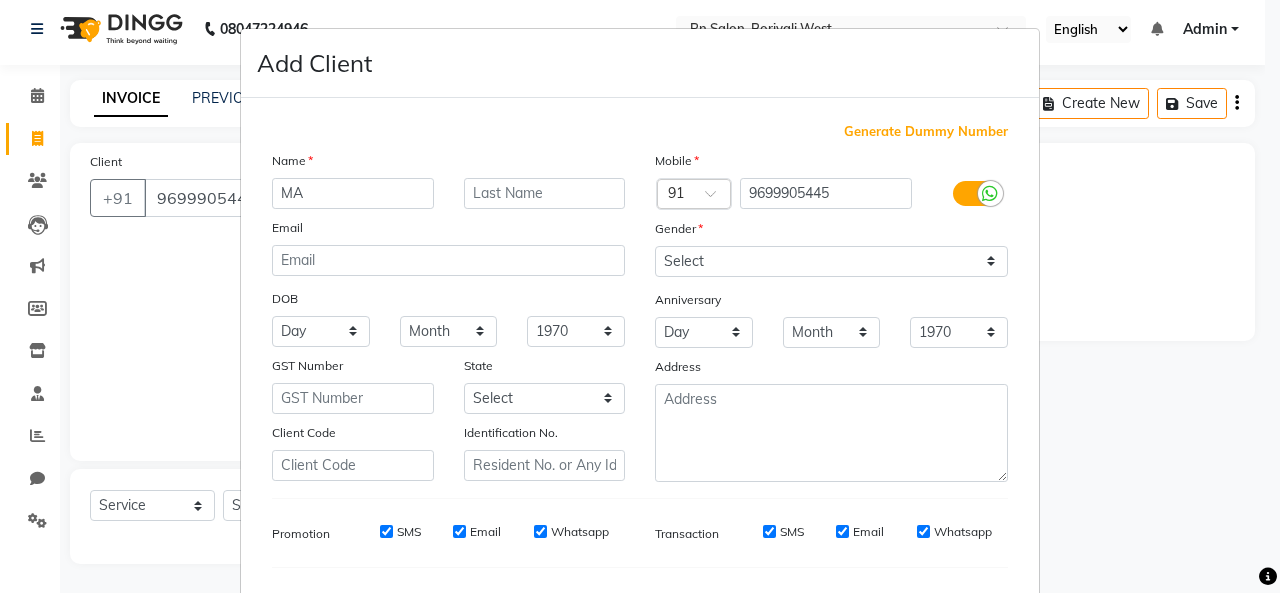 type on "M" 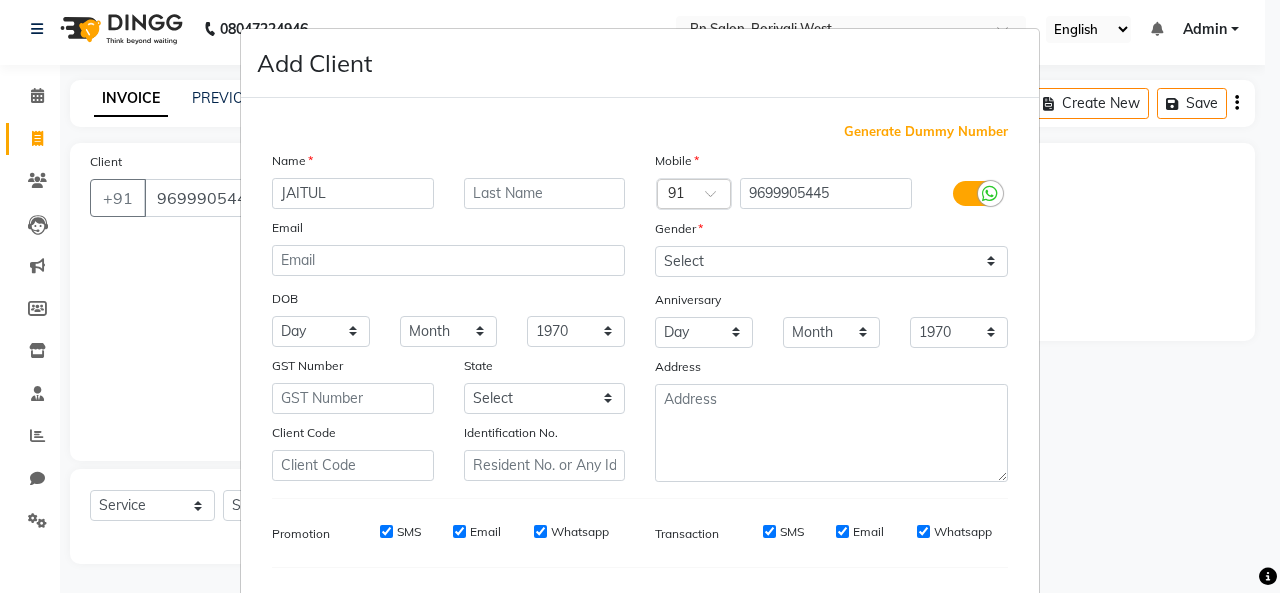 type on "JAITUL" 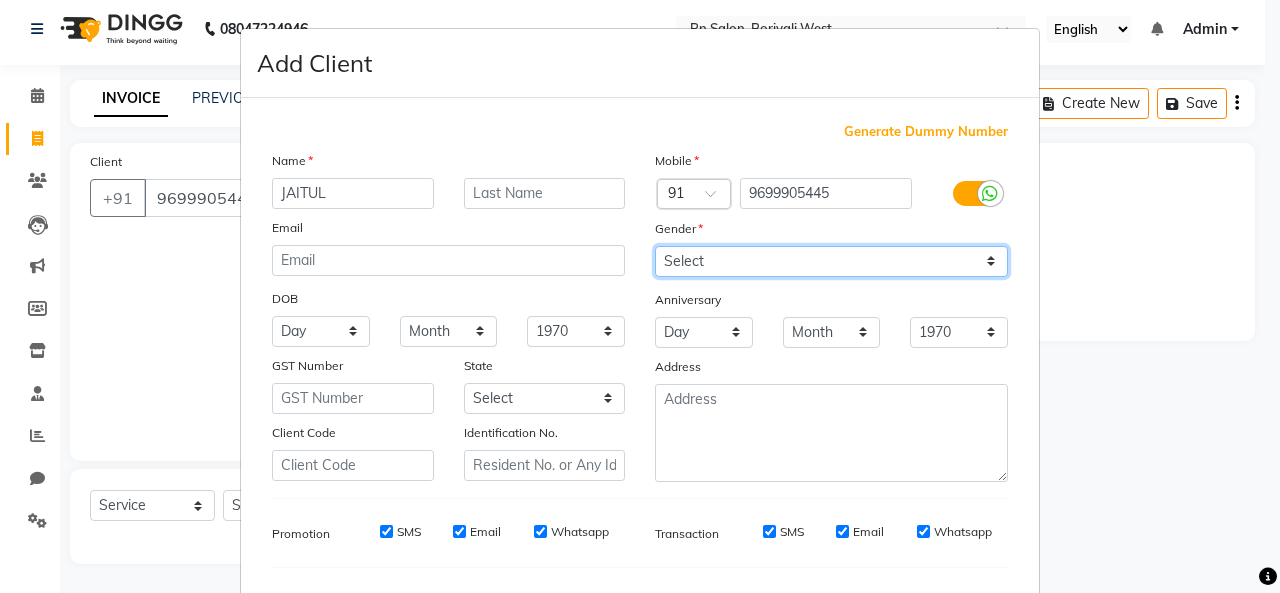 click on "Select [DEMOGRAPHIC_DATA] [DEMOGRAPHIC_DATA] Other Prefer Not To Say" at bounding box center (831, 261) 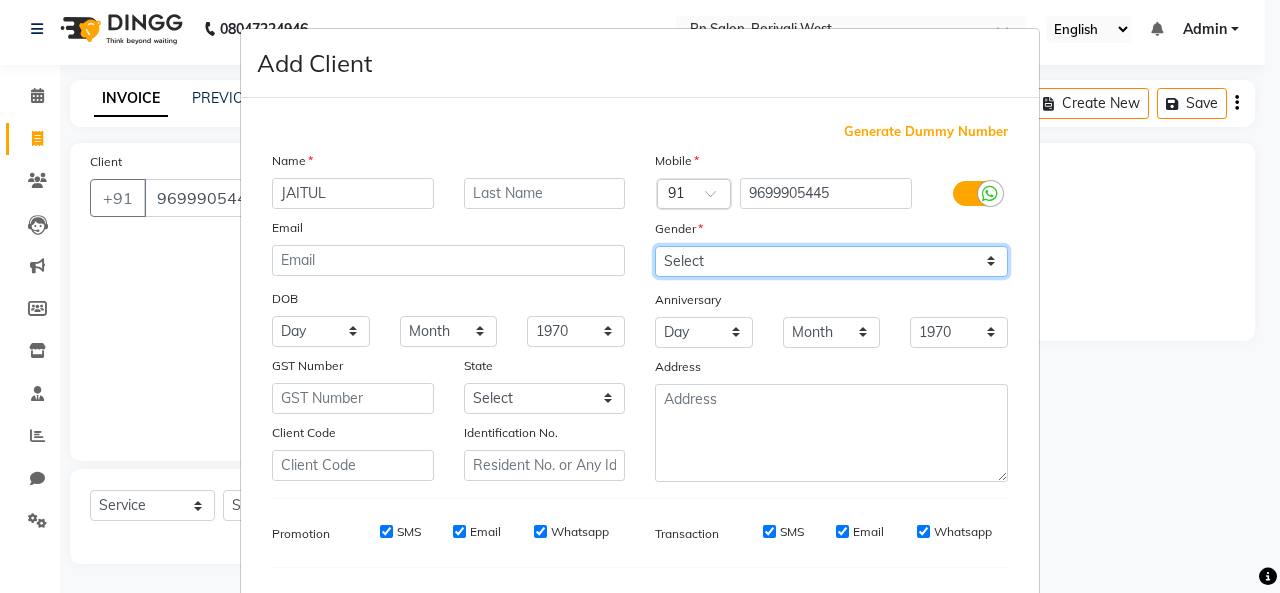 select on "[DEMOGRAPHIC_DATA]" 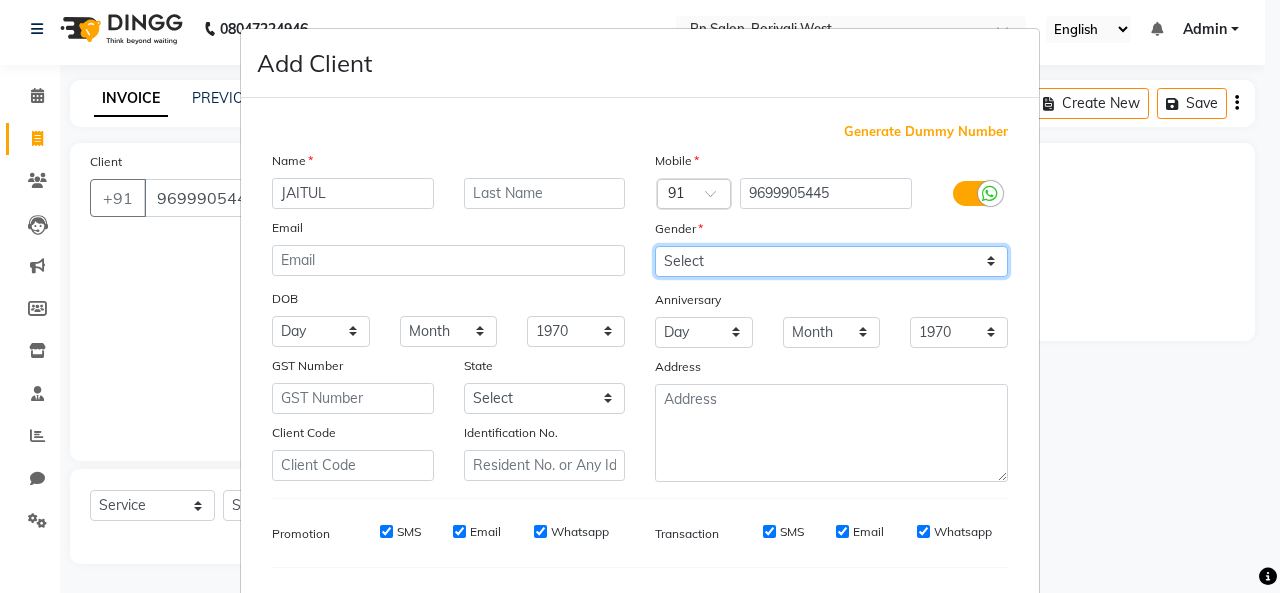 click on "Select [DEMOGRAPHIC_DATA] [DEMOGRAPHIC_DATA] Other Prefer Not To Say" at bounding box center (831, 261) 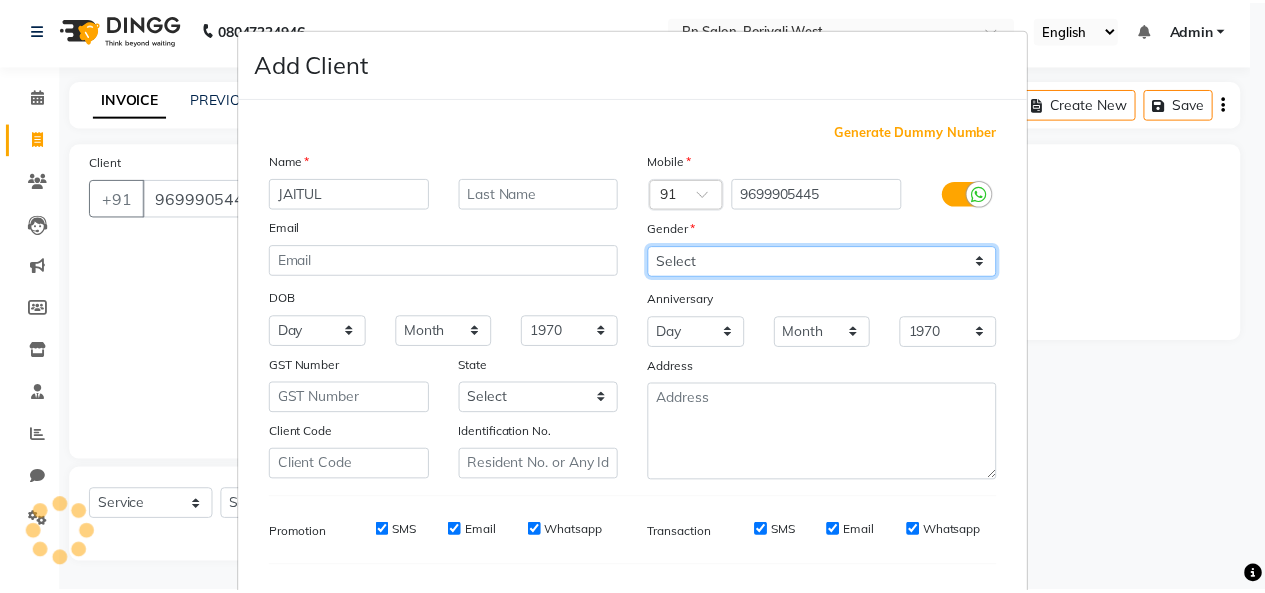 scroll, scrollTop: 252, scrollLeft: 0, axis: vertical 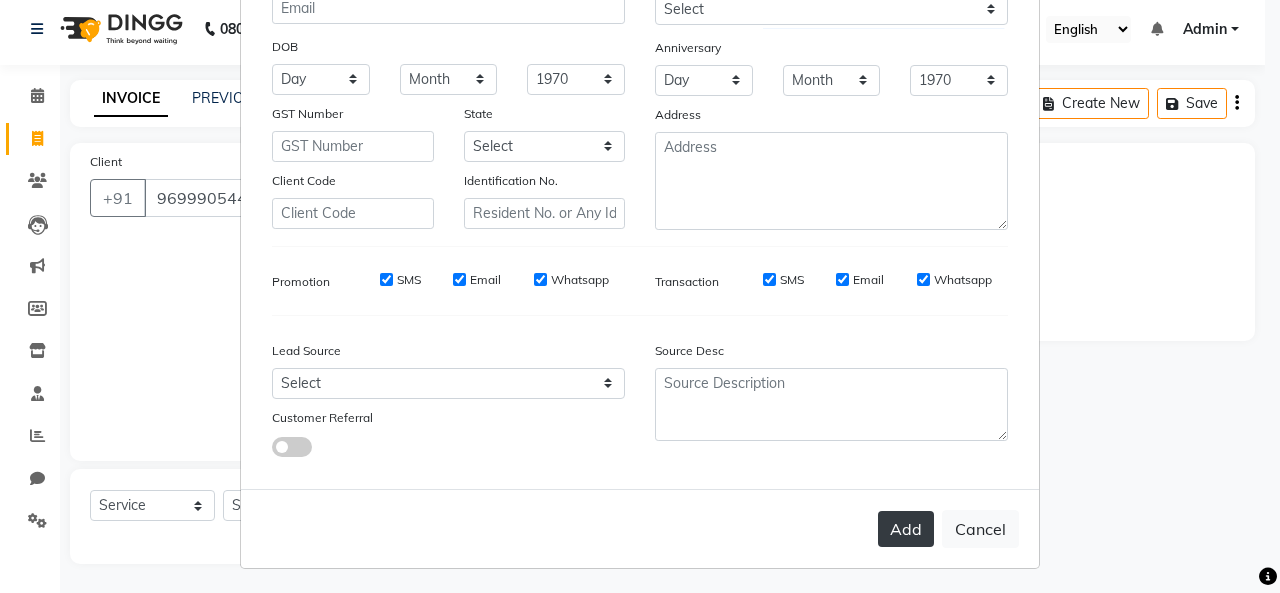 click on "Add" at bounding box center [906, 529] 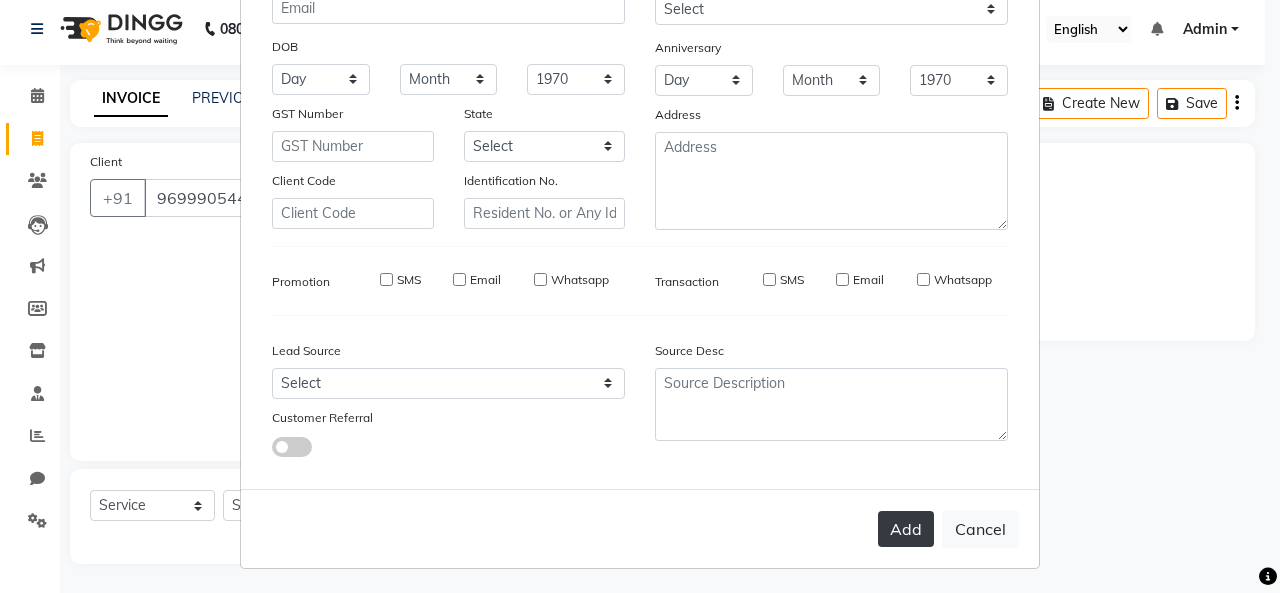 type 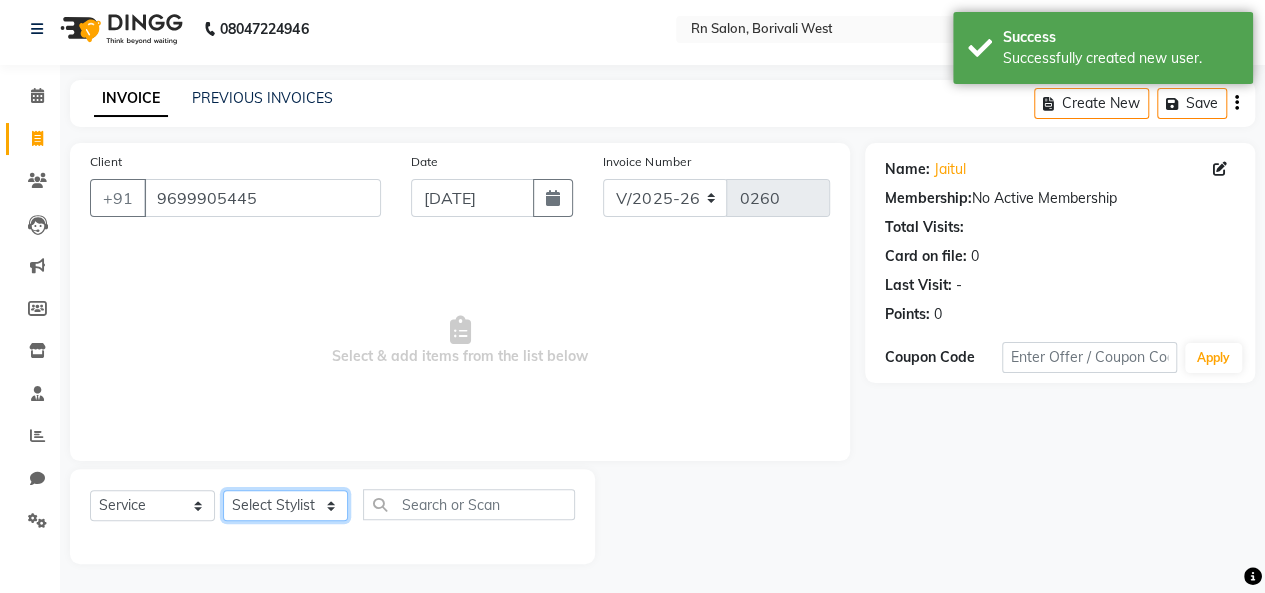 click on "Select Stylist [PERSON_NAME] [PERSON_NAME] parking [PERSON_NAME] master Luv kush tripathi [PERSON_NAME] [PERSON_NAME] [PERSON_NAME] [PERSON_NAME] [PERSON_NAME] Mali [PERSON_NAME]" 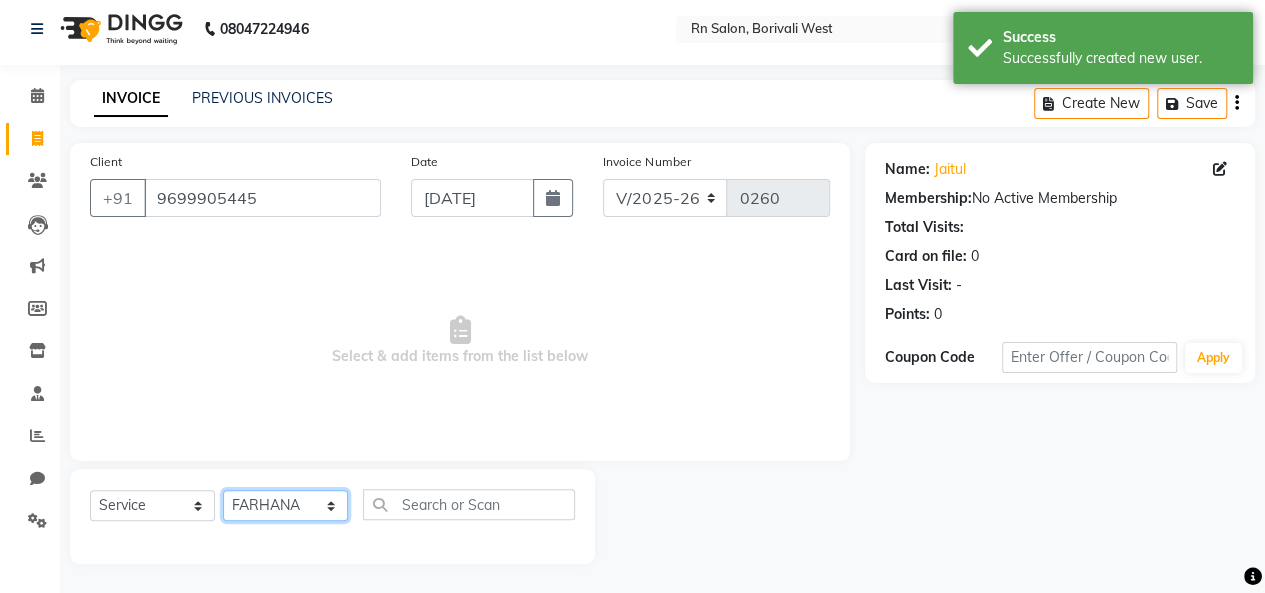 click on "Select Stylist [PERSON_NAME] [PERSON_NAME] parking [PERSON_NAME] master Luv kush tripathi [PERSON_NAME] [PERSON_NAME] [PERSON_NAME] [PERSON_NAME] [PERSON_NAME] Mali [PERSON_NAME]" 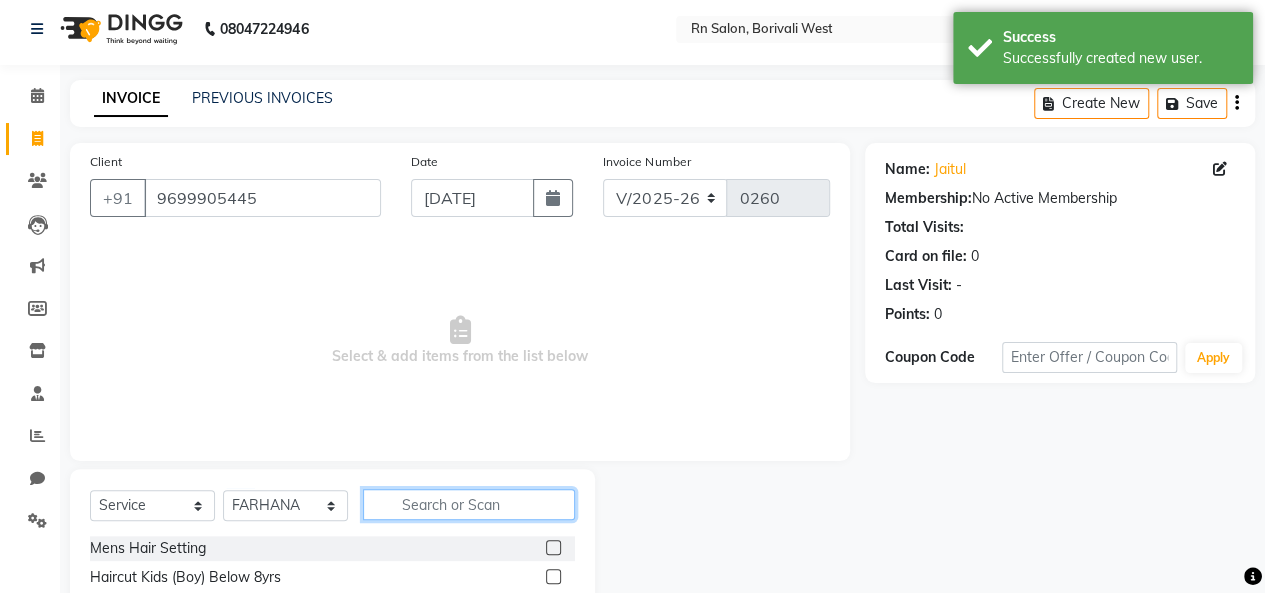 click 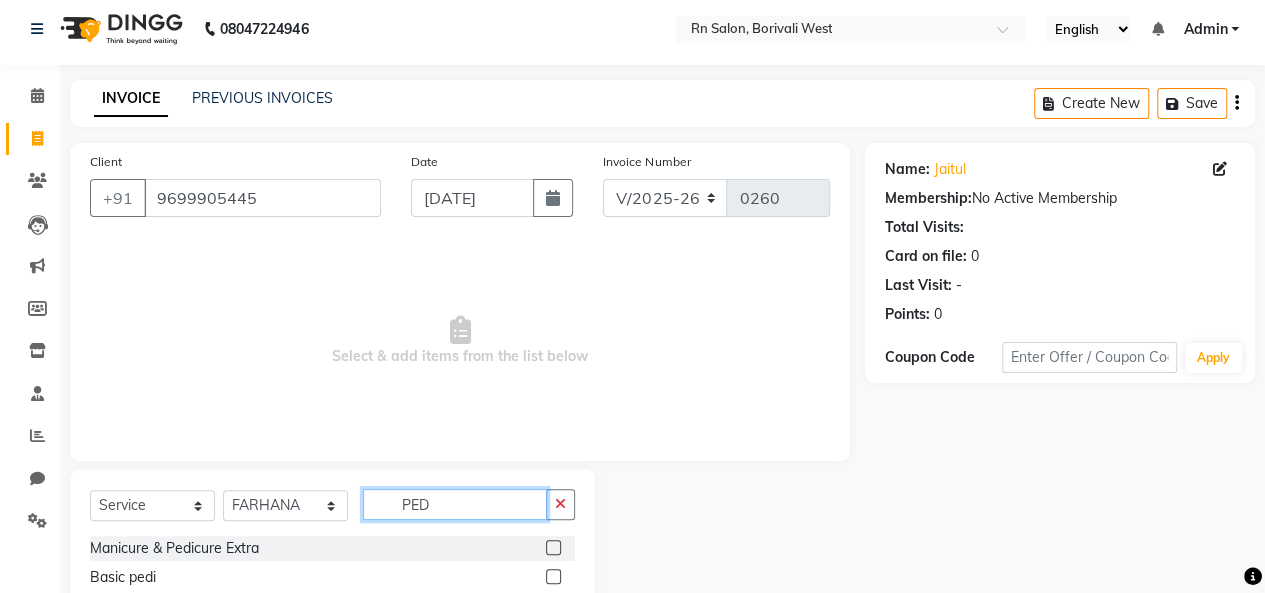 type on "PED" 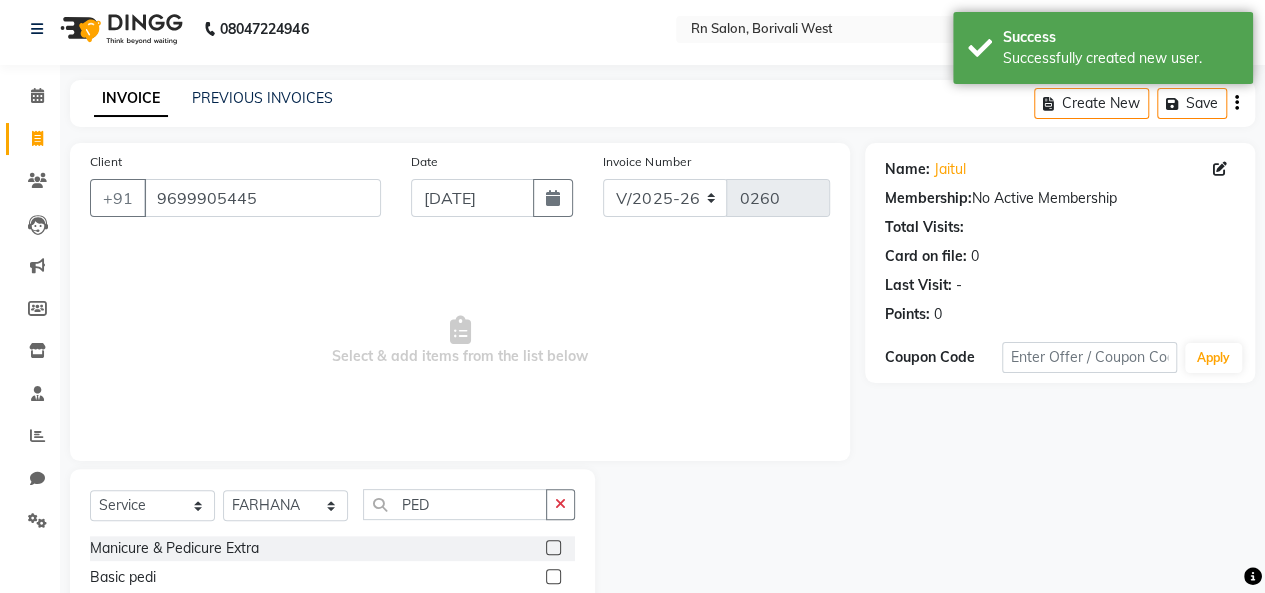 click 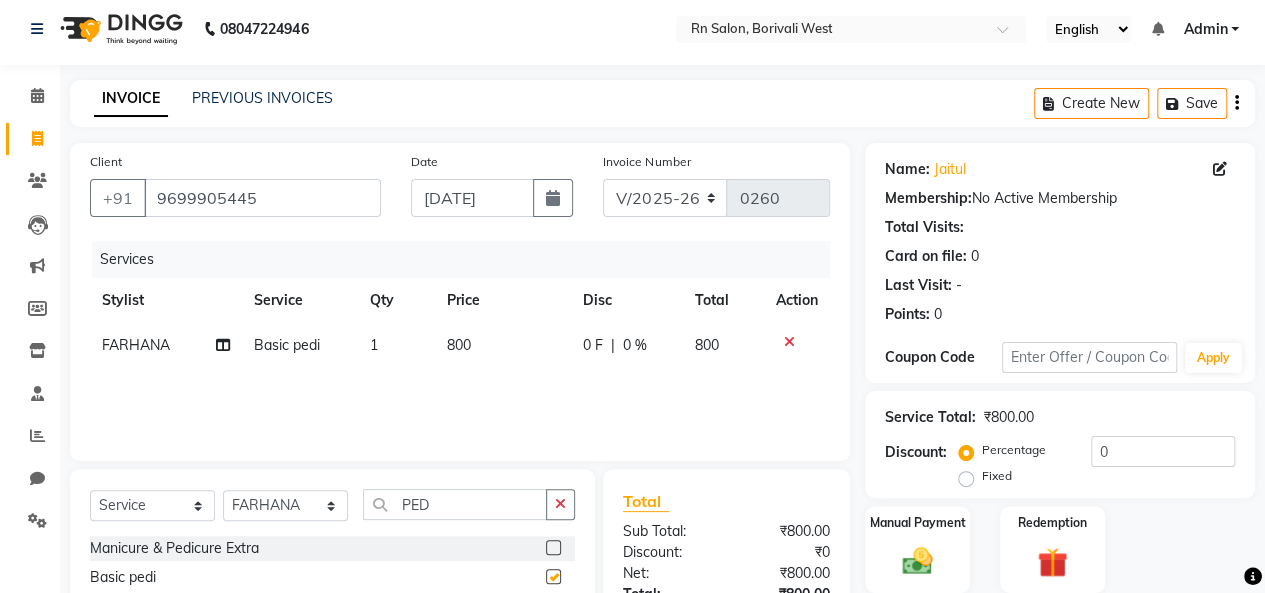checkbox on "false" 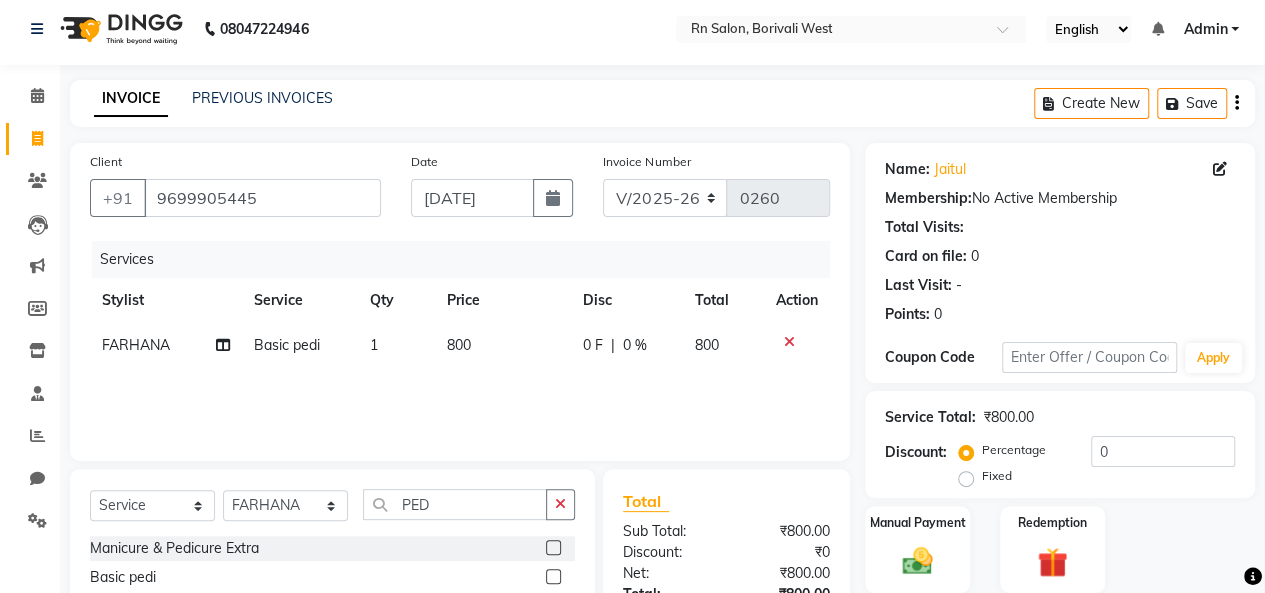click on "800" 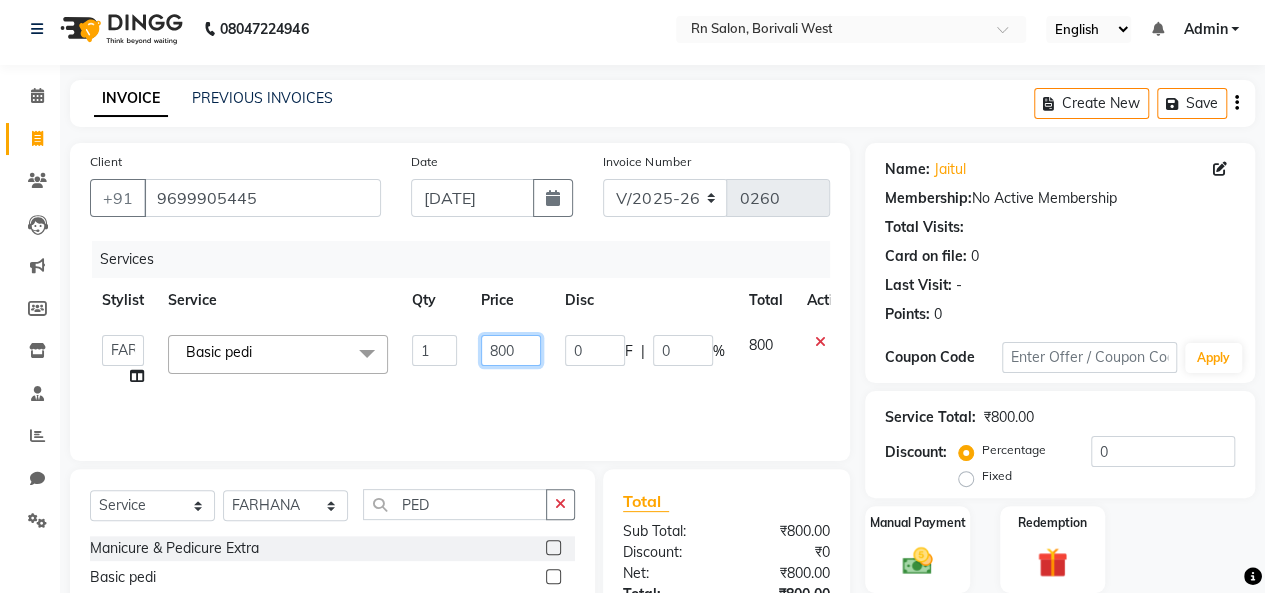 click on "800" 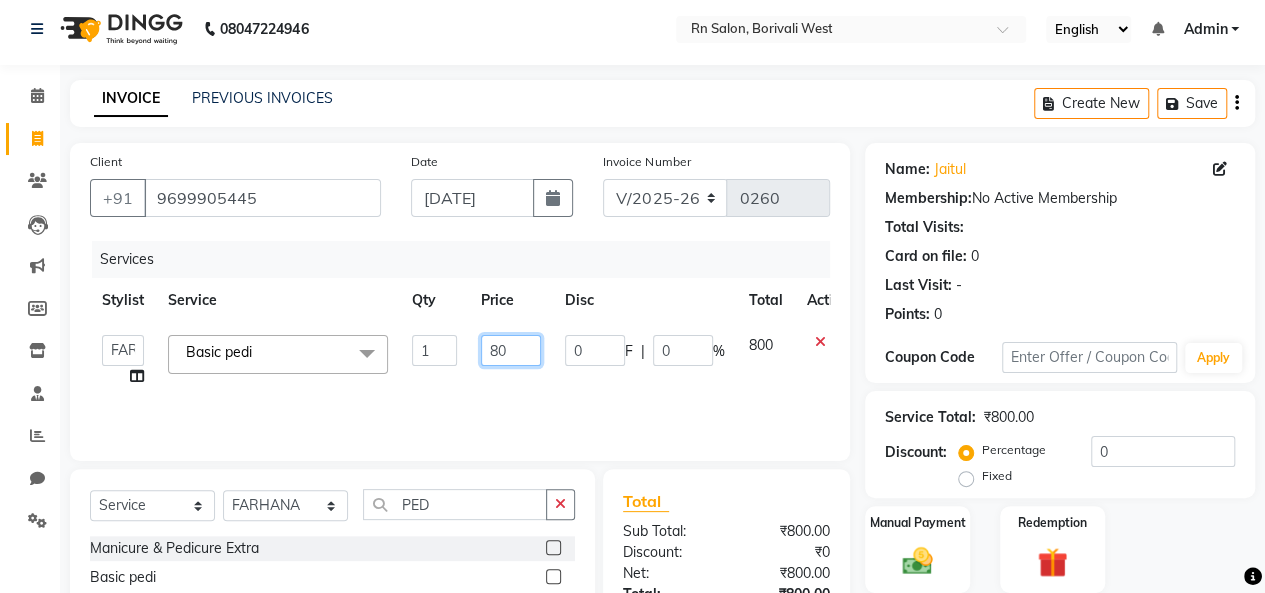 type on "8" 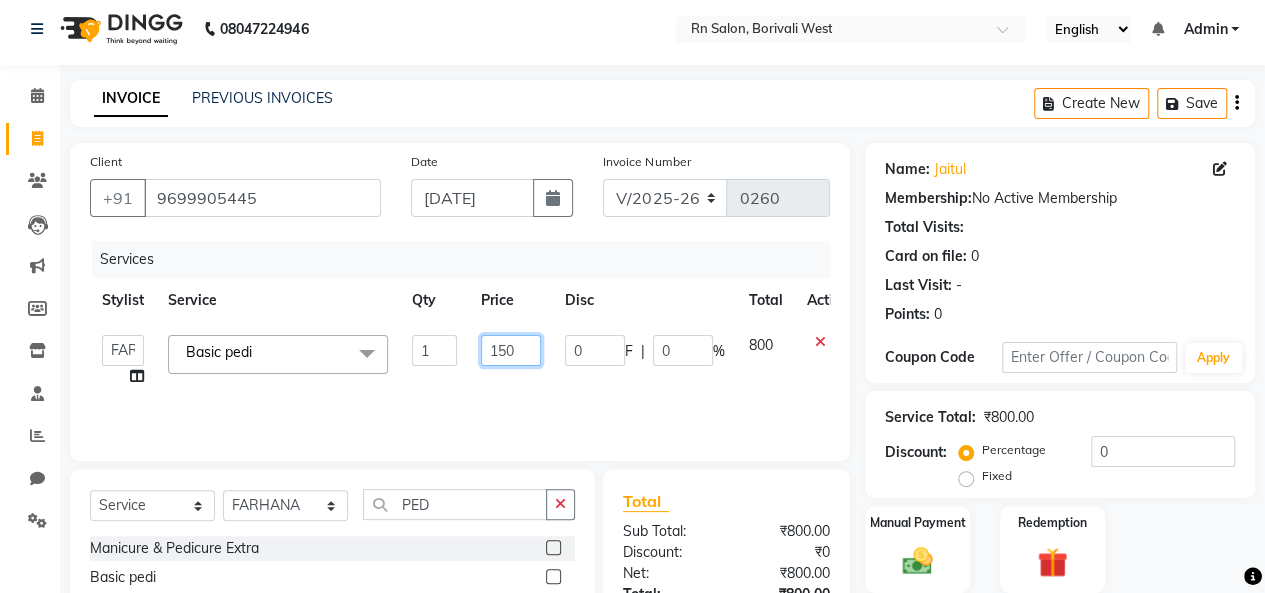 type on "1500" 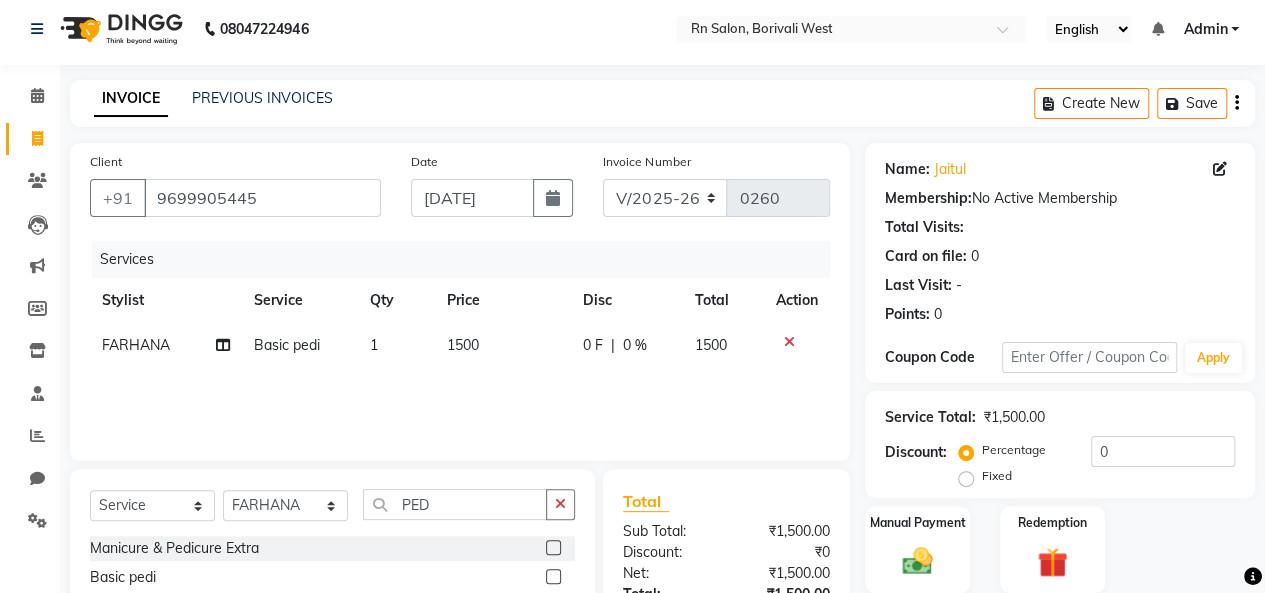 click on "0 %" 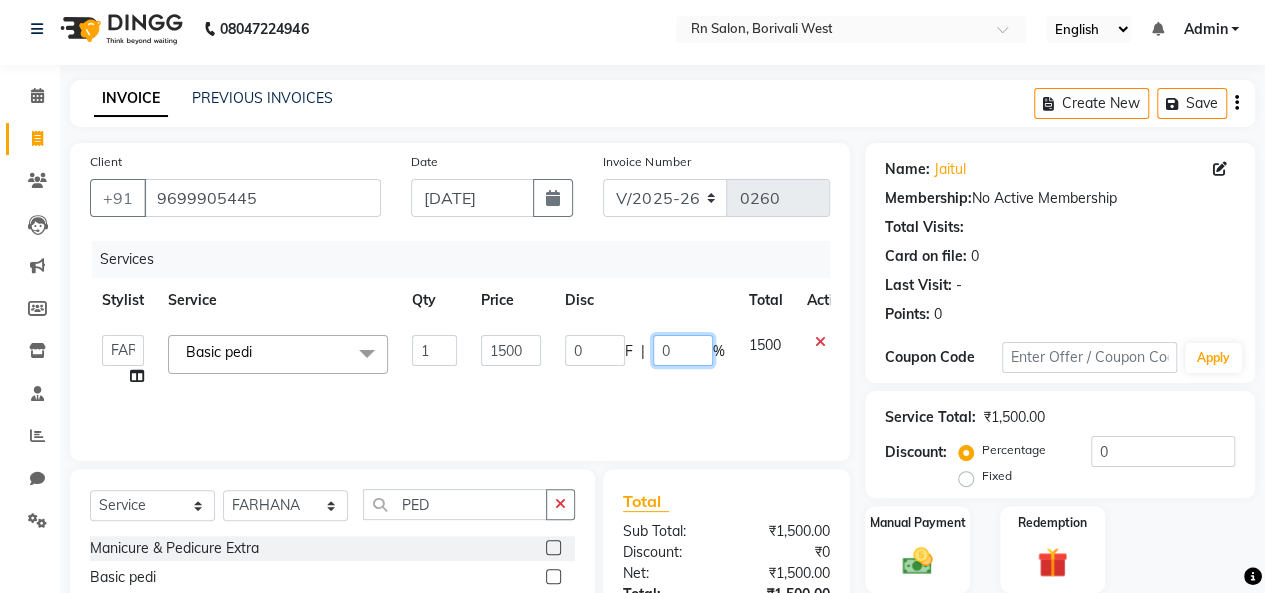 click on "0" 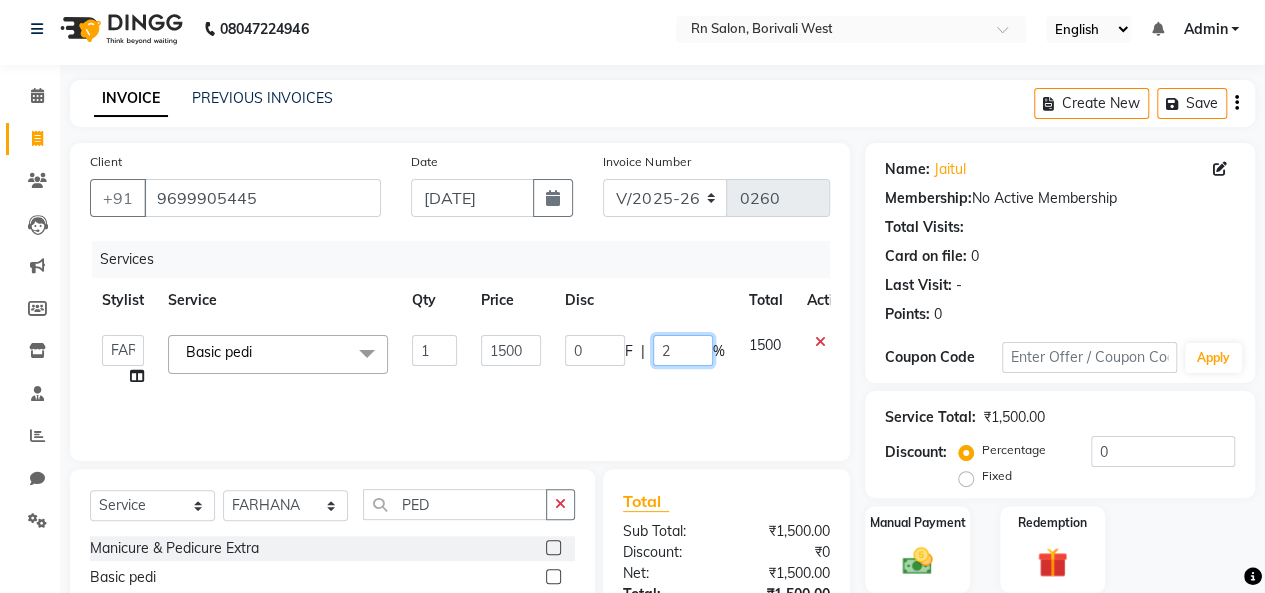 type on "20" 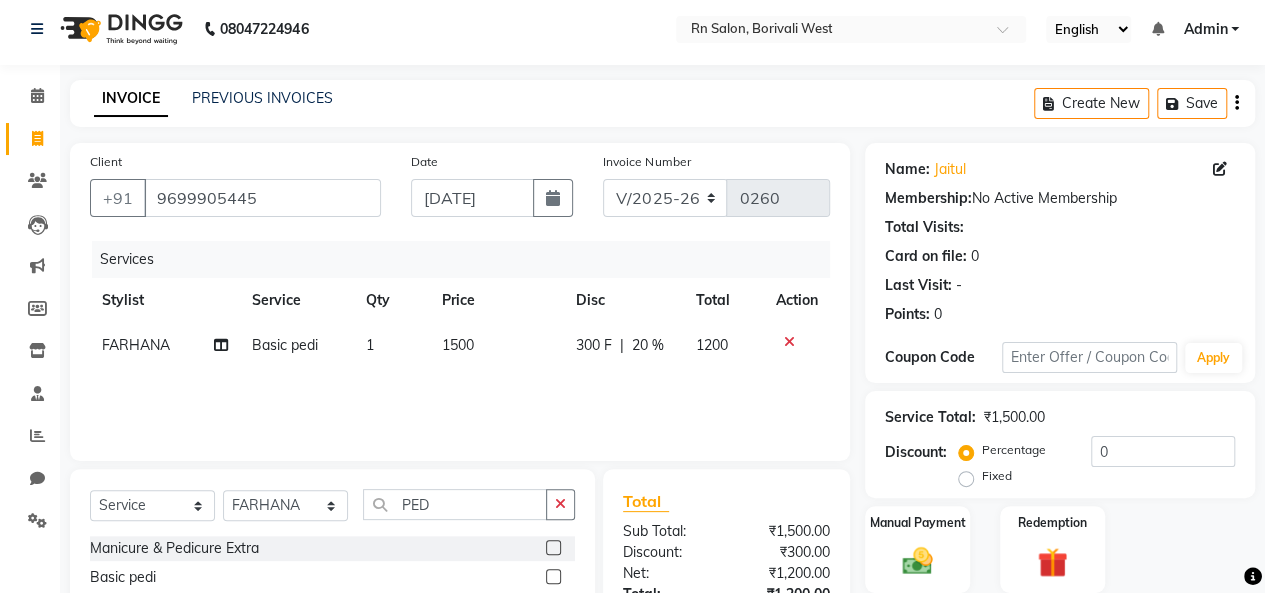 click on "Services Stylist Service Qty Price Disc Total Action FARHANA Basic pedi  1 1500 300 F | 20 % 1200" 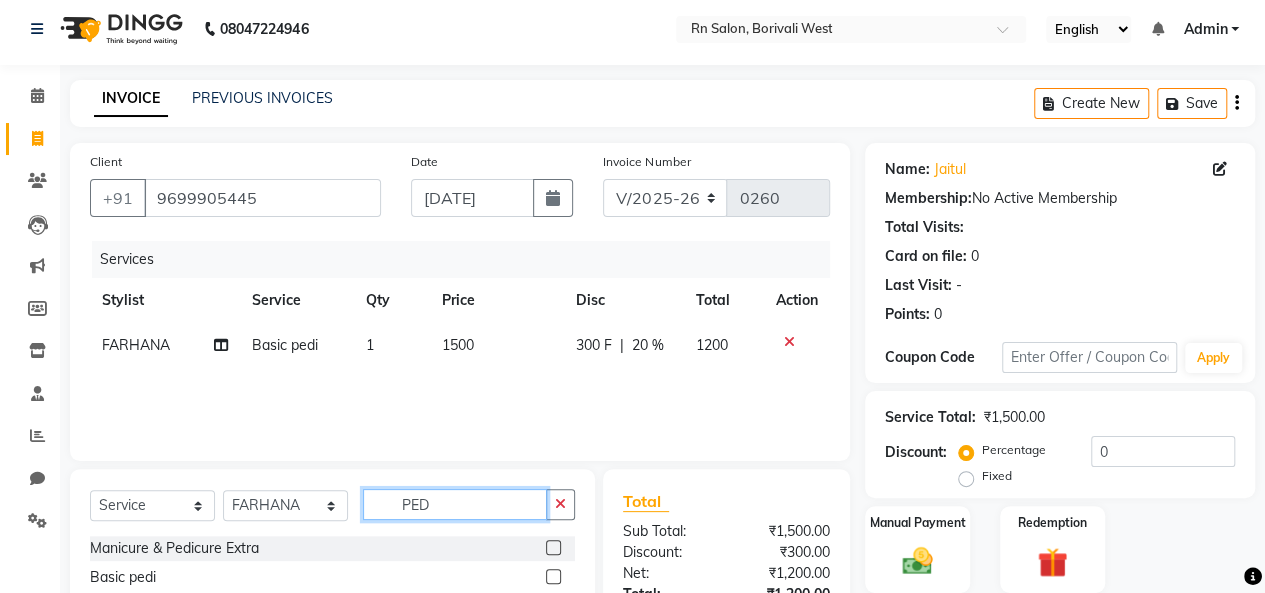 click on "PED" 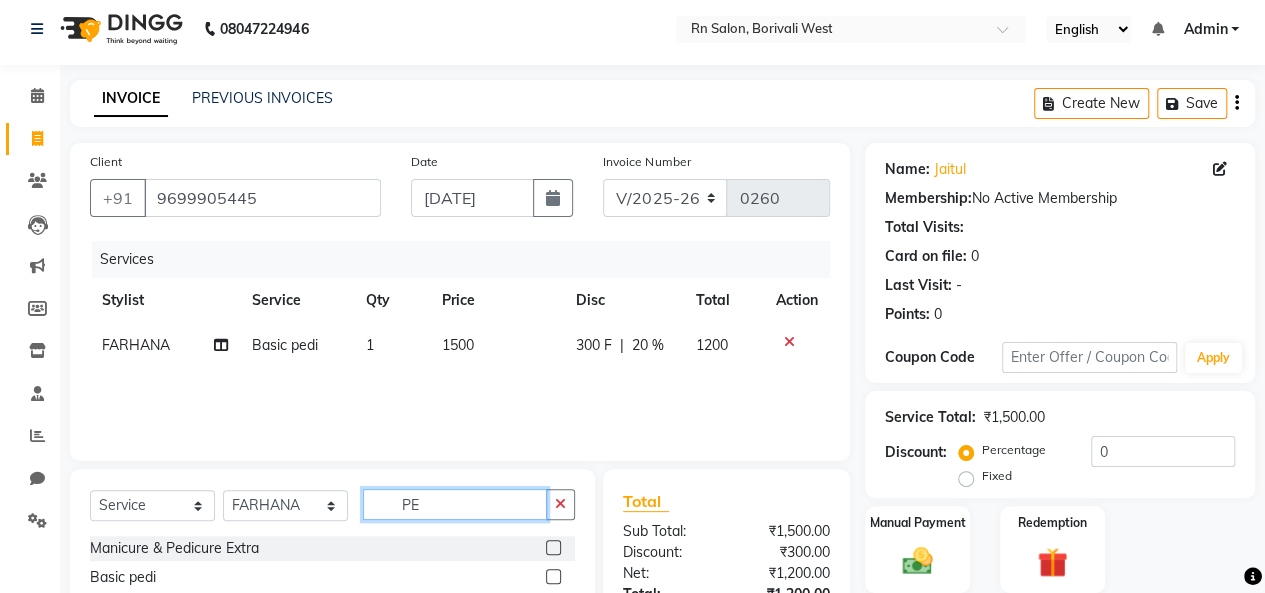type on "P" 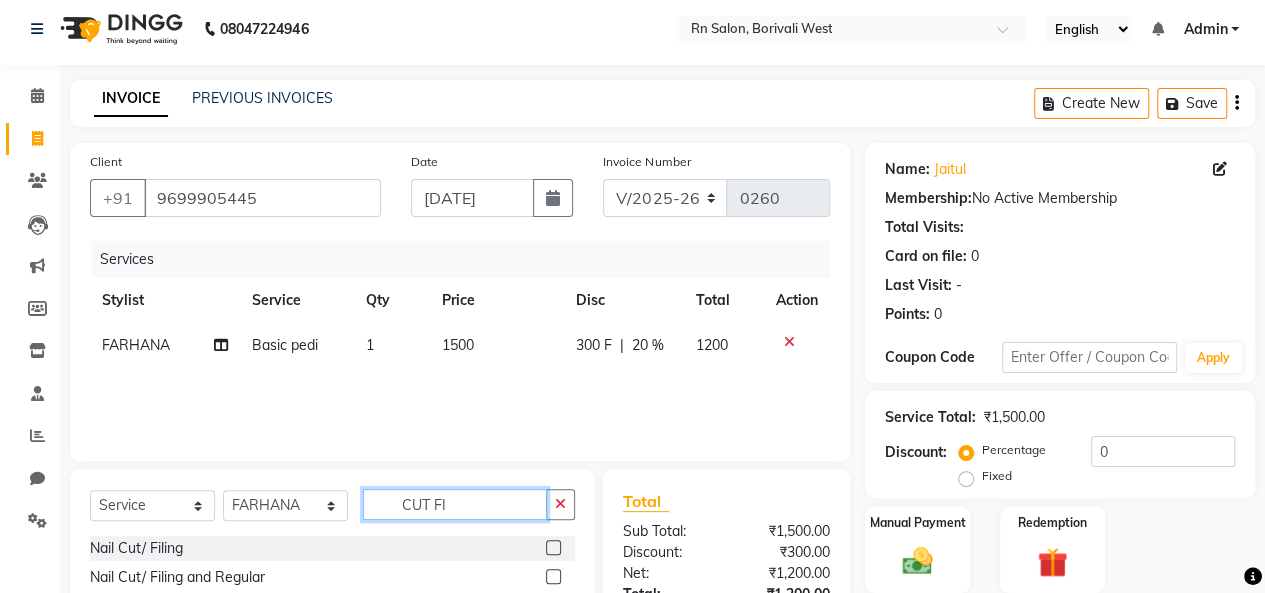 type on "CUT FI" 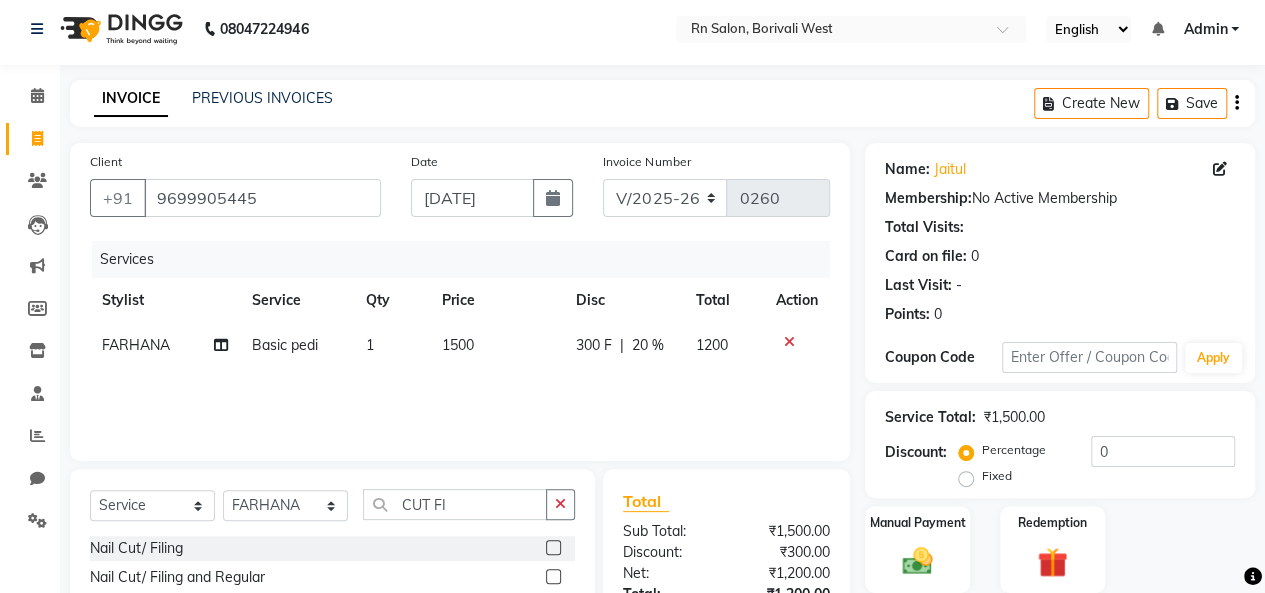 click 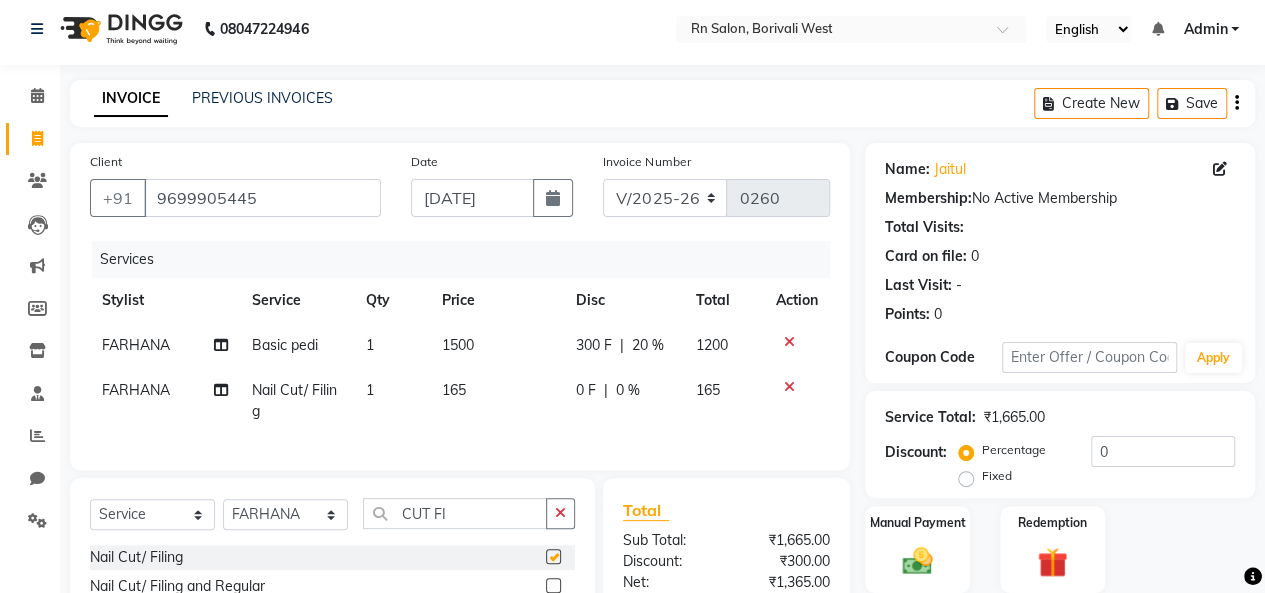 checkbox on "false" 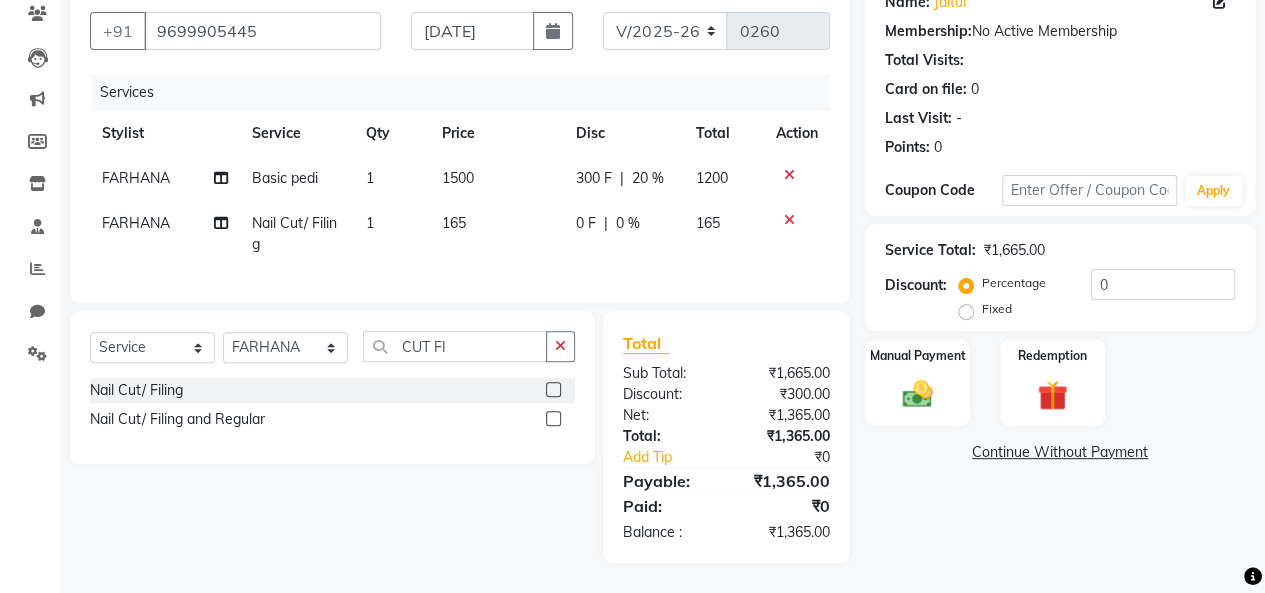 scroll, scrollTop: 0, scrollLeft: 0, axis: both 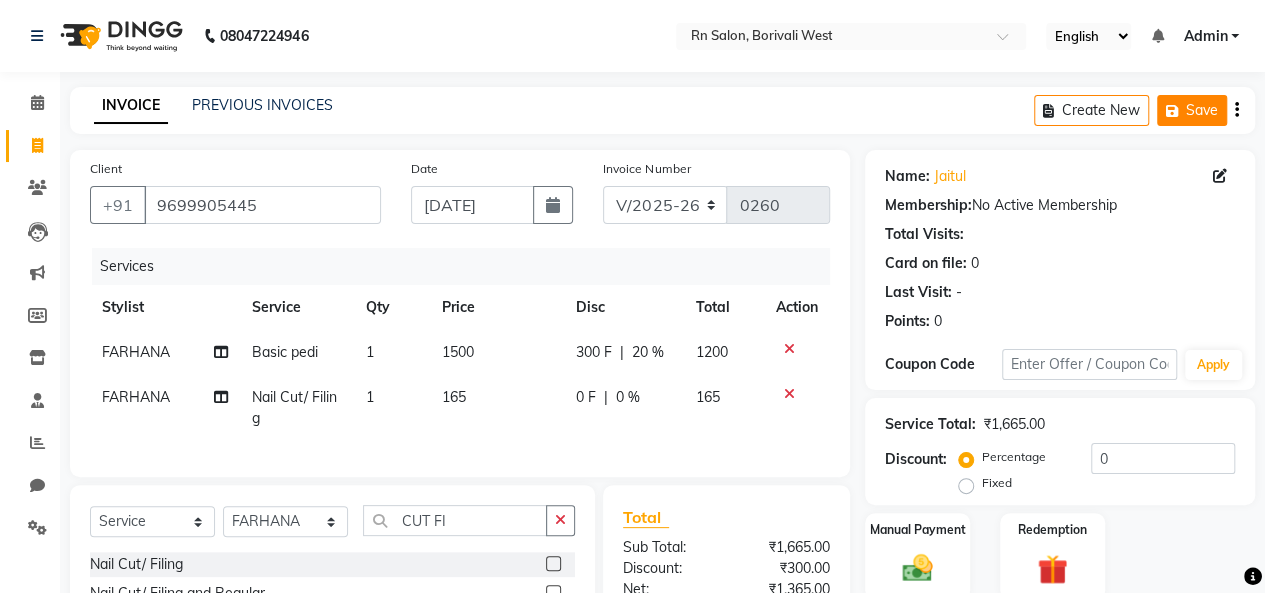 click on "Save" 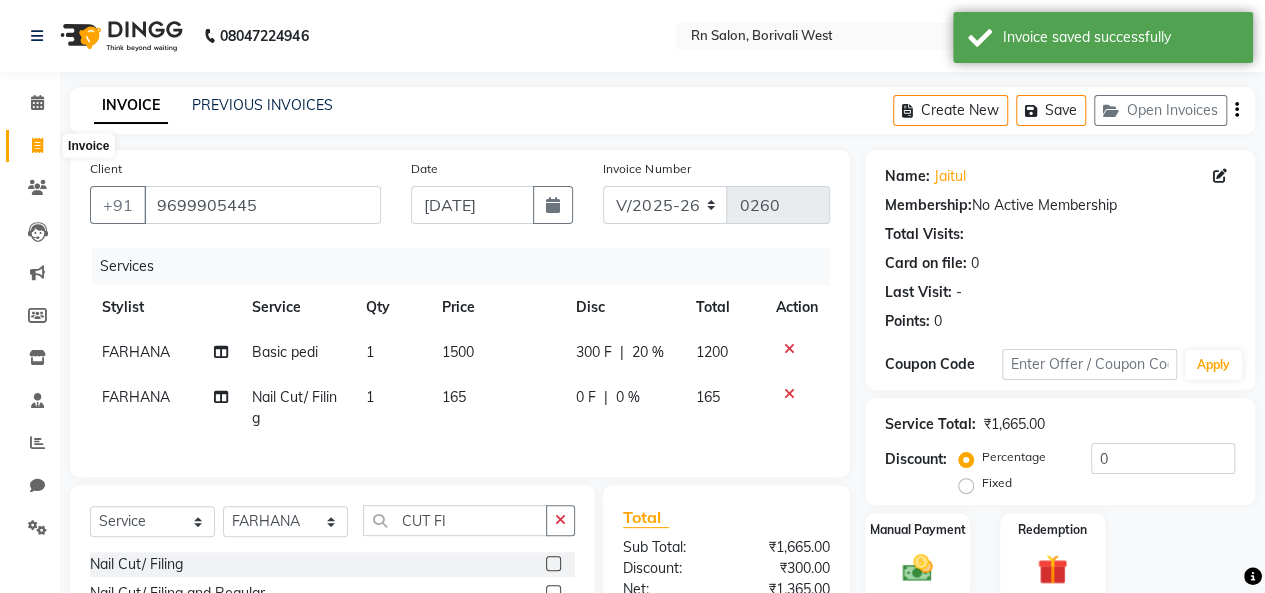 click 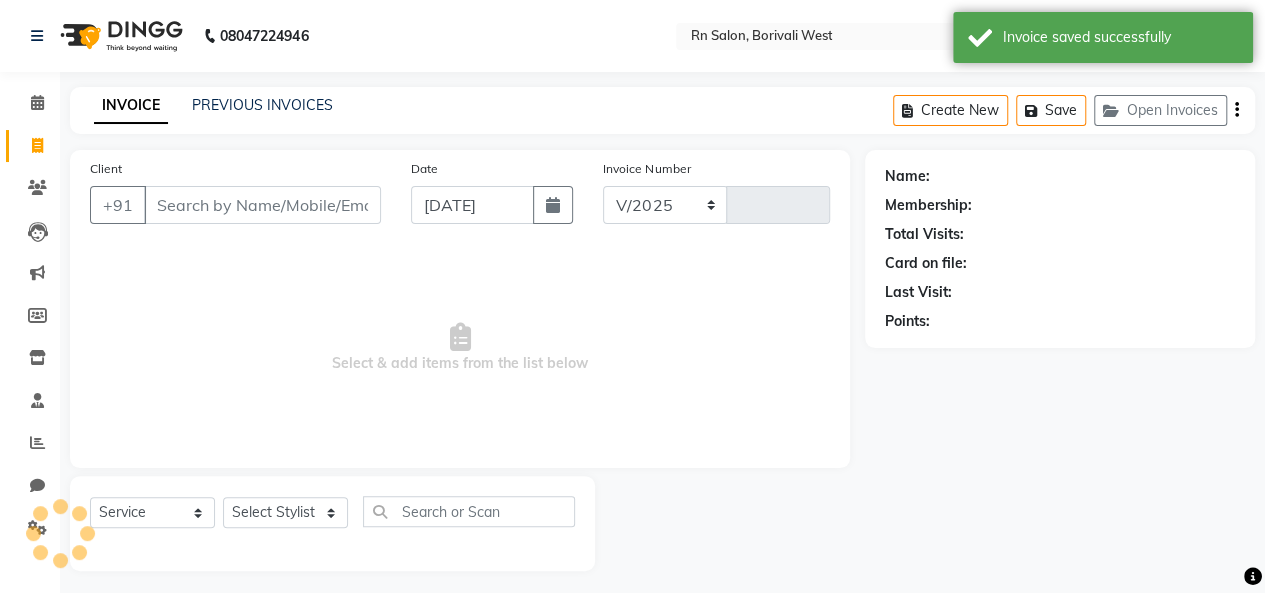 select on "8515" 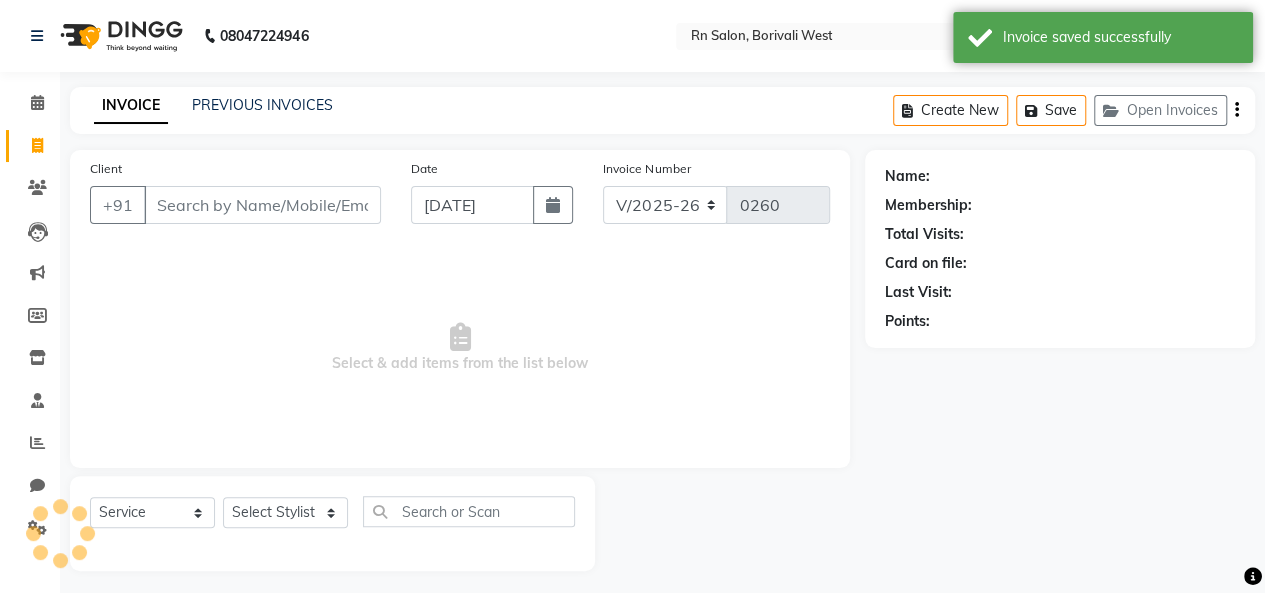 scroll, scrollTop: 7, scrollLeft: 0, axis: vertical 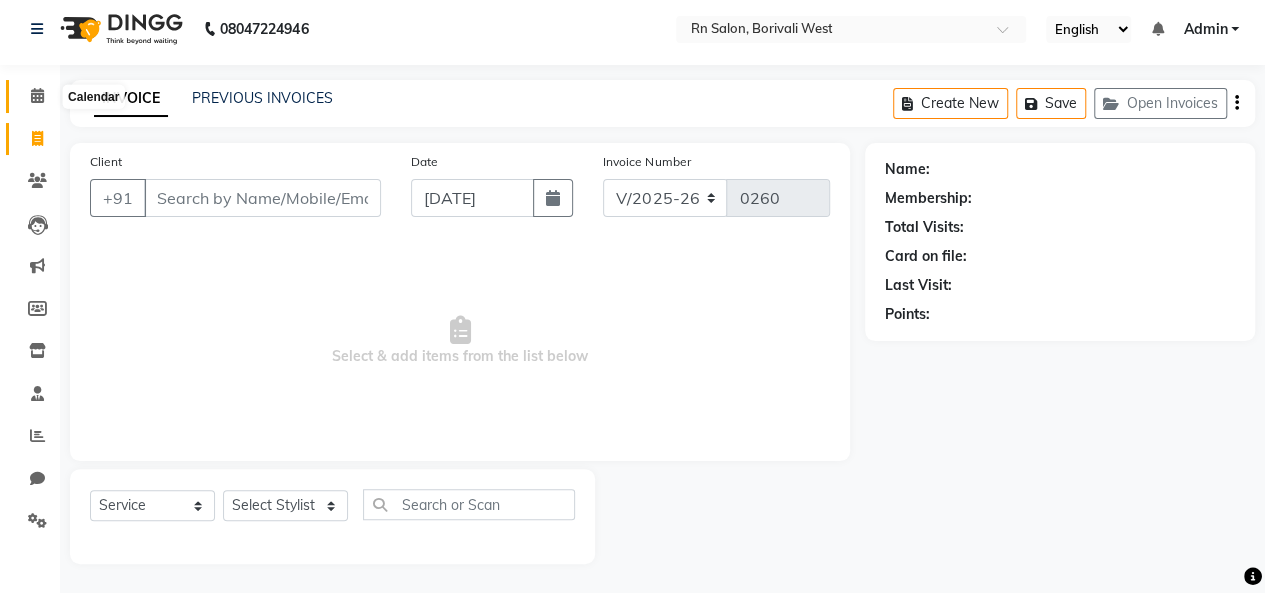 click 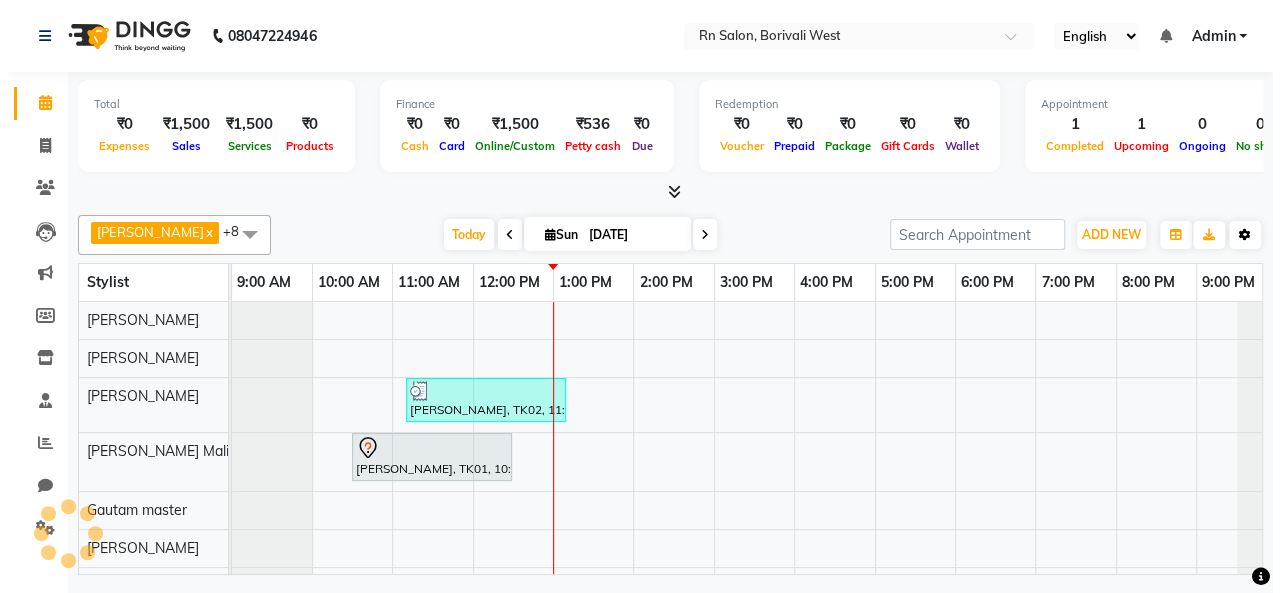 scroll, scrollTop: 0, scrollLeft: 0, axis: both 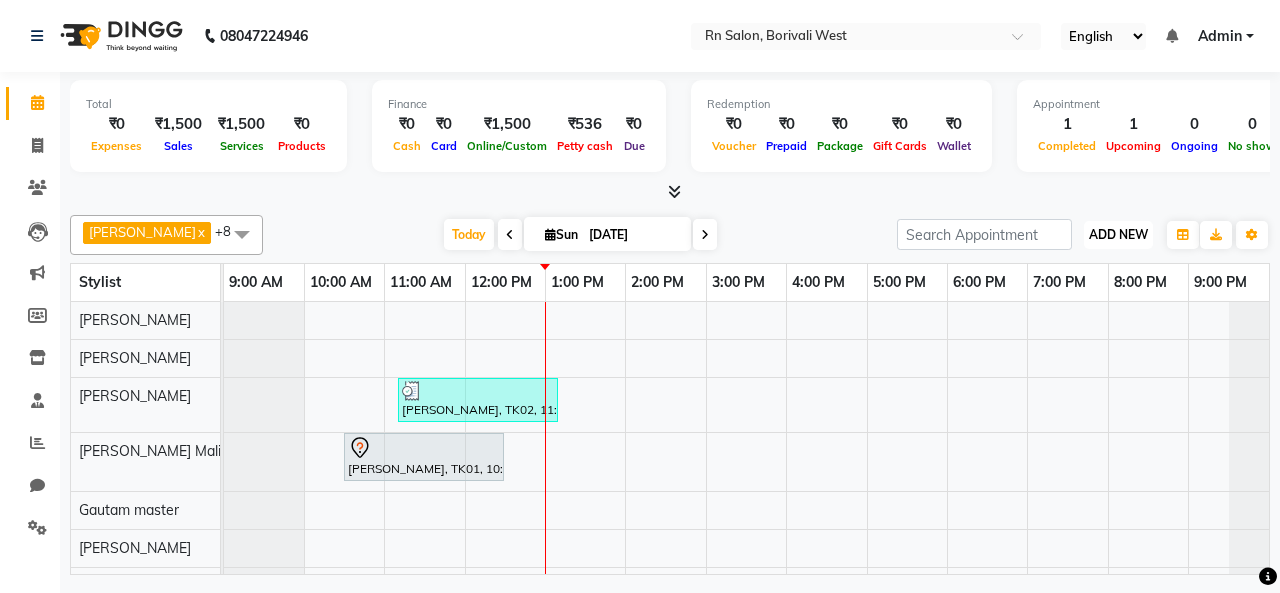 click on "ADD NEW" at bounding box center (1118, 234) 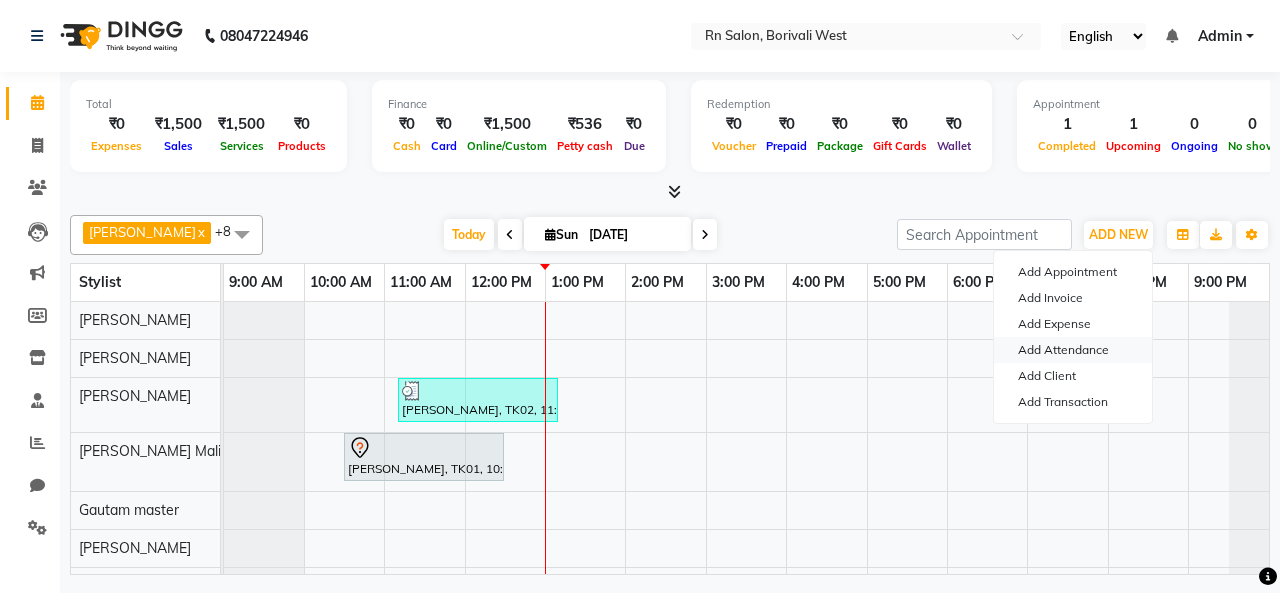 click on "Add Attendance" at bounding box center [1073, 350] 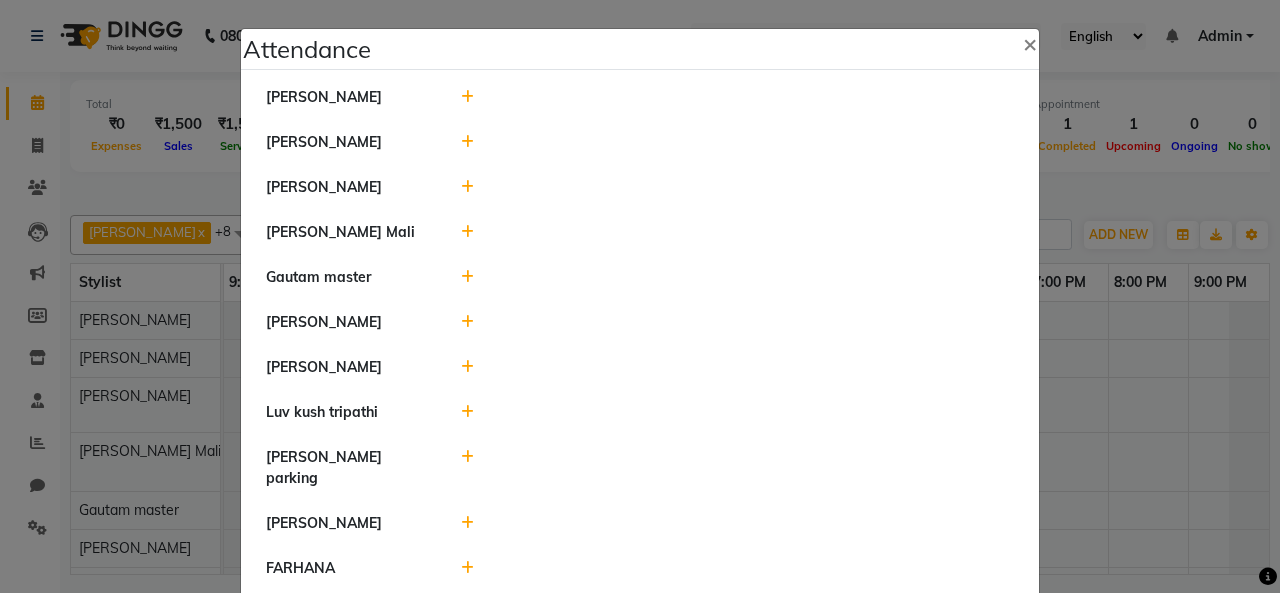 click 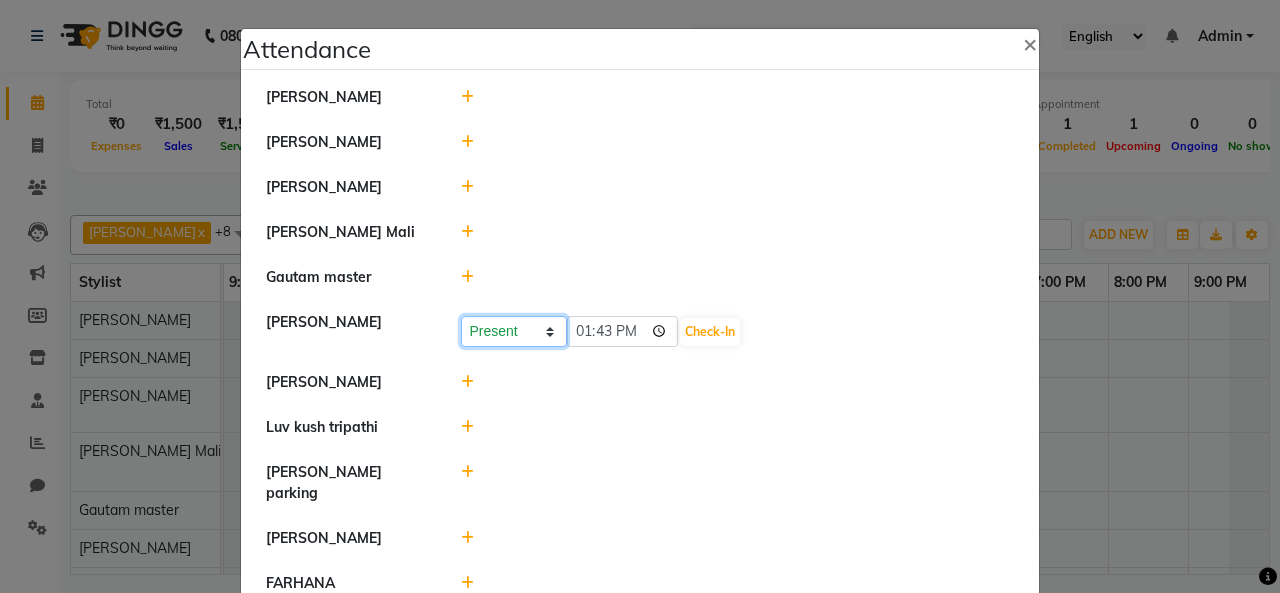 click on "Present Absent Late Half Day Weekly Off" 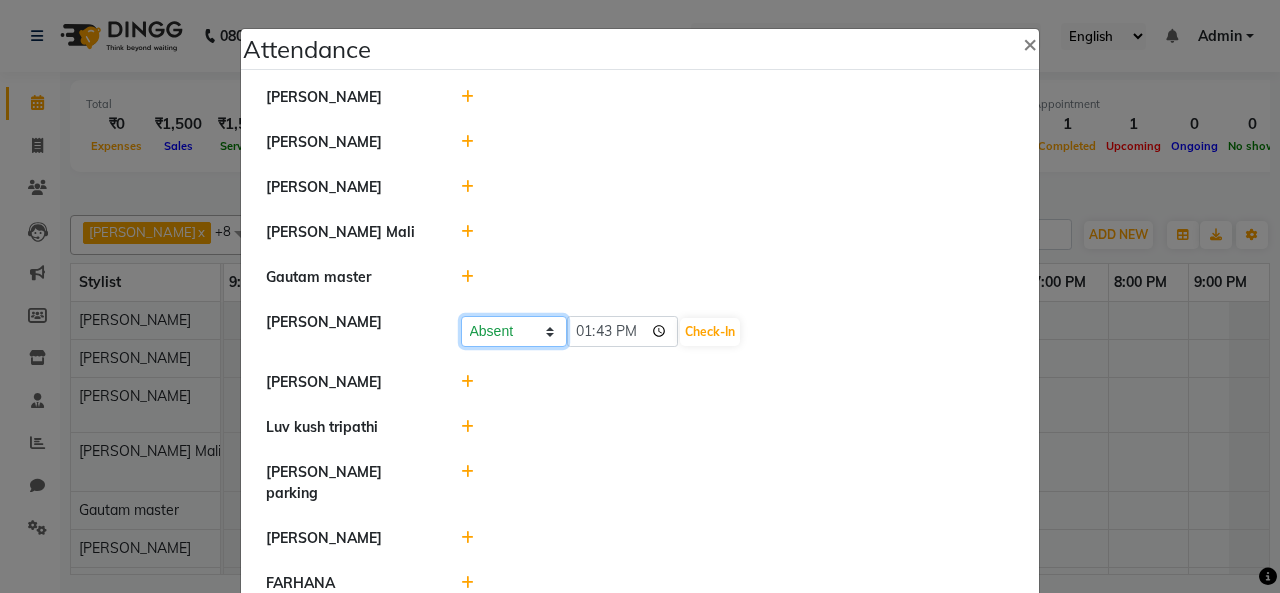 click on "Present Absent Late Half Day Weekly Off" 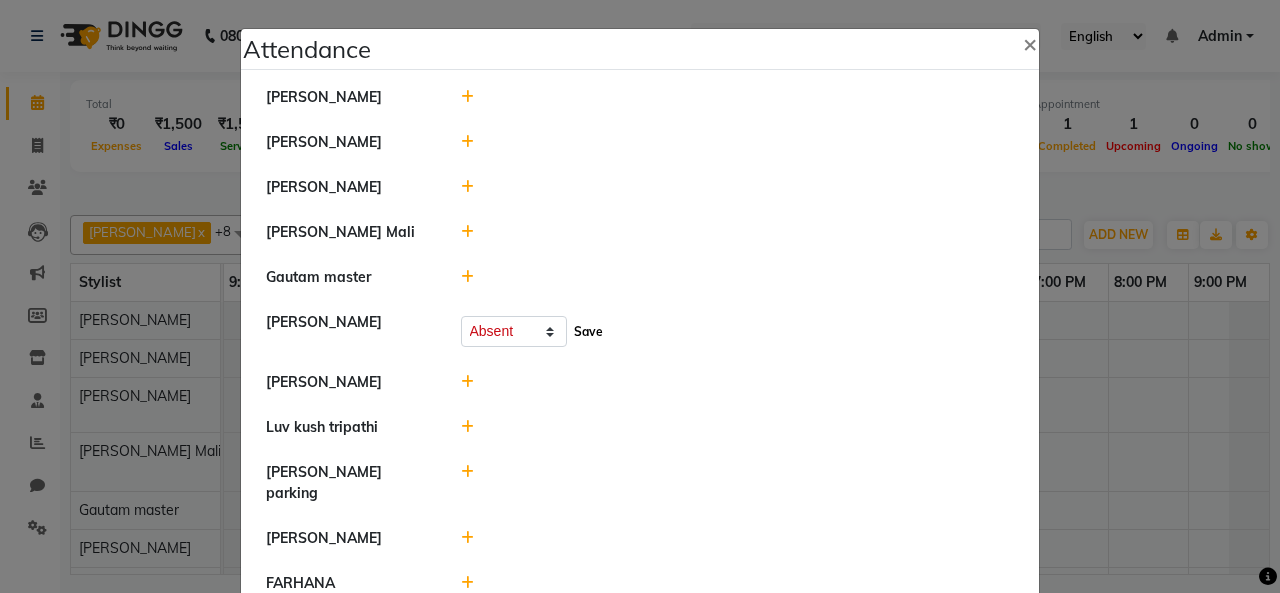 click on "Save" 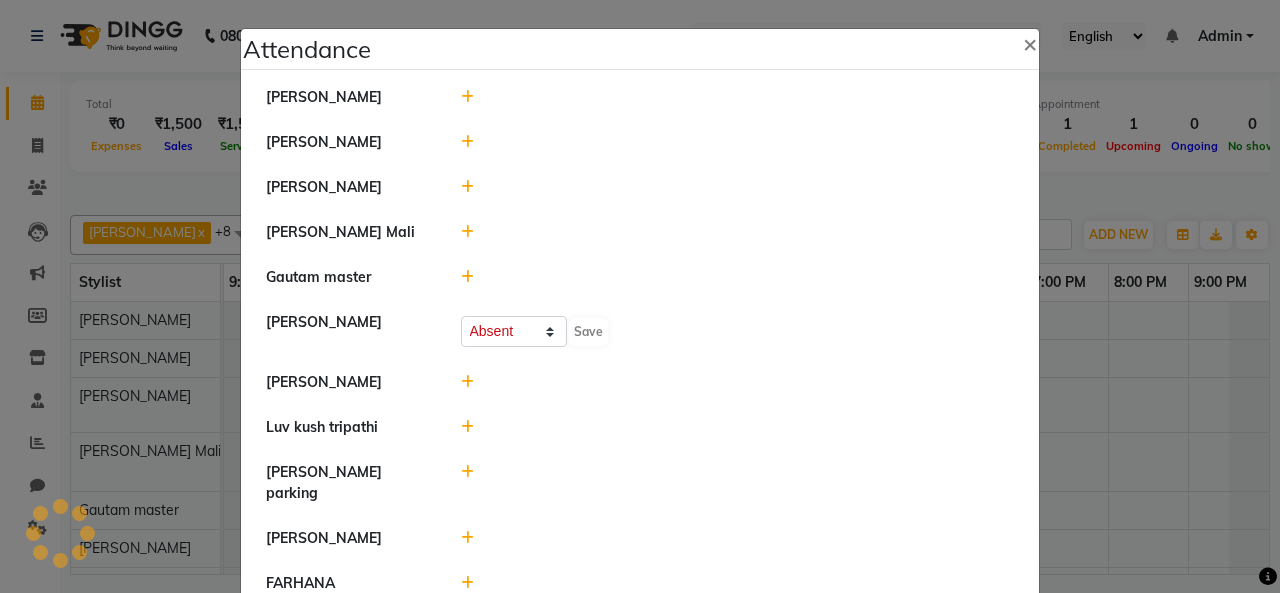 select on "A" 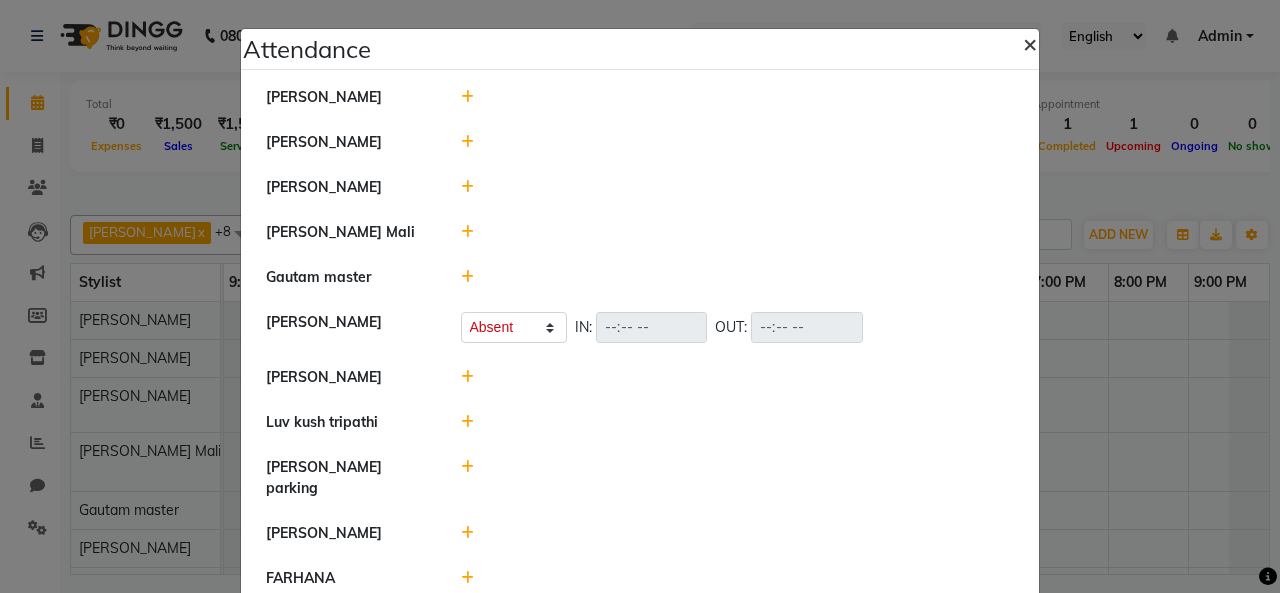 click on "×" 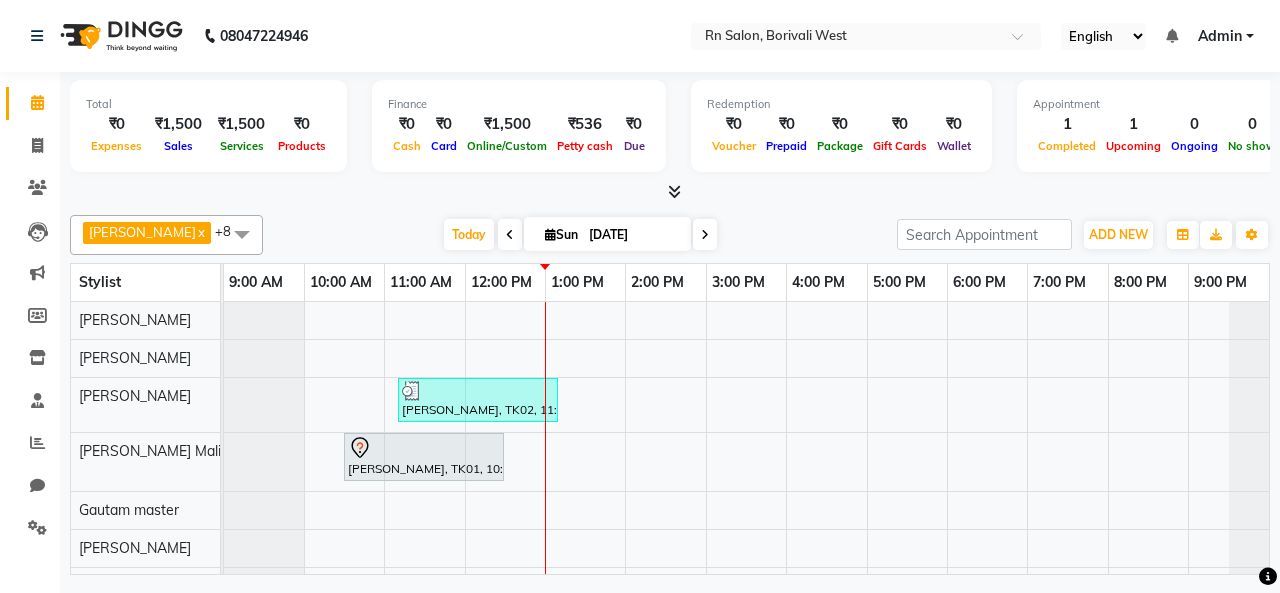 scroll, scrollTop: 100, scrollLeft: 0, axis: vertical 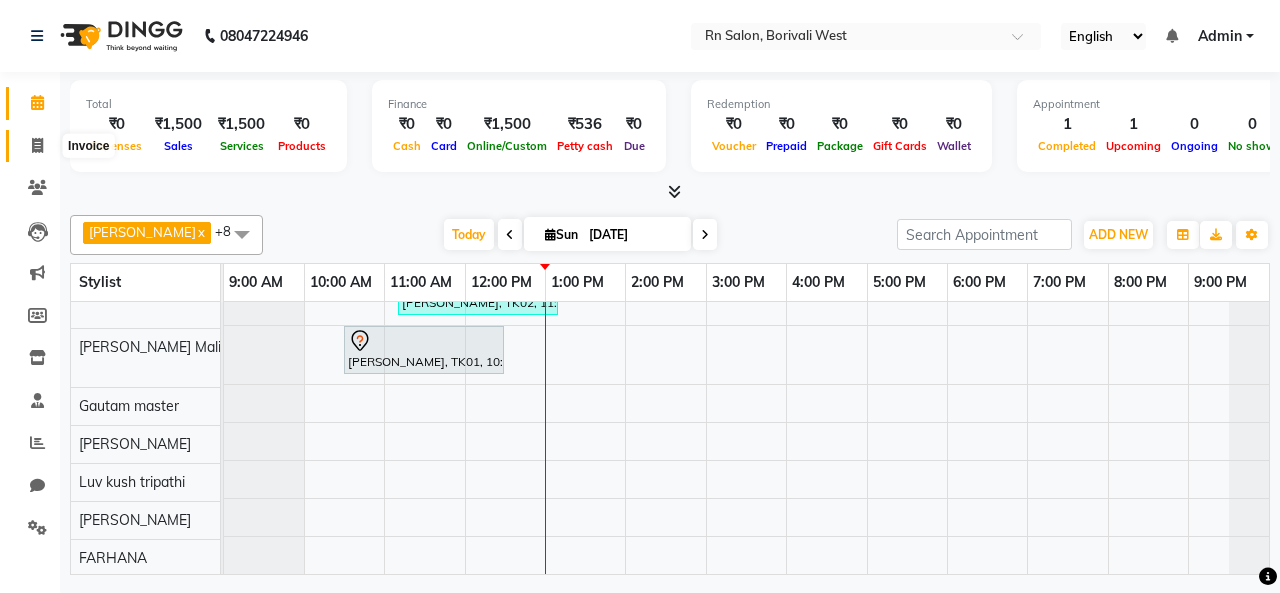 click 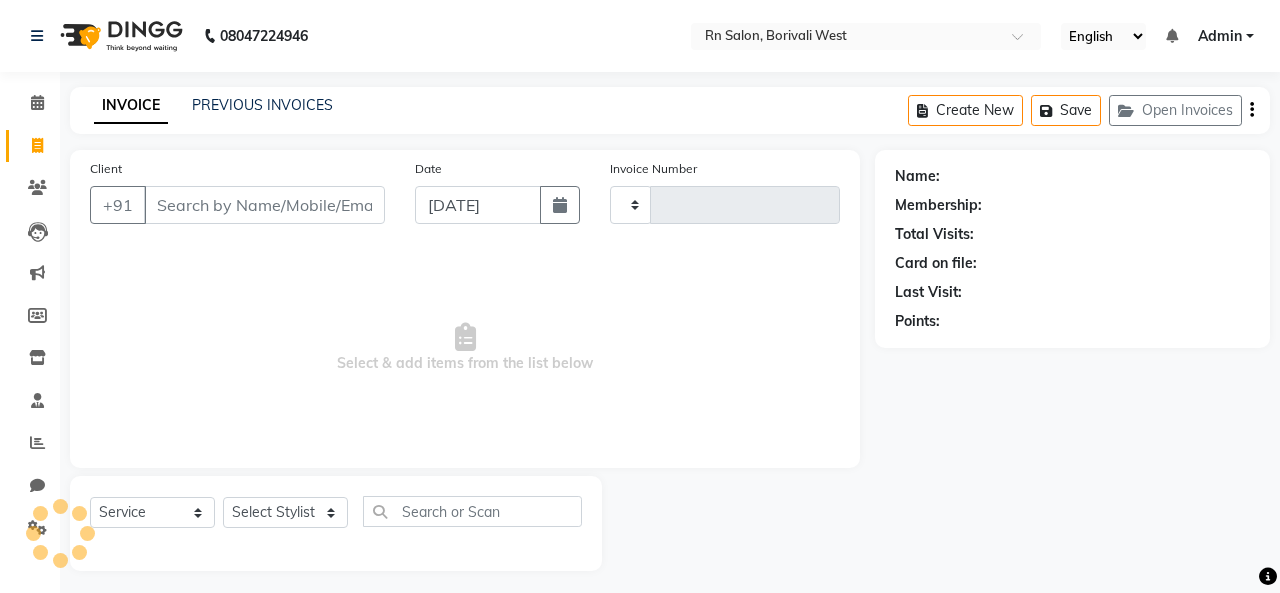 type on "0260" 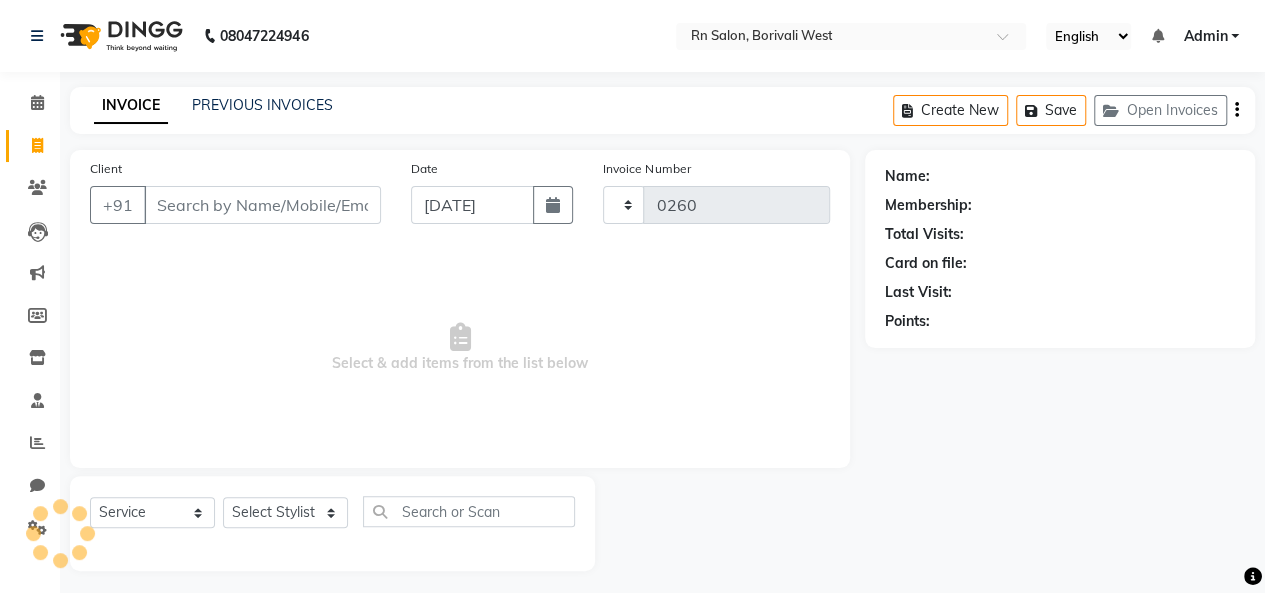 select on "8515" 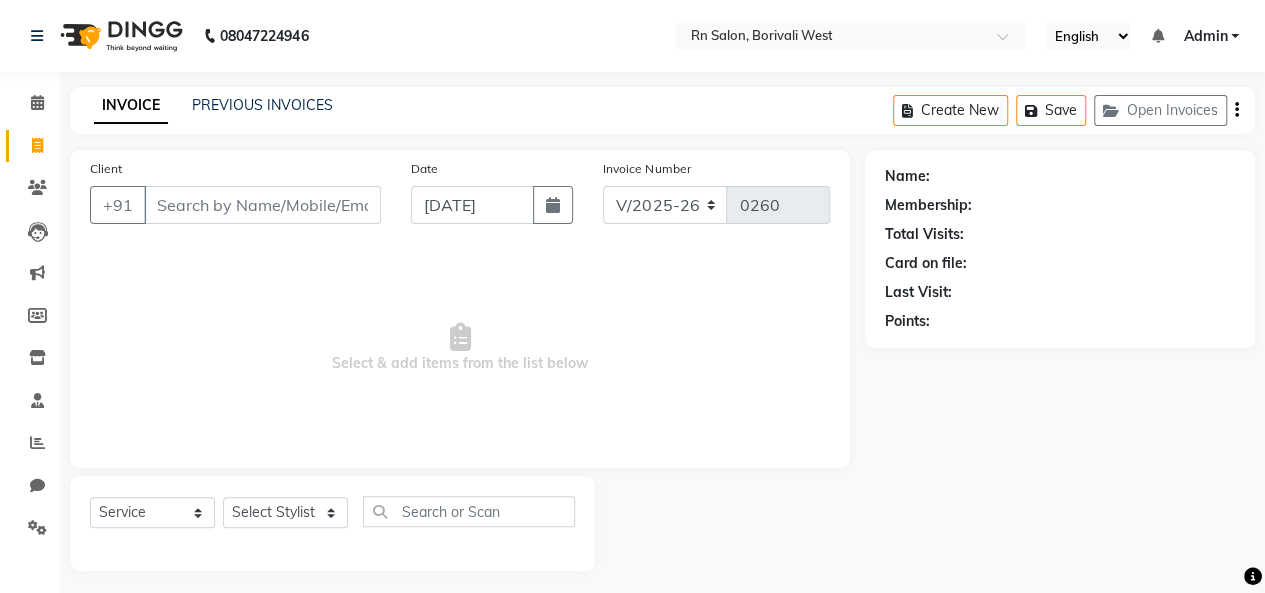 click on "Client" at bounding box center [262, 205] 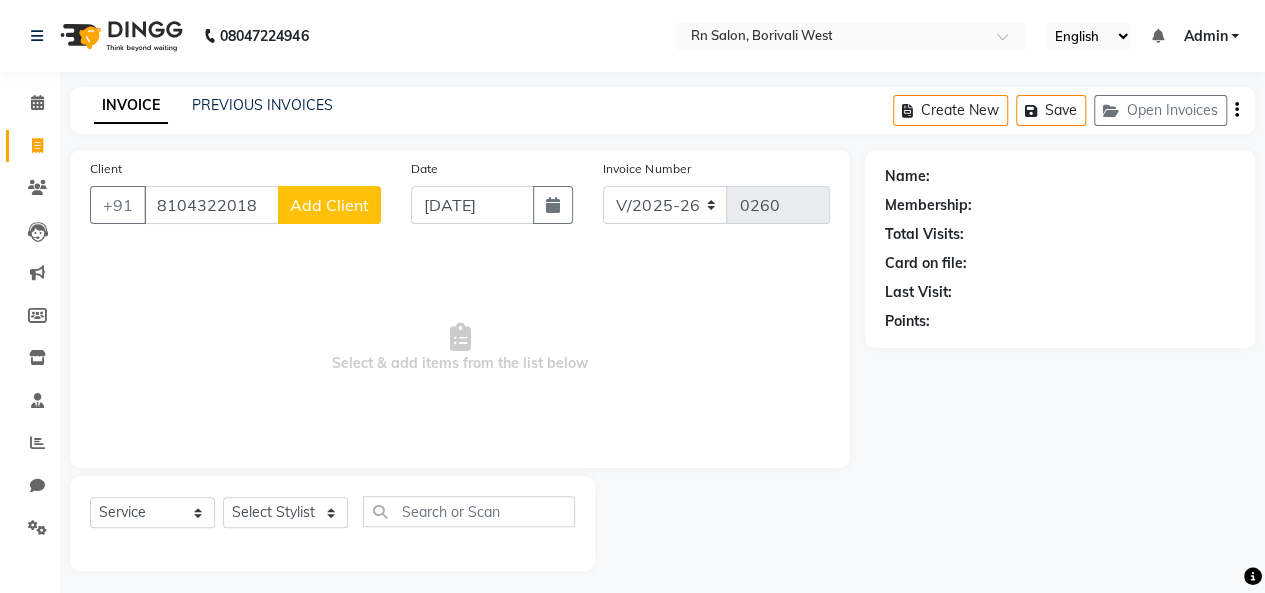 type on "8104322018" 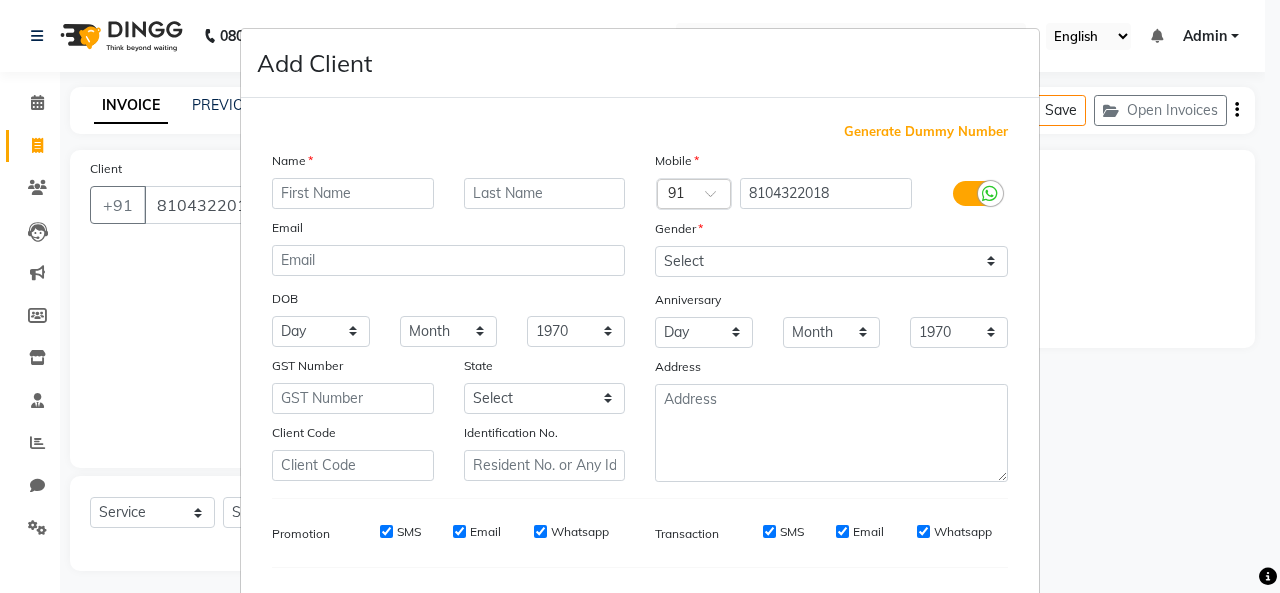 click at bounding box center (353, 193) 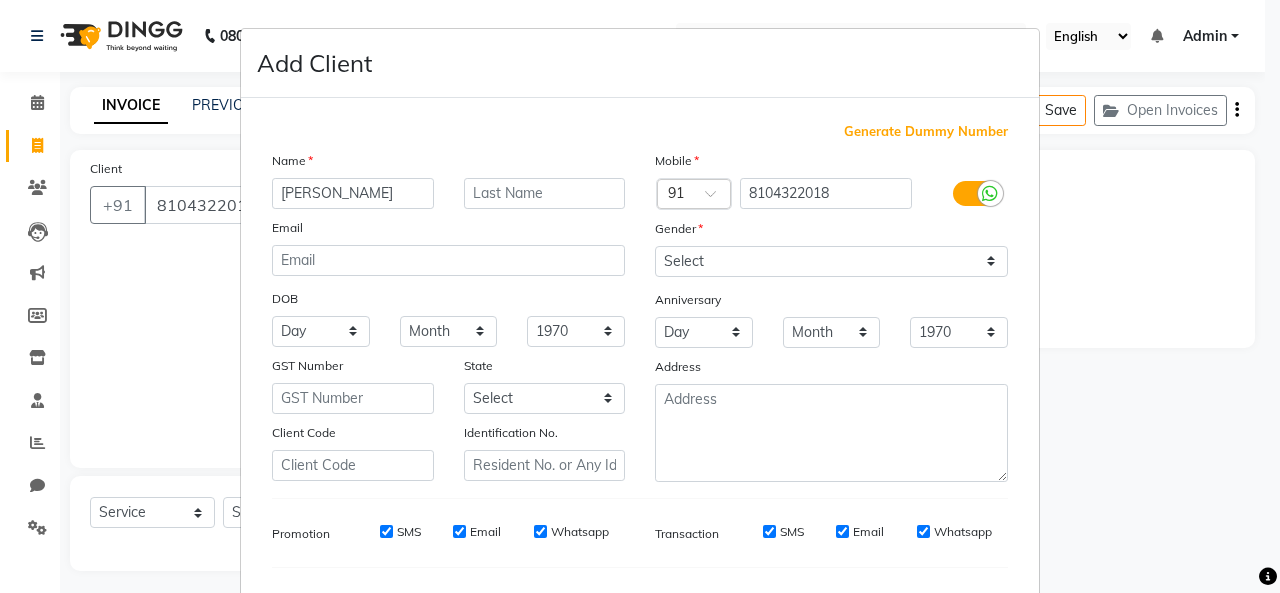 type on "KEVIN" 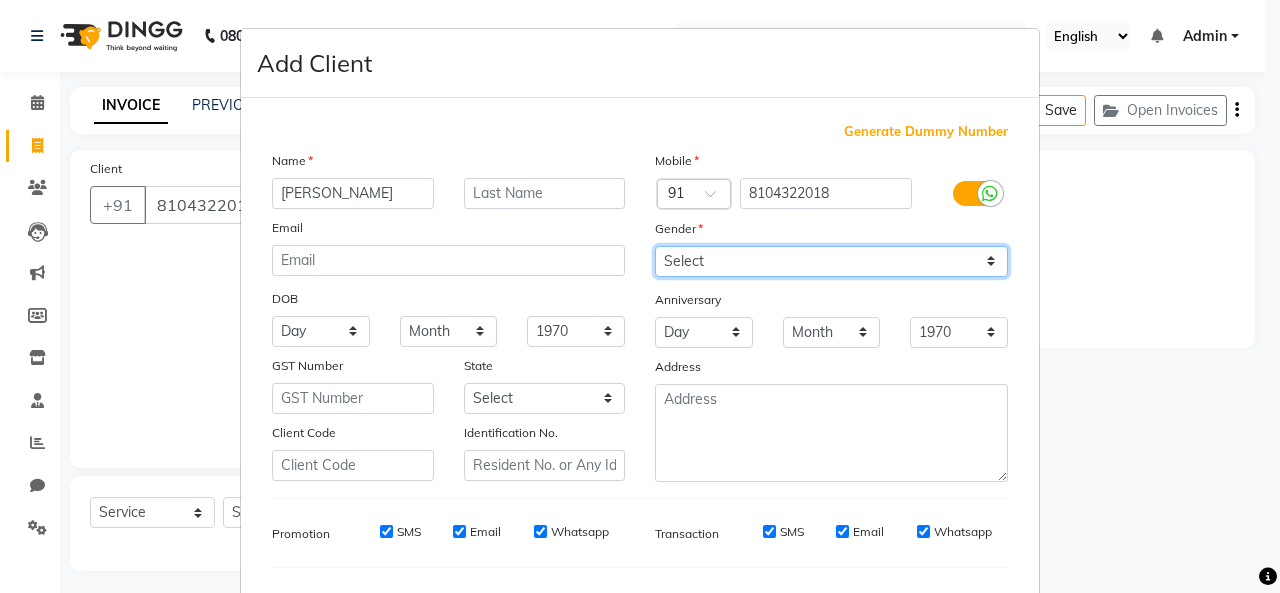 click on "Select Male Female Other Prefer Not To Say" at bounding box center (831, 261) 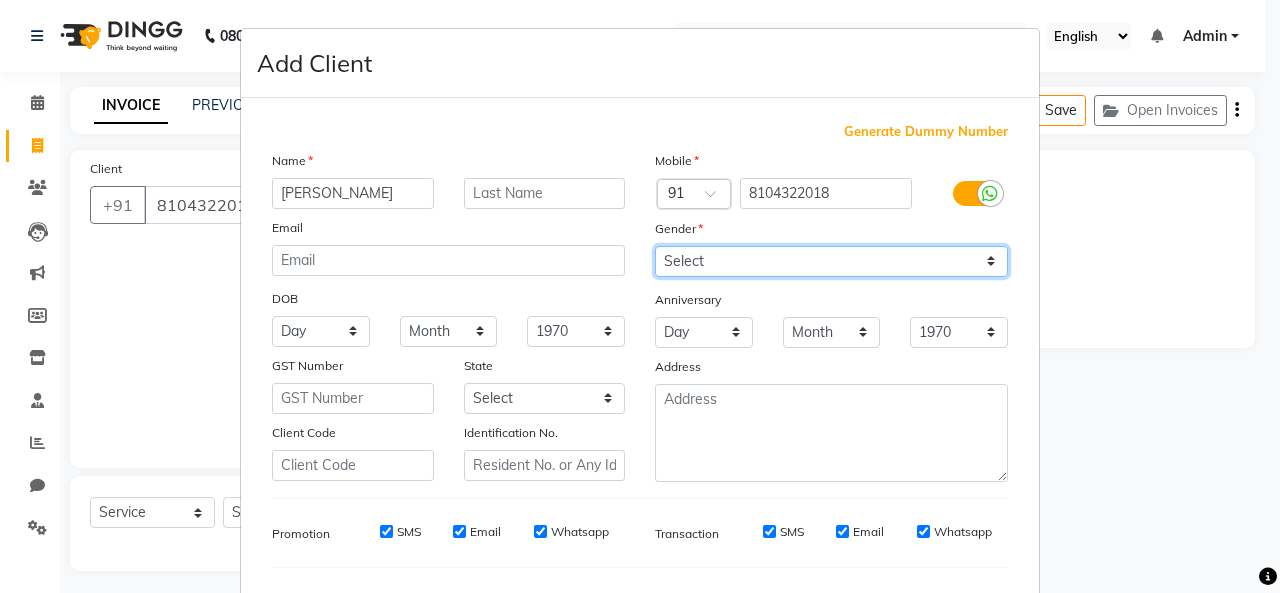 select on "male" 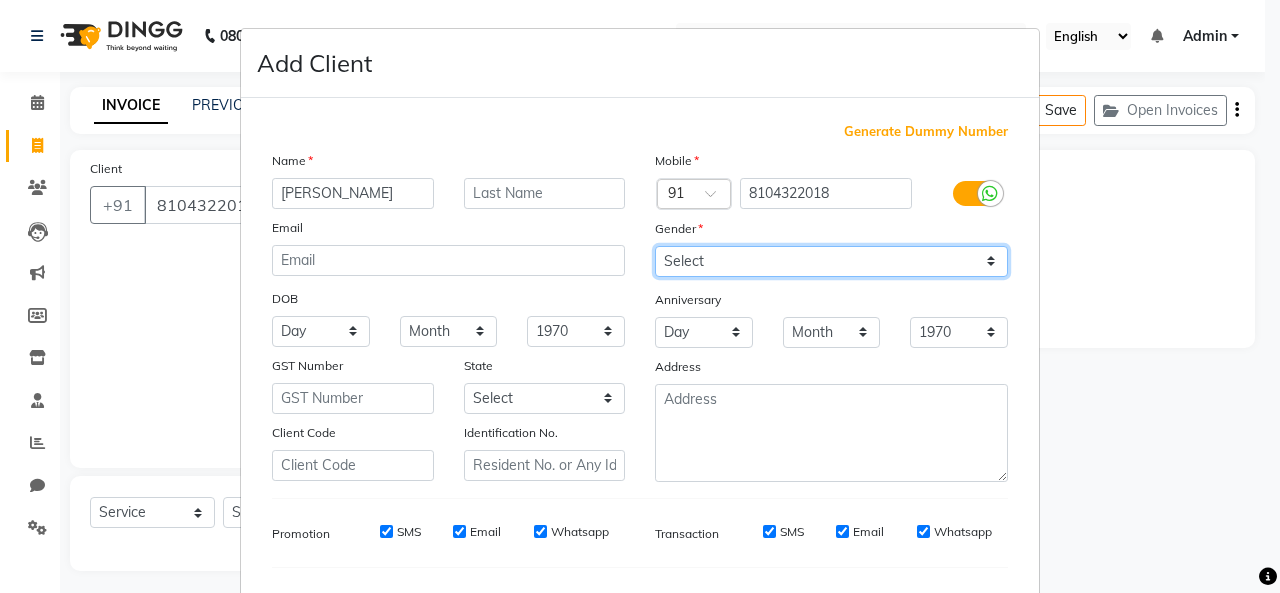 click on "Select Male Female Other Prefer Not To Say" at bounding box center [831, 261] 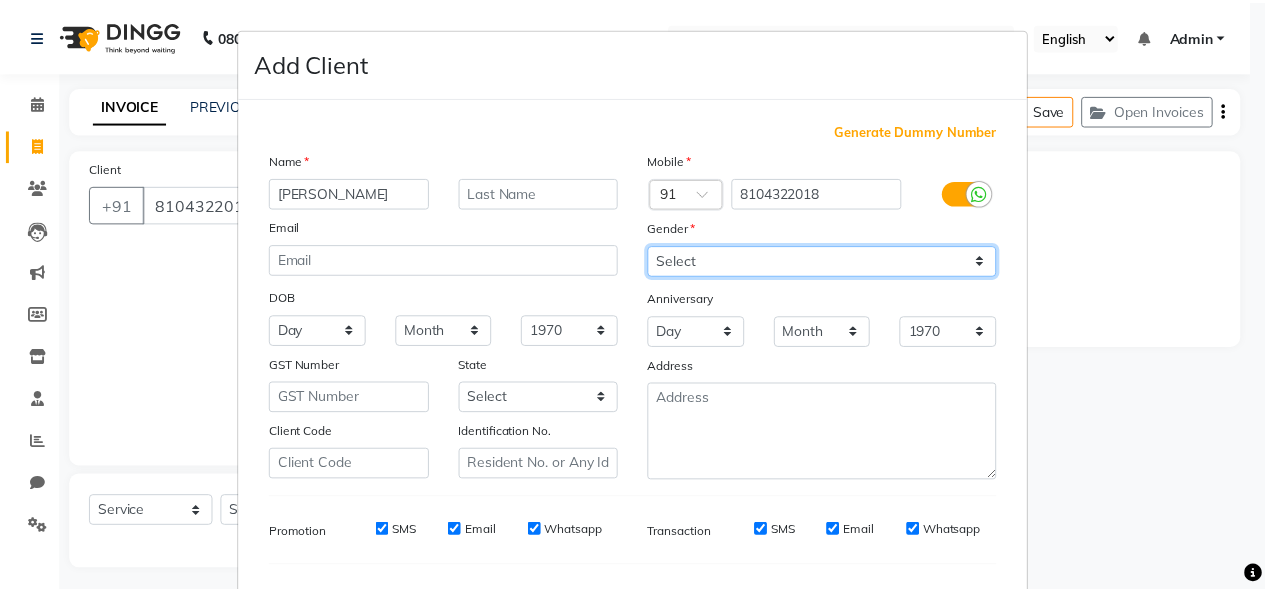 scroll, scrollTop: 252, scrollLeft: 0, axis: vertical 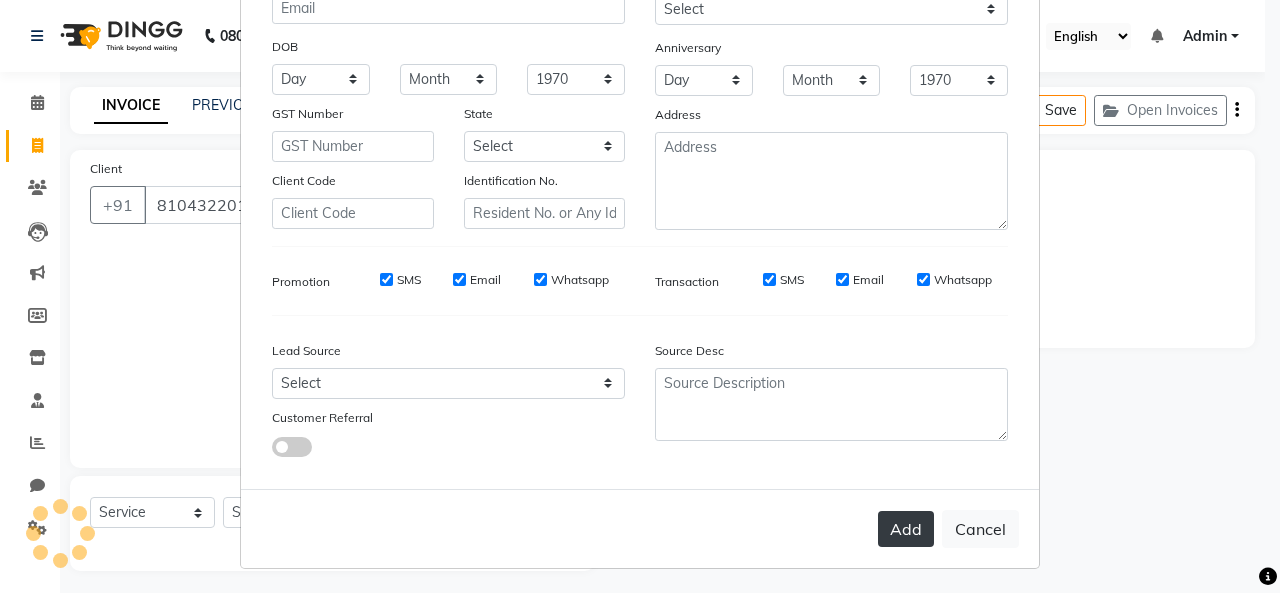 click on "Add" at bounding box center [906, 529] 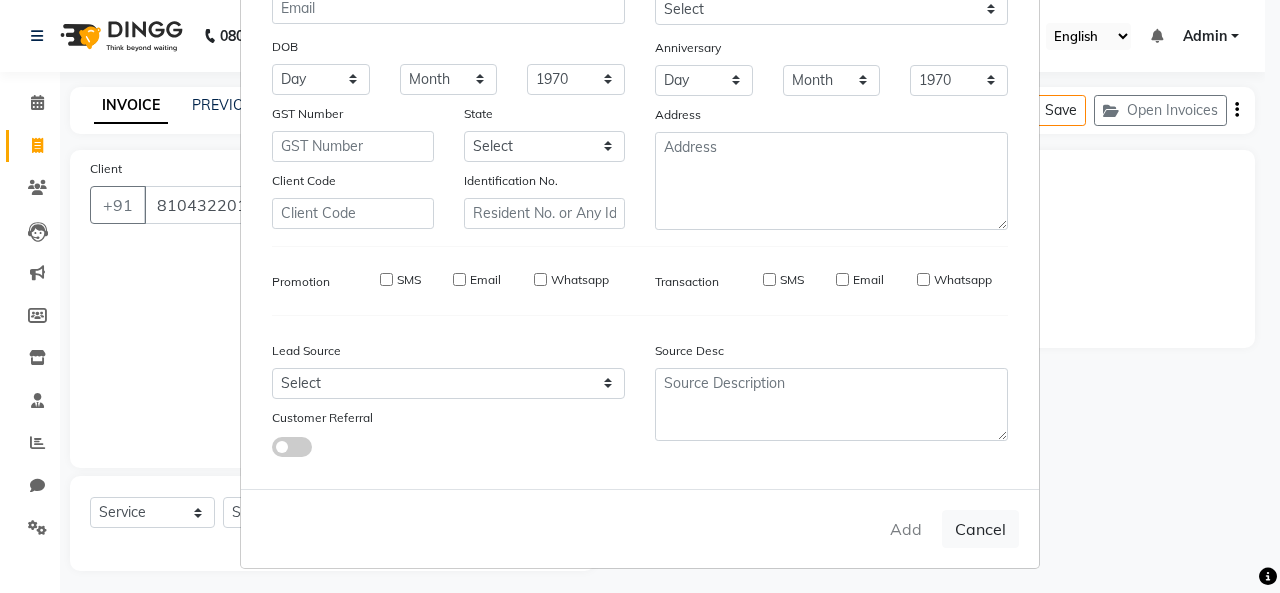 type 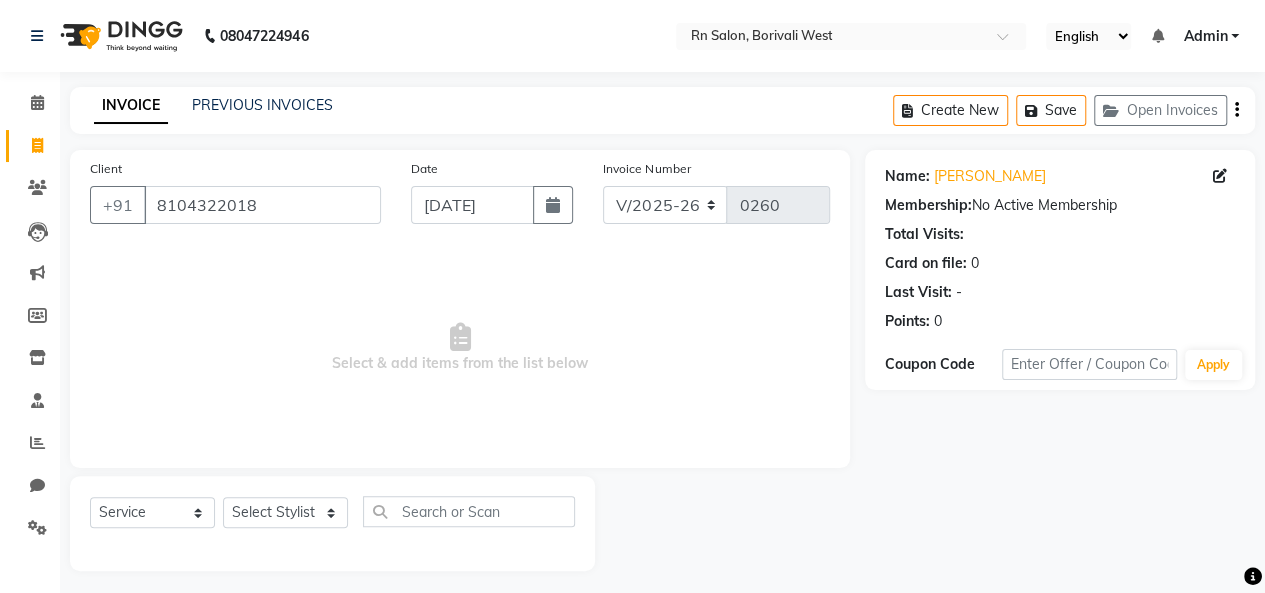 click on "Select & add items from the list below" at bounding box center (460, 348) 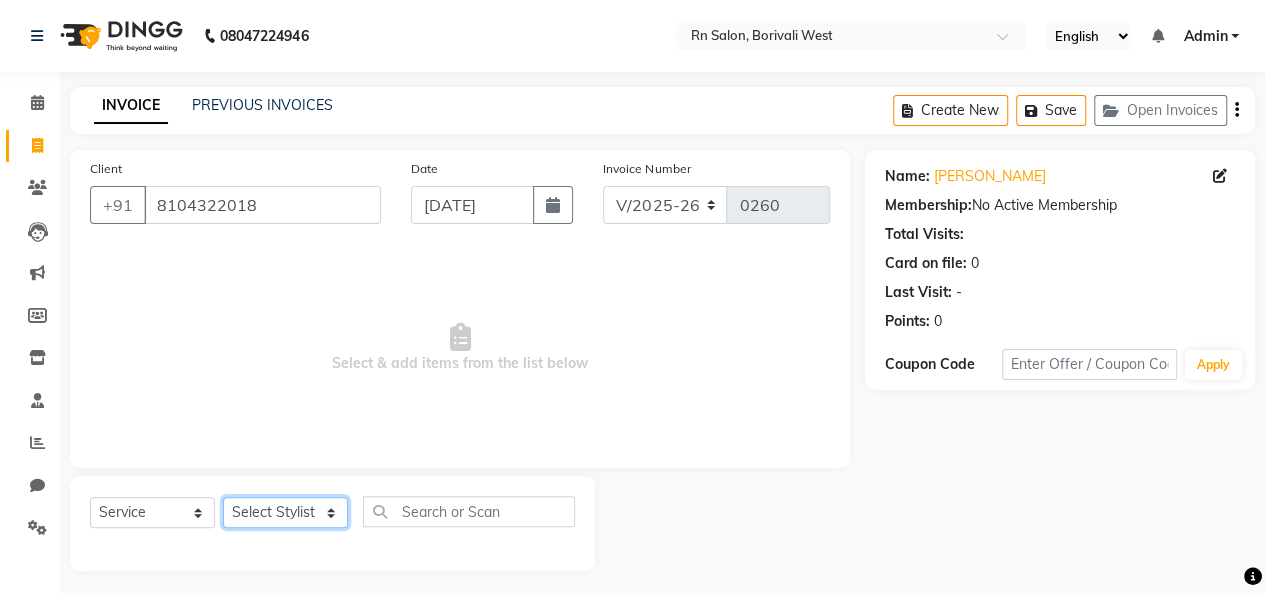 click on "Select Stylist [PERSON_NAME] [PERSON_NAME] parking [PERSON_NAME] master Luv kush tripathi [PERSON_NAME] [PERSON_NAME] [PERSON_NAME] [PERSON_NAME] [PERSON_NAME] Mali [PERSON_NAME]" 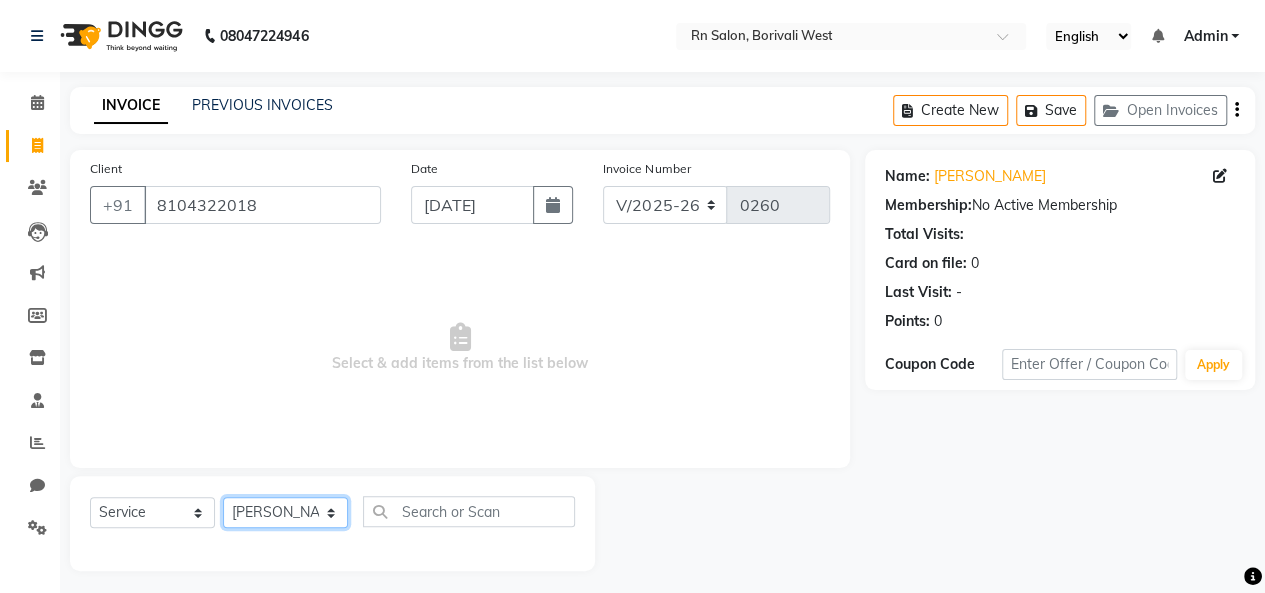 click on "Select Stylist [PERSON_NAME] [PERSON_NAME] parking [PERSON_NAME] master Luv kush tripathi [PERSON_NAME] [PERSON_NAME] [PERSON_NAME] [PERSON_NAME] [PERSON_NAME] Mali [PERSON_NAME]" 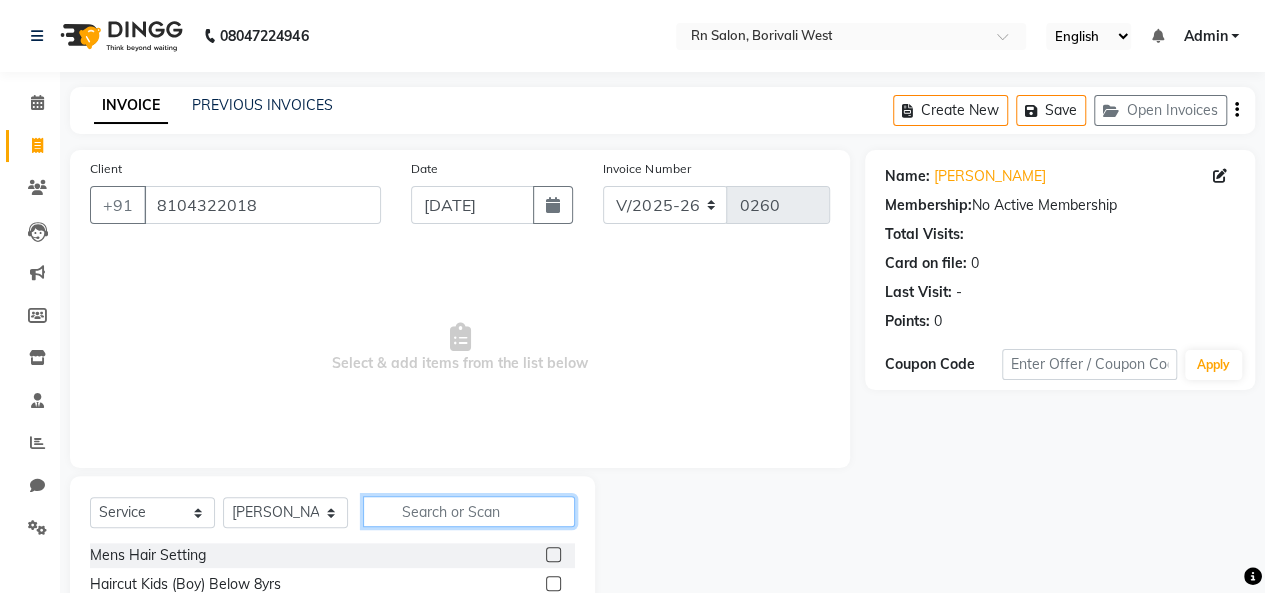 click 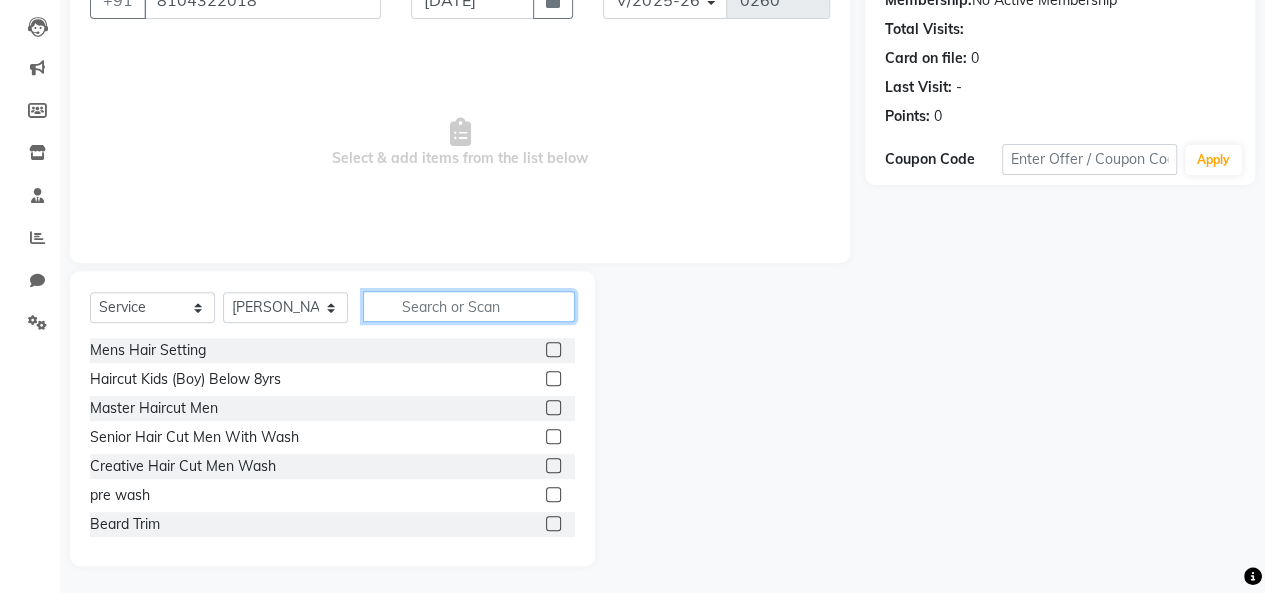 scroll, scrollTop: 207, scrollLeft: 0, axis: vertical 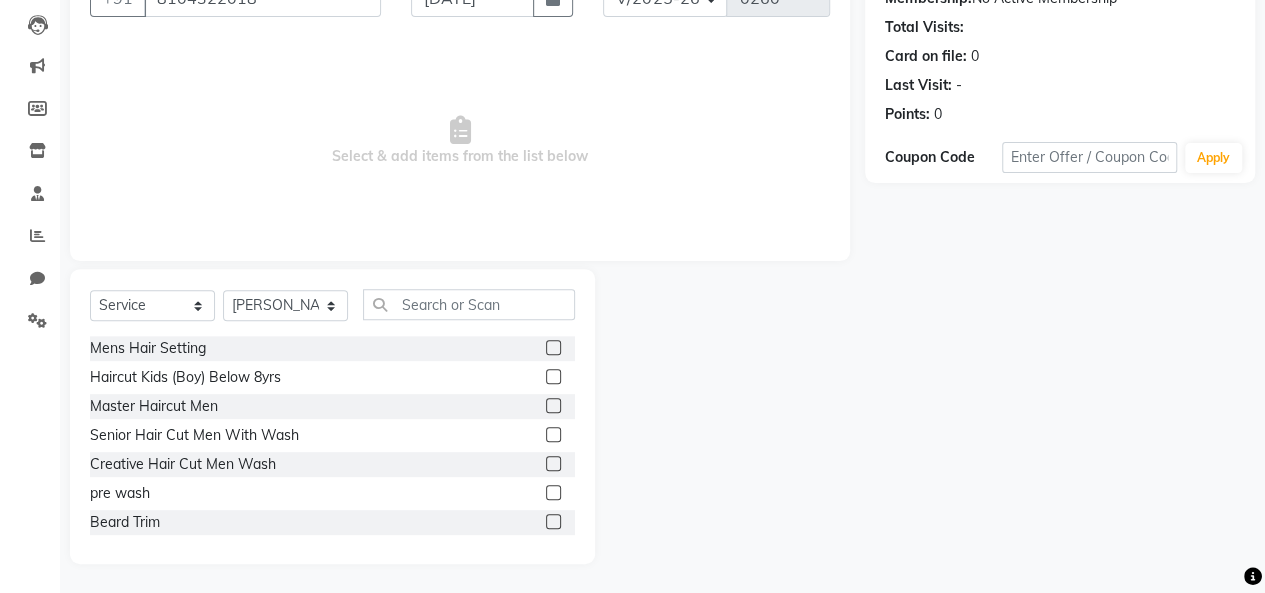 click 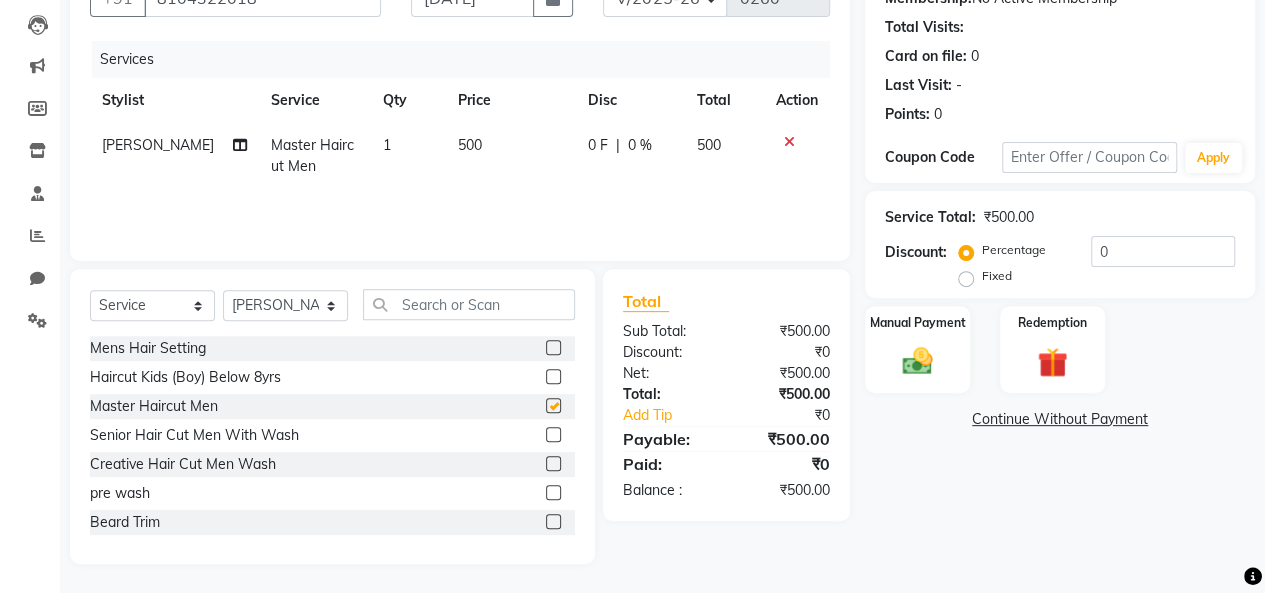 checkbox on "false" 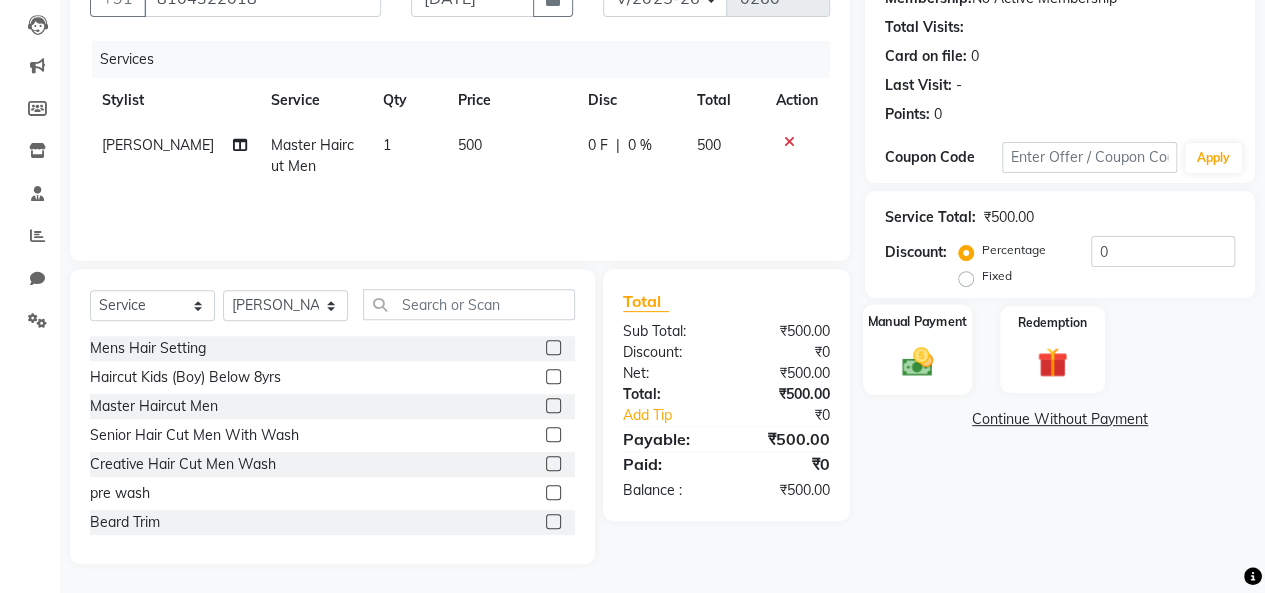 click 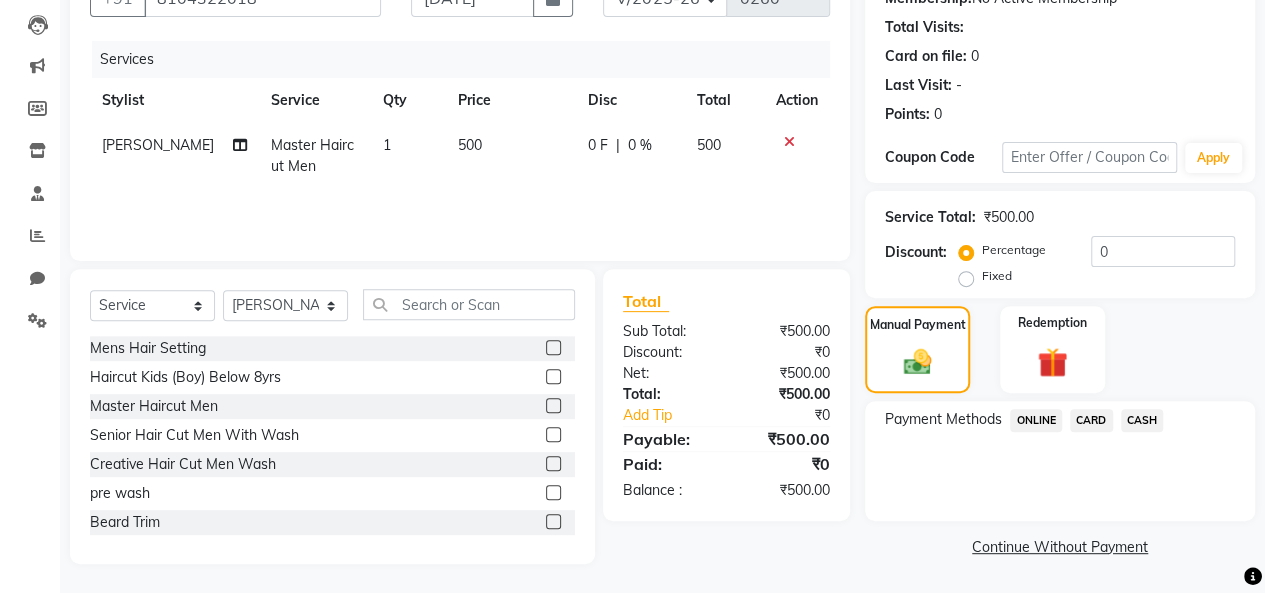 click on "CASH" 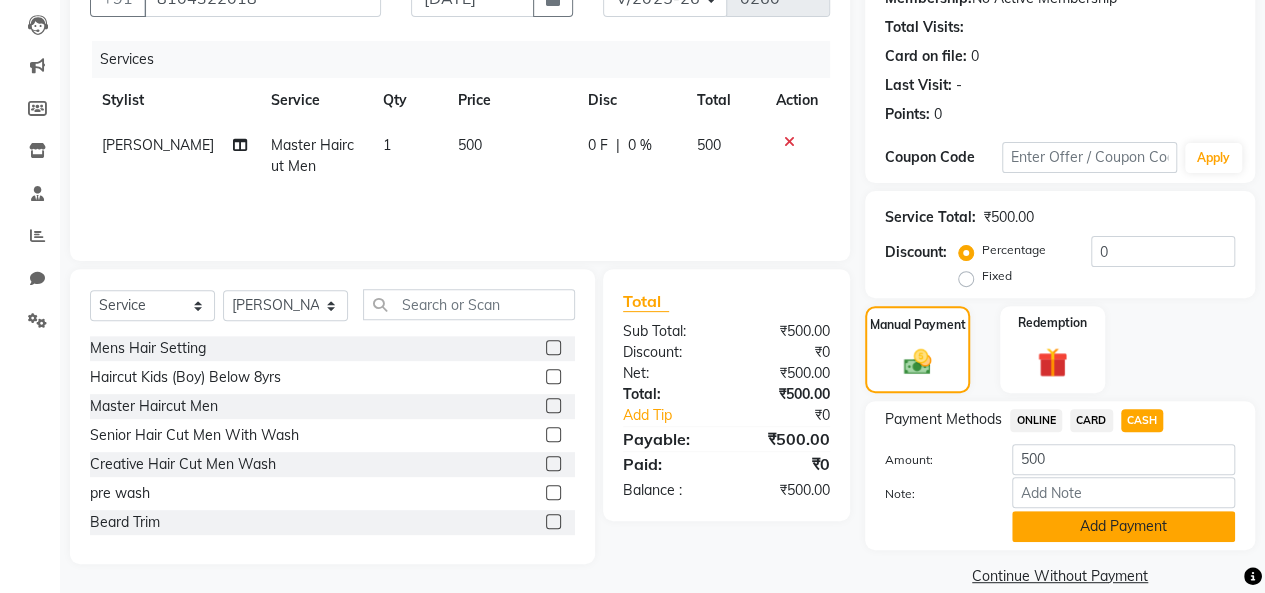 click on "Add Payment" 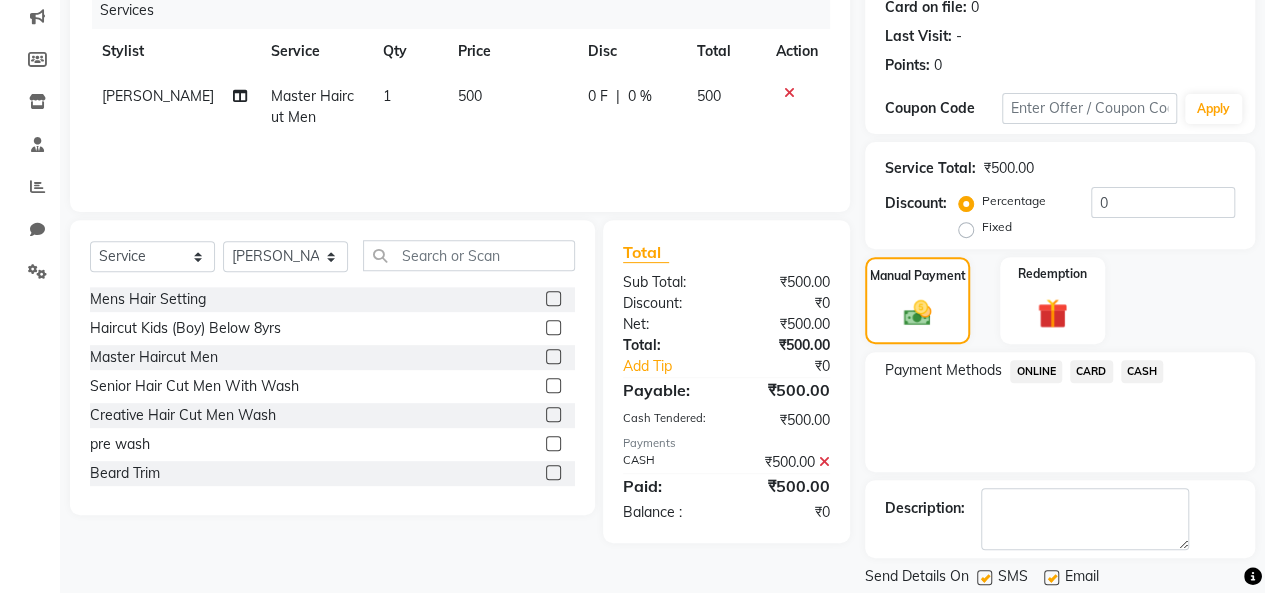 scroll, scrollTop: 316, scrollLeft: 0, axis: vertical 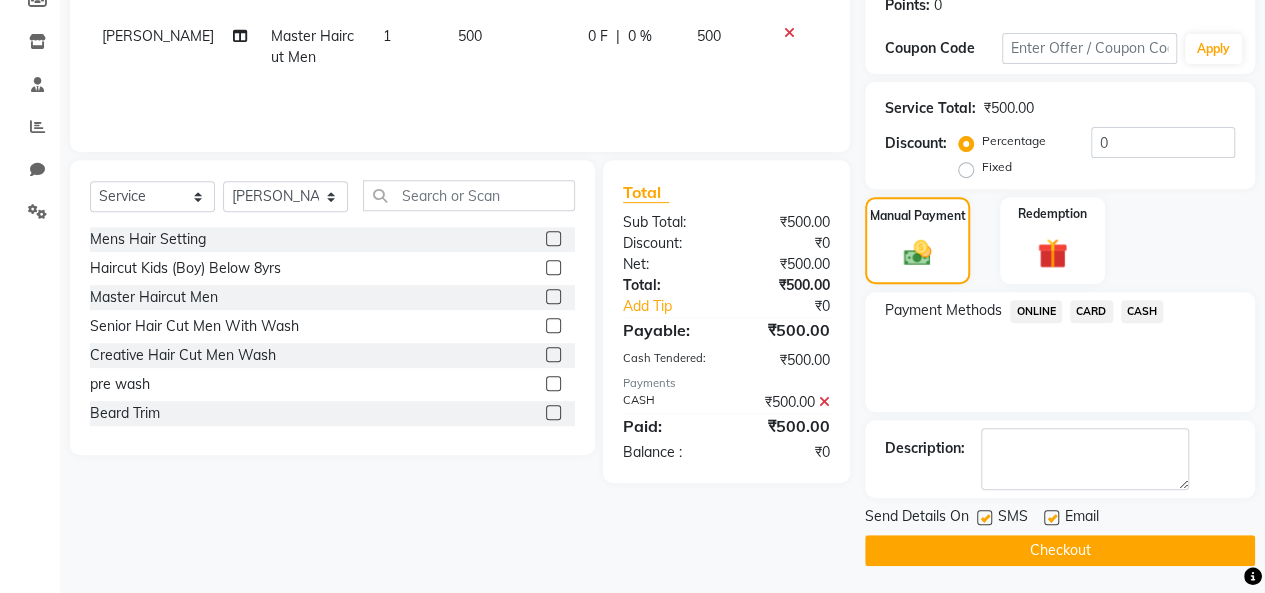 click on "Checkout" 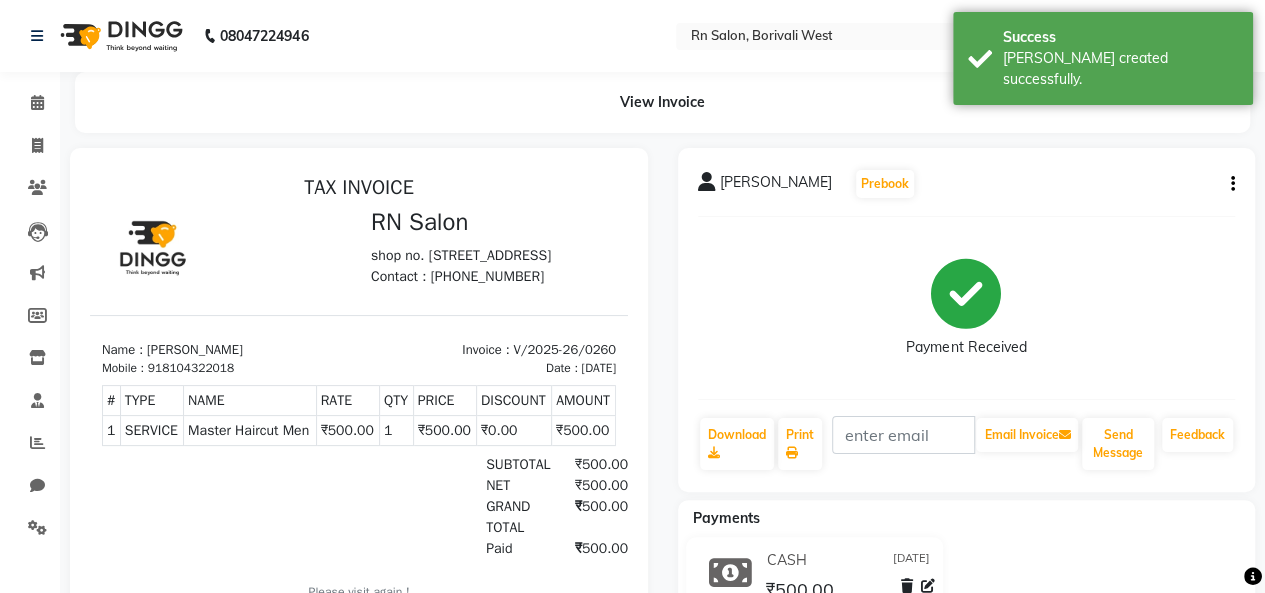 scroll, scrollTop: 0, scrollLeft: 0, axis: both 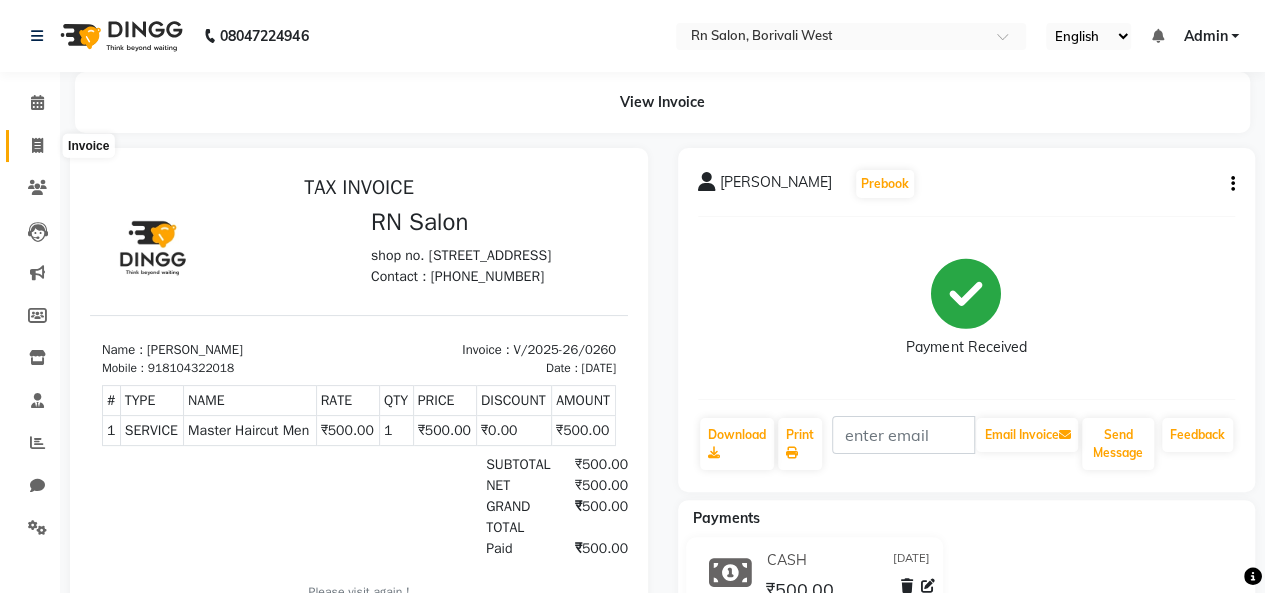 click 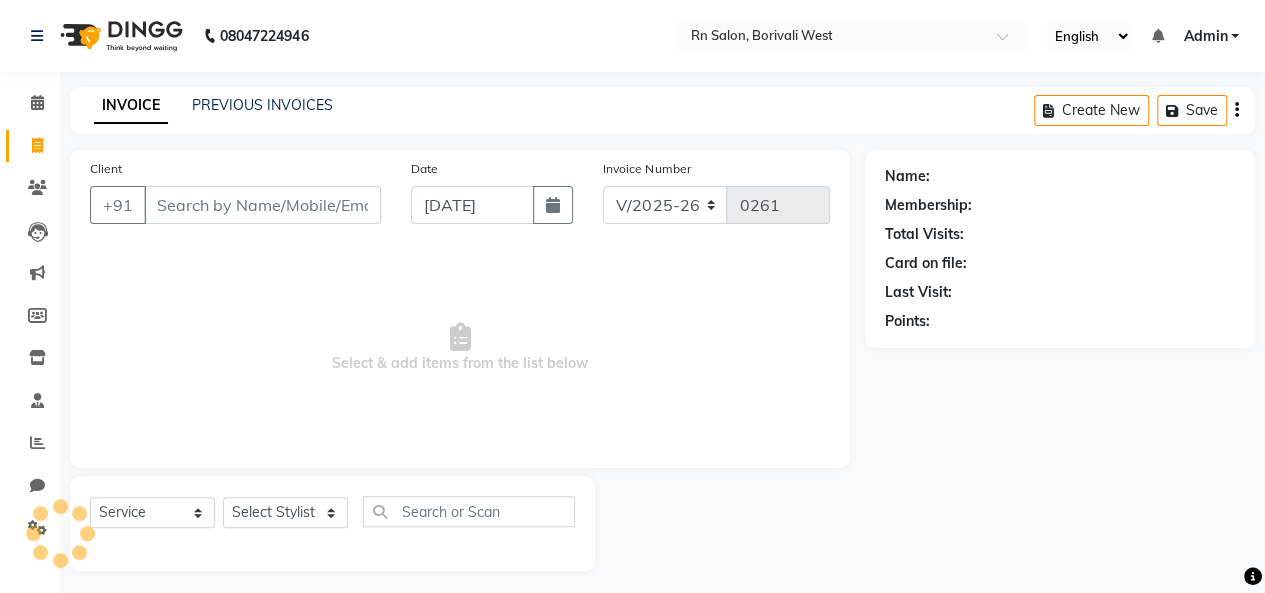 scroll, scrollTop: 7, scrollLeft: 0, axis: vertical 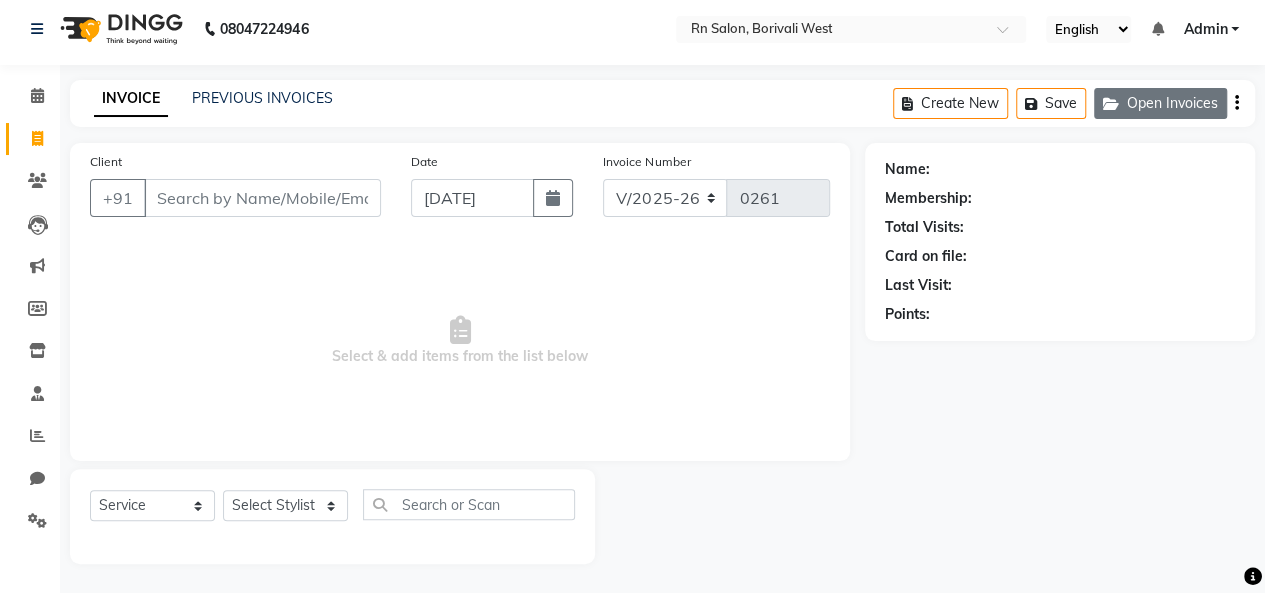 click on "Open Invoices" 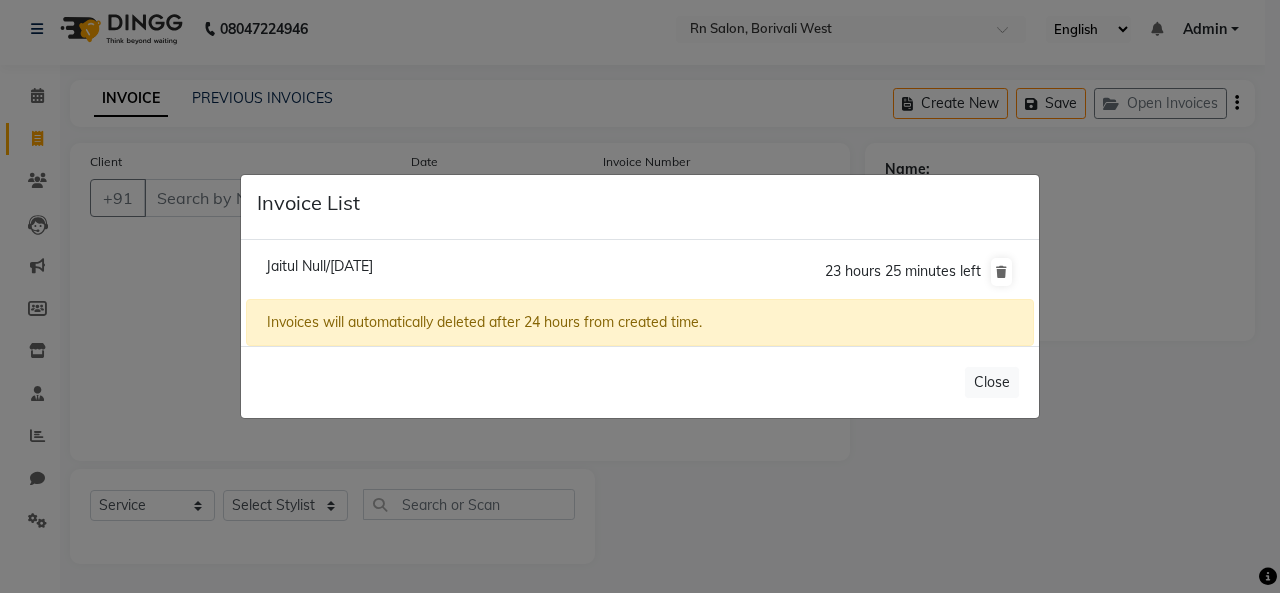 click on "Jaitul Null/13 July 2025" 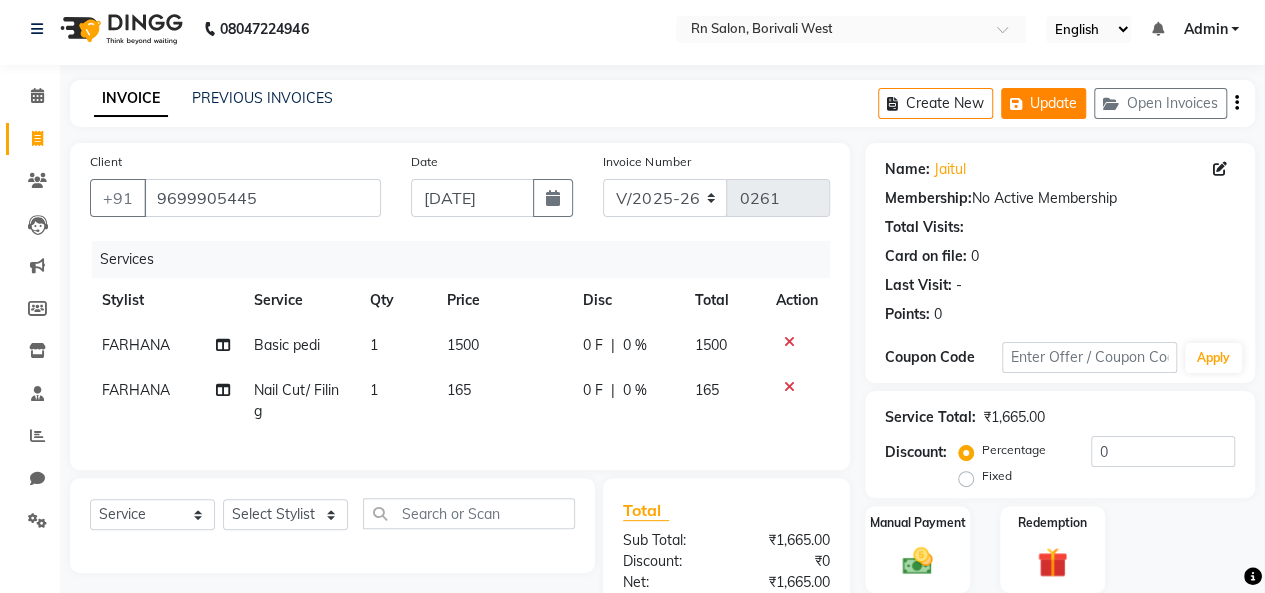 click on "Update" 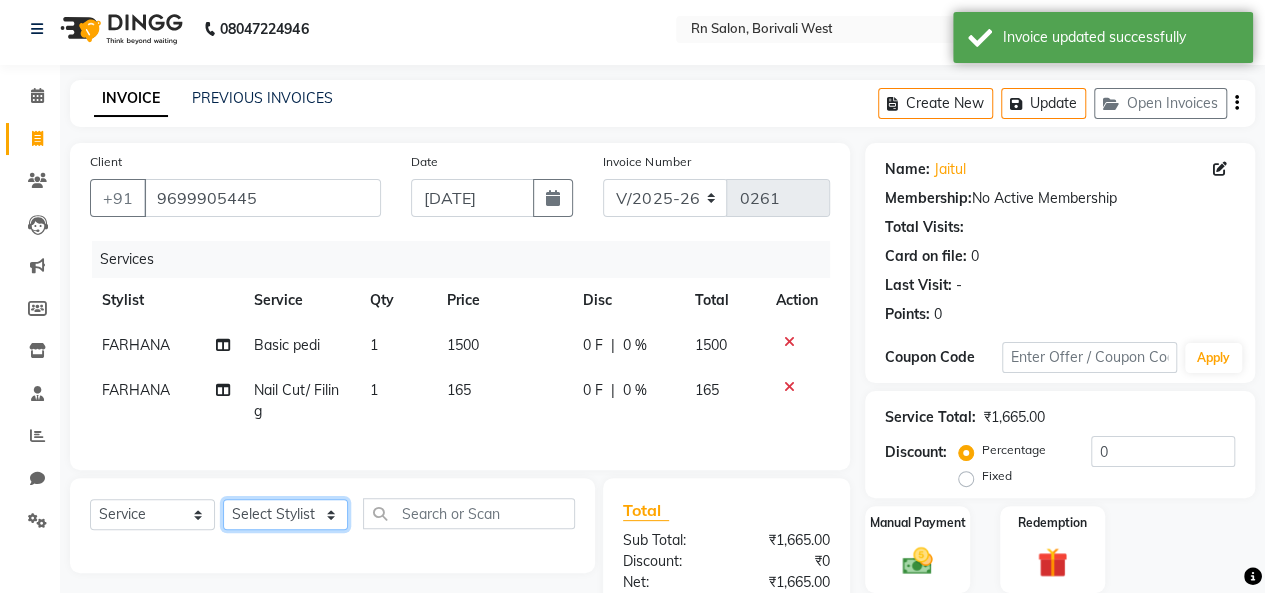 click on "Select Stylist [PERSON_NAME] [PERSON_NAME] parking [PERSON_NAME] master Luv kush tripathi [PERSON_NAME] [PERSON_NAME] [PERSON_NAME] [PERSON_NAME] [PERSON_NAME] Mali [PERSON_NAME]" 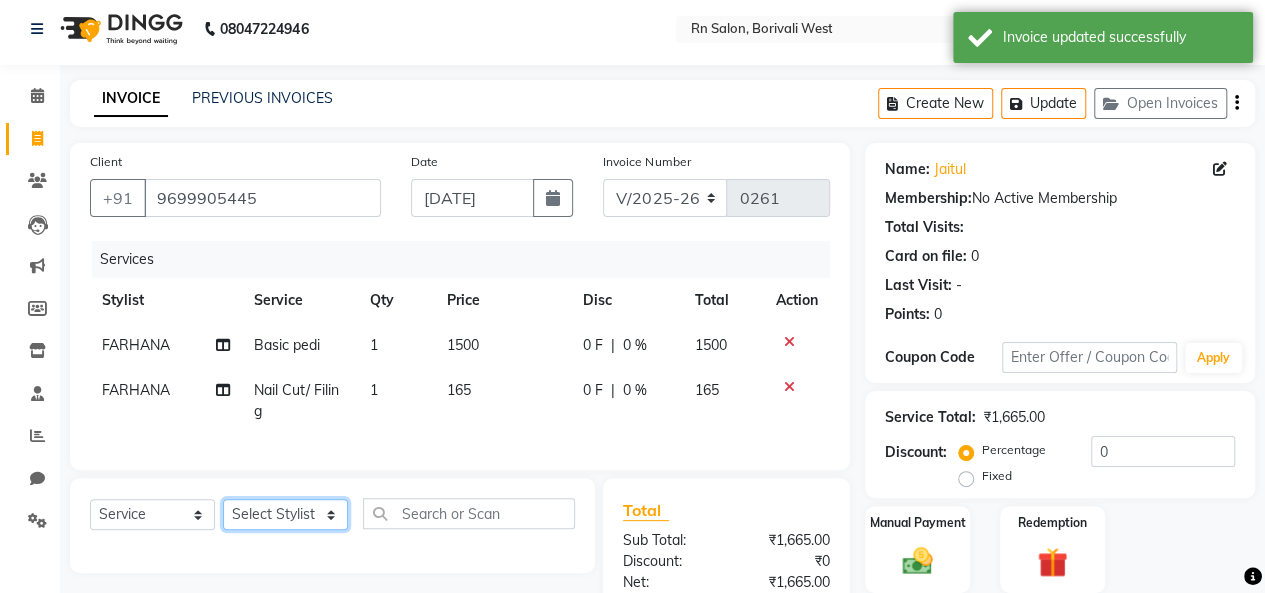 select on "85153" 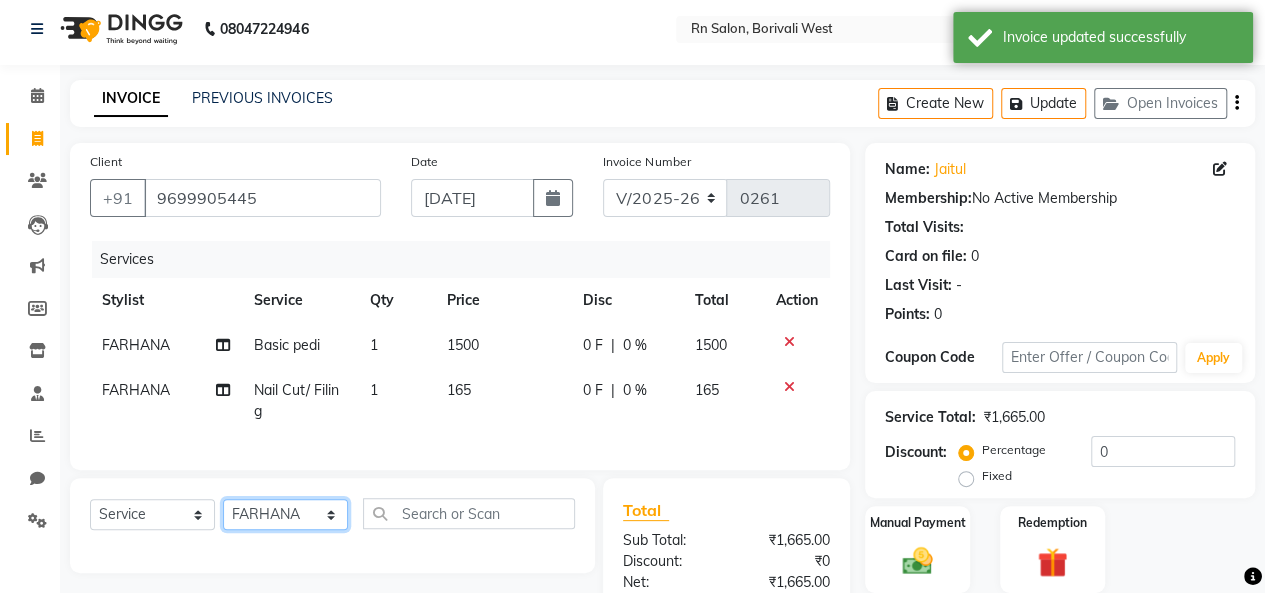 click on "Select Stylist [PERSON_NAME] [PERSON_NAME] parking [PERSON_NAME] master Luv kush tripathi [PERSON_NAME] [PERSON_NAME] [PERSON_NAME] [PERSON_NAME] [PERSON_NAME] Mali [PERSON_NAME]" 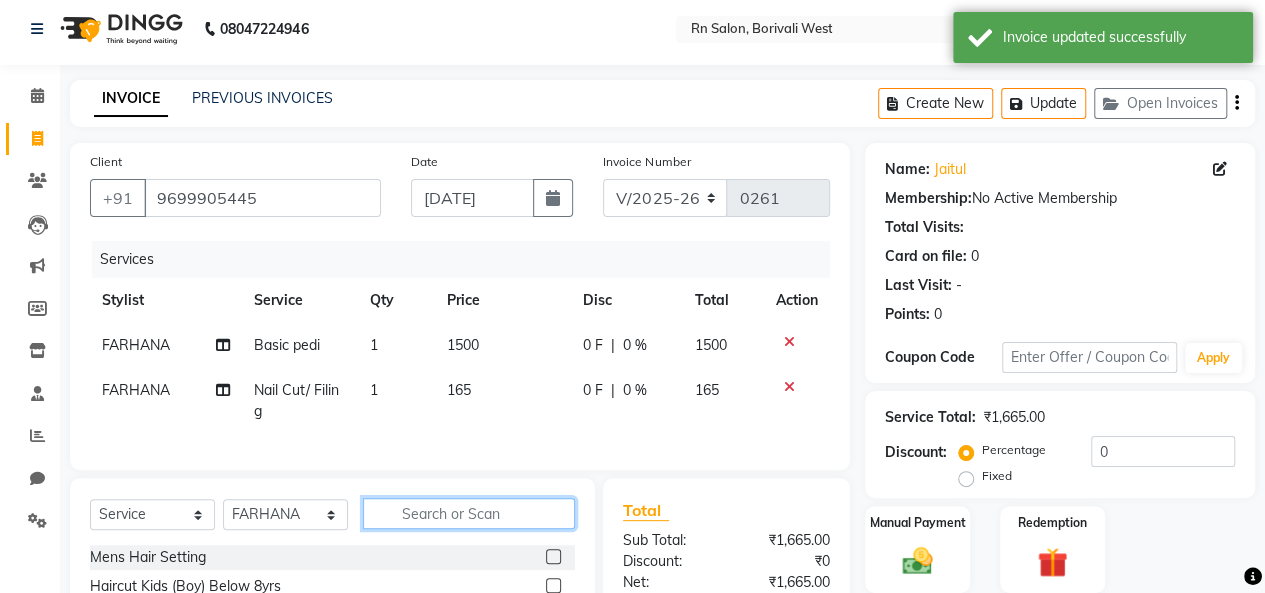 click 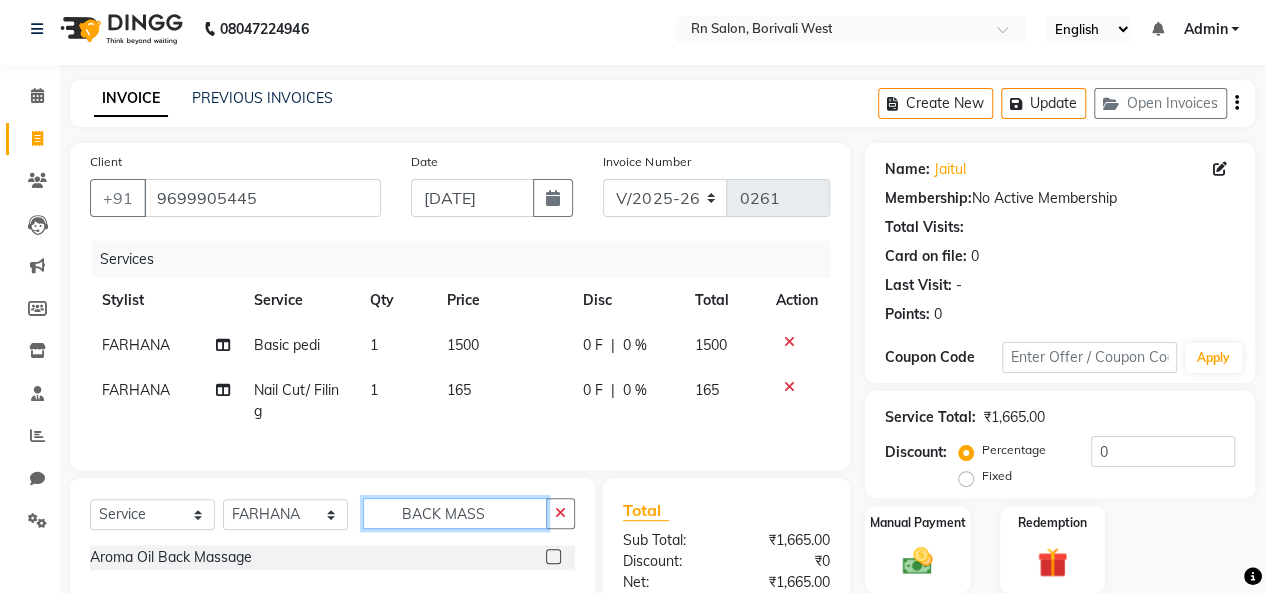 scroll, scrollTop: 188, scrollLeft: 0, axis: vertical 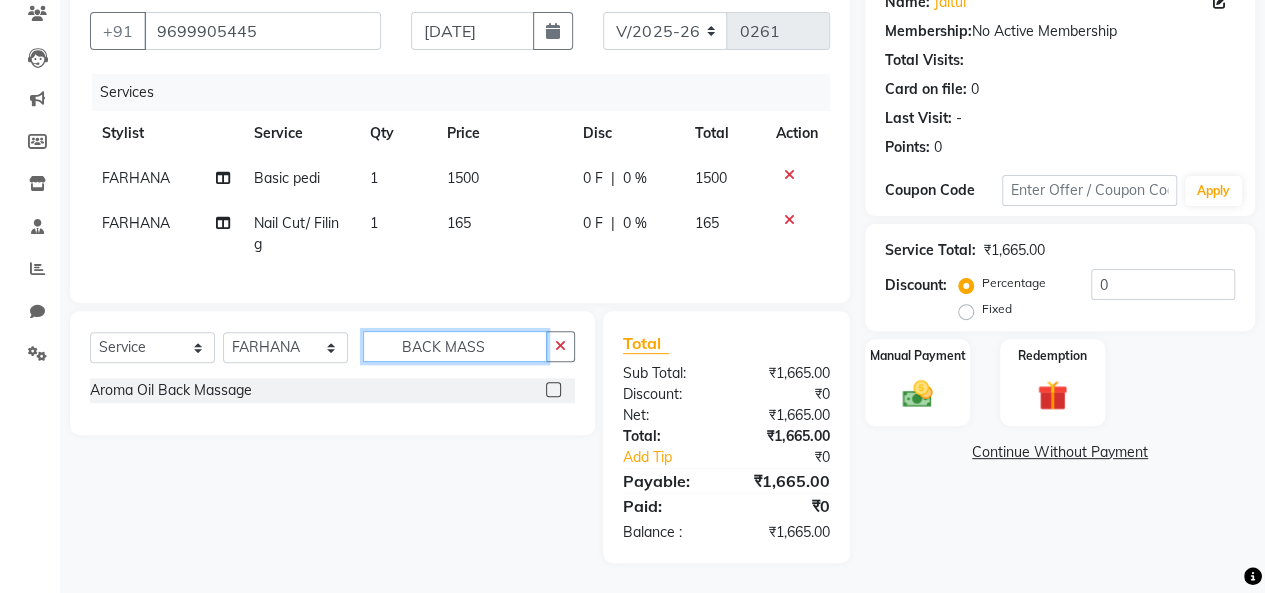 type on "BACK MASS" 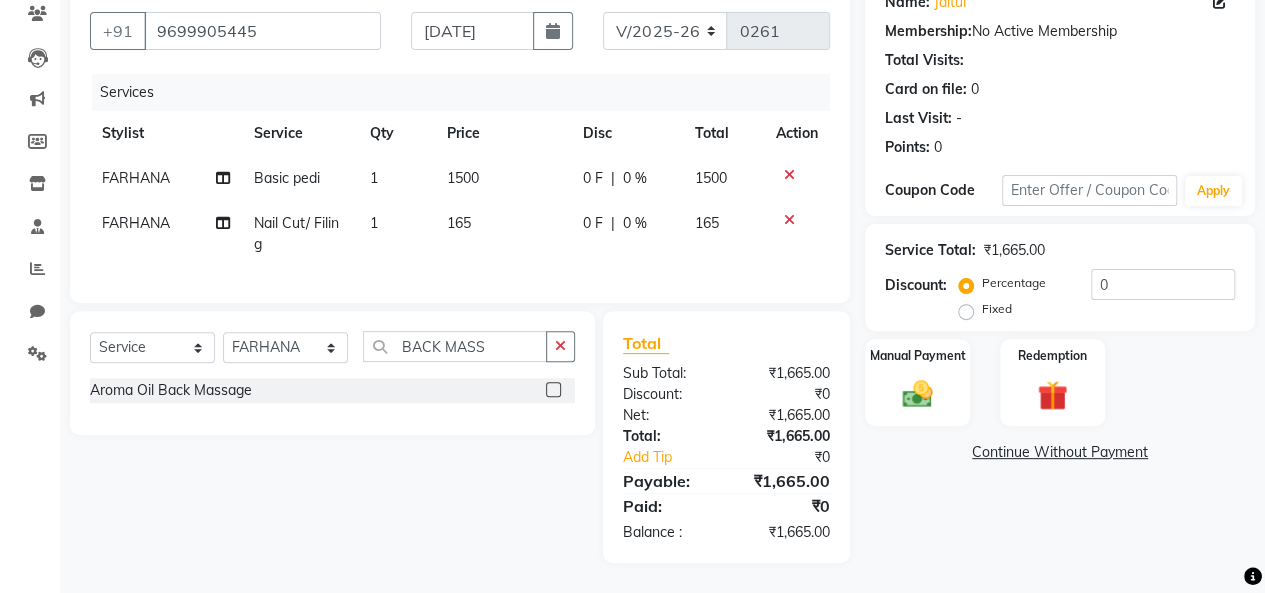 click 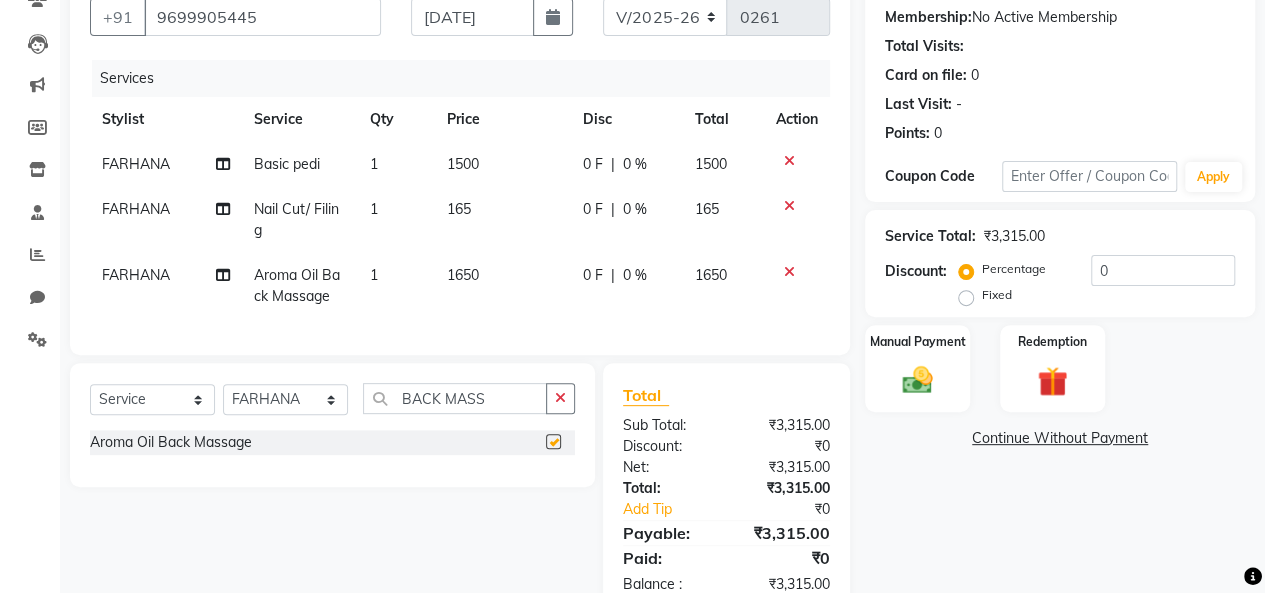 checkbox on "false" 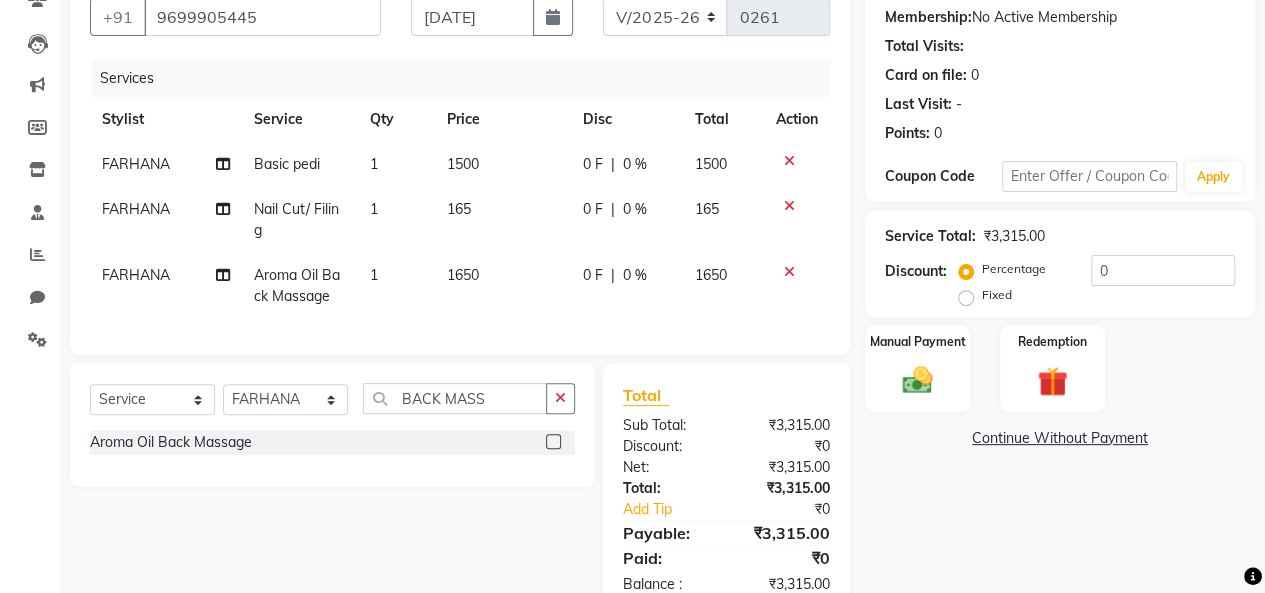 click on "1650" 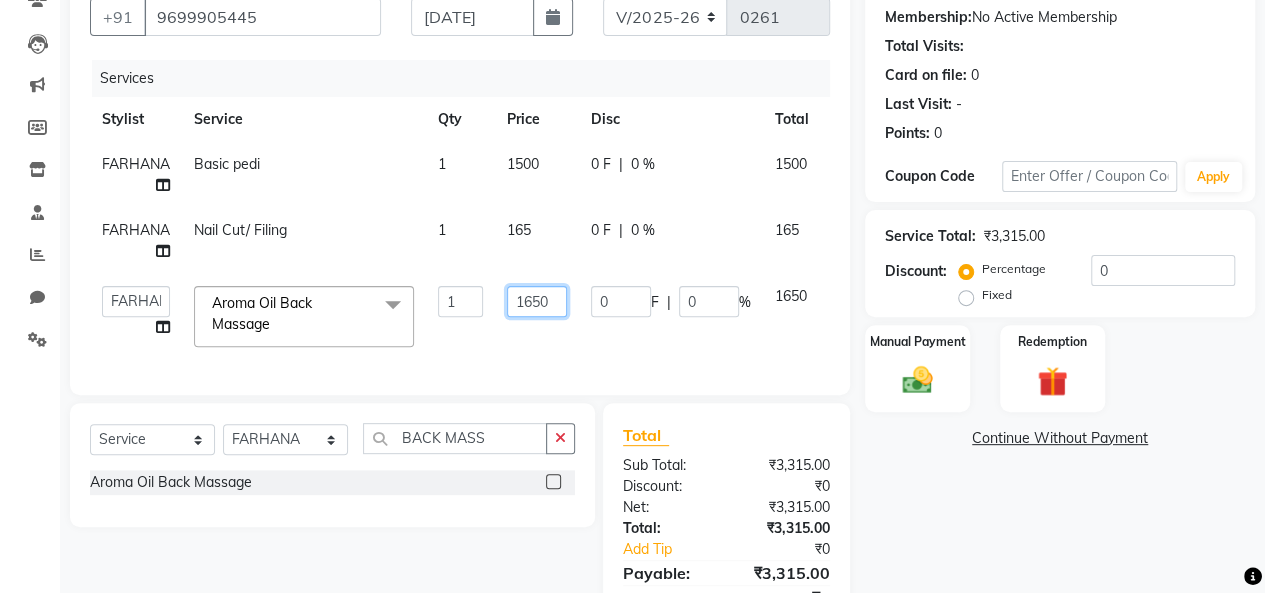 click on "1650" 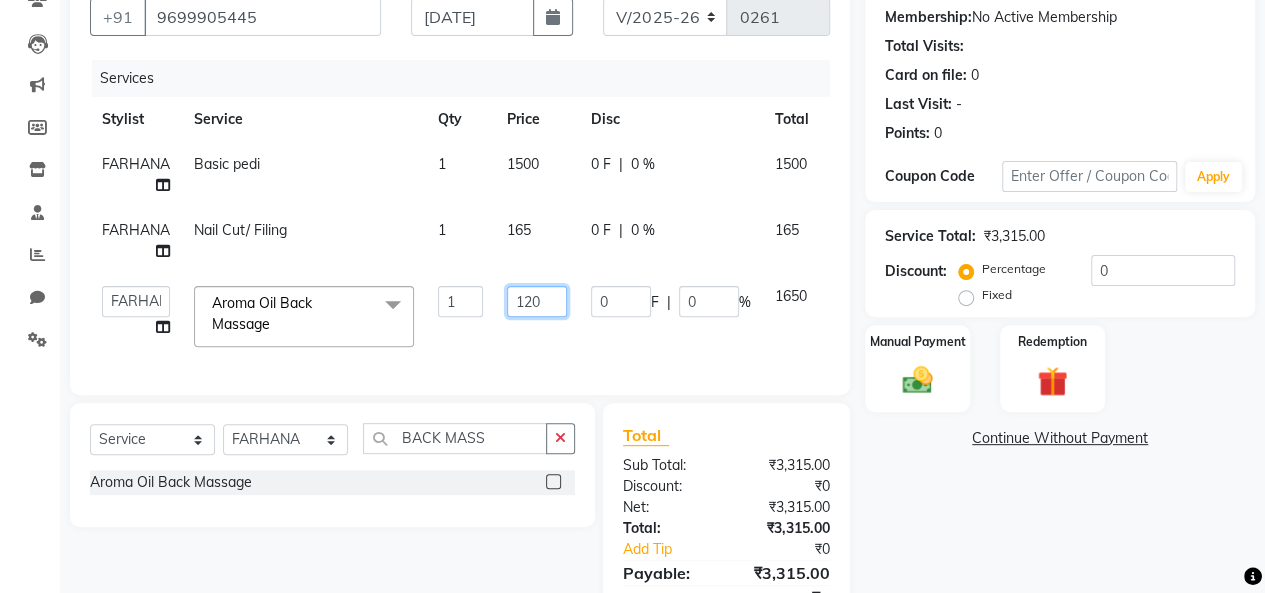 type on "1200" 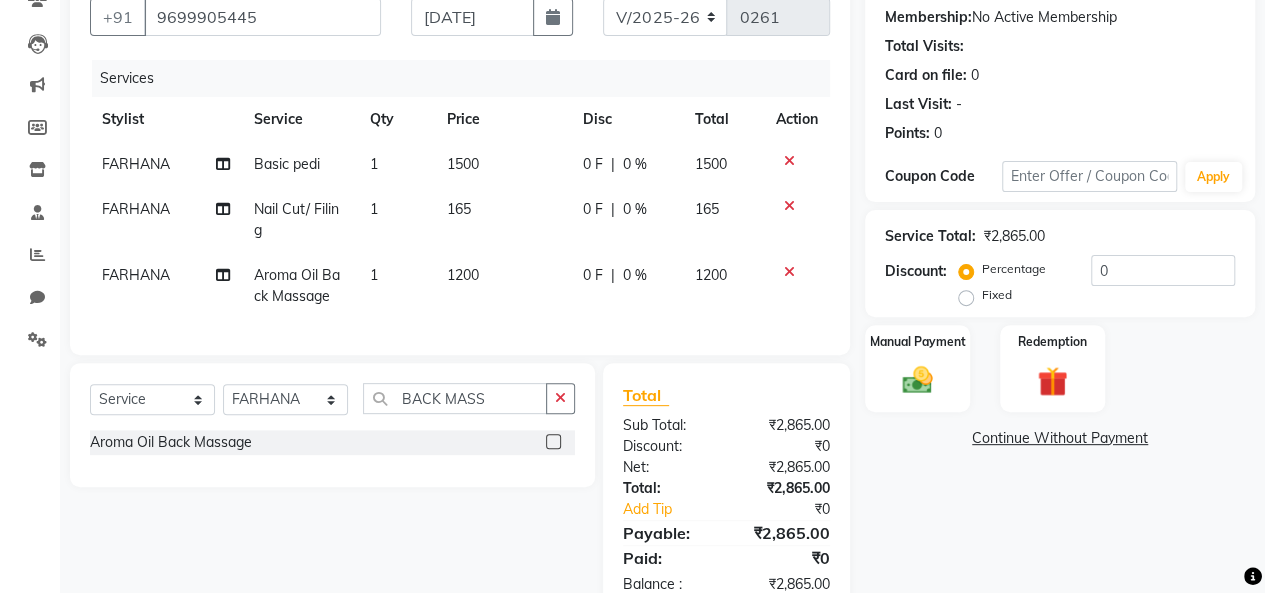 click on "0 %" 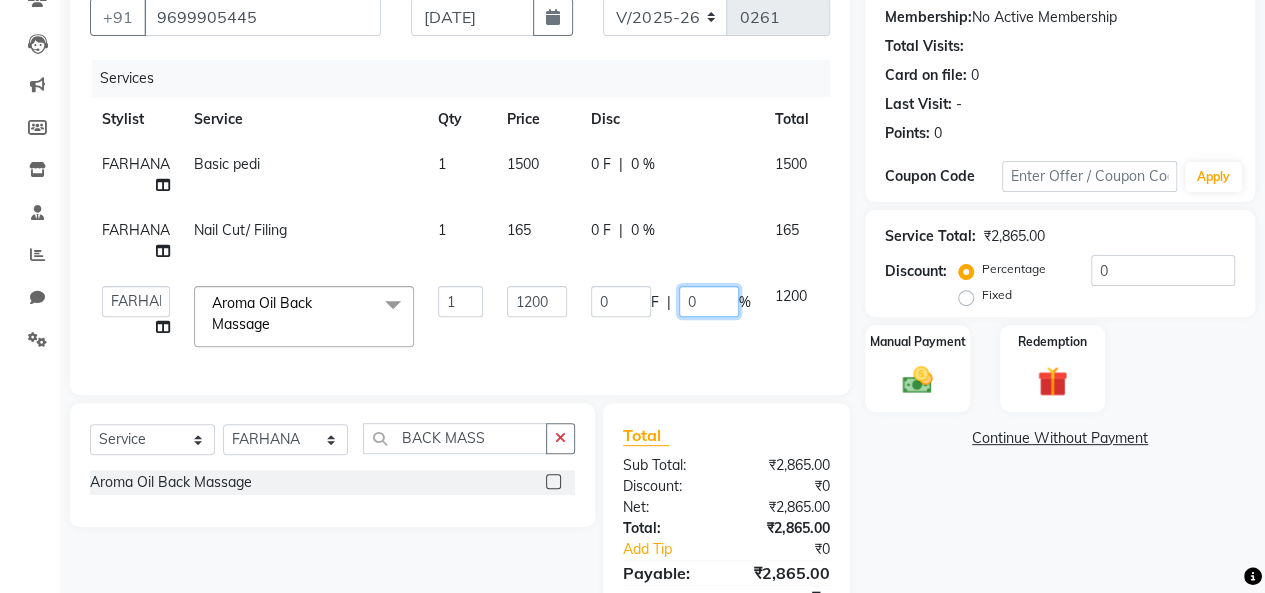 click on "0" 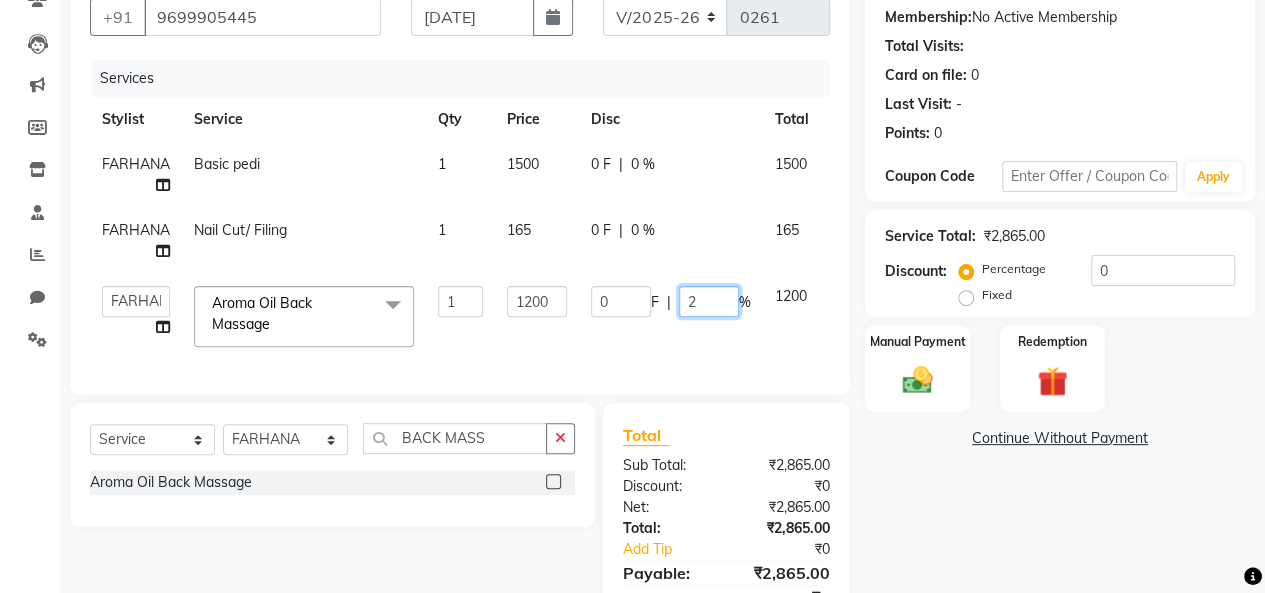 type on "20" 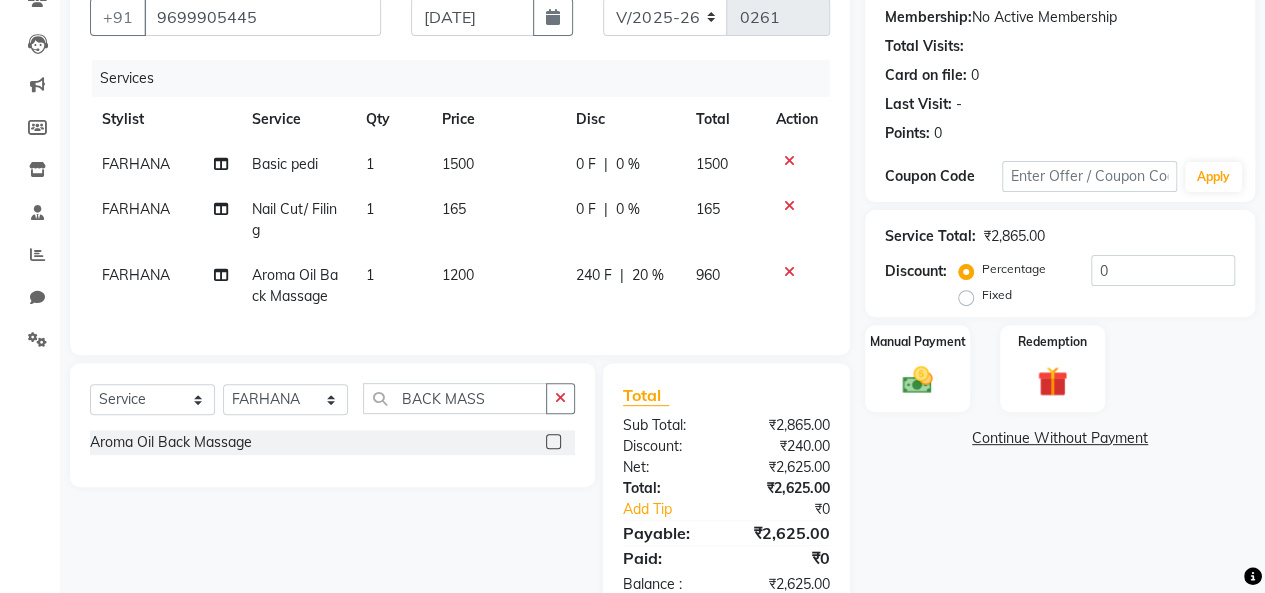 click on "Client +91 9699905445 Date 13-07-2025 Invoice Number V/2025 V/2025-26 0261 Services Stylist Service Qty Price Disc Total Action FARHANA Basic pedi  1 1500 0 F | 0 % 1500 FARHANA Nail Cut/ Filing 1 165 0 F | 0 % 165 FARHANA Aroma Oil Back Massage 1 1200 240 F | 20 % 960" 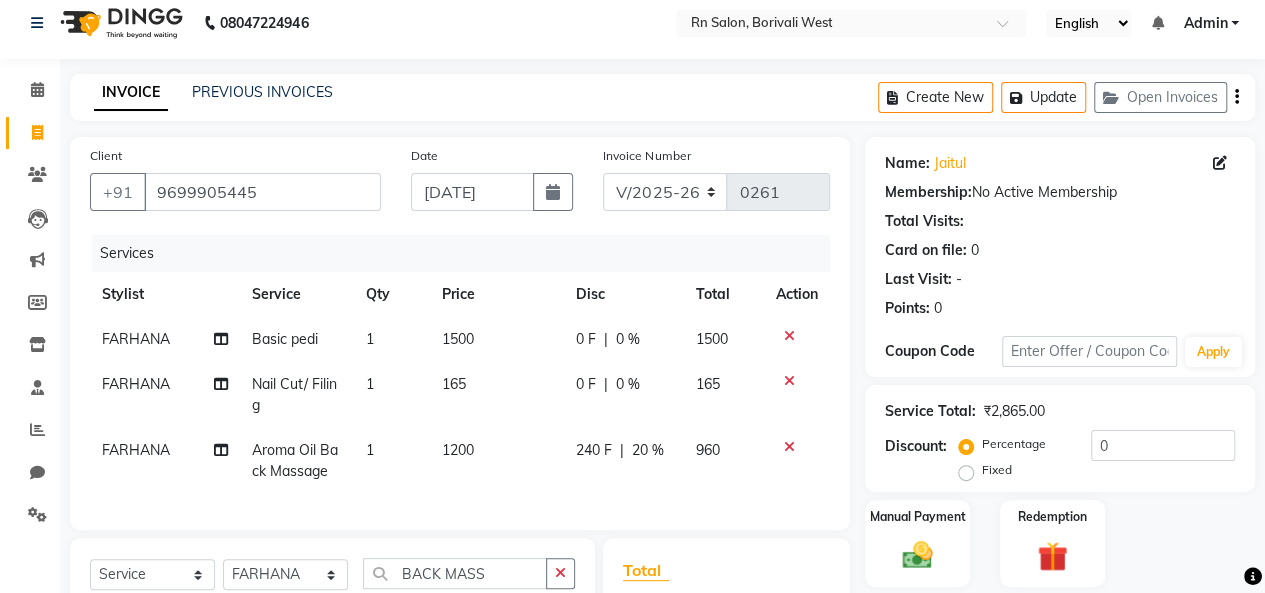 scroll, scrollTop: 0, scrollLeft: 0, axis: both 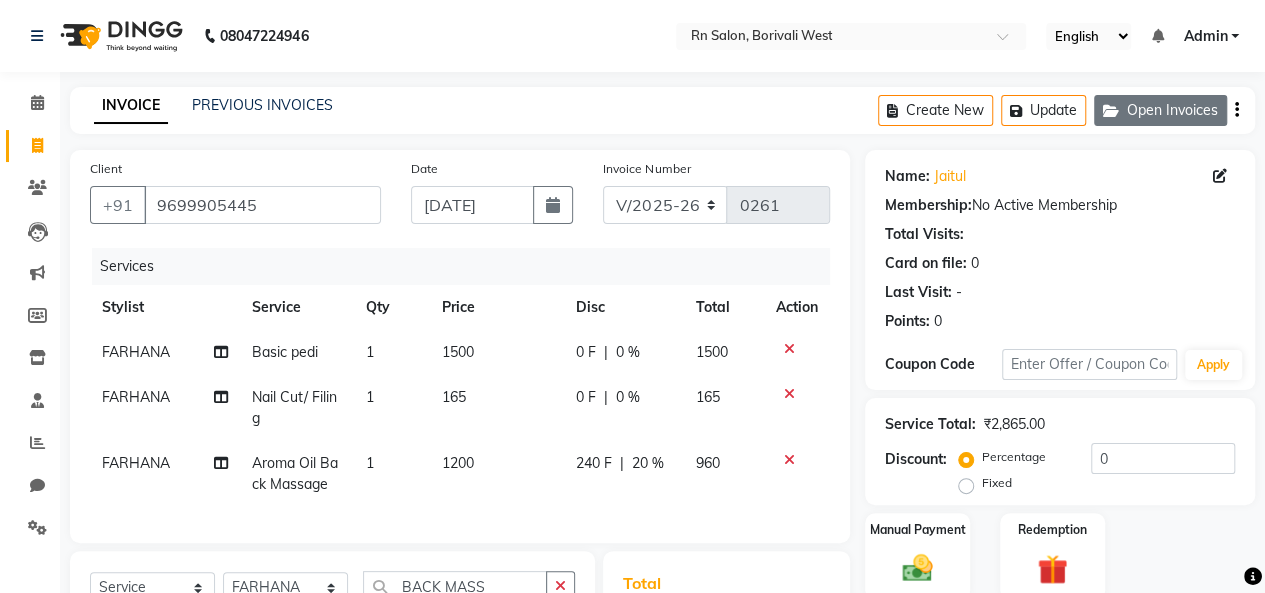 click on "Open Invoices" 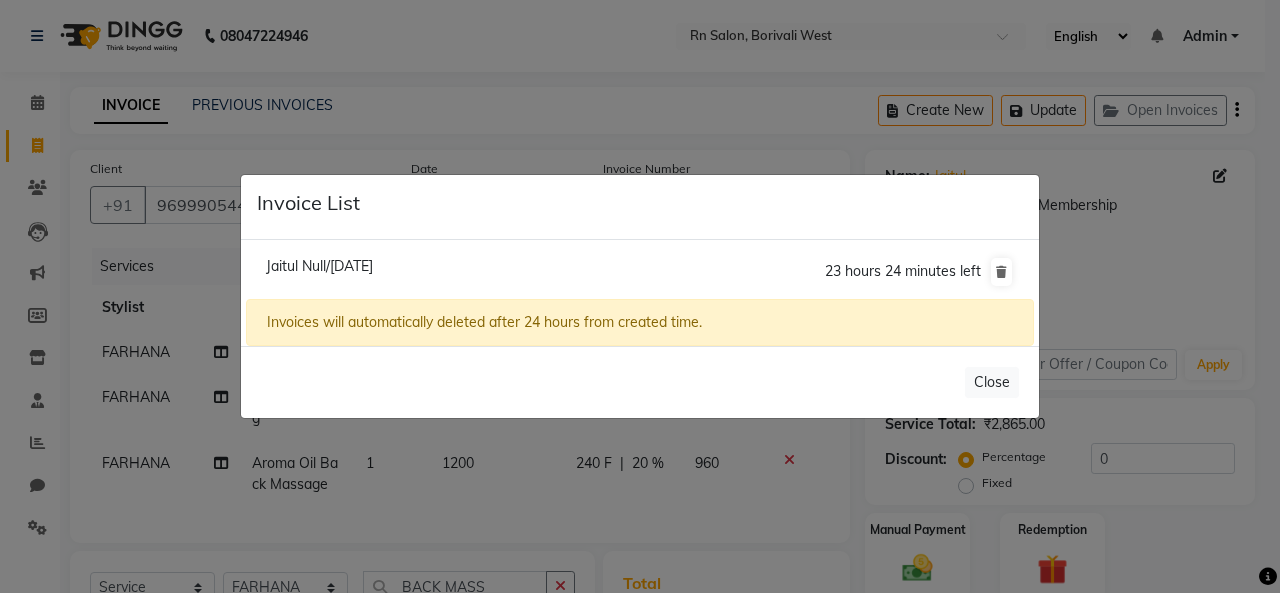 click on "Invoice List  Jaitul Null/13 July 2025  23 hours 24 minutes left  Invoices will automatically deleted after 24 hours from created time.   Close" 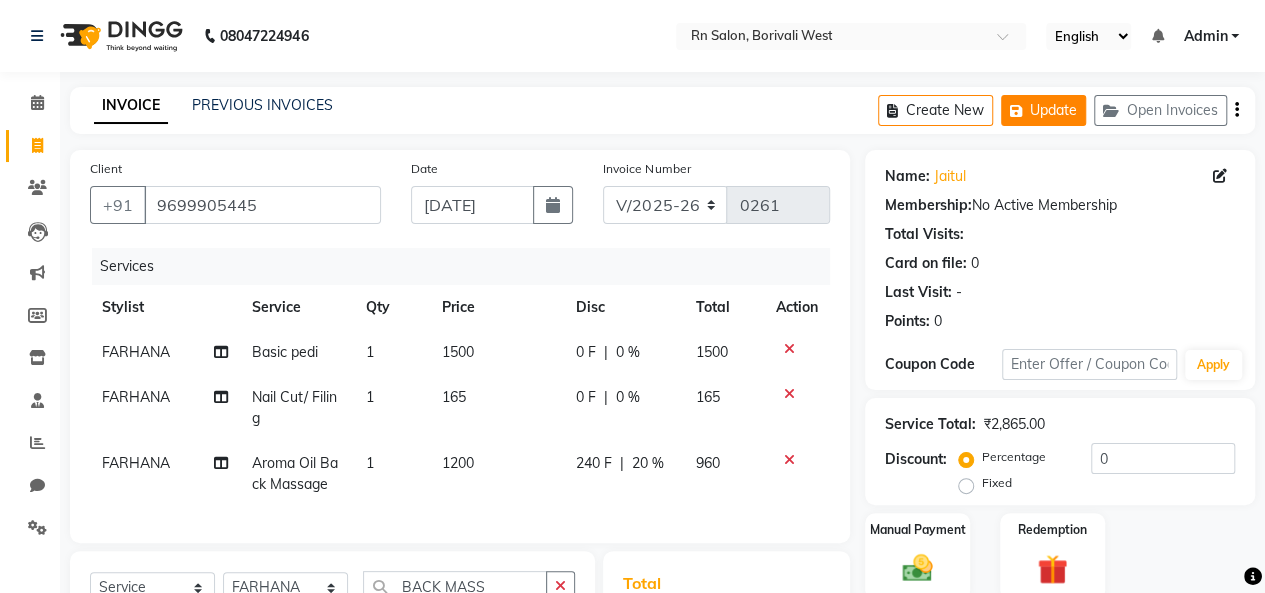 click on "Update" 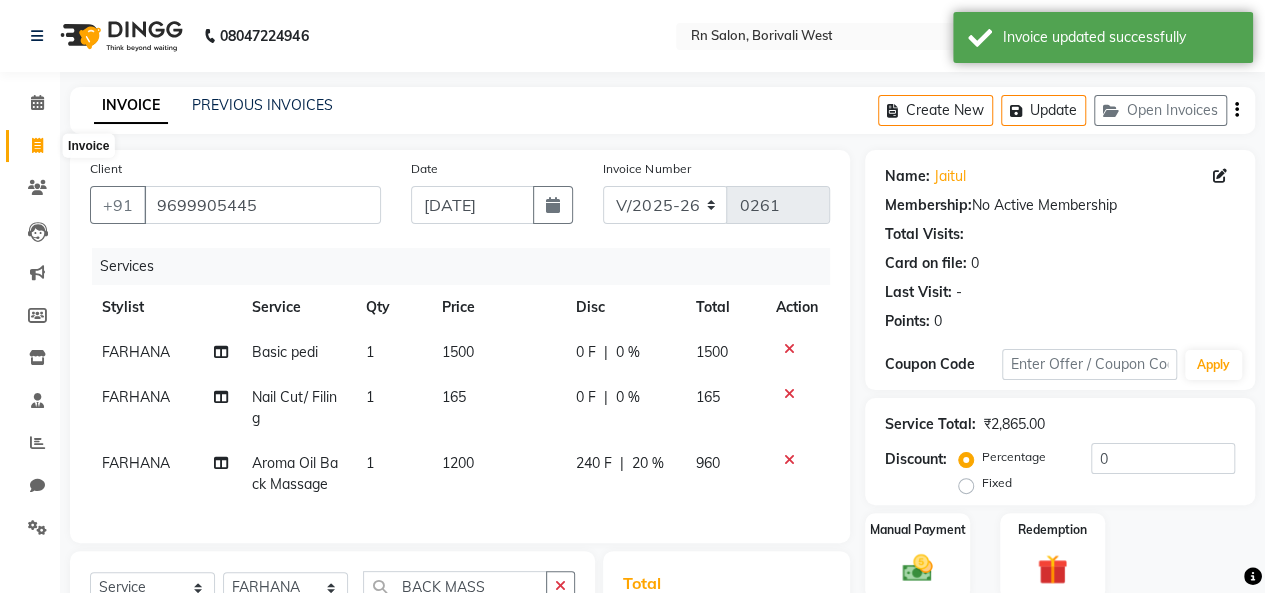 click 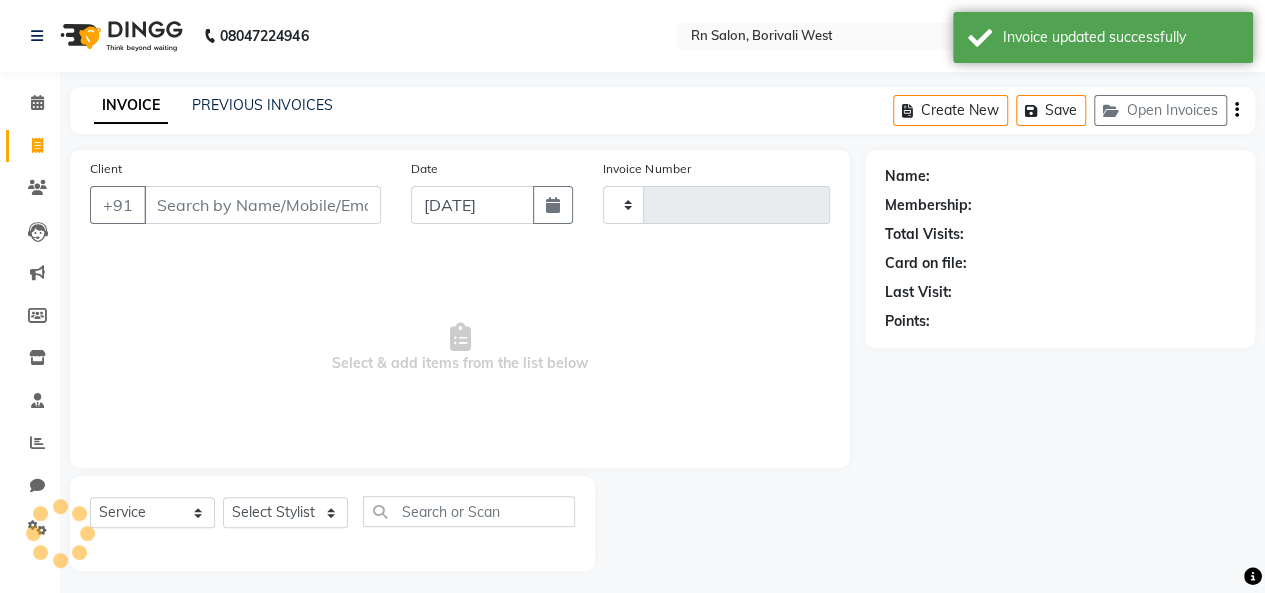 type on "0261" 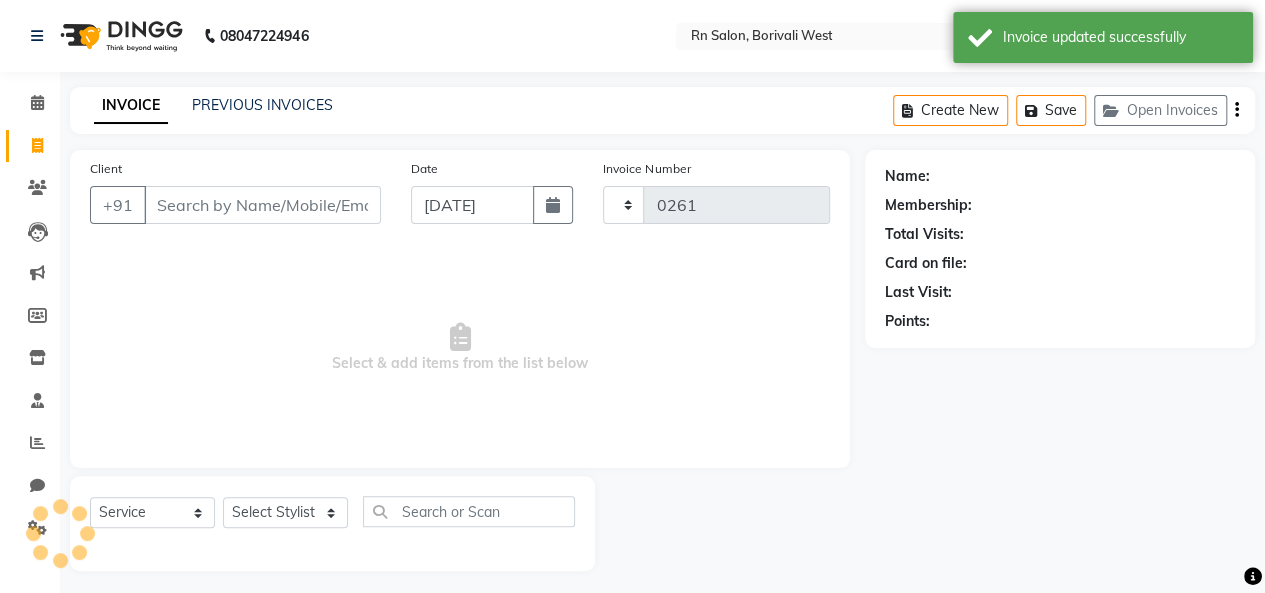 scroll, scrollTop: 7, scrollLeft: 0, axis: vertical 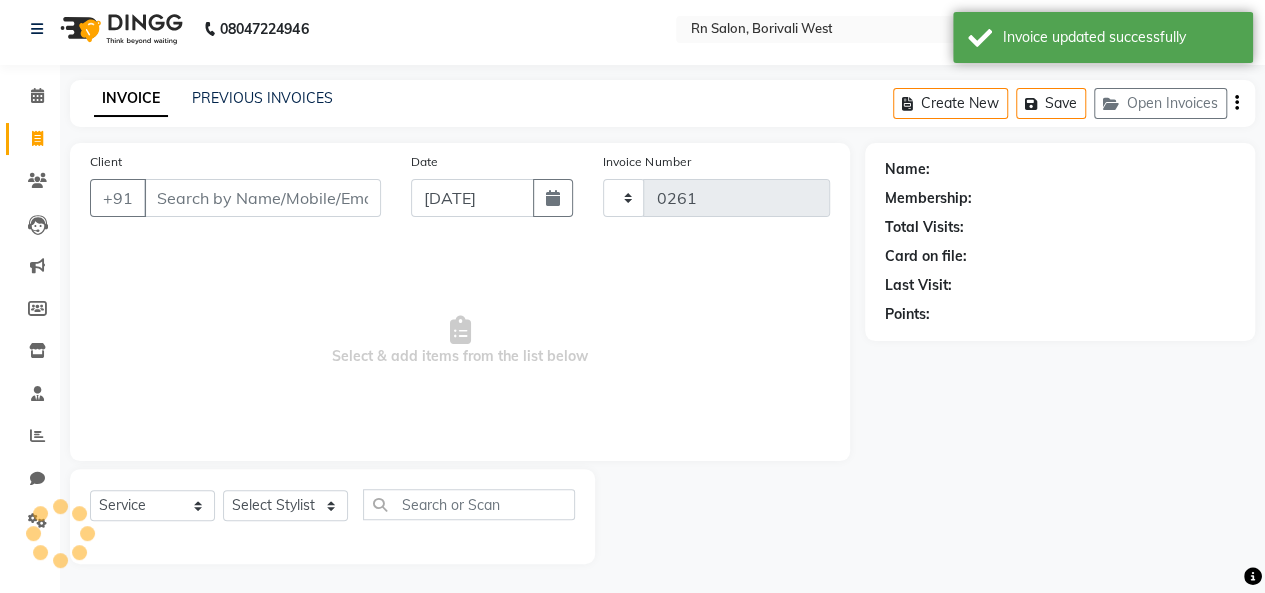 select on "8515" 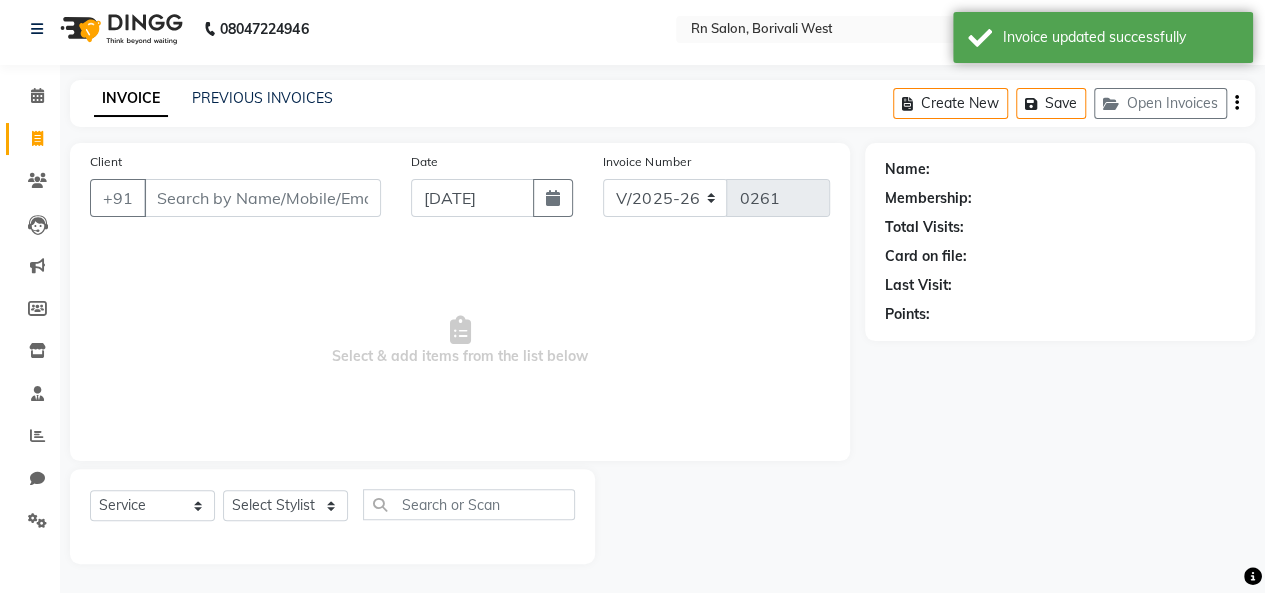 click on "Select & add items from the list below" at bounding box center [460, 341] 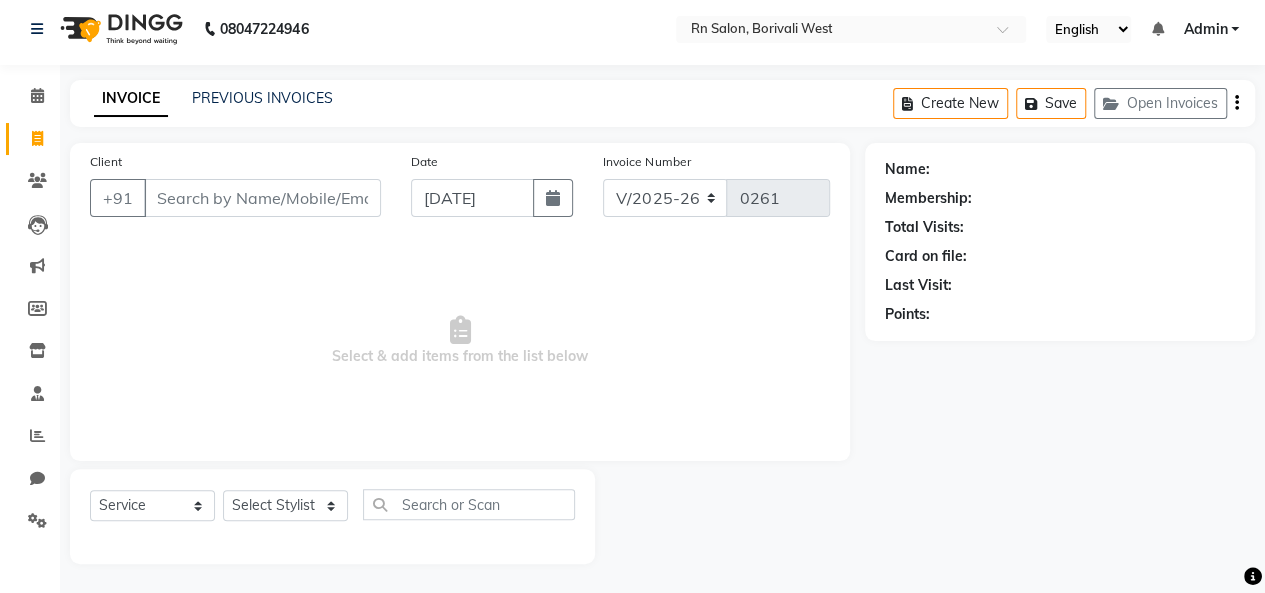 click on "Client +91 Date 13-07-2025 Invoice Number V/2025 V/2025-26 0261  Select & add items from the list below" 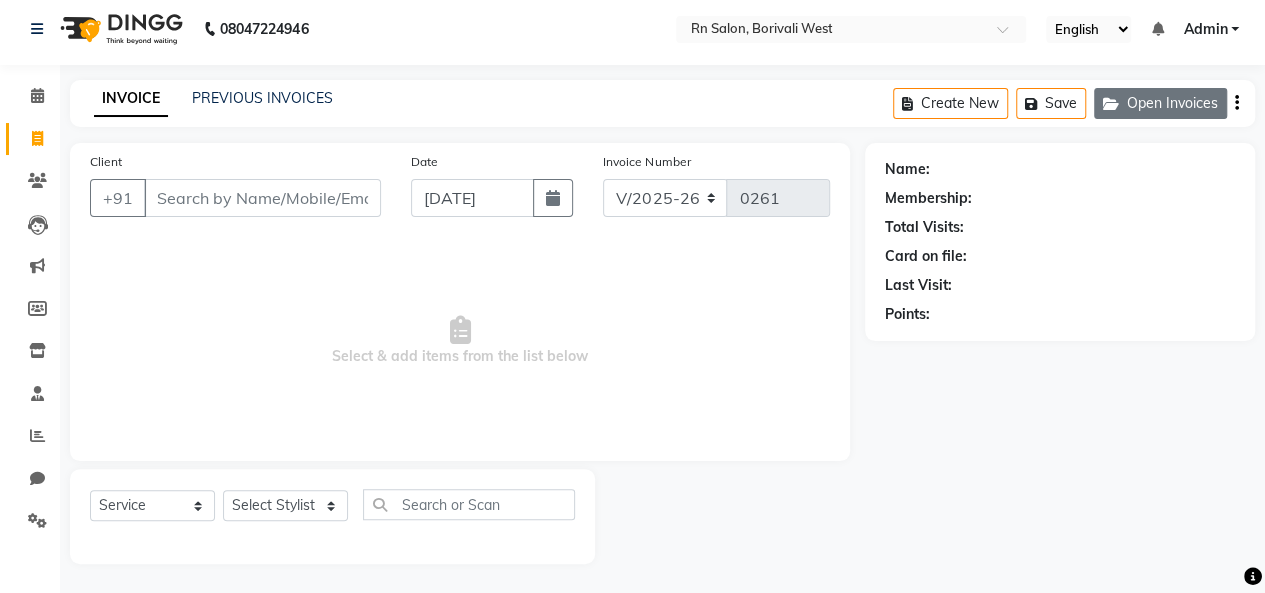 click on "Open Invoices" 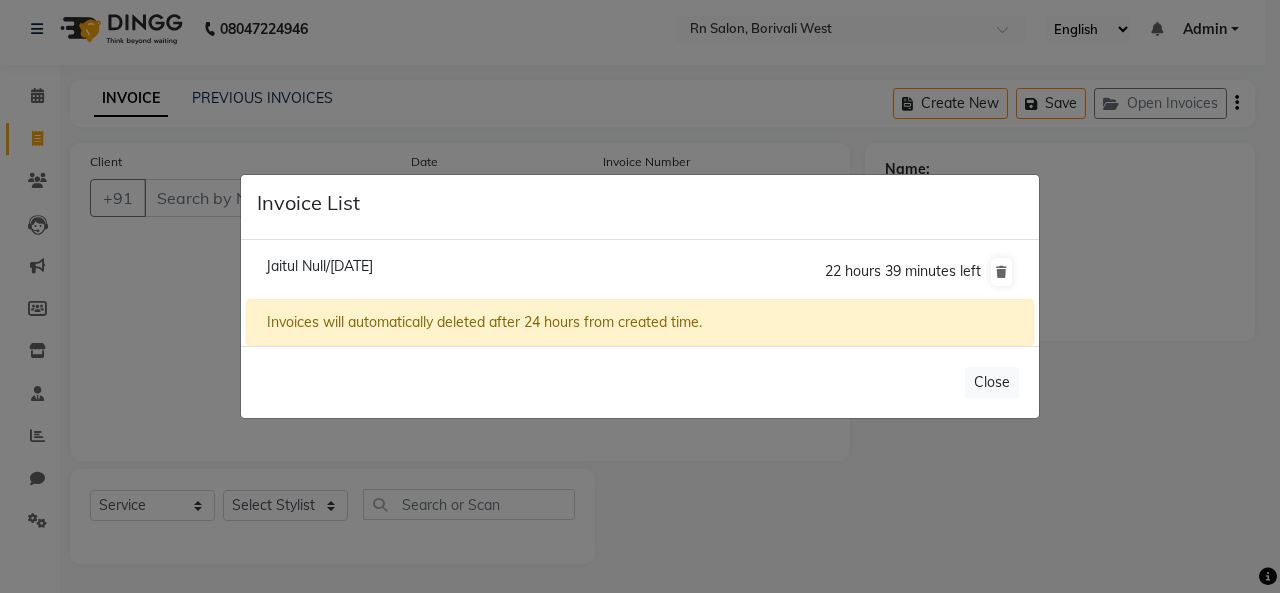 click on "Jaitul Null/13 July 2025  22 hours 39 minutes left" 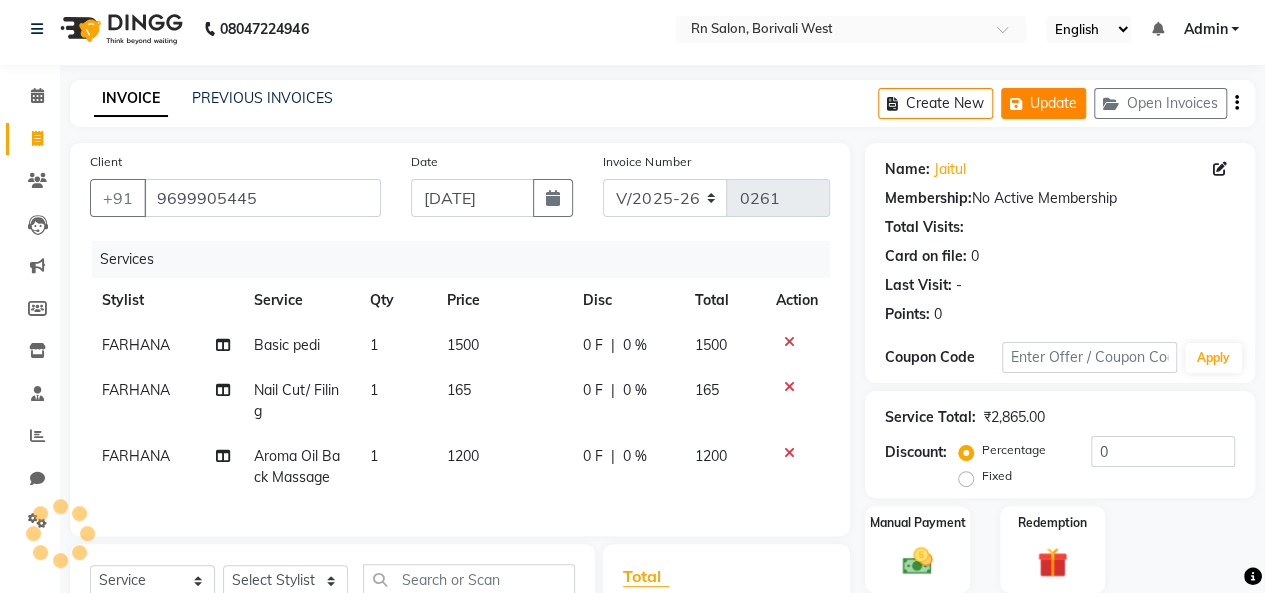 click on "Update" 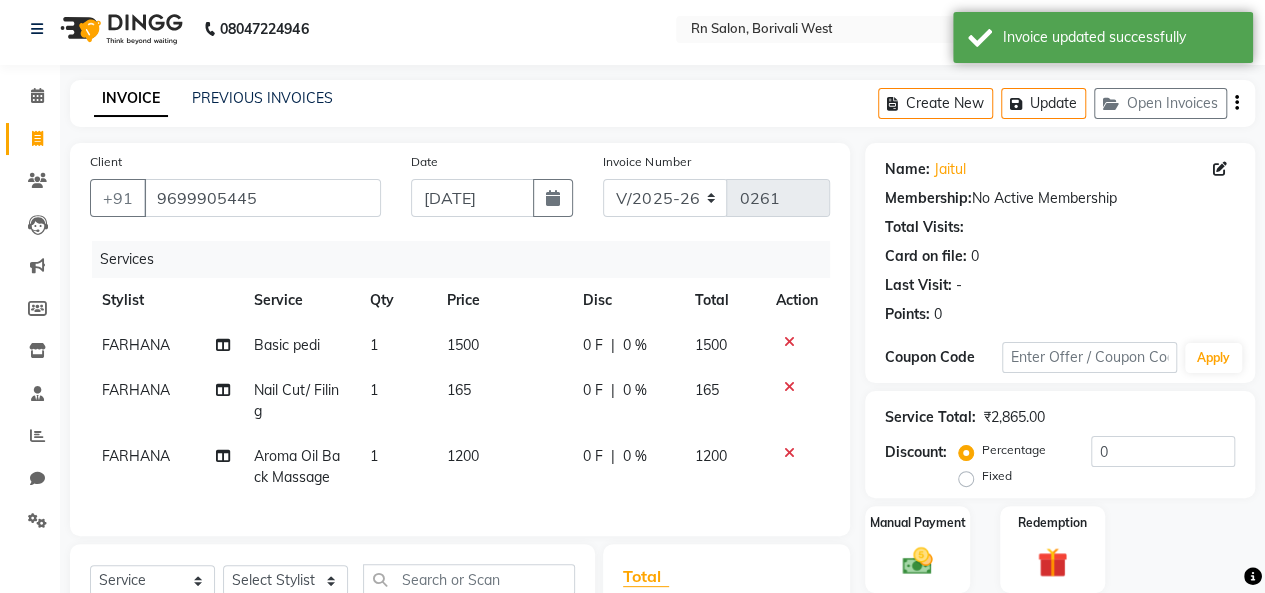 scroll, scrollTop: 254, scrollLeft: 0, axis: vertical 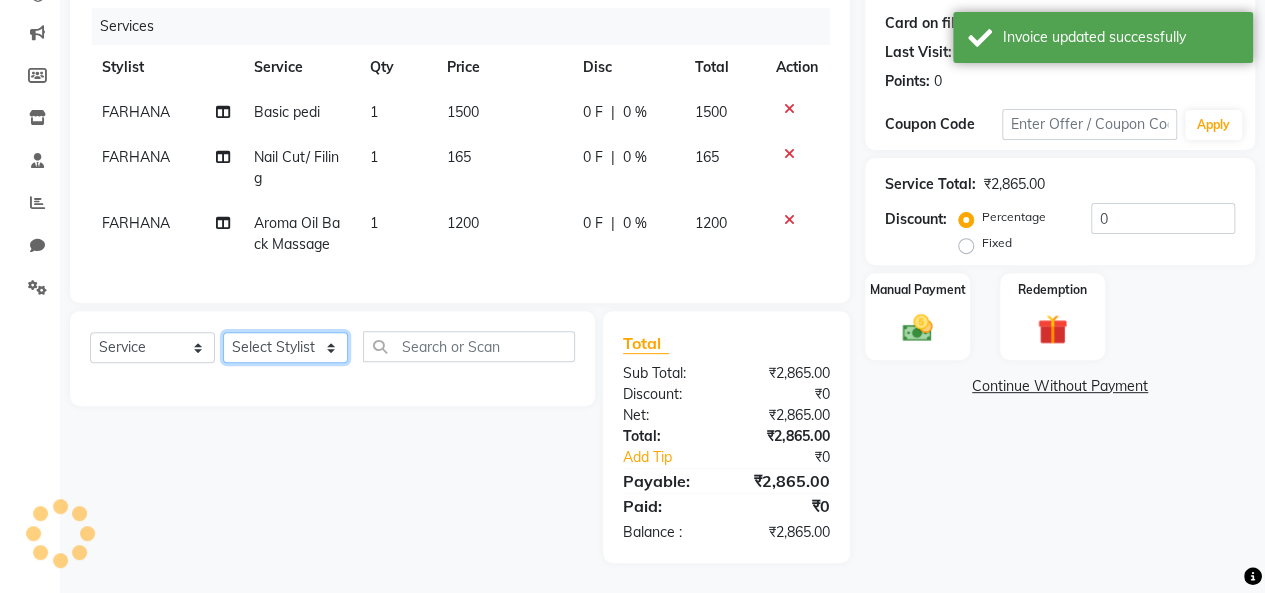 click on "Select Stylist [PERSON_NAME] [PERSON_NAME] parking [PERSON_NAME] master Luv kush tripathi [PERSON_NAME] [PERSON_NAME] [PERSON_NAME] [PERSON_NAME] [PERSON_NAME] Mali [PERSON_NAME]" 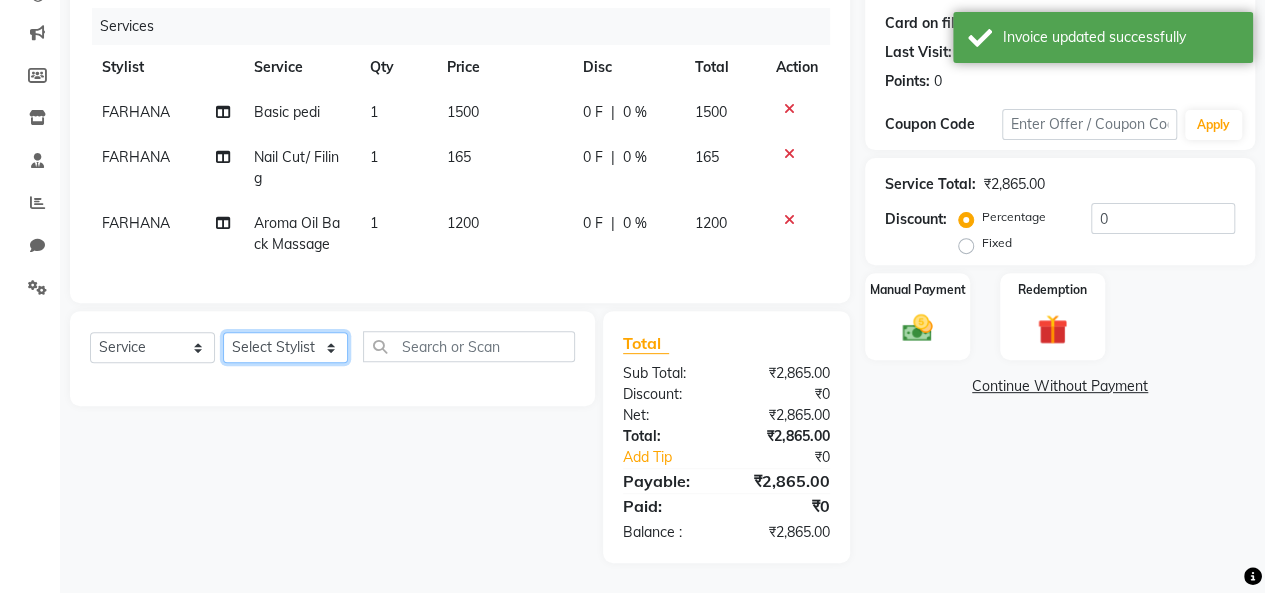 select on "83942" 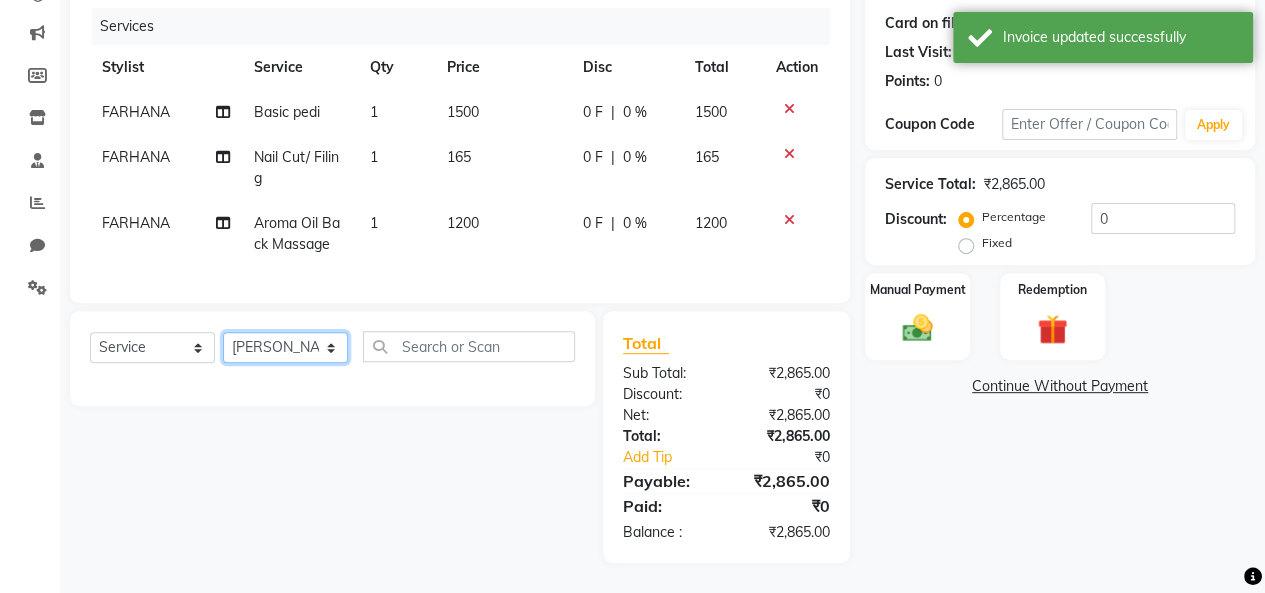 click on "Select Stylist [PERSON_NAME] [PERSON_NAME] parking [PERSON_NAME] master Luv kush tripathi [PERSON_NAME] [PERSON_NAME] [PERSON_NAME] [PERSON_NAME] [PERSON_NAME] Mali [PERSON_NAME]" 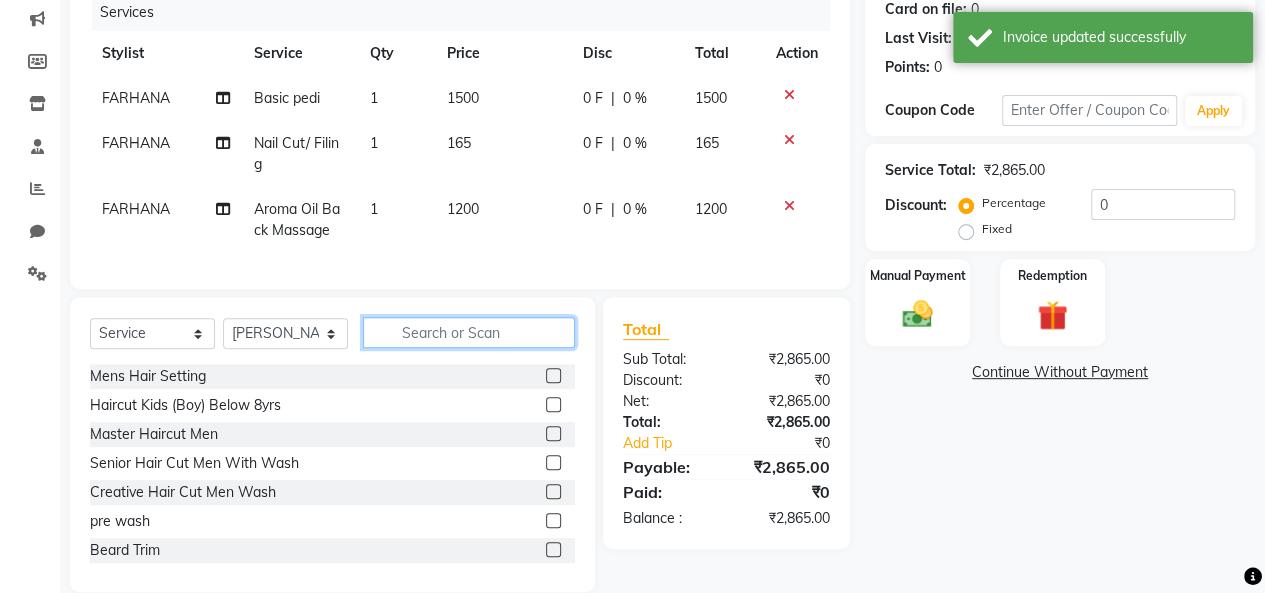 click 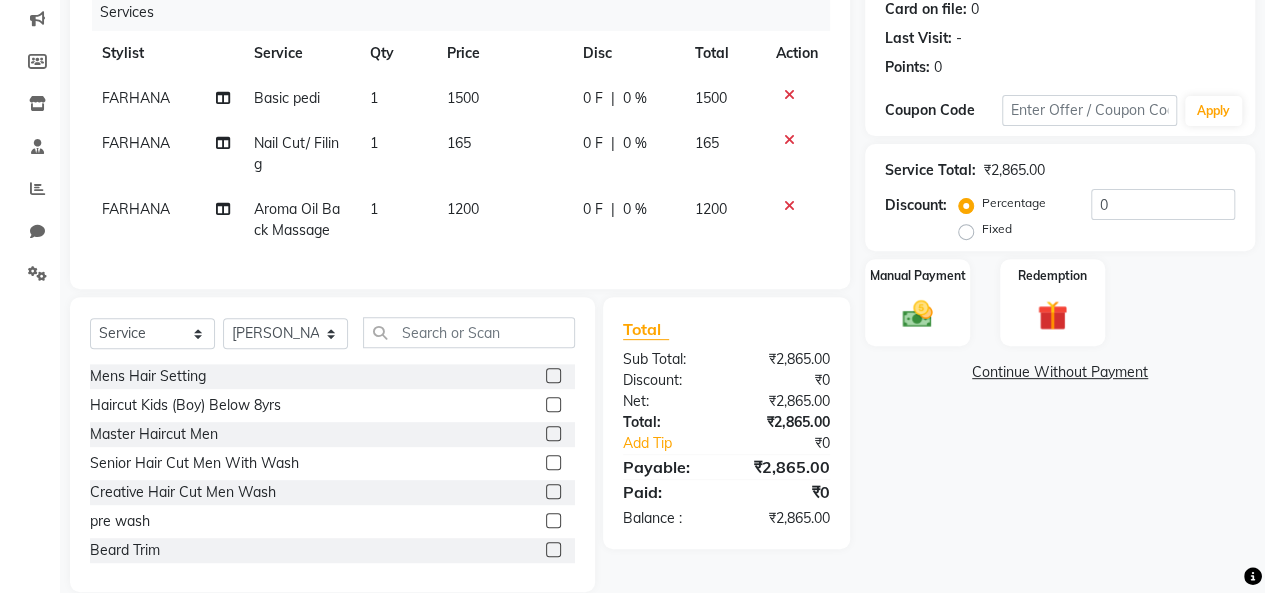 click 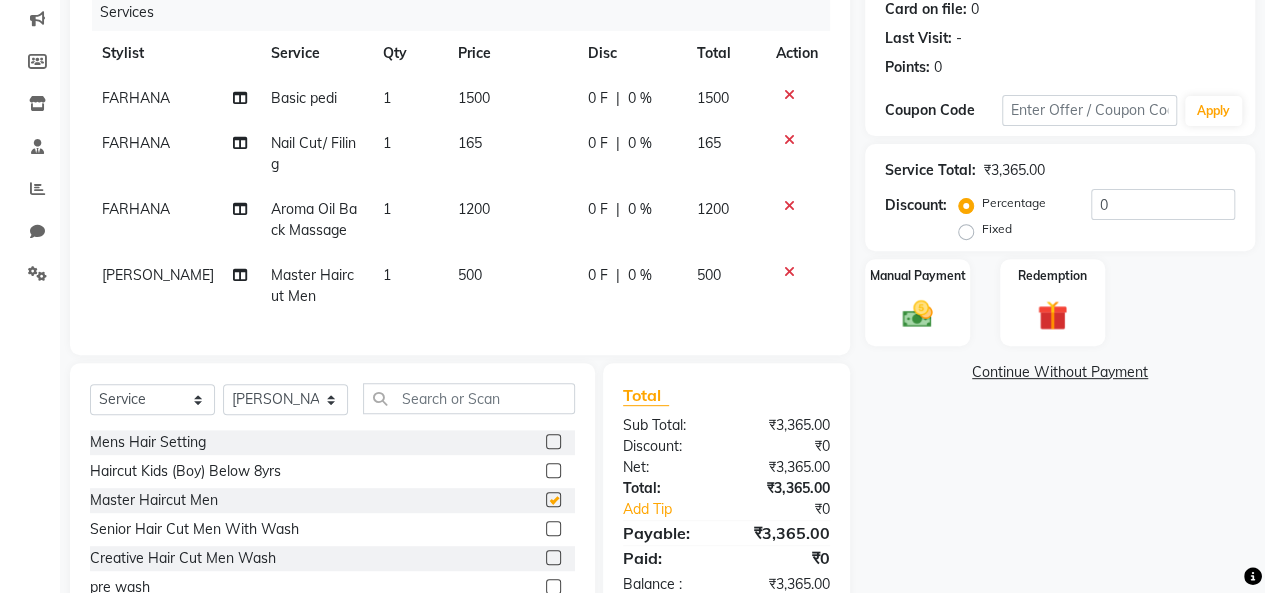 checkbox on "false" 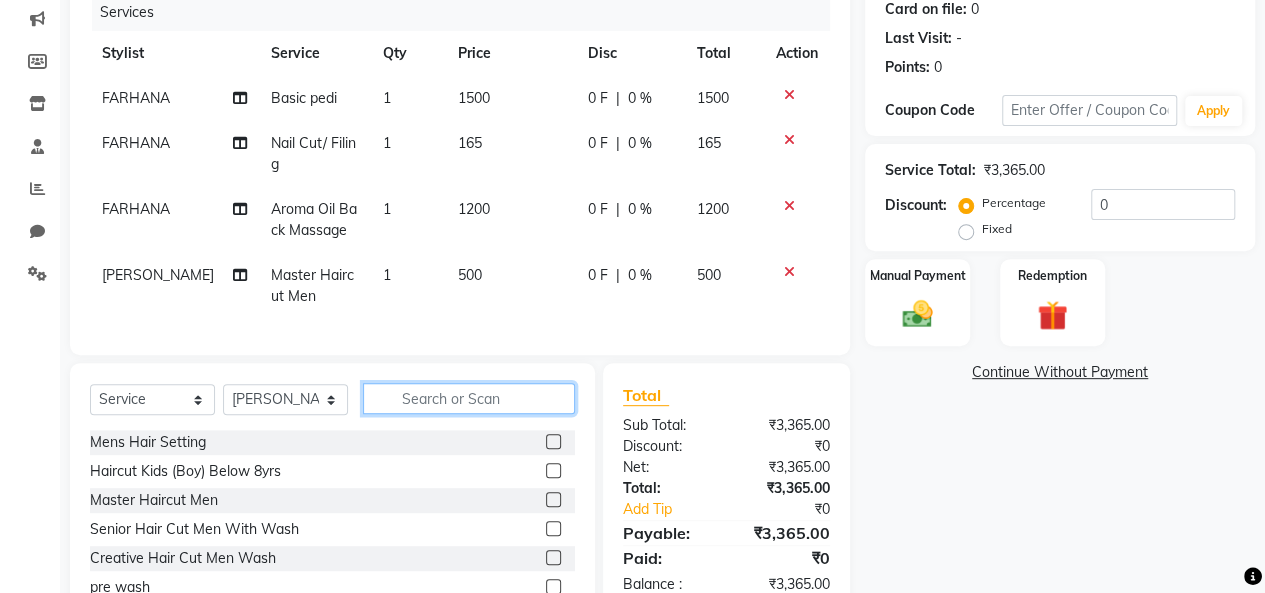 click 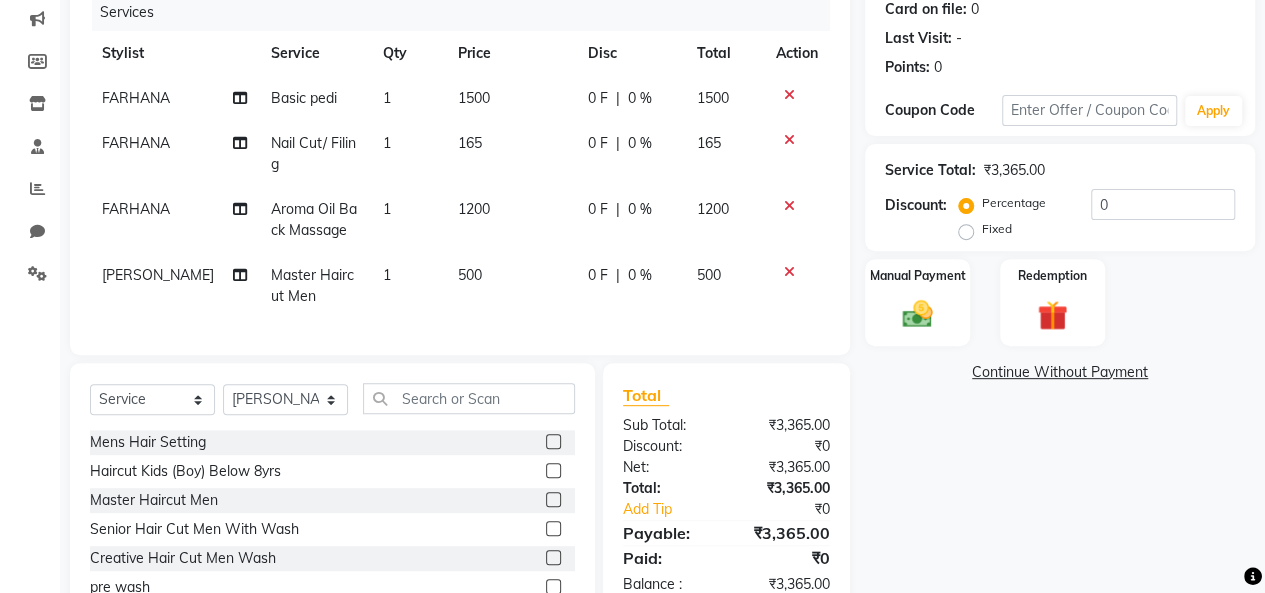click 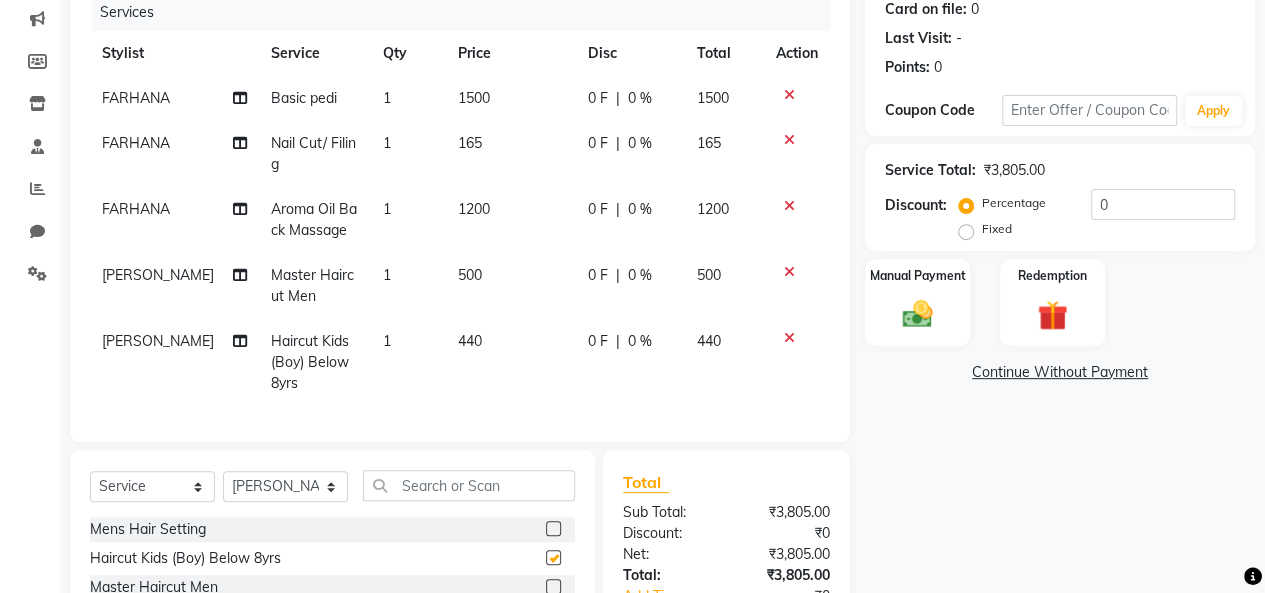 checkbox on "false" 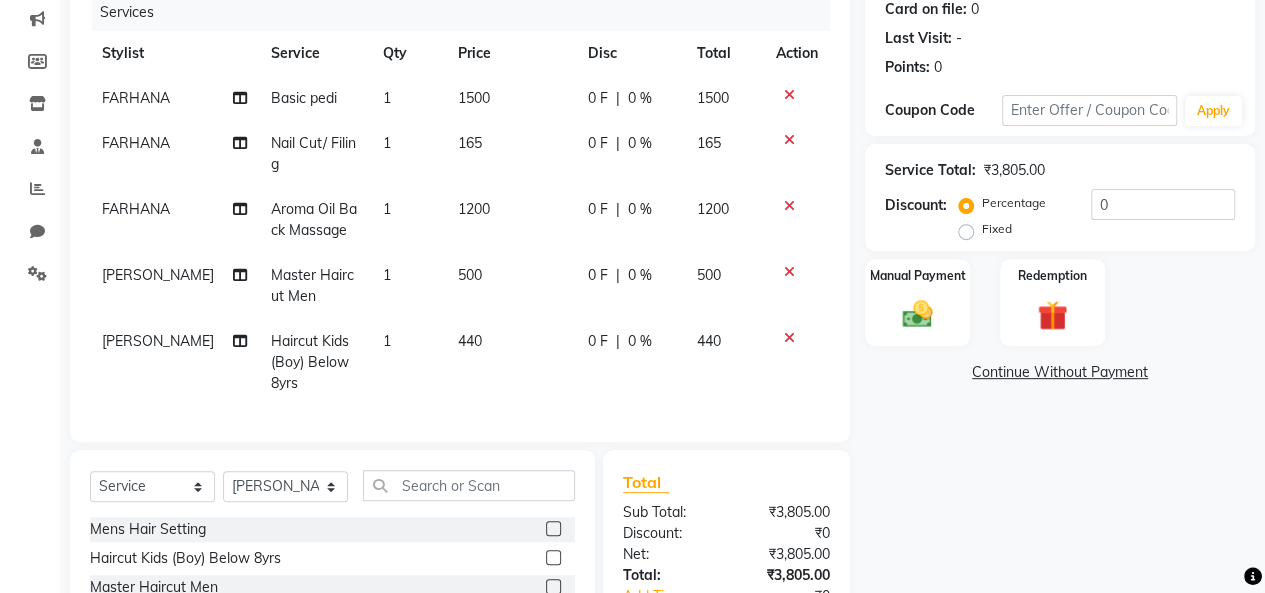click on "440" 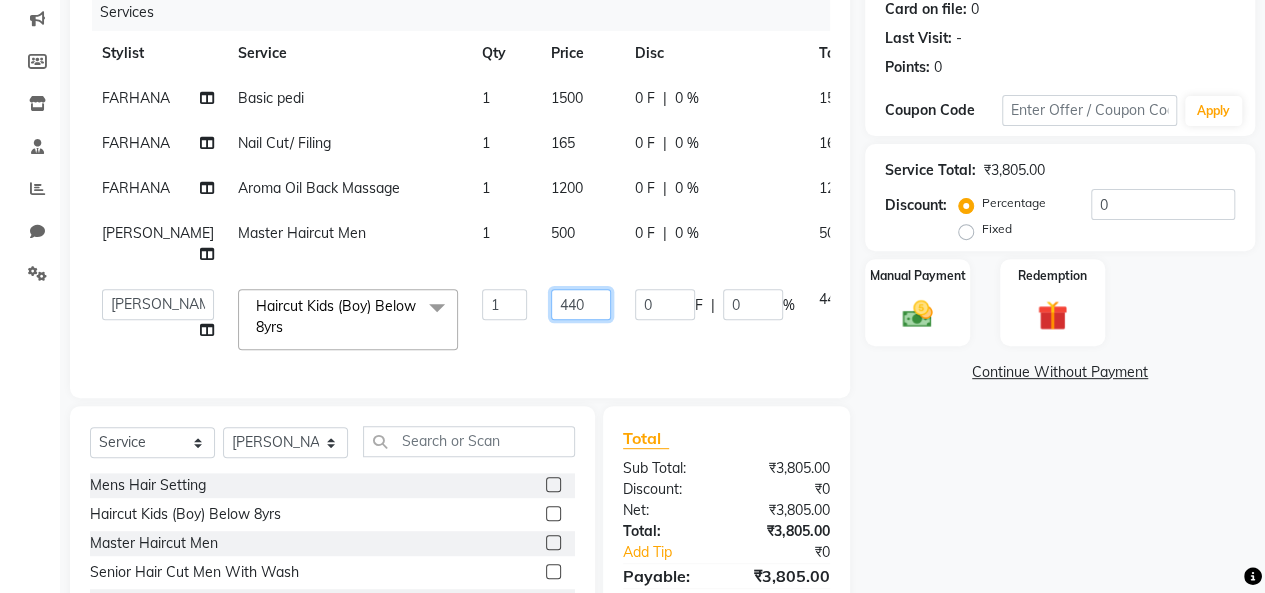 click on "440" 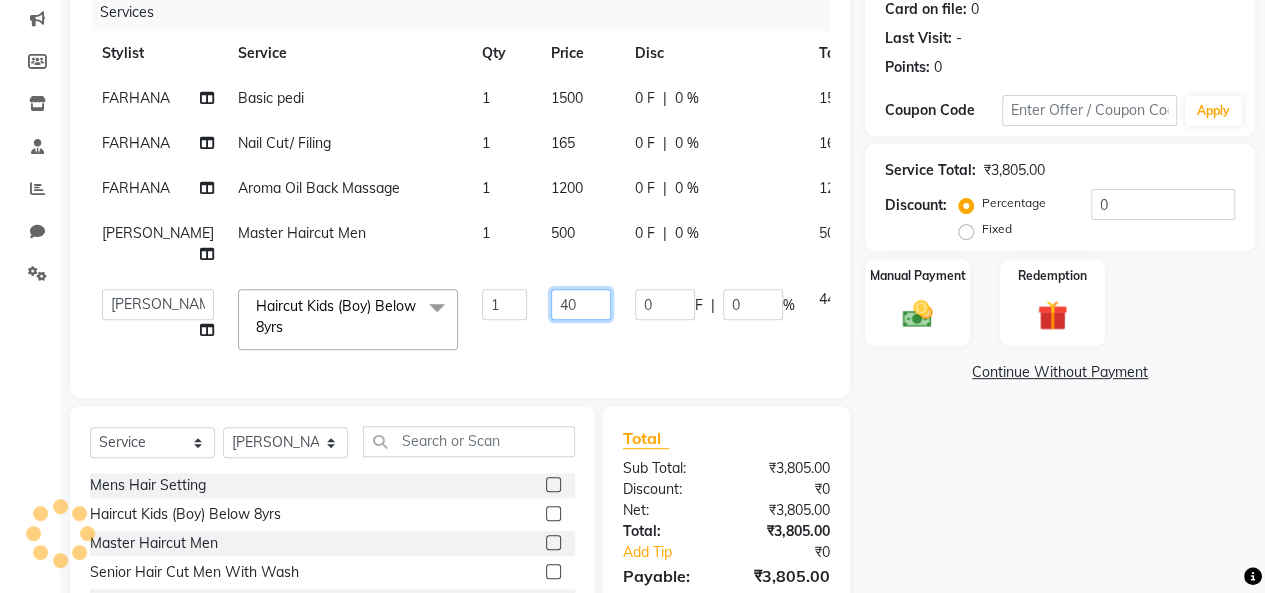 type on "400" 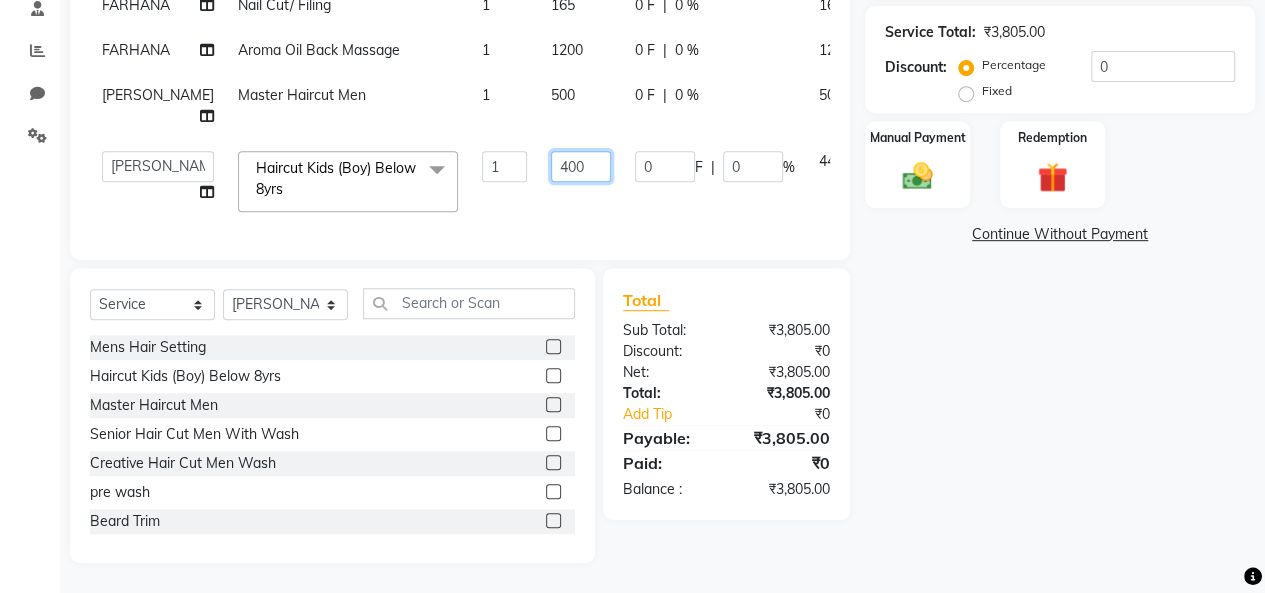 scroll, scrollTop: 0, scrollLeft: 0, axis: both 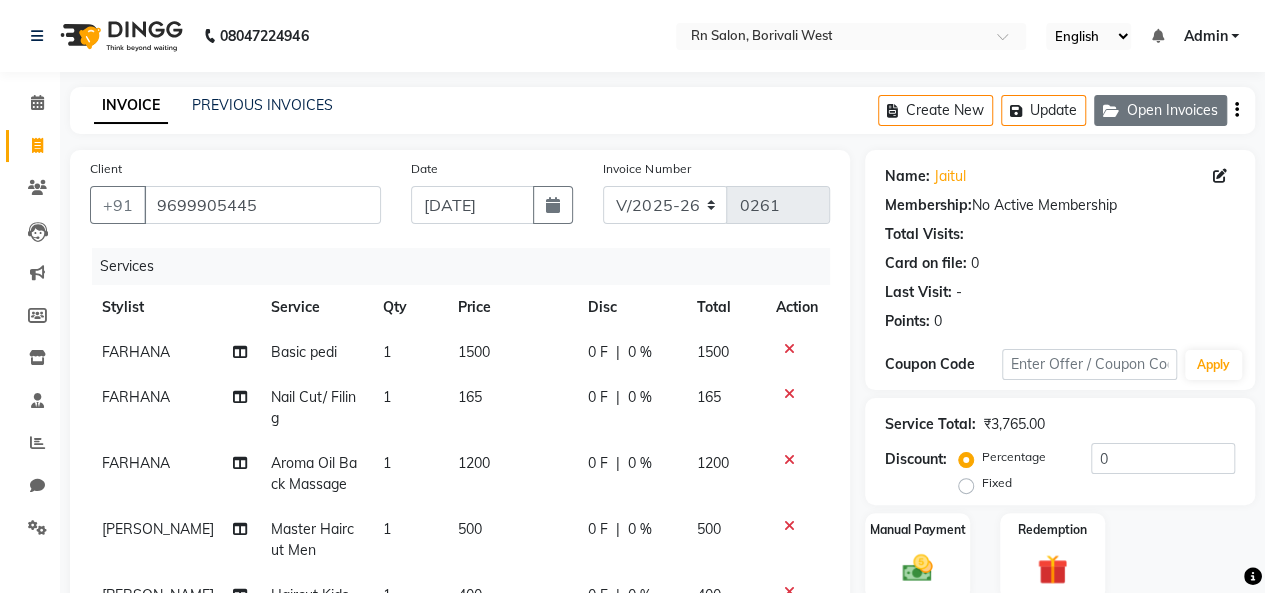click on "Open Invoices" 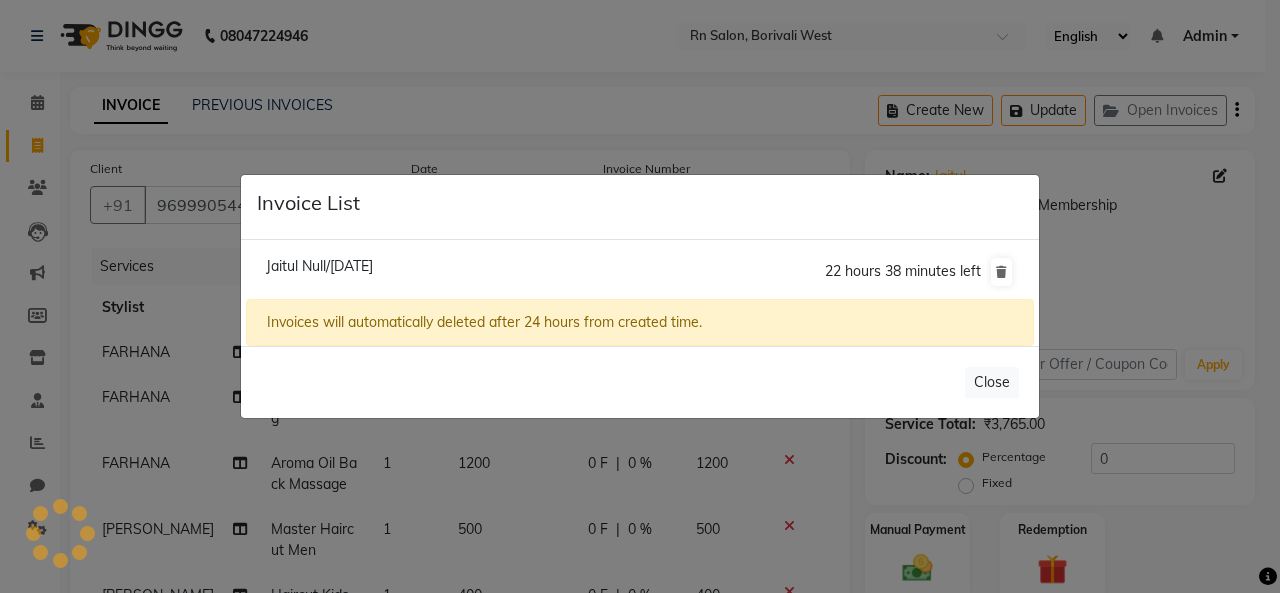 click on "Close" 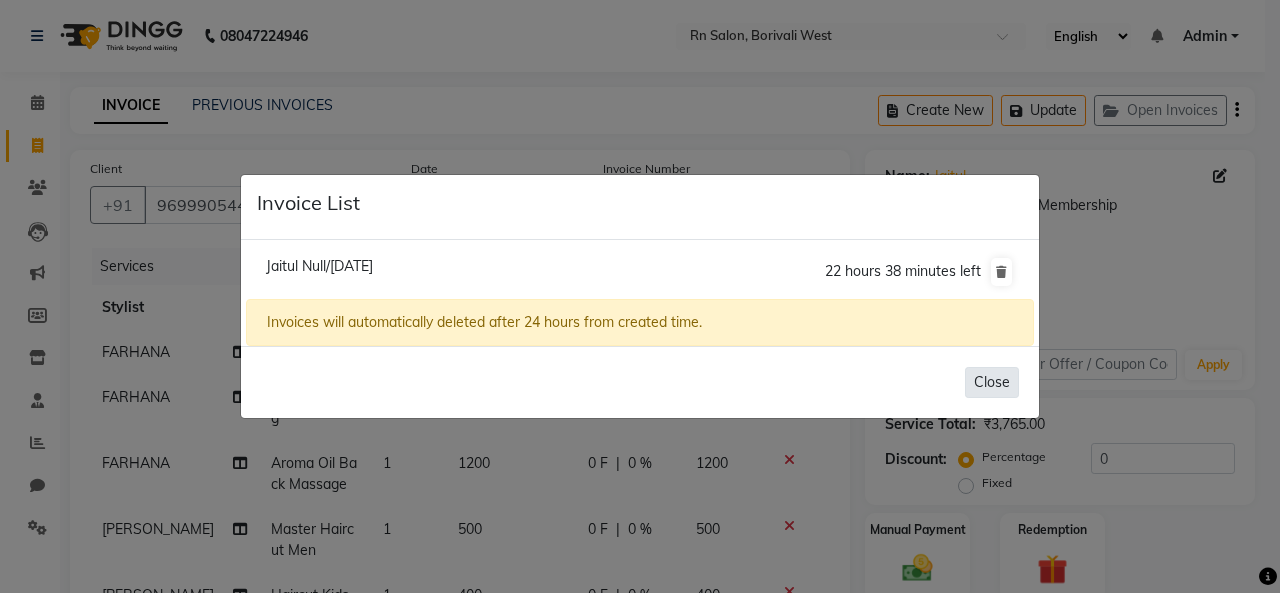 click on "Close" 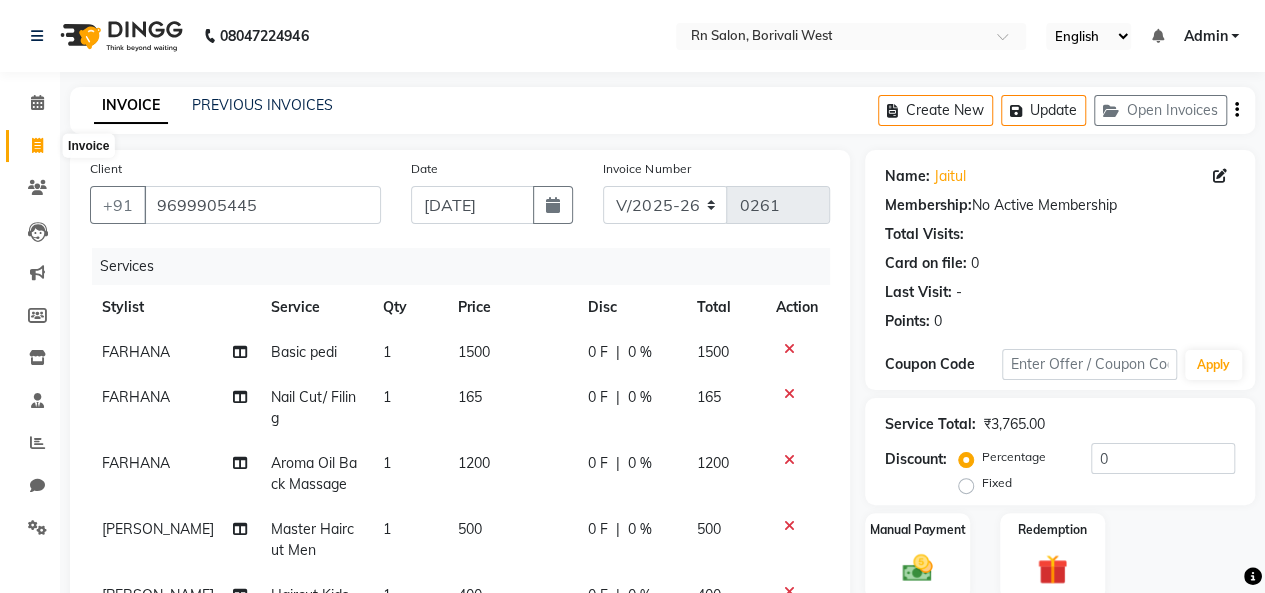 click 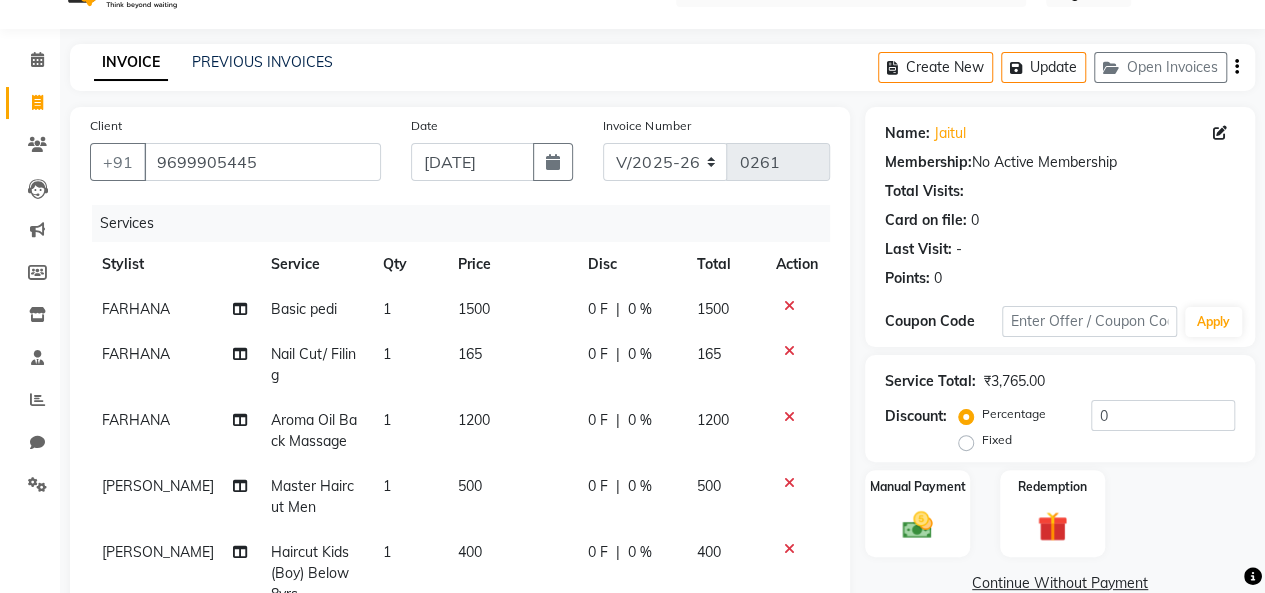 scroll, scrollTop: 0, scrollLeft: 0, axis: both 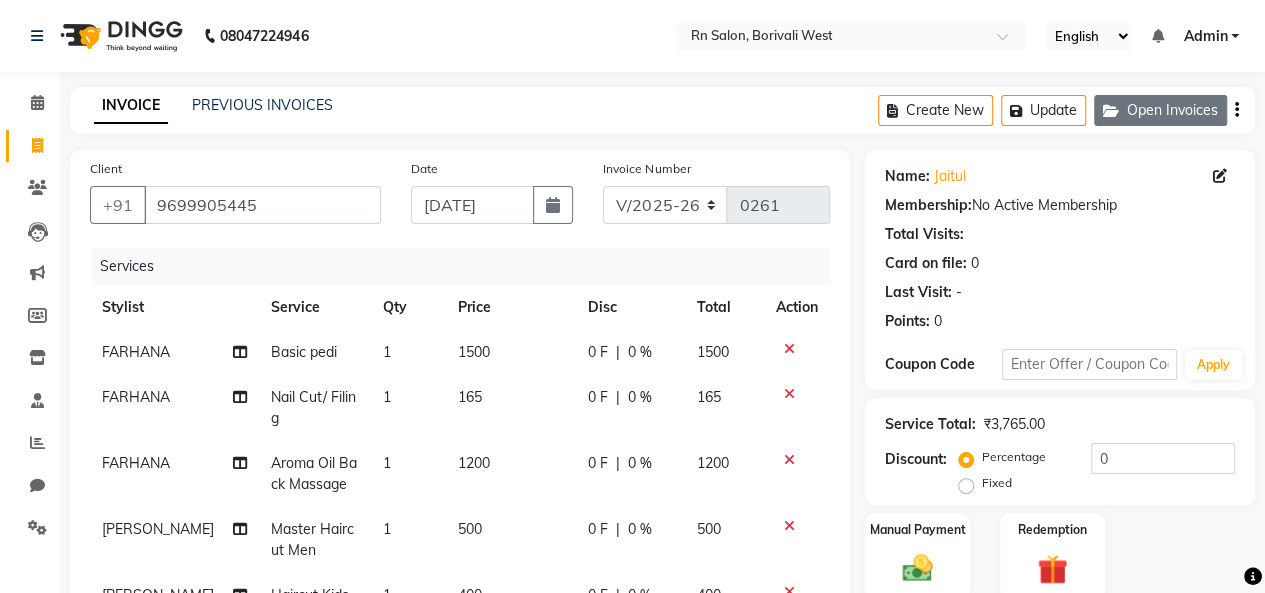 click on "Open Invoices" 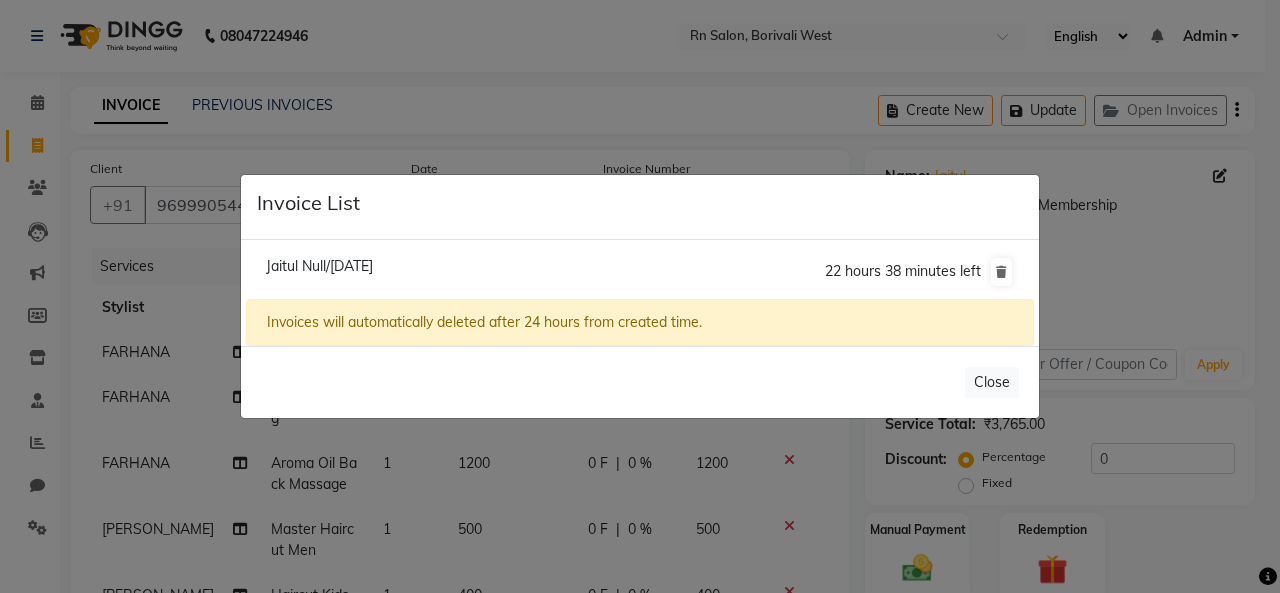 click on "Jaitul Null/13 July 2025" 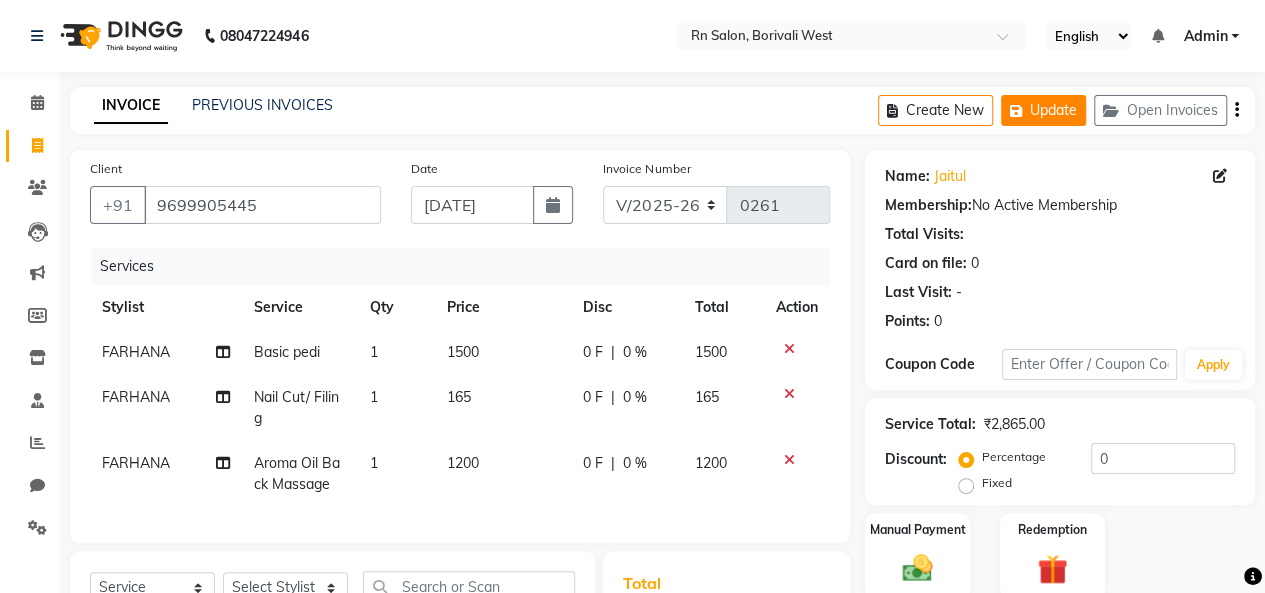 click on "Update" 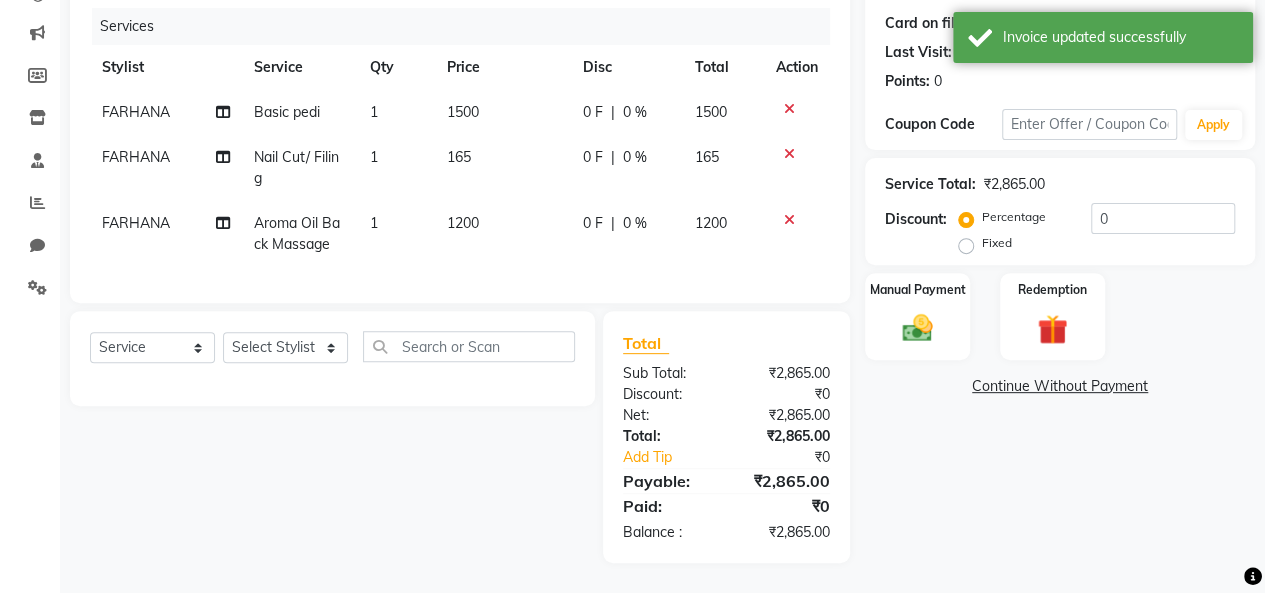 scroll, scrollTop: 254, scrollLeft: 0, axis: vertical 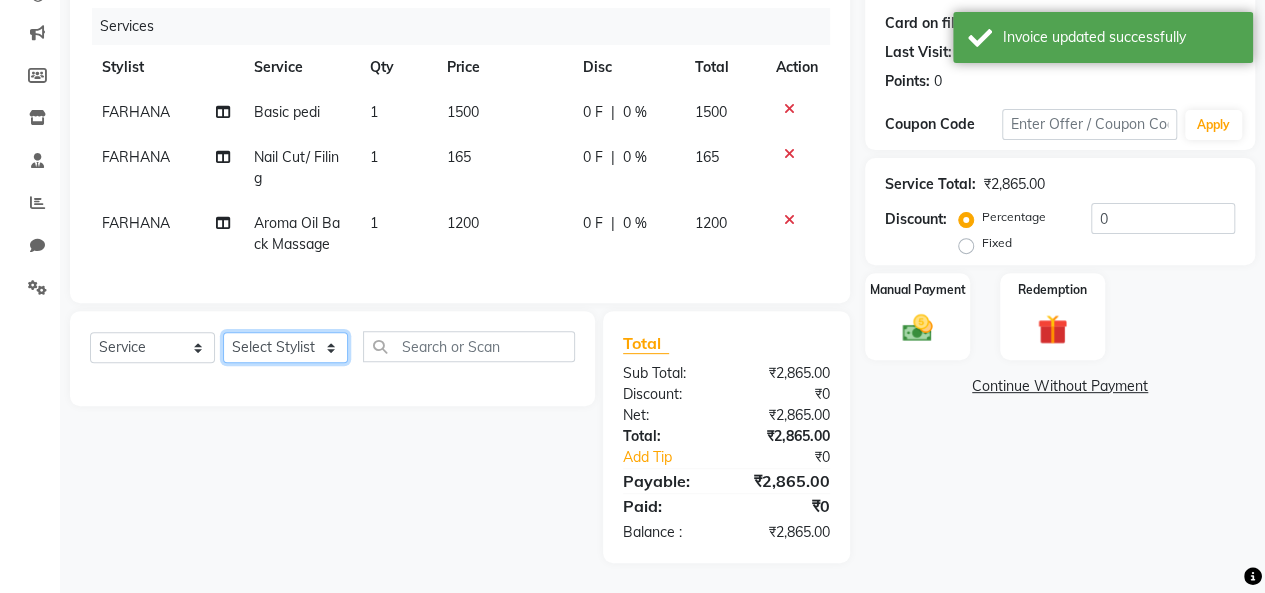 click on "Select Stylist [PERSON_NAME] [PERSON_NAME] parking [PERSON_NAME] master Luv kush tripathi [PERSON_NAME] [PERSON_NAME] [PERSON_NAME] [PERSON_NAME] [PERSON_NAME] Mali [PERSON_NAME]" 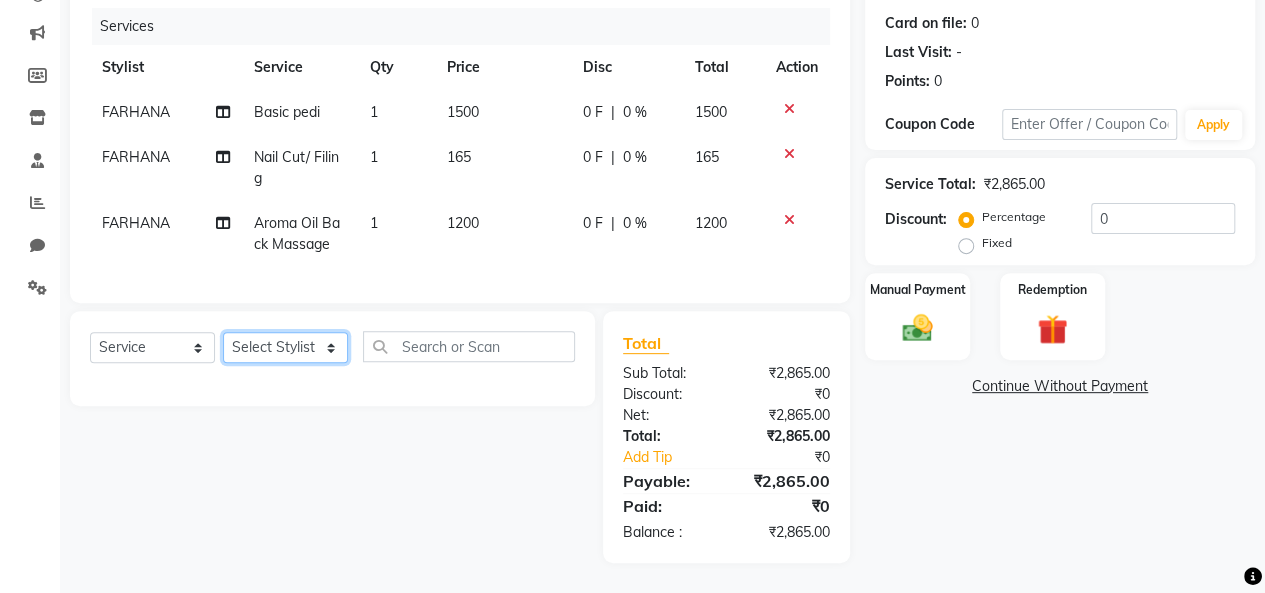 select on "83942" 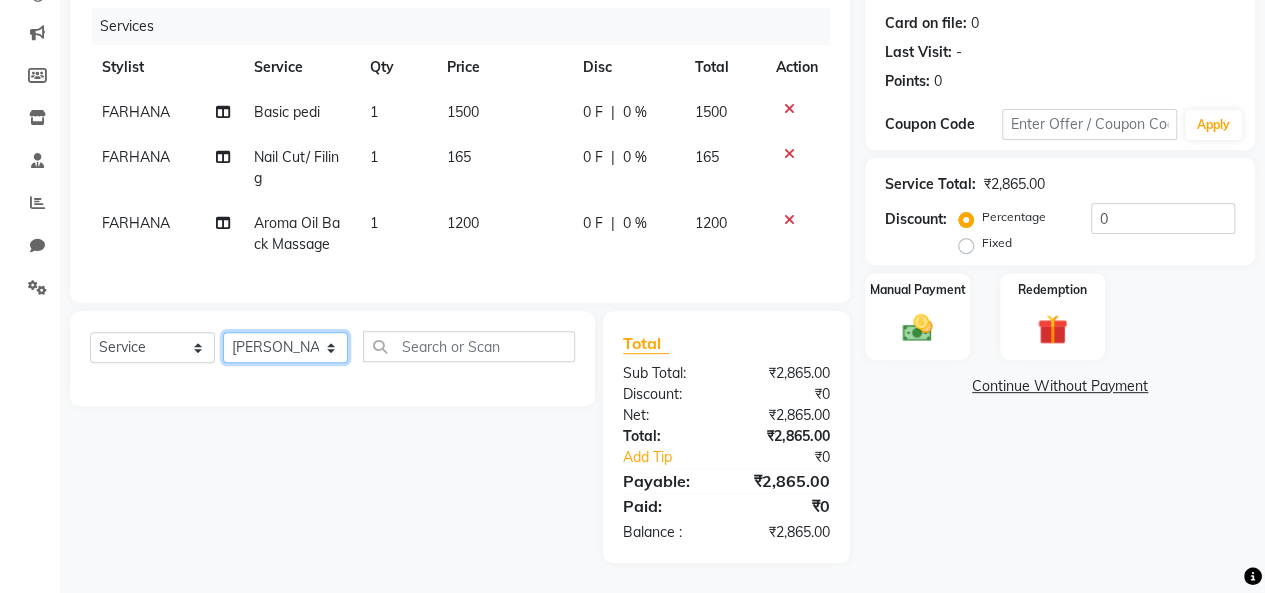 click on "Select Stylist [PERSON_NAME] [PERSON_NAME] parking [PERSON_NAME] master Luv kush tripathi [PERSON_NAME] [PERSON_NAME] [PERSON_NAME] [PERSON_NAME] [PERSON_NAME] Mali [PERSON_NAME]" 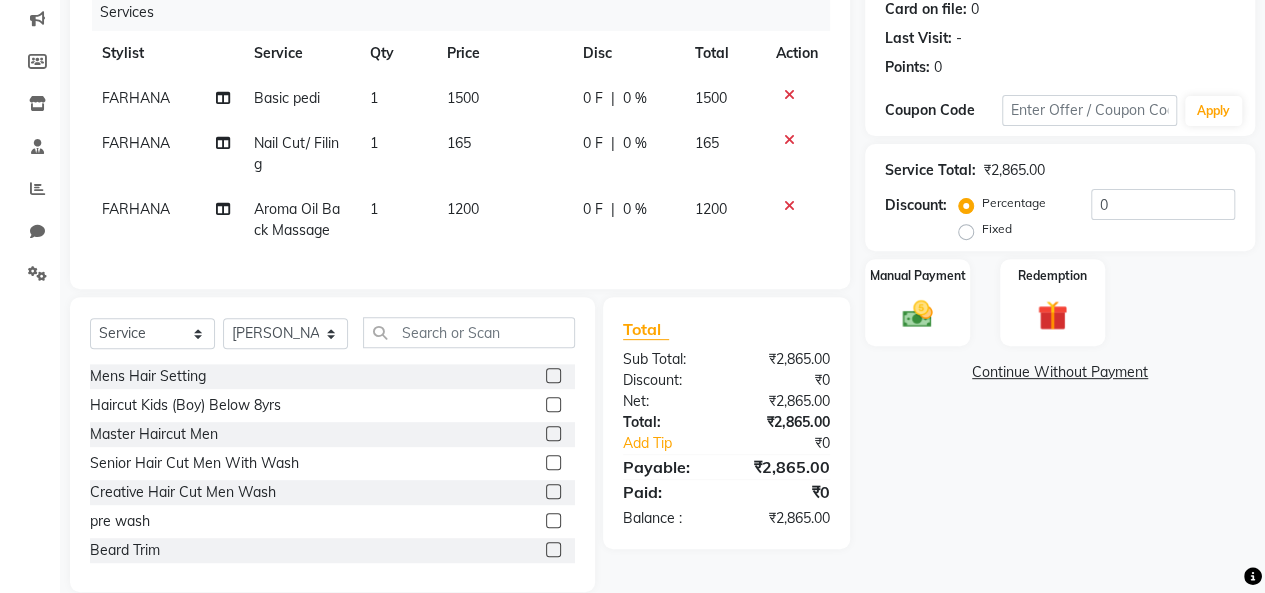 click 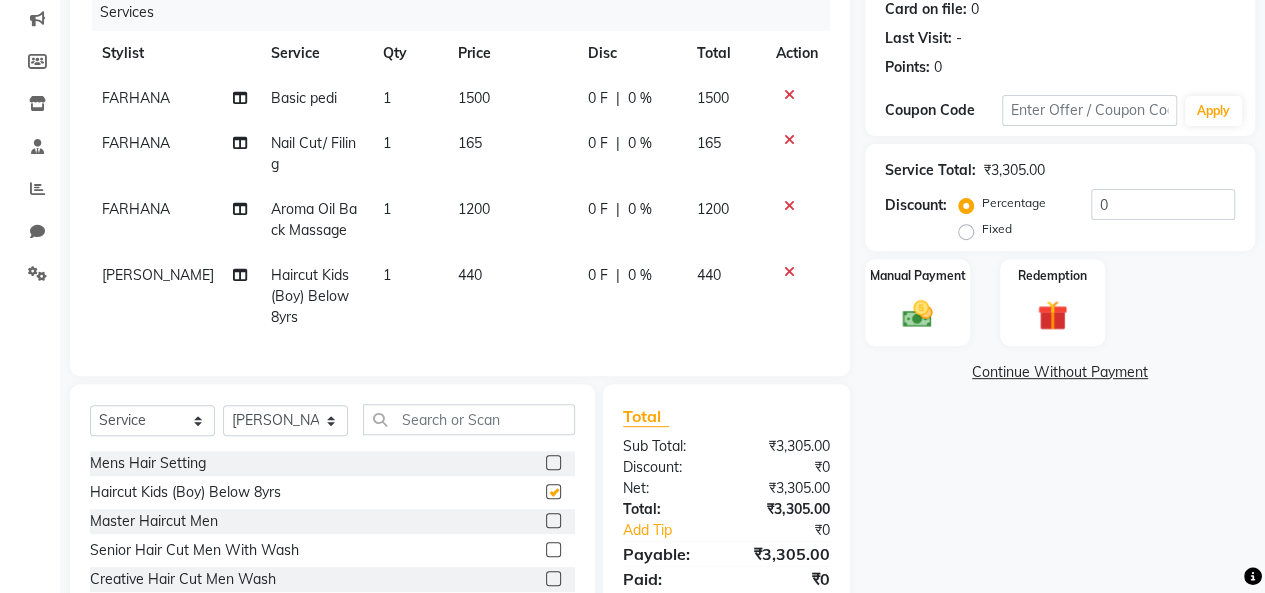 checkbox on "false" 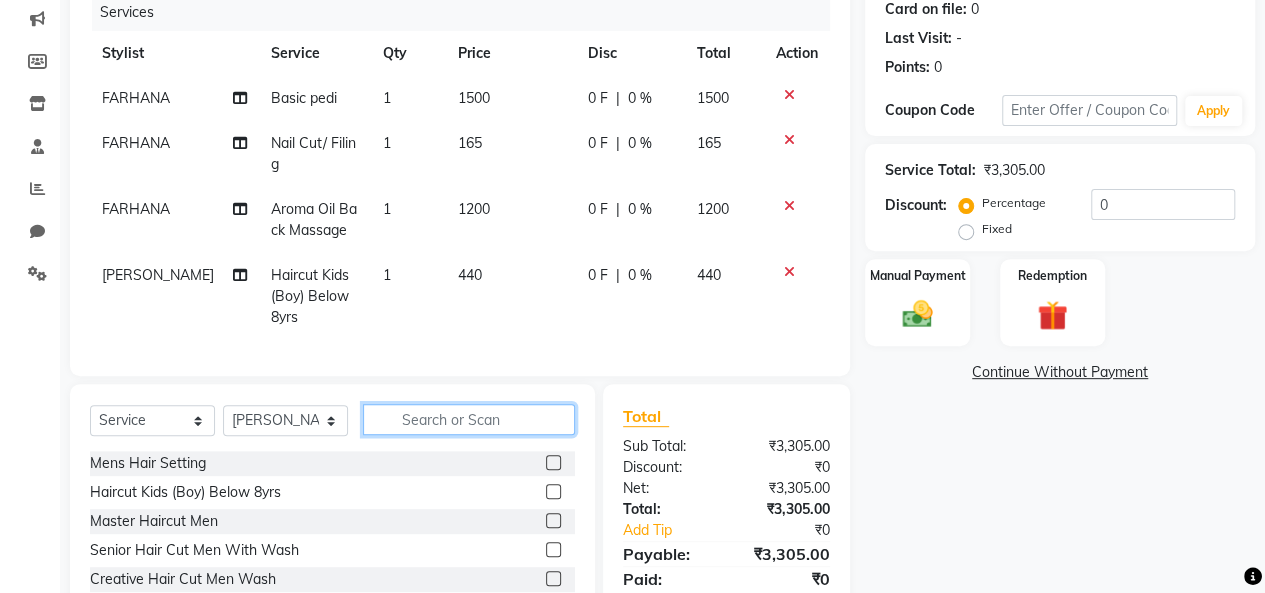 click 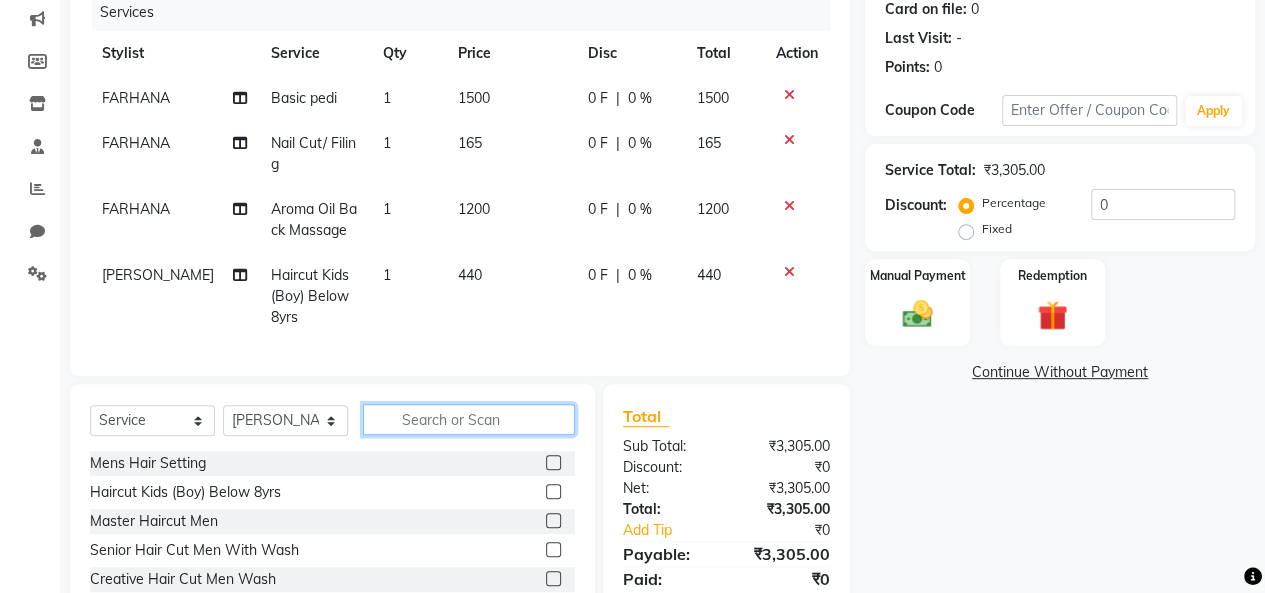 click 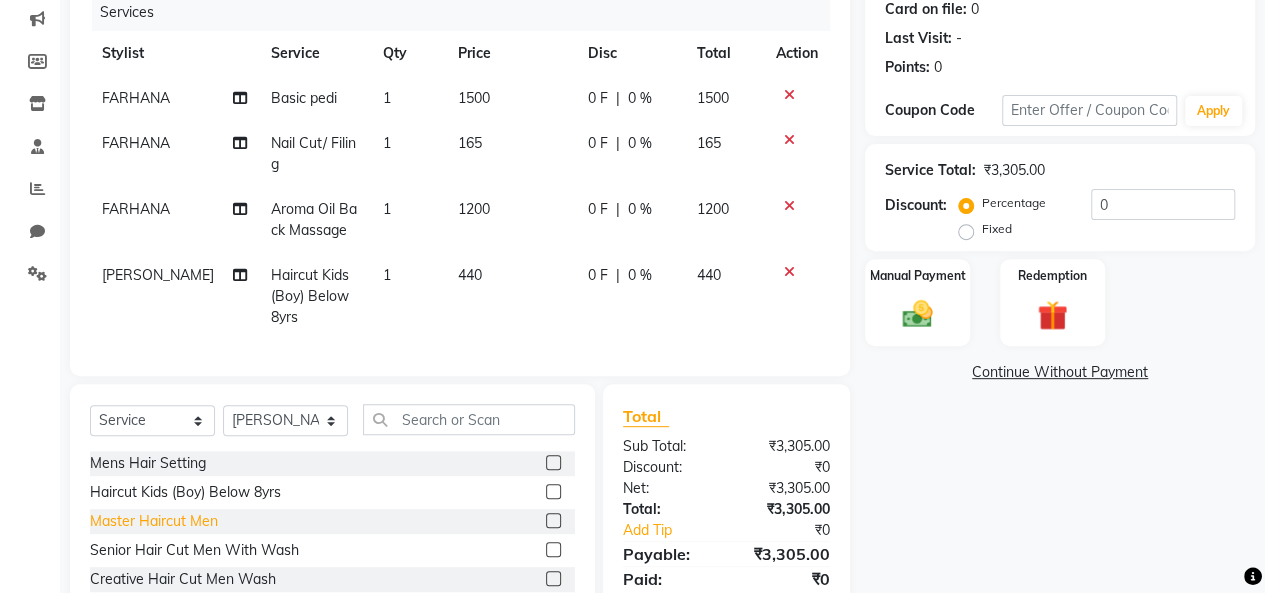 click on "Master Haircut Men" 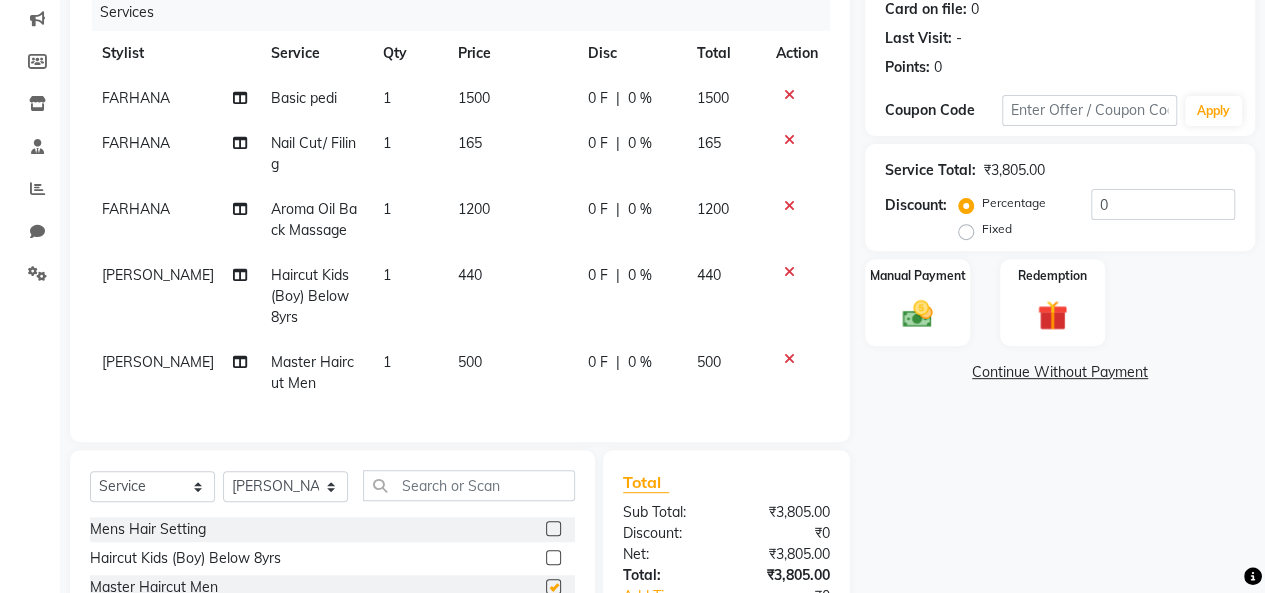 checkbox on "false" 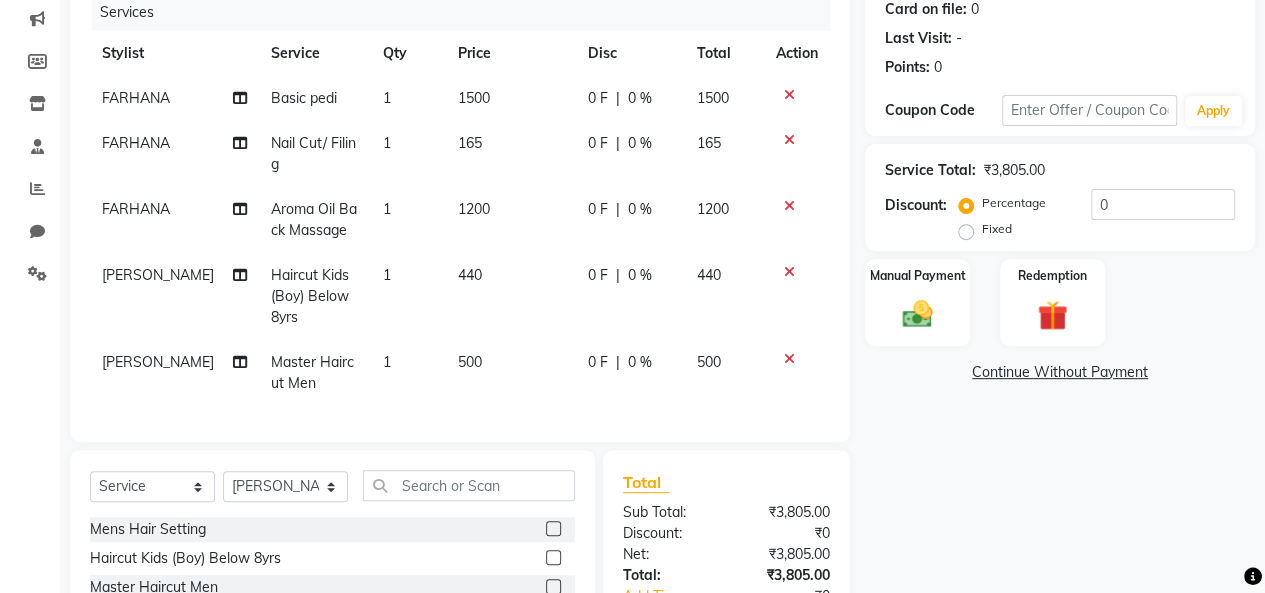 click on "440" 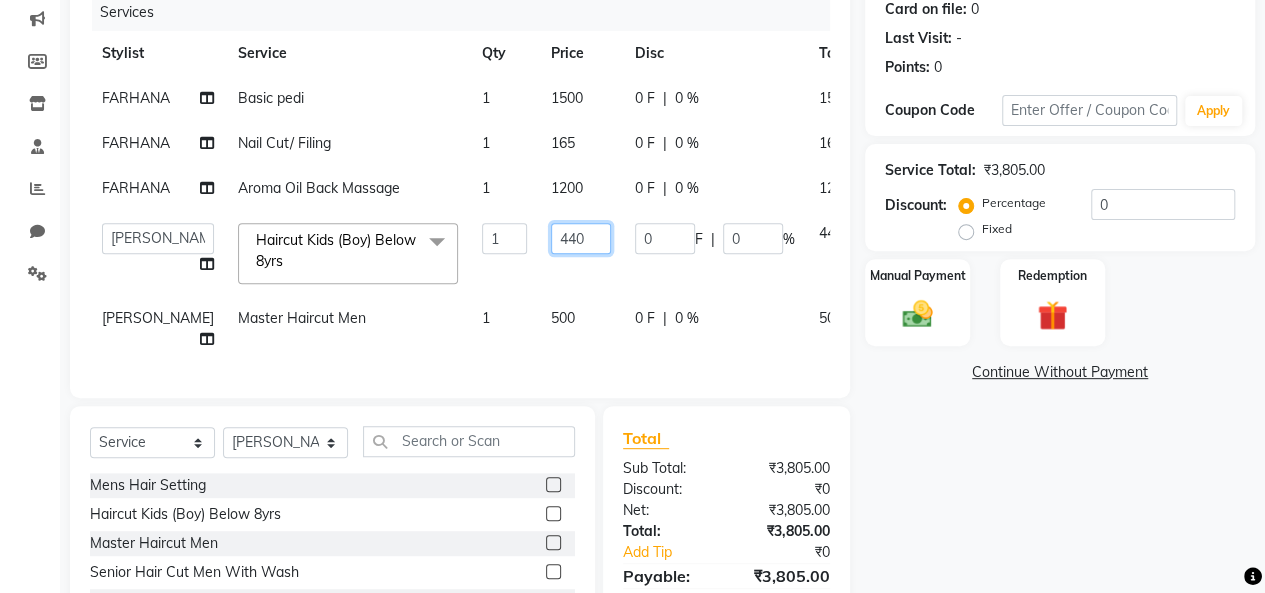 click on "440" 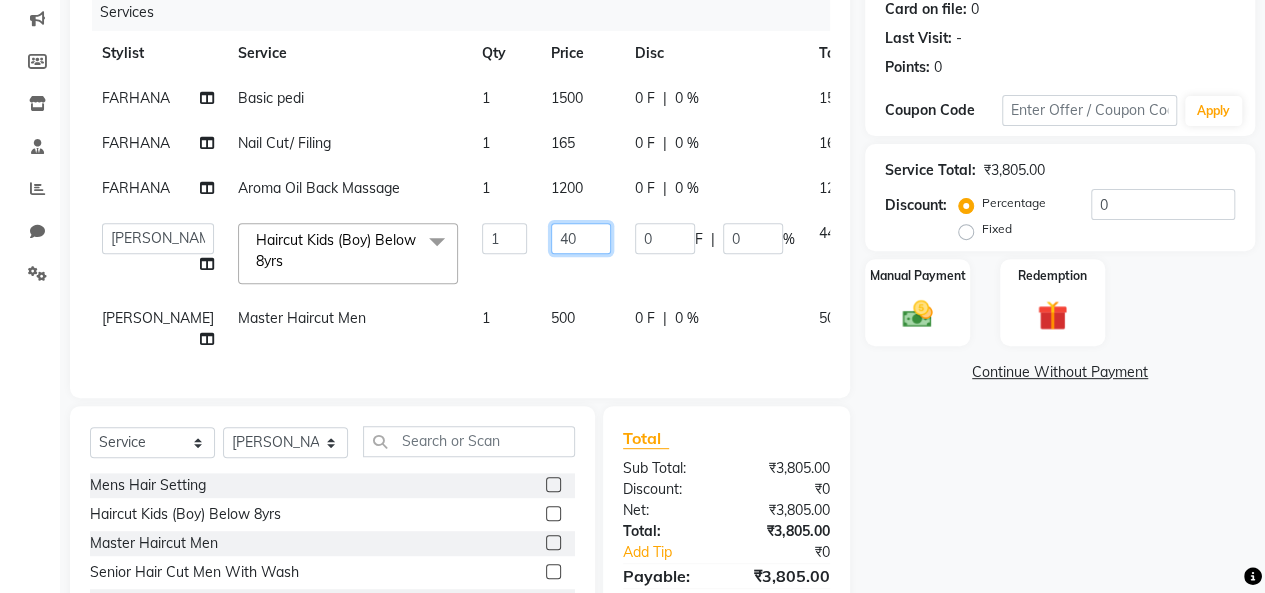type on "400" 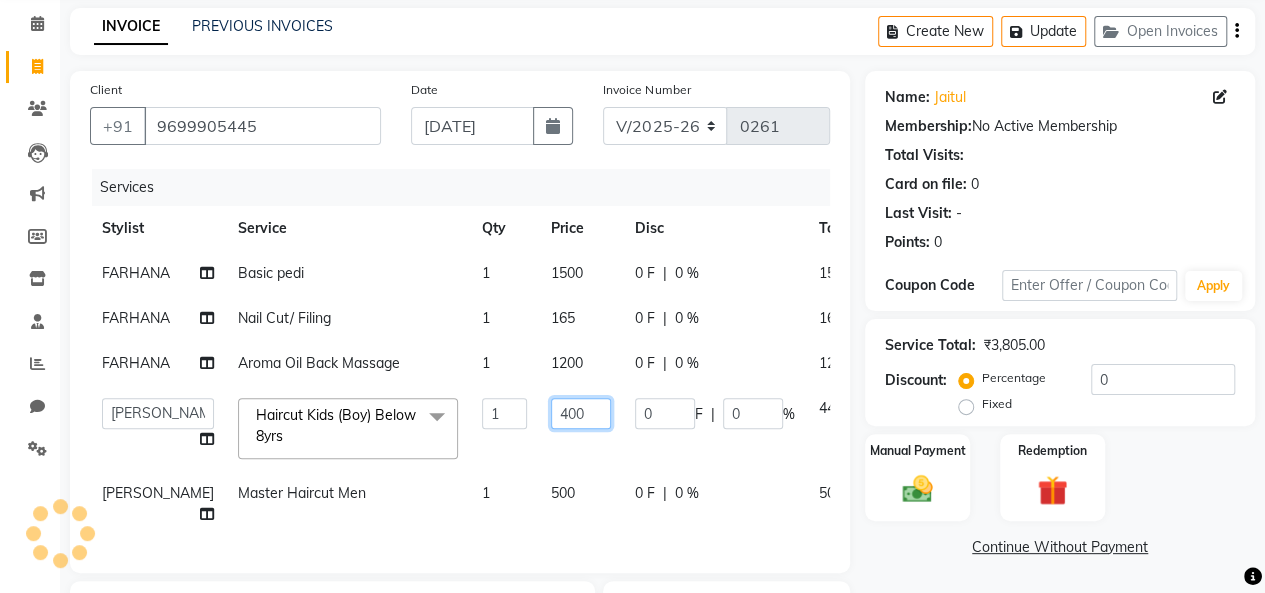 scroll, scrollTop: 0, scrollLeft: 0, axis: both 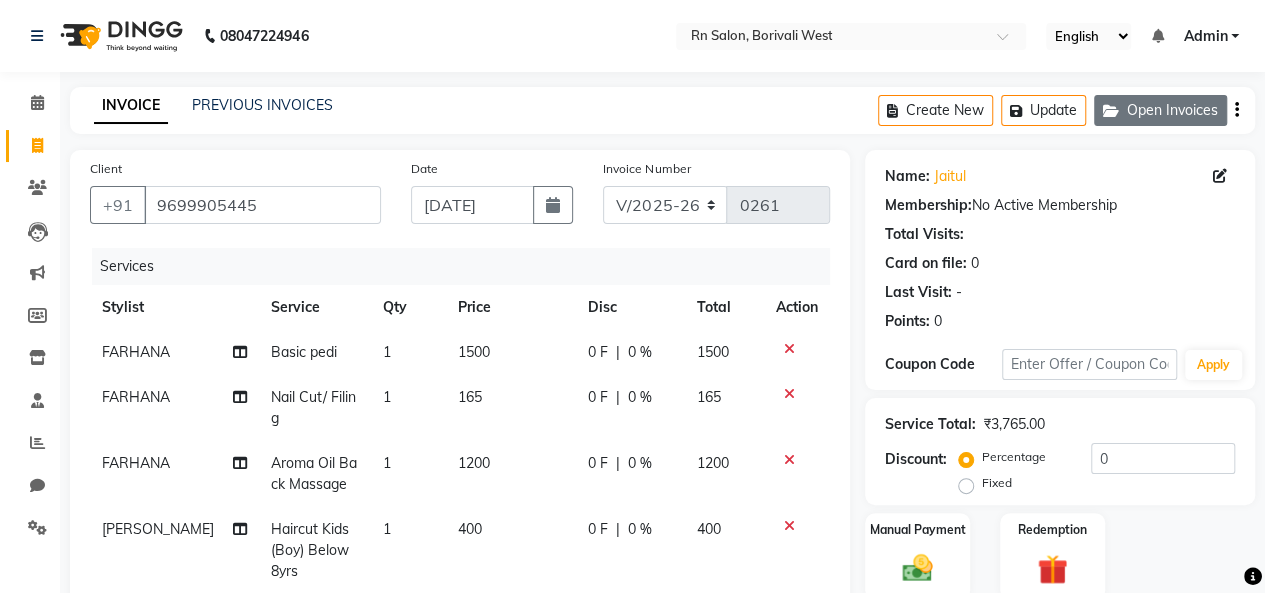 click on "Open Invoices" 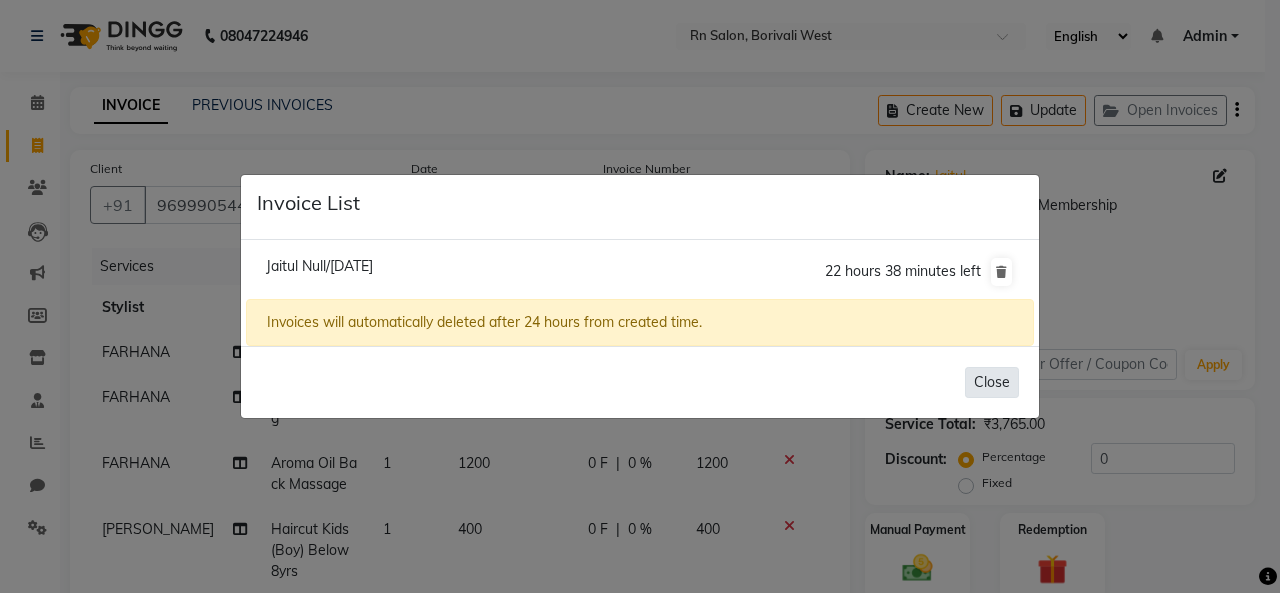 click on "Close" 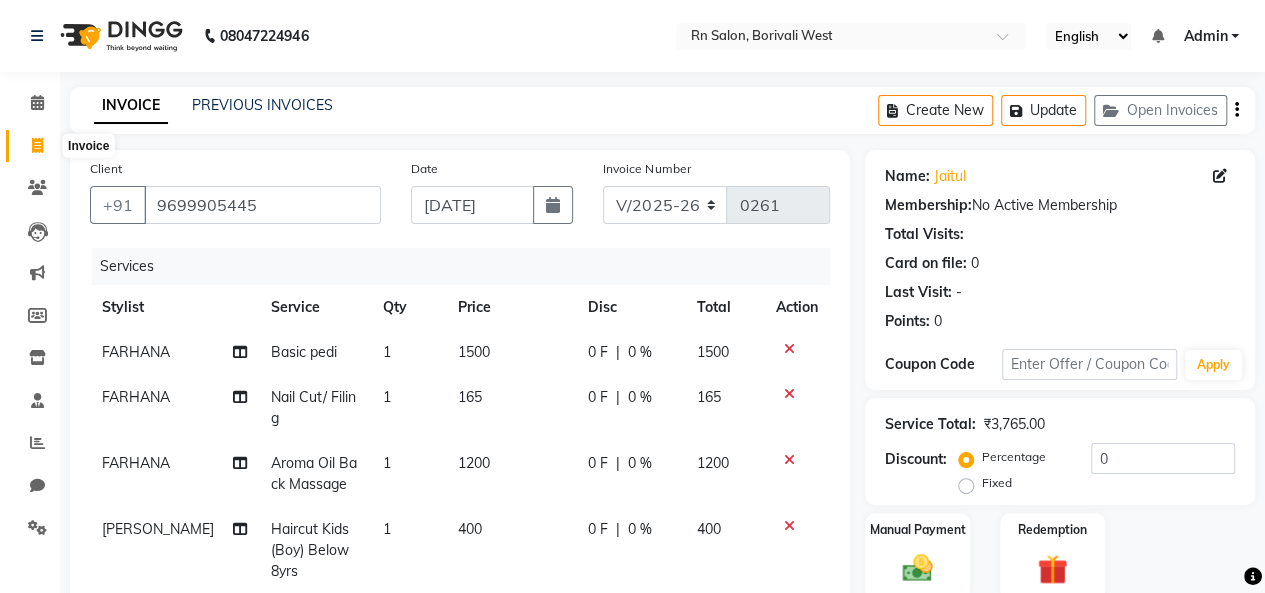 click 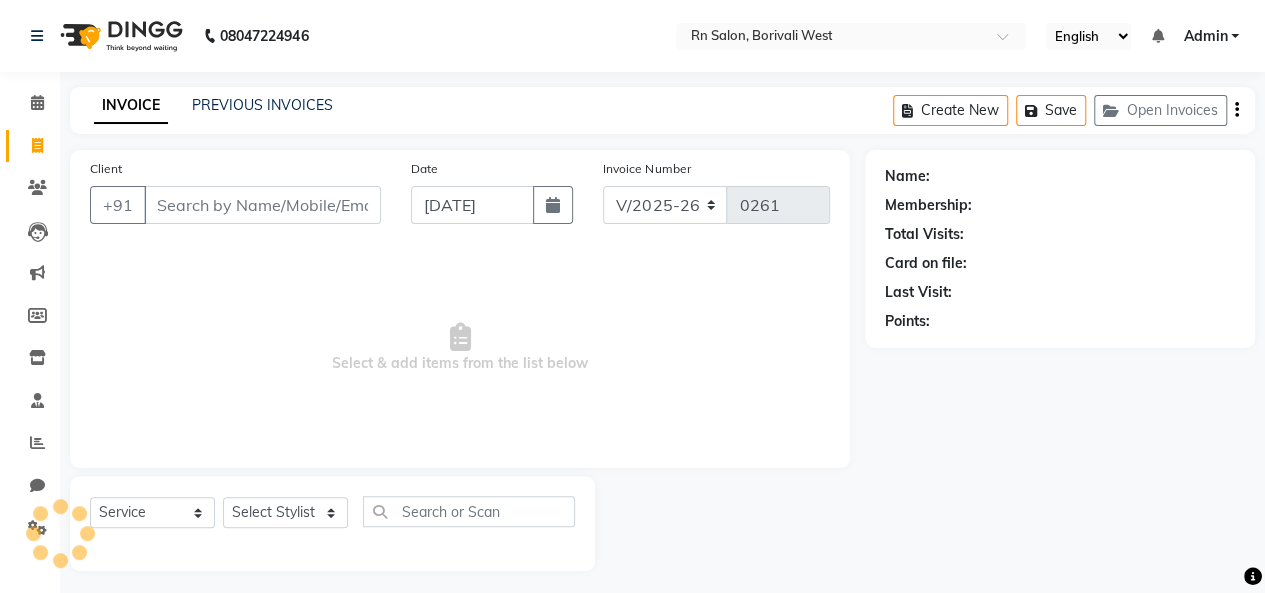 scroll, scrollTop: 7, scrollLeft: 0, axis: vertical 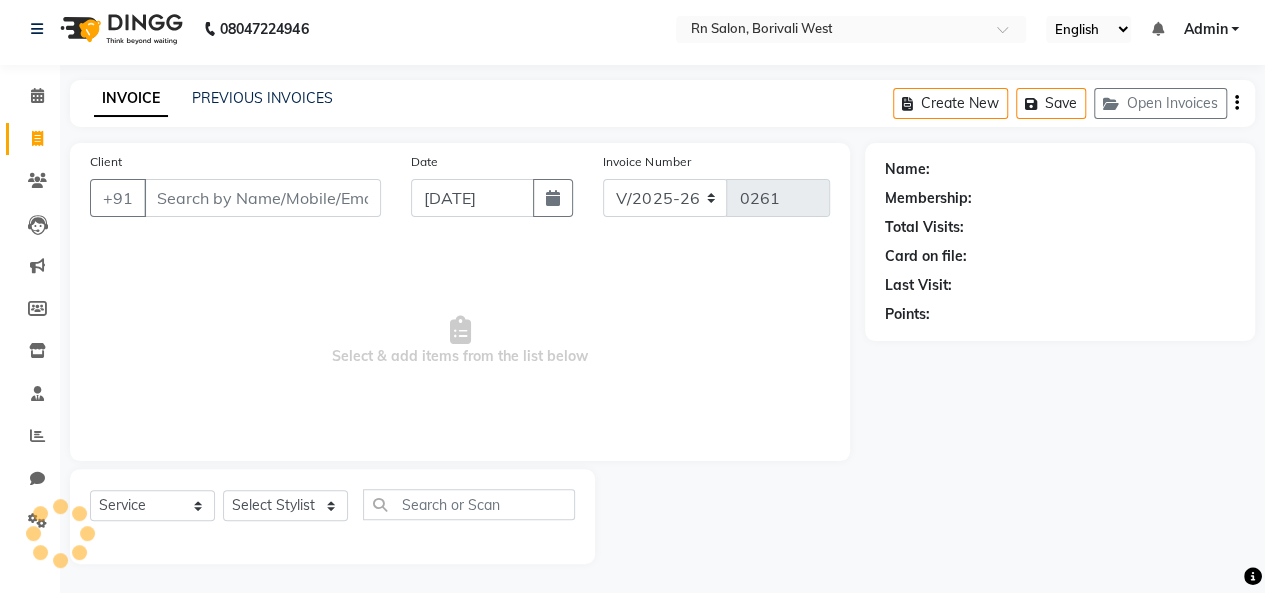 click on "Client" at bounding box center [262, 198] 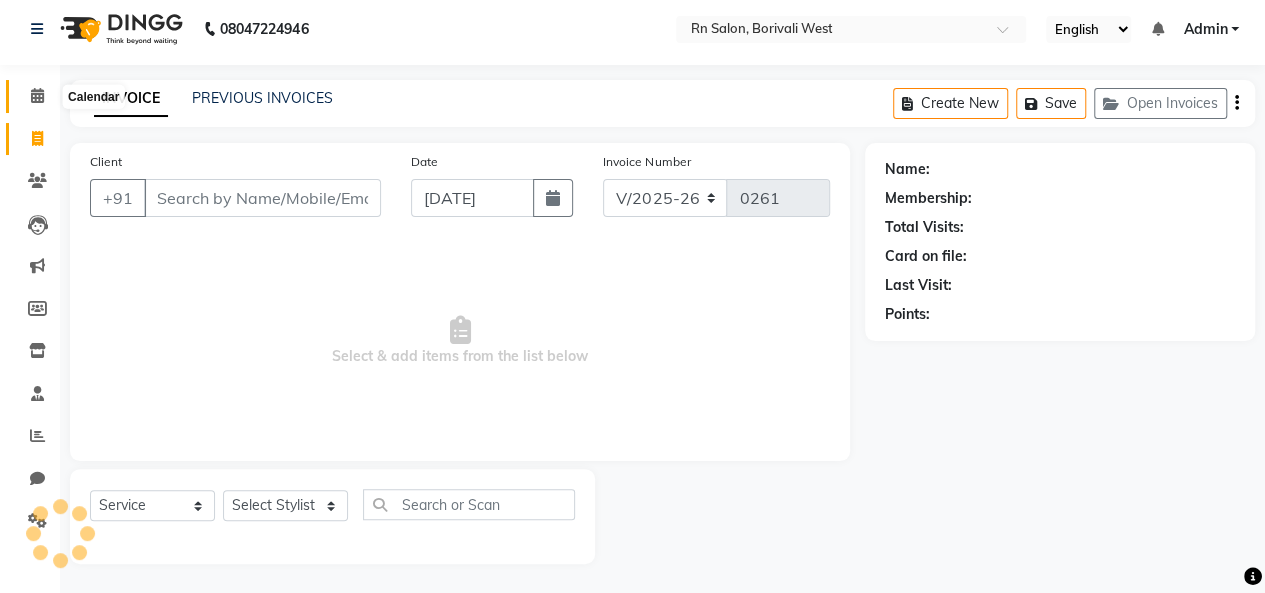 click 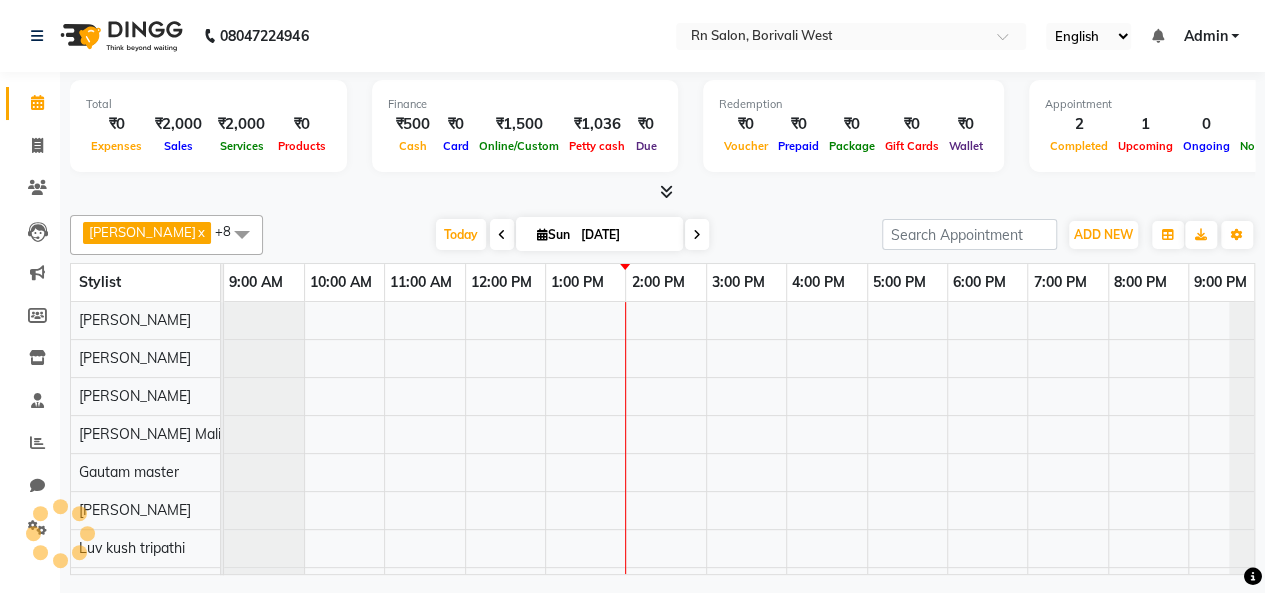 scroll, scrollTop: 0, scrollLeft: 0, axis: both 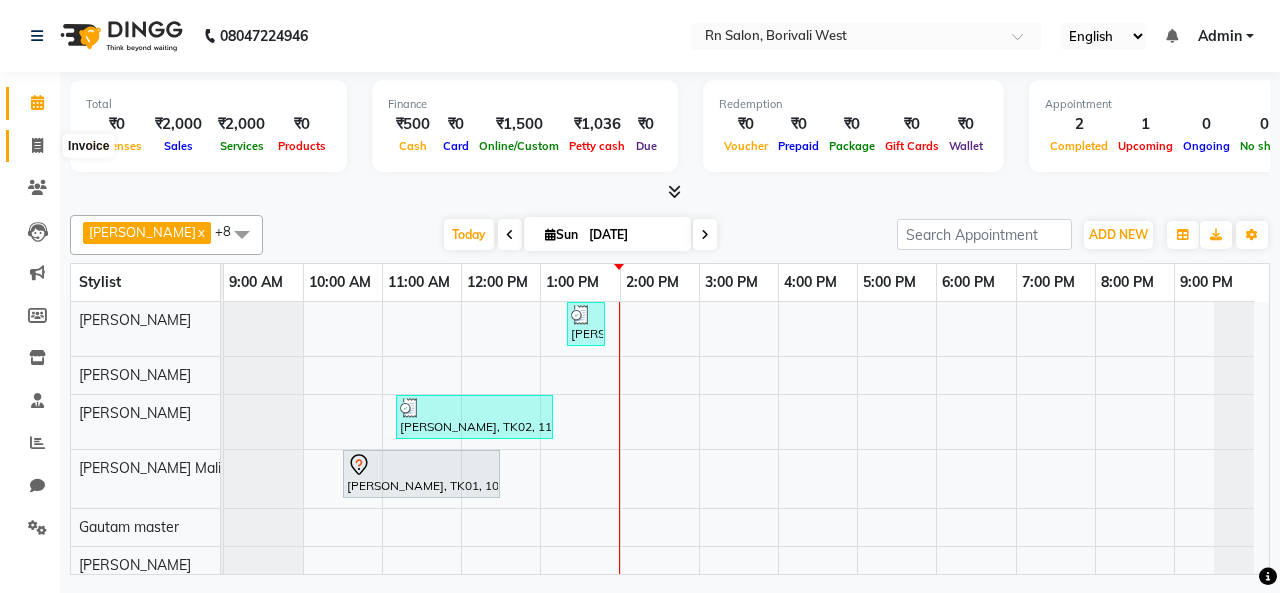 click 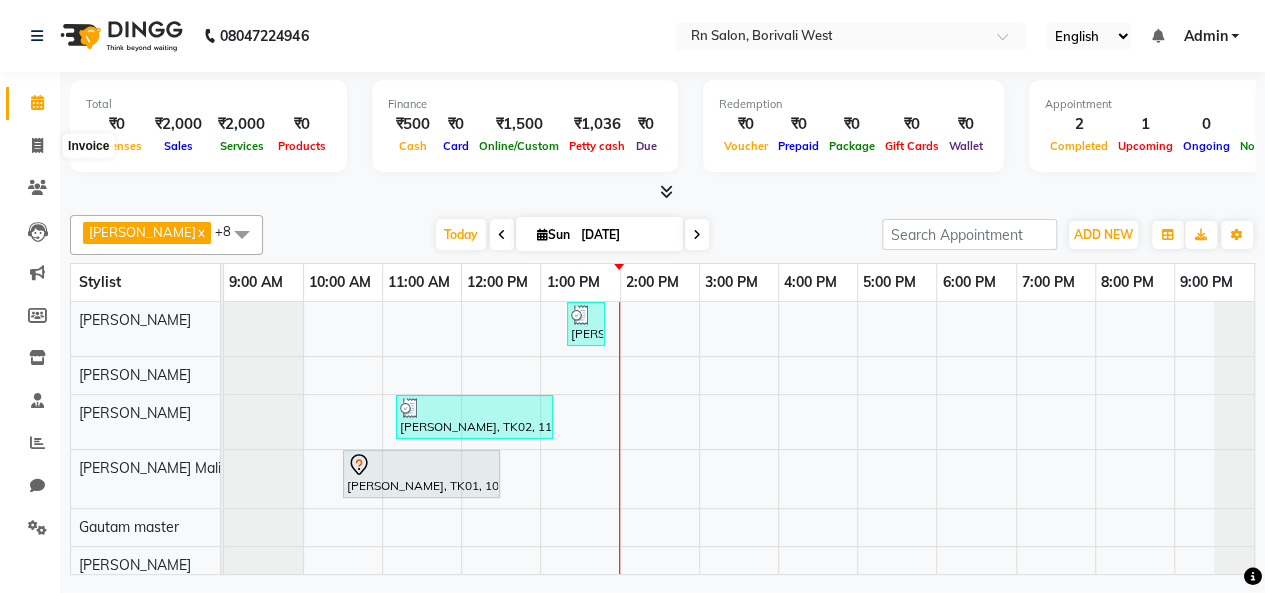 select on "8515" 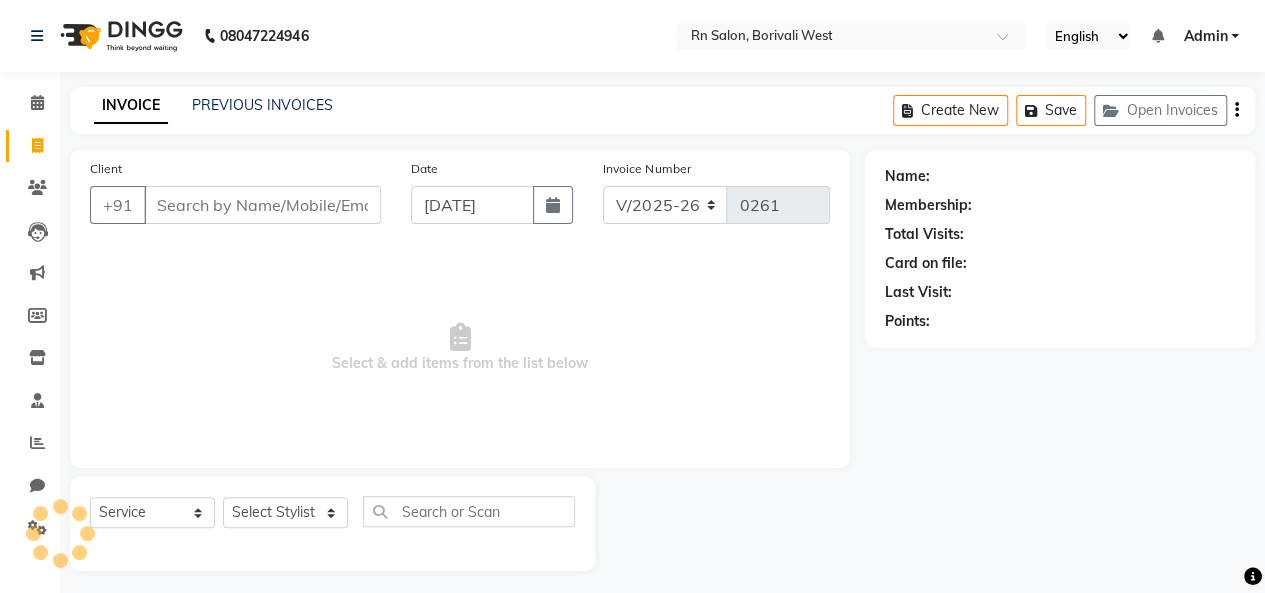 click on "Client" at bounding box center [262, 205] 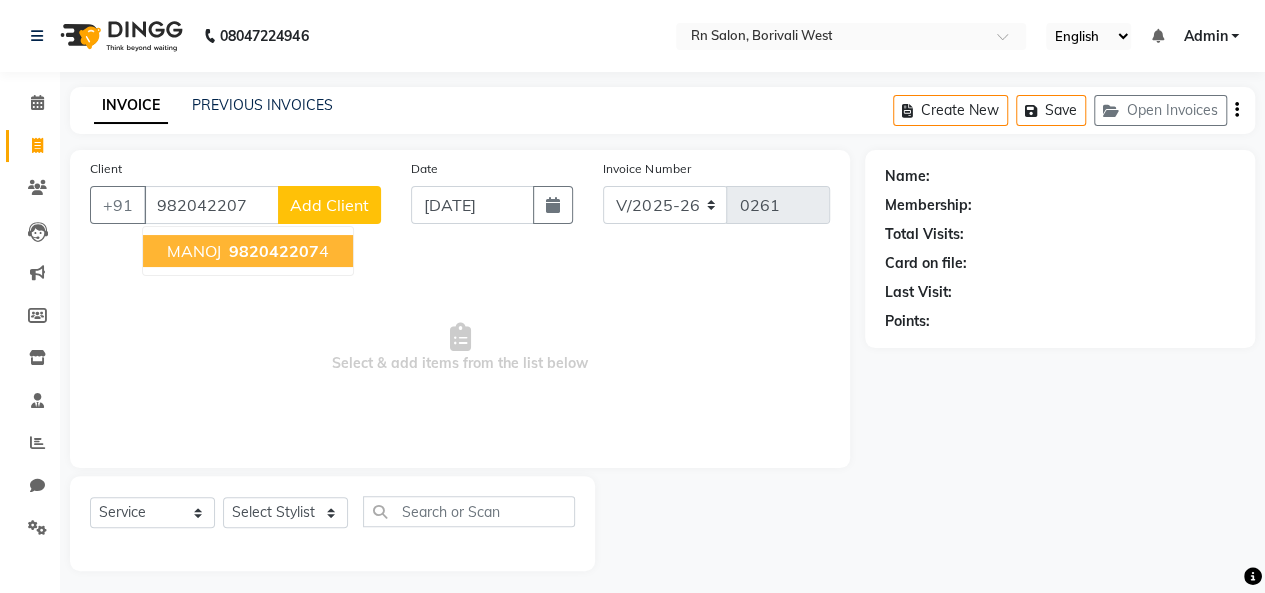 click on "982042207" at bounding box center [274, 251] 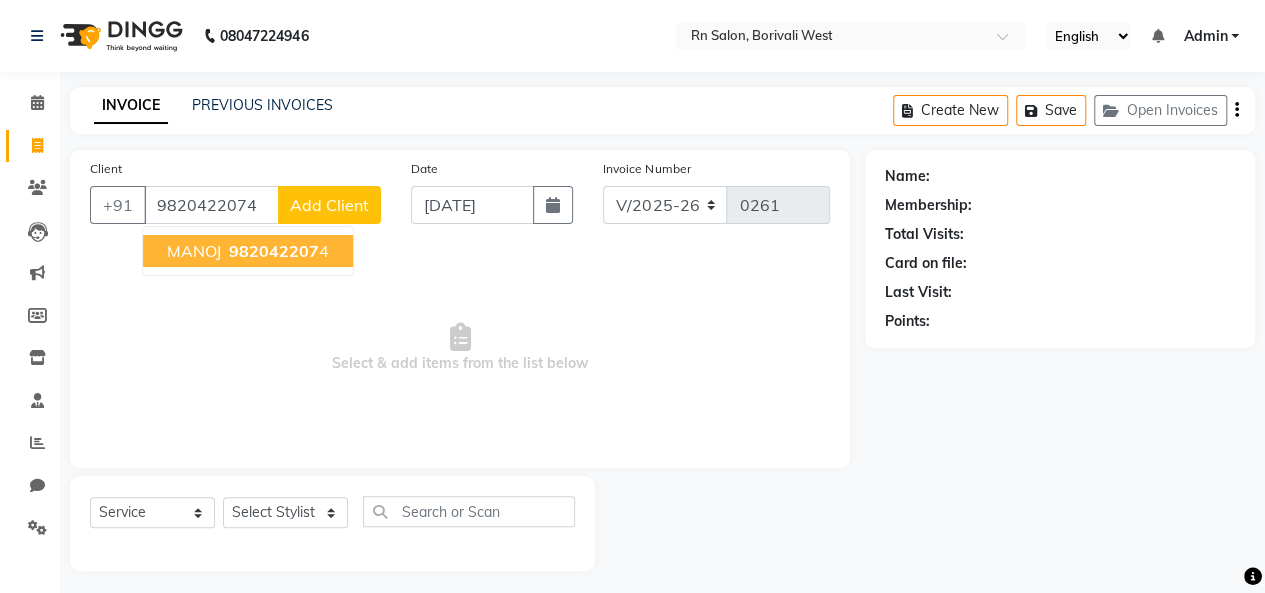 type on "9820422074" 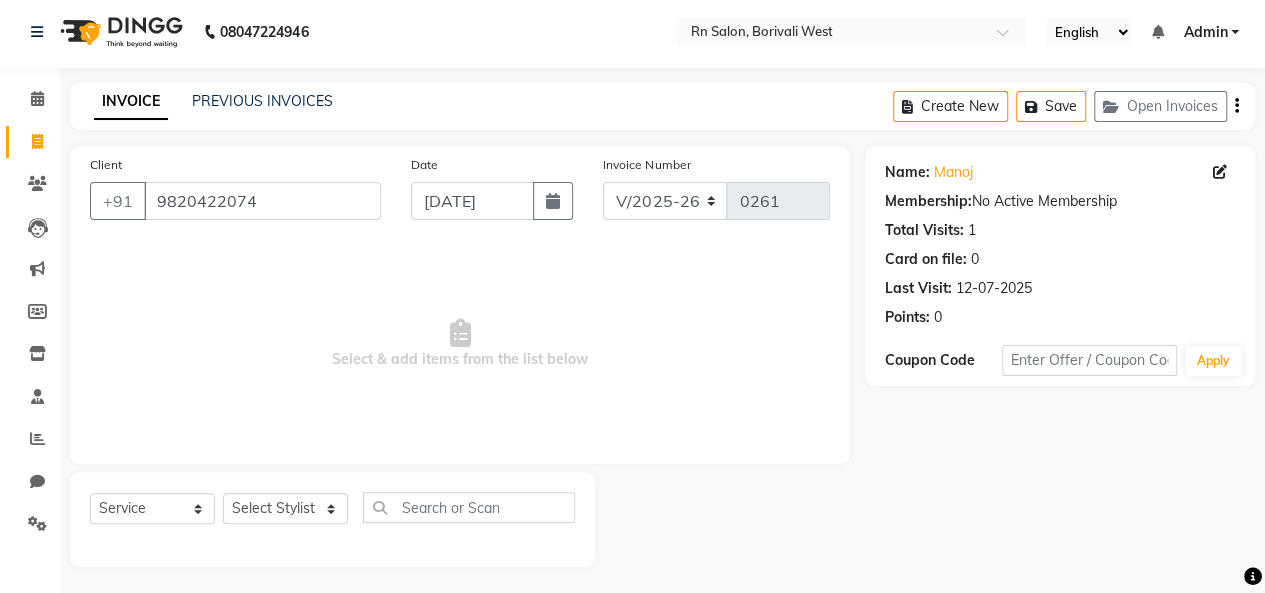 scroll, scrollTop: 7, scrollLeft: 0, axis: vertical 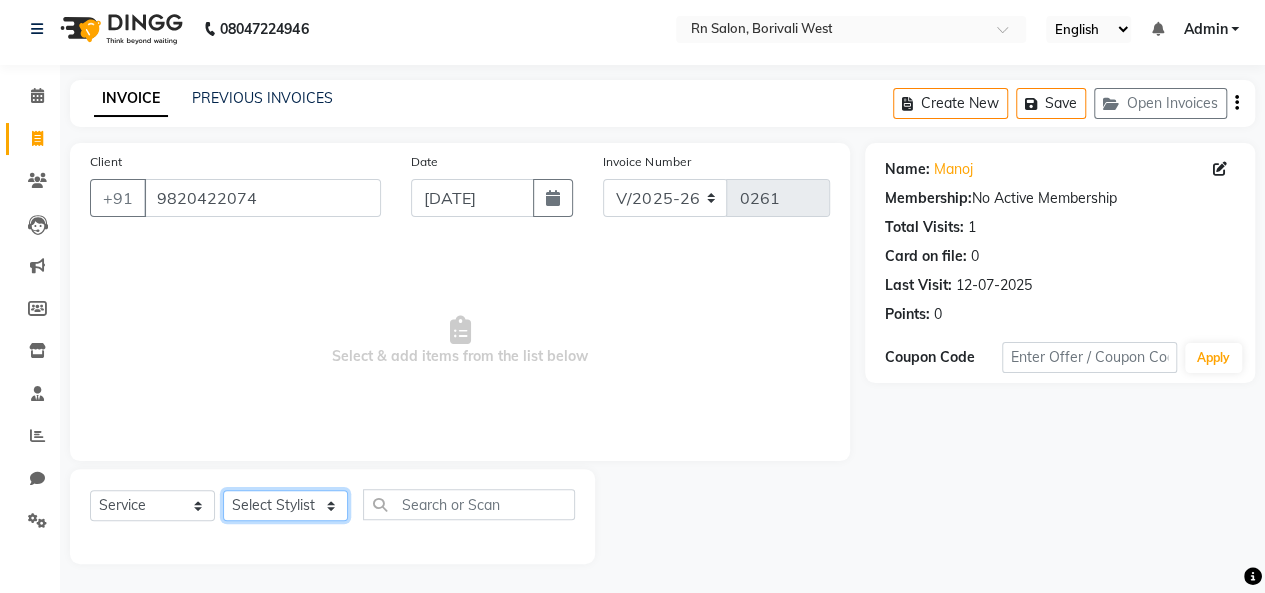 click on "Select Stylist [PERSON_NAME] [PERSON_NAME] parking [PERSON_NAME] master Luv kush tripathi [PERSON_NAME] [PERSON_NAME] [PERSON_NAME] [PERSON_NAME] [PERSON_NAME] Mali [PERSON_NAME]" 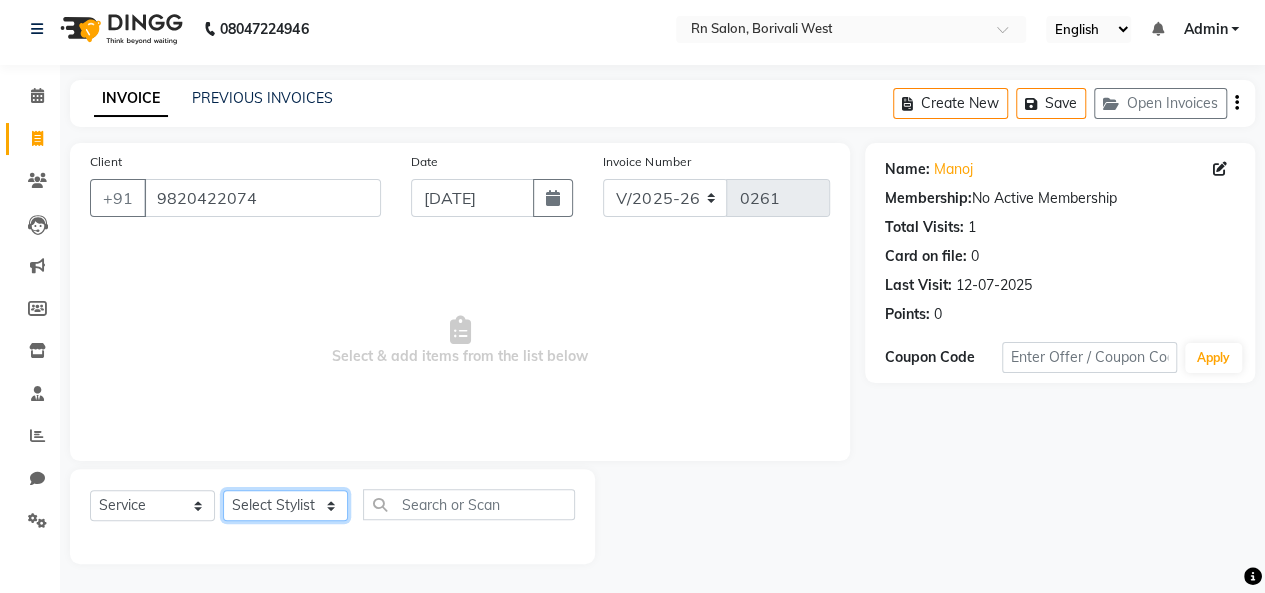select on "84270" 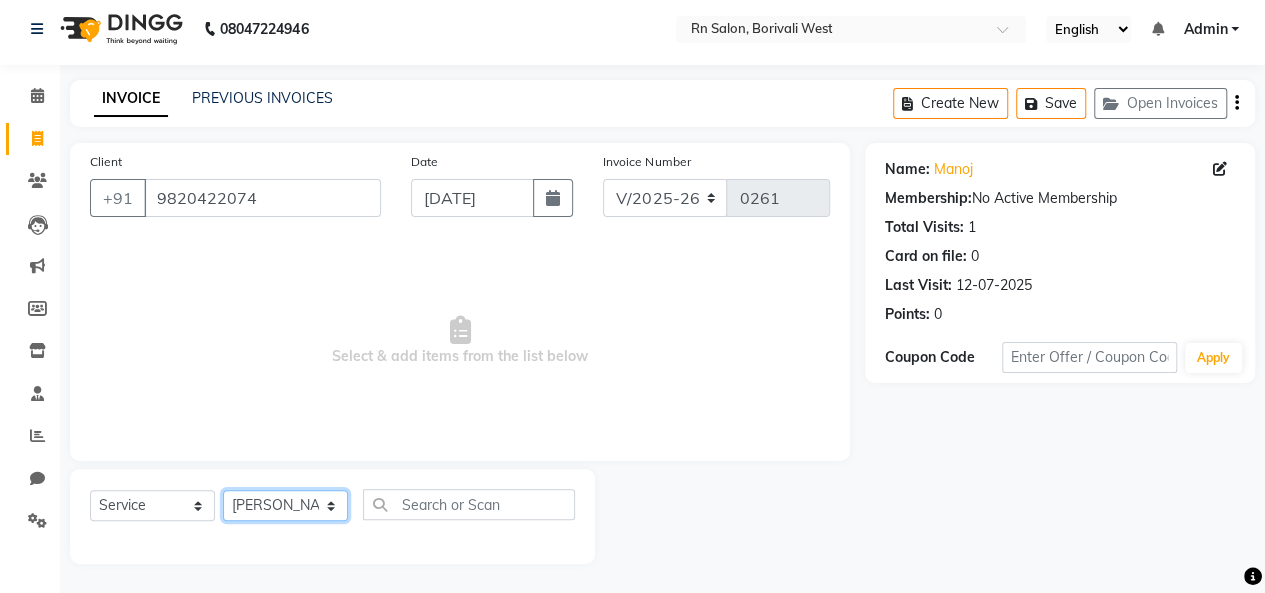 click on "Select Stylist [PERSON_NAME] [PERSON_NAME] parking [PERSON_NAME] master Luv kush tripathi [PERSON_NAME] [PERSON_NAME] [PERSON_NAME] [PERSON_NAME] [PERSON_NAME] Mali [PERSON_NAME]" 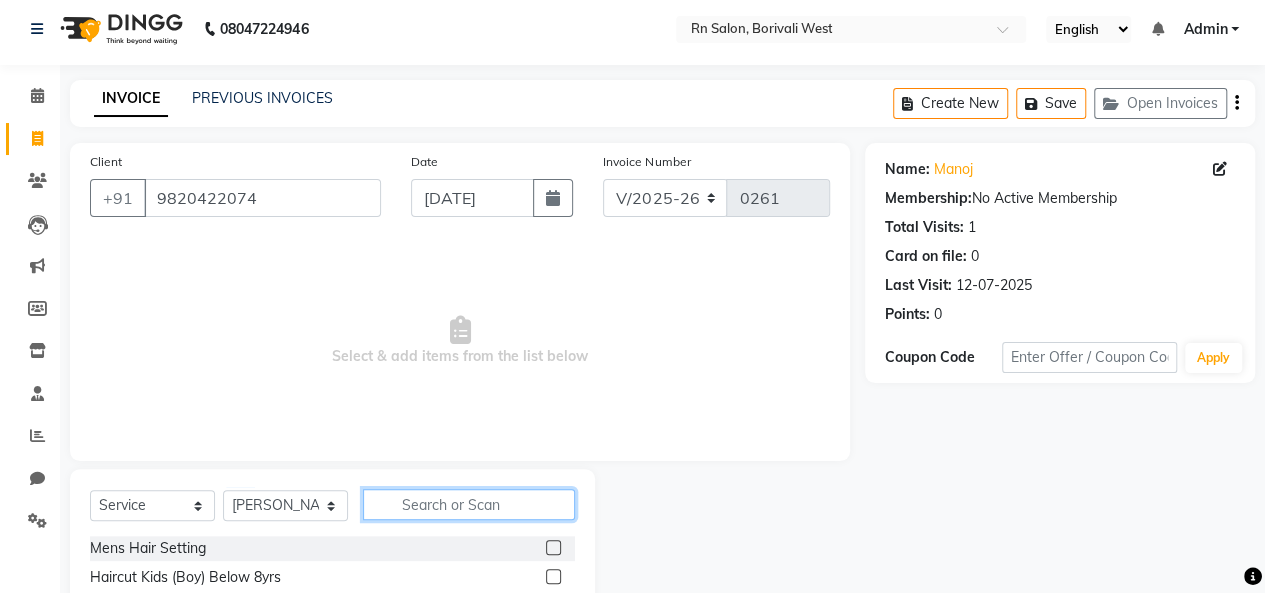 click 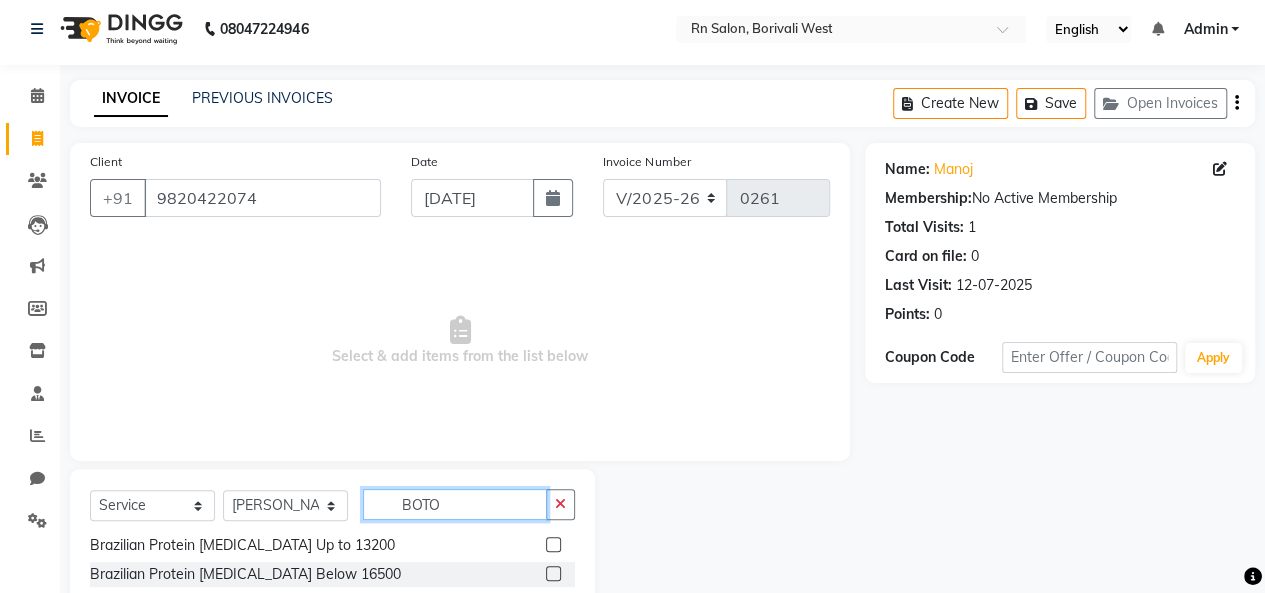 scroll, scrollTop: 0, scrollLeft: 0, axis: both 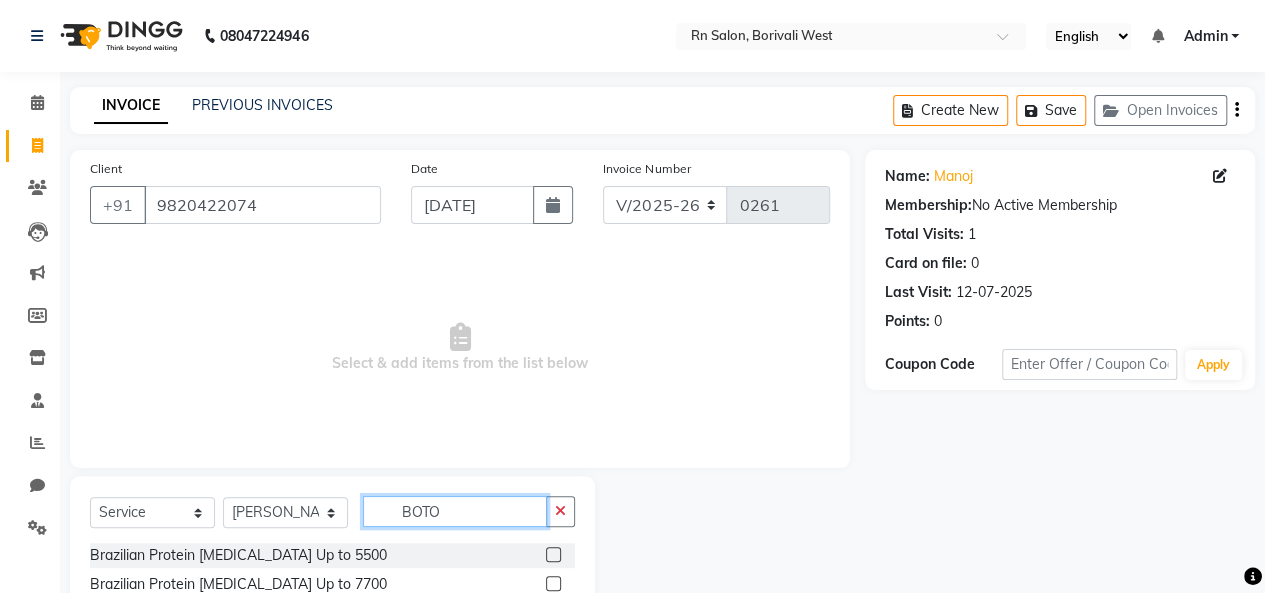 type on "BOTO" 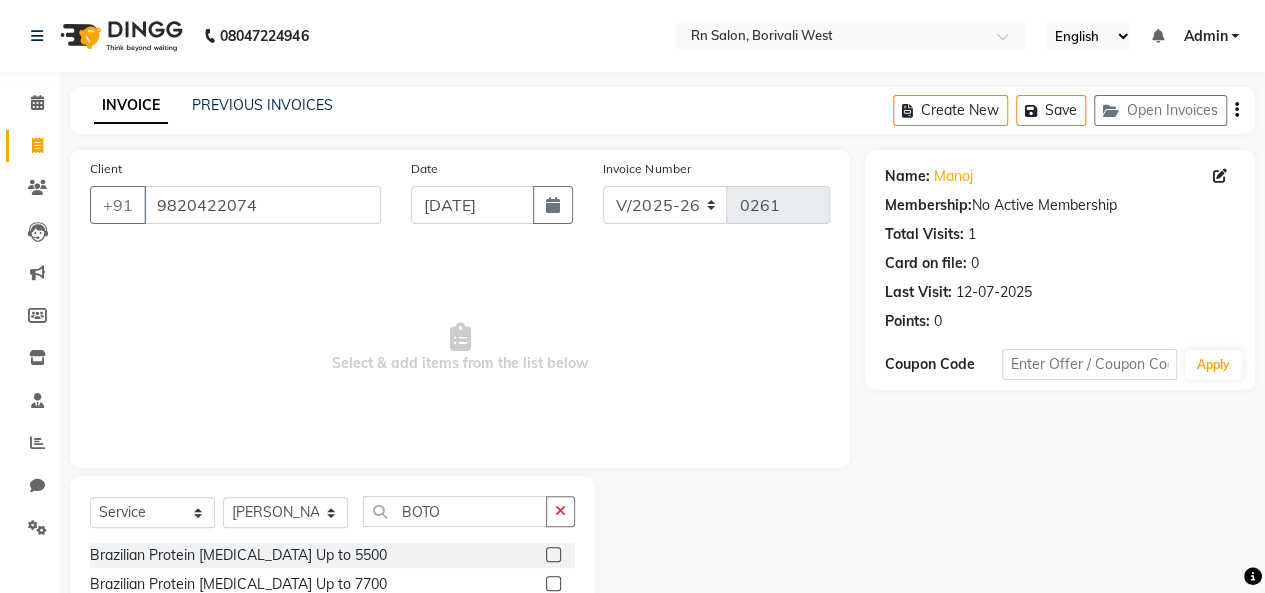 click 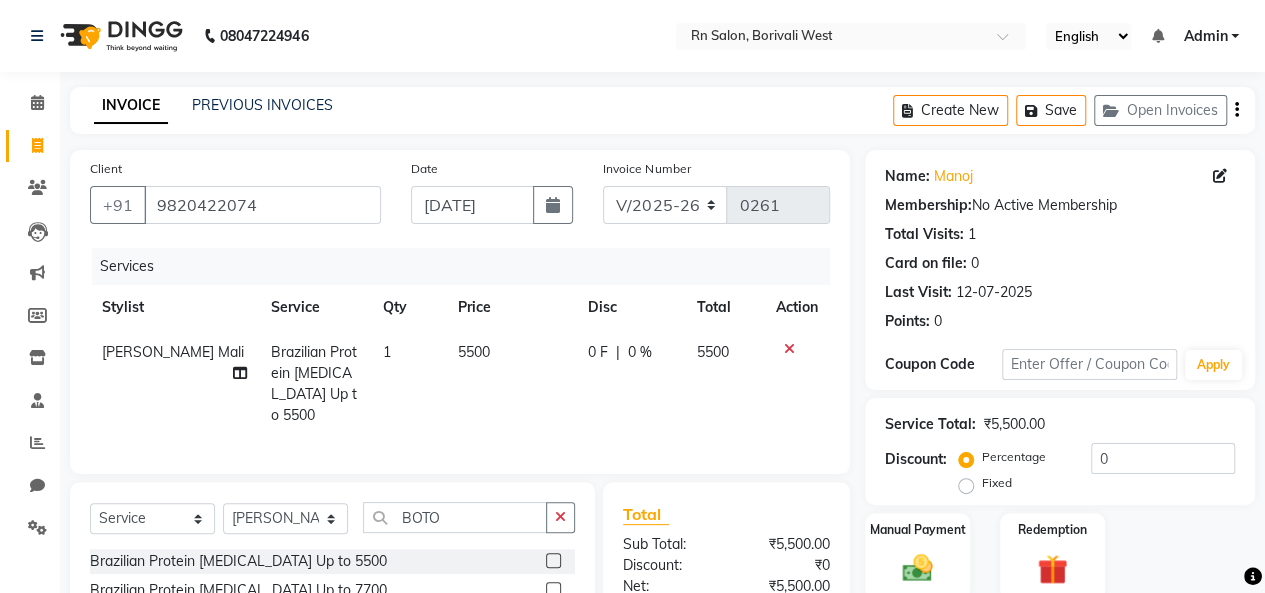 click 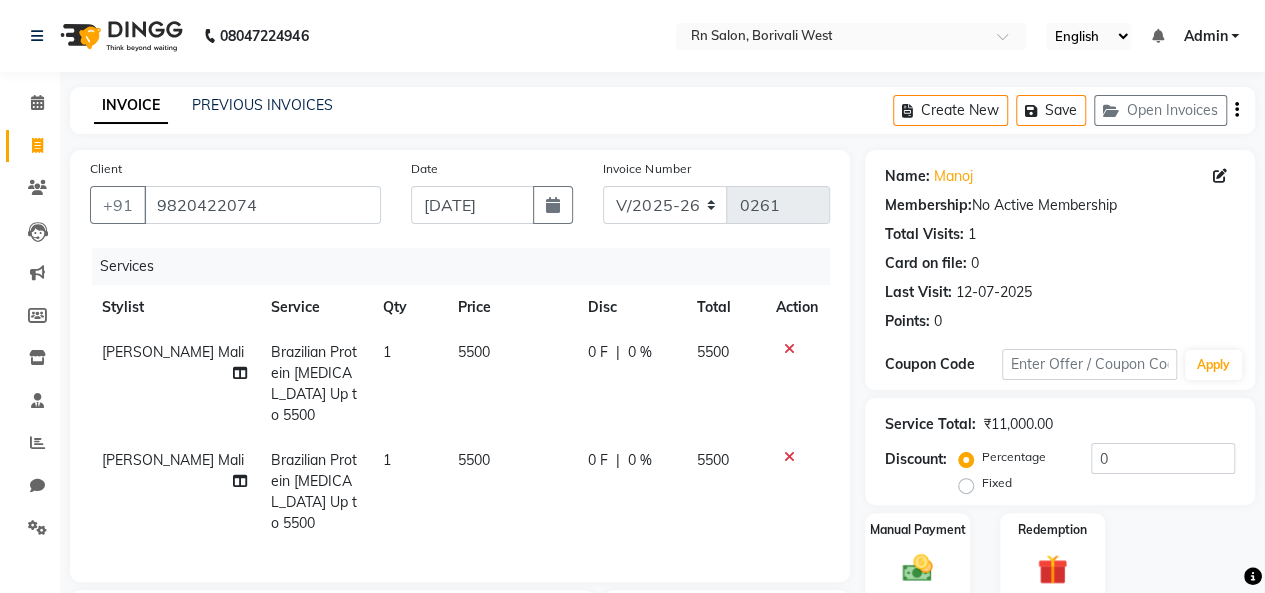 checkbox on "false" 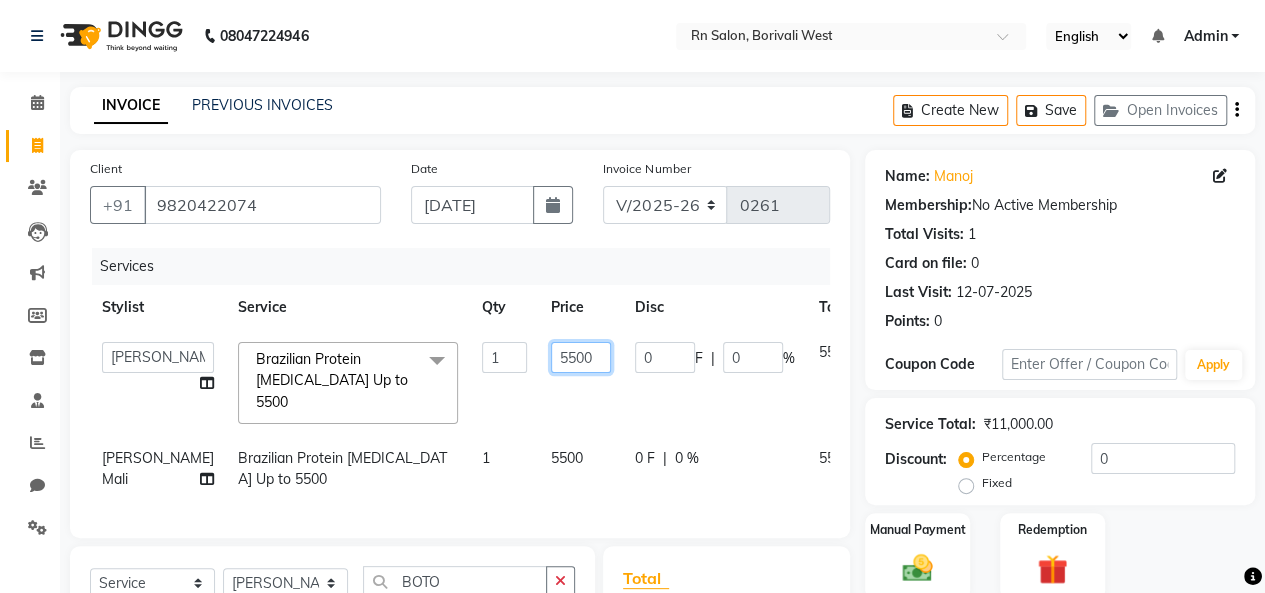 click on "5500" 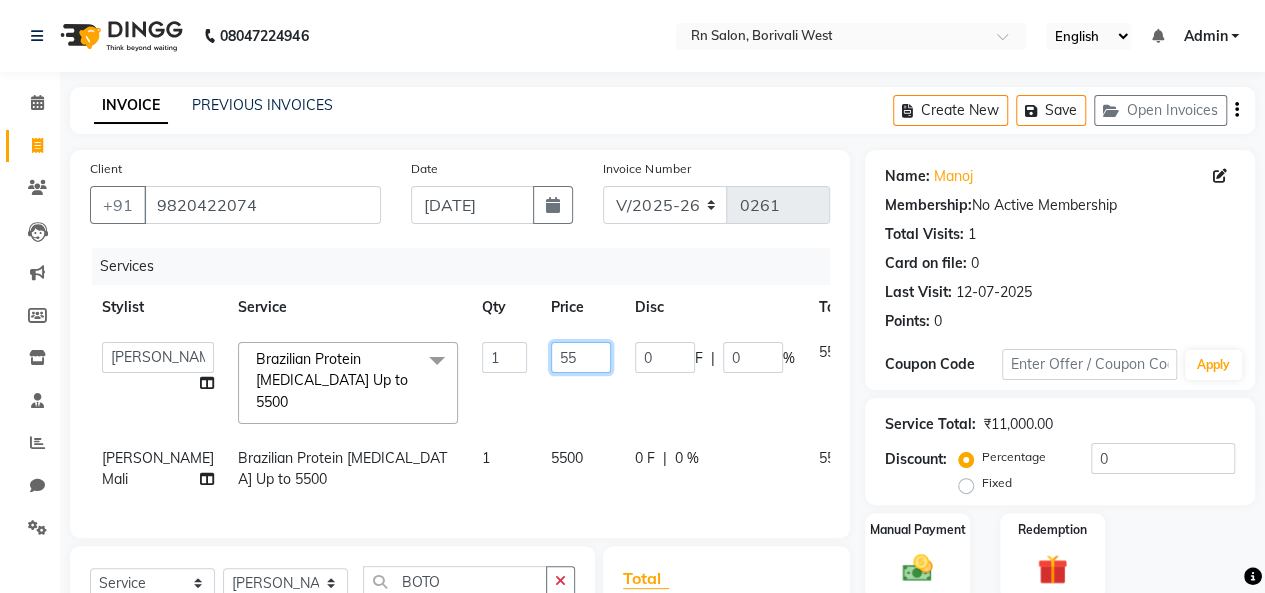 type on "5" 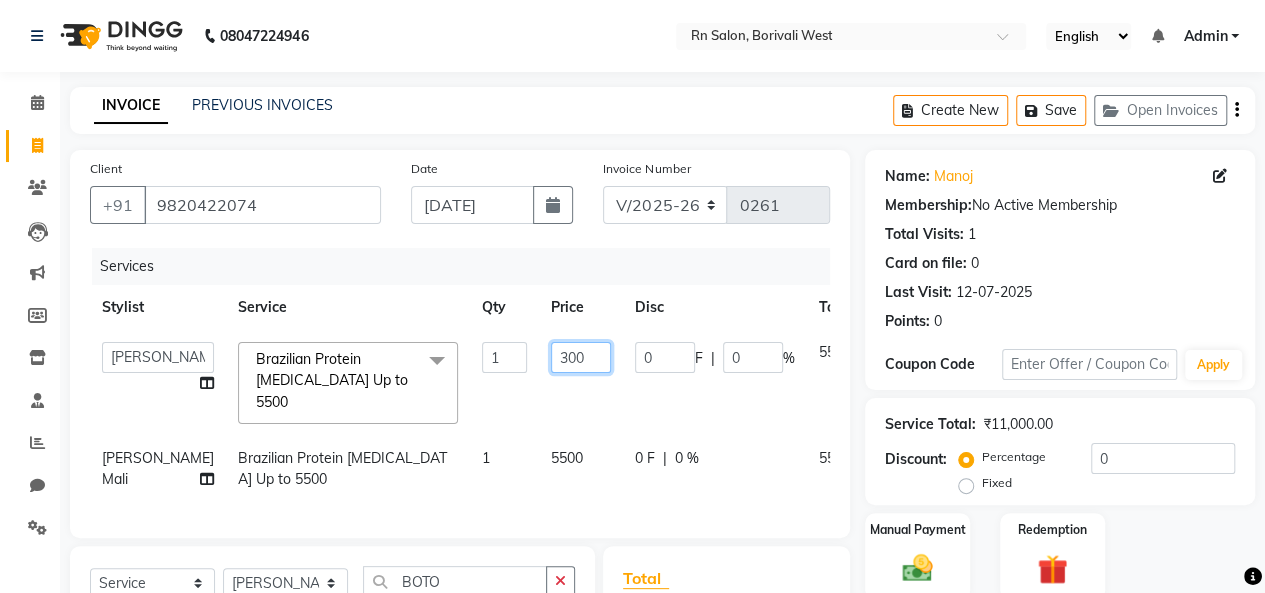type on "3000" 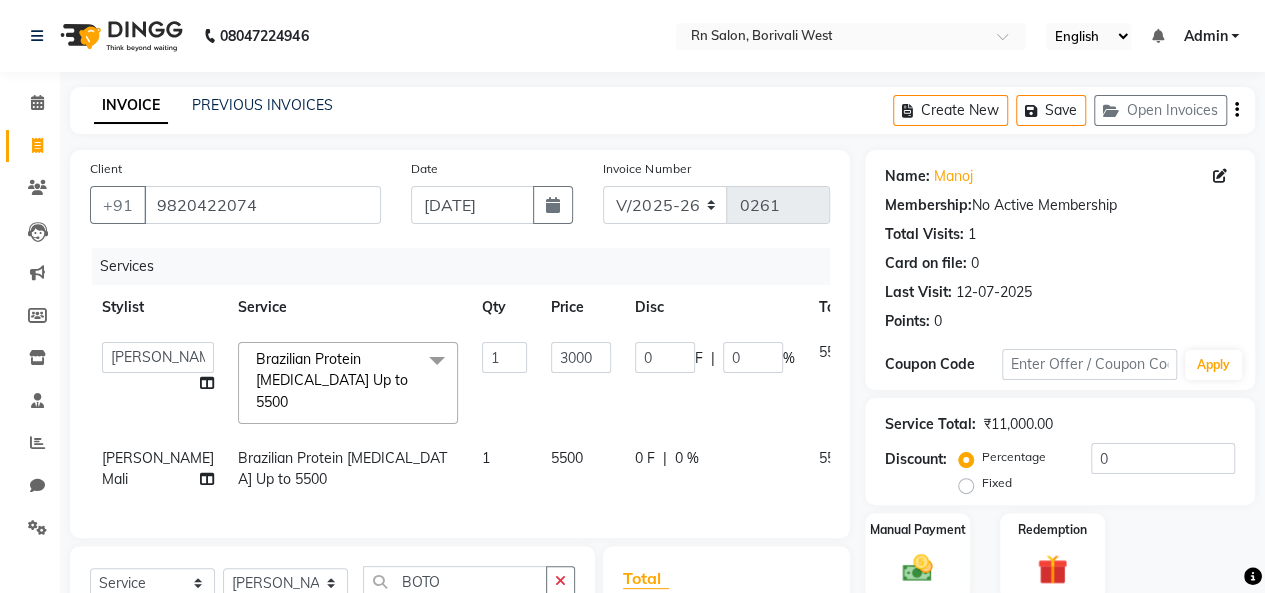 click on "5500" 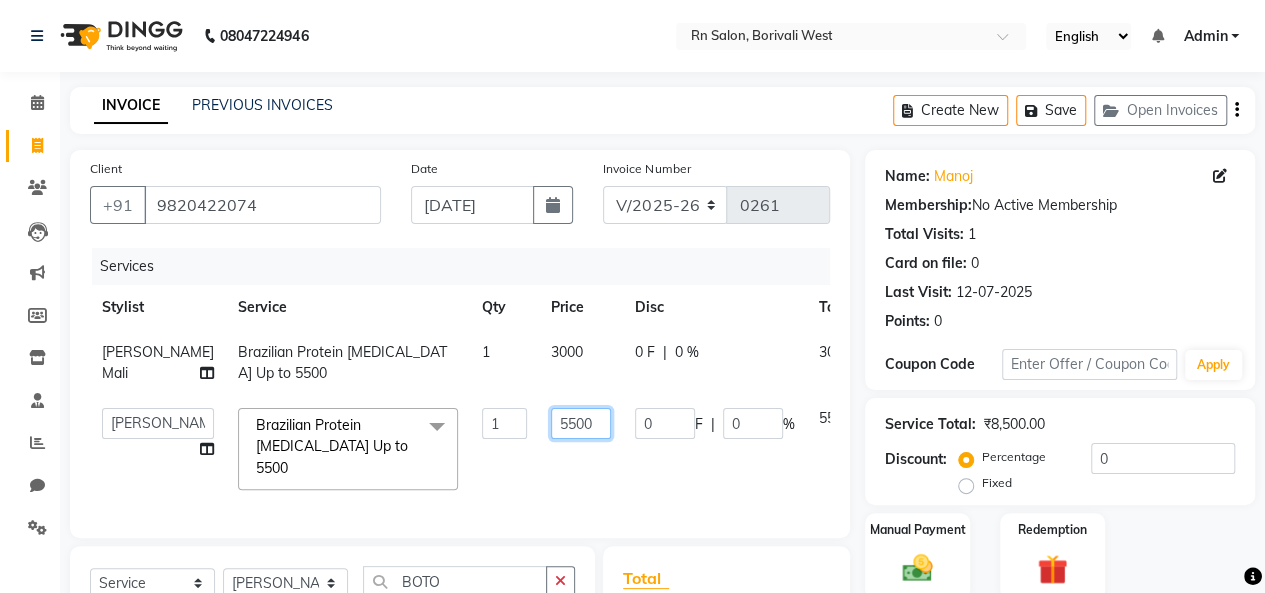click on "5500" 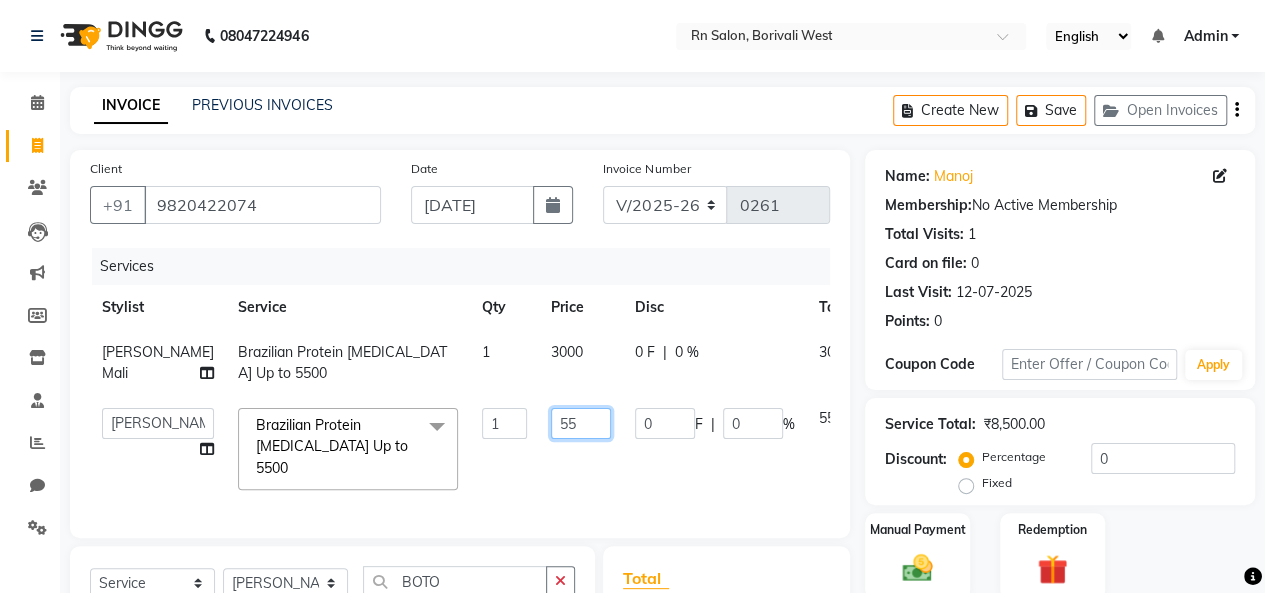 type on "5" 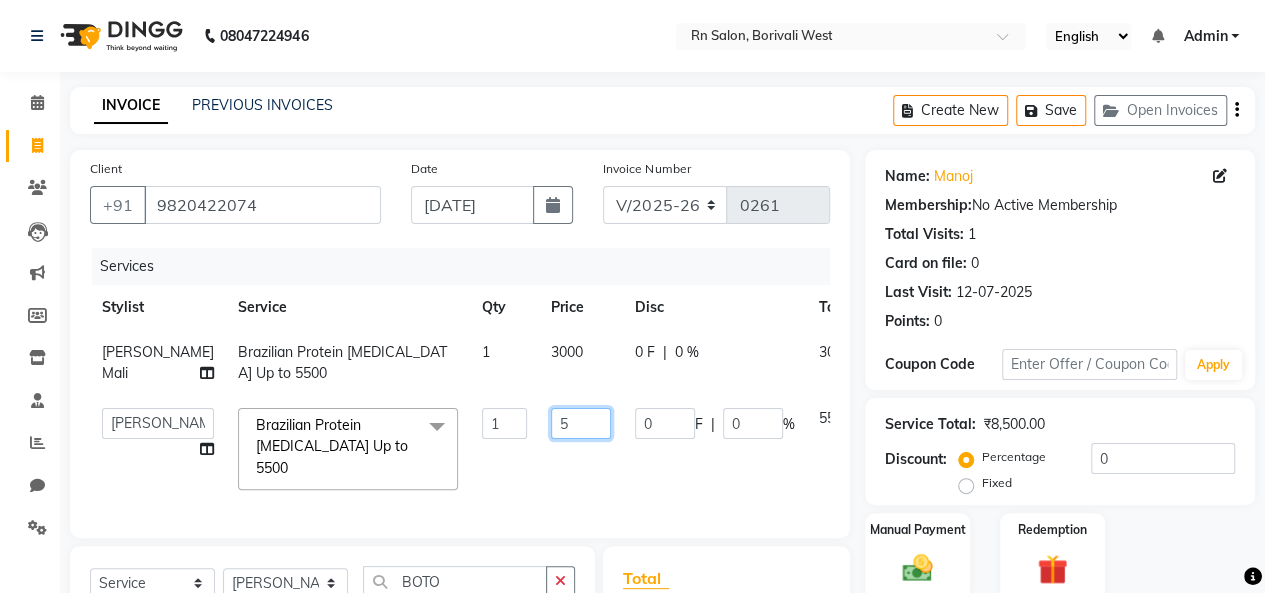 type 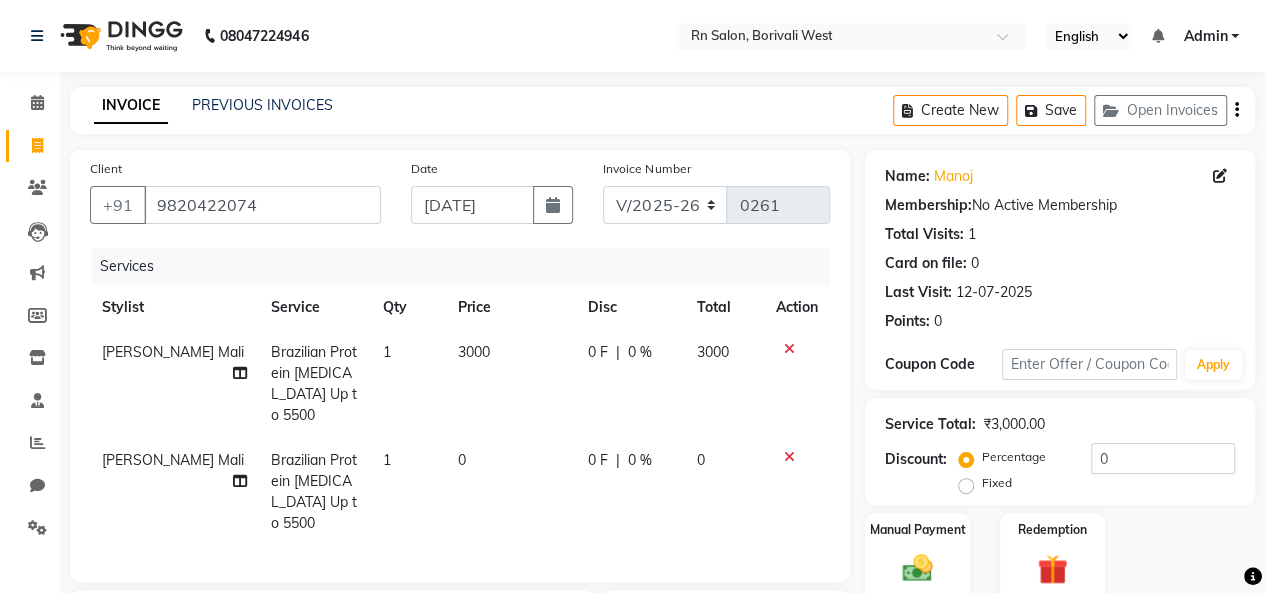 click on "0 F | 0 %" 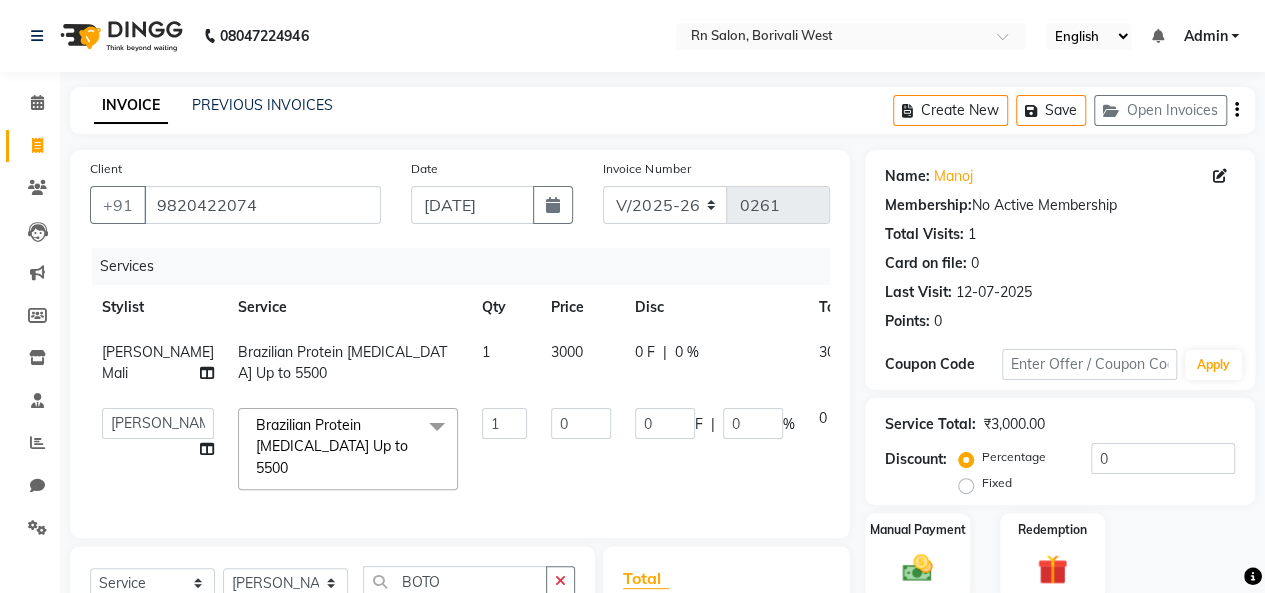 click on "0" 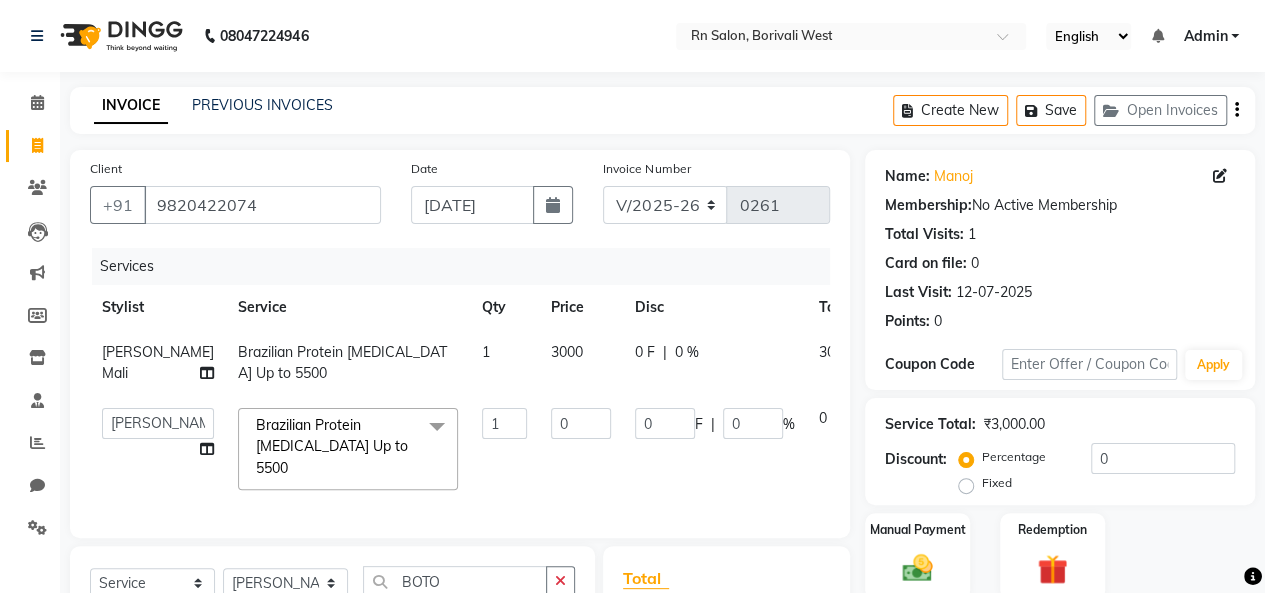 scroll, scrollTop: 0, scrollLeft: 60, axis: horizontal 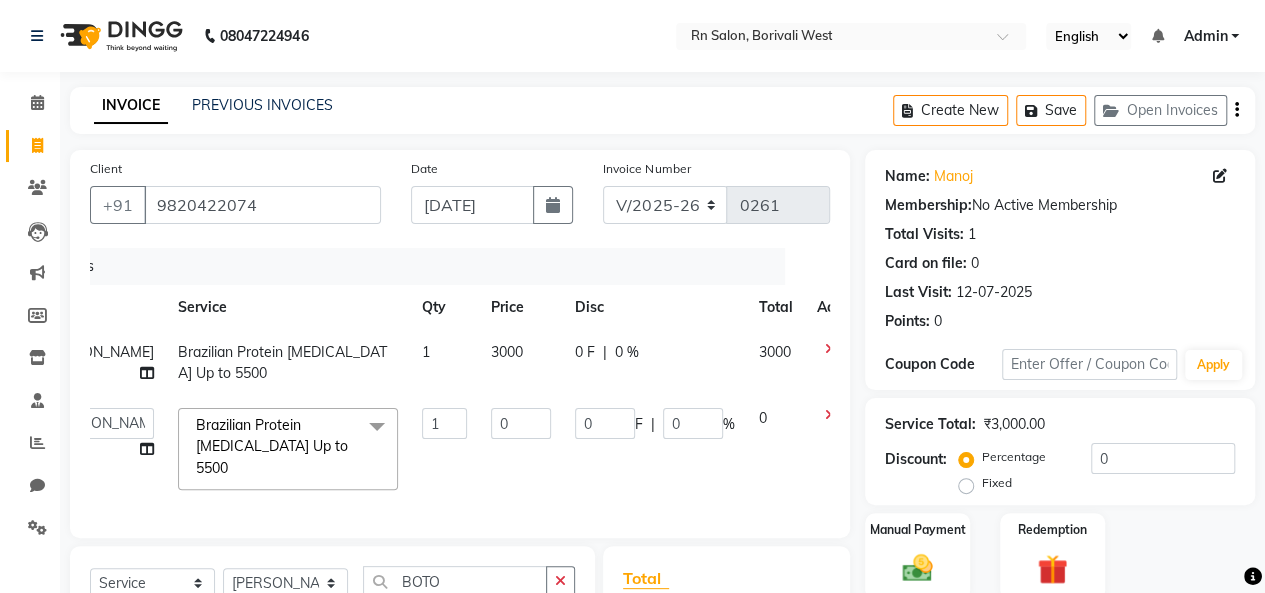 click 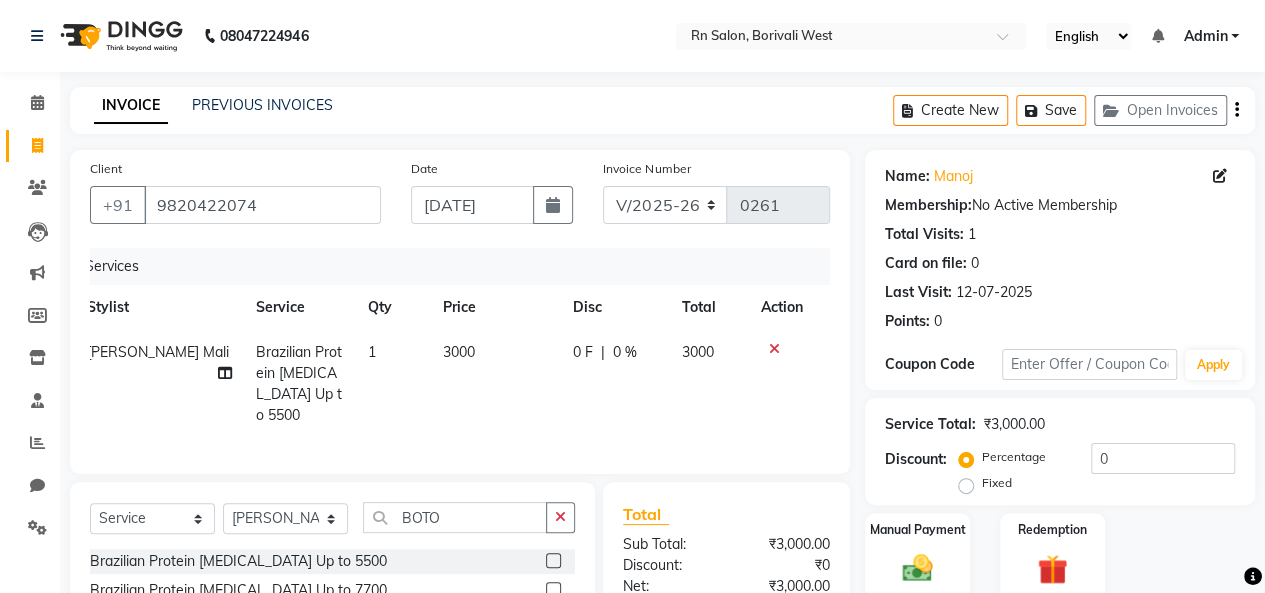 scroll, scrollTop: 0, scrollLeft: 14, axis: horizontal 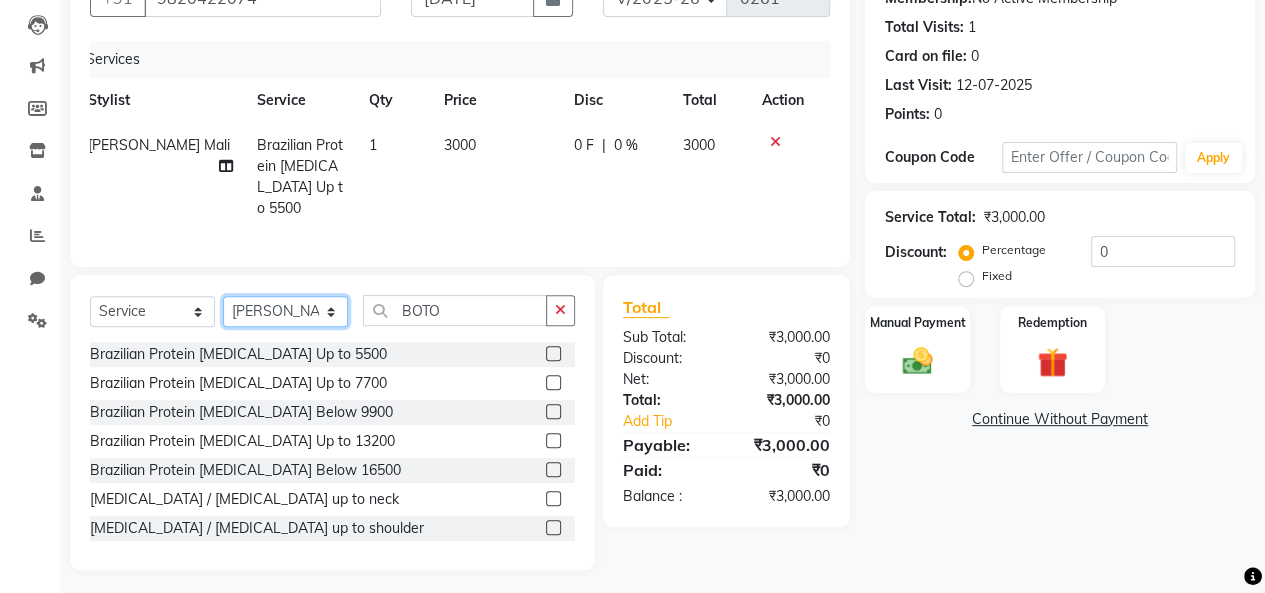 click on "Select Stylist [PERSON_NAME] [PERSON_NAME] parking [PERSON_NAME] master Luv kush tripathi [PERSON_NAME] [PERSON_NAME] [PERSON_NAME] [PERSON_NAME] [PERSON_NAME] Mali [PERSON_NAME]" 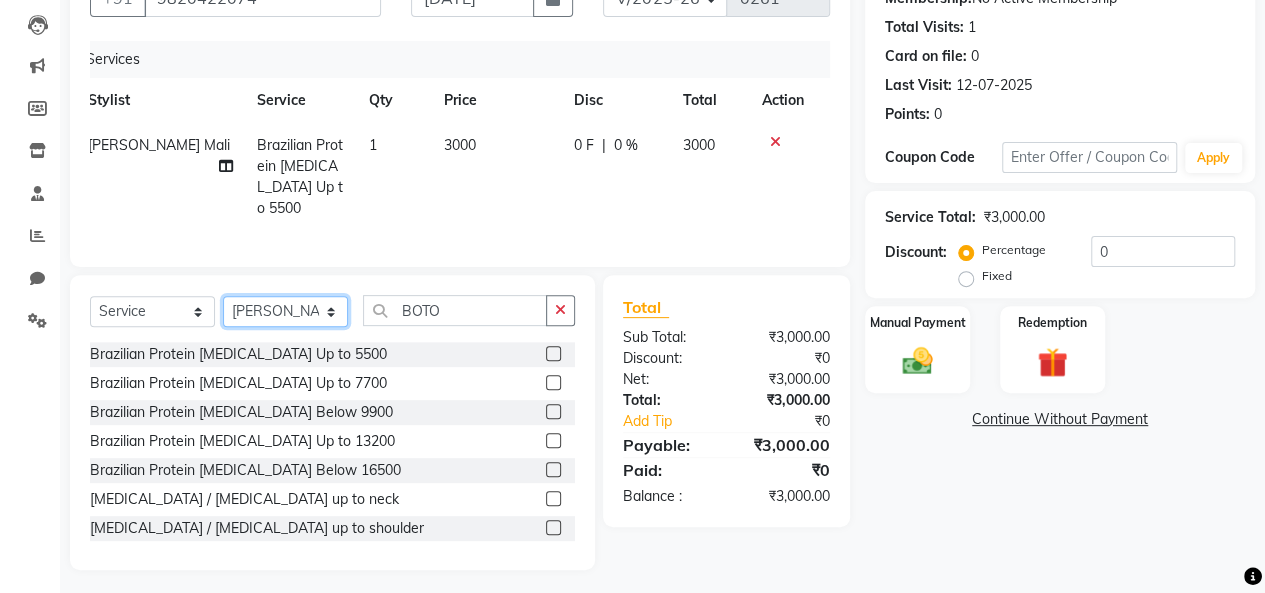 select on "83941" 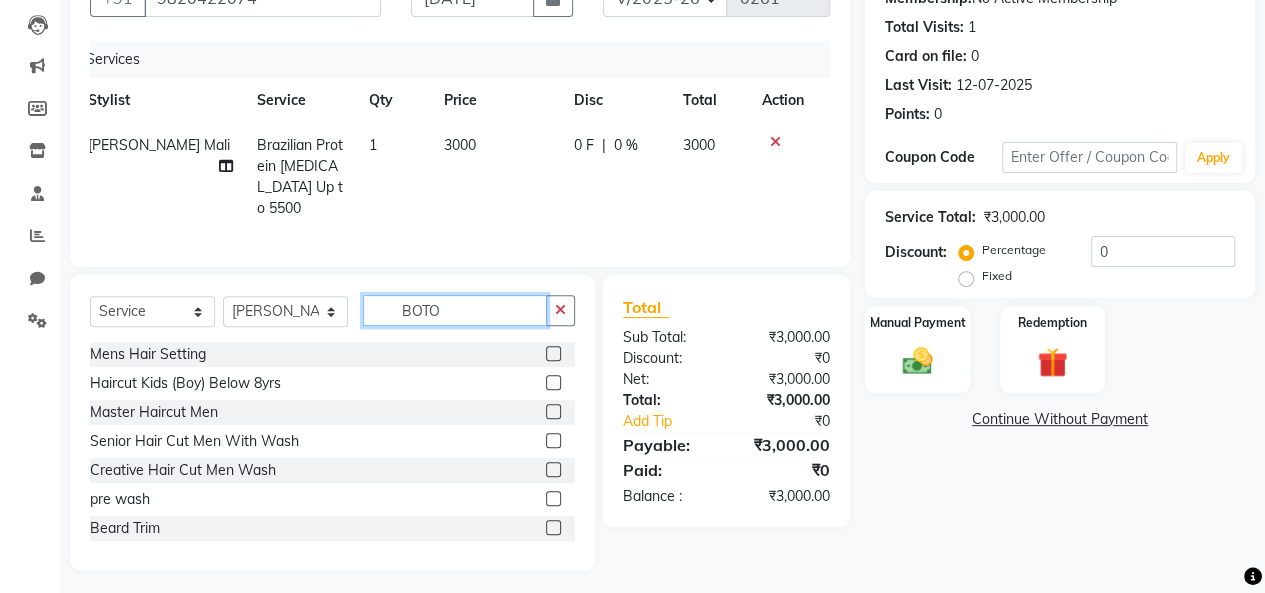 click on "BOTO" 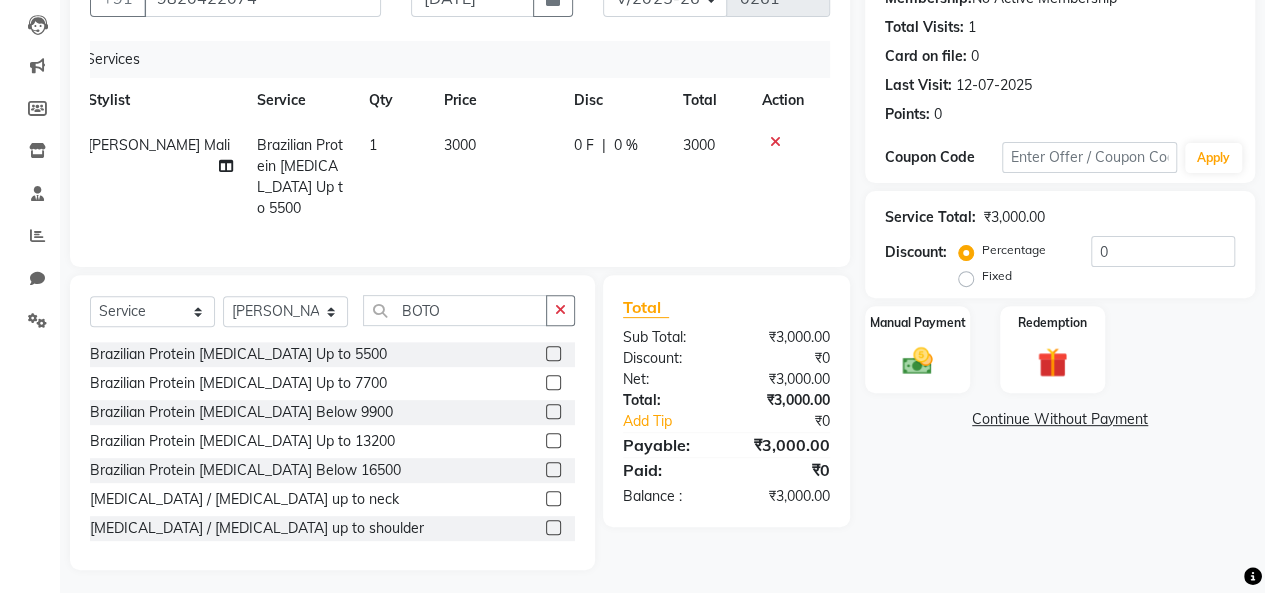 click 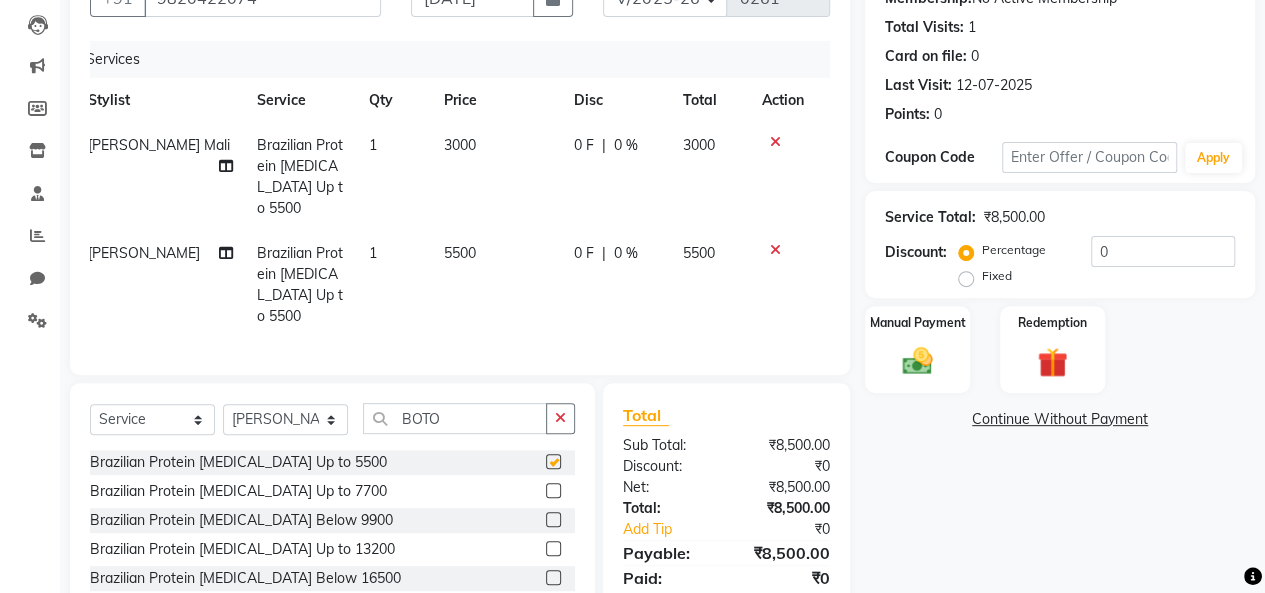 checkbox on "false" 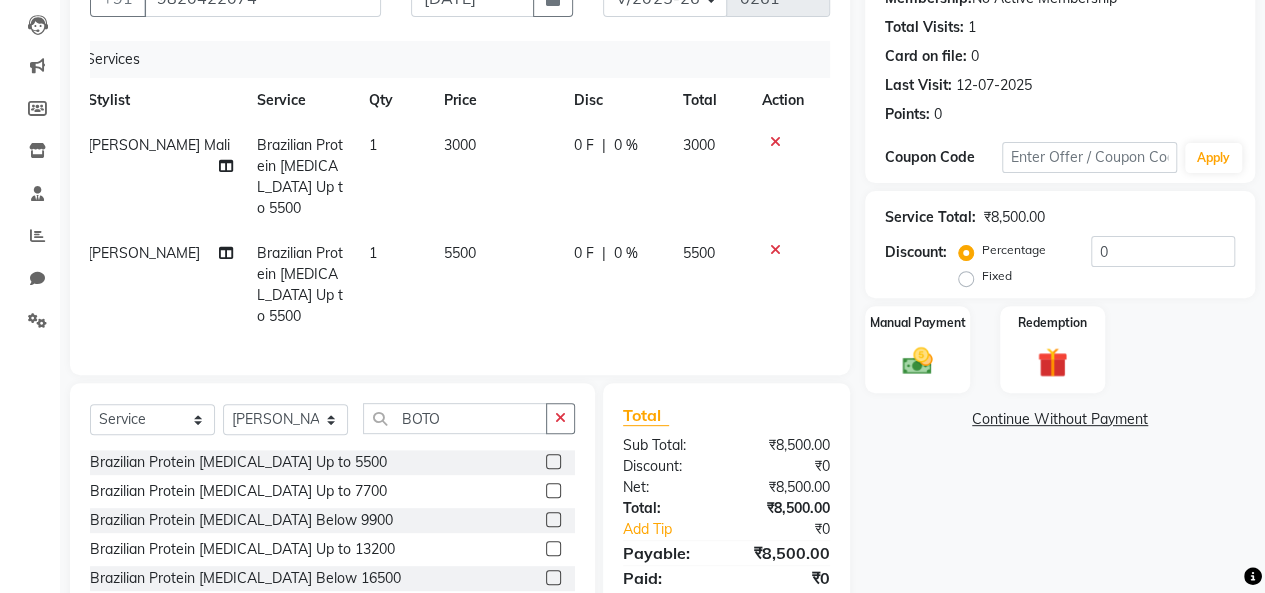 click on "5500" 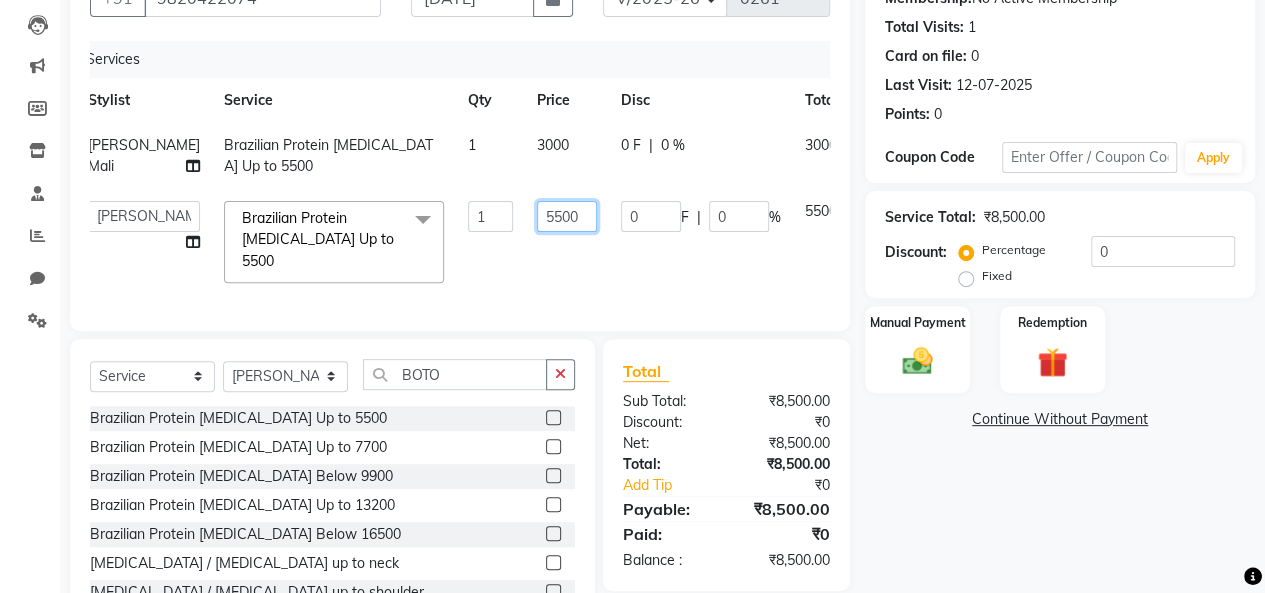 click on "5500" 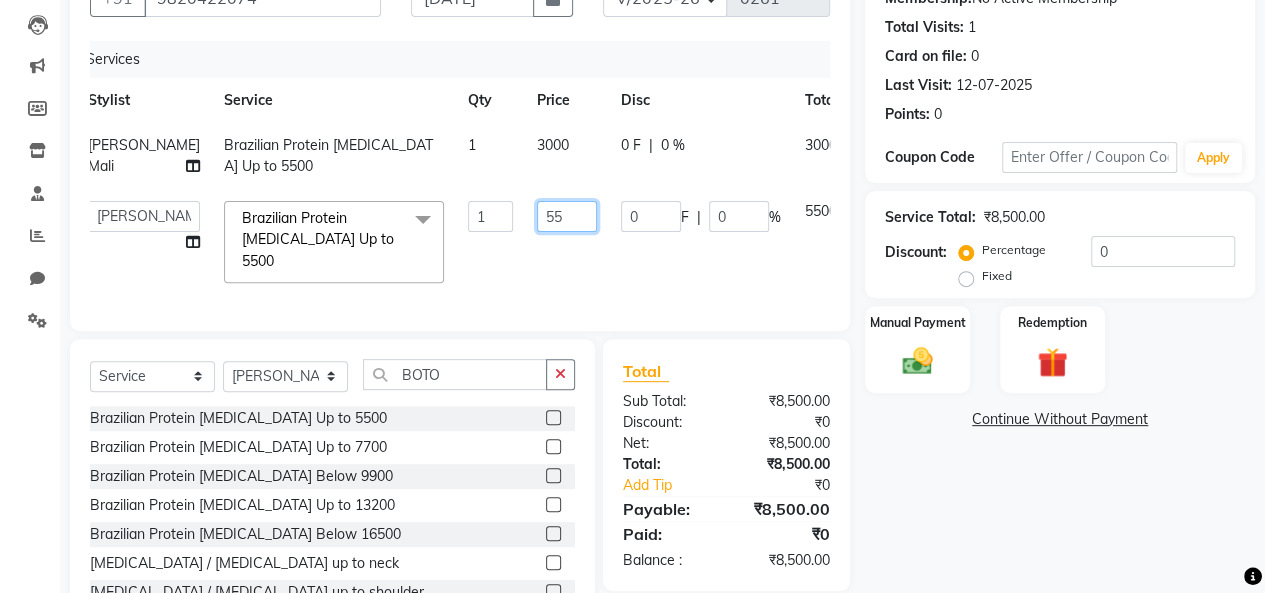 type on "5" 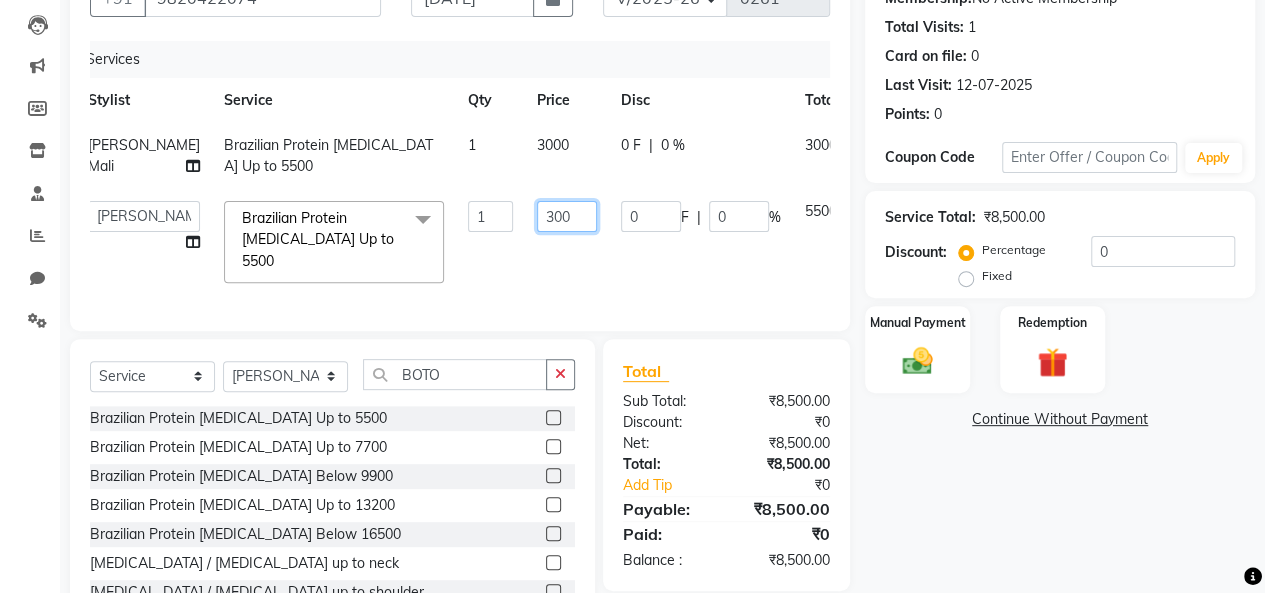 type on "3000" 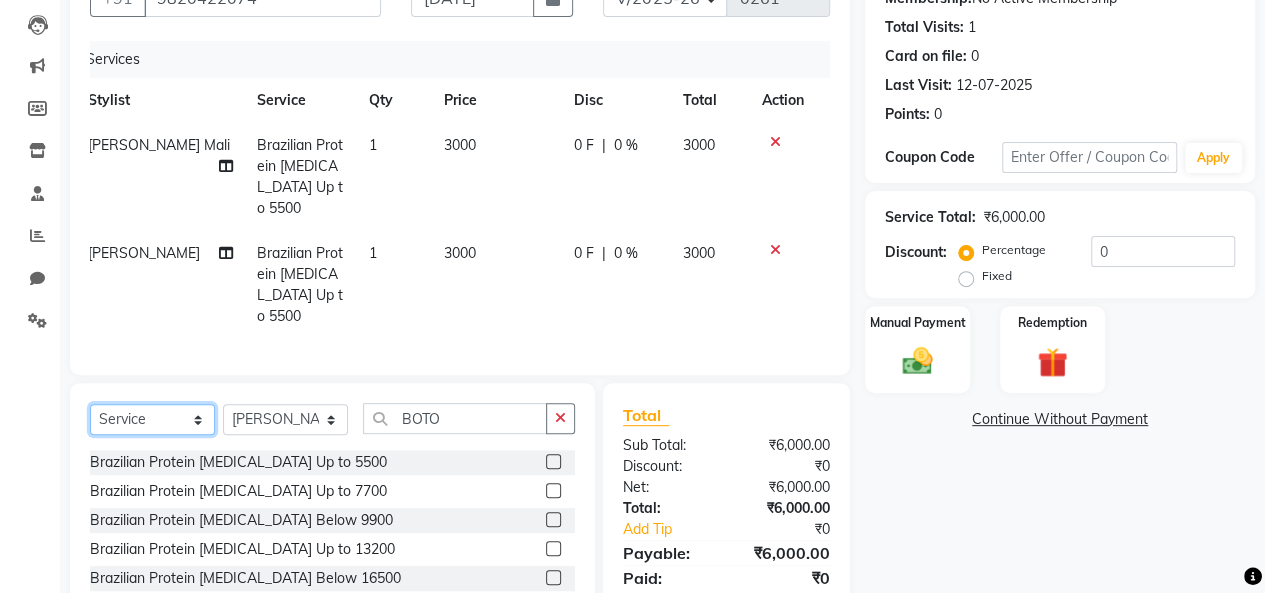 click on "Select  Service  Product  Membership  Package Voucher Prepaid Gift Card  Select Stylist Beena jaiswar deependra parking FARHANA Gautam master Luv kush tripathi Nitin Parmar Ravi sharma Roshni gupta shakiba barbhuiya Subhankar Mali Veronica d Souza BOTO Brazilian Protein Botox Up to 5500  Brazilian Protein Botox Up to 7700  Brazilian Protein Botox Below 9900  Brazilian Protein Botox Up to 13200  Brazilian Protein Botox Below 16500  Botox / Biotin up to neck  Botox / Biotin  up to shoulder  Botox / Biotin  below shoulder  Botox / Biotin  up to waist  Botox / Biotin  below Waist" 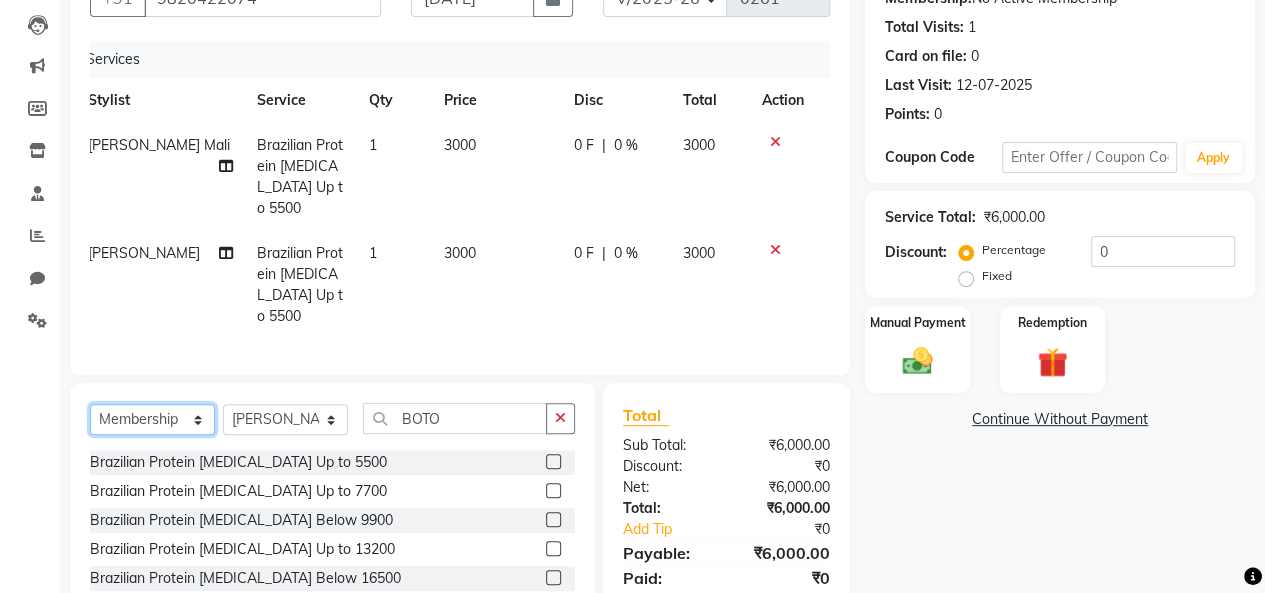 click on "Select  Service  Product  Membership  Package Voucher Prepaid Gift Card" 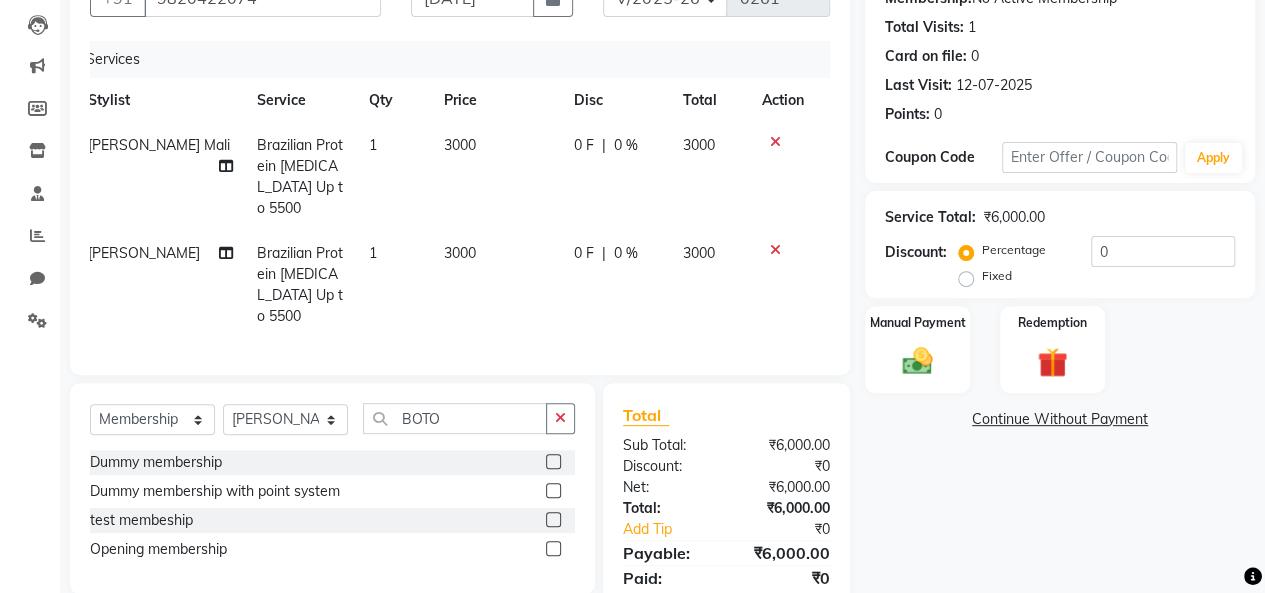 click 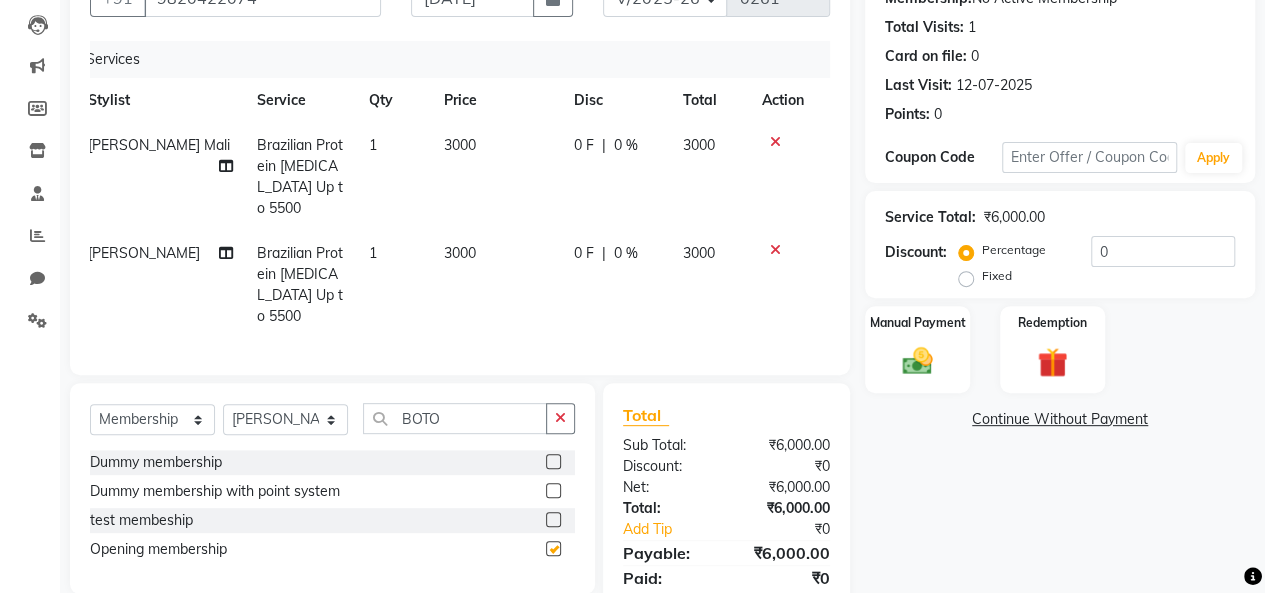 select on "select" 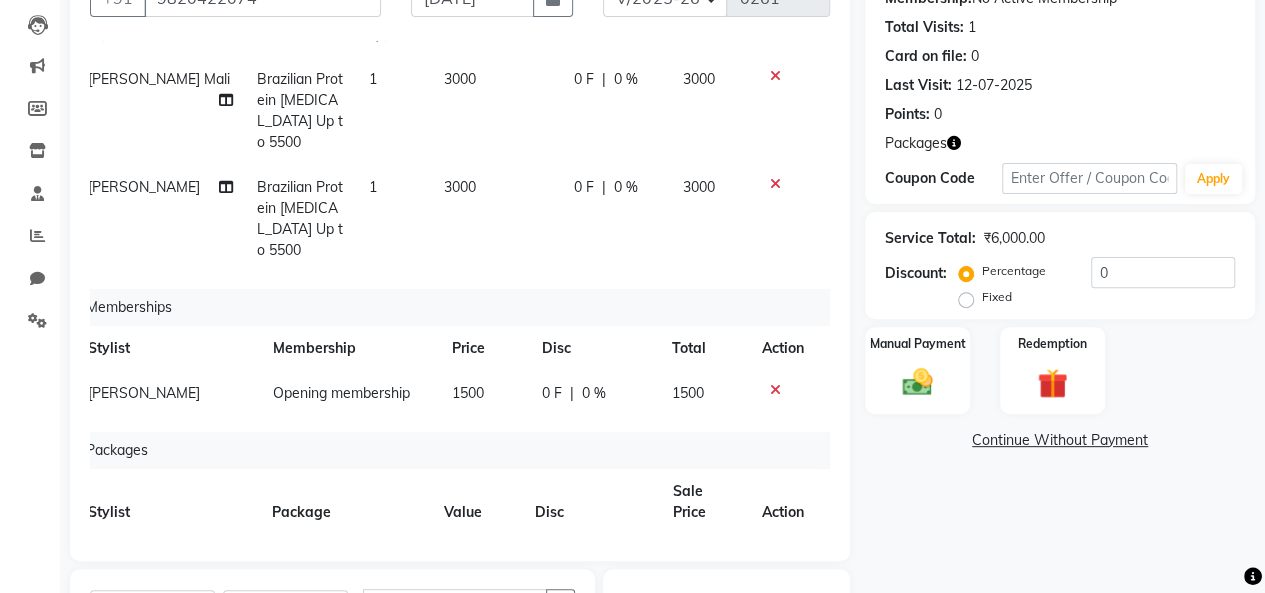 scroll, scrollTop: 115, scrollLeft: 14, axis: both 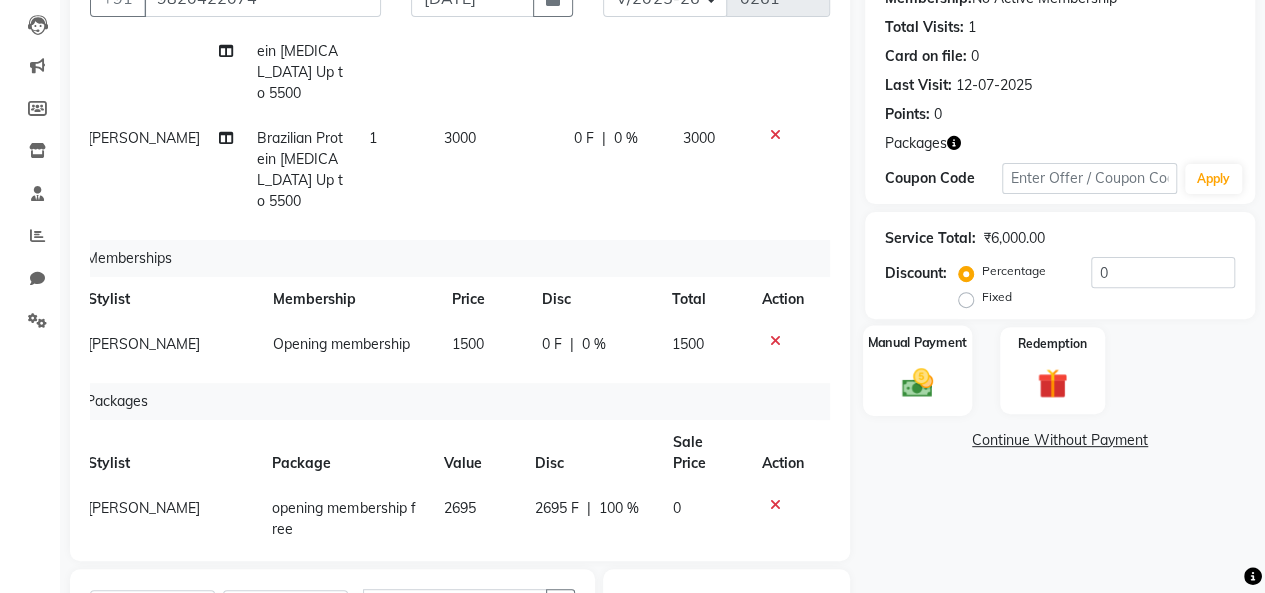 click 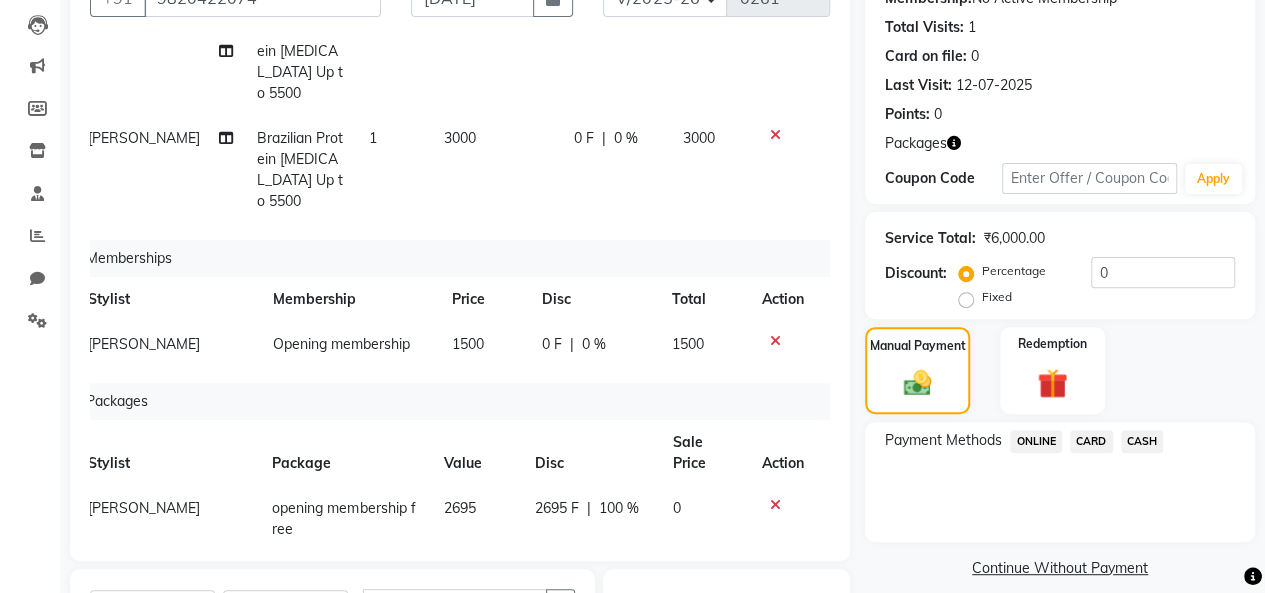 click on "CASH" 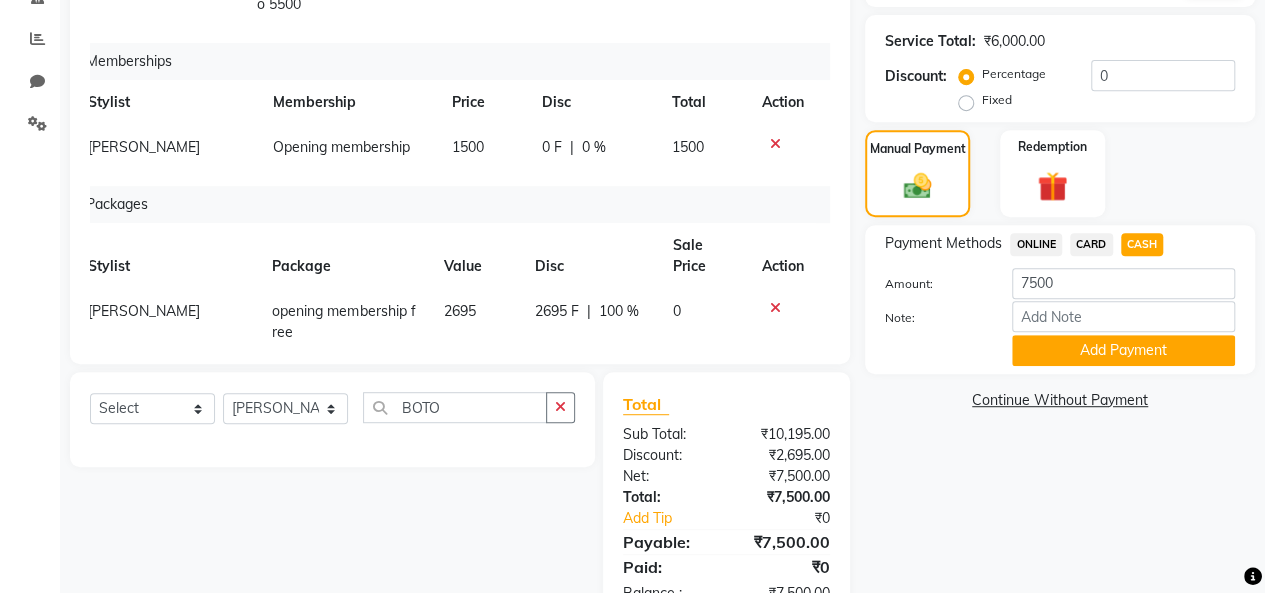 scroll, scrollTop: 407, scrollLeft: 0, axis: vertical 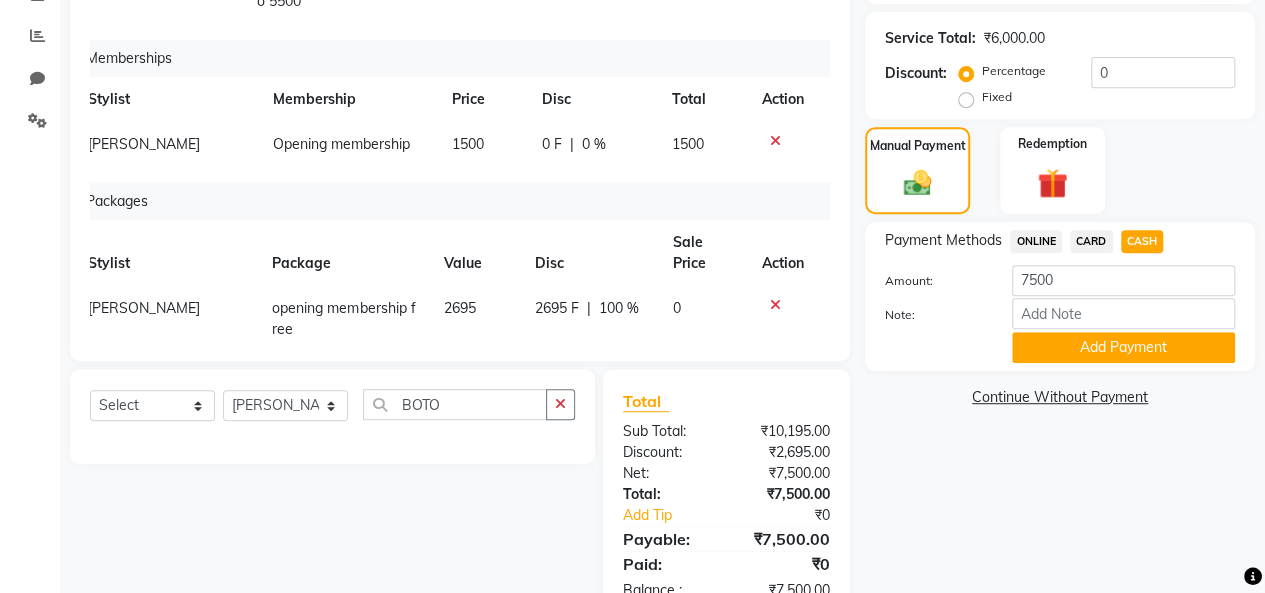 click 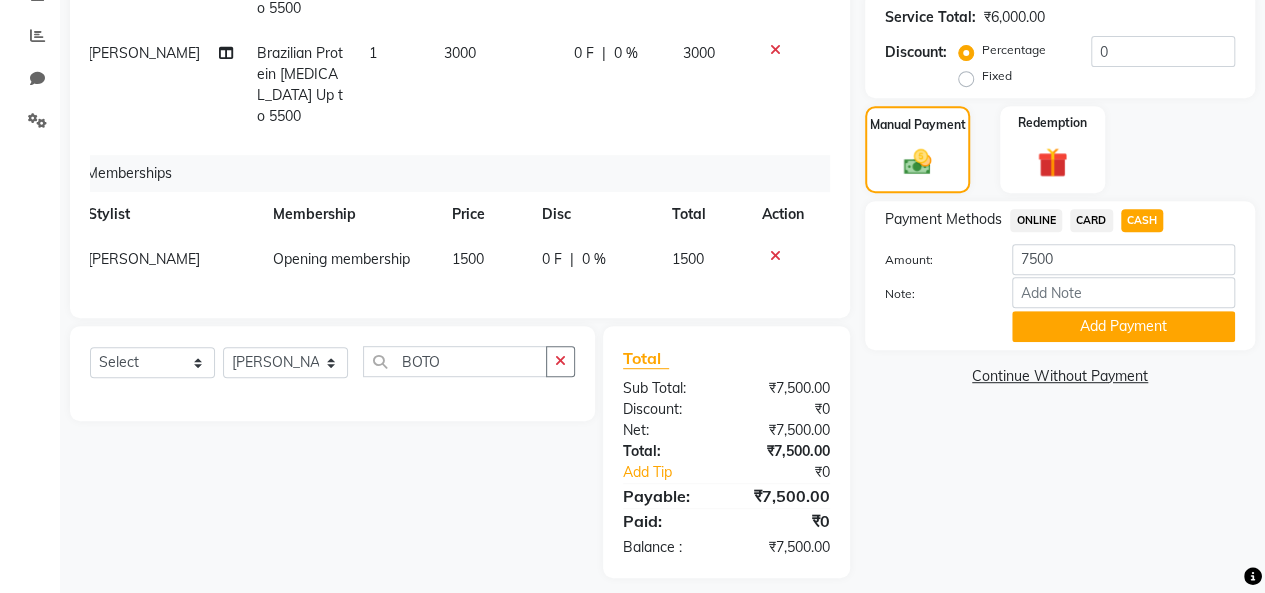 scroll, scrollTop: 378, scrollLeft: 0, axis: vertical 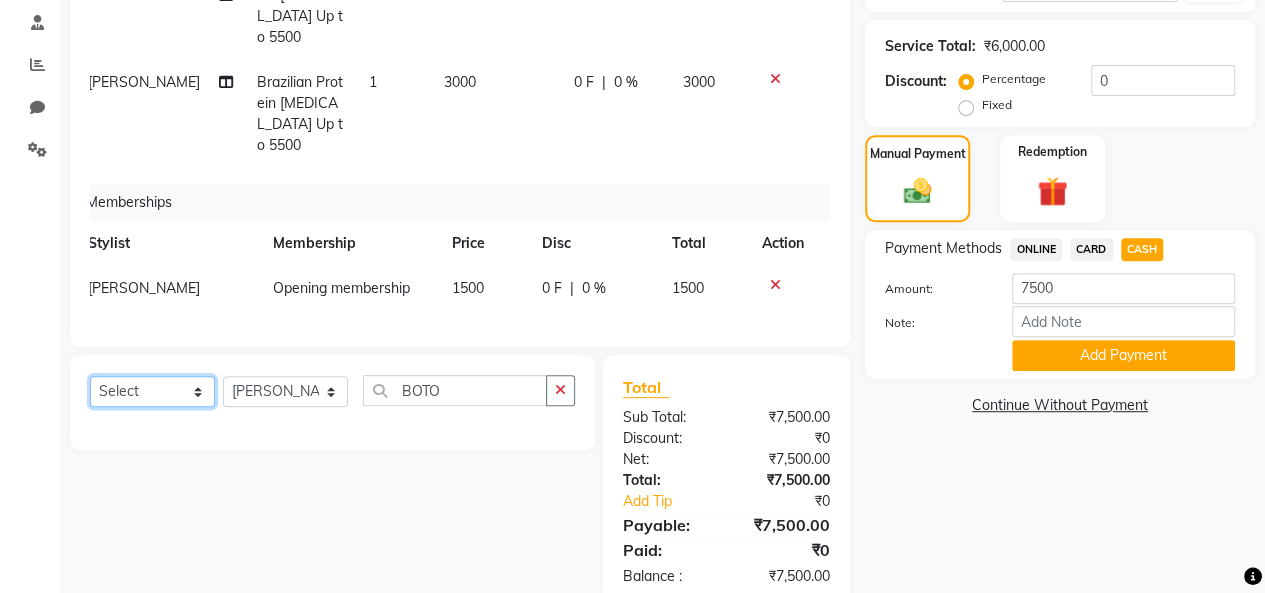 click on "Select  Service  Product  Package Voucher Prepaid Gift Card" 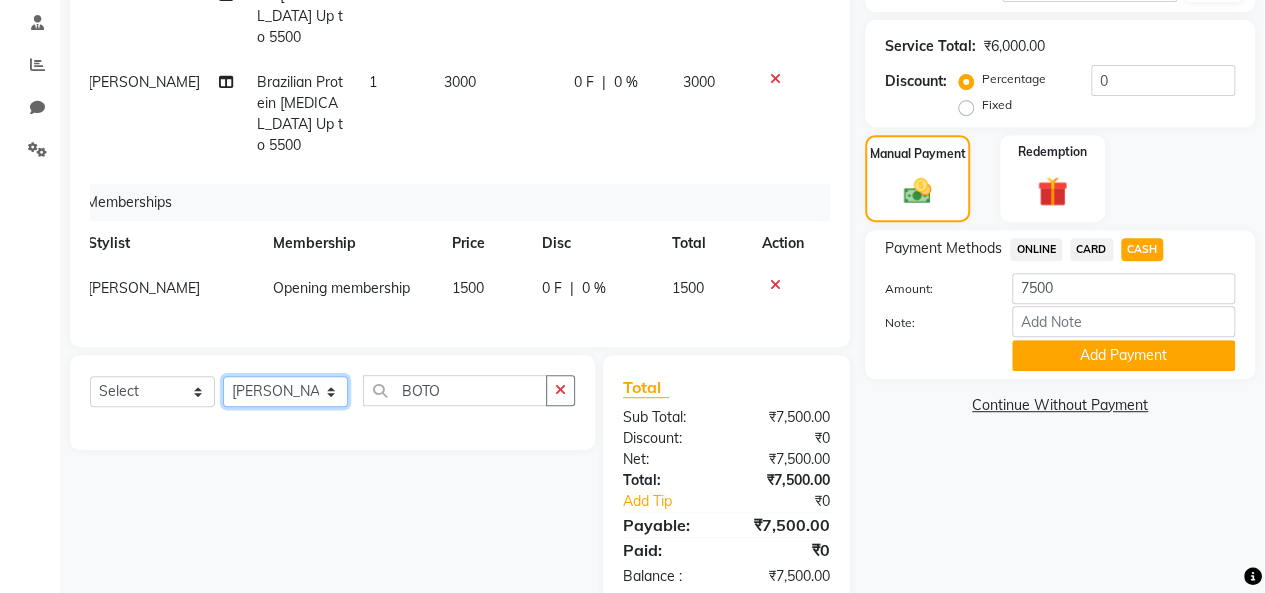 click on "Select Stylist [PERSON_NAME] [PERSON_NAME] parking [PERSON_NAME] master Luv kush tripathi [PERSON_NAME] [PERSON_NAME] [PERSON_NAME] [PERSON_NAME] [PERSON_NAME] Mali [PERSON_NAME]" 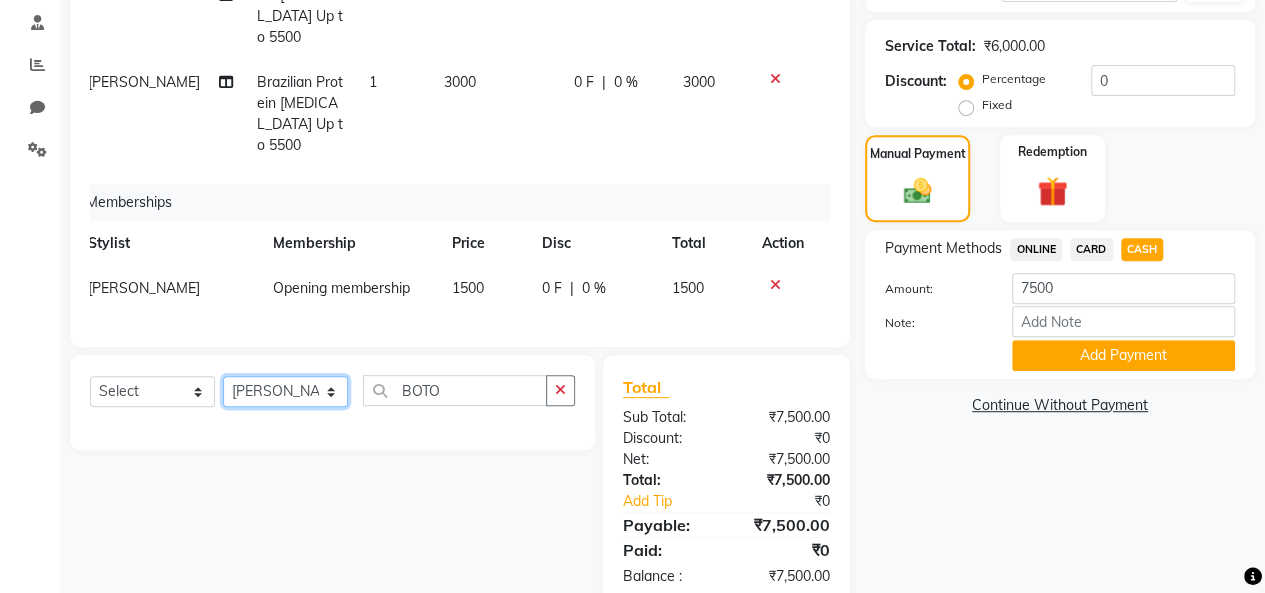 select on "85042" 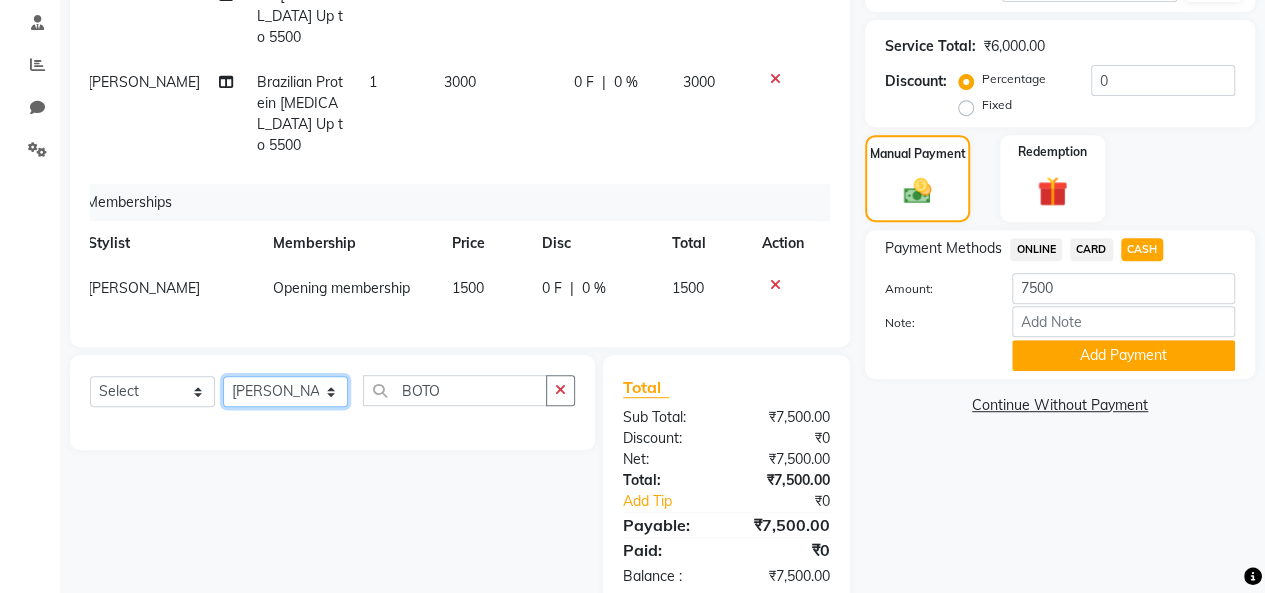 click on "Select Stylist [PERSON_NAME] [PERSON_NAME] parking [PERSON_NAME] master Luv kush tripathi [PERSON_NAME] [PERSON_NAME] [PERSON_NAME] [PERSON_NAME] [PERSON_NAME] Mali [PERSON_NAME]" 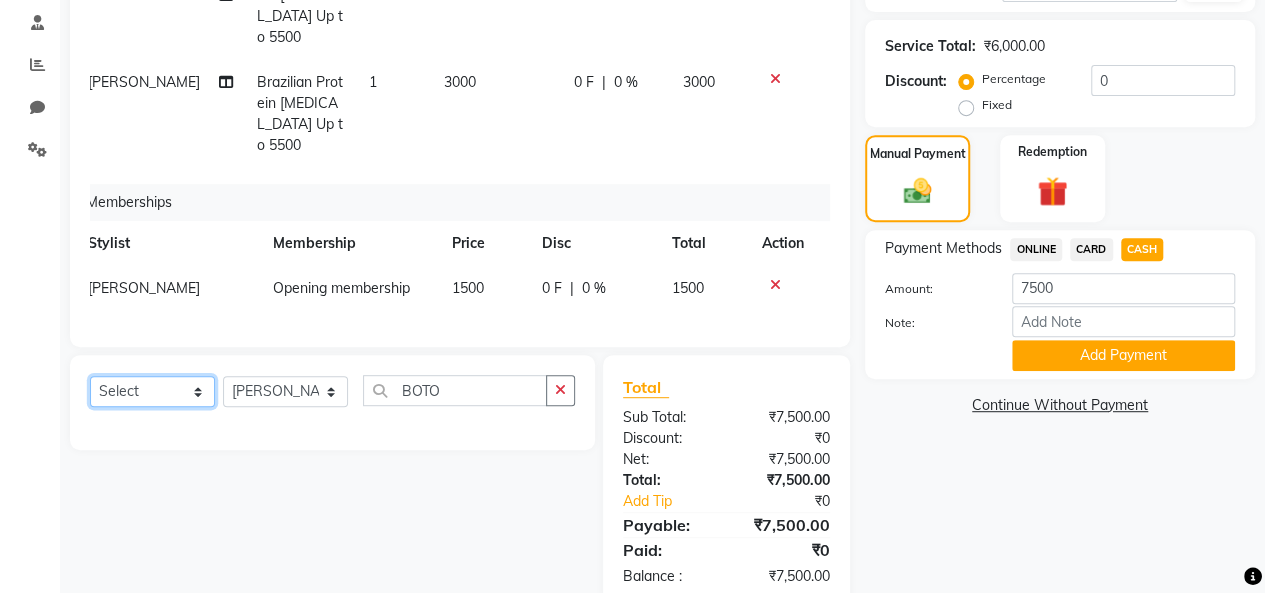 click on "Select  Service  Product  Package Voucher Prepaid Gift Card" 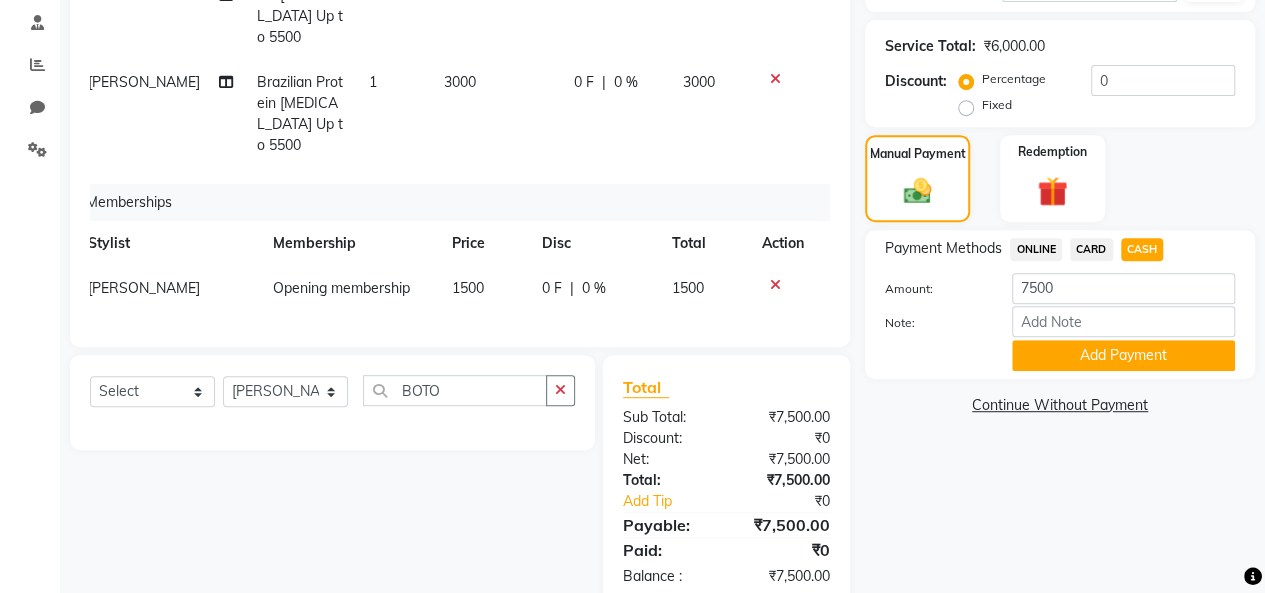 click 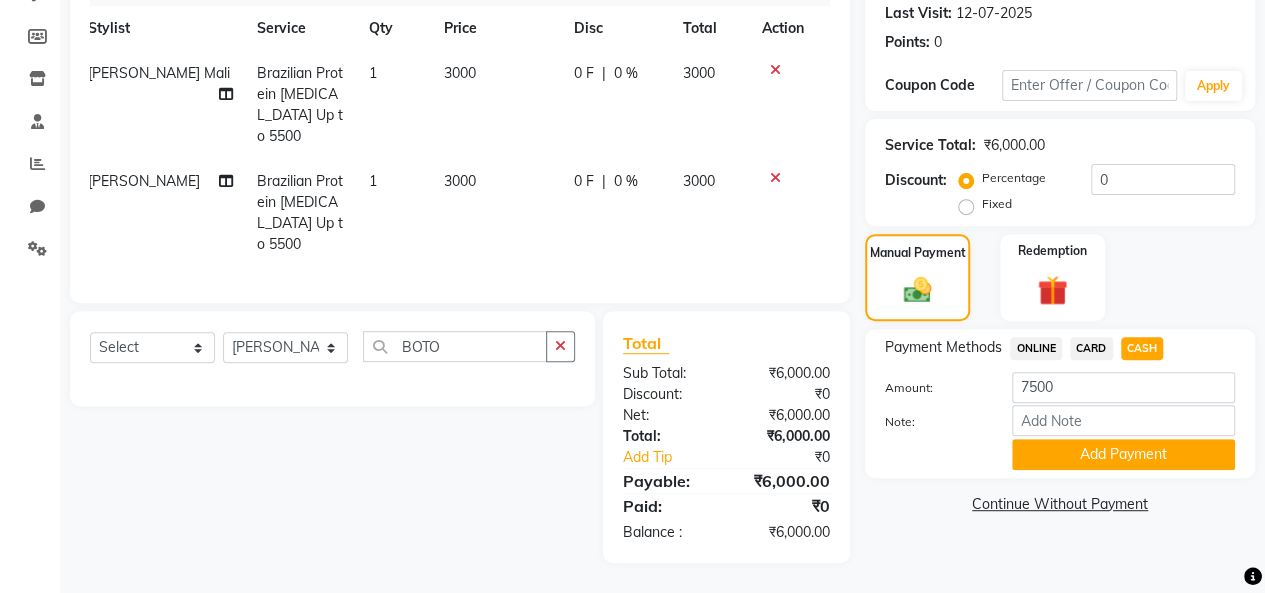 scroll, scrollTop: 250, scrollLeft: 0, axis: vertical 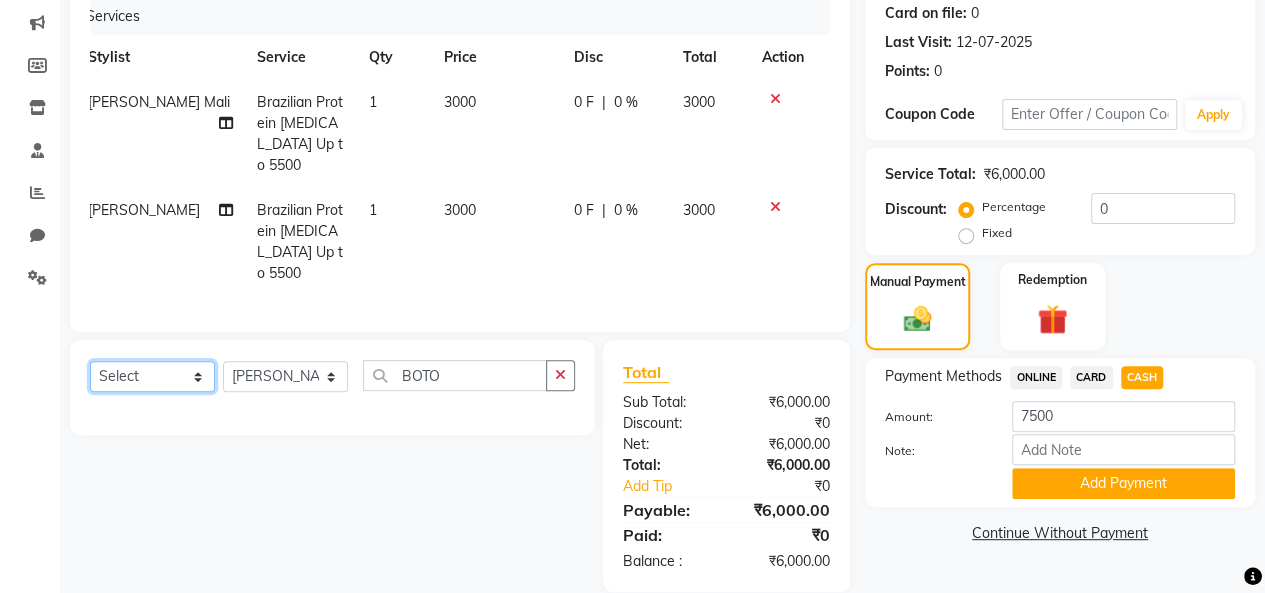 click on "Select  Service  Product  Membership  Package Voucher Prepaid Gift Card" 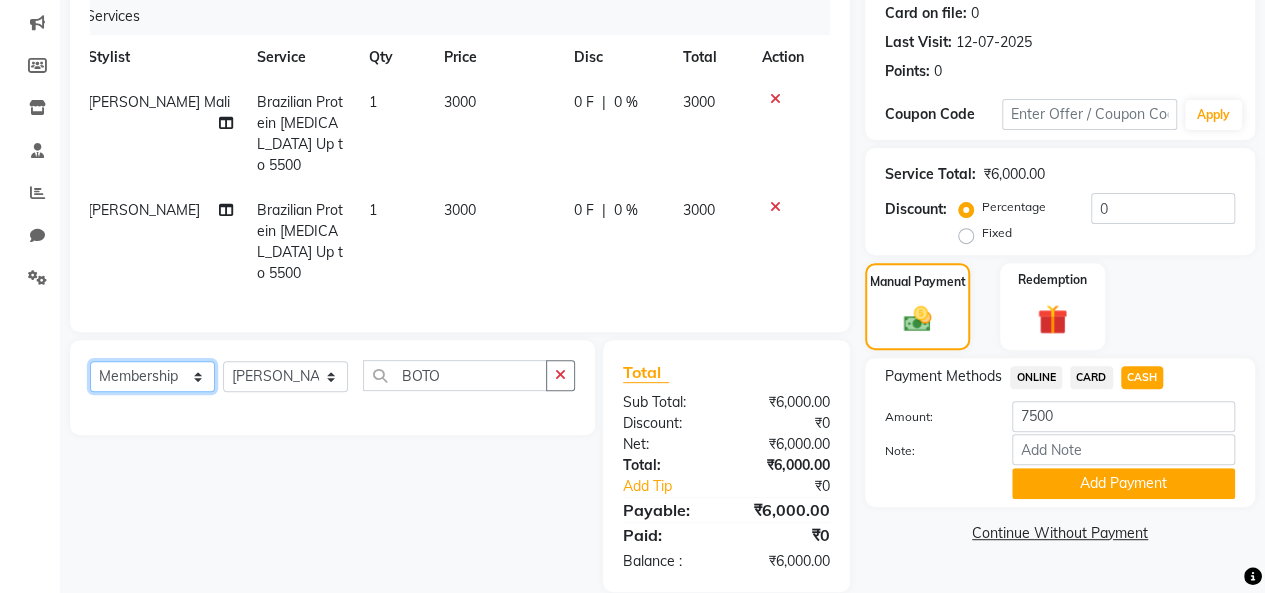 click on "Select  Service  Product  Membership  Package Voucher Prepaid Gift Card" 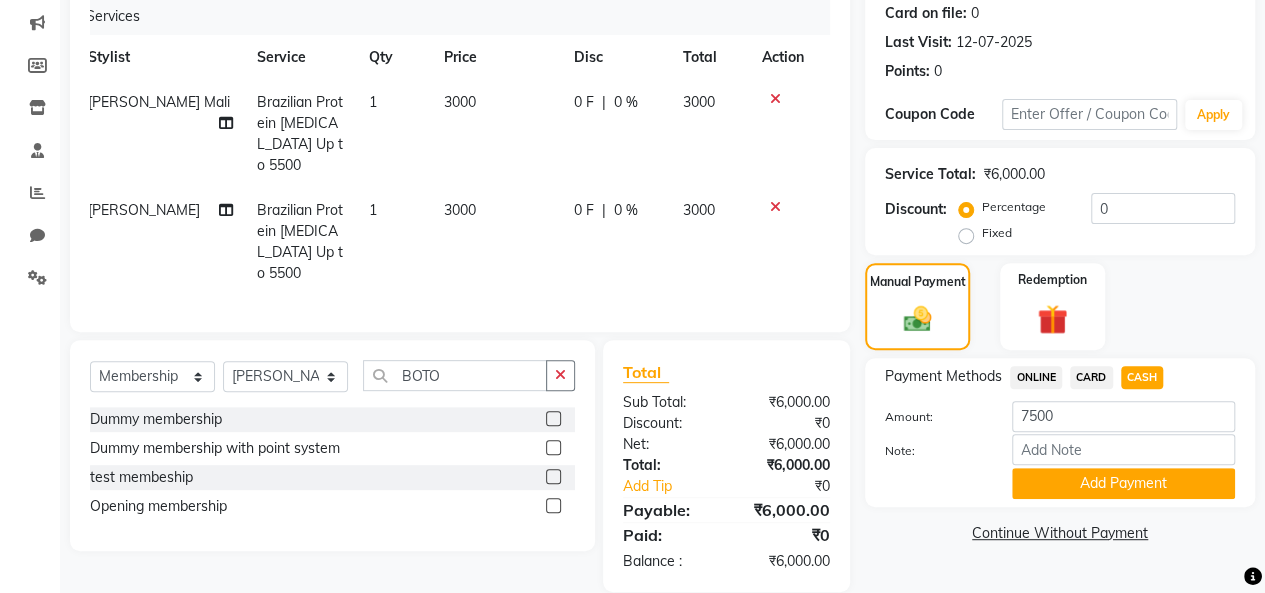 click 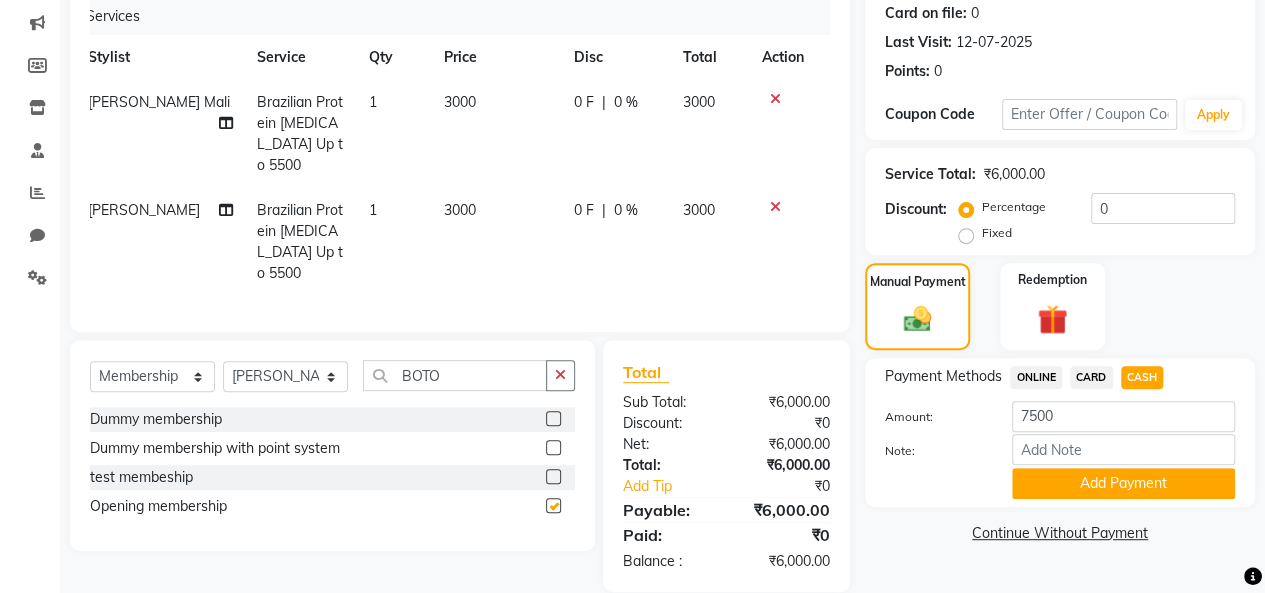 select on "select" 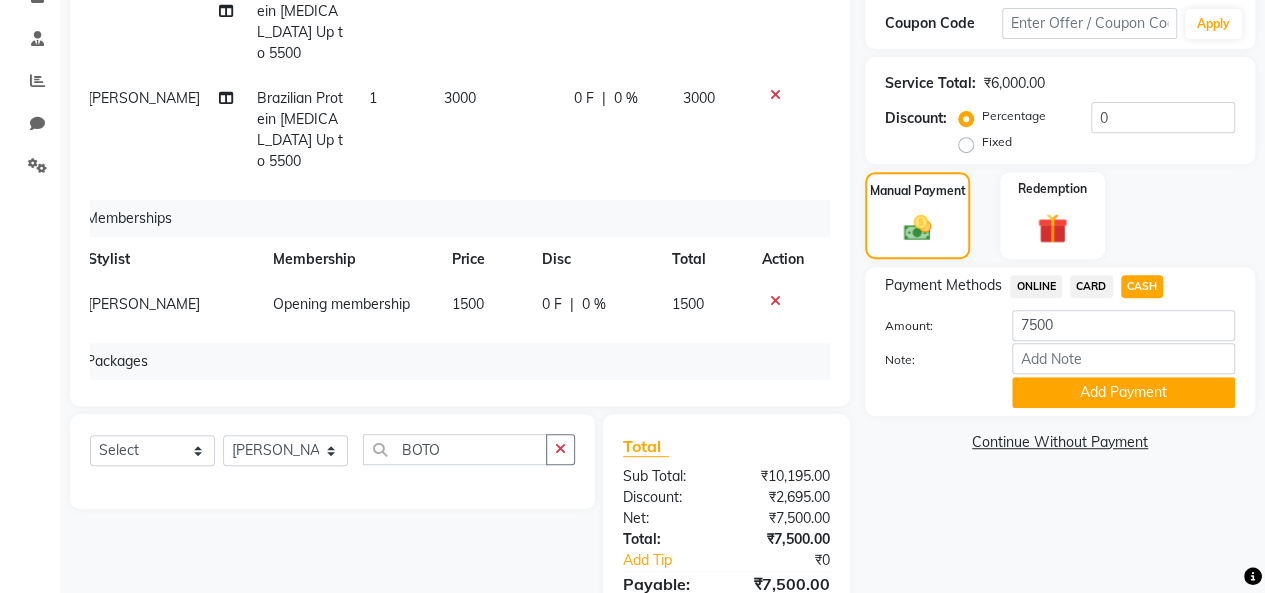 scroll, scrollTop: 463, scrollLeft: 0, axis: vertical 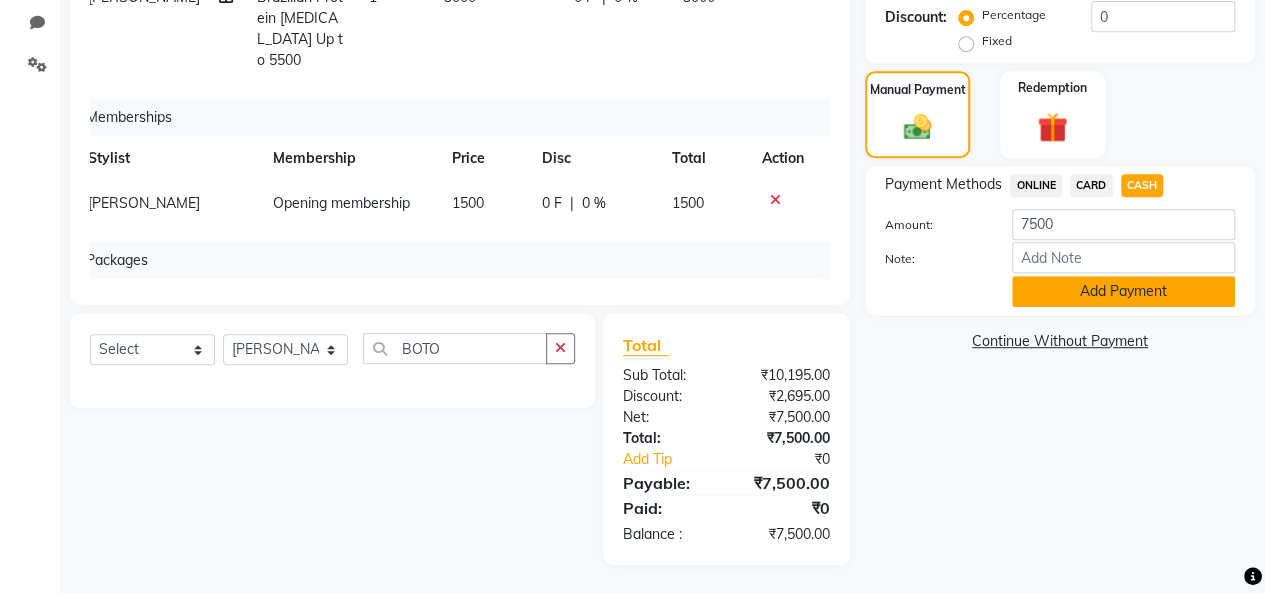 click on "Add Payment" 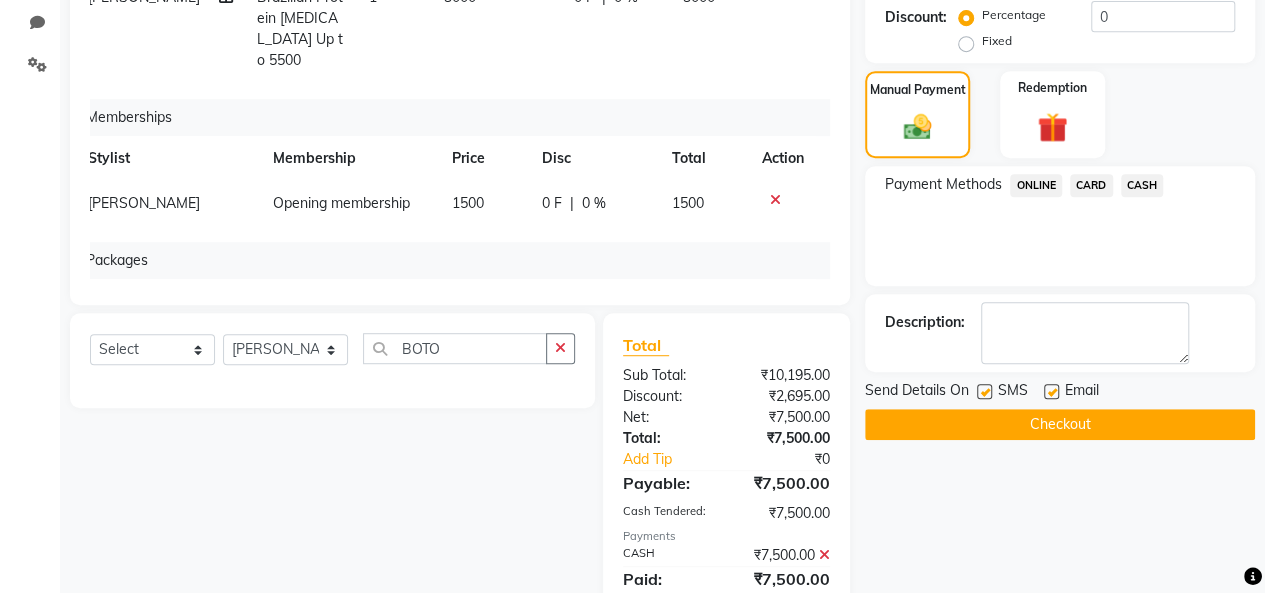 click on "Checkout" 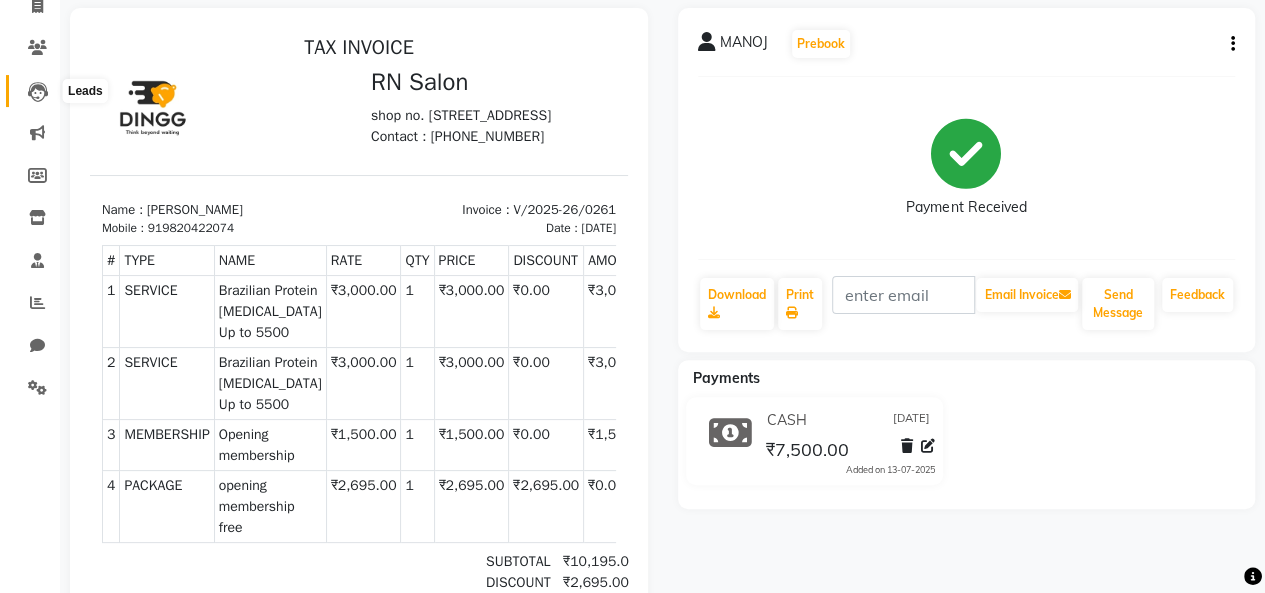 scroll, scrollTop: 0, scrollLeft: 0, axis: both 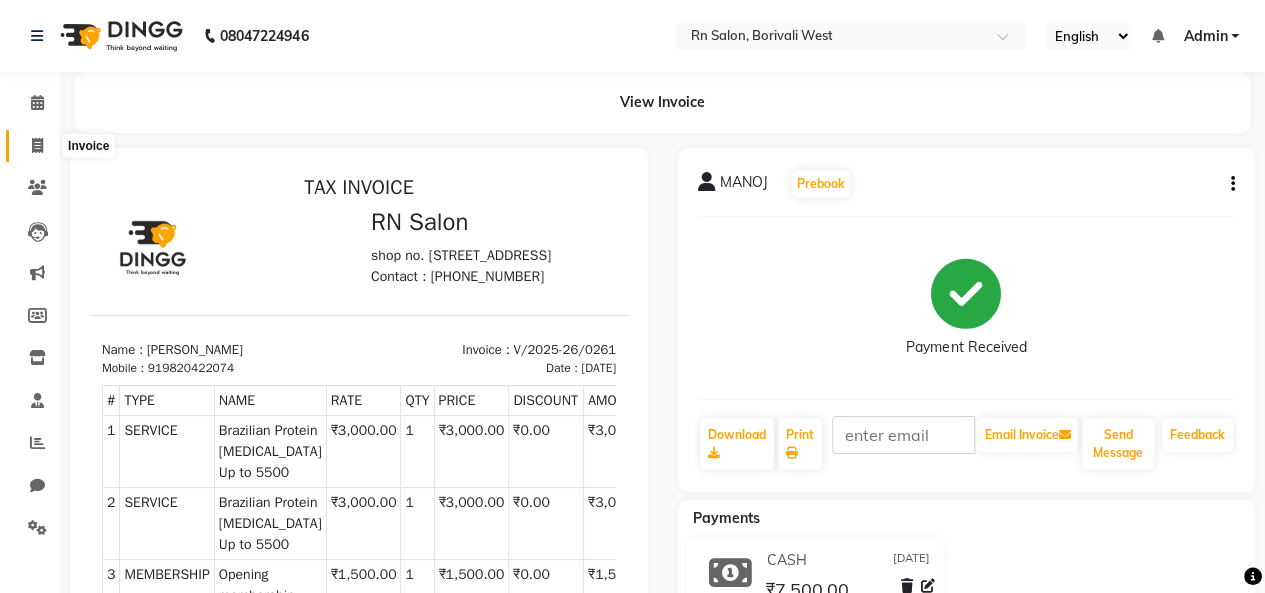 click 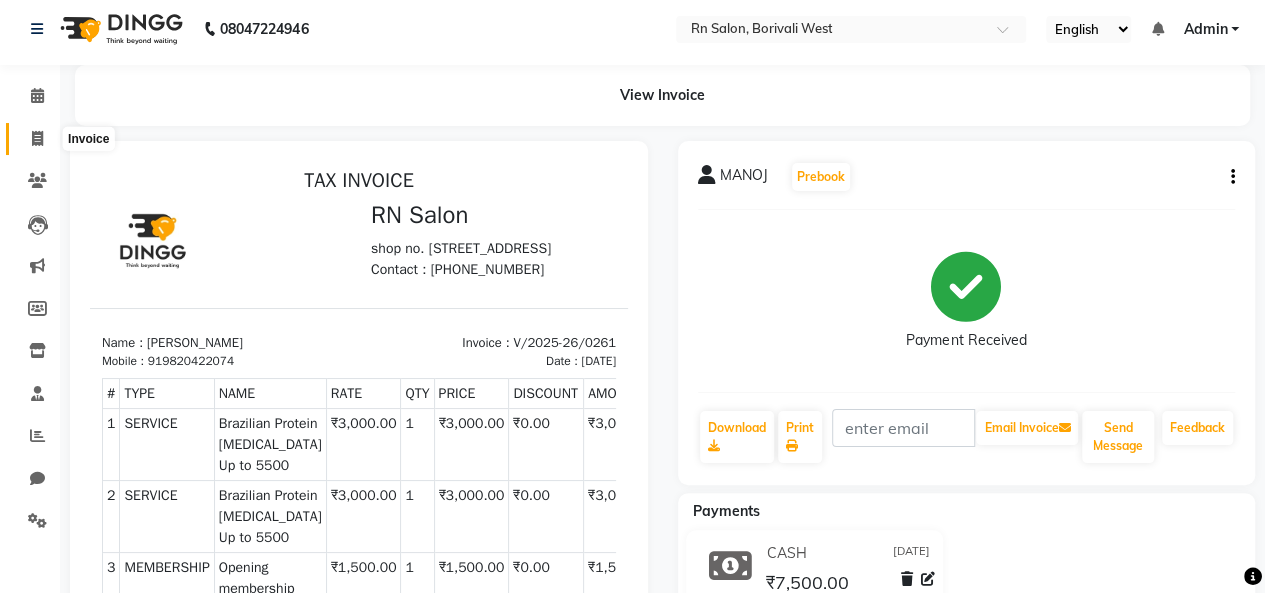 select on "8515" 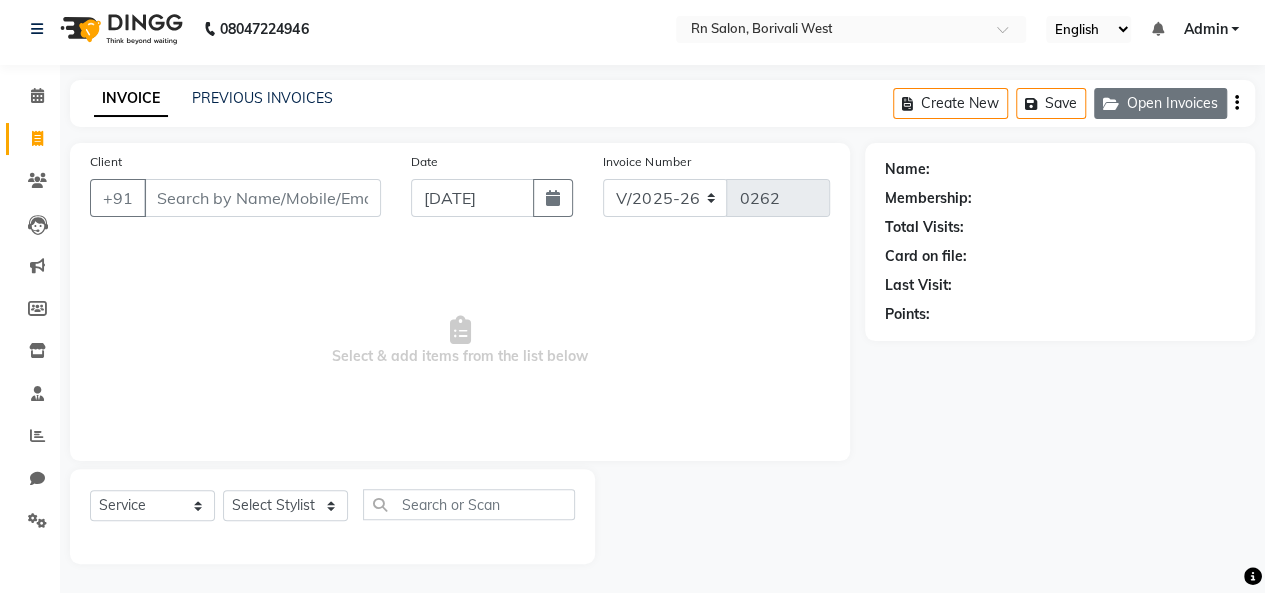 click on "Open Invoices" 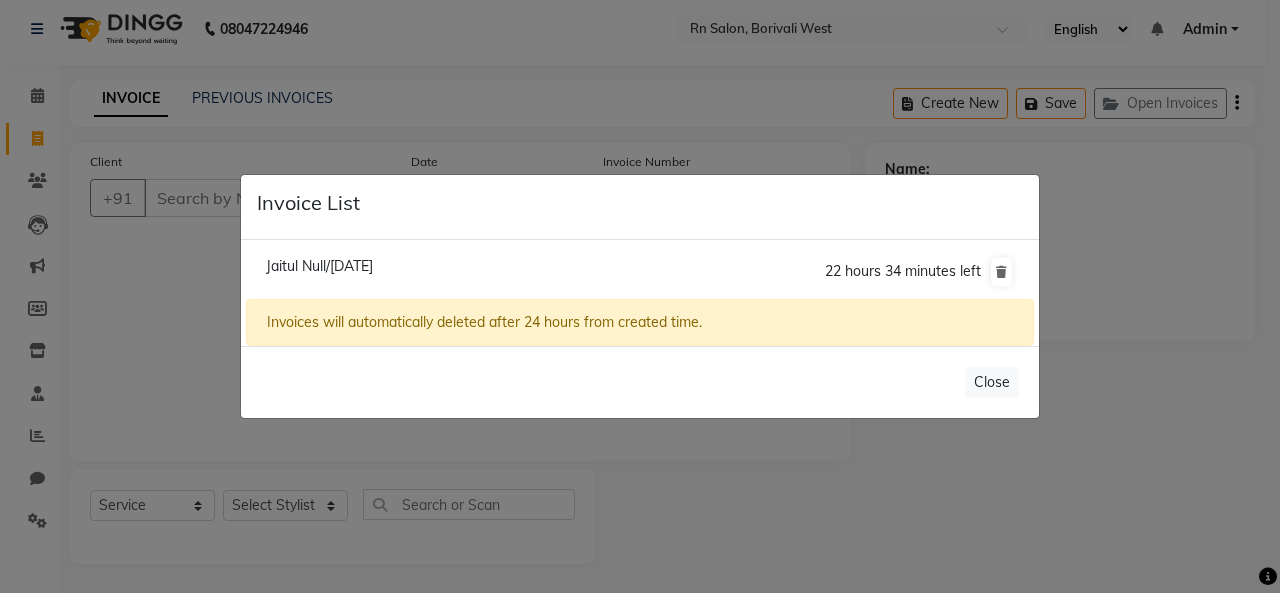 click on "Jaitul Null/13 July 2025" 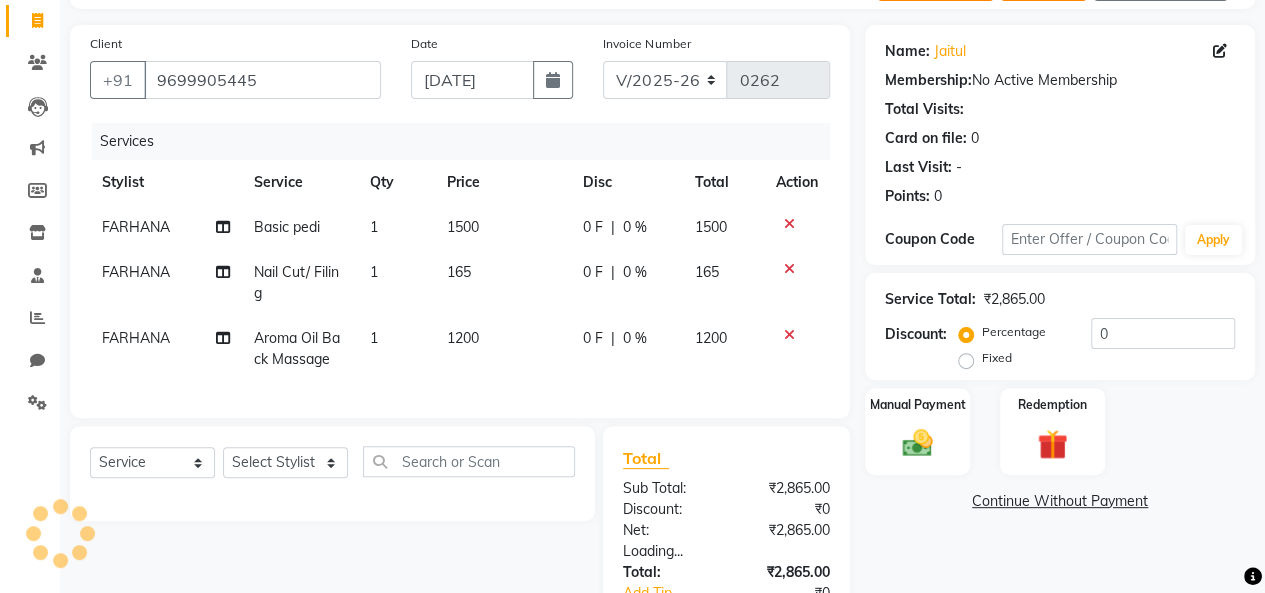 scroll, scrollTop: 274, scrollLeft: 0, axis: vertical 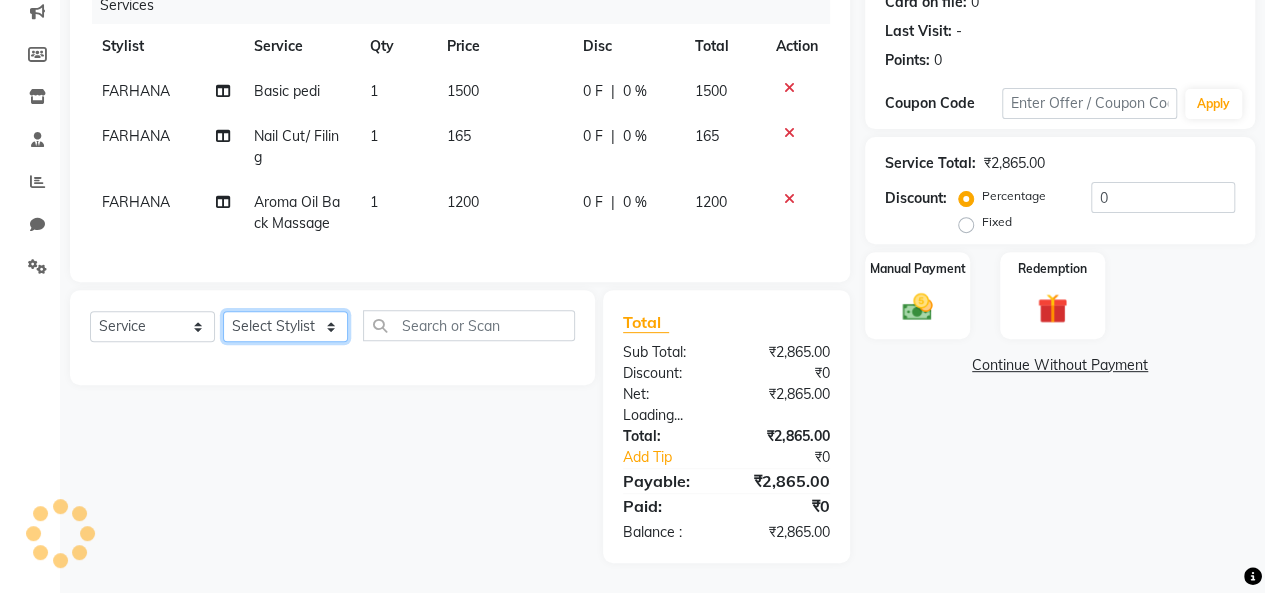 click on "Select Stylist [PERSON_NAME] [PERSON_NAME] parking [PERSON_NAME] master Luv kush tripathi [PERSON_NAME] [PERSON_NAME] [PERSON_NAME] [PERSON_NAME] [PERSON_NAME] Mali [PERSON_NAME]" 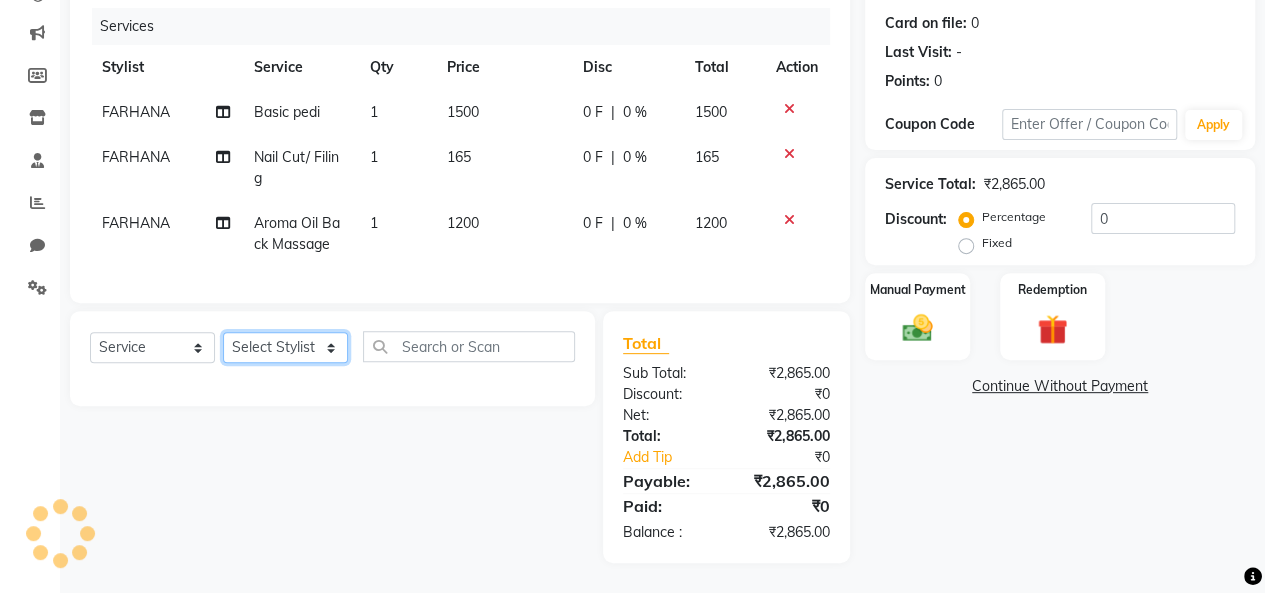 scroll, scrollTop: 254, scrollLeft: 0, axis: vertical 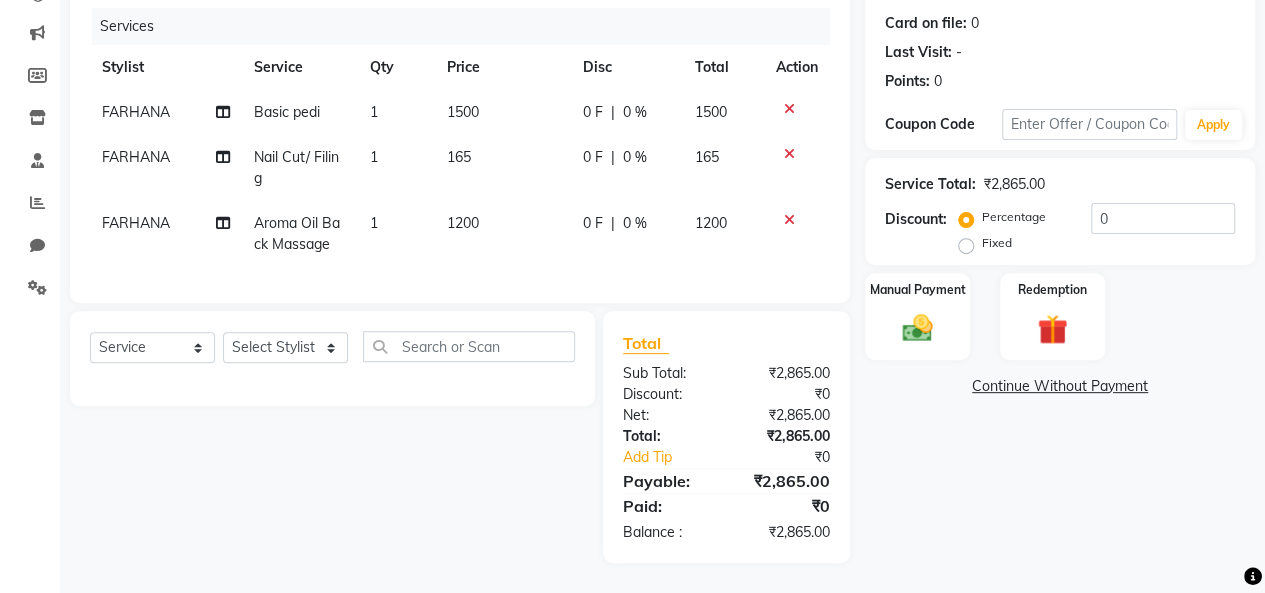 click on "Continue Without Payment" 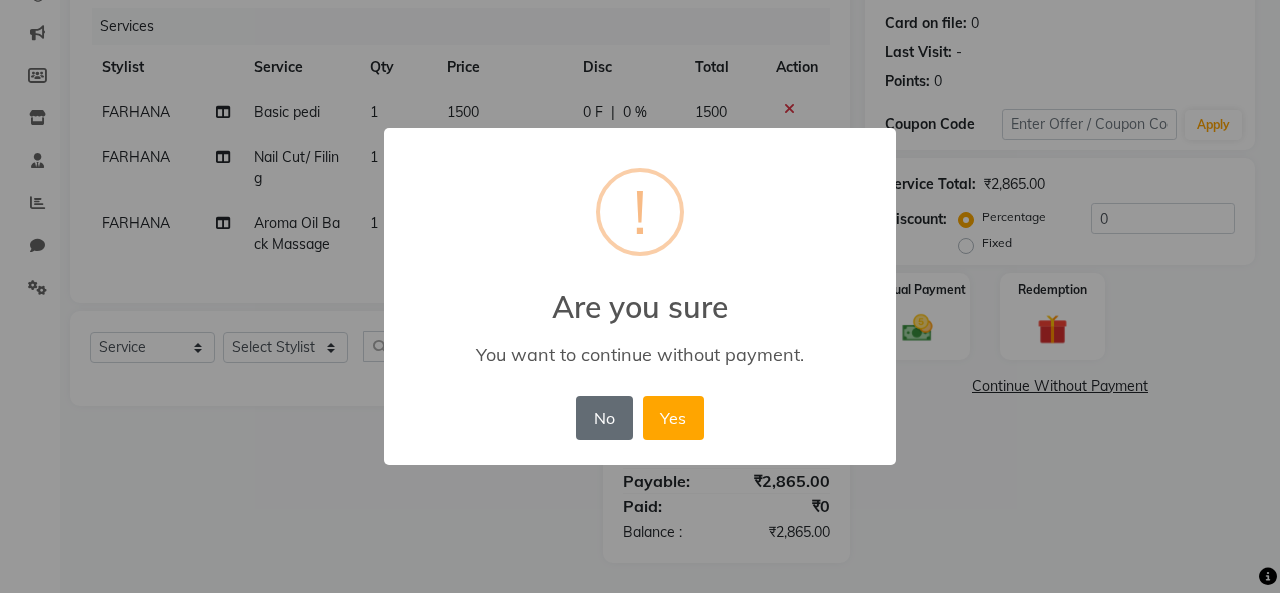 click on "No" at bounding box center (604, 418) 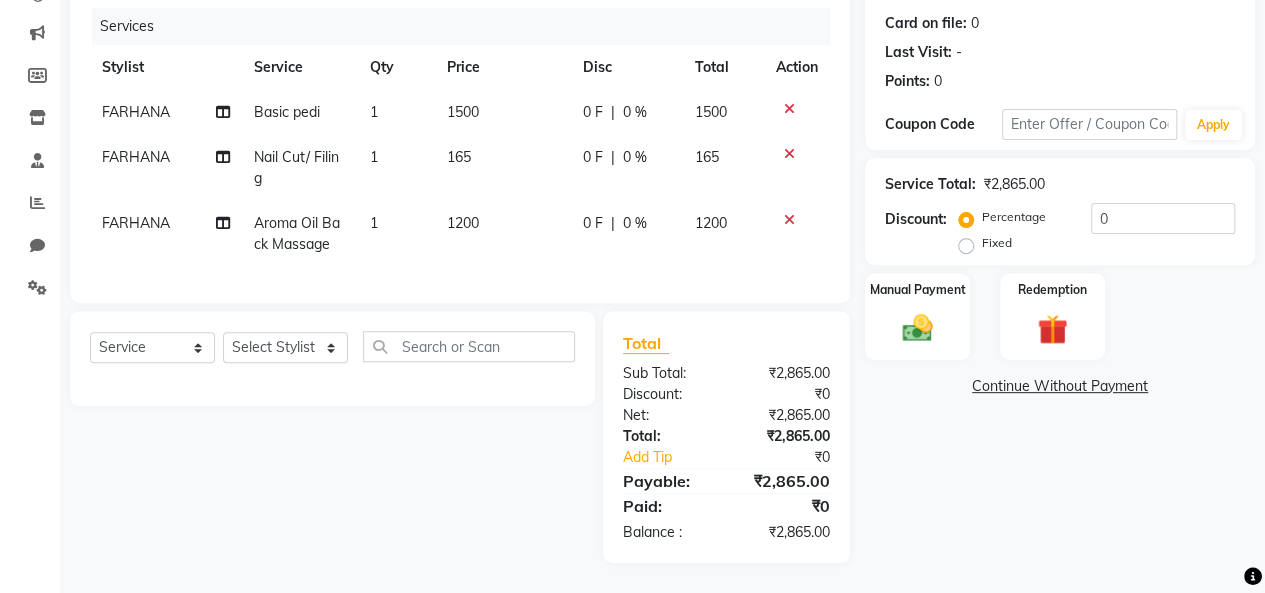scroll, scrollTop: 0, scrollLeft: 0, axis: both 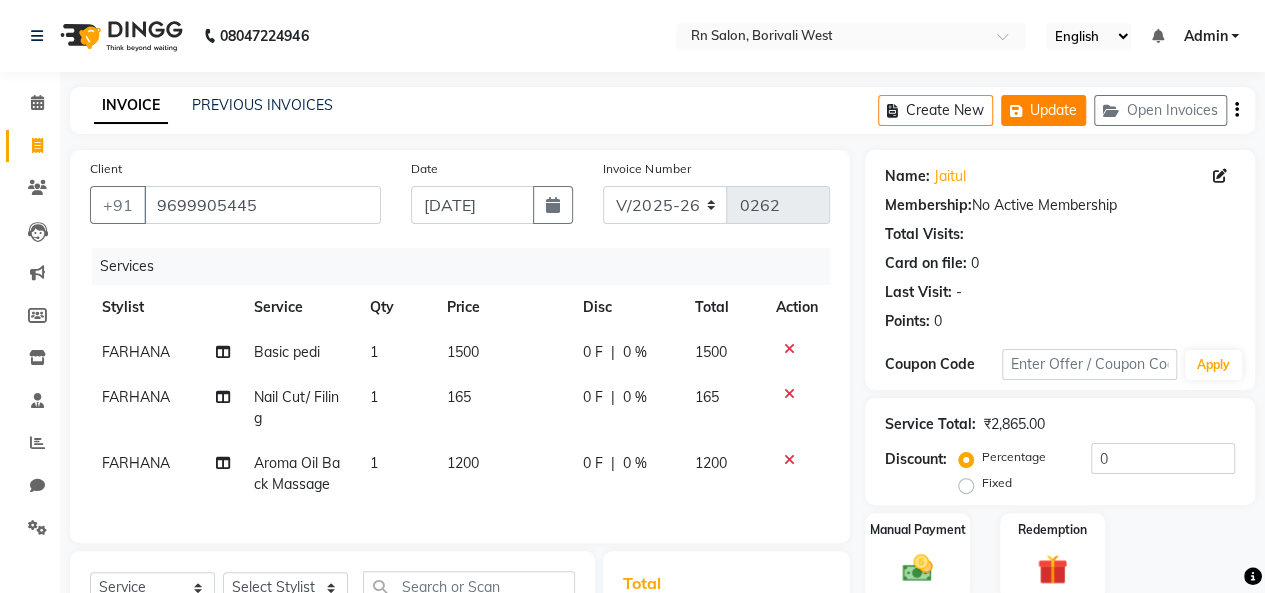 click on "Update" 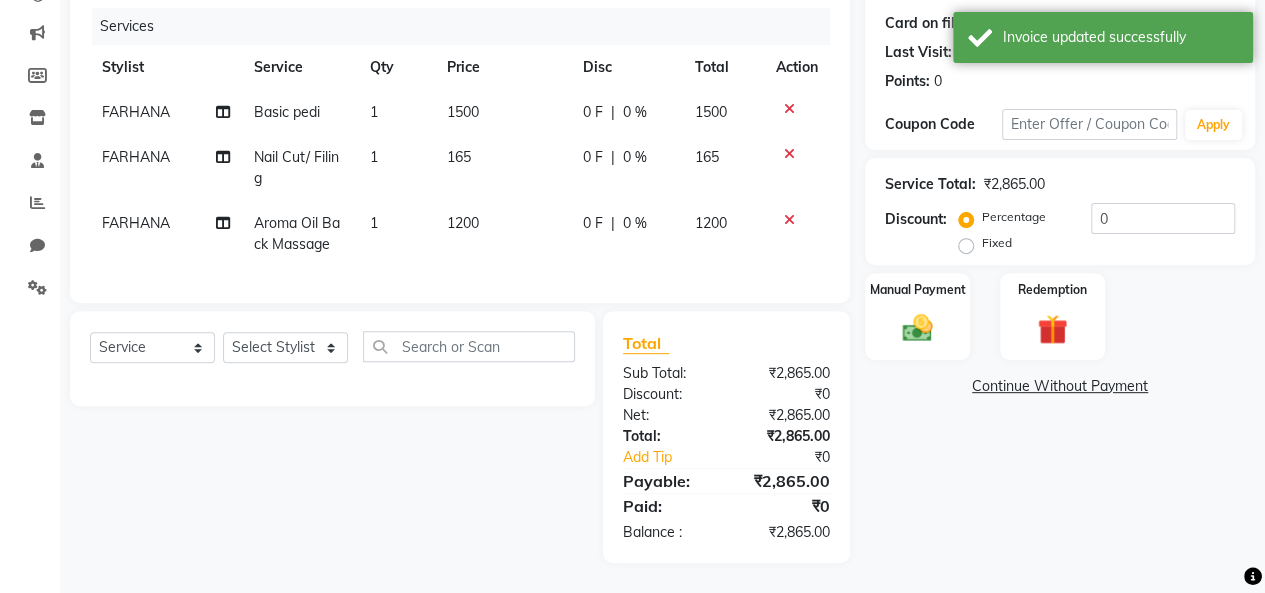 scroll, scrollTop: 254, scrollLeft: 0, axis: vertical 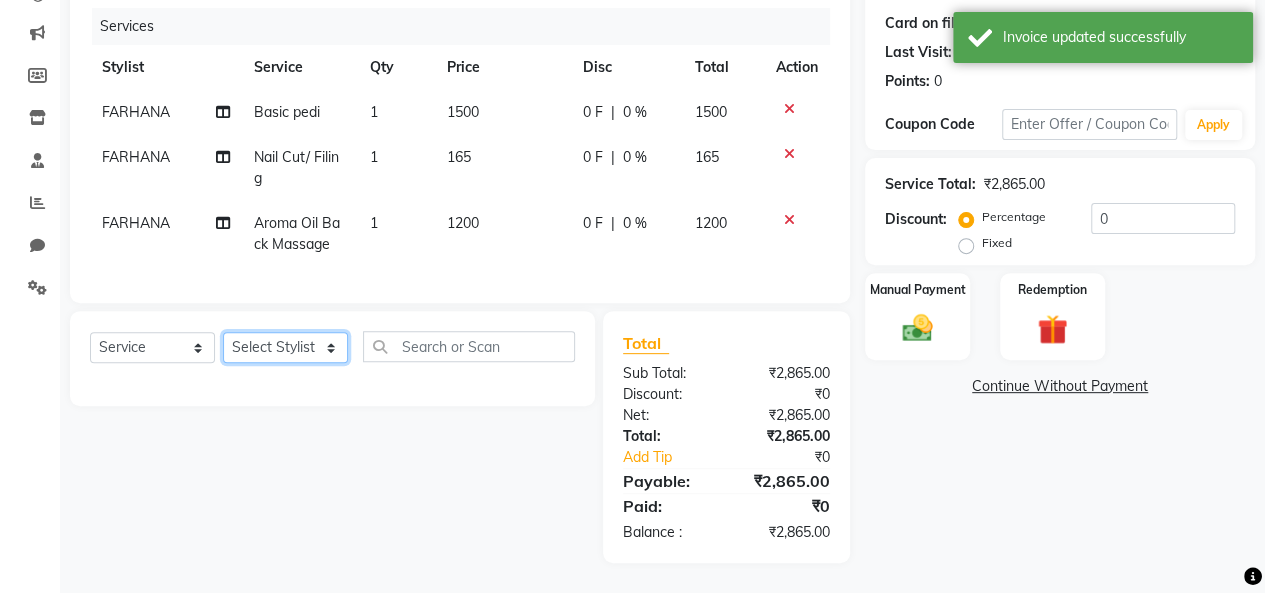 click on "Select Stylist [PERSON_NAME] [PERSON_NAME] parking [PERSON_NAME] master Luv kush tripathi [PERSON_NAME] [PERSON_NAME] [PERSON_NAME] [PERSON_NAME] [PERSON_NAME] Mali [PERSON_NAME]" 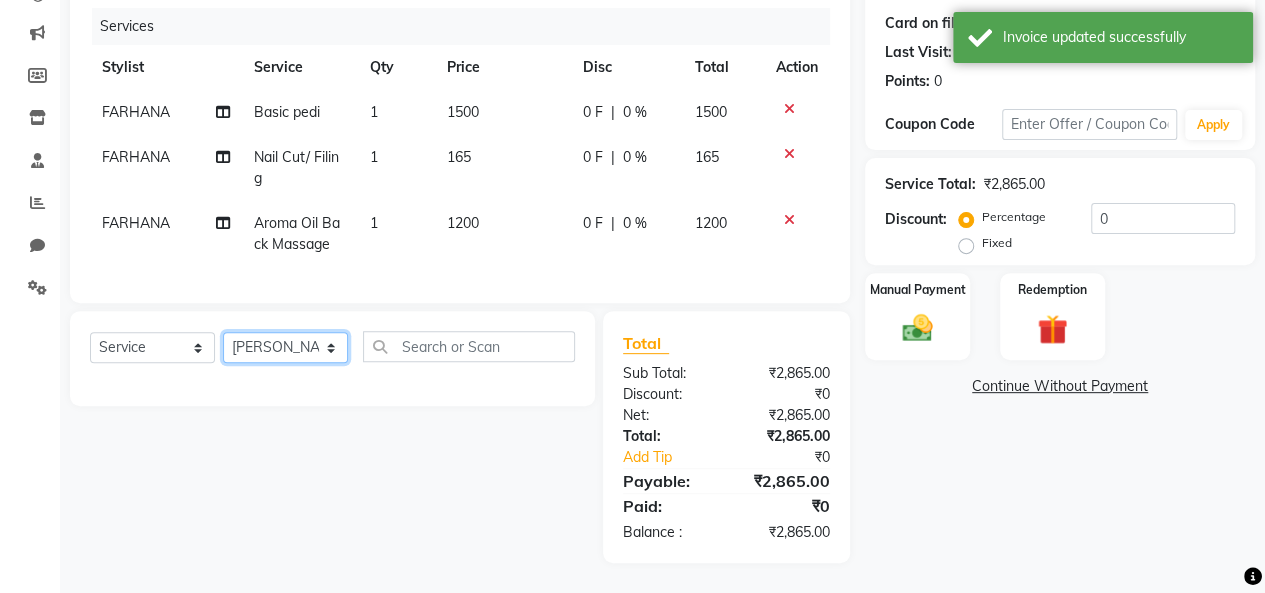 click on "Select Stylist [PERSON_NAME] [PERSON_NAME] parking [PERSON_NAME] master Luv kush tripathi [PERSON_NAME] [PERSON_NAME] [PERSON_NAME] [PERSON_NAME] [PERSON_NAME] Mali [PERSON_NAME]" 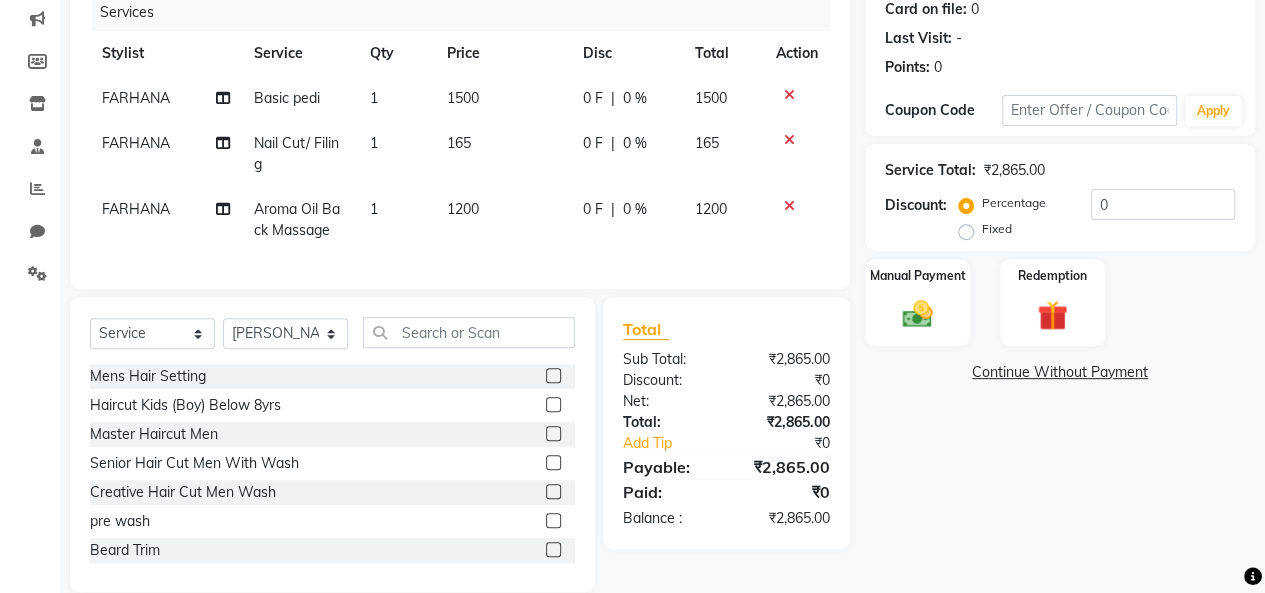 click 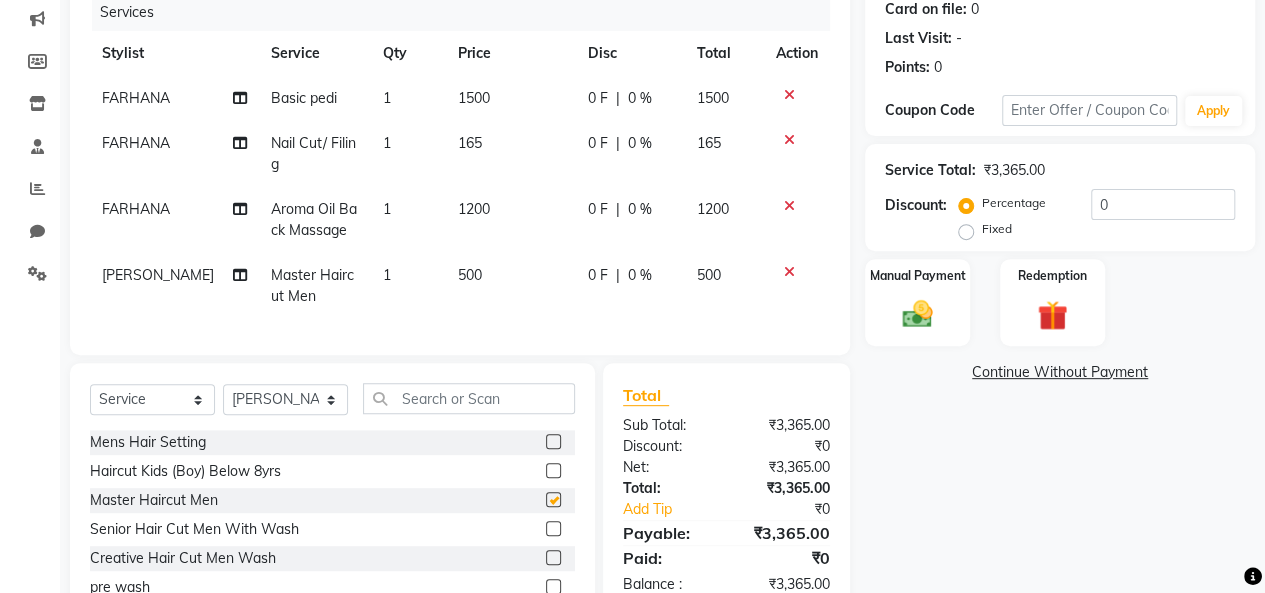 checkbox on "false" 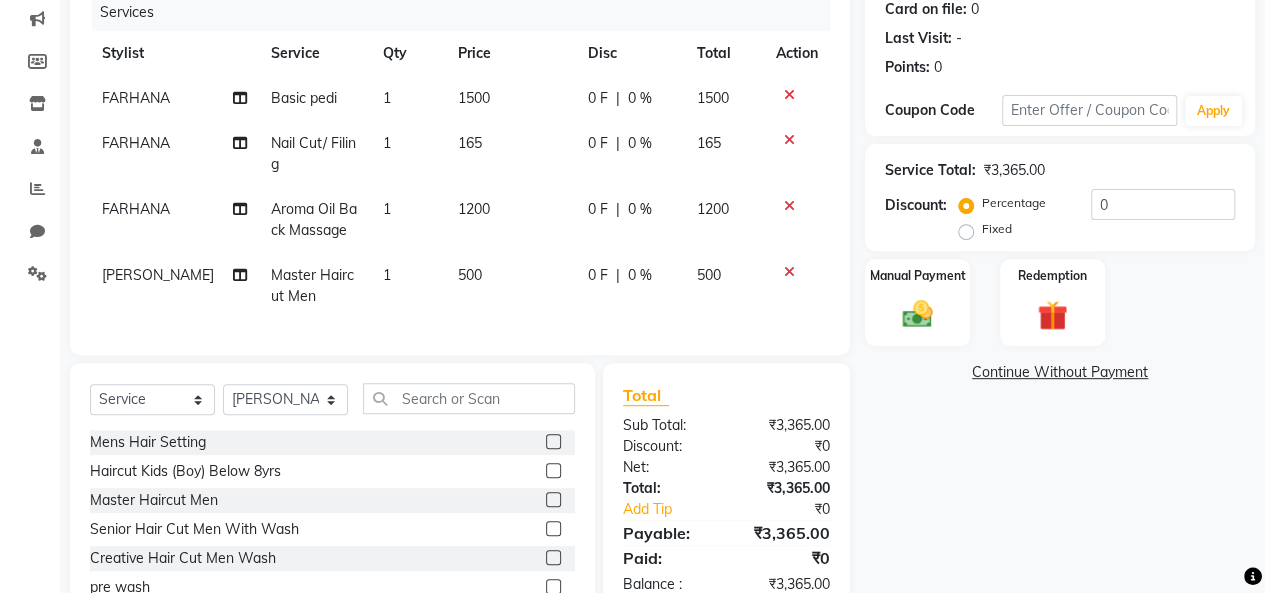 click 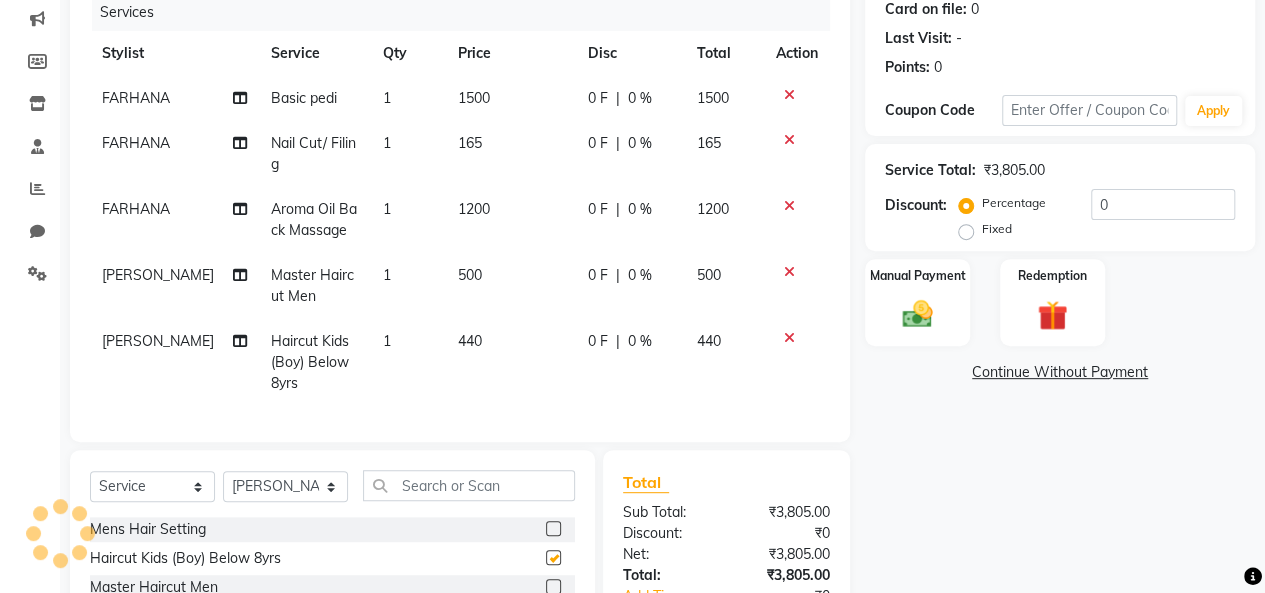 checkbox on "false" 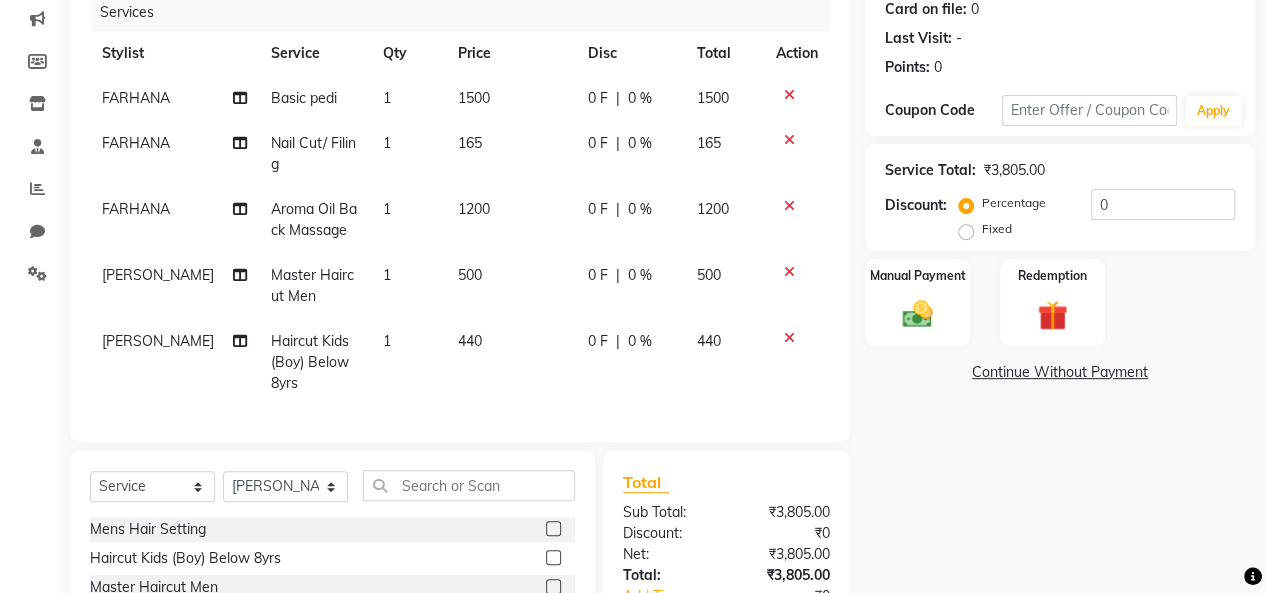 click on "440" 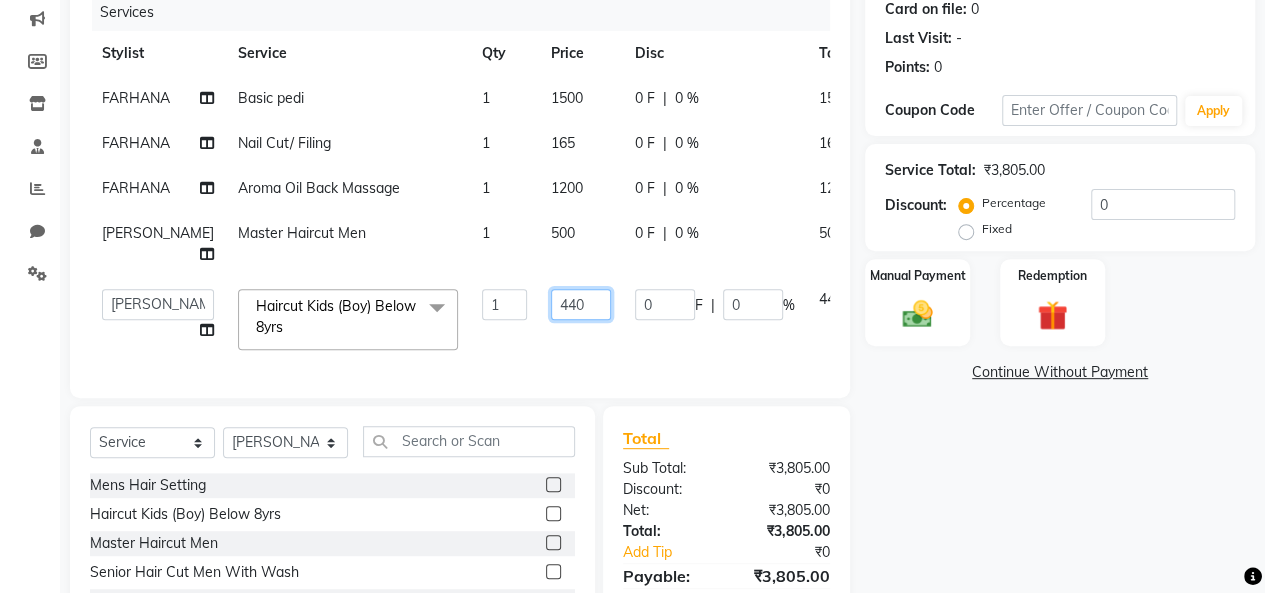 click on "440" 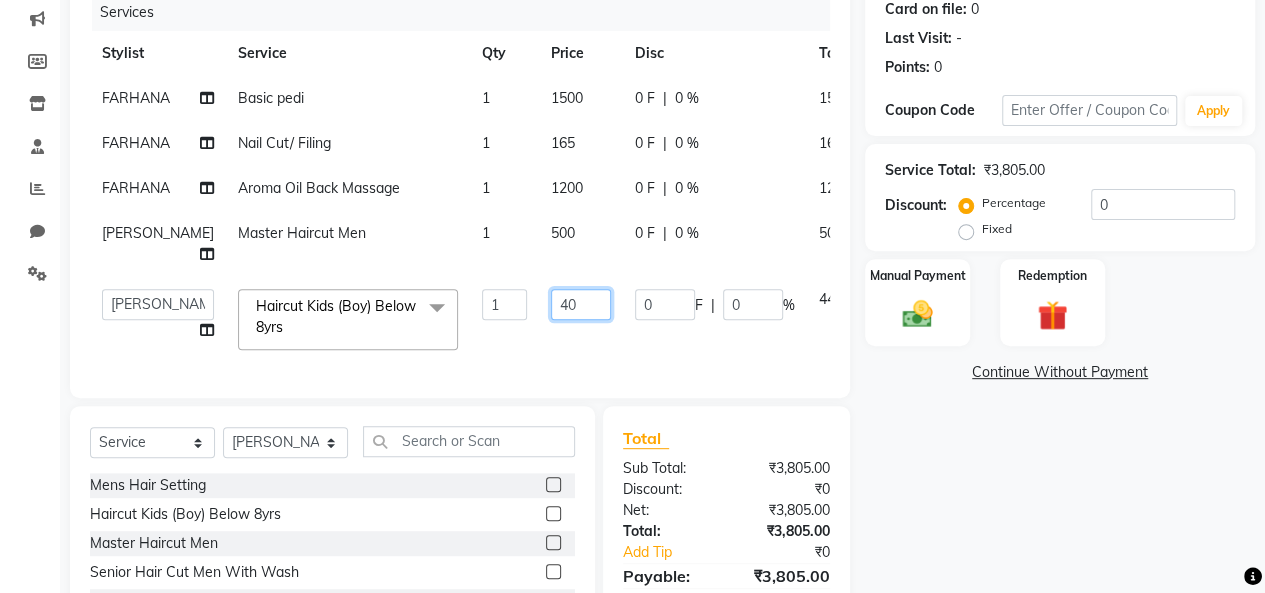 type on "400" 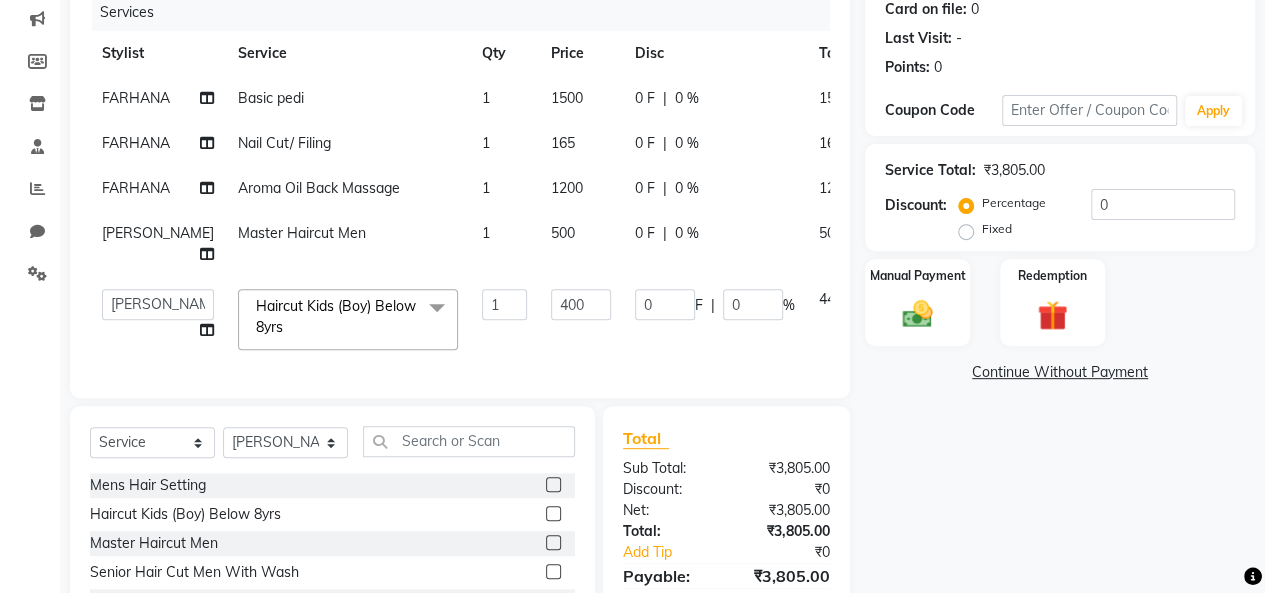 click on "Name: Jaitul  Membership:  No Active Membership  Total Visits:   Card on file:  0 Last Visit:   - Points:   0  Coupon Code Apply Service Total:  ₹3,805.00  Discount:  Percentage   Fixed  0 Manual Payment Redemption  Continue Without Payment" 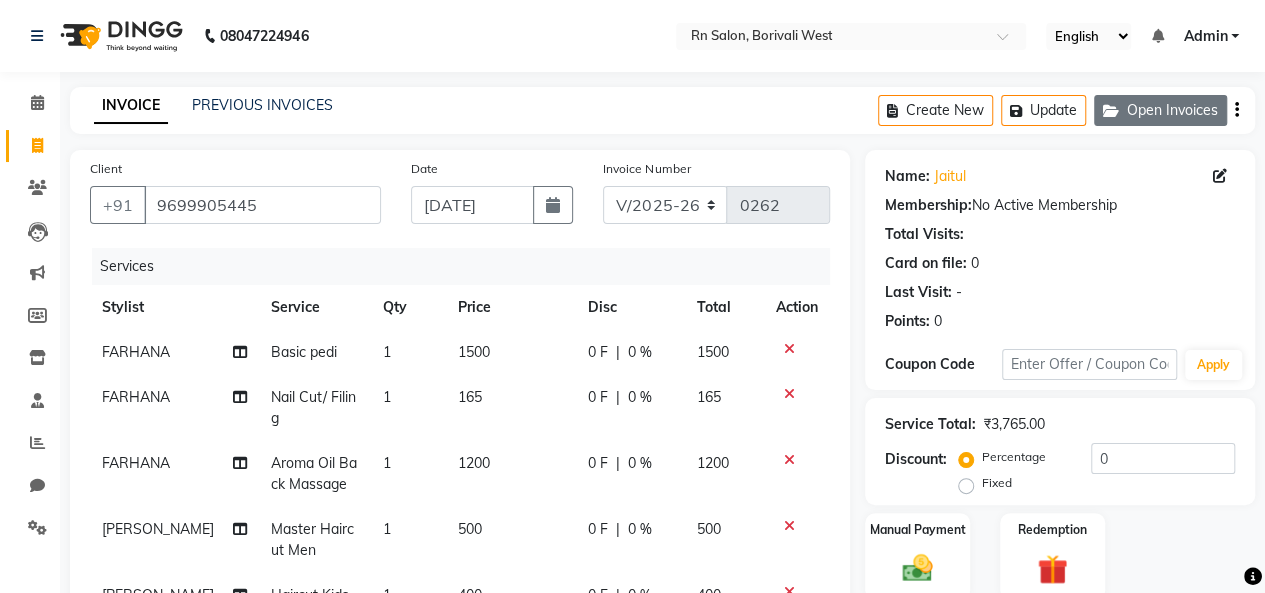 scroll, scrollTop: 0, scrollLeft: 0, axis: both 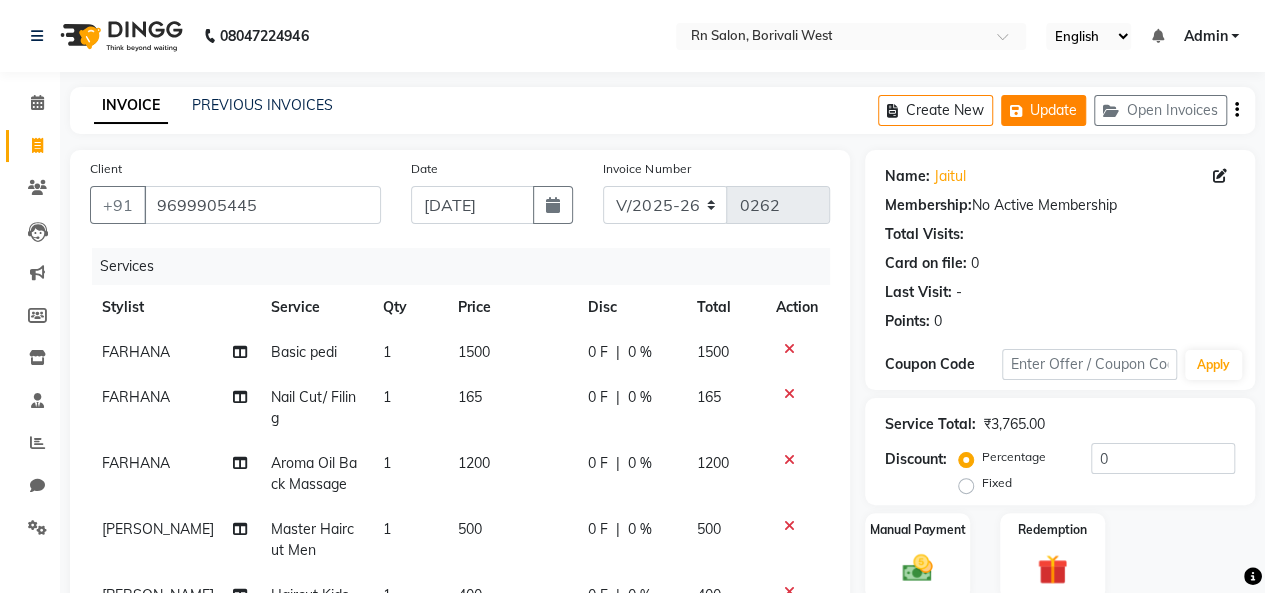 click on "Update" 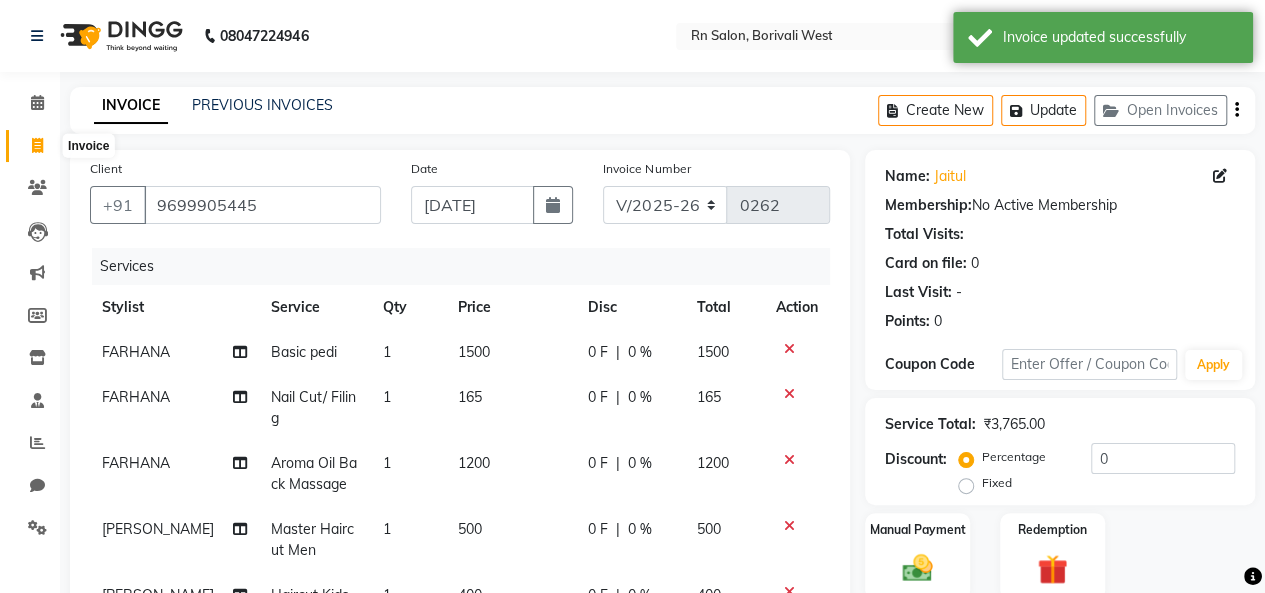 click 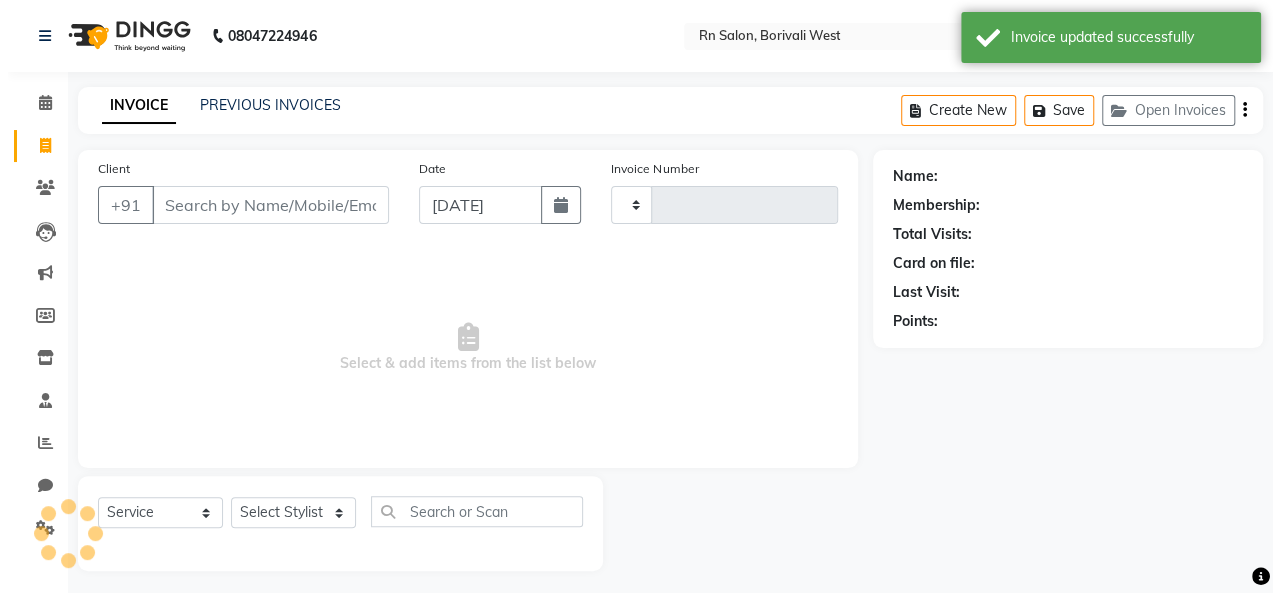 scroll, scrollTop: 7, scrollLeft: 0, axis: vertical 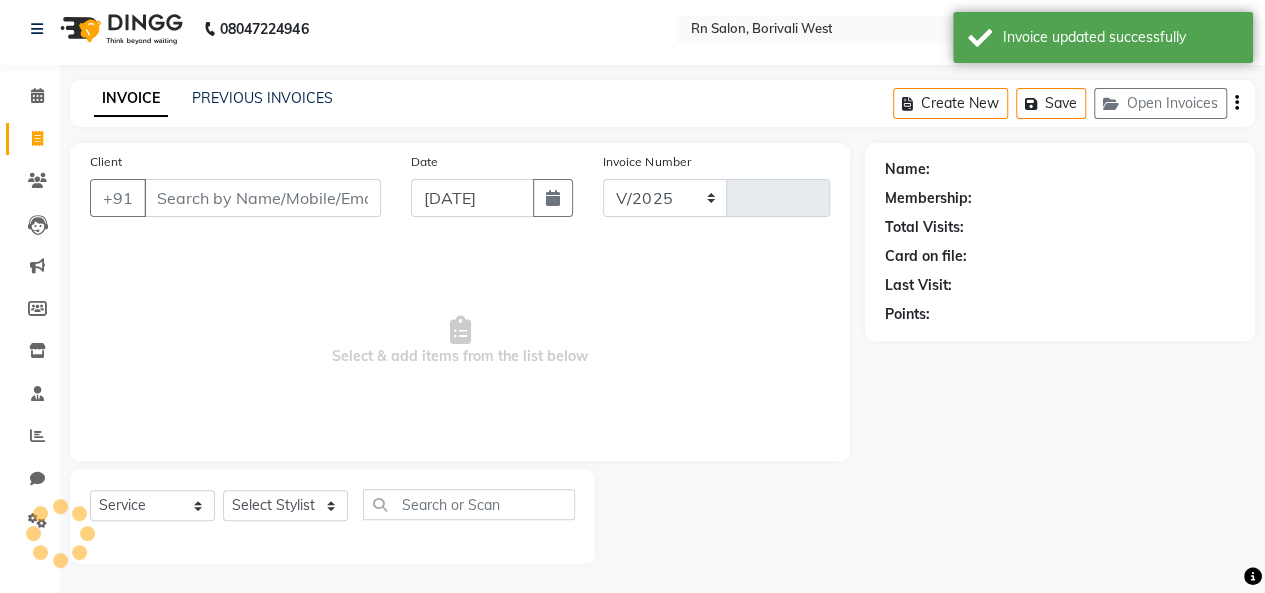 select on "8515" 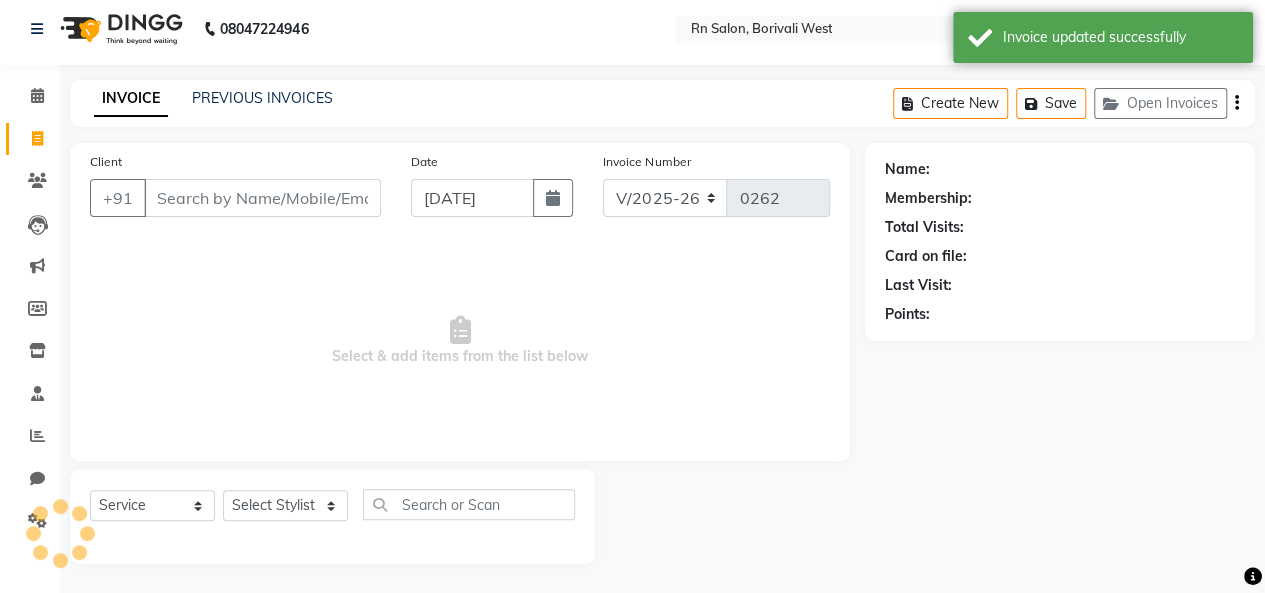 click on "Select & add items from the list below" at bounding box center [460, 341] 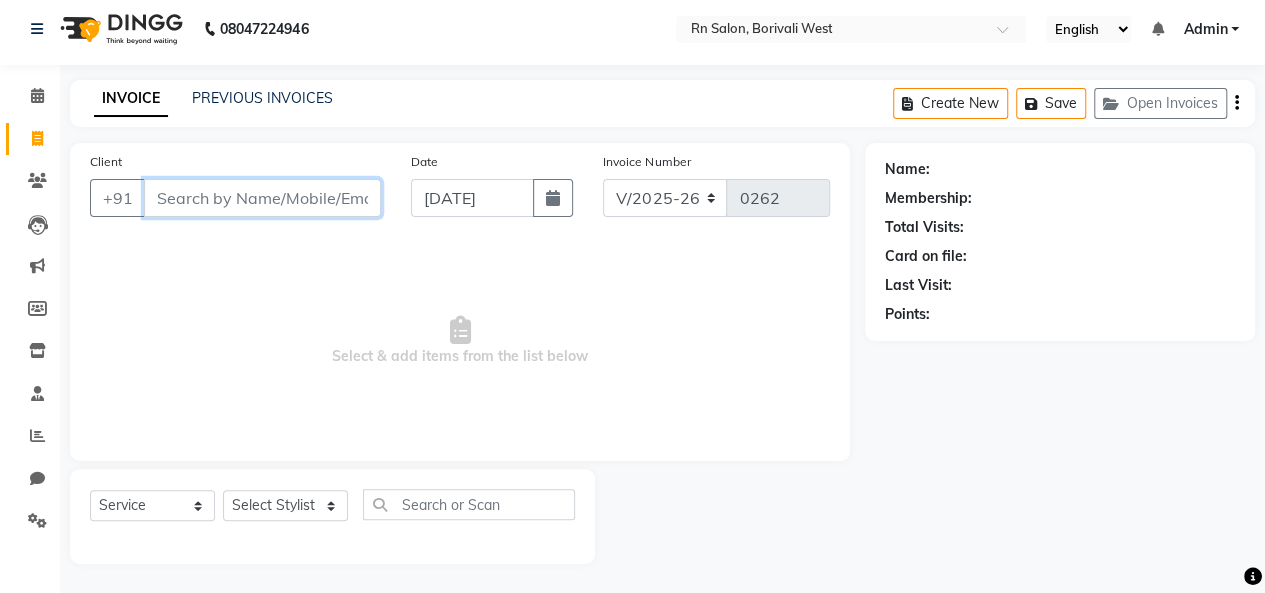 click on "Client" at bounding box center [262, 198] 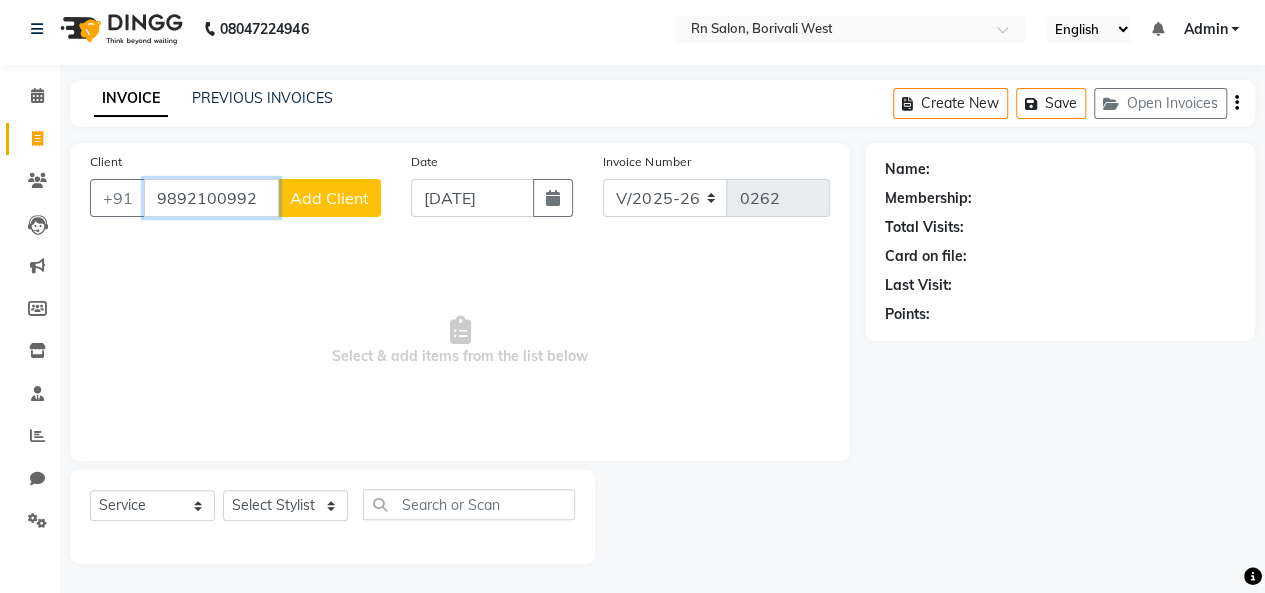 type on "9892100992" 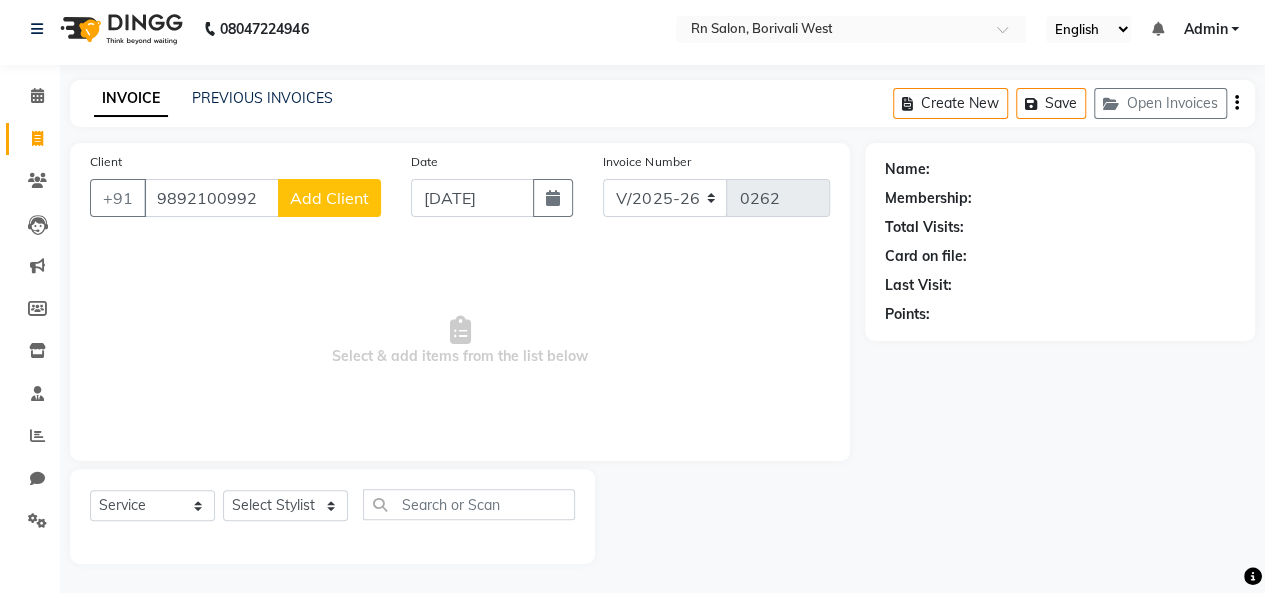 click on "Add Client" 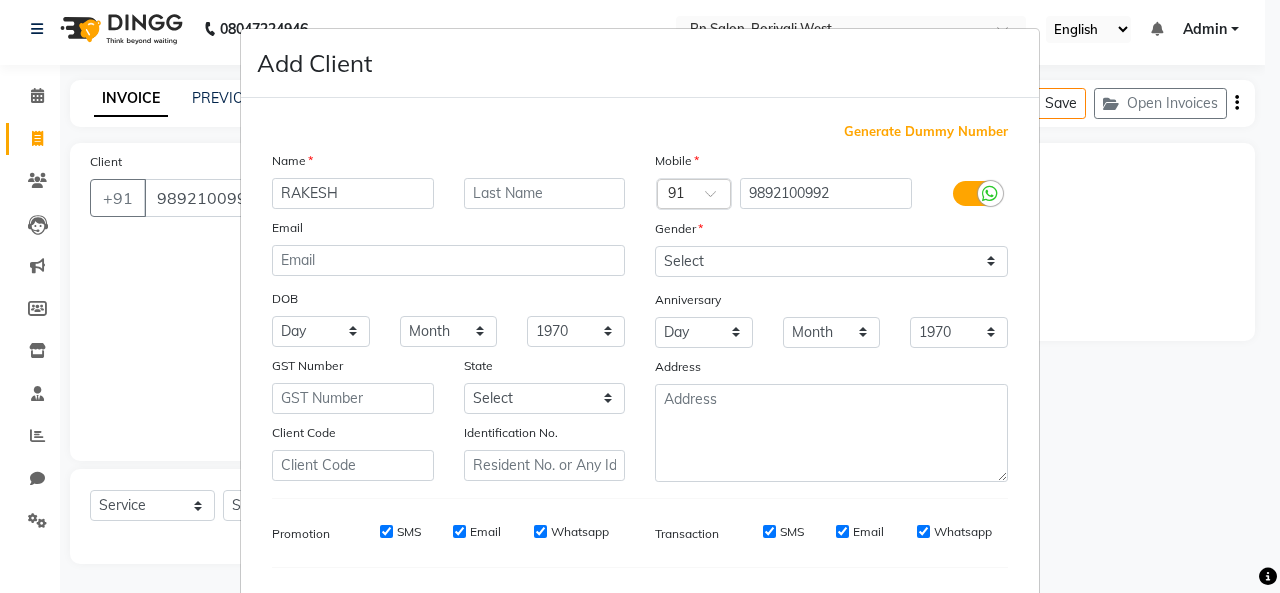 type on "RAKESH" 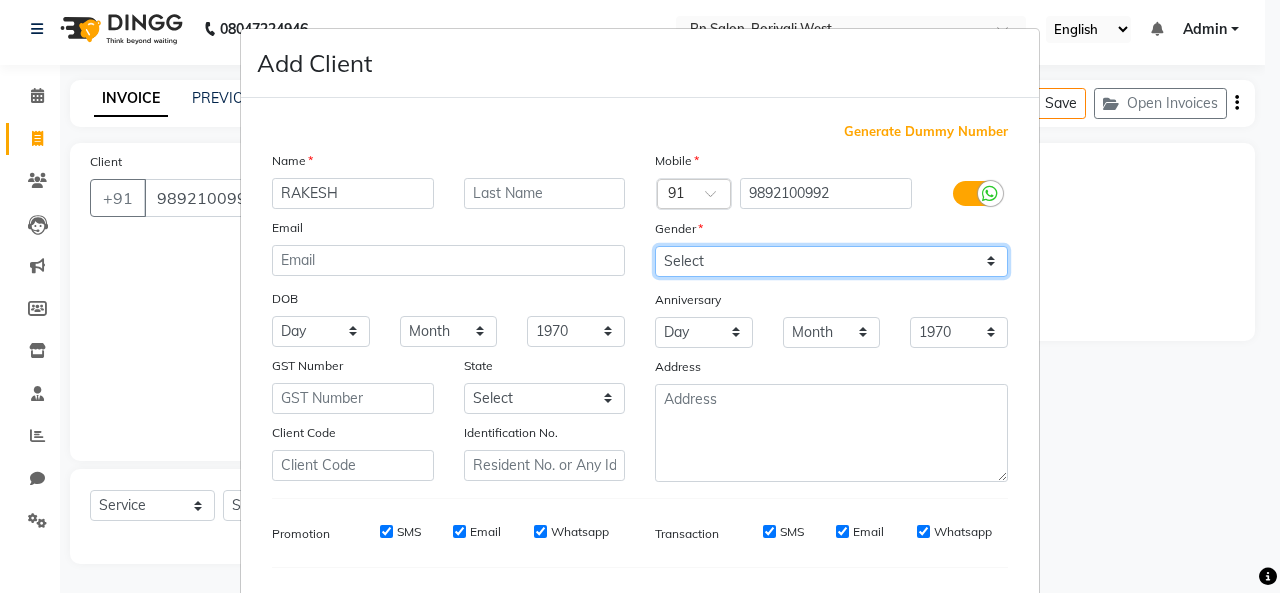 click on "Select Male Female Other Prefer Not To Say" at bounding box center [831, 261] 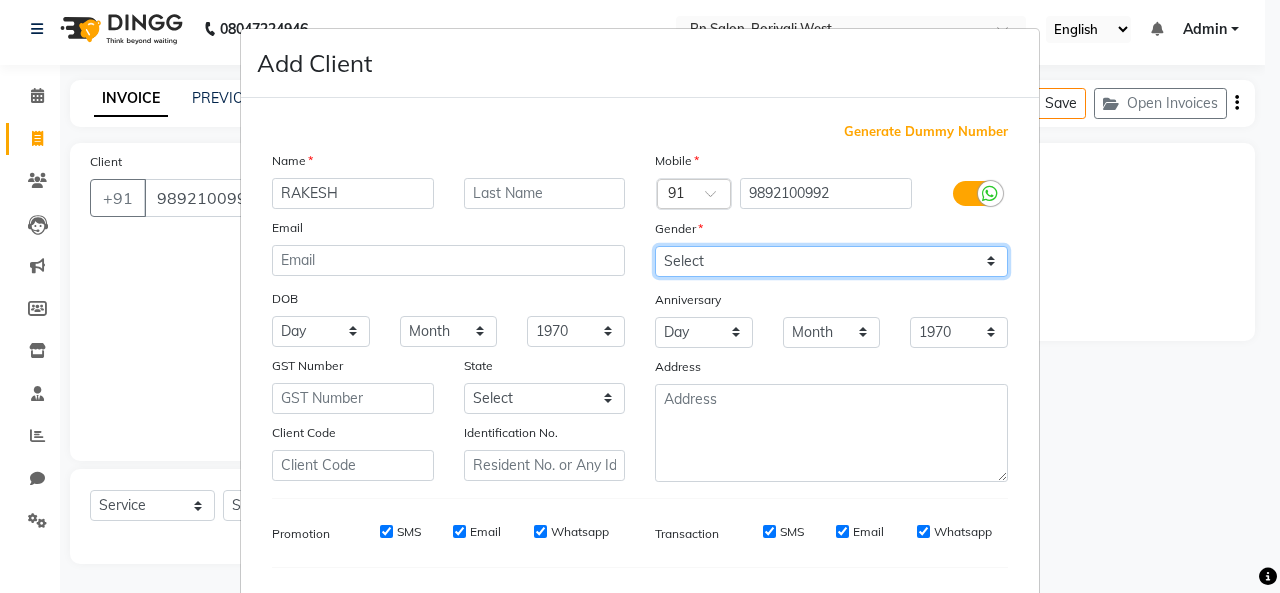 select on "male" 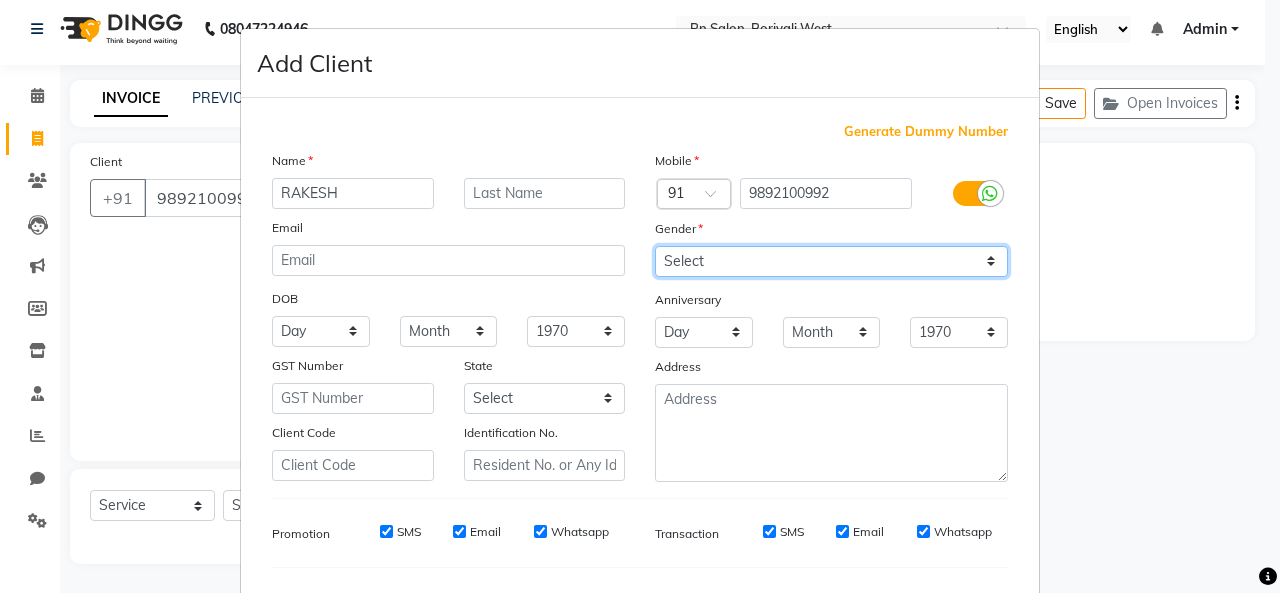 click on "Select Male Female Other Prefer Not To Say" at bounding box center (831, 261) 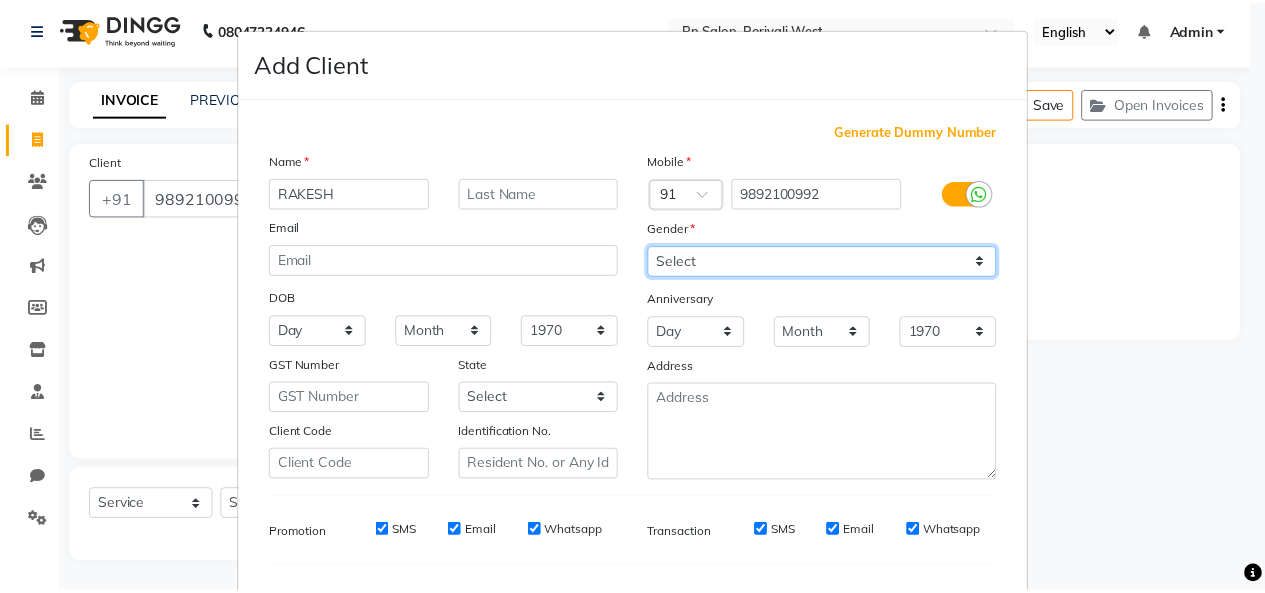 scroll, scrollTop: 252, scrollLeft: 0, axis: vertical 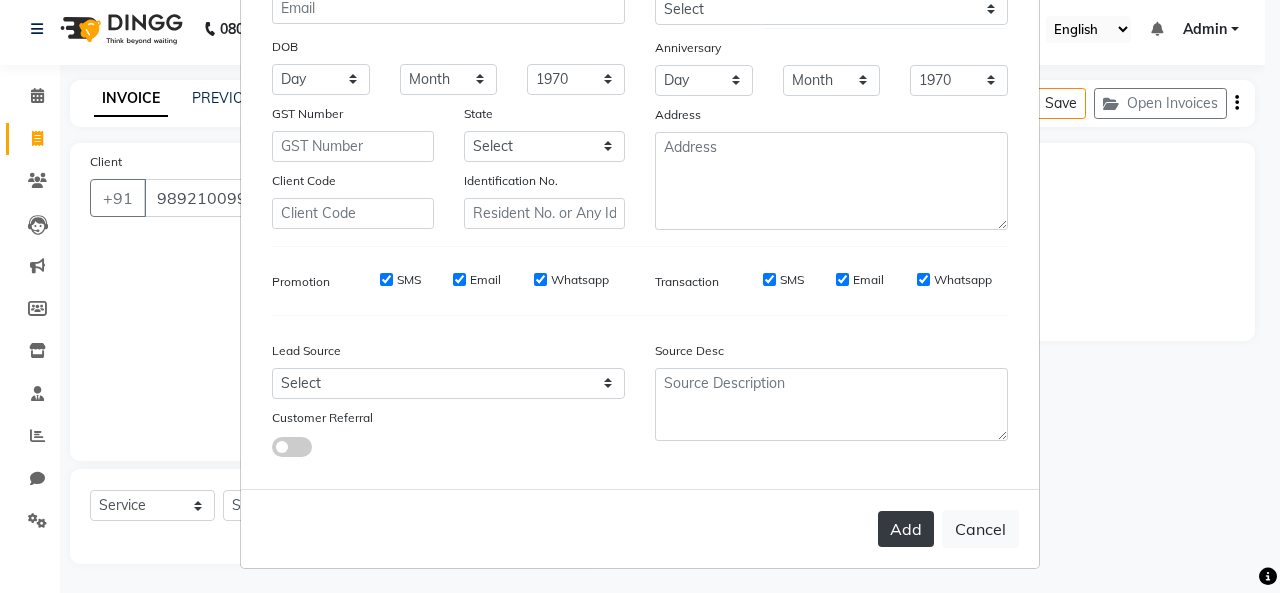 click on "Add" at bounding box center [906, 529] 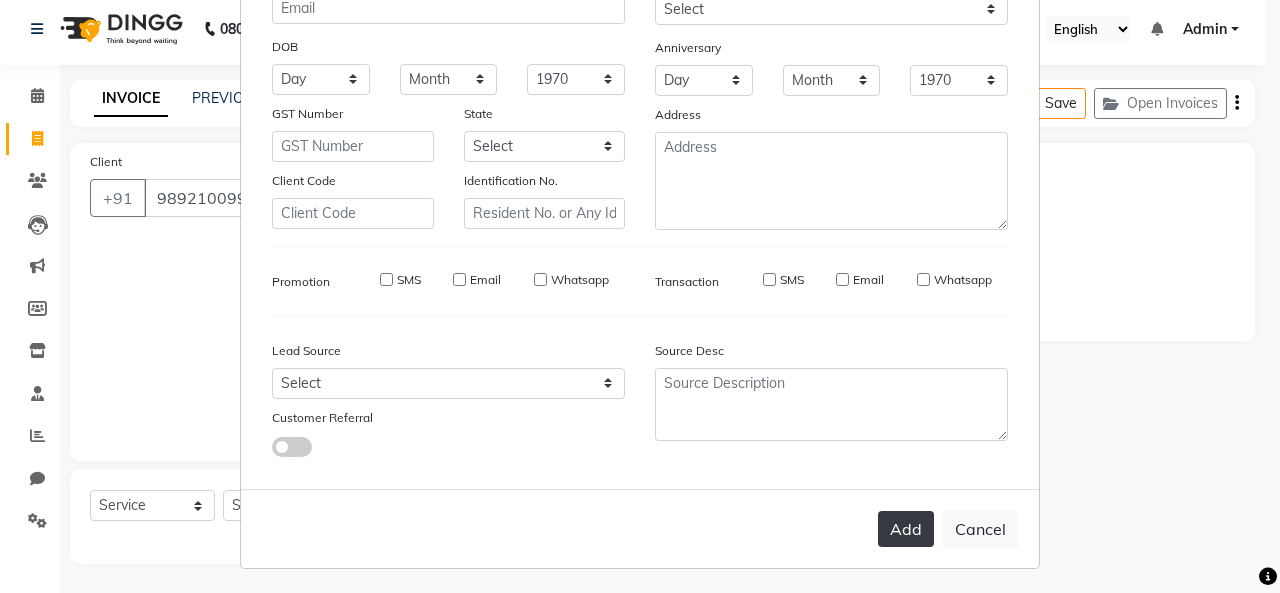 type 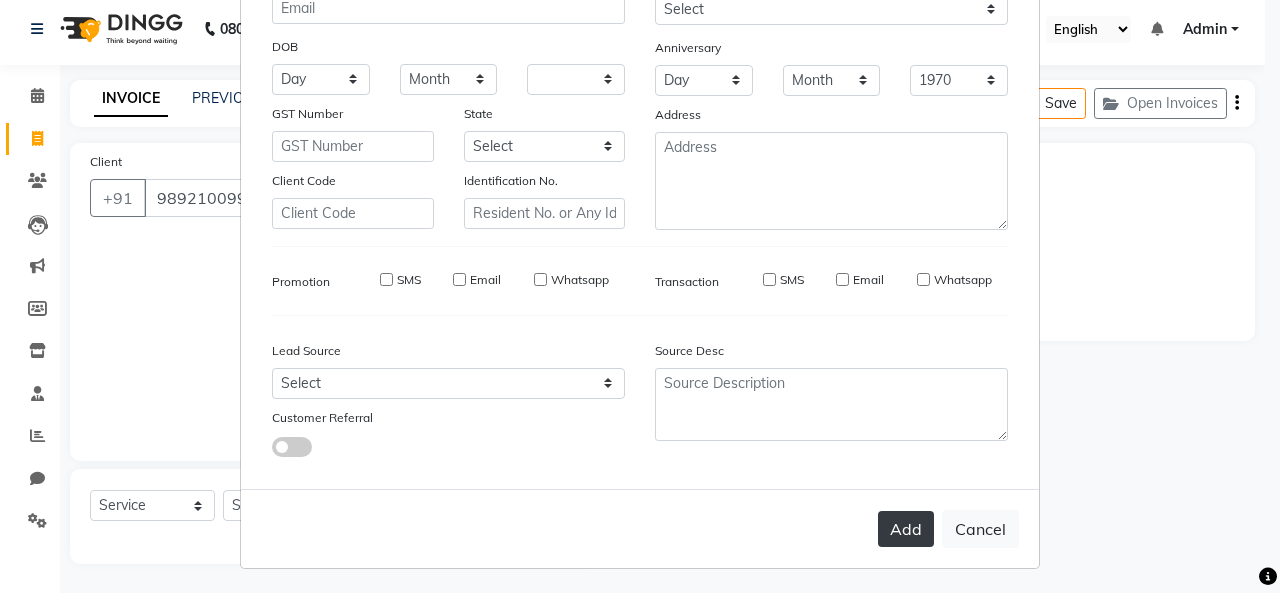 select 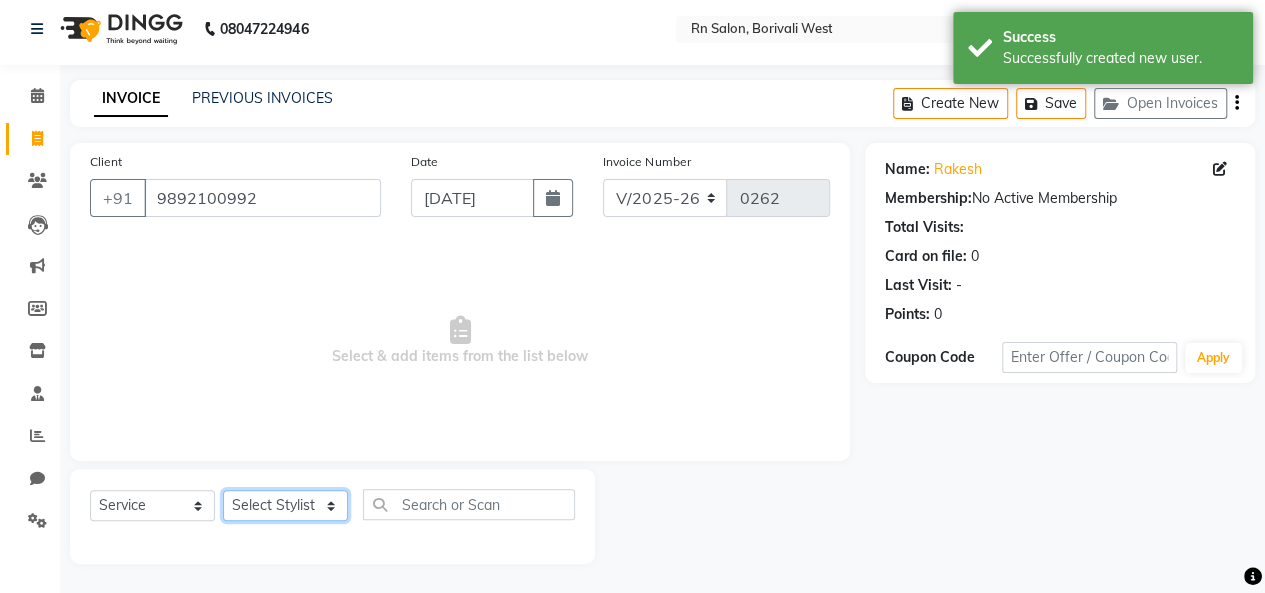 click on "Select Stylist [PERSON_NAME] [PERSON_NAME] parking [PERSON_NAME] master Luv kush tripathi [PERSON_NAME] [PERSON_NAME] [PERSON_NAME] [PERSON_NAME] [PERSON_NAME] Mali [PERSON_NAME]" 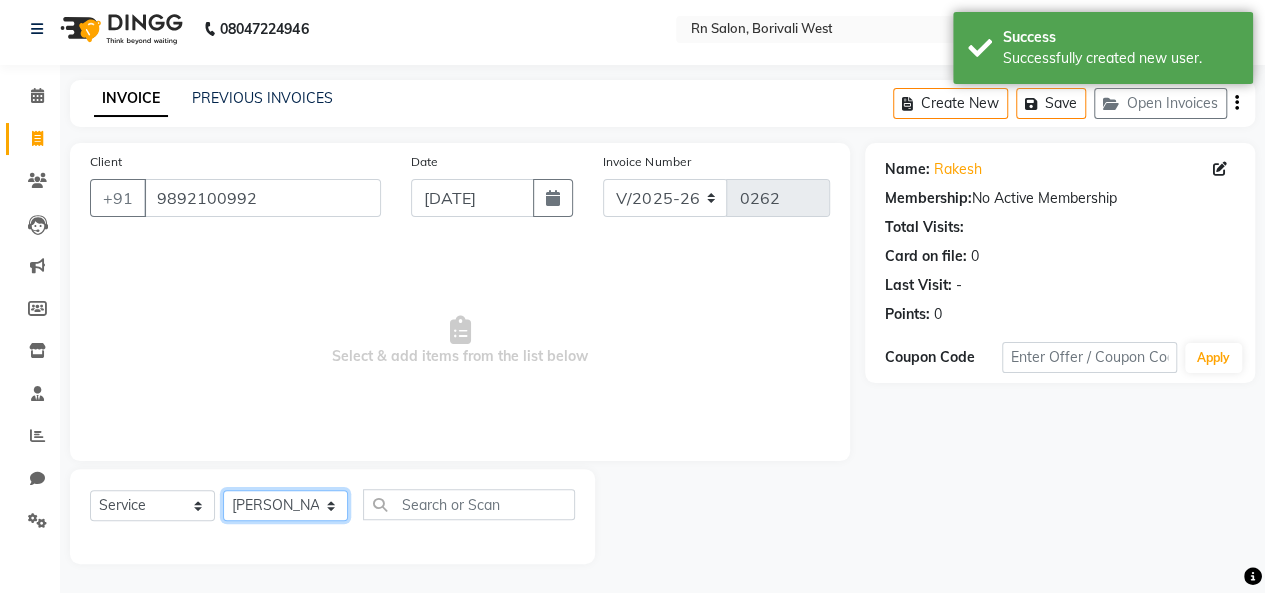 click on "Select Stylist [PERSON_NAME] [PERSON_NAME] parking [PERSON_NAME] master Luv kush tripathi [PERSON_NAME] [PERSON_NAME] [PERSON_NAME] [PERSON_NAME] [PERSON_NAME] Mali [PERSON_NAME]" 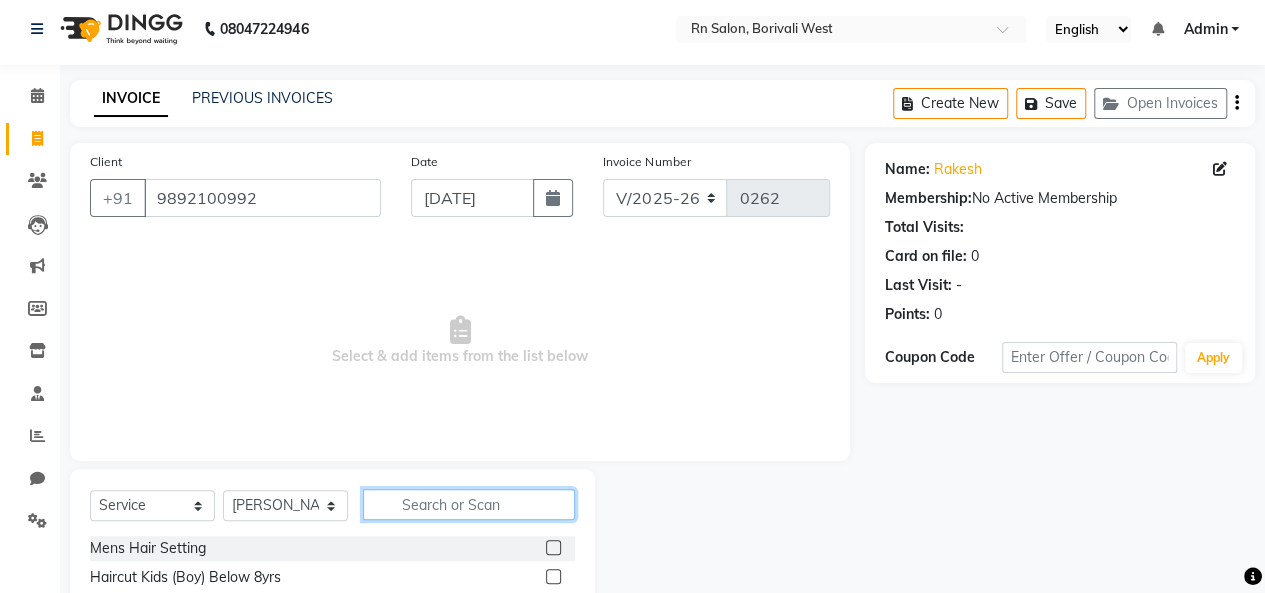 click 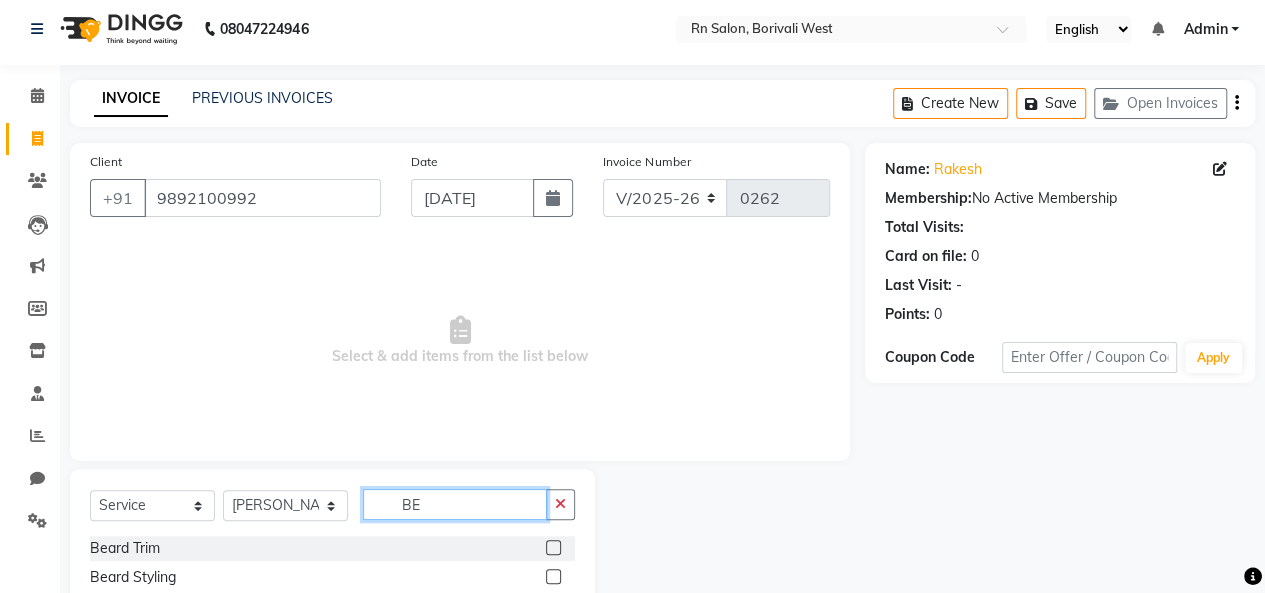 type on "B" 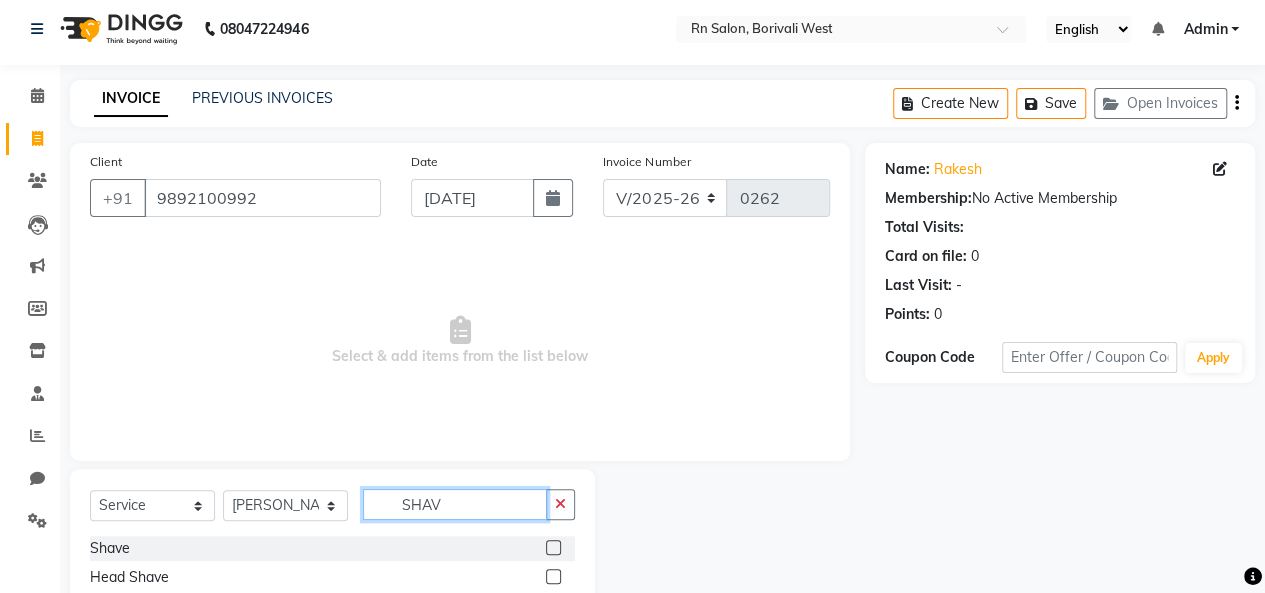 type on "SHAV" 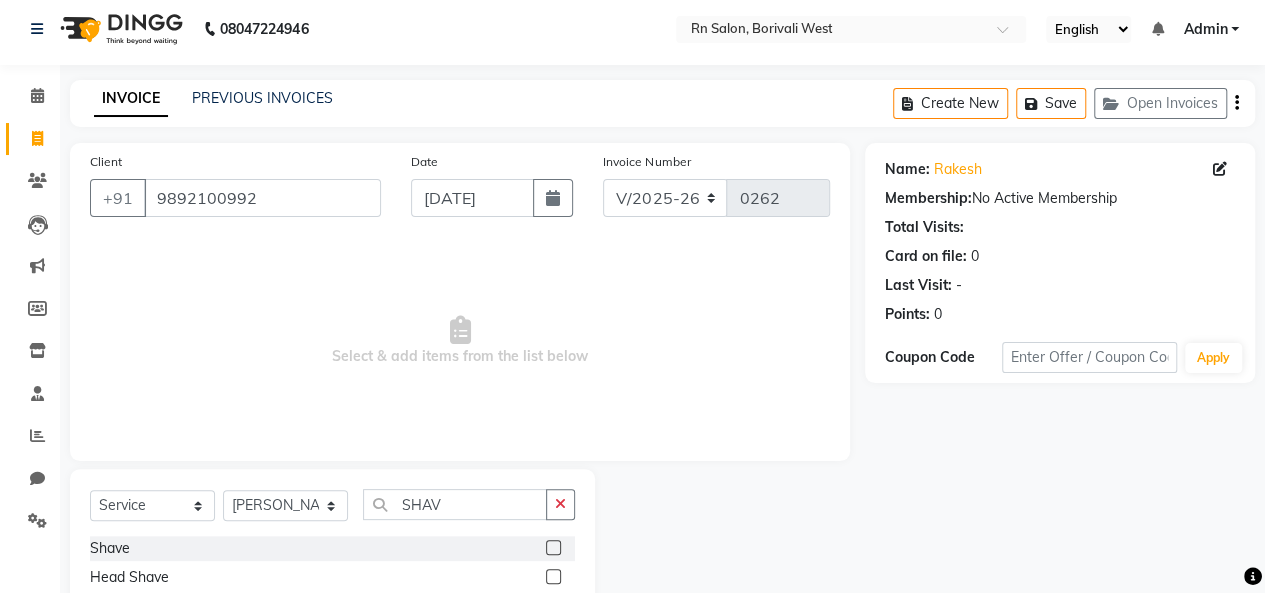 click 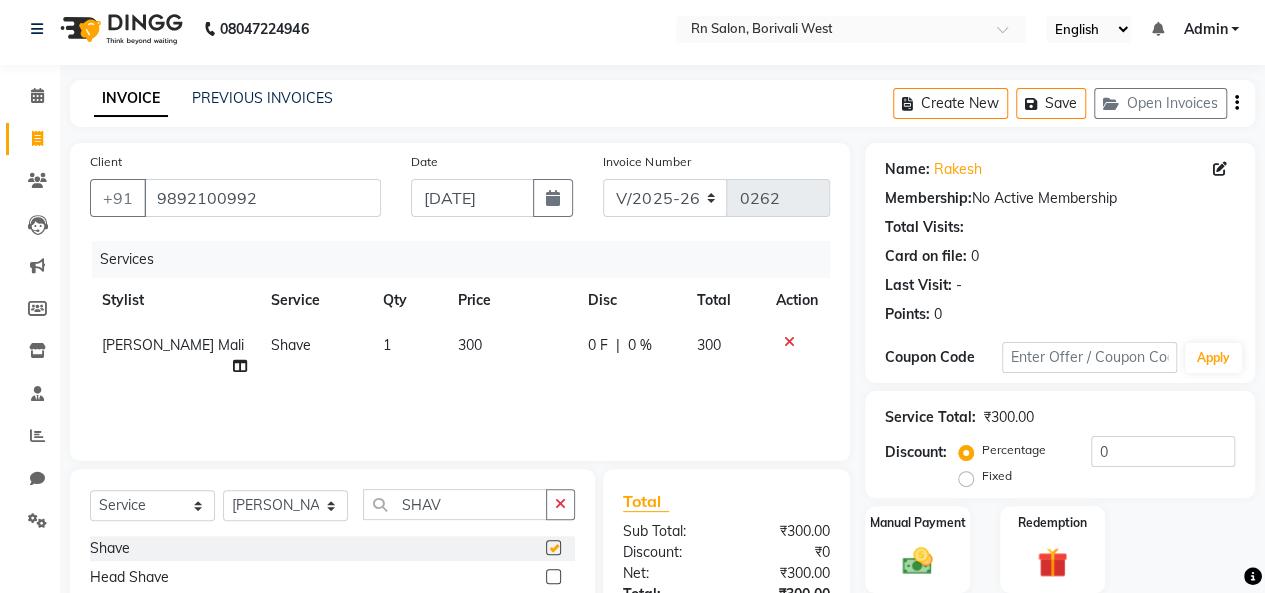 checkbox on "false" 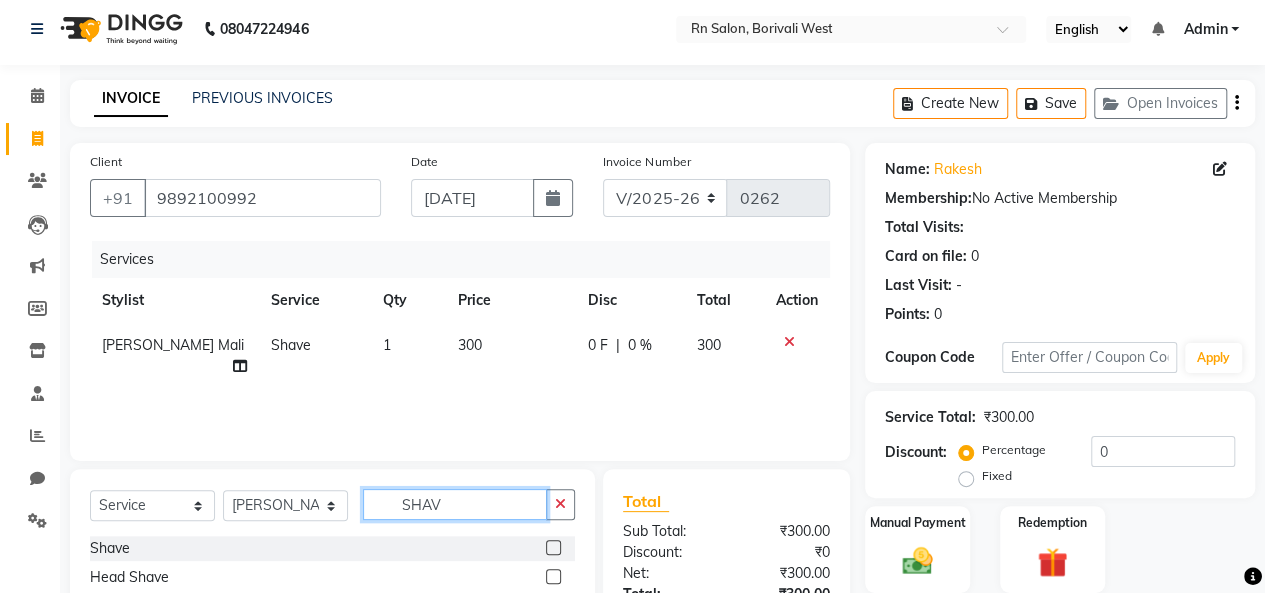 click on "SHAV" 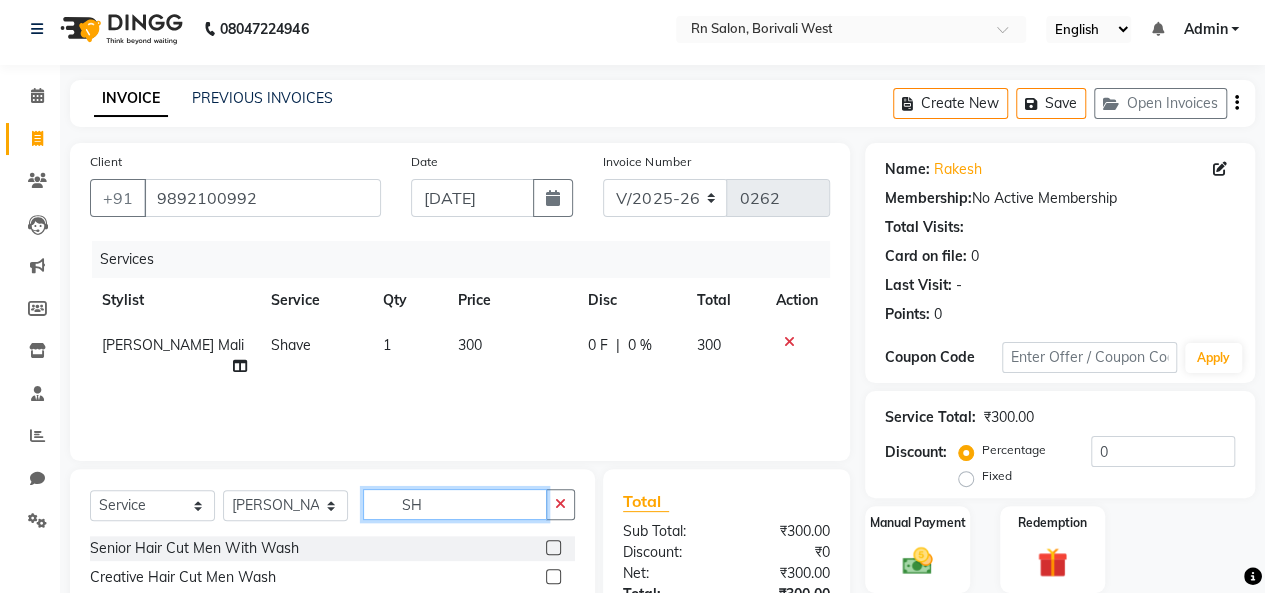 type on "S" 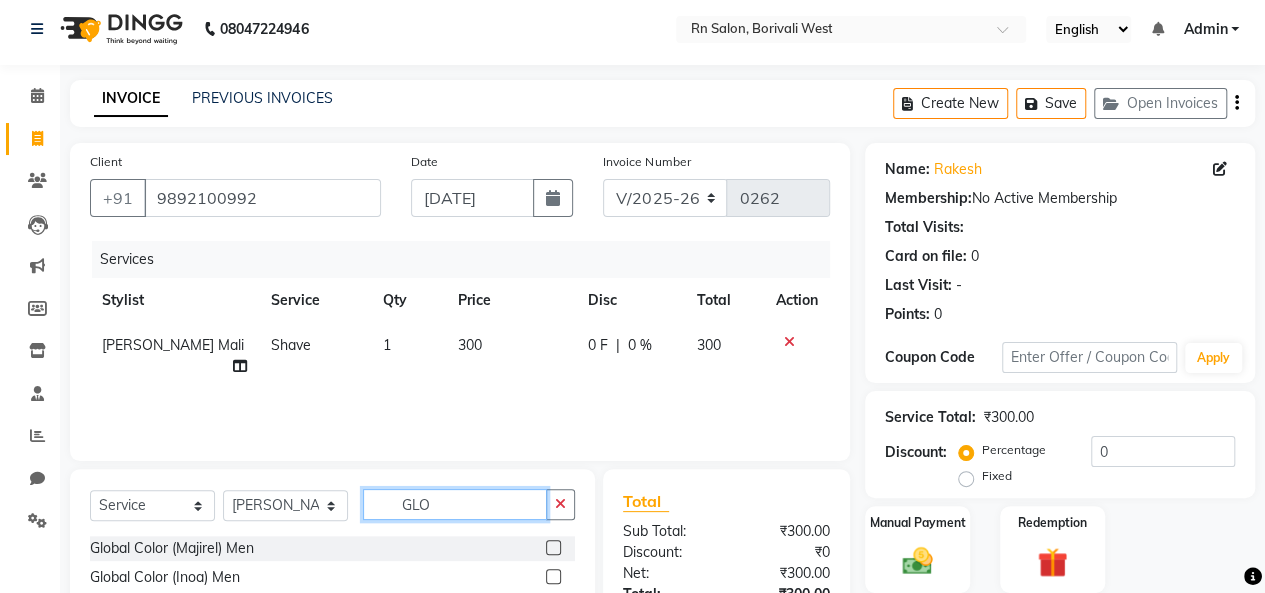type on "GLO" 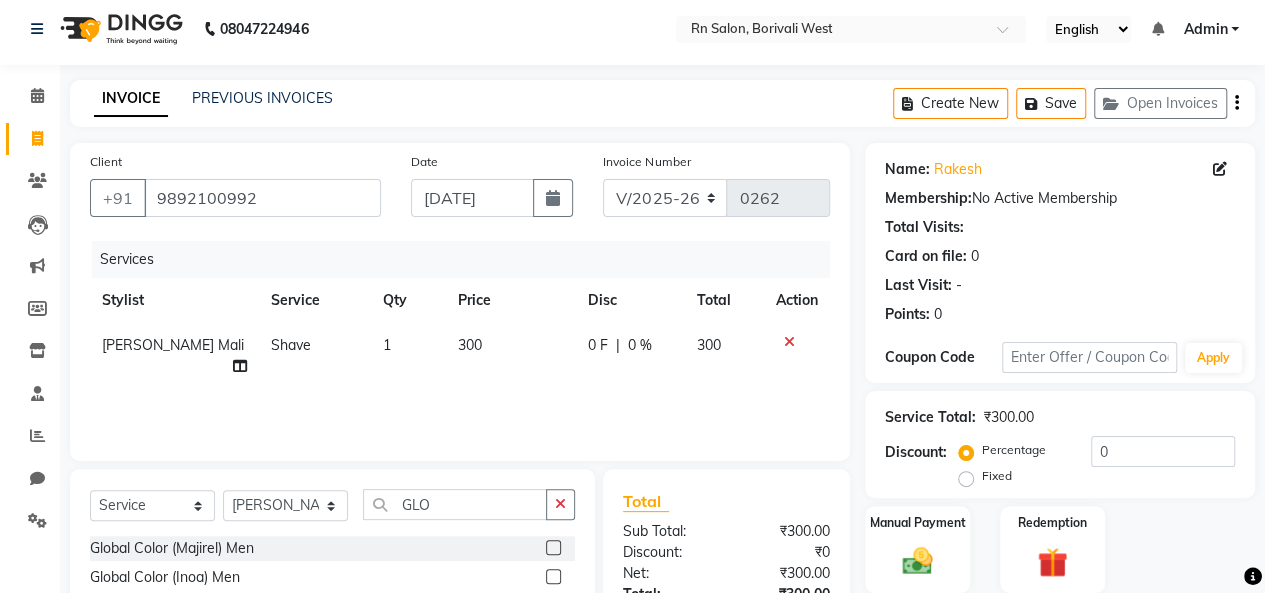 drag, startPoint x: 553, startPoint y: 568, endPoint x: 541, endPoint y: 581, distance: 17.691807 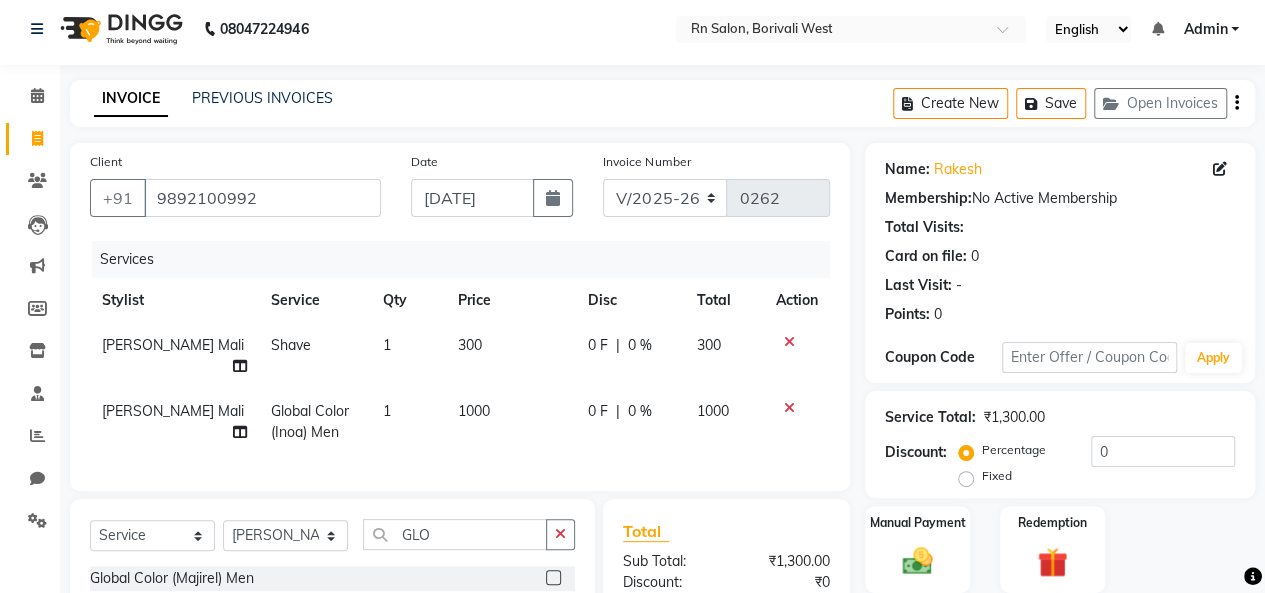 checkbox on "false" 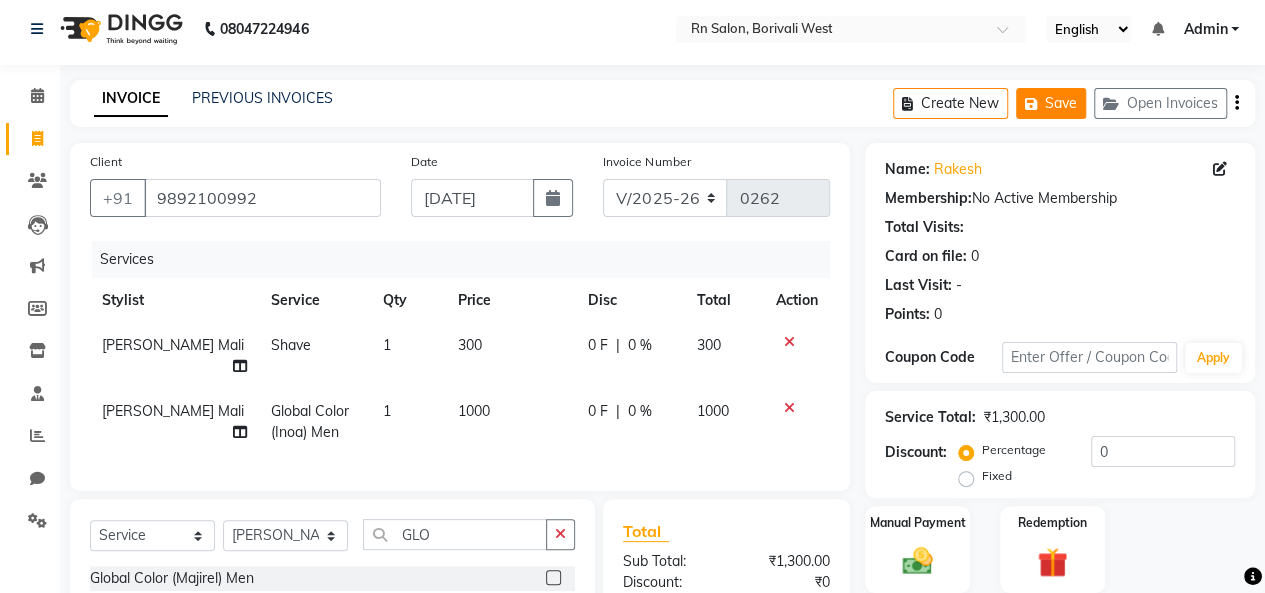 click on "Save" 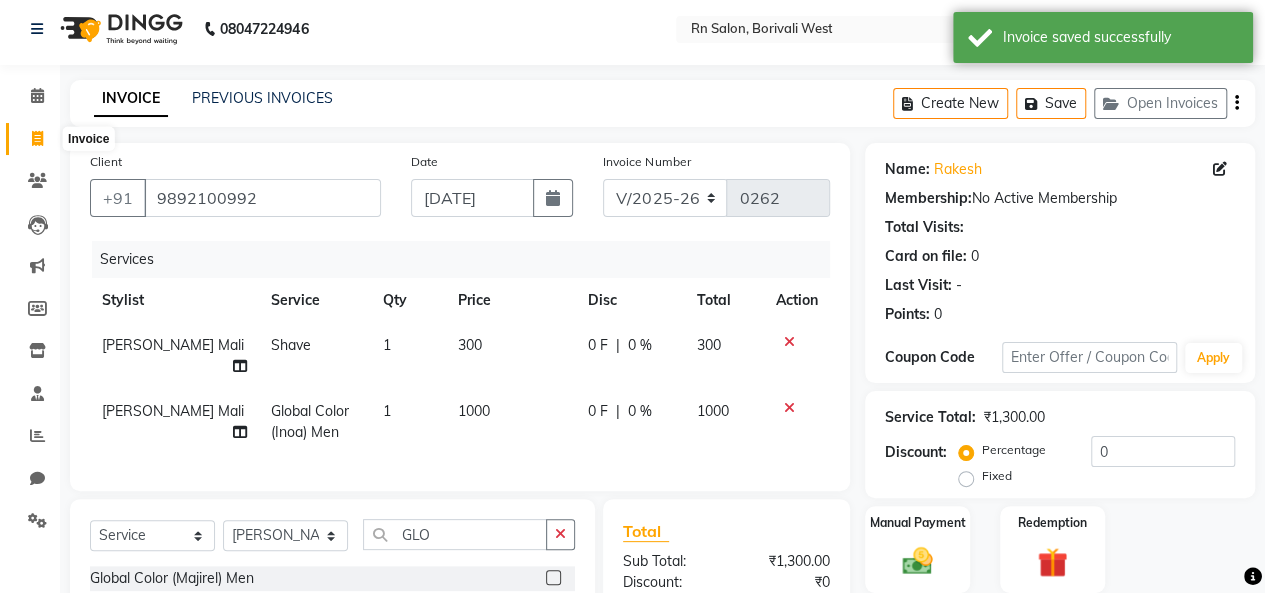 click 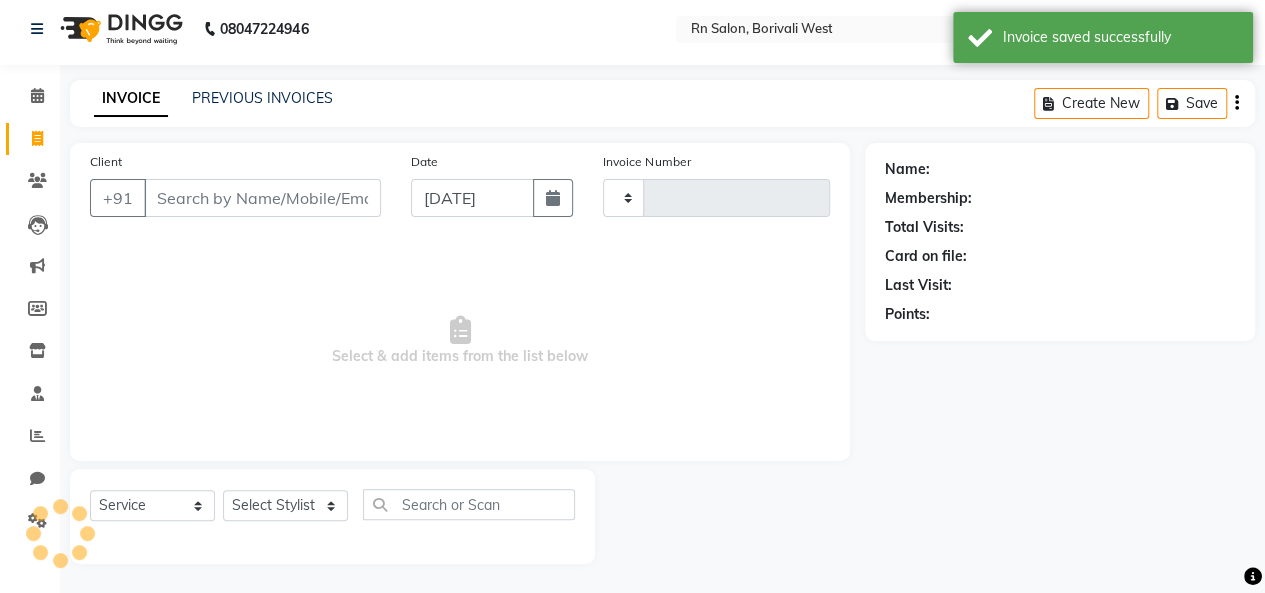 type on "0262" 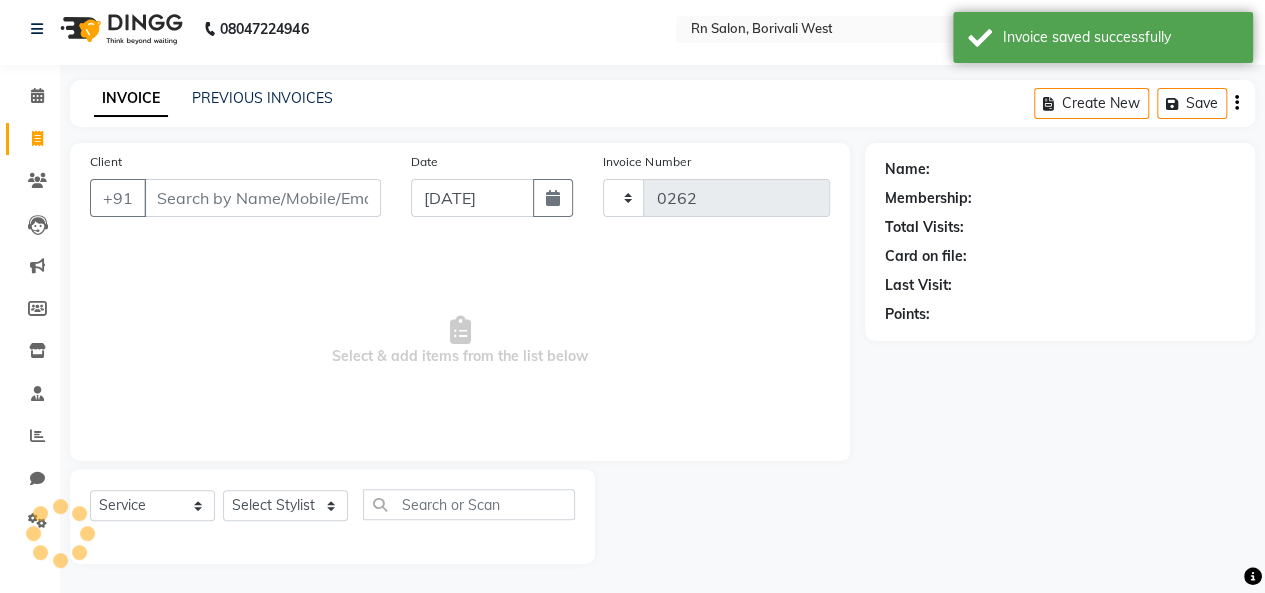 select on "8515" 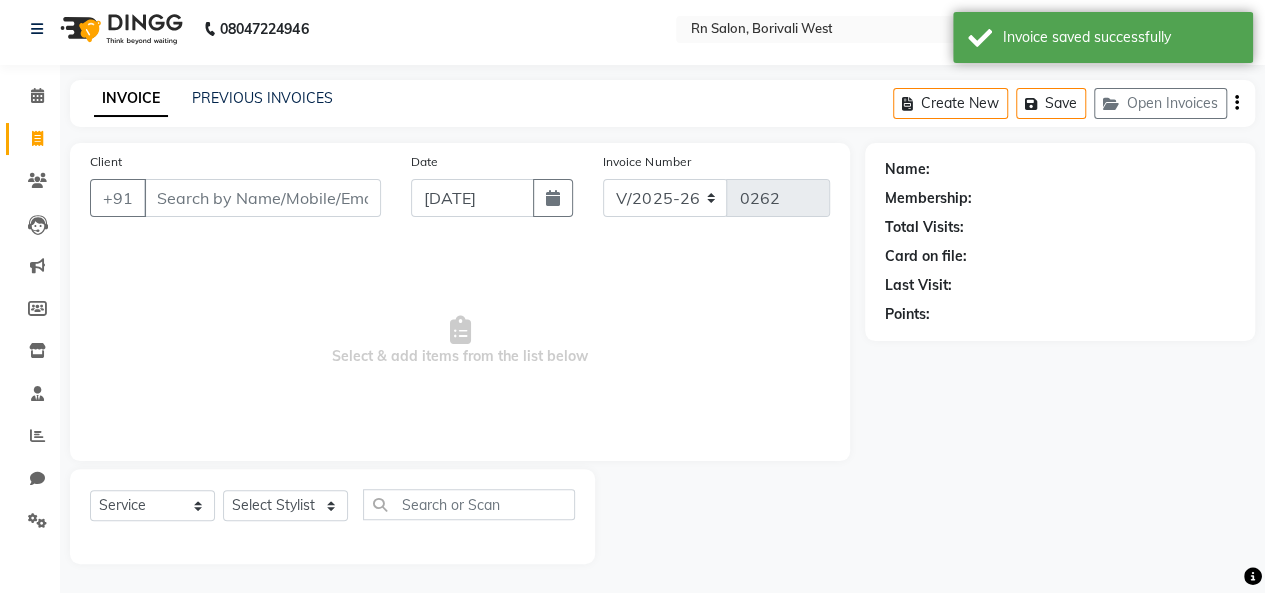 click on "Client" at bounding box center (262, 198) 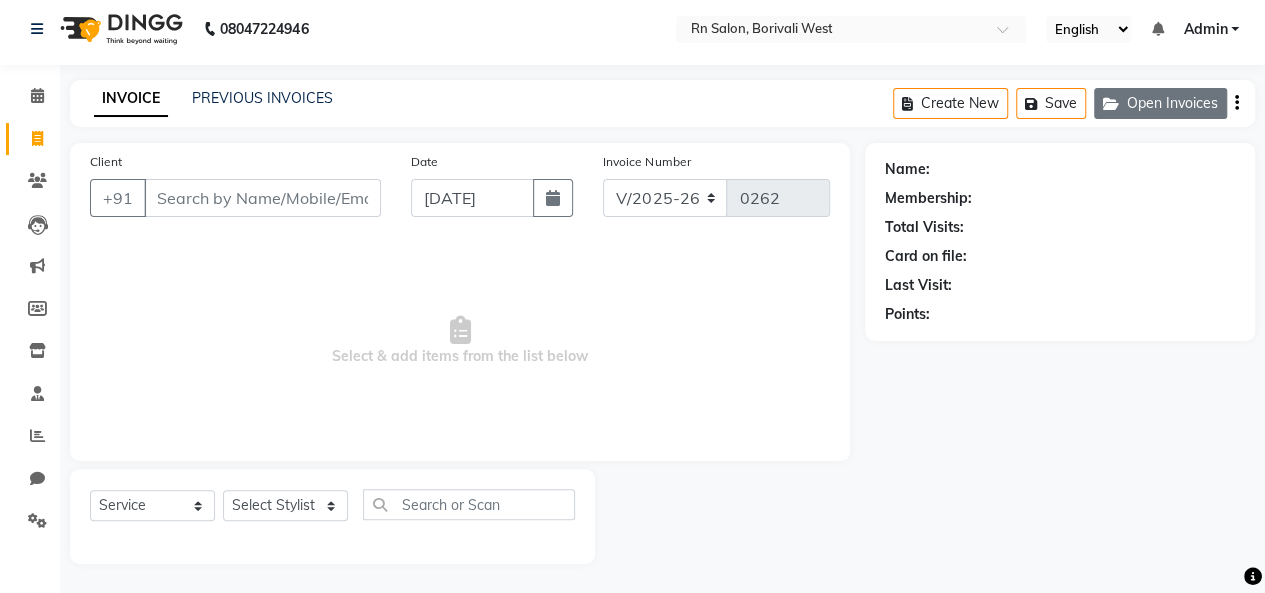 click on "Open Invoices" 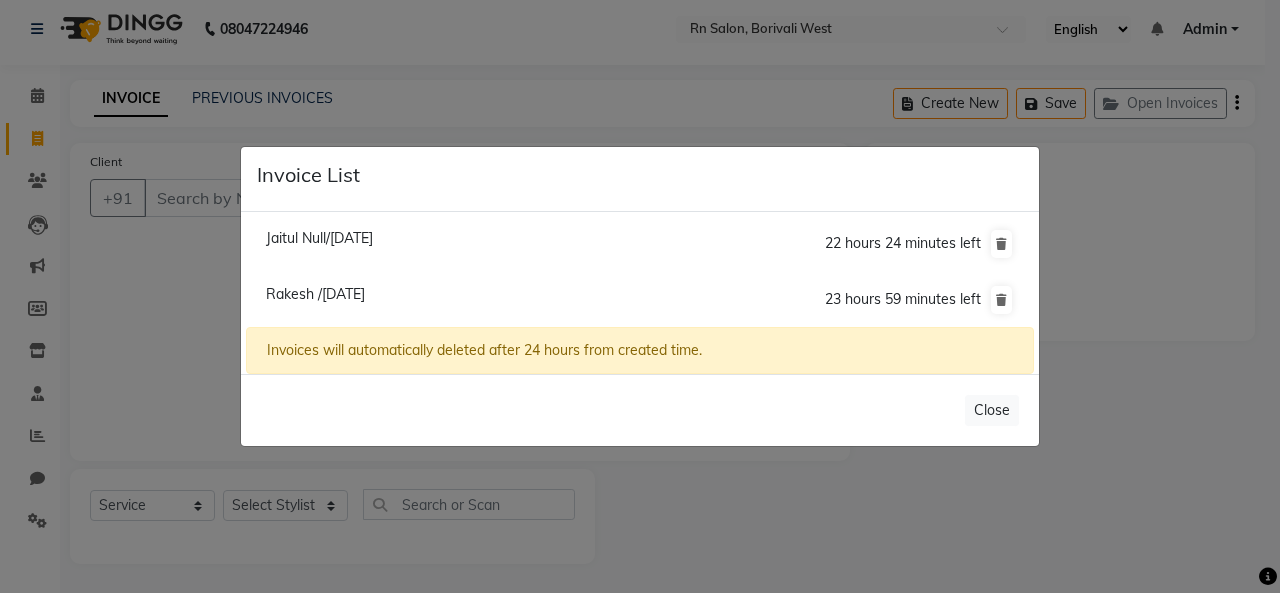 click on "Rakesh /13 July 2025" 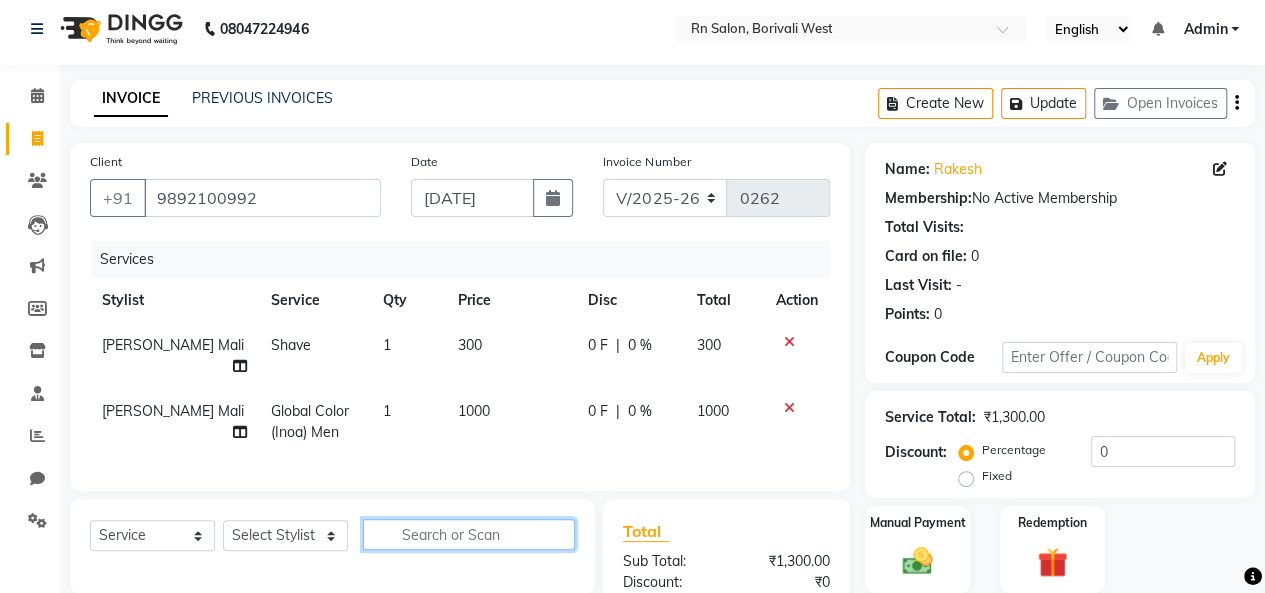 click 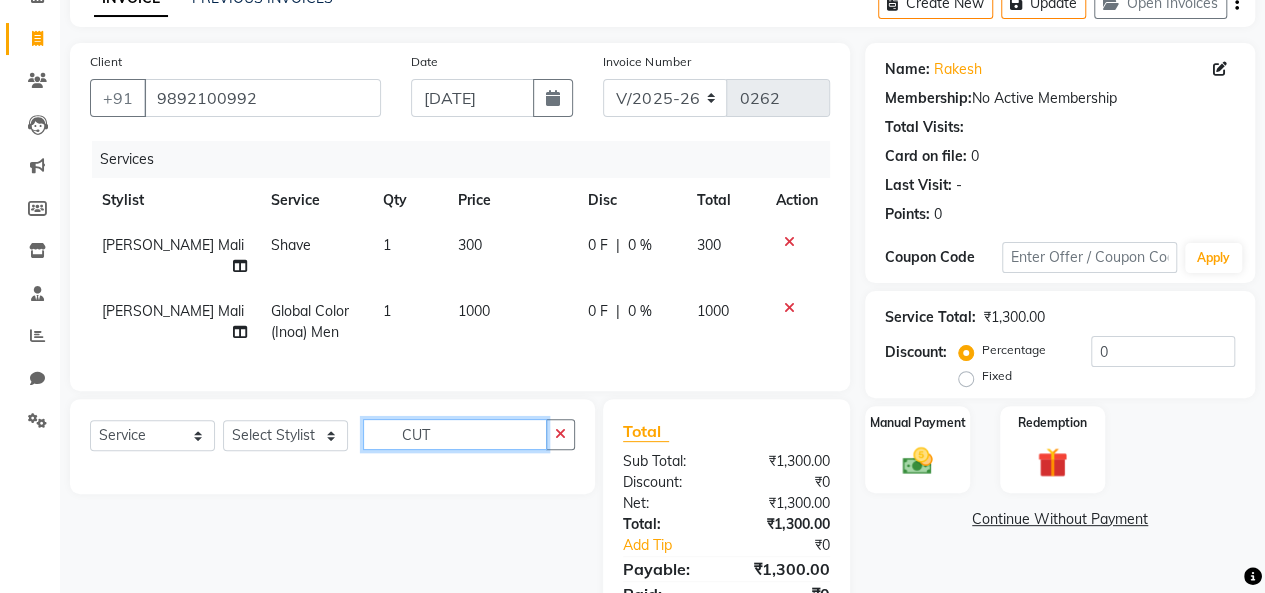 scroll, scrollTop: 188, scrollLeft: 0, axis: vertical 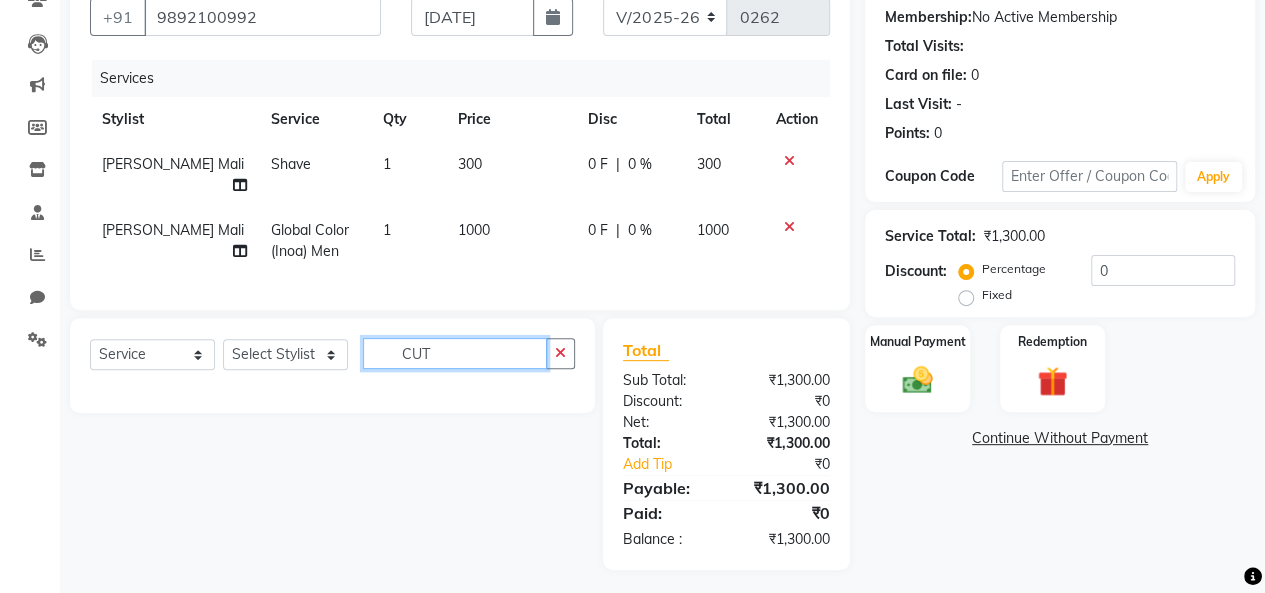 type on "CUT" 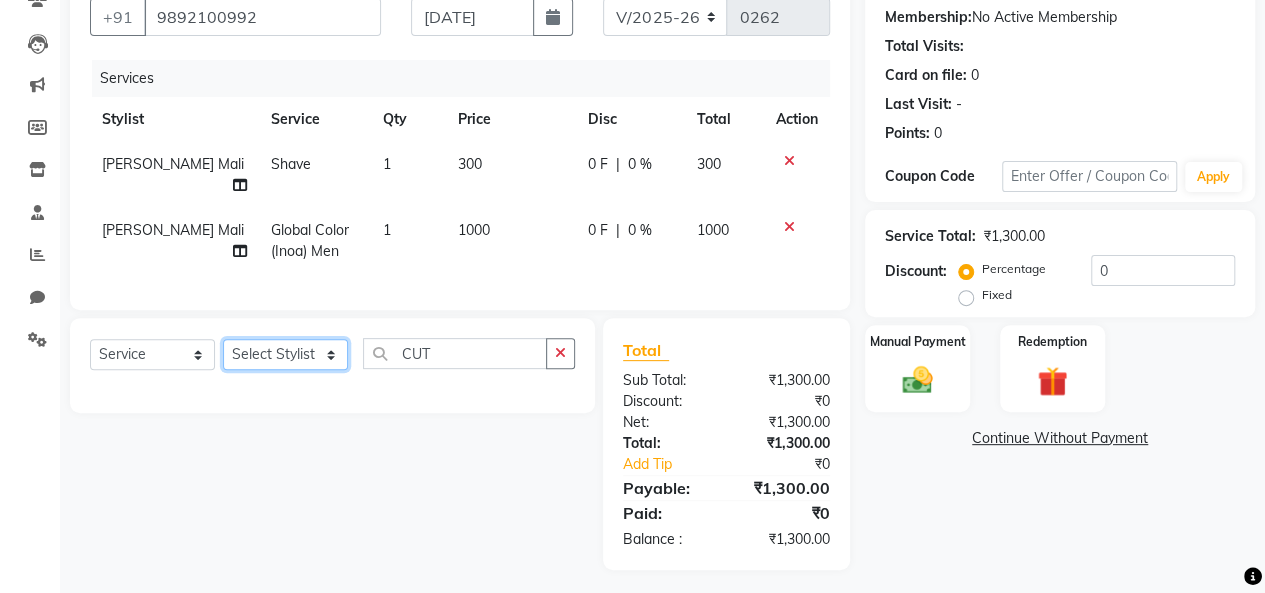 click on "Select Stylist [PERSON_NAME] [PERSON_NAME] parking [PERSON_NAME] master Luv kush tripathi [PERSON_NAME] [PERSON_NAME] [PERSON_NAME] [PERSON_NAME] [PERSON_NAME] Mali [PERSON_NAME]" 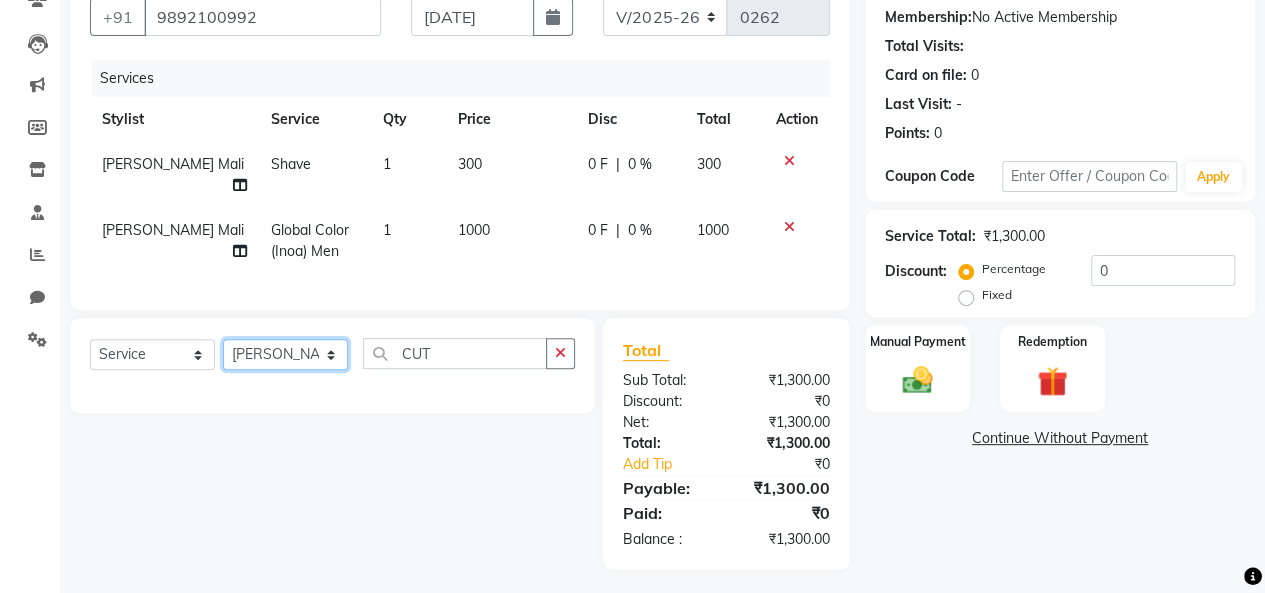 click on "Select Stylist [PERSON_NAME] [PERSON_NAME] parking [PERSON_NAME] master Luv kush tripathi [PERSON_NAME] [PERSON_NAME] [PERSON_NAME] [PERSON_NAME] [PERSON_NAME] Mali [PERSON_NAME]" 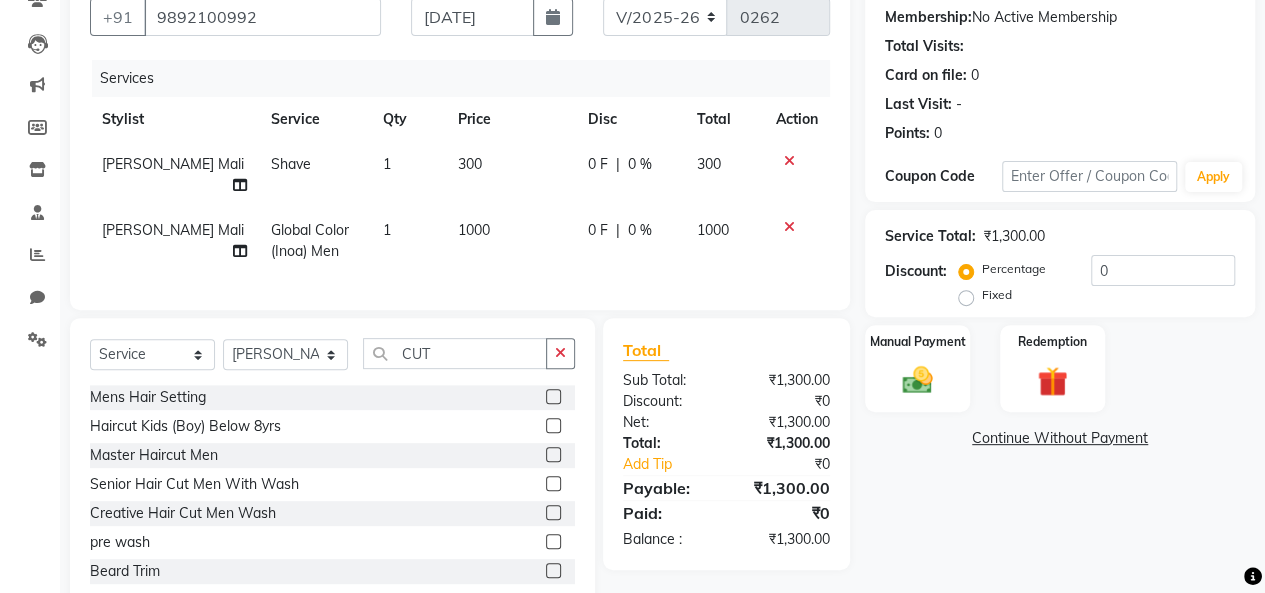 click 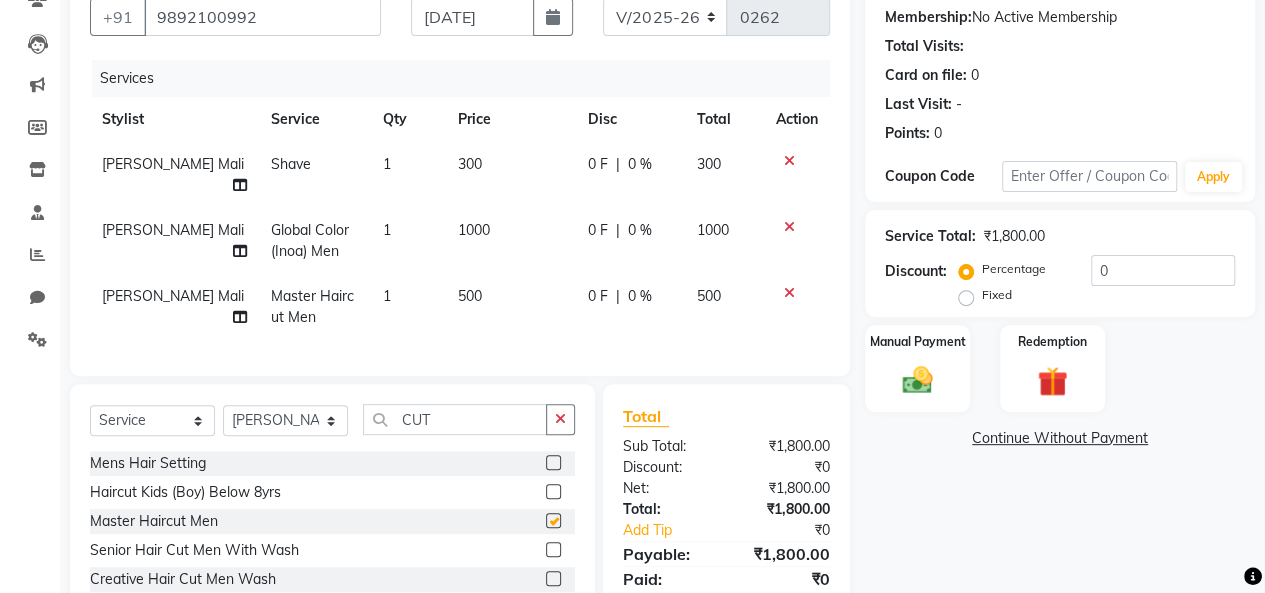 checkbox on "false" 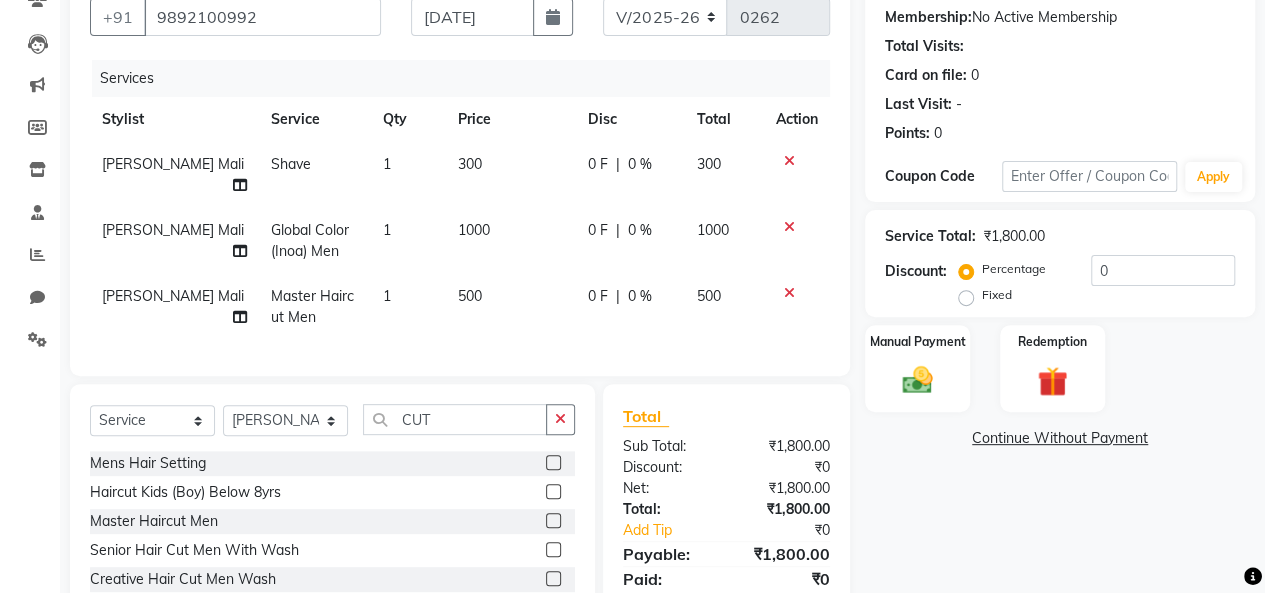 scroll, scrollTop: 0, scrollLeft: 0, axis: both 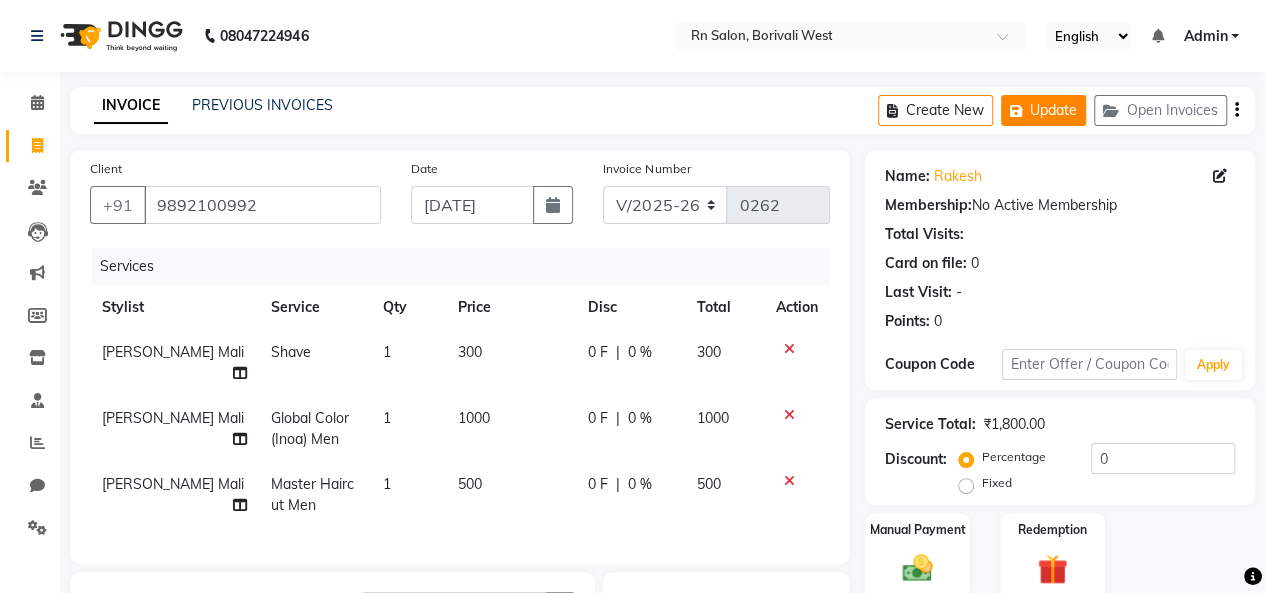 click on "Update" 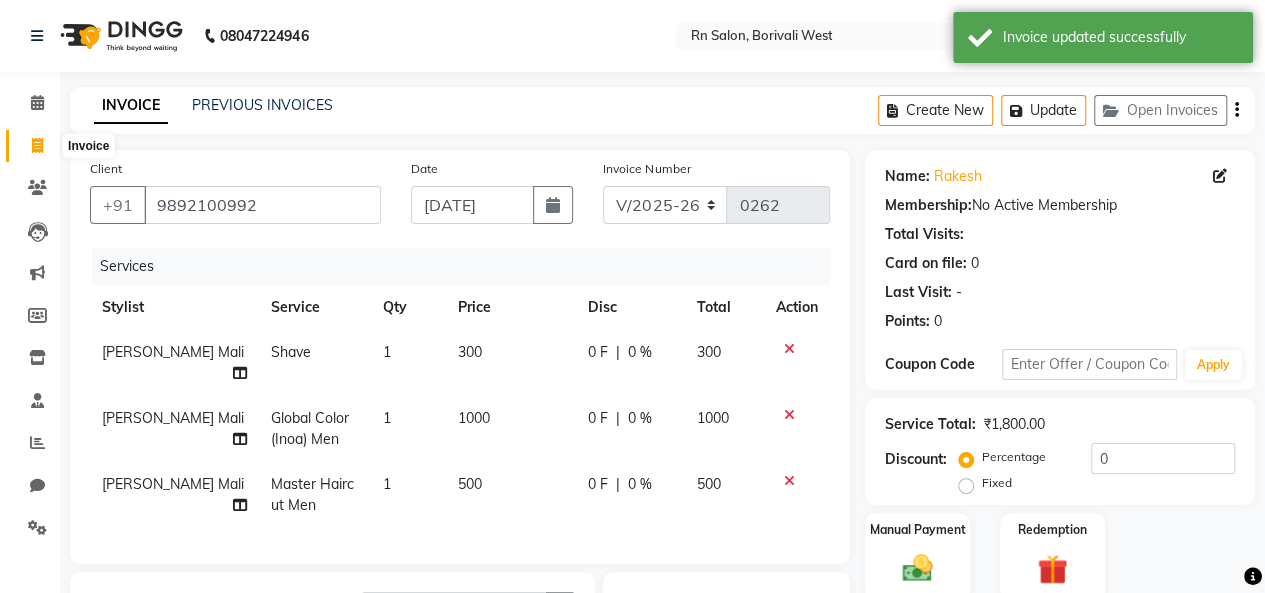 click 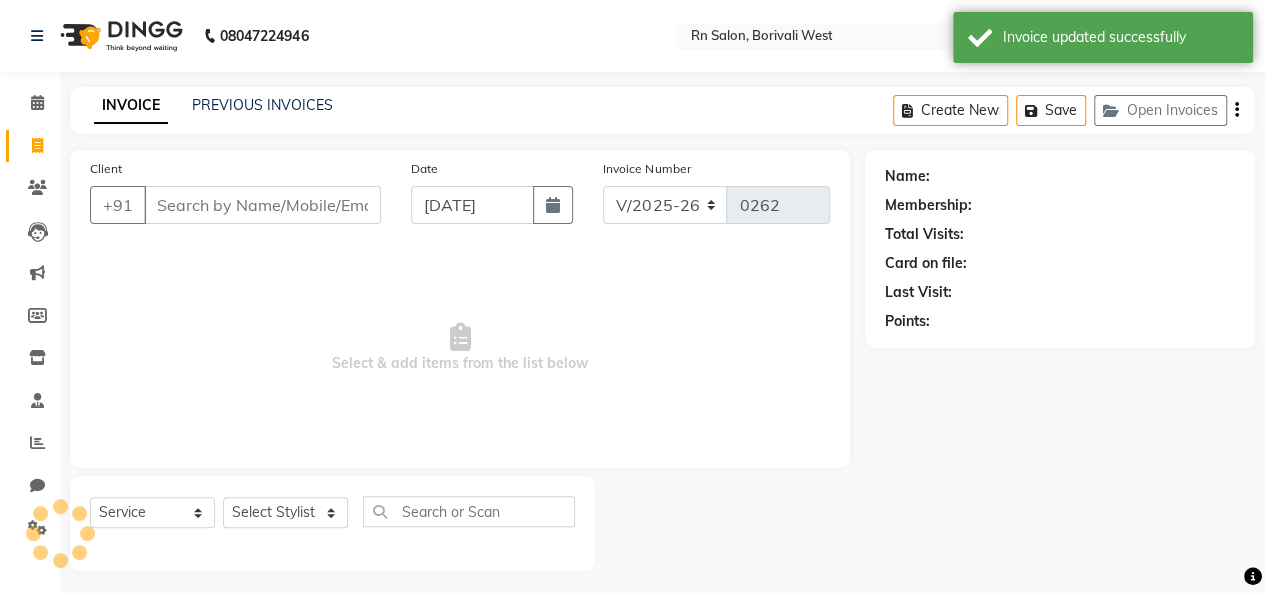 scroll, scrollTop: 7, scrollLeft: 0, axis: vertical 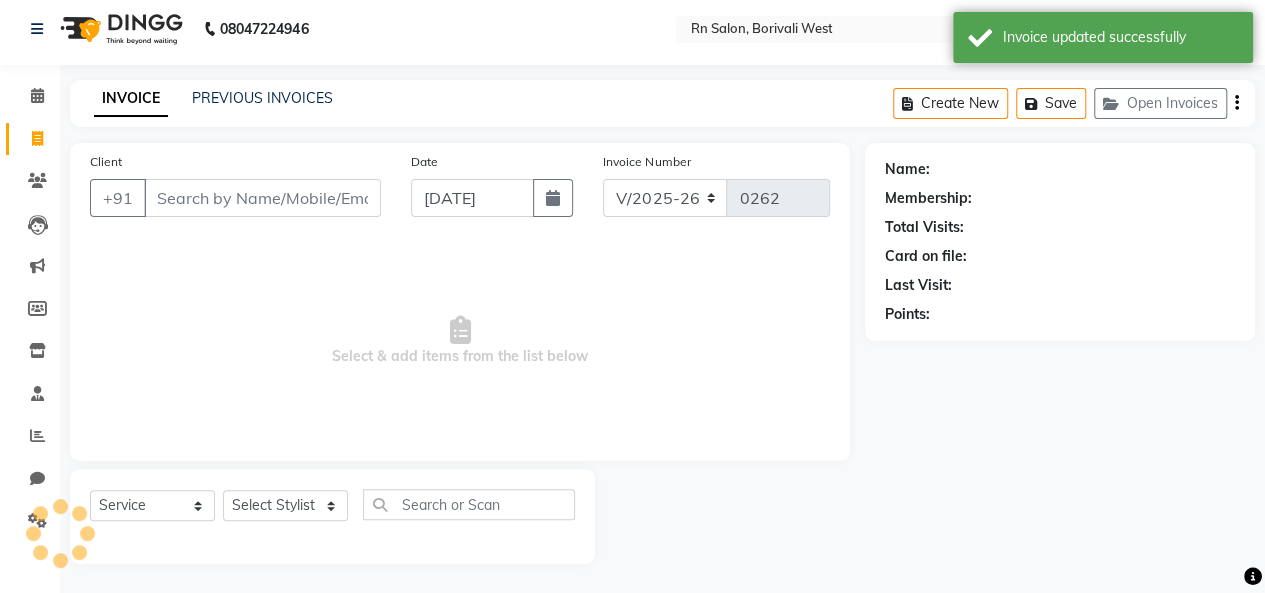 click on "Select & add items from the list below" at bounding box center [460, 341] 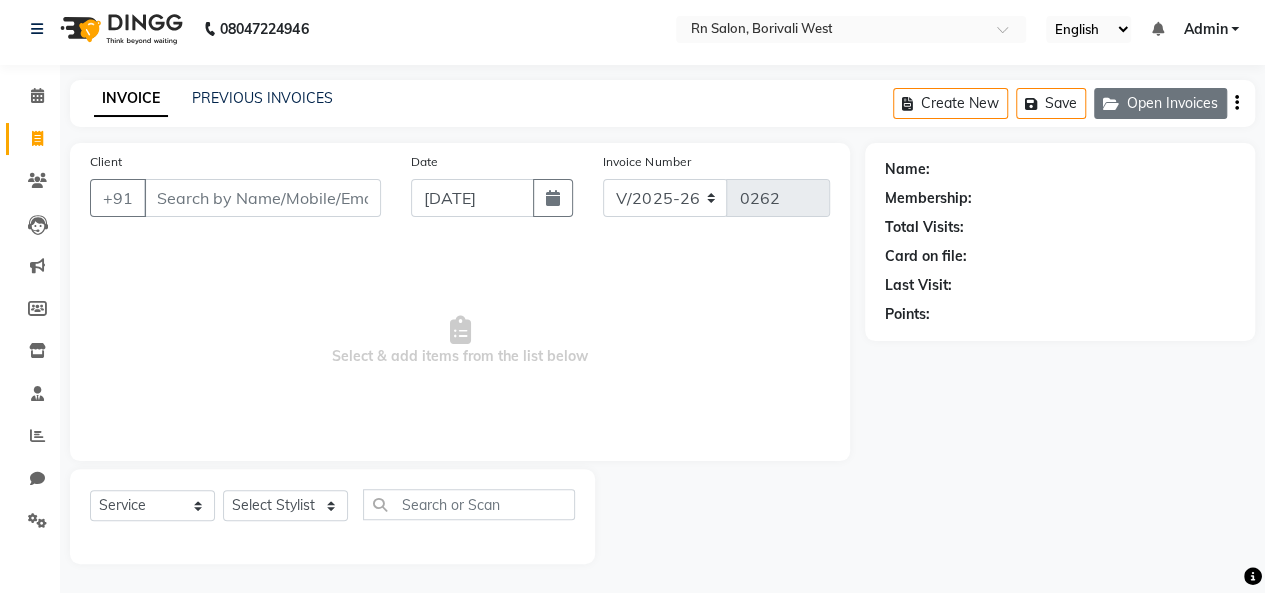 click on "Open Invoices" 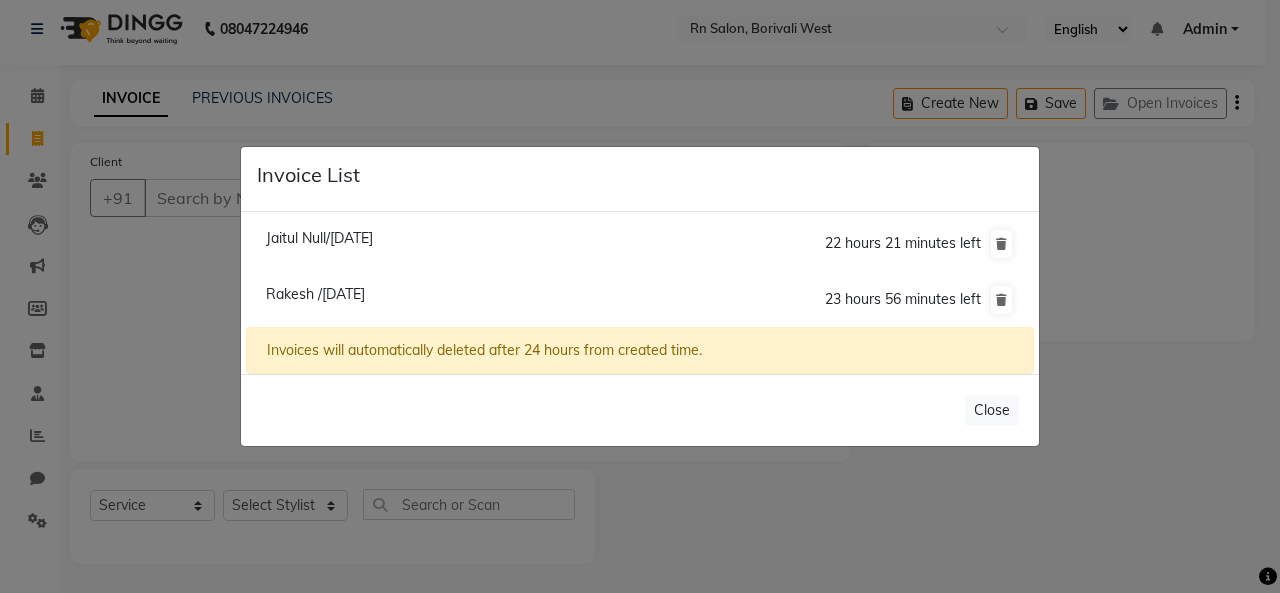 click on "Jaitul Null/13 July 2025" 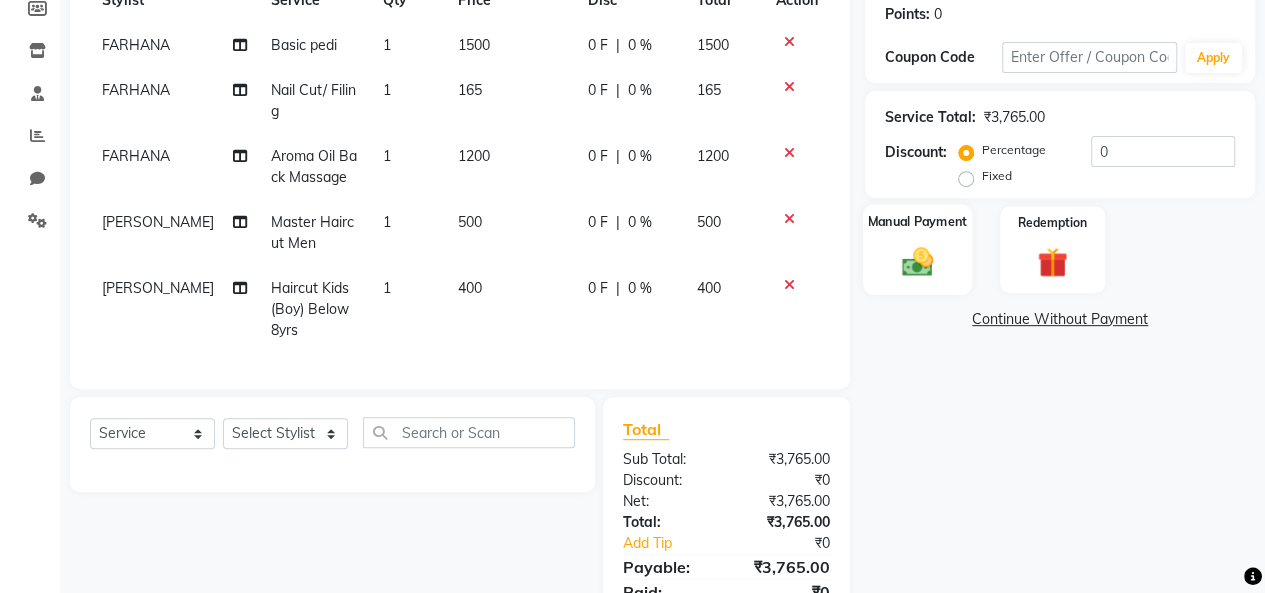 scroll, scrollTop: 0, scrollLeft: 0, axis: both 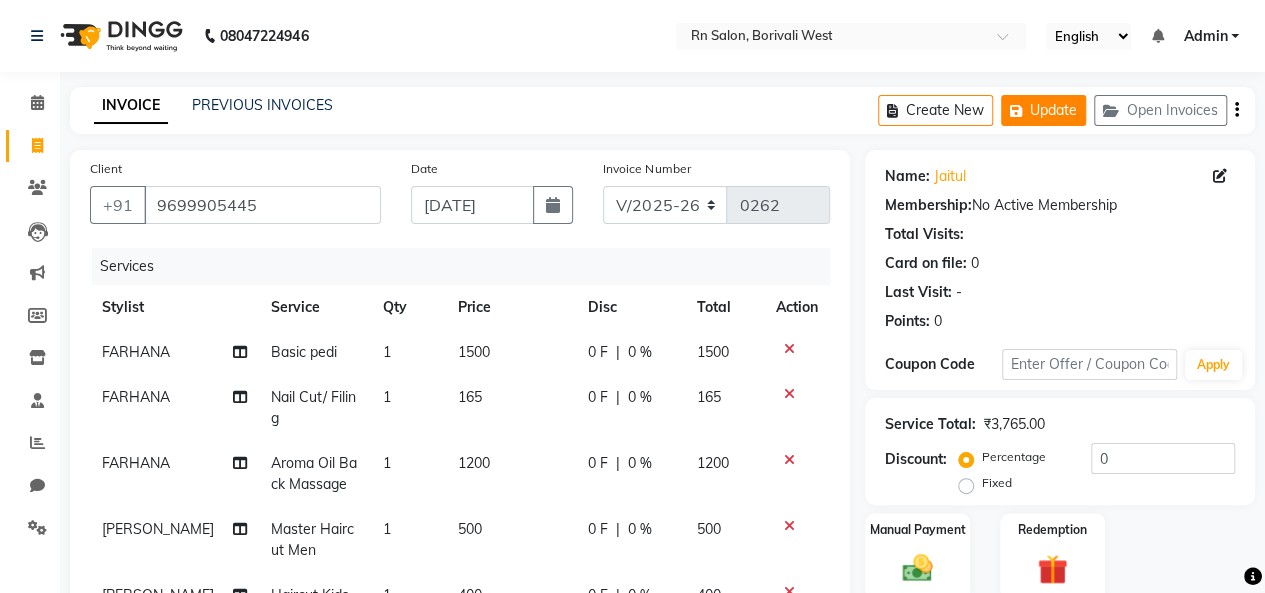 click on "Update" 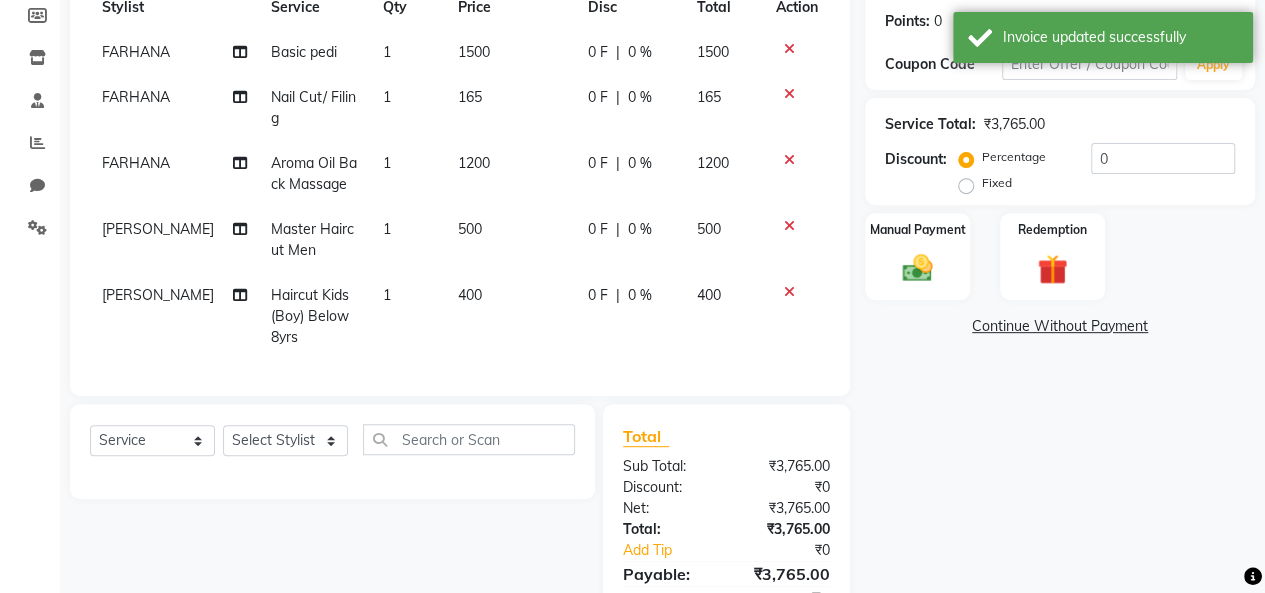 scroll, scrollTop: 400, scrollLeft: 0, axis: vertical 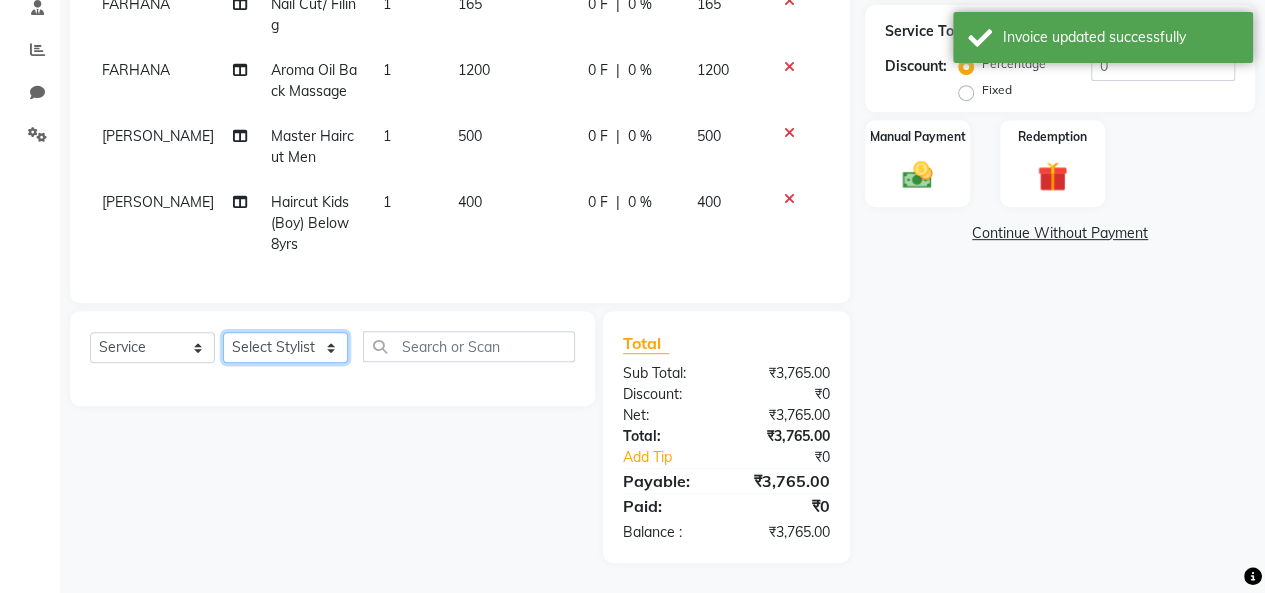 click on "Select Stylist [PERSON_NAME] [PERSON_NAME] parking [PERSON_NAME] master Luv kush tripathi [PERSON_NAME] [PERSON_NAME] [PERSON_NAME] [PERSON_NAME] [PERSON_NAME] Mali [PERSON_NAME]" 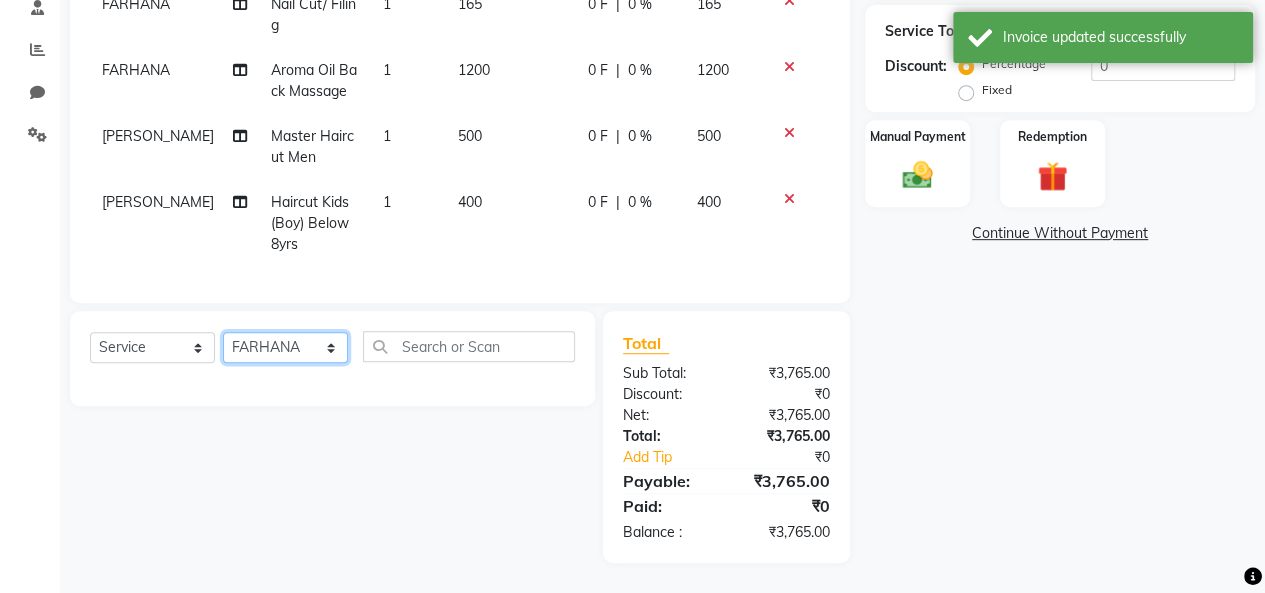 click on "Select Stylist [PERSON_NAME] [PERSON_NAME] parking [PERSON_NAME] master Luv kush tripathi [PERSON_NAME] [PERSON_NAME] [PERSON_NAME] [PERSON_NAME] [PERSON_NAME] Mali [PERSON_NAME]" 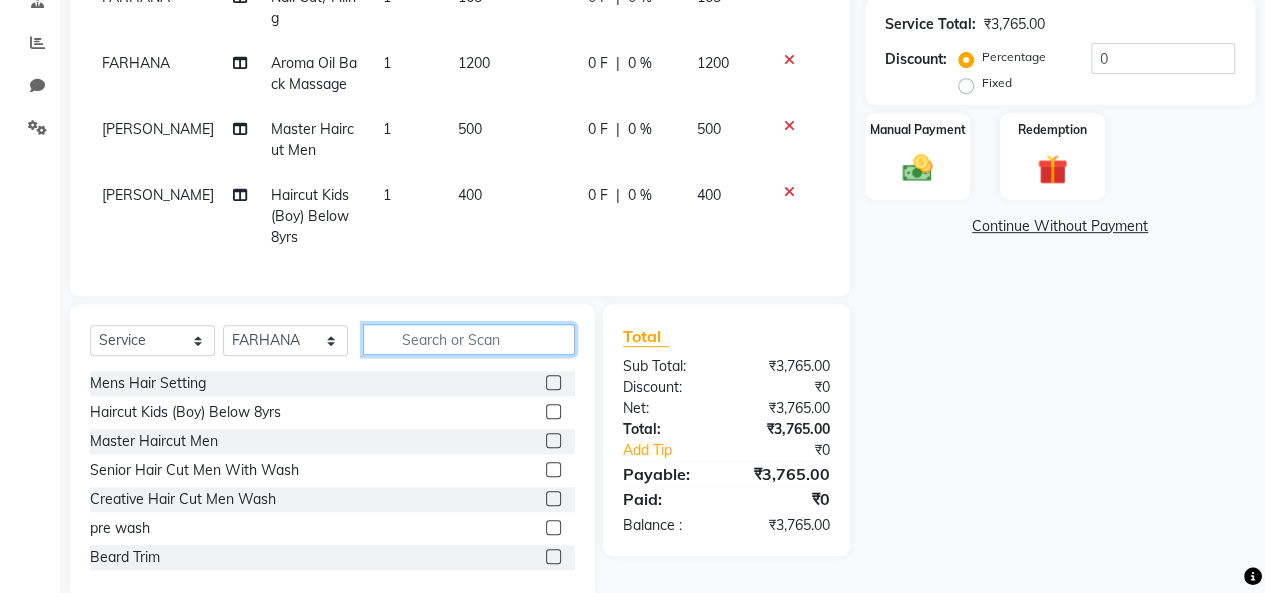 click 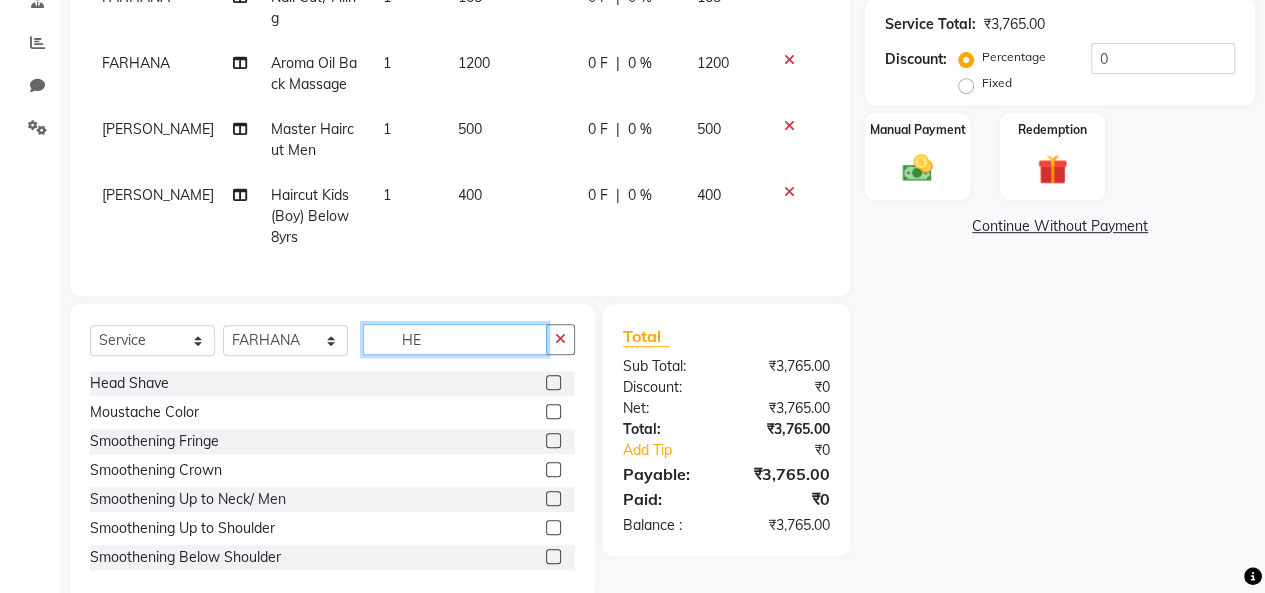 type on "H" 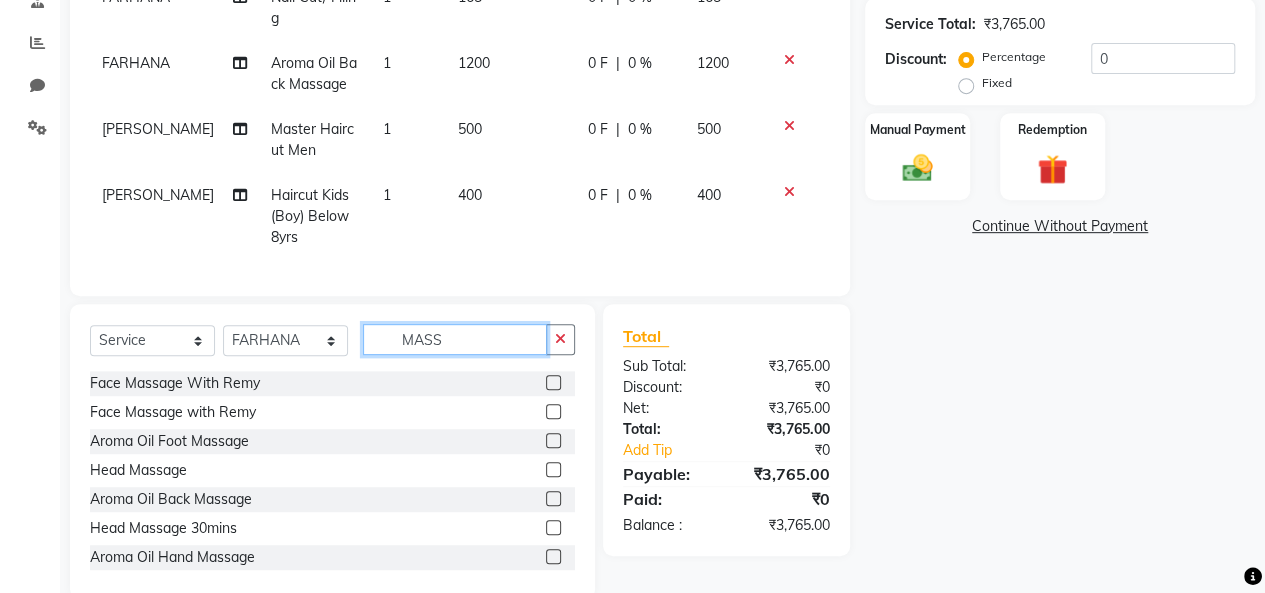 type on "MASS" 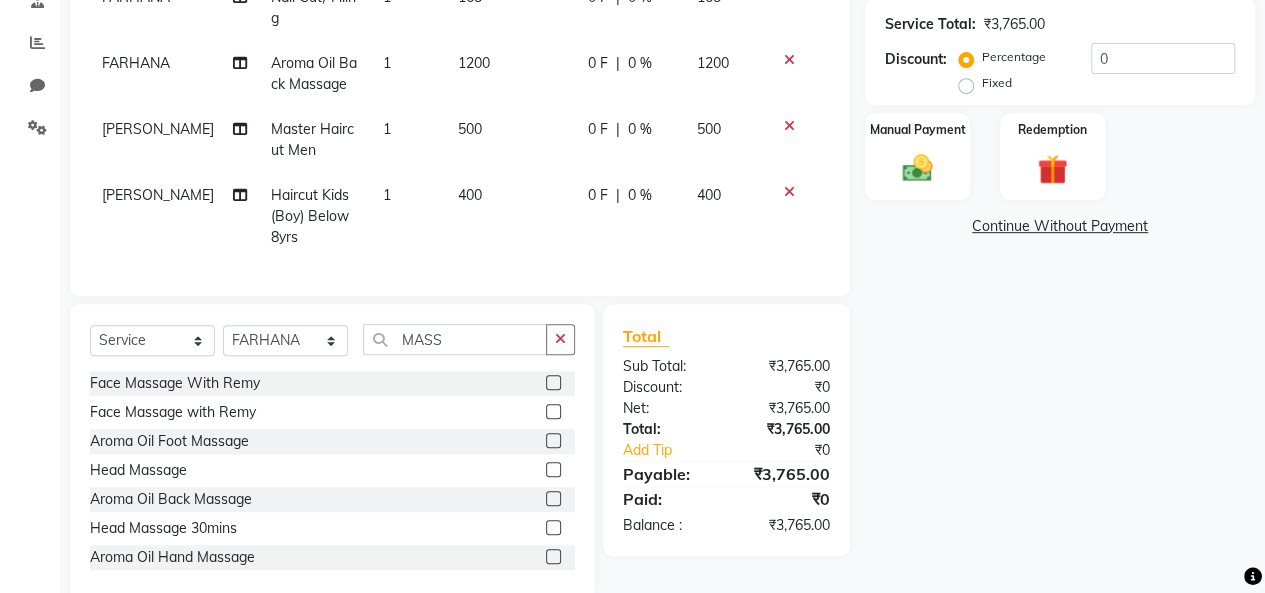 click 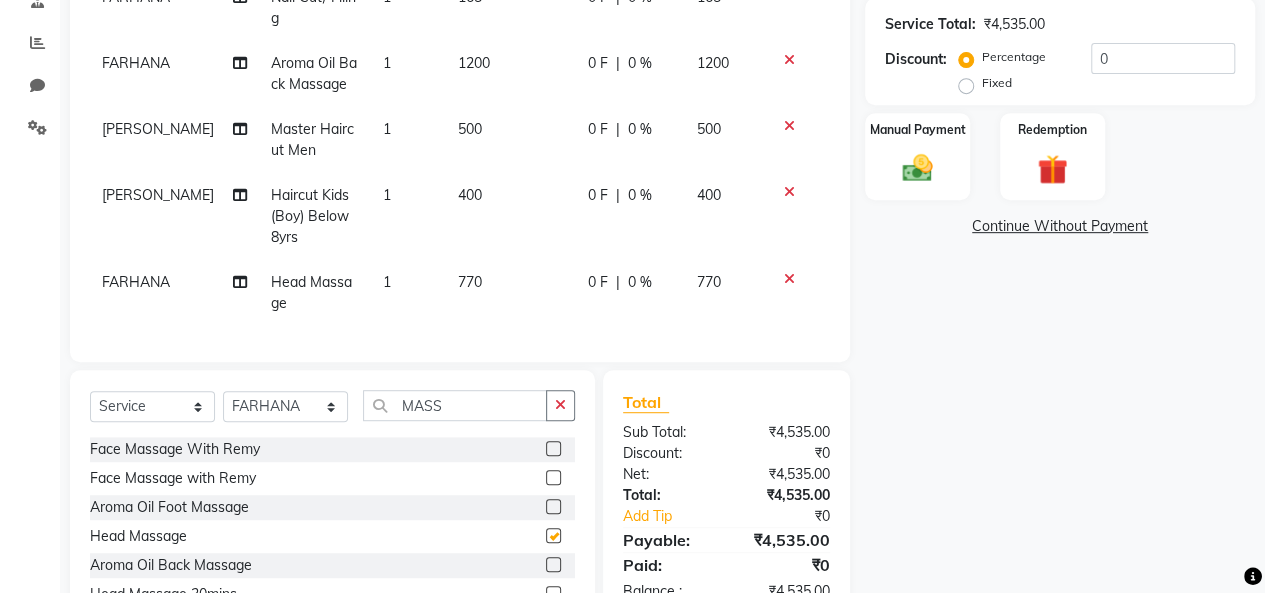 checkbox on "false" 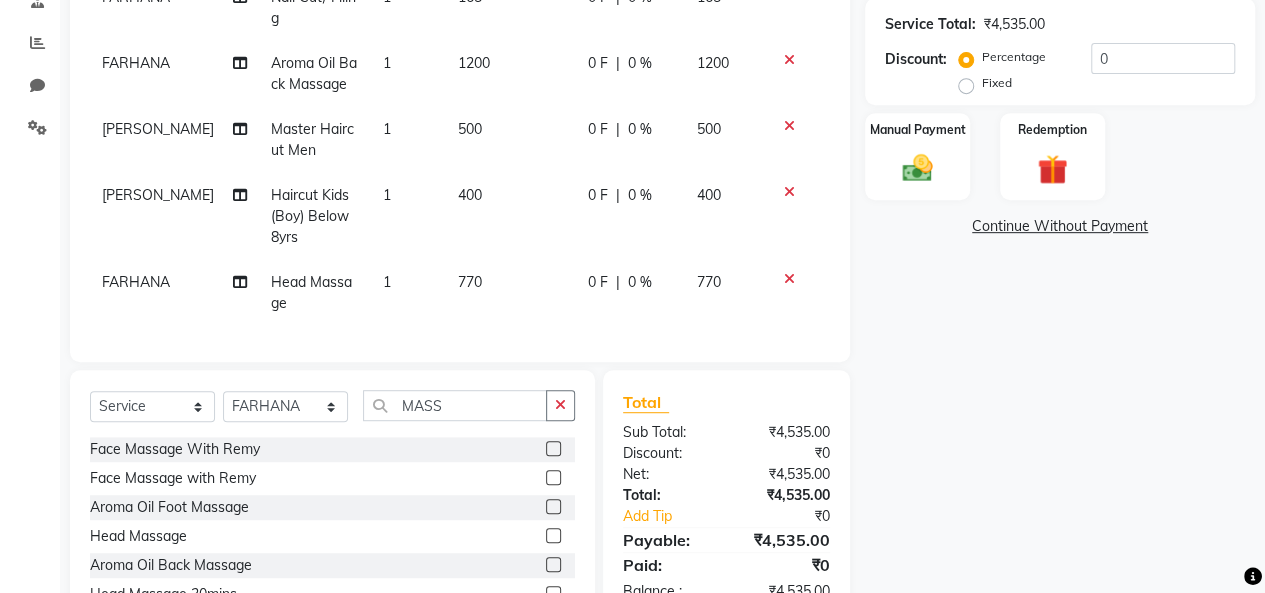 click on "770" 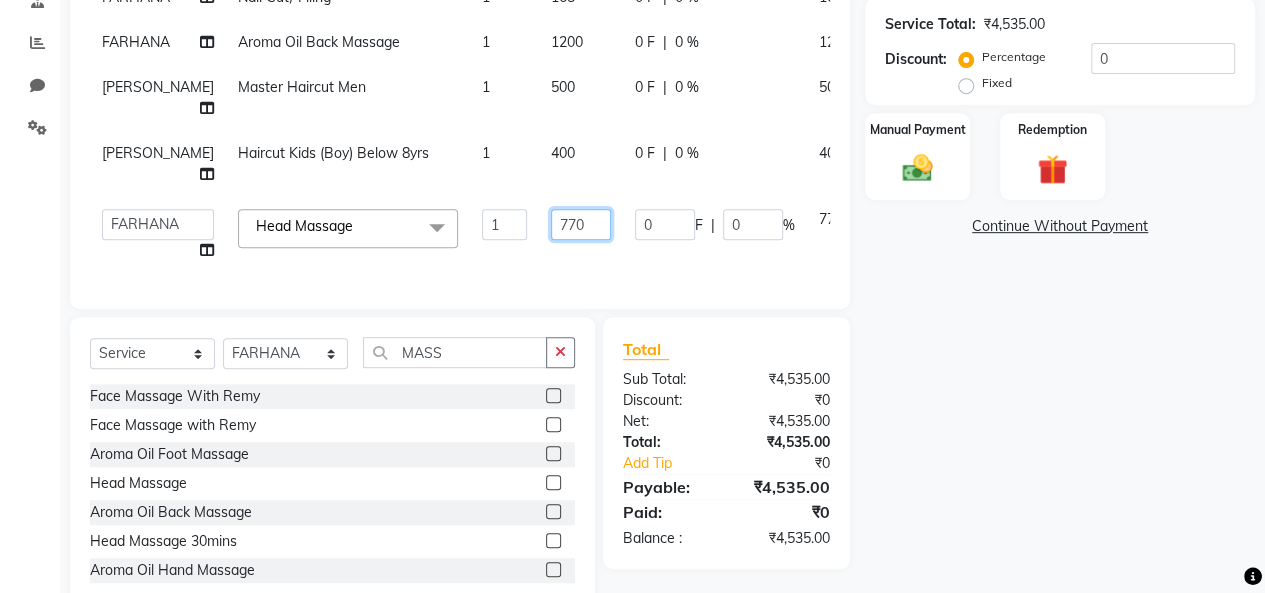 click on "770" 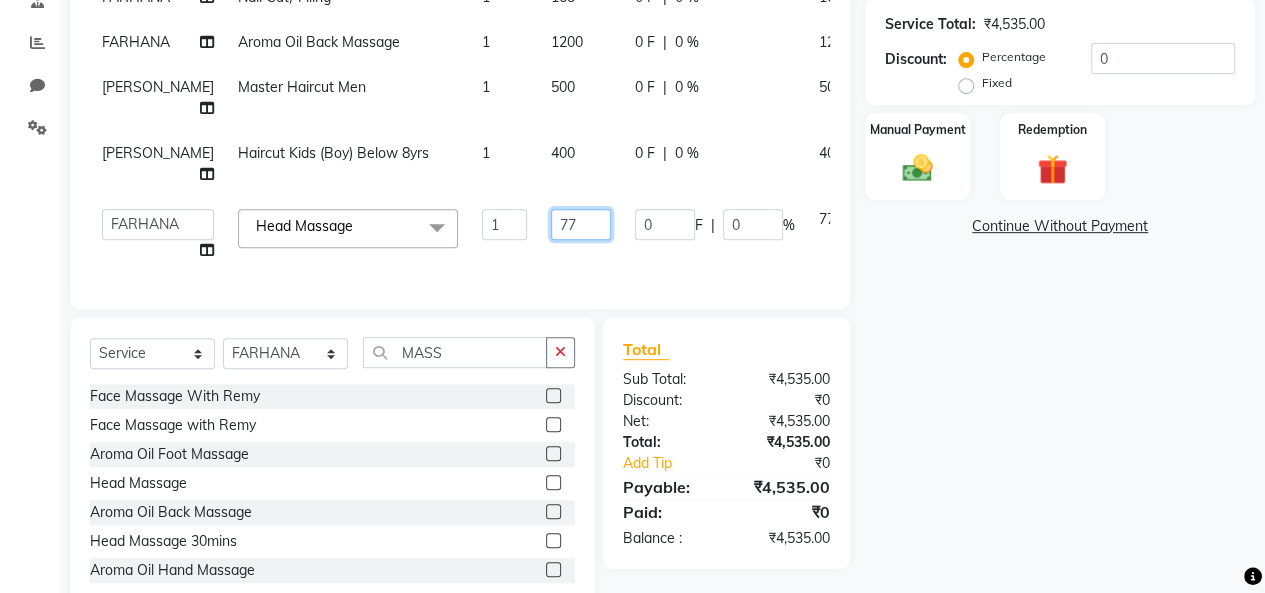type on "7" 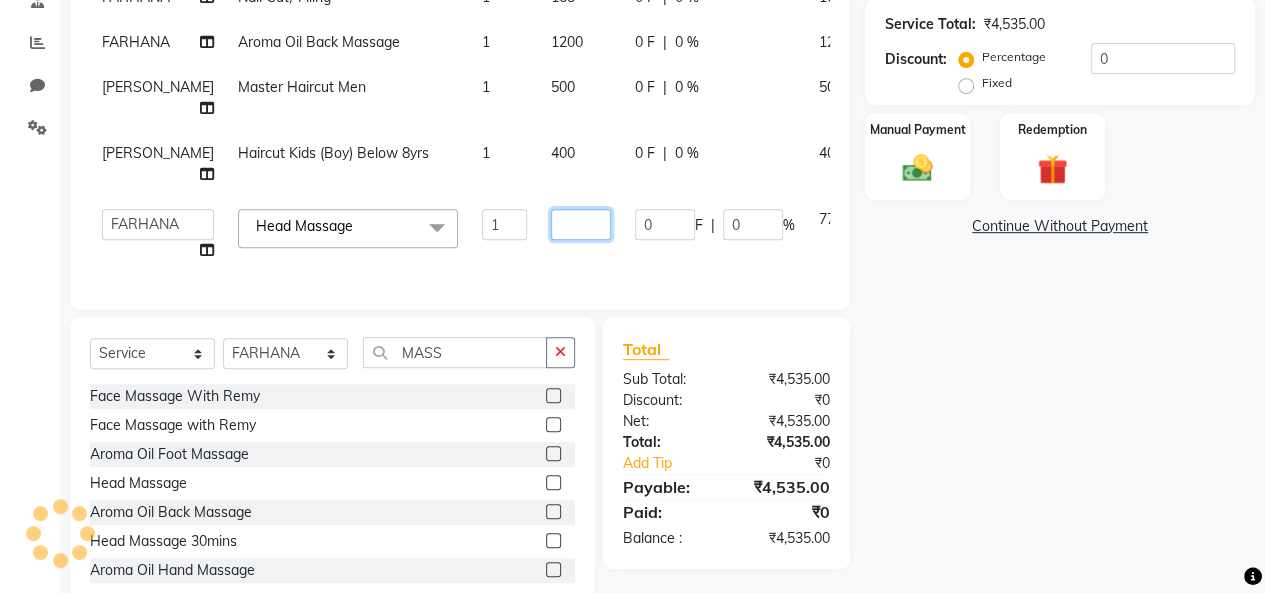 type on "8" 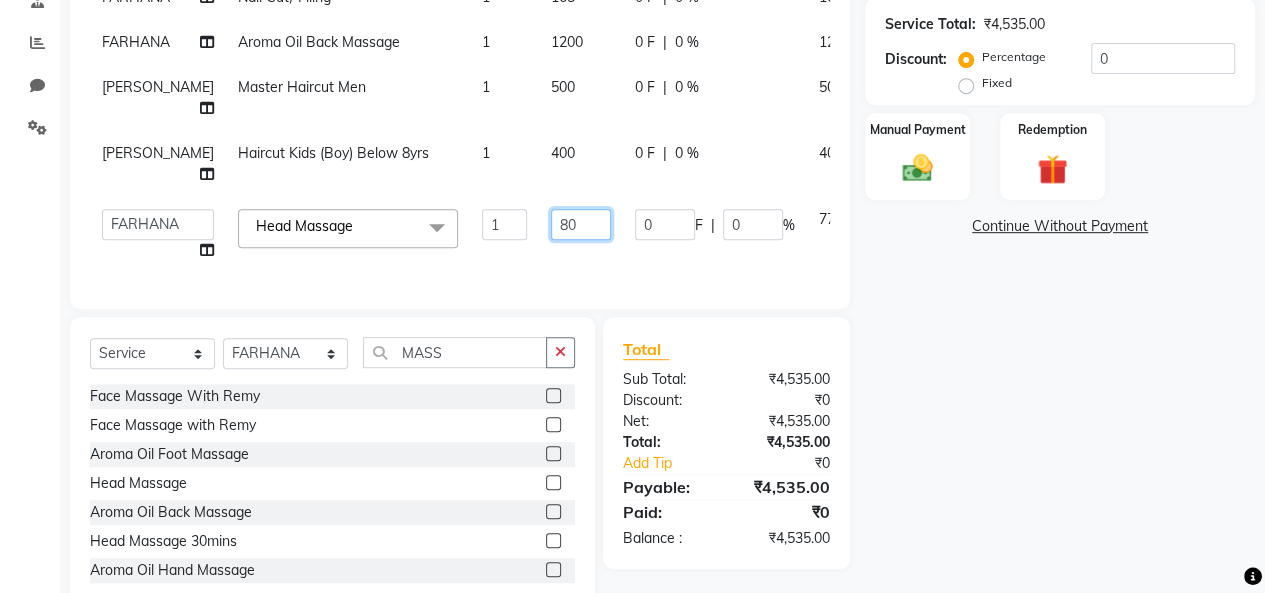 type on "800" 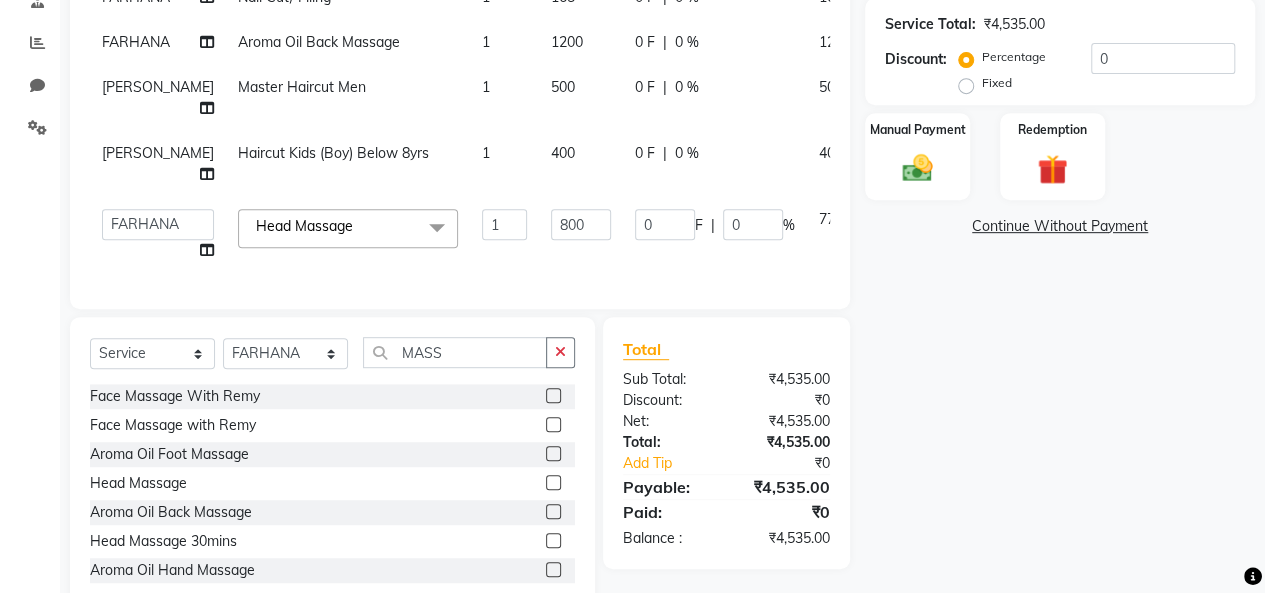 click on "Name: Jaitul  Membership:  No Active Membership  Total Visits:   Card on file:  0 Last Visit:   - Points:   0  Coupon Code Apply Service Total:  ₹4,535.00  Discount:  Percentage   Fixed  0 Manual Payment Redemption  Continue Without Payment" 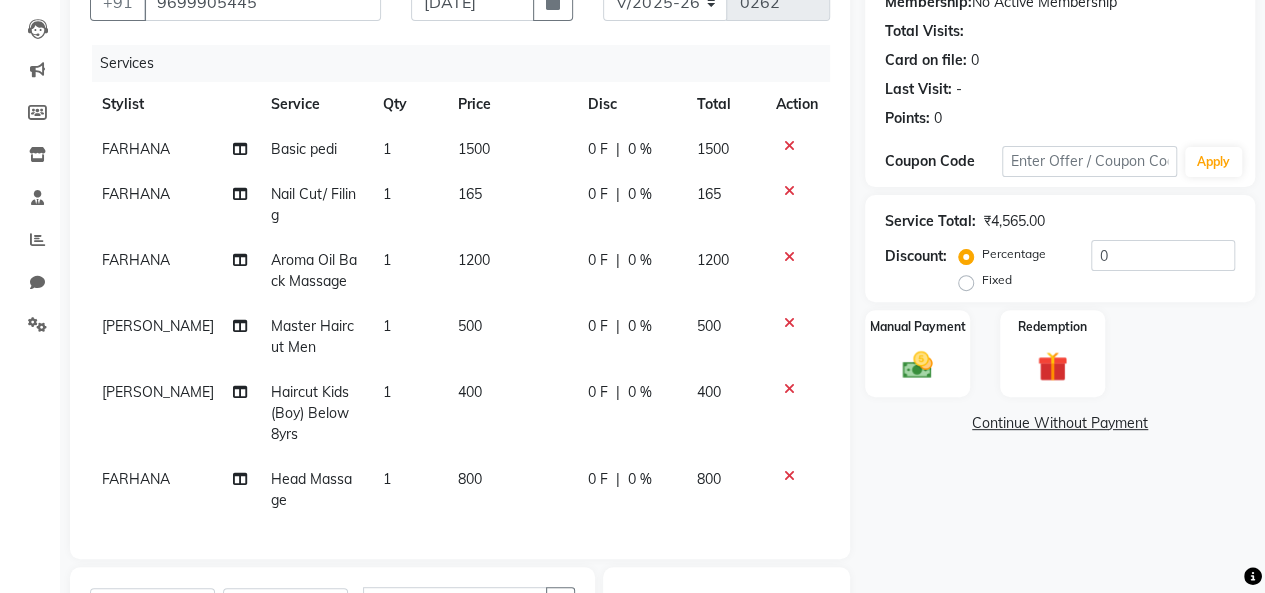 scroll, scrollTop: 200, scrollLeft: 0, axis: vertical 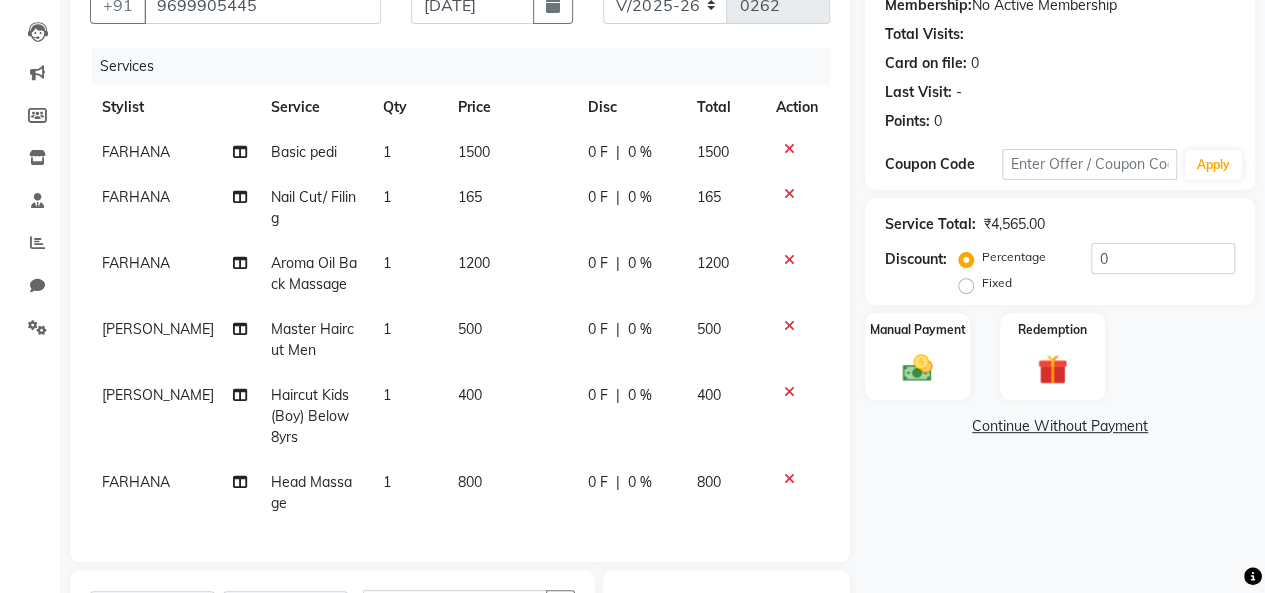 click on "0 %" 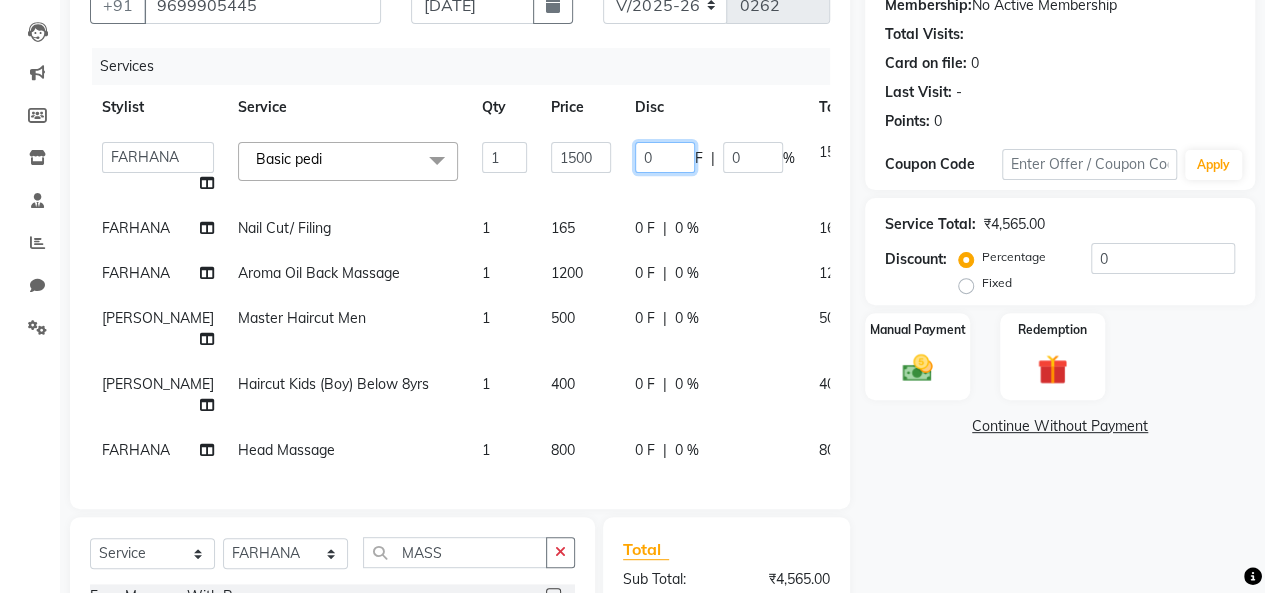 click on "0" 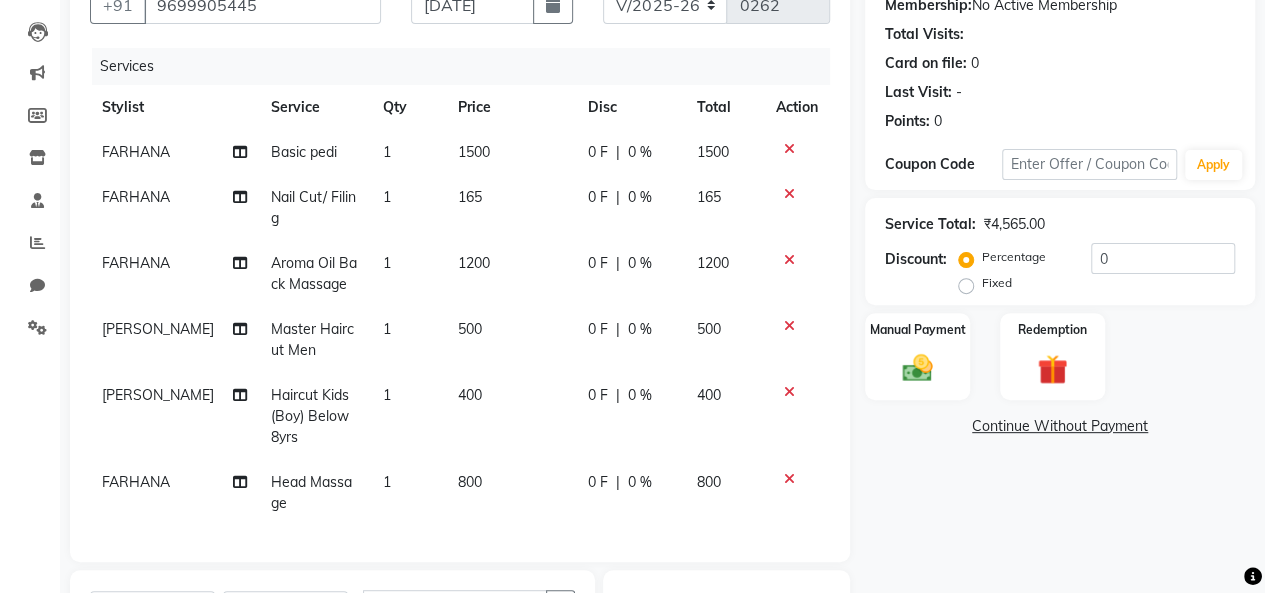 click on "0 %" 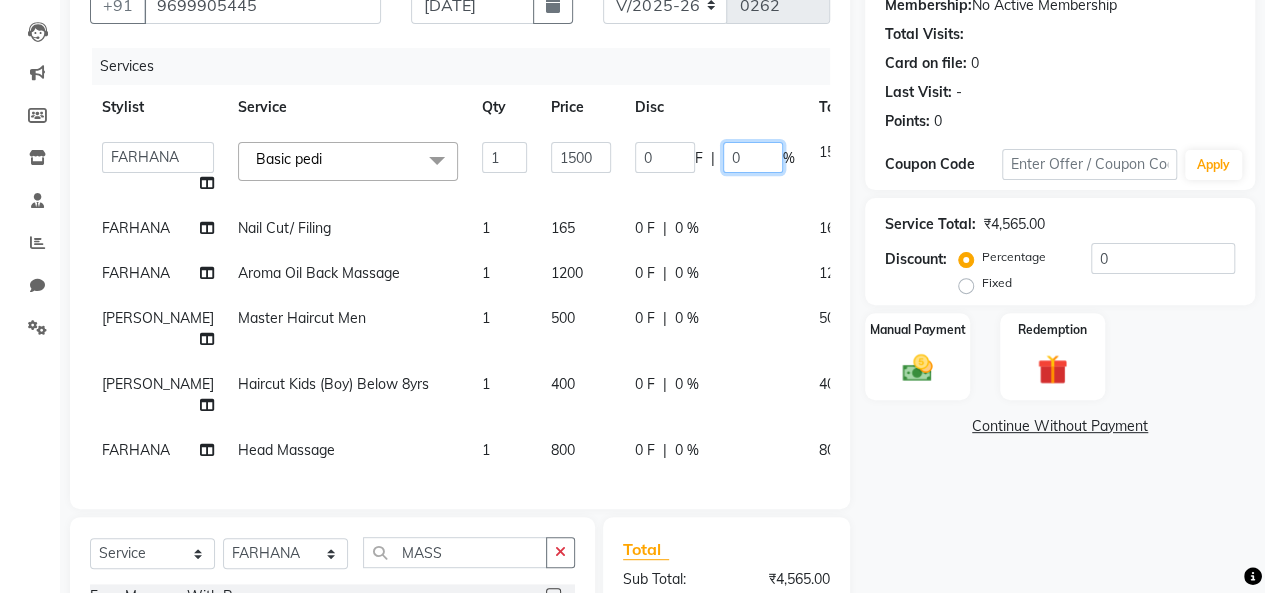 click on "0" 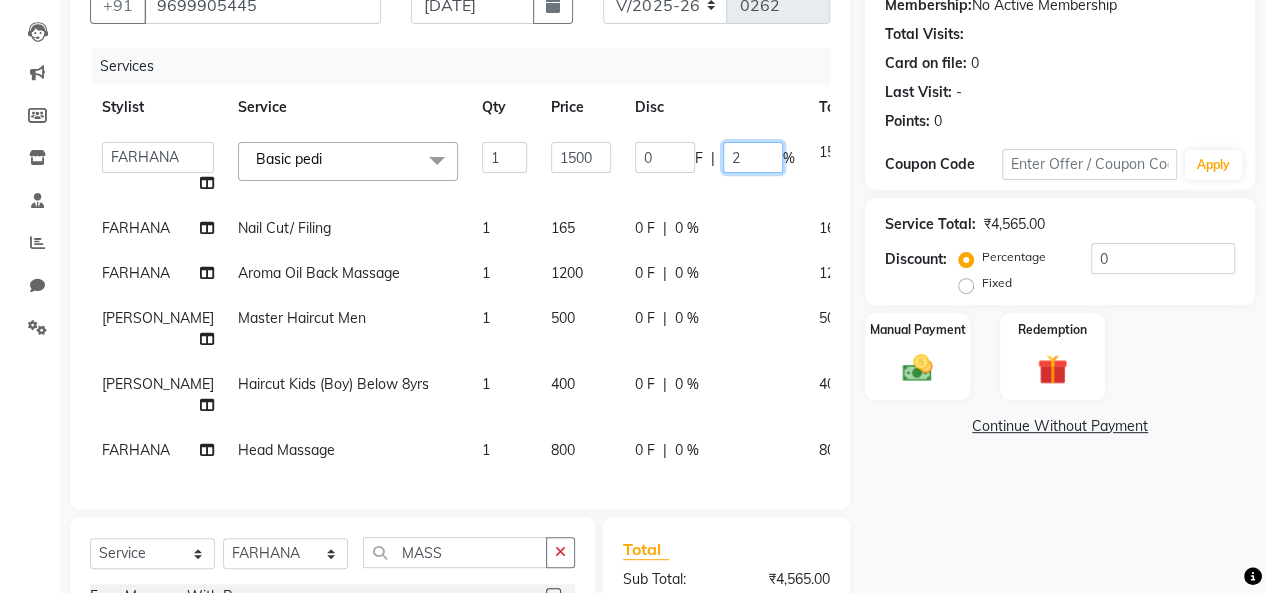 click on "2" 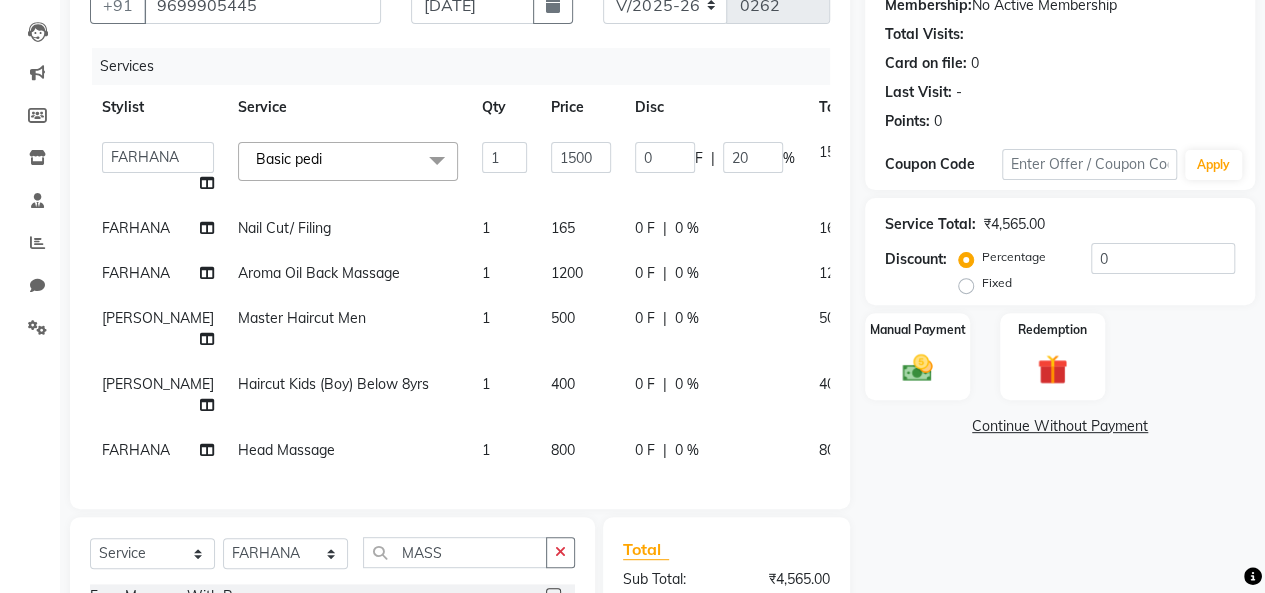 click on "Beena jaiswar   deependra parking   FARHANA   Gautam master   Luv kush tripathi   Nitin Parmar   Ravi sharma   Roshni gupta   shakiba barbhuiya   Subhankar Mali   Veronica d Souza  Basic pedi   x Mens Hair Setting Haircut Kids (Boy) Below 8yrs Master Haircut Men  Senior Hair Cut Men With Wash Creative Hair Cut Men Wash pre wash Beard Trim Beard Styling Shave Head Shave Baby Mundan Male Trim Under arm Male Trim Arms Male Trim Half Legs Male Trim Half front/Back Eye Brow Color Streak Men Side Locks Color Moustache Color Beard Color Global Color (Majirel) Men Global Color (Inoa) Men Pre Lightening Men Highlights Men Fringe Female Haircut (One Length Trim) Haircut Kids (Girl) Below 8yrs Female Haircut (Senior stylist) W/O Female Hair updo Female Haircut (Creative stylist) W/O Per Chunk/Streak Women 440 Root touch up Touch up Majirel Touch up Schwarzkopf  Inoa TOUCH UP CROWN Global Inoa/Majirel/Schwarzkopf Up 3850 Global Inoa/Majirel/Schwarzkopf Up 6050 Global LOREAL  PIXSI  Global  SHORT LENTH Global MID LENTH" 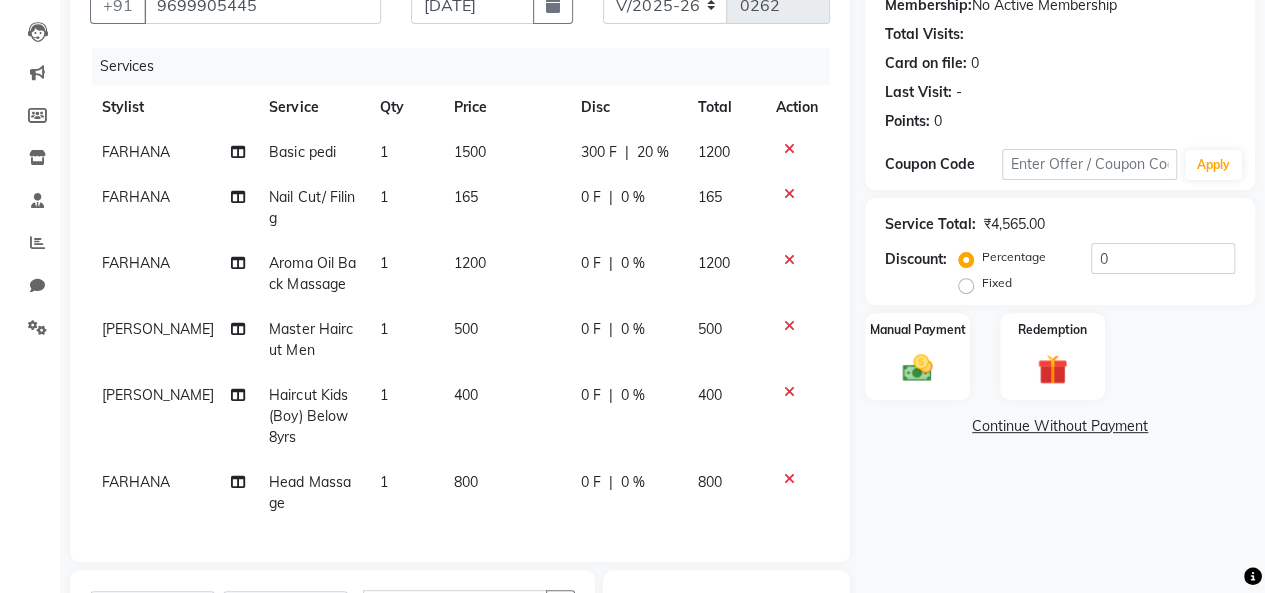 click on "0 %" 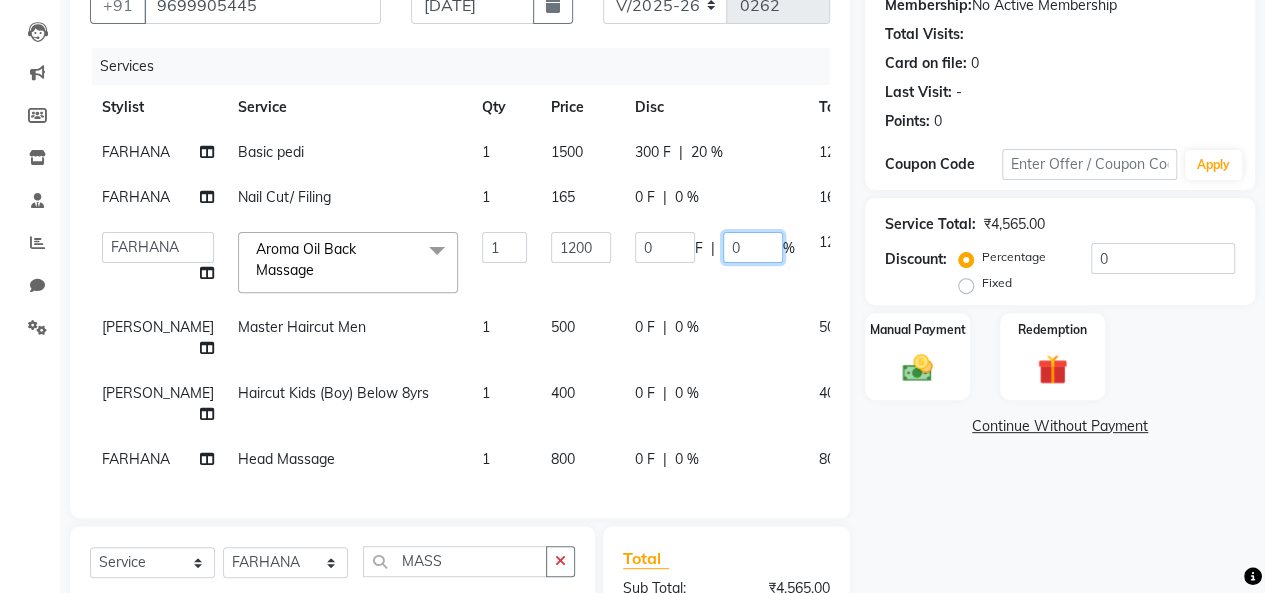 click on "0" 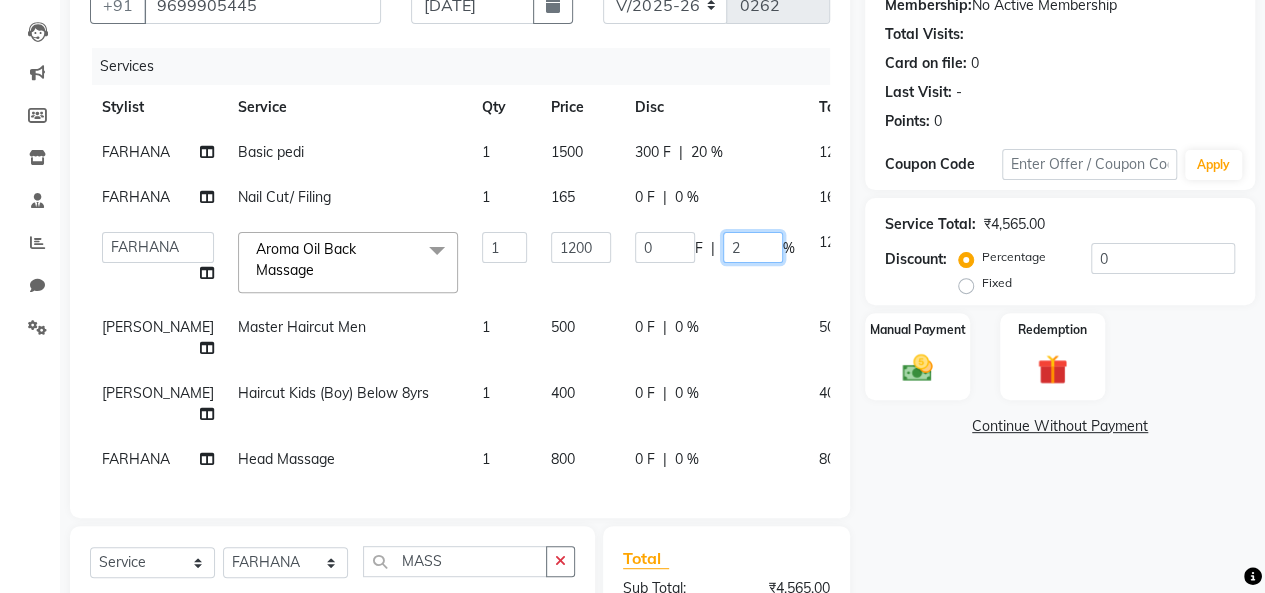 type on "20" 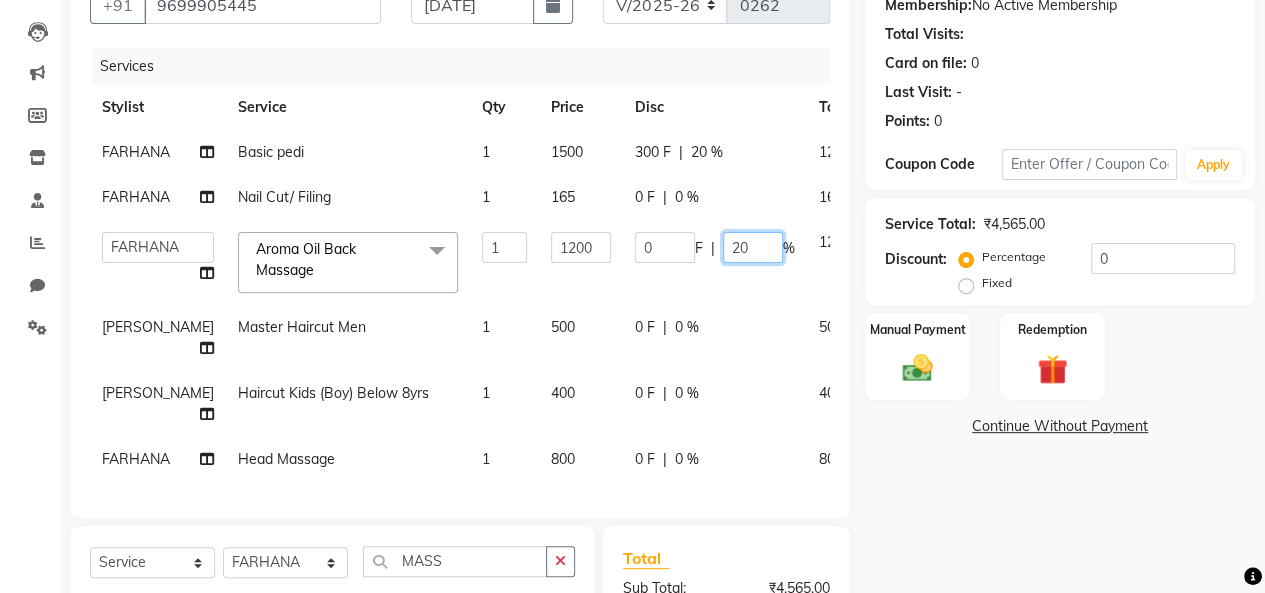 scroll, scrollTop: 0, scrollLeft: 0, axis: both 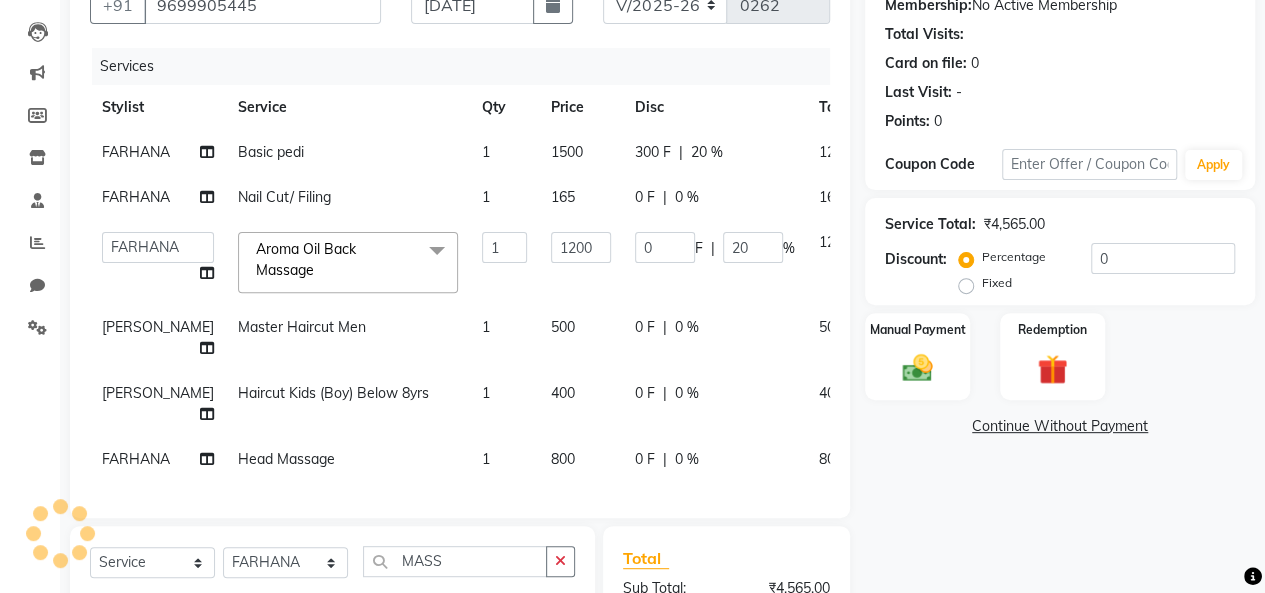 click on "Ravi sharma Haircut Kids (Boy) Below 8yrs 1 400 0 F | 0 % 400" 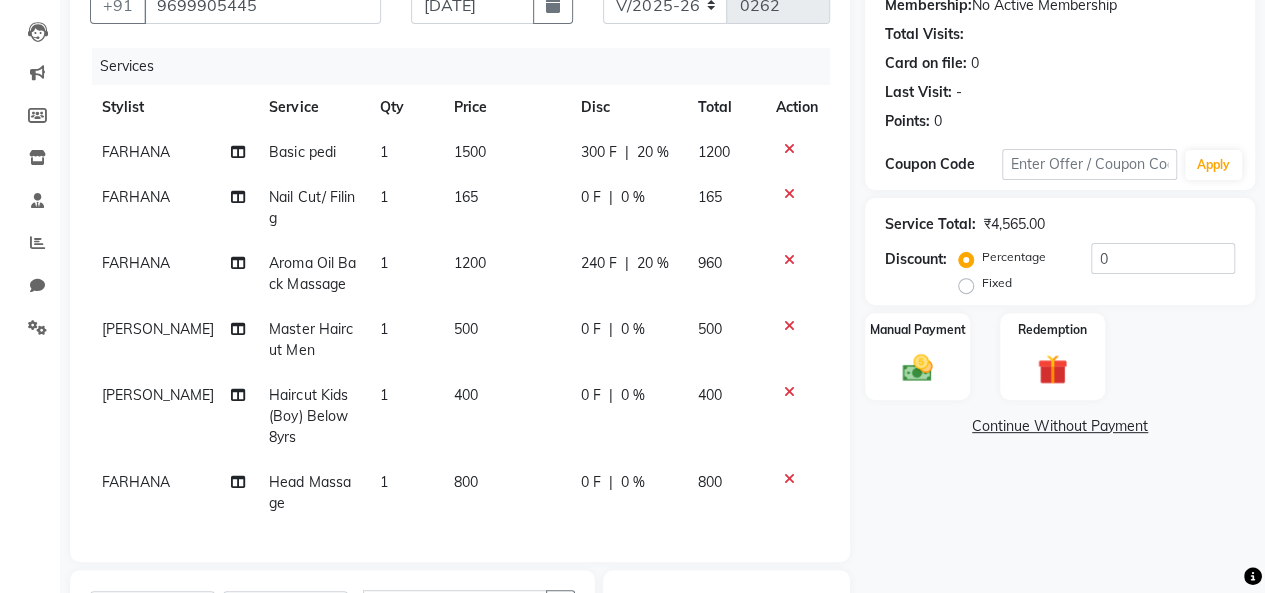click on "20 %" 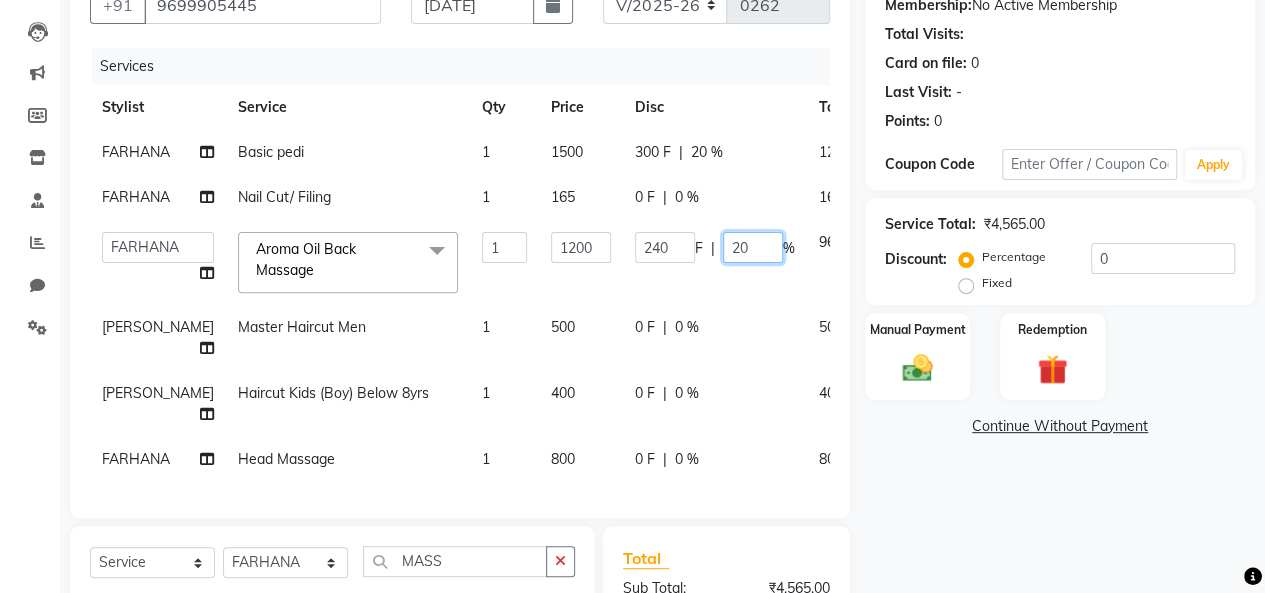 click on "20" 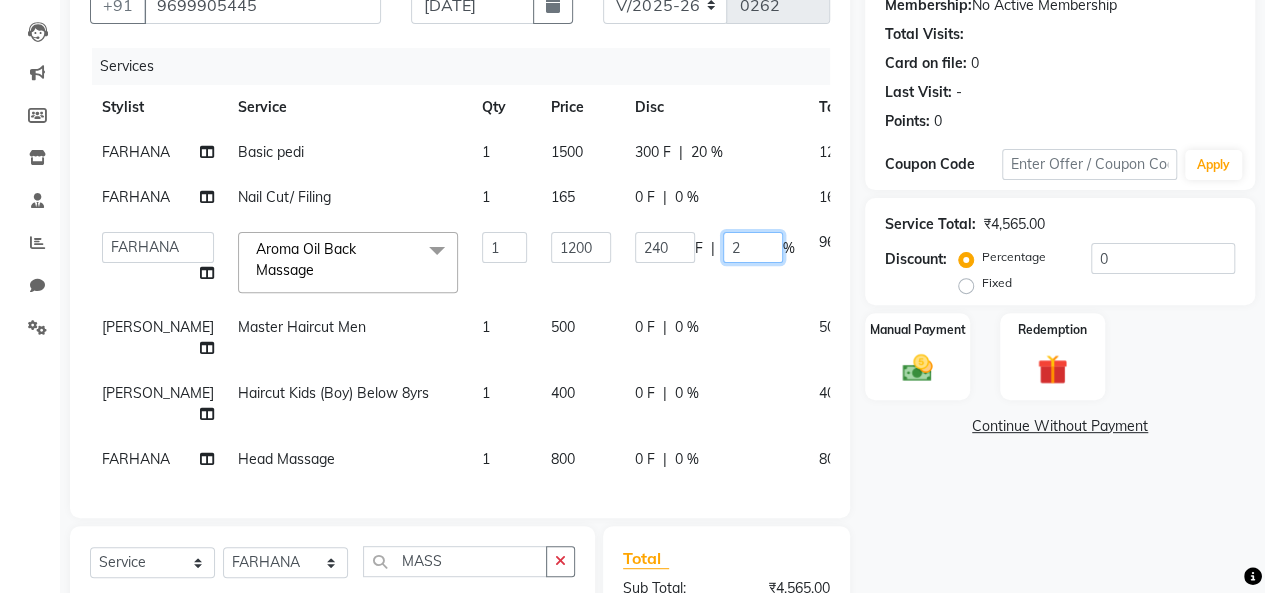 type 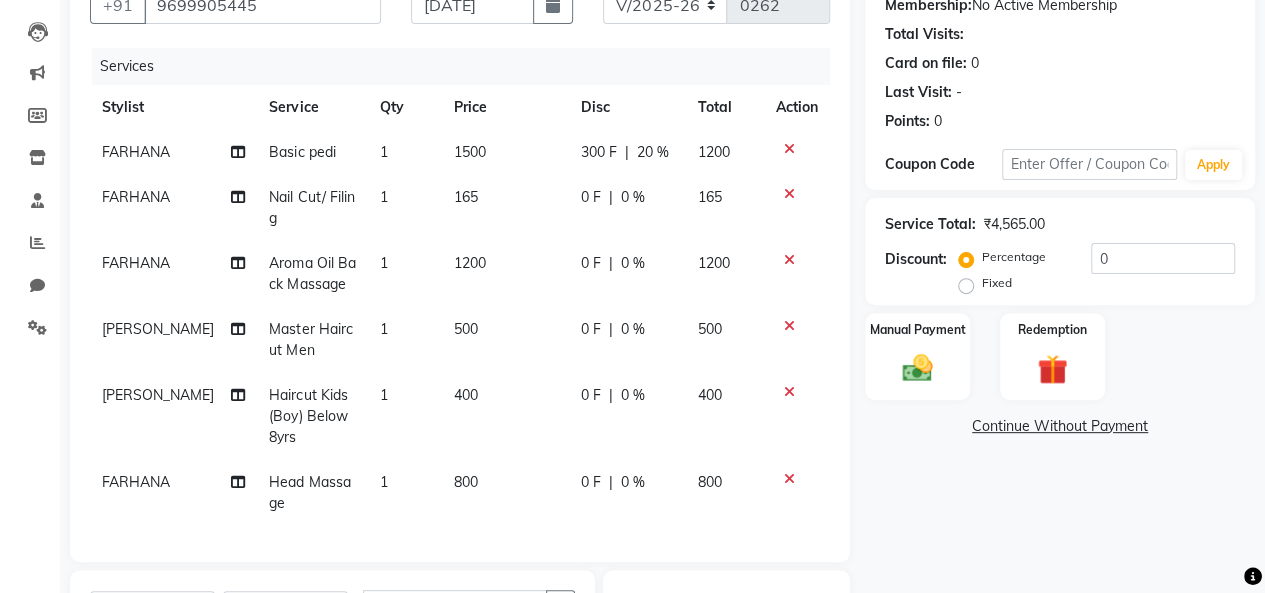click on "1200" 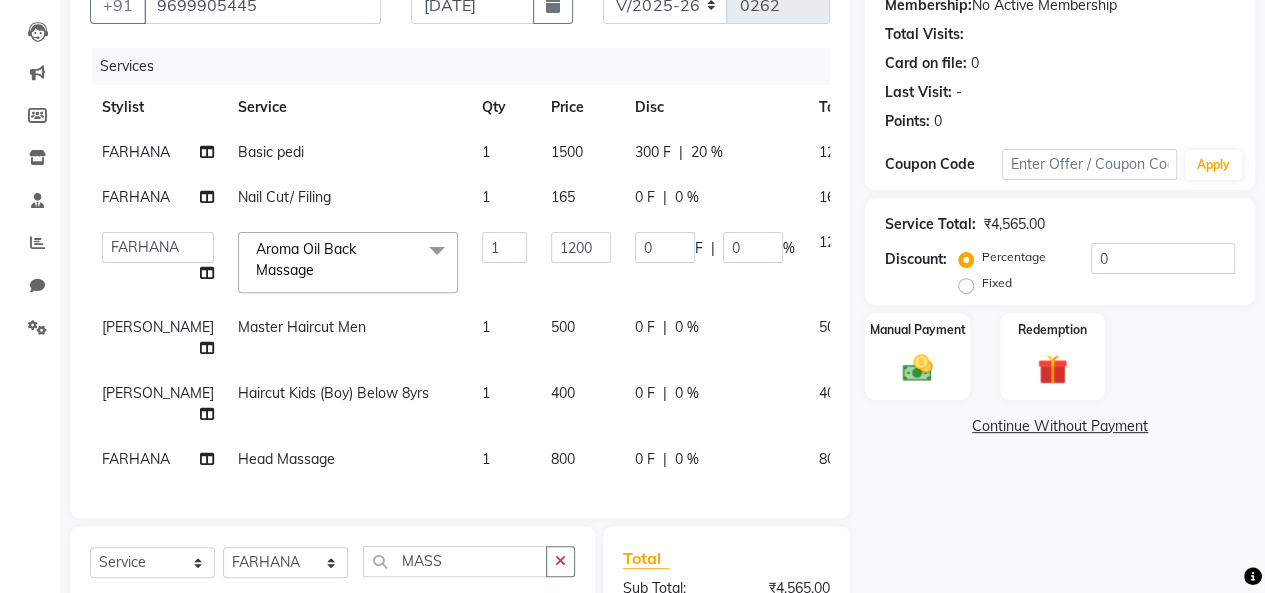 click on "1200" 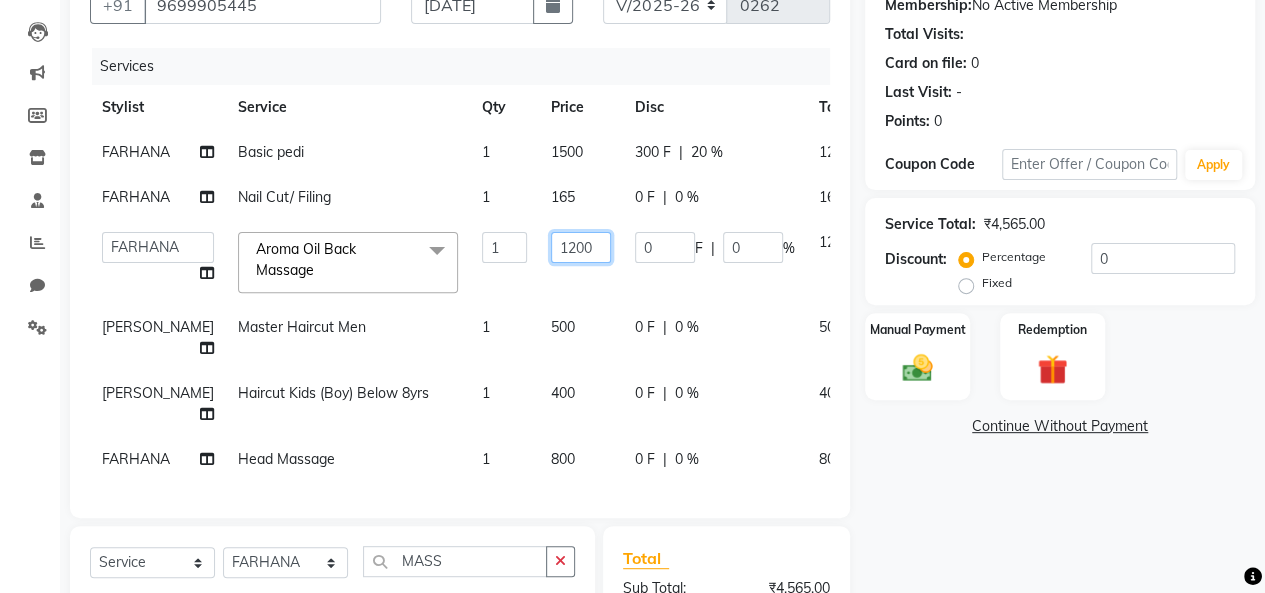 click on "1200" 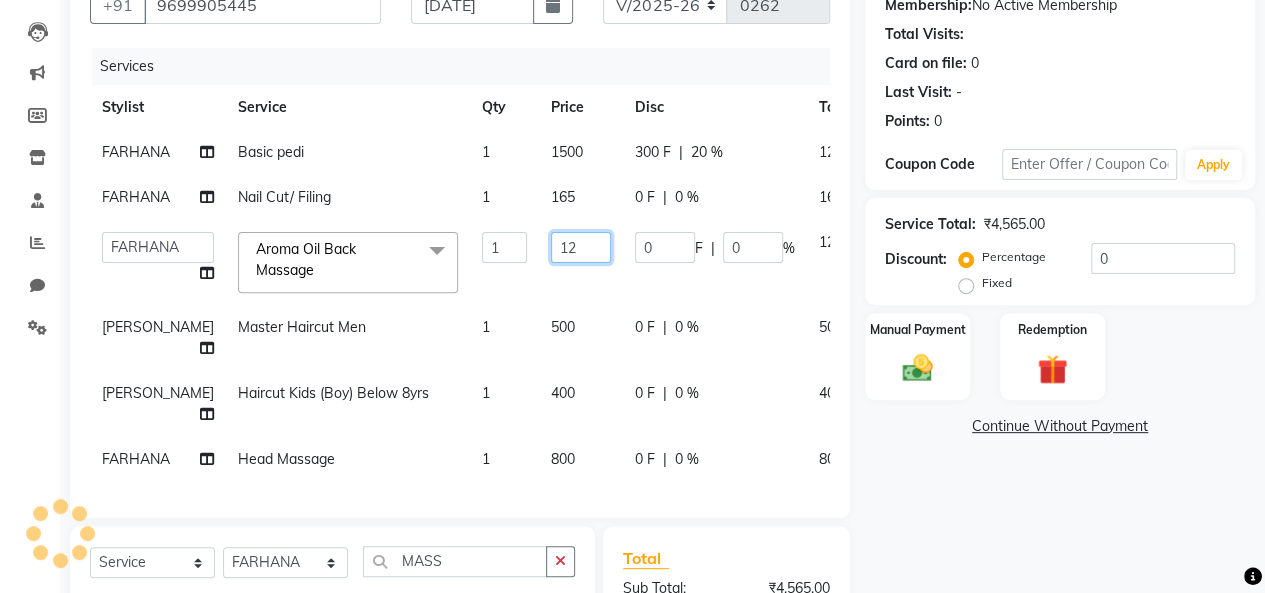 type on "1" 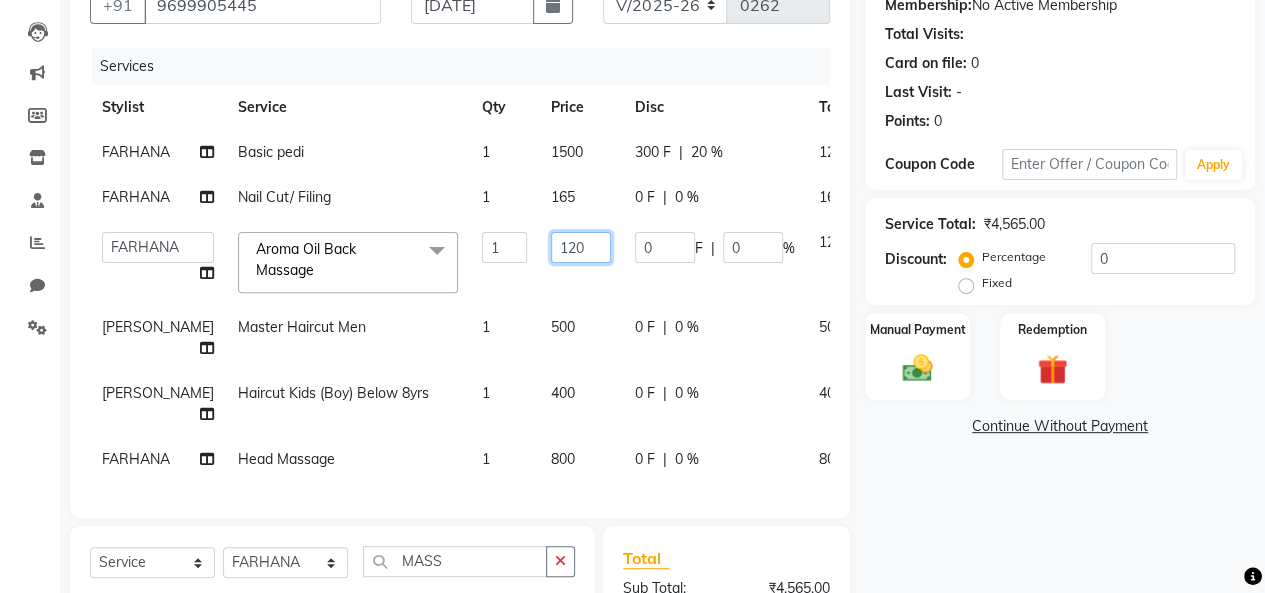 type on "1200" 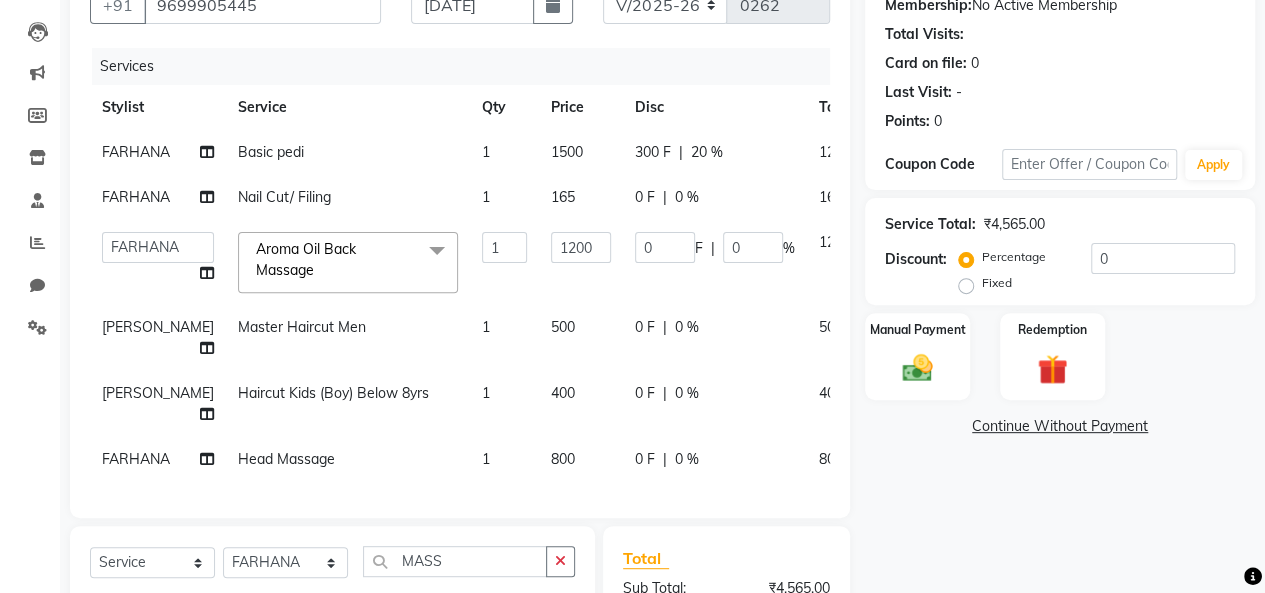 click on "Ravi sharma Haircut Kids (Boy) Below 8yrs 1 400 0 F | 0 % 400" 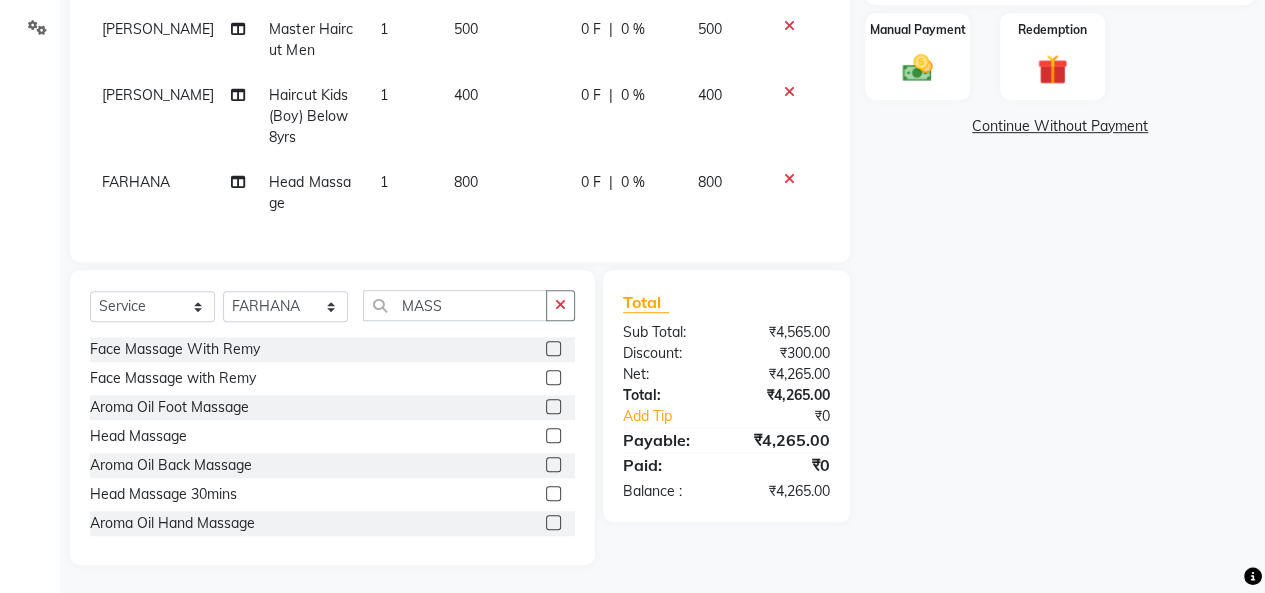 scroll, scrollTop: 501, scrollLeft: 0, axis: vertical 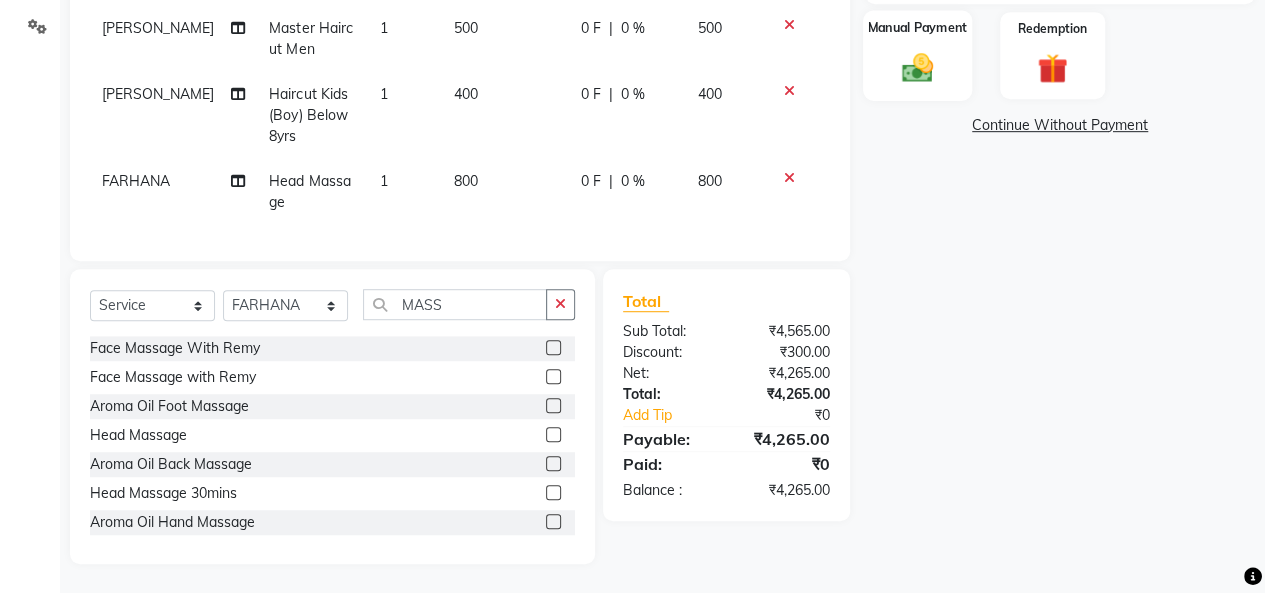 click on "Manual Payment" 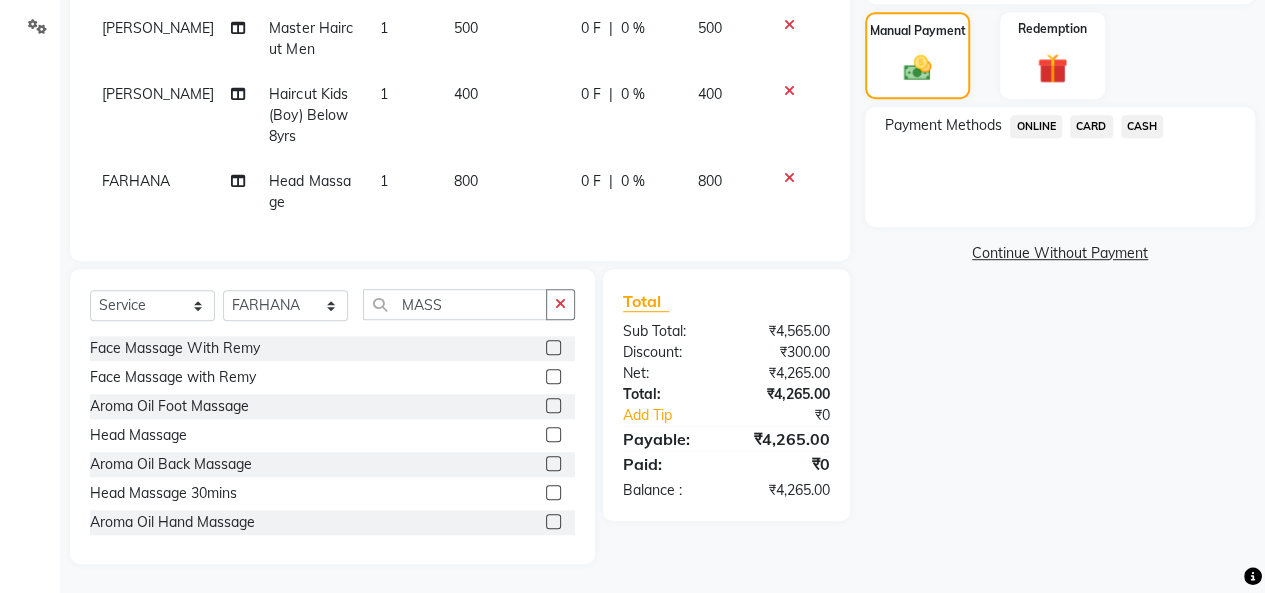 click on "ONLINE" 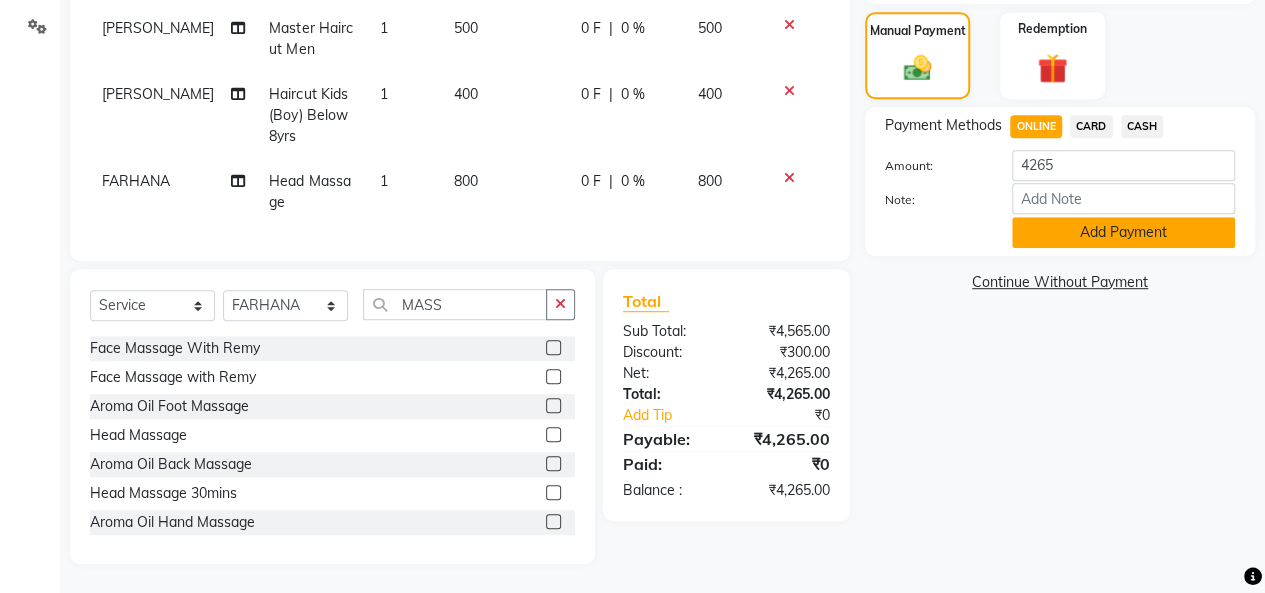click on "Add Payment" 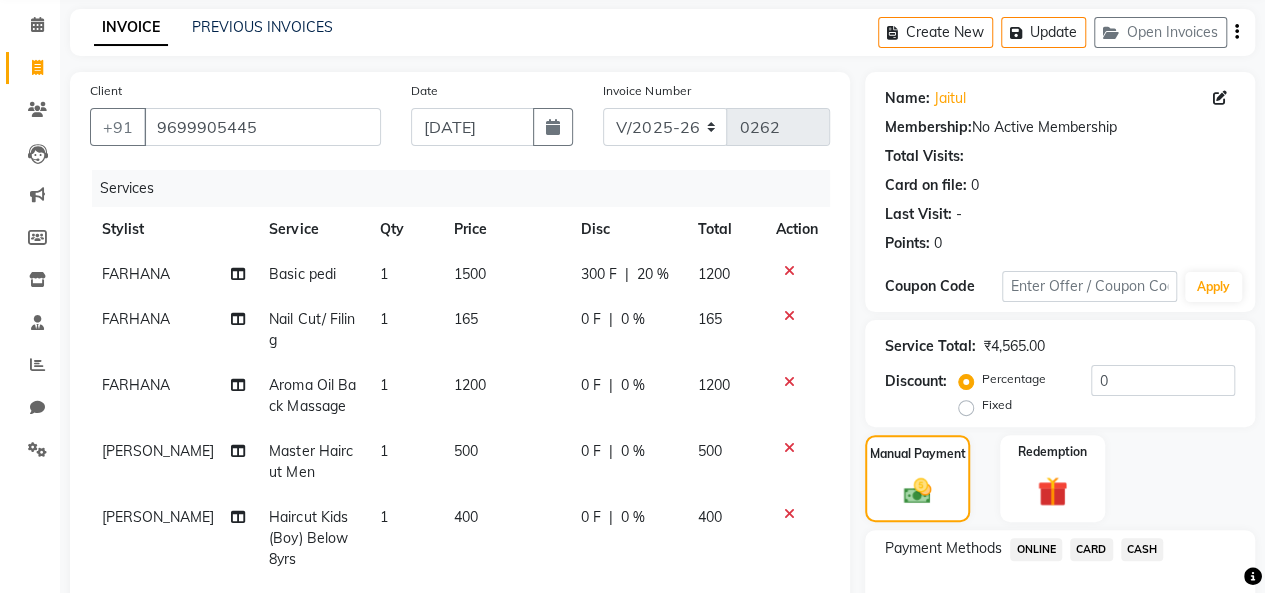 scroll, scrollTop: 1, scrollLeft: 0, axis: vertical 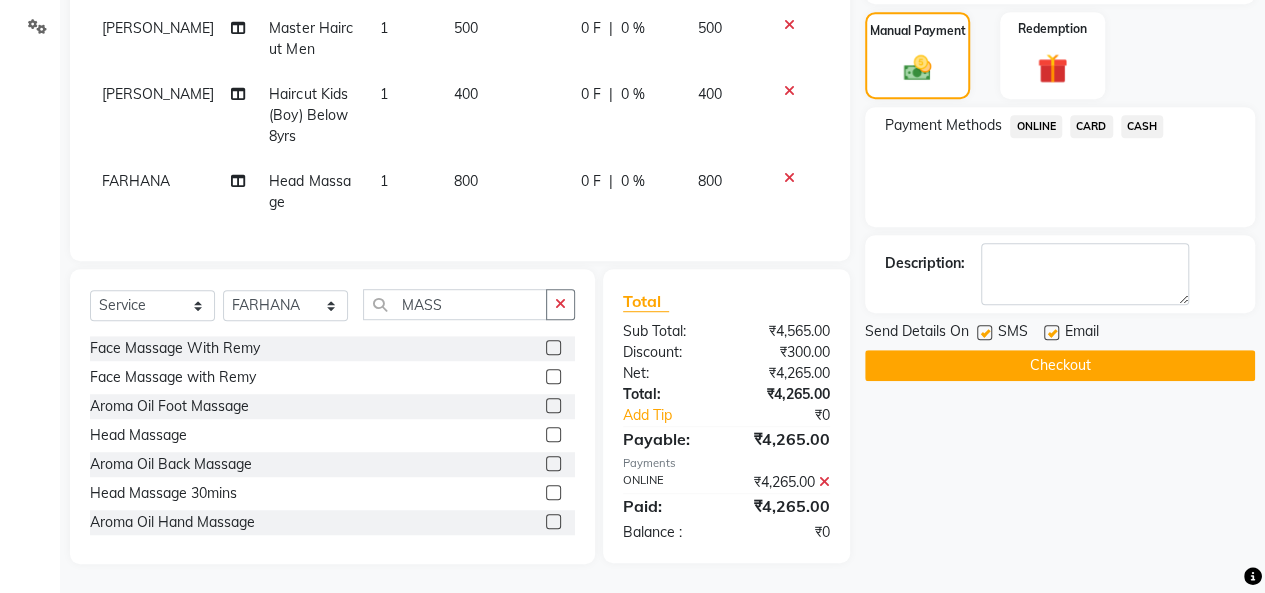 click on "Checkout" 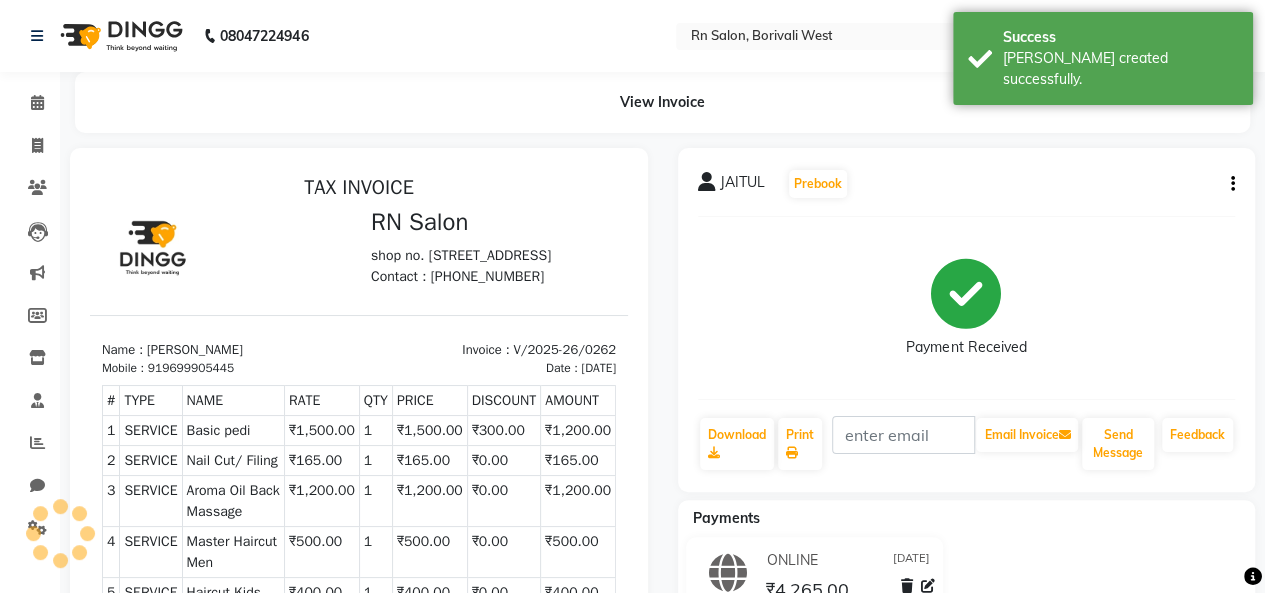 scroll, scrollTop: 0, scrollLeft: 0, axis: both 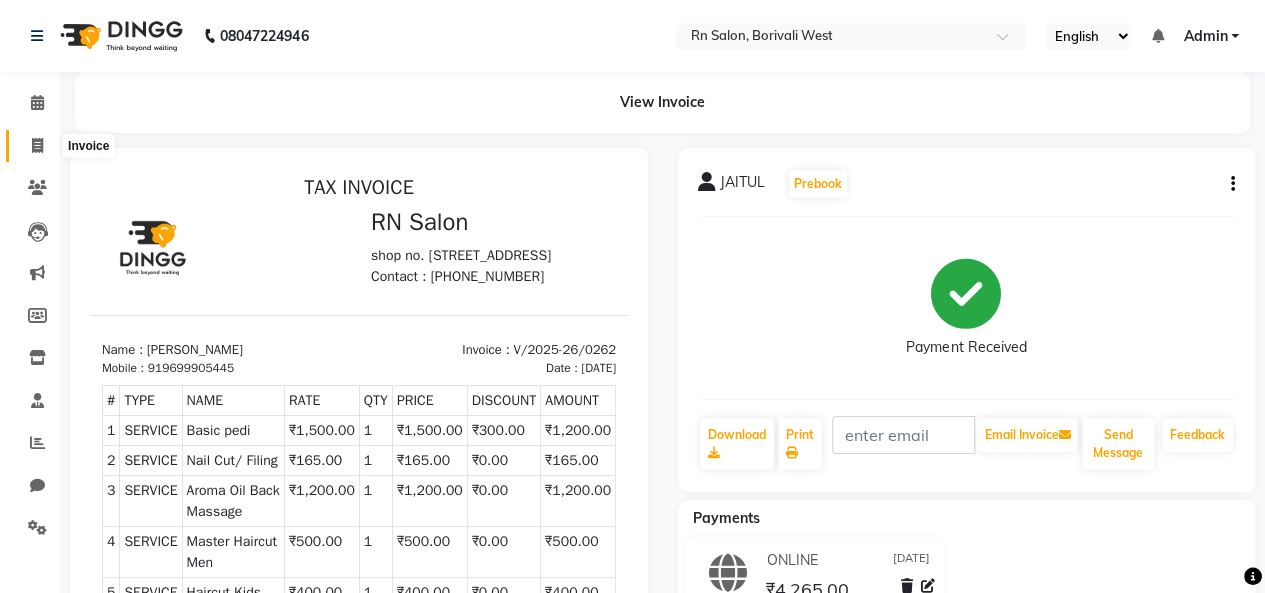 click 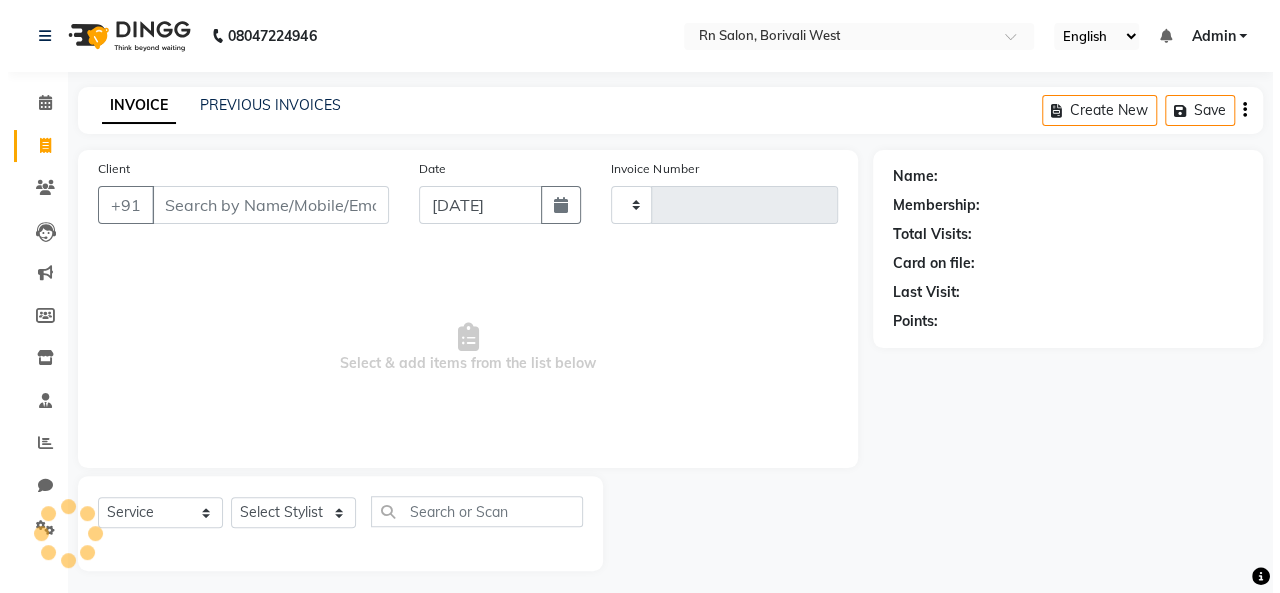 scroll, scrollTop: 7, scrollLeft: 0, axis: vertical 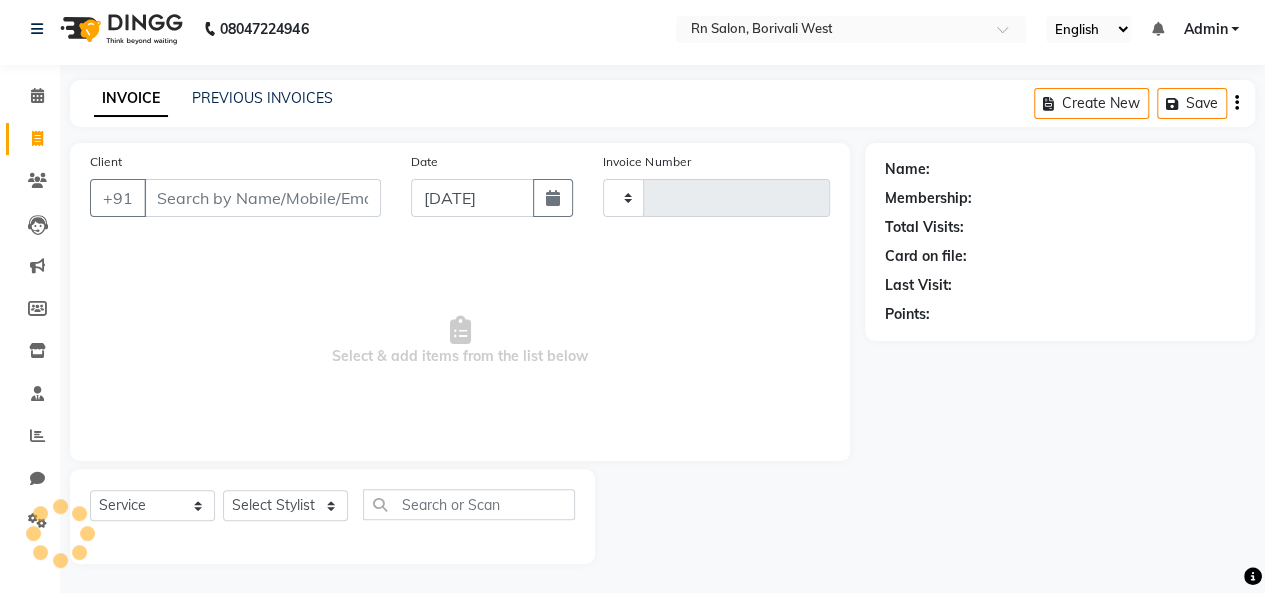 type on "0263" 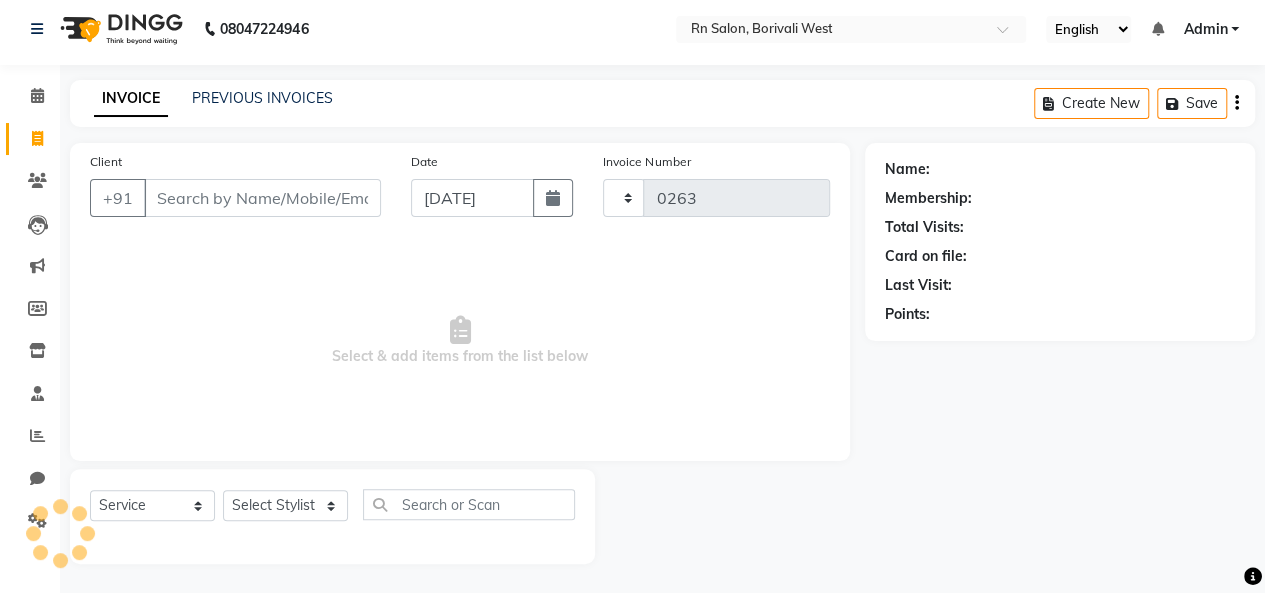 select on "8515" 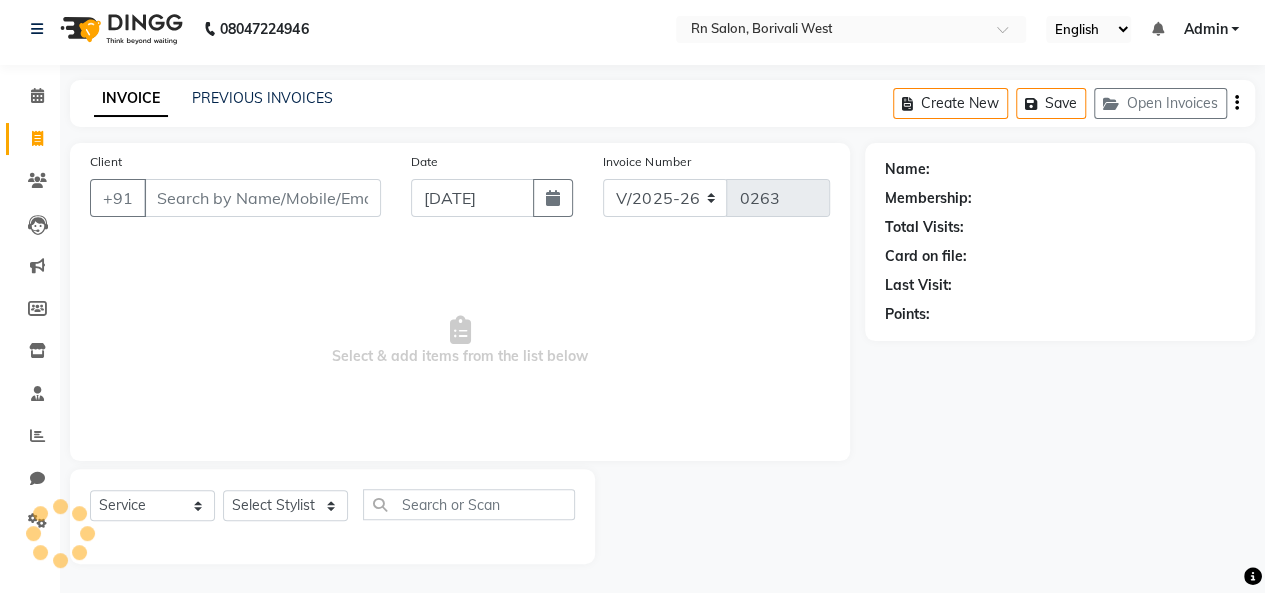 click on "Client" at bounding box center [262, 198] 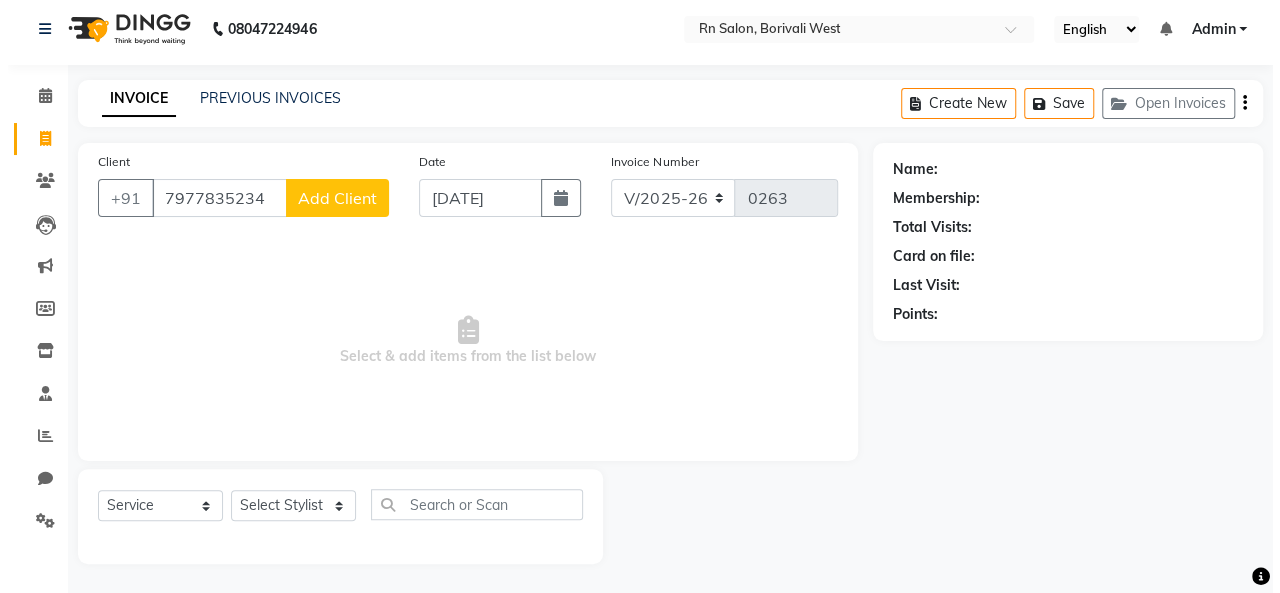 type 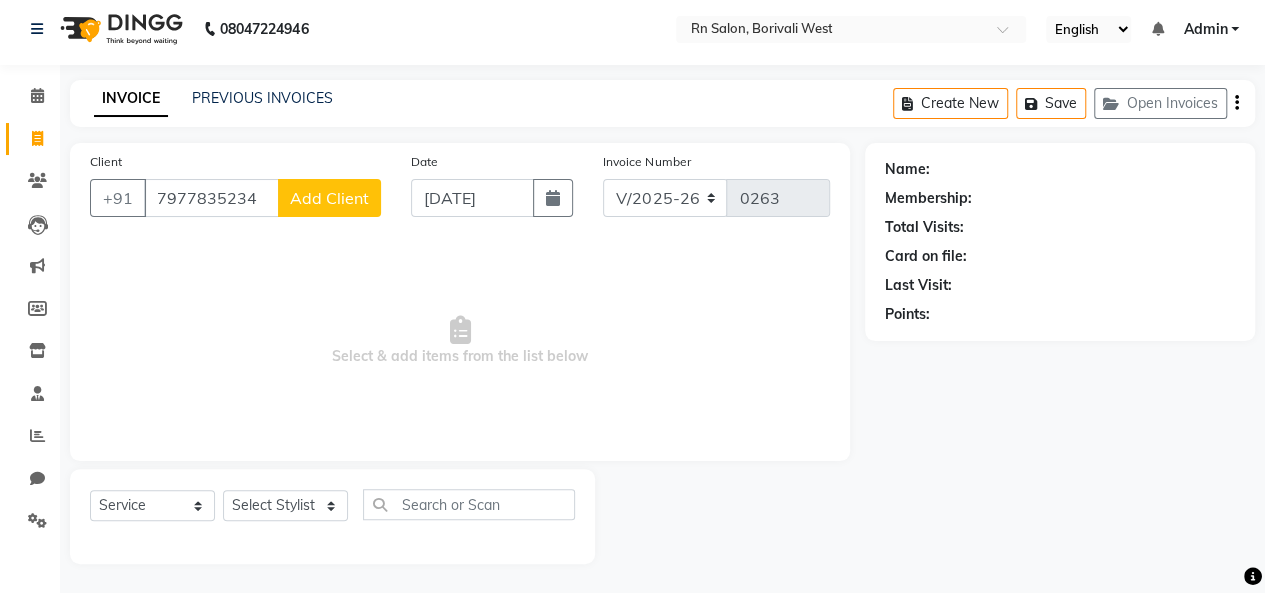 click on "Add Client" 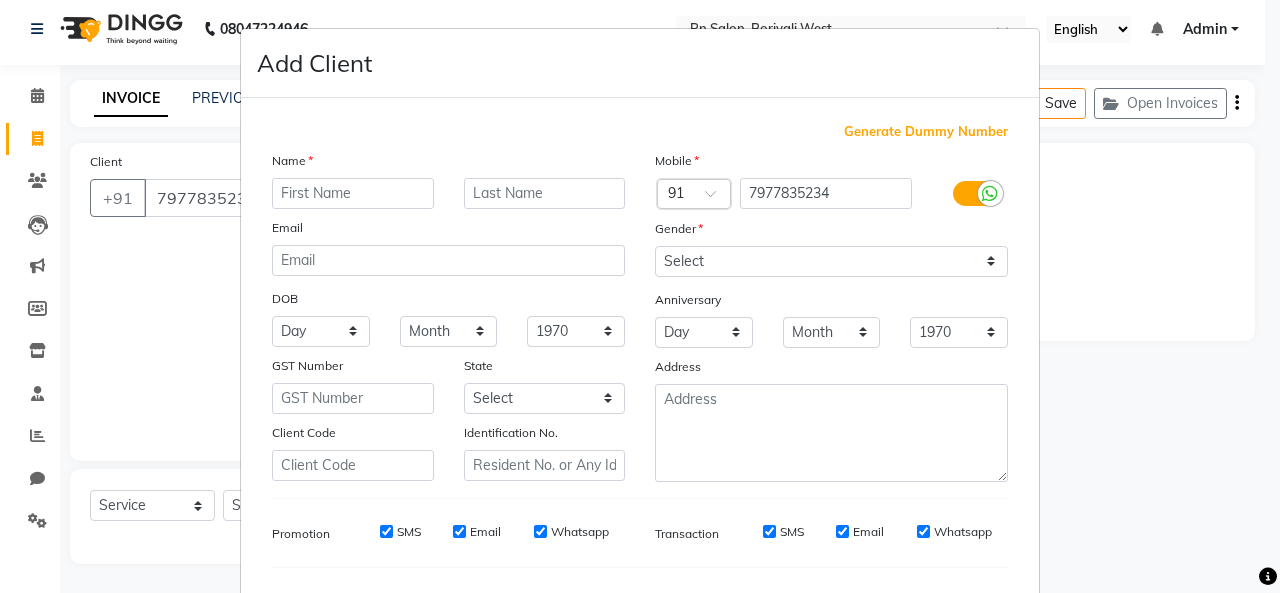 click on "Name Email DOB Day 01 02 03 04 05 06 07 08 09 10 11 12 13 14 15 16 17 18 19 20 21 22 23 24 25 26 27 28 29 30 31 Month January February March April May June July August September October November December 1940 1941 1942 1943 1944 1945 1946 1947 1948 1949 1950 1951 1952 1953 1954 1955 1956 1957 1958 1959 1960 1961 1962 1963 1964 1965 1966 1967 1968 1969 1970 1971 1972 1973 1974 1975 1976 1977 1978 1979 1980 1981 1982 1983 1984 1985 1986 1987 1988 1989 1990 1991 1992 1993 1994 1995 1996 1997 1998 1999 2000 2001 2002 2003 2004 2005 2006 2007 2008 2009 2010 2011 2012 2013 2014 2015 2016 2017 2018 2019 2020 2021 2022 2023 2024 GST Number State Select Andaman and Nicobar Islands Andhra Pradesh Arunachal Pradesh Assam Bihar Chandigarh Chhattisgarh Dadra and Nagar Haveli Daman and Diu Delhi Goa Gujarat Haryana Himachal Pradesh Jammu and Kashmir Jharkhand Karnataka Kerala Lakshadweep Madhya Pradesh Maharashtra Manipur Meghalaya Mizoram Nagaland Odisha Pondicherry Punjab Rajasthan Sikkim Tamil Nadu Telangana Tripura" at bounding box center (448, 316) 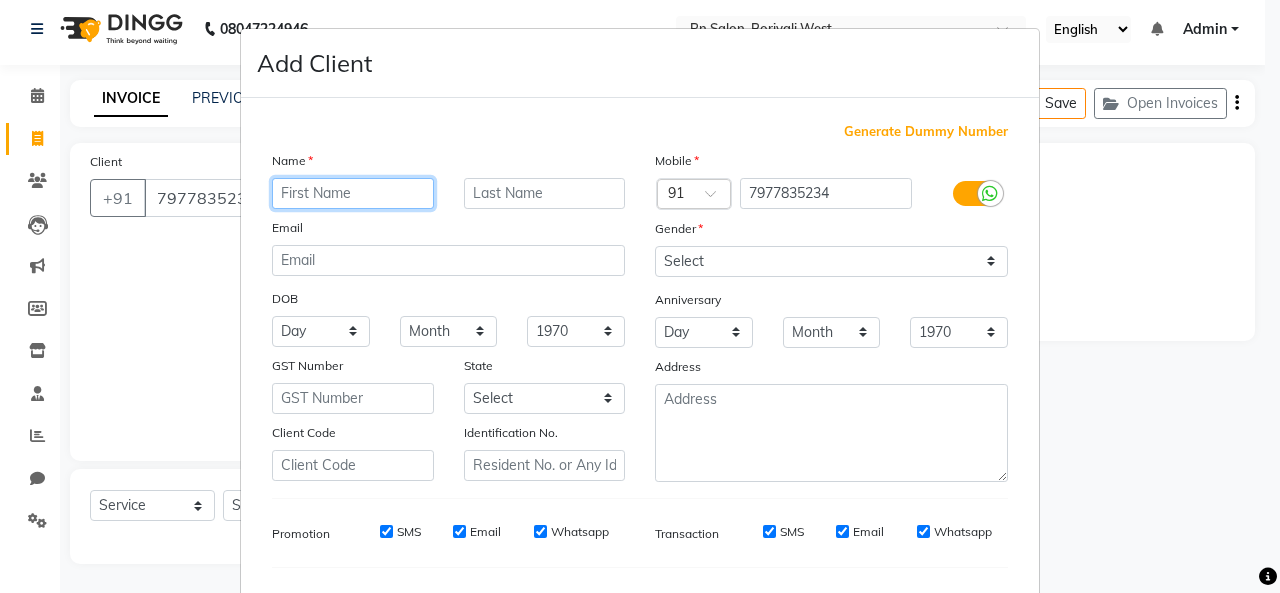 click at bounding box center (353, 193) 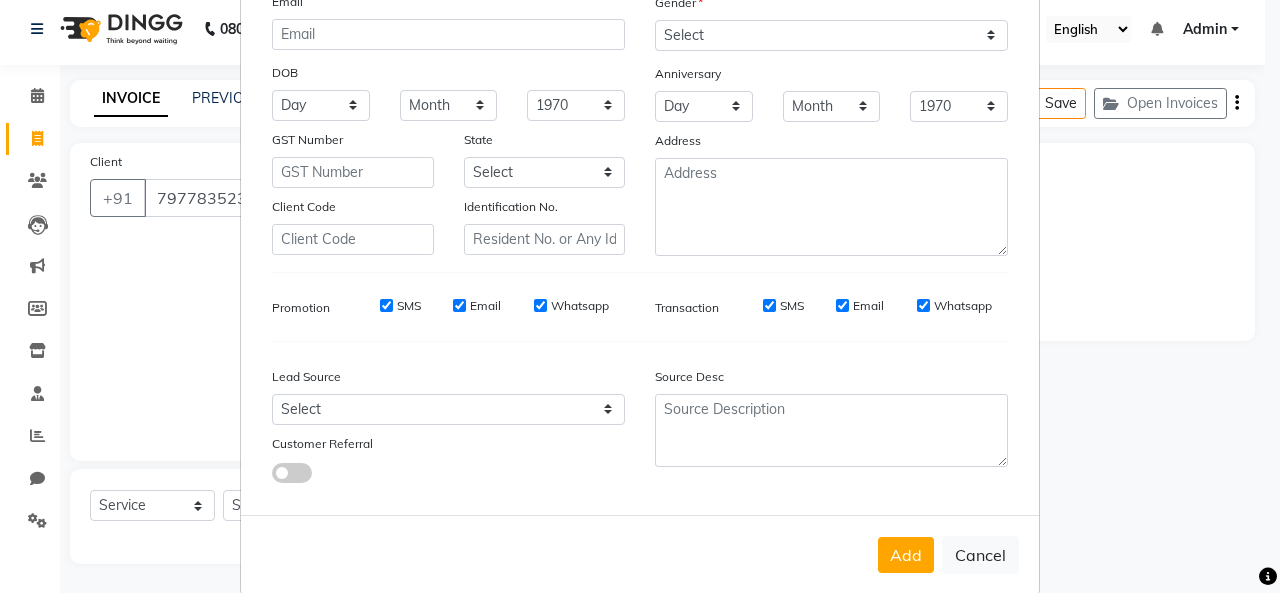 scroll, scrollTop: 252, scrollLeft: 0, axis: vertical 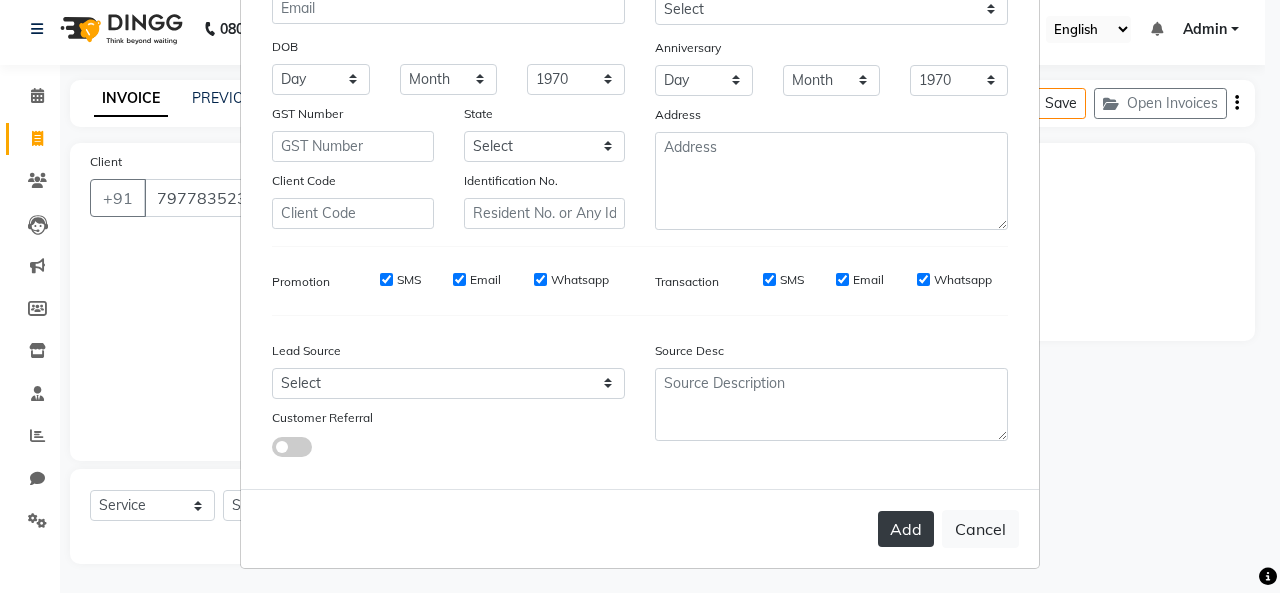 click on "Add" at bounding box center [906, 529] 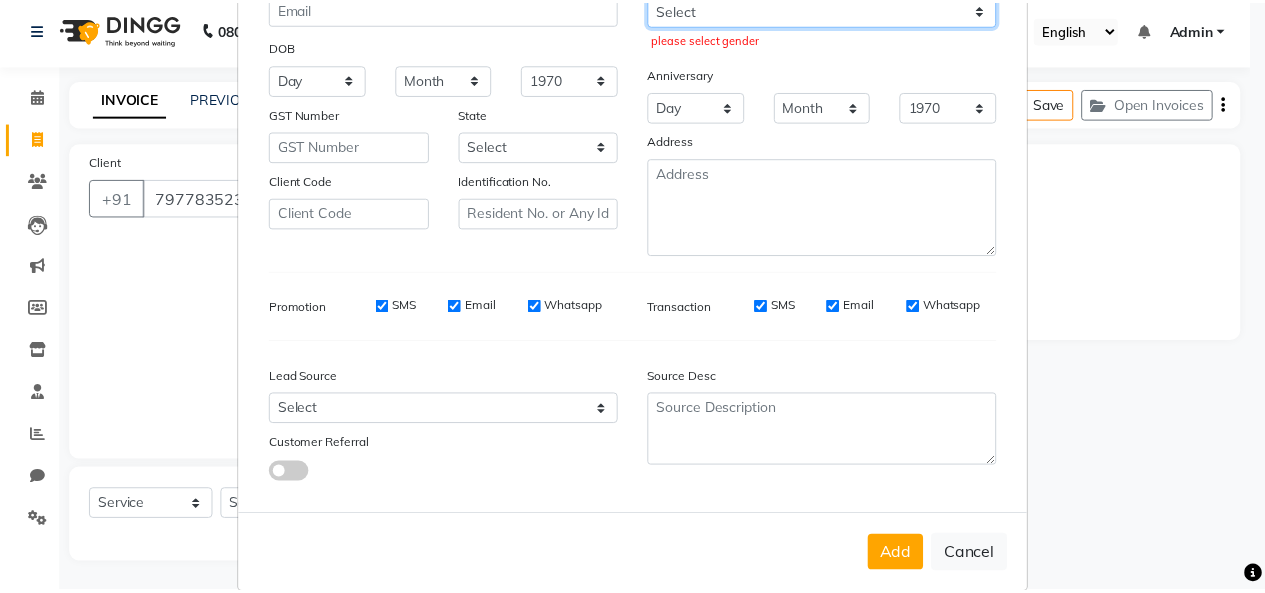 scroll, scrollTop: 244, scrollLeft: 0, axis: vertical 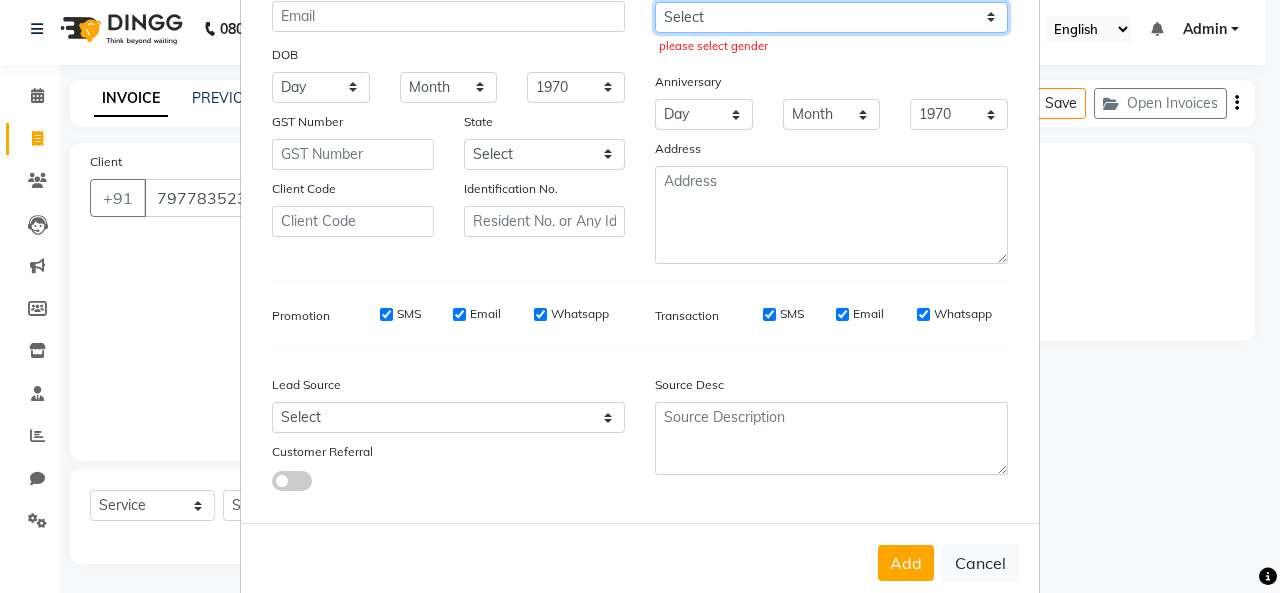 click on "Select Male Female Other Prefer Not To Say" at bounding box center [831, 17] 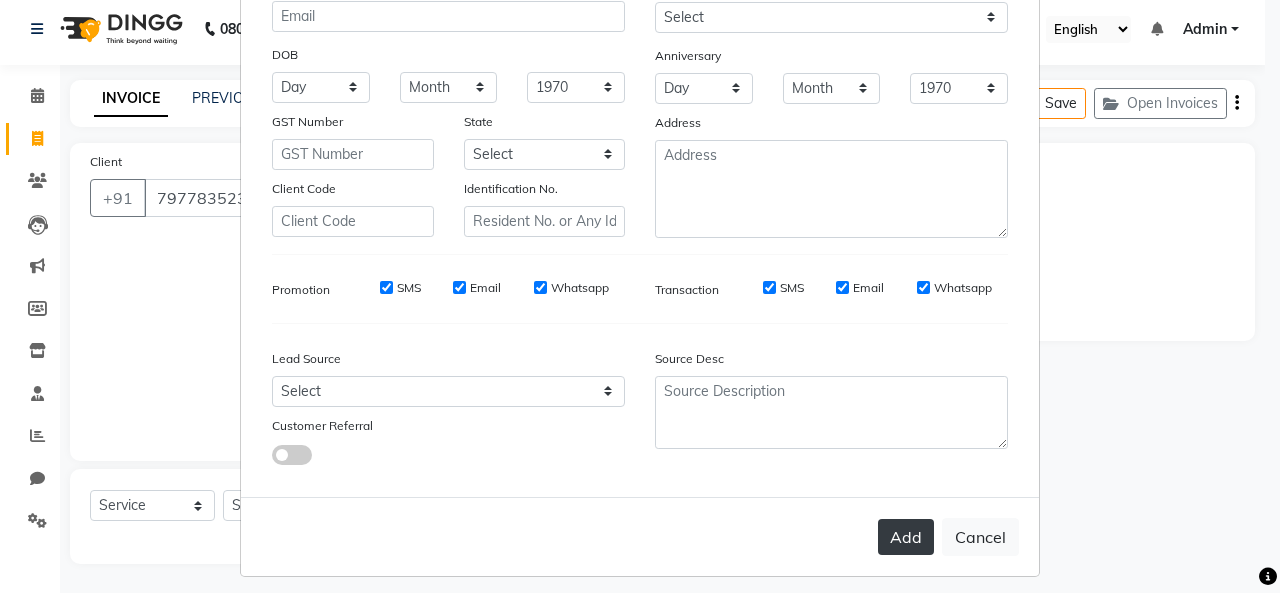click on "Add" at bounding box center [906, 537] 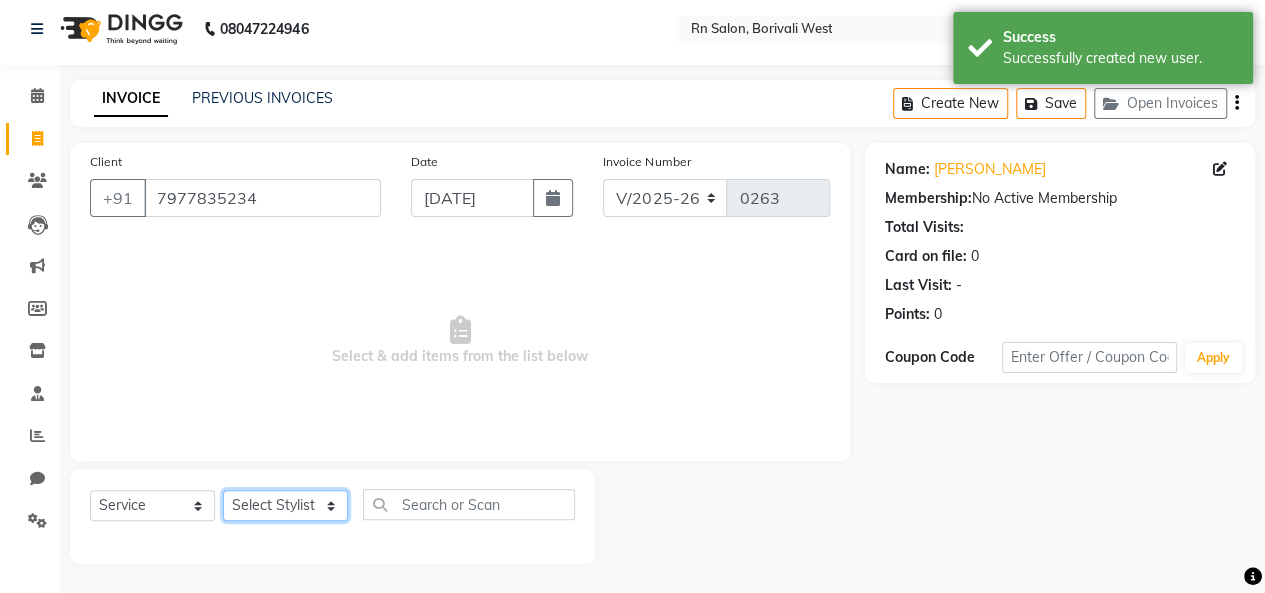 click on "Select Stylist [PERSON_NAME] [PERSON_NAME] parking [PERSON_NAME] master Luv kush tripathi [PERSON_NAME] [PERSON_NAME] [PERSON_NAME] [PERSON_NAME] [PERSON_NAME] Mali [PERSON_NAME]" 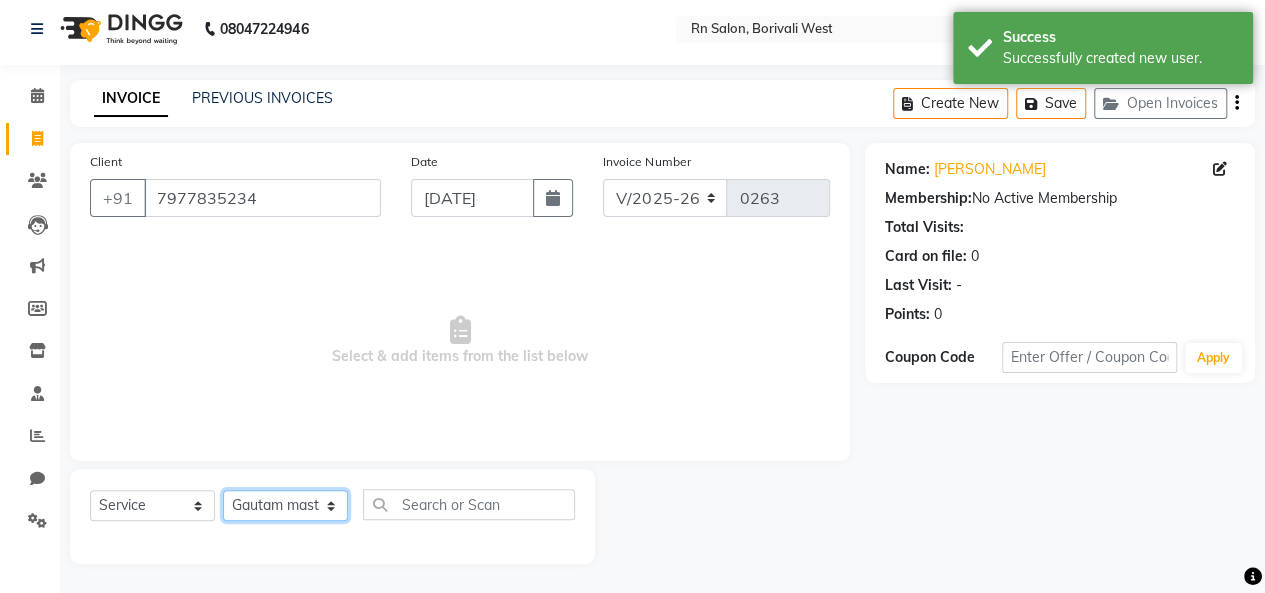 click on "Select Stylist [PERSON_NAME] [PERSON_NAME] parking [PERSON_NAME] master Luv kush tripathi [PERSON_NAME] [PERSON_NAME] [PERSON_NAME] [PERSON_NAME] [PERSON_NAME] Mali [PERSON_NAME]" 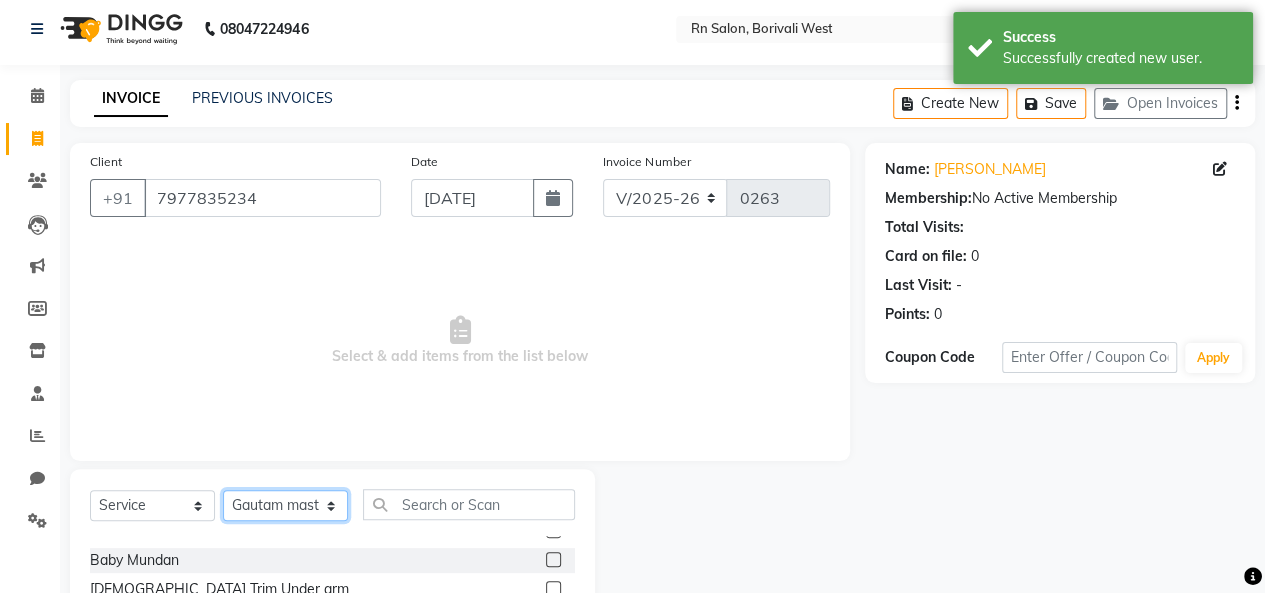 scroll, scrollTop: 300, scrollLeft: 0, axis: vertical 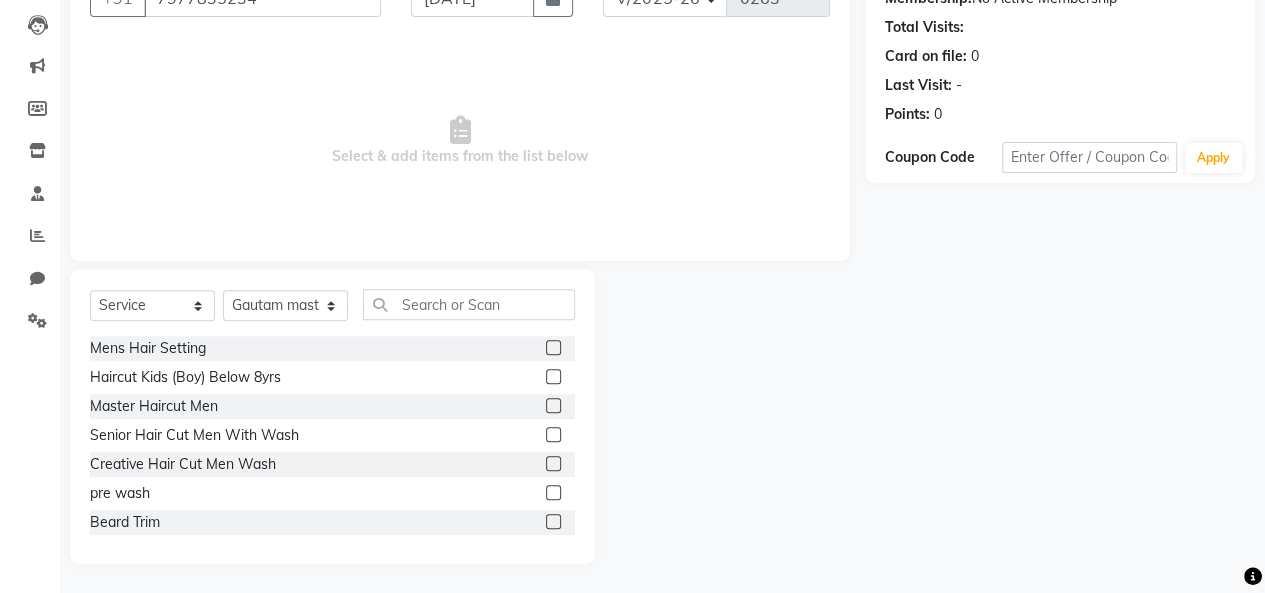 click 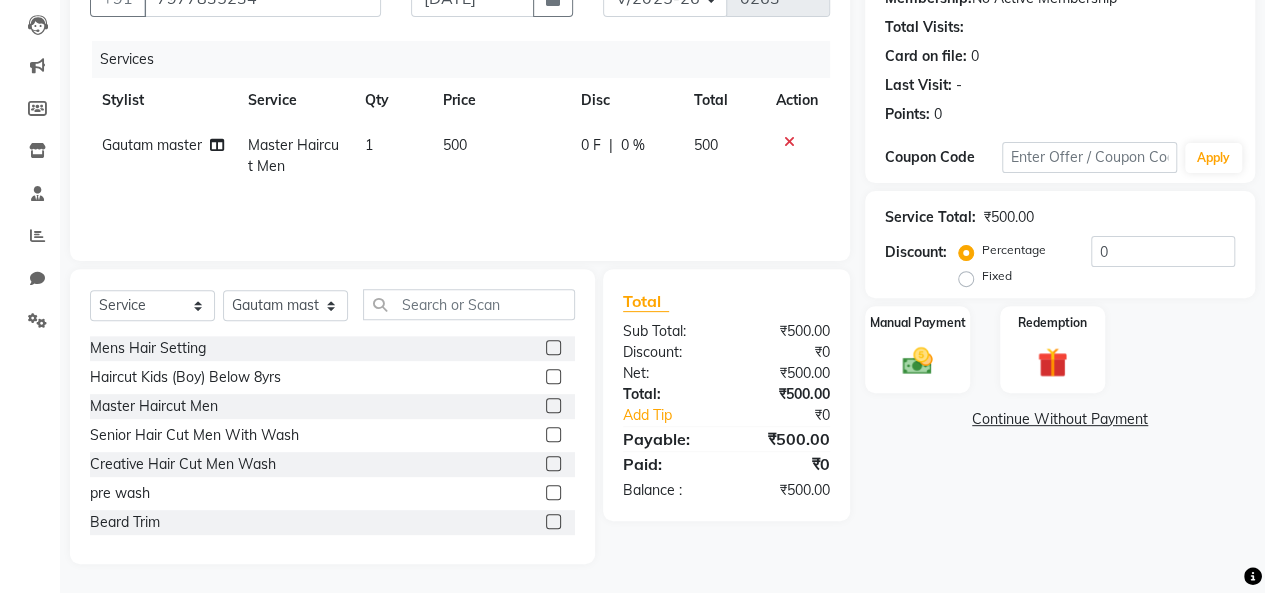 click on "500" 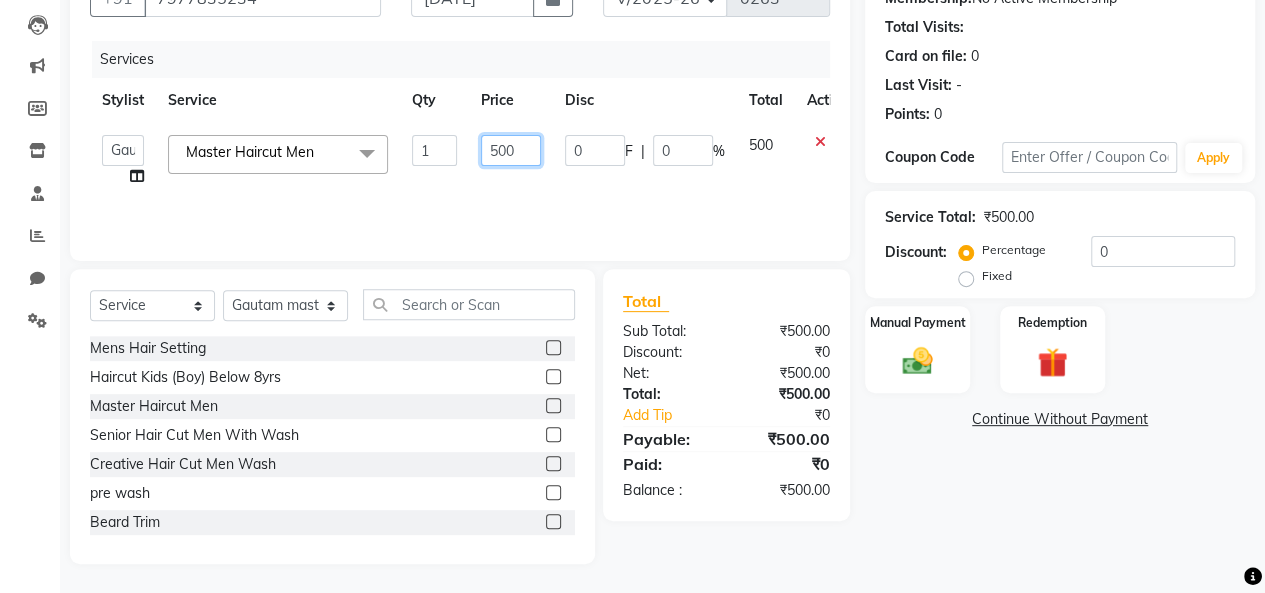 click on "500" 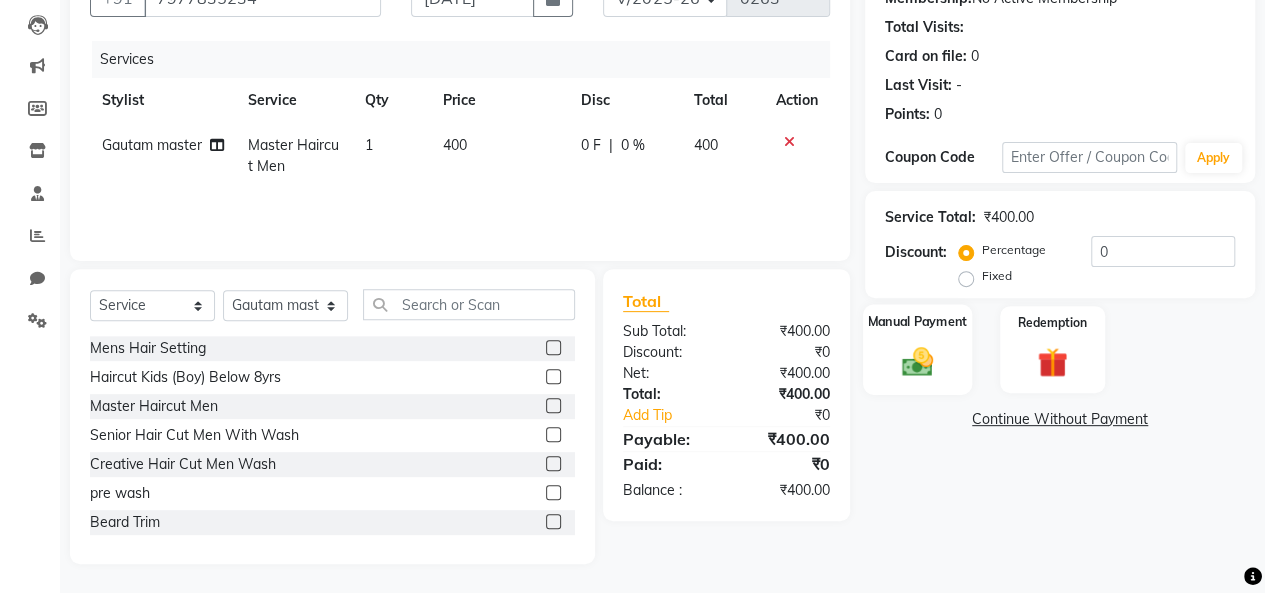 click 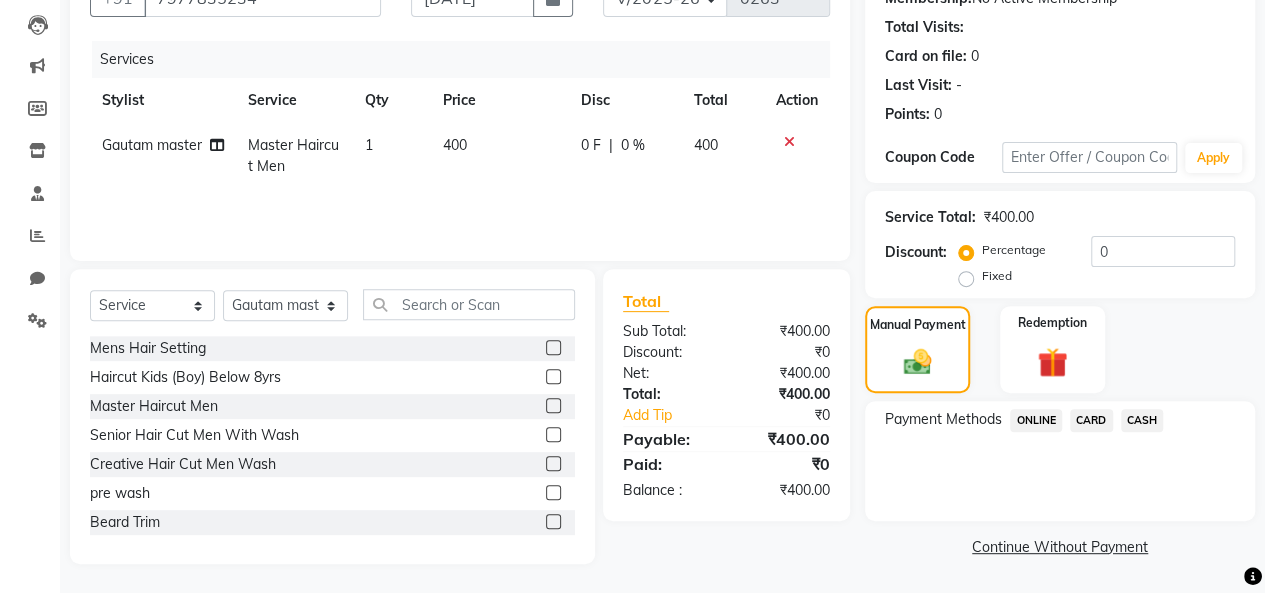 click on "ONLINE" 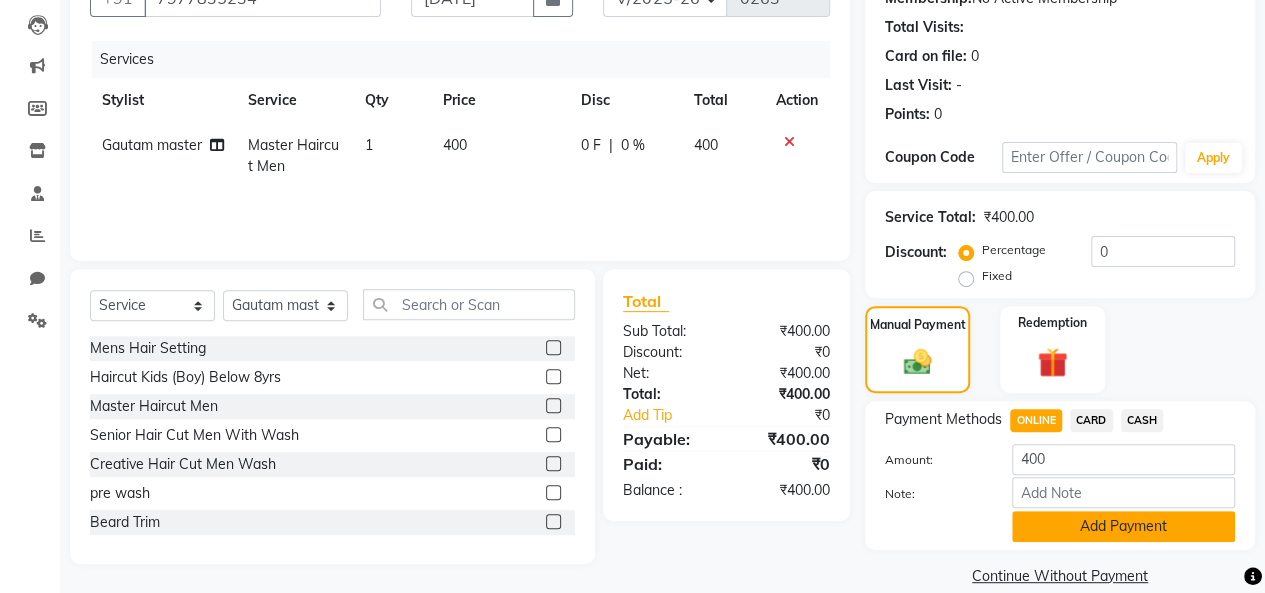 click on "Add Payment" 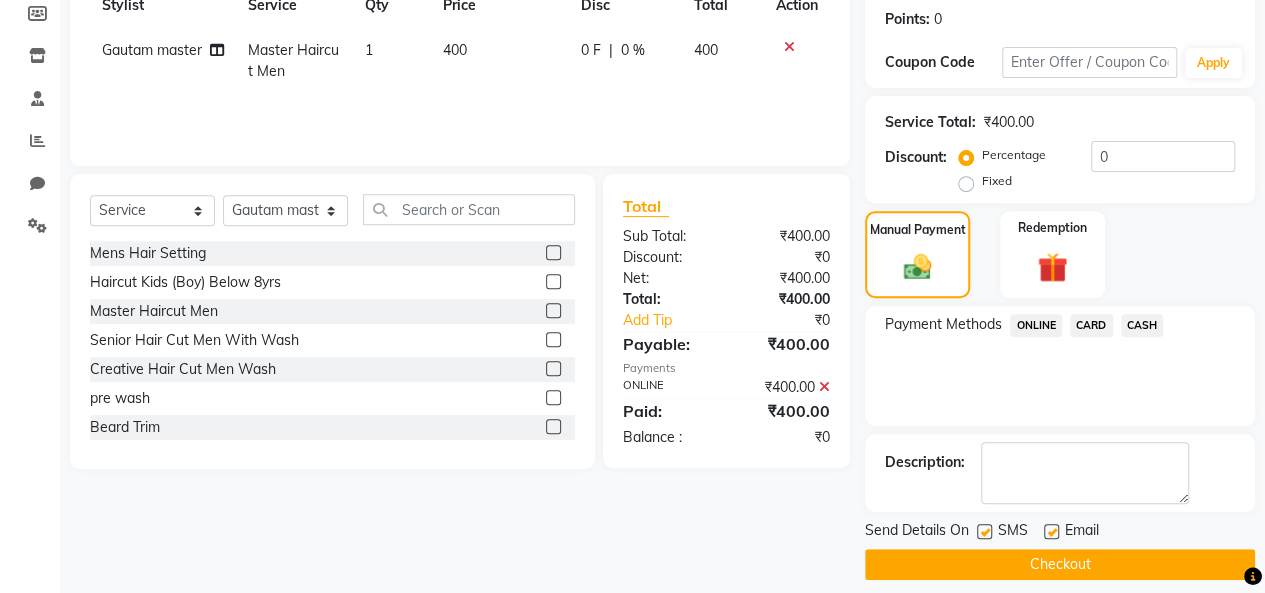 scroll, scrollTop: 316, scrollLeft: 0, axis: vertical 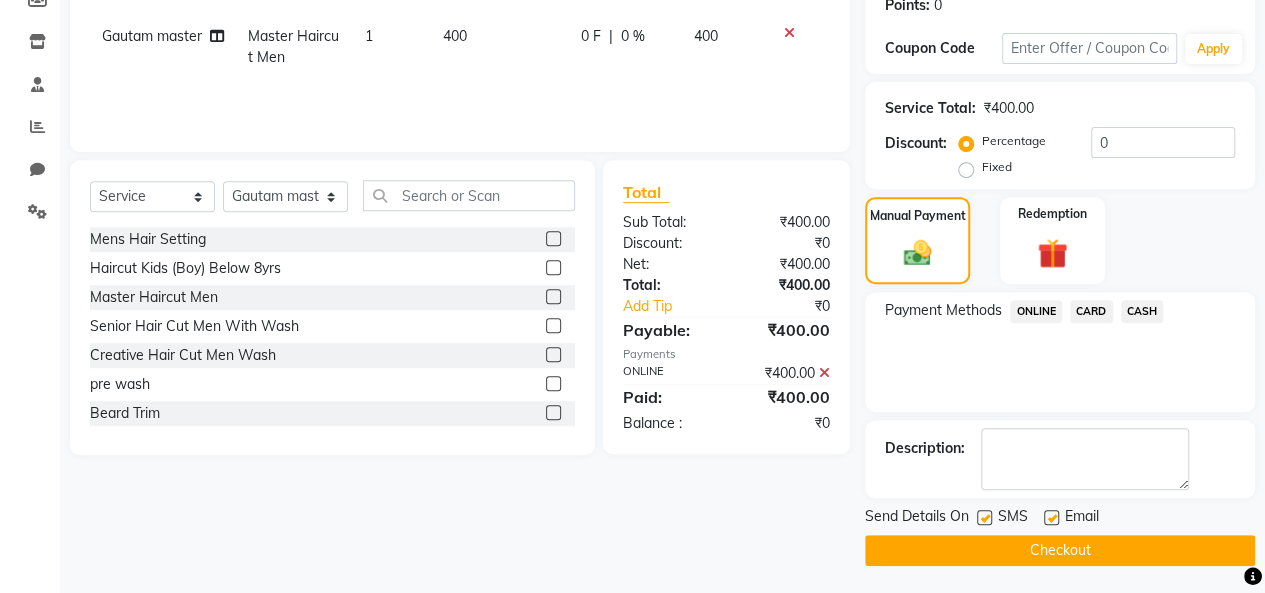 click on "Checkout" 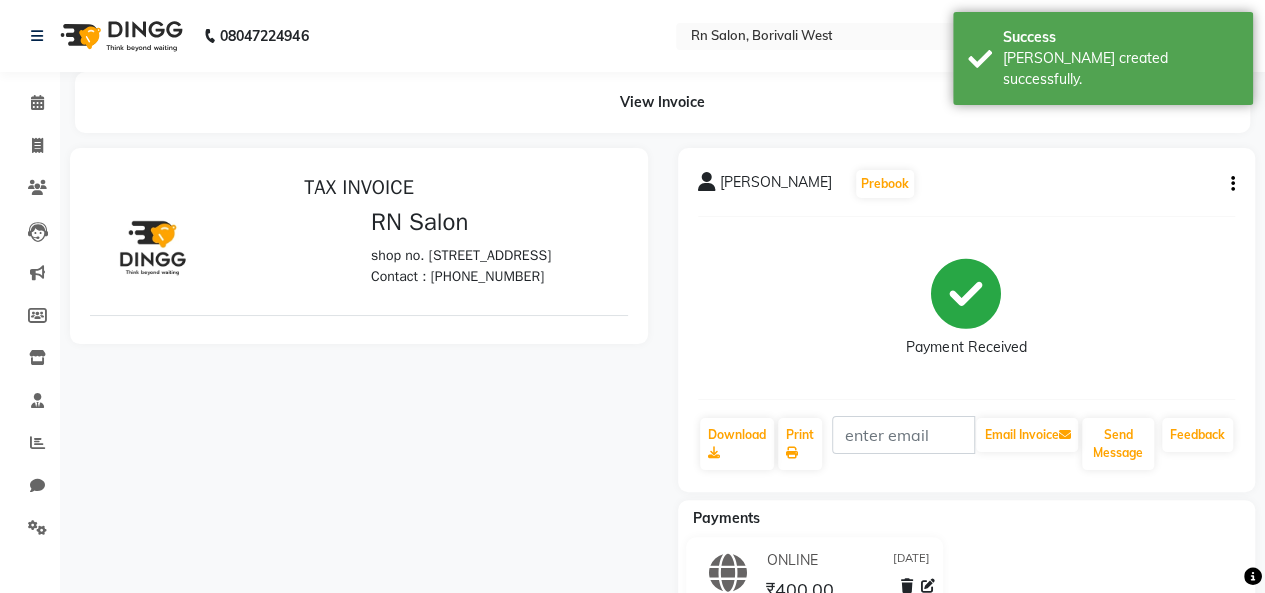 scroll, scrollTop: 0, scrollLeft: 0, axis: both 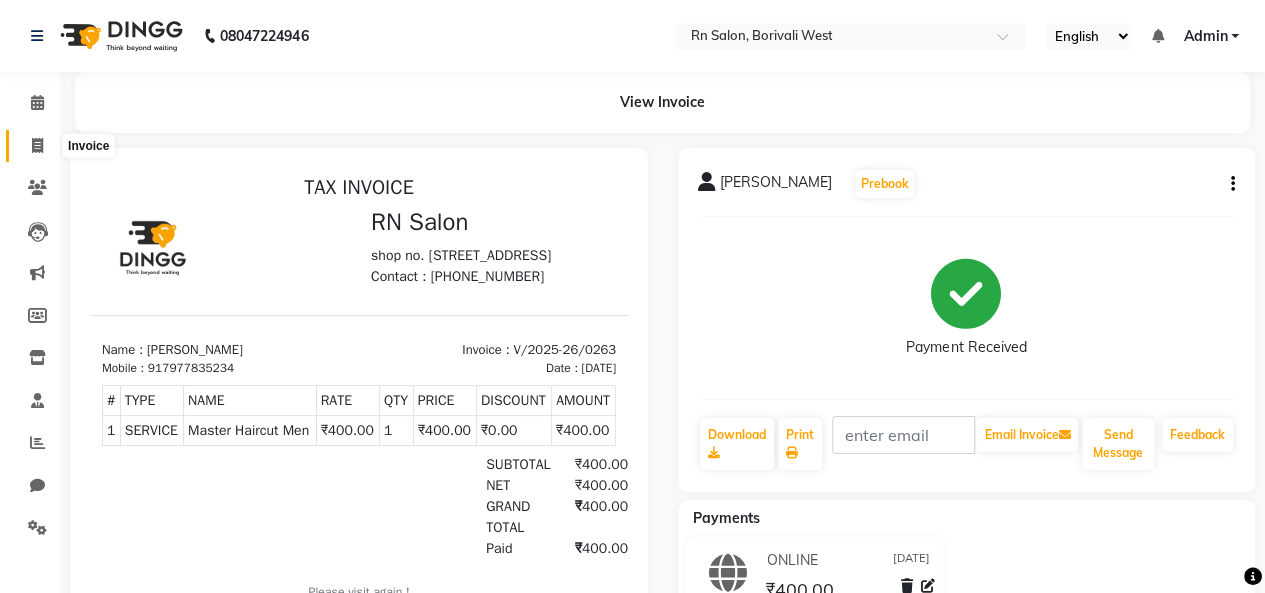 click 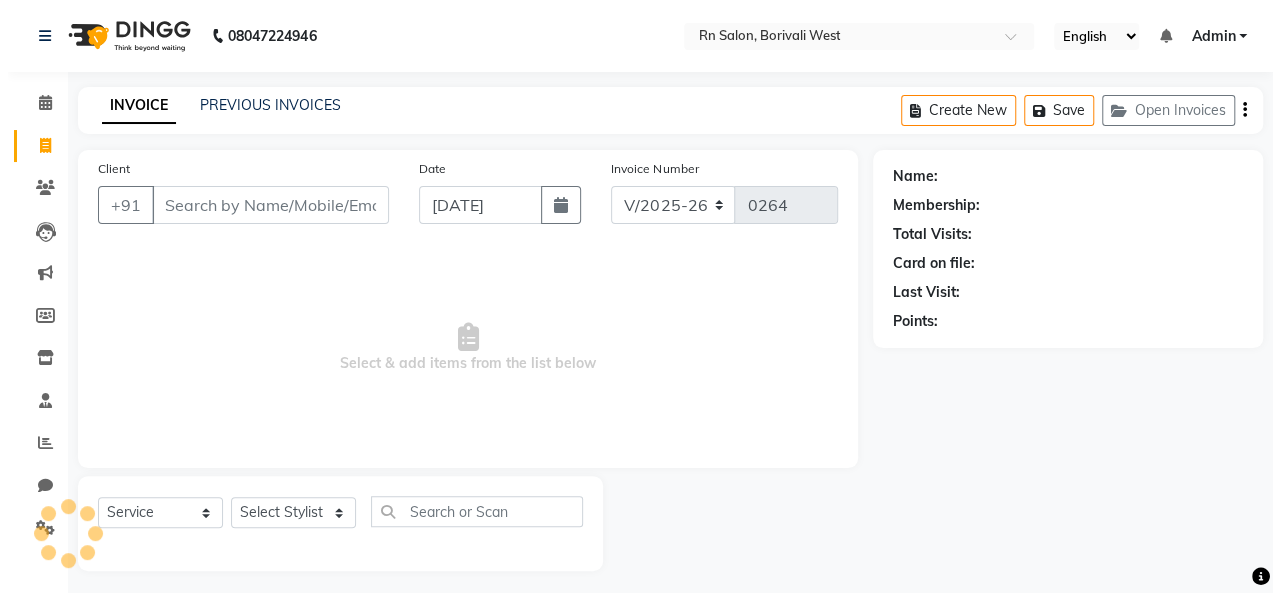 scroll, scrollTop: 7, scrollLeft: 0, axis: vertical 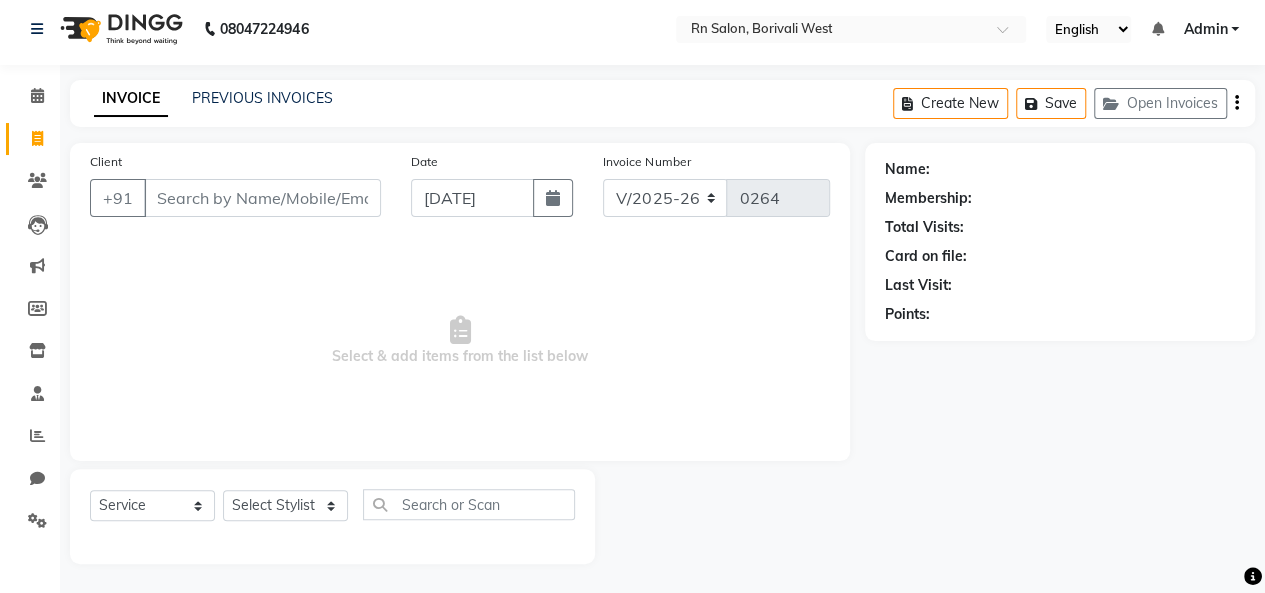 click on "Select & add items from the list below" at bounding box center [460, 341] 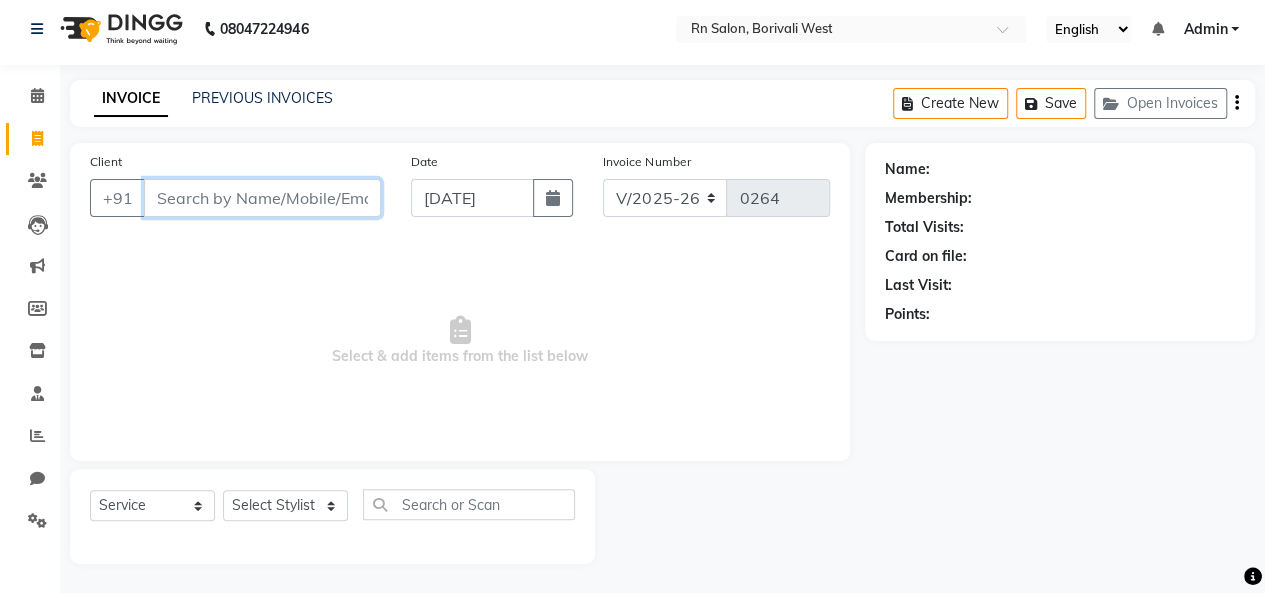 click on "Client" at bounding box center [262, 198] 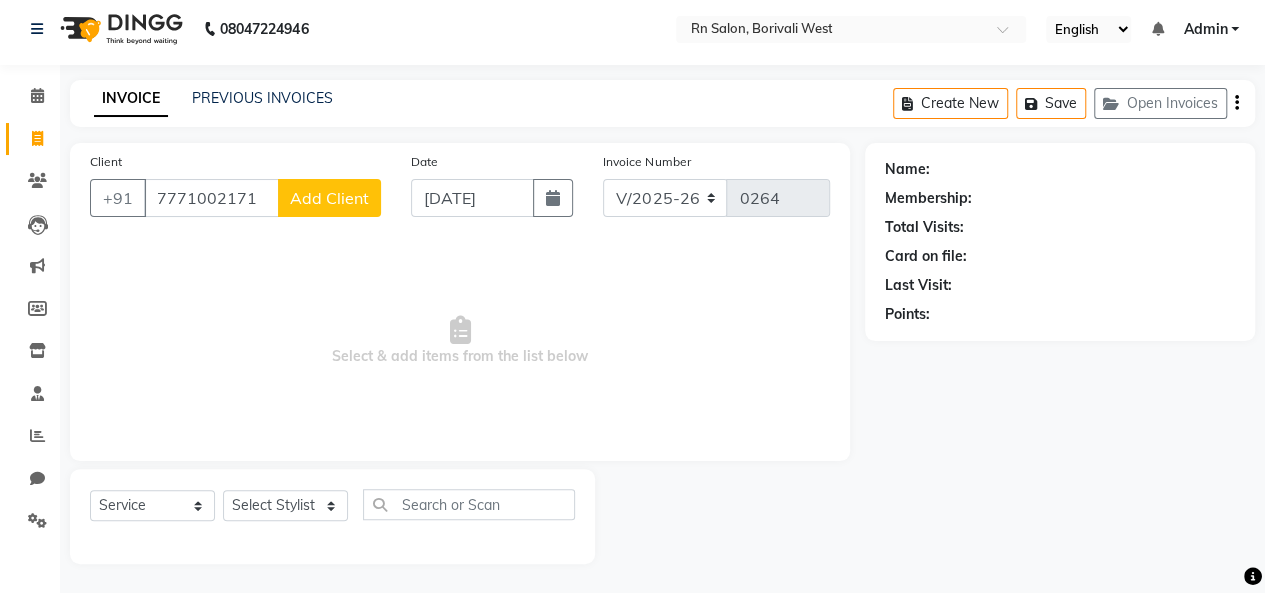 click on "Add Client" 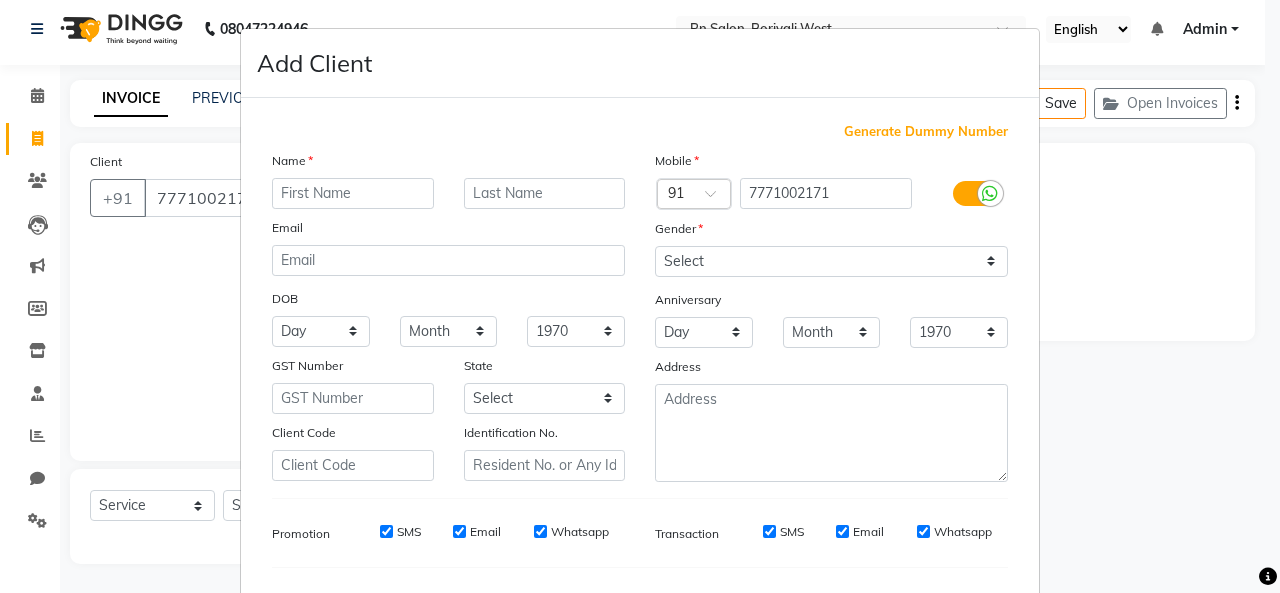 click at bounding box center (353, 193) 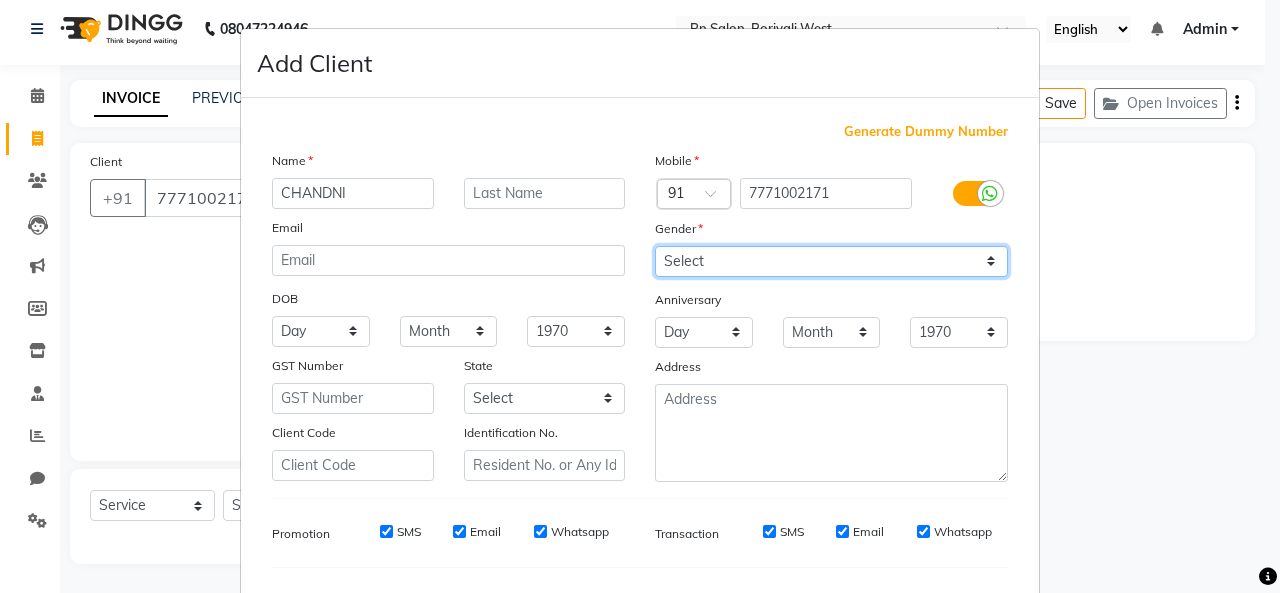 click on "Select Male Female Other Prefer Not To Say" at bounding box center [831, 261] 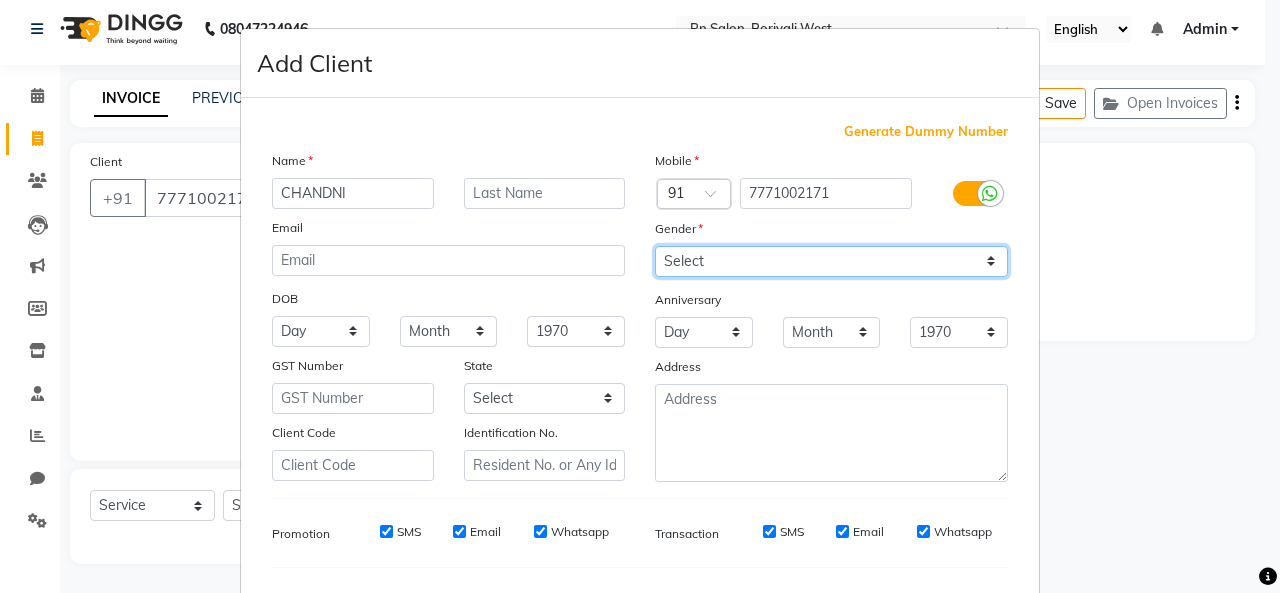 click on "Select Male Female Other Prefer Not To Say" at bounding box center (831, 261) 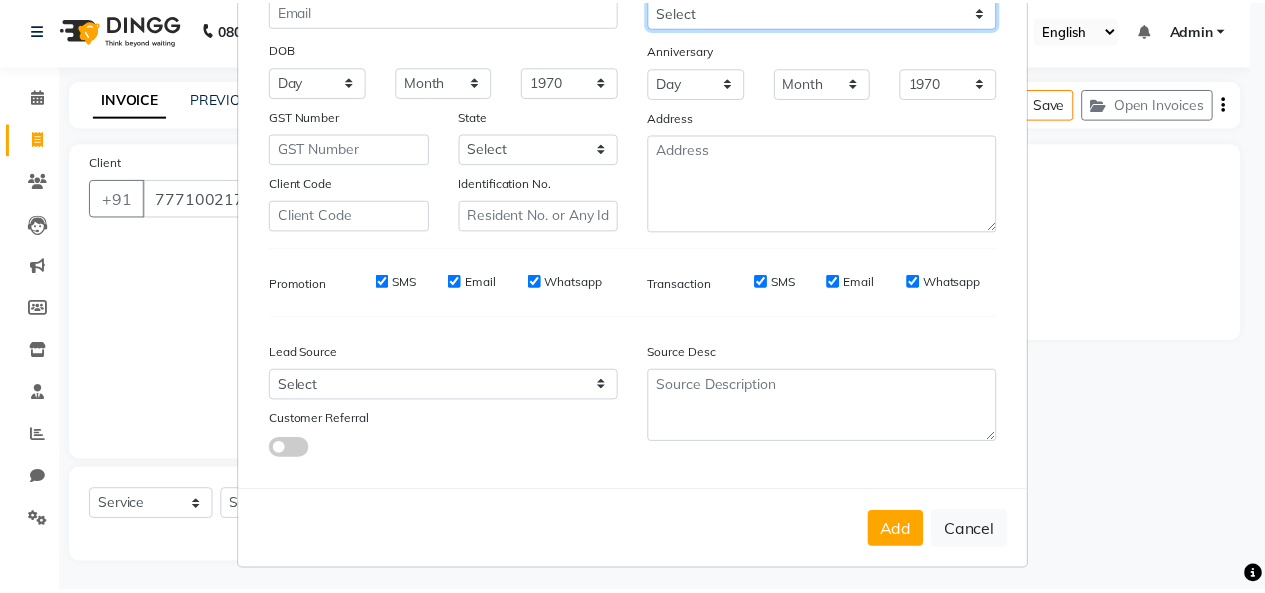 scroll, scrollTop: 252, scrollLeft: 0, axis: vertical 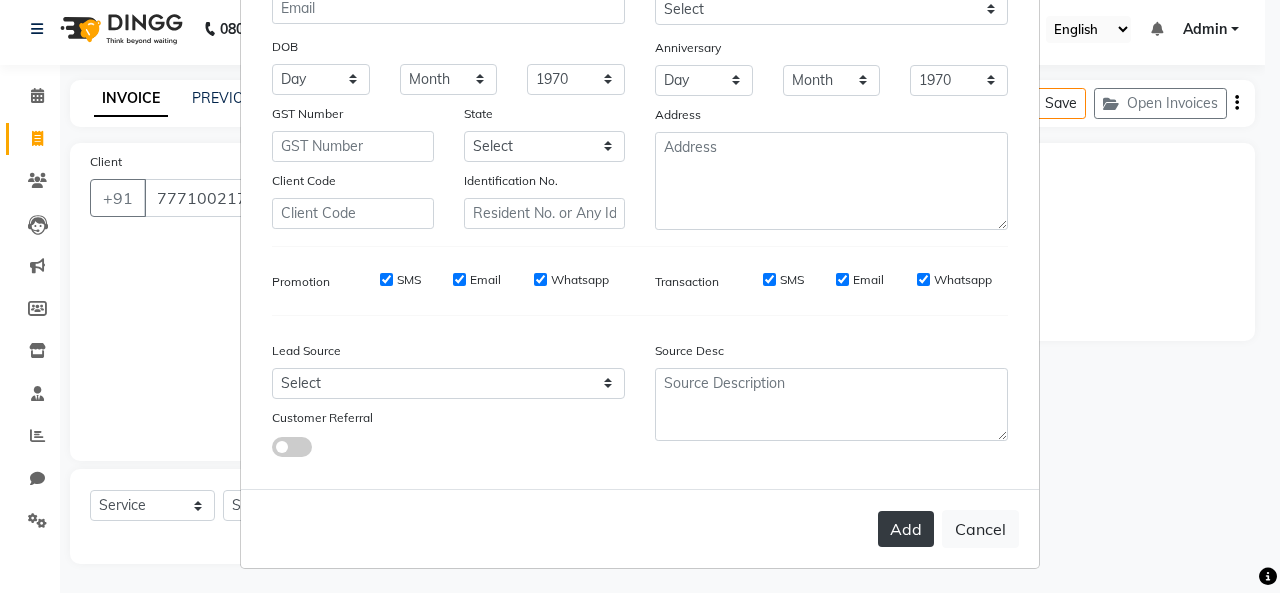 click on "Add" at bounding box center [906, 529] 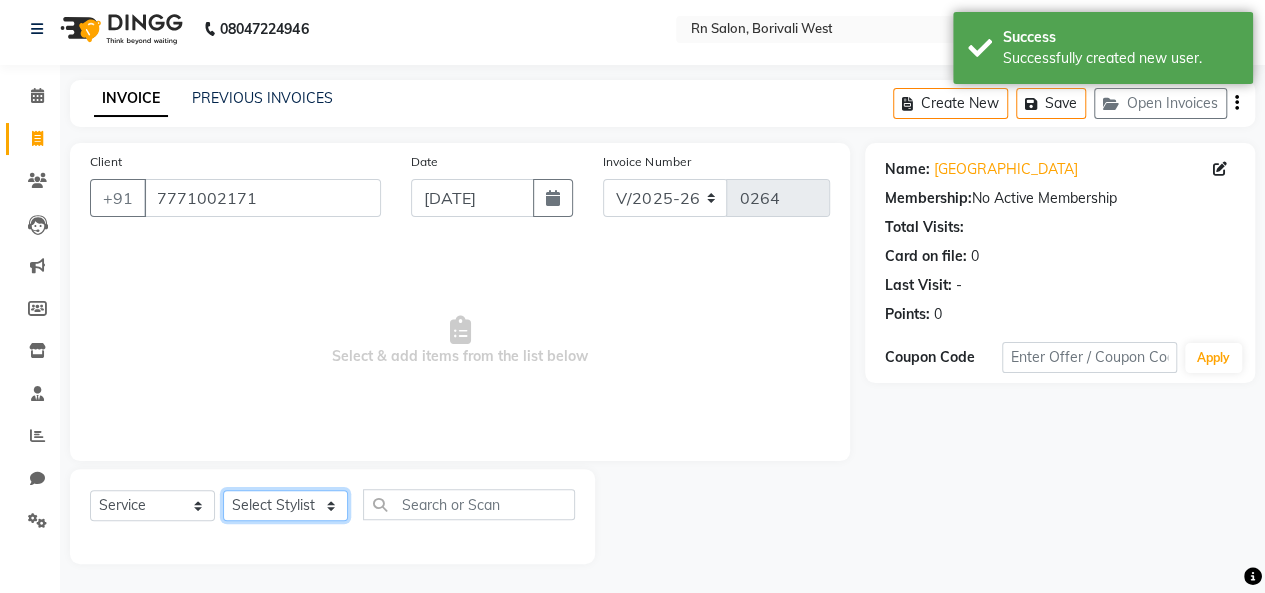 click on "Select Stylist [PERSON_NAME] [PERSON_NAME] parking [PERSON_NAME] master Luv kush tripathi [PERSON_NAME] [PERSON_NAME] [PERSON_NAME] [PERSON_NAME] [PERSON_NAME] Mali [PERSON_NAME]" 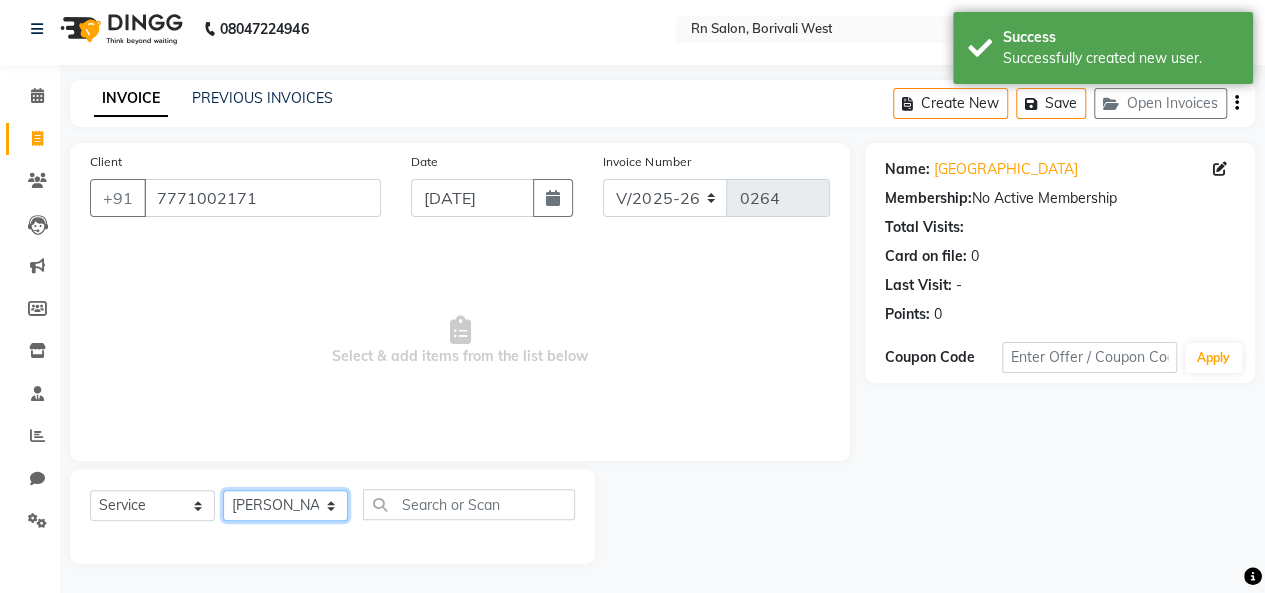 click on "Select Stylist [PERSON_NAME] [PERSON_NAME] parking [PERSON_NAME] master Luv kush tripathi [PERSON_NAME] [PERSON_NAME] [PERSON_NAME] [PERSON_NAME] [PERSON_NAME] Mali [PERSON_NAME]" 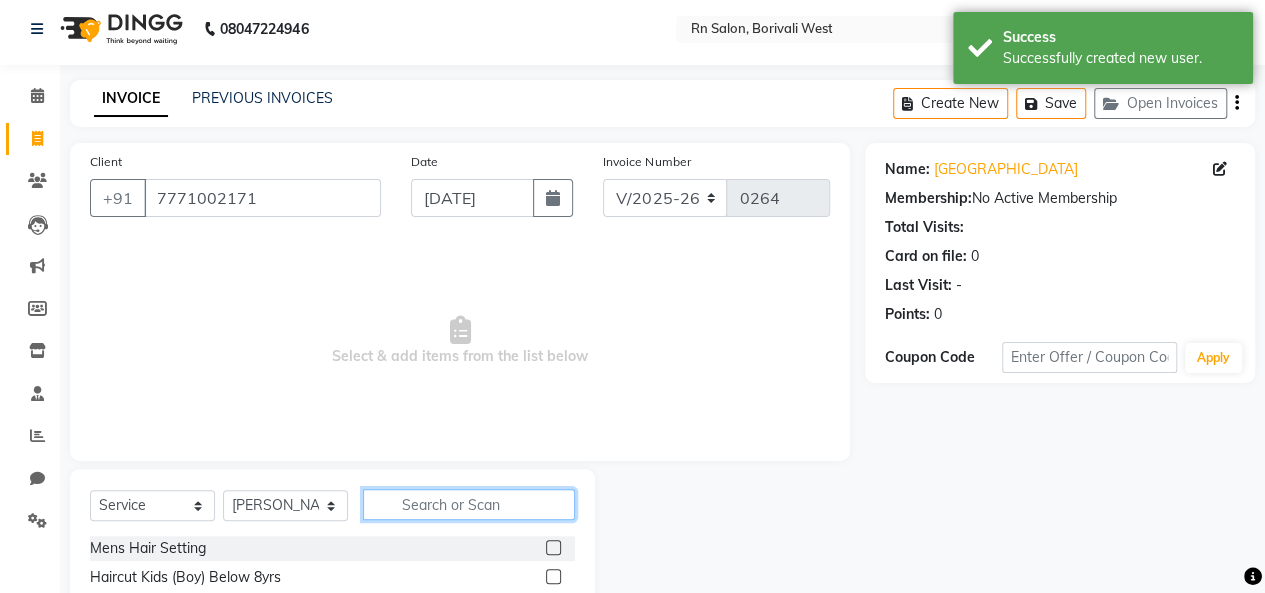 click 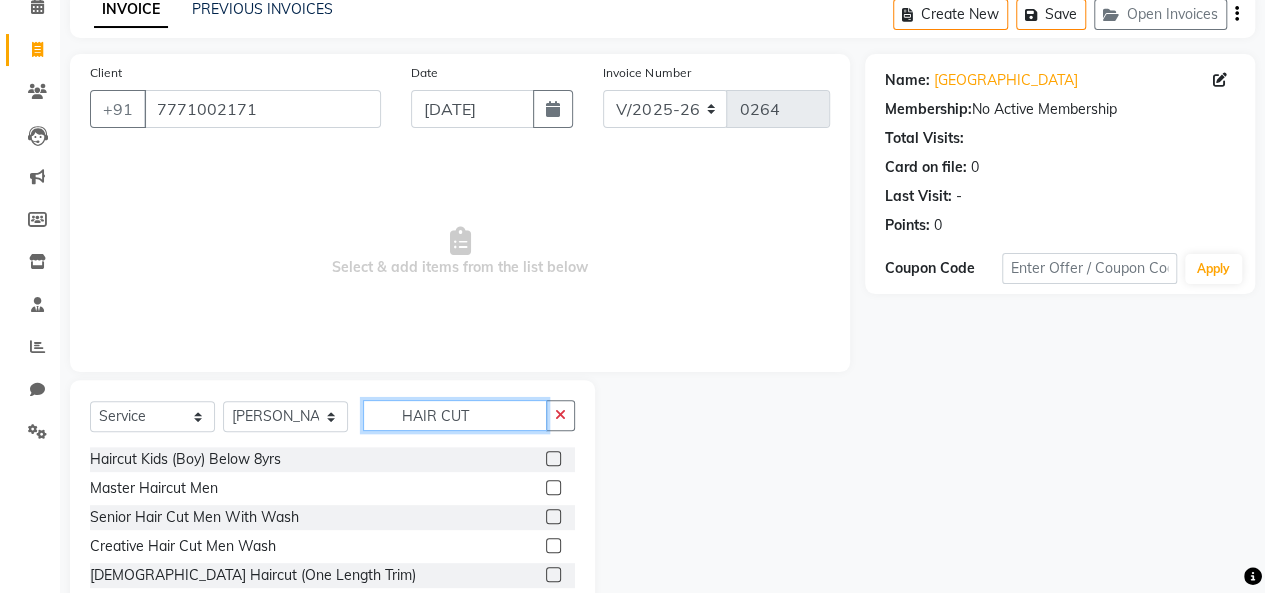 scroll, scrollTop: 207, scrollLeft: 0, axis: vertical 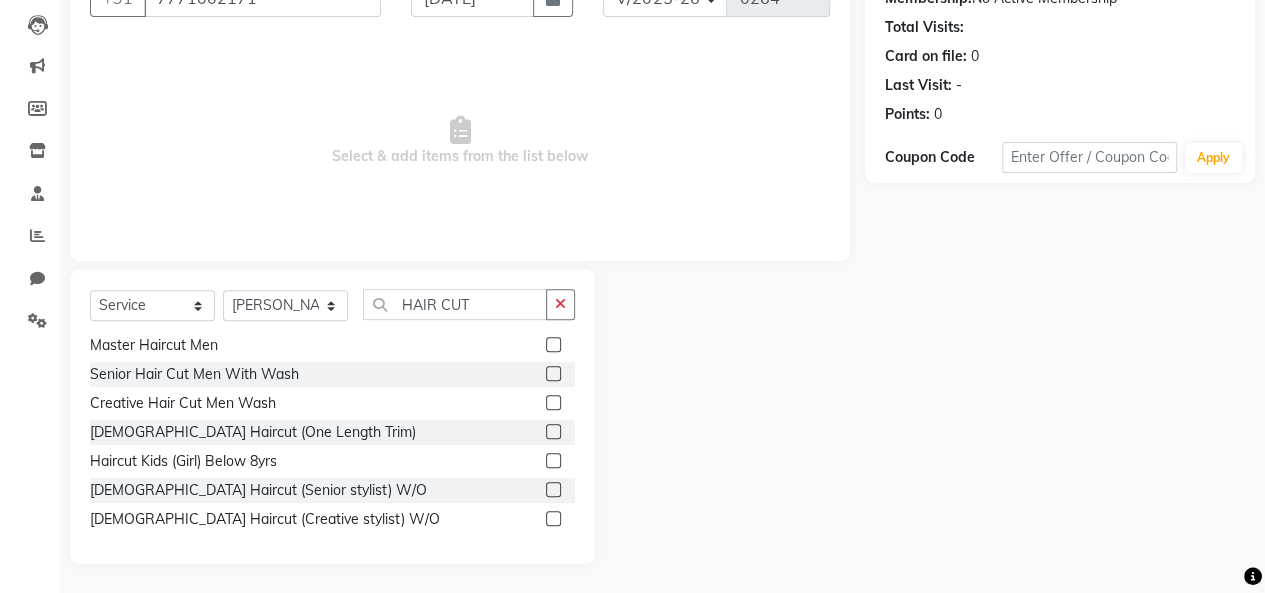 click on "[DEMOGRAPHIC_DATA] Haircut (Creative stylist) W/O" 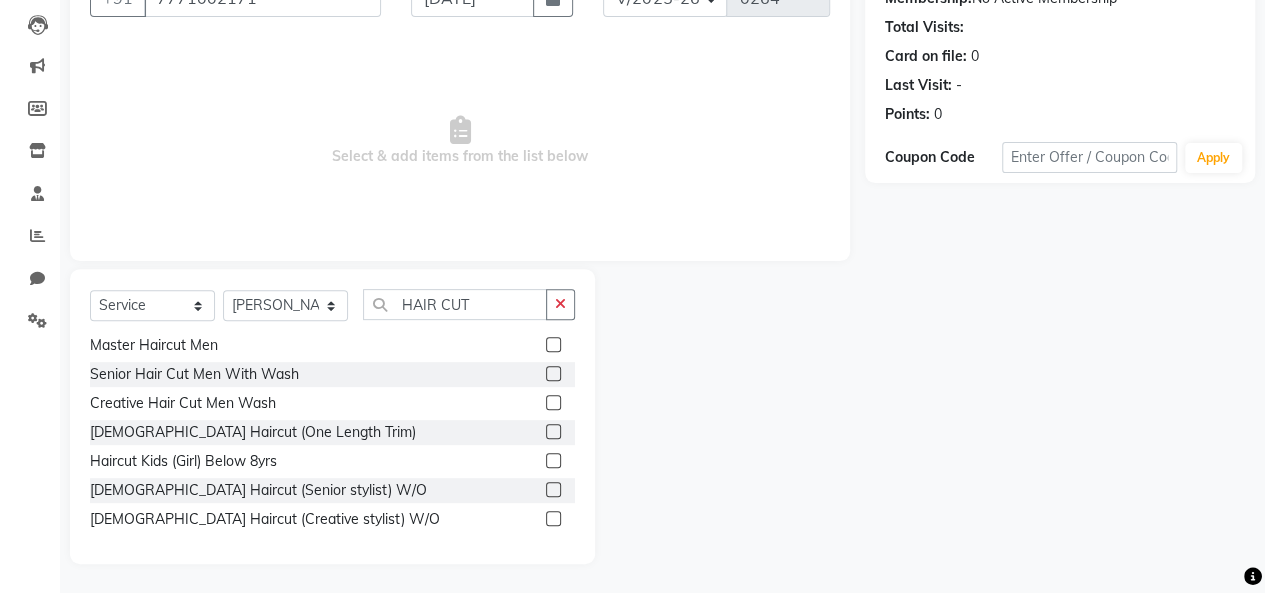 click 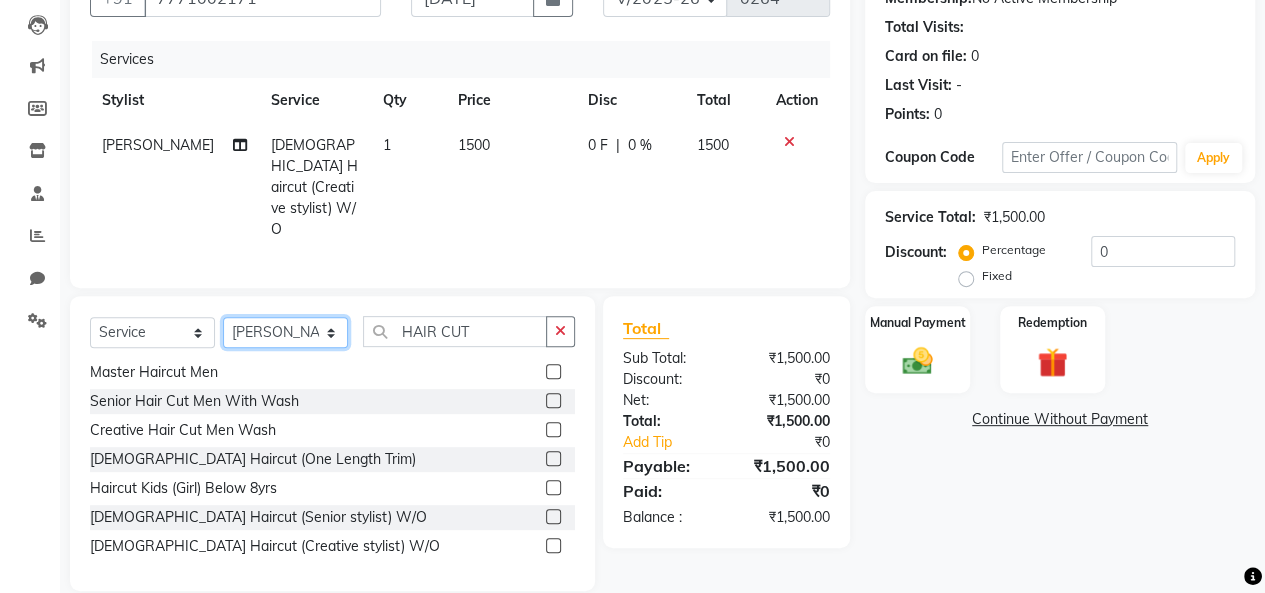 click on "Select Stylist [PERSON_NAME] [PERSON_NAME] parking [PERSON_NAME] master Luv kush tripathi [PERSON_NAME] [PERSON_NAME] [PERSON_NAME] [PERSON_NAME] [PERSON_NAME] Mali [PERSON_NAME]" 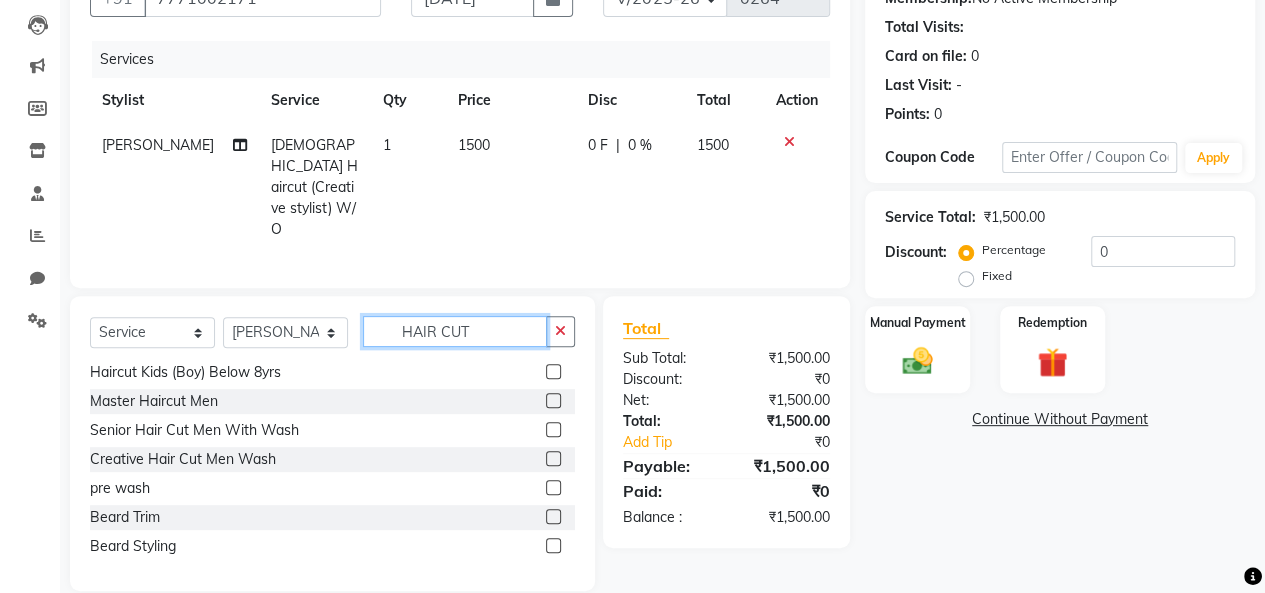 click on "HAIR CUT" 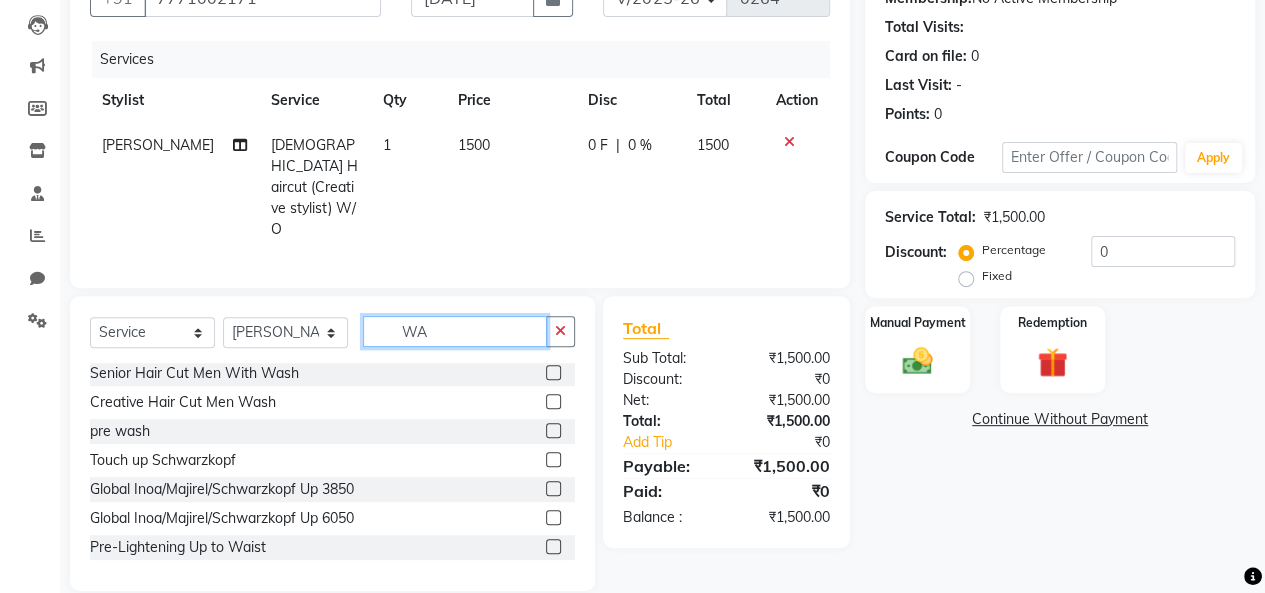 scroll, scrollTop: 0, scrollLeft: 0, axis: both 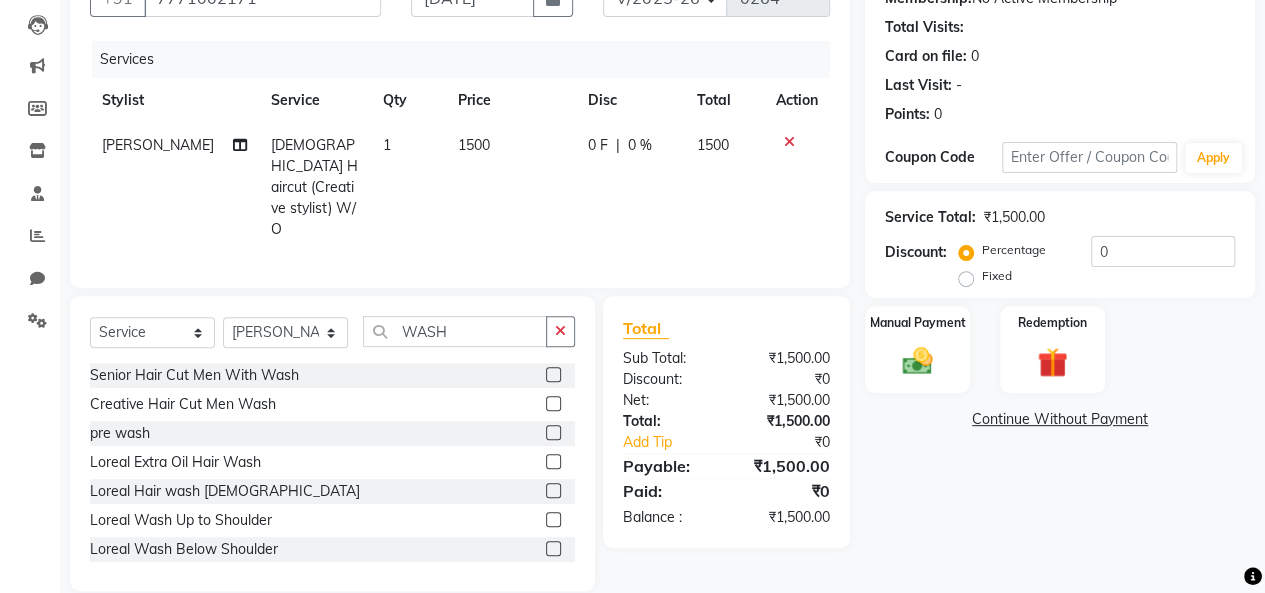 click 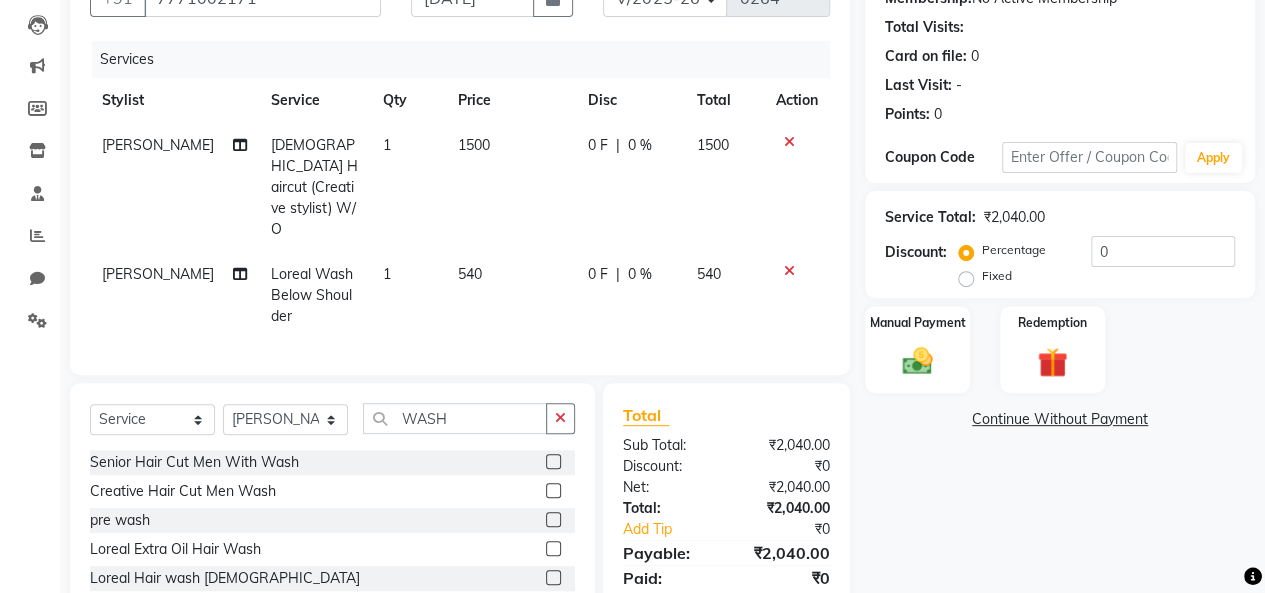 click on "540" 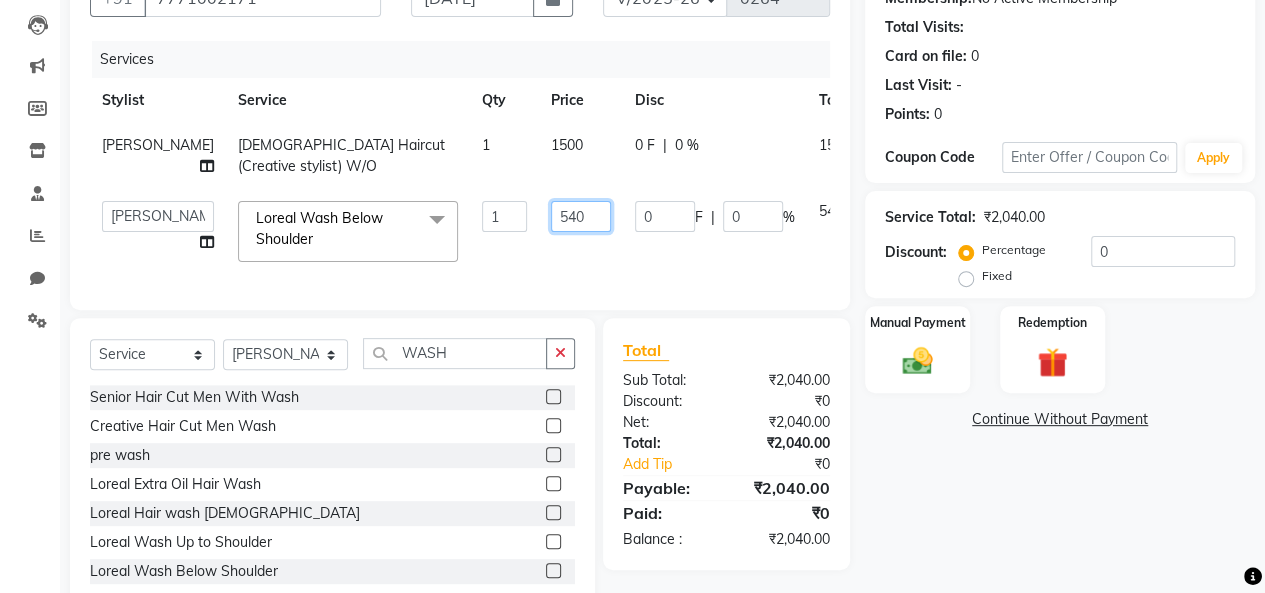 click on "540" 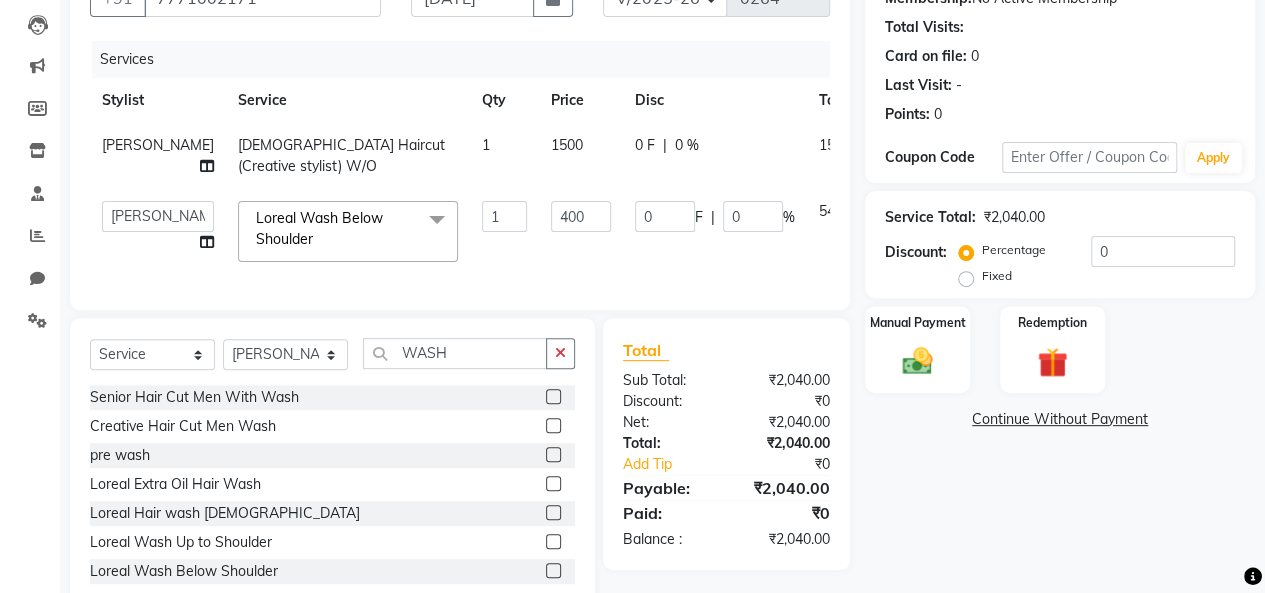 click on "Nitin Parmar Female Haircut (Creative stylist) W/O 1 1500 0 F | 0 % 1500" 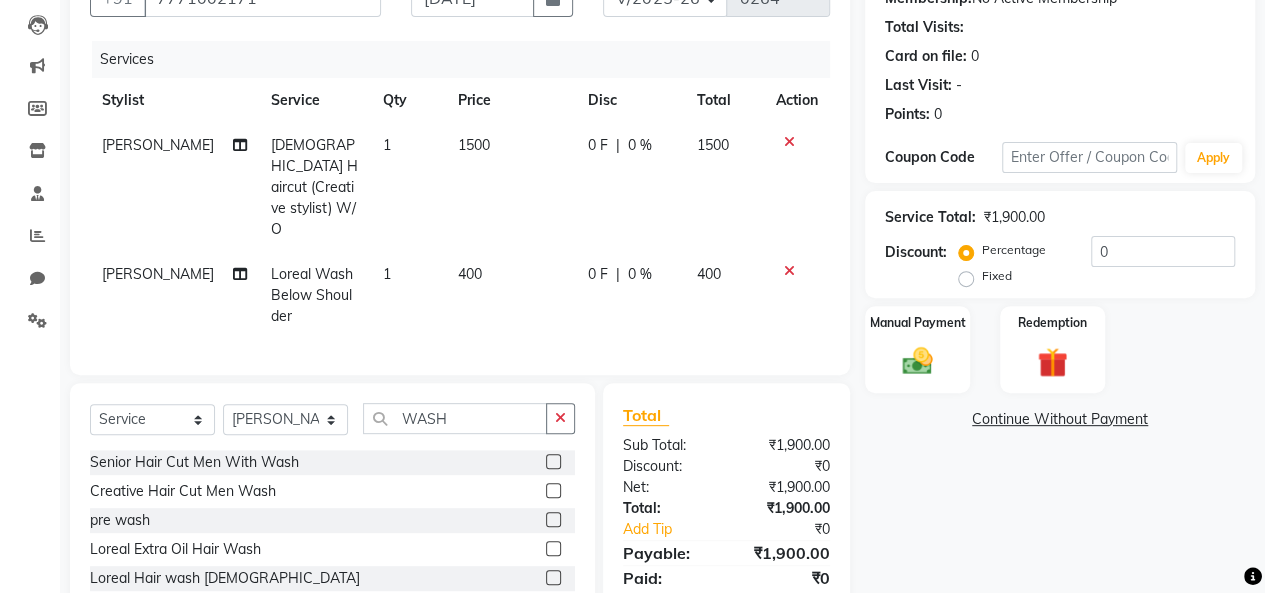 click on "1500" 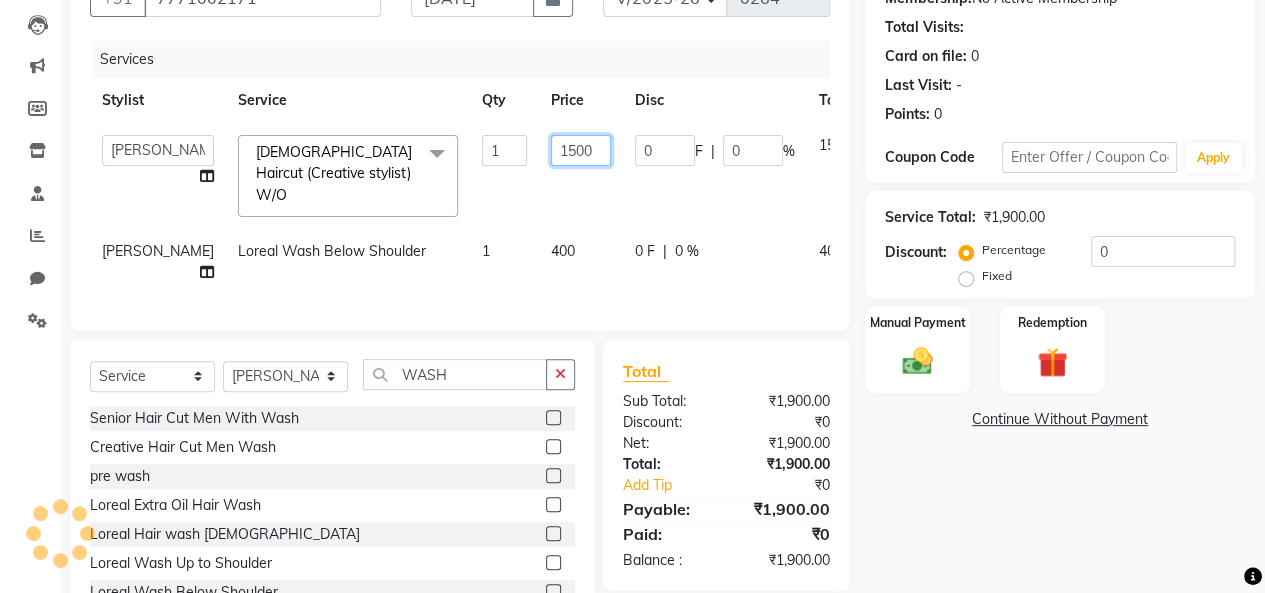 drag, startPoint x: 530, startPoint y: 151, endPoint x: 550, endPoint y: 141, distance: 22.36068 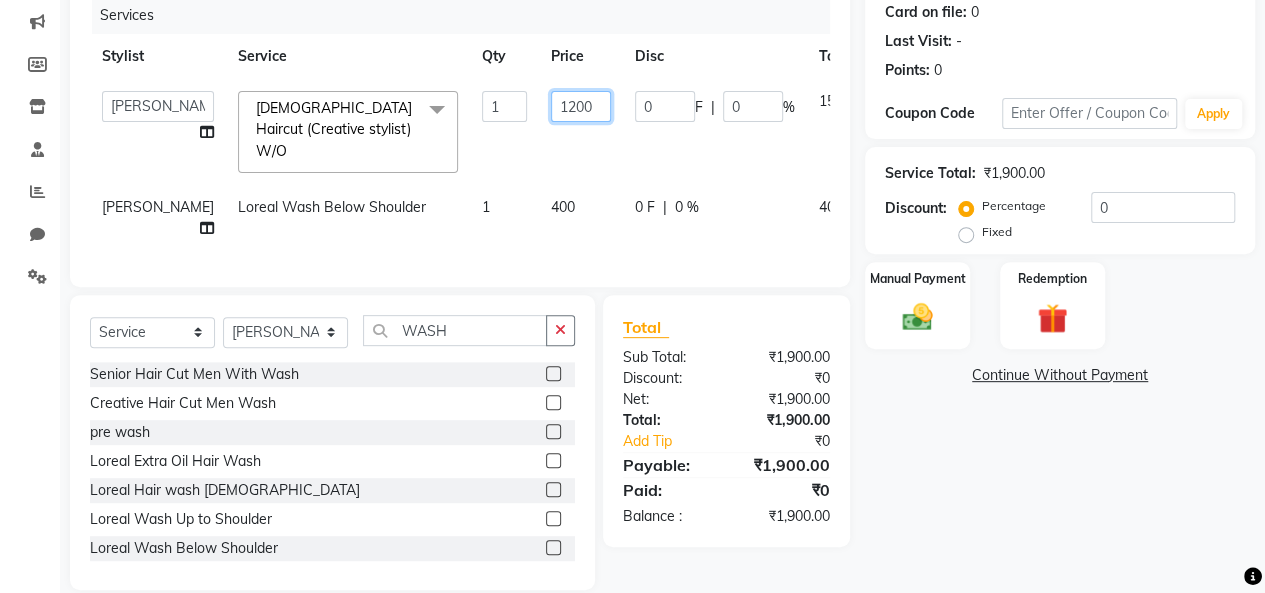 scroll, scrollTop: 291, scrollLeft: 0, axis: vertical 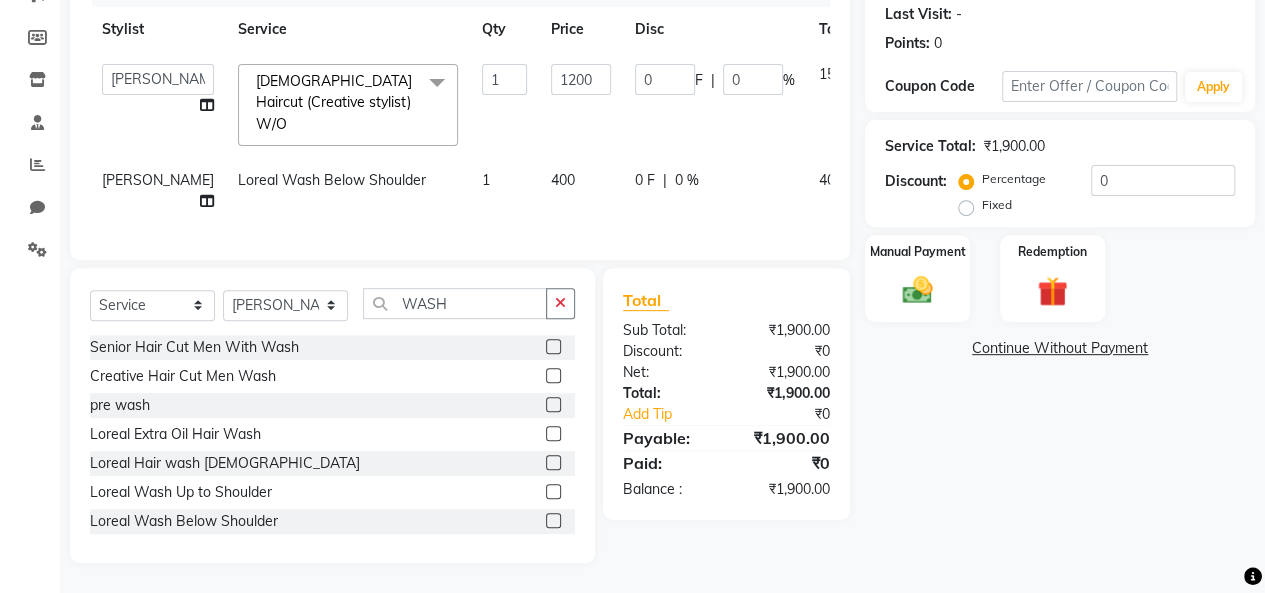 click on "Name: Chandni  Membership:  No Active Membership  Total Visits:   Card on file:  0 Last Visit:   - Points:   0  Coupon Code Apply Service Total:  ₹1,900.00  Discount:  Percentage   Fixed  0 Manual Payment Redemption  Continue Without Payment" 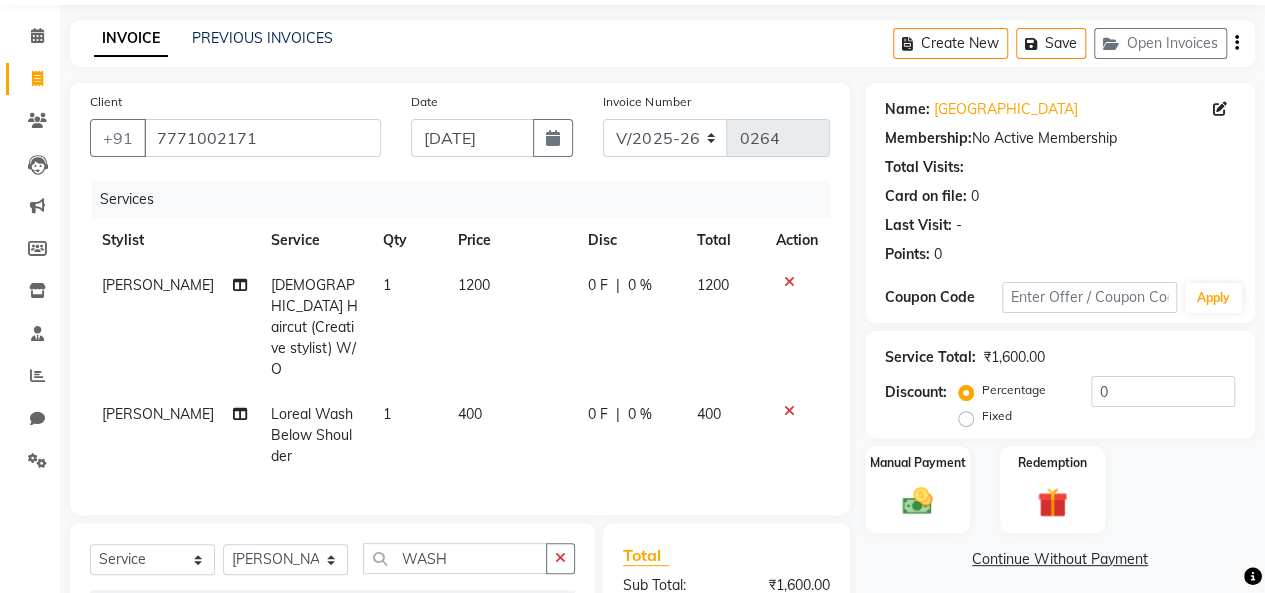 scroll, scrollTop: 0, scrollLeft: 0, axis: both 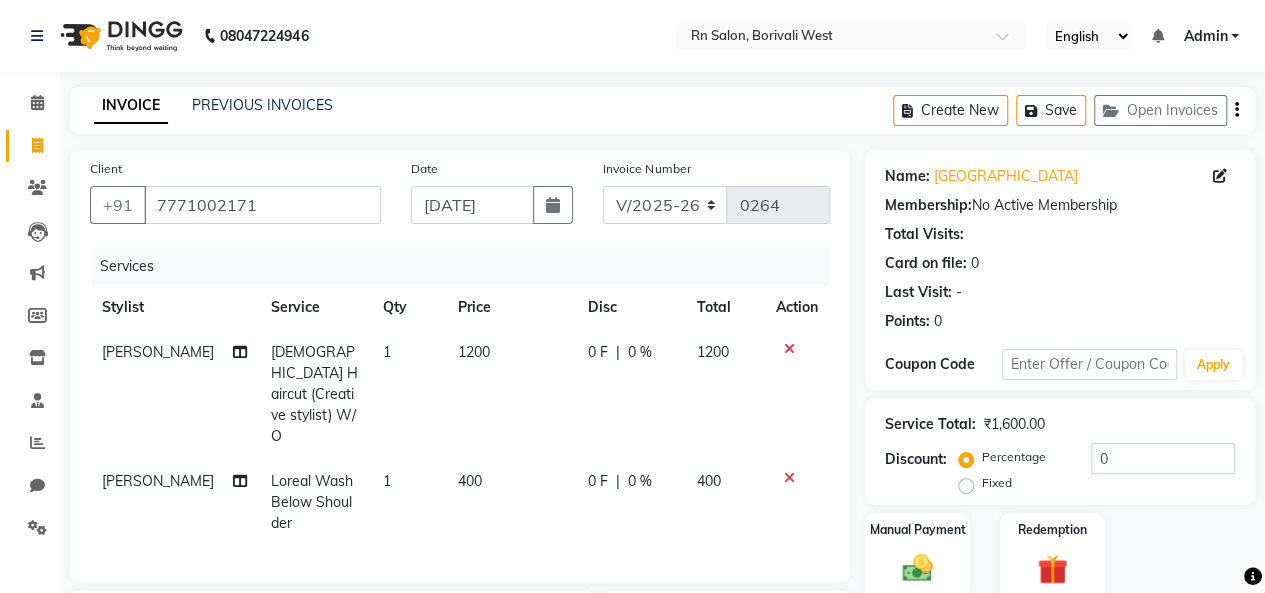 click 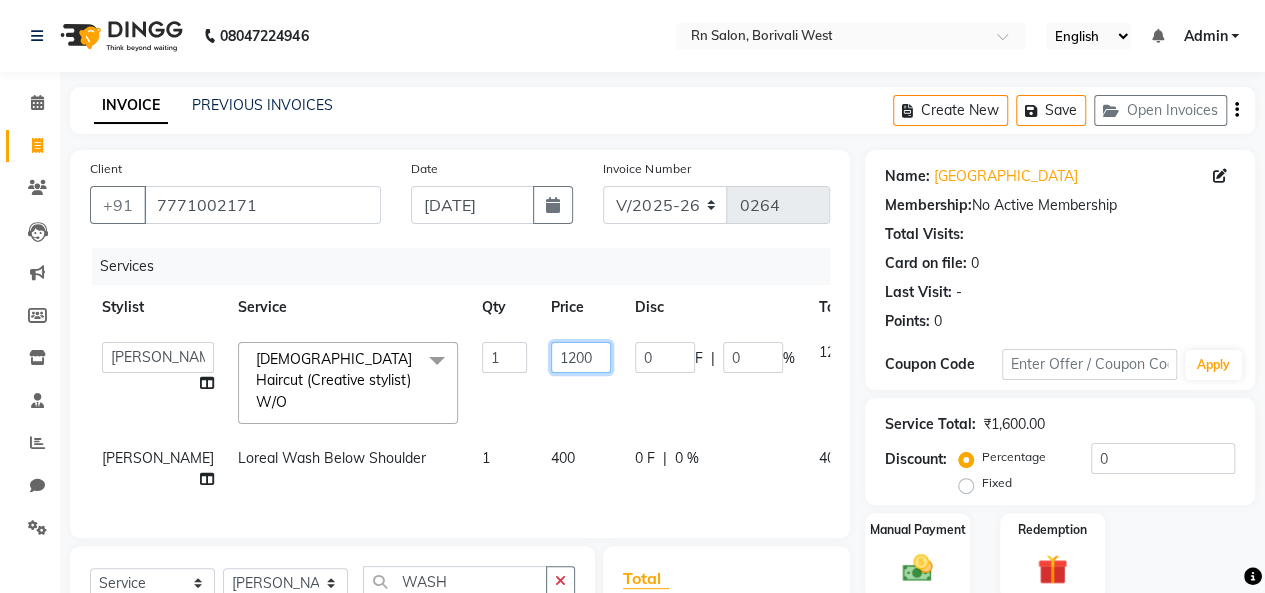 click on "1200" 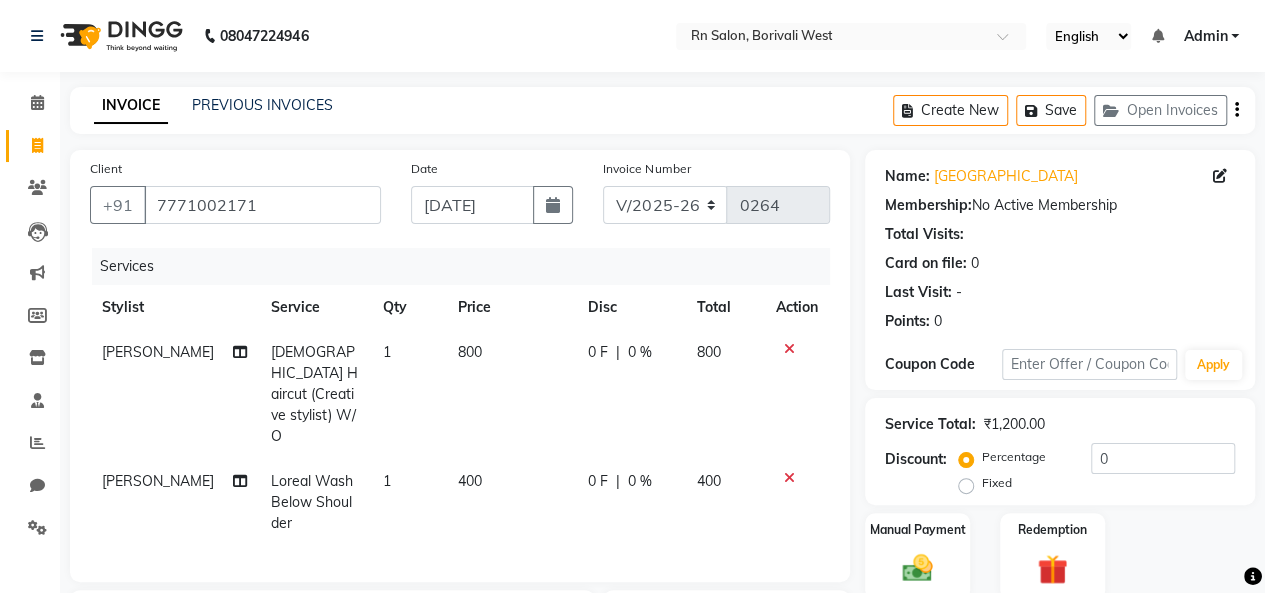 click on "Beena jaiswar Loreal Wash Below Shoulder 1 400 0 F | 0 % 400" 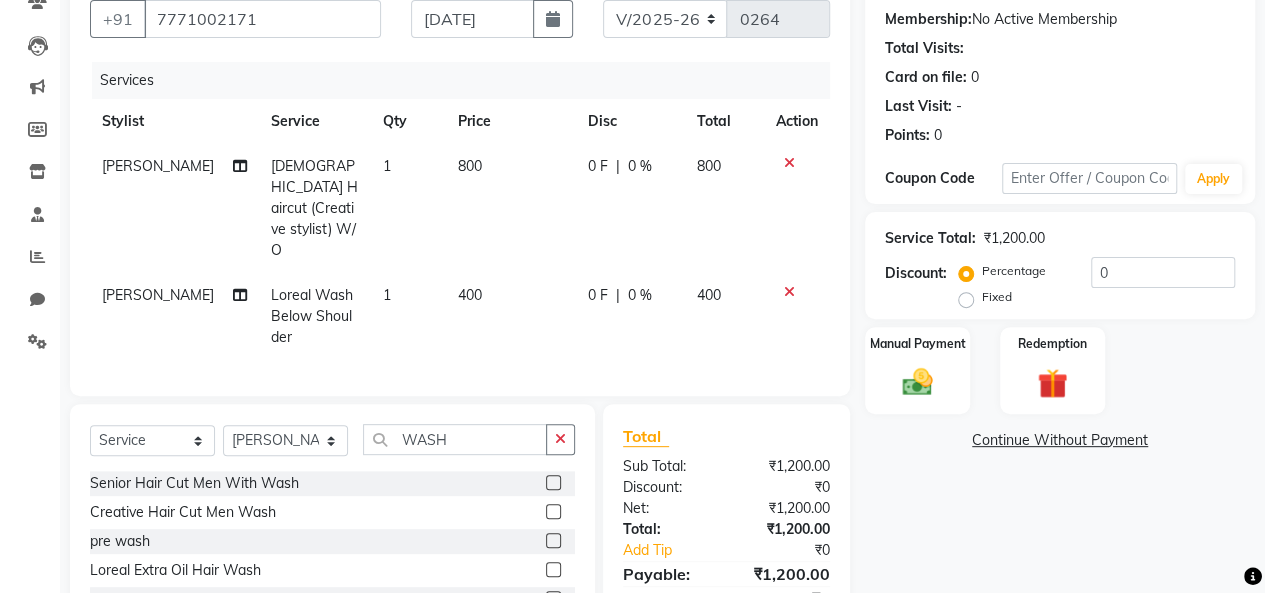 scroll, scrollTop: 200, scrollLeft: 0, axis: vertical 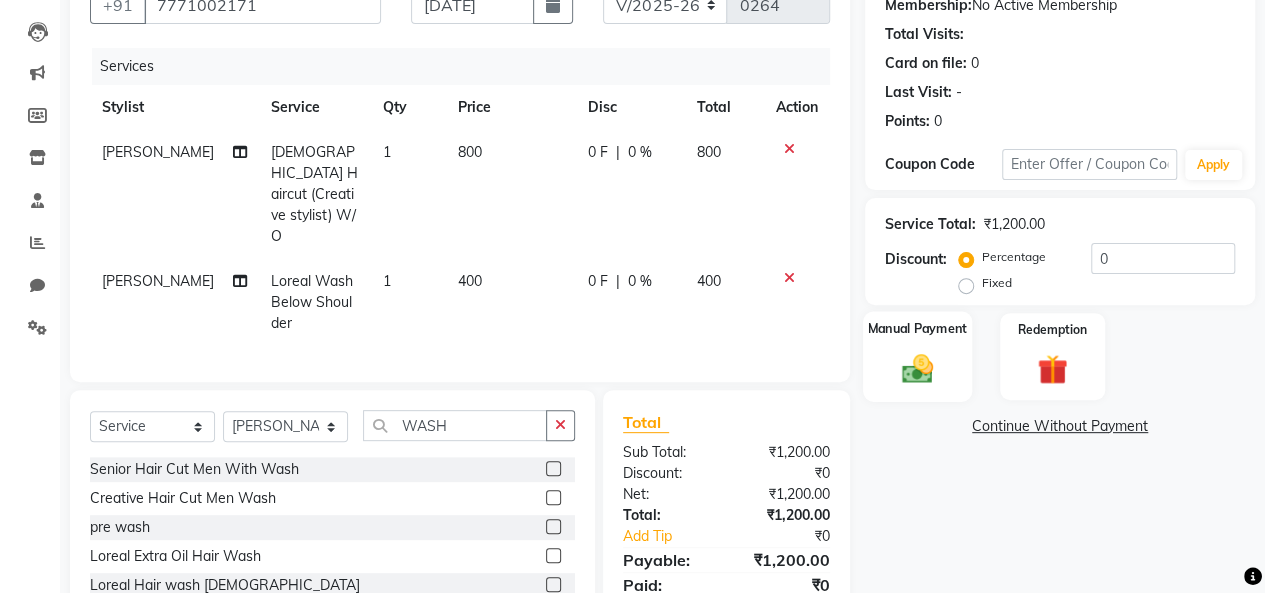 click on "Manual Payment" 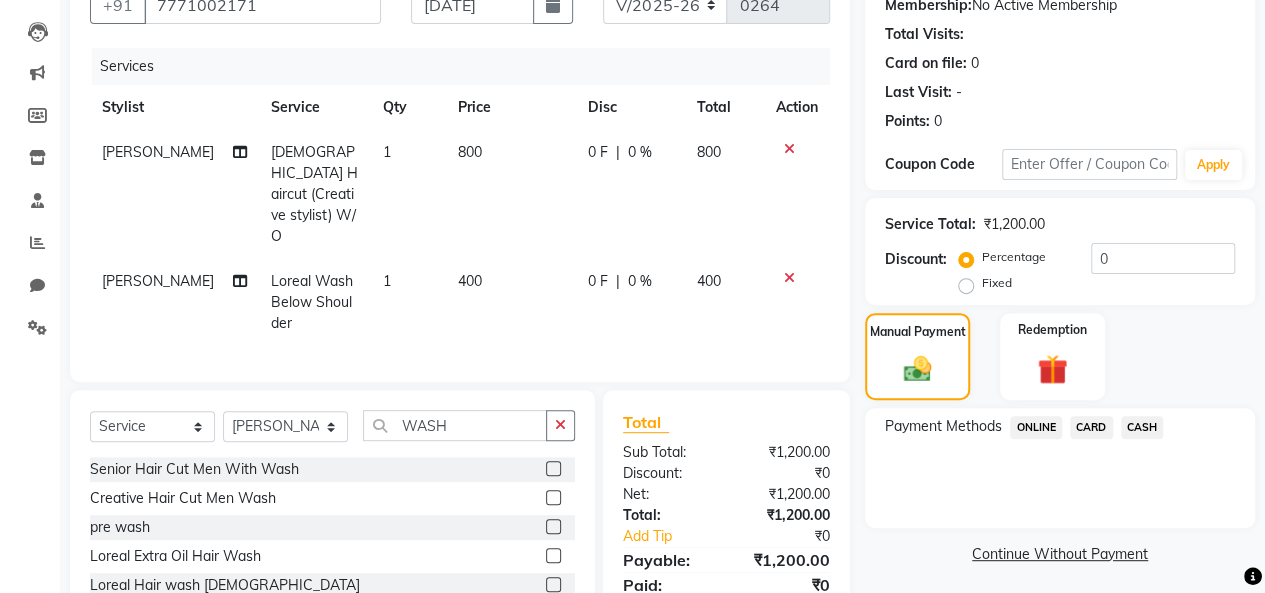 click on "ONLINE" 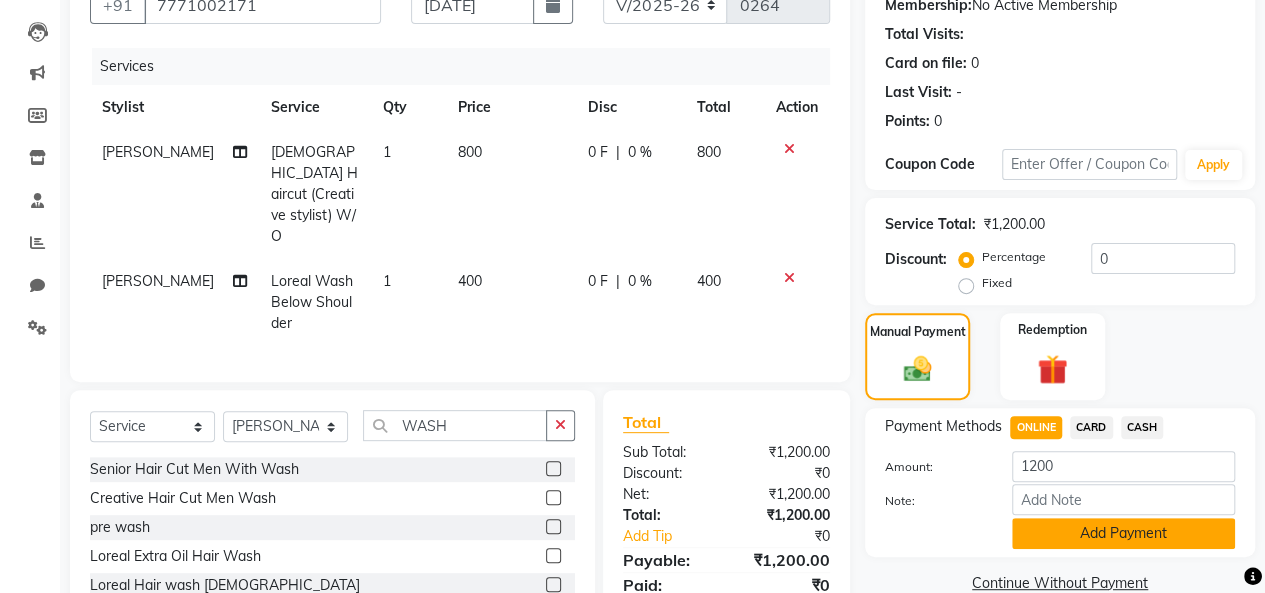 click on "Add Payment" 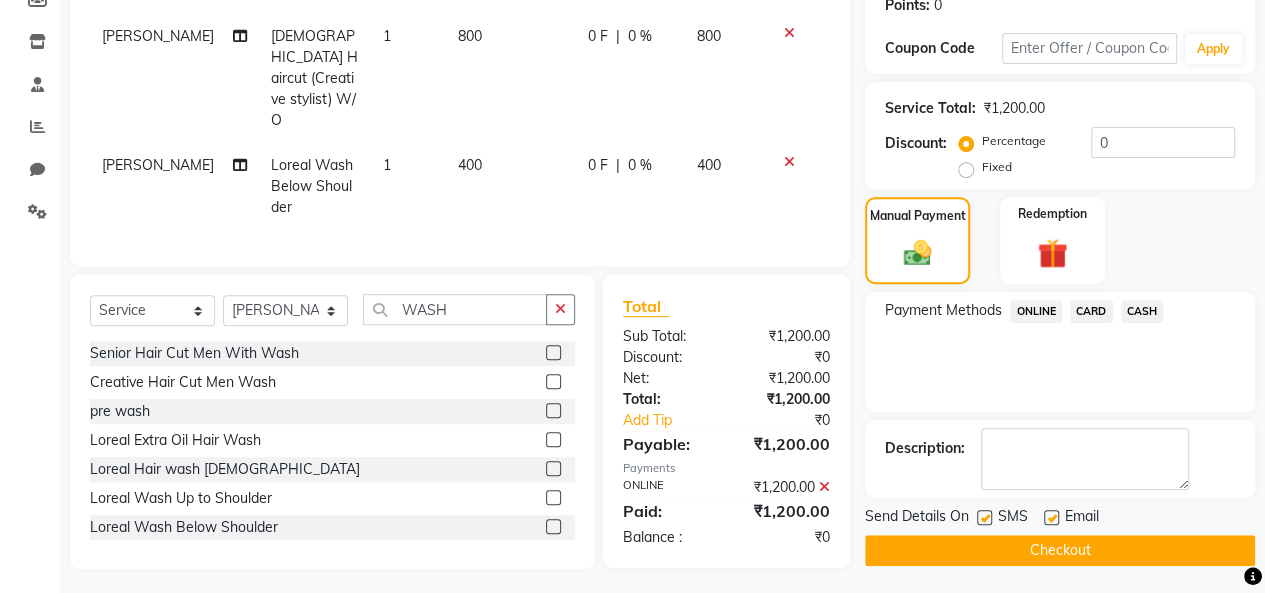 scroll, scrollTop: 316, scrollLeft: 0, axis: vertical 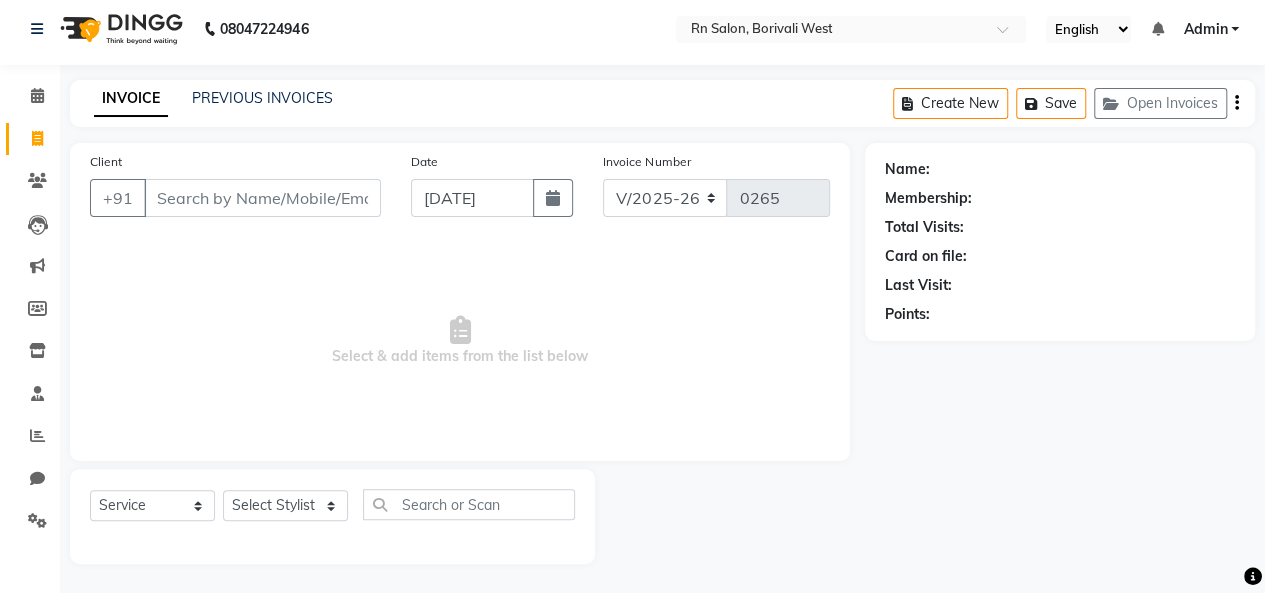 click on "Select & add items from the list below" at bounding box center (460, 341) 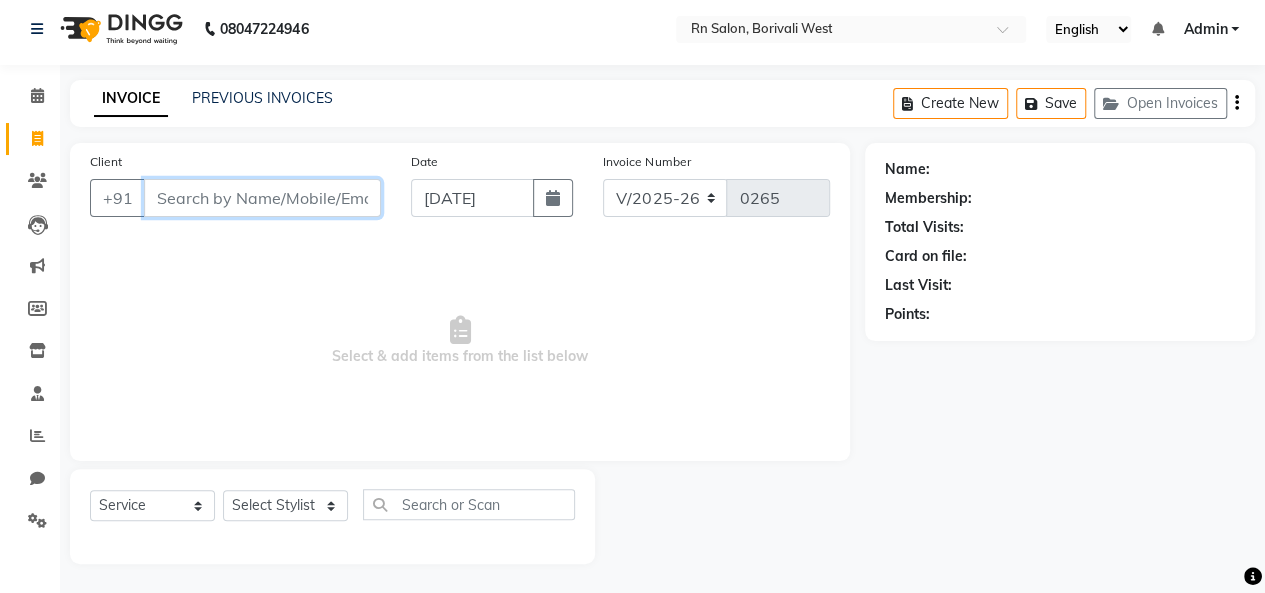 click on "Client" at bounding box center (262, 198) 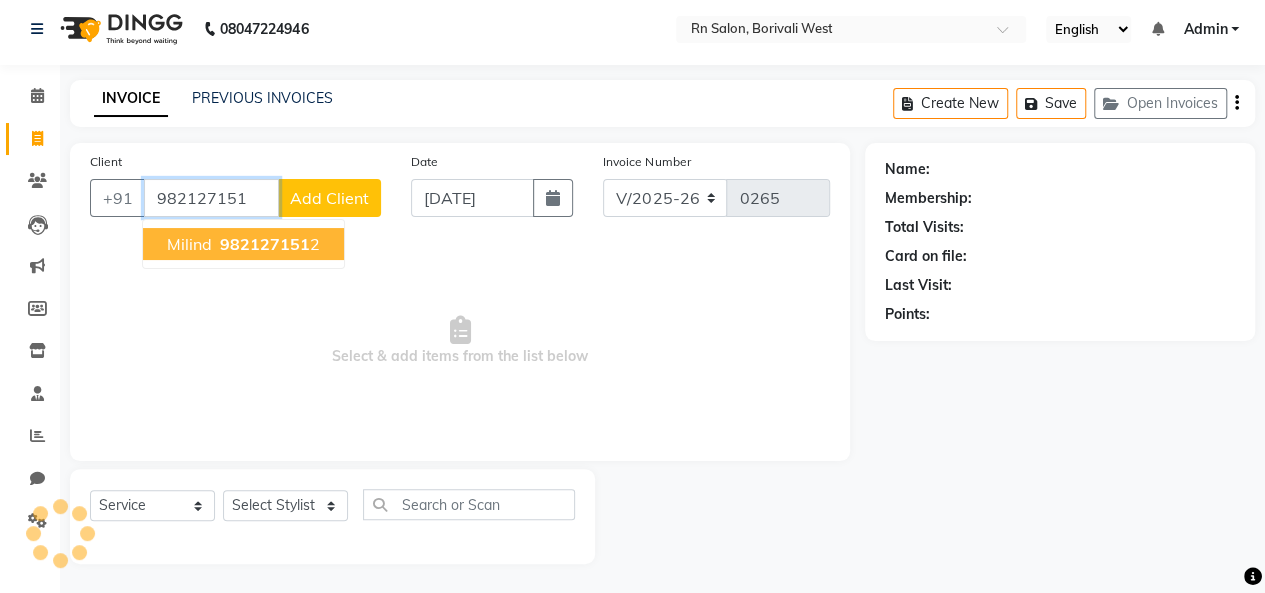 click on "982127151 2" at bounding box center [268, 244] 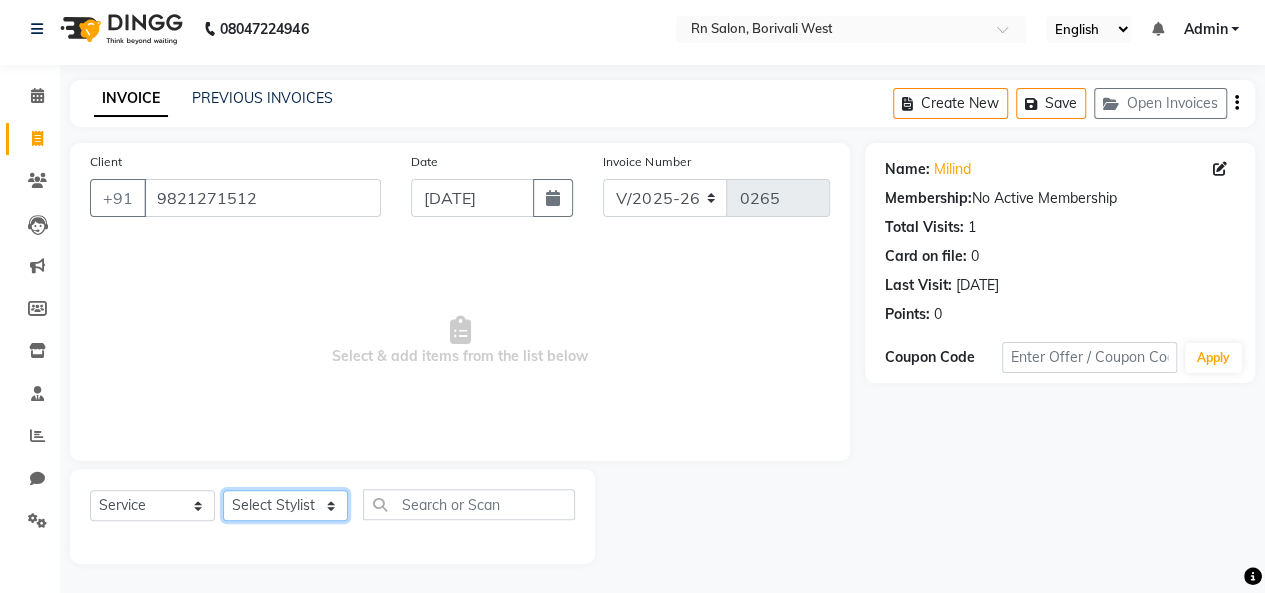 click on "Select Stylist [PERSON_NAME] [PERSON_NAME] parking [PERSON_NAME] master Luv kush tripathi [PERSON_NAME] [PERSON_NAME] [PERSON_NAME] [PERSON_NAME] [PERSON_NAME] Mali [PERSON_NAME]" 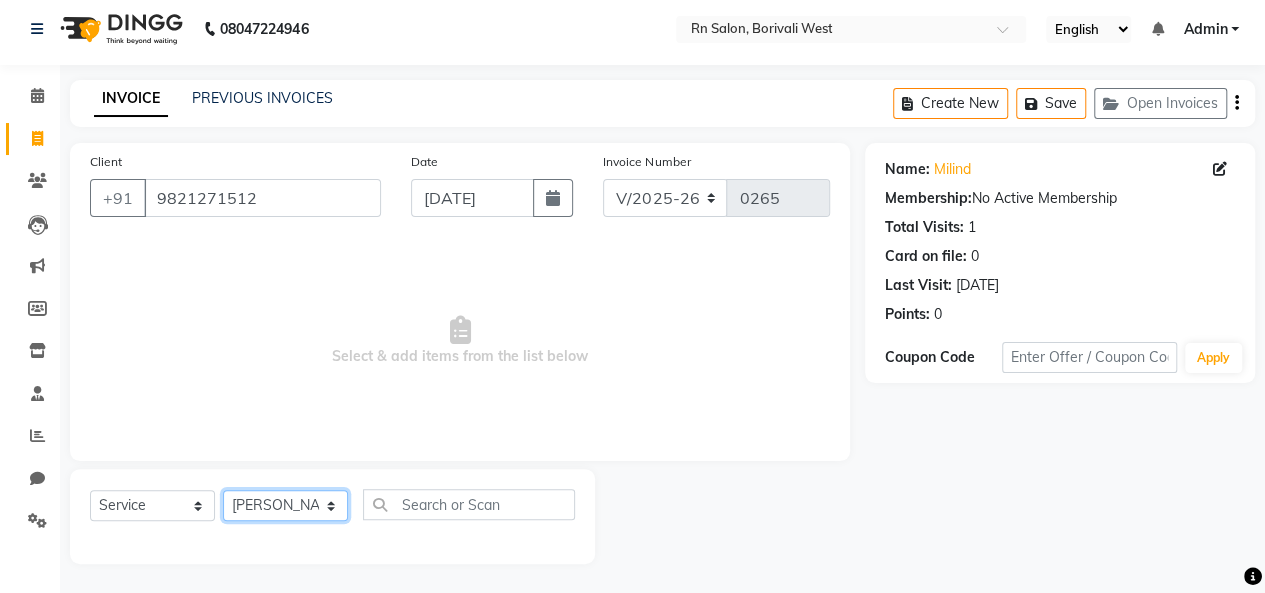 click on "Select Stylist [PERSON_NAME] [PERSON_NAME] parking [PERSON_NAME] master Luv kush tripathi [PERSON_NAME] [PERSON_NAME] [PERSON_NAME] [PERSON_NAME] [PERSON_NAME] Mali [PERSON_NAME]" 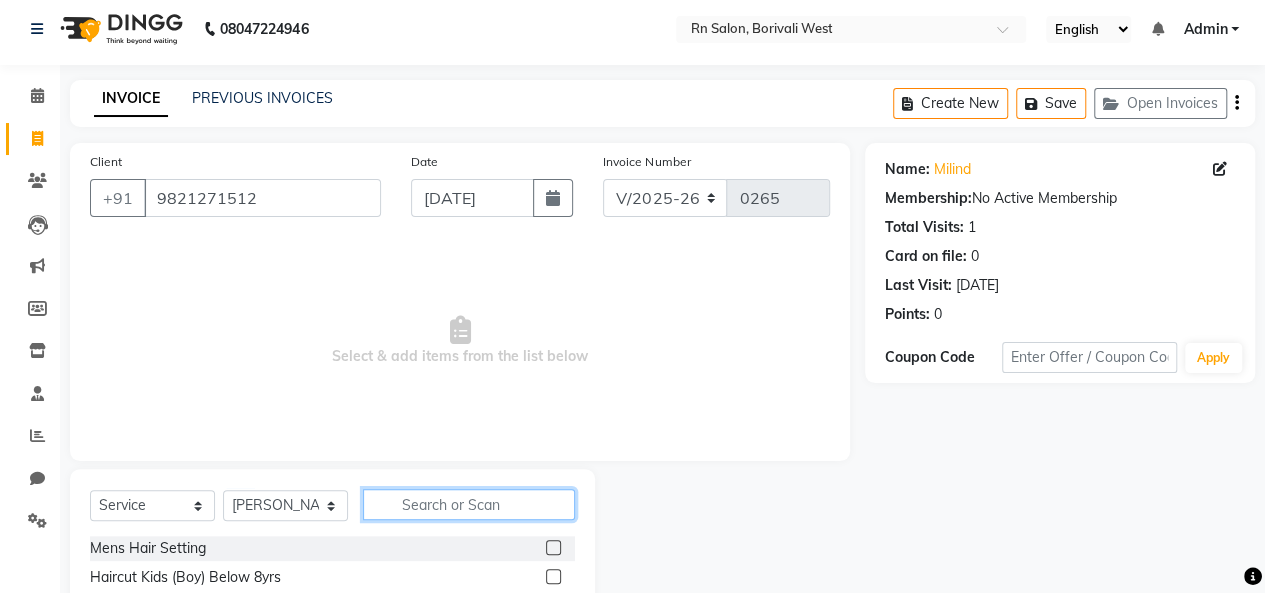 click 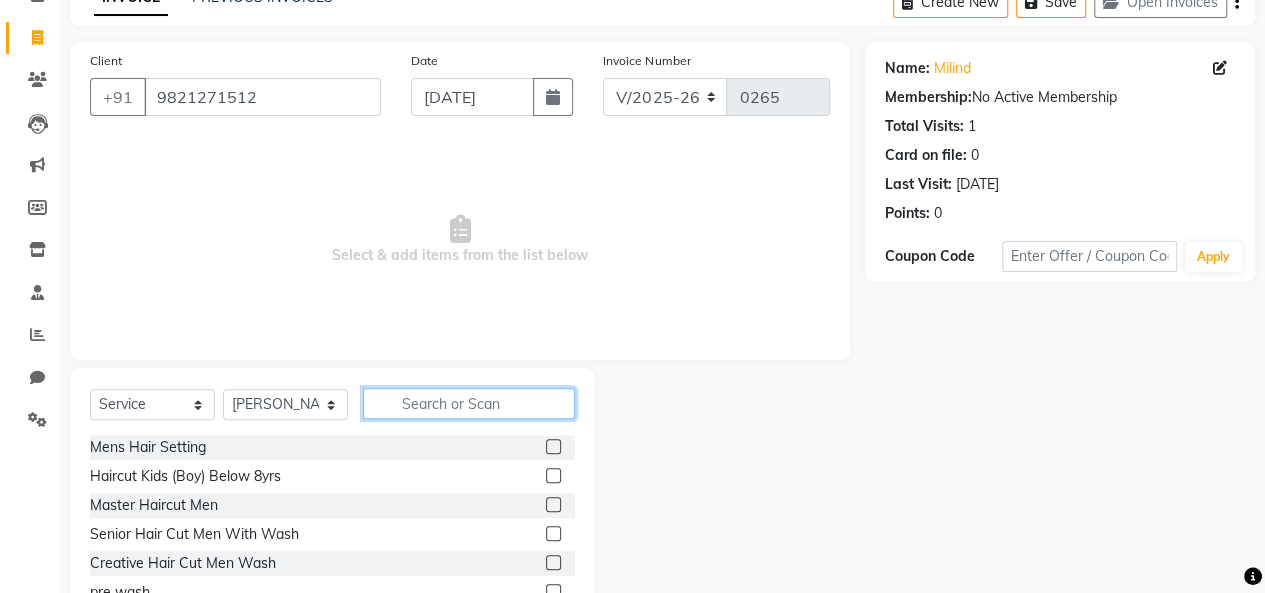 scroll, scrollTop: 207, scrollLeft: 0, axis: vertical 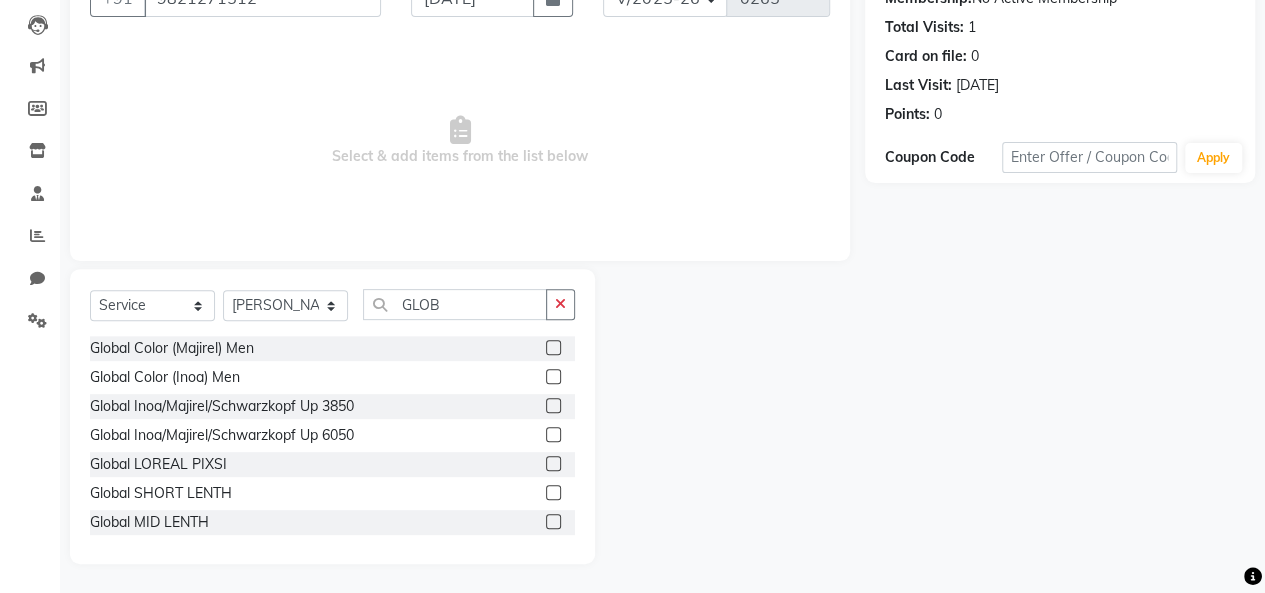 click 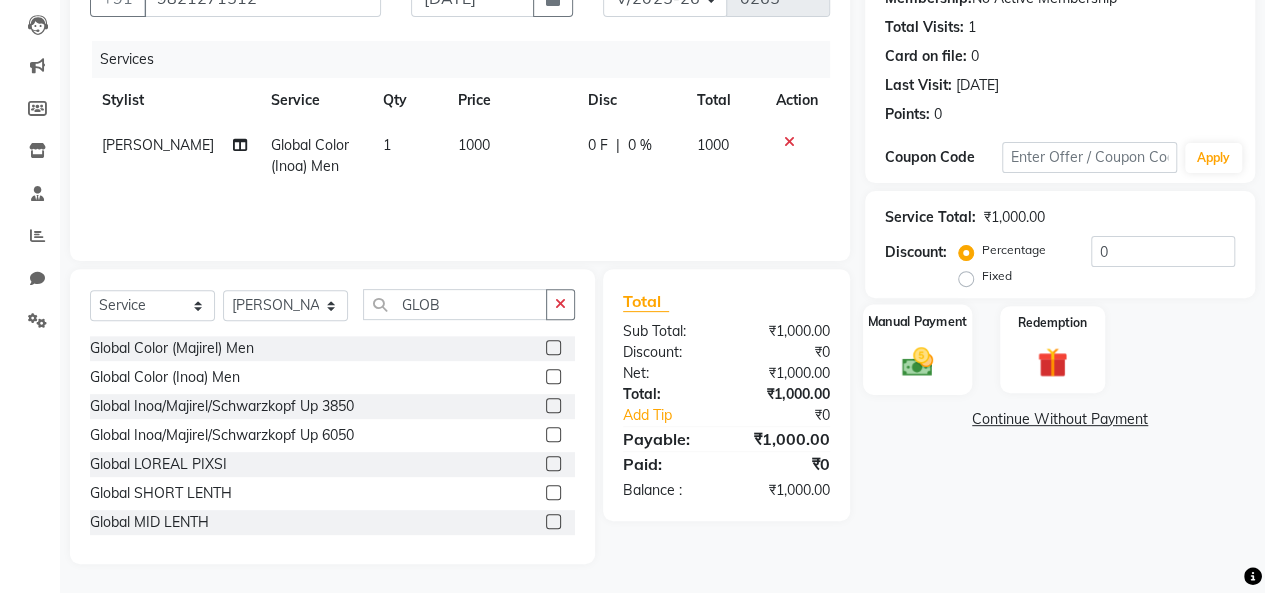 click 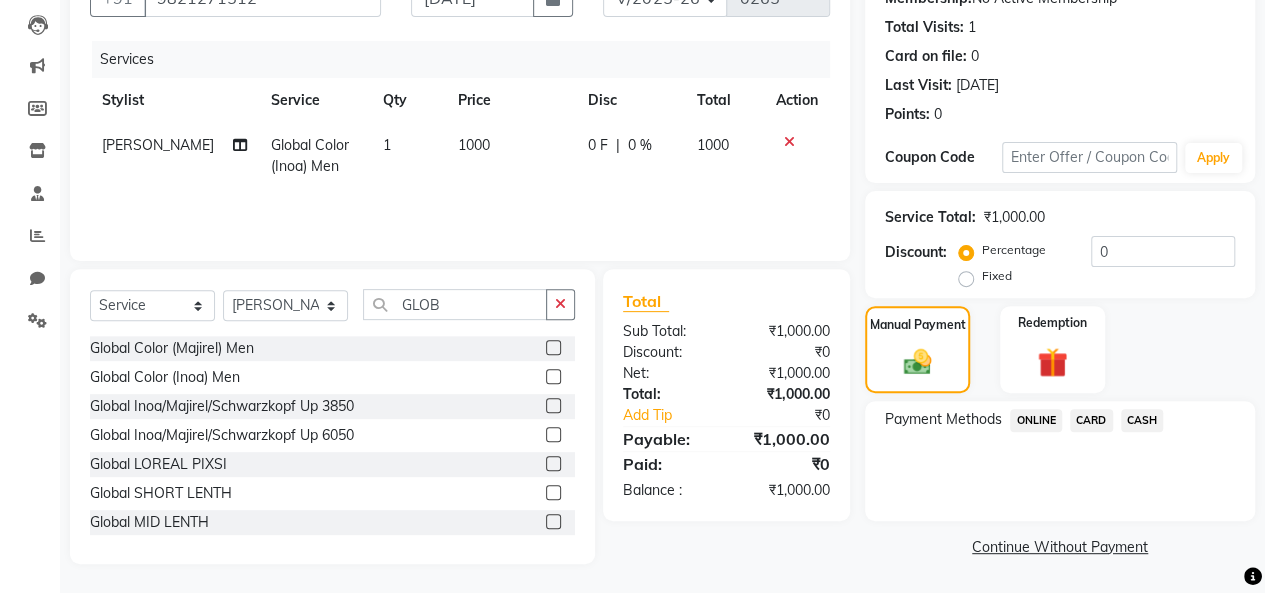 click on "CASH" 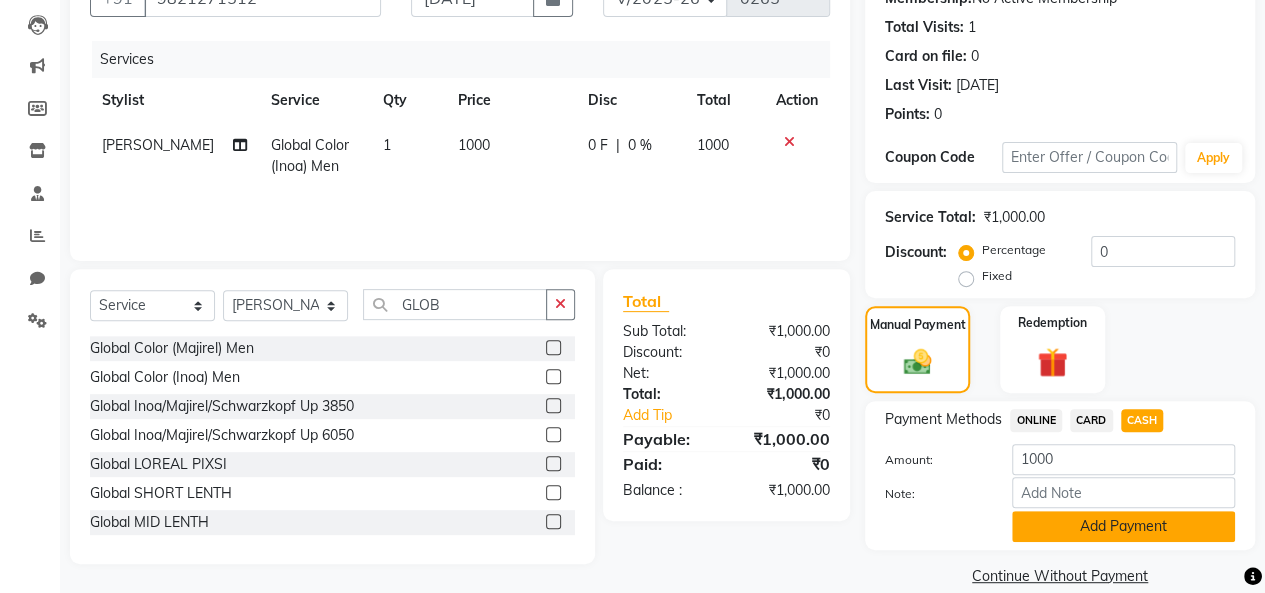 click on "Add Payment" 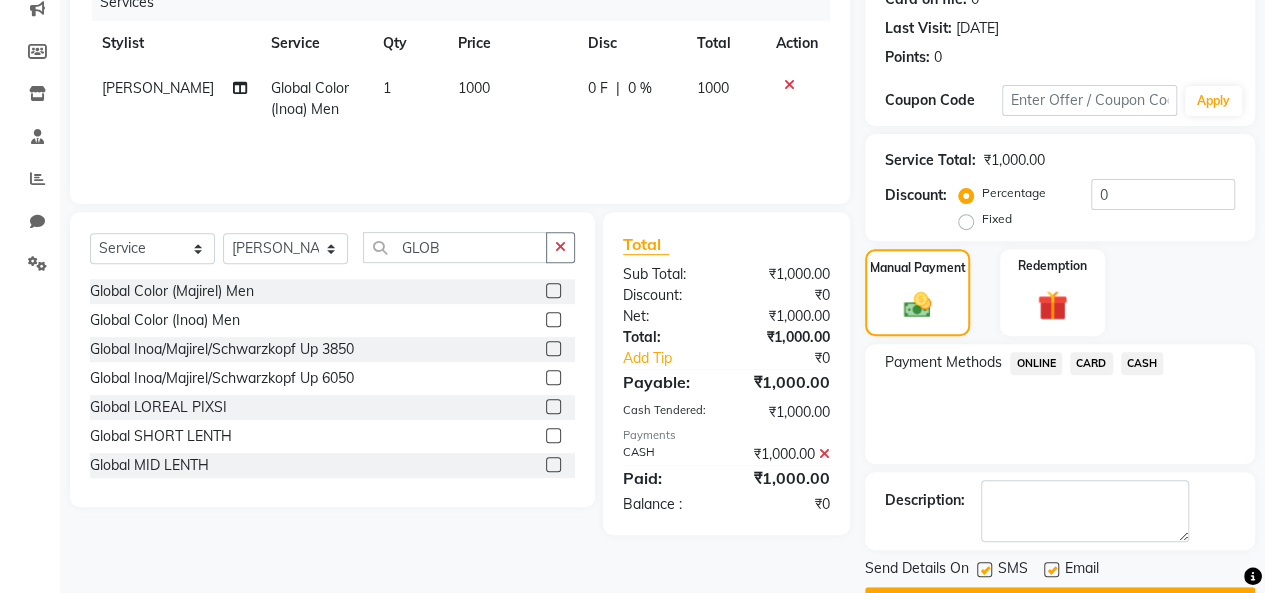 scroll, scrollTop: 316, scrollLeft: 0, axis: vertical 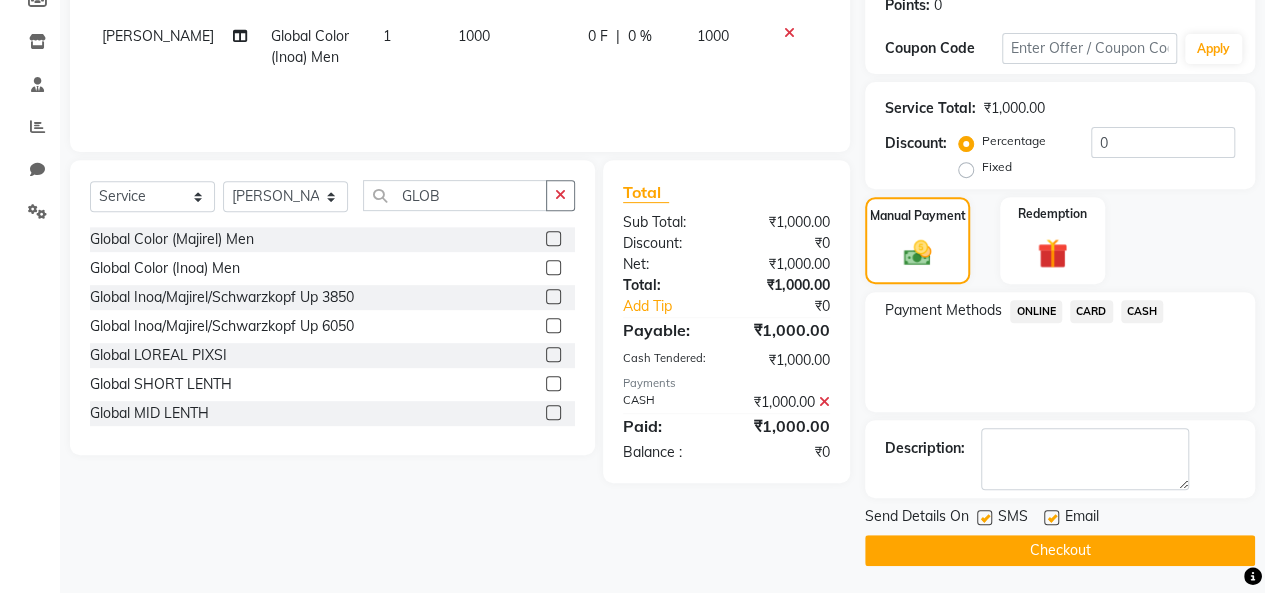 click on "Checkout" 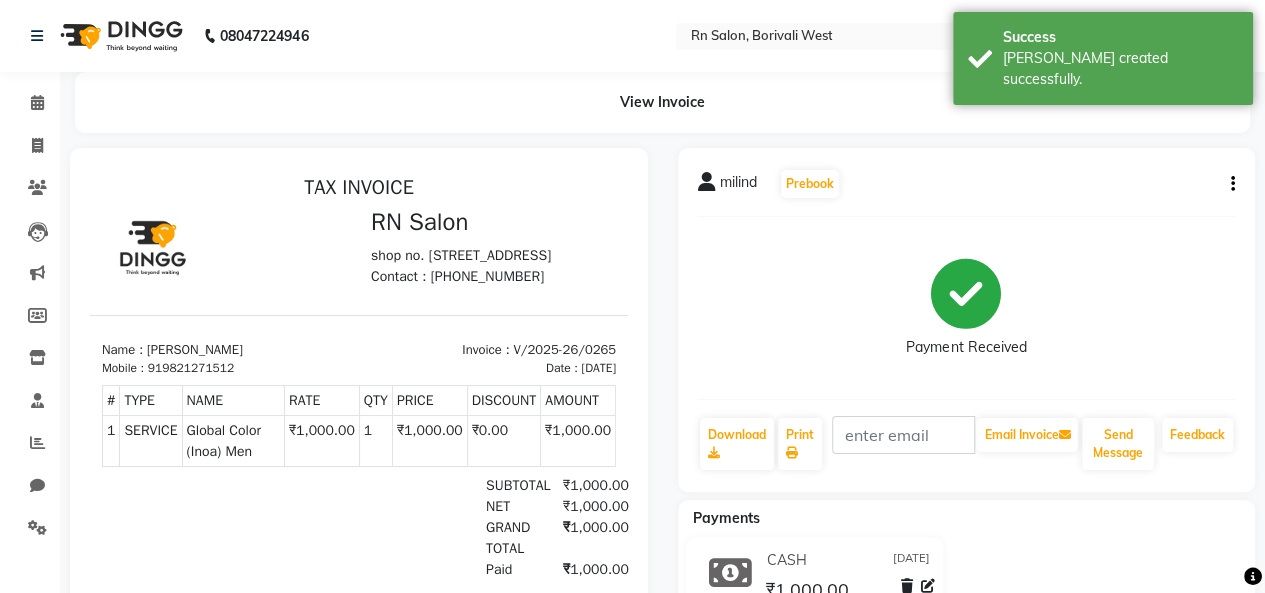 scroll, scrollTop: 0, scrollLeft: 0, axis: both 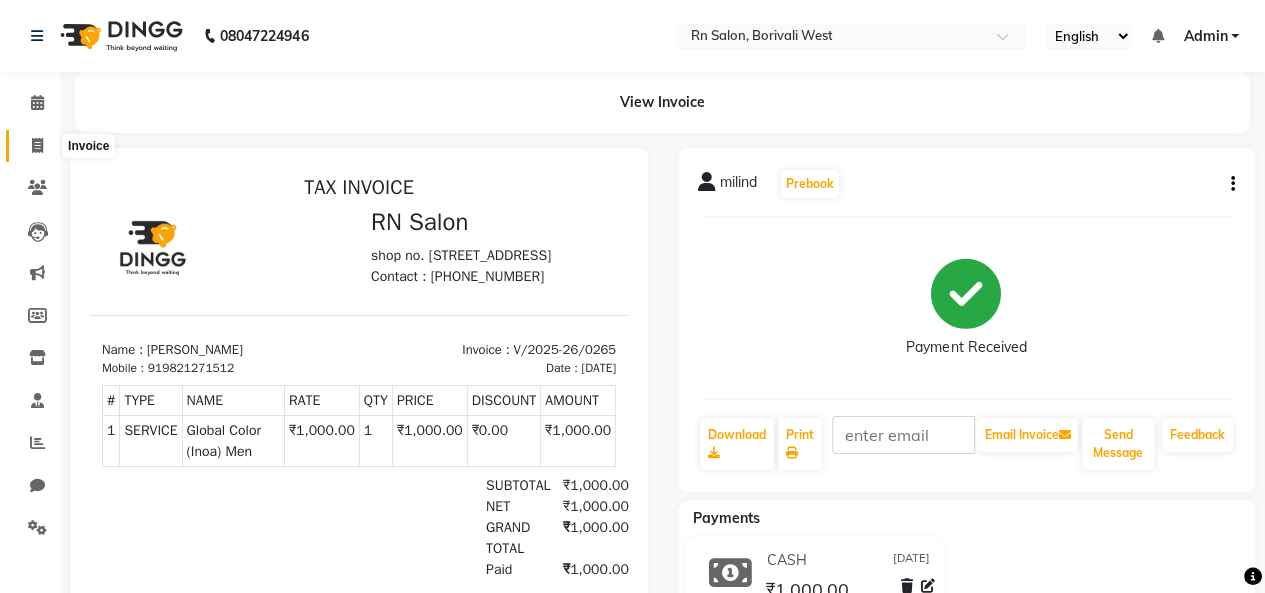 click 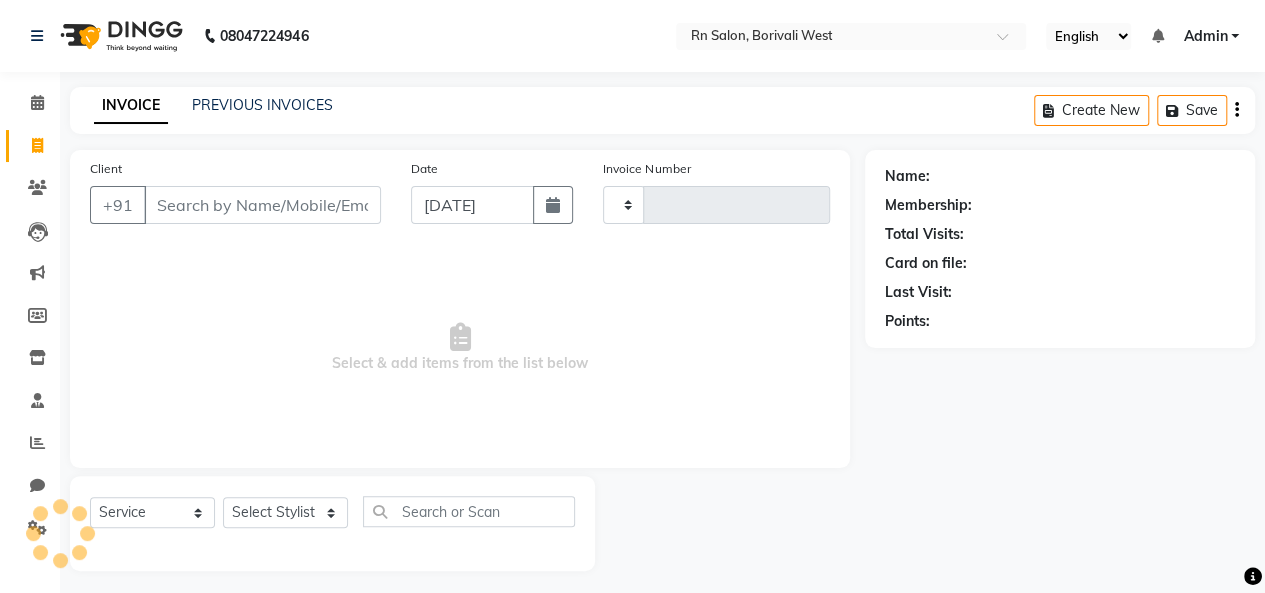 scroll, scrollTop: 7, scrollLeft: 0, axis: vertical 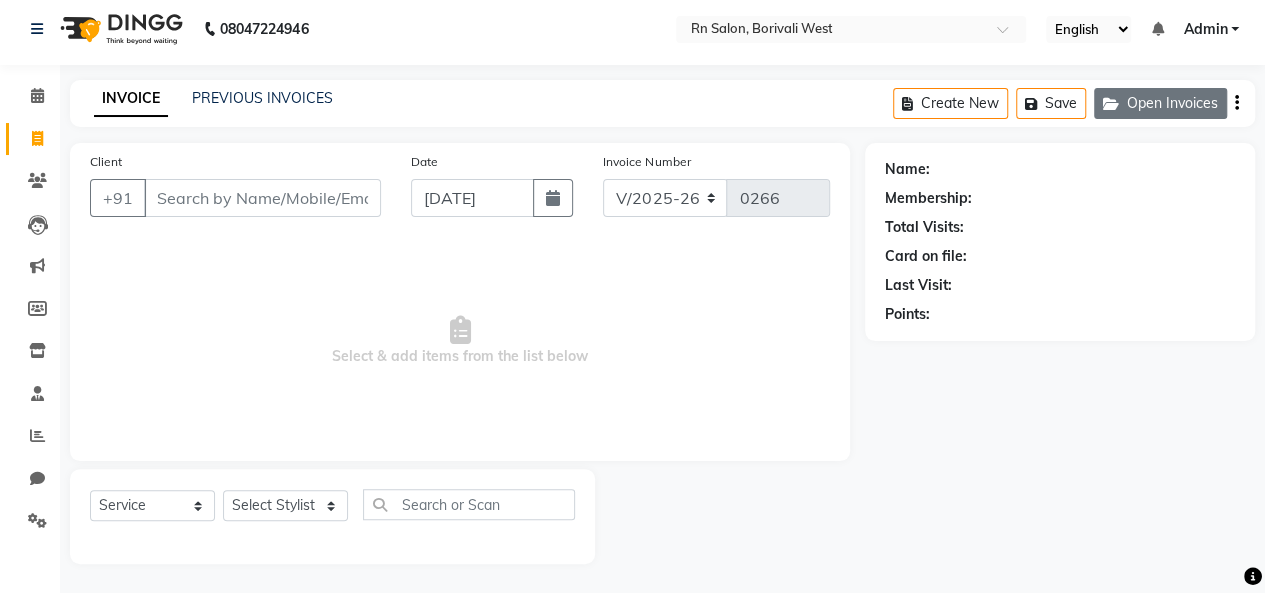 click on "Open Invoices" 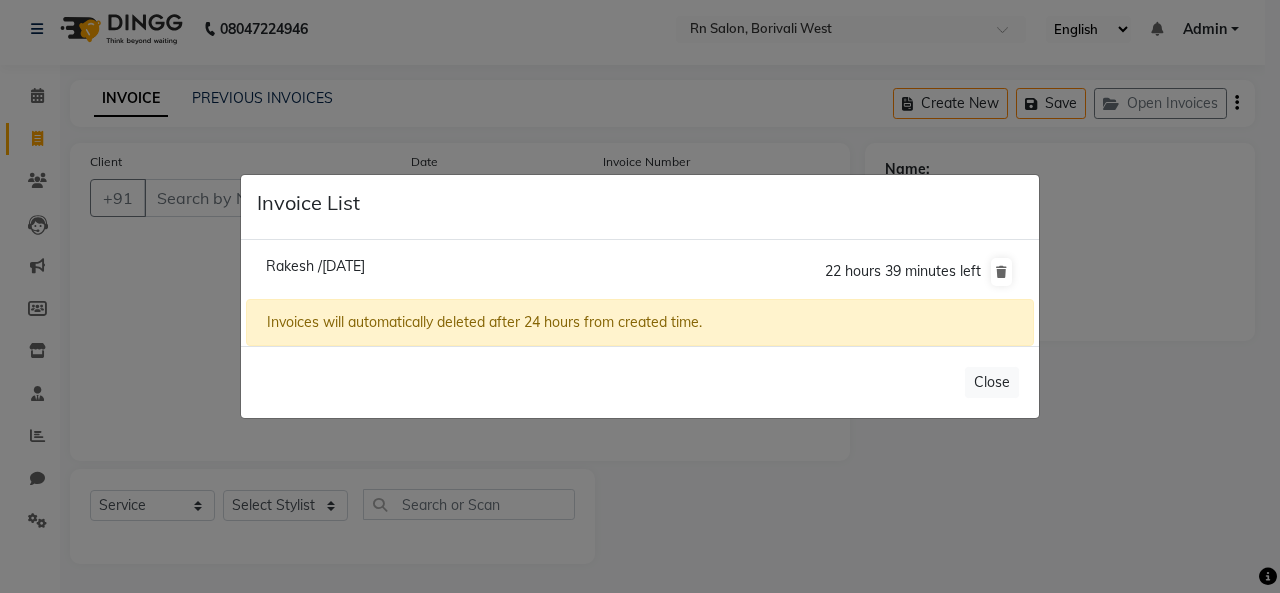click on "Rakesh /13 July 2025" 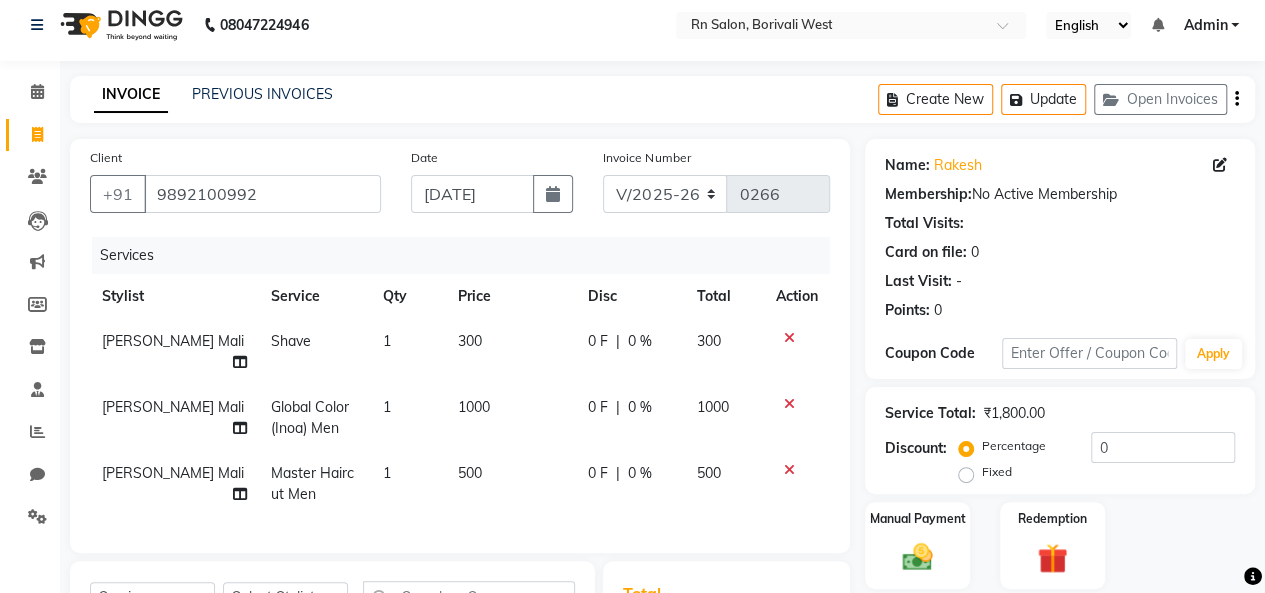 scroll, scrollTop: 0, scrollLeft: 0, axis: both 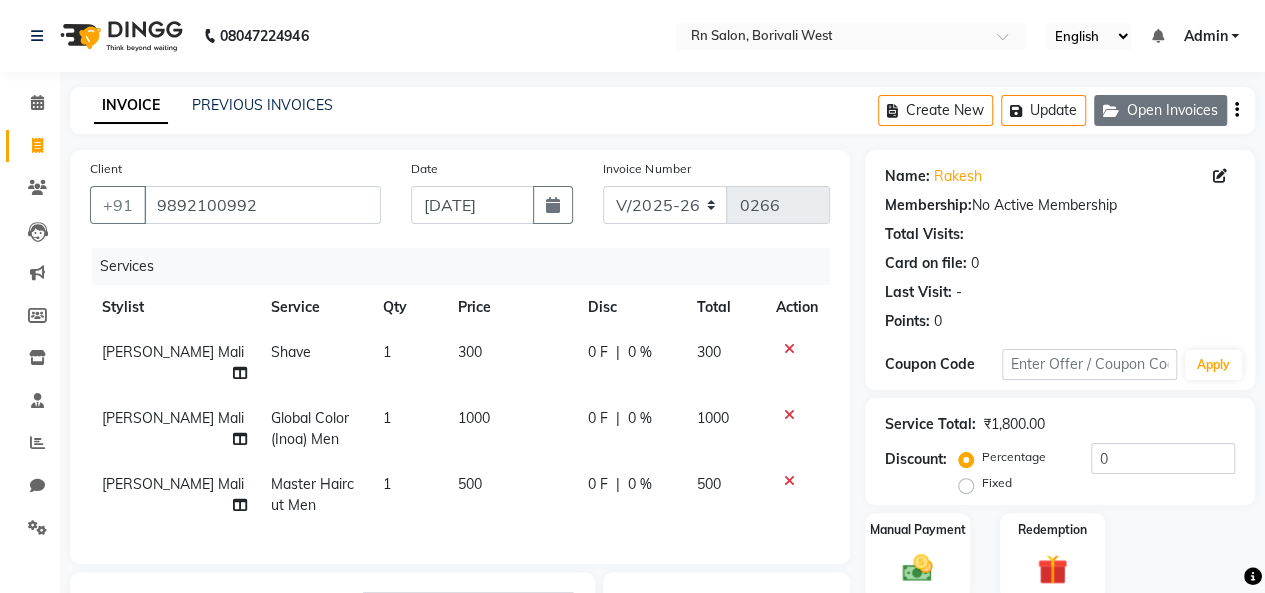 click on "Open Invoices" 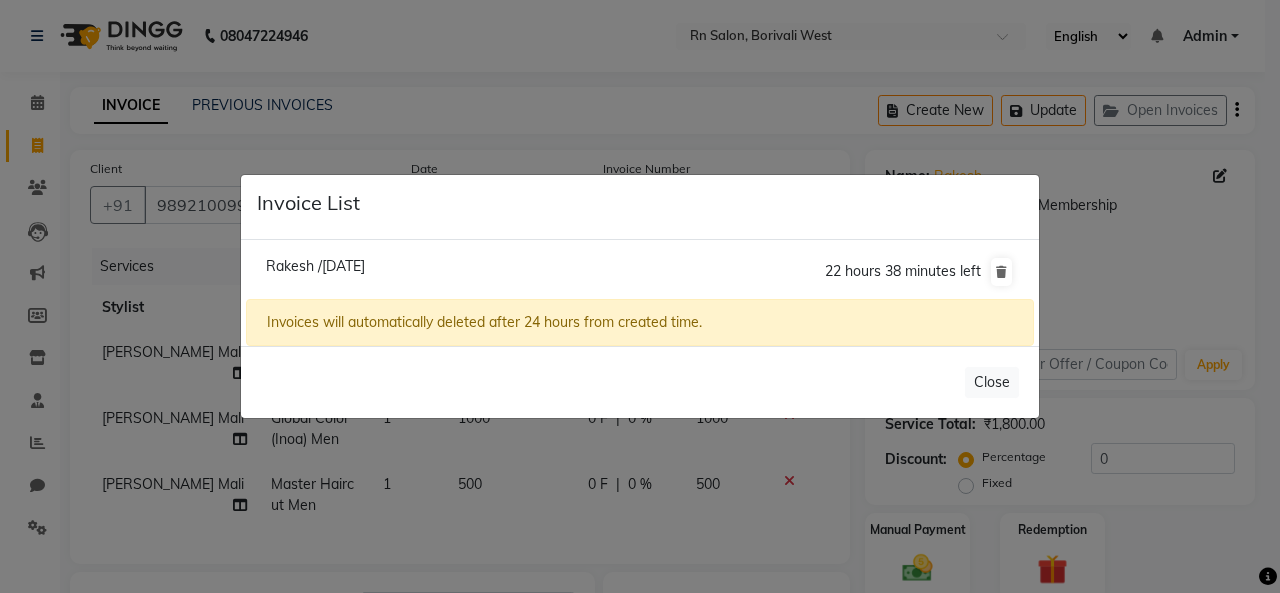 click on "Invoice List  Rakesh /13 July 2025  22 hours 38 minutes left  Invoices will automatically deleted after 24 hours from created time.   Close" 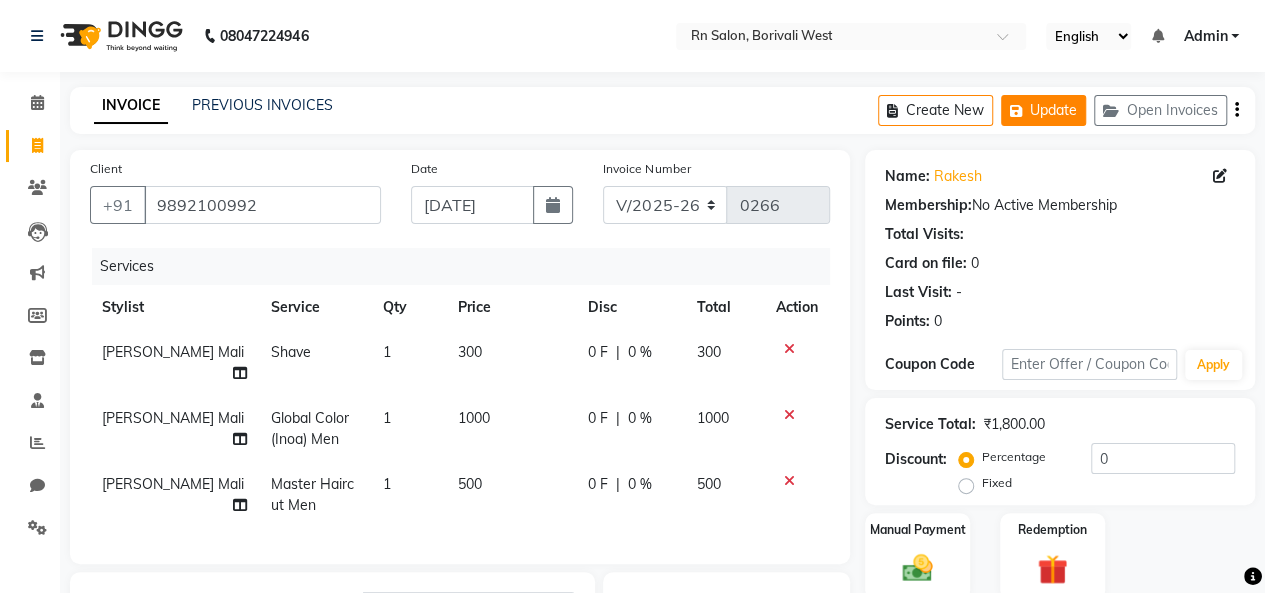 click on "Update" 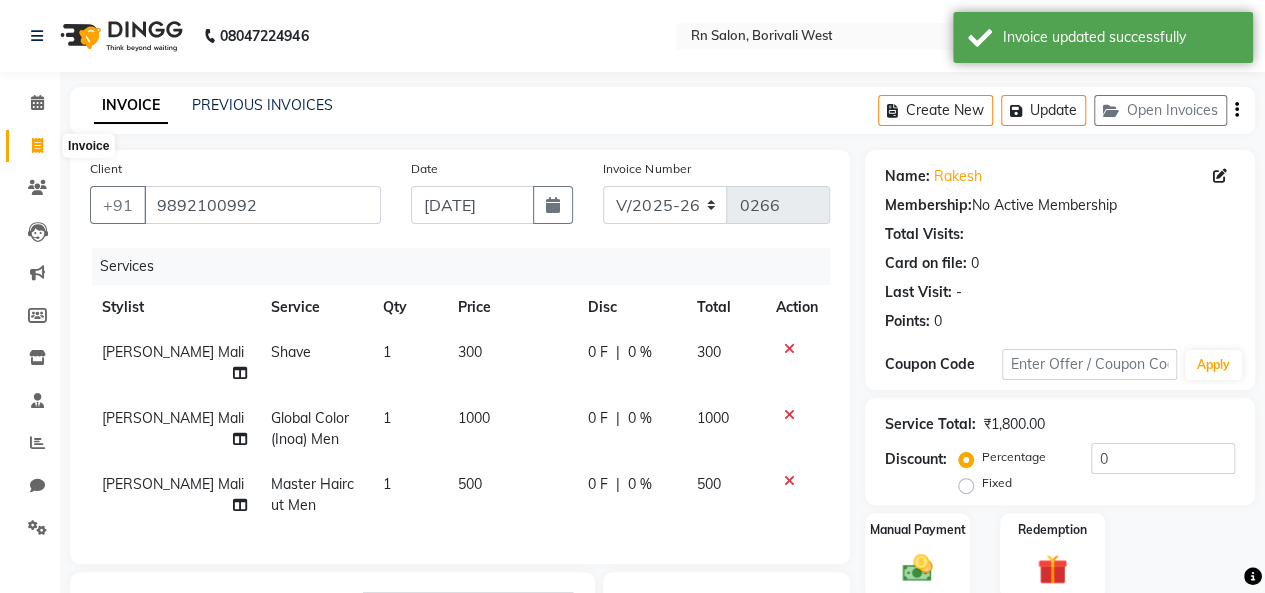 click 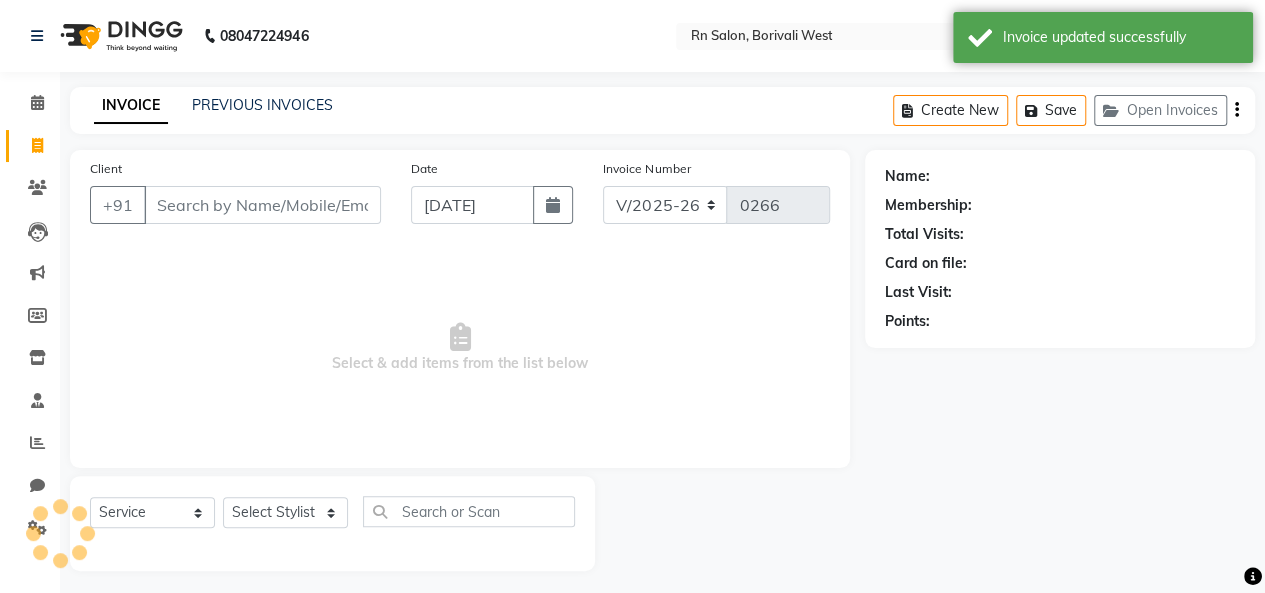 scroll, scrollTop: 7, scrollLeft: 0, axis: vertical 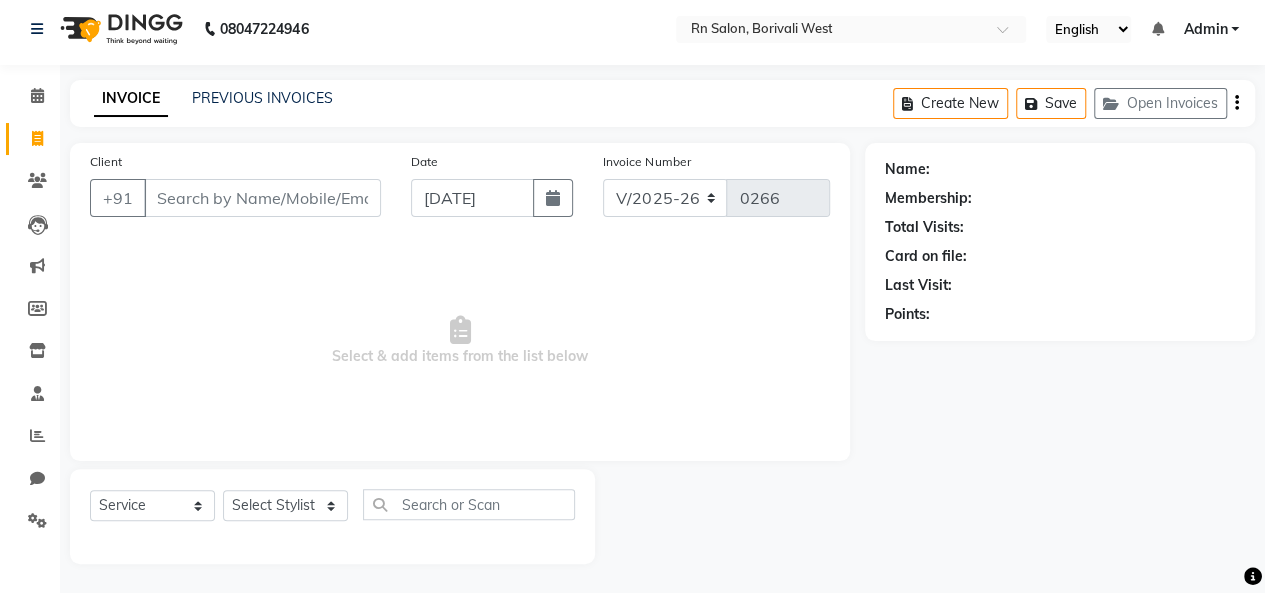 click on "Select & add items from the list below" at bounding box center [460, 341] 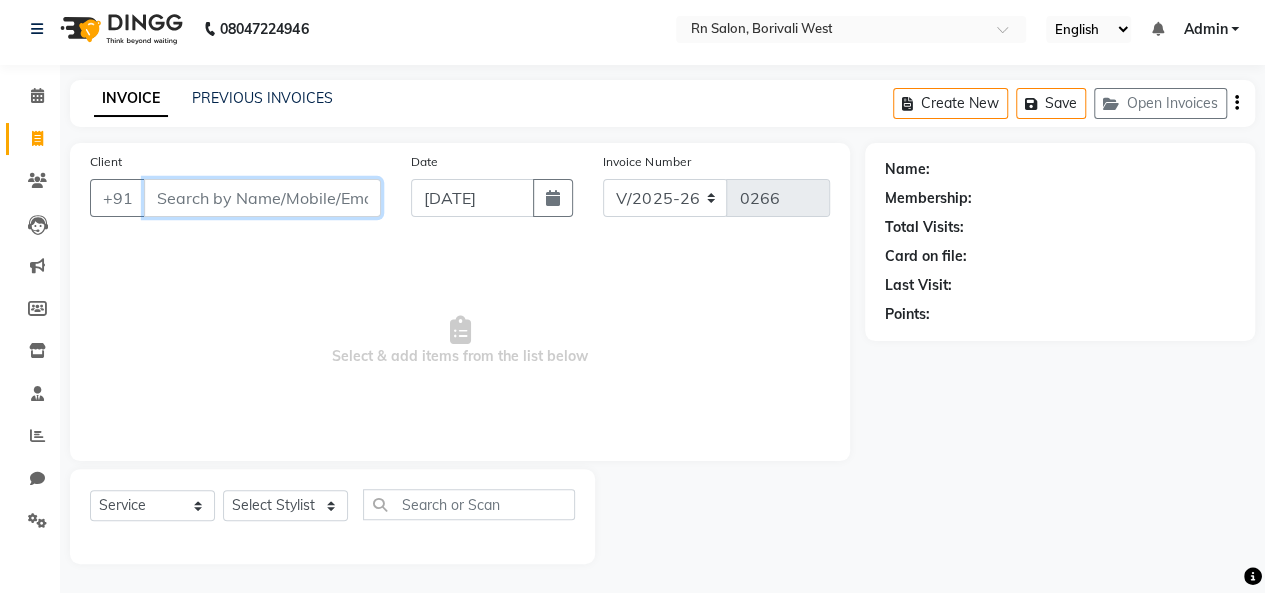 click on "Client" at bounding box center [262, 198] 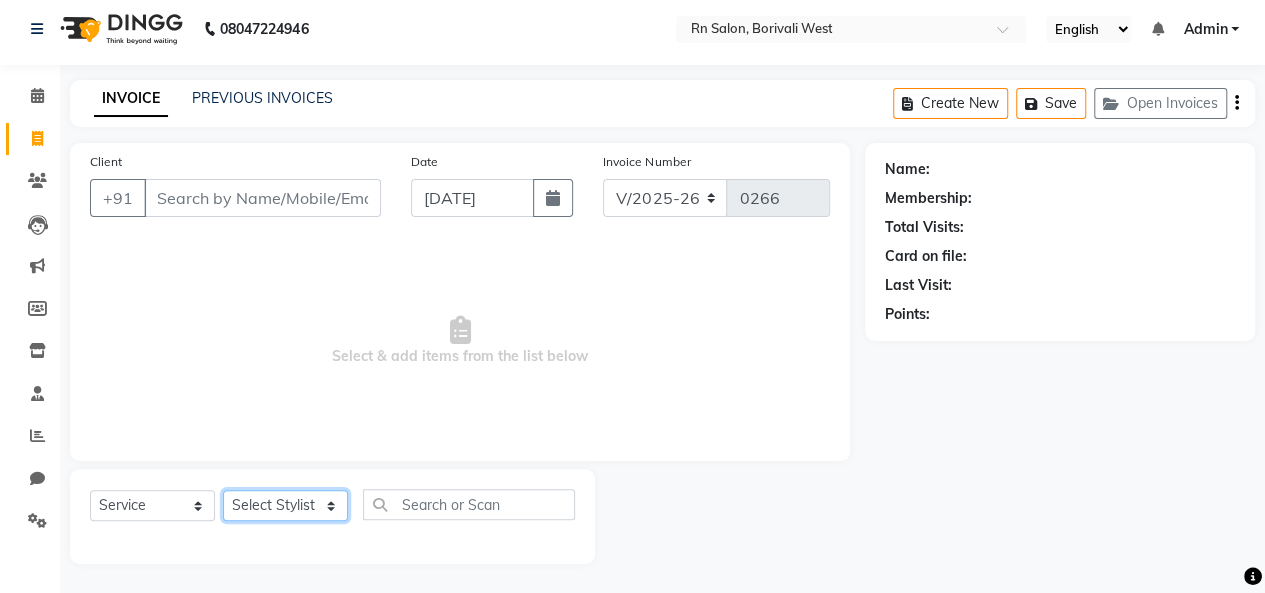 click on "Select Stylist [PERSON_NAME] [PERSON_NAME] parking [PERSON_NAME] master Luv kush tripathi [PERSON_NAME] [PERSON_NAME] [PERSON_NAME] [PERSON_NAME] [PERSON_NAME] Mali [PERSON_NAME]" 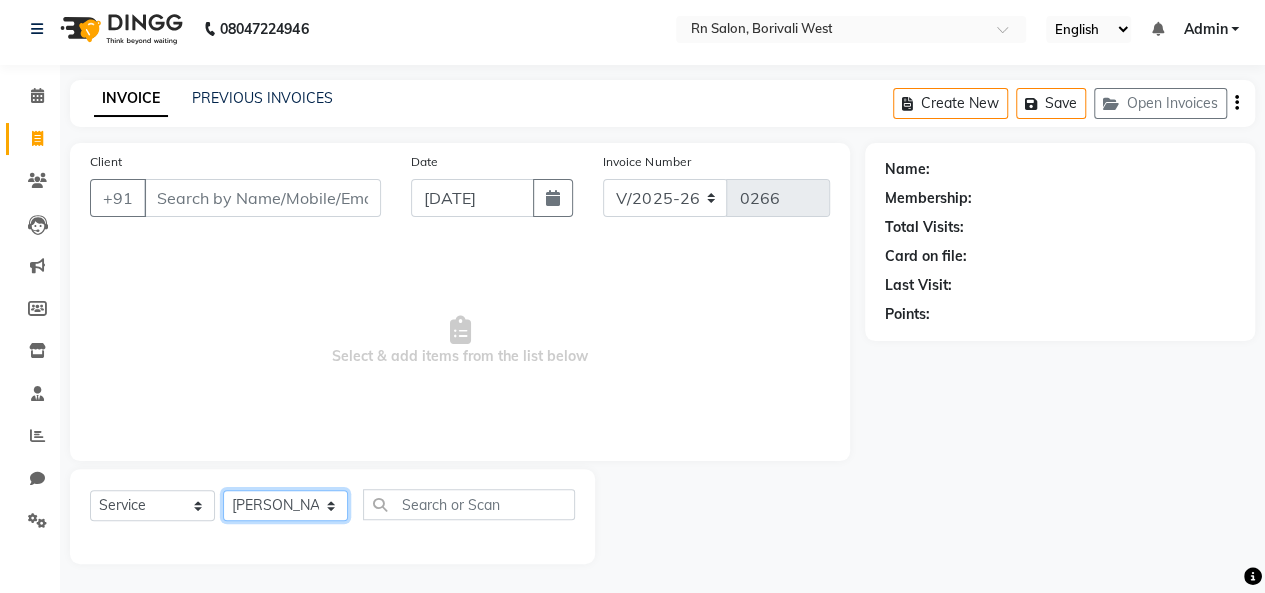 click on "Select Stylist [PERSON_NAME] [PERSON_NAME] parking [PERSON_NAME] master Luv kush tripathi [PERSON_NAME] [PERSON_NAME] [PERSON_NAME] [PERSON_NAME] [PERSON_NAME] Mali [PERSON_NAME]" 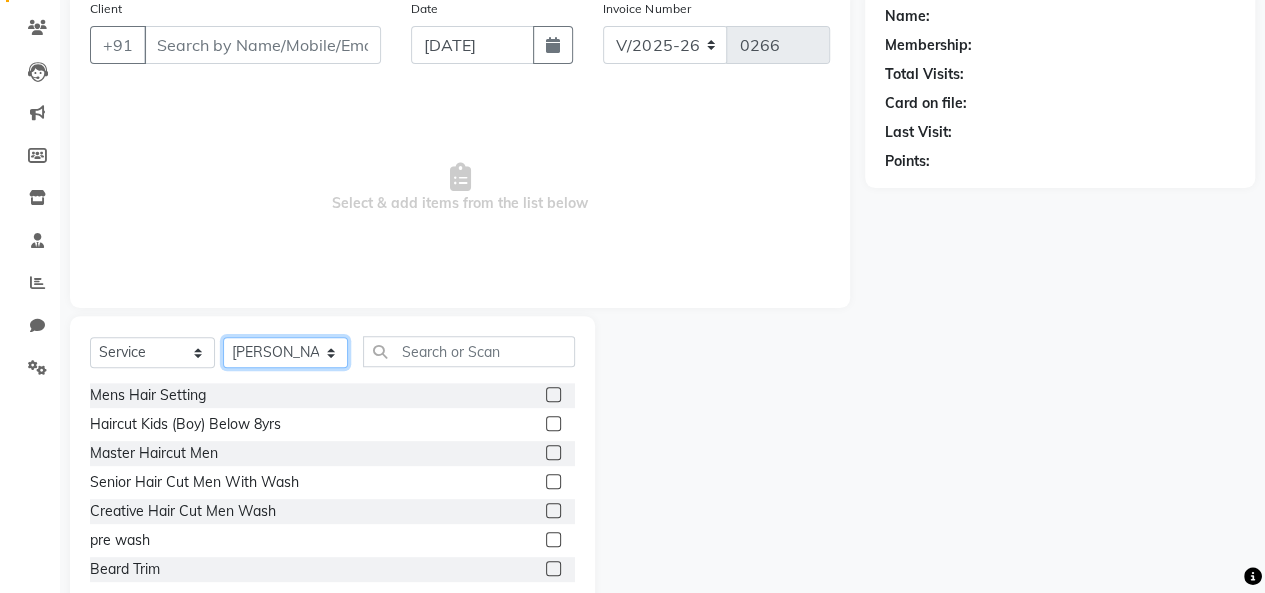scroll, scrollTop: 207, scrollLeft: 0, axis: vertical 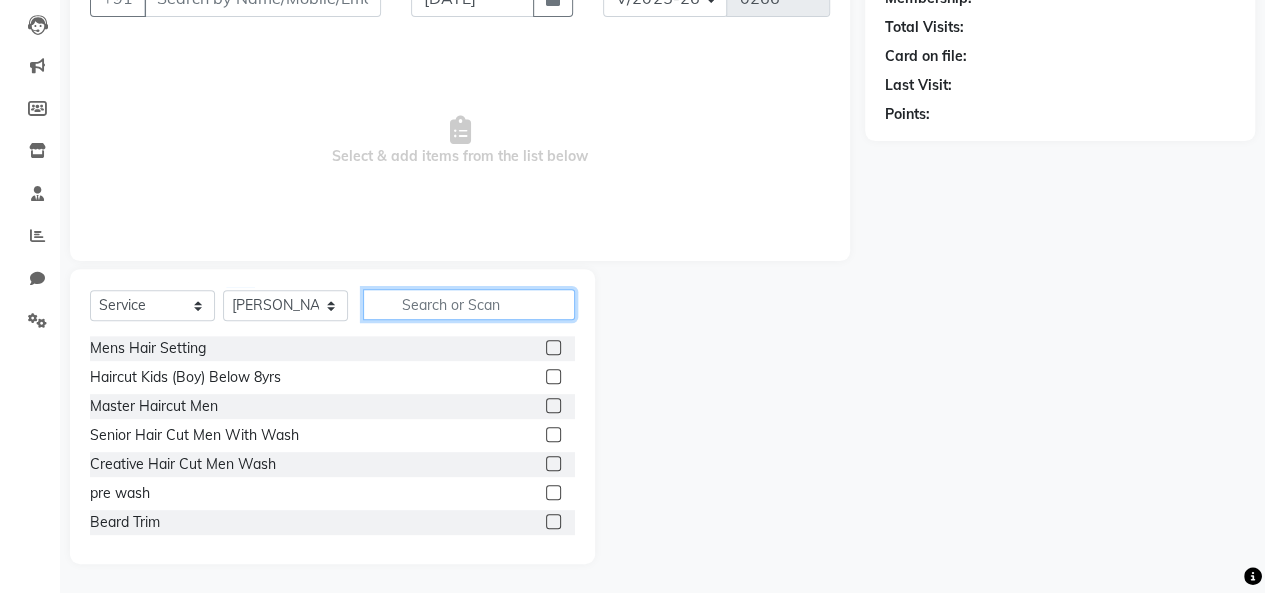 click 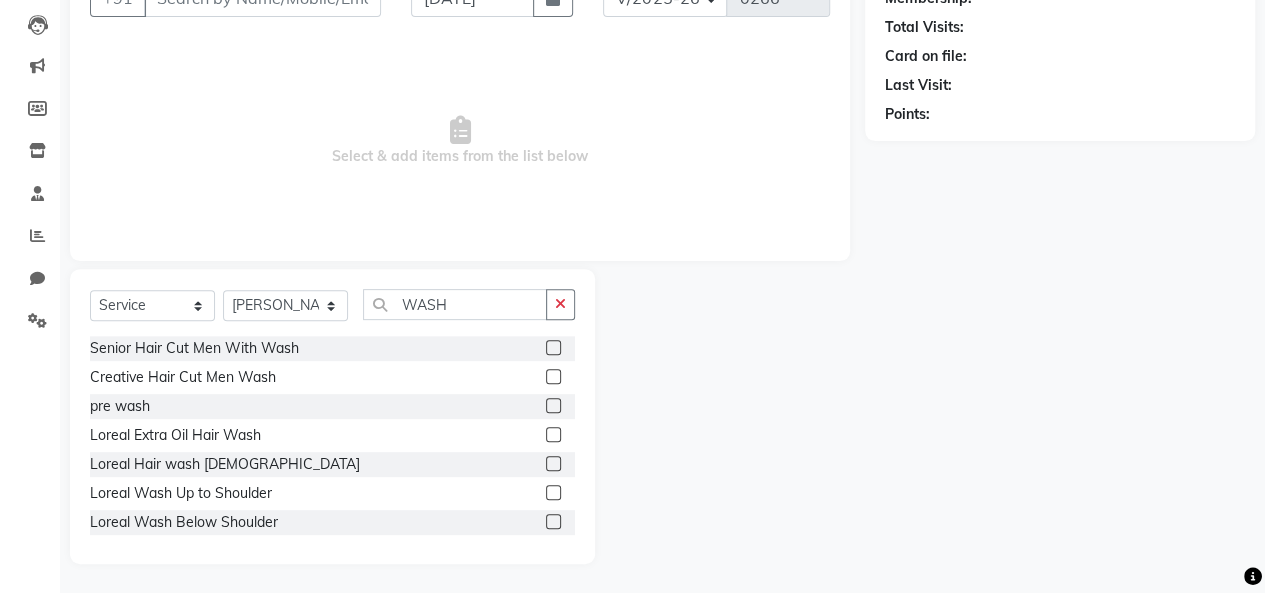 click 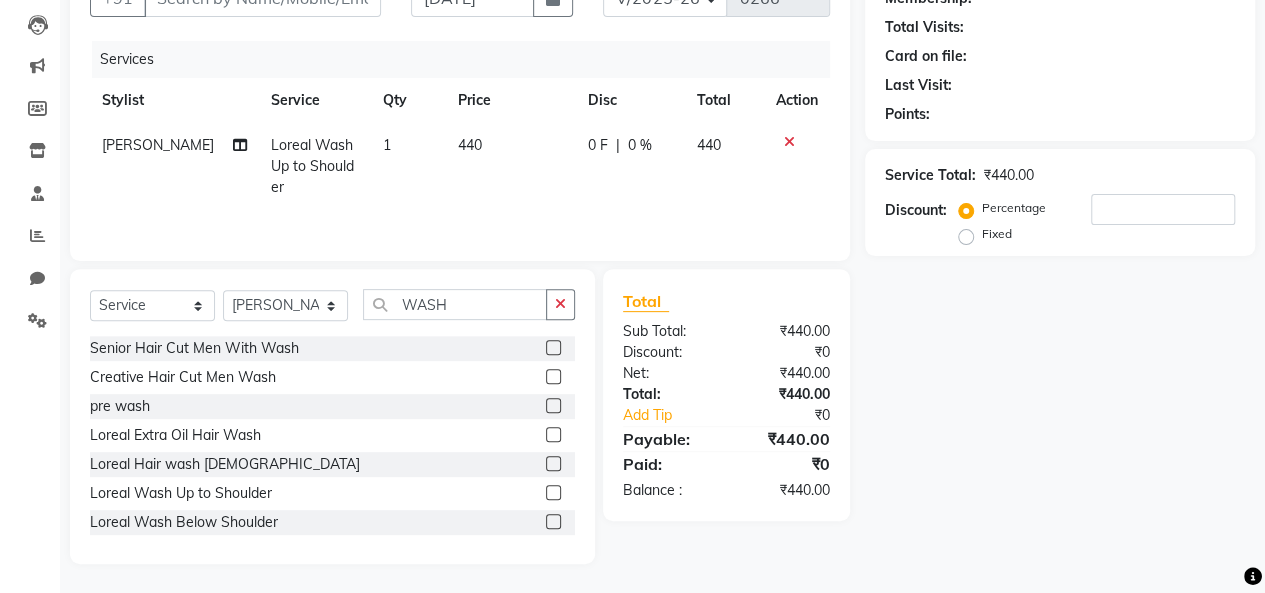 click on "440" 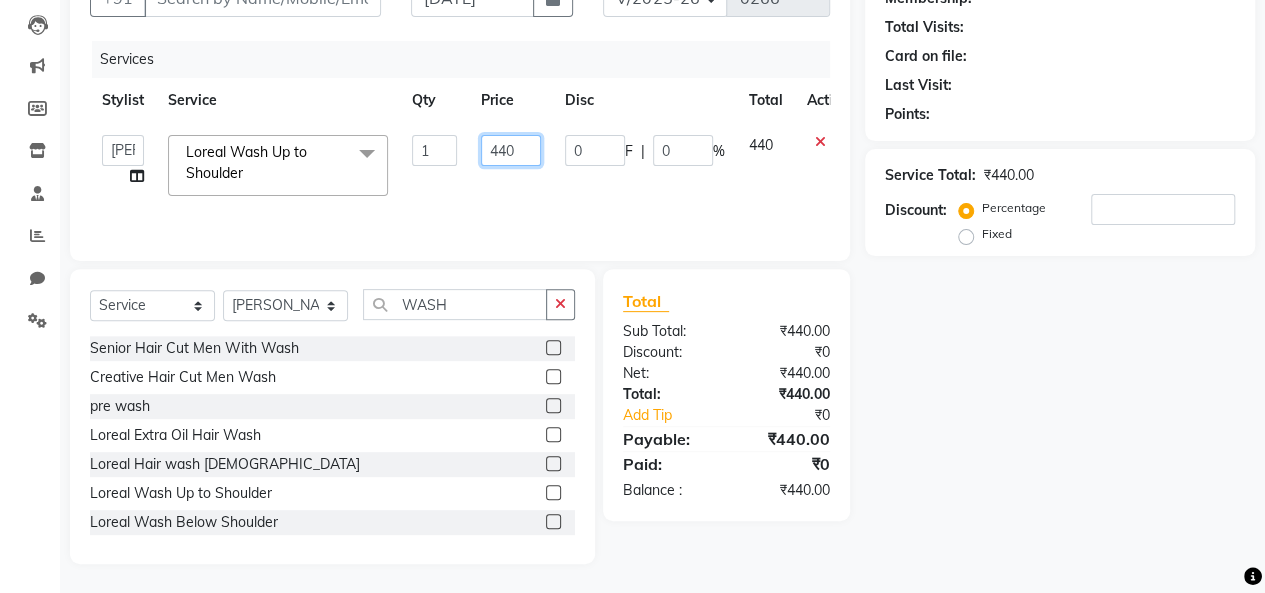 click on "440" 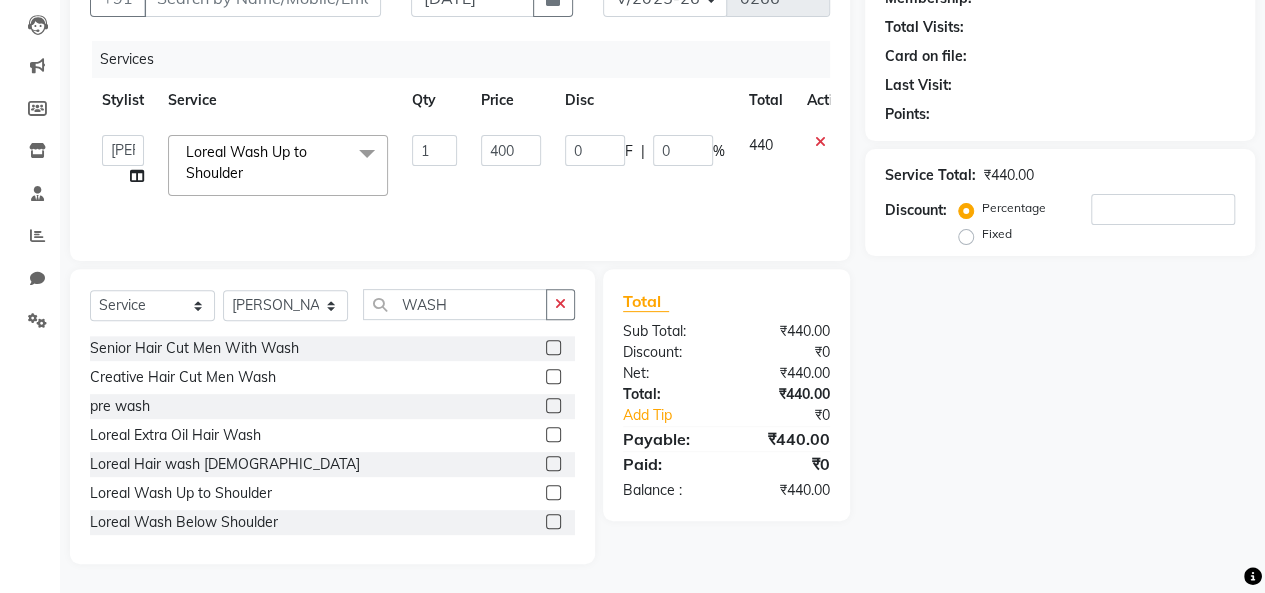 click on "0 F | 0 %" 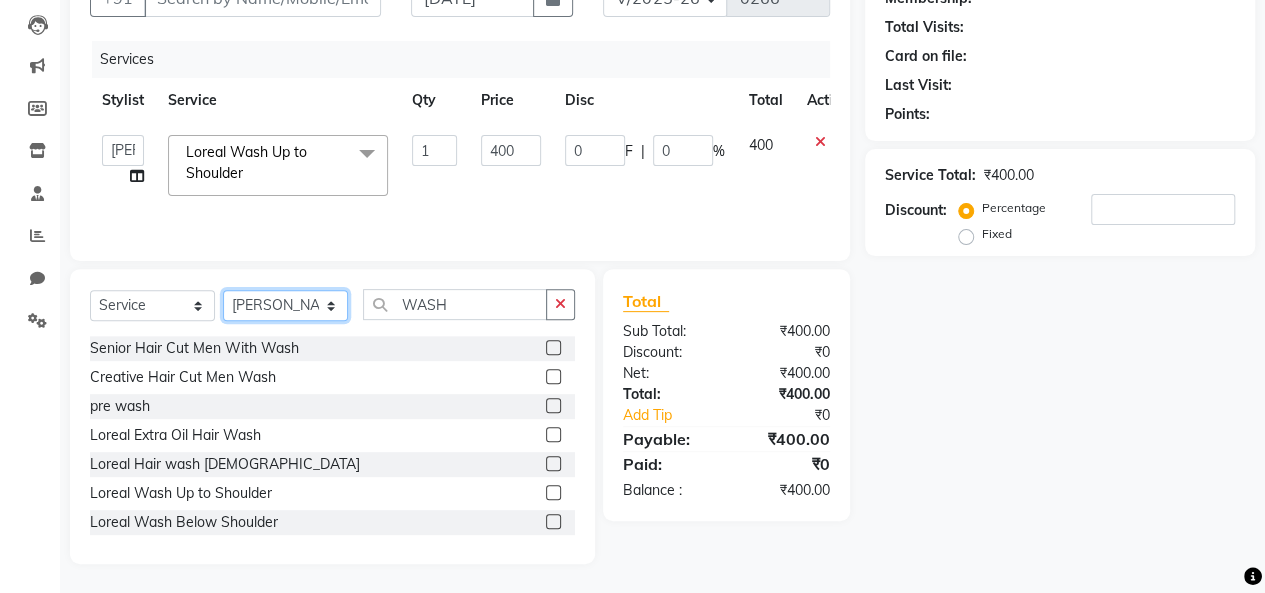 click on "Select Stylist [PERSON_NAME] [PERSON_NAME] parking [PERSON_NAME] master Luv kush tripathi [PERSON_NAME] [PERSON_NAME] [PERSON_NAME] [PERSON_NAME] [PERSON_NAME] Mali [PERSON_NAME]" 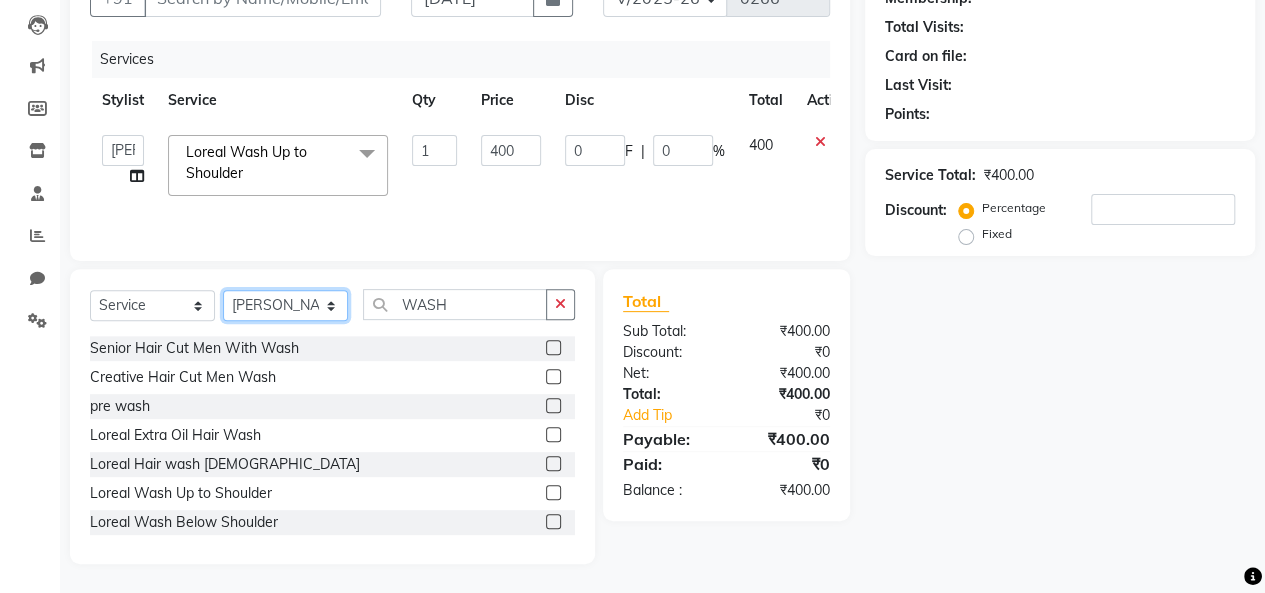 click on "Select Stylist [PERSON_NAME] [PERSON_NAME] parking [PERSON_NAME] master Luv kush tripathi [PERSON_NAME] [PERSON_NAME] [PERSON_NAME] [PERSON_NAME] [PERSON_NAME] Mali [PERSON_NAME]" 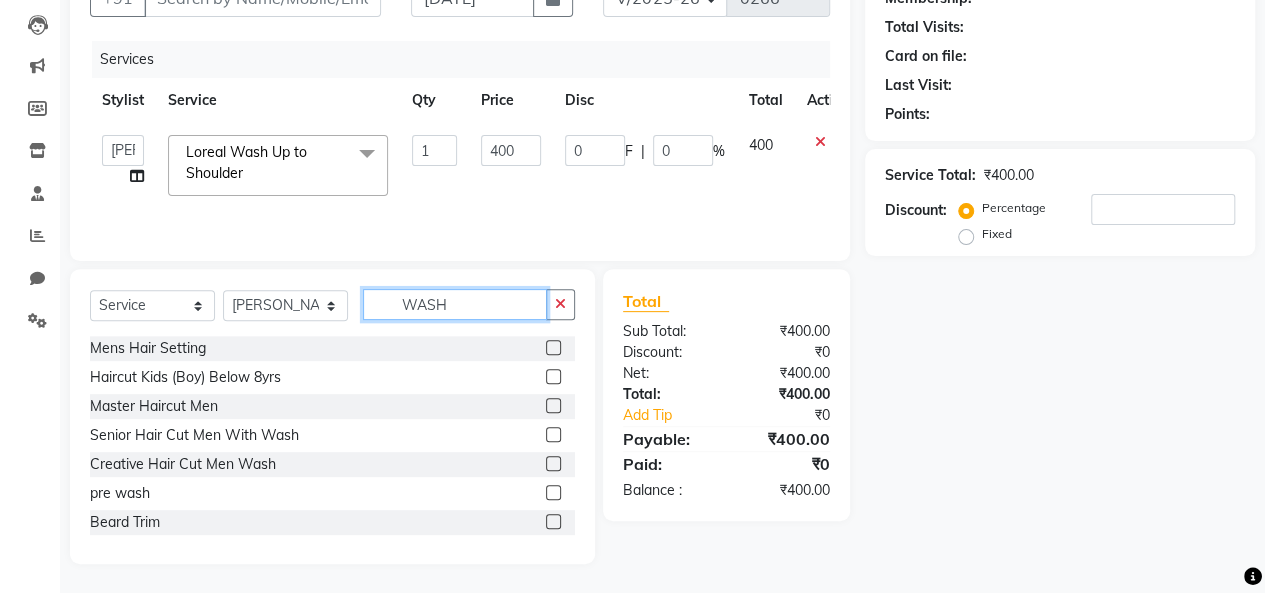 click on "WASH" 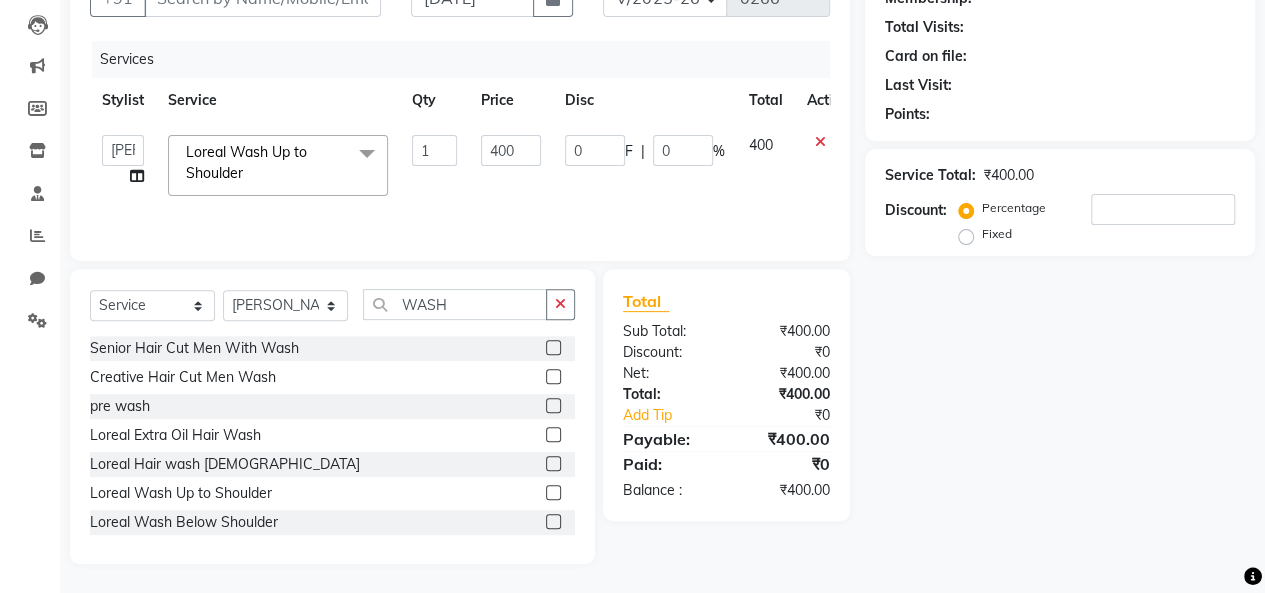 click 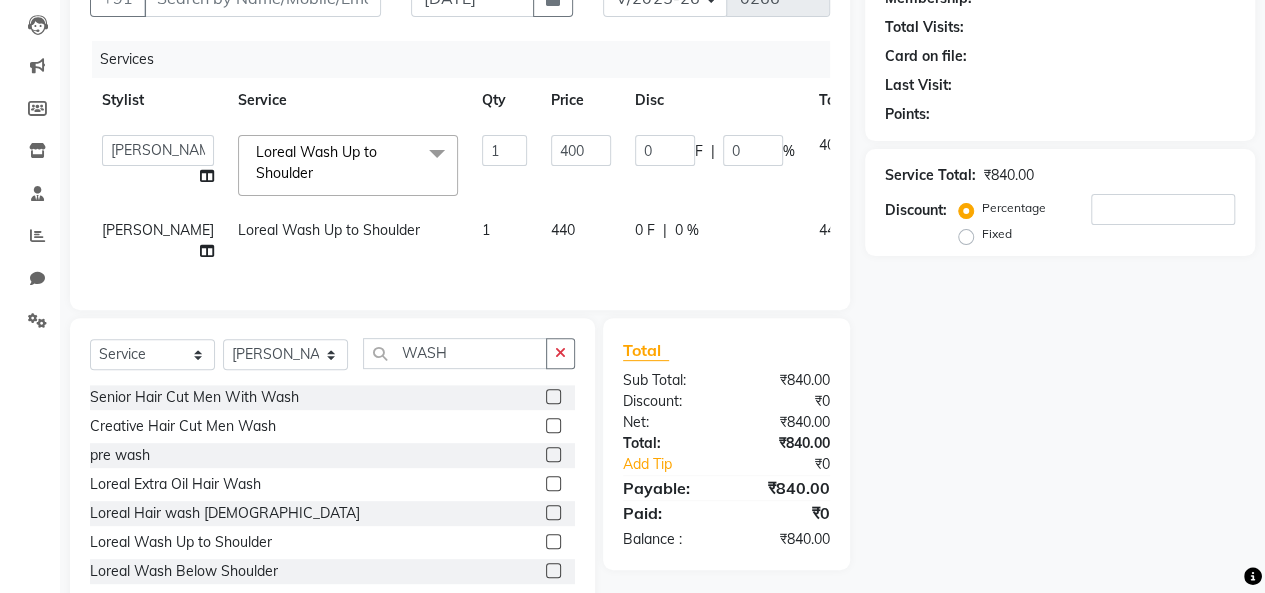 click on "440" 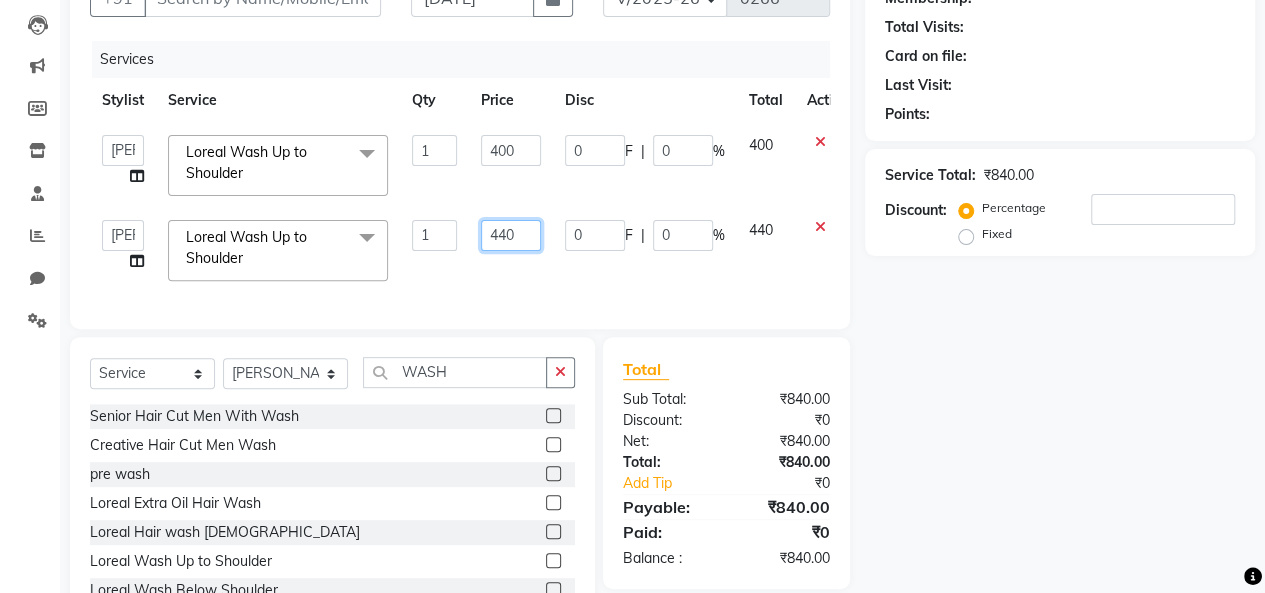 click on "440" 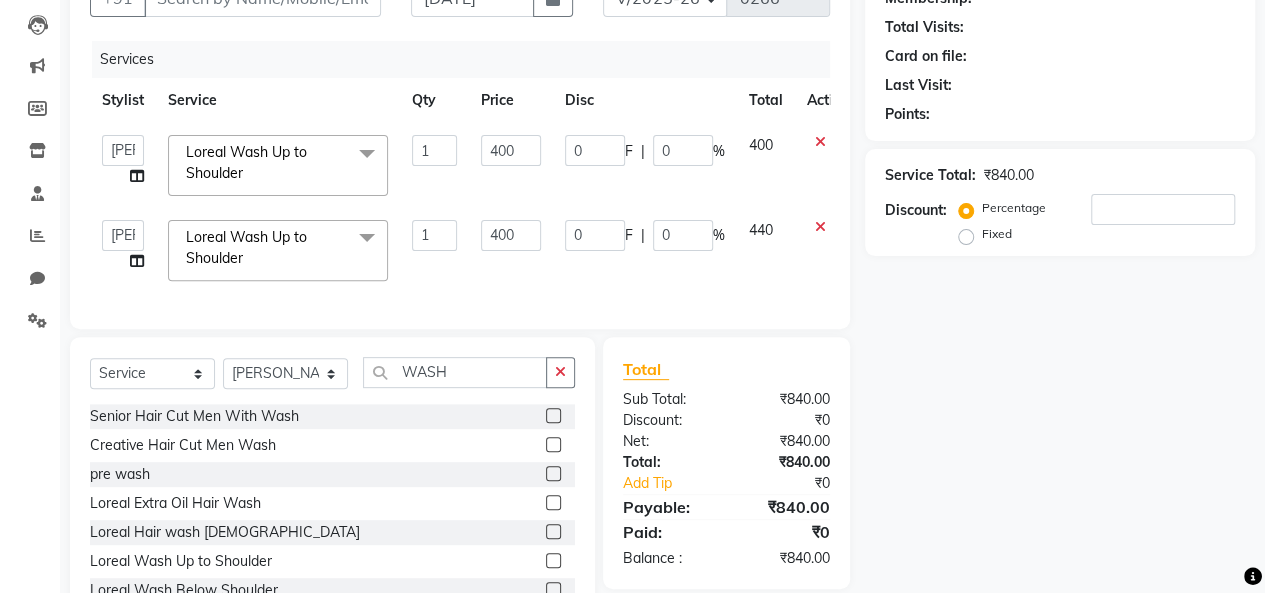 click on "Senior Hair Cut Men With Wash  Creative Hair Cut Men Wash  pre wash  Loreal Extra Oil Hair Wash  Loreal Hair wash Male  Loreal Wash Up to Shoulder  Loreal Wash Below Shoulder  Loreal Wash Up to Waist  Loreal Wash Below Waist  Loreal Metal Dx Extra Oil wash  Loreal Metal Dx Hair wash Male  Loreal Metal Dx Wash Up to 770  Loreal Metal Dx Wash Below 990  Loreal Metal Dx Wash Up to 1155  Loreal Metal Dx Wash Below 1320  Ola plex Wash Men 605  Ola plex Wash Up to Neck 715  Ola plex Wash Up to Shoulder  Ola plex Wash Below Shoulder  Ola plex Wash Up to Waist  Ola plex Wash Below Waist  Moroccanoil Hair wash Up to 550  Moroccanoil Hair wash Up to 770  Moroccanoil Hair wash Below 990  Moroccanoil Hair wash Up to 1155  Moroccanoil Hair wash Below 1320  Naturica Repairing Hair wash Men 550  Naturica Repairing Hair wash Up to 660  Naturica Repairing Hair wash Below 770  Naturica Repairing Hair wash Up to 990  Naturica Repairing Hair wash Below 1210  Qod Hair Wash Up to 660  Qod Hair Wash Below 770" 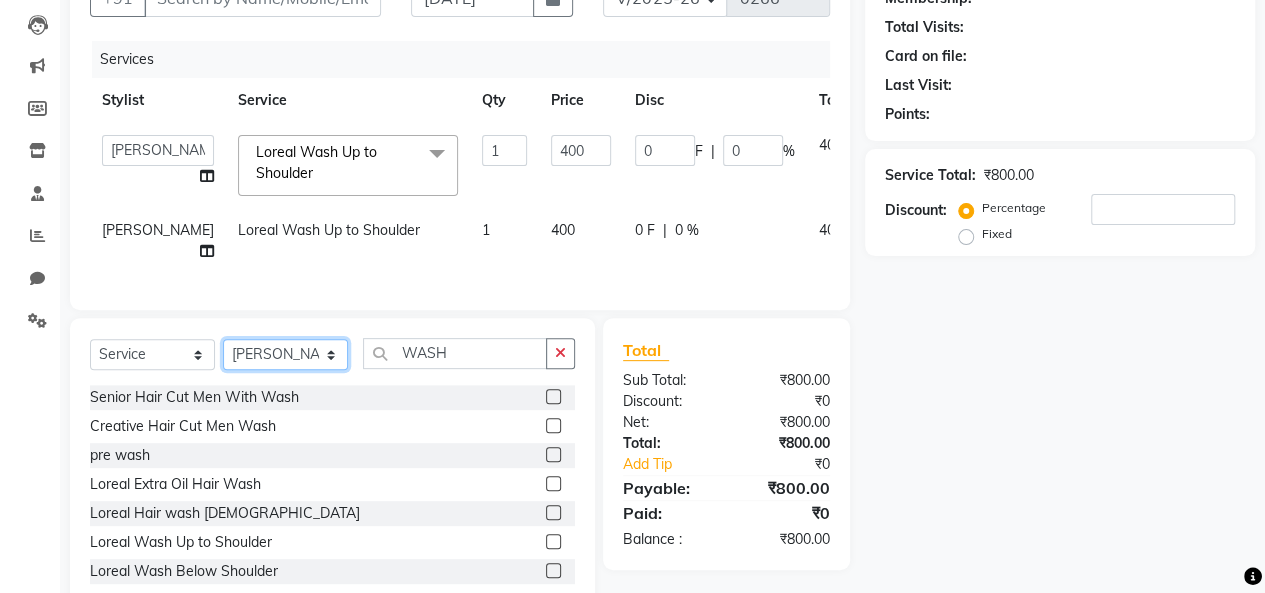 click on "Select Stylist [PERSON_NAME] [PERSON_NAME] parking [PERSON_NAME] master Luv kush tripathi [PERSON_NAME] [PERSON_NAME] [PERSON_NAME] [PERSON_NAME] [PERSON_NAME] Mali [PERSON_NAME]" 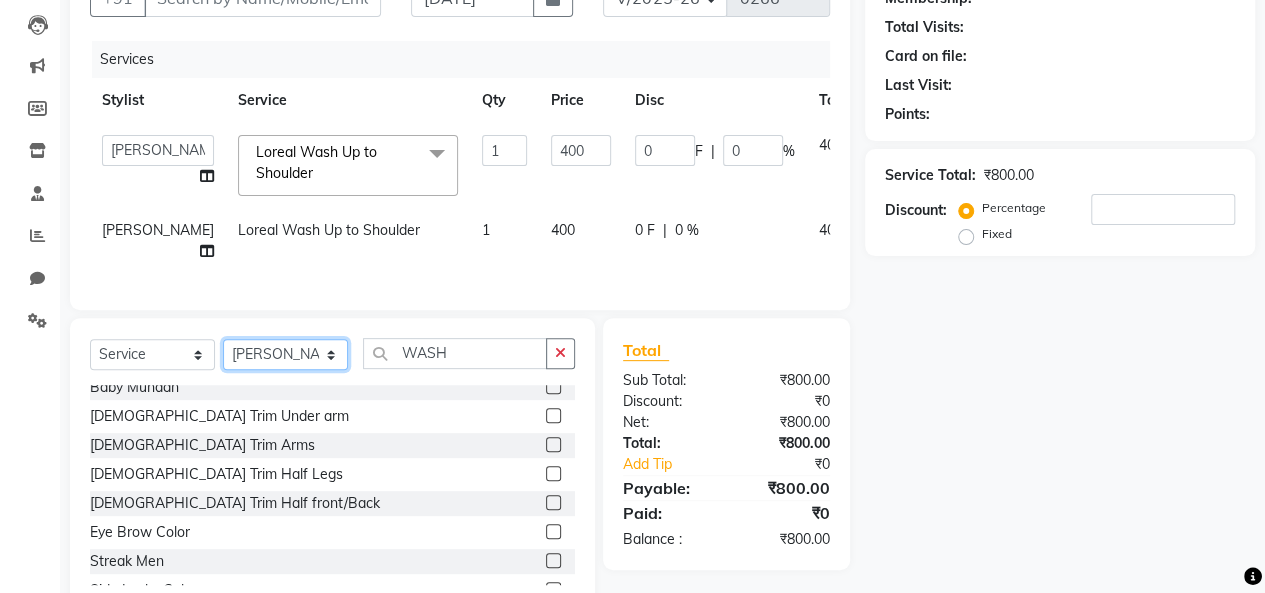 scroll, scrollTop: 0, scrollLeft: 0, axis: both 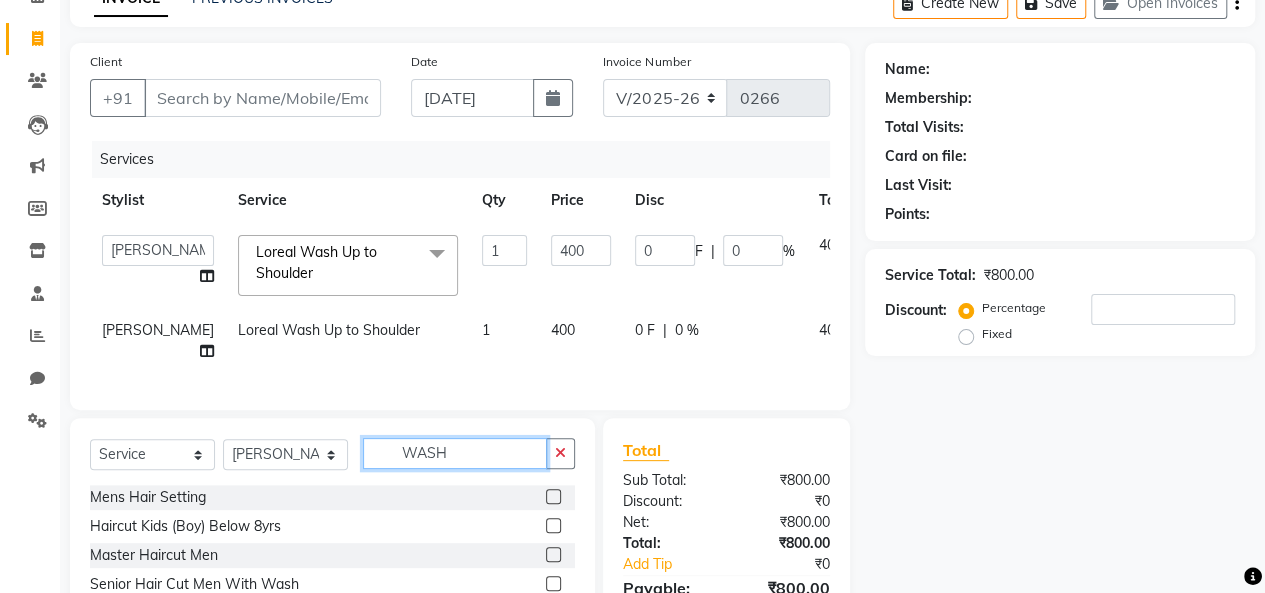 click on "WASH" 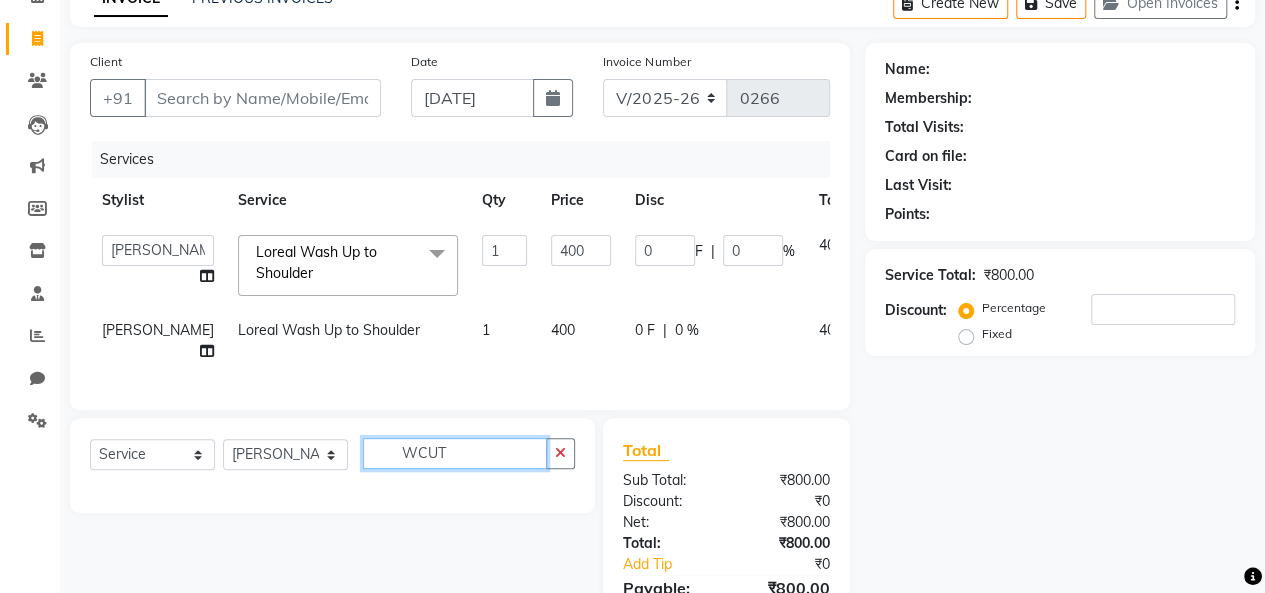 scroll, scrollTop: 207, scrollLeft: 0, axis: vertical 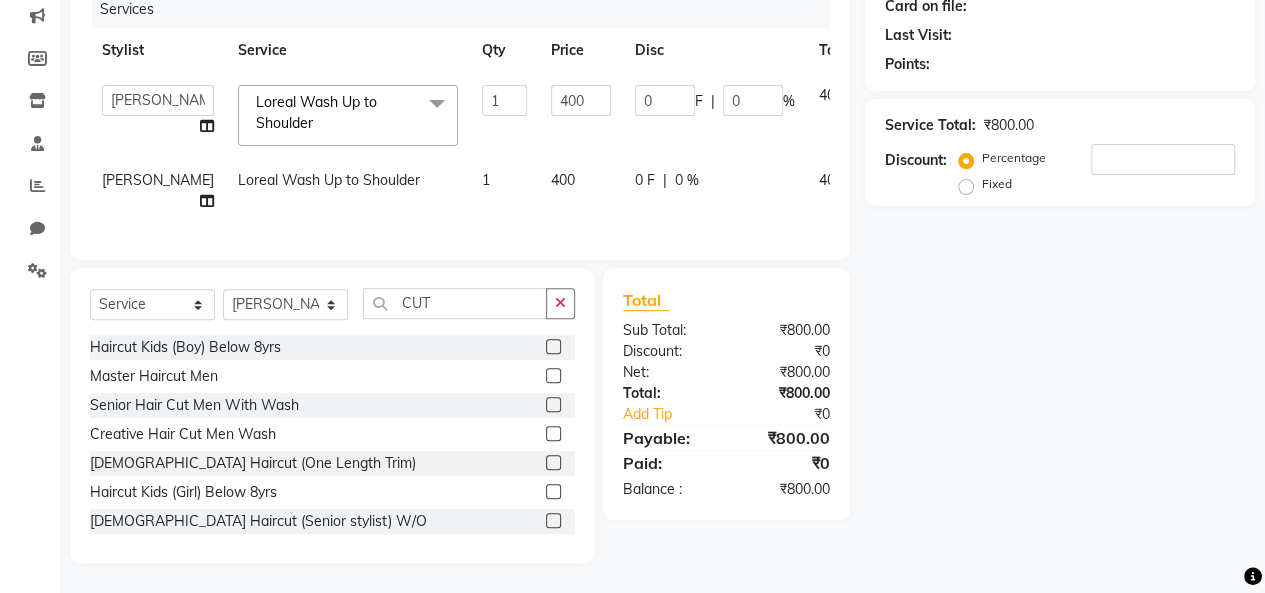 click 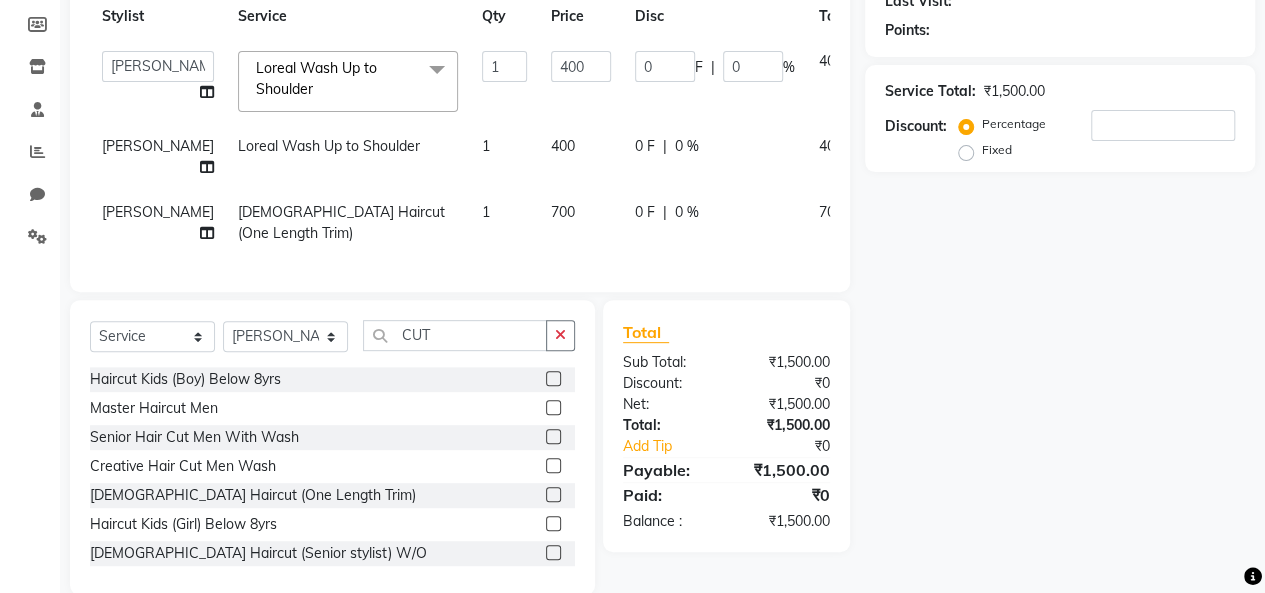 click 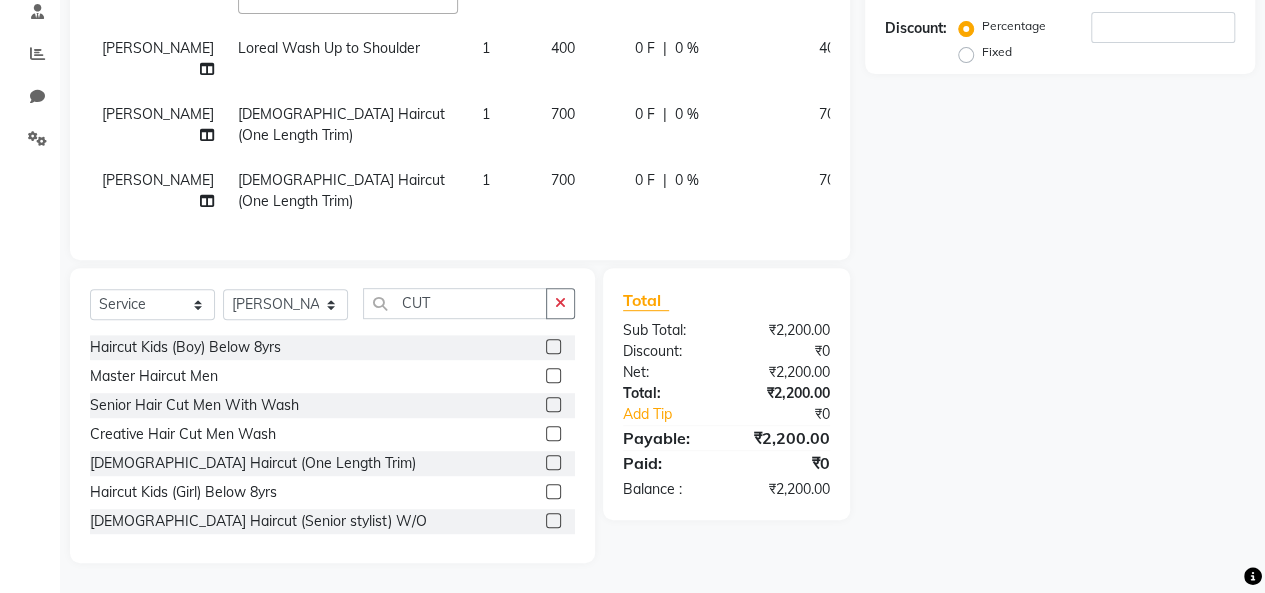 scroll, scrollTop: 365, scrollLeft: 0, axis: vertical 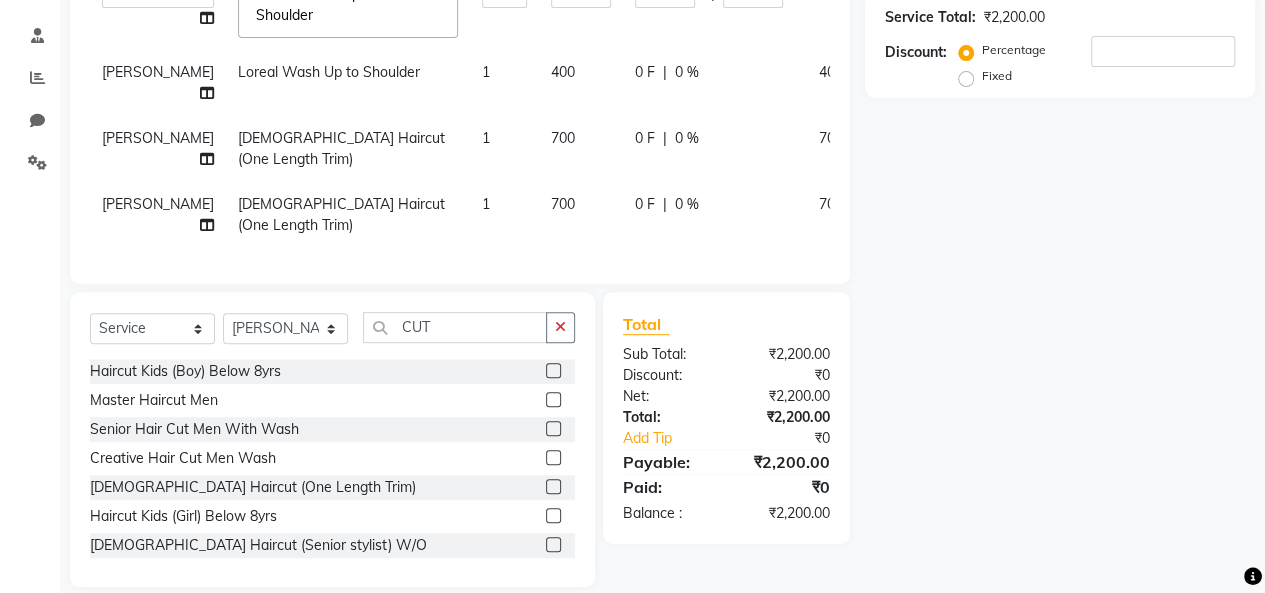 click on "700" 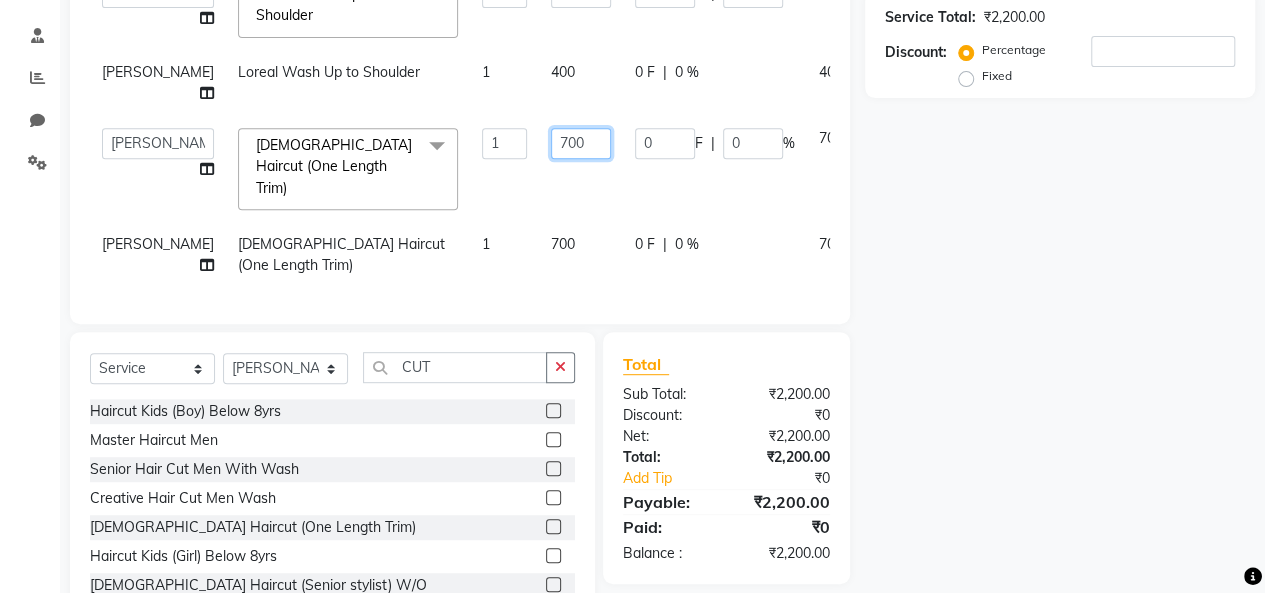 click on "700" 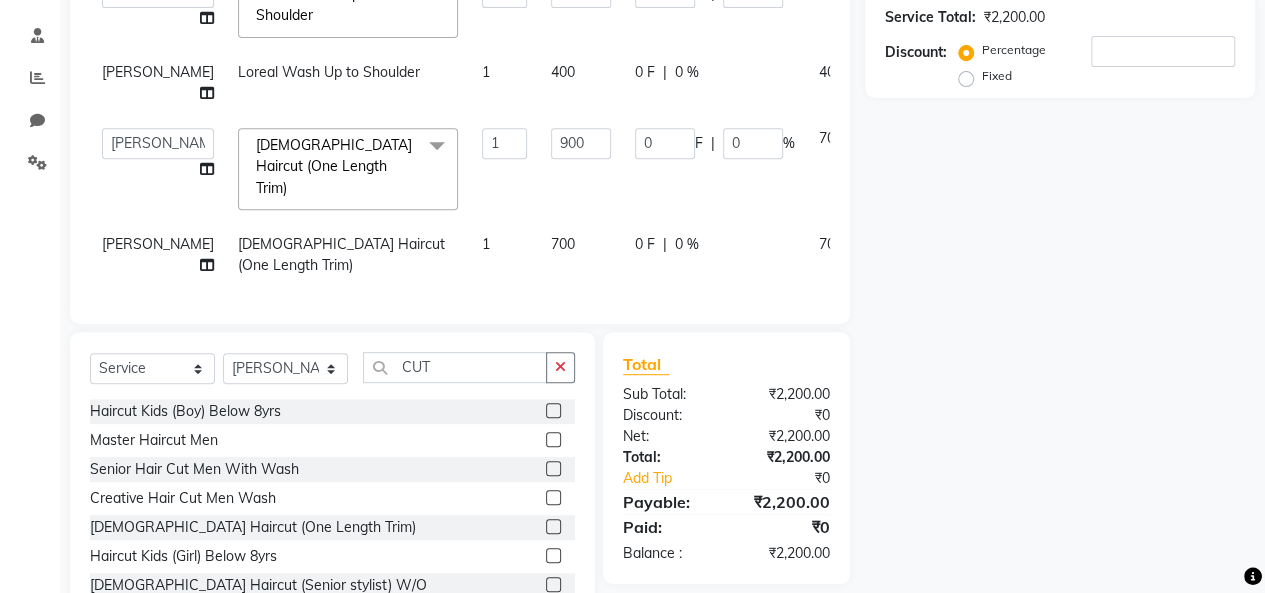 click on "700" 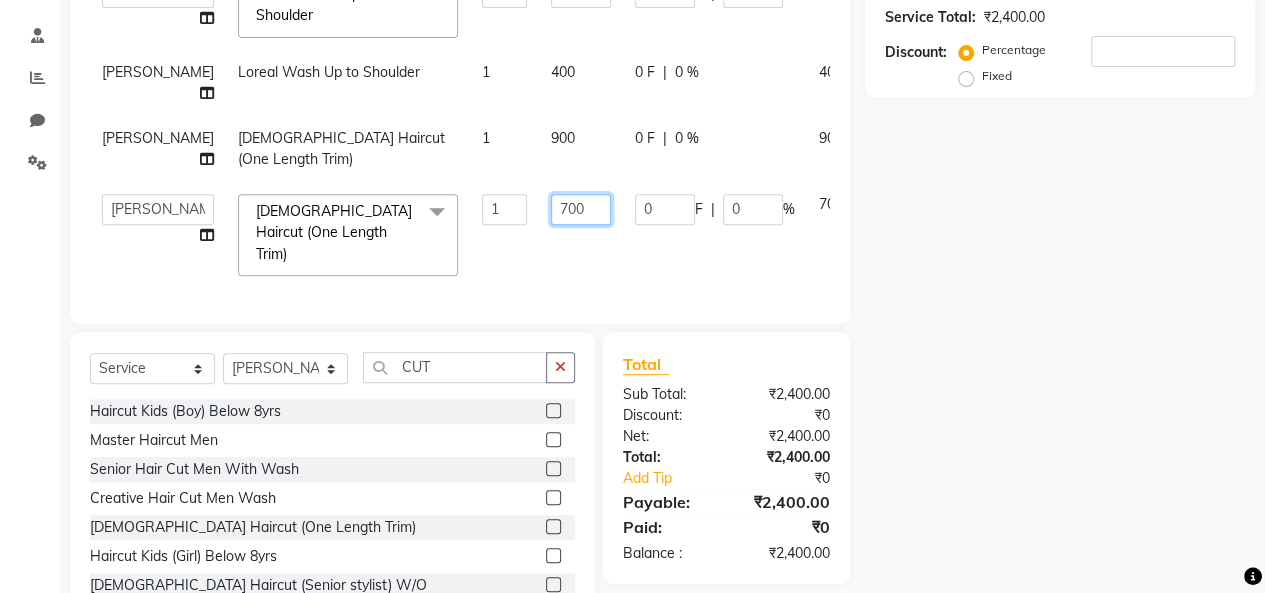 click on "700" 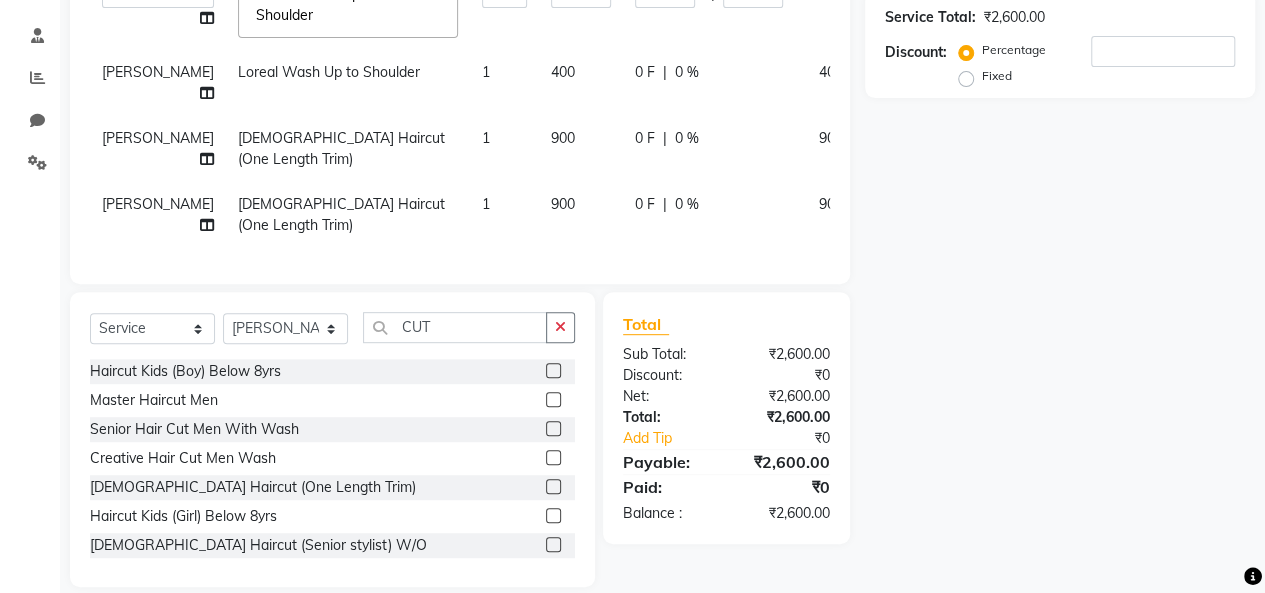 click on "0 F | 0 %" 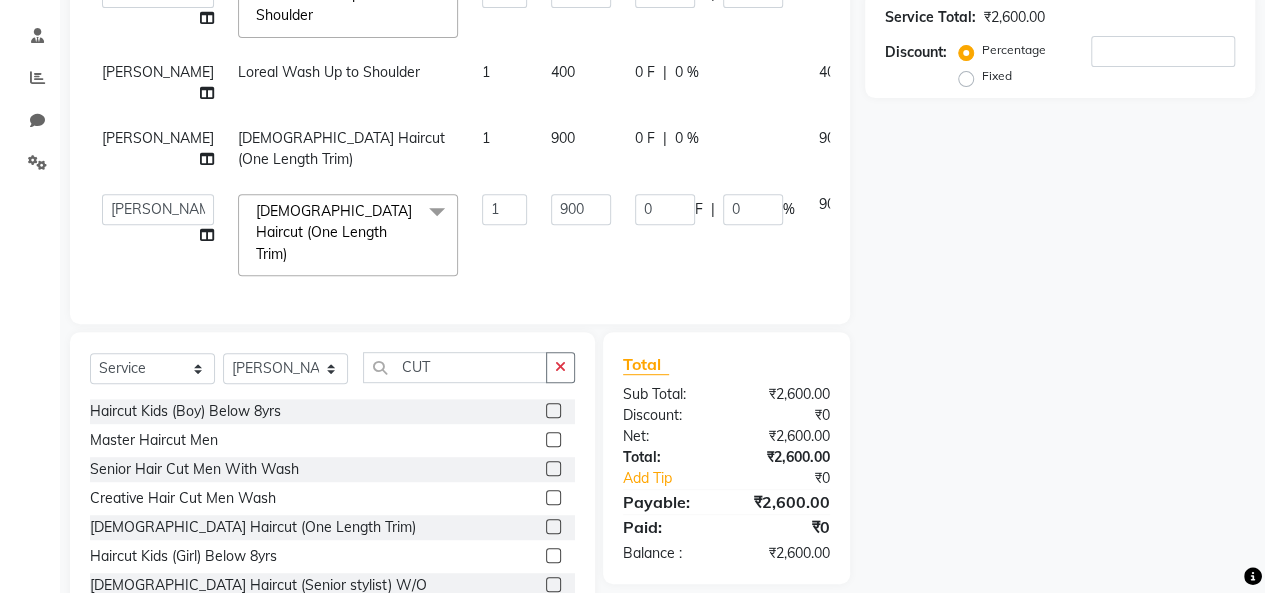 scroll, scrollTop: 462, scrollLeft: 0, axis: vertical 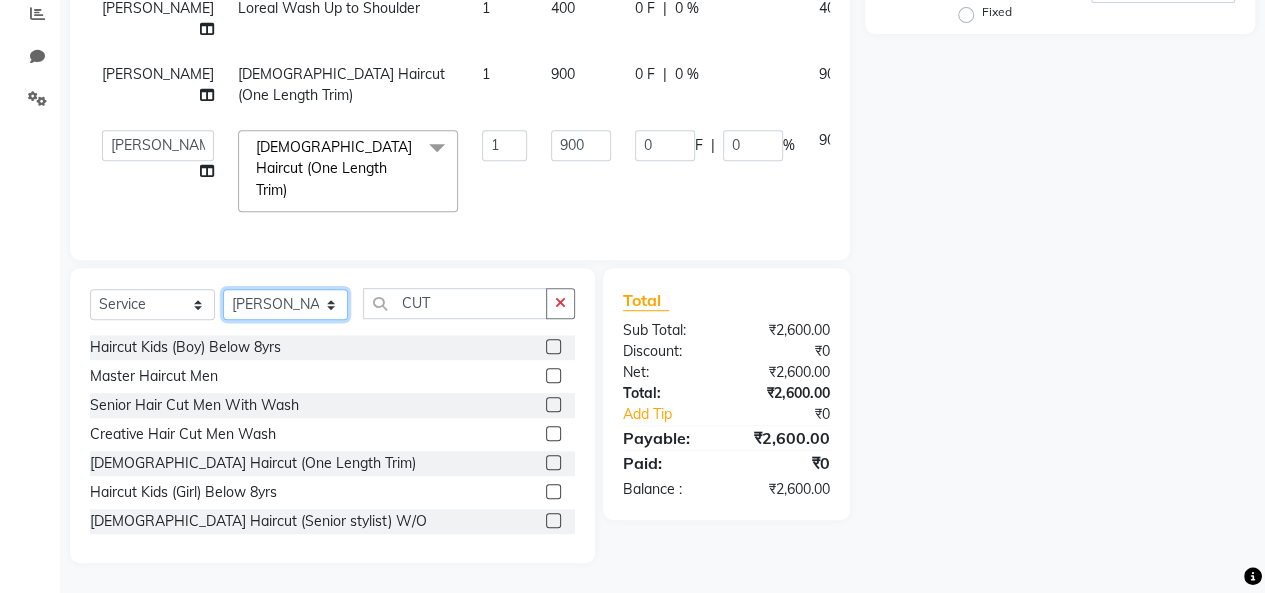 click on "Select Stylist [PERSON_NAME] [PERSON_NAME] parking [PERSON_NAME] master Luv kush tripathi [PERSON_NAME] [PERSON_NAME] [PERSON_NAME] [PERSON_NAME] [PERSON_NAME] Mali [PERSON_NAME]" 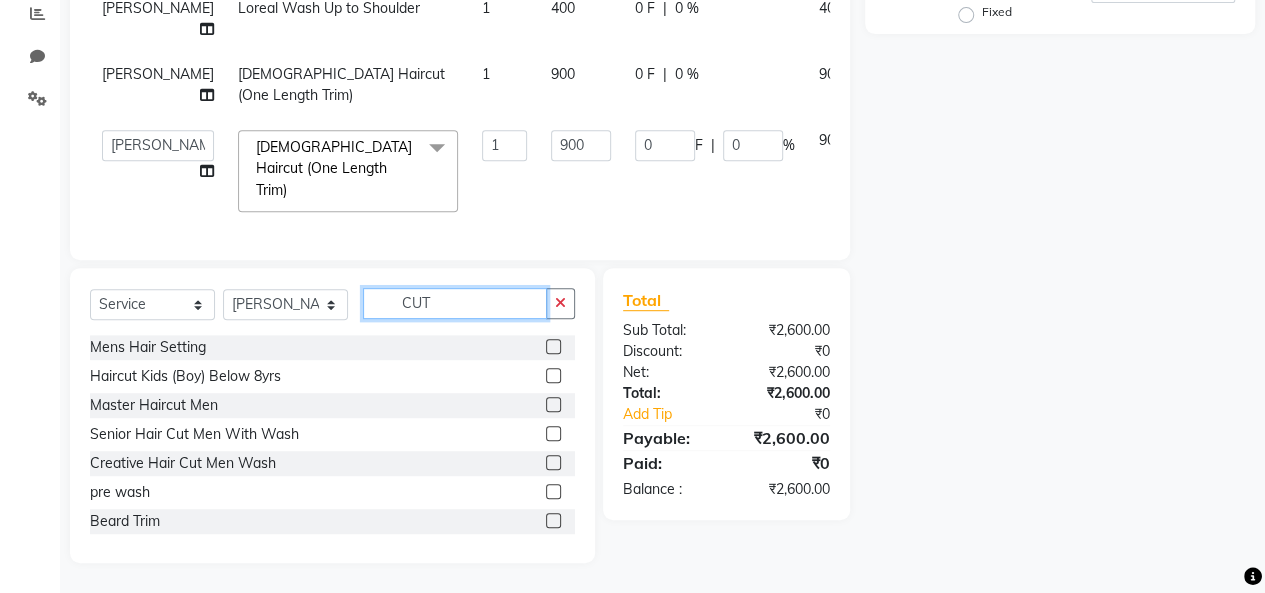 click on "CUT" 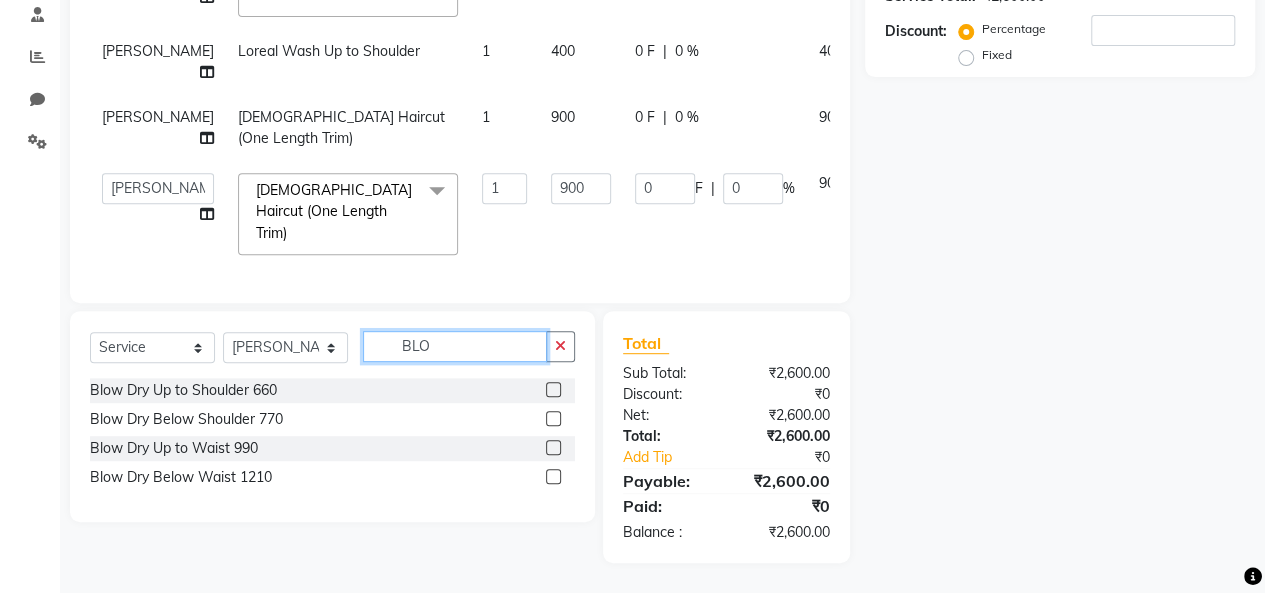 scroll, scrollTop: 418, scrollLeft: 0, axis: vertical 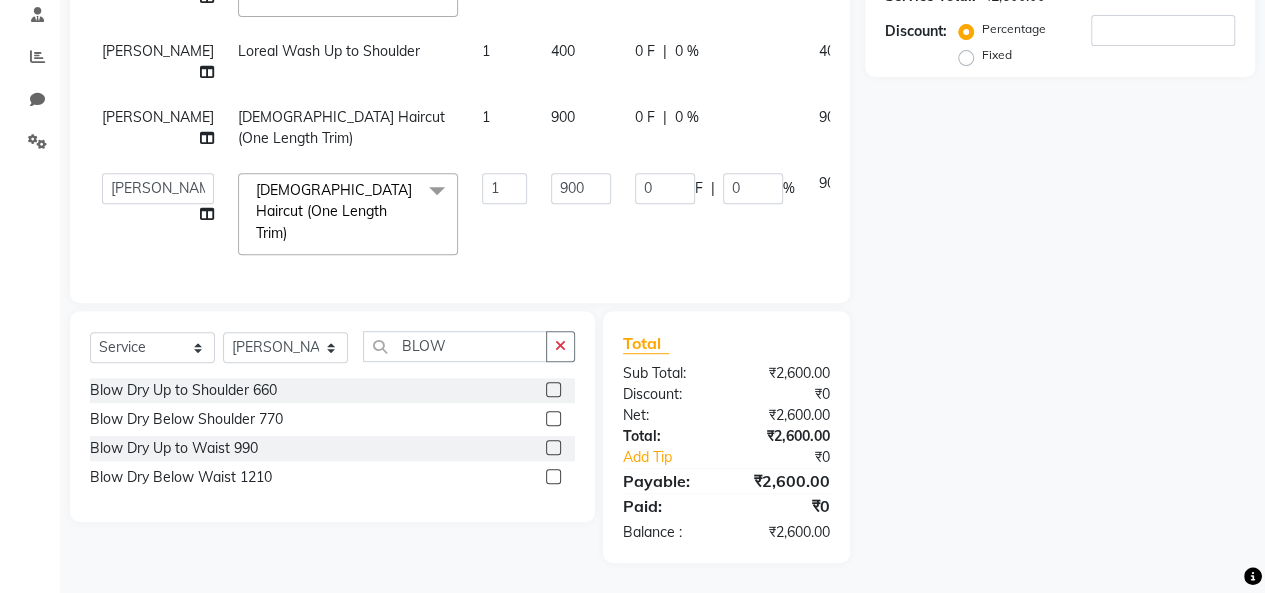 click on "Blow Dry Up to Shoulder 660" 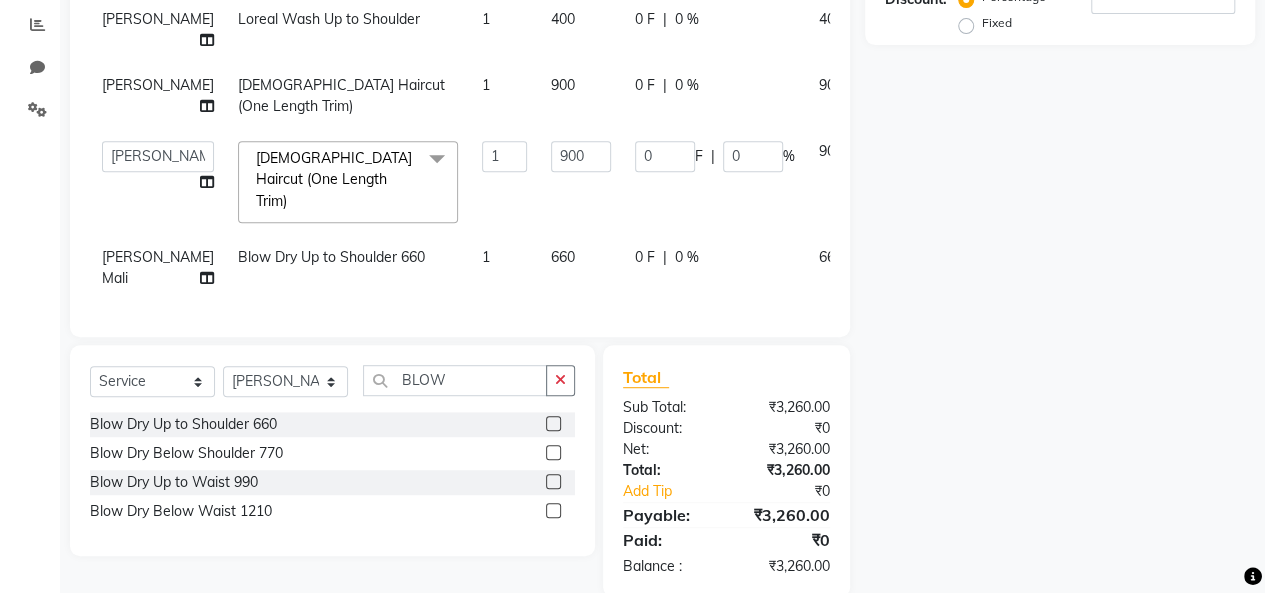 click on "660" 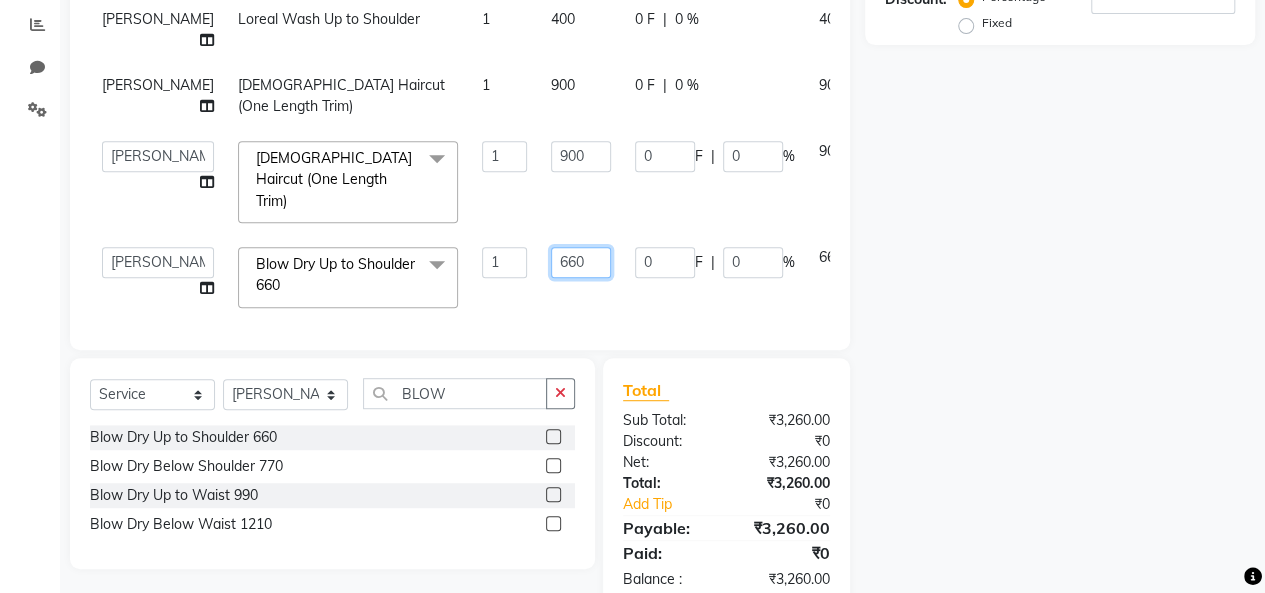 click on "660" 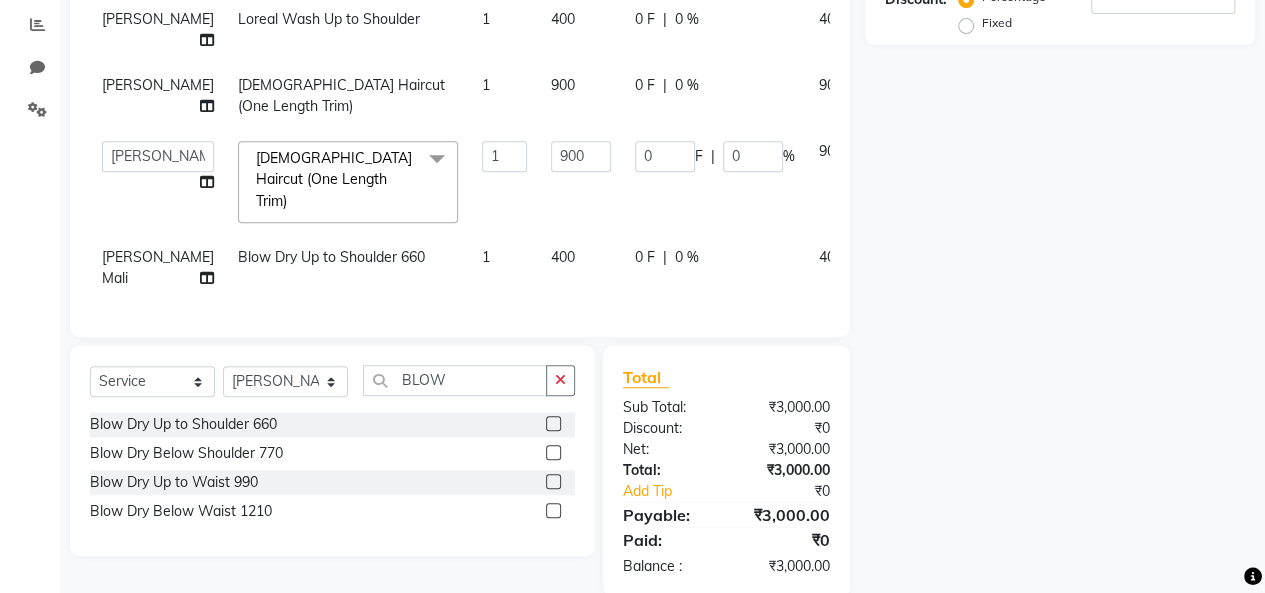 click on "0 F | 0 %" 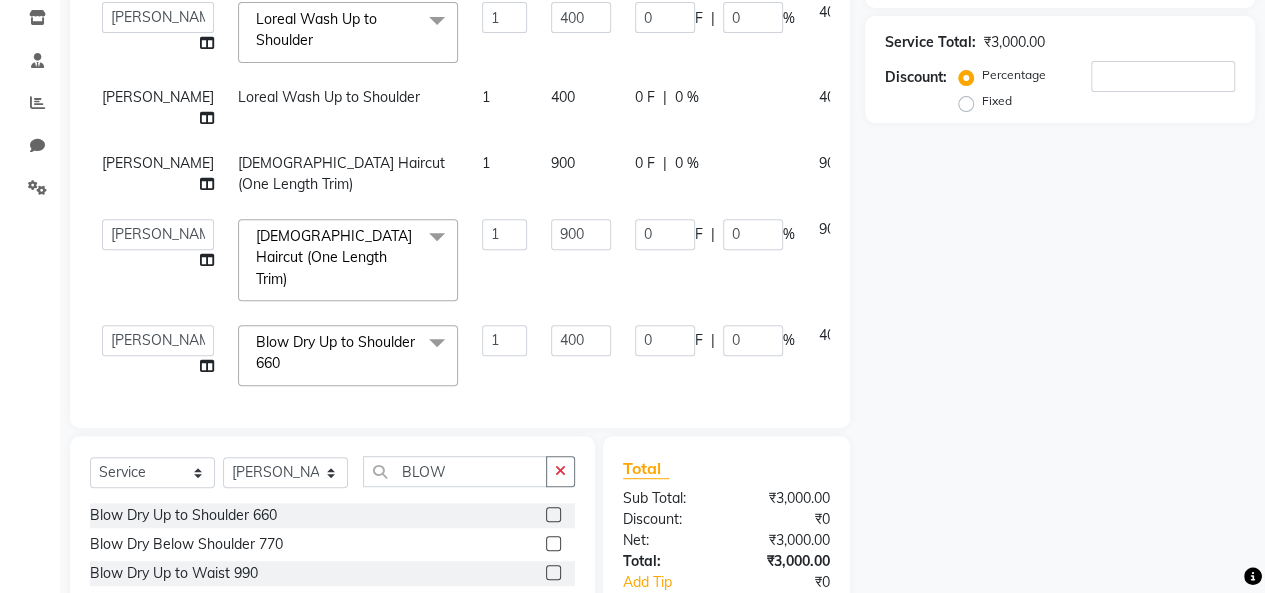 scroll, scrollTop: 63, scrollLeft: 0, axis: vertical 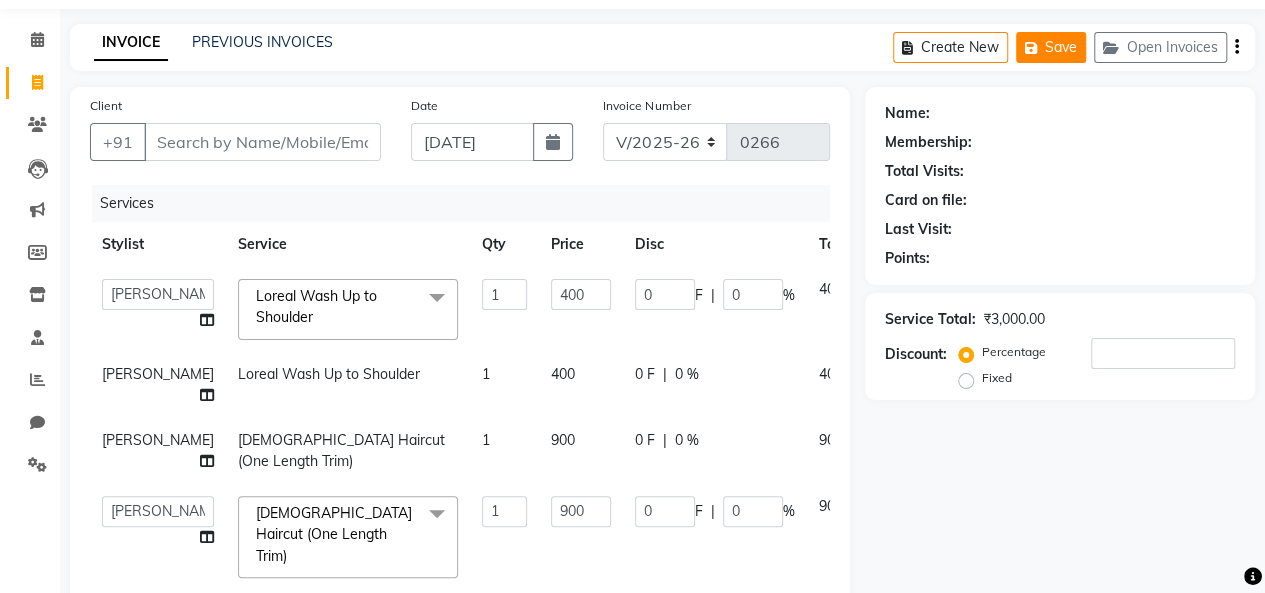click on "Save" 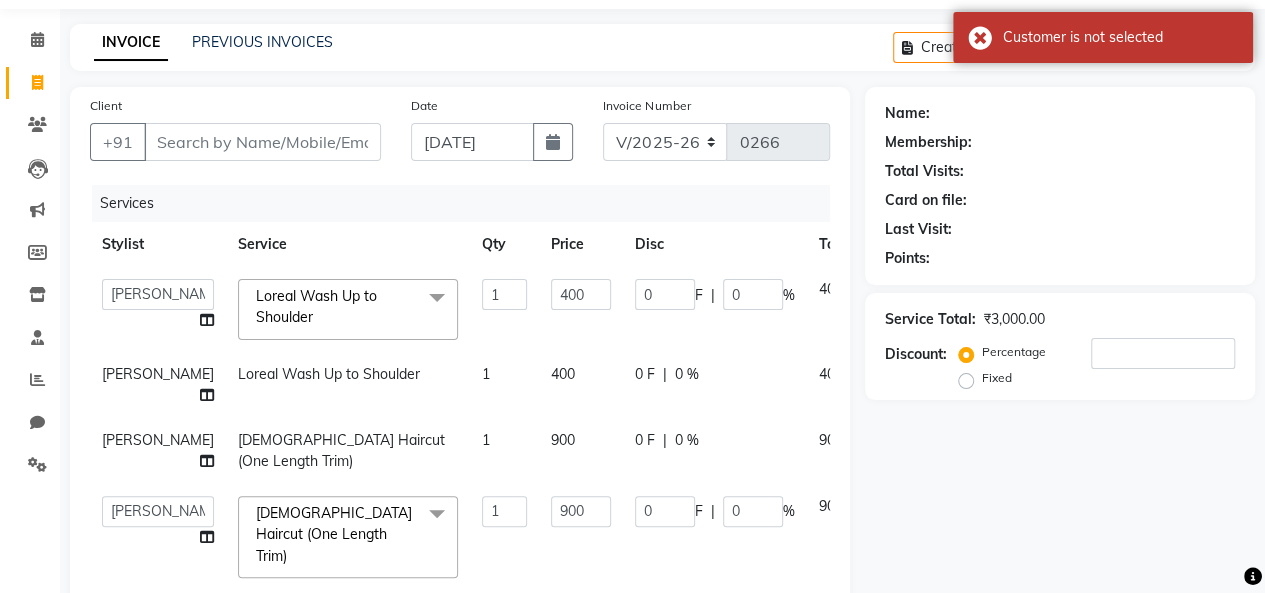 click on "Total Visits:" 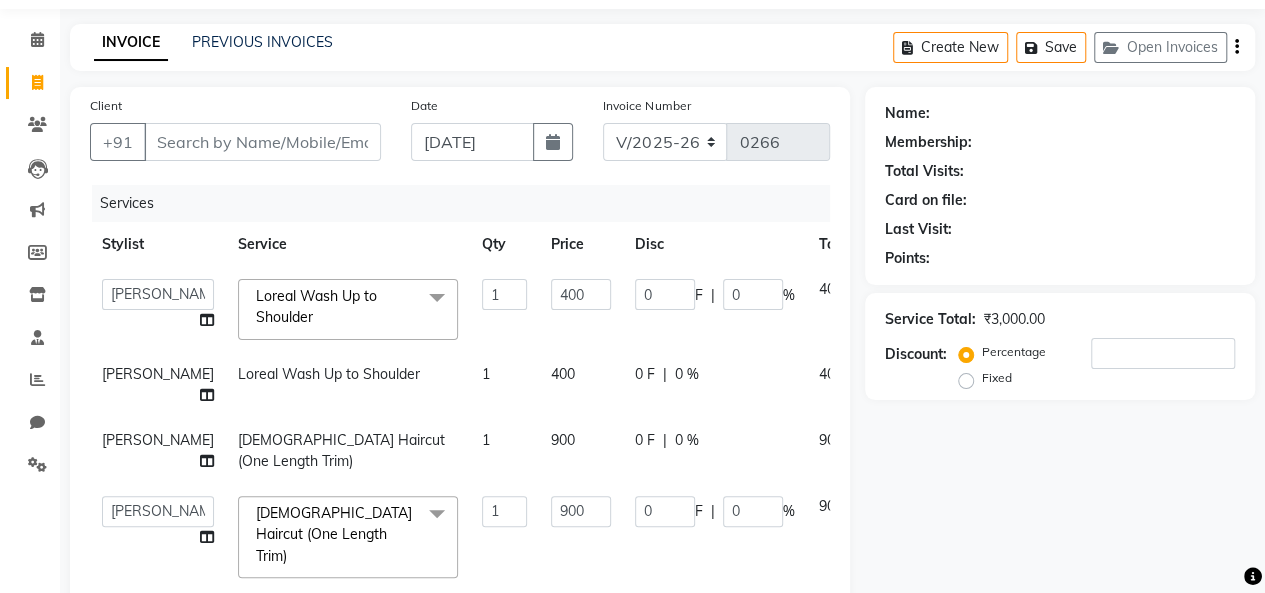 click on "Card on file:" 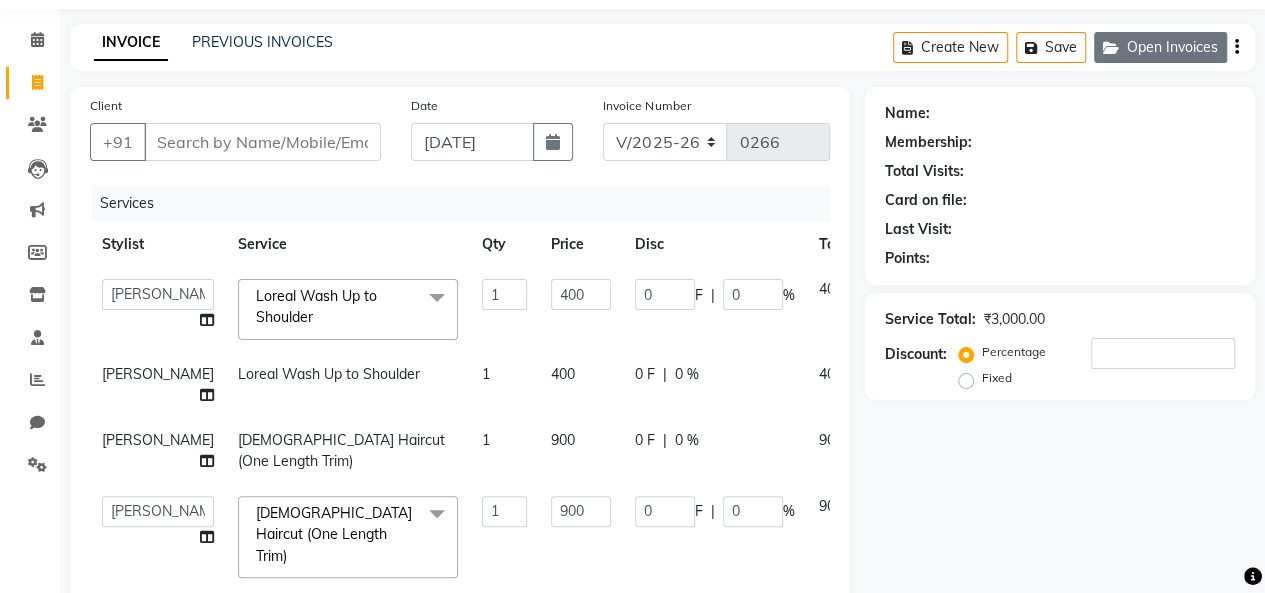 click on "Open Invoices" 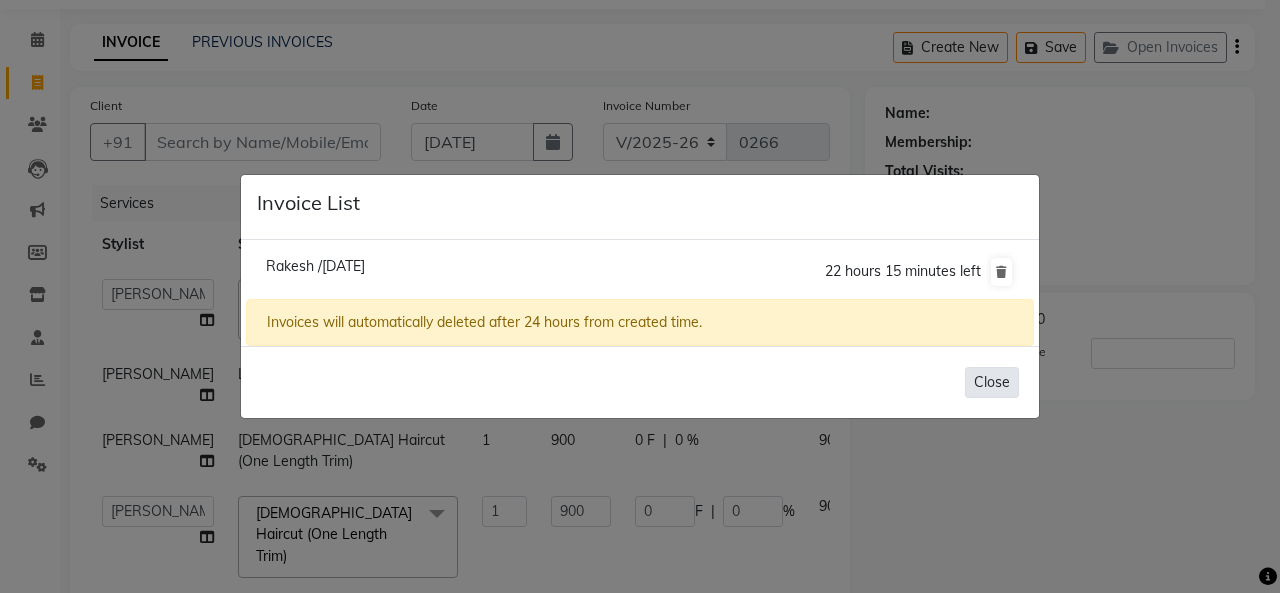 click on "Close" 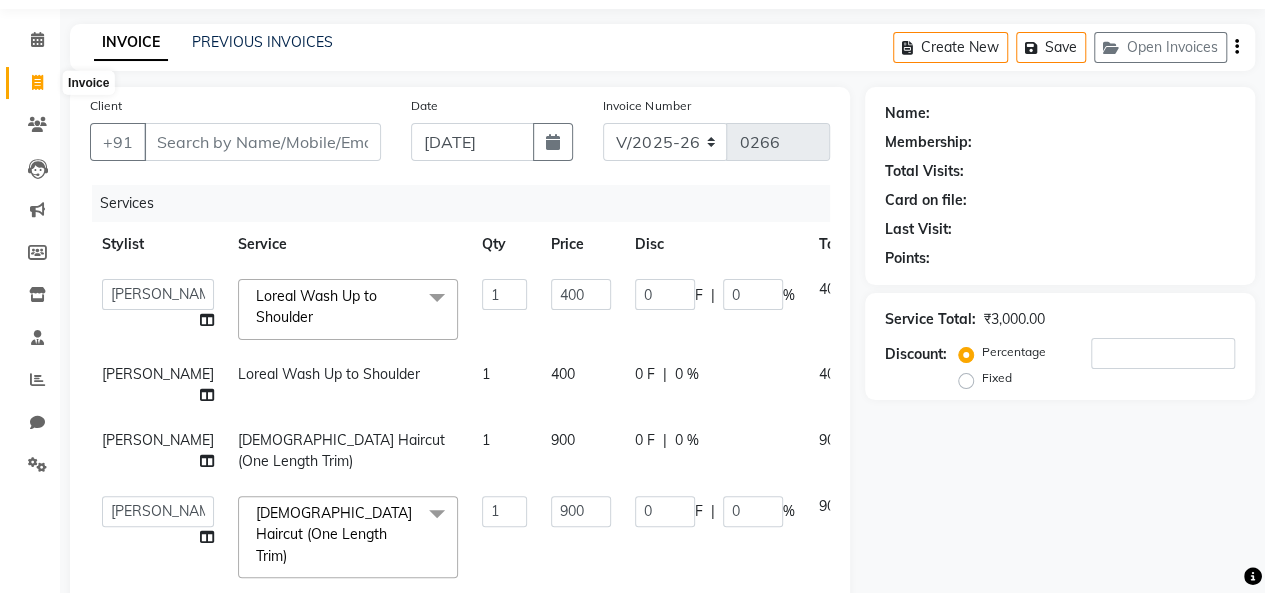 click 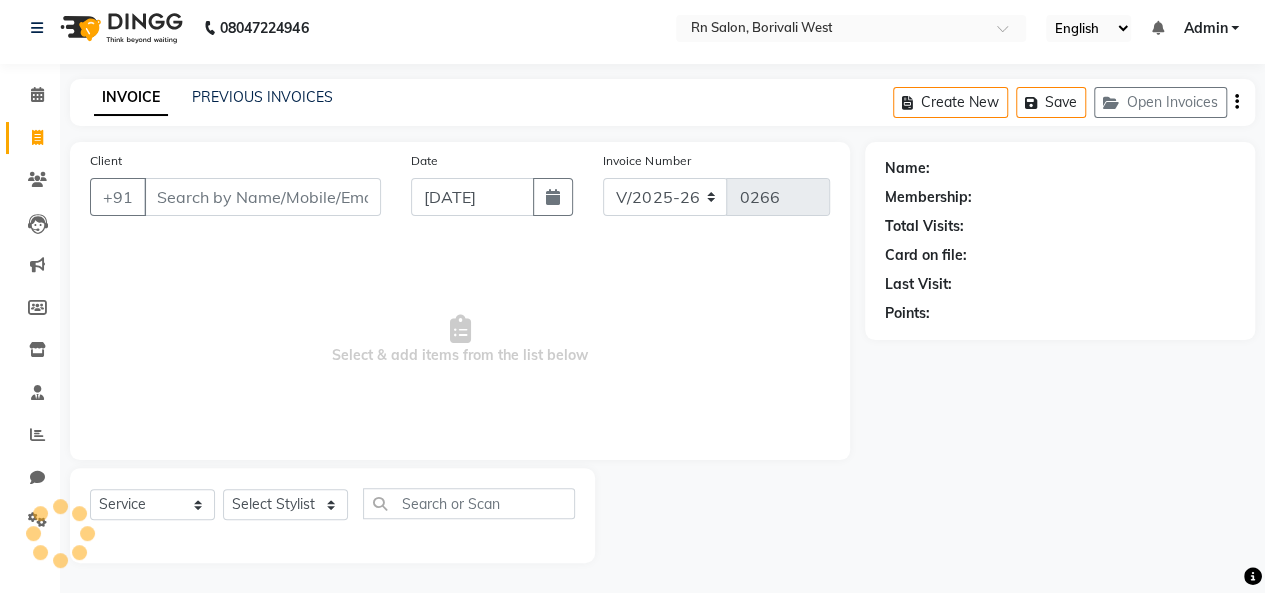 scroll, scrollTop: 7, scrollLeft: 0, axis: vertical 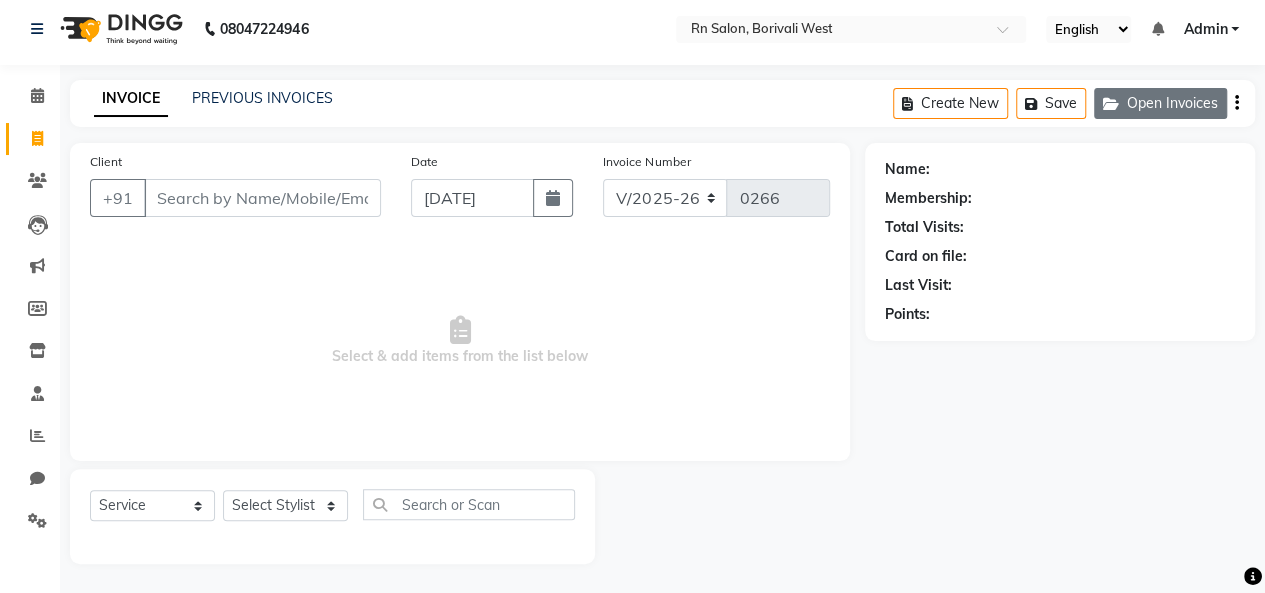 click on "Open Invoices" 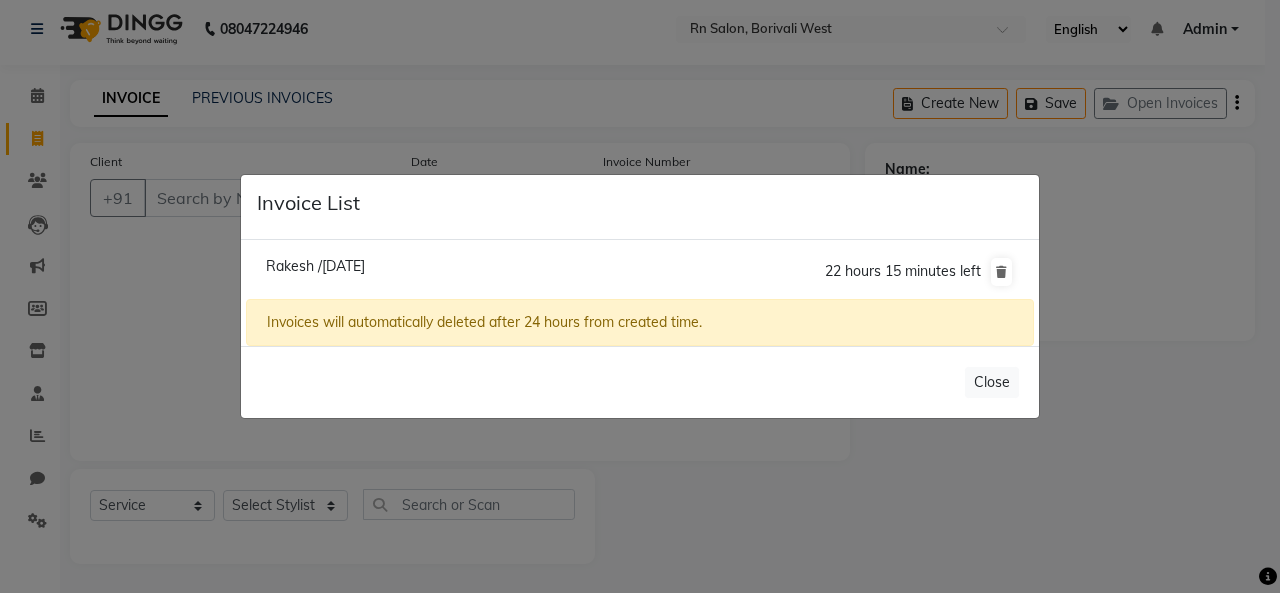 click on "Rakesh /13 July 2025" 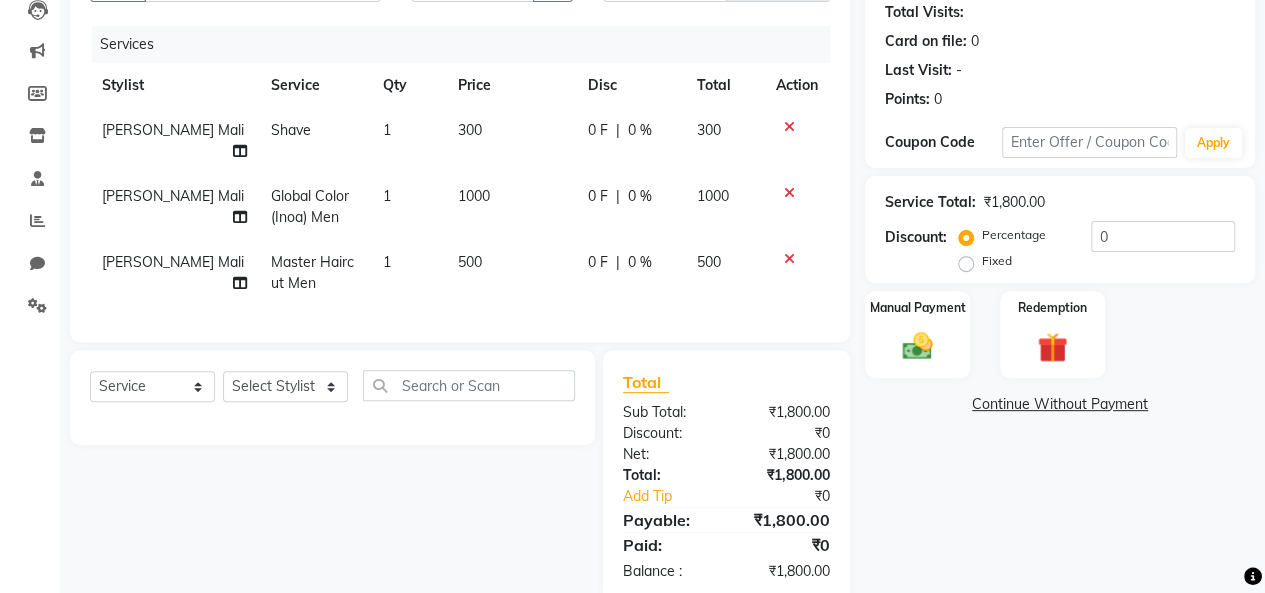 scroll, scrollTop: 254, scrollLeft: 0, axis: vertical 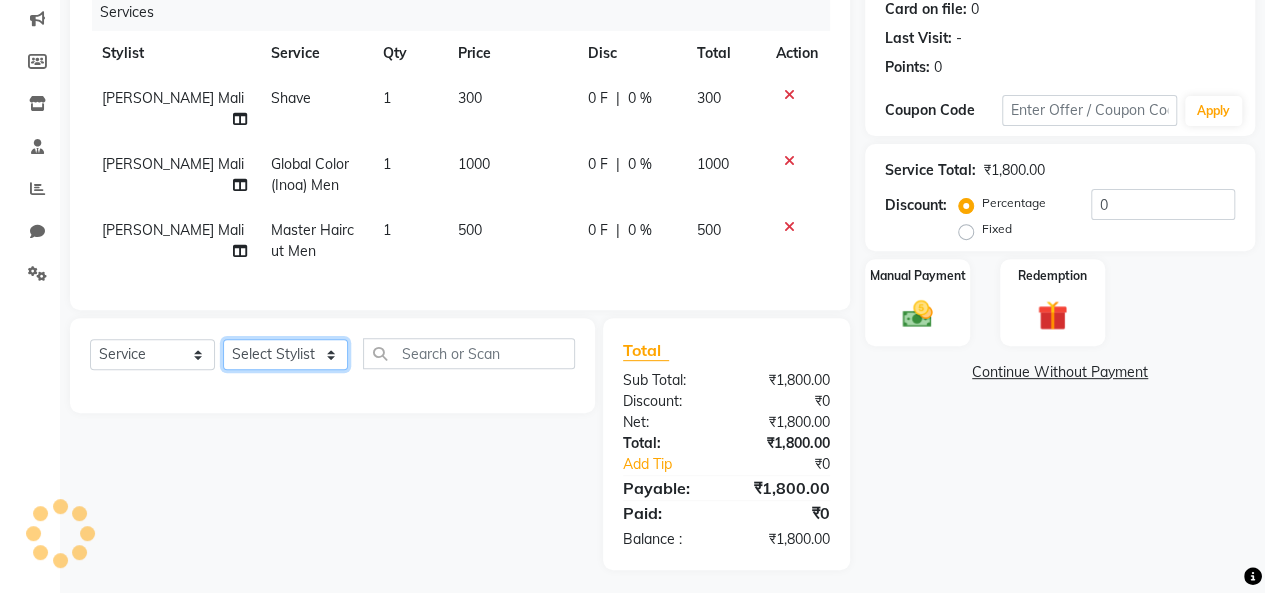 click on "Select Stylist [PERSON_NAME] [PERSON_NAME] parking [PERSON_NAME] master Luv kush tripathi [PERSON_NAME] [PERSON_NAME] [PERSON_NAME] [PERSON_NAME] [PERSON_NAME] Mali [PERSON_NAME]" 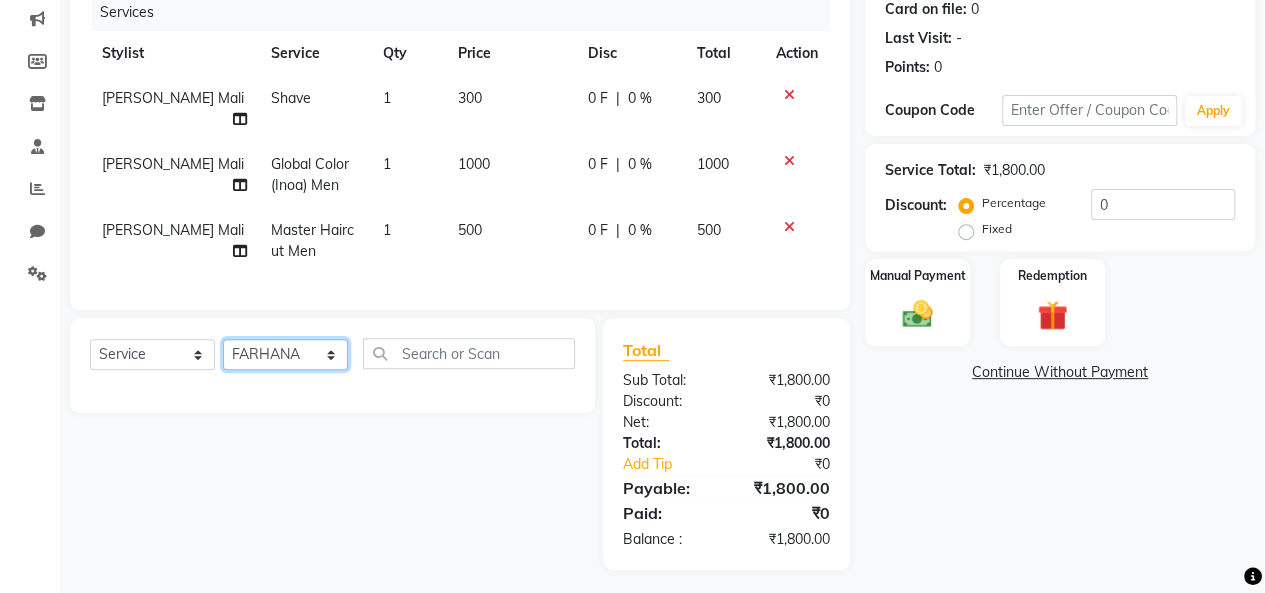 click on "Select Stylist [PERSON_NAME] [PERSON_NAME] parking [PERSON_NAME] master Luv kush tripathi [PERSON_NAME] [PERSON_NAME] [PERSON_NAME] [PERSON_NAME] [PERSON_NAME] Mali [PERSON_NAME]" 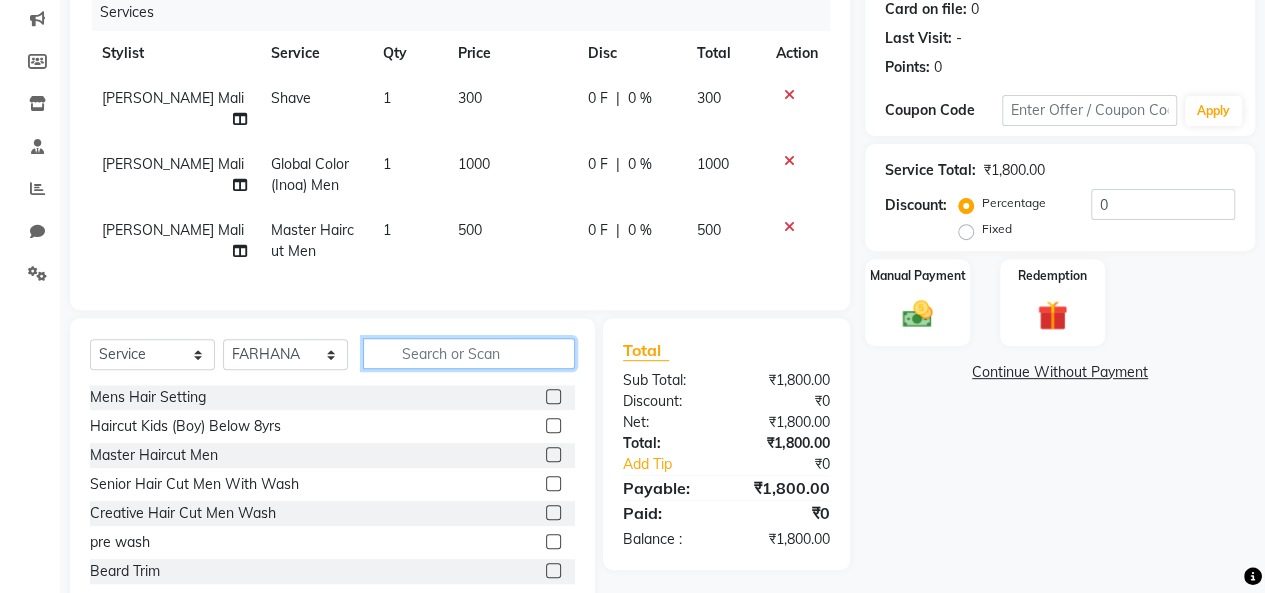 click 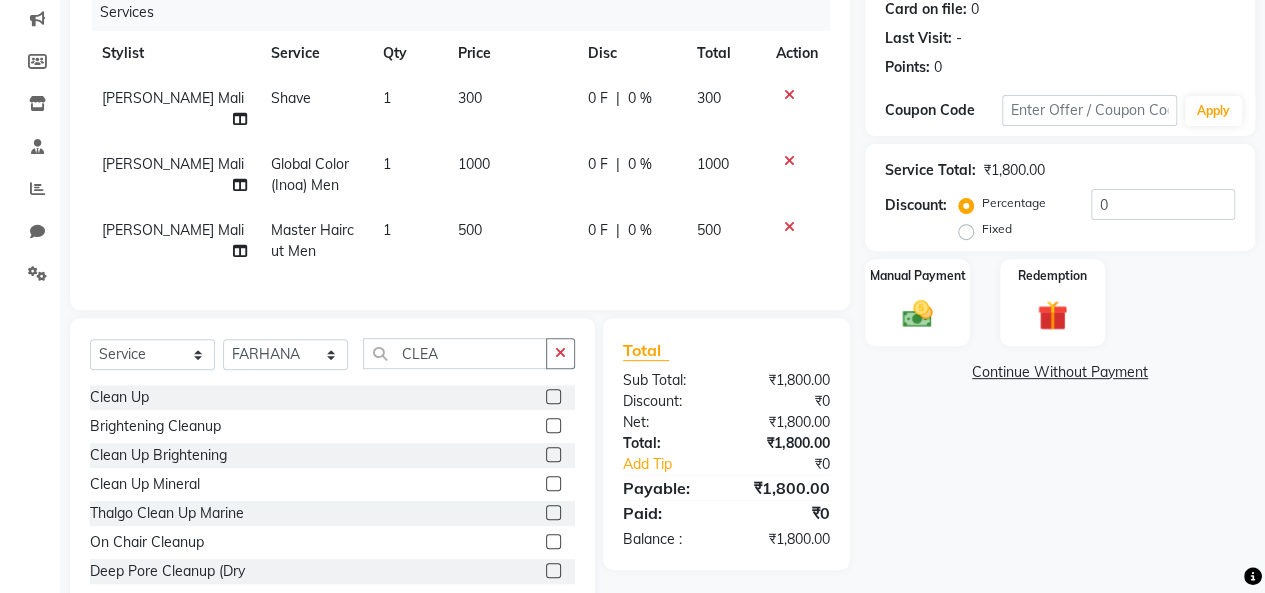 click 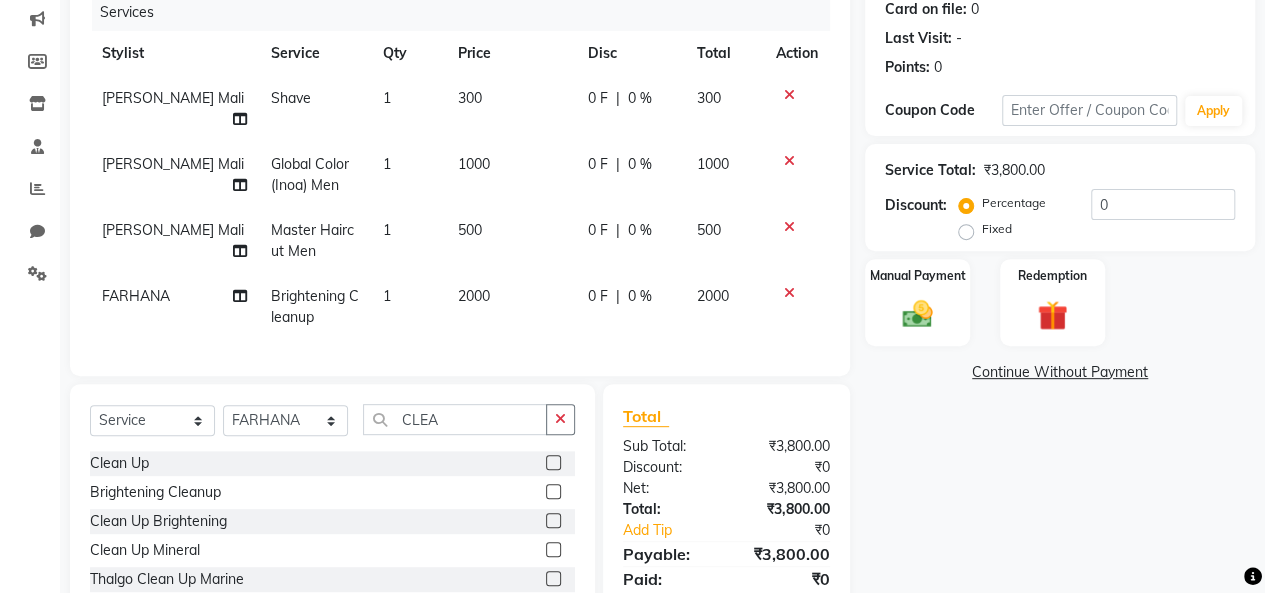 click on "2000" 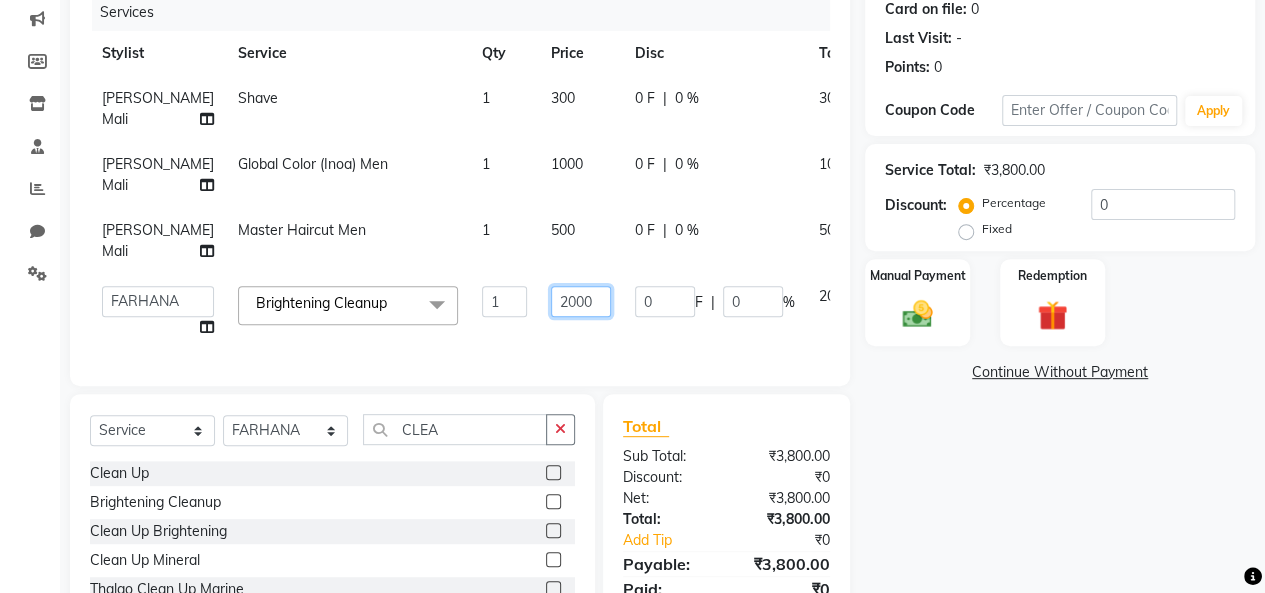 click on "2000" 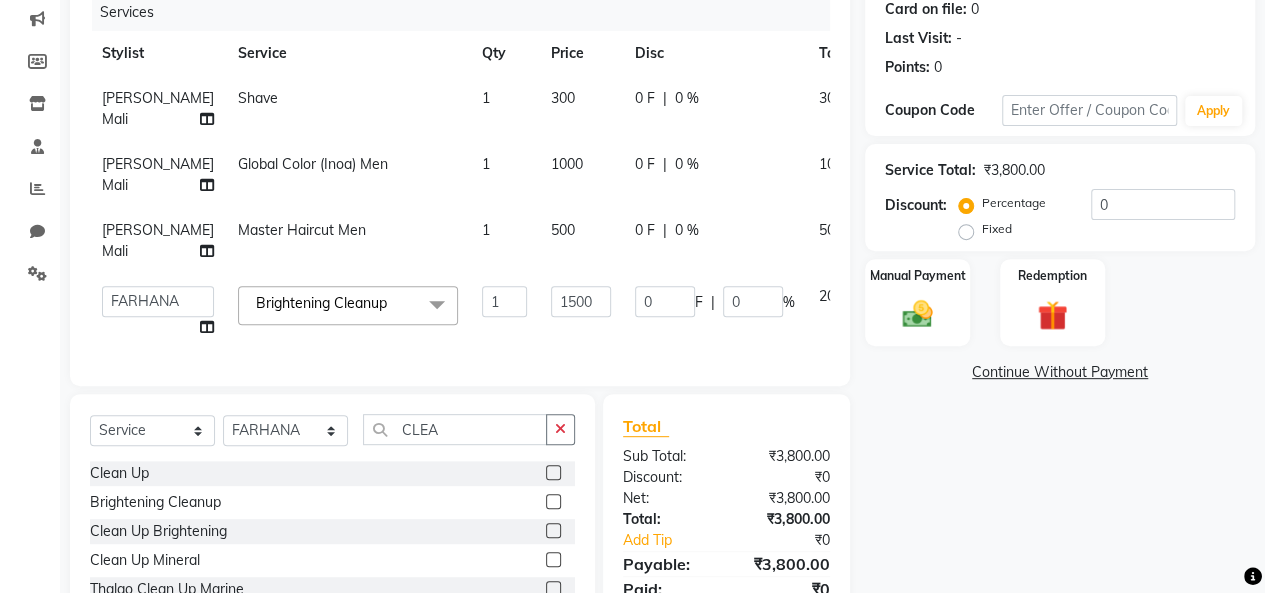 click on "Services Stylist Service Qty Price Disc Total Action Subhankar Mali Shave 1 300 0 F | 0 % 300 Subhankar Mali Global Color (Inoa) Men 1 1000 0 F | 0 % 1000 Subhankar Mali Master Haircut Men  1 500 0 F | 0 % 500  Beena jaiswar   deependra parking   FARHANA   Gautam master   Luv kush tripathi   Nitin Parmar   Ravi sharma   Roshni gupta   shakiba barbhuiya   Subhankar Mali   Veronica d Souza  Brightening Cleanup  x Mens Hair Setting Haircut Kids (Boy) Below 8yrs Master Haircut Men  Senior Hair Cut Men With Wash Creative Hair Cut Men Wash pre wash Beard Trim Beard Styling Shave Head Shave Baby Mundan Male Trim Under arm Male Trim Arms Male Trim Half Legs Male Trim Half front/Back Eye Brow Color Streak Men Side Locks Color Moustache Color Beard Color Global Color (Majirel) Men Global Color (Inoa) Men Pre Lightening Men Highlights Men Fringe Female Haircut (One Length Trim) Haircut Kids (Girl) Below 8yrs Female Haircut (Senior stylist) W/O Female Hair updo Female Haircut (Creative stylist) W/O Root touch up Cat Eye" 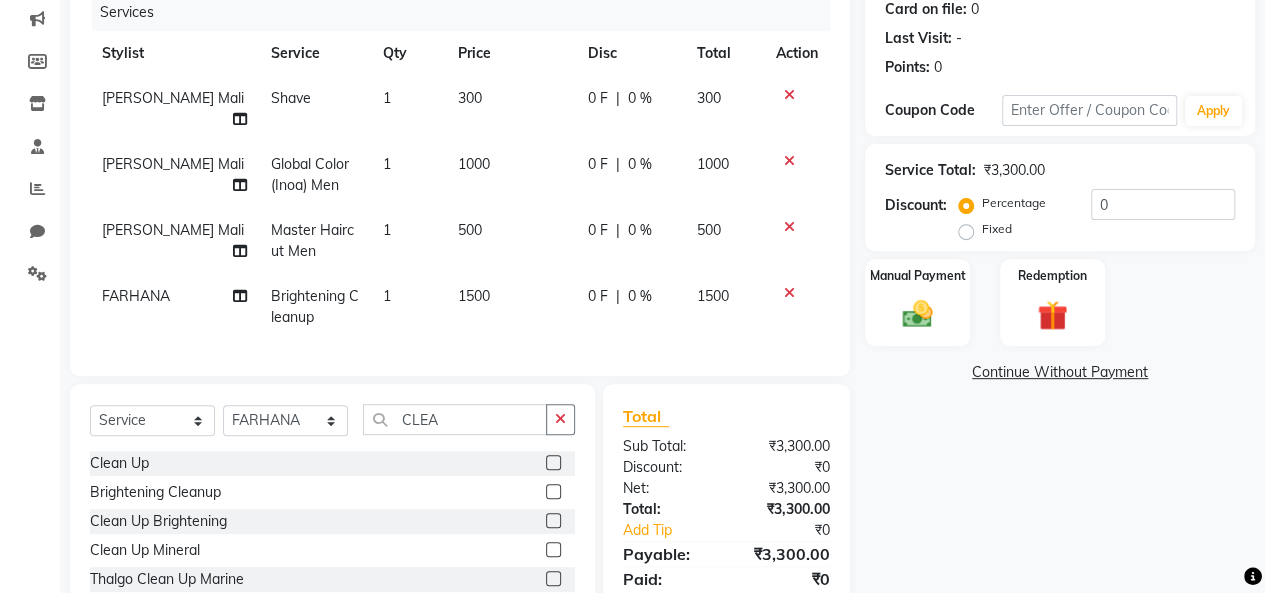 click on "500" 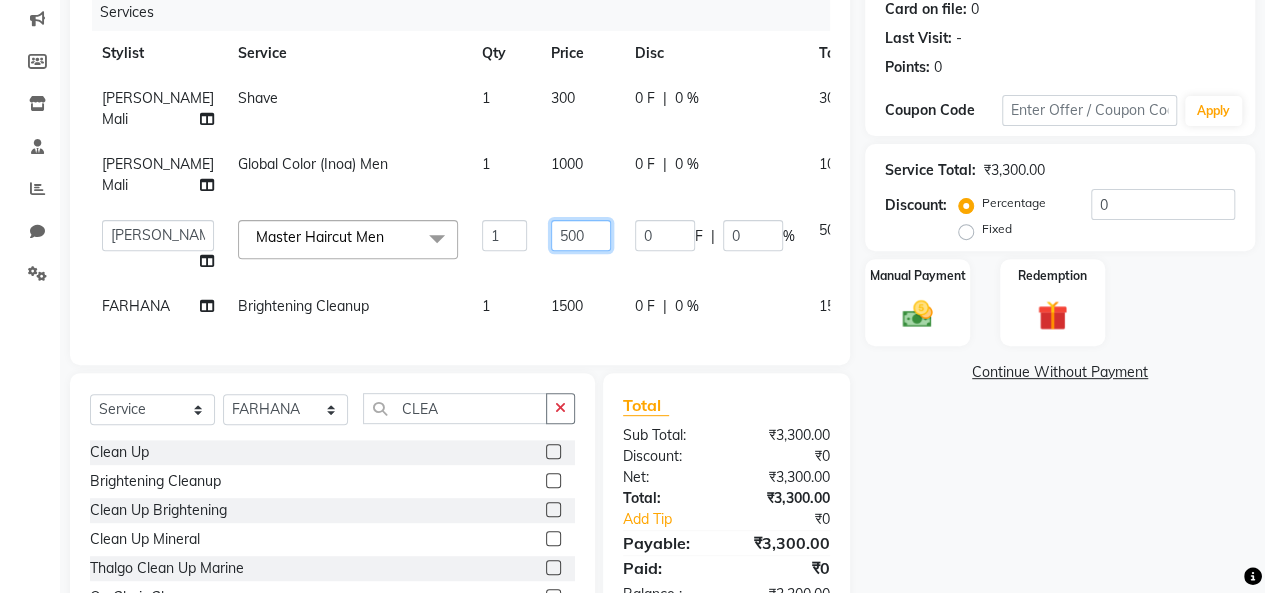 click on "500" 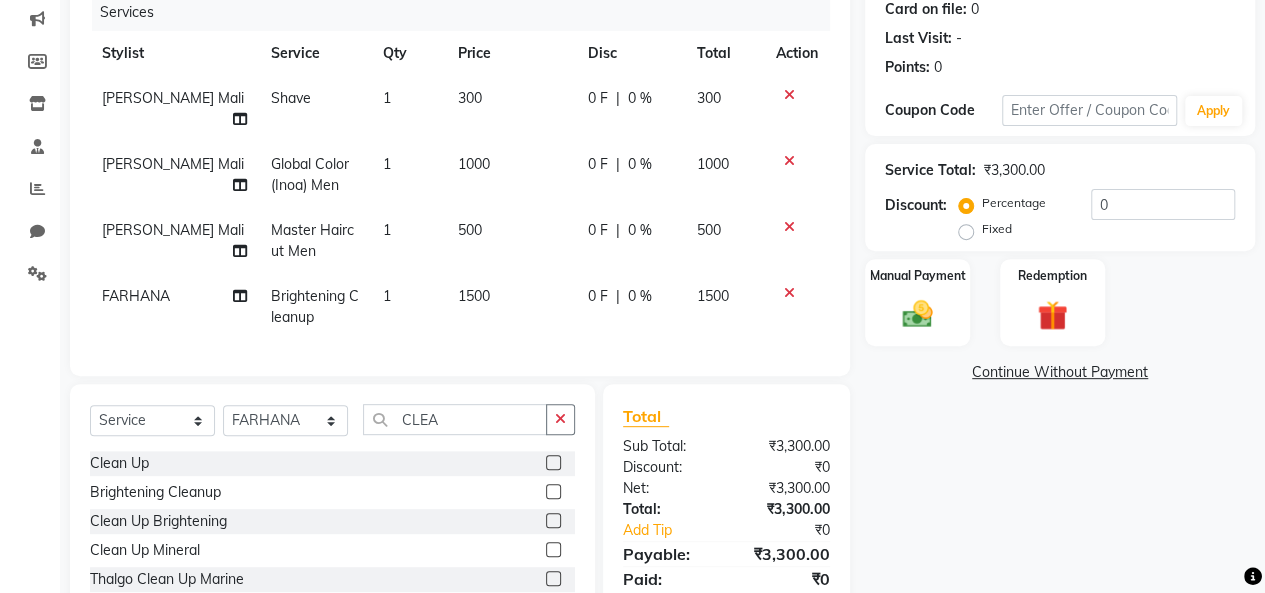 click on "1000" 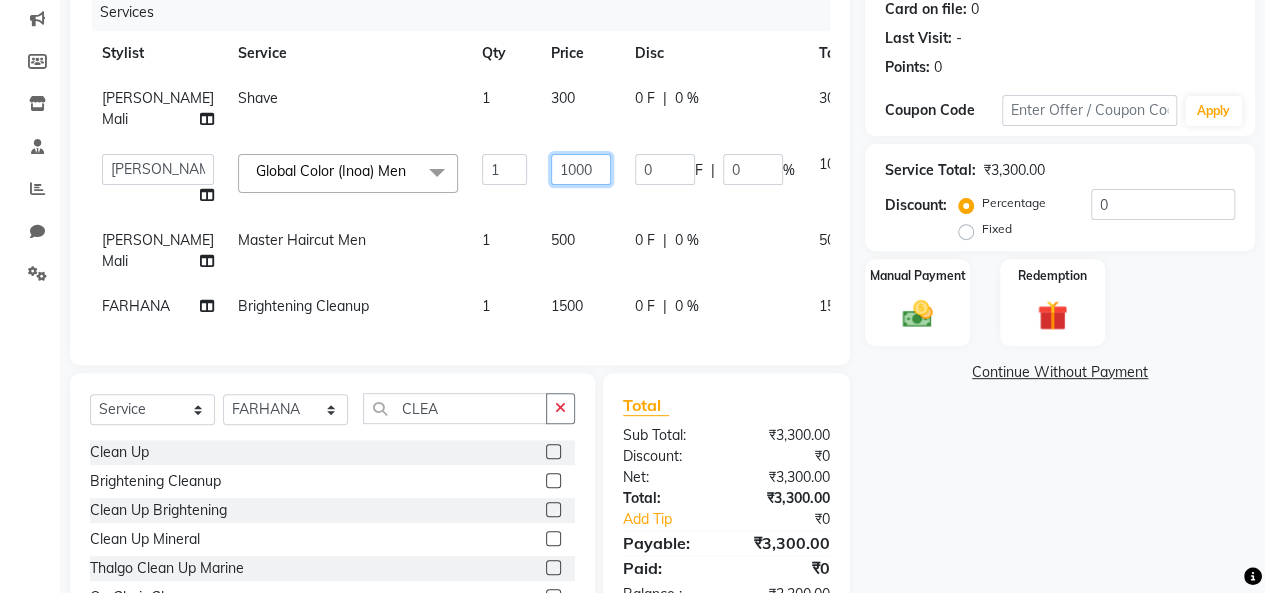 click on "1000" 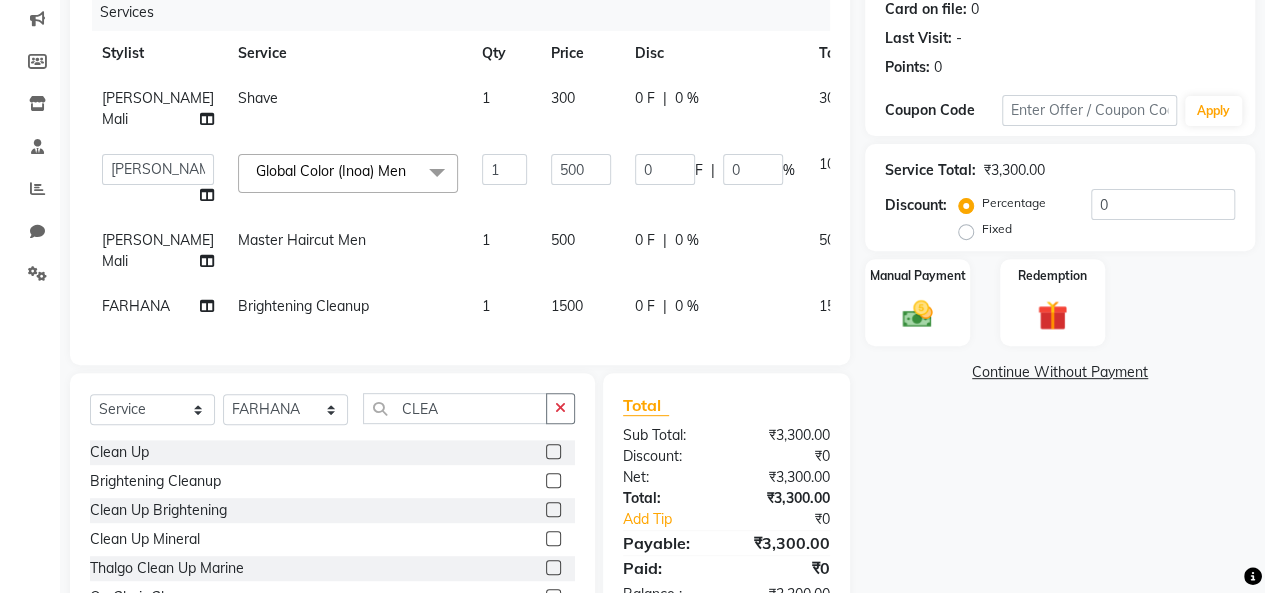 click on "Subhankar Mali Shave 1 300 0 F | 0 % 300  Beena jaiswar   deependra parking   FARHANA   Gautam master   Luv kush tripathi   Nitin Parmar   Ravi sharma   Roshni gupta   shakiba barbhuiya   Subhankar Mali   Veronica d Souza  Global Color (Inoa) Men  x Mens Hair Setting Haircut Kids (Boy) Below 8yrs Master Haircut Men  Senior Hair Cut Men With Wash Creative Hair Cut Men Wash pre wash Beard Trim Beard Styling Shave Head Shave Baby Mundan Male Trim Under arm Male Trim Arms Male Trim Half Legs Male Trim Half front/Back Eye Brow Color Streak Men Side Locks Color Moustache Color Beard Color Global Color (Majirel) Men Global Color (Inoa) Men Pre Lightening Men Highlights Men Fringe Female Haircut (One Length Trim) Haircut Kids (Girl) Below 8yrs Female Haircut (Senior stylist) W/O Female Hair updo Female Haircut (Creative stylist) W/O Per Chunk/Streak Women 440 Root touch up Touch up Majirel Touch up Schwarzkopf  Inoa TOUCH UP CROWN Global Inoa/Majirel/Schwarzkopf Up 3850 Global Inoa/Majirel/Schwarzkopf Up 6050 1 500" 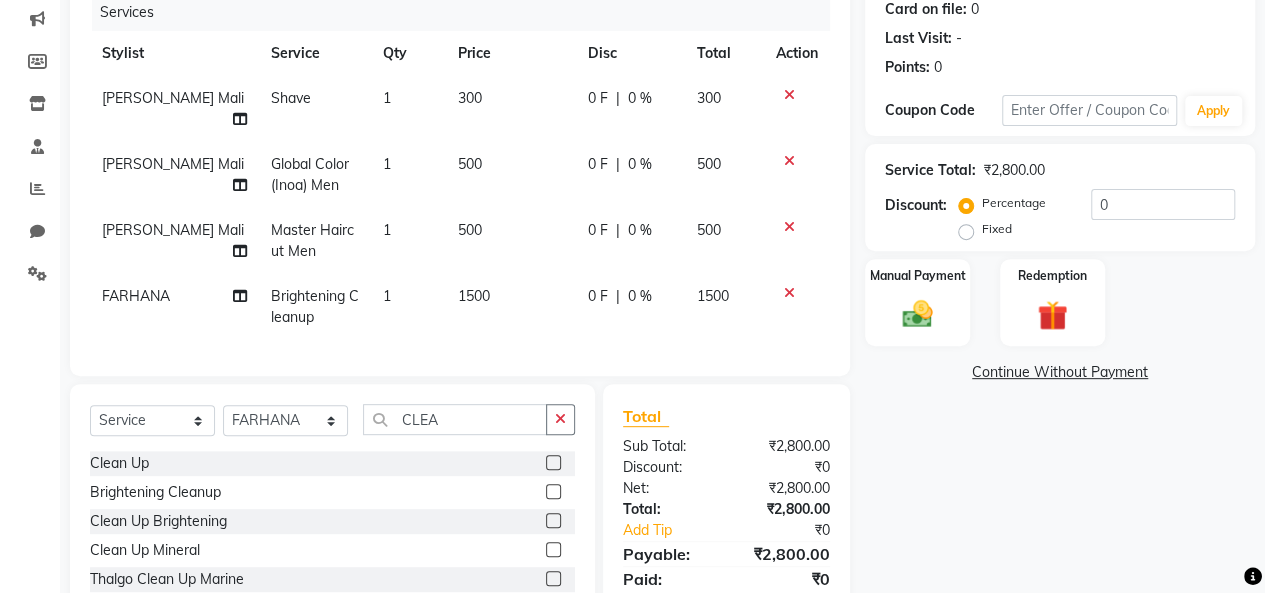 click on "300" 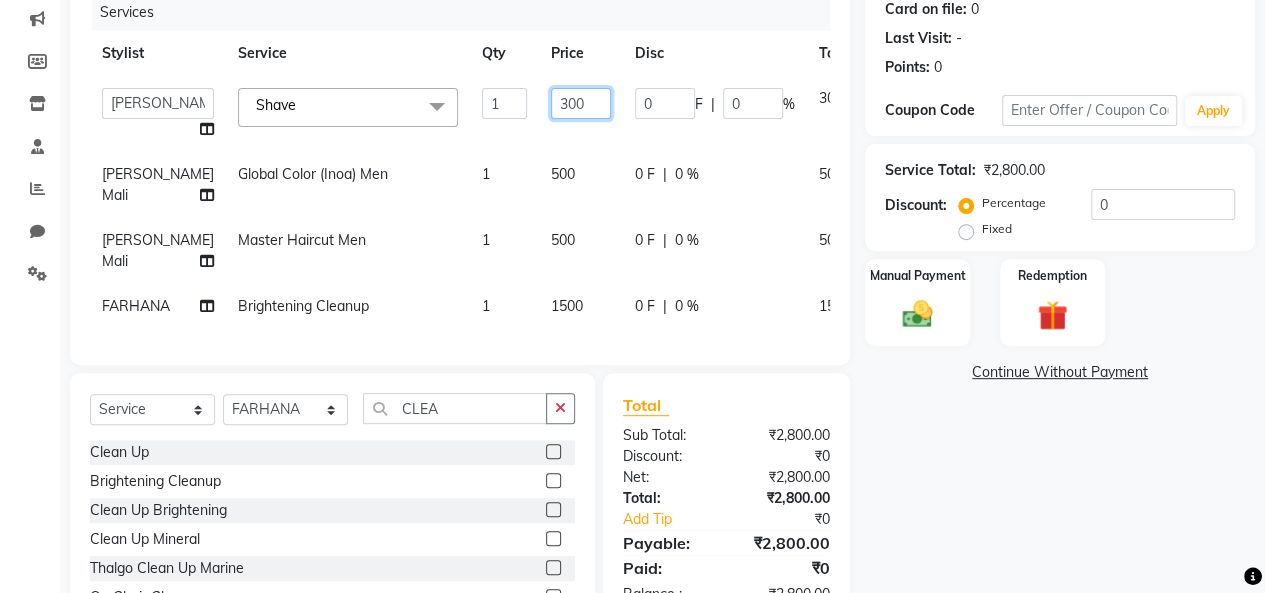 click on "300" 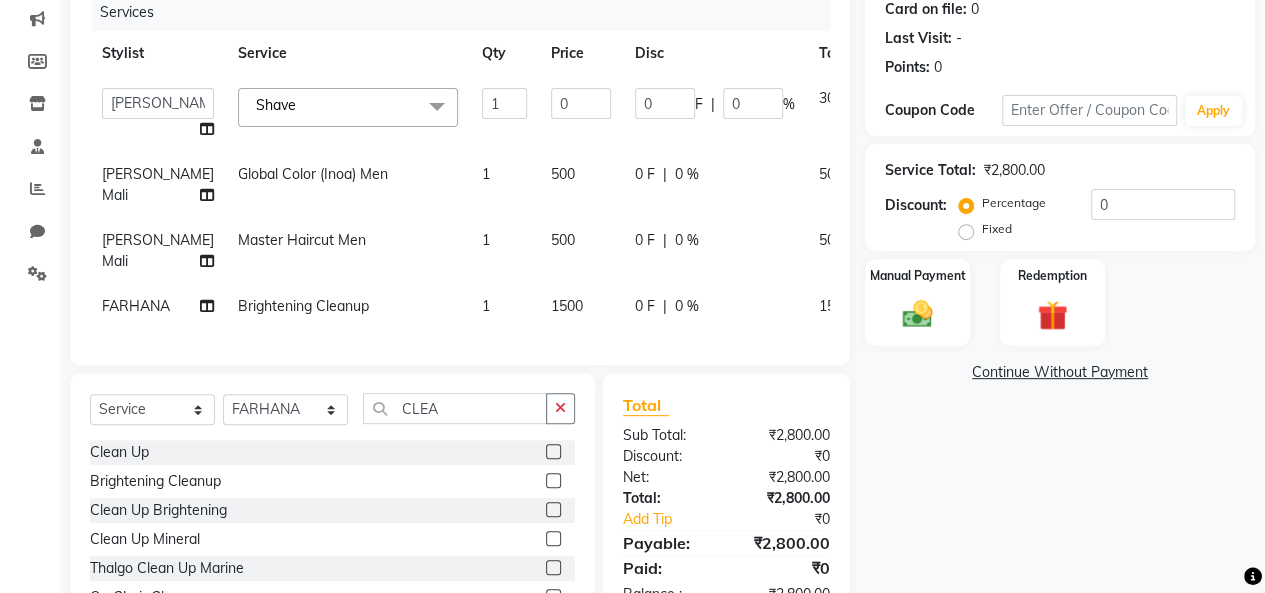 click on "Services Stylist Service Qty Price Disc Total Action  Beena jaiswar   deependra parking   FARHANA   Gautam master   Luv kush tripathi   Nitin Parmar   Ravi sharma   Roshni gupta   shakiba barbhuiya   Subhankar Mali   Veronica d Souza  Shave  x Mens Hair Setting Haircut Kids (Boy) Below 8yrs Master Haircut Men  Senior Hair Cut Men With Wash Creative Hair Cut Men Wash pre wash Beard Trim Beard Styling Shave Head Shave Baby Mundan Male Trim Under arm Male Trim Arms Male Trim Half Legs Male Trim Half front/Back Eye Brow Color Streak Men Side Locks Color Moustache Color Beard Color Global Color (Majirel) Men Global Color (Inoa) Men Pre Lightening Men Highlights Men Fringe Female Haircut (One Length Trim) Haircut Kids (Girl) Below 8yrs Female Haircut (Senior stylist) W/O Female Hair updo Female Haircut (Creative stylist) W/O Per Chunk/Streak Women 440 Root touch up Touch up Majirel Touch up Schwarzkopf  Inoa TOUCH UP CROWN Global Inoa/Majirel/Schwarzkopf Up 3850 Global Inoa/Majirel/Schwarzkopf Up 6050 Out Curl 110" 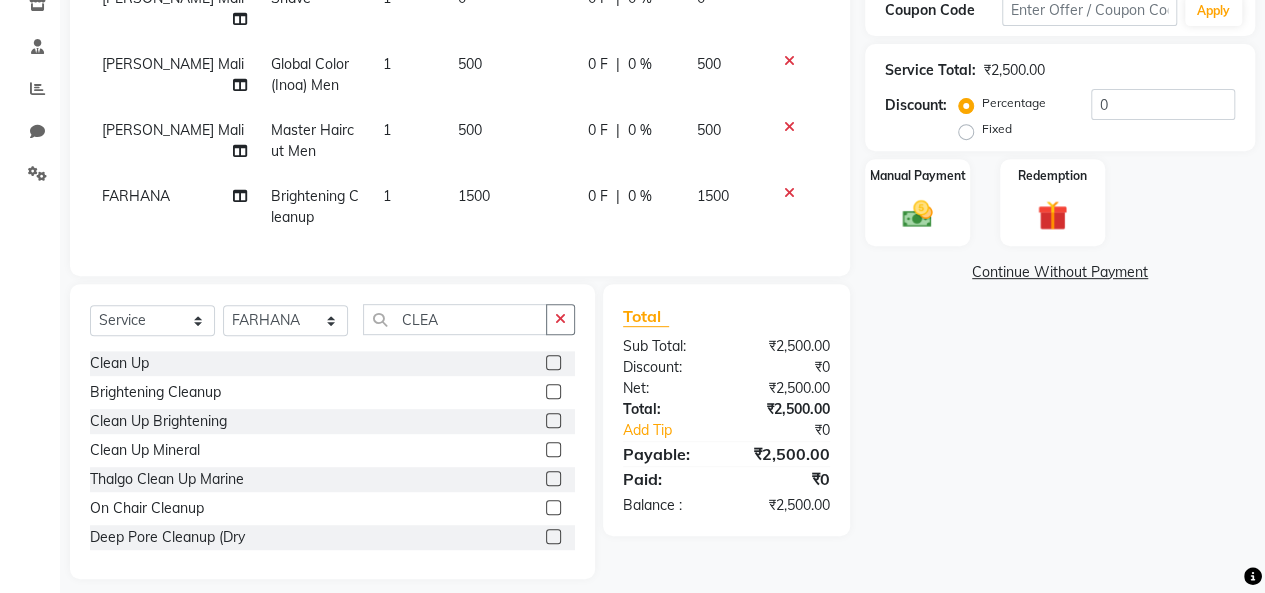 scroll, scrollTop: 363, scrollLeft: 0, axis: vertical 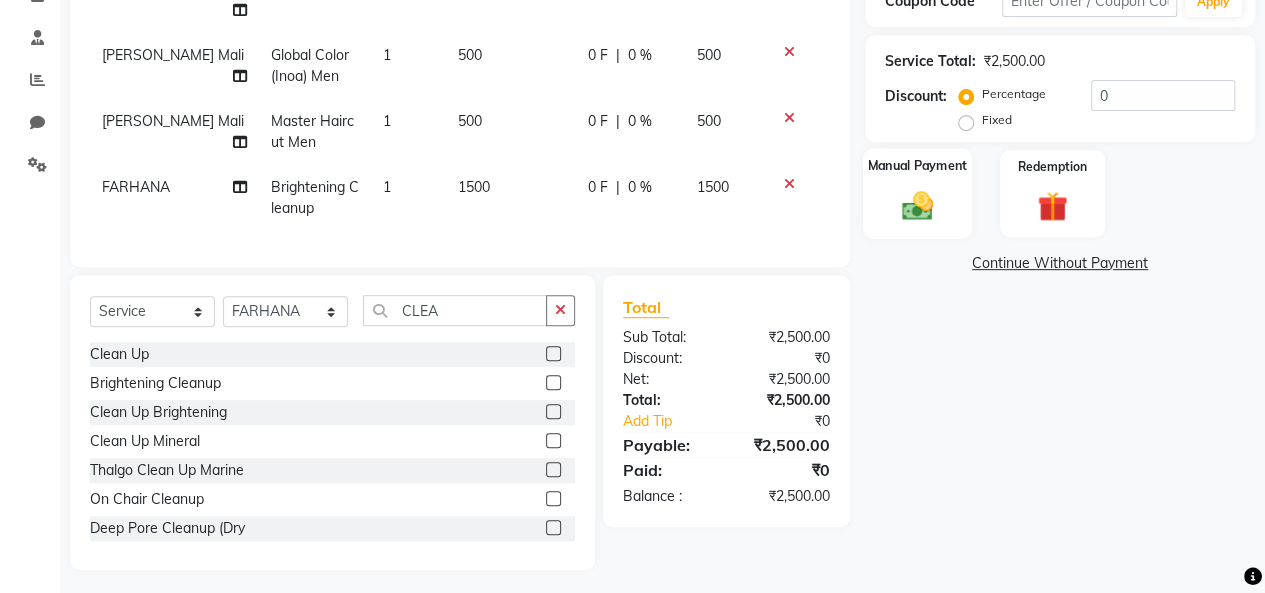 click on "Manual Payment" 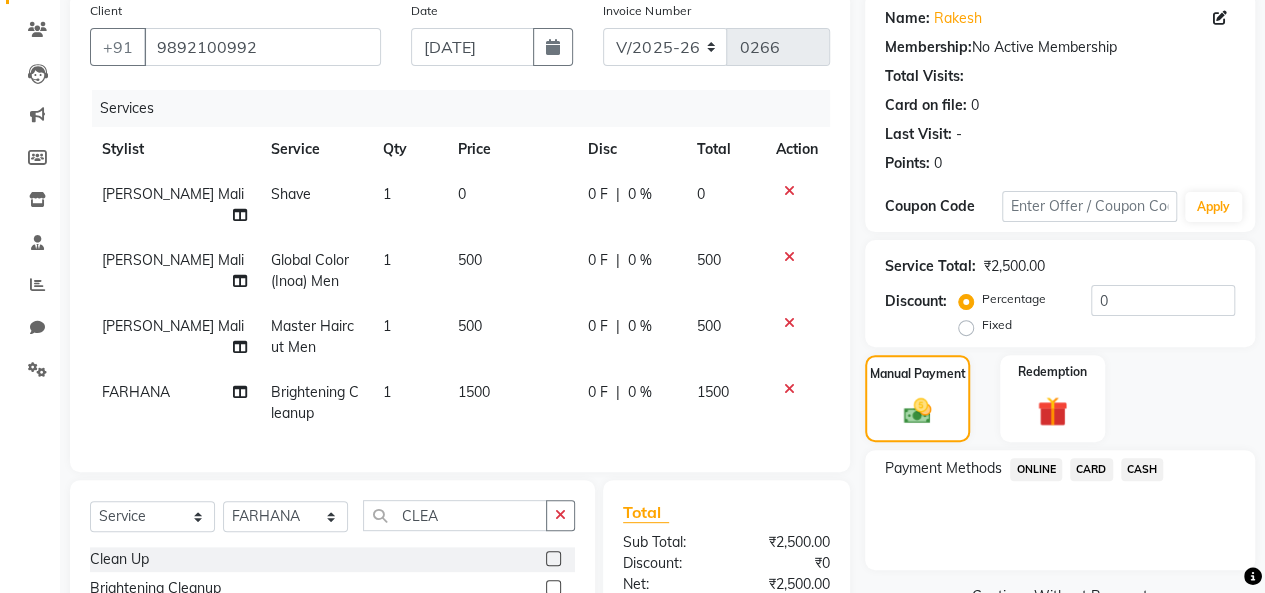 scroll, scrollTop: 200, scrollLeft: 0, axis: vertical 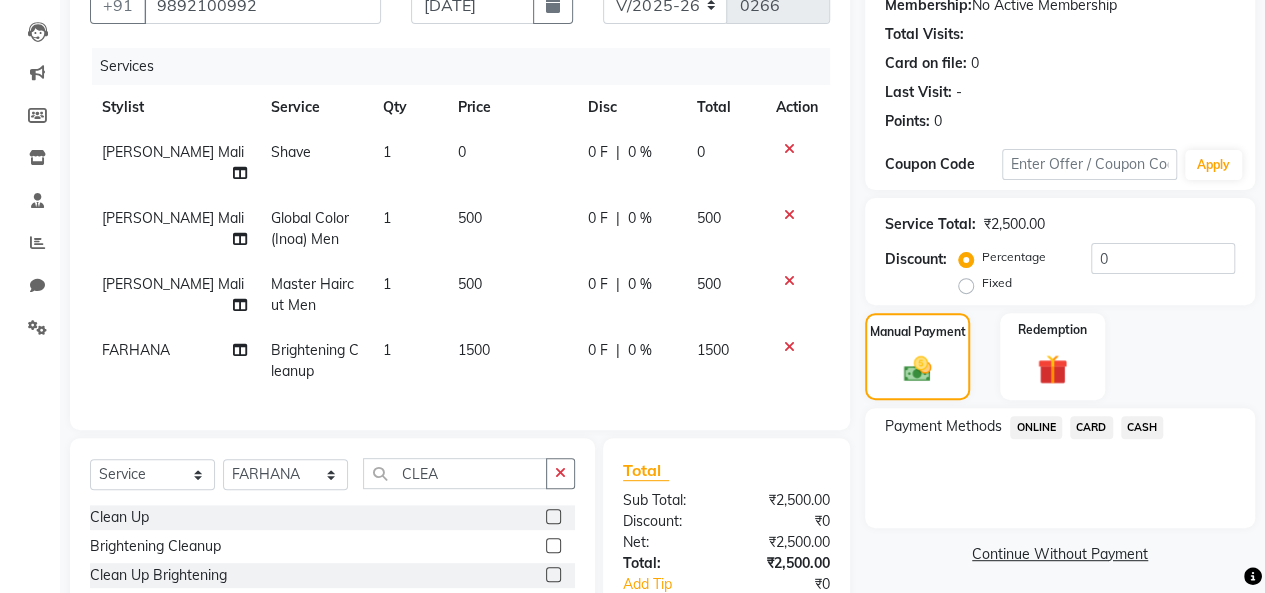 click on "CASH" 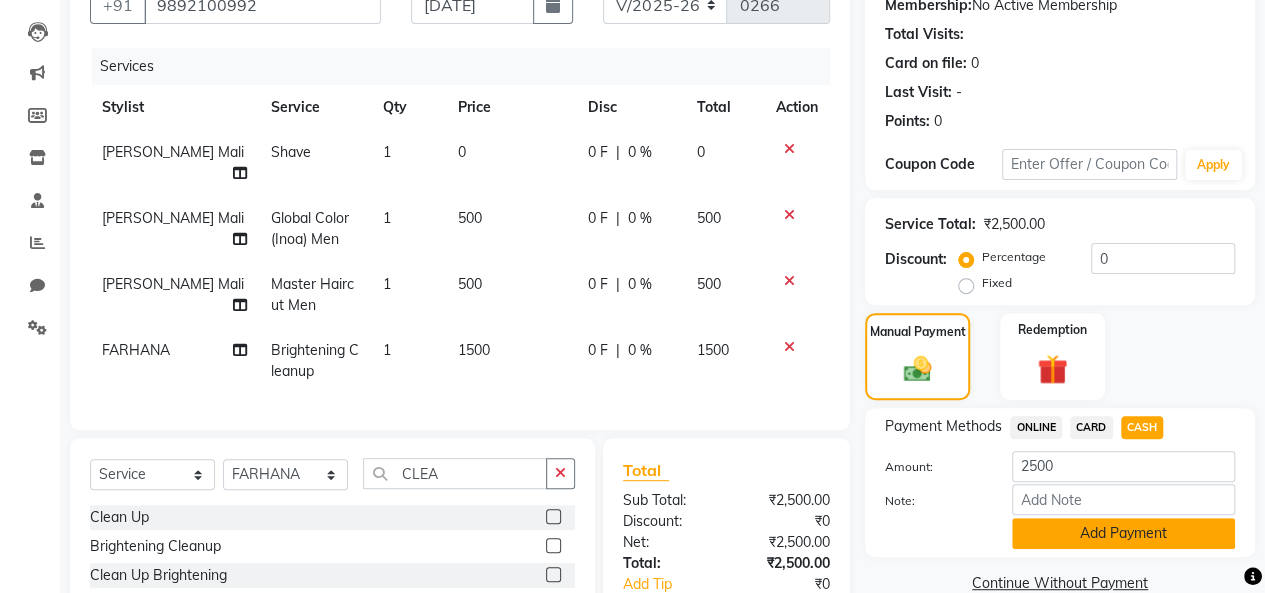 click on "Add Payment" 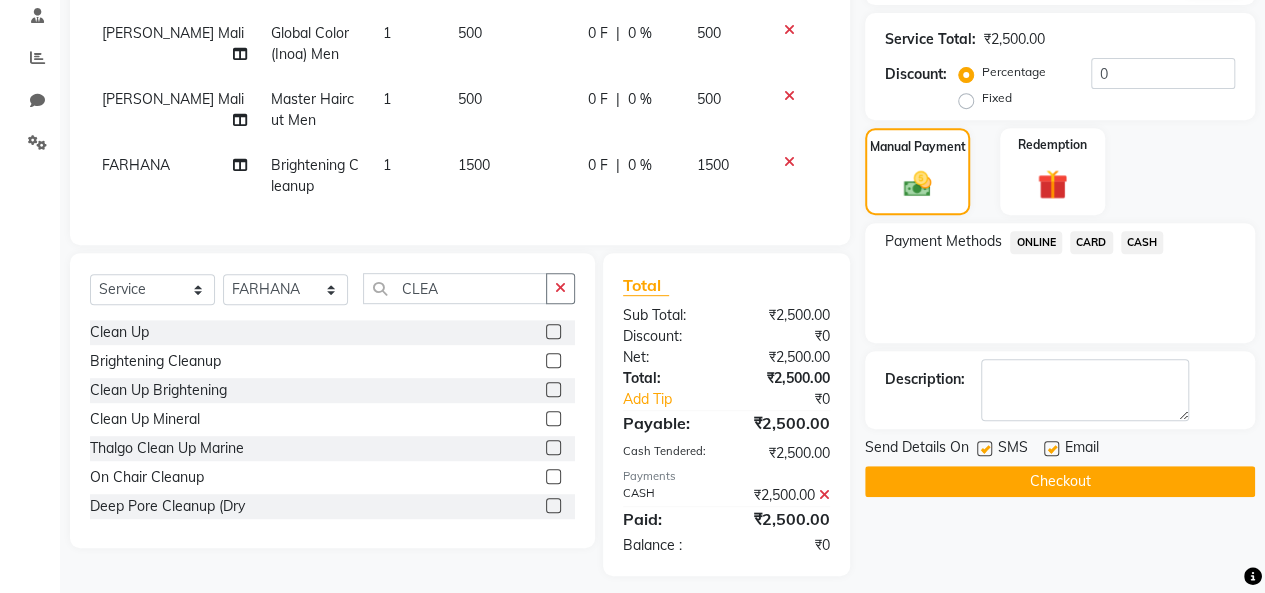 scroll, scrollTop: 390, scrollLeft: 0, axis: vertical 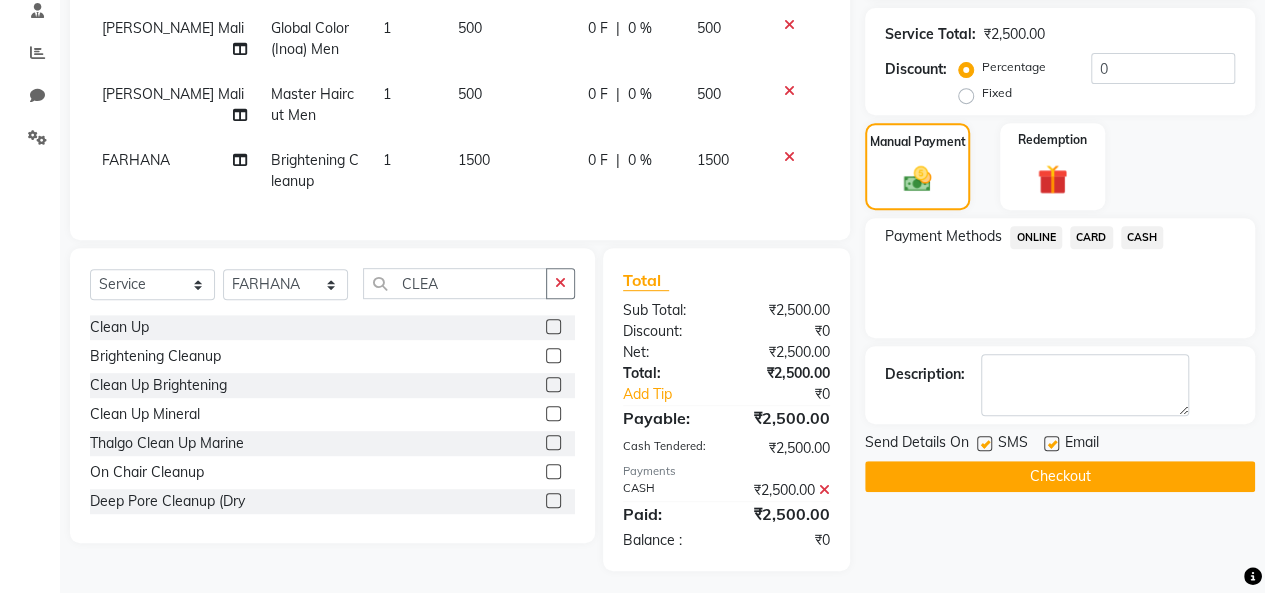 click on "Checkout" 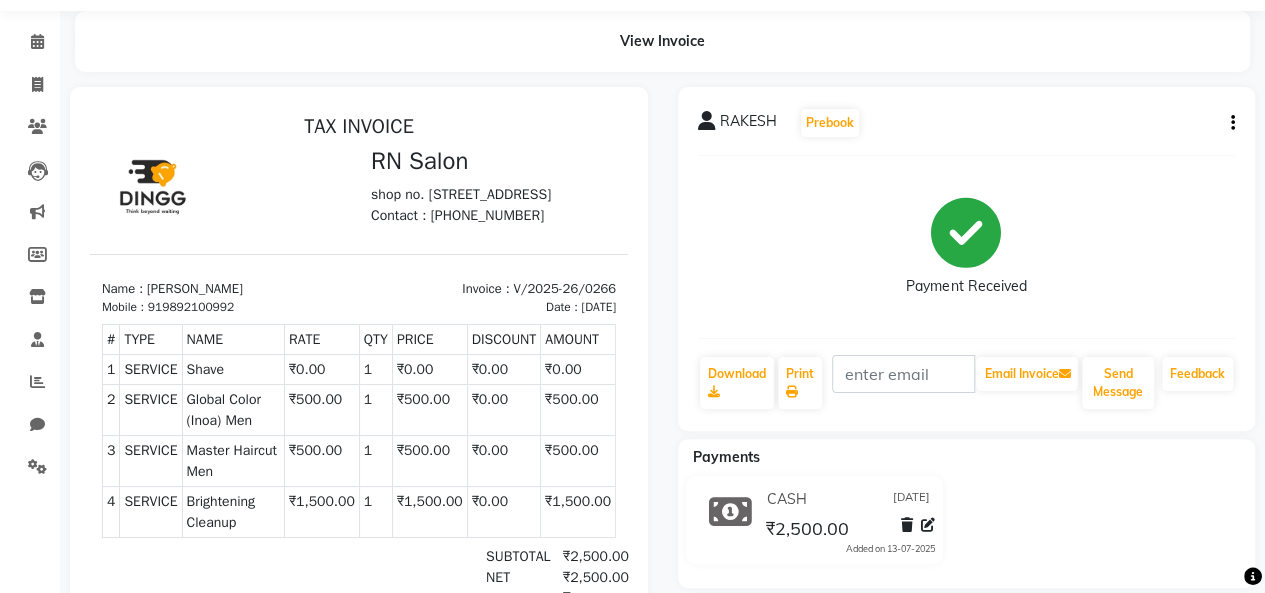 scroll, scrollTop: 0, scrollLeft: 0, axis: both 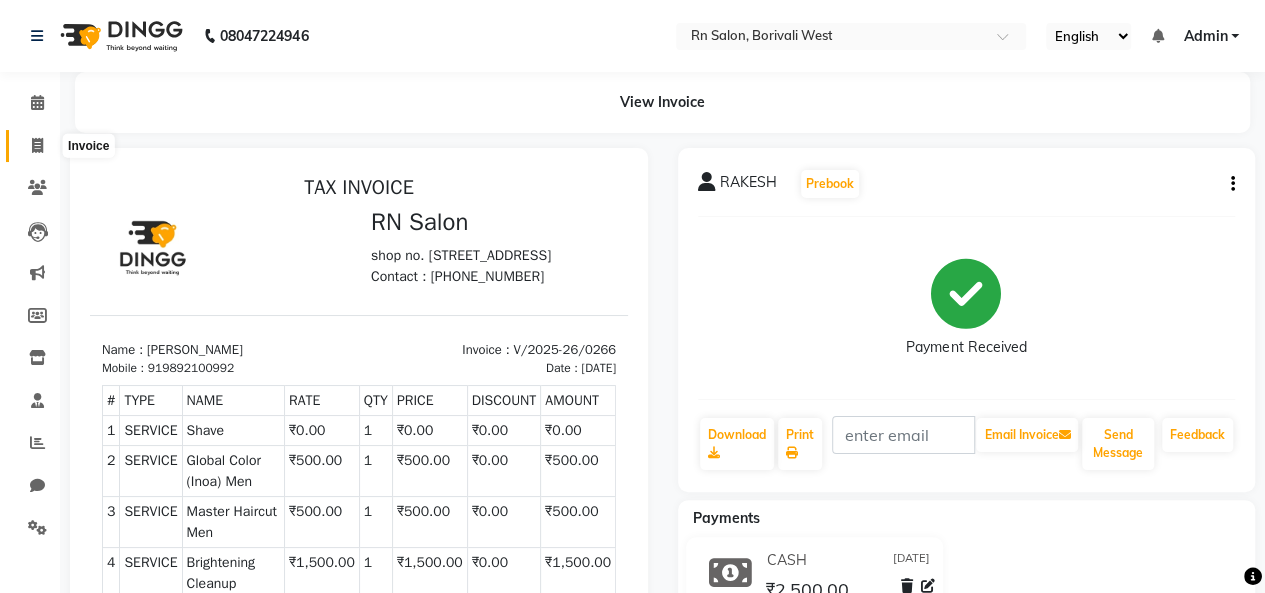 click 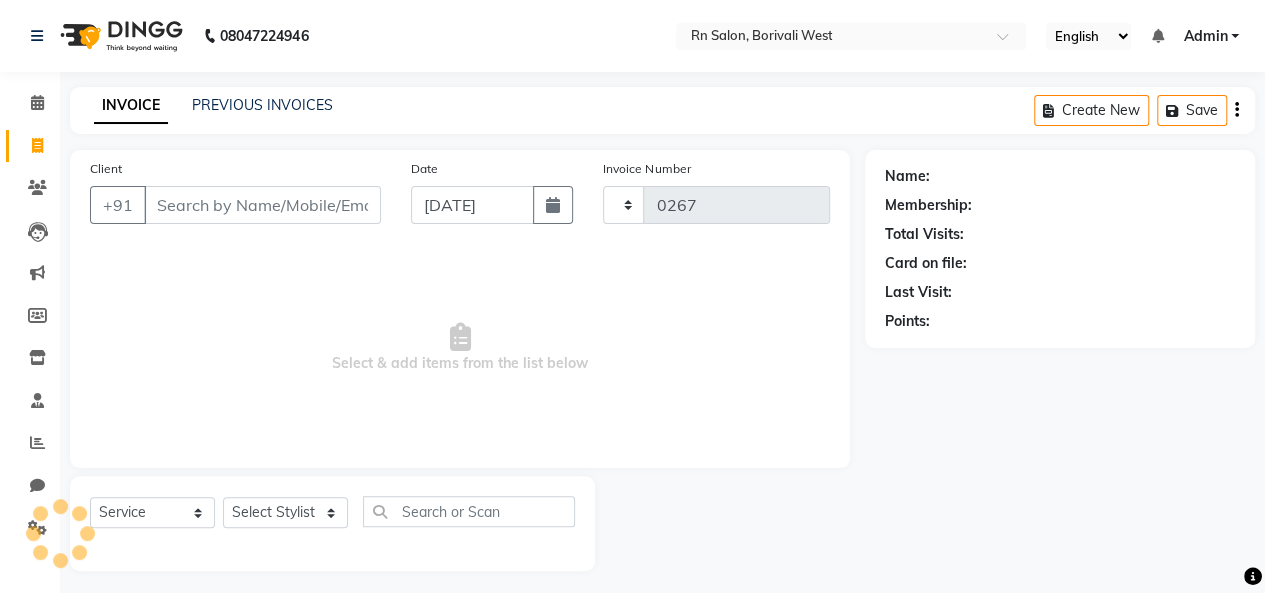 scroll, scrollTop: 7, scrollLeft: 0, axis: vertical 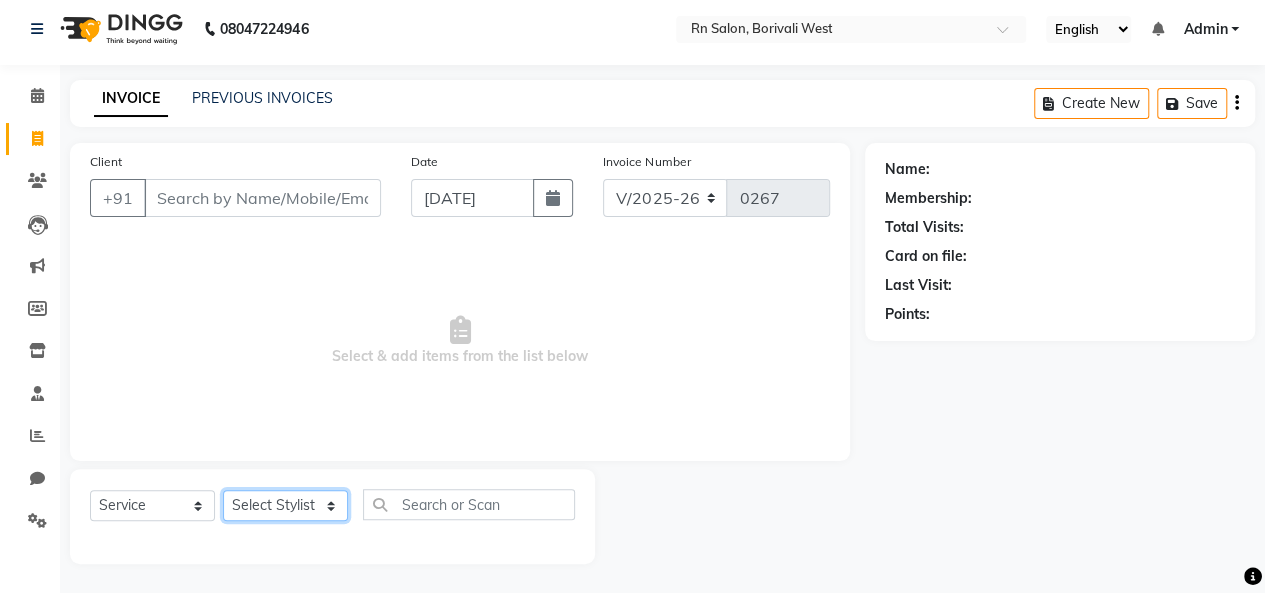 click on "Select Stylist [PERSON_NAME] [PERSON_NAME] parking [PERSON_NAME] master Luv kush tripathi [PERSON_NAME] [PERSON_NAME] [PERSON_NAME] [PERSON_NAME] [PERSON_NAME] Mali [PERSON_NAME]" 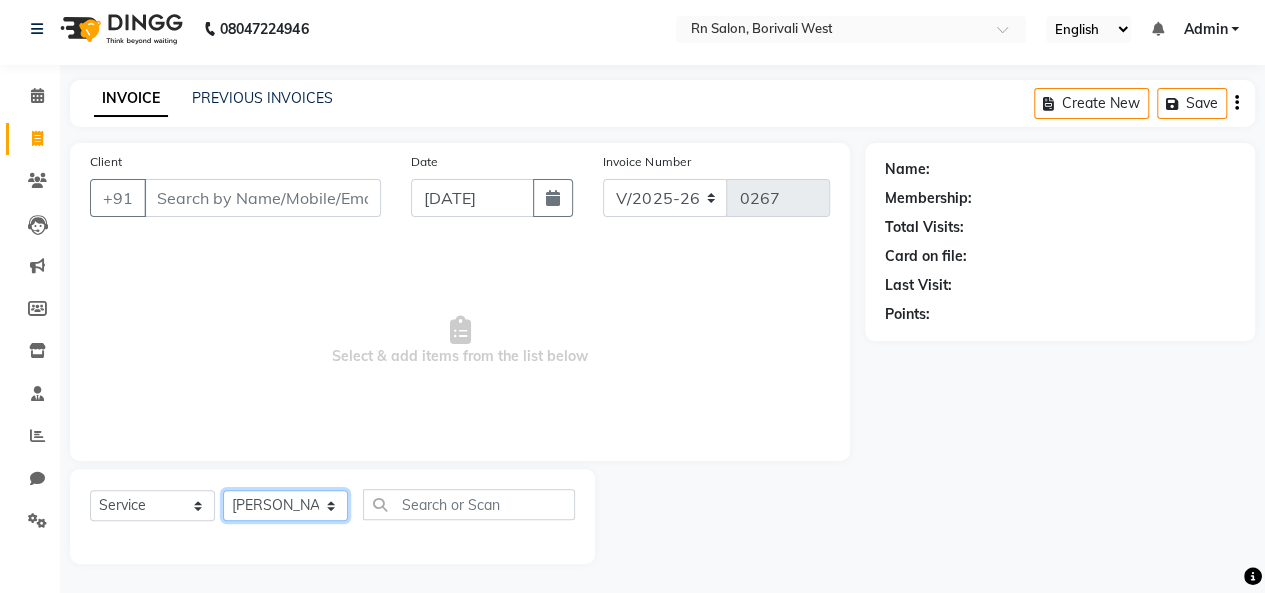 click on "Select Stylist [PERSON_NAME] [PERSON_NAME] parking [PERSON_NAME] master Luv kush tripathi [PERSON_NAME] [PERSON_NAME] [PERSON_NAME] [PERSON_NAME] [PERSON_NAME] Mali [PERSON_NAME]" 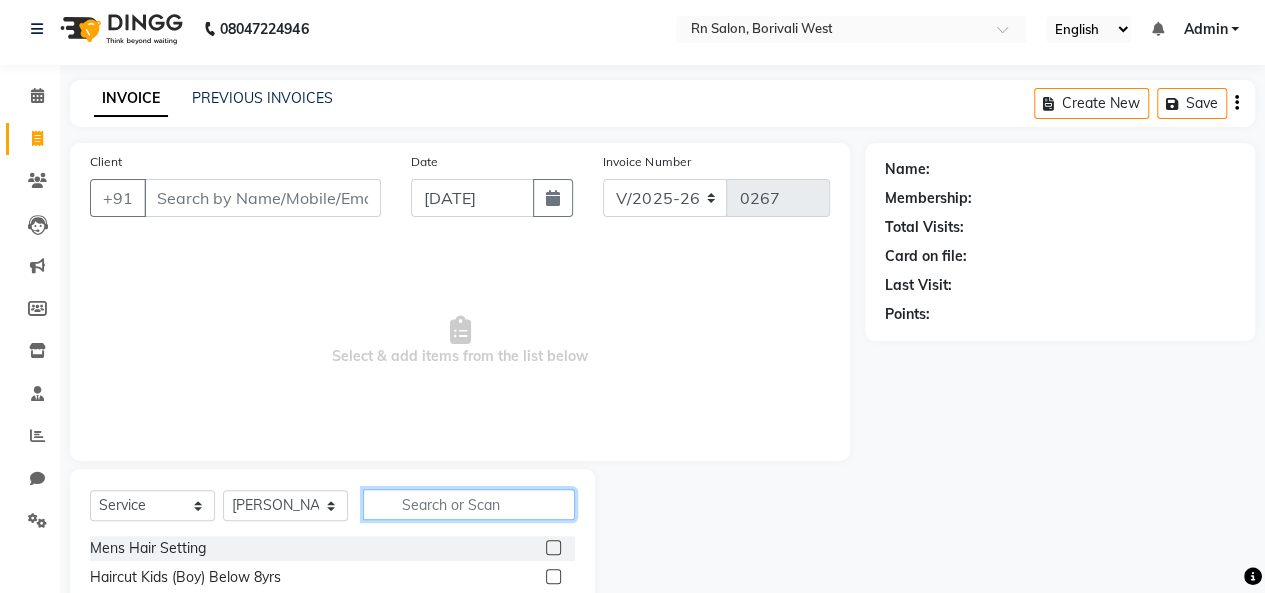 click 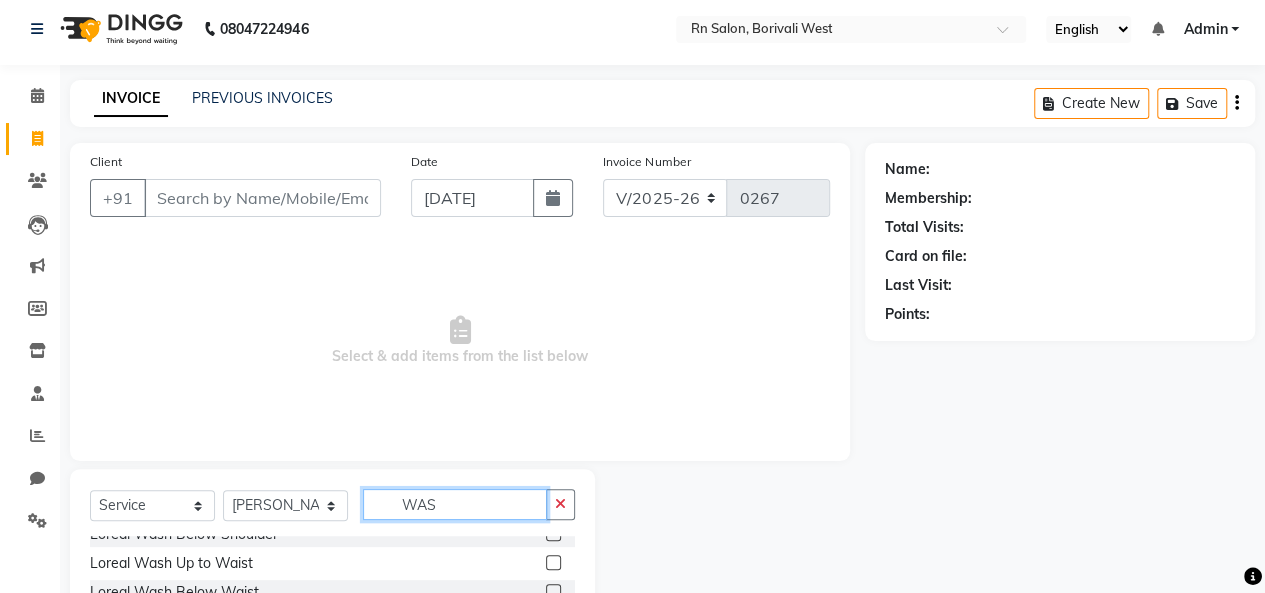 scroll, scrollTop: 300, scrollLeft: 0, axis: vertical 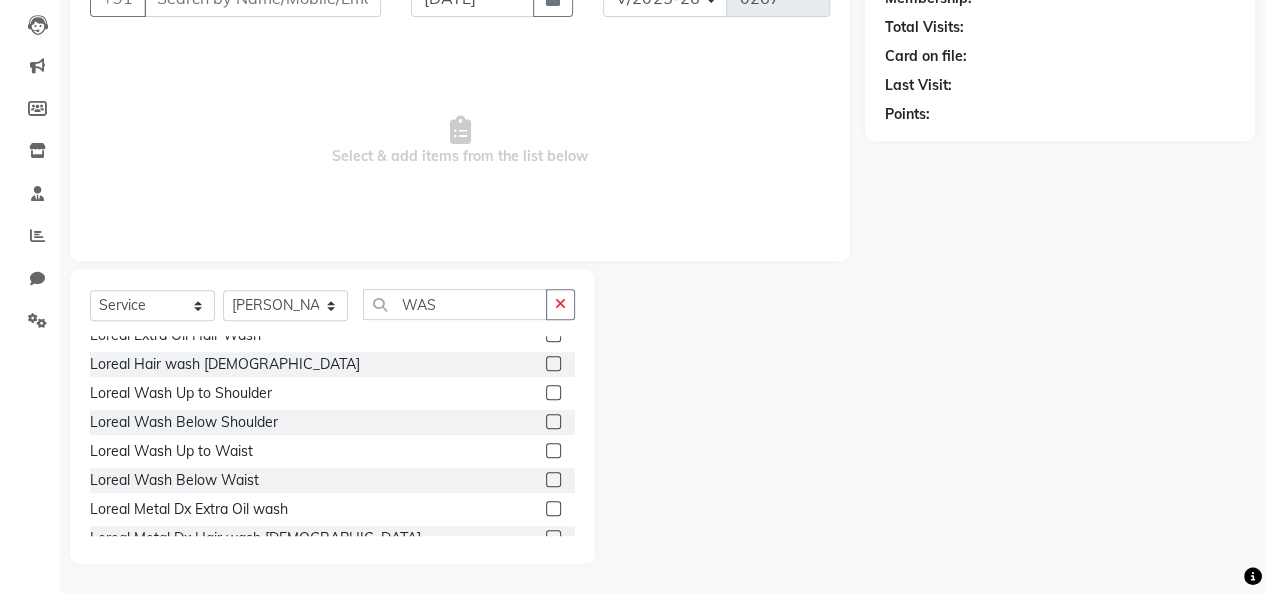 click 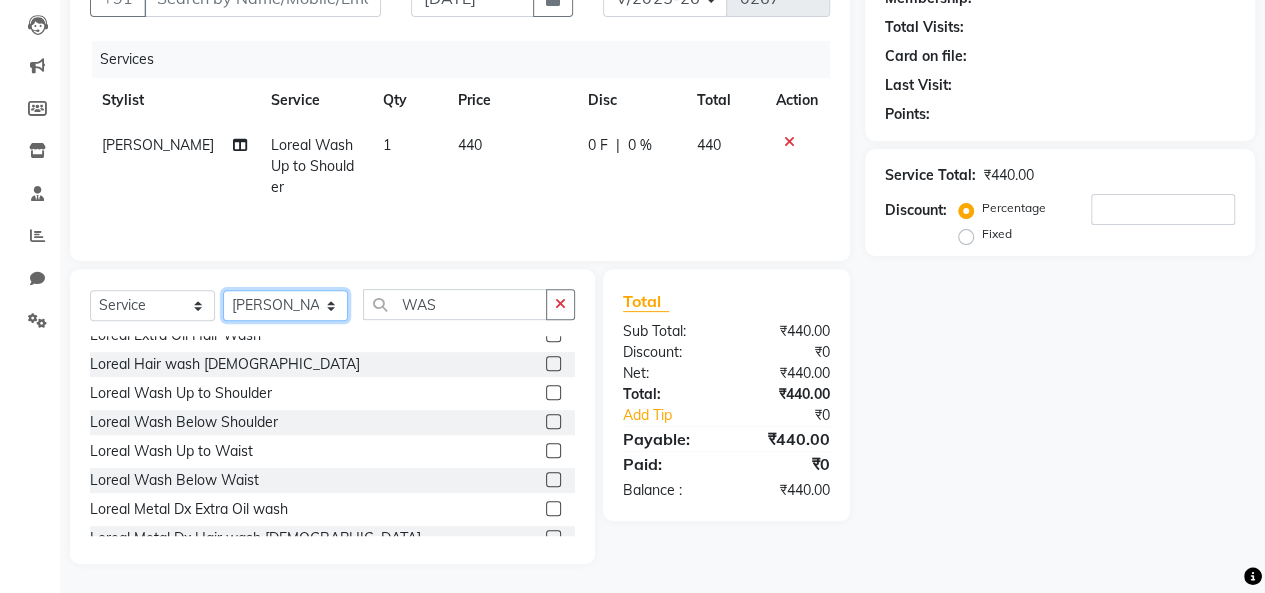 click on "Select Stylist [PERSON_NAME] [PERSON_NAME] parking [PERSON_NAME] master Luv kush tripathi [PERSON_NAME] [PERSON_NAME] [PERSON_NAME] [PERSON_NAME] [PERSON_NAME] Mali [PERSON_NAME]" 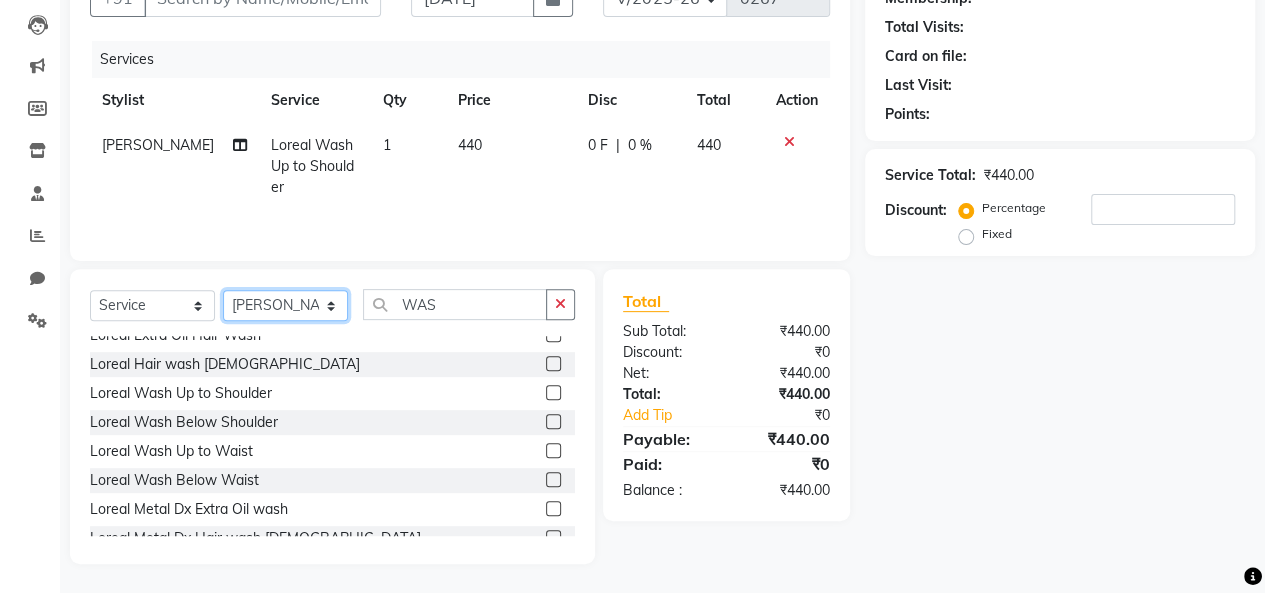 click on "Select Stylist [PERSON_NAME] [PERSON_NAME] parking [PERSON_NAME] master Luv kush tripathi [PERSON_NAME] [PERSON_NAME] [PERSON_NAME] [PERSON_NAME] [PERSON_NAME] Mali [PERSON_NAME]" 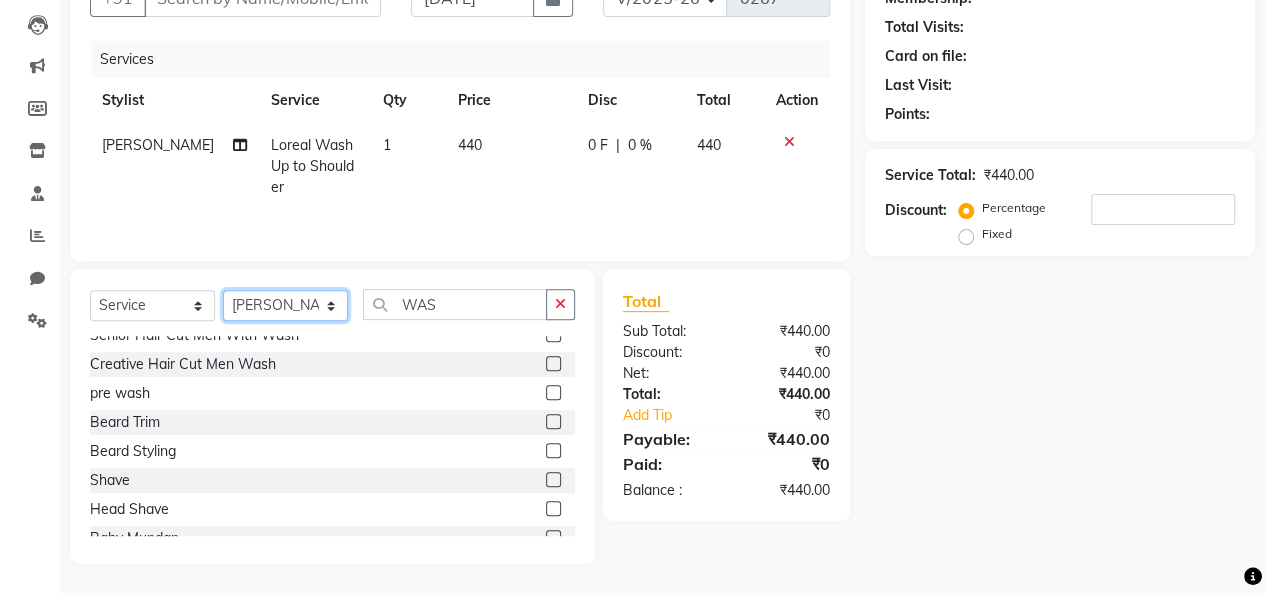 scroll, scrollTop: 0, scrollLeft: 0, axis: both 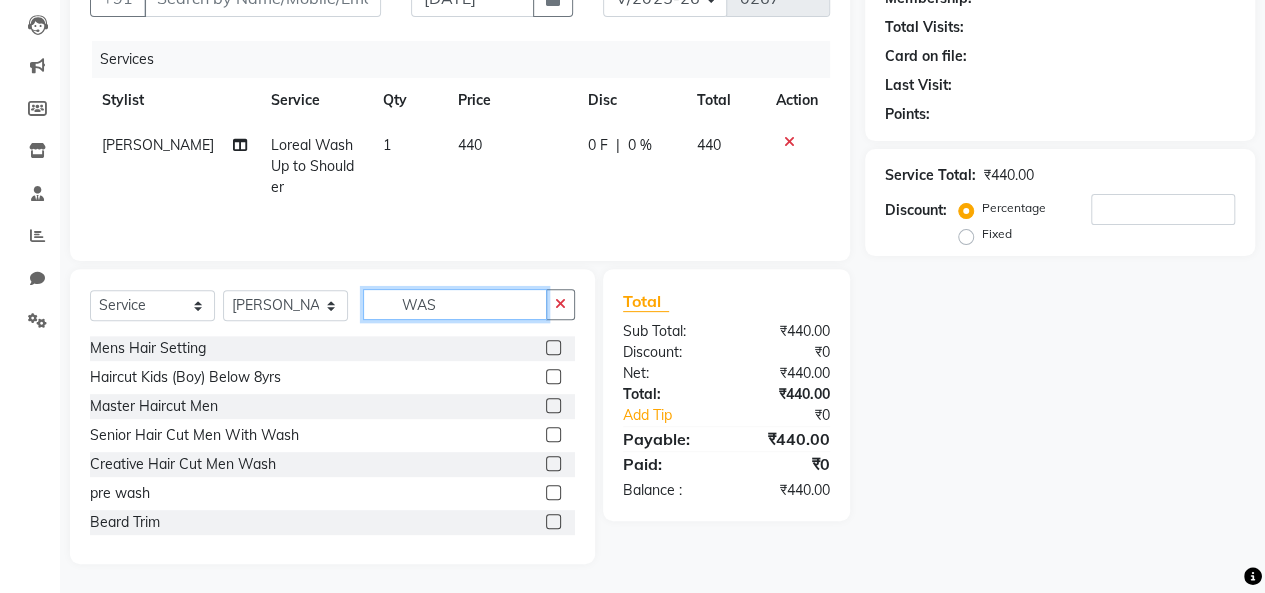 click on "WAS" 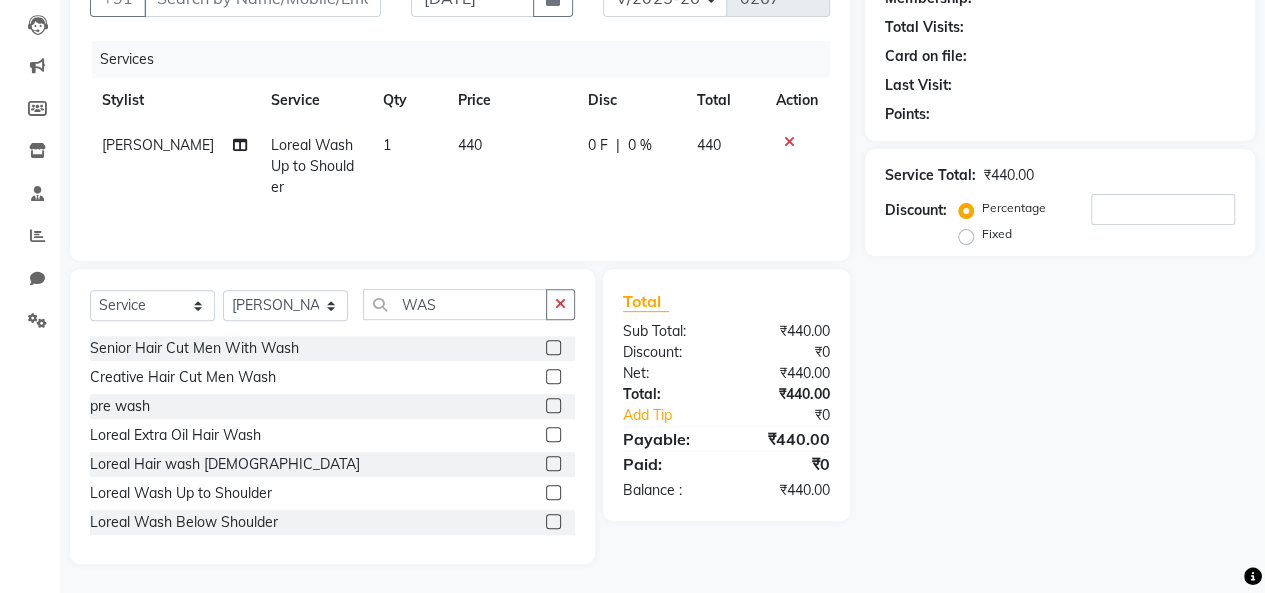 click 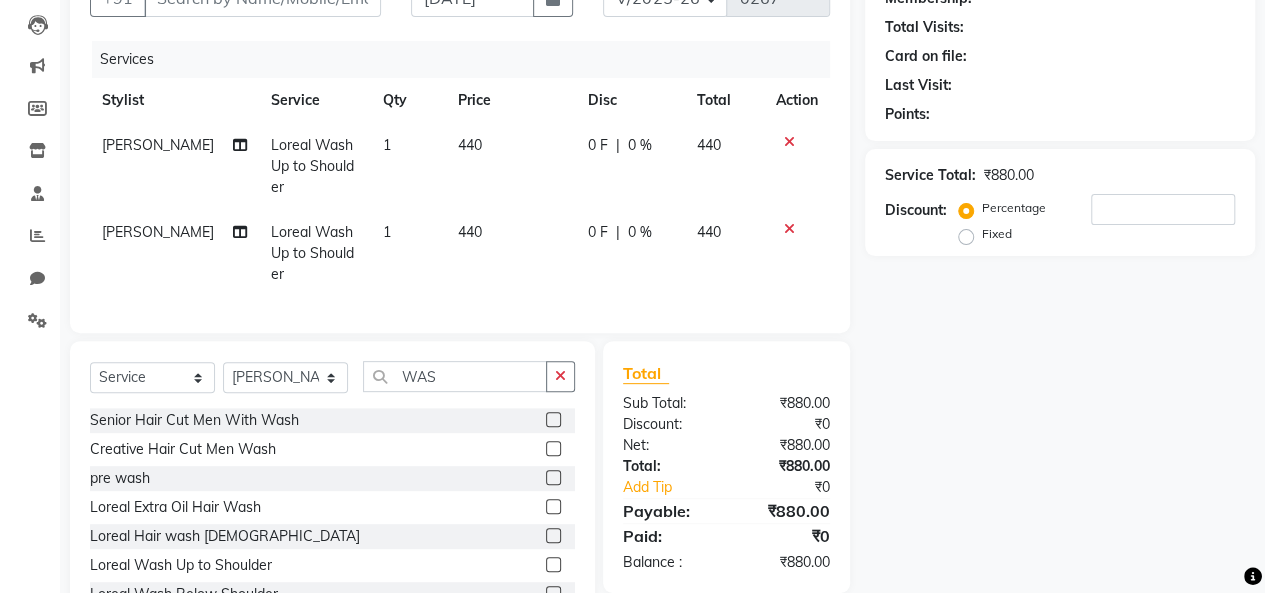 click on "440" 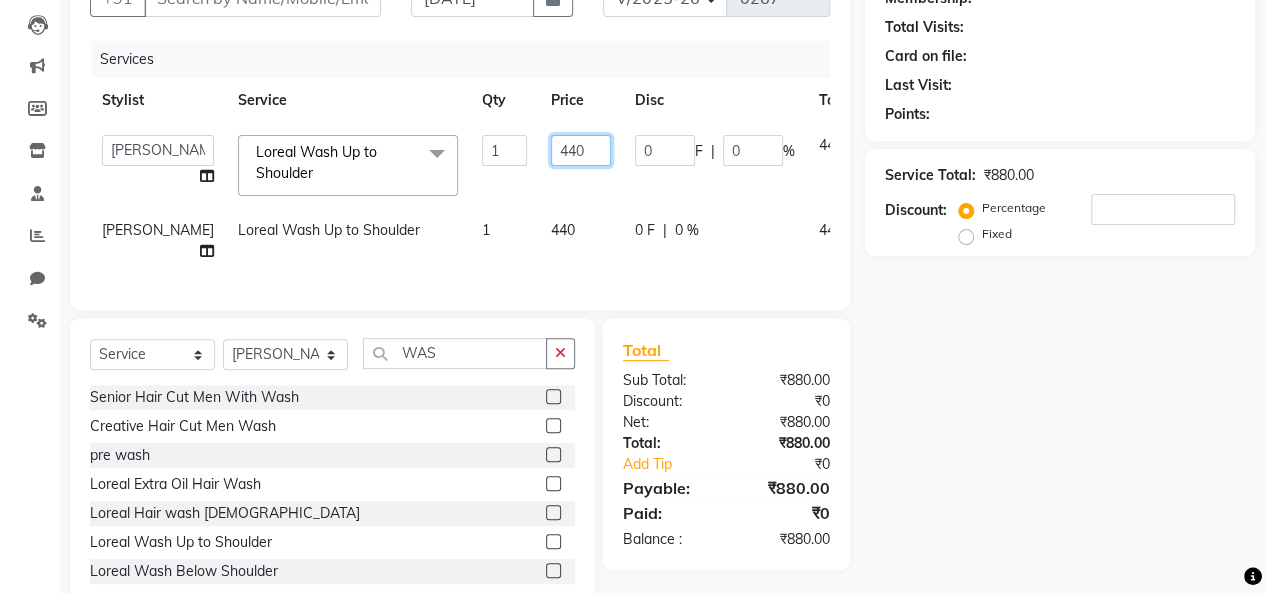 click on "440" 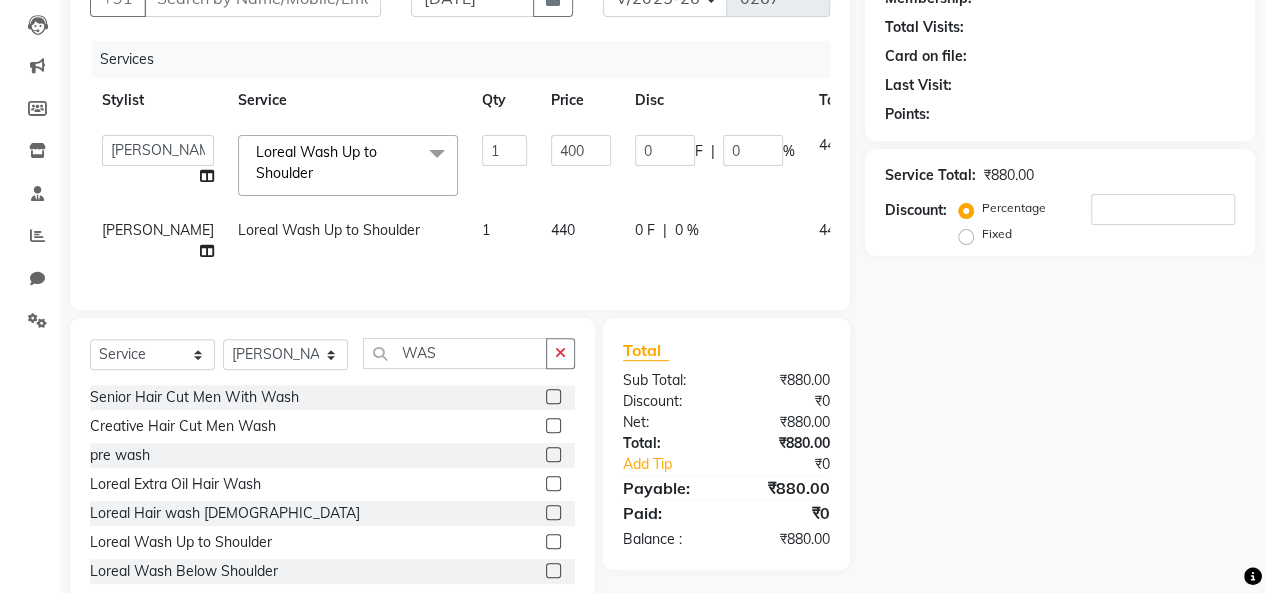 click on "0 F | 0 %" 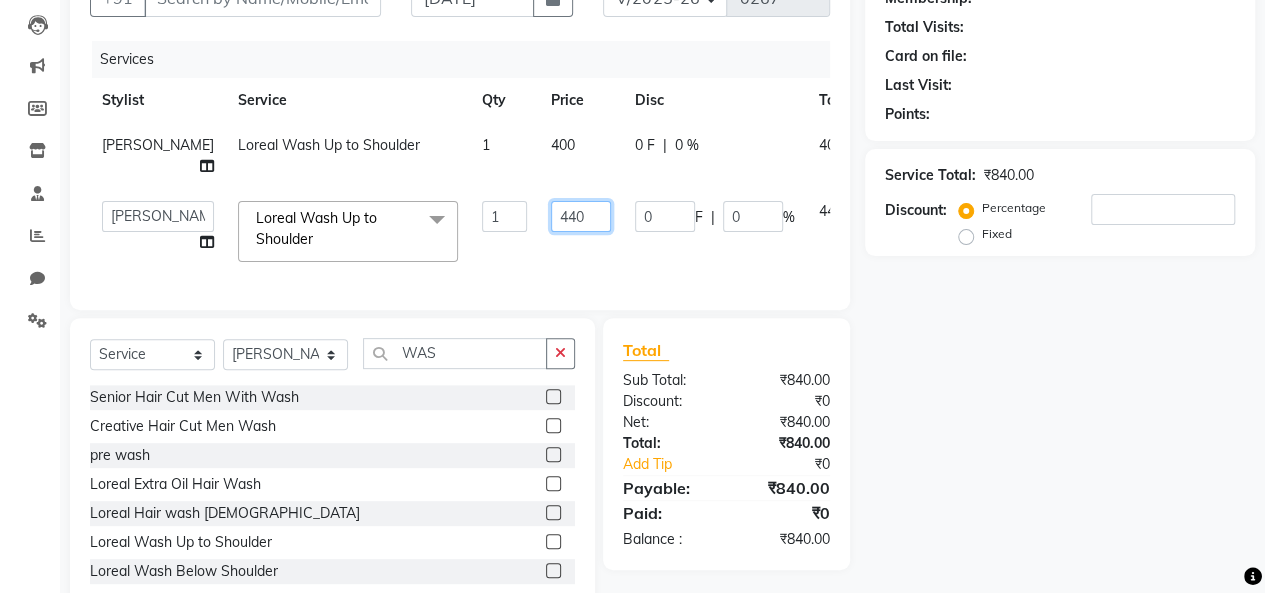 click on "440" 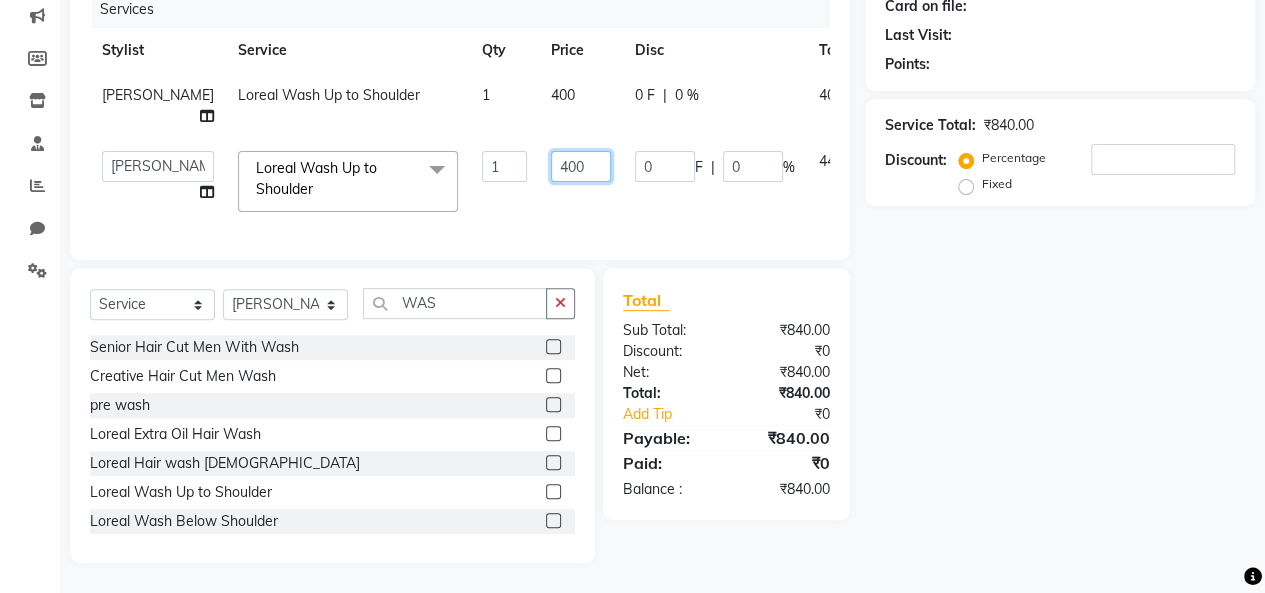 scroll, scrollTop: 291, scrollLeft: 0, axis: vertical 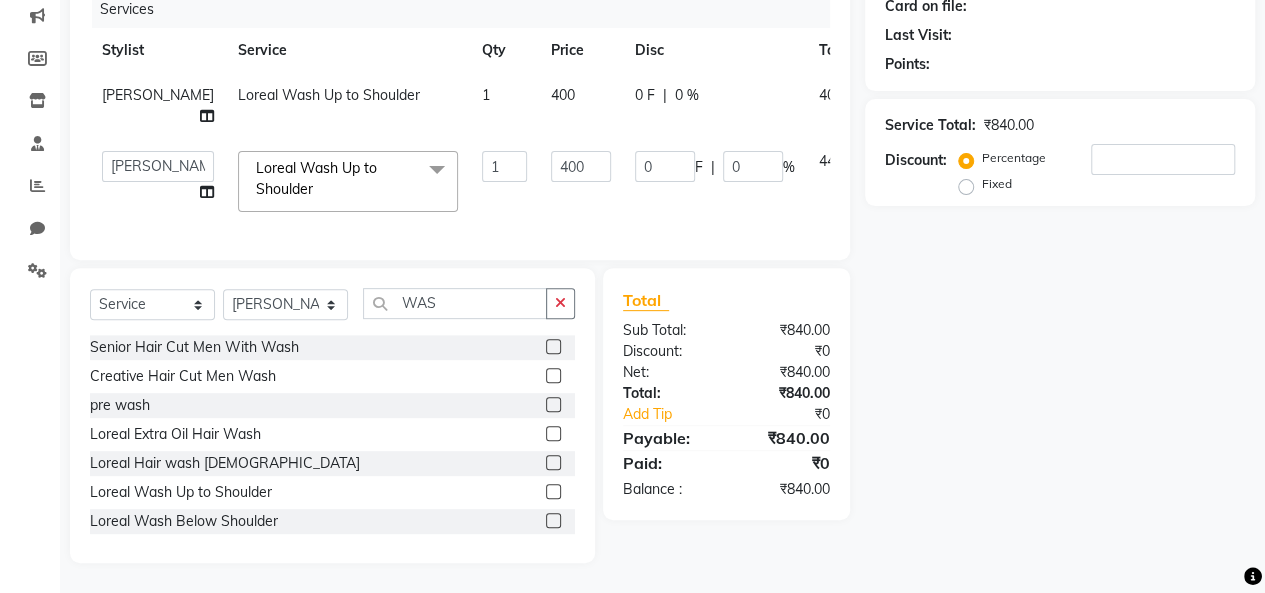 click on "Name: Membership: Total Visits: Card on file: Last Visit:  Points:  Service Total:  ₹840.00  Discount:  Percentage   Fixed" 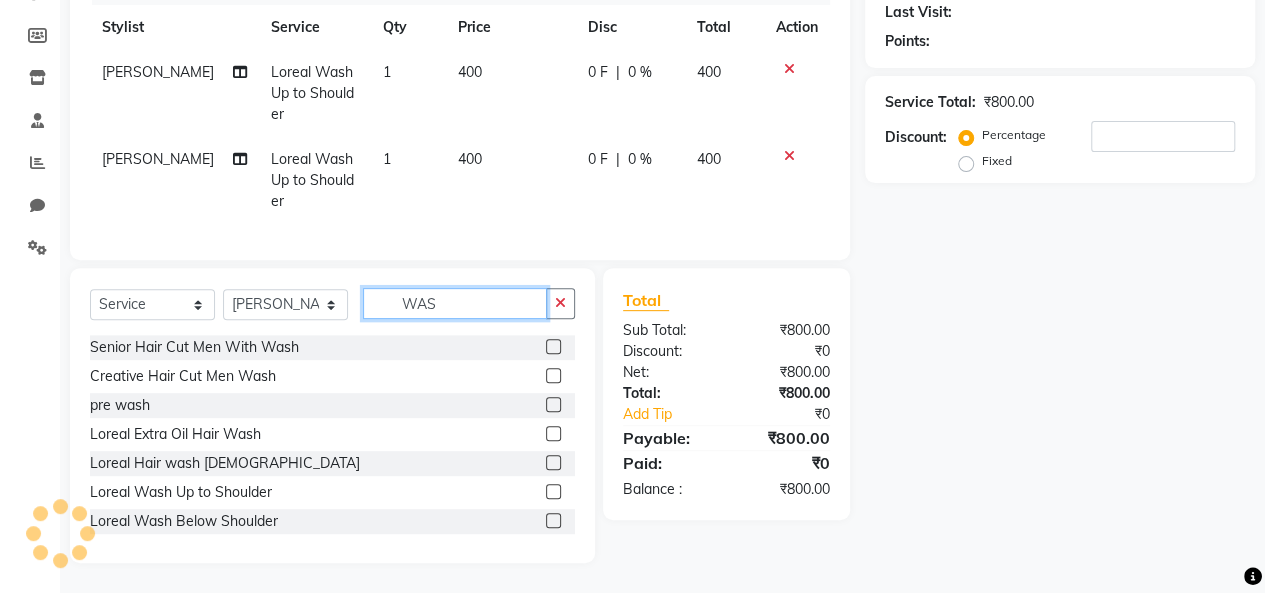 click on "WAS" 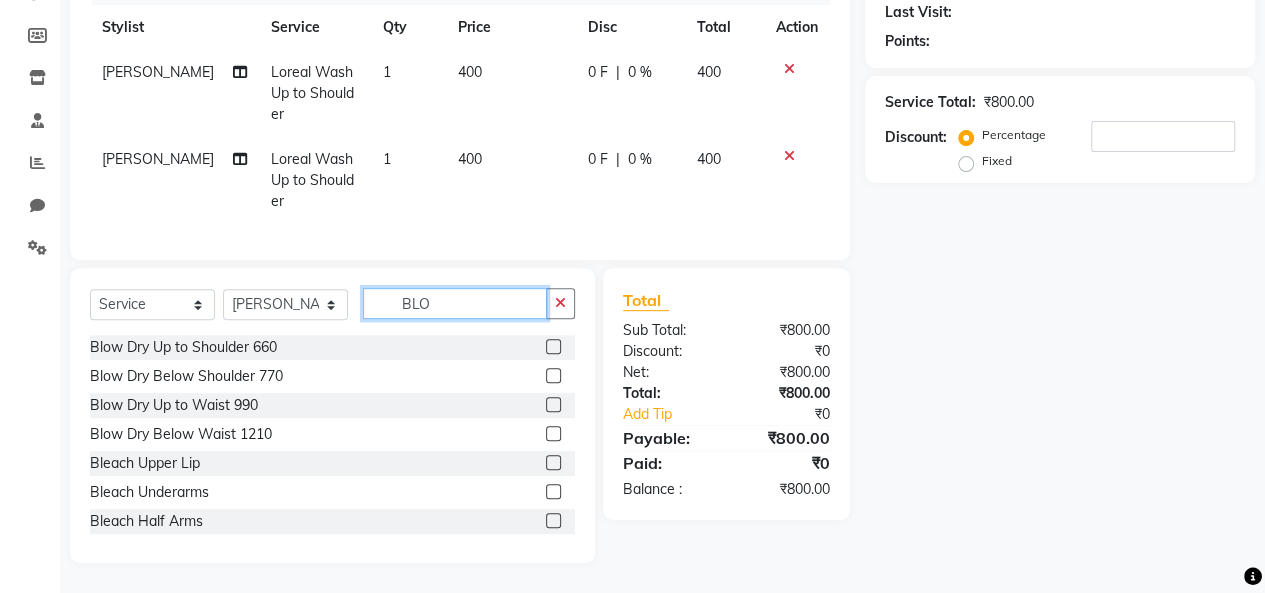scroll, scrollTop: 250, scrollLeft: 0, axis: vertical 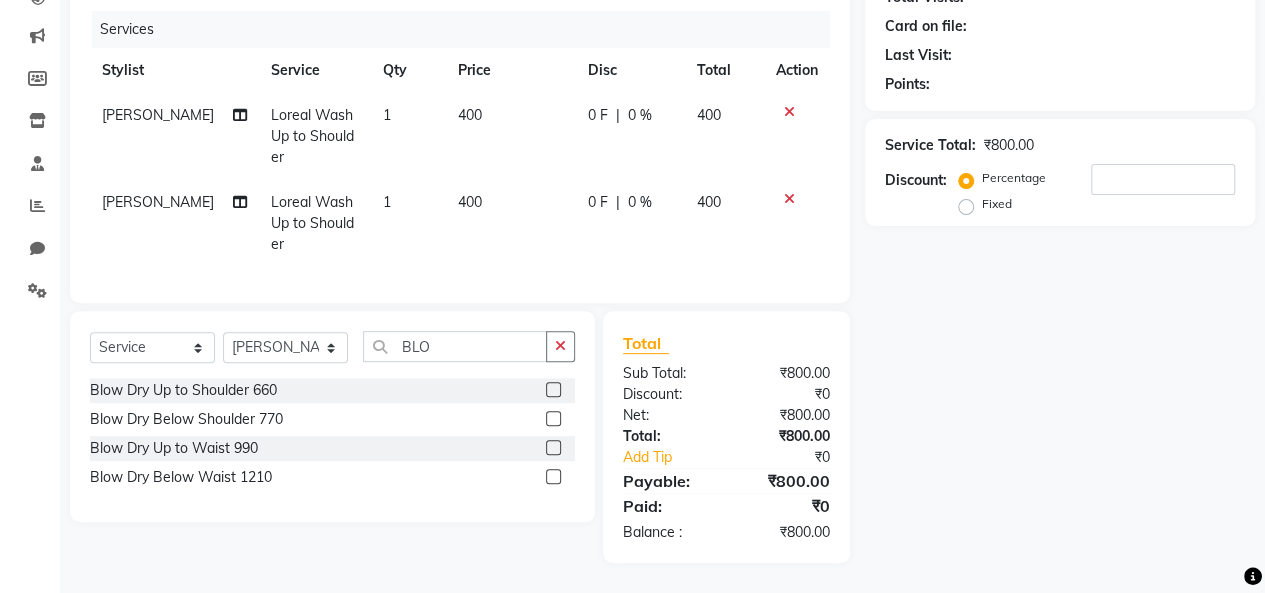click 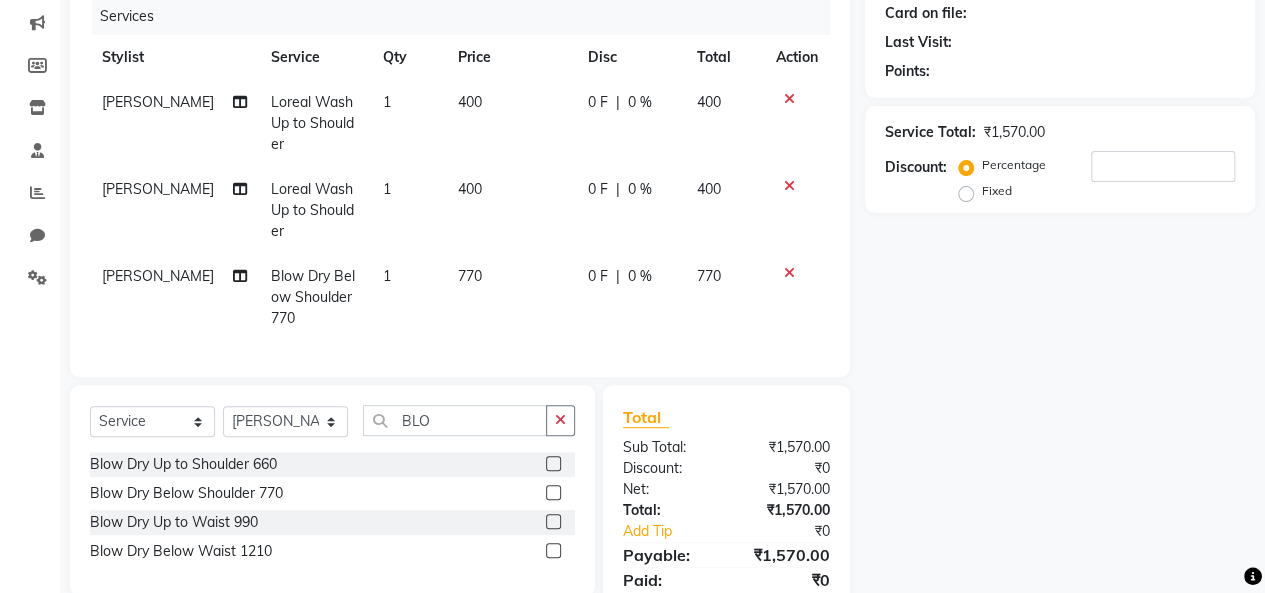 click on "770" 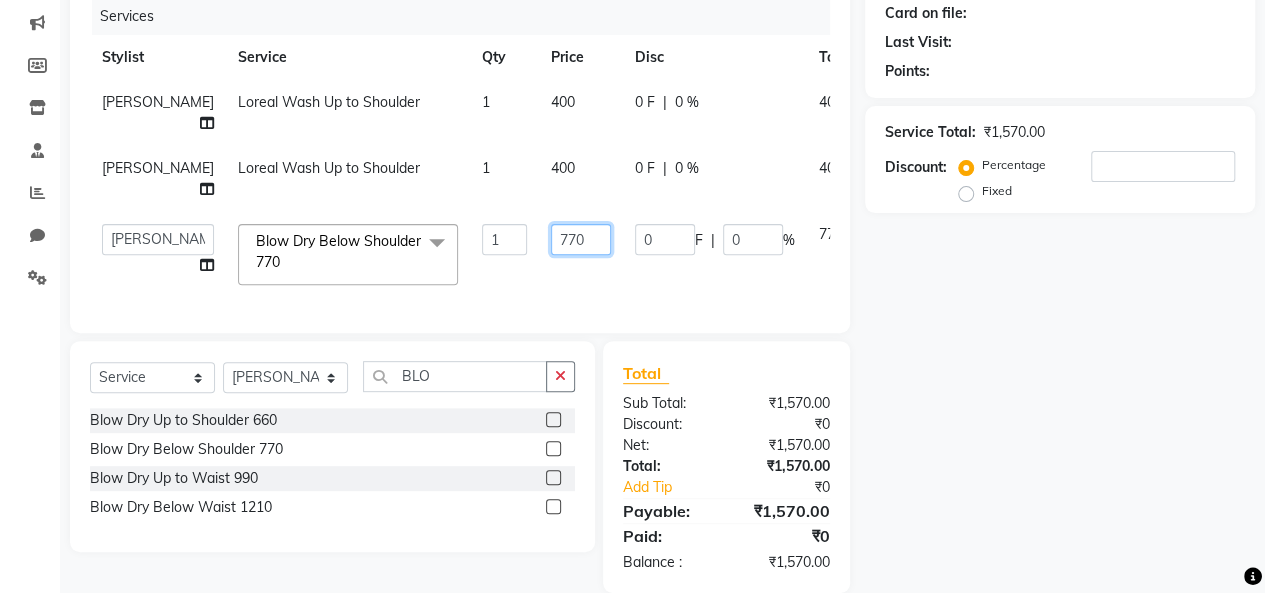click on "770" 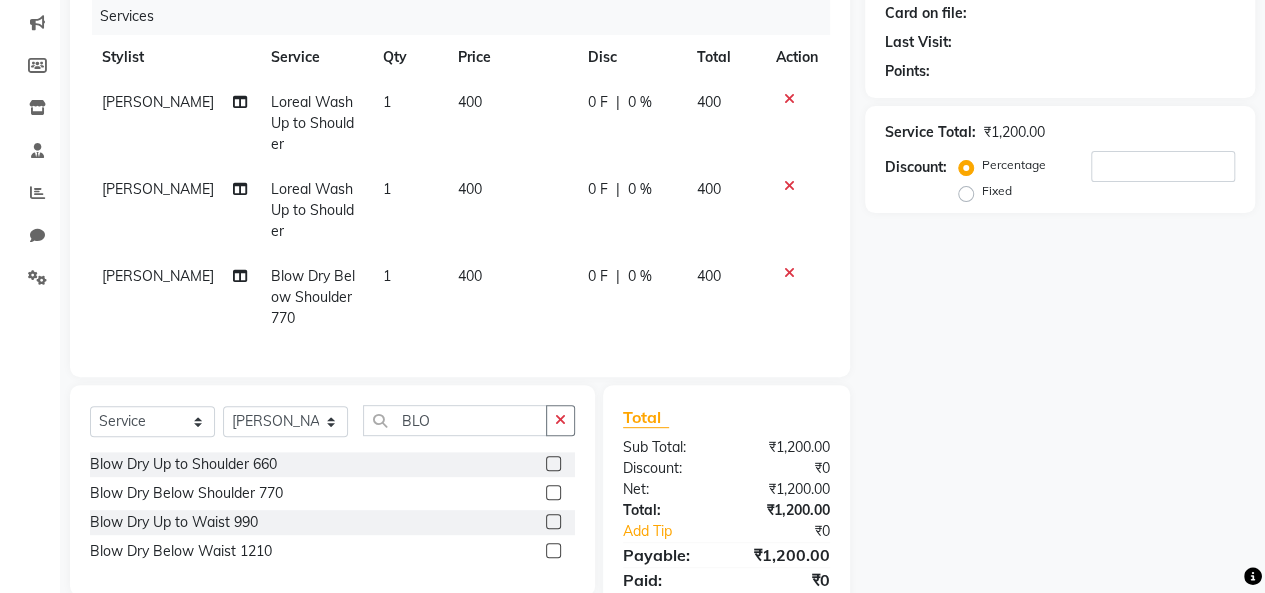 click on "Client +91 Date 13-07-2025 Invoice Number V/2025 V/2025-26 0267 Services Stylist Service Qty Price Disc Total Action Beena jaiswar Loreal Wash Up to Shoulder 1 400 0 F | 0 % 400 Roshni gupta Loreal Wash Up to Shoulder 1 400 0 F | 0 % 400 Roshni gupta Blow Dry Below Shoulder 770 1 400 0 F | 0 % 400" 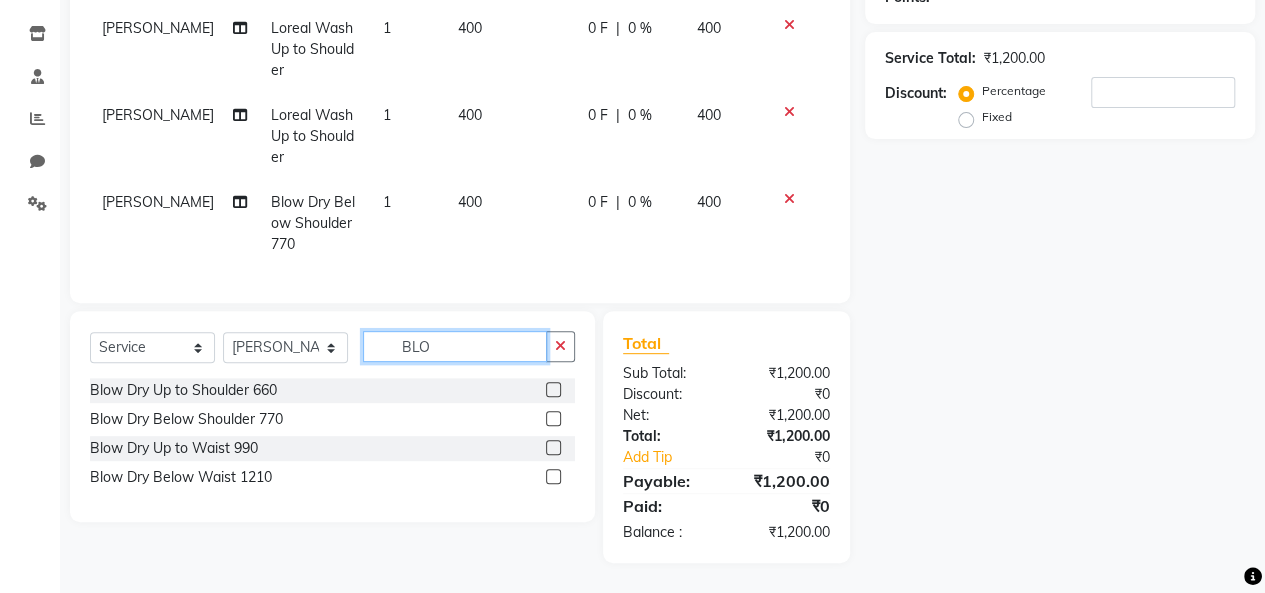click on "BLO" 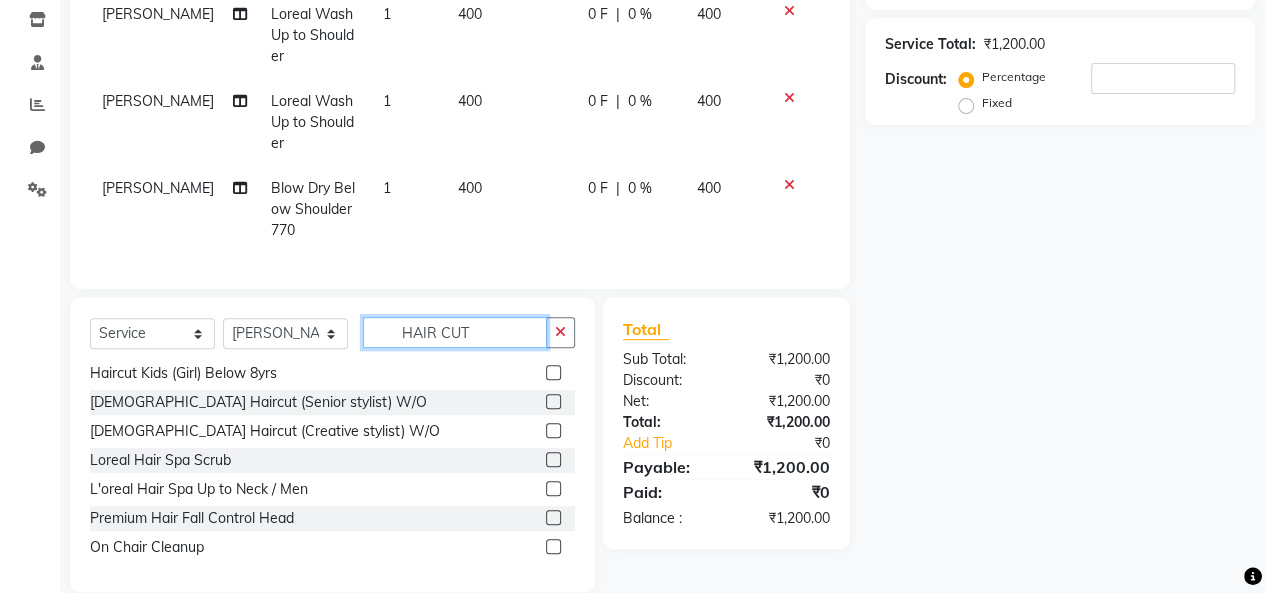 scroll, scrollTop: 32, scrollLeft: 0, axis: vertical 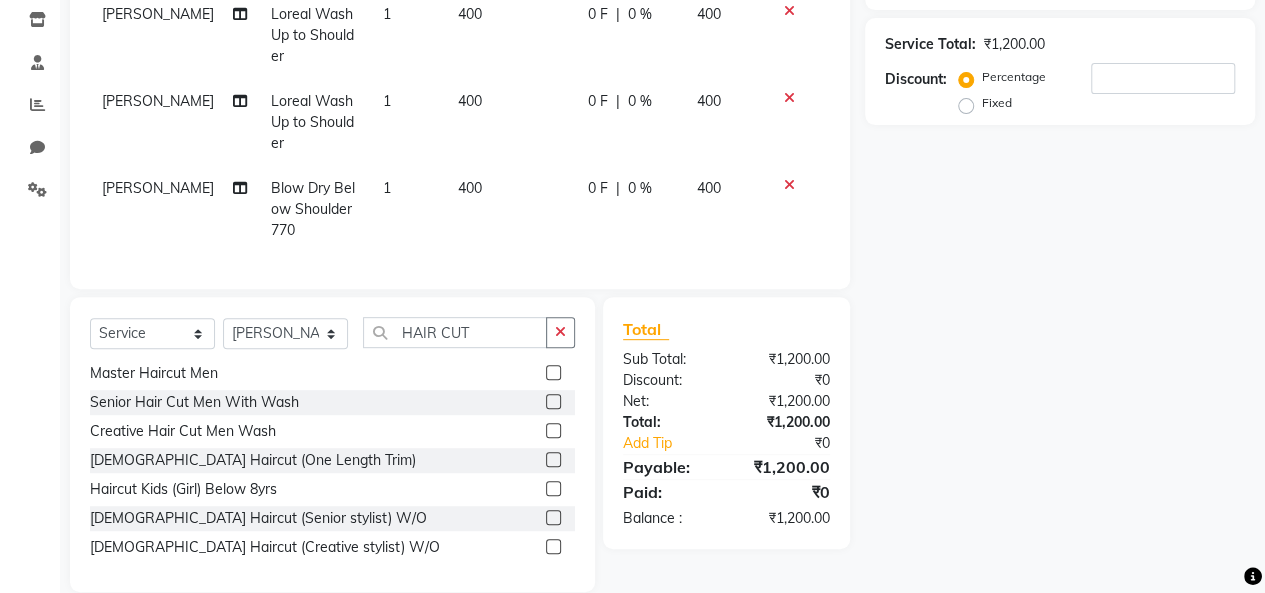 click 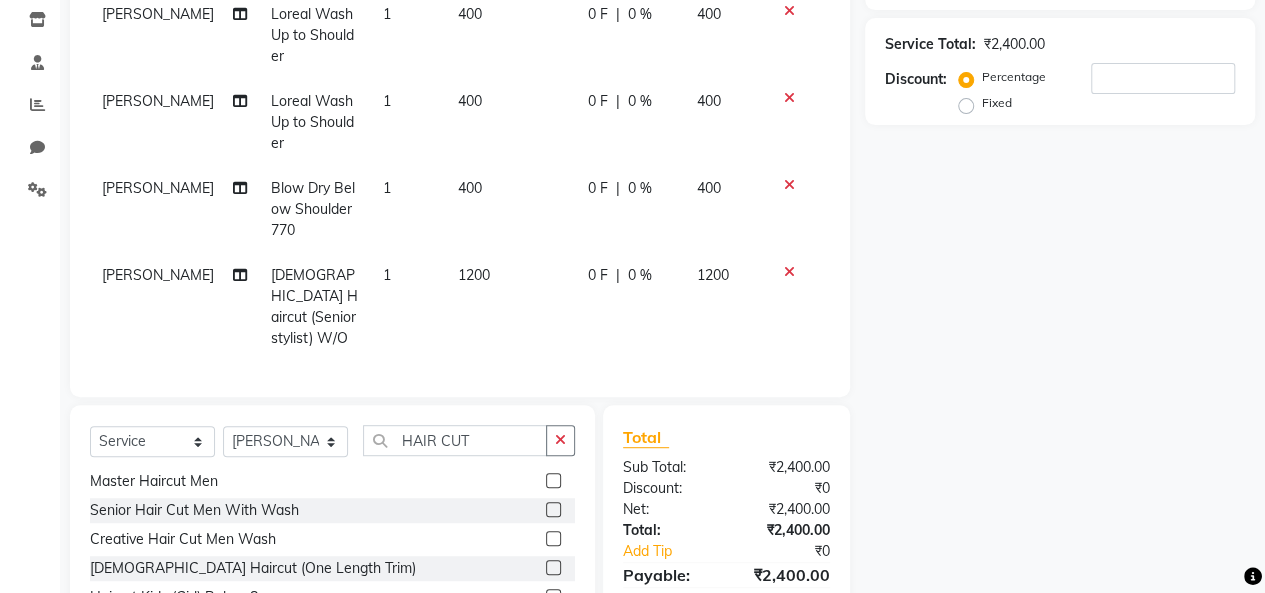 scroll, scrollTop: 438, scrollLeft: 0, axis: vertical 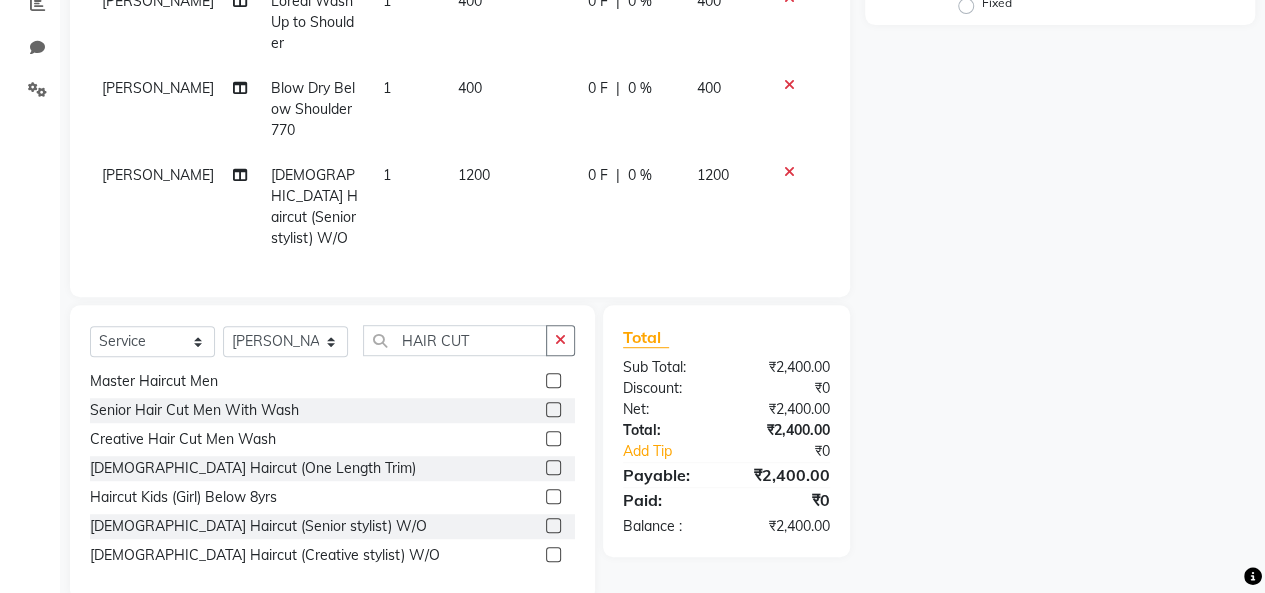 click on "1200" 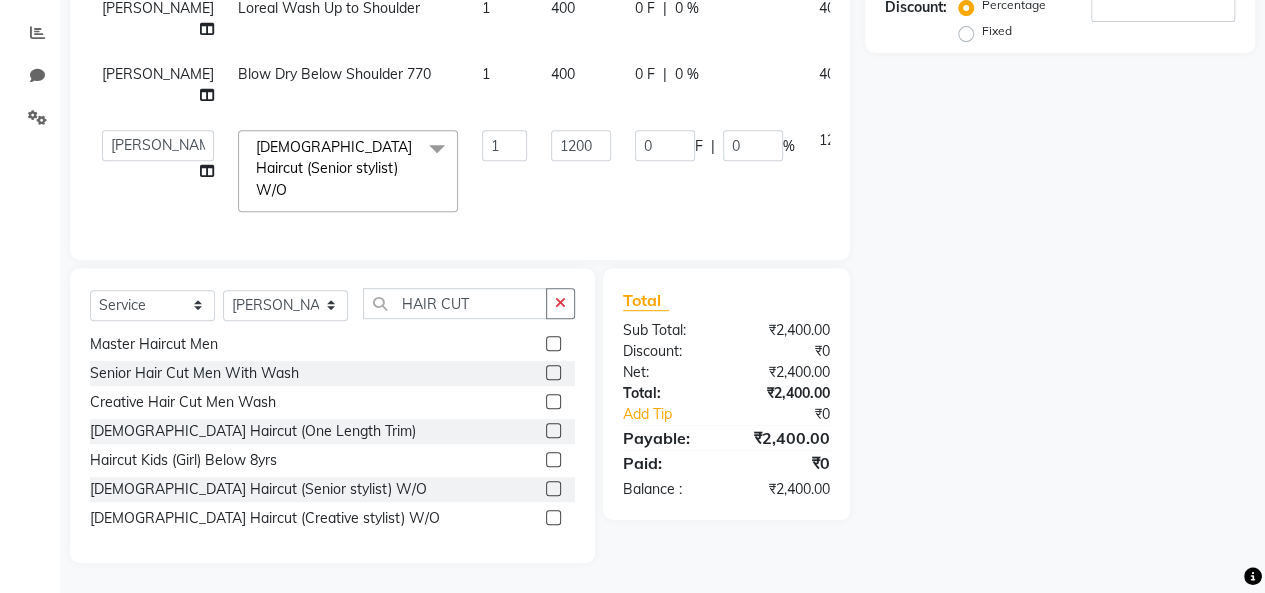 click on "1200" 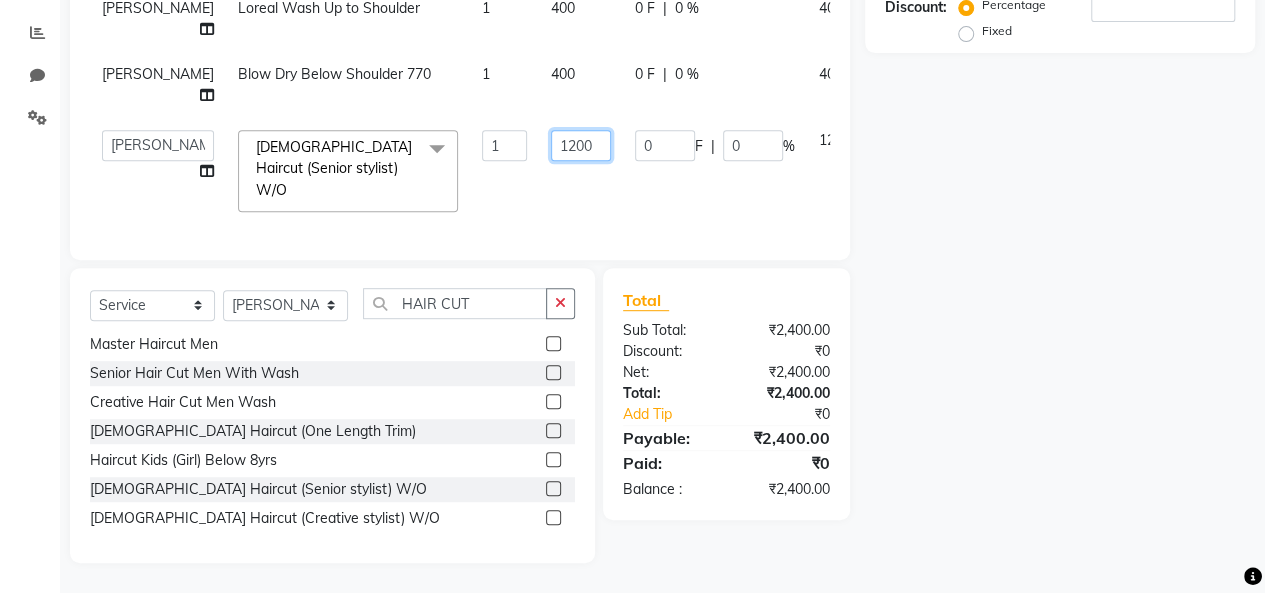 click on "1200" 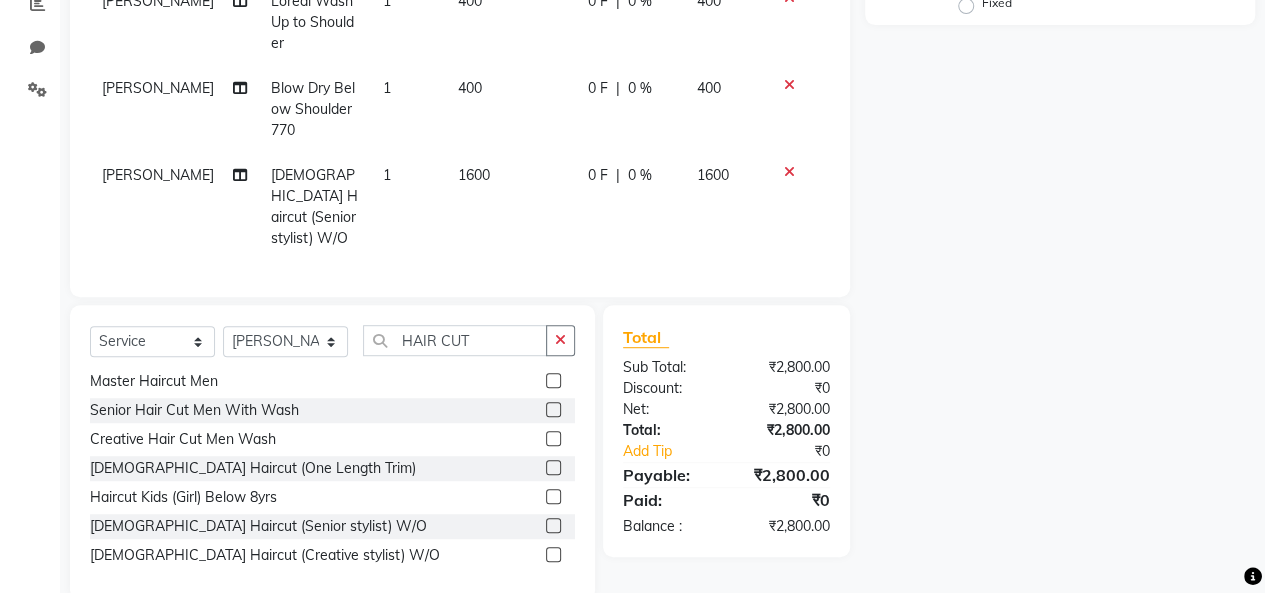 click on "Client +91 Date 13-07-2025 Invoice Number V/2025 V/2025-26 0267 Services Stylist Service Qty Price Disc Total Action Beena jaiswar Loreal Wash Up to Shoulder 1 400 0 F | 0 % 400 Roshni gupta Loreal Wash Up to Shoulder 1 400 0 F | 0 % 400 Roshni gupta Blow Dry Below Shoulder 770 1 400 0 F | 0 % 400 Roshni gupta Female Haircut (Senior stylist) W/O 1 1600 0 F | 0 % 1600 Select  Service  Product  Membership  Package Voucher Prepaid Gift Card  Select Stylist Beena jaiswar deependra parking FARHANA Gautam master Luv kush tripathi Nitin Parmar Ravi sharma Roshni gupta shakiba barbhuiya Subhankar Mali Veronica d Souza HAIR CUT Haircut Kids (Boy) Below 8yrs  Master Haircut Men   Senior Hair Cut Men With Wash  Creative Hair Cut Men Wash  Female Haircut (One Length Trim)  Haircut Kids (Girl) Below 8yrs  Female Haircut (Senior stylist) W/O  Female Haircut (Creative stylist) W/O  Total Sub Total: ₹2,800.00 Discount: ₹0 Net: ₹2,800.00 Total: ₹2,800.00 Add Tip ₹0 Payable: ₹2,800.00 Paid: ₹0 Balance   :" 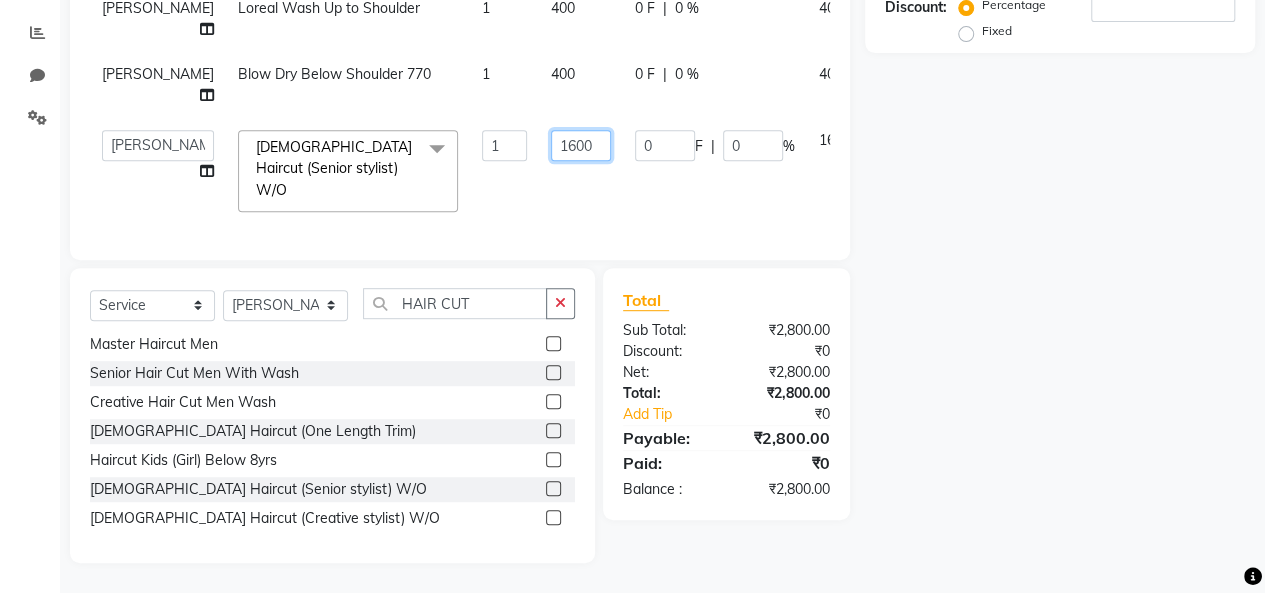 click on "1600" 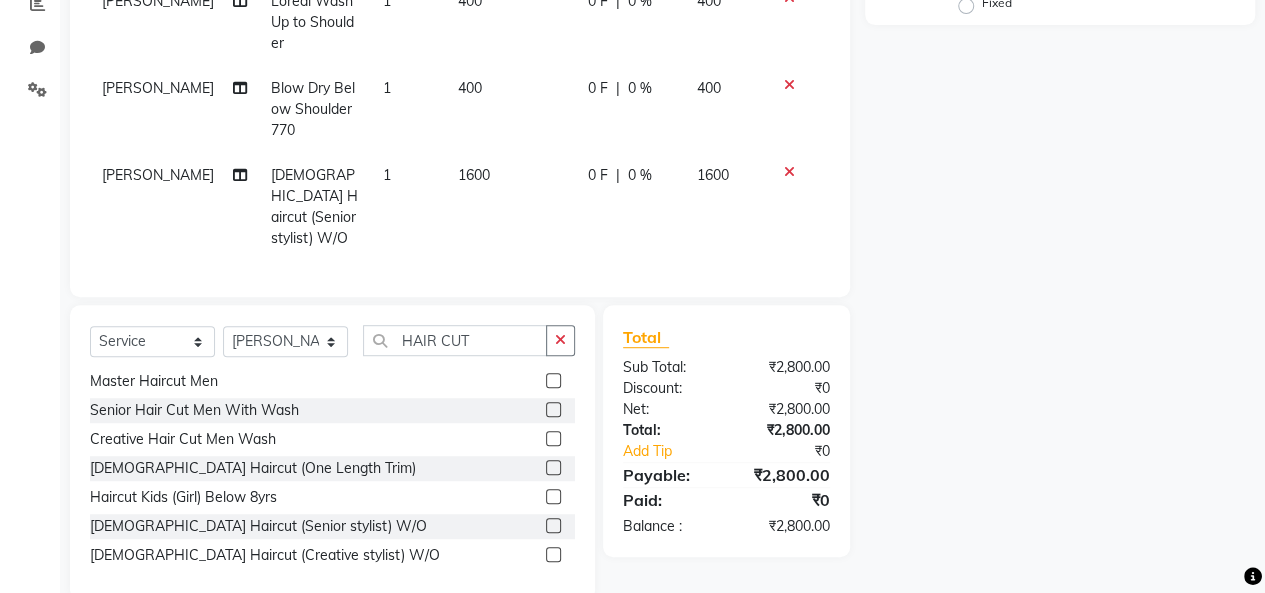 click on "0 F | 0 %" 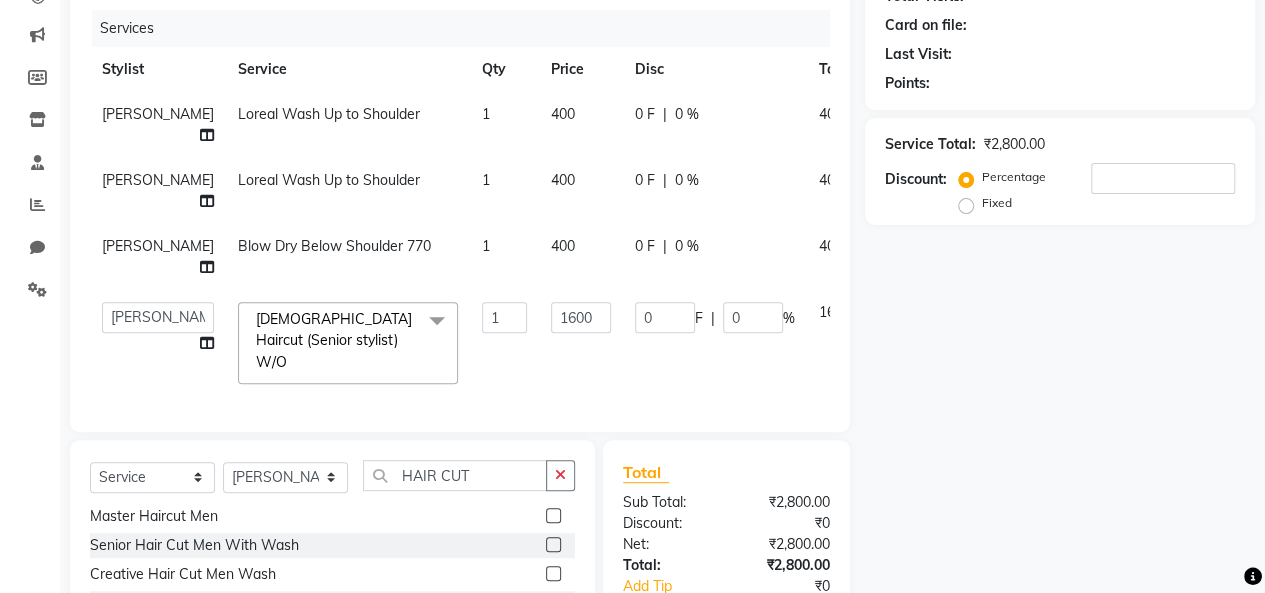 scroll, scrollTop: 238, scrollLeft: 0, axis: vertical 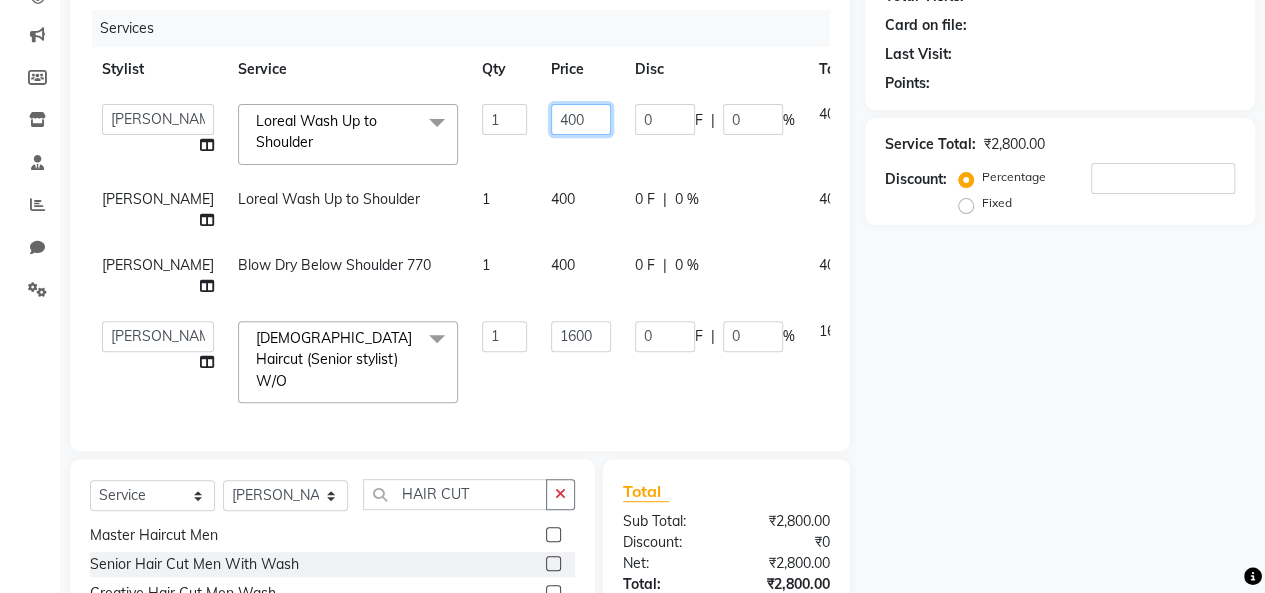 click on "400" 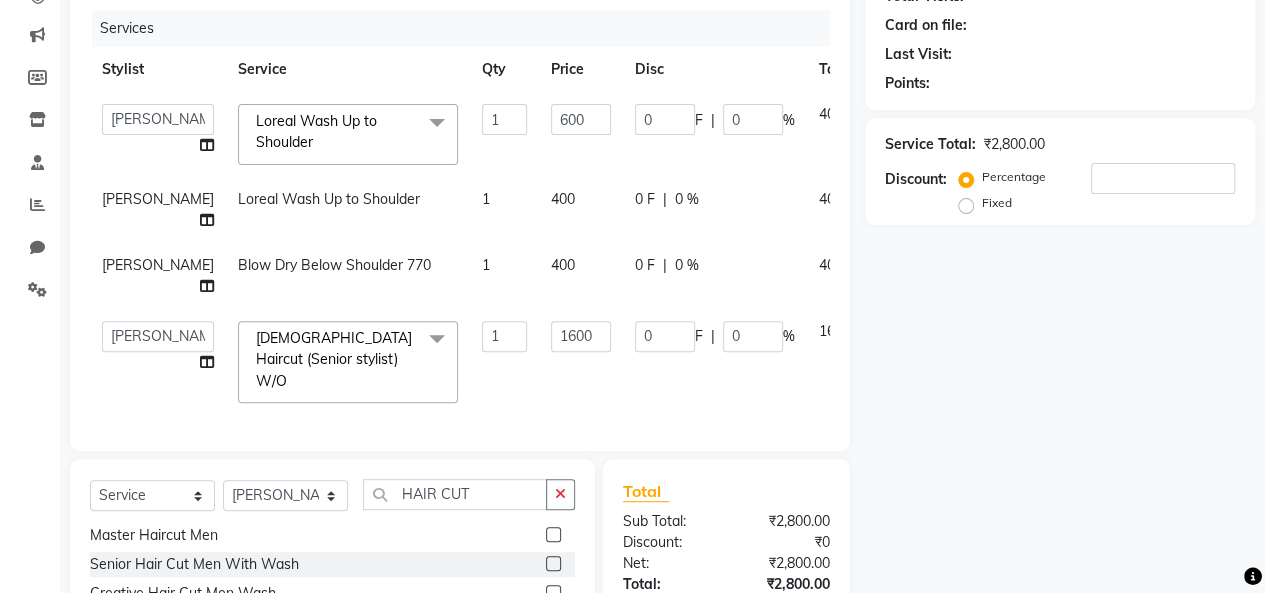click on "0 F | 0 %" 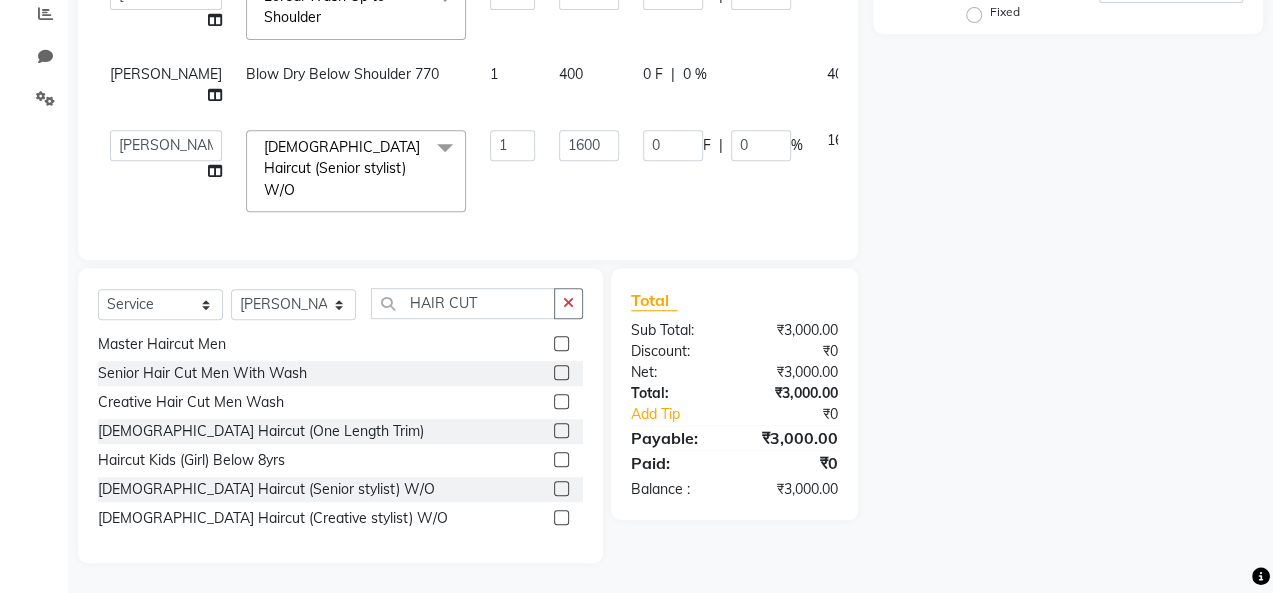 scroll, scrollTop: 0, scrollLeft: 0, axis: both 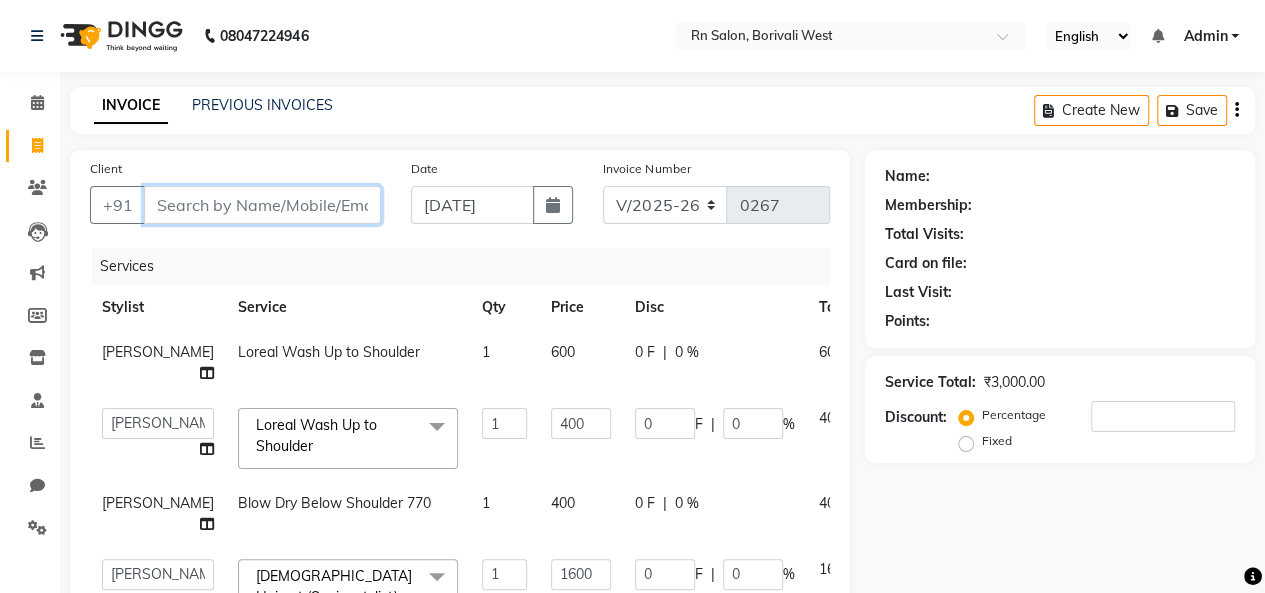 click on "Client" at bounding box center [262, 205] 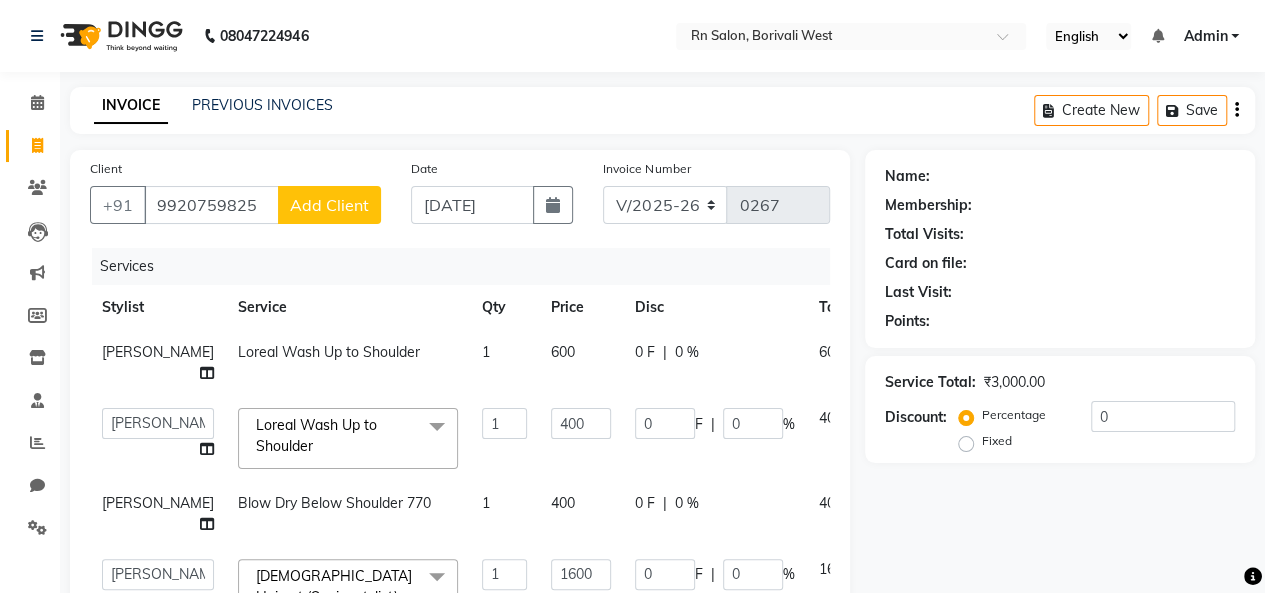 click on "Add Client" 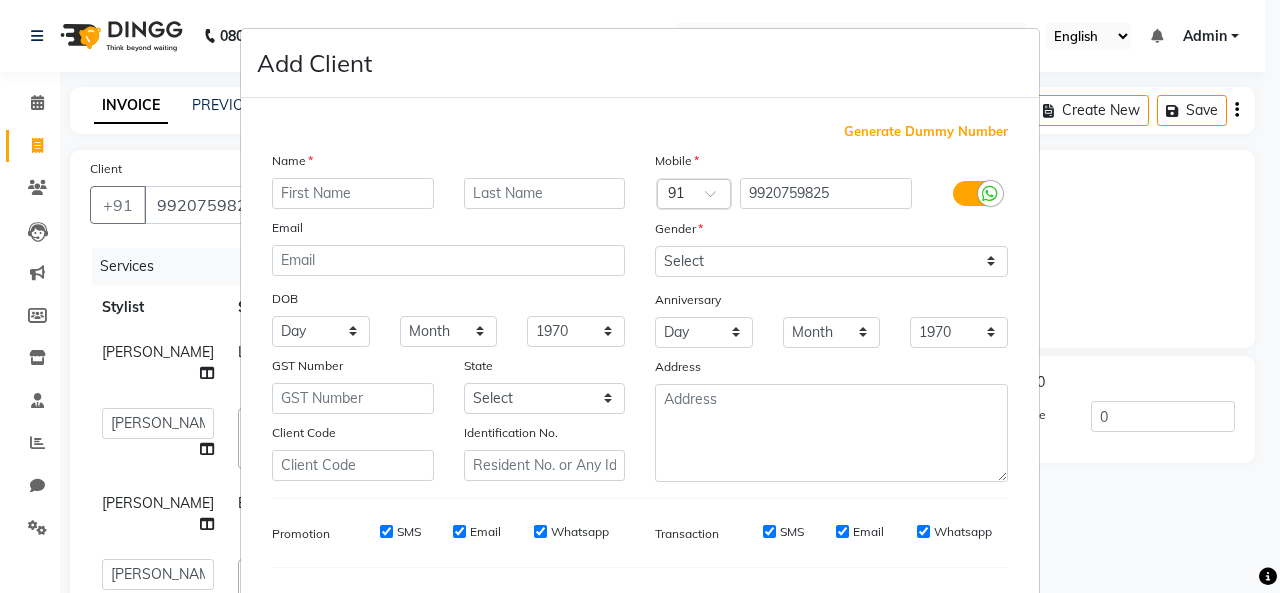 click at bounding box center (353, 193) 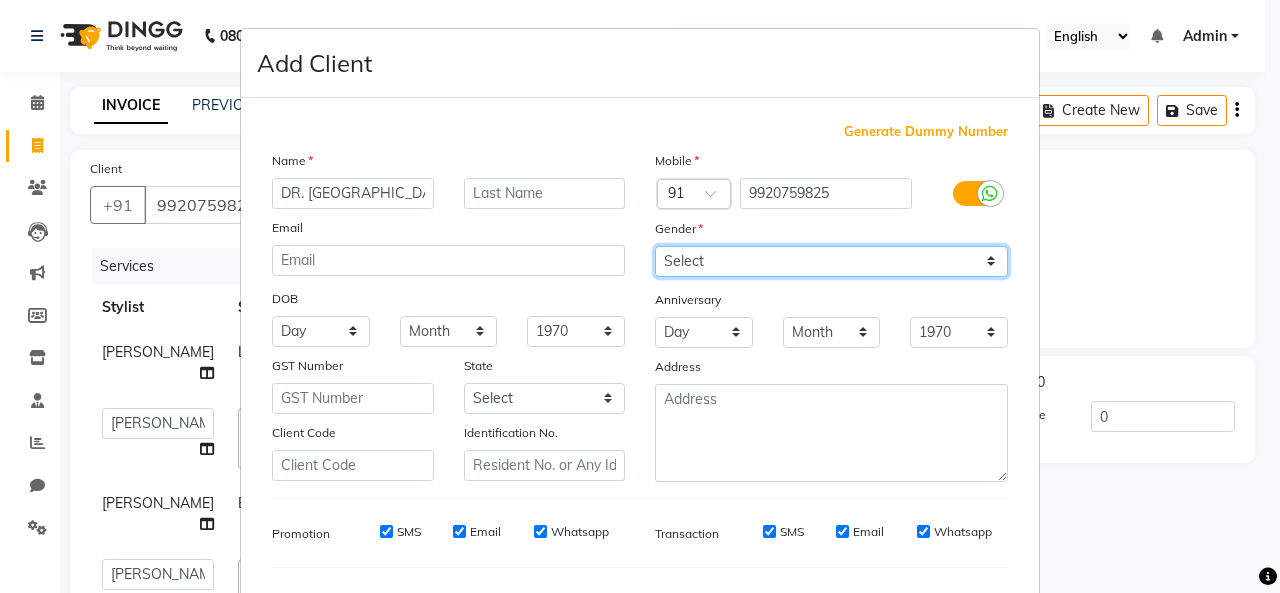 click on "Select Male Female Other Prefer Not To Say" at bounding box center (831, 261) 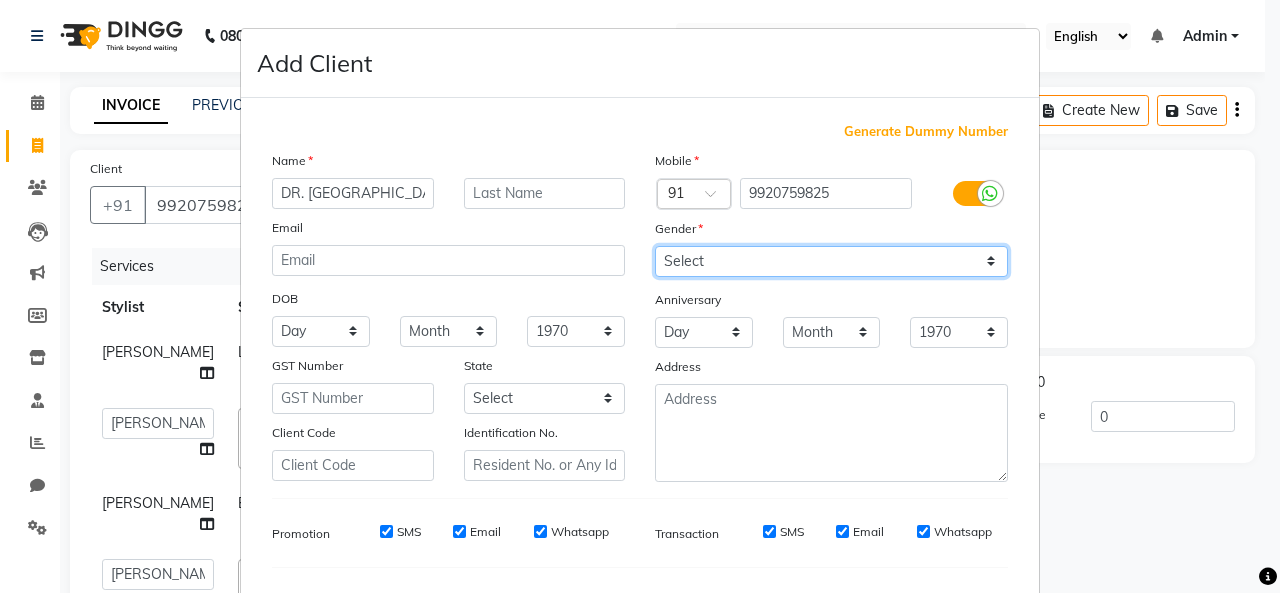 click on "Select Male Female Other Prefer Not To Say" at bounding box center (831, 261) 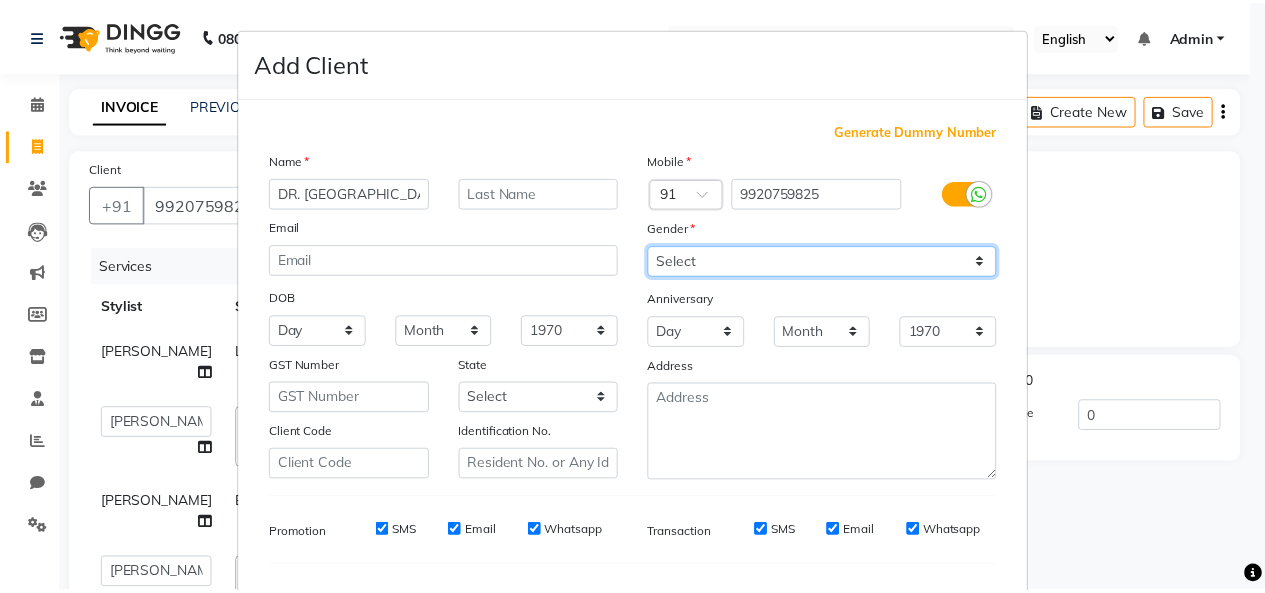 scroll, scrollTop: 200, scrollLeft: 0, axis: vertical 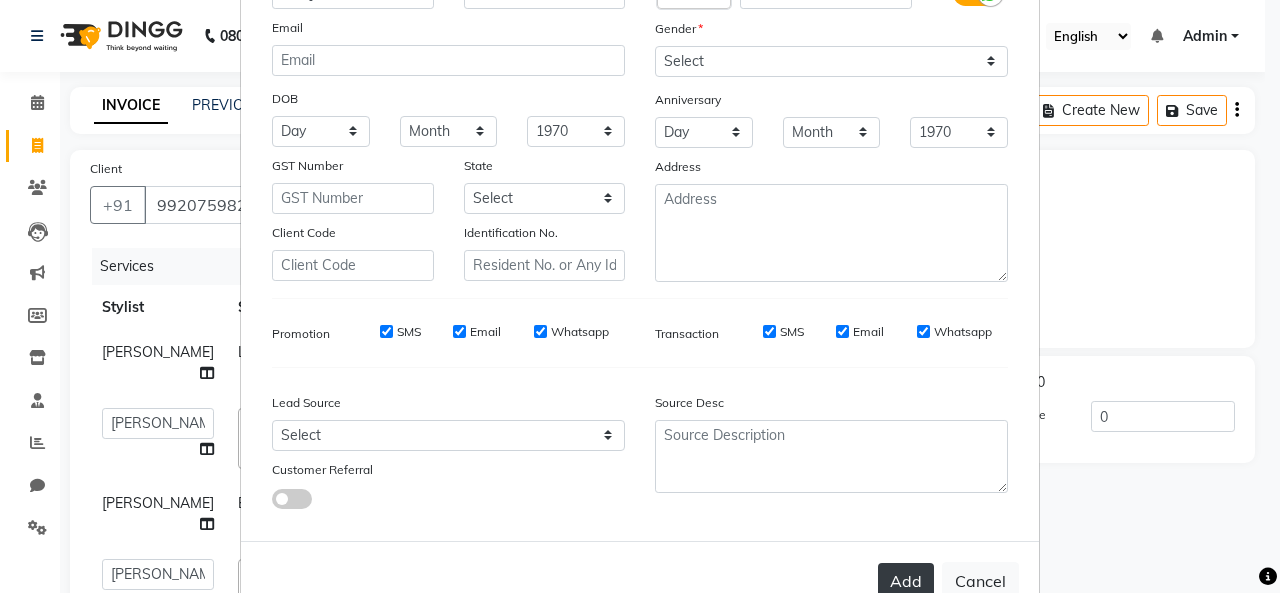 click on "Add" at bounding box center [906, 581] 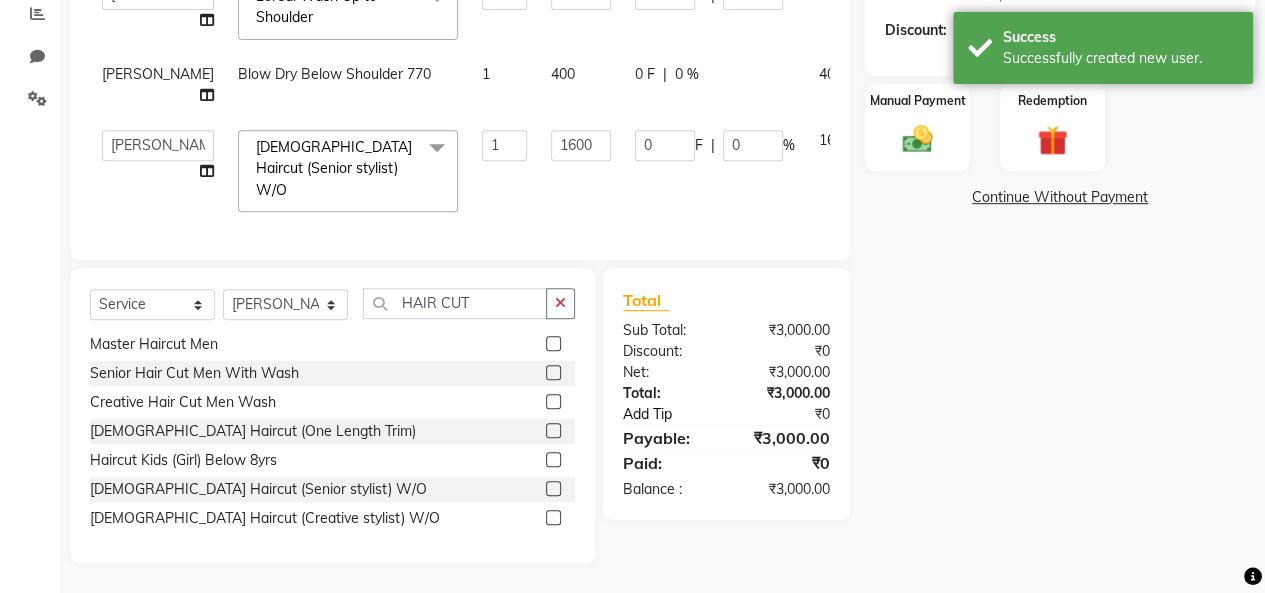 scroll, scrollTop: 462, scrollLeft: 0, axis: vertical 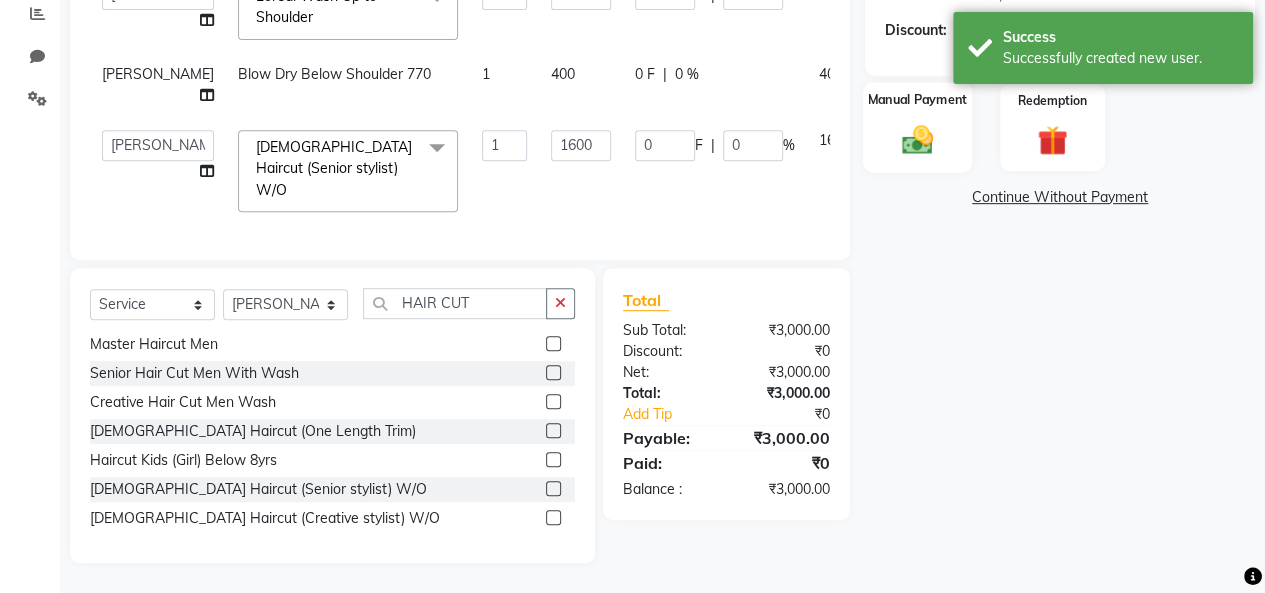 click 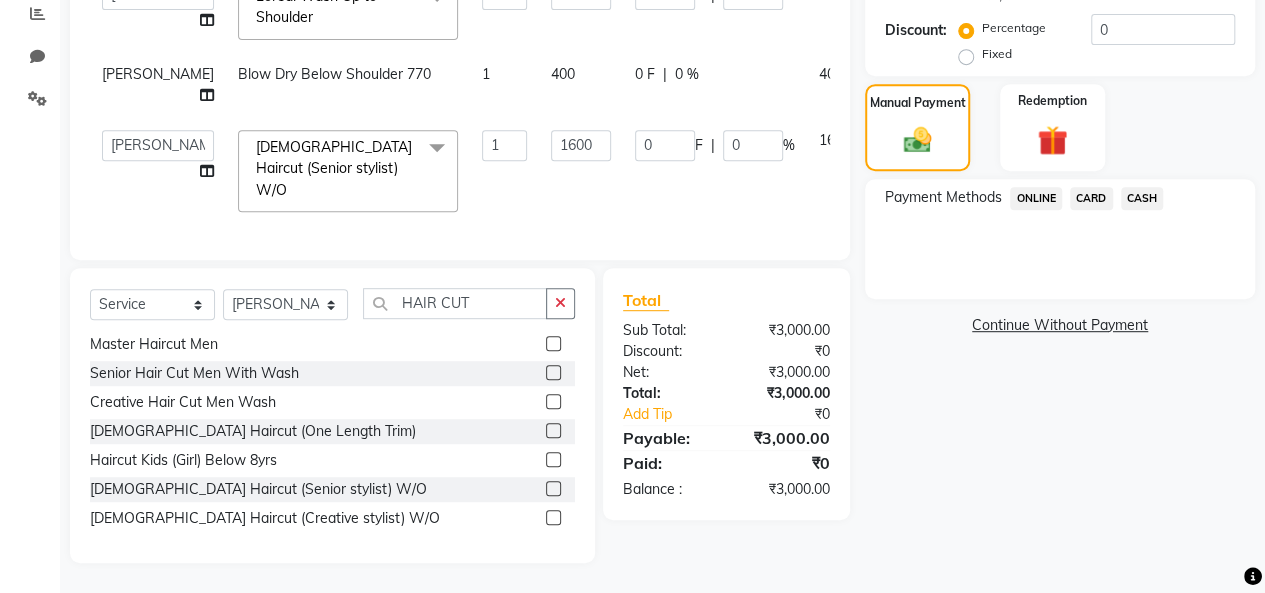 click on "CASH" 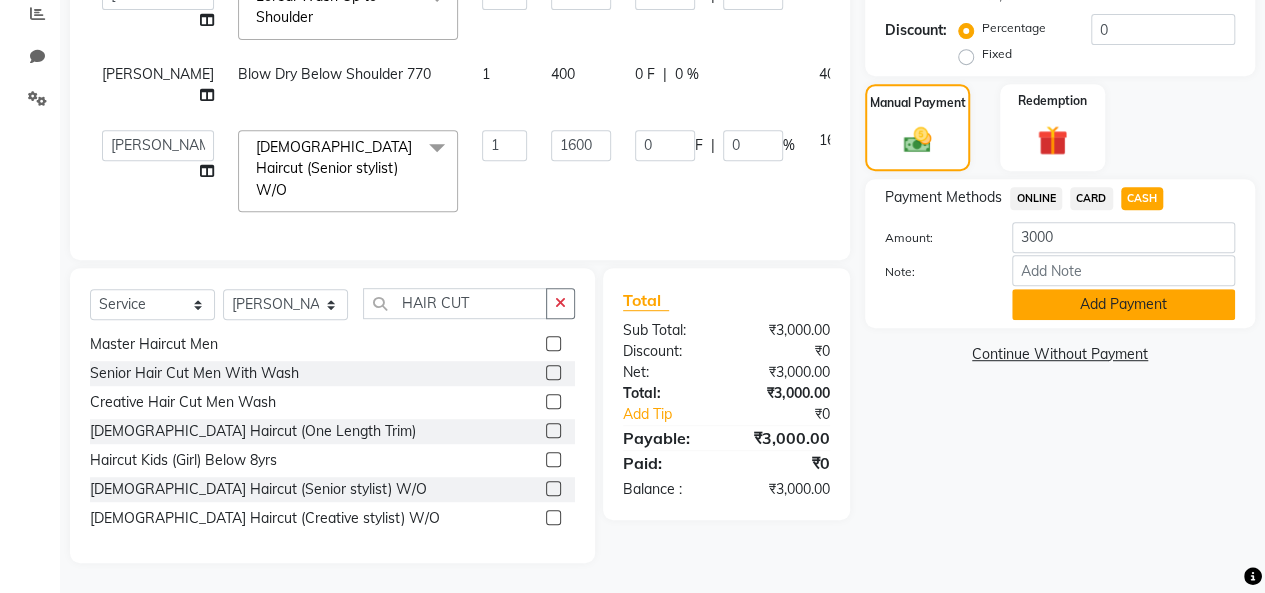 click on "Add Payment" 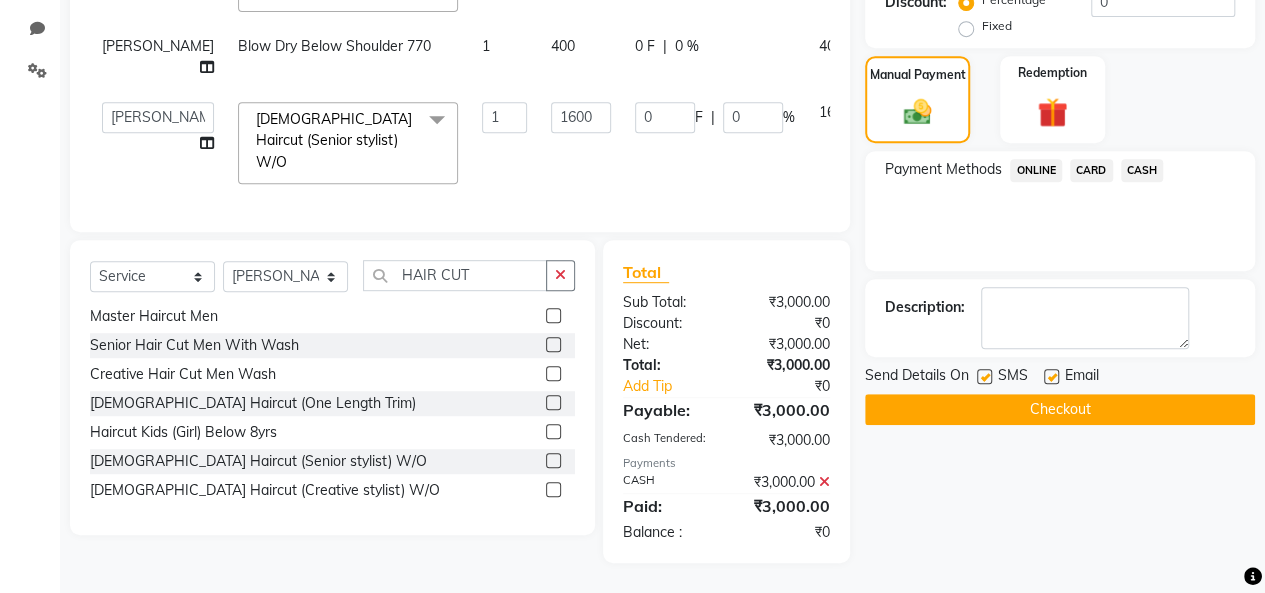 click on "Checkout" 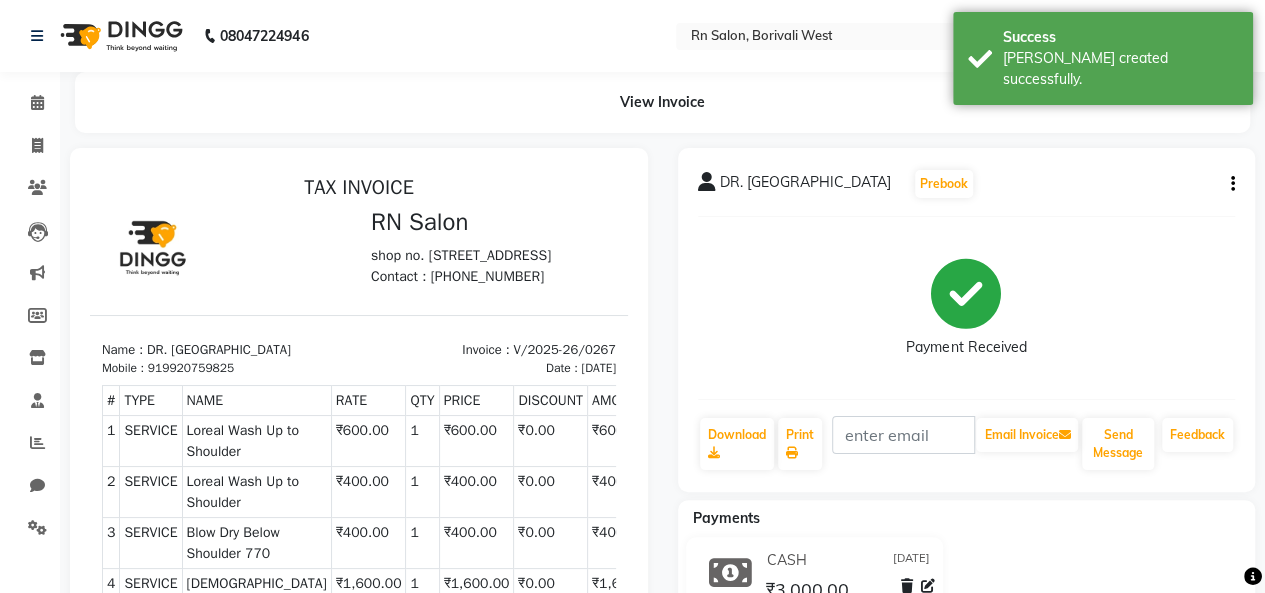 scroll, scrollTop: 0, scrollLeft: 0, axis: both 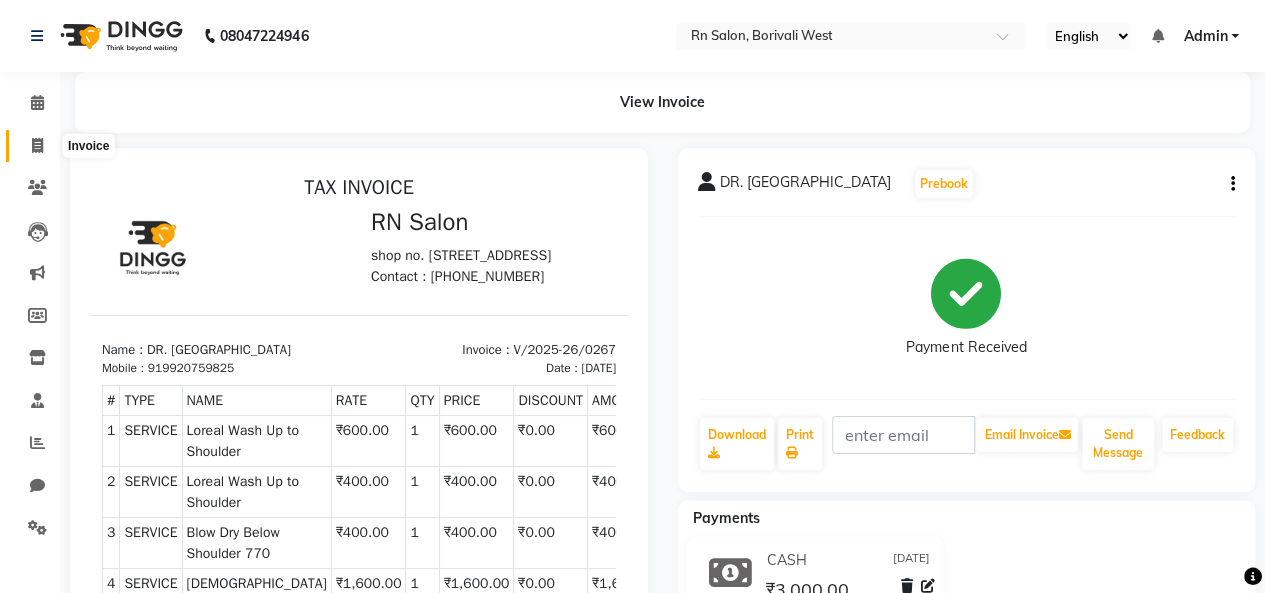 click 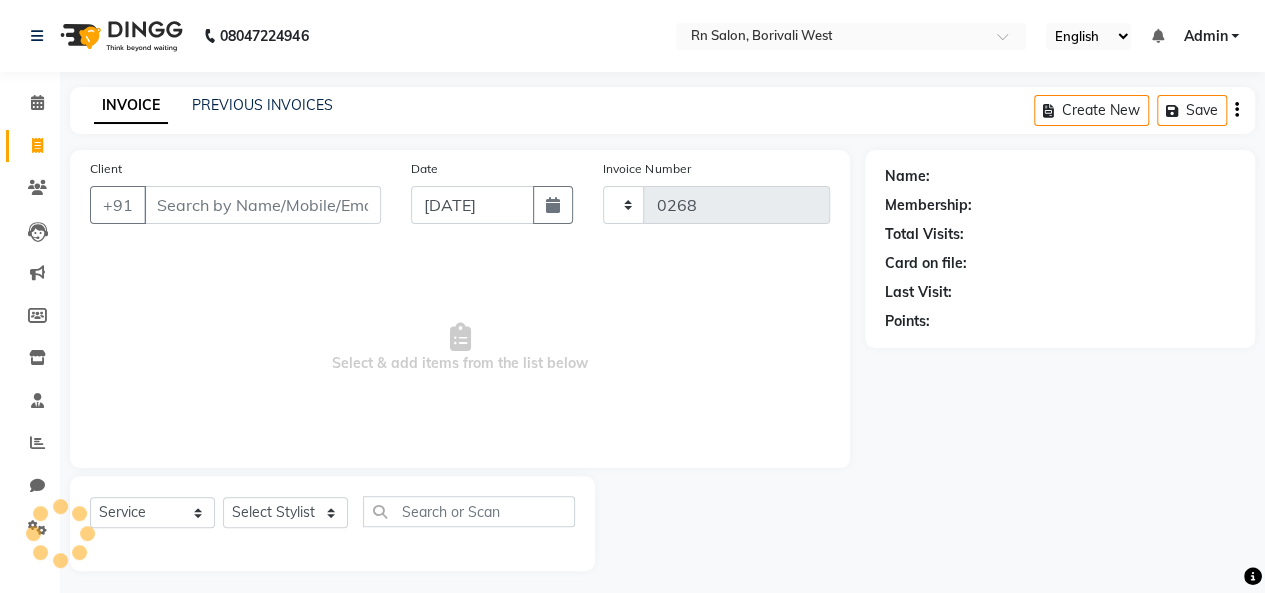 scroll, scrollTop: 7, scrollLeft: 0, axis: vertical 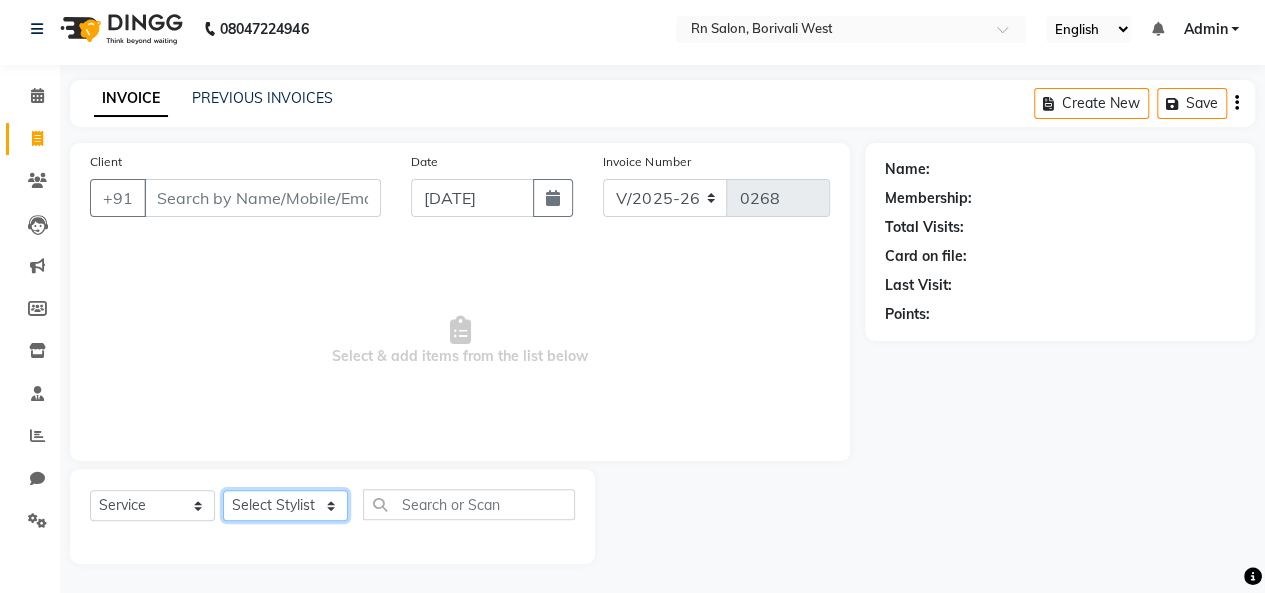 click on "Select Stylist [PERSON_NAME] [PERSON_NAME] parking [PERSON_NAME] master Luv kush tripathi [PERSON_NAME] [PERSON_NAME] [PERSON_NAME] [PERSON_NAME] [PERSON_NAME] Mali [PERSON_NAME]" 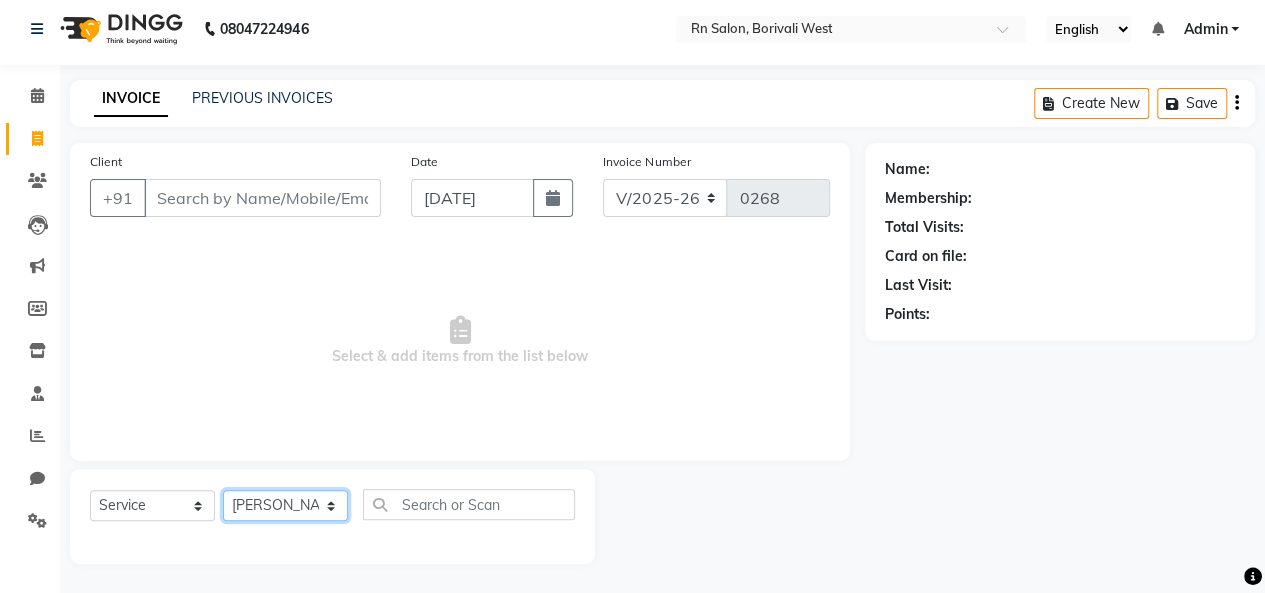 click on "Select Stylist [PERSON_NAME] [PERSON_NAME] parking [PERSON_NAME] master Luv kush tripathi [PERSON_NAME] [PERSON_NAME] [PERSON_NAME] [PERSON_NAME] [PERSON_NAME] Mali [PERSON_NAME]" 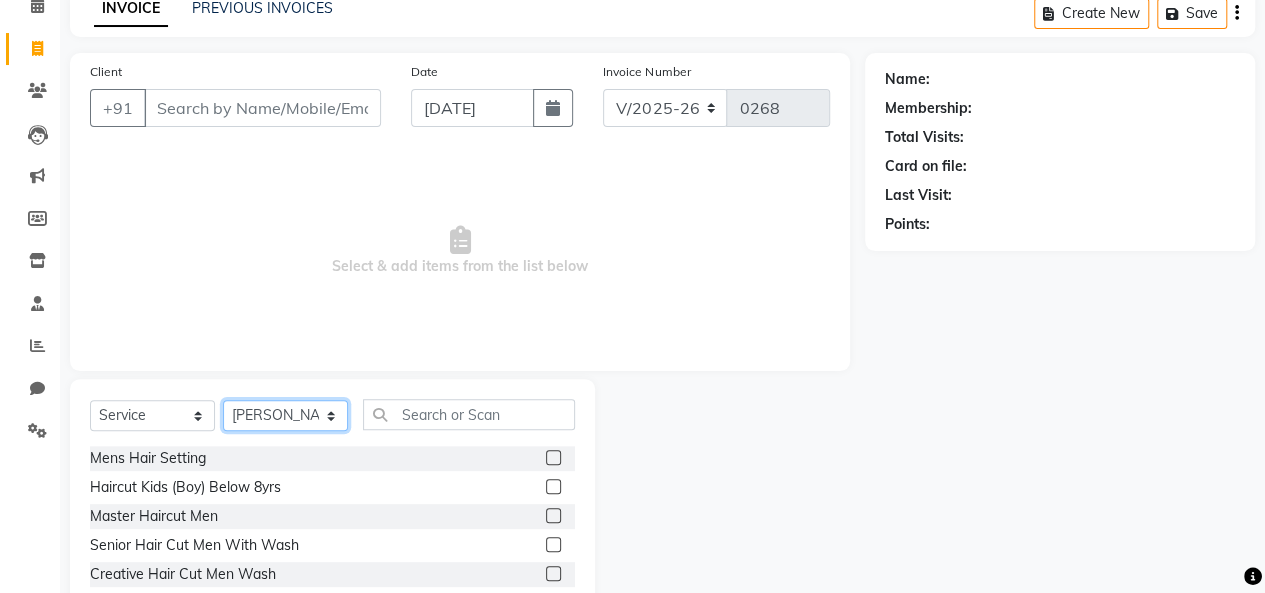 scroll, scrollTop: 207, scrollLeft: 0, axis: vertical 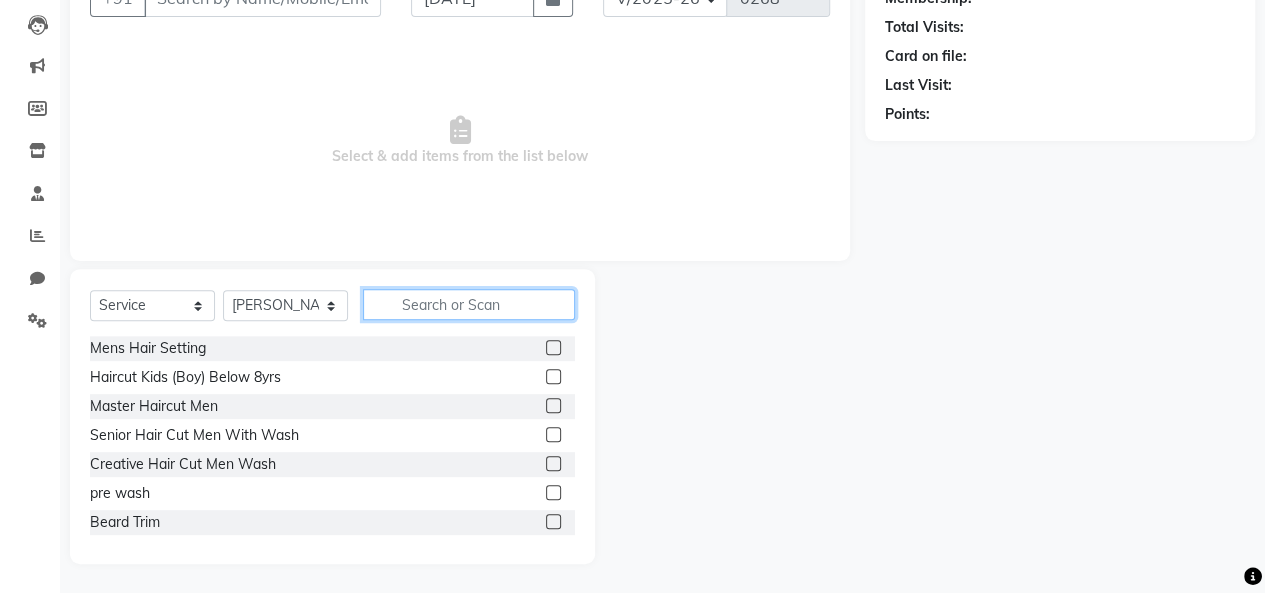 click 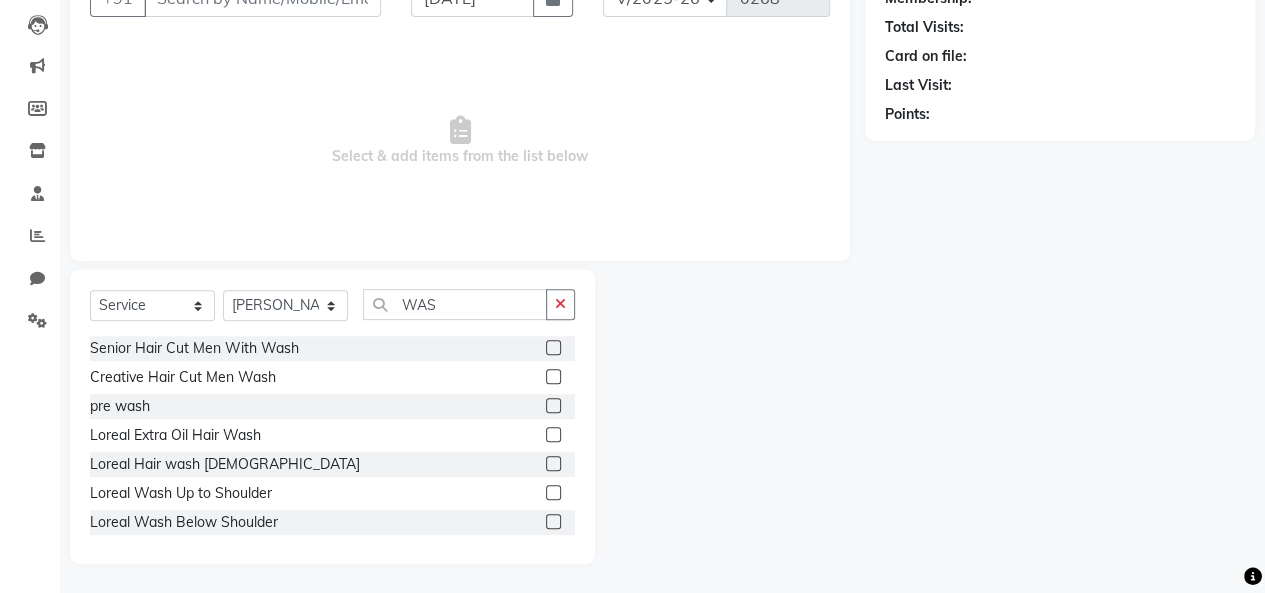 click 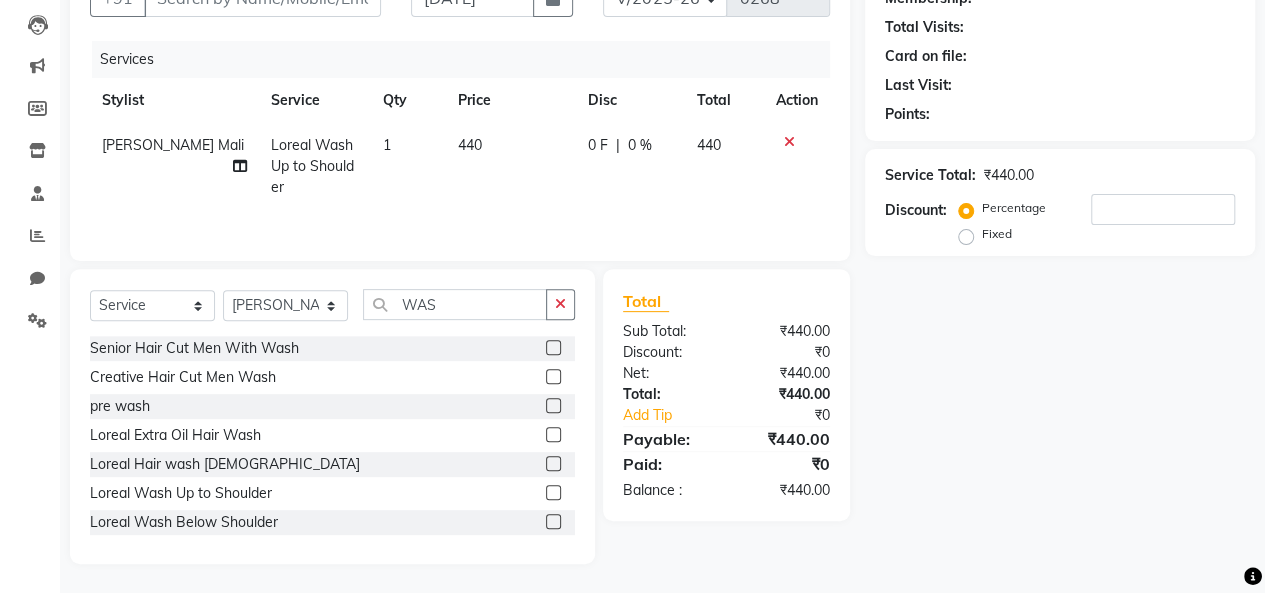 click on "440" 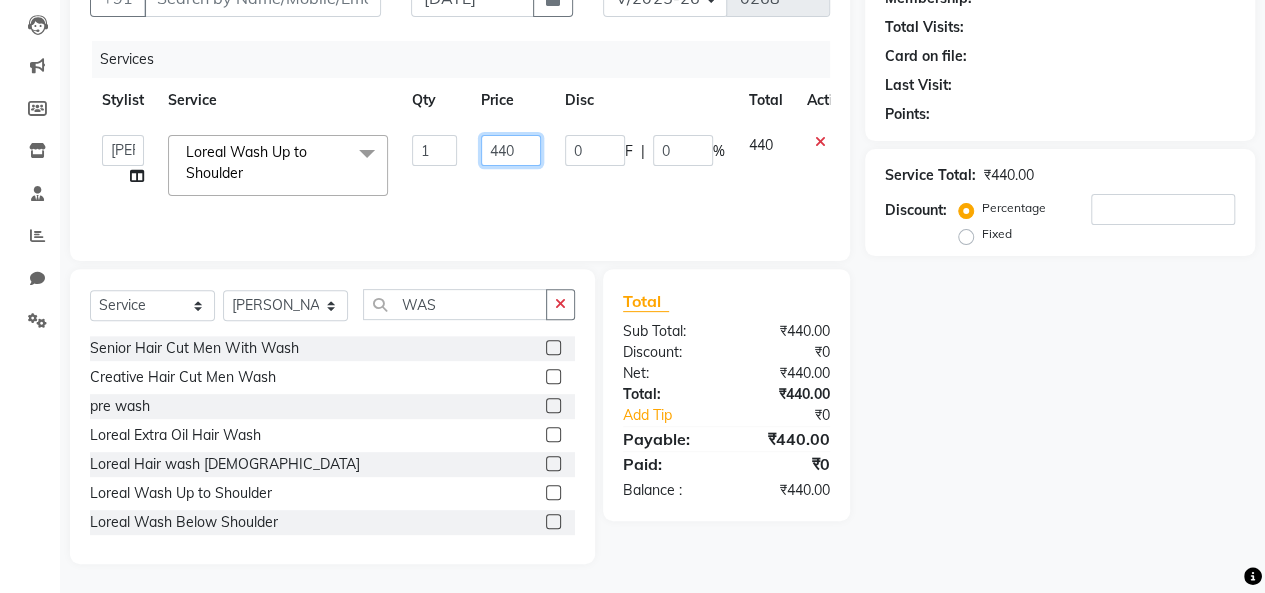 click on "440" 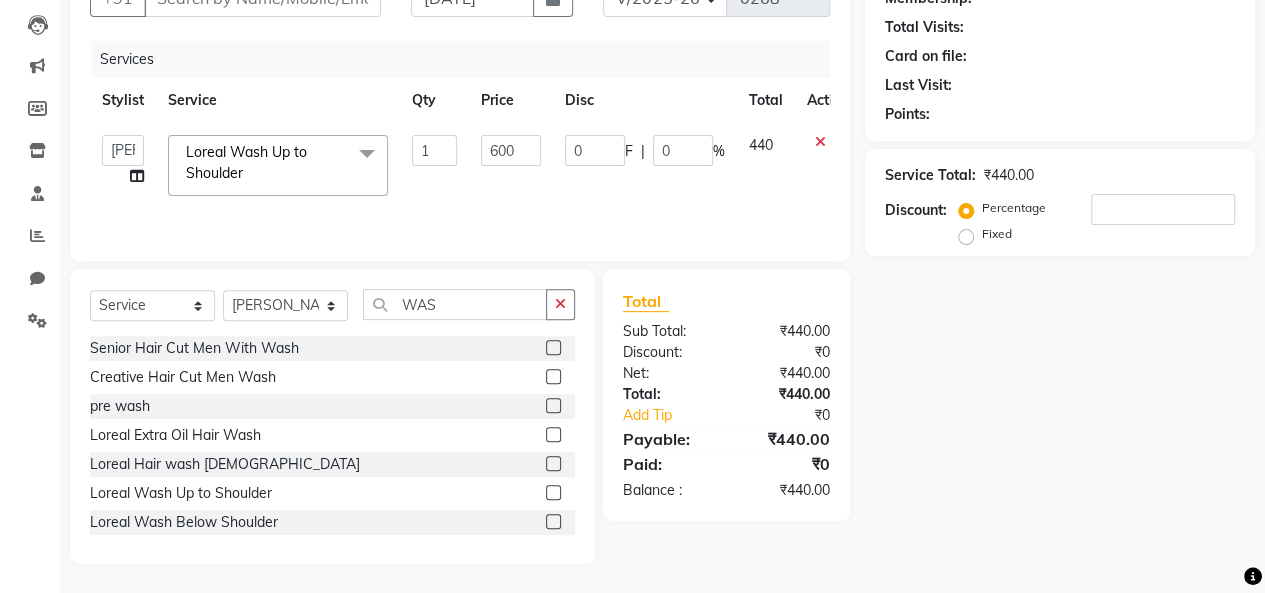 click on "0 F | 0 %" 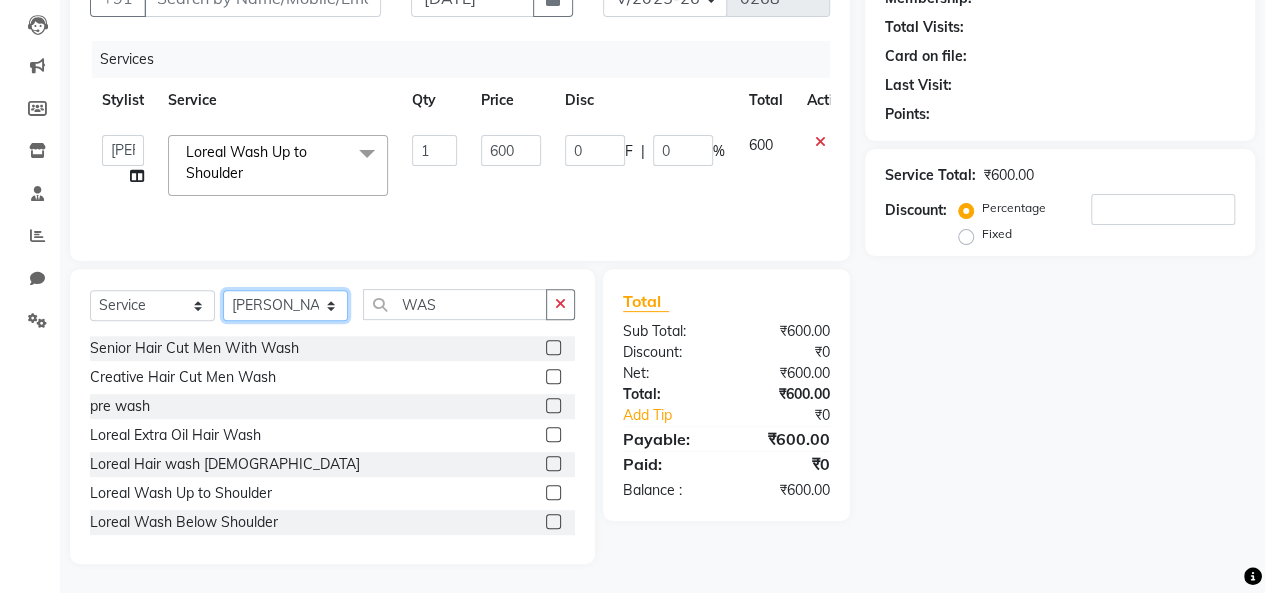 click on "Select Stylist [PERSON_NAME] [PERSON_NAME] parking [PERSON_NAME] master Luv kush tripathi [PERSON_NAME] [PERSON_NAME] [PERSON_NAME] [PERSON_NAME] [PERSON_NAME] Mali [PERSON_NAME]" 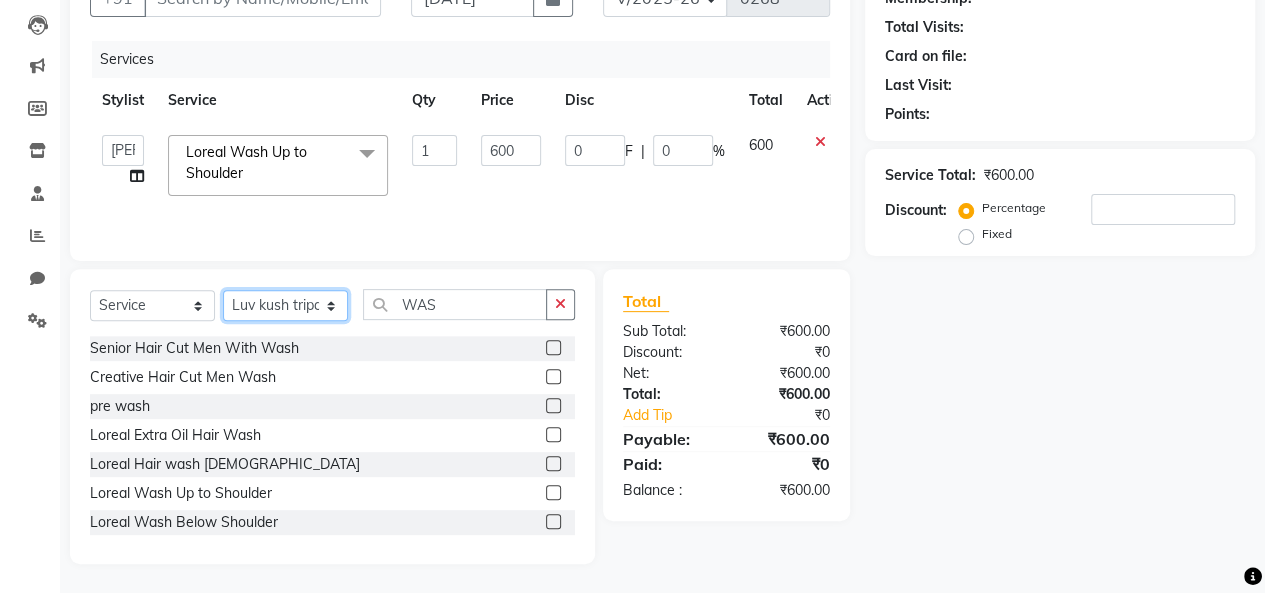 click on "Select Stylist [PERSON_NAME] [PERSON_NAME] parking [PERSON_NAME] master Luv kush tripathi [PERSON_NAME] [PERSON_NAME] [PERSON_NAME] [PERSON_NAME] [PERSON_NAME] Mali [PERSON_NAME]" 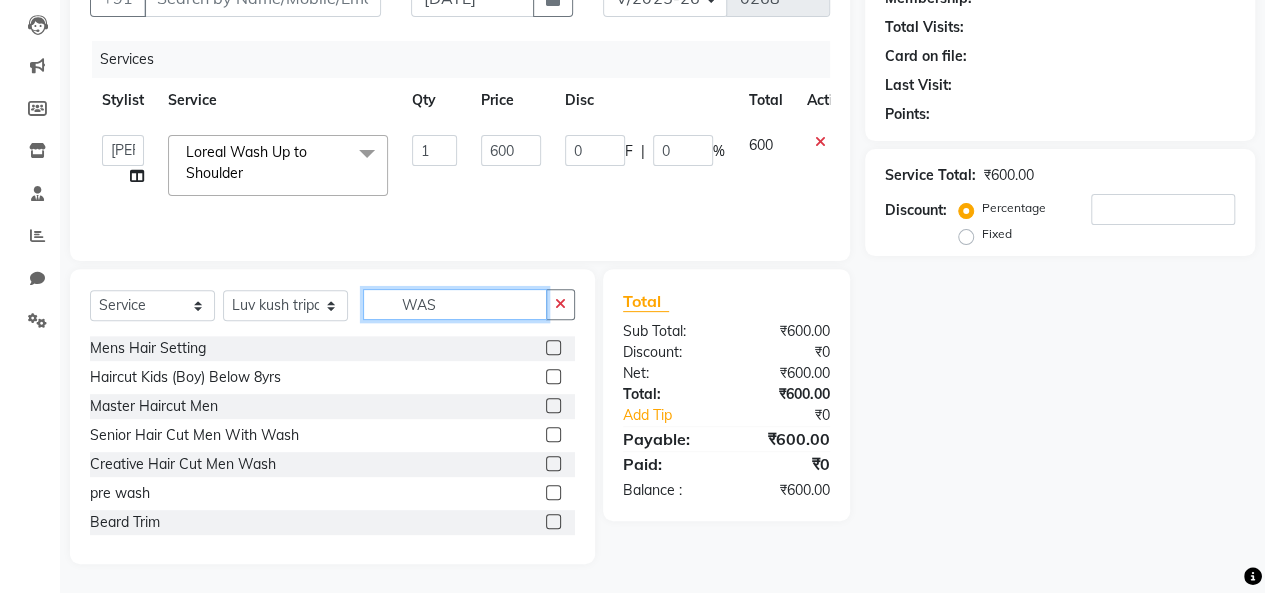 click on "WAS" 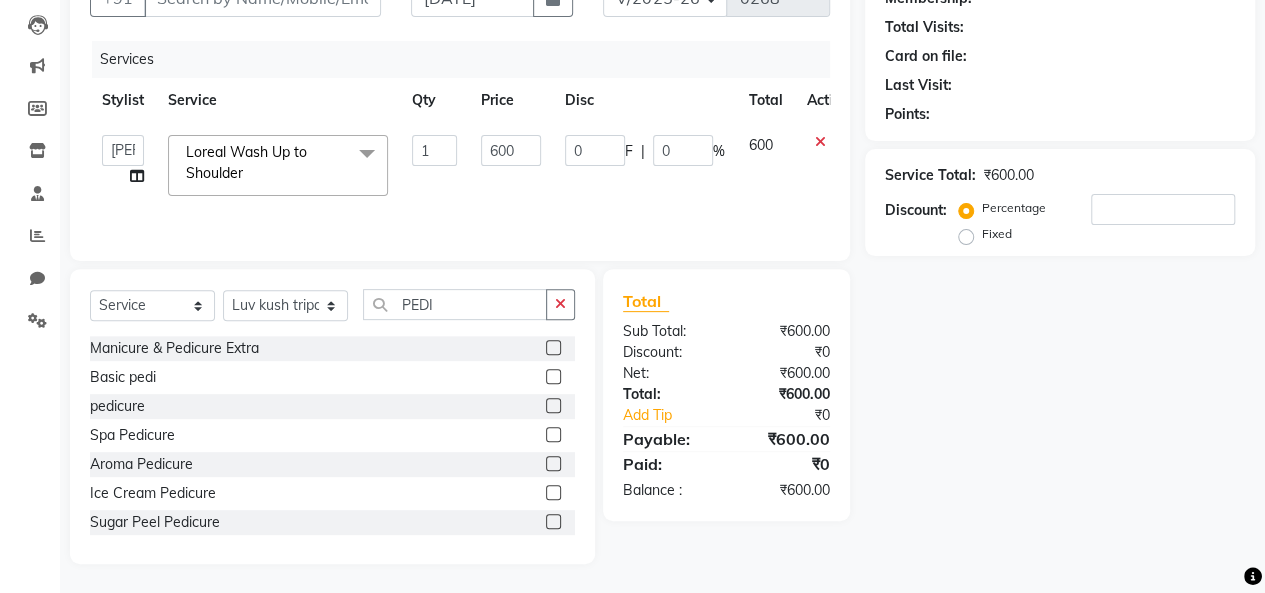 click 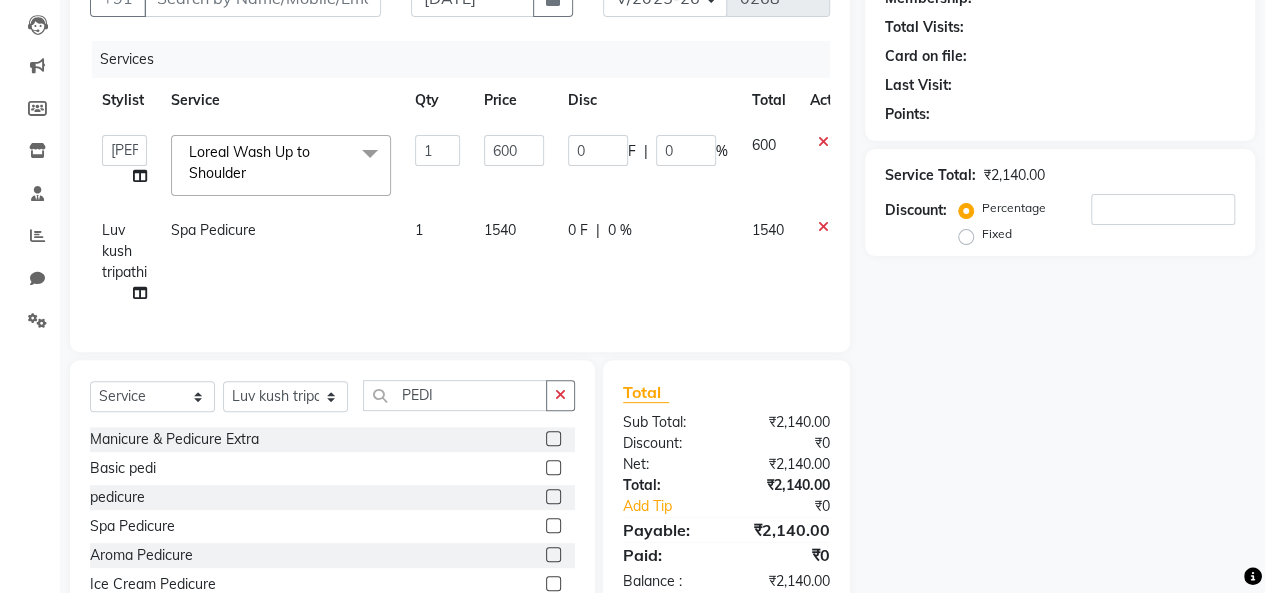click on "1540" 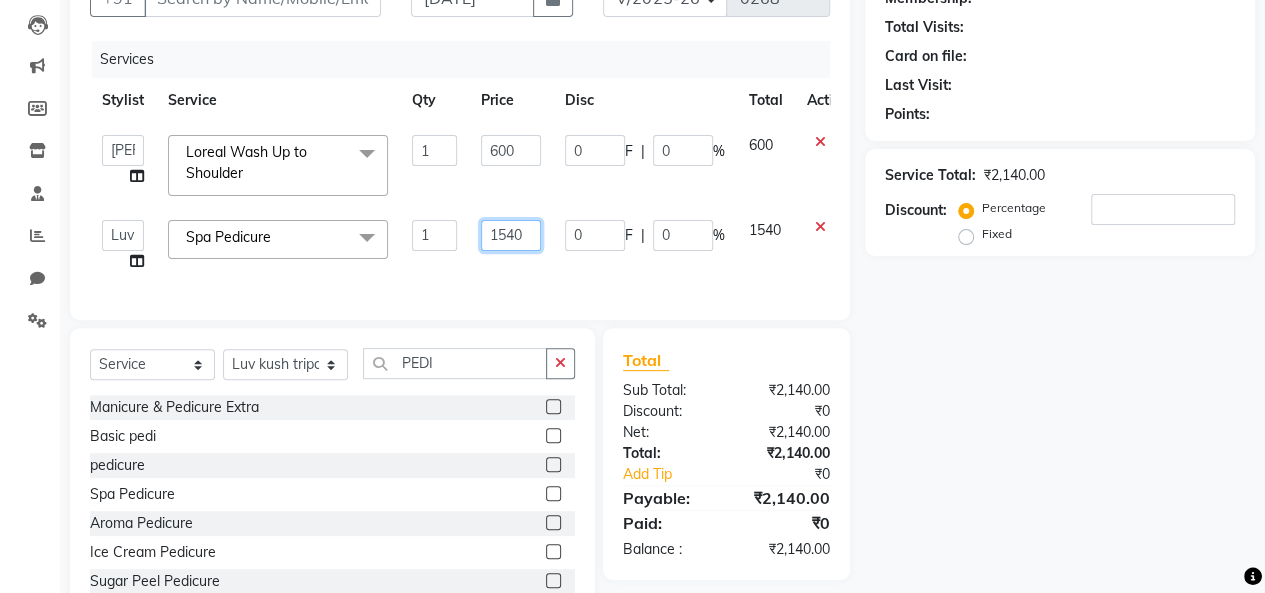 click on "1540" 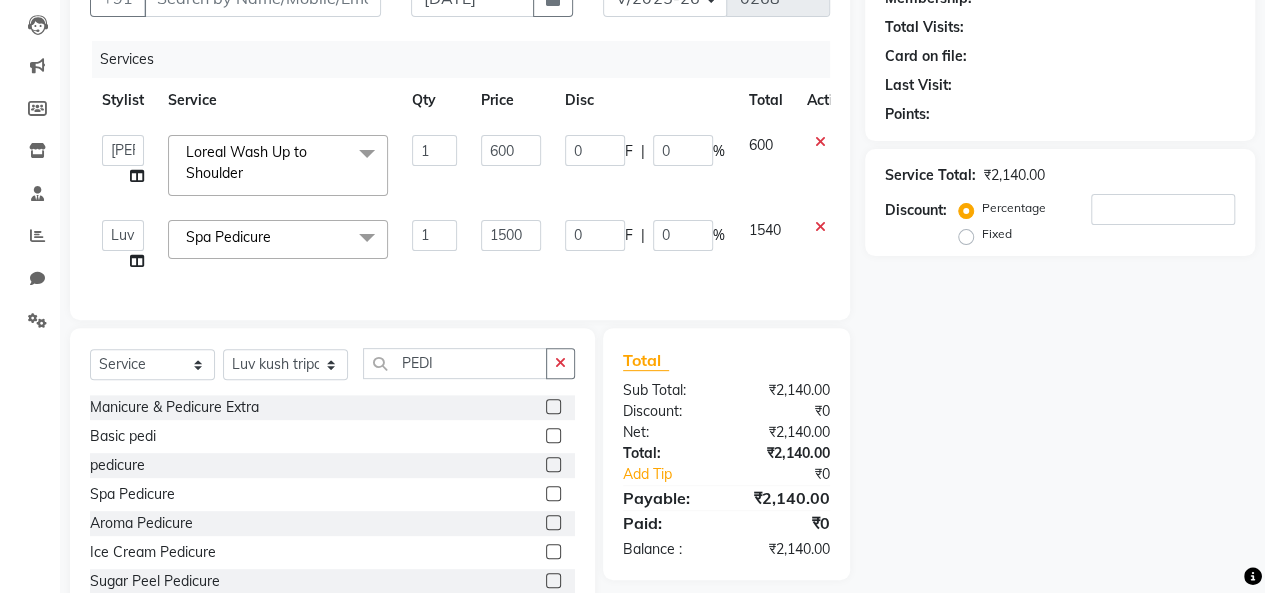click on "Client +91 Date 13-07-2025 Invoice Number V/2025 V/2025-26 0268 Services Stylist Service Qty Price Disc Total Action  Beena jaiswar   deependra parking   FARHANA   Gautam master   Luv kush tripathi   Nitin Parmar   Ravi sharma   Roshni gupta   shakiba barbhuiya   Subhankar Mali   Veronica d Souza  Loreal Wash Up to Shoulder  x Mens Hair Setting Haircut Kids (Boy) Below 8yrs Master Haircut Men  Senior Hair Cut Men With Wash Creative Hair Cut Men Wash pre wash Beard Trim Beard Styling Shave Head Shave Baby Mundan Male Trim Under arm Male Trim Arms Male Trim Half Legs Male Trim Half front/Back Eye Brow Color Streak Men Side Locks Color Moustache Color Beard Color Global Color (Majirel) Men Global Color (Inoa) Men Pre Lightening Men Highlights Men Fringe Female Haircut (One Length Trim) Haircut Kids (Girl) Below 8yrs Female Haircut (Senior stylist) W/O Female Hair updo Female Haircut (Creative stylist) W/O Per Chunk/Streak Women 440 Root touch up Touch up Majirel Touch up Schwarzkopf  Inoa TOUCH UP CROWN Cat Eye" 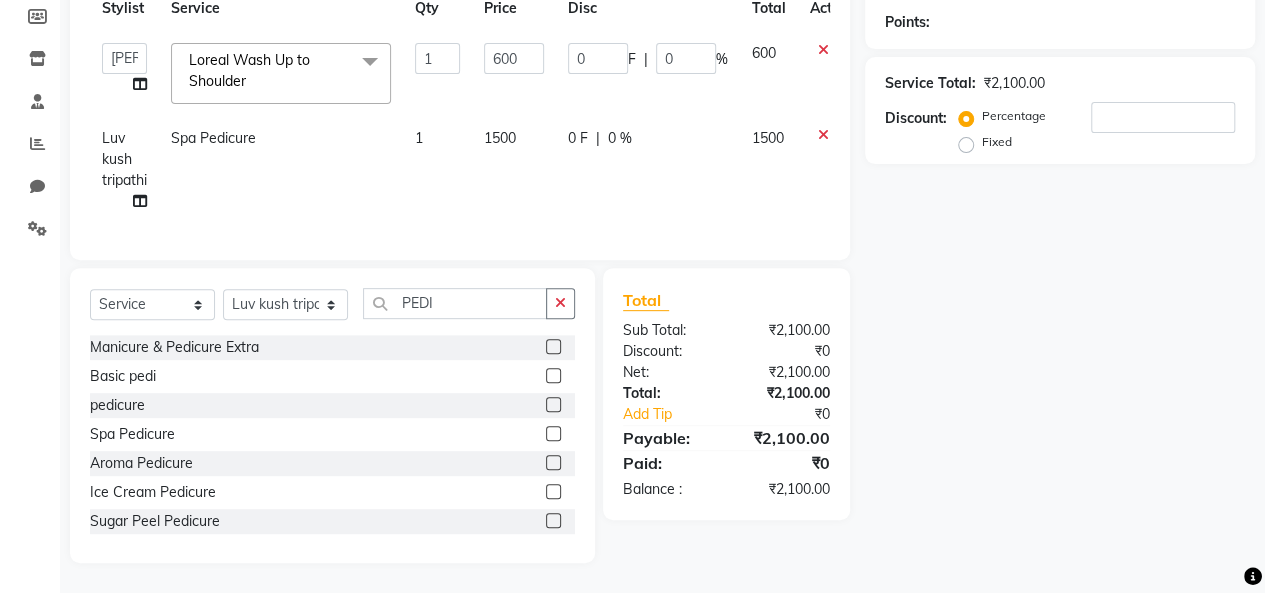 scroll, scrollTop: 312, scrollLeft: 0, axis: vertical 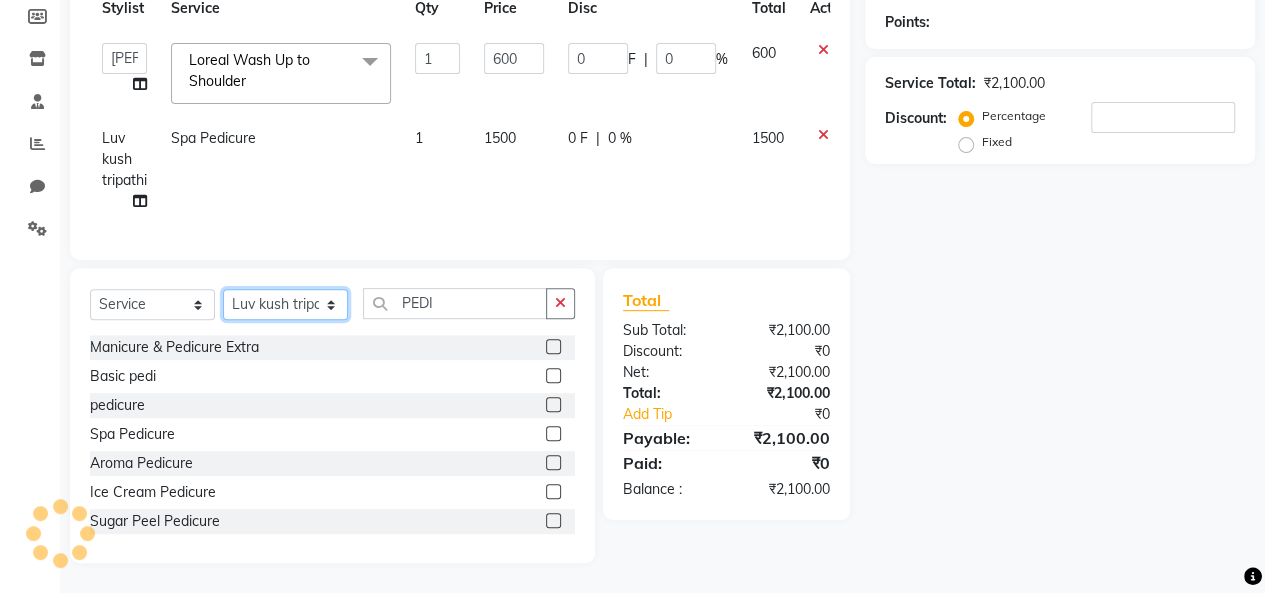 click on "Select Stylist [PERSON_NAME] [PERSON_NAME] parking [PERSON_NAME] master Luv kush tripathi [PERSON_NAME] [PERSON_NAME] [PERSON_NAME] [PERSON_NAME] [PERSON_NAME] Mali [PERSON_NAME]" 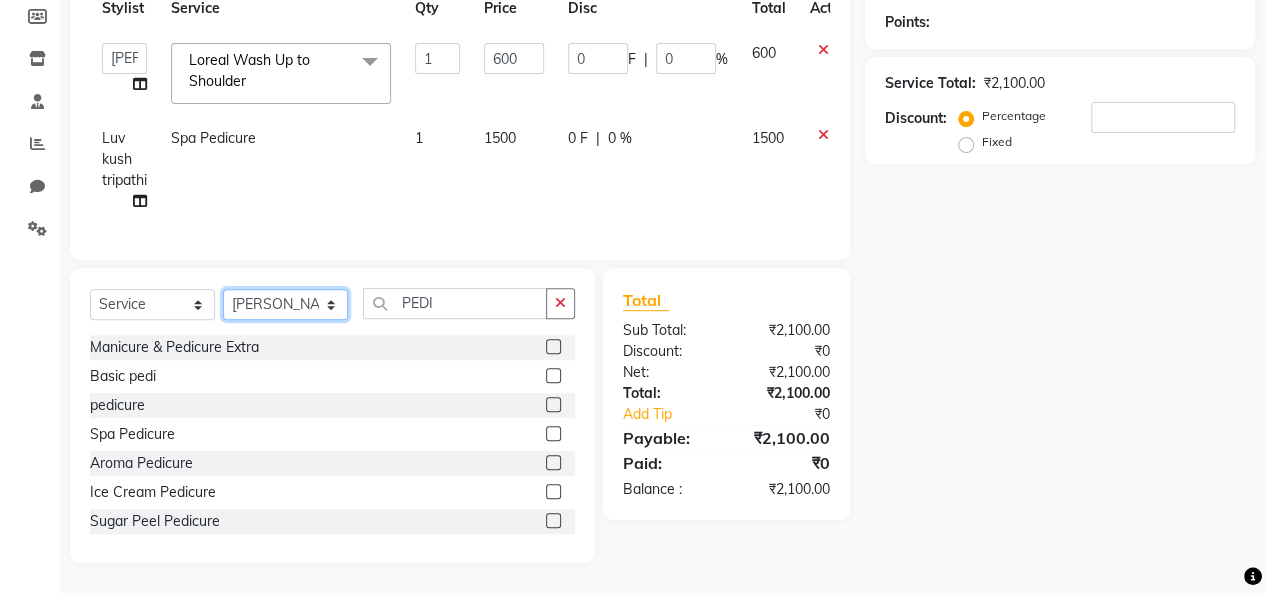 click on "Select Stylist [PERSON_NAME] [PERSON_NAME] parking [PERSON_NAME] master Luv kush tripathi [PERSON_NAME] [PERSON_NAME] [PERSON_NAME] [PERSON_NAME] [PERSON_NAME] Mali [PERSON_NAME]" 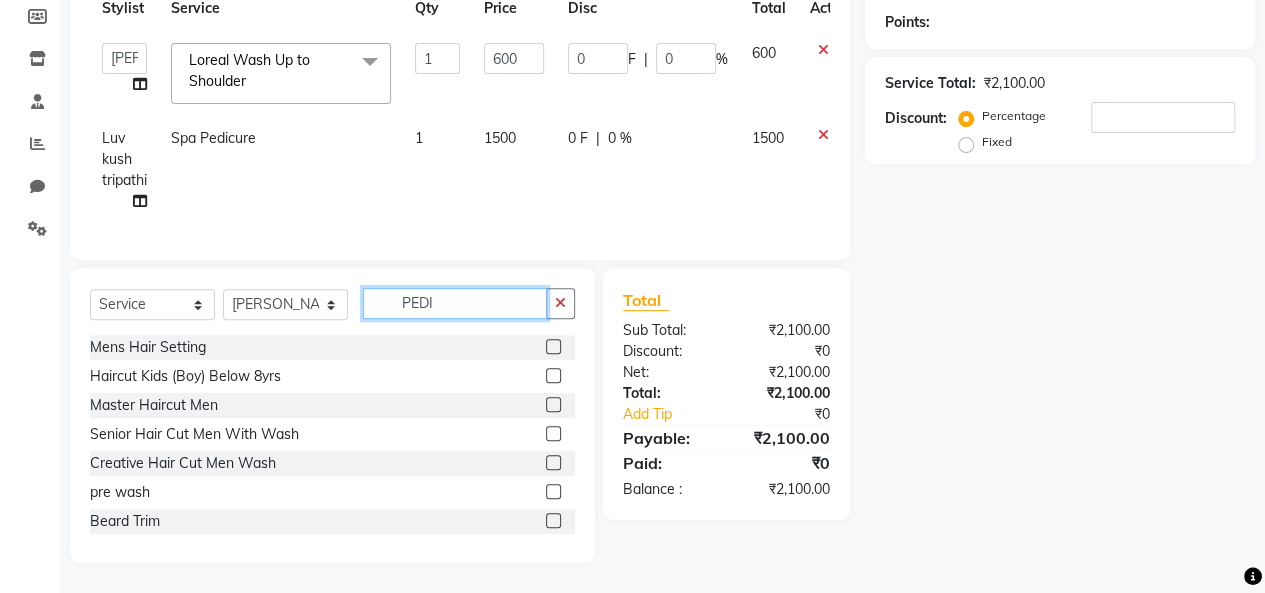 click on "PEDI" 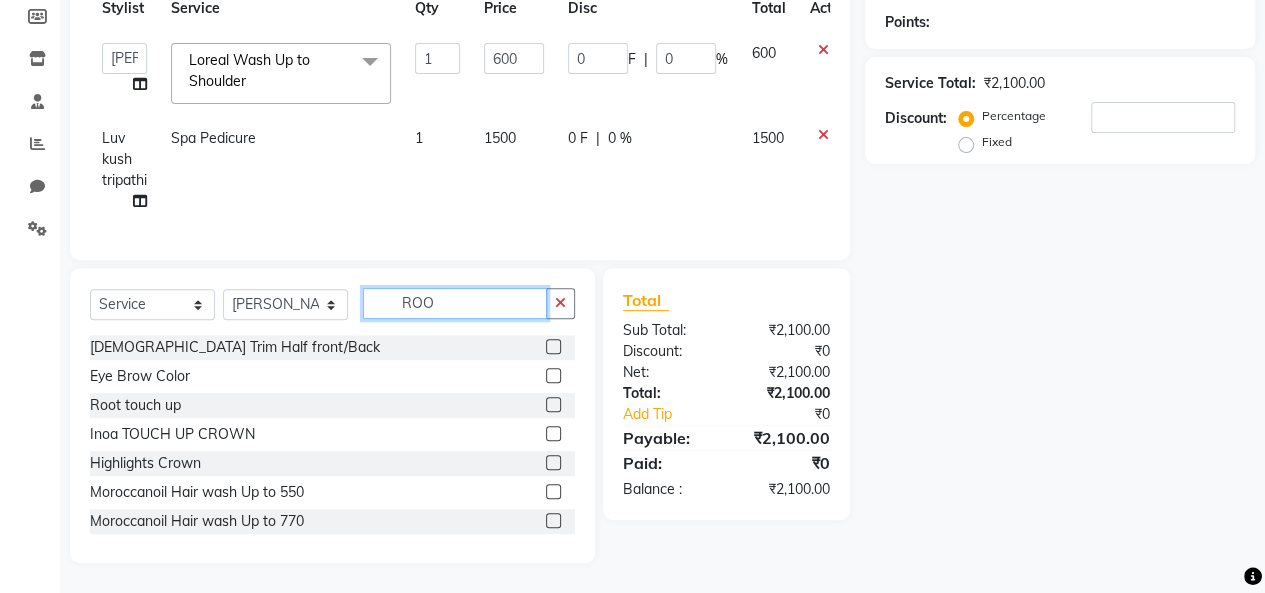 scroll, scrollTop: 268, scrollLeft: 0, axis: vertical 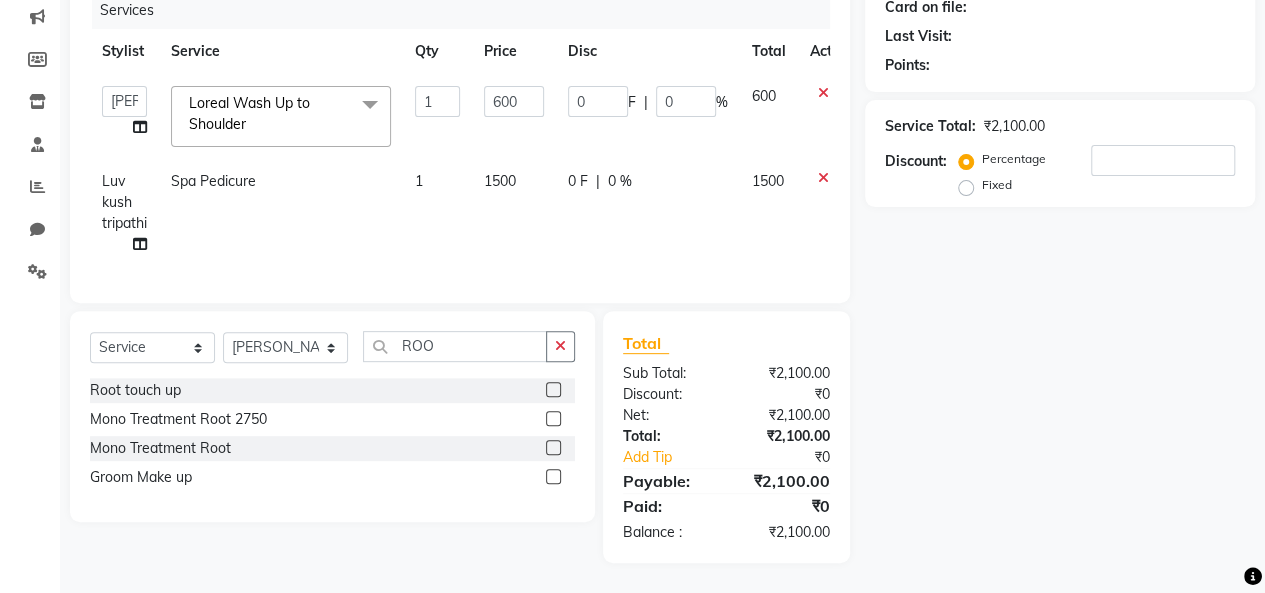 click 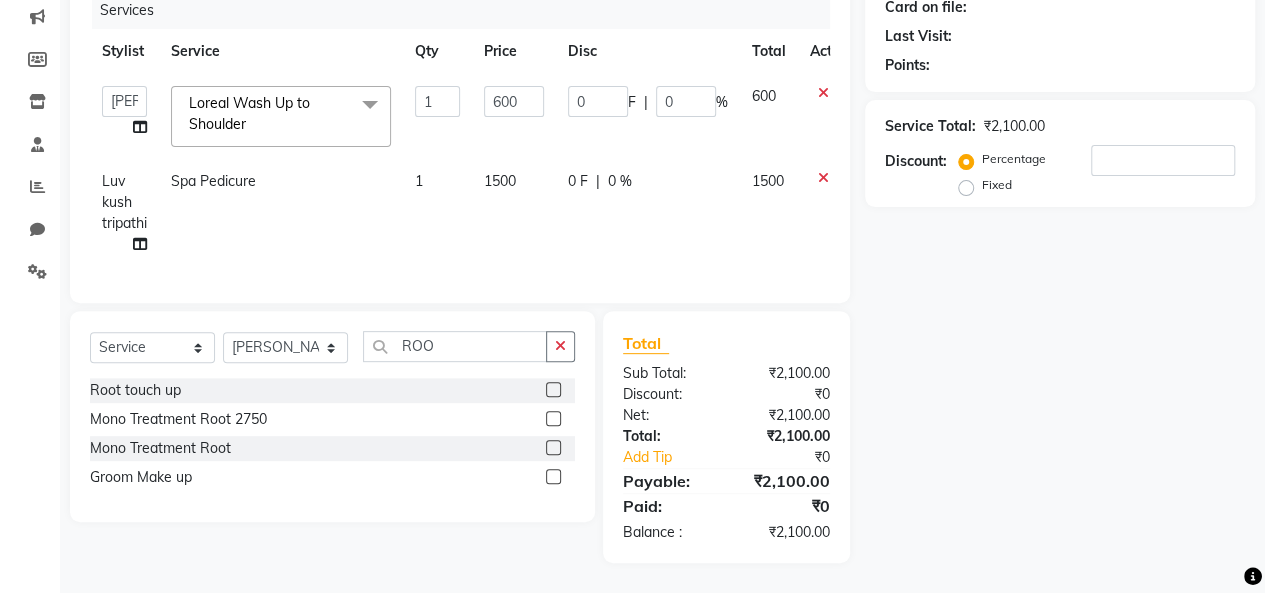 click at bounding box center [552, 390] 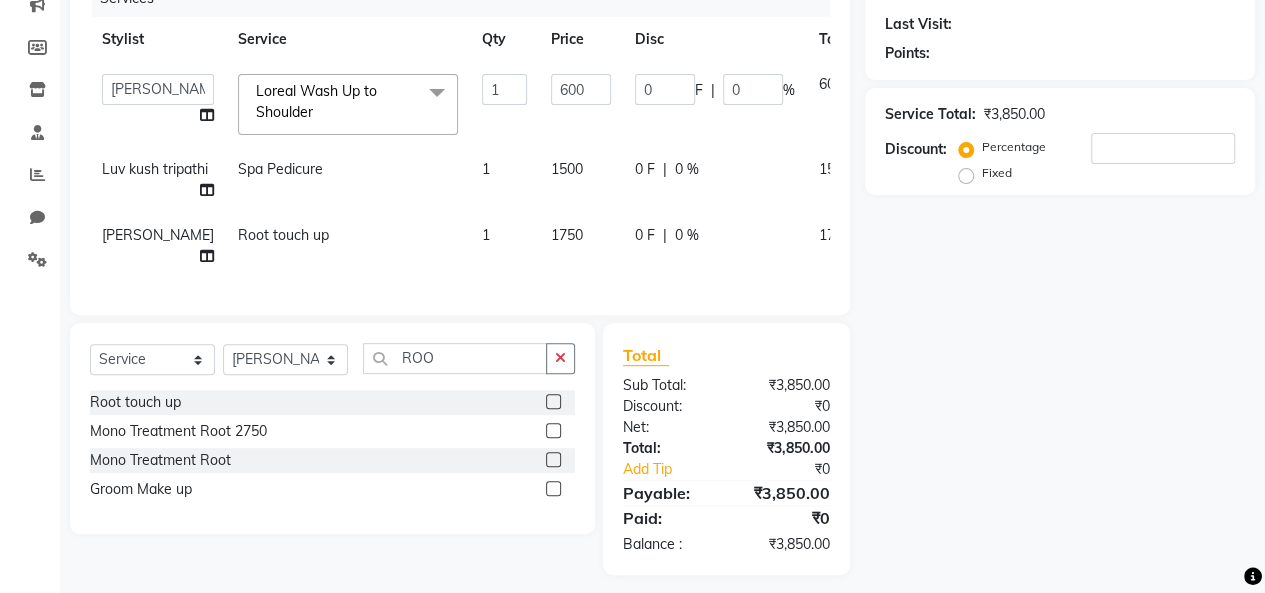 click on "1750" 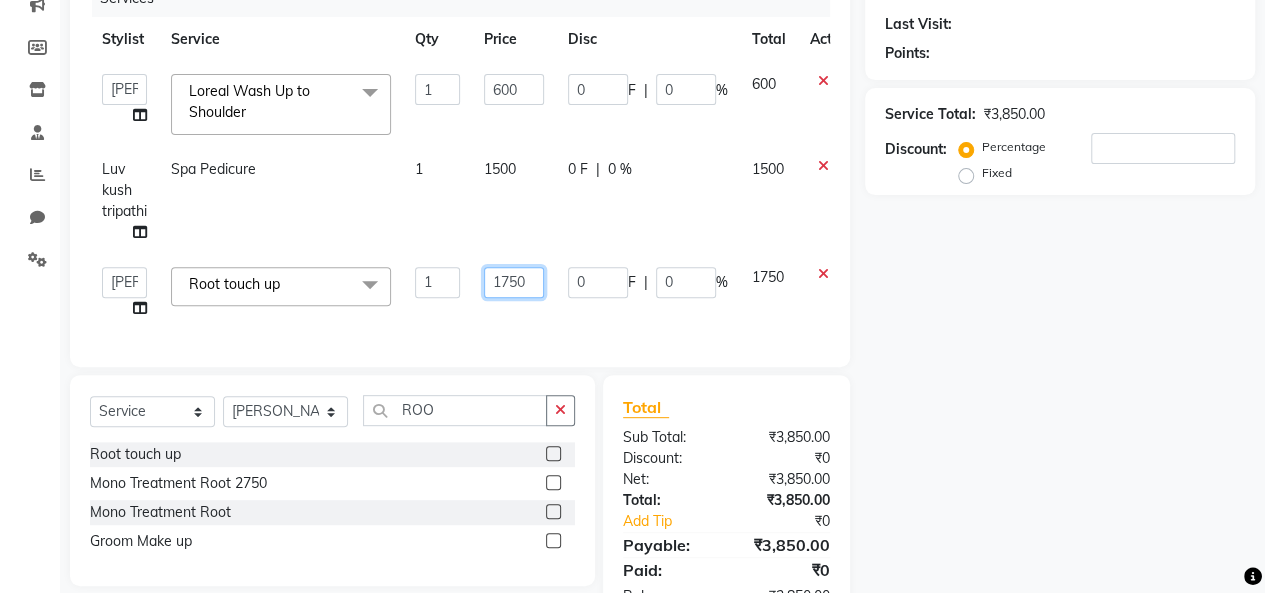 click on "1750" 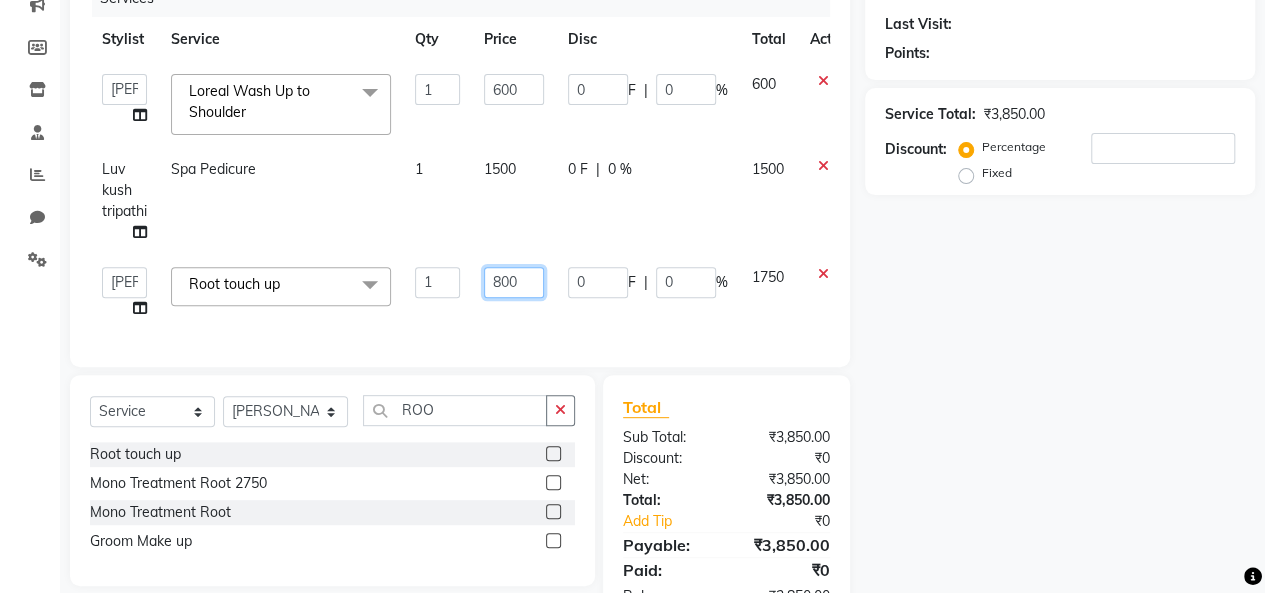scroll, scrollTop: 344, scrollLeft: 0, axis: vertical 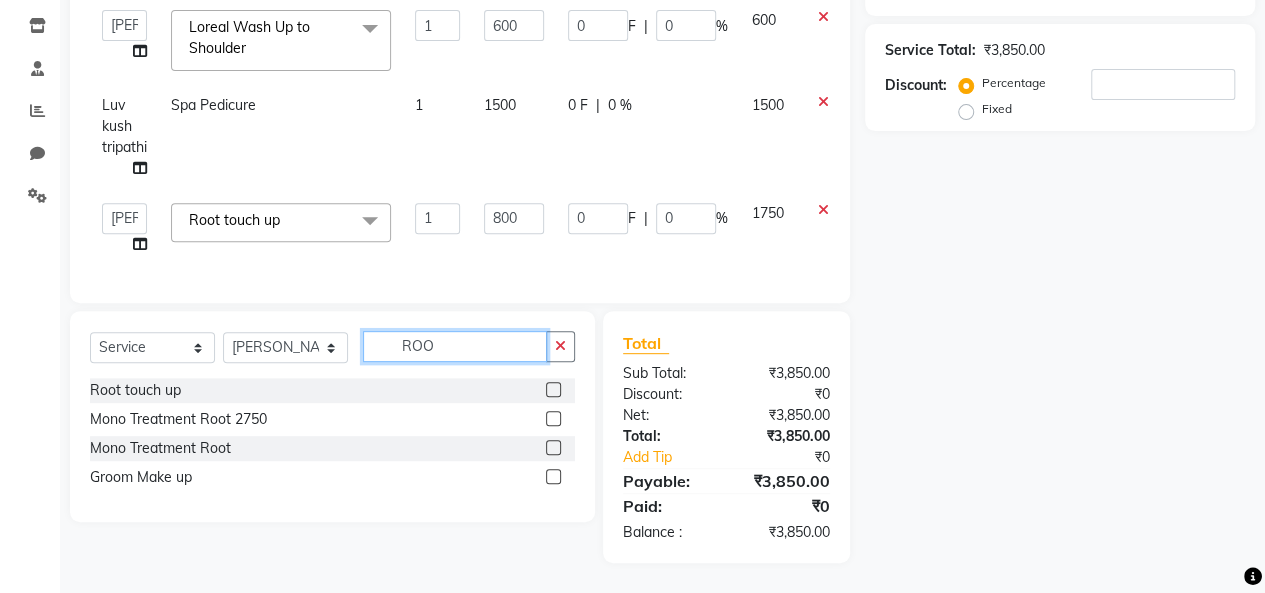 click on "Select  Service  Product  Membership  Package Voucher Prepaid Gift Card  Select Stylist Beena jaiswar deependra parking FARHANA Gautam master Luv kush tripathi Nitin Parmar Ravi sharma Roshni gupta shakiba barbhuiya Subhankar Mali Veronica d Souza ROO Root touch up  Mono Treatment Root 2750  Mono Treatment Root  Groom Make up" 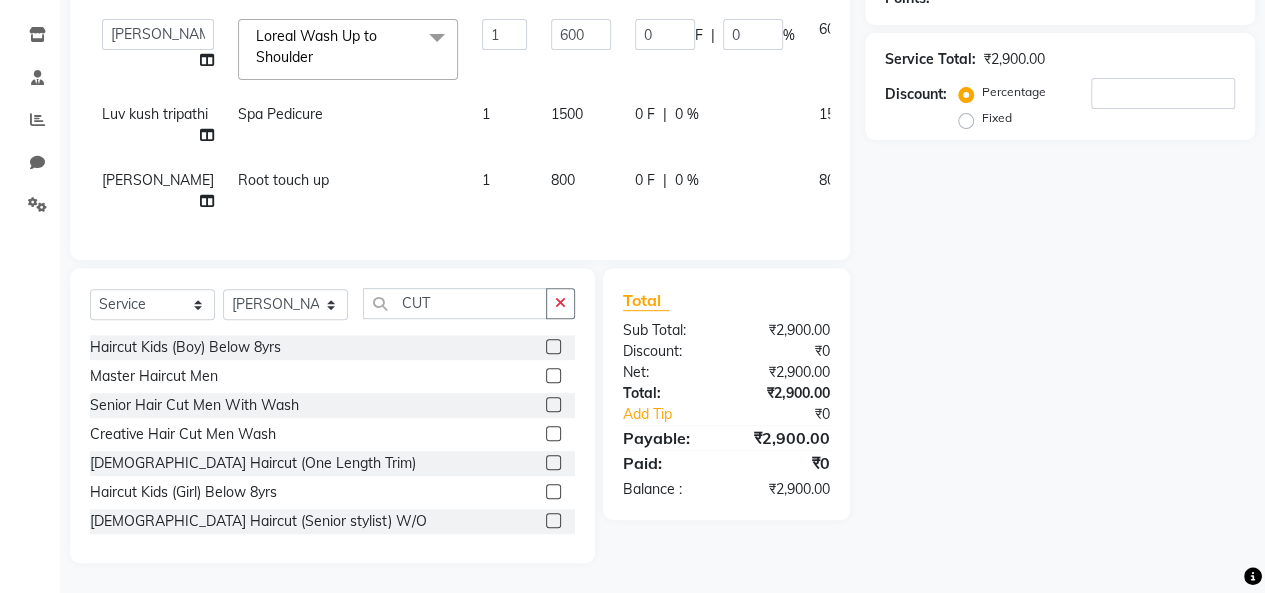 click 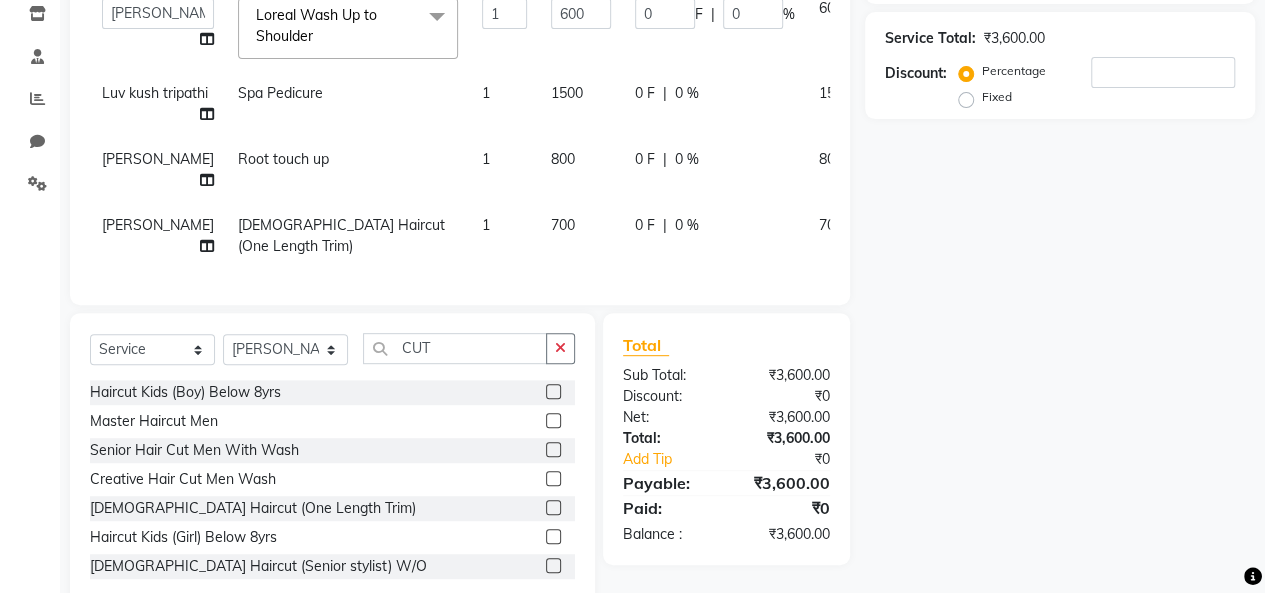 click on "|" 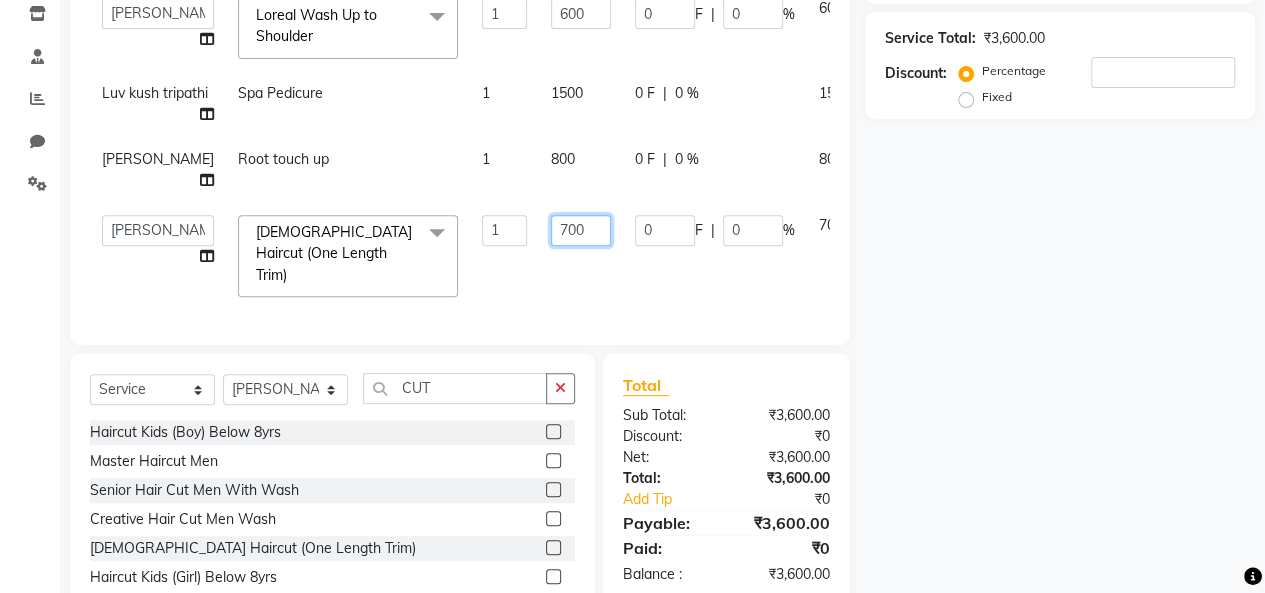 click on "700" 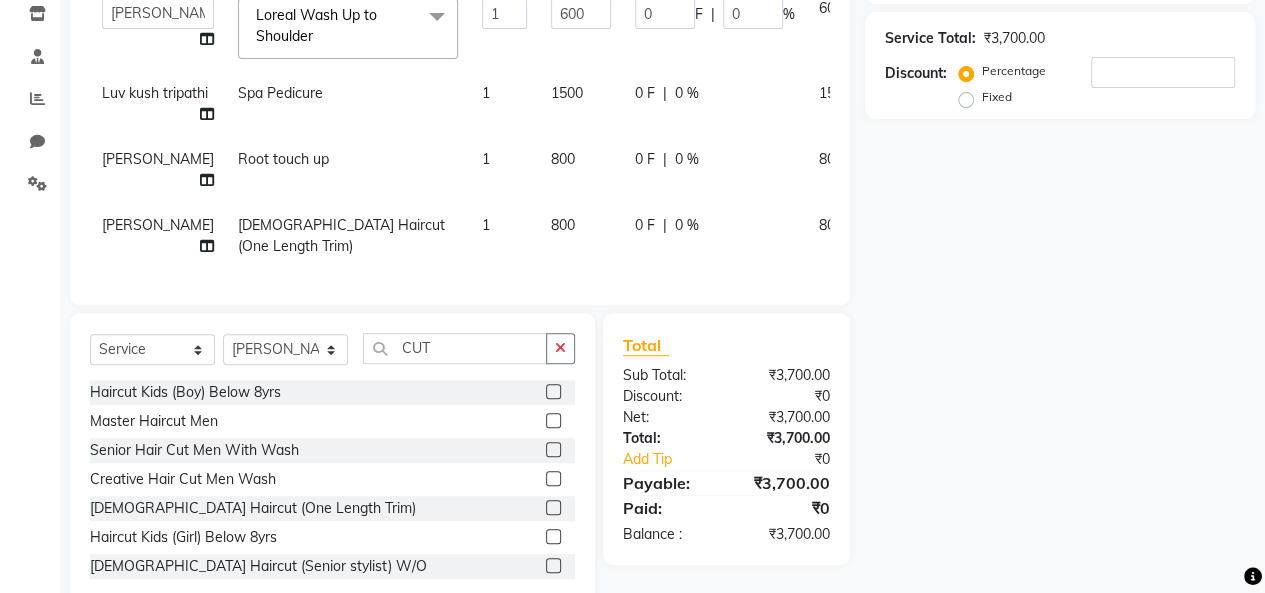 click on "0 F | 0 %" 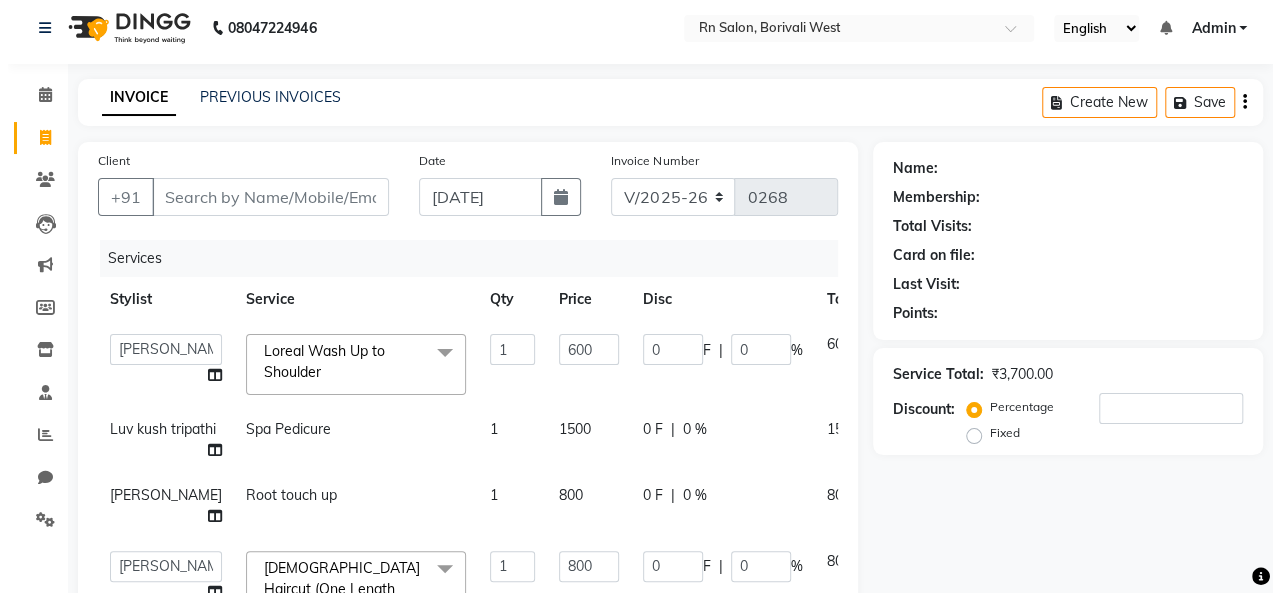 scroll, scrollTop: 0, scrollLeft: 0, axis: both 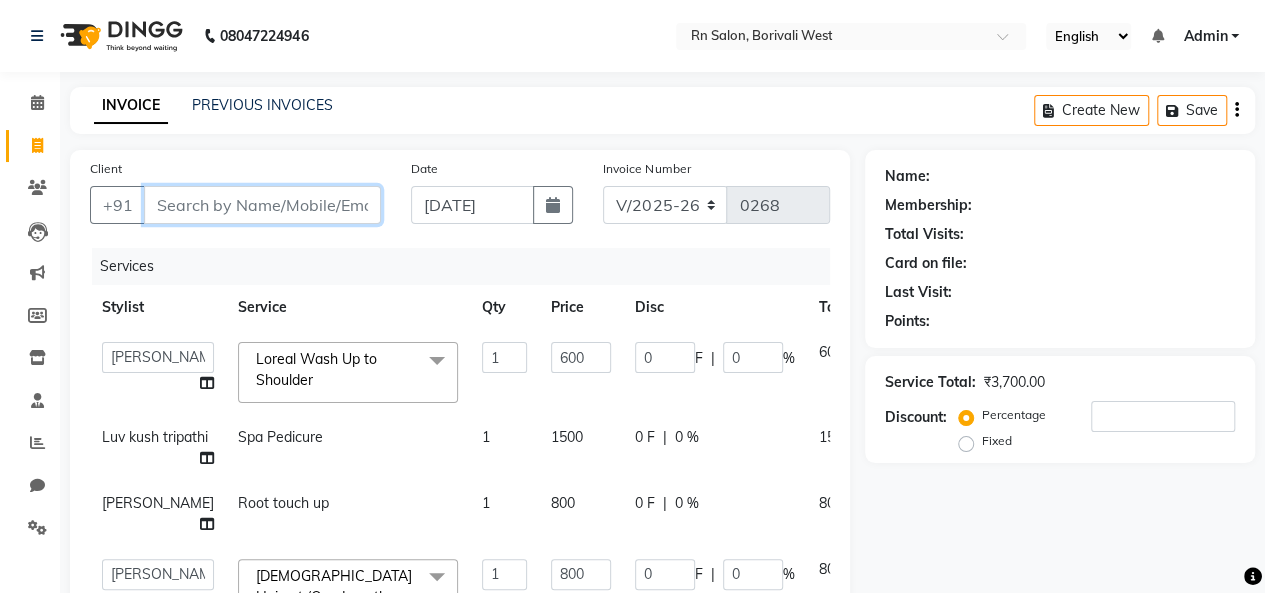 click on "Client" at bounding box center (262, 205) 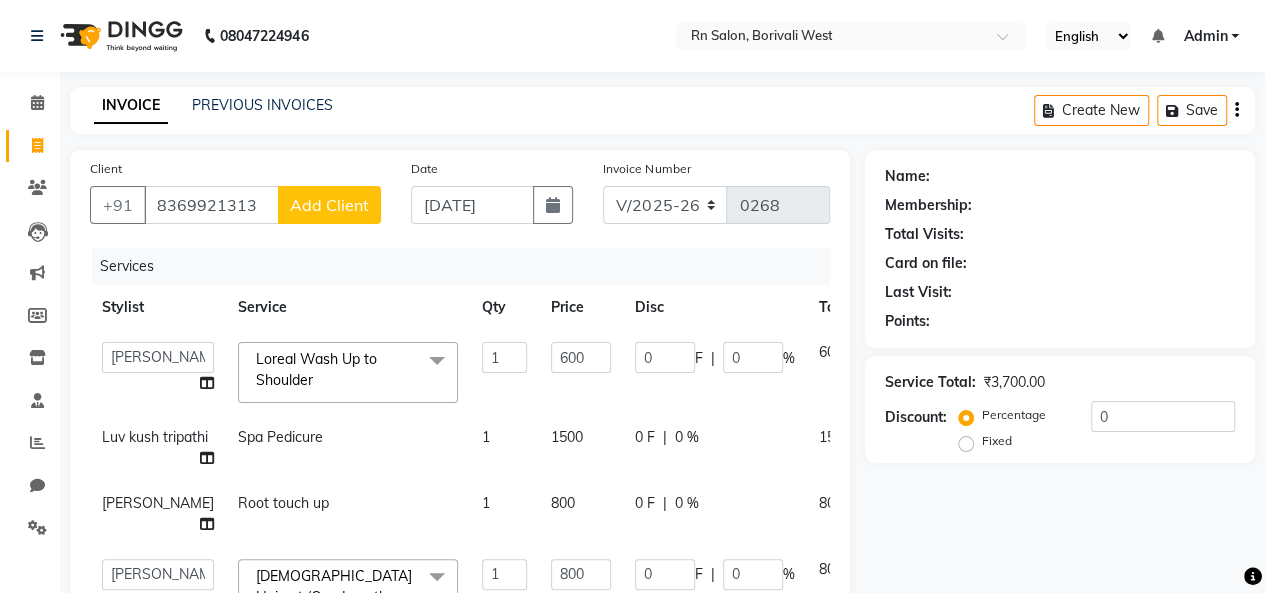 click on "Add Client" 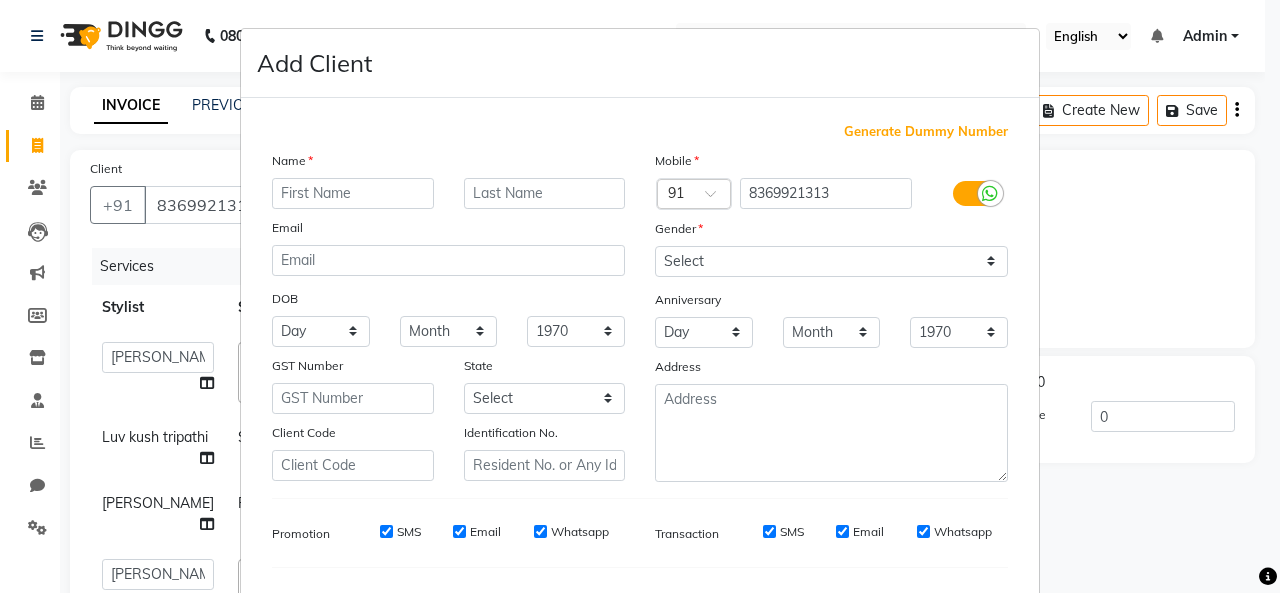click at bounding box center [353, 193] 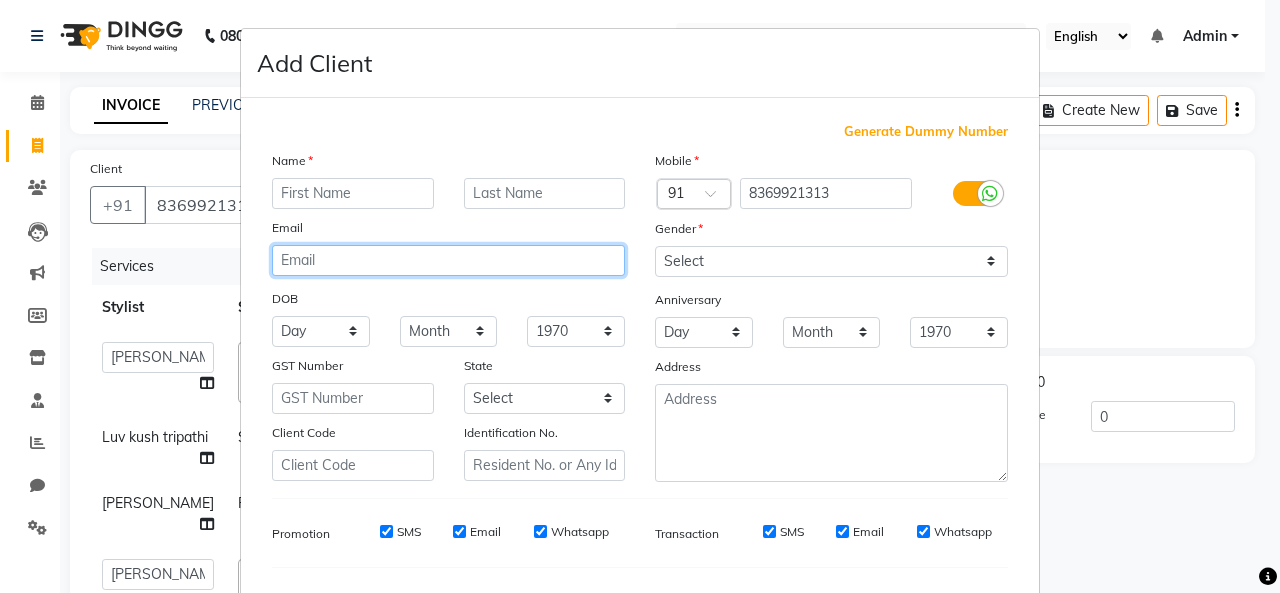 click at bounding box center [448, 260] 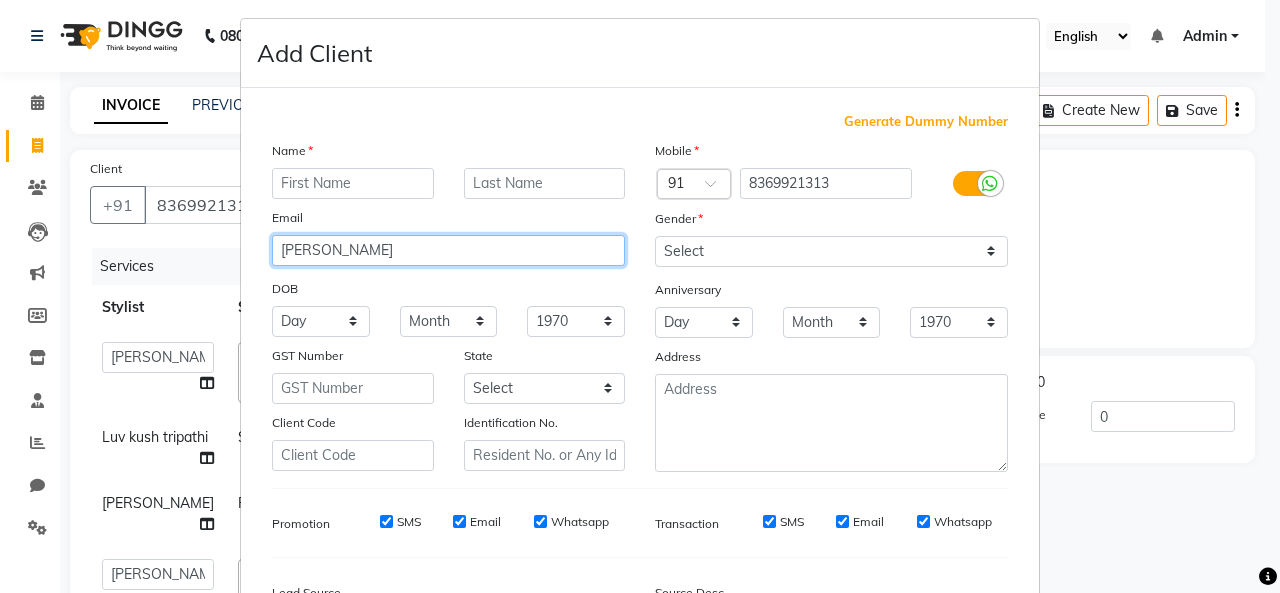 scroll, scrollTop: 0, scrollLeft: 0, axis: both 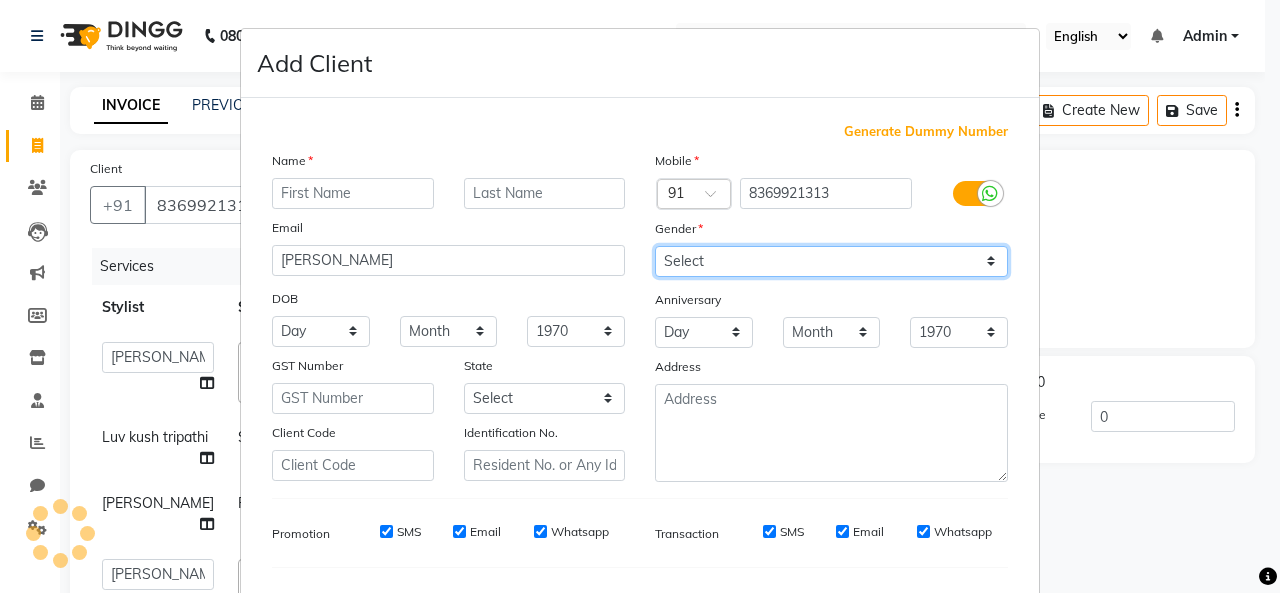 click on "Select Male Female Other Prefer Not To Say" at bounding box center (831, 261) 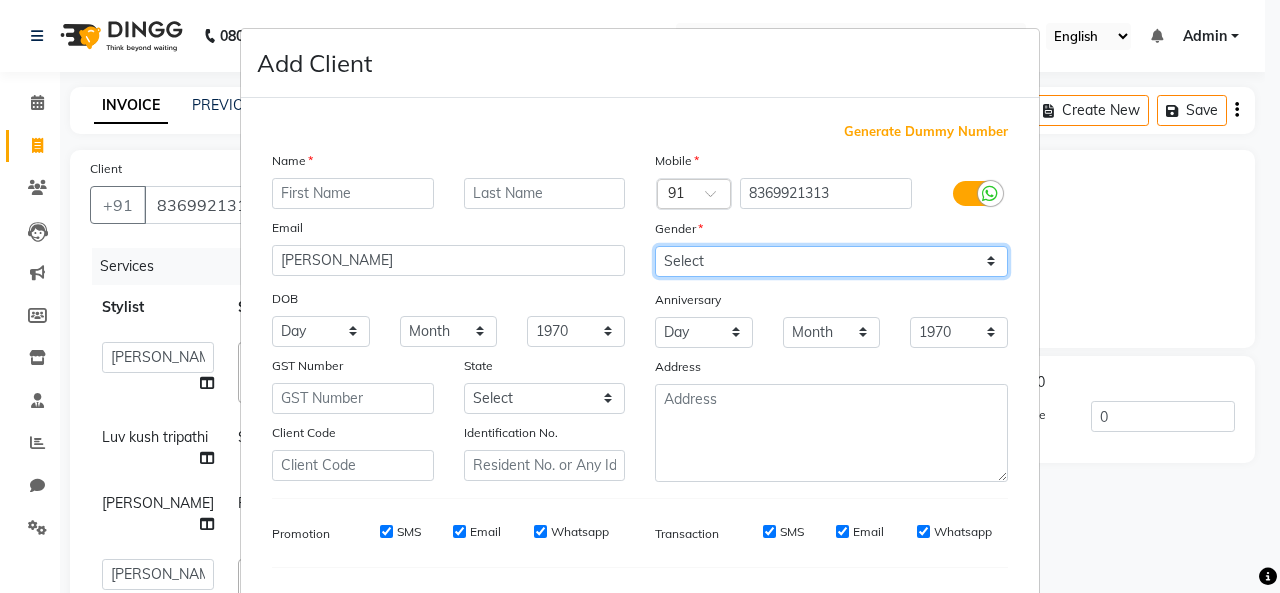 click on "Select Male Female Other Prefer Not To Say" at bounding box center (831, 261) 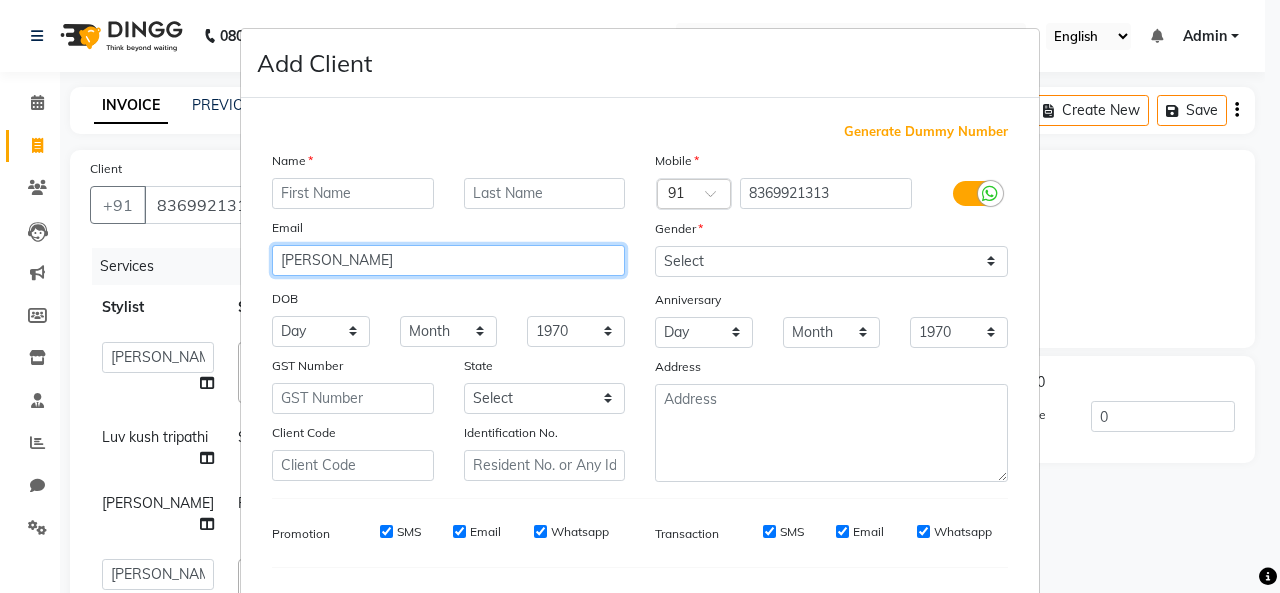 drag, startPoint x: 275, startPoint y: 255, endPoint x: 362, endPoint y: 274, distance: 89.050545 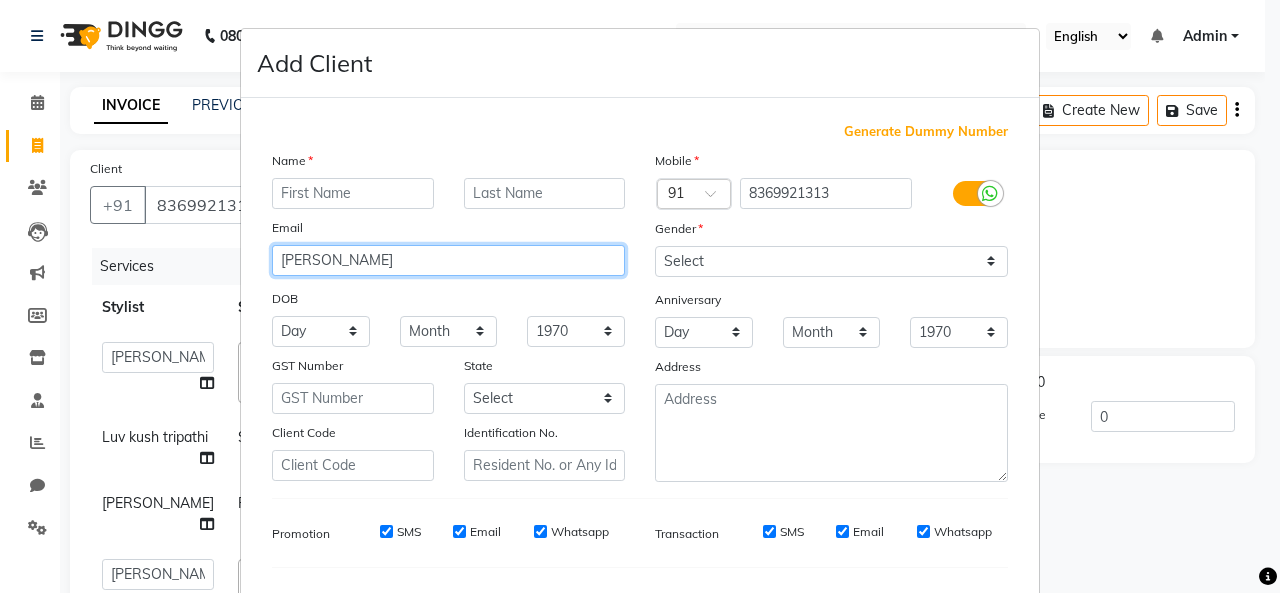 drag, startPoint x: 269, startPoint y: 256, endPoint x: 381, endPoint y: 259, distance: 112.04017 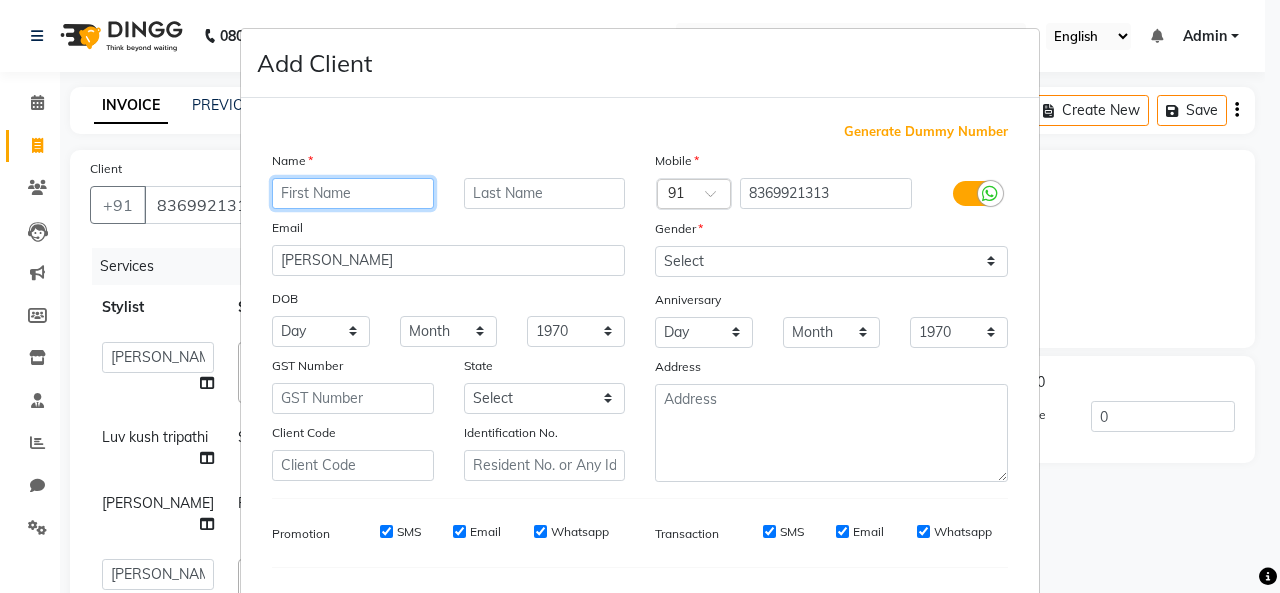 click at bounding box center [353, 193] 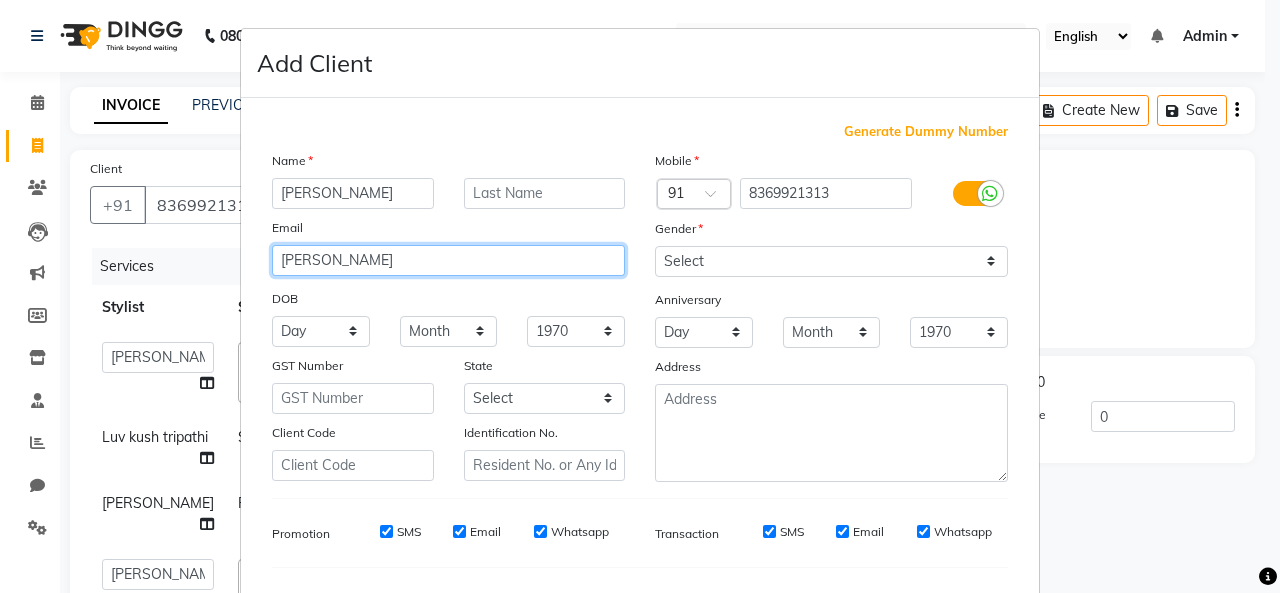 click on "JANVI" at bounding box center [448, 260] 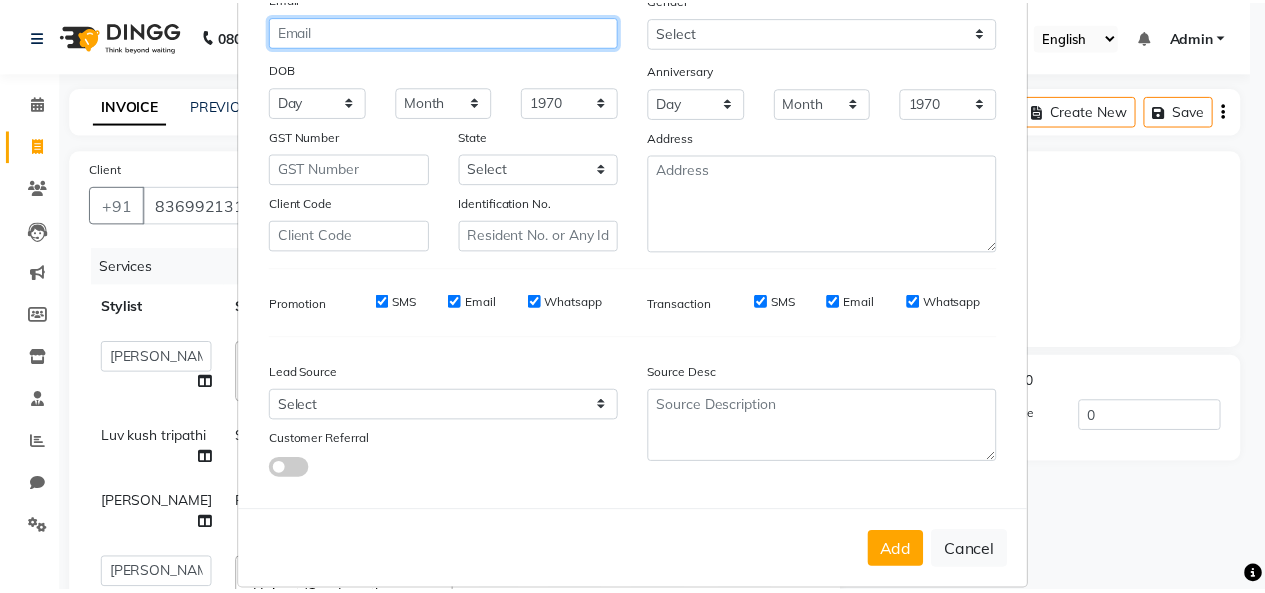 scroll, scrollTop: 252, scrollLeft: 0, axis: vertical 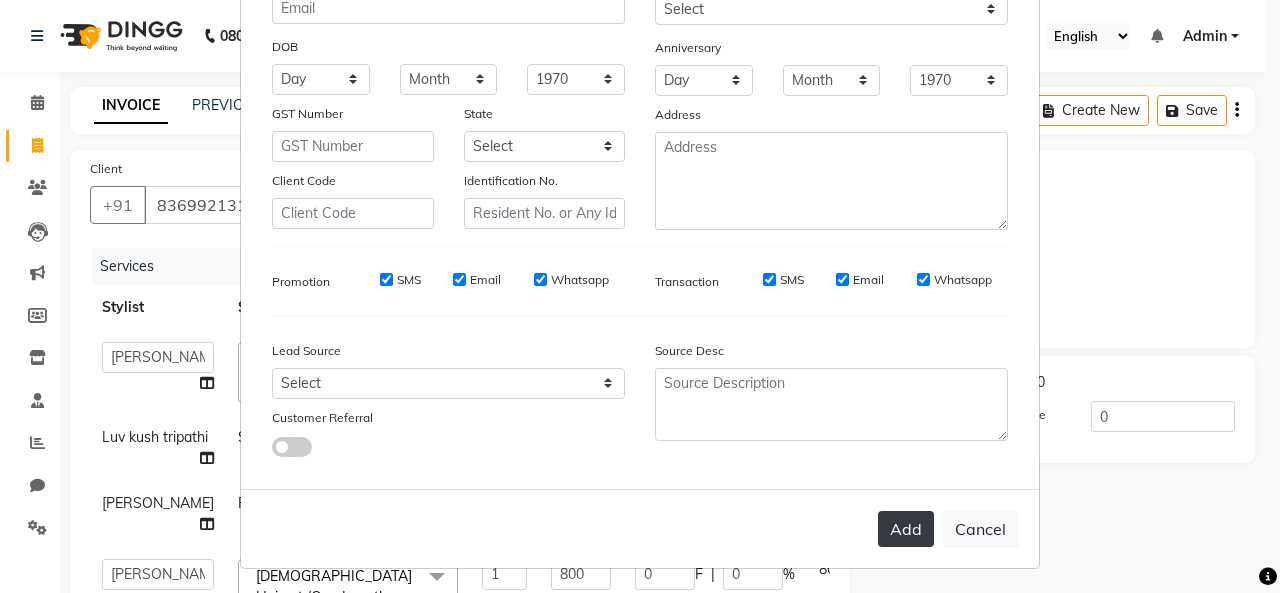 click on "Add" at bounding box center [906, 529] 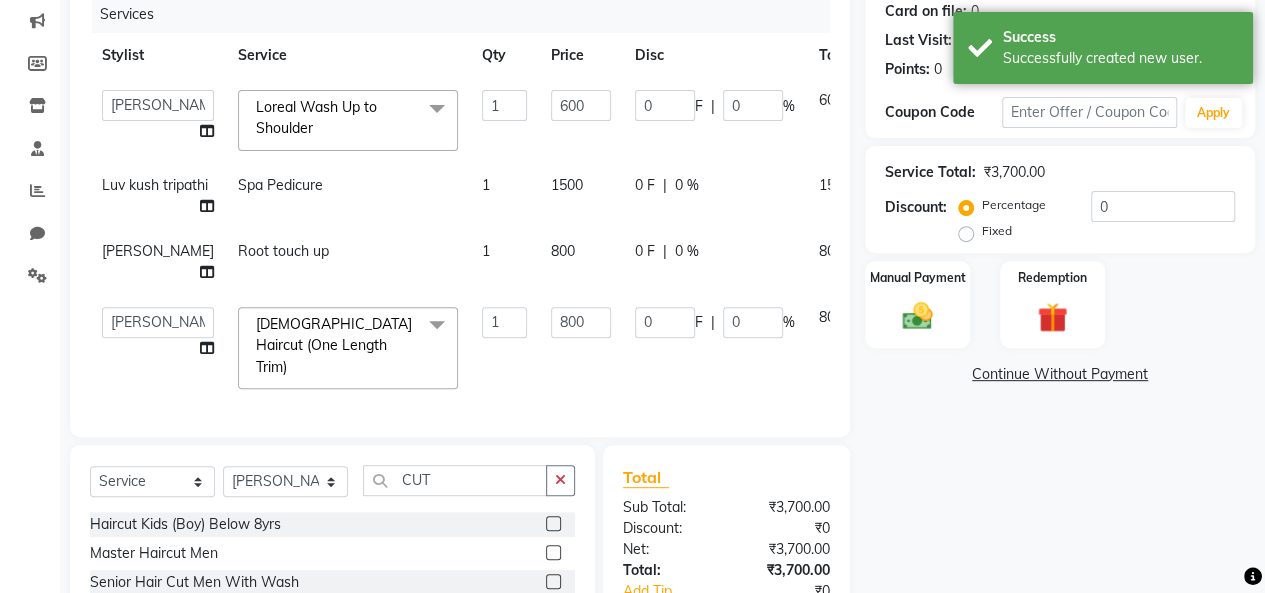 scroll, scrollTop: 283, scrollLeft: 0, axis: vertical 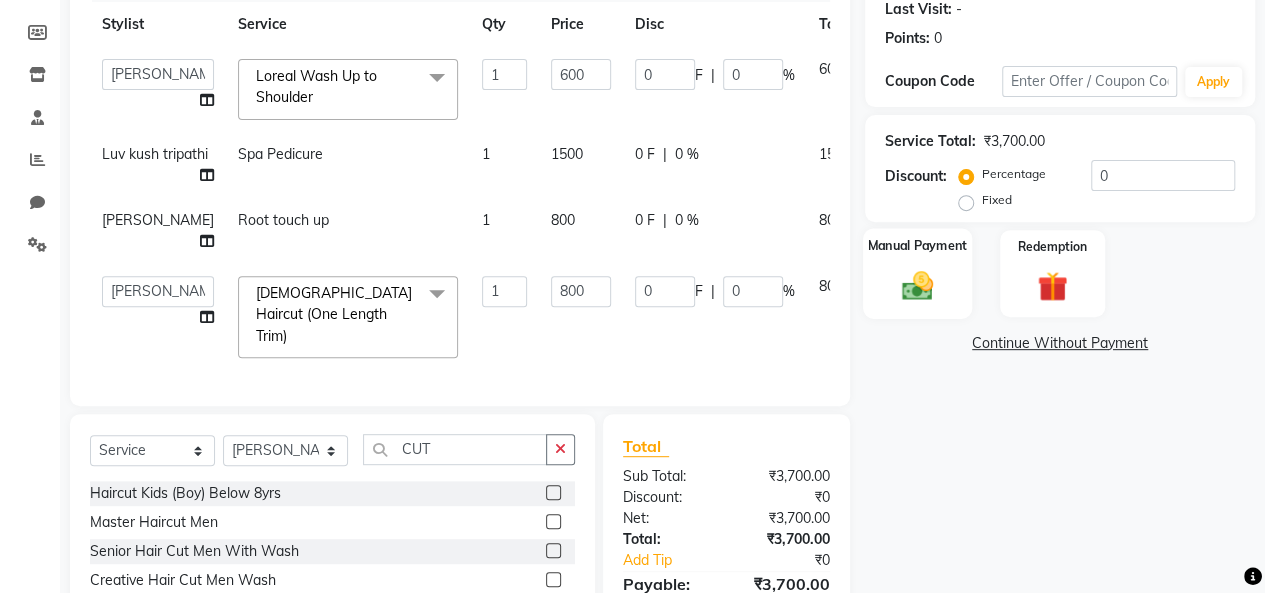click 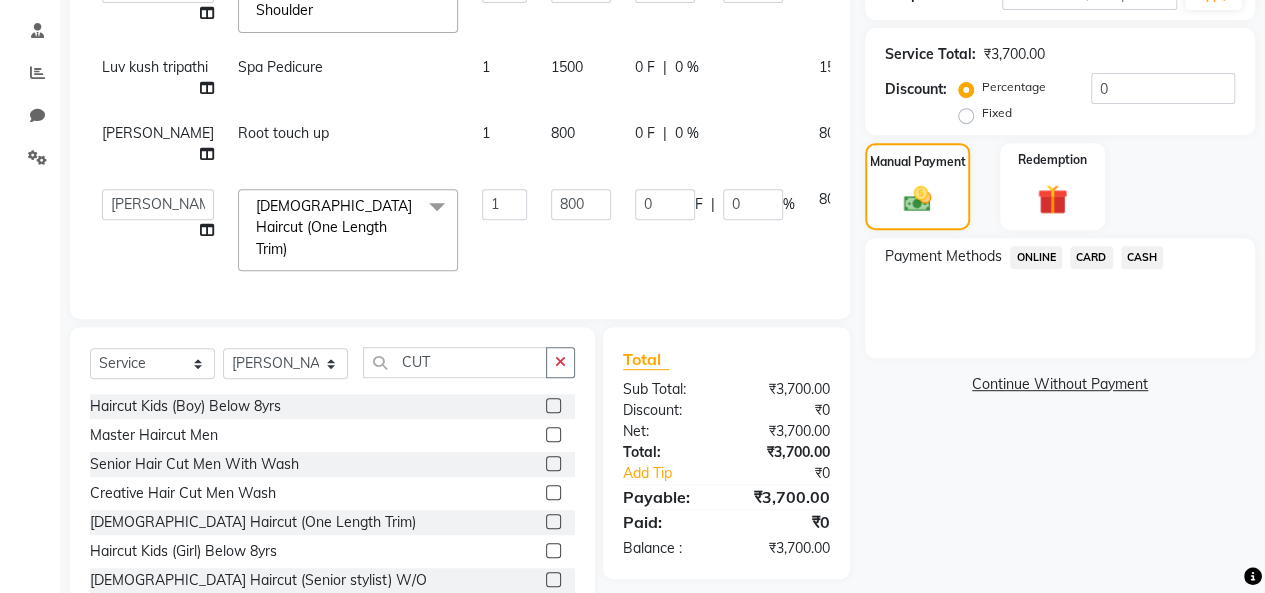 scroll, scrollTop: 483, scrollLeft: 0, axis: vertical 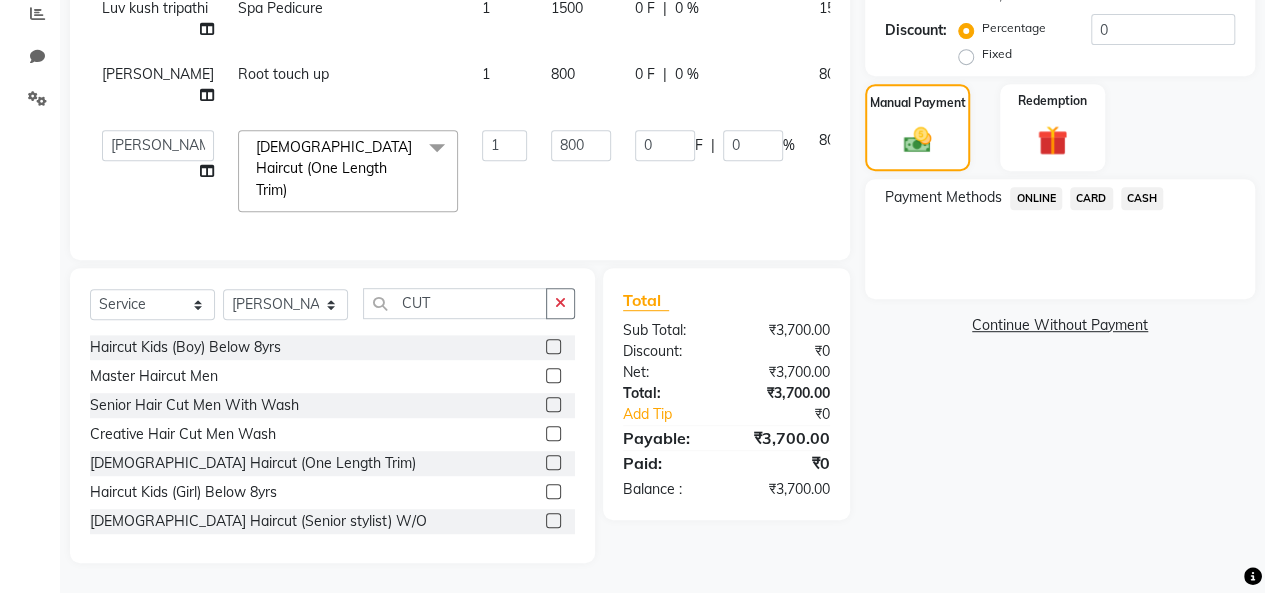 click on "ONLINE" 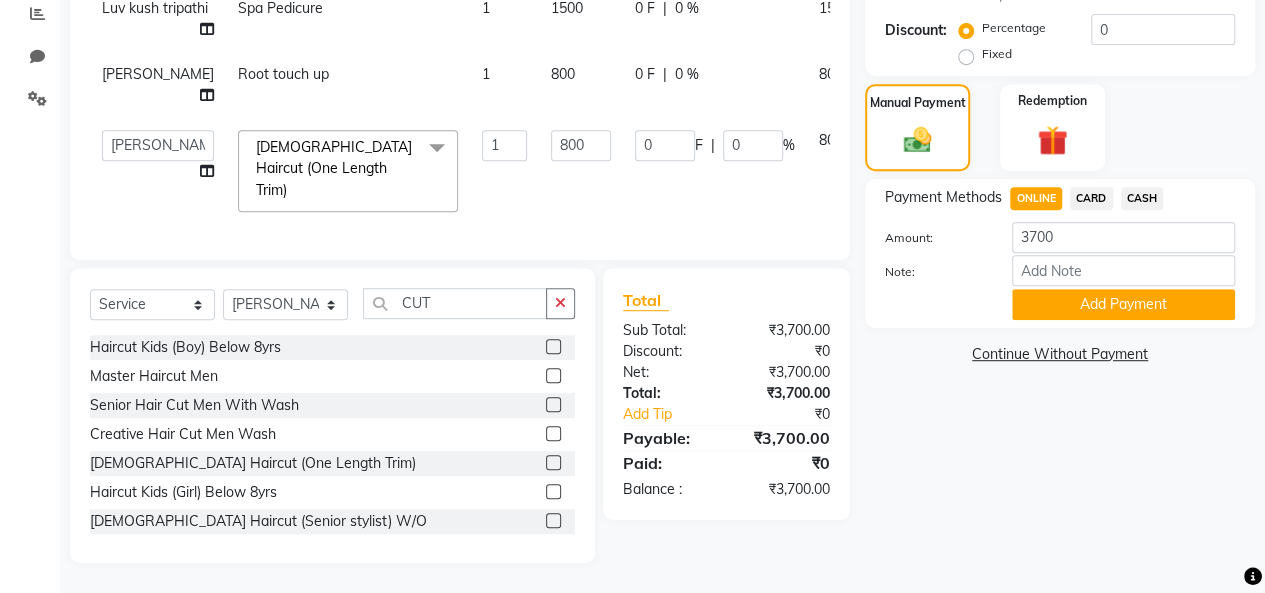 click on "ONLINE" 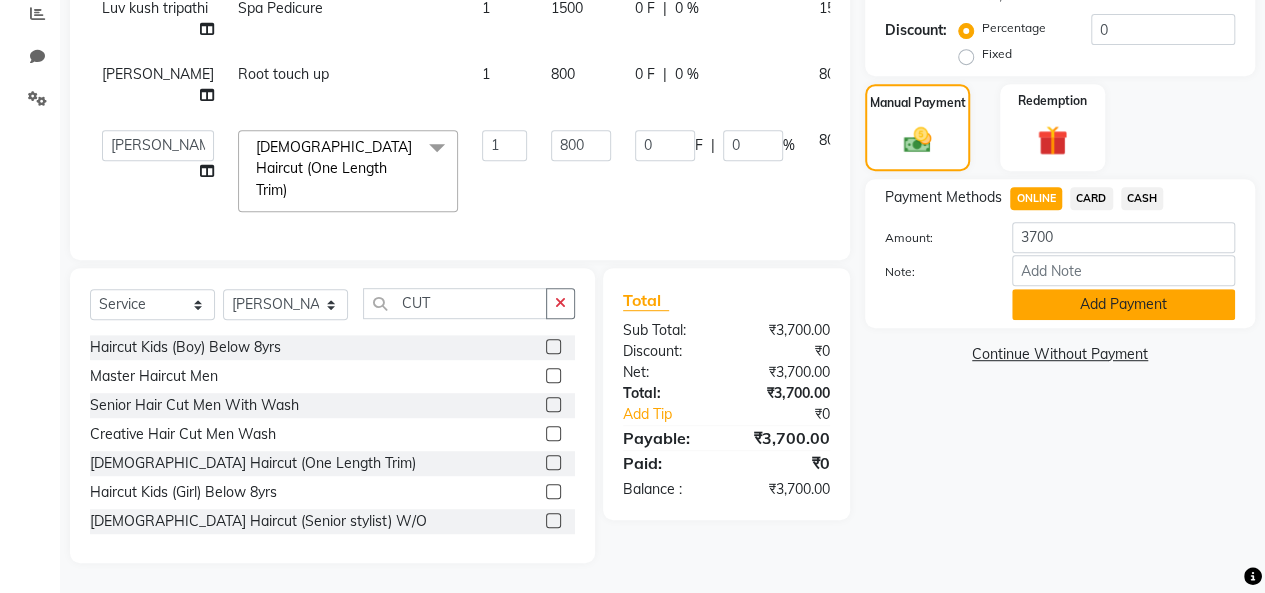 click on "Add Payment" 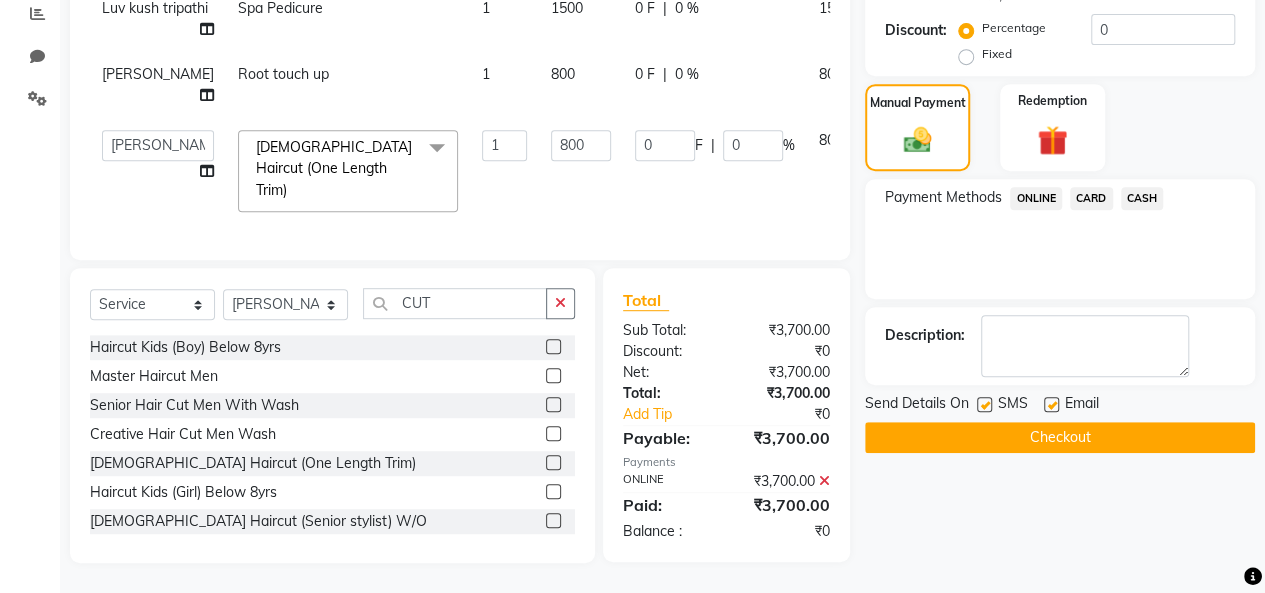 click on "ONLINE" 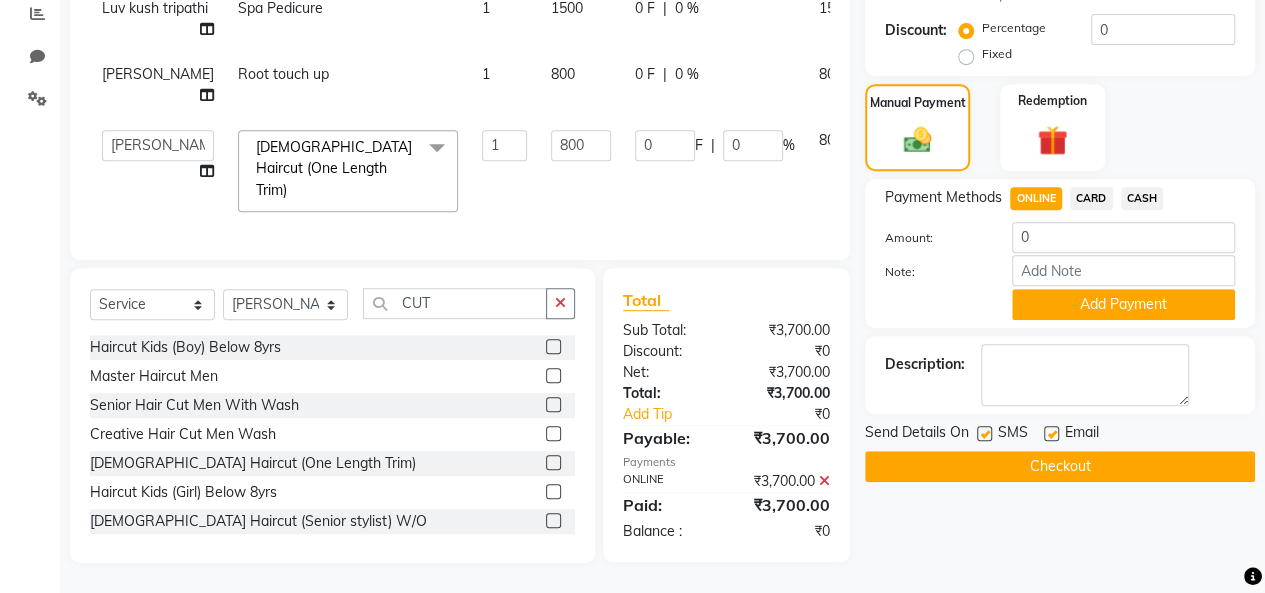 click on "Checkout" 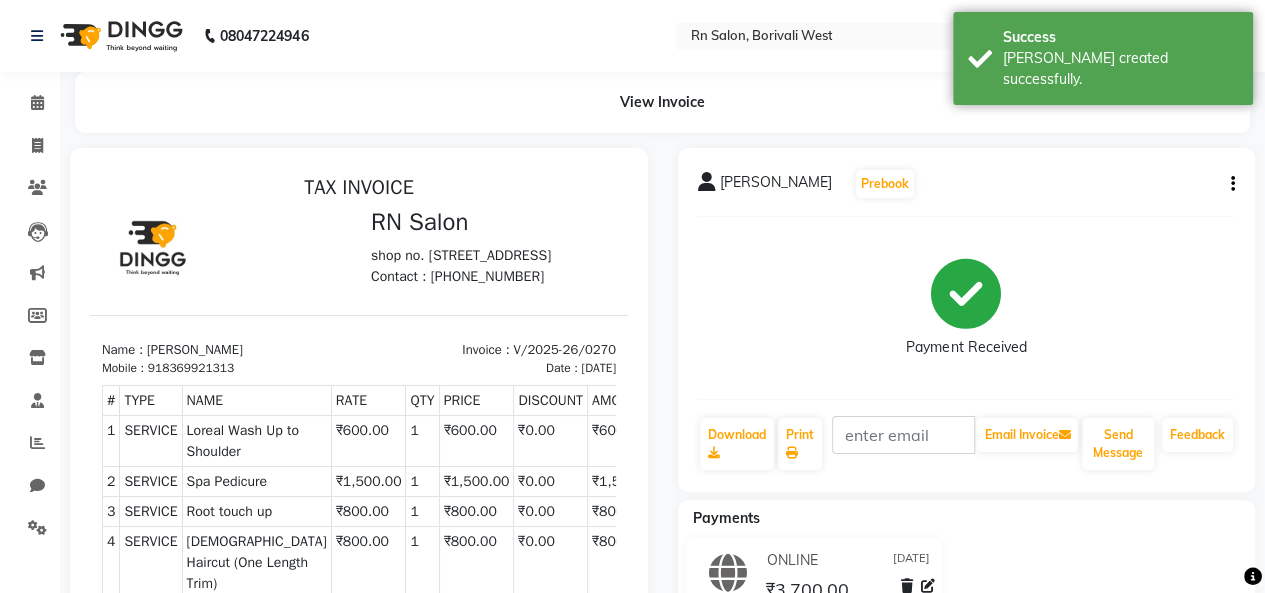 scroll, scrollTop: 30, scrollLeft: 0, axis: vertical 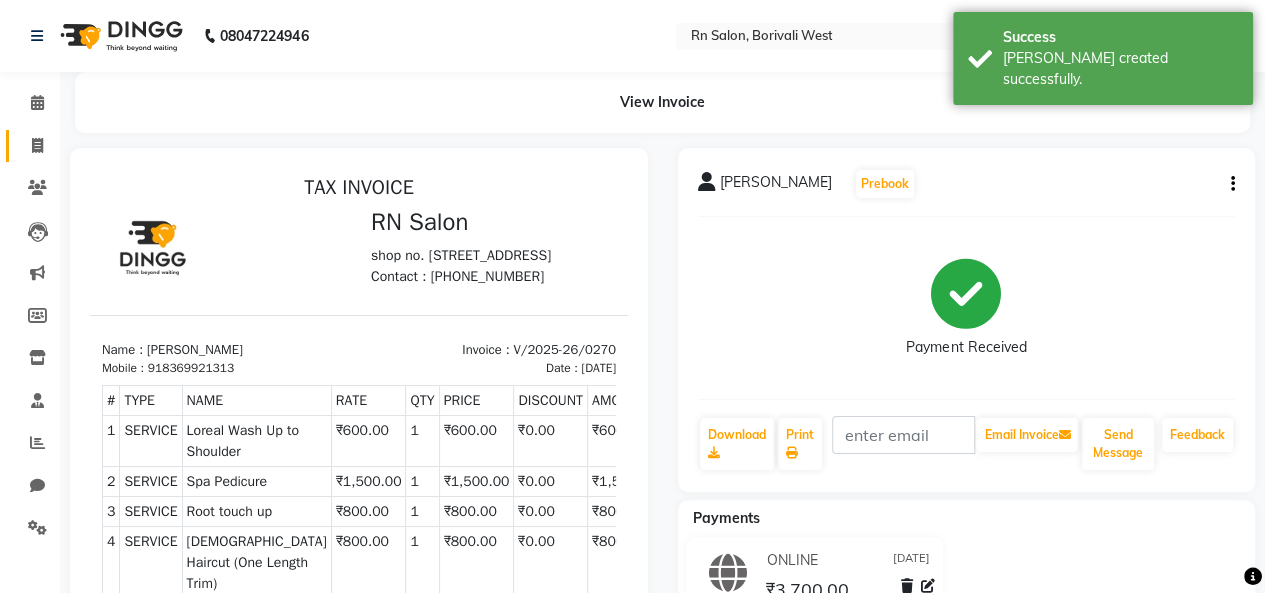 click 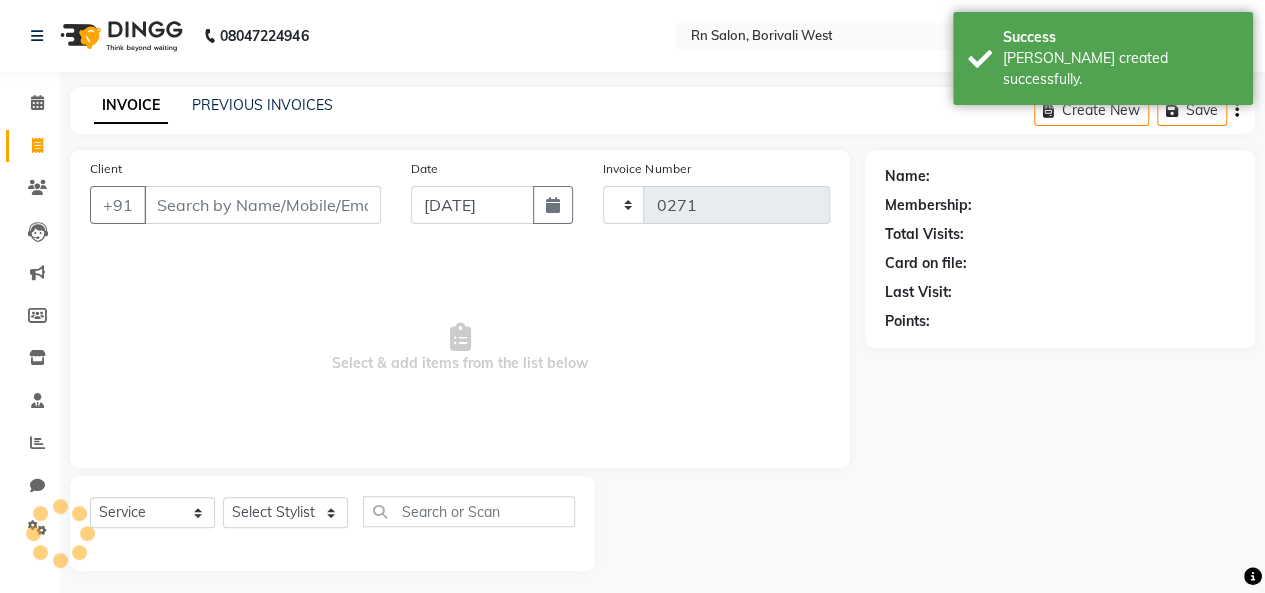scroll, scrollTop: 7, scrollLeft: 0, axis: vertical 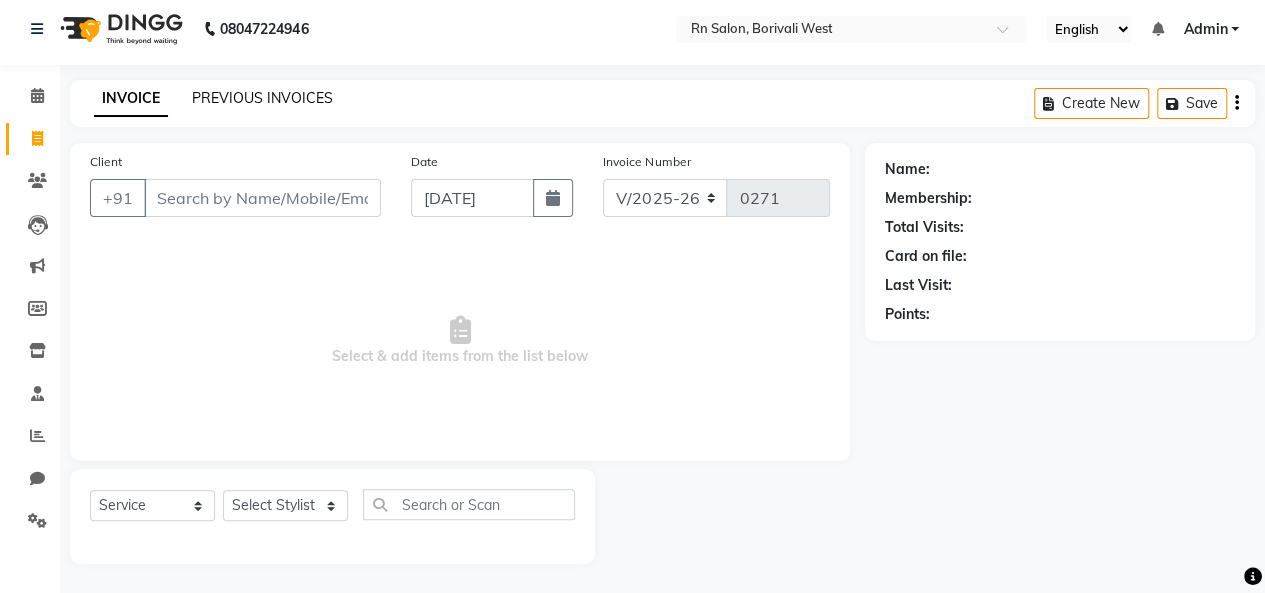 click on "PREVIOUS INVOICES" 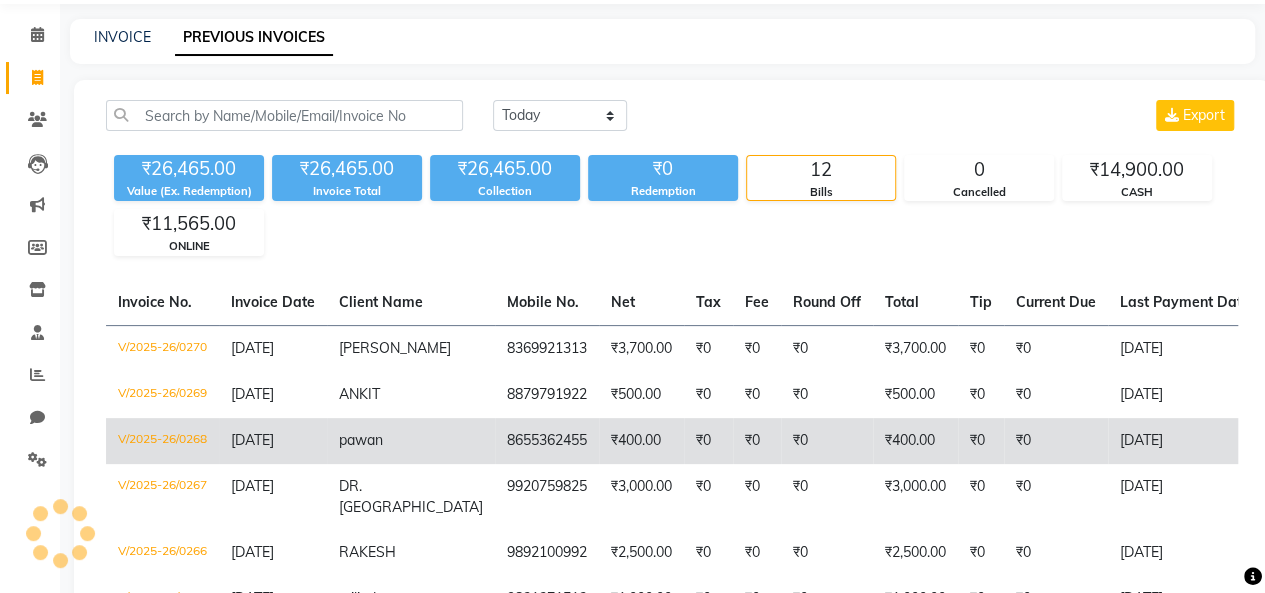 scroll, scrollTop: 100, scrollLeft: 0, axis: vertical 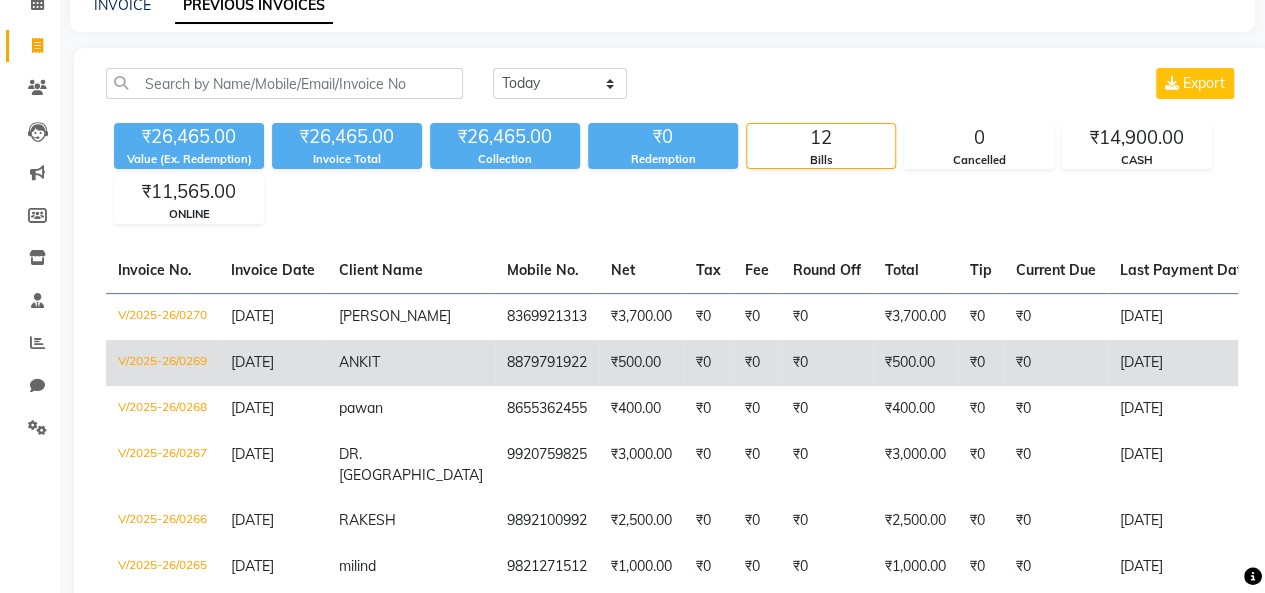click on "[DATE]" 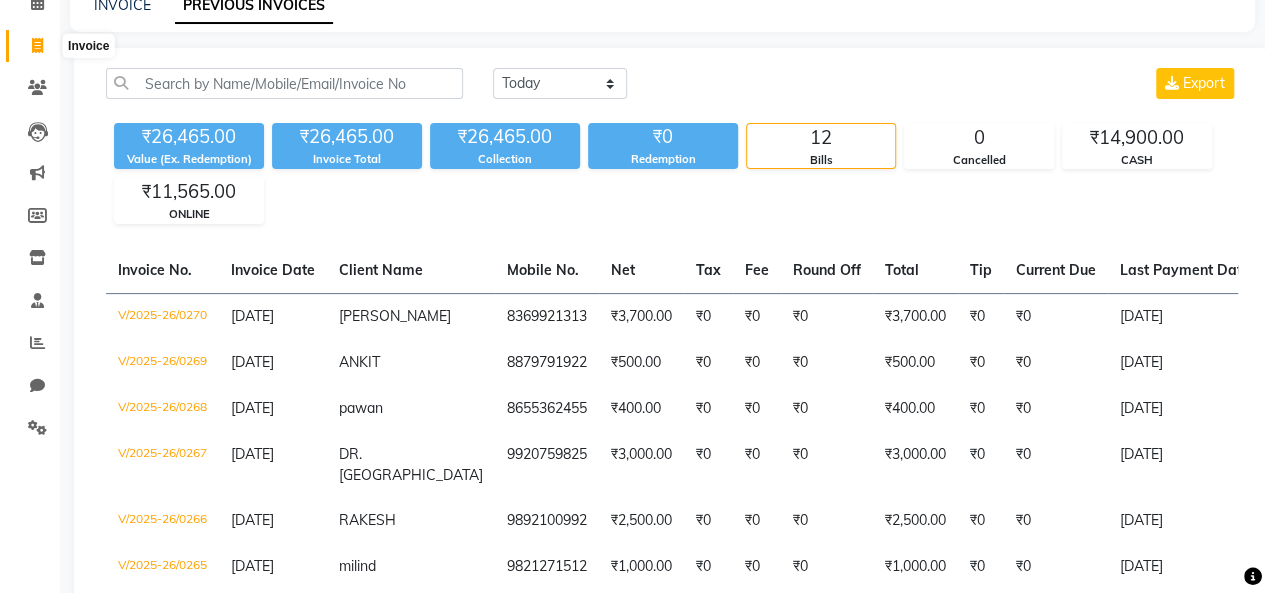 click 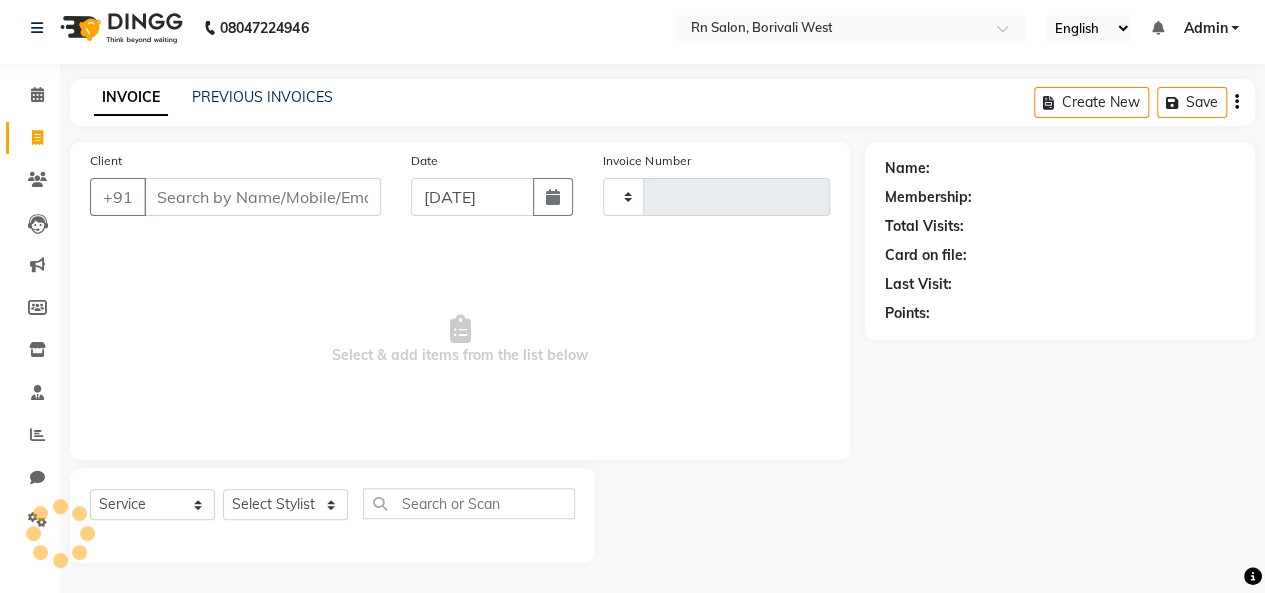 scroll, scrollTop: 7, scrollLeft: 0, axis: vertical 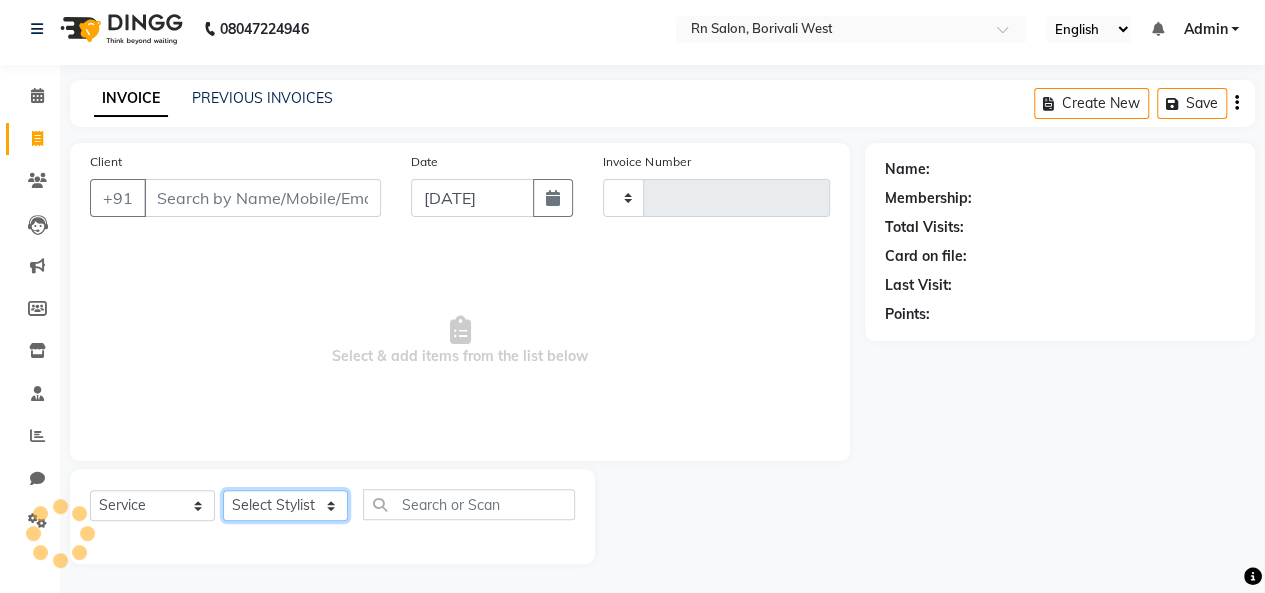 click on "Select Stylist" 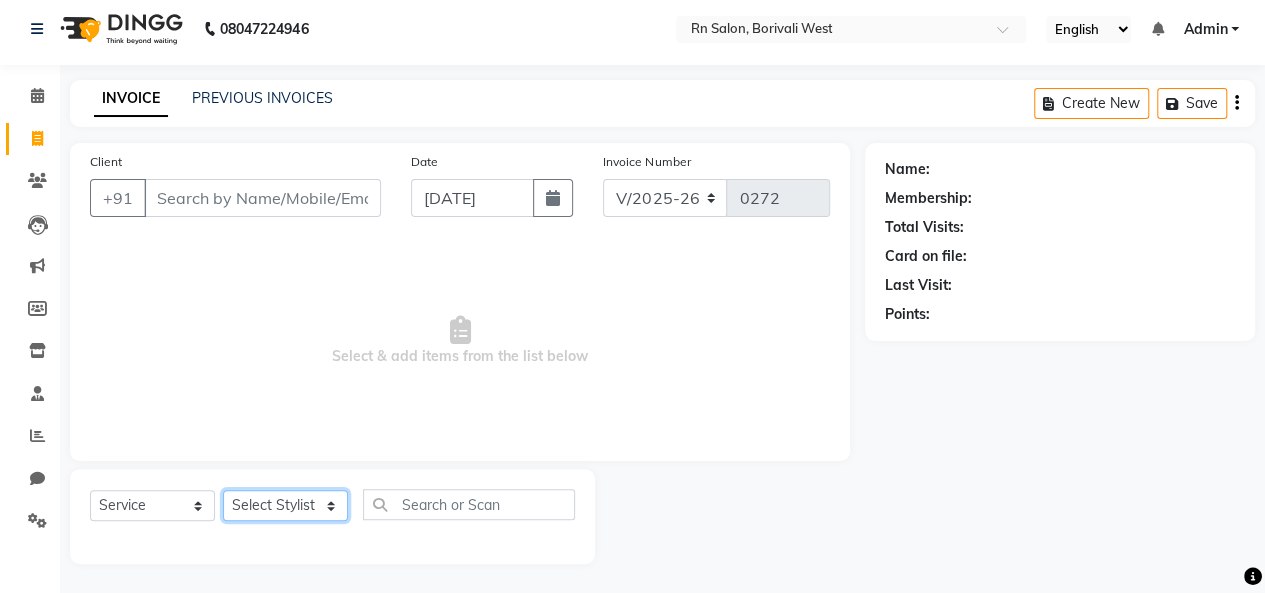 click on "Select Stylist" 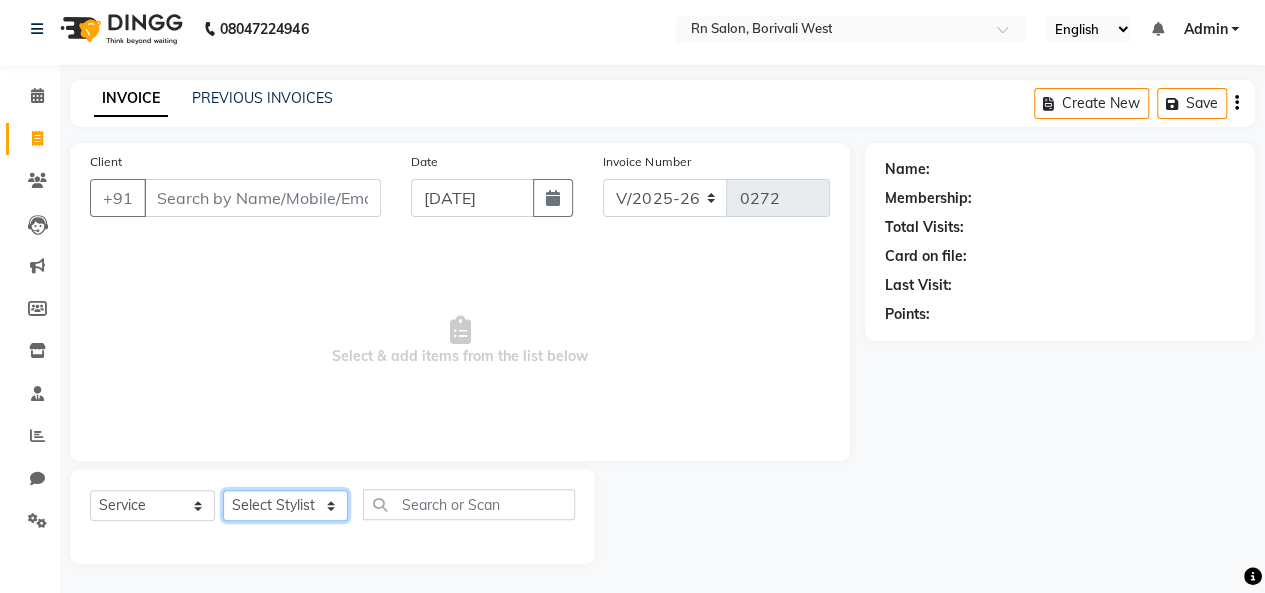 click on "Select Stylist [PERSON_NAME] [PERSON_NAME] parking [PERSON_NAME] master Luv kush tripathi [PERSON_NAME] [PERSON_NAME] [PERSON_NAME] [PERSON_NAME] [PERSON_NAME] Mali [PERSON_NAME]" 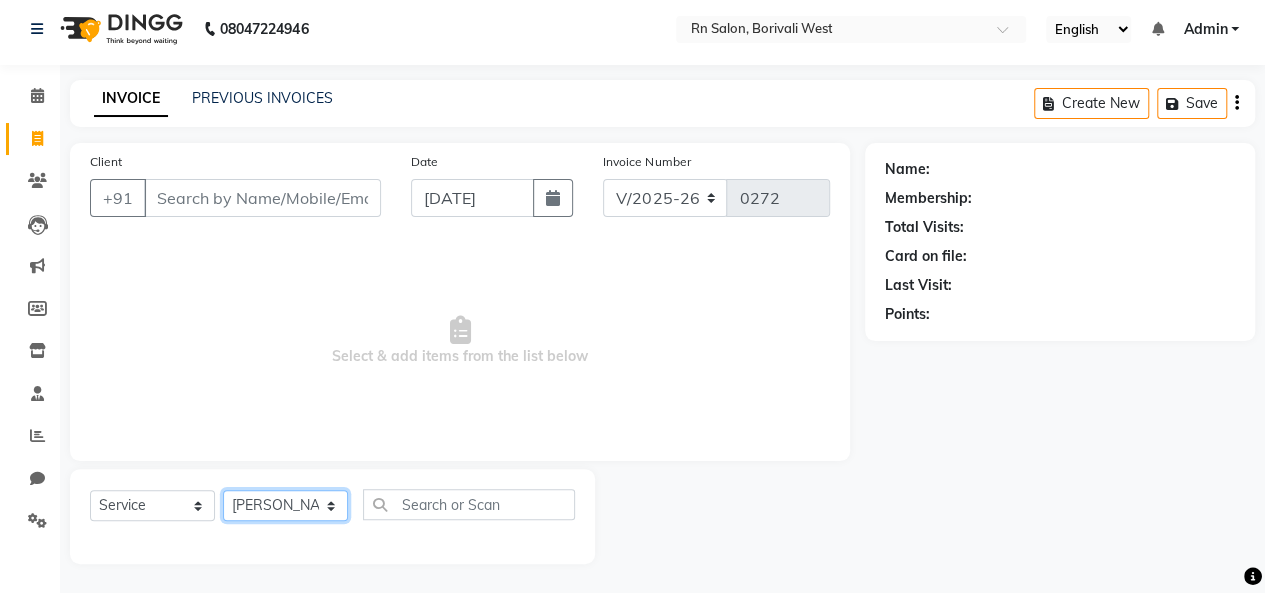 click on "Select Stylist [PERSON_NAME] [PERSON_NAME] parking [PERSON_NAME] master Luv kush tripathi [PERSON_NAME] [PERSON_NAME] [PERSON_NAME] [PERSON_NAME] [PERSON_NAME] Mali [PERSON_NAME]" 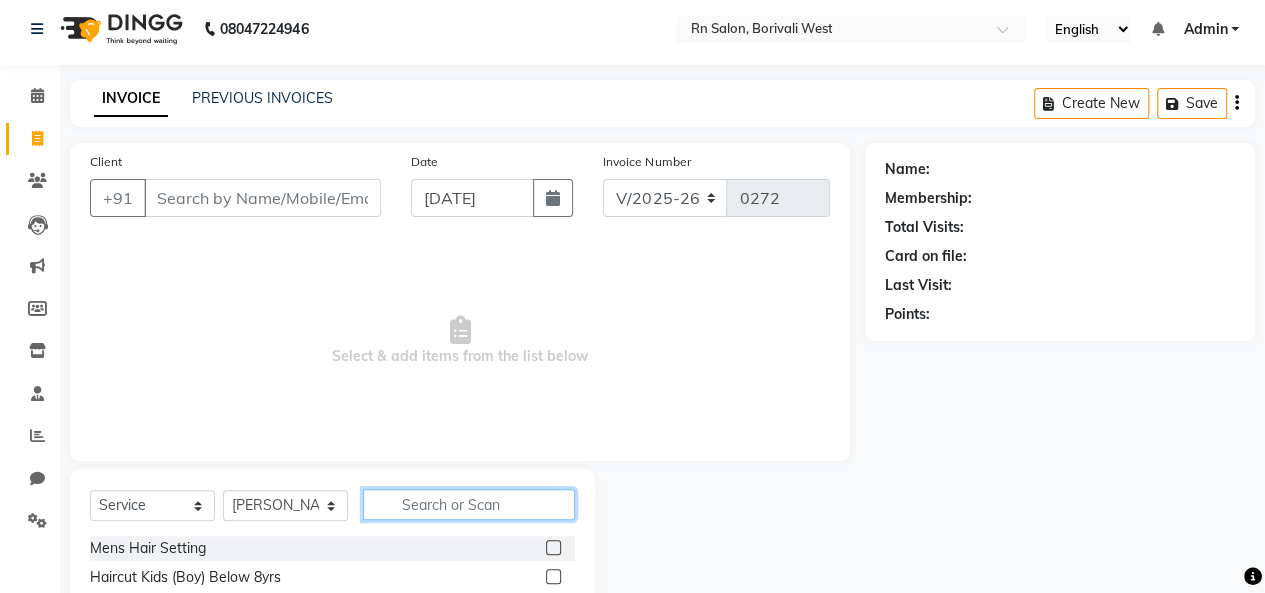 click 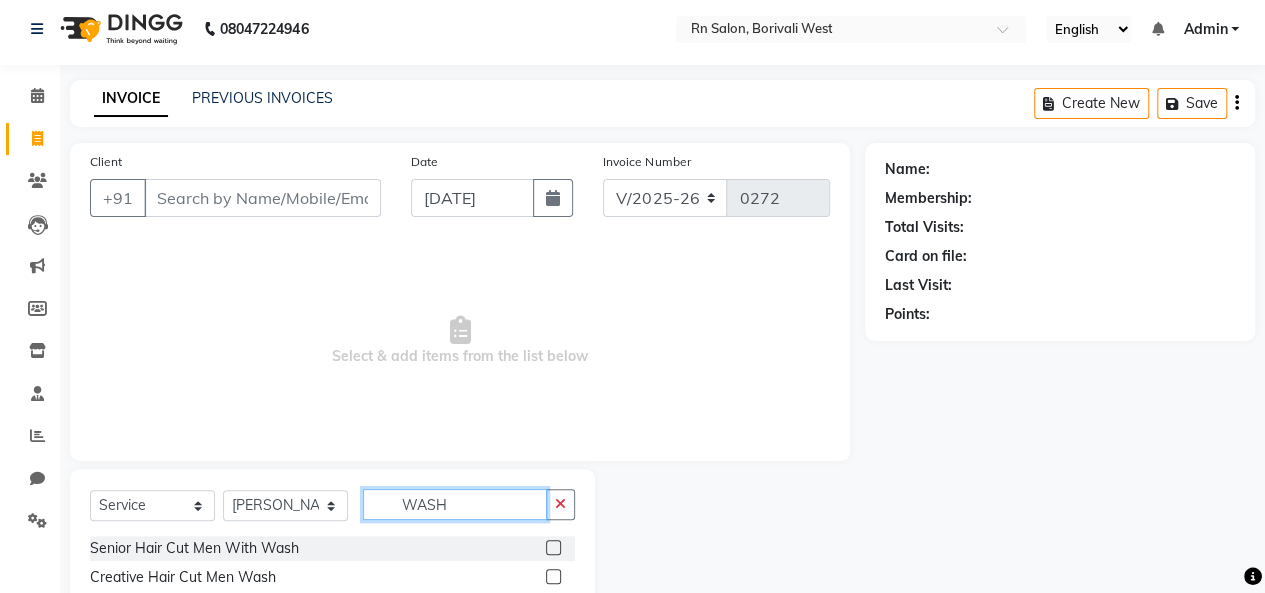 scroll, scrollTop: 207, scrollLeft: 0, axis: vertical 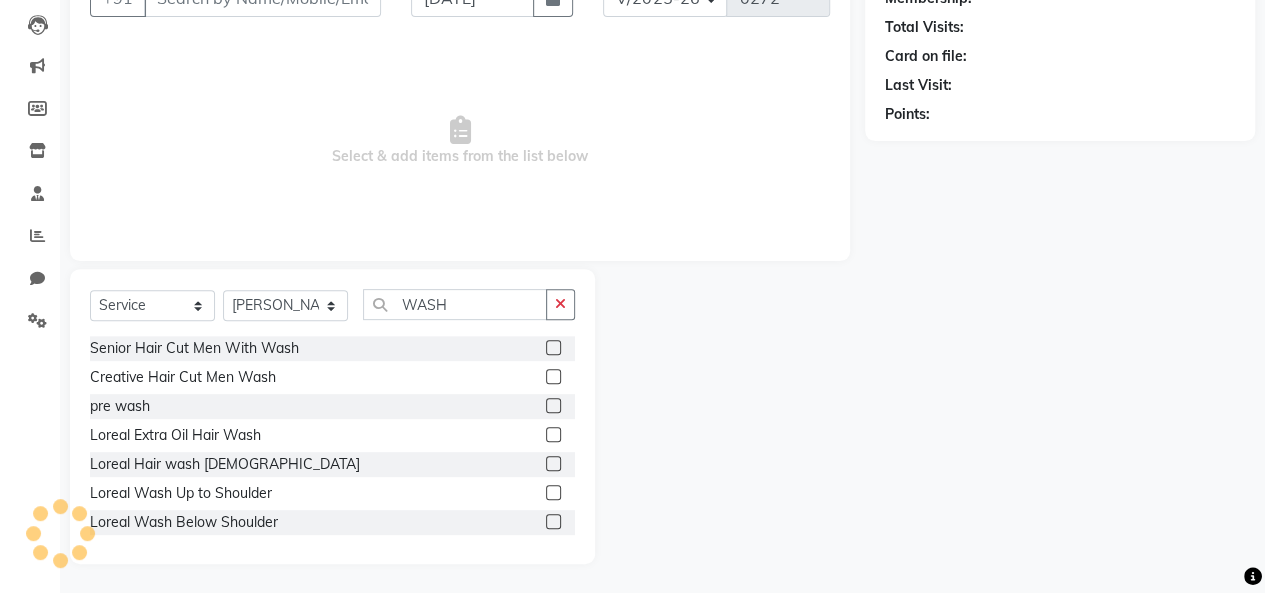 click 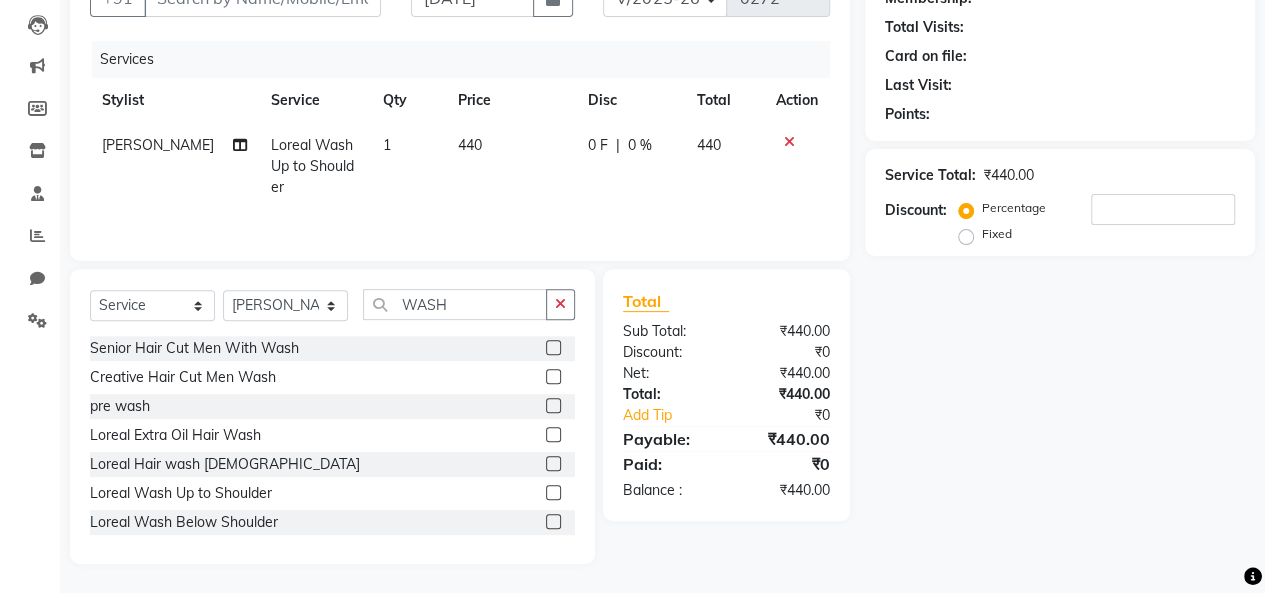 click on "440" 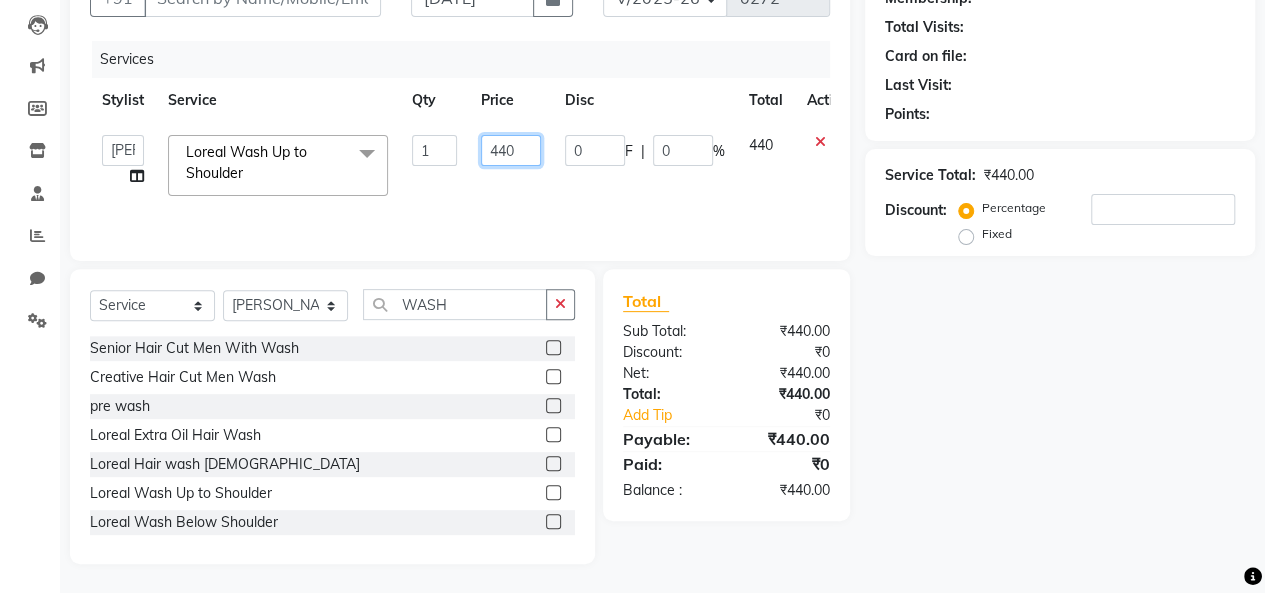 click on "440" 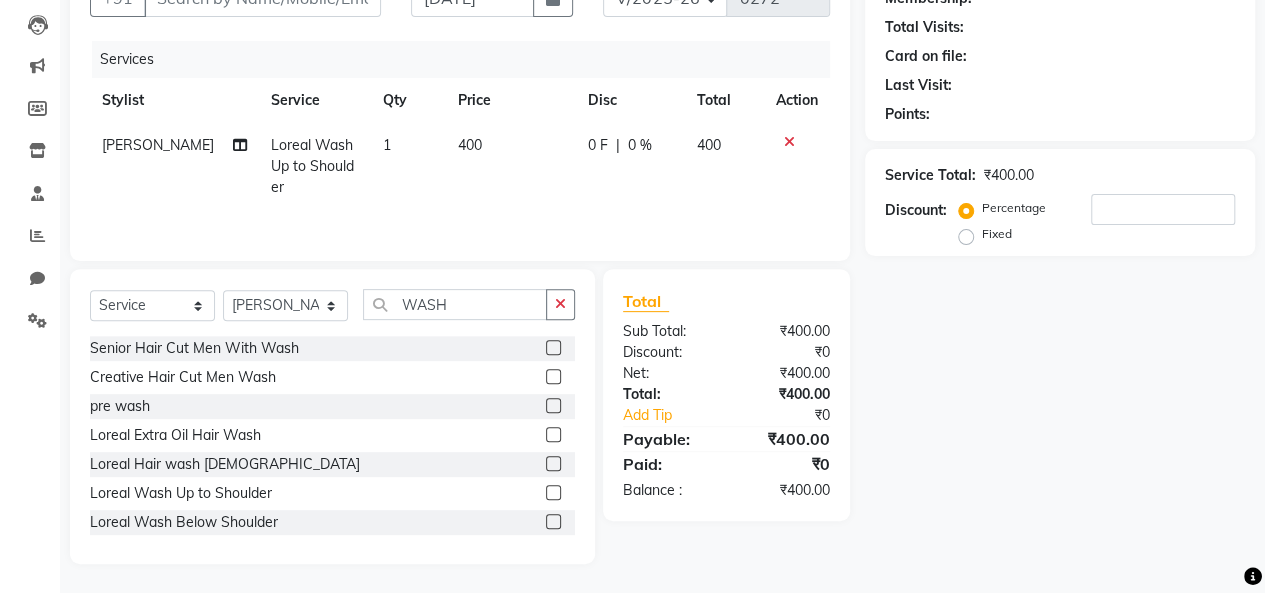 click 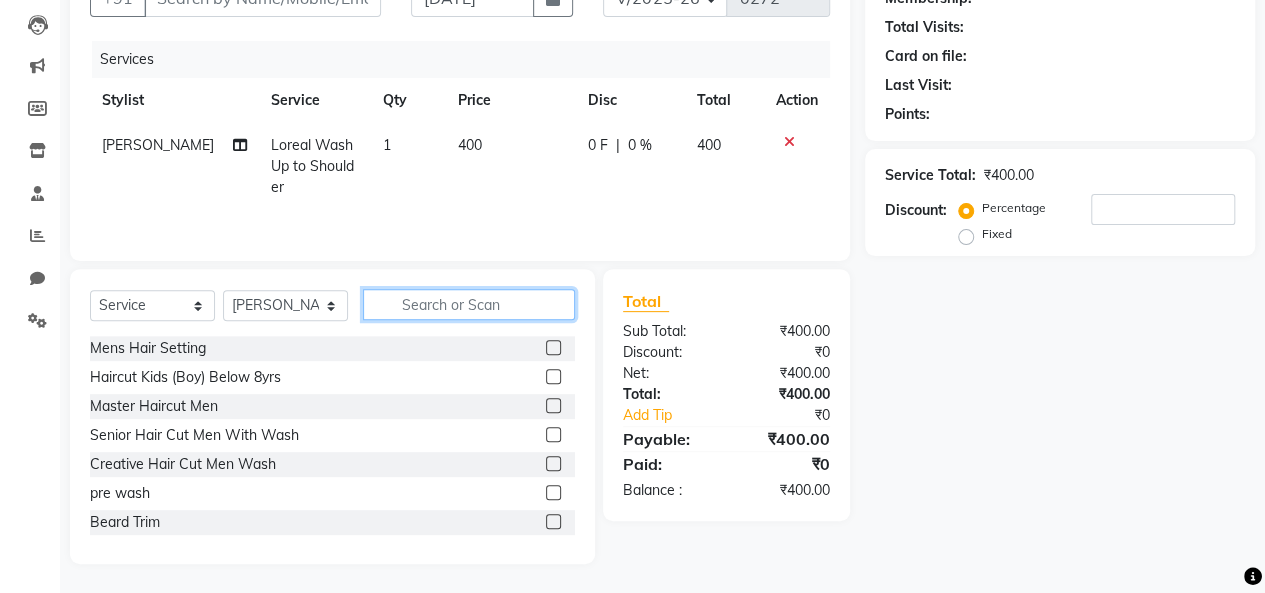 click 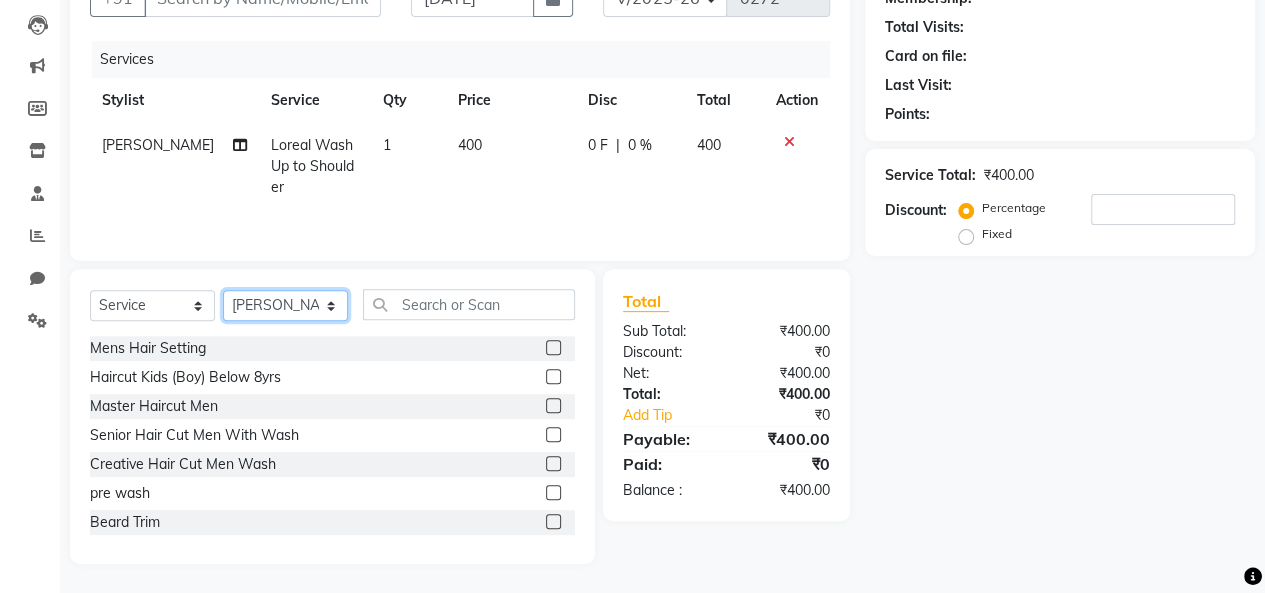click on "Select Stylist [PERSON_NAME] [PERSON_NAME] parking [PERSON_NAME] master Luv kush tripathi [PERSON_NAME] [PERSON_NAME] [PERSON_NAME] [PERSON_NAME] [PERSON_NAME] Mali [PERSON_NAME]" 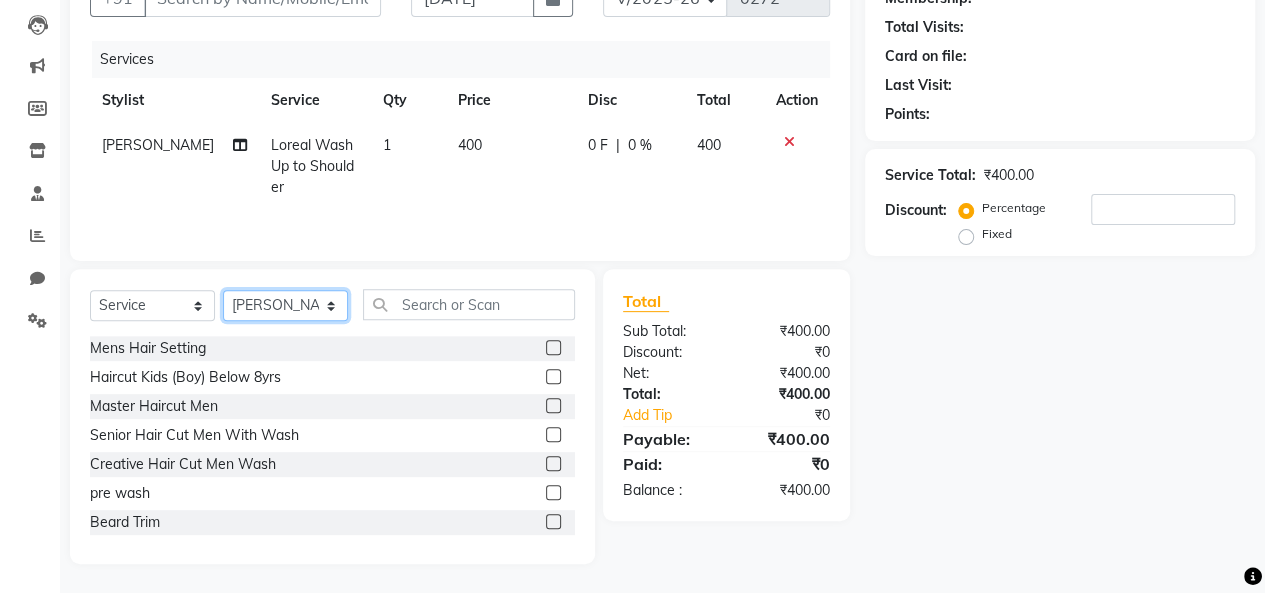 click on "Select Stylist [PERSON_NAME] [PERSON_NAME] parking [PERSON_NAME] master Luv kush tripathi [PERSON_NAME] [PERSON_NAME] [PERSON_NAME] [PERSON_NAME] [PERSON_NAME] Mali [PERSON_NAME]" 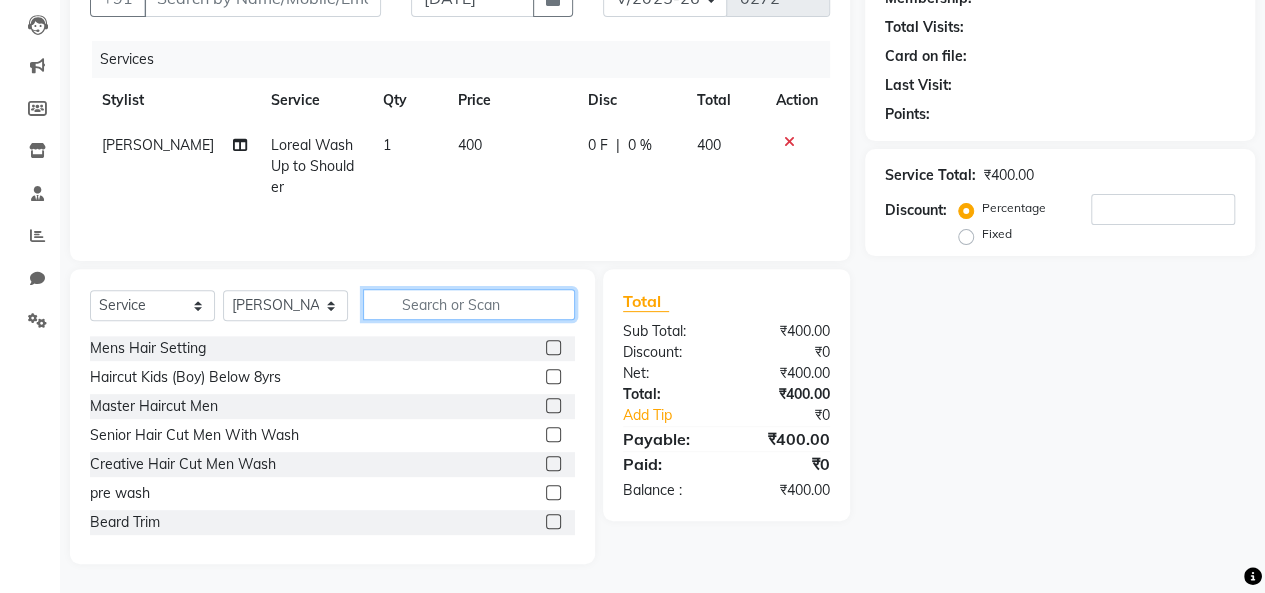 drag, startPoint x: 414, startPoint y: 311, endPoint x: 468, endPoint y: 305, distance: 54.33231 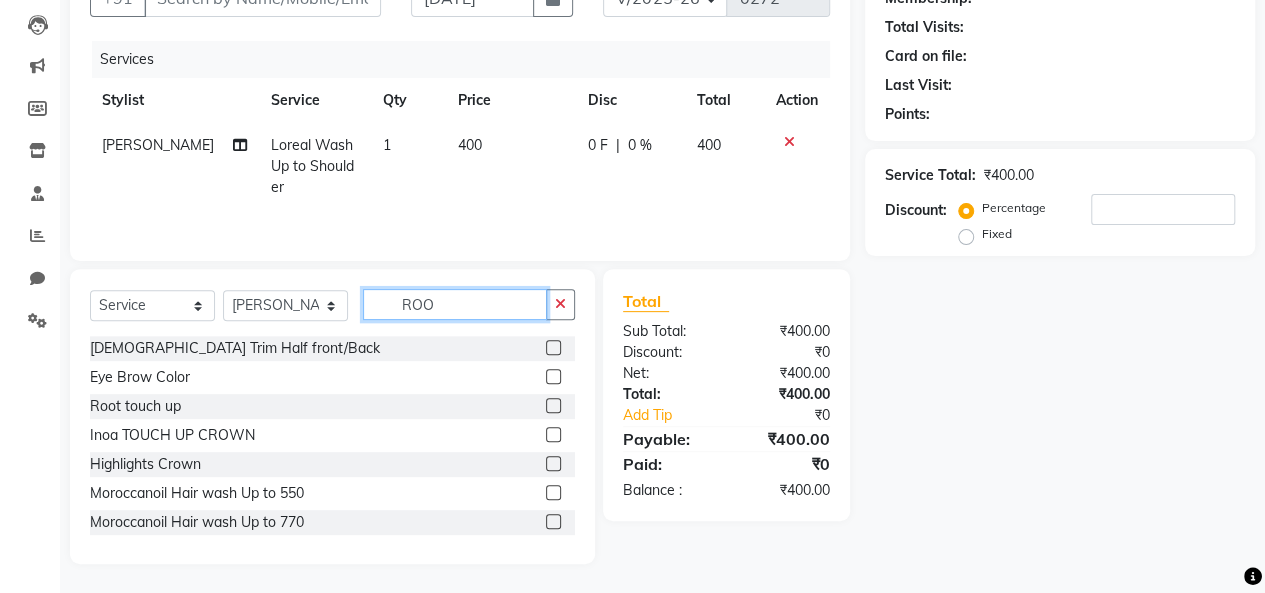 scroll, scrollTop: 164, scrollLeft: 0, axis: vertical 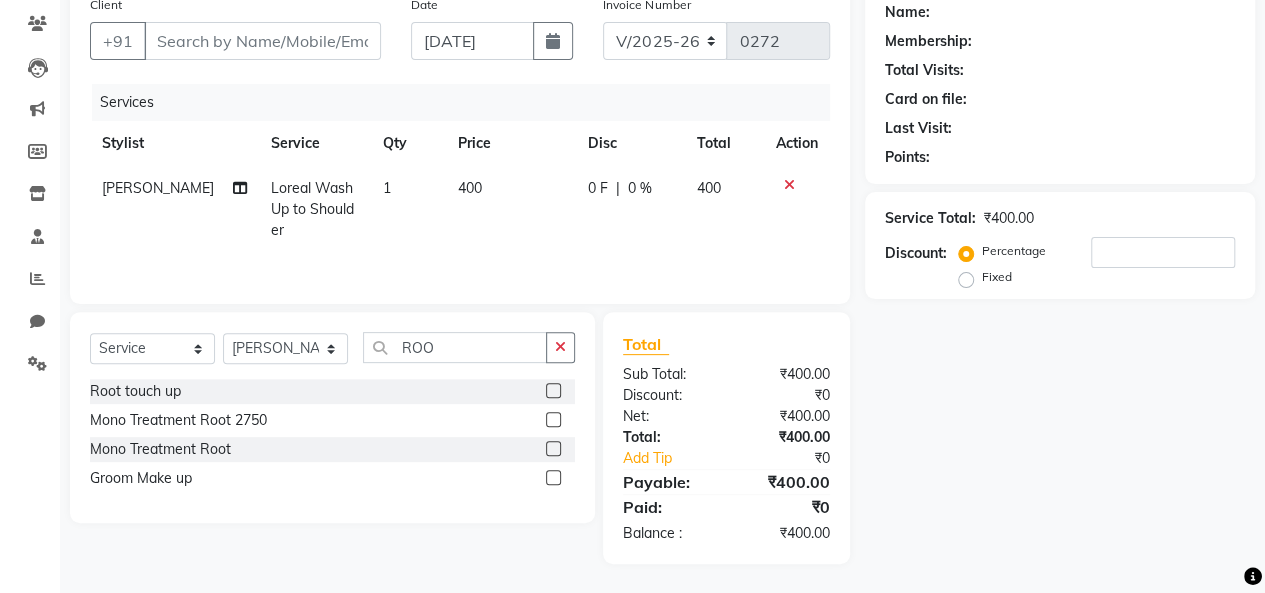 click 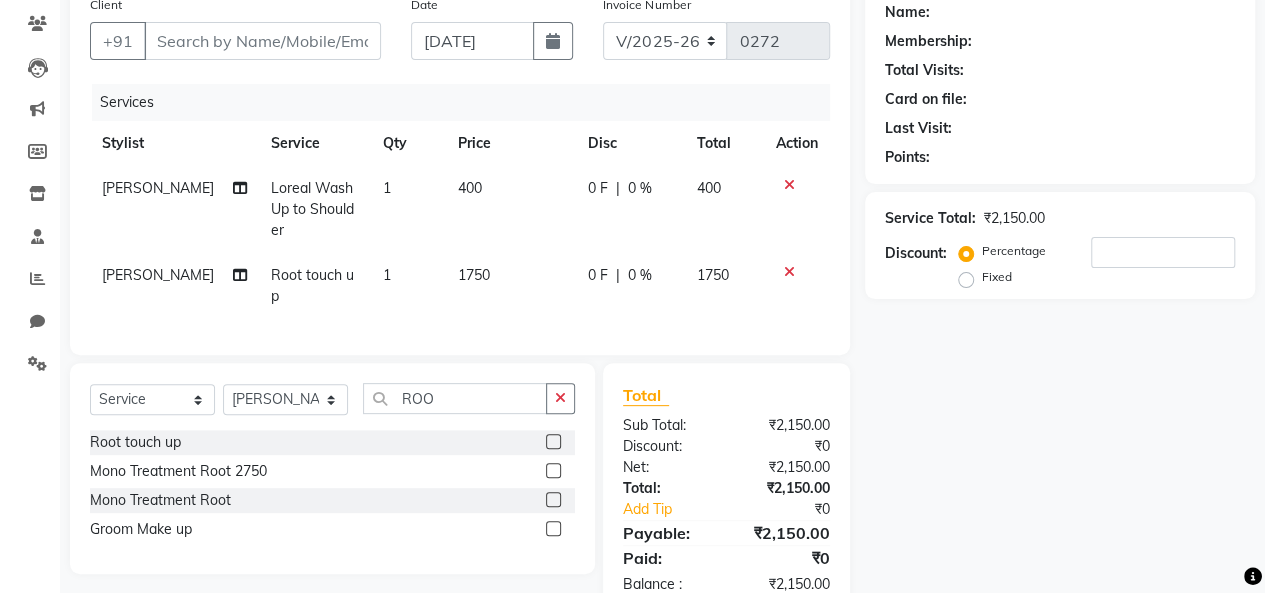 click on "1750" 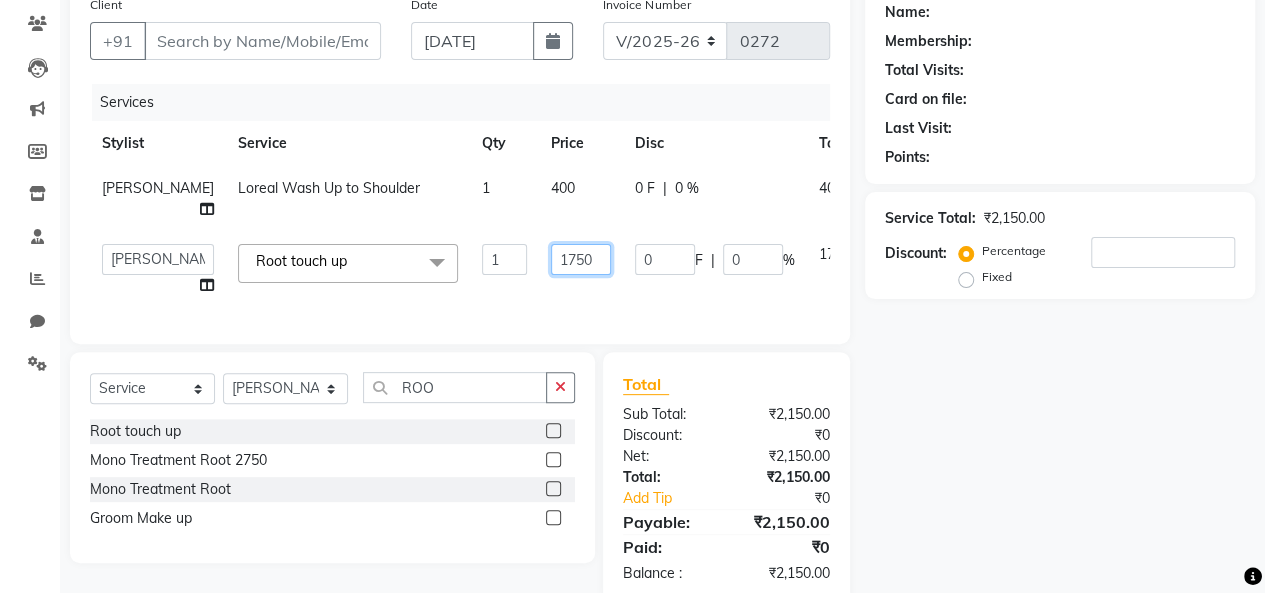 click on "1750" 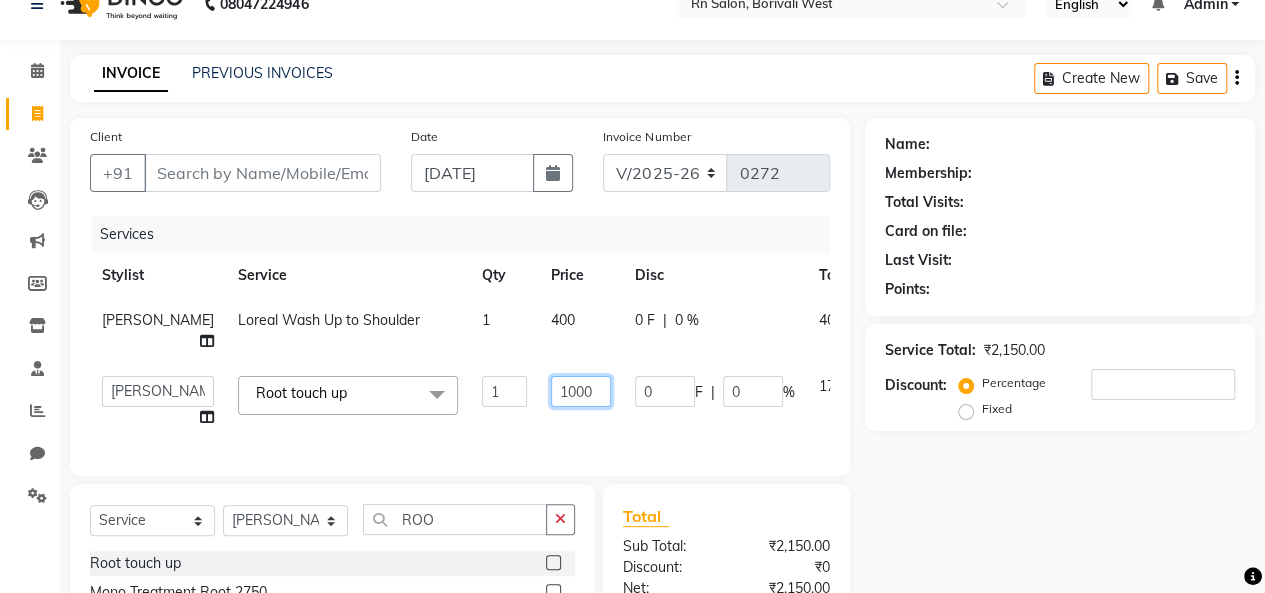 scroll, scrollTop: 0, scrollLeft: 0, axis: both 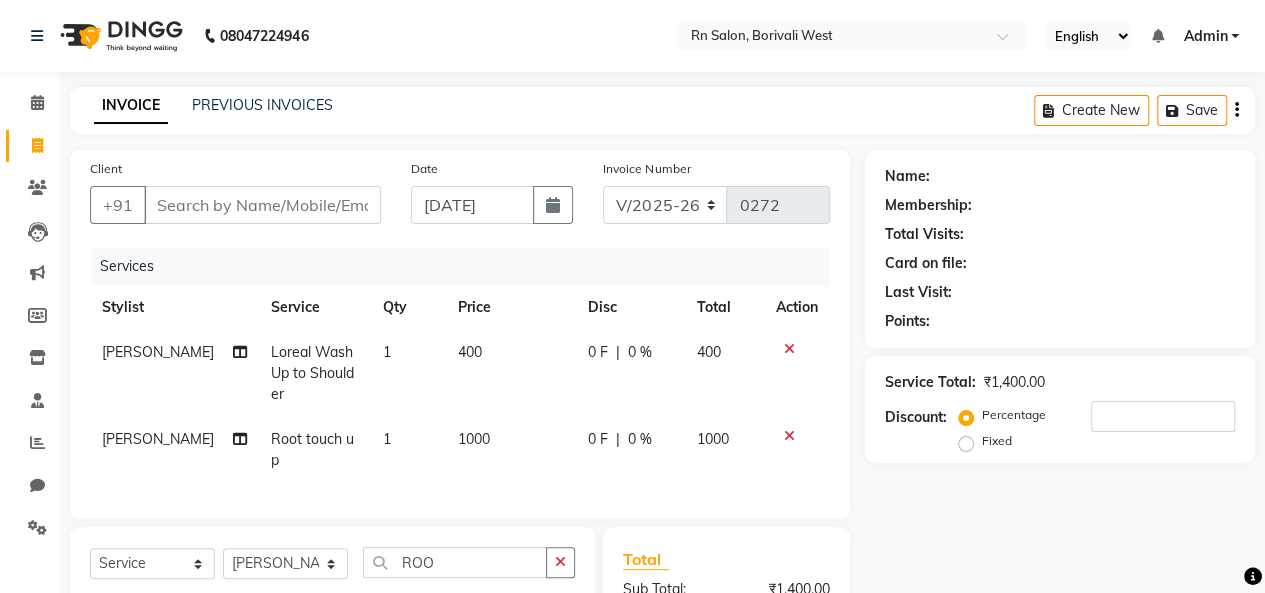 click on "Services Stylist Service Qty Price Disc Total Action Beena jaiswar Loreal Wash Up to Shoulder 1 400 0 F | 0 % 400 Nitin Parmar Root touch up 1 1000 0 F | 0 % 1000" 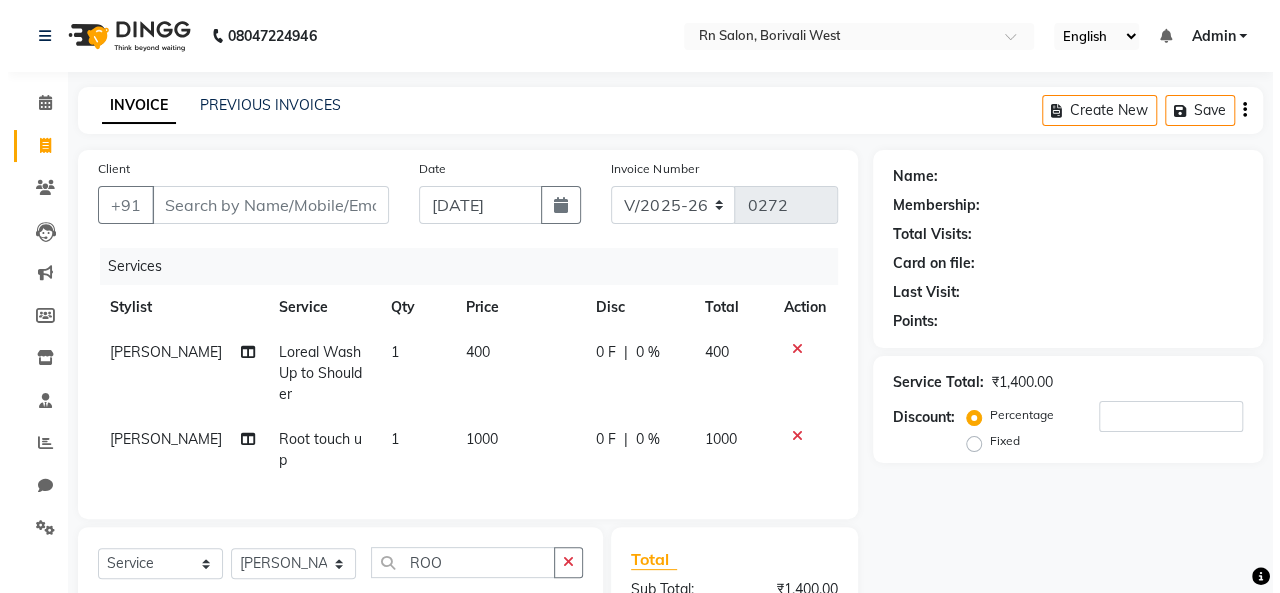 scroll, scrollTop: 0, scrollLeft: 0, axis: both 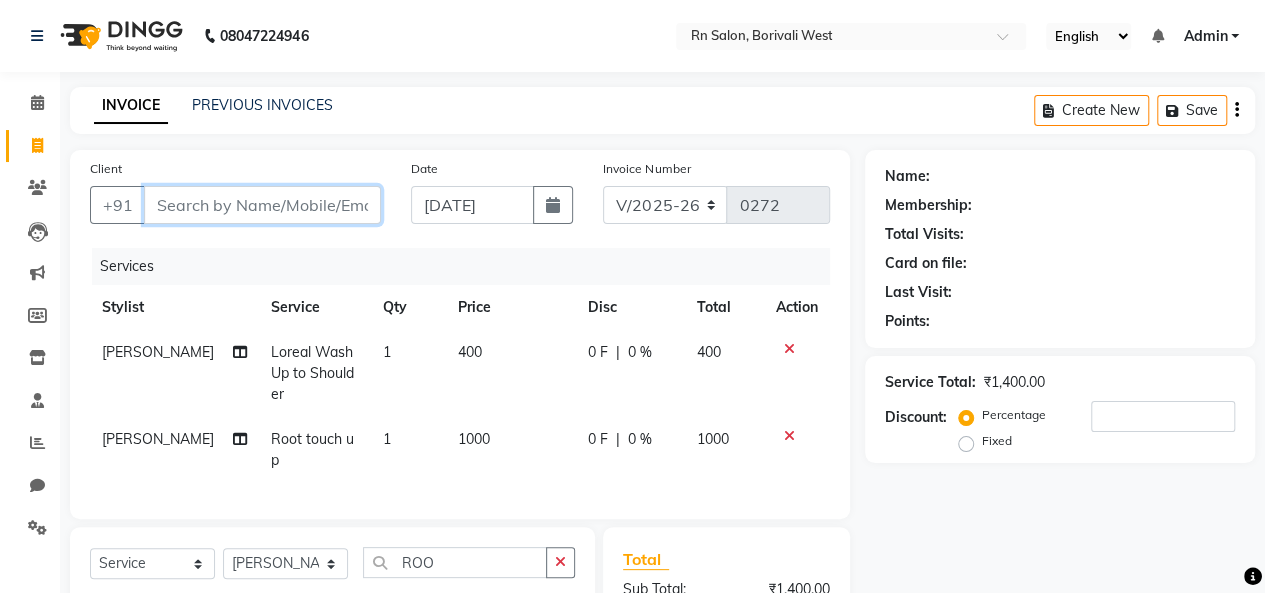 click on "Client" at bounding box center [262, 205] 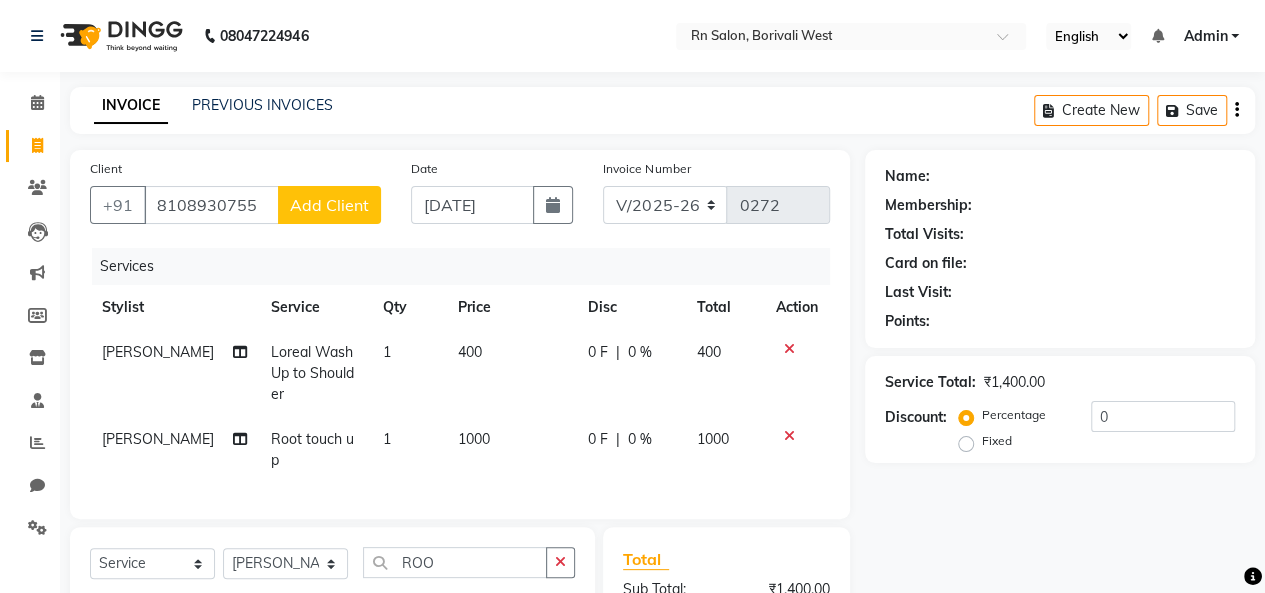 click on "Add Client" 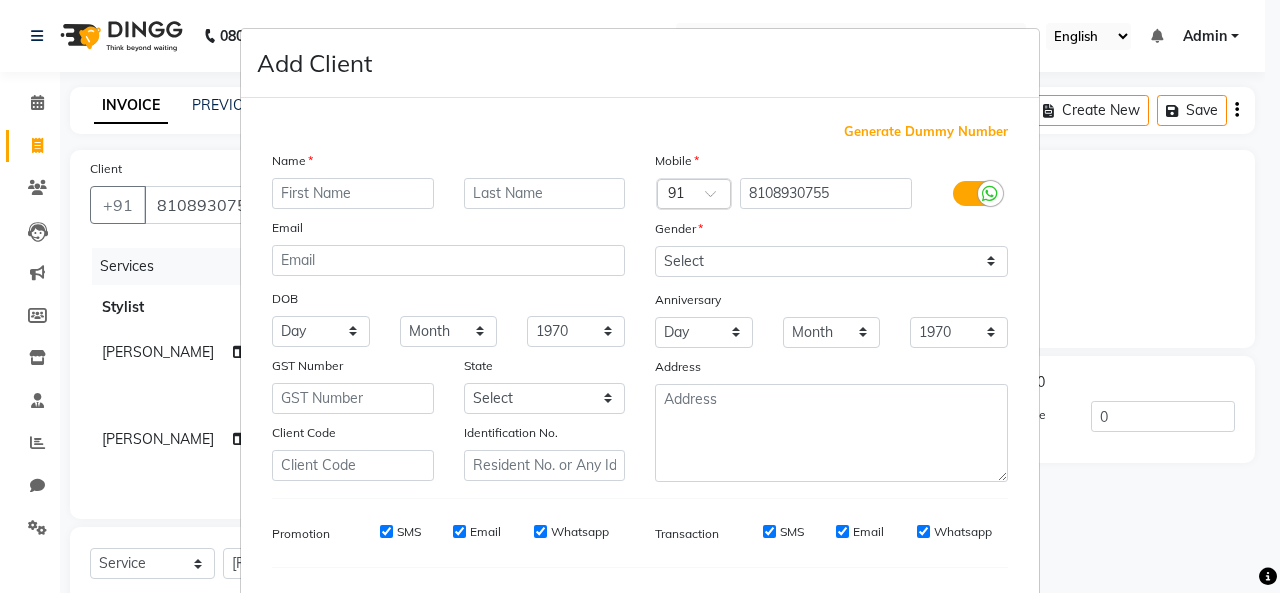 click at bounding box center [353, 193] 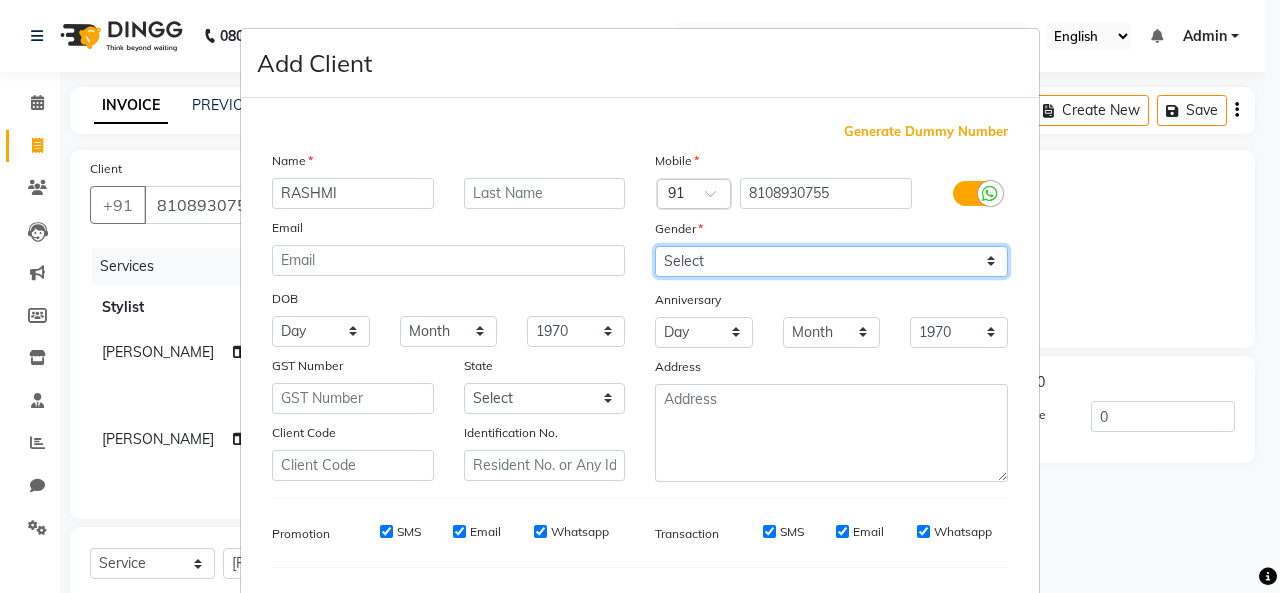 click on "Select Male Female Other Prefer Not To Say" at bounding box center (831, 261) 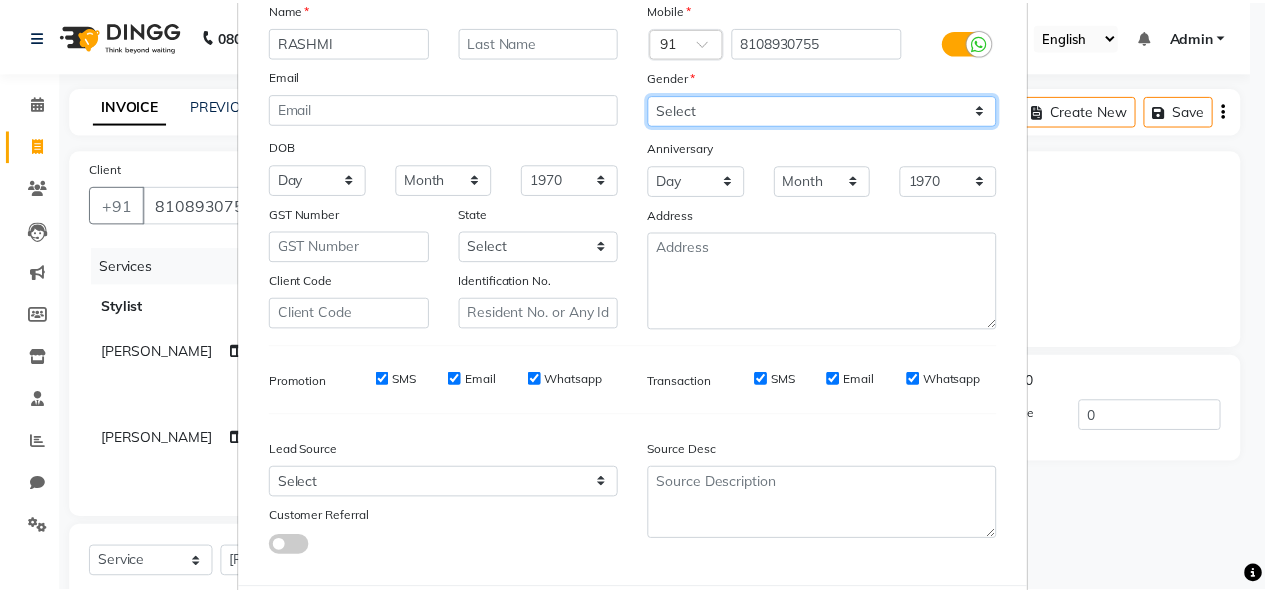 scroll, scrollTop: 252, scrollLeft: 0, axis: vertical 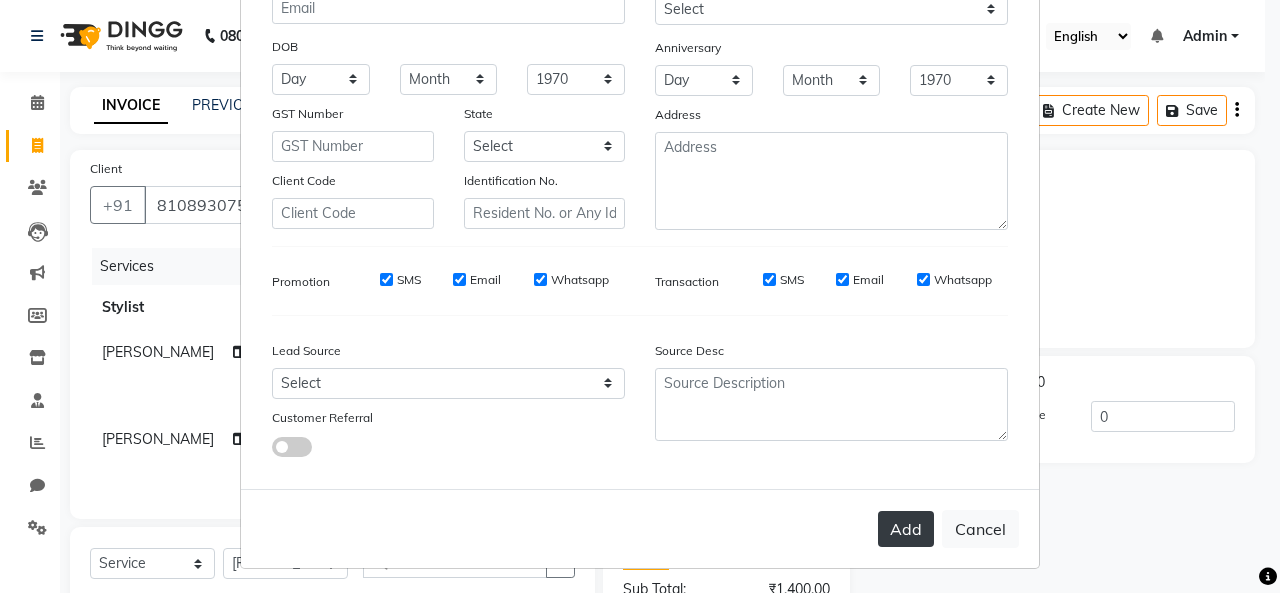 click on "Add" at bounding box center [906, 529] 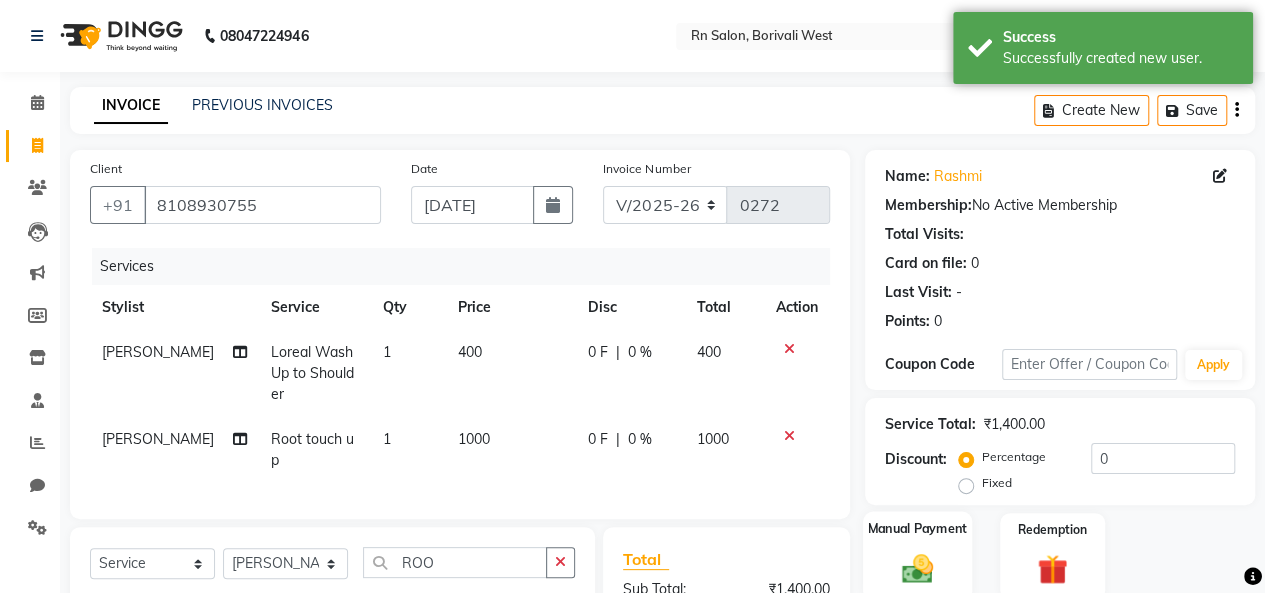 click on "Manual Payment" 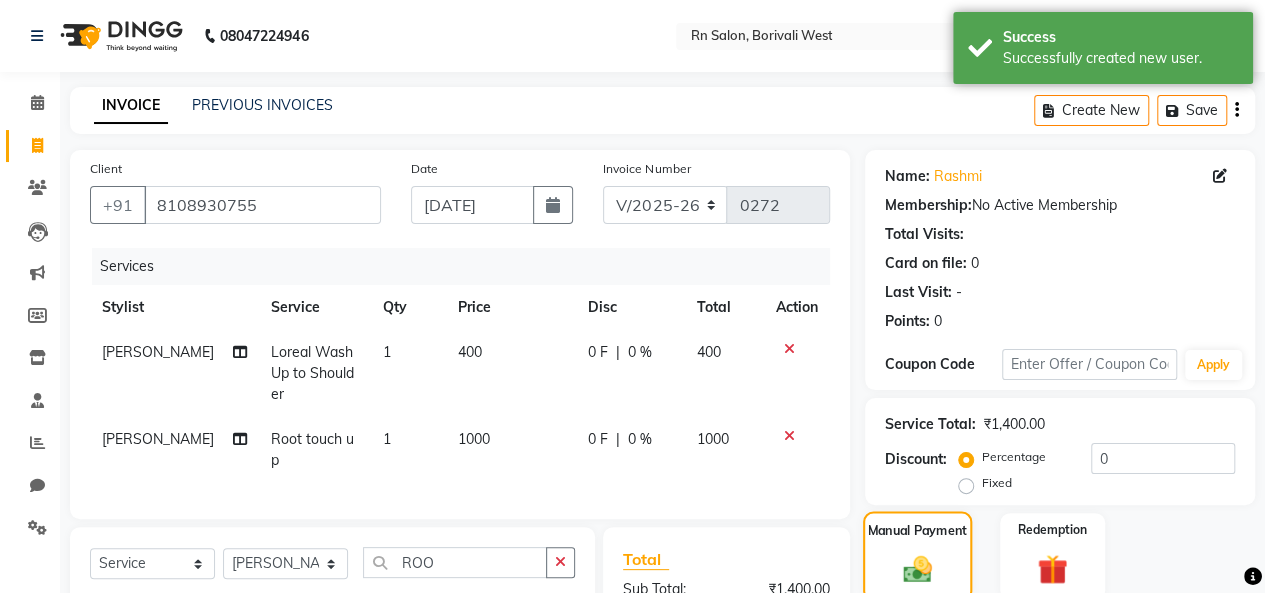 click on "Manual Payment" 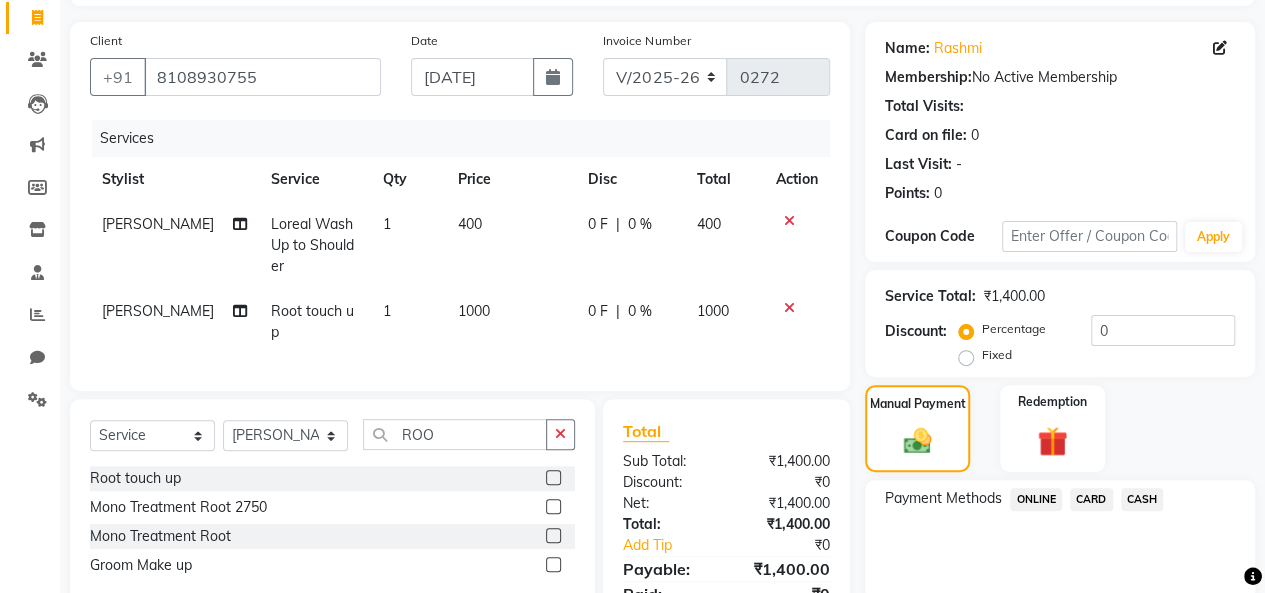 scroll, scrollTop: 208, scrollLeft: 0, axis: vertical 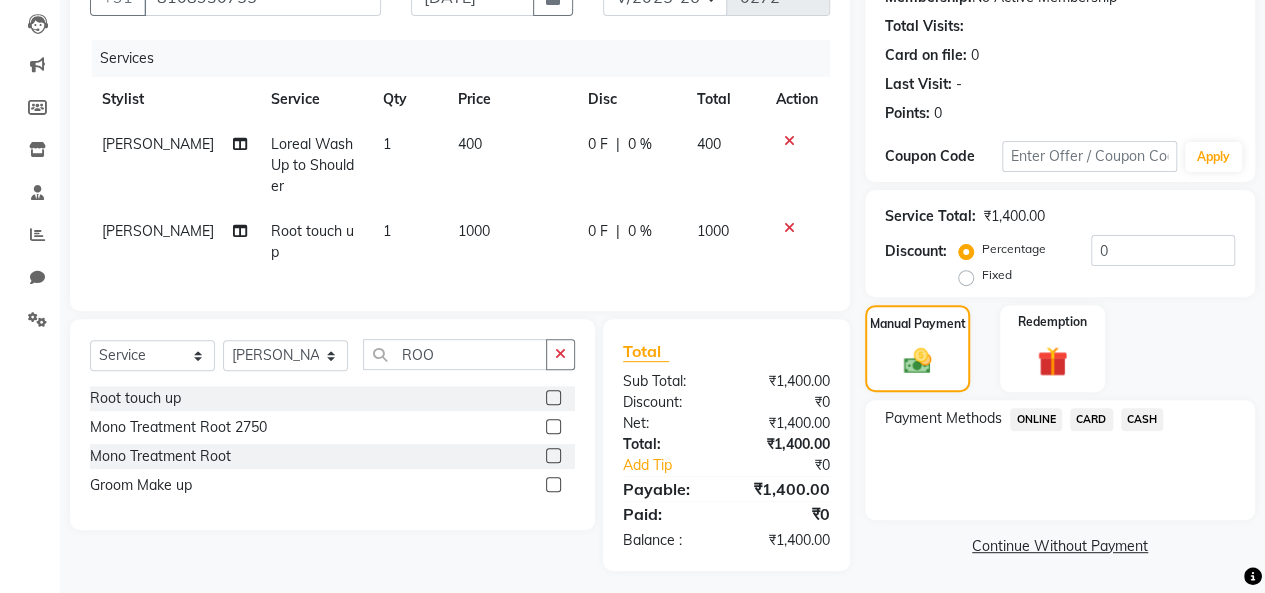 drag, startPoint x: 1144, startPoint y: 421, endPoint x: 1094, endPoint y: 417, distance: 50.159744 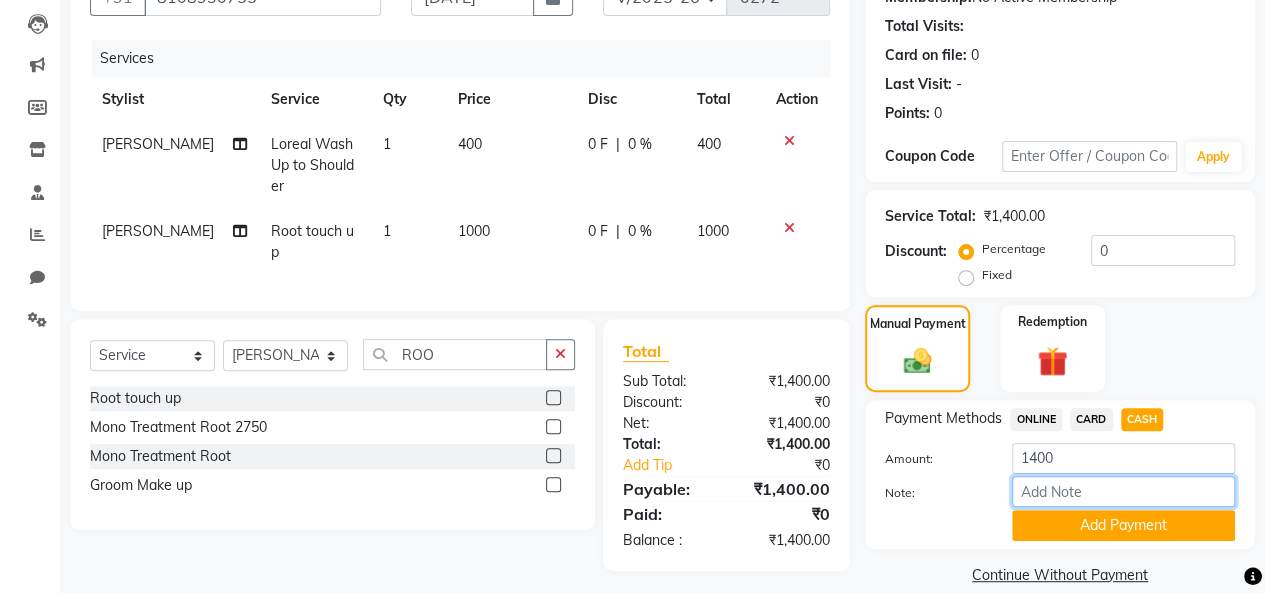 click on "Note:" at bounding box center (1123, 491) 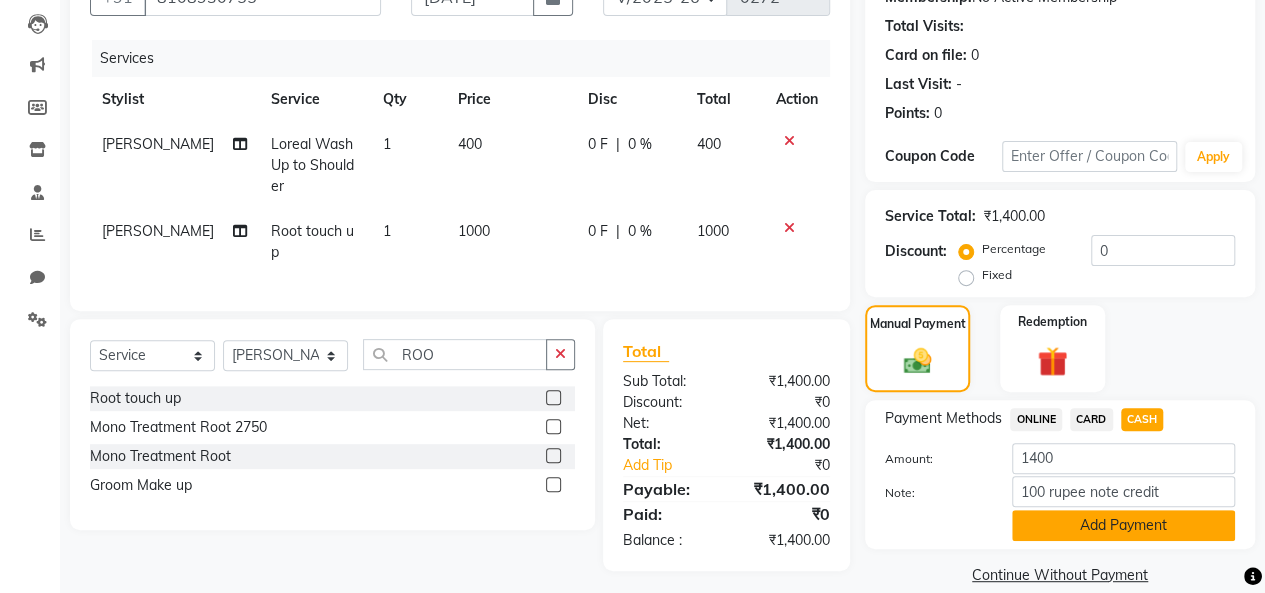 click on "Add Payment" 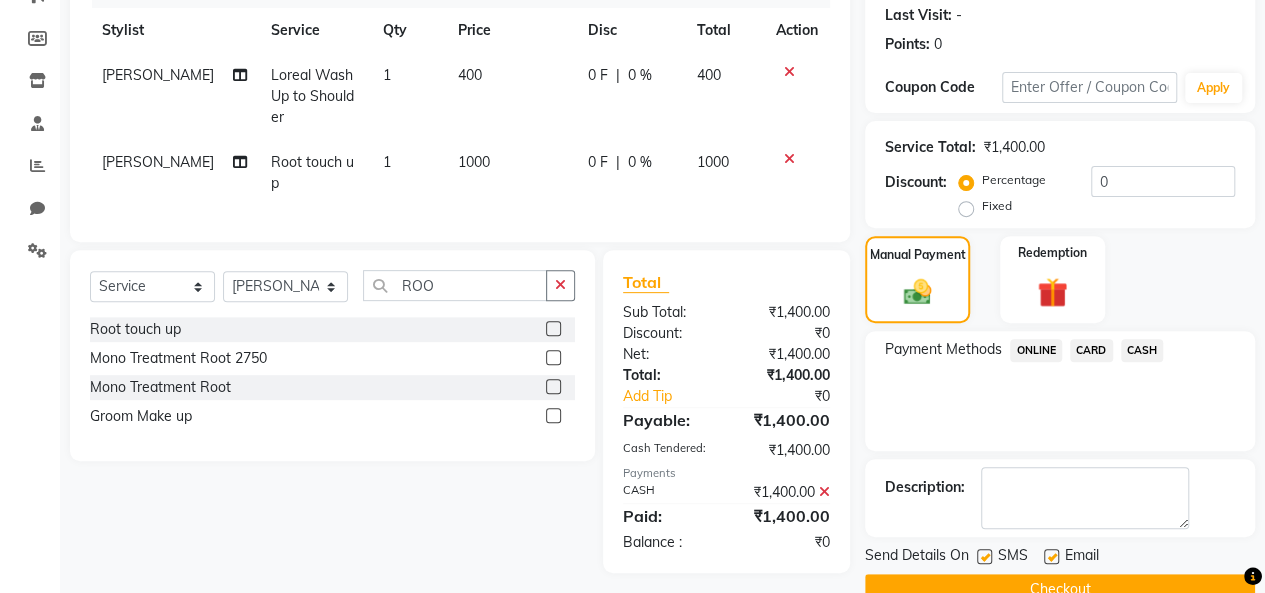 scroll, scrollTop: 316, scrollLeft: 0, axis: vertical 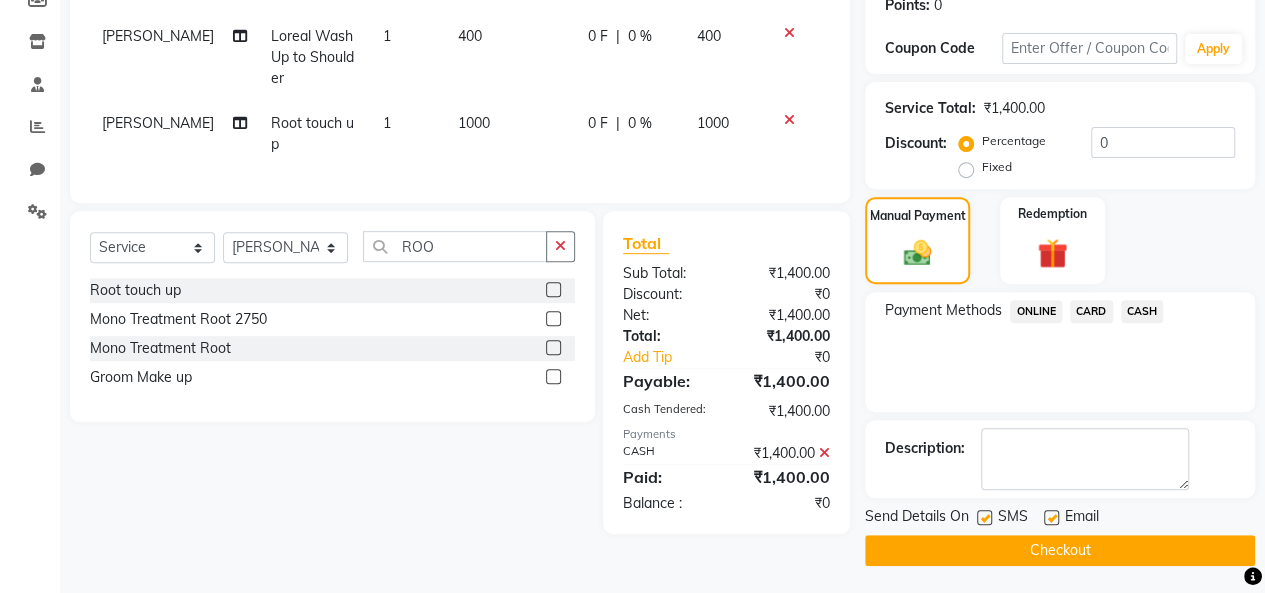 click on "Checkout" 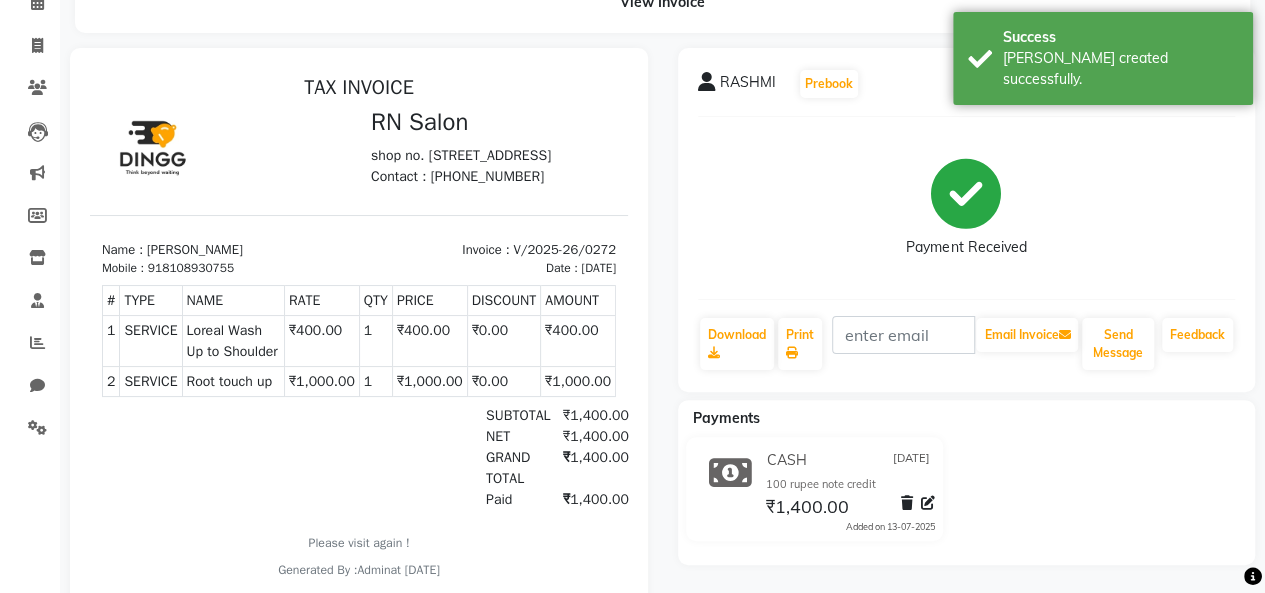 scroll, scrollTop: 0, scrollLeft: 0, axis: both 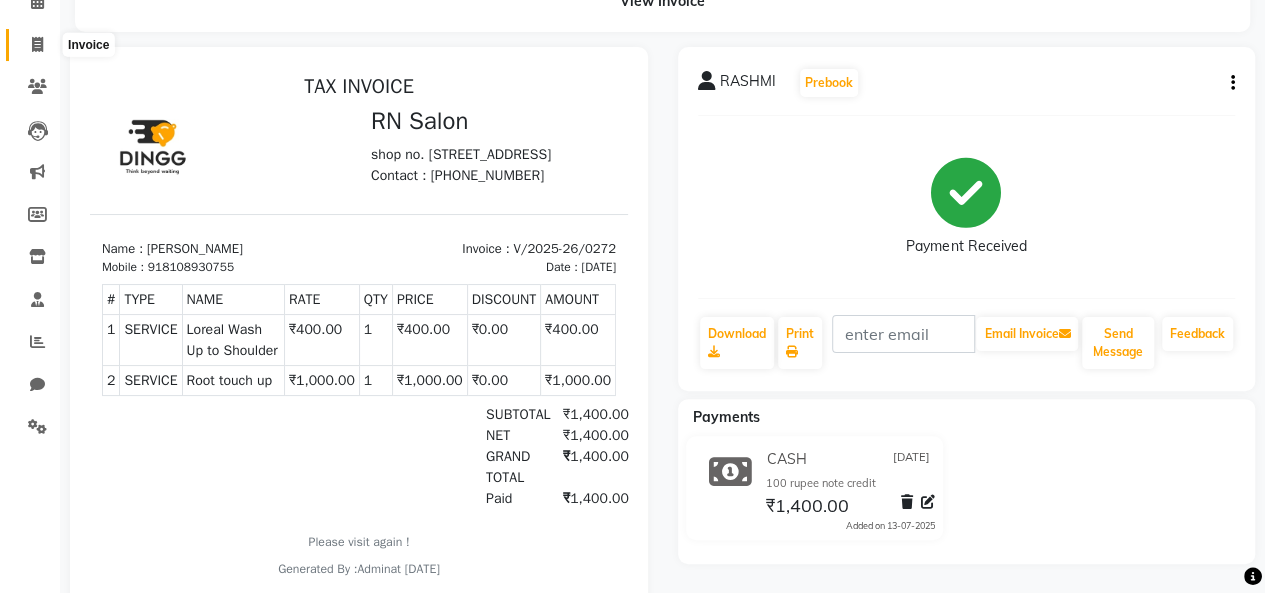 click 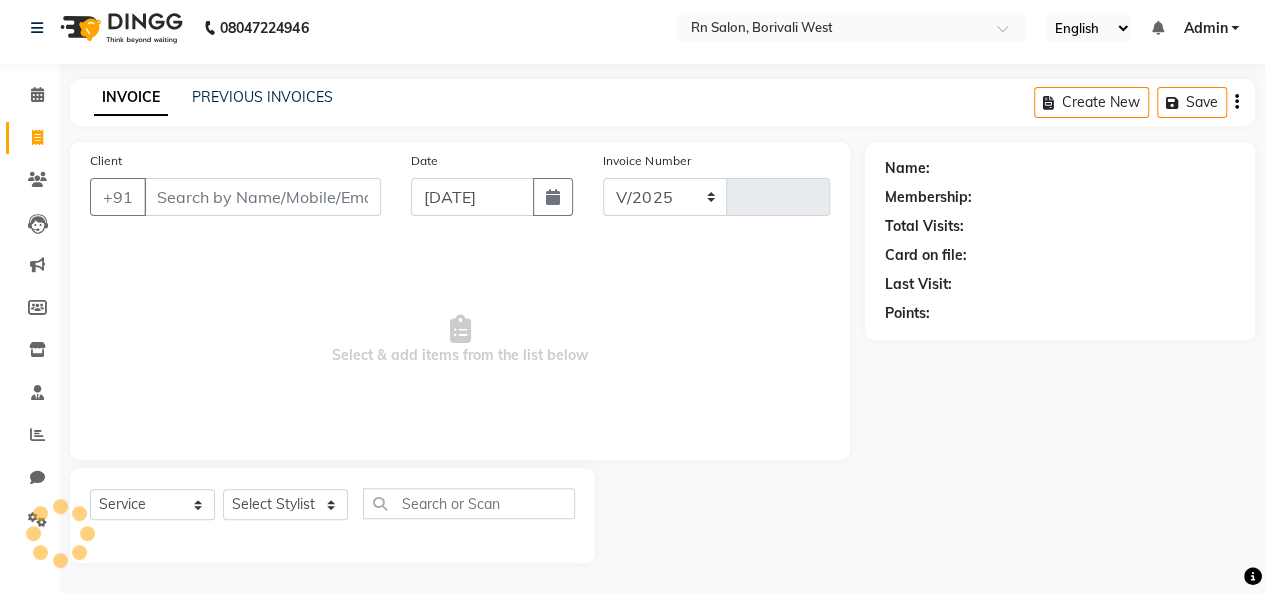 scroll, scrollTop: 7, scrollLeft: 0, axis: vertical 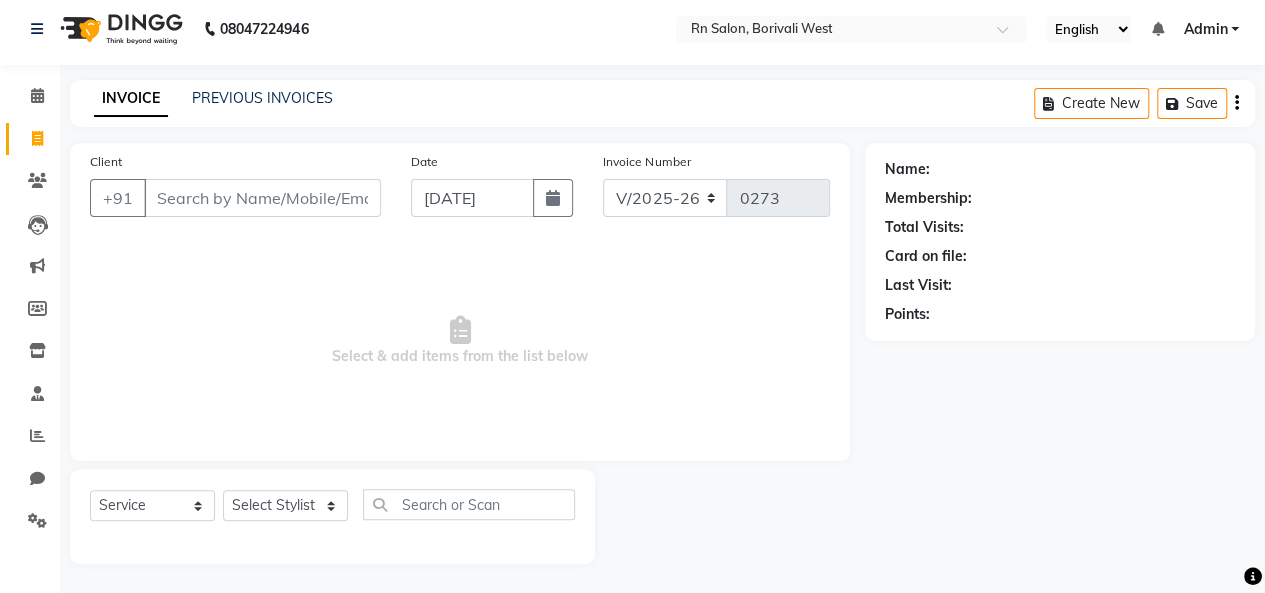 click on "Client" at bounding box center [262, 198] 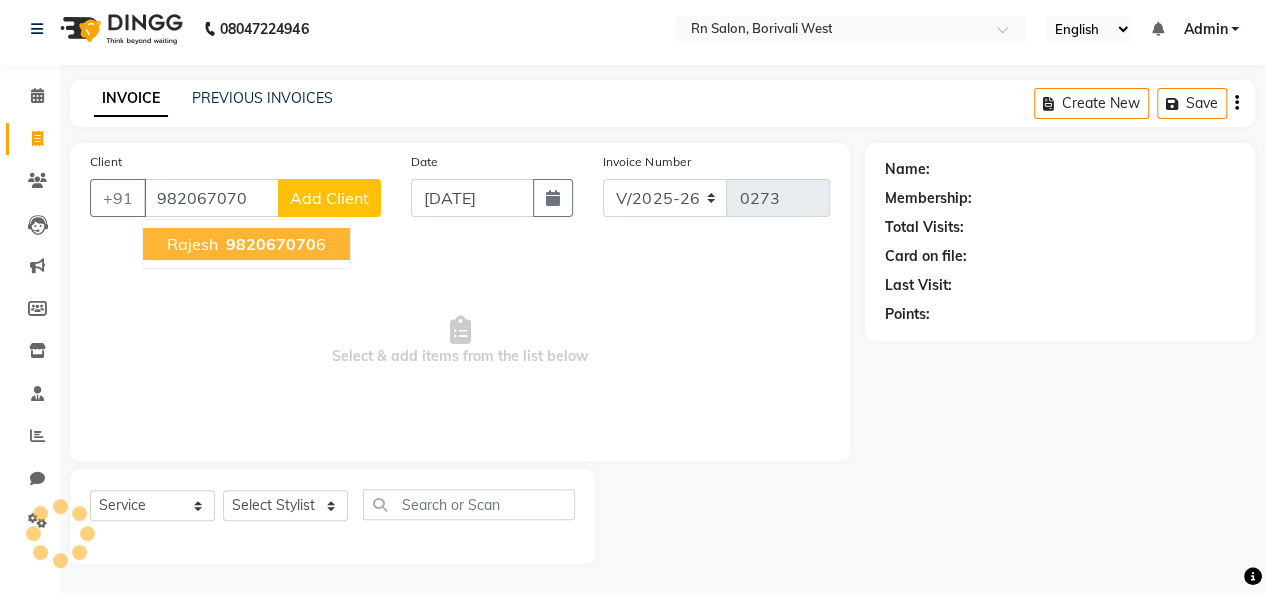 scroll, scrollTop: 7, scrollLeft: 0, axis: vertical 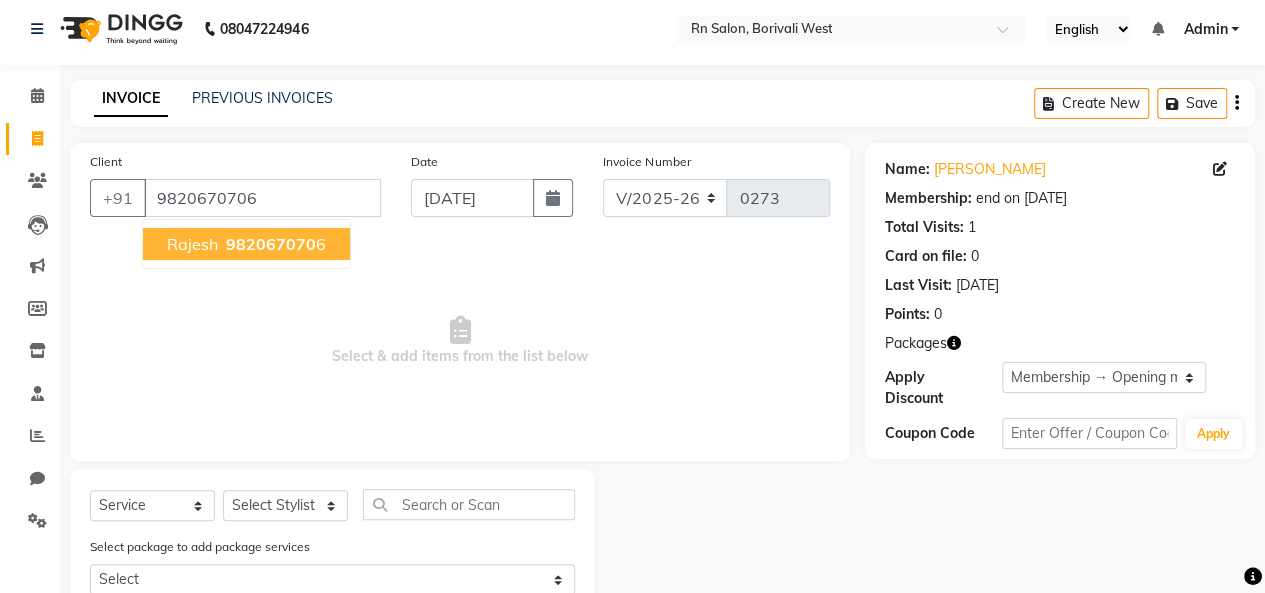 click on "982067070" at bounding box center [271, 244] 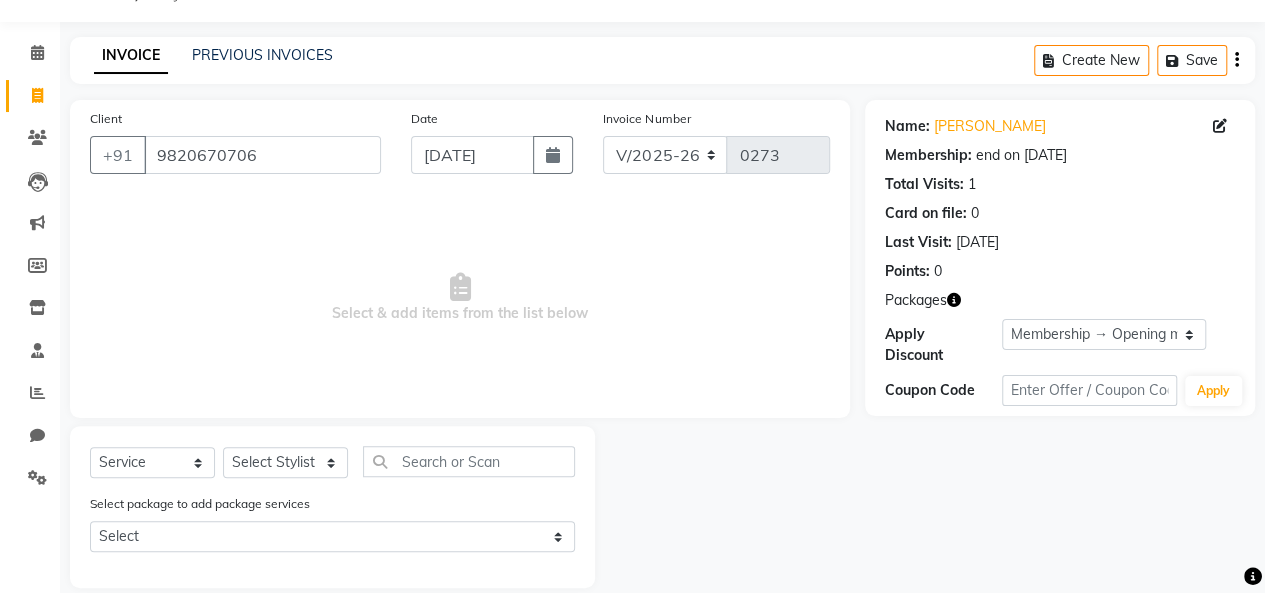 scroll, scrollTop: 74, scrollLeft: 0, axis: vertical 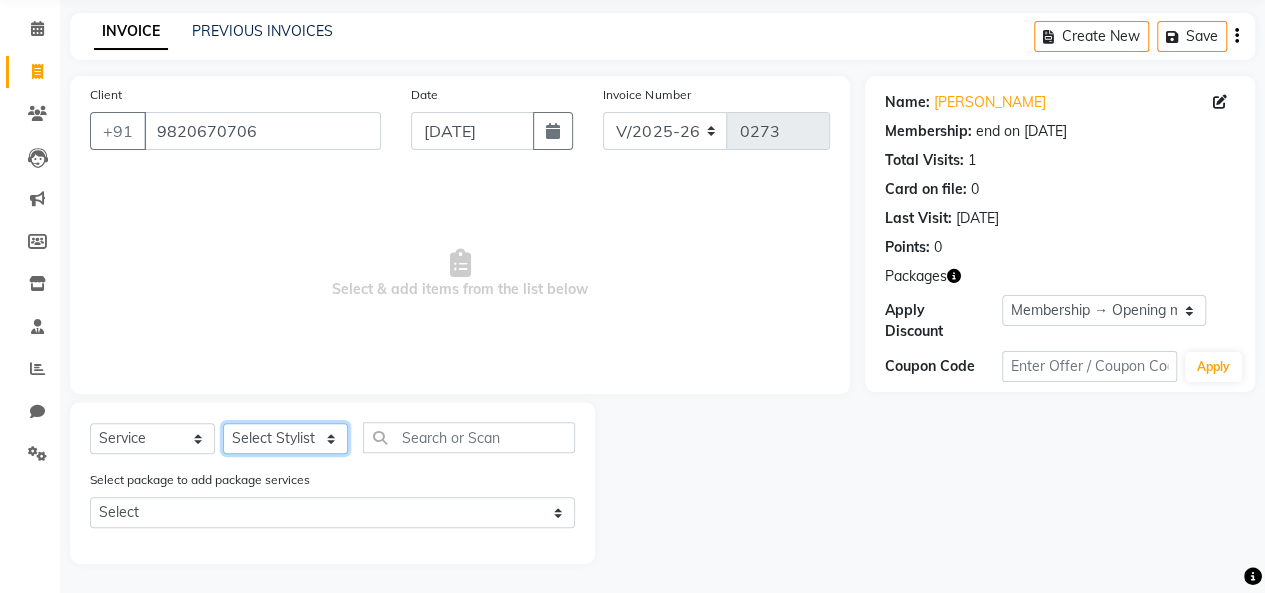 click on "Select Stylist [PERSON_NAME] [PERSON_NAME] parking [PERSON_NAME] master Luv kush tripathi [PERSON_NAME] [PERSON_NAME] [PERSON_NAME] [PERSON_NAME] [PERSON_NAME] Mali [PERSON_NAME]" 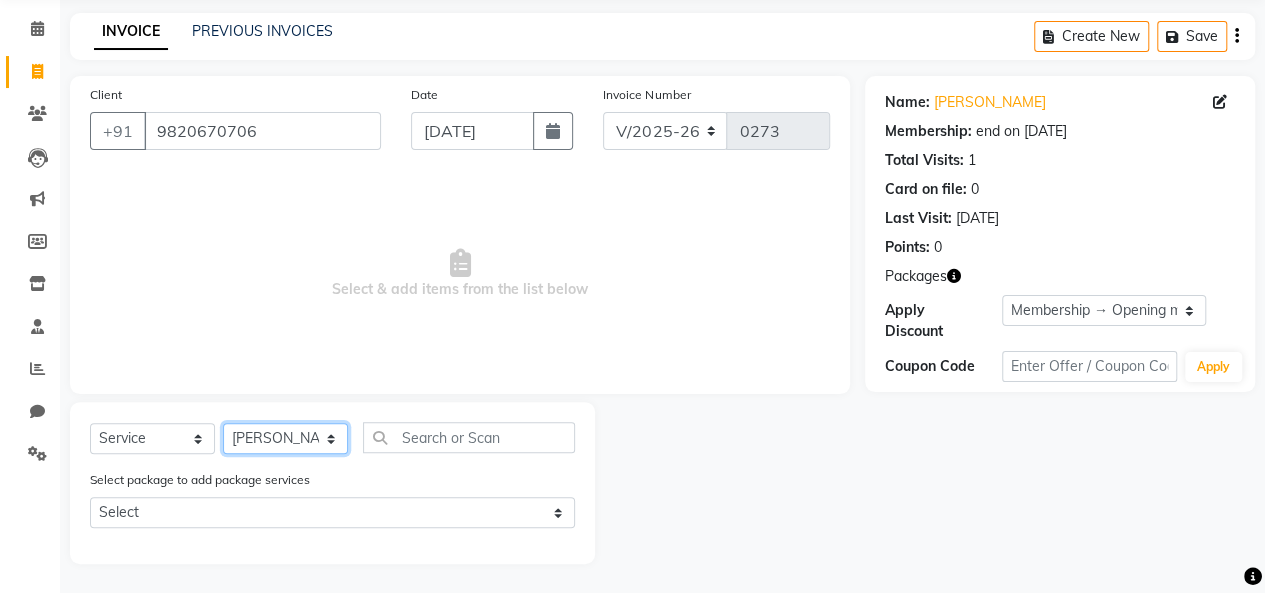 click on "Select Stylist [PERSON_NAME] [PERSON_NAME] parking [PERSON_NAME] master Luv kush tripathi [PERSON_NAME] [PERSON_NAME] [PERSON_NAME] [PERSON_NAME] [PERSON_NAME] Mali [PERSON_NAME]" 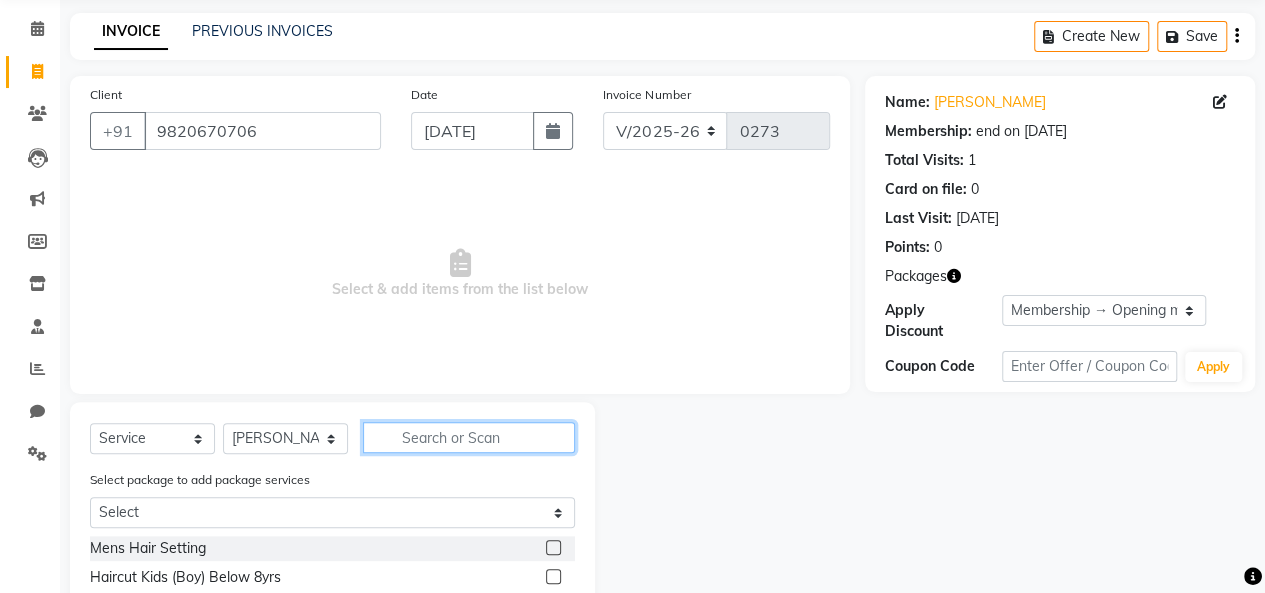 click 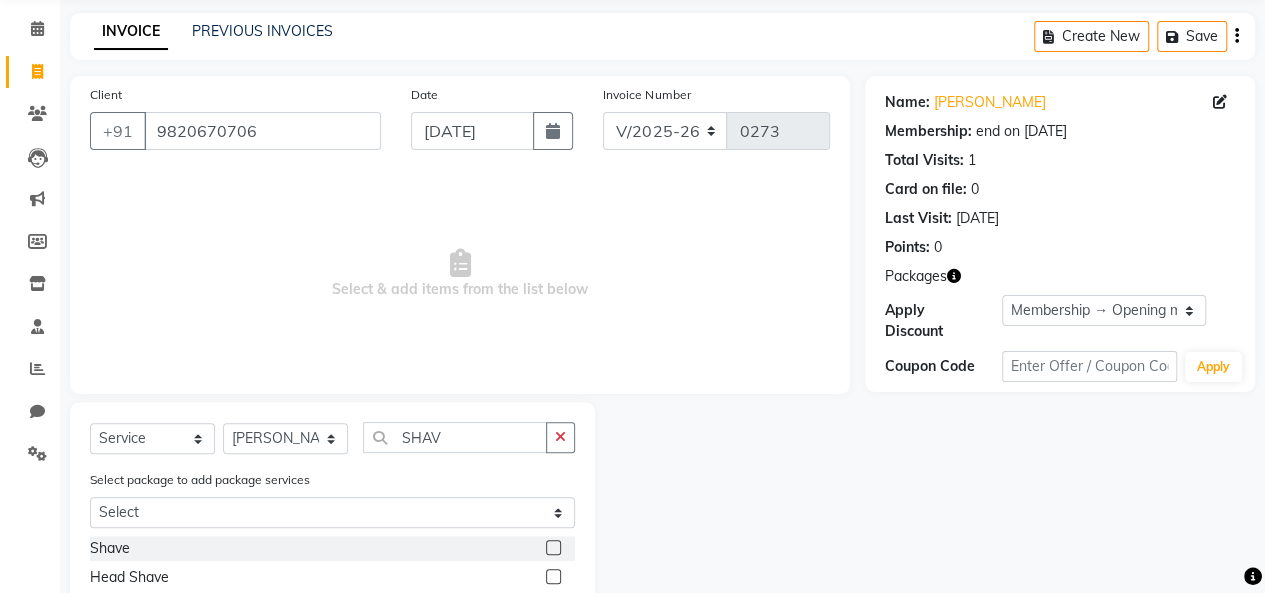click 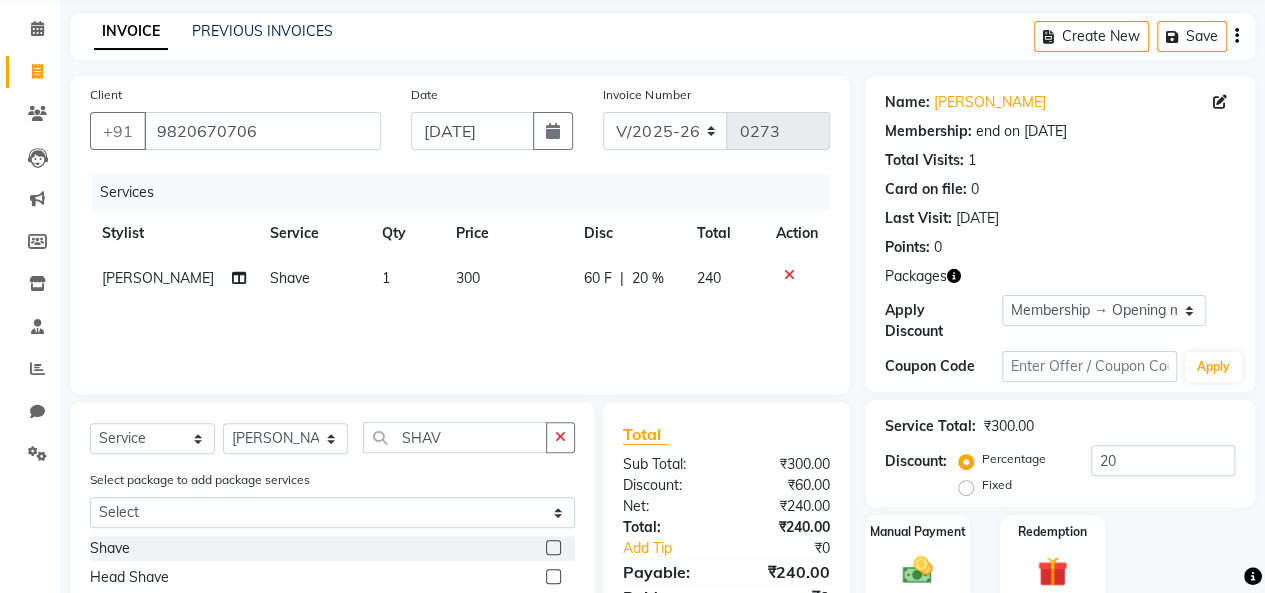 click on "Services Stylist Service Qty Price Disc Total Action Ravi sharma Shave 1 300 60 F | 20 % 240" 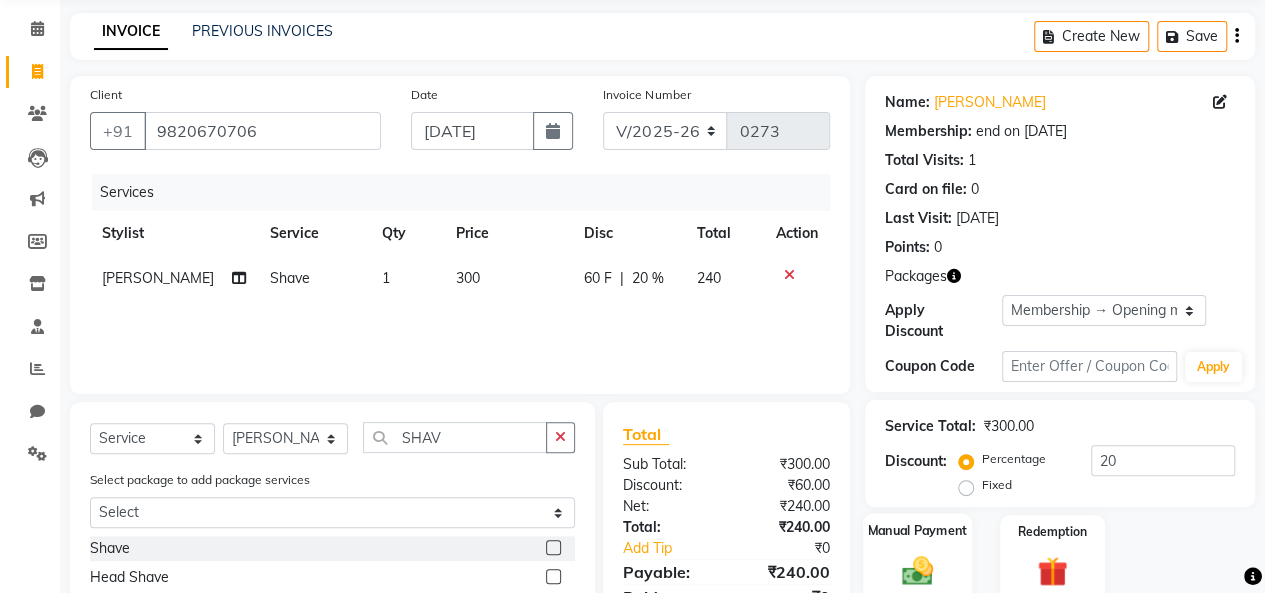 click on "Manual Payment" 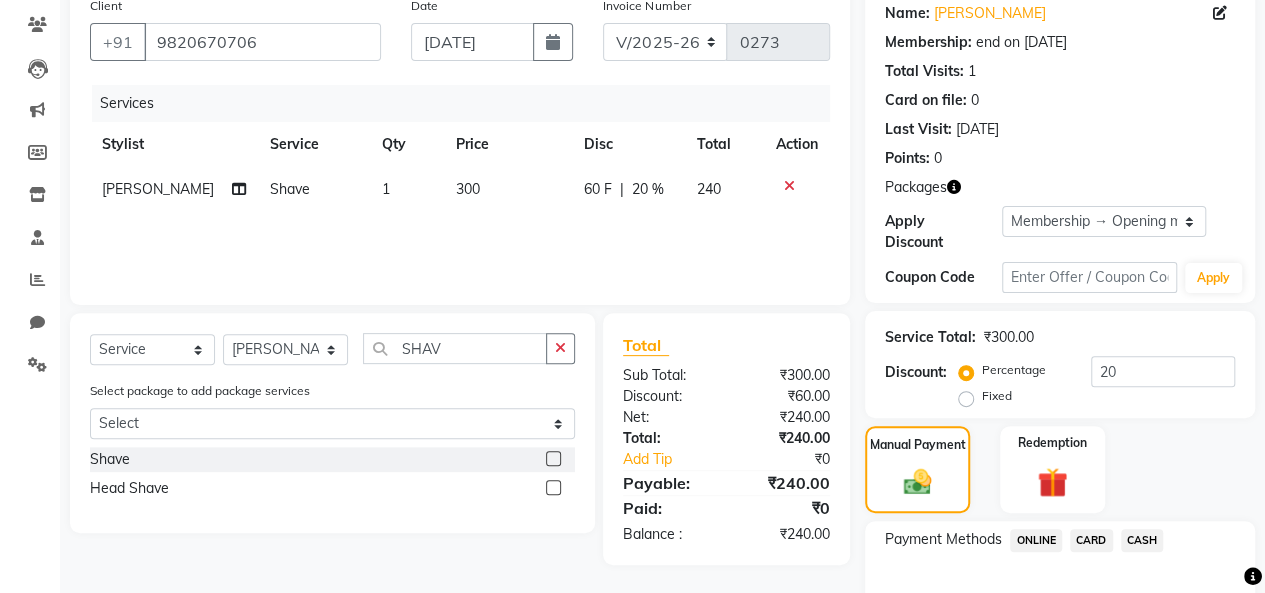 scroll, scrollTop: 274, scrollLeft: 0, axis: vertical 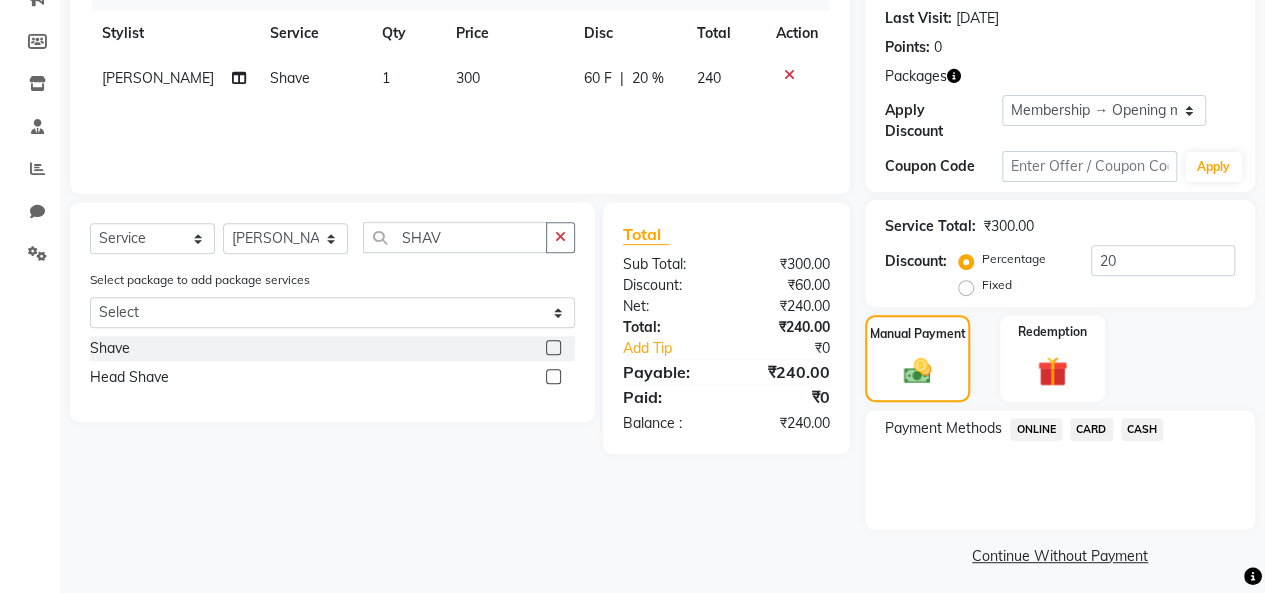 click on "ONLINE" 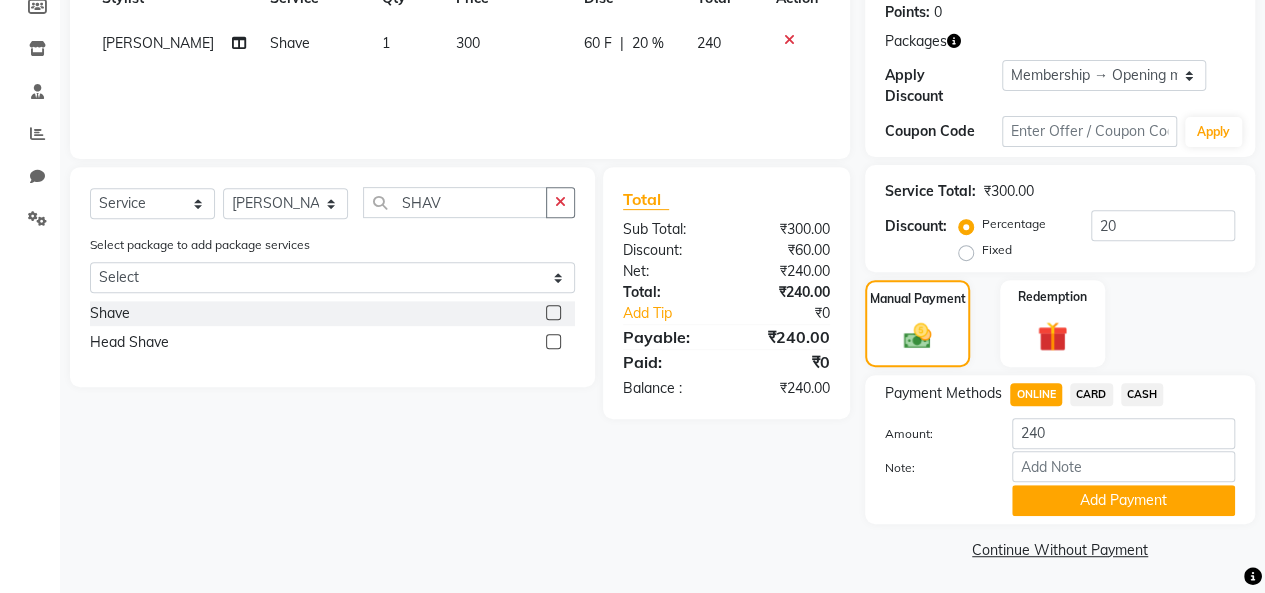 scroll, scrollTop: 310, scrollLeft: 0, axis: vertical 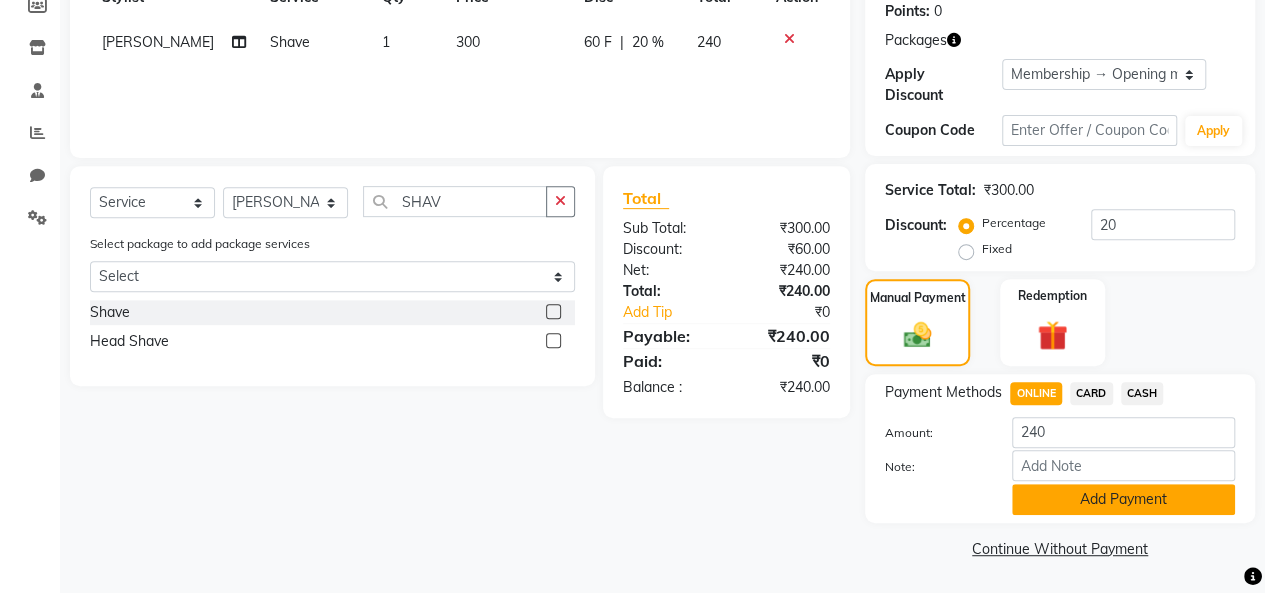 click on "Add Payment" 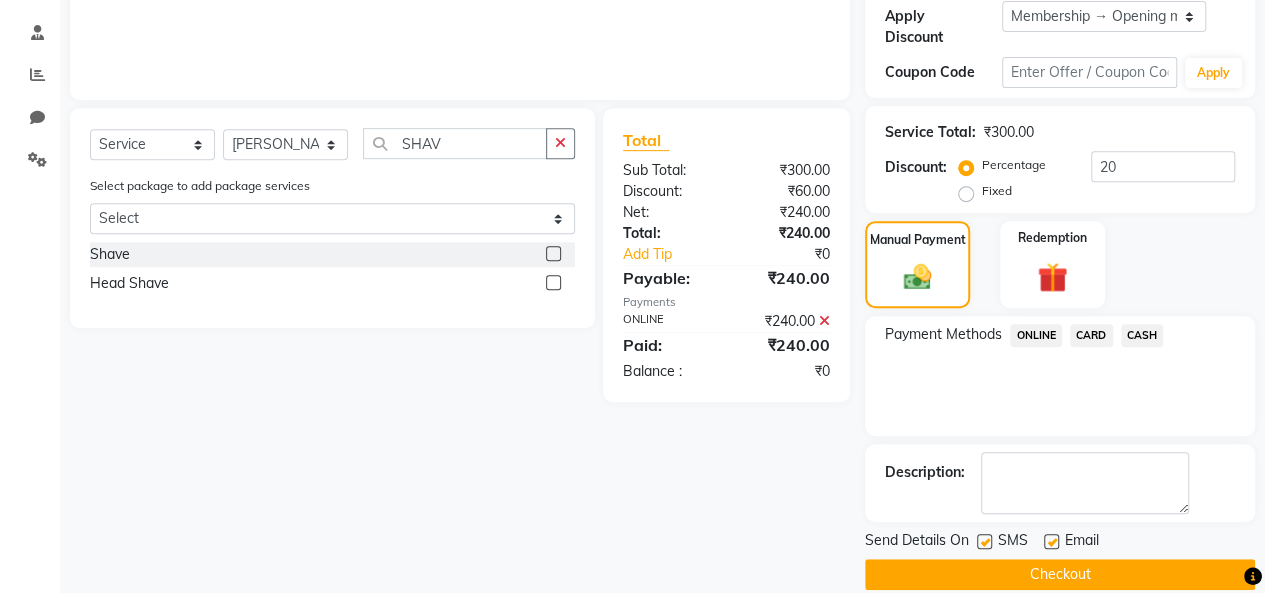 scroll, scrollTop: 392, scrollLeft: 0, axis: vertical 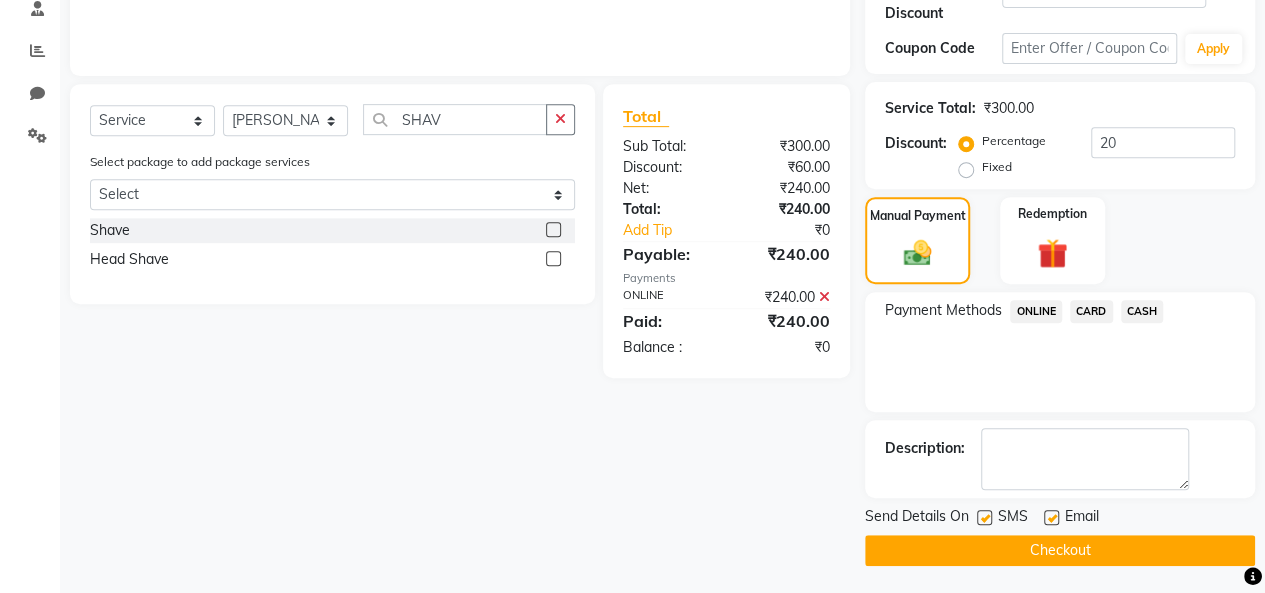 click on "Checkout" 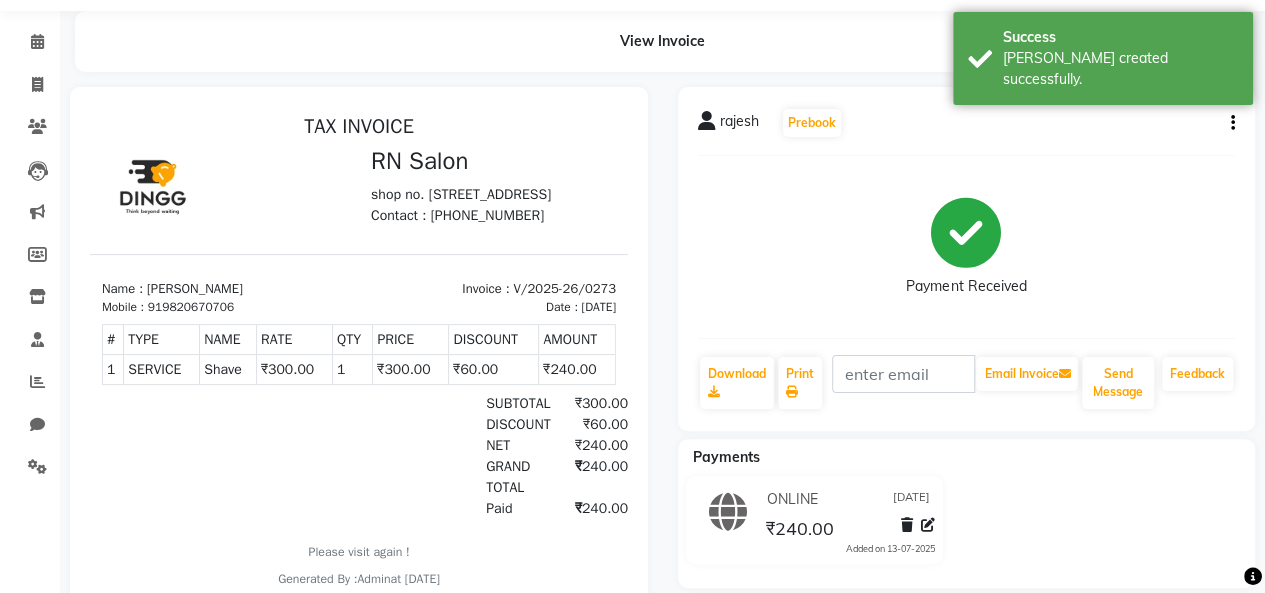 scroll, scrollTop: 0, scrollLeft: 0, axis: both 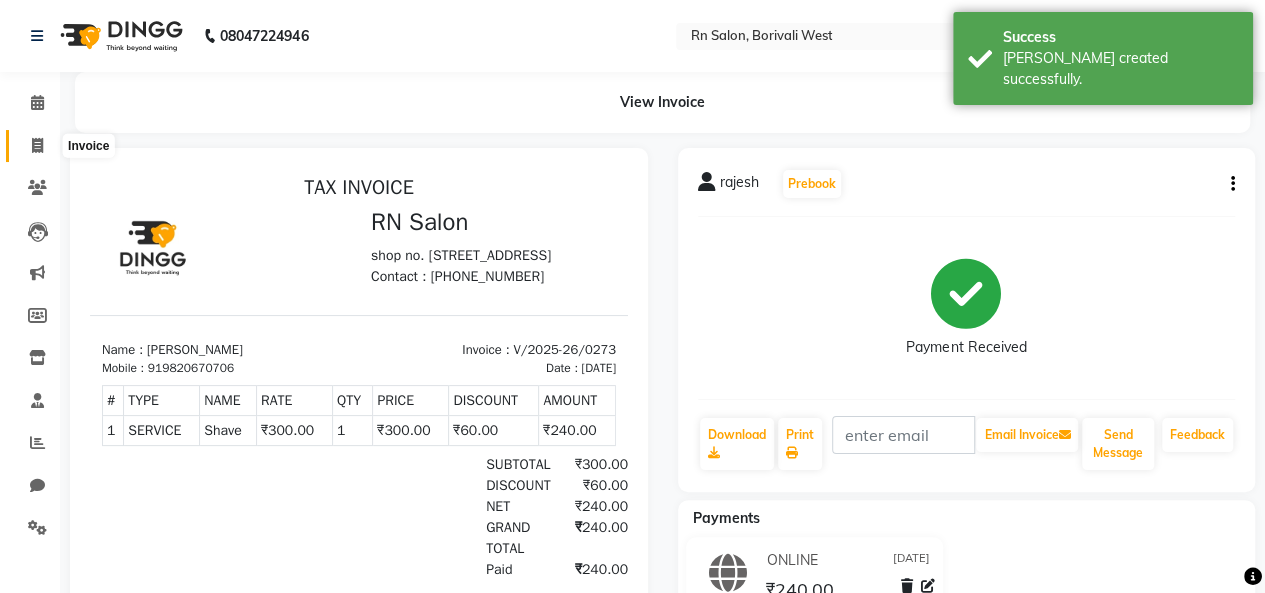 click 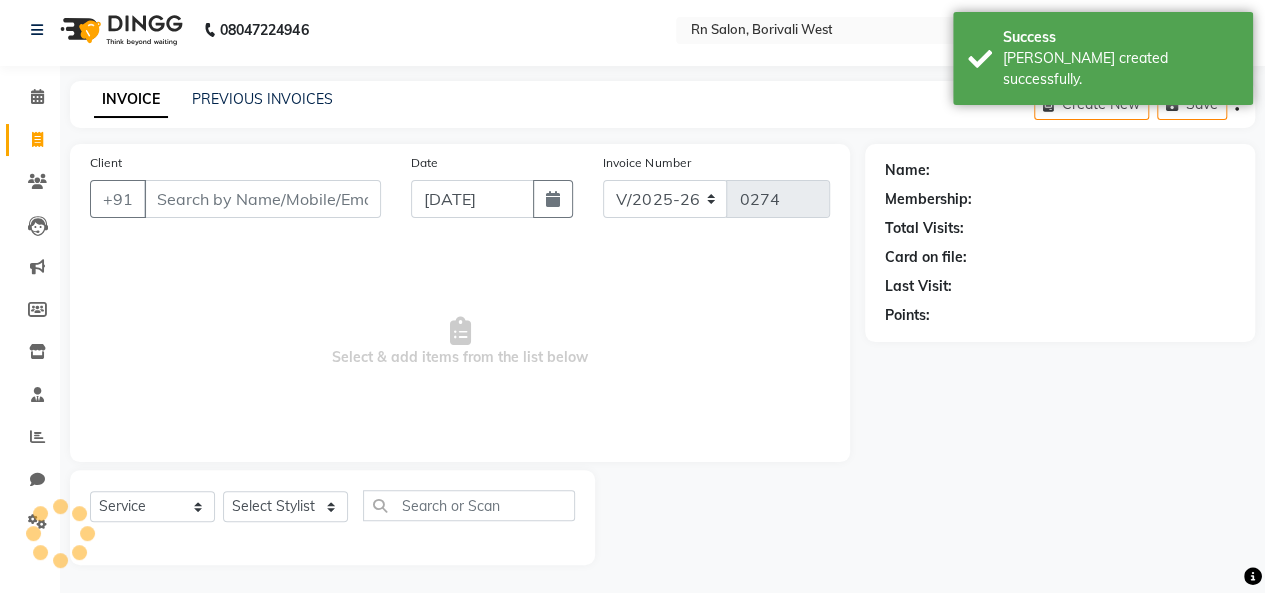 scroll, scrollTop: 7, scrollLeft: 0, axis: vertical 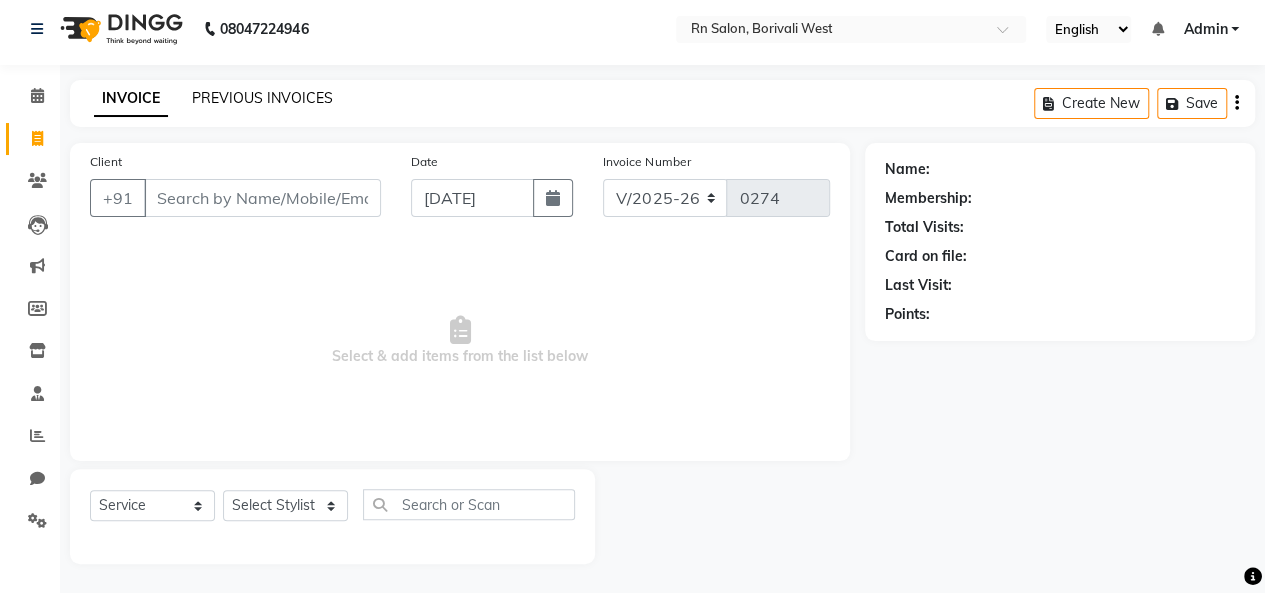 click on "PREVIOUS INVOICES" 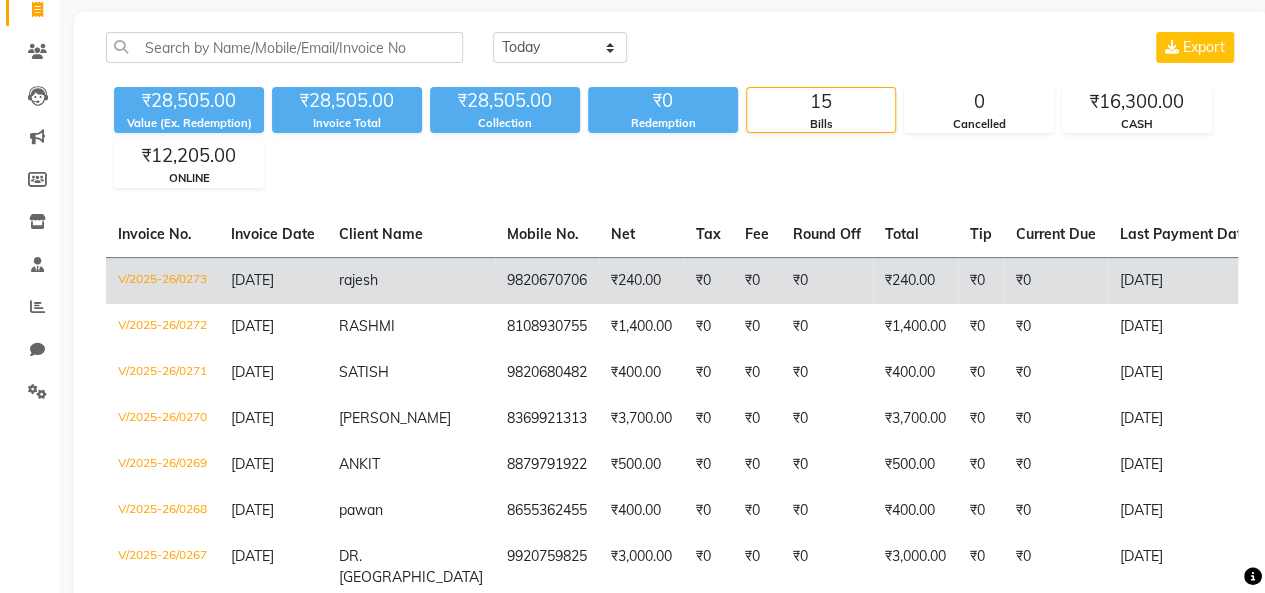 scroll, scrollTop: 200, scrollLeft: 0, axis: vertical 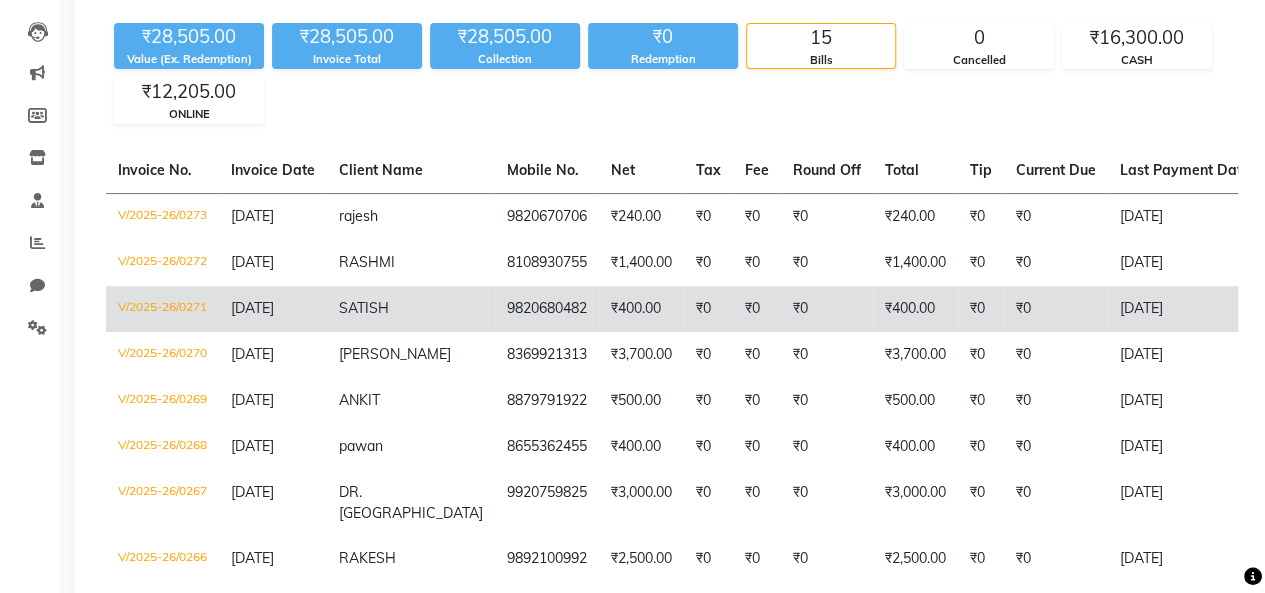 click on "9820680482" 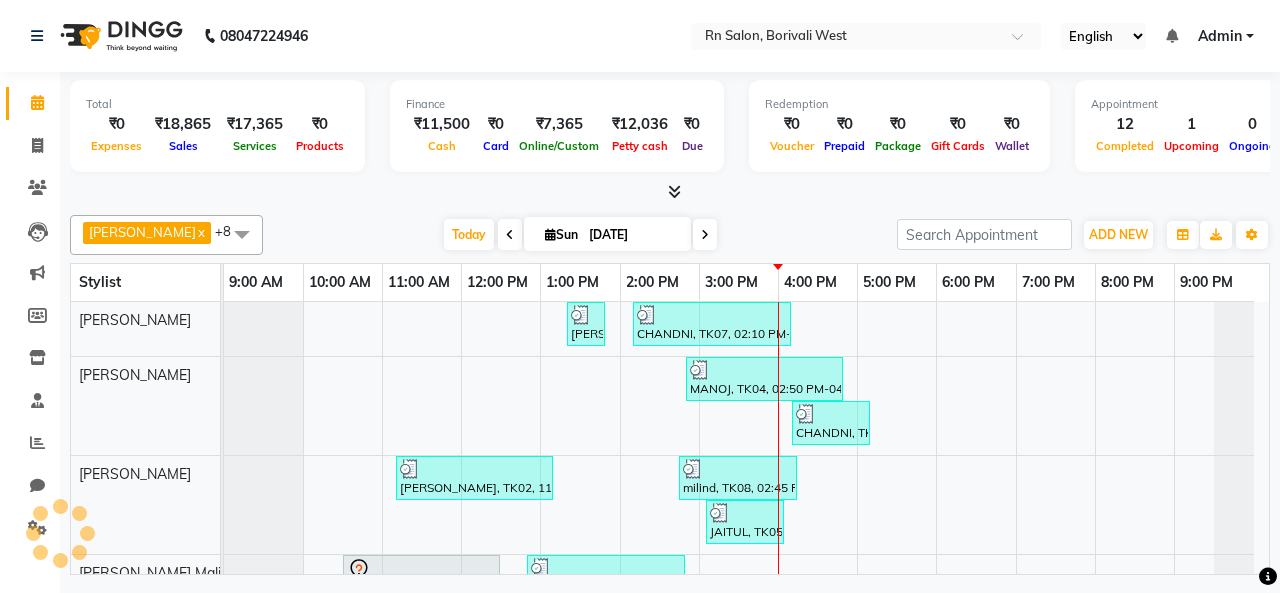 scroll, scrollTop: 0, scrollLeft: 0, axis: both 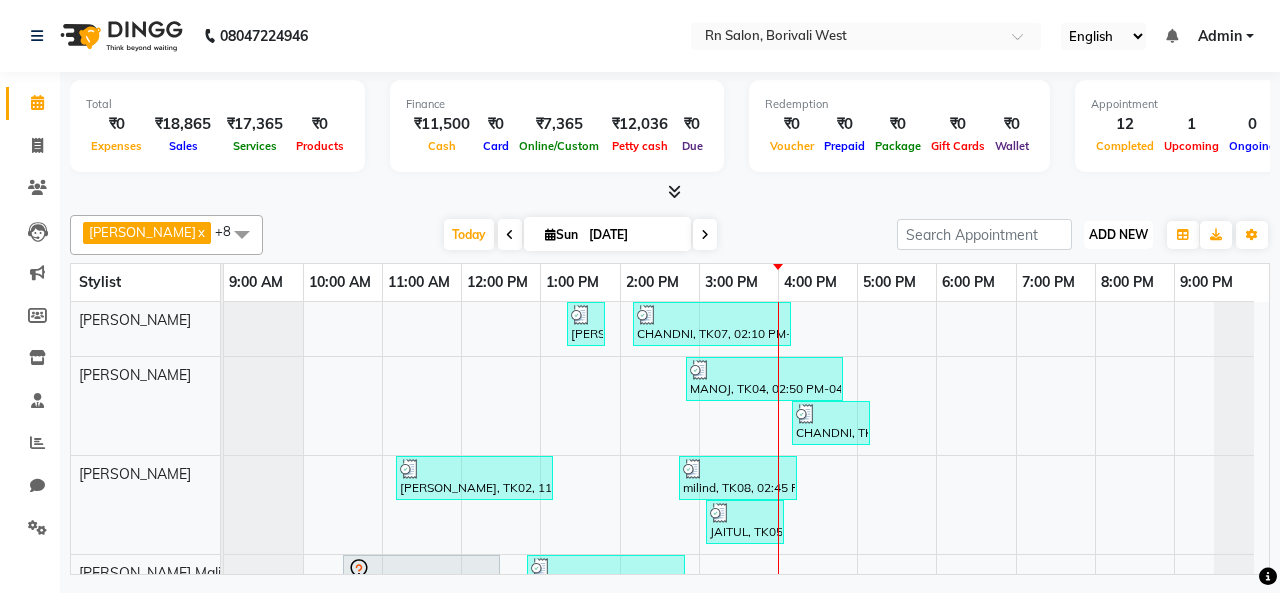 click on "ADD NEW" at bounding box center (1118, 234) 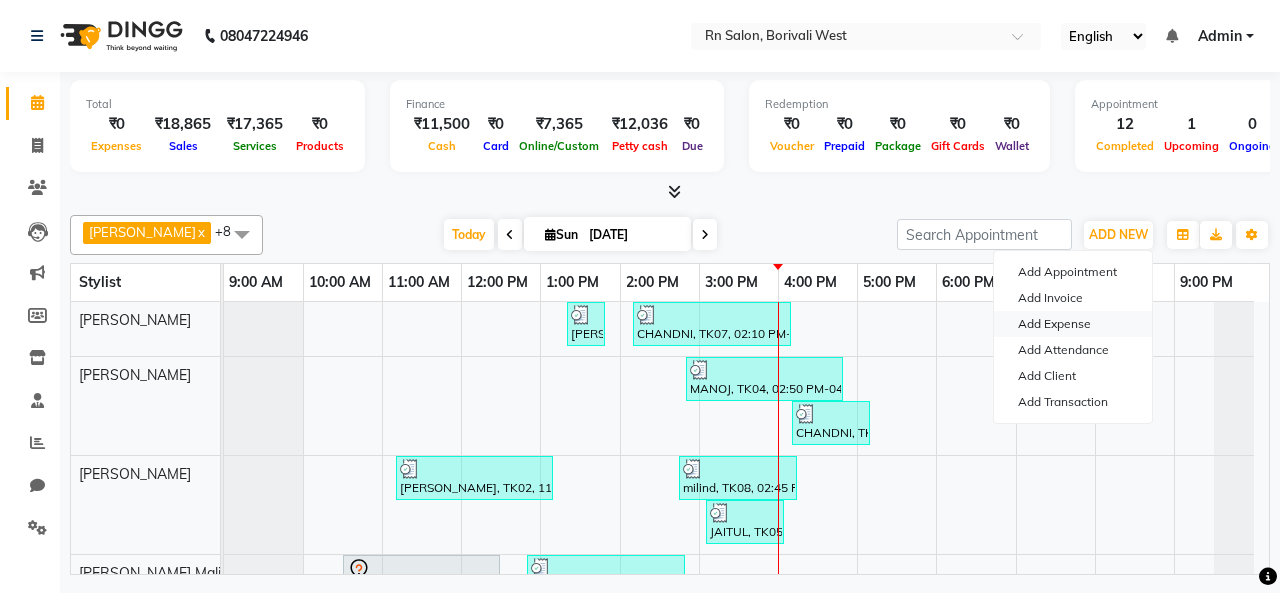 click on "Add Expense" at bounding box center (1073, 324) 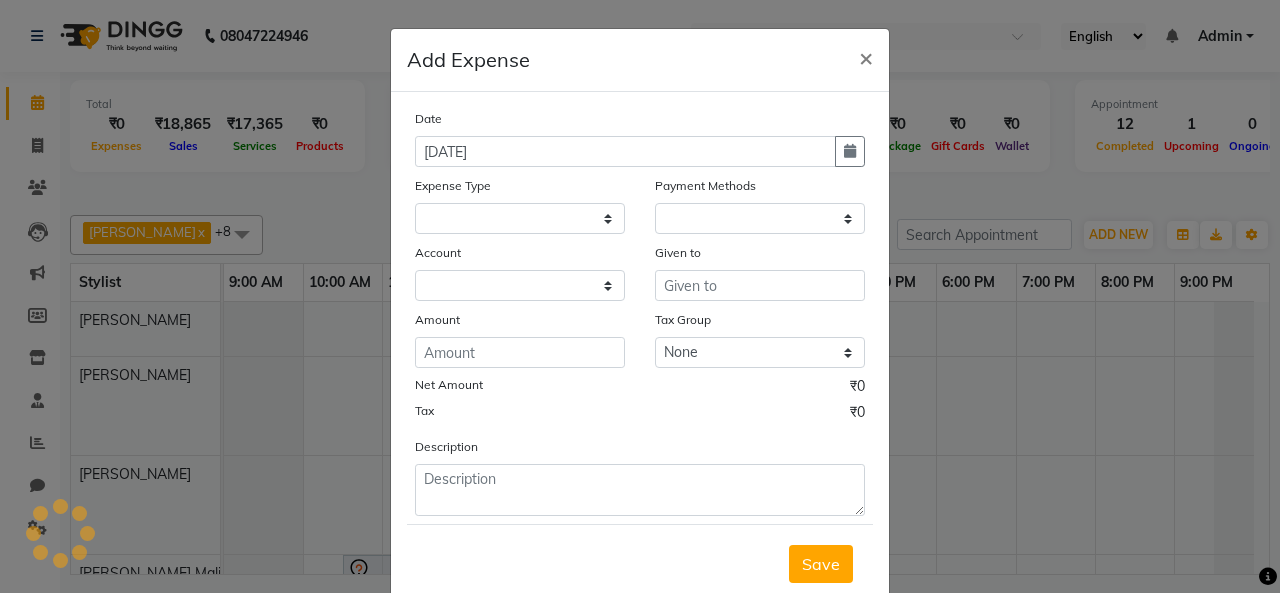select on "1" 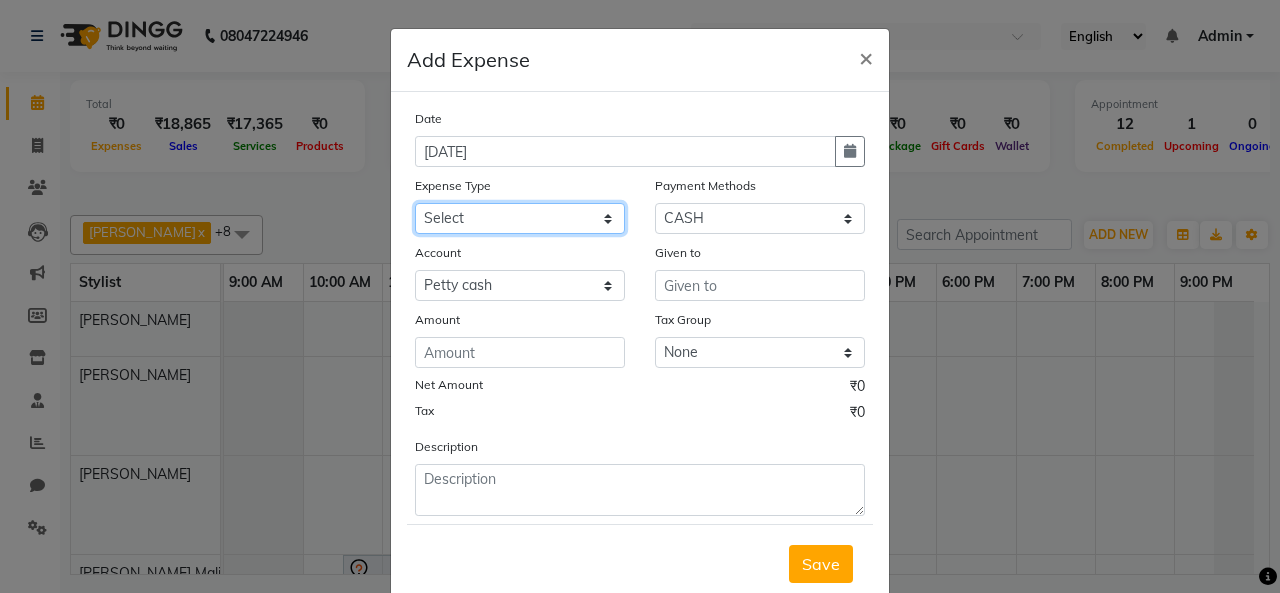 click on "Select Advance Salary Bank charges Car maintenance  Cash transfer to bank Cash transfer to hub Client Snacks Clinical charges Equipment Fuel Govt fee Incentive Insurance International purchase Loan Repayment Maintenance Marketing Miscellaneous MRA Other Pantry Product Rent Salary Staff Snacks Tax Tea & Refreshment Utilities" 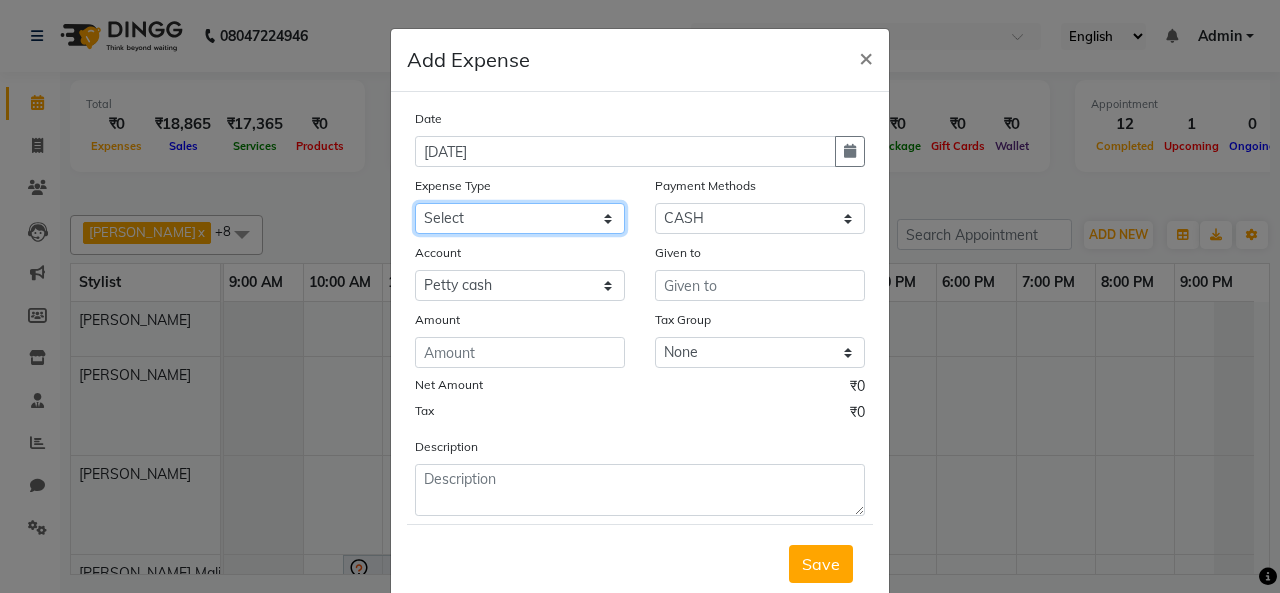select on "17" 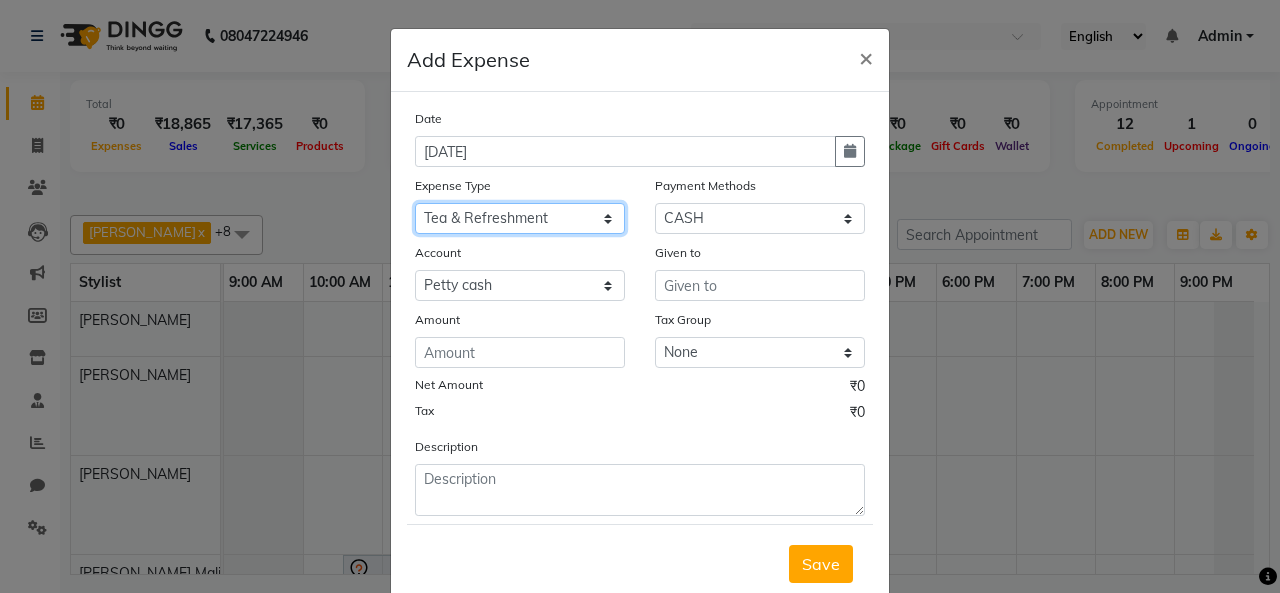 click on "Select Advance Salary Bank charges Car maintenance  Cash transfer to bank Cash transfer to hub Client Snacks Clinical charges Equipment Fuel Govt fee Incentive Insurance International purchase Loan Repayment Maintenance Marketing Miscellaneous MRA Other Pantry Product Rent Salary Staff Snacks Tax Tea & Refreshment Utilities" 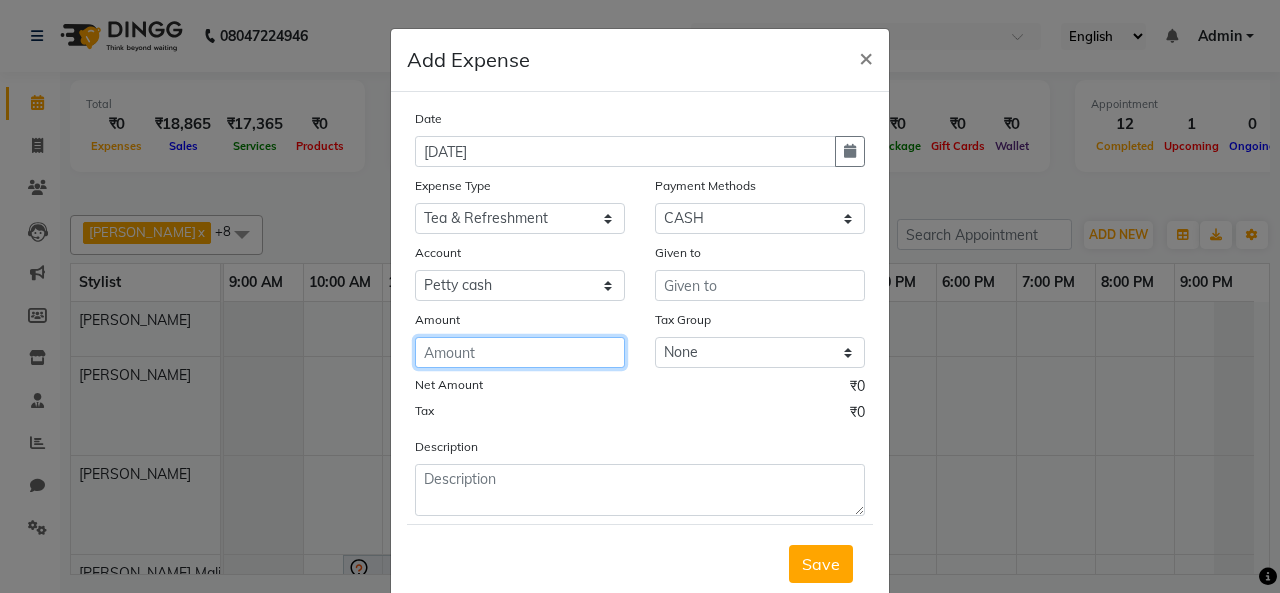 click 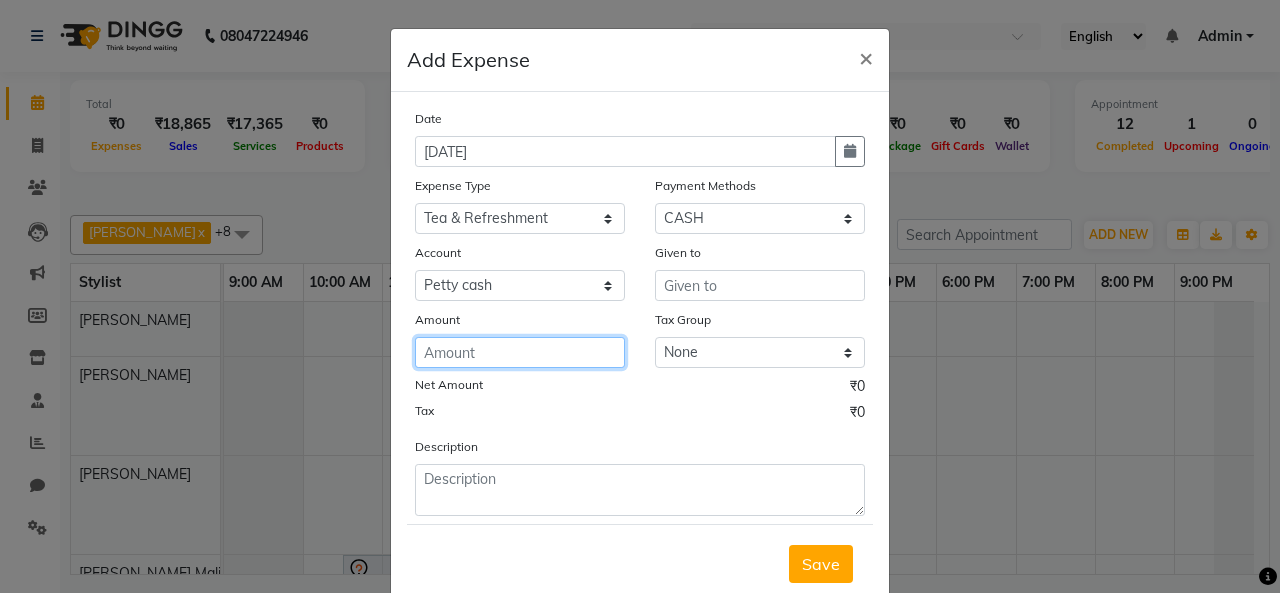 click 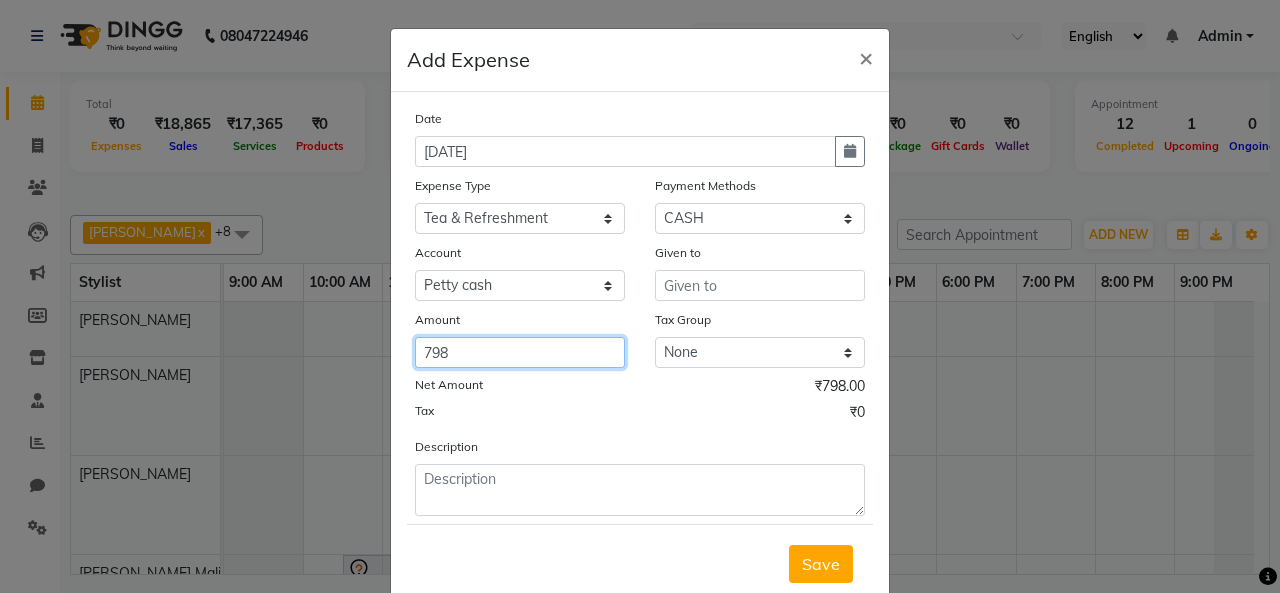 type on "798" 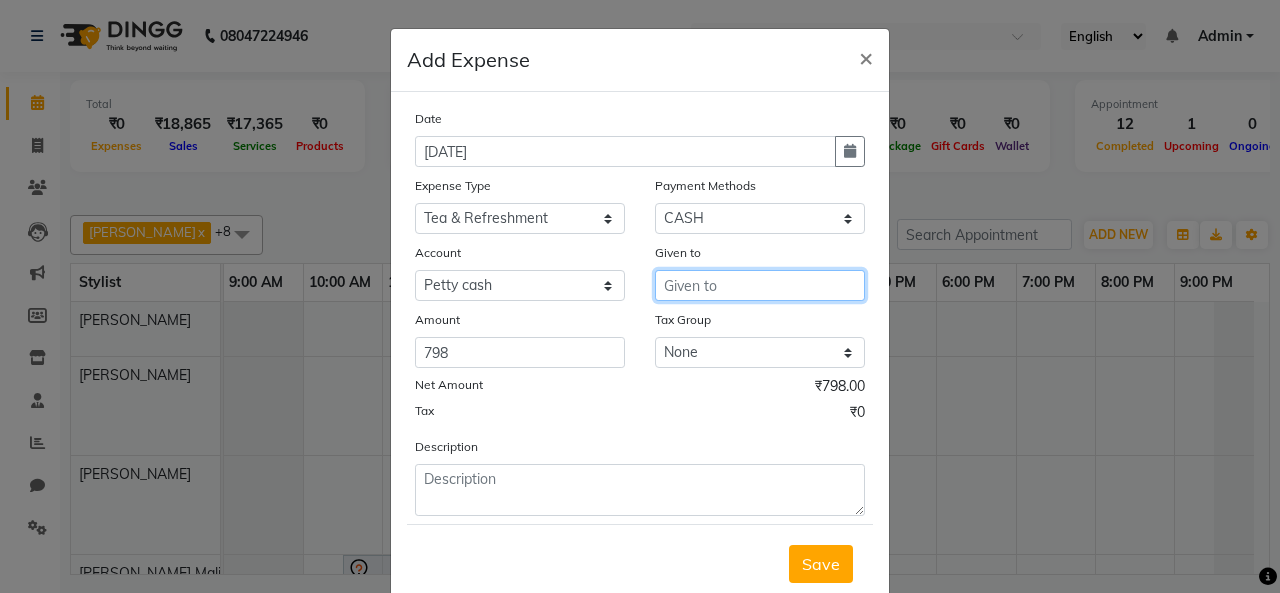 click at bounding box center (760, 285) 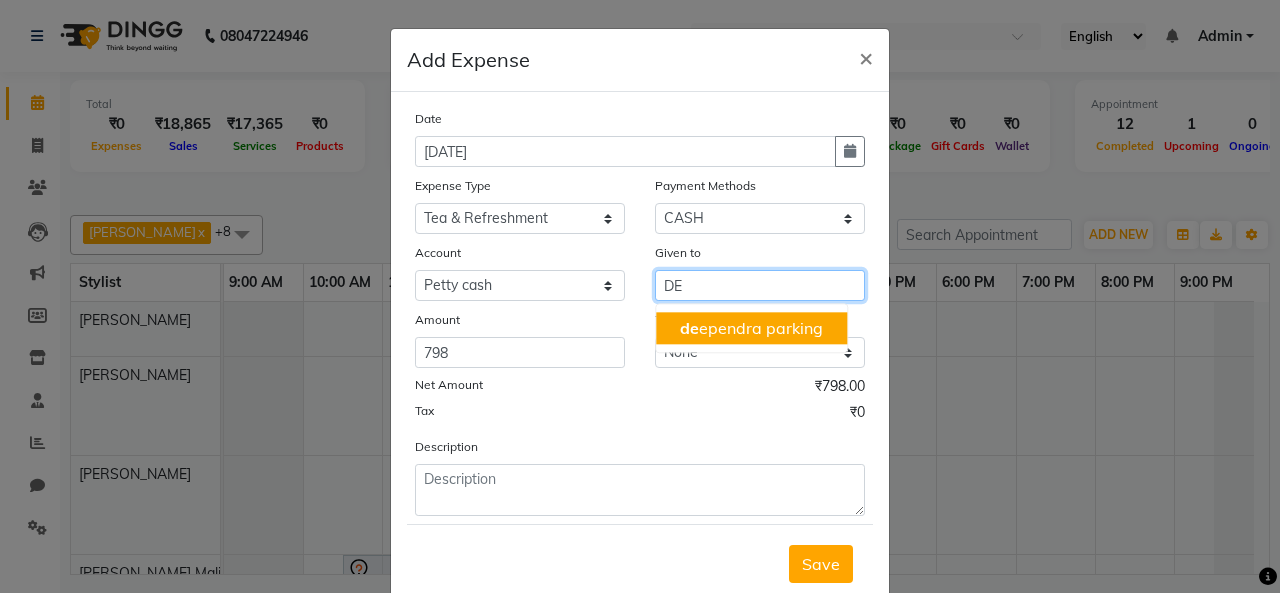 click on "de ependra parking" at bounding box center (751, 328) 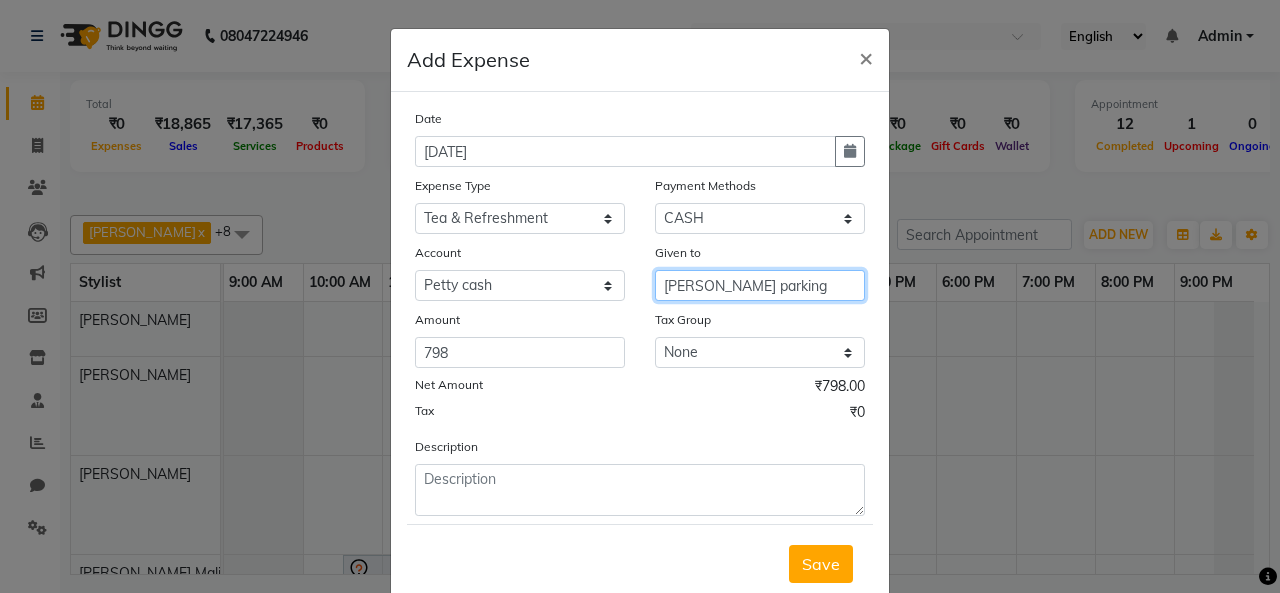type on "[PERSON_NAME] parking" 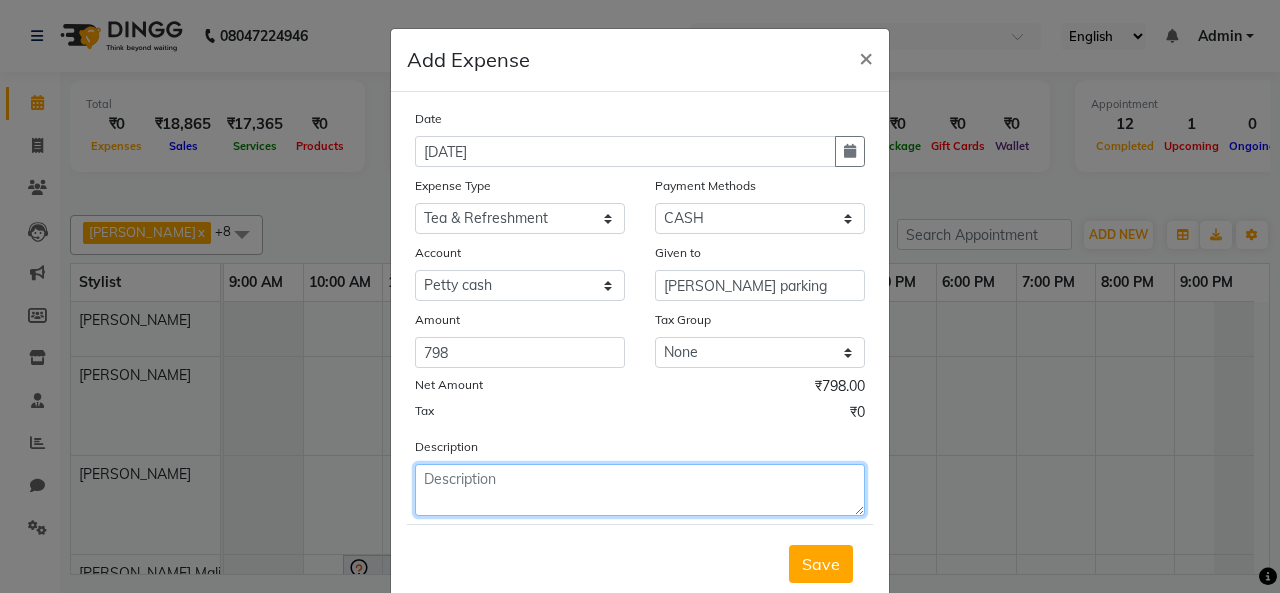 click 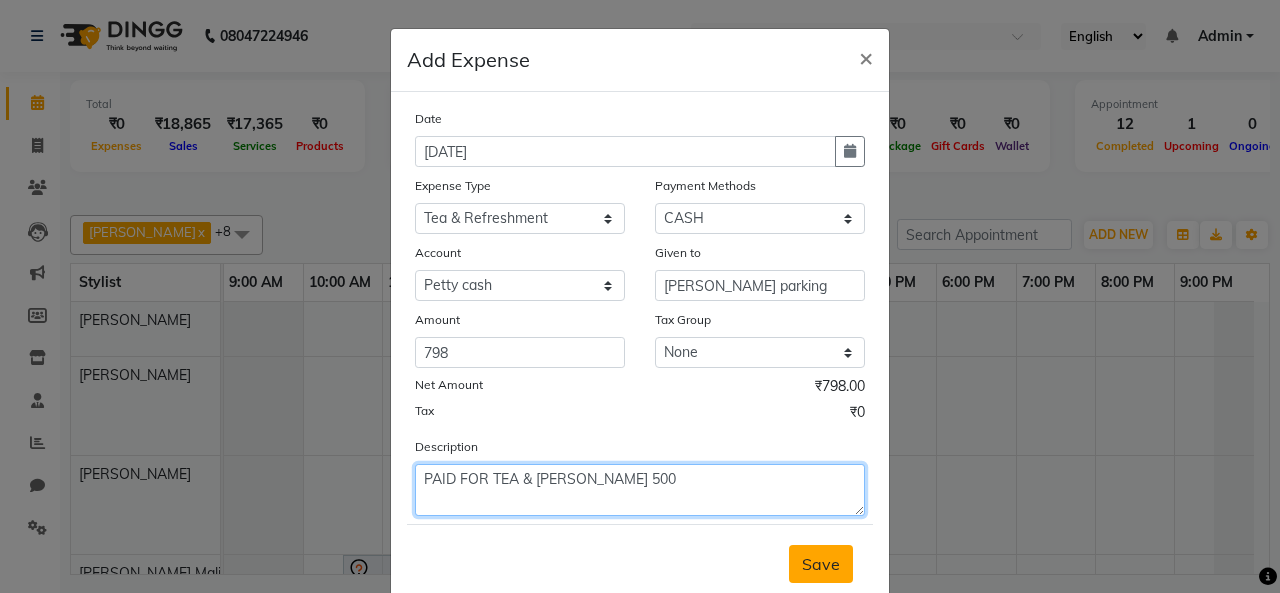 type on "PAID FOR TEA & BHERAV 500" 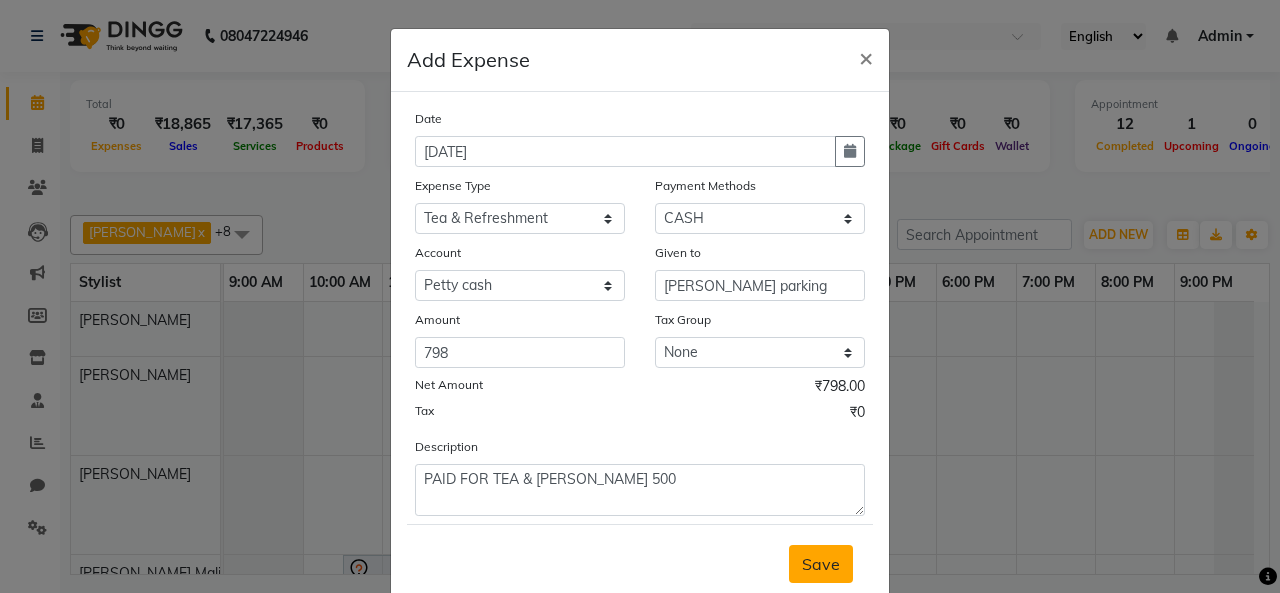 click on "Save" at bounding box center (821, 564) 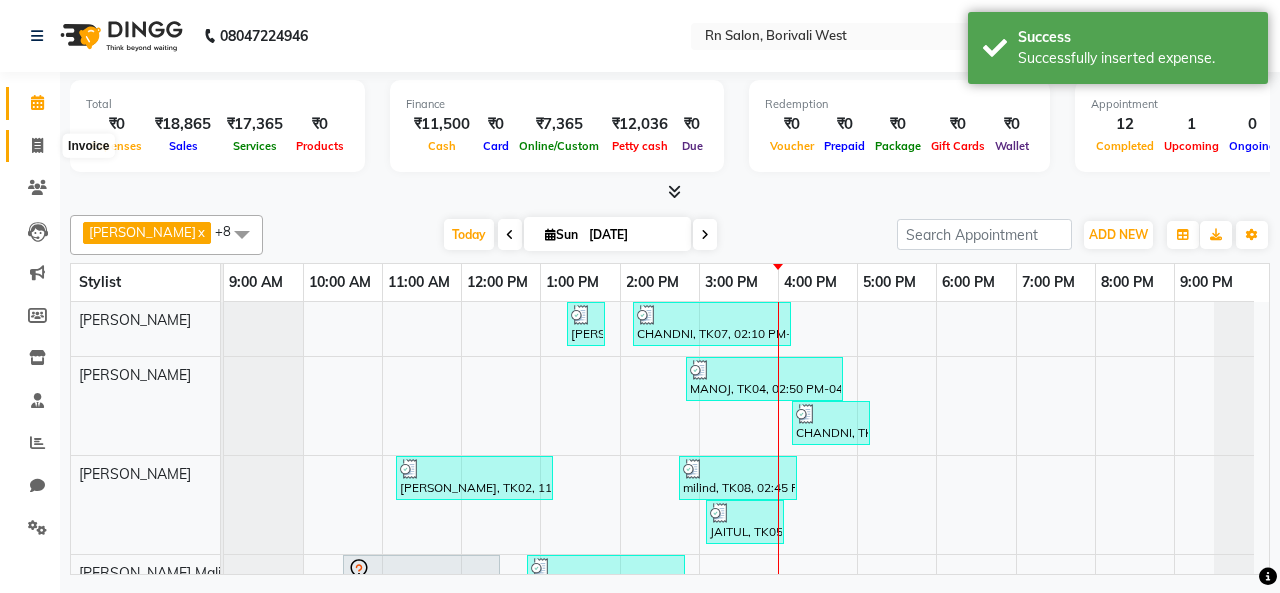 click 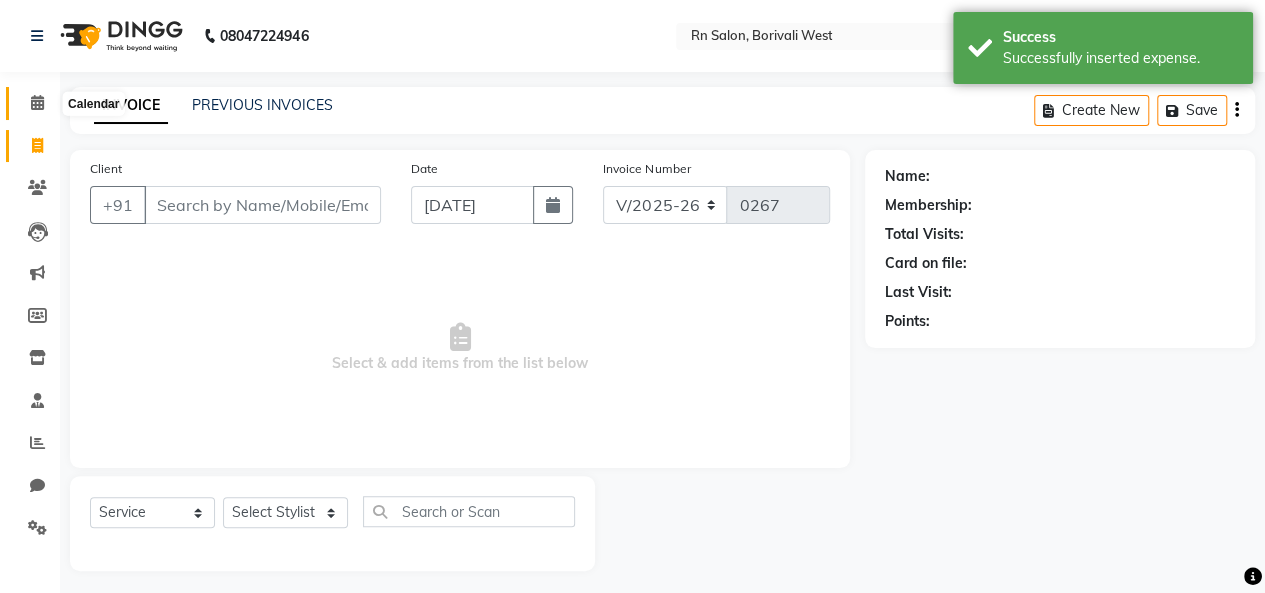click 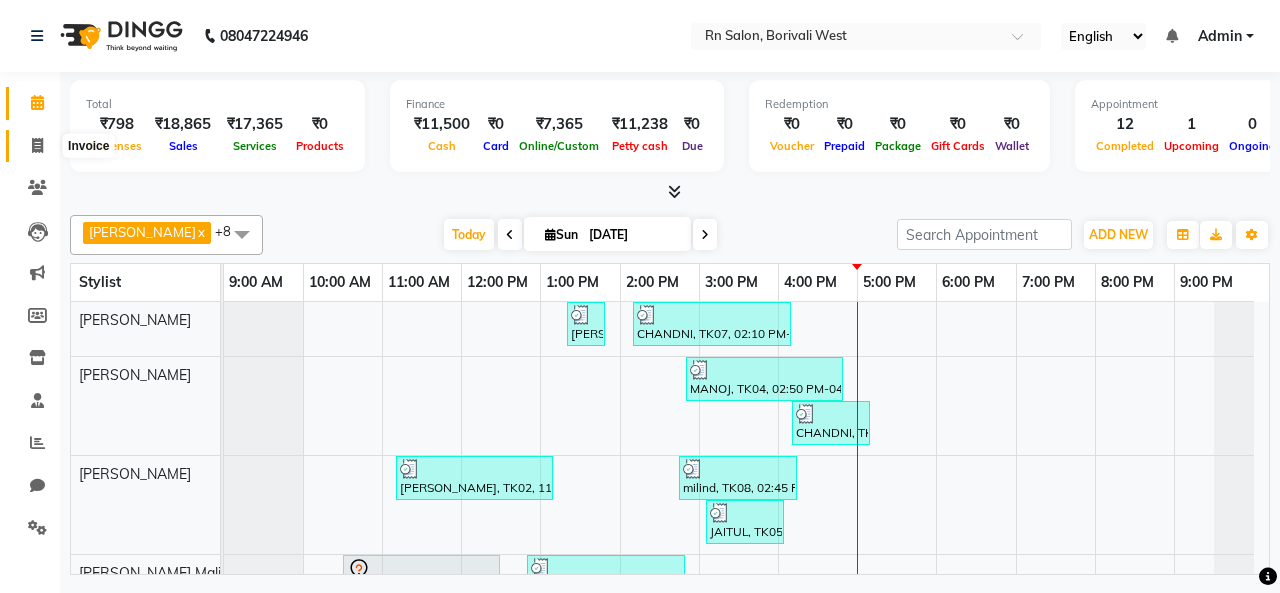 click 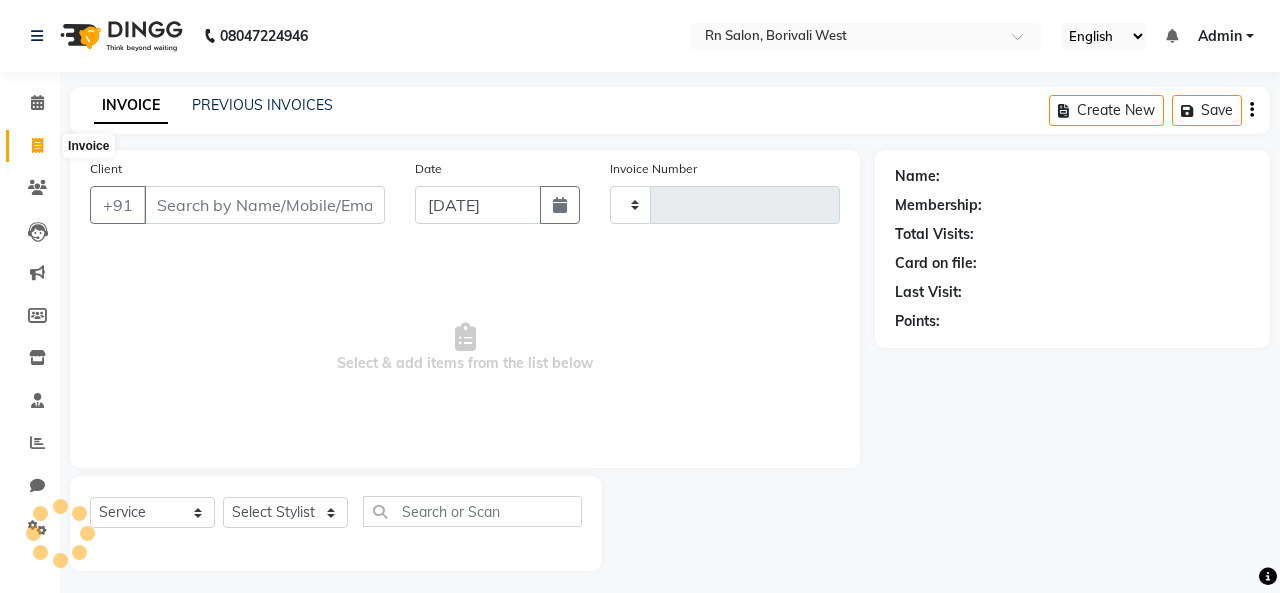 type on "0268" 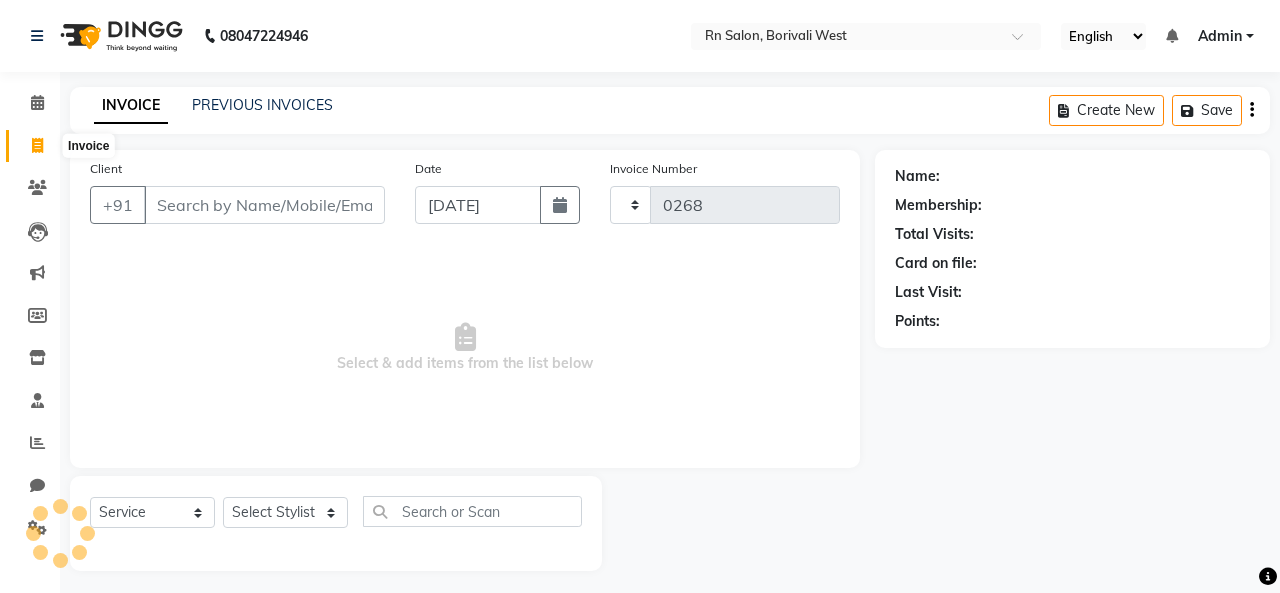 select on "8515" 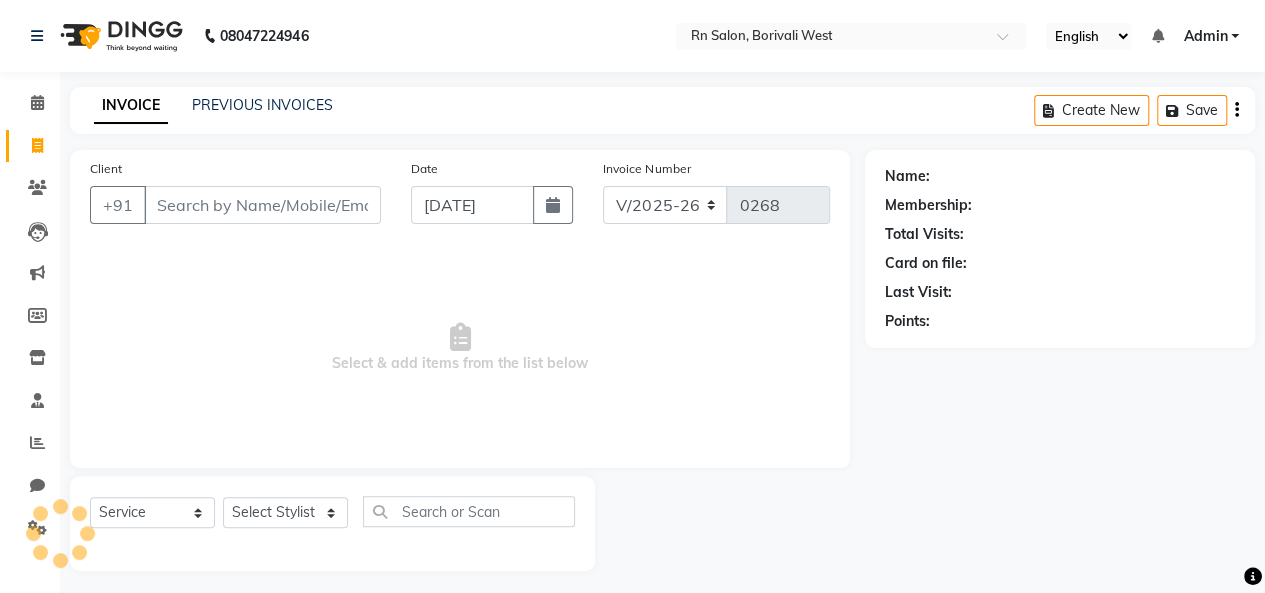 click on "Client" at bounding box center (262, 205) 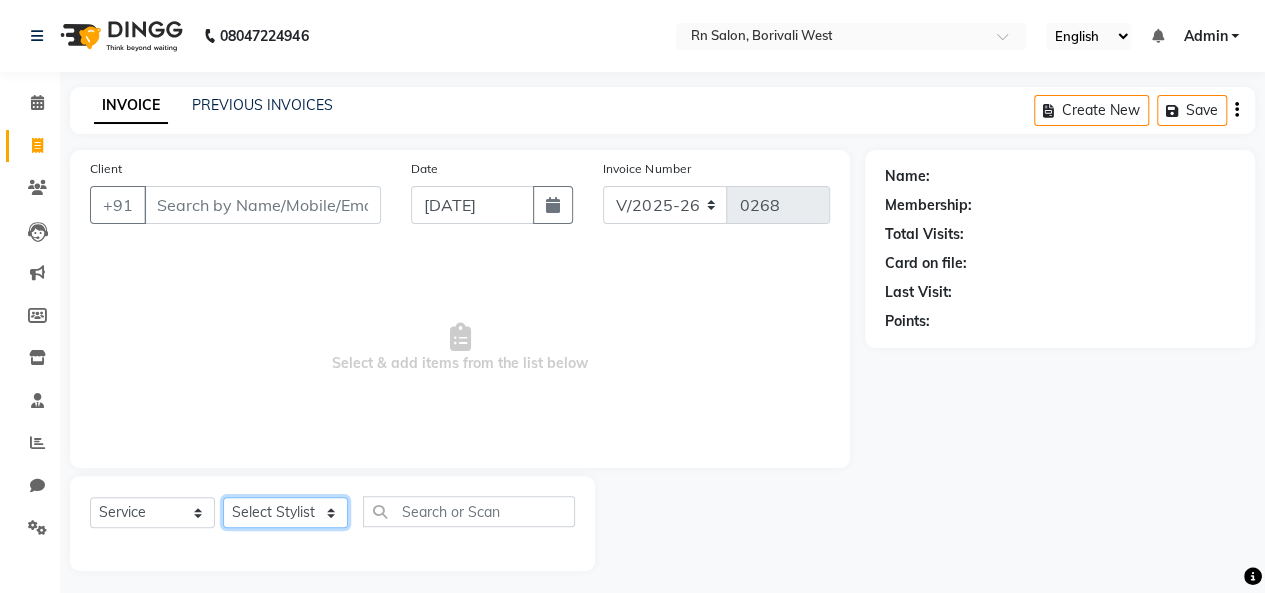 click on "Select Stylist [PERSON_NAME] [PERSON_NAME] parking [PERSON_NAME] master Luv kush tripathi [PERSON_NAME] [PERSON_NAME] [PERSON_NAME] [PERSON_NAME] [PERSON_NAME] Mali [PERSON_NAME]" 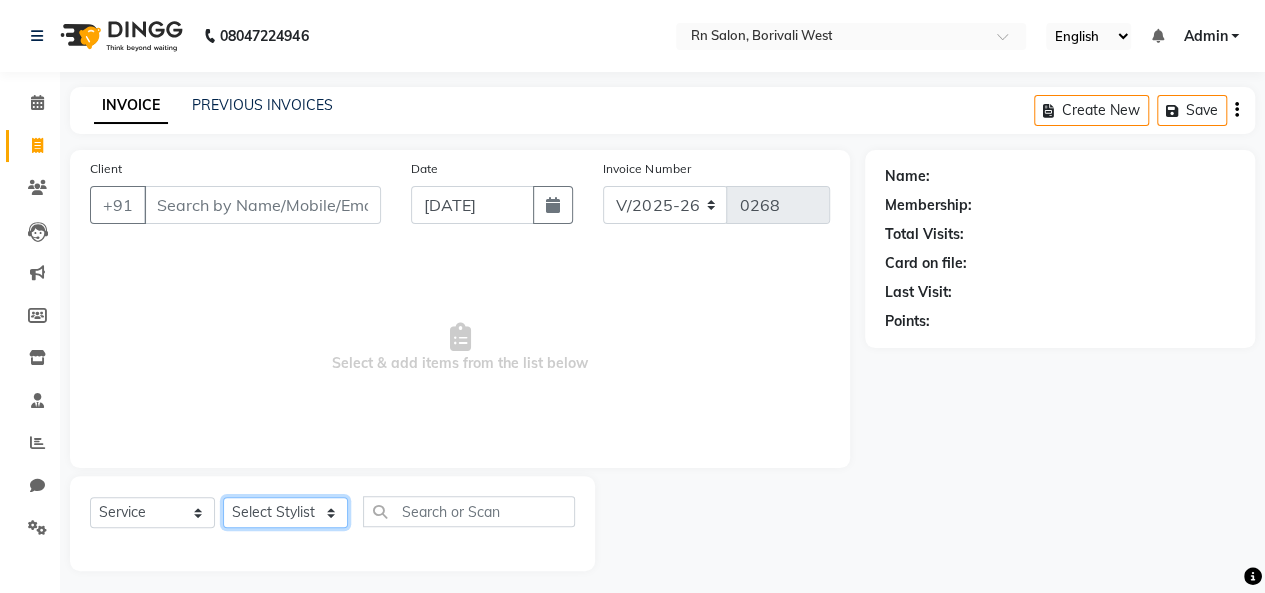 select on "83942" 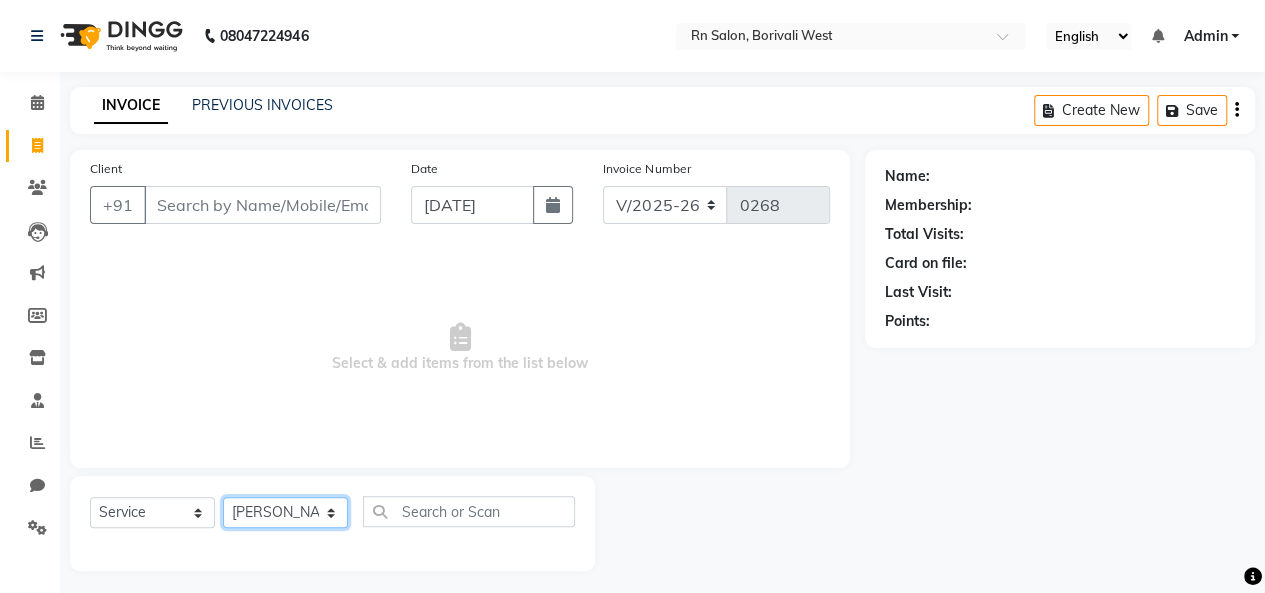 click on "Select Stylist [PERSON_NAME] [PERSON_NAME] parking [PERSON_NAME] master Luv kush tripathi [PERSON_NAME] [PERSON_NAME] [PERSON_NAME] [PERSON_NAME] [PERSON_NAME] Mali [PERSON_NAME]" 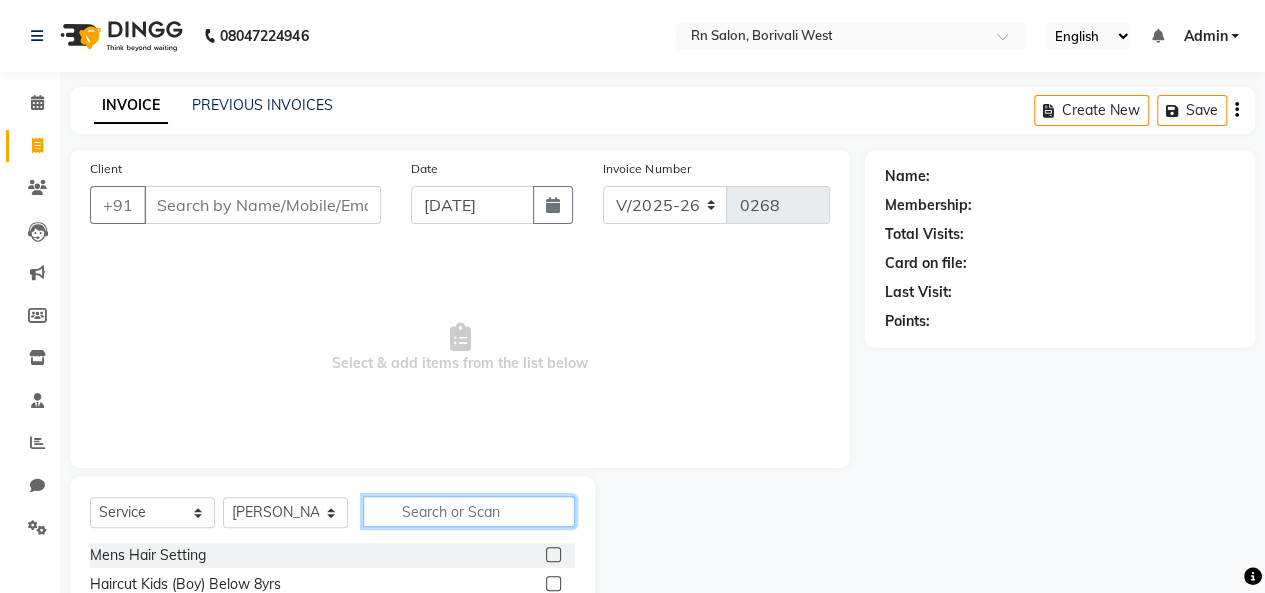 click 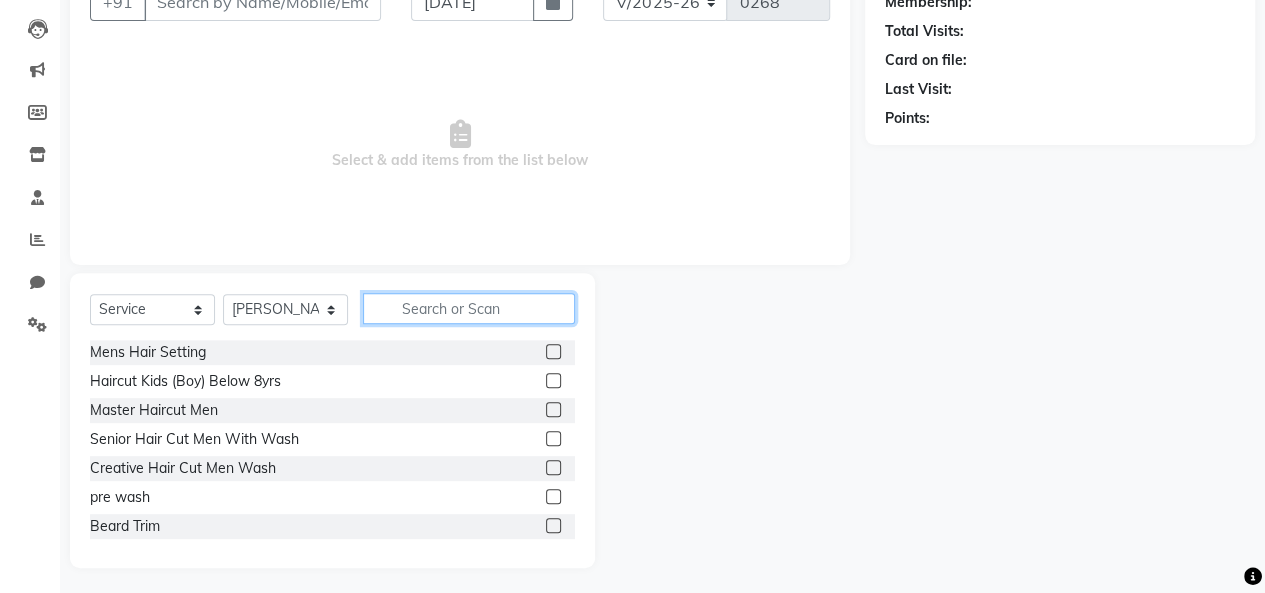 scroll, scrollTop: 207, scrollLeft: 0, axis: vertical 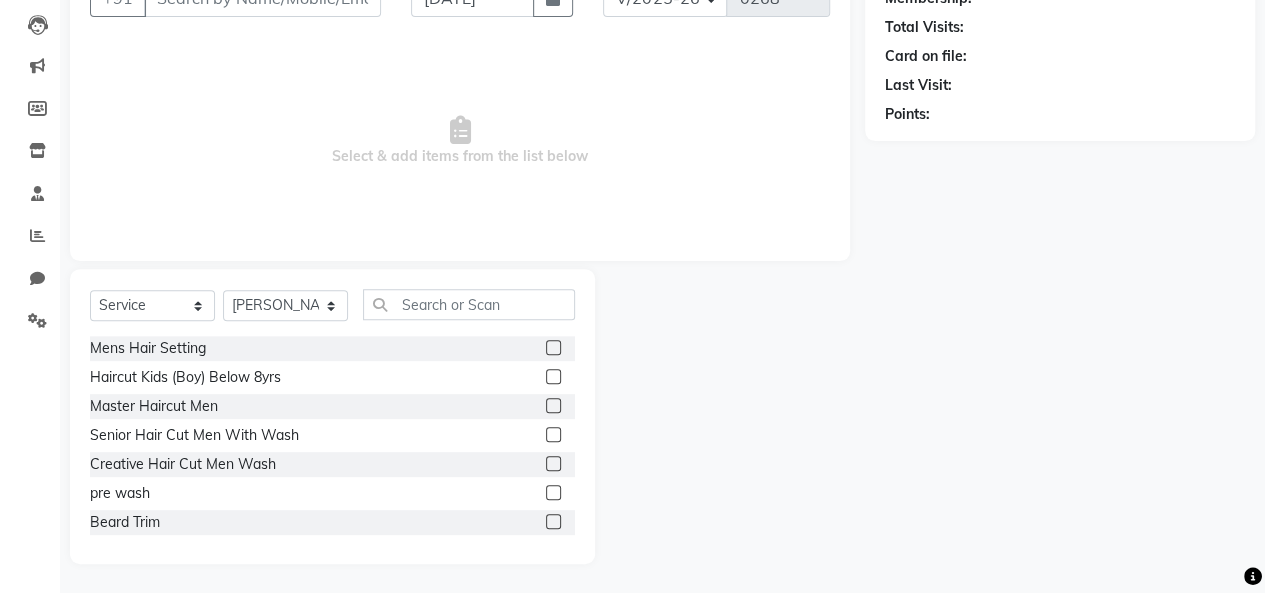 click 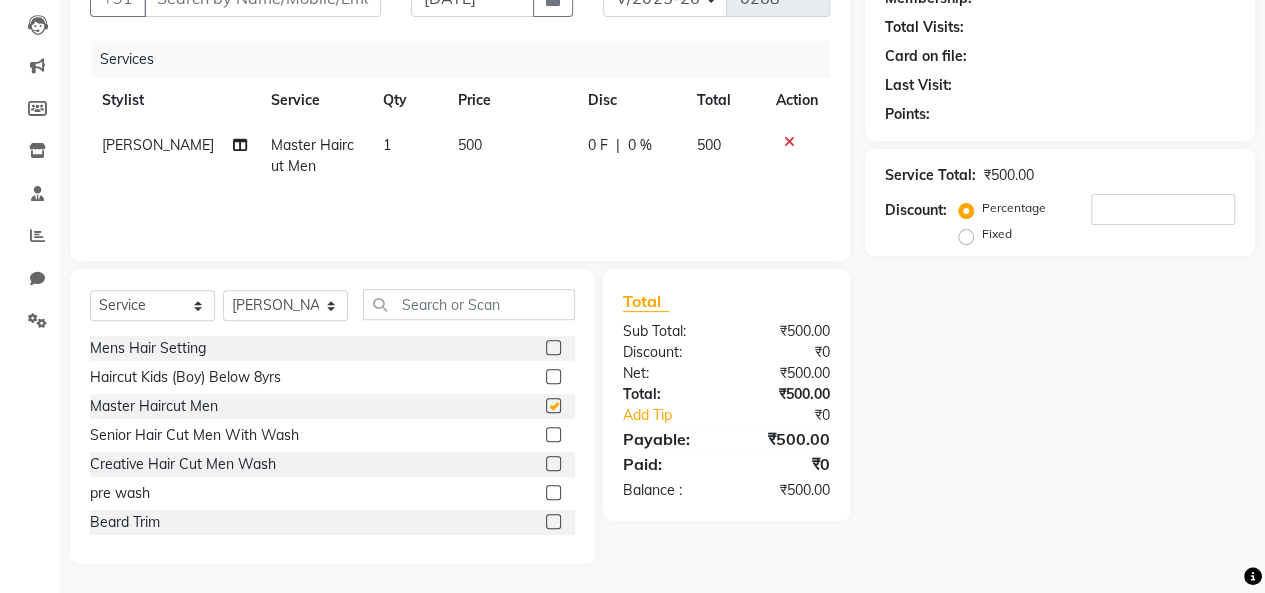 checkbox on "false" 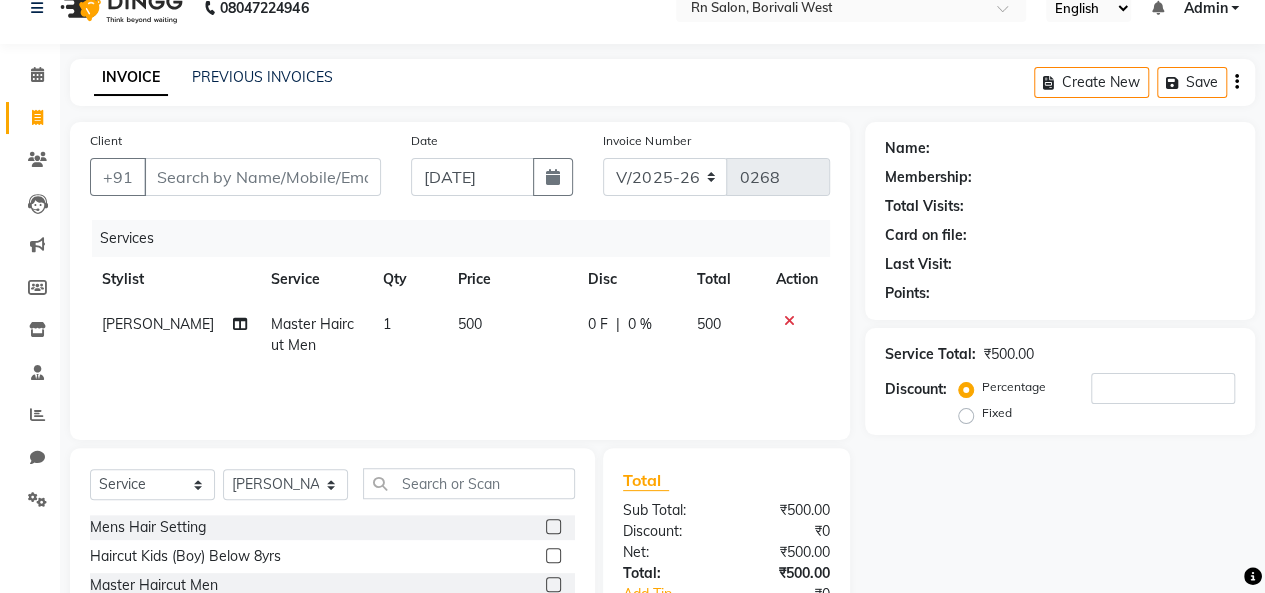 scroll, scrollTop: 0, scrollLeft: 0, axis: both 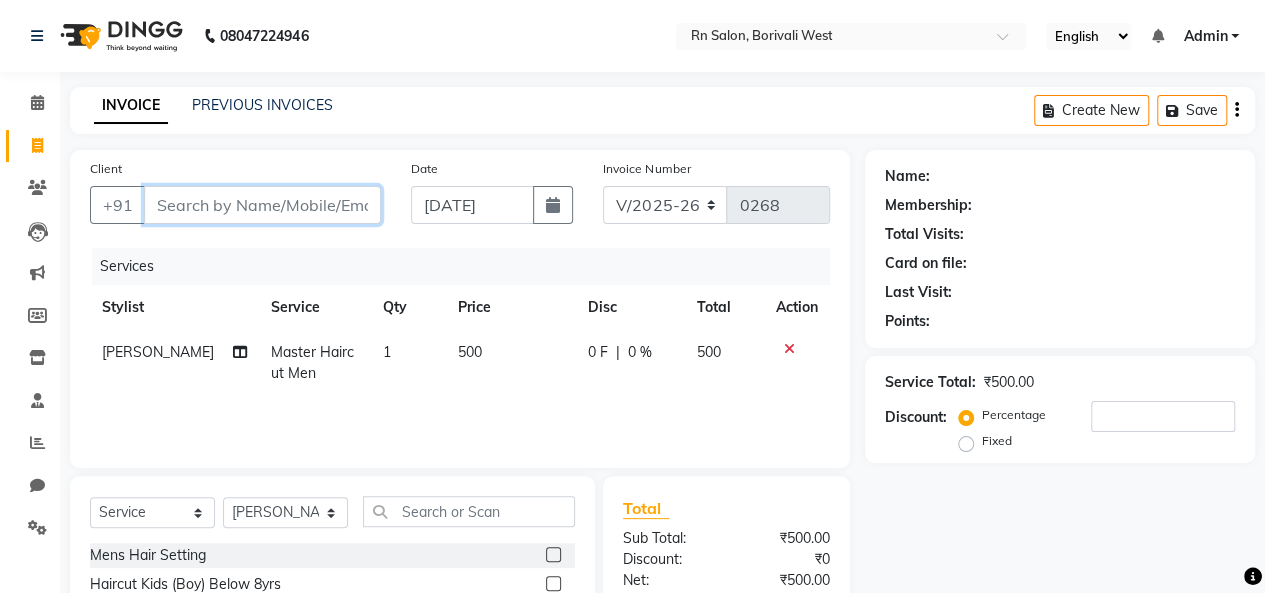 click on "Client" at bounding box center [262, 205] 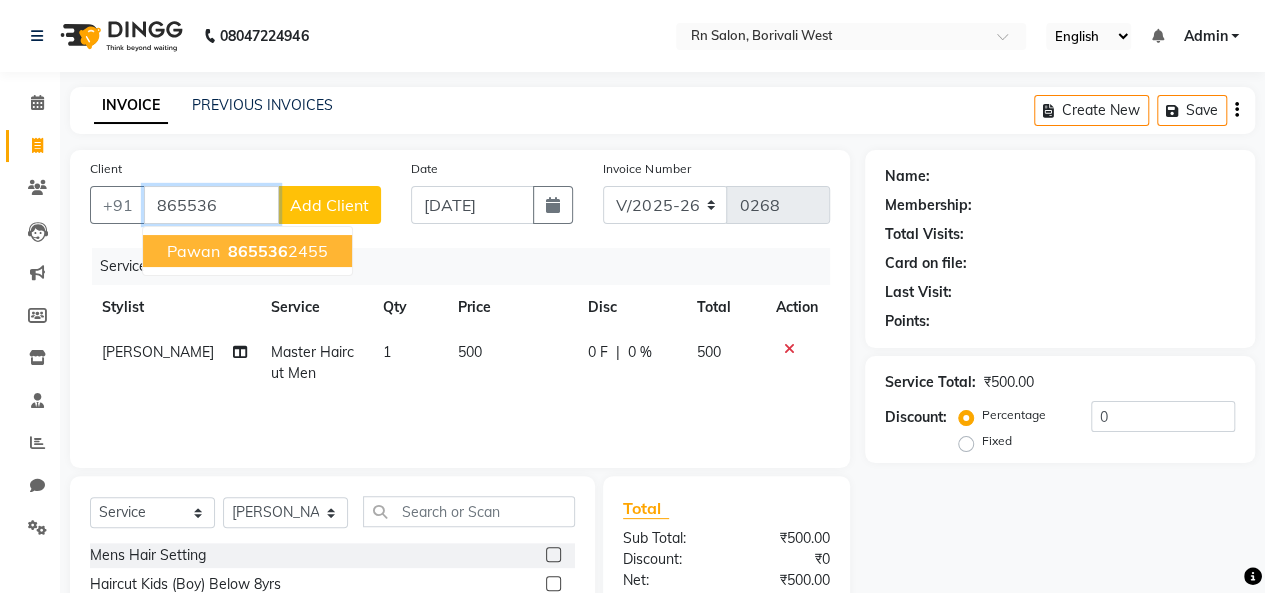 click on "865536 2455" at bounding box center [276, 251] 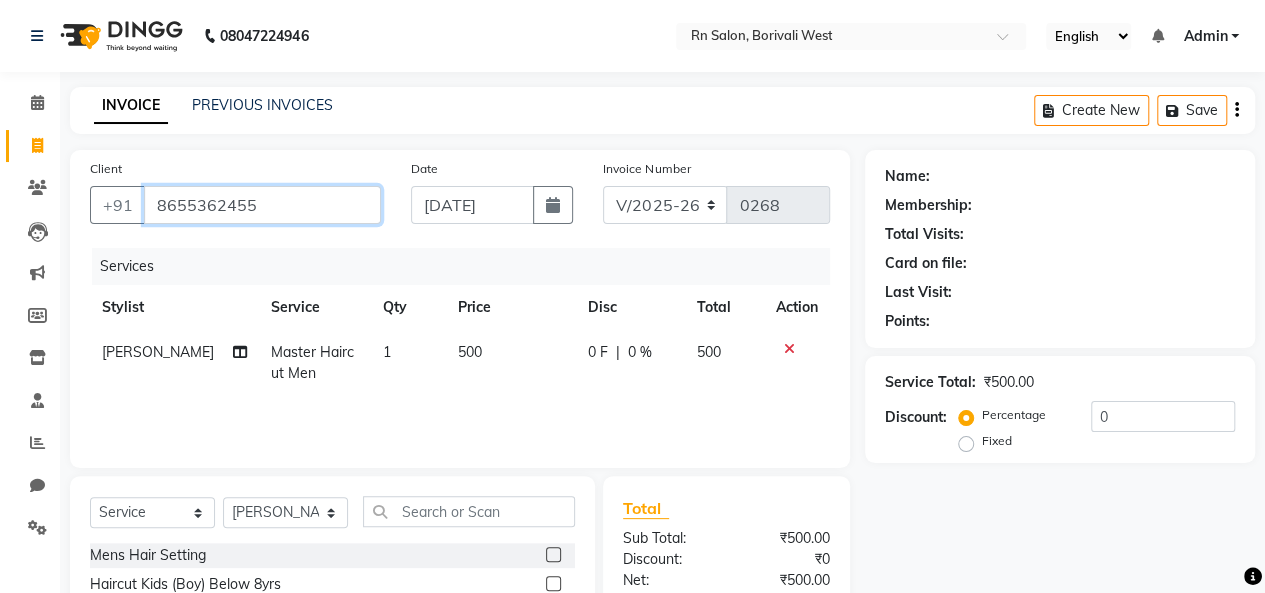 type on "8655362455" 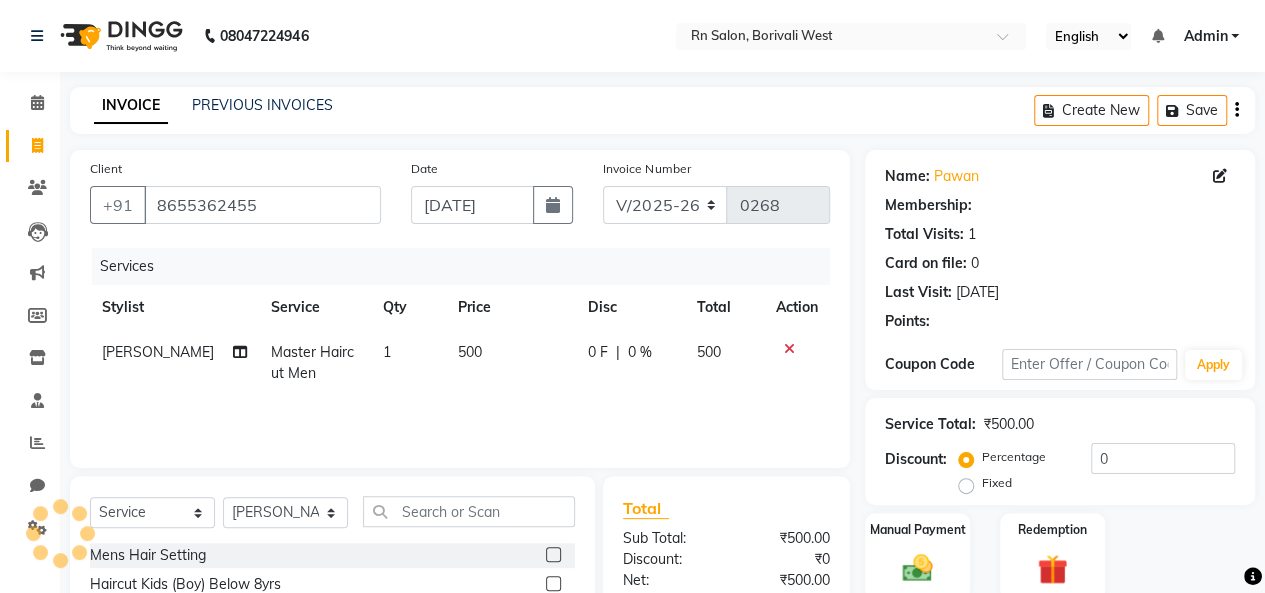 type on "20" 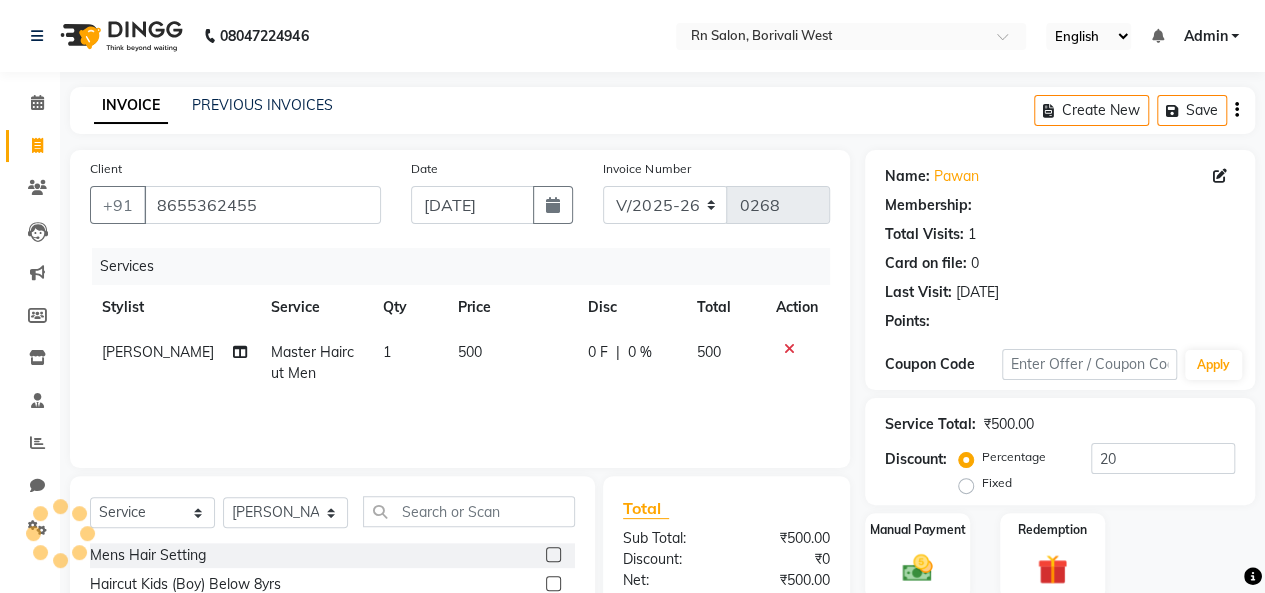 select on "1: Object" 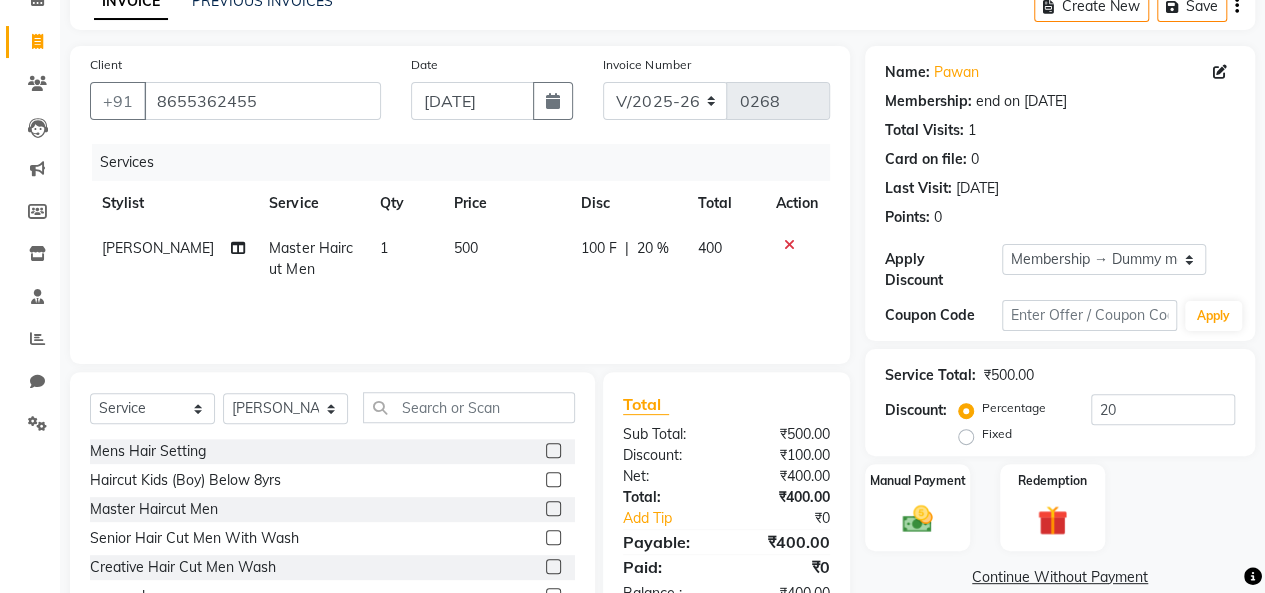 scroll, scrollTop: 200, scrollLeft: 0, axis: vertical 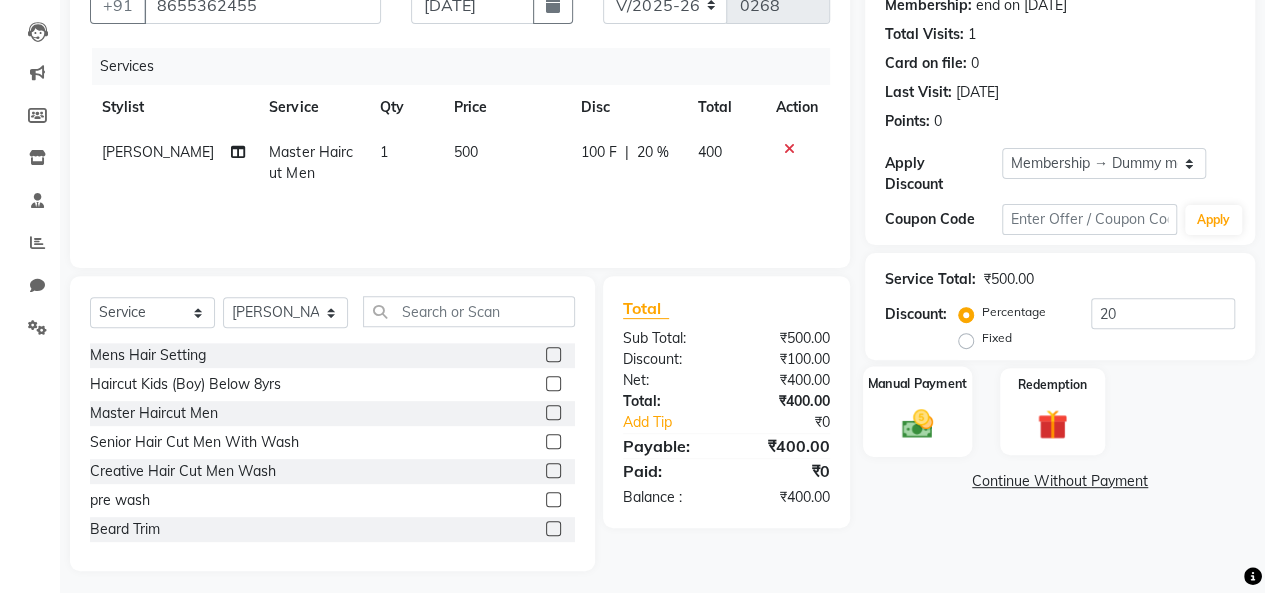 click 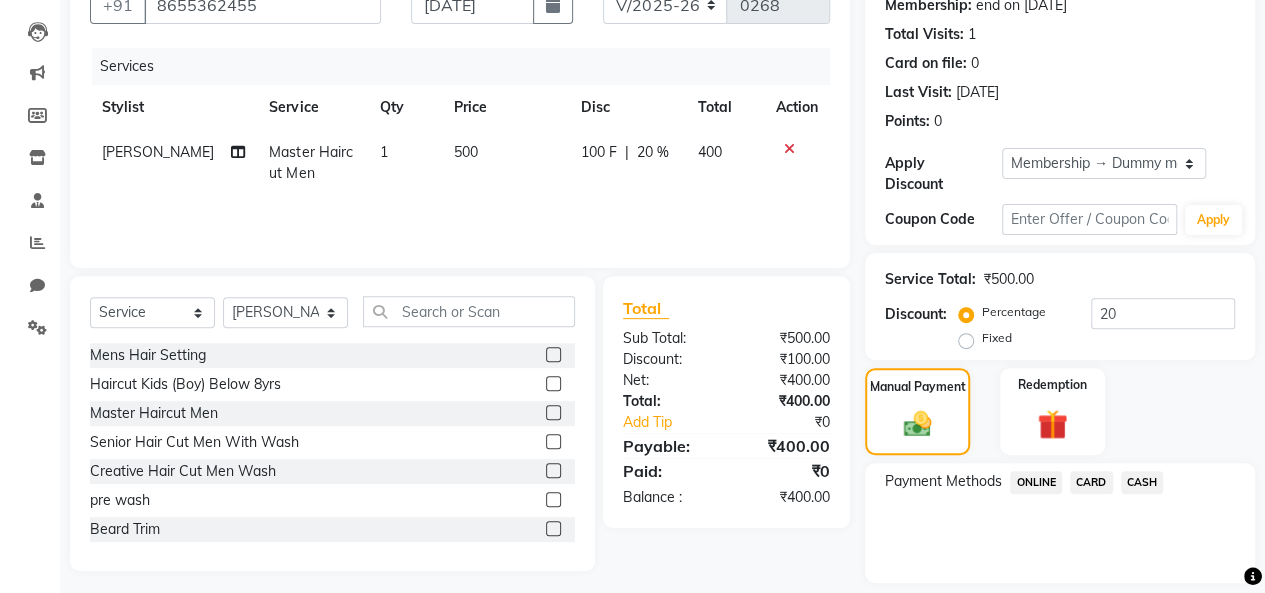 click on "CASH" 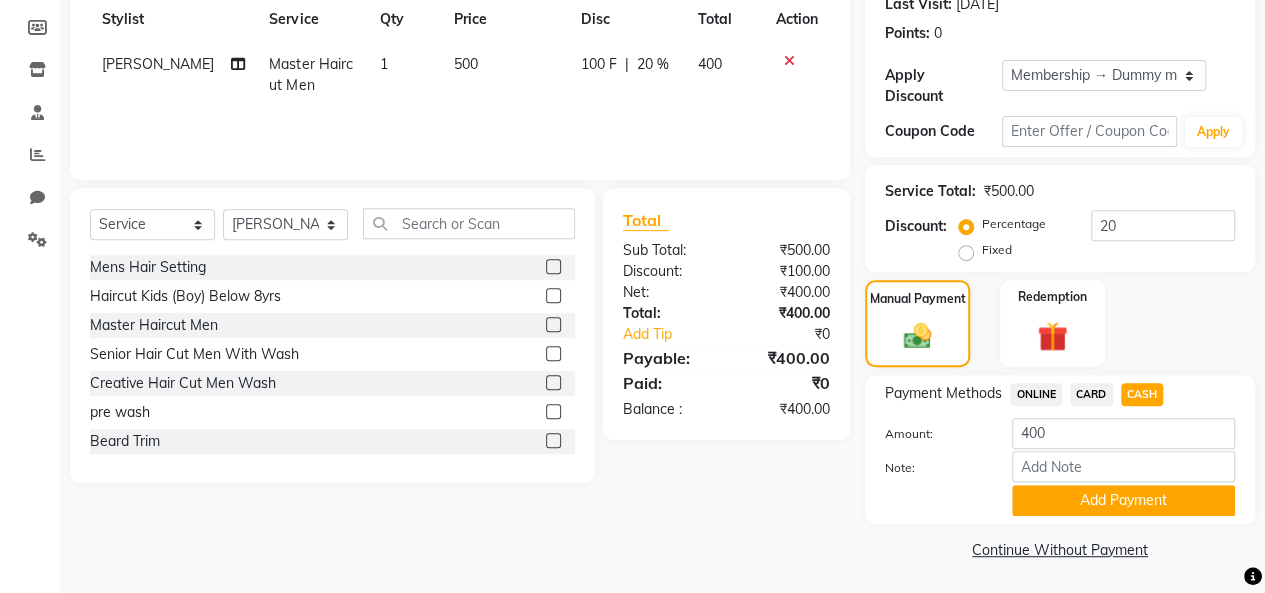 scroll, scrollTop: 288, scrollLeft: 0, axis: vertical 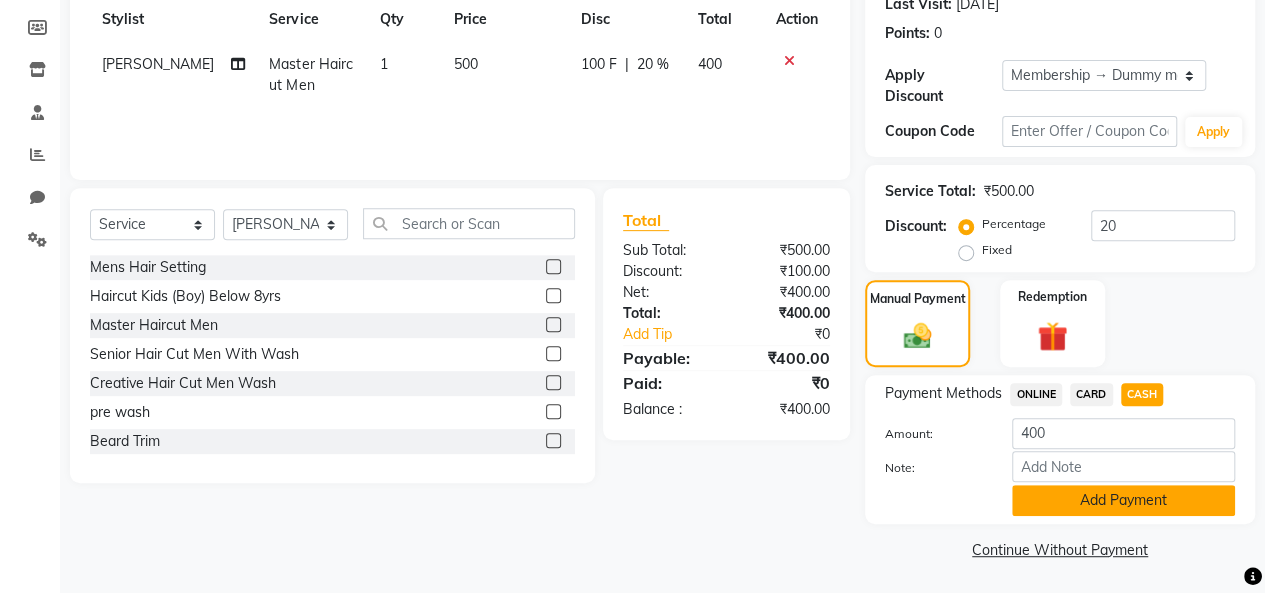 click on "Add Payment" 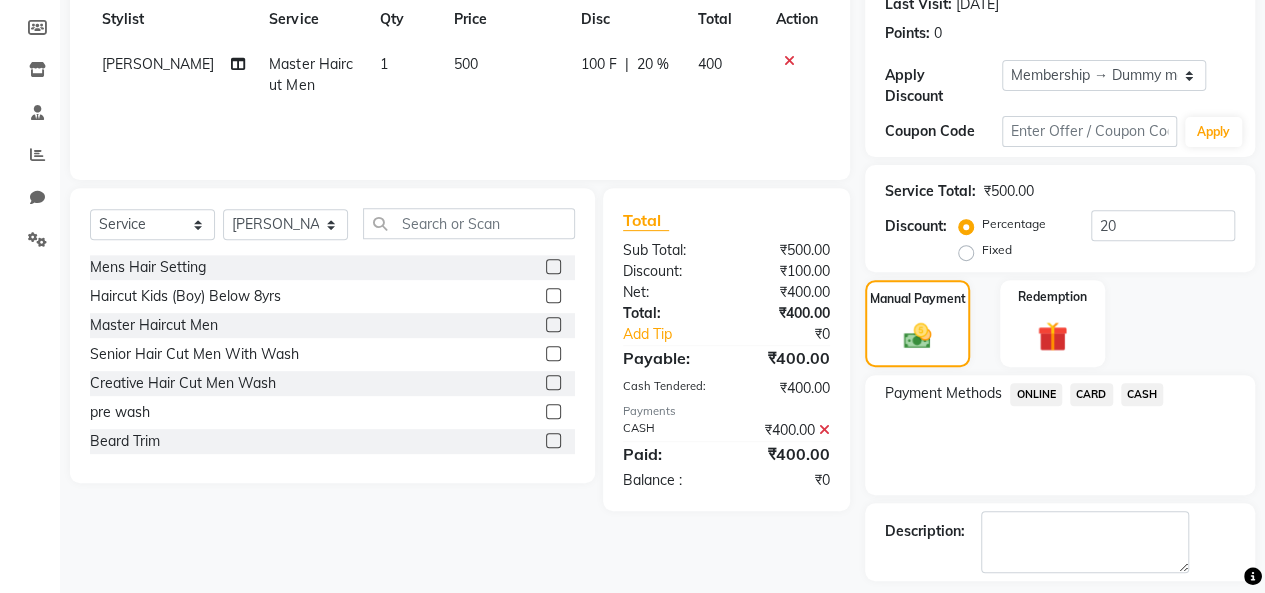 scroll, scrollTop: 372, scrollLeft: 0, axis: vertical 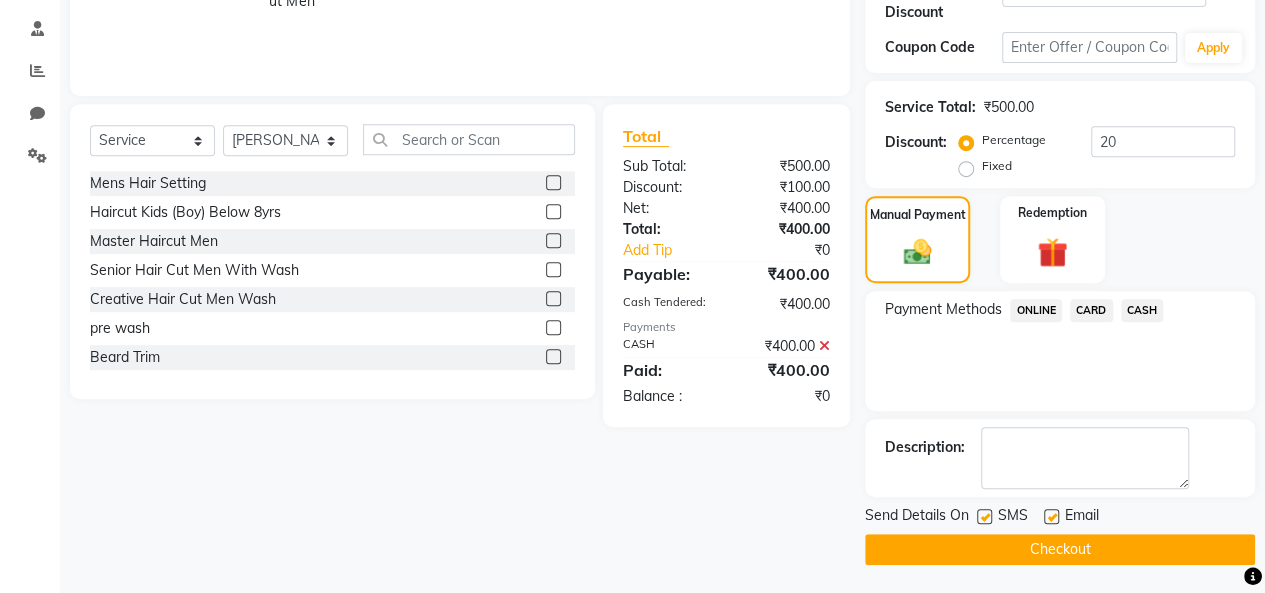 click on "Checkout" 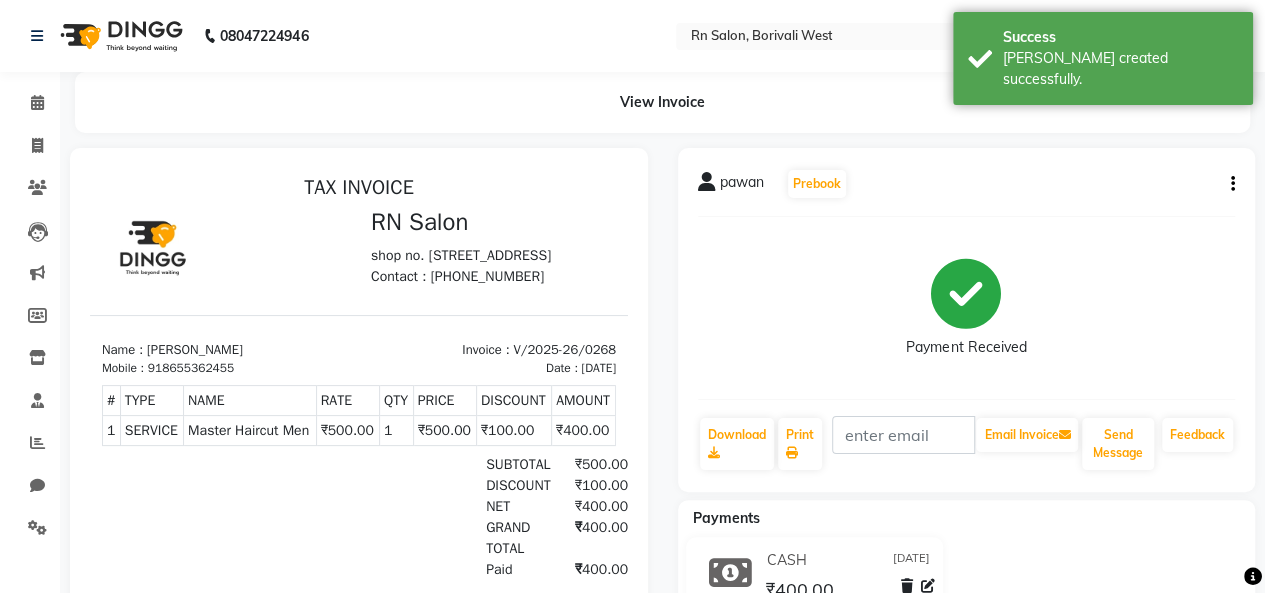scroll, scrollTop: 0, scrollLeft: 0, axis: both 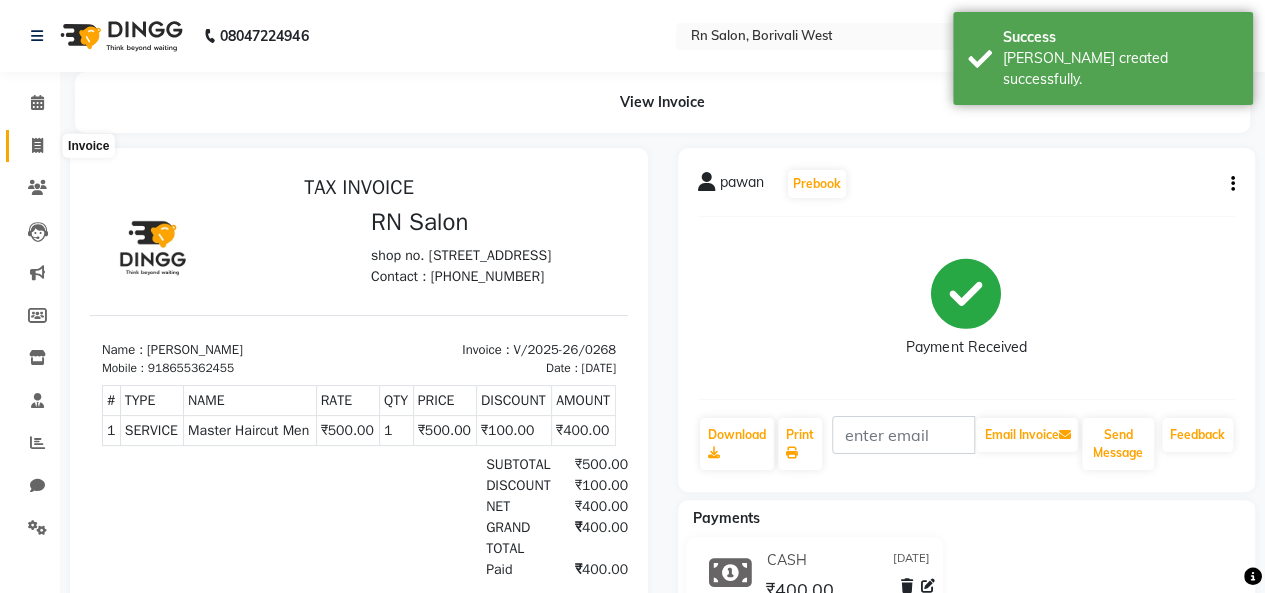 click 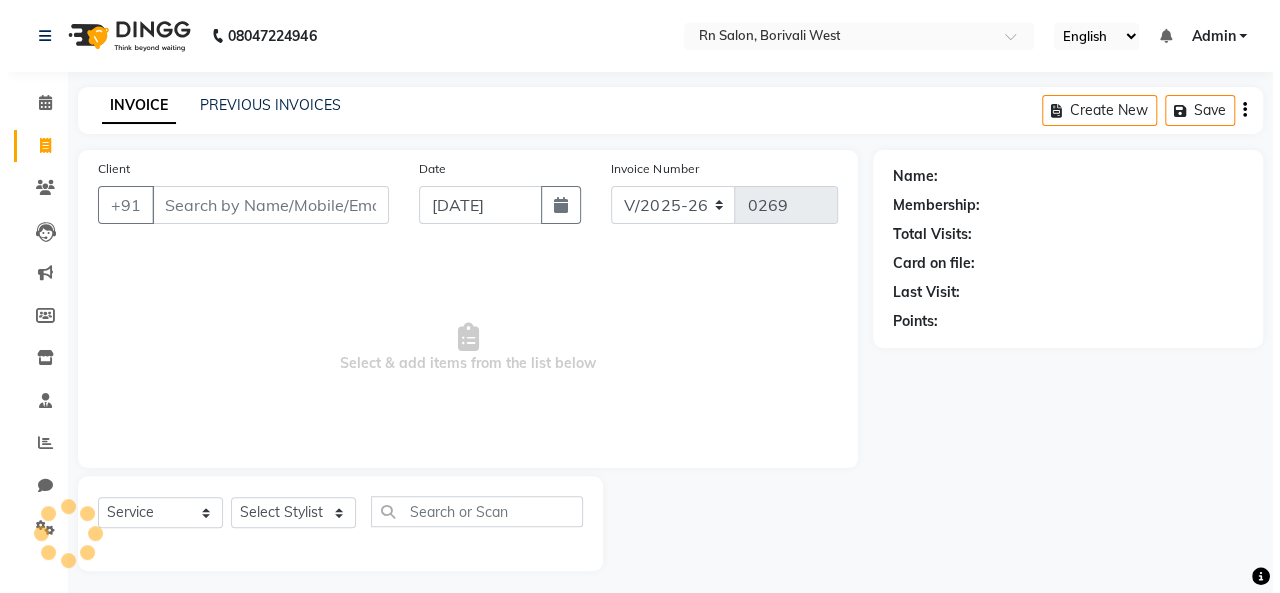 scroll, scrollTop: 7, scrollLeft: 0, axis: vertical 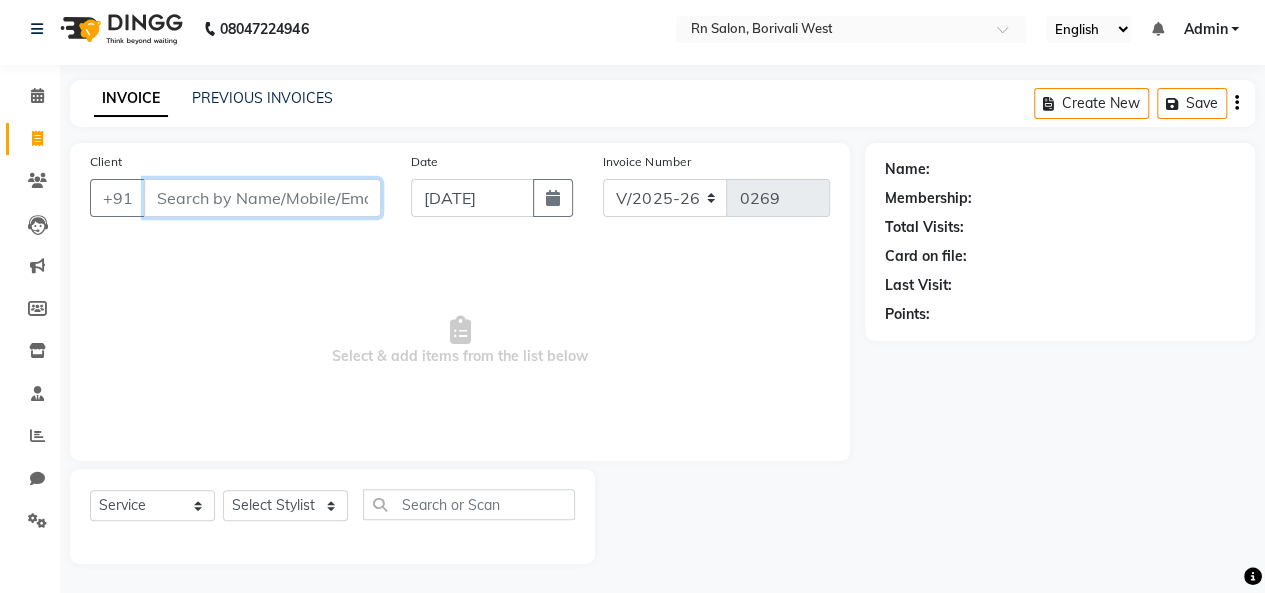 click on "Client" at bounding box center [262, 198] 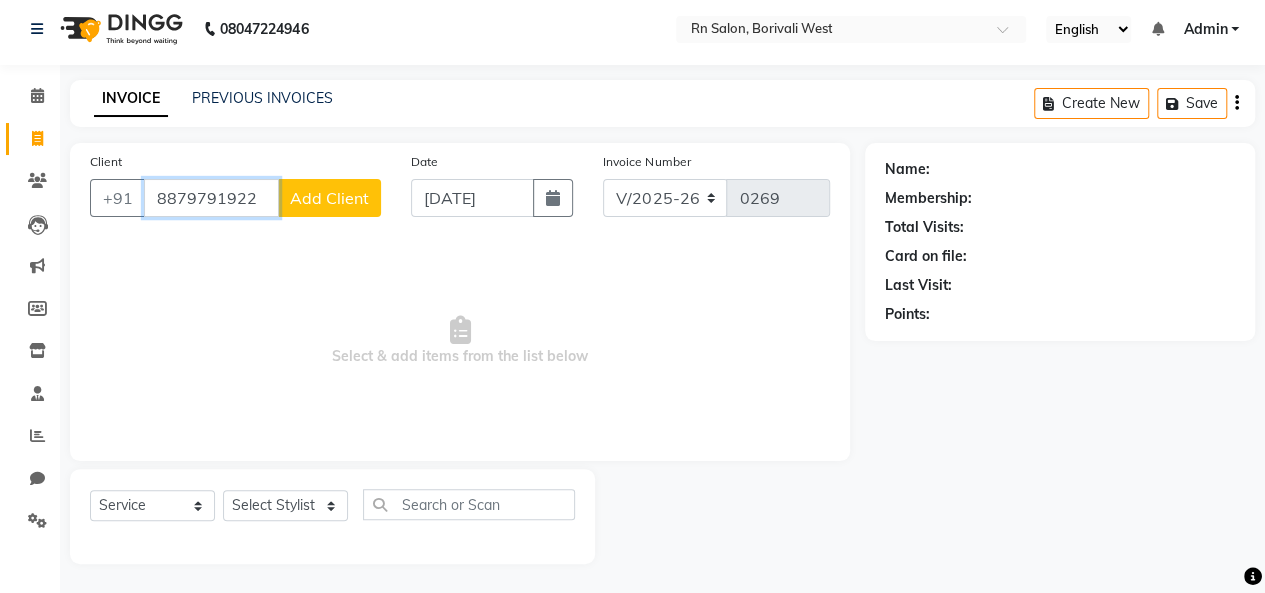 type on "8879791922" 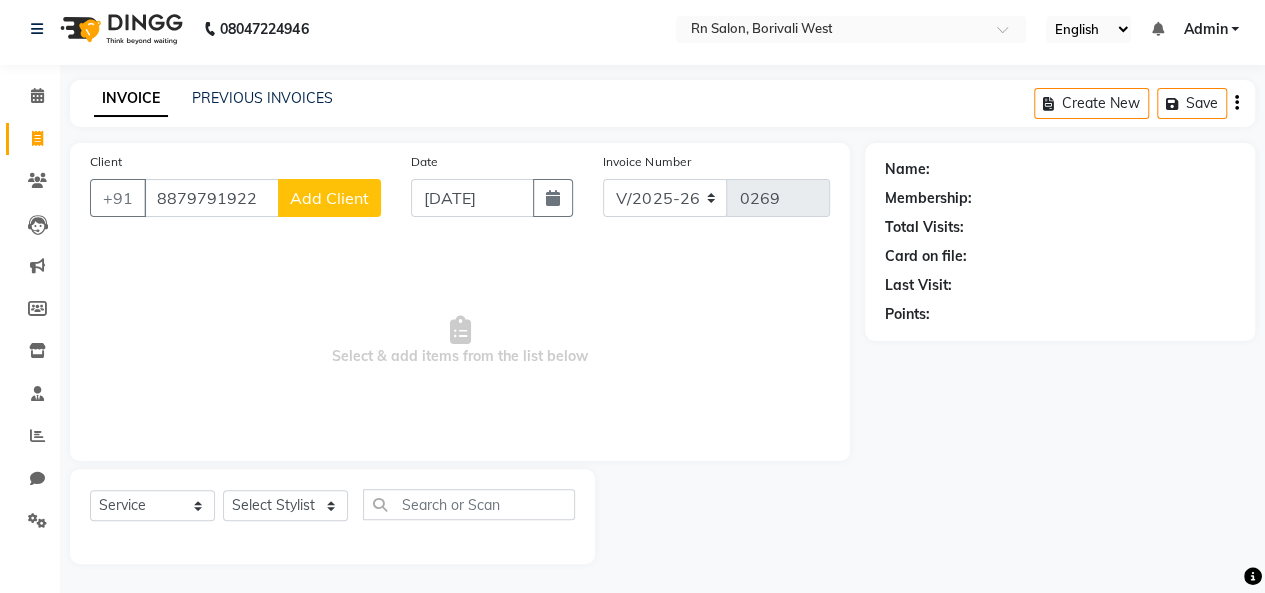click on "Add Client" 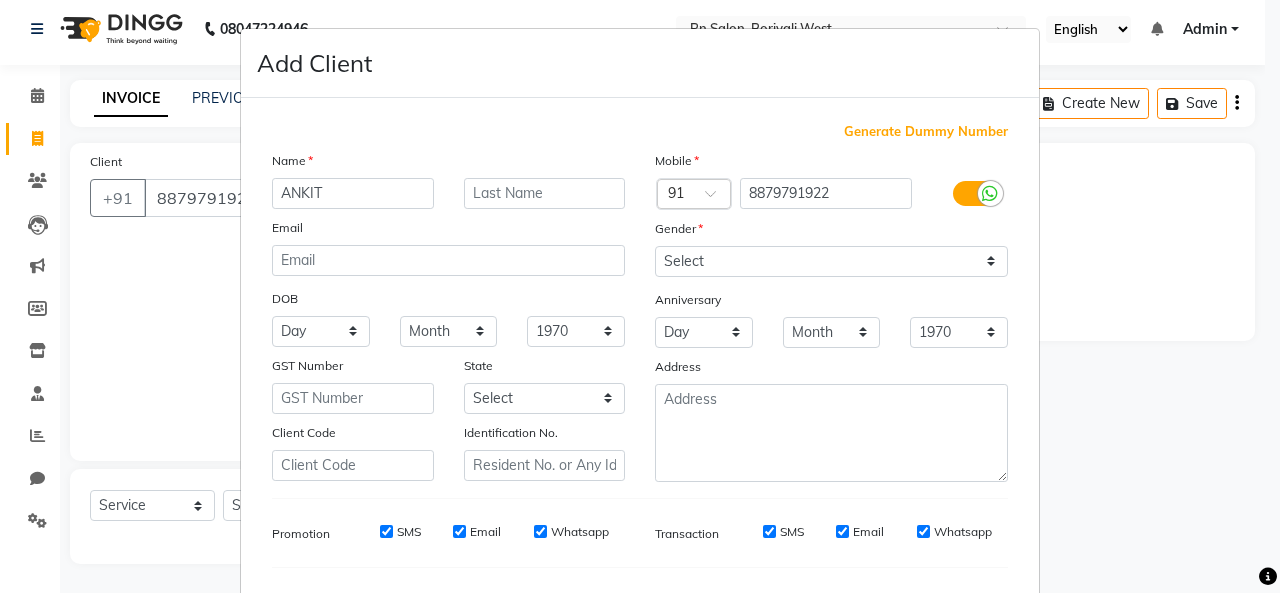 type on "ANKIT" 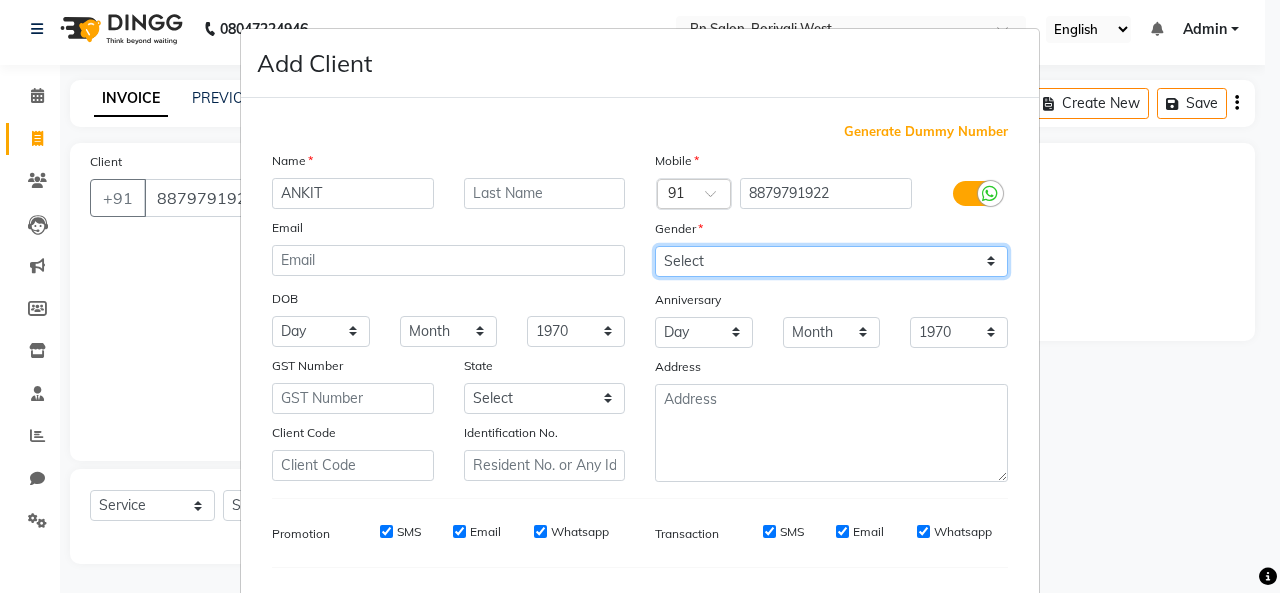 click on "Select [DEMOGRAPHIC_DATA] [DEMOGRAPHIC_DATA] Other Prefer Not To Say" at bounding box center (831, 261) 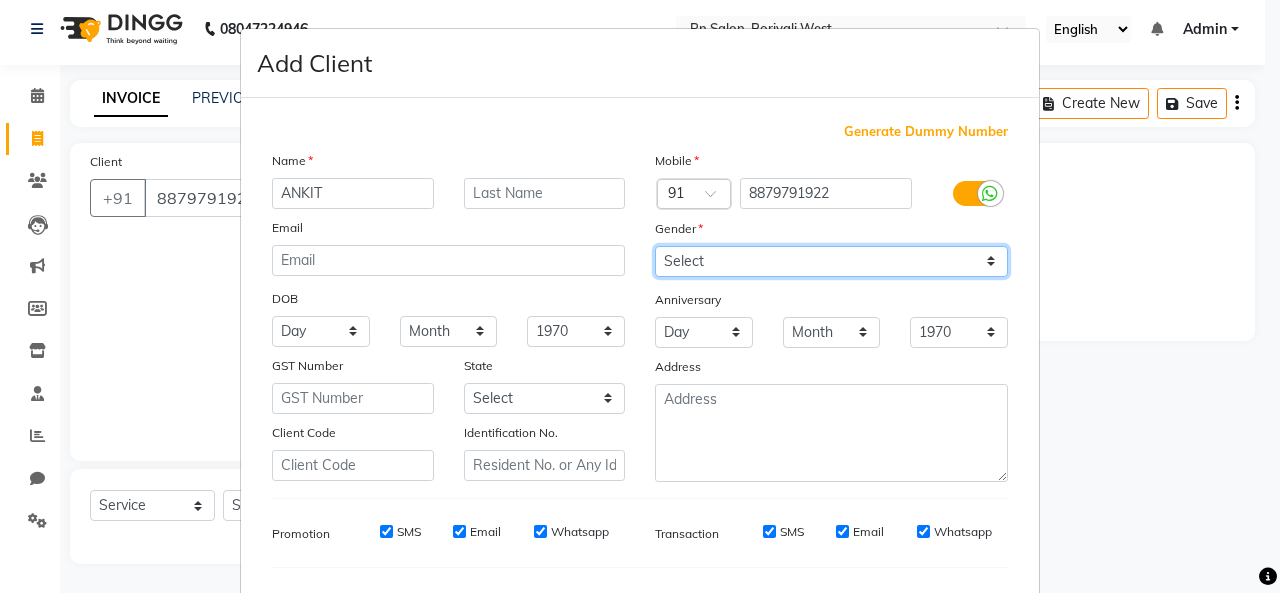 select on "[DEMOGRAPHIC_DATA]" 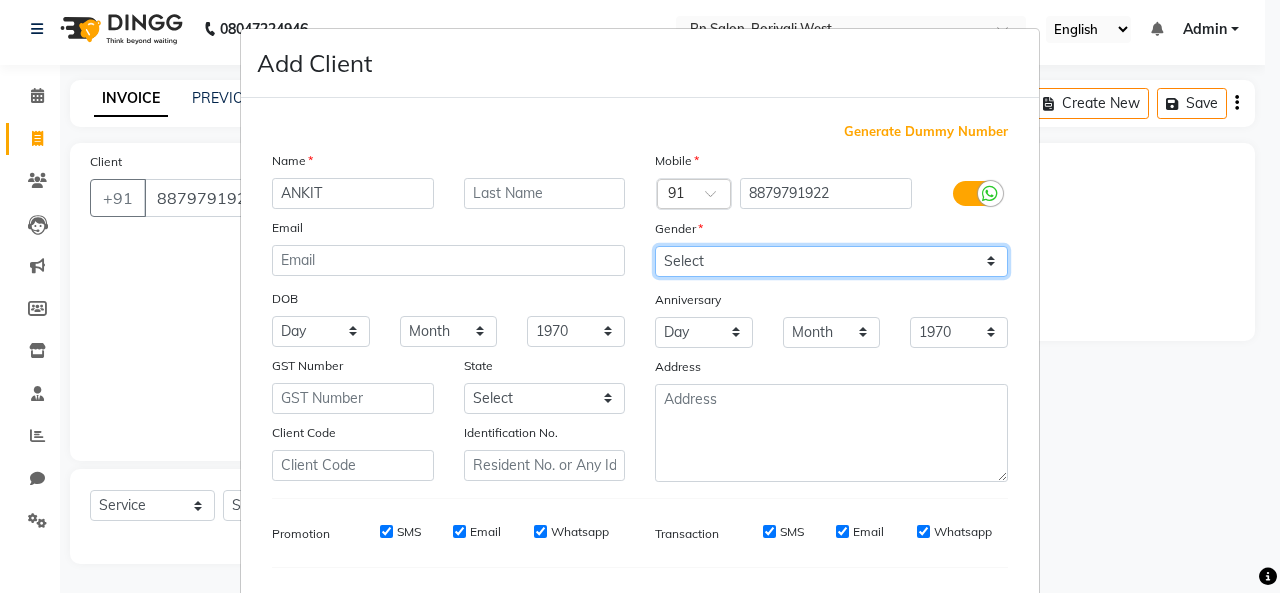 click on "Select [DEMOGRAPHIC_DATA] [DEMOGRAPHIC_DATA] Other Prefer Not To Say" at bounding box center [831, 261] 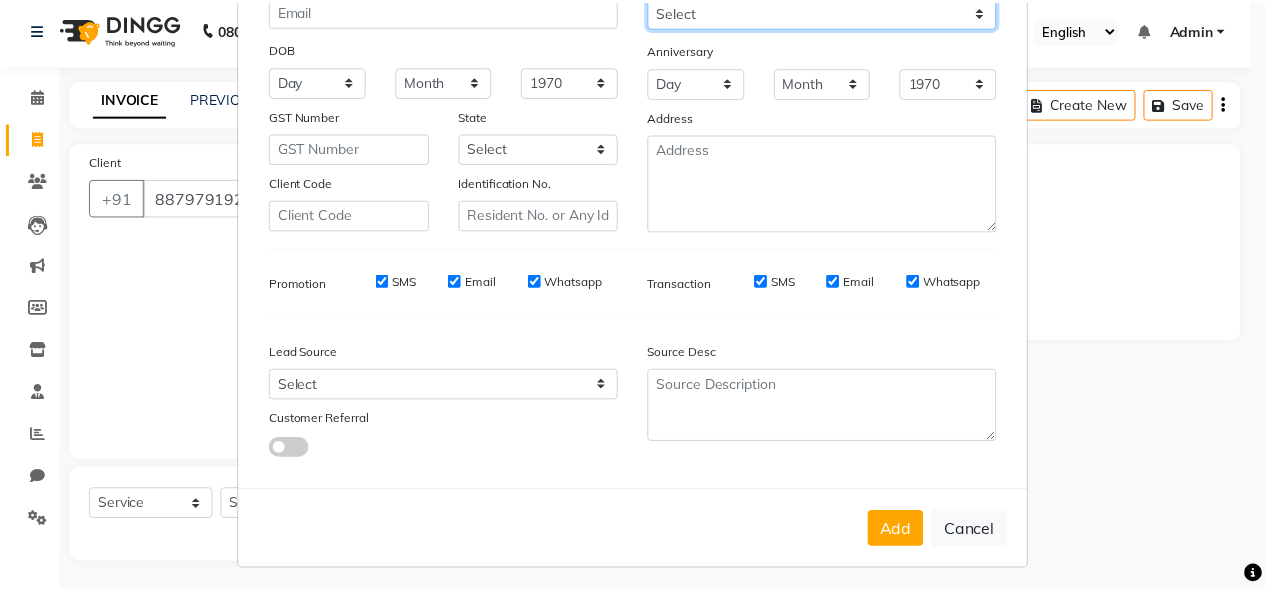 scroll, scrollTop: 252, scrollLeft: 0, axis: vertical 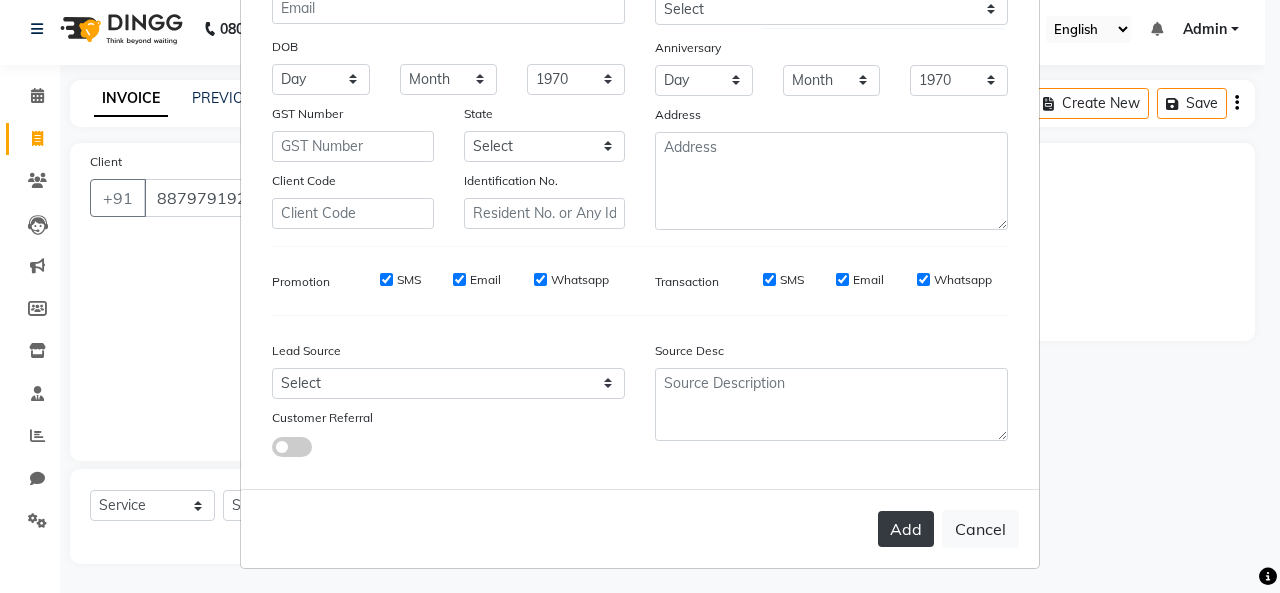 click on "Add" at bounding box center (906, 529) 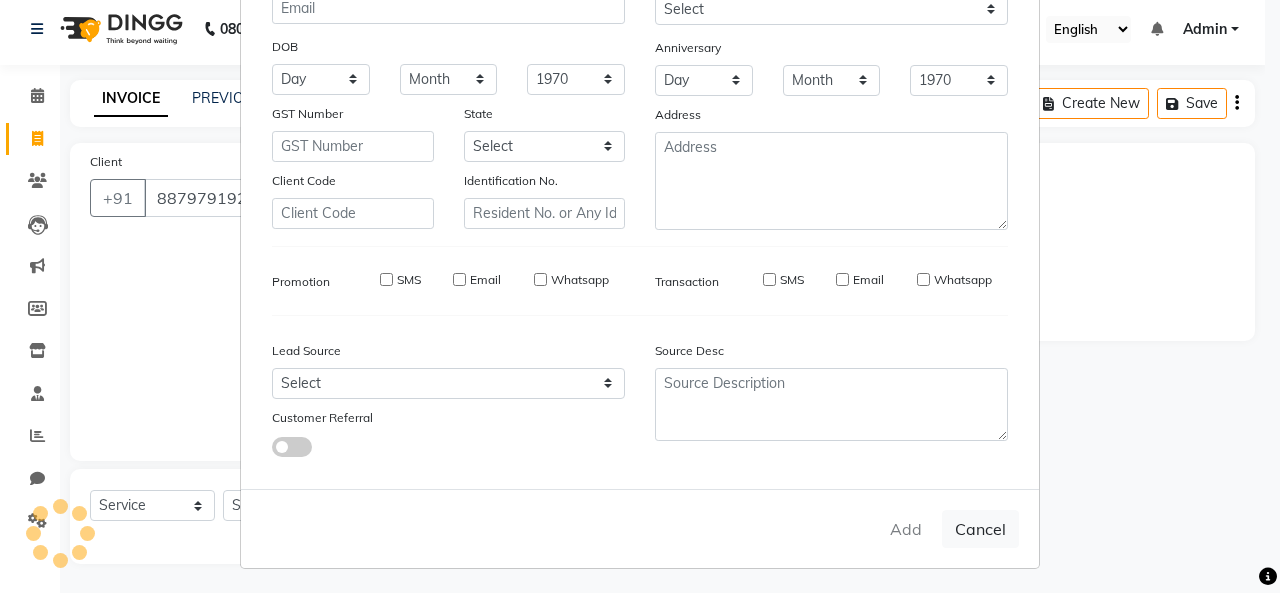type 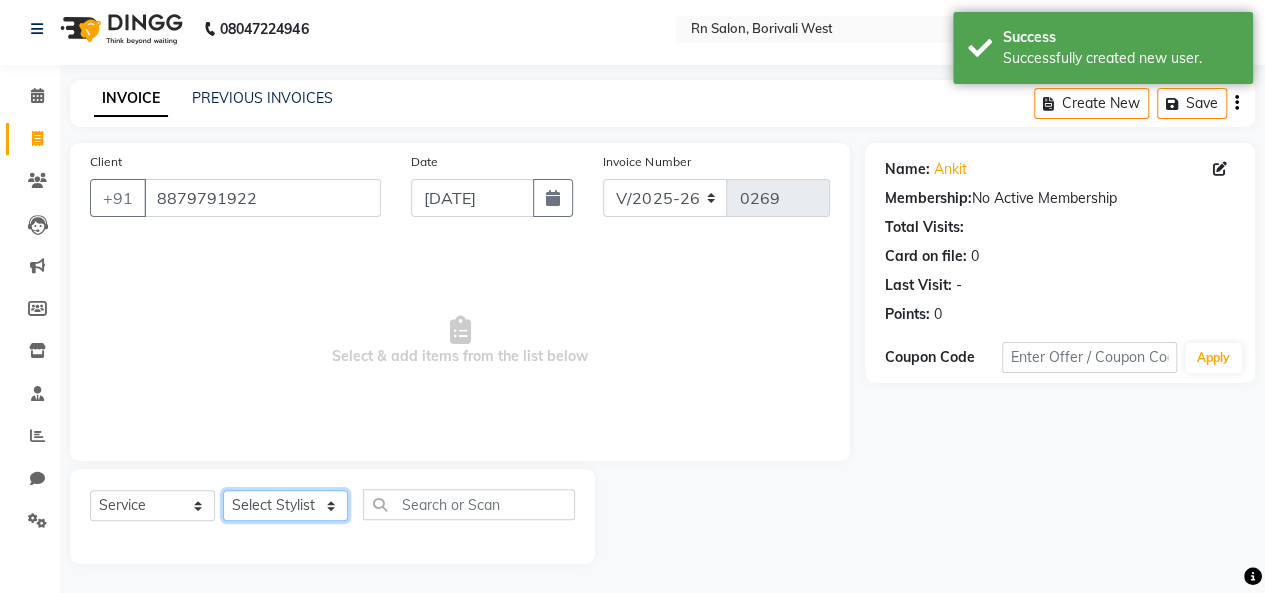 click on "Select Stylist [PERSON_NAME] [PERSON_NAME] parking [PERSON_NAME] master Luv kush tripathi [PERSON_NAME] [PERSON_NAME] [PERSON_NAME] [PERSON_NAME] [PERSON_NAME] Mali [PERSON_NAME]" 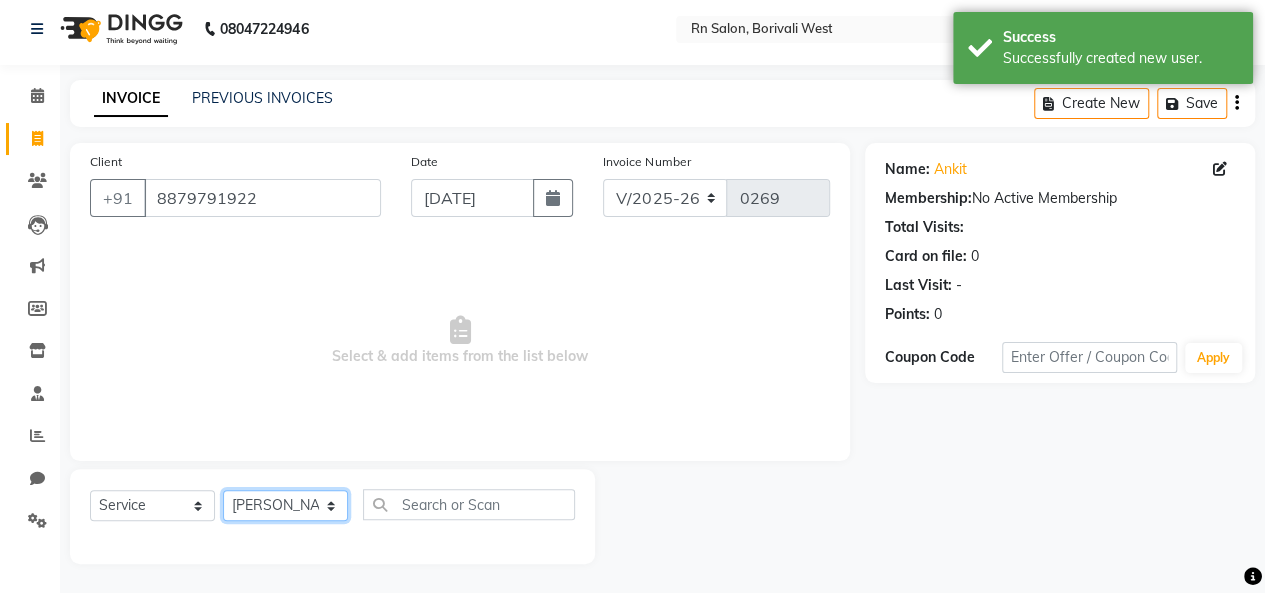 click on "Select Stylist [PERSON_NAME] [PERSON_NAME] parking [PERSON_NAME] master Luv kush tripathi [PERSON_NAME] [PERSON_NAME] [PERSON_NAME] [PERSON_NAME] [PERSON_NAME] Mali [PERSON_NAME]" 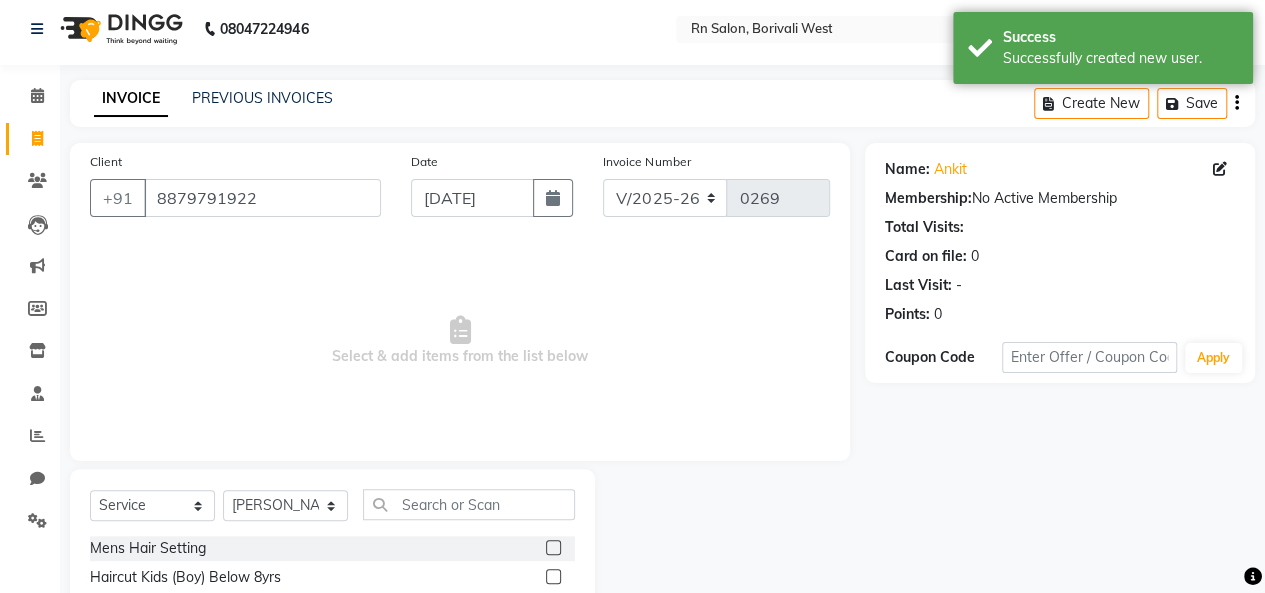 click on "Select  Service  Product  Membership  Package Voucher Prepaid Gift Card  Select Stylist Beena jaiswar deependra parking FARHANA Gautam master Luv kush tripathi Nitin Parmar Ravi sharma Roshni gupta shakiba barbhuiya Subhankar Mali Veronica d Souza Mens Hair Setting  Haircut Kids (Boy) Below 8yrs  Master Haircut Men   Senior Hair Cut Men With Wash  Creative Hair Cut Men Wash  pre wash  Beard Trim  Beard Styling  Shave  Head Shave  Baby Mundan  Male Trim Under arm  Male Trim Arms  Male Trim Half Legs  Male Trim Half front/Back  Eye Brow Color  Streak Men  Side Locks Color  Moustache Color  Beard Color  Global Color (Majirel) Men  Global Color (Inoa) Men  Pre Lightening Men  Highlights Men  Fringe  Female Haircut (One Length Trim)  Haircut Kids (Girl) Below 8yrs  Female Haircut (Senior stylist) W/O  Female Hair updo  Female Haircut (Creative stylist) W/O  Per Chunk/Streak Women 440  Root touch up  Touch up Majirel  Touch up Schwarzkopf   Inoa TOUCH UP CROWN  Global Inoa/Majirel/Schwarzkopf Up 3850  Out Curl 110" 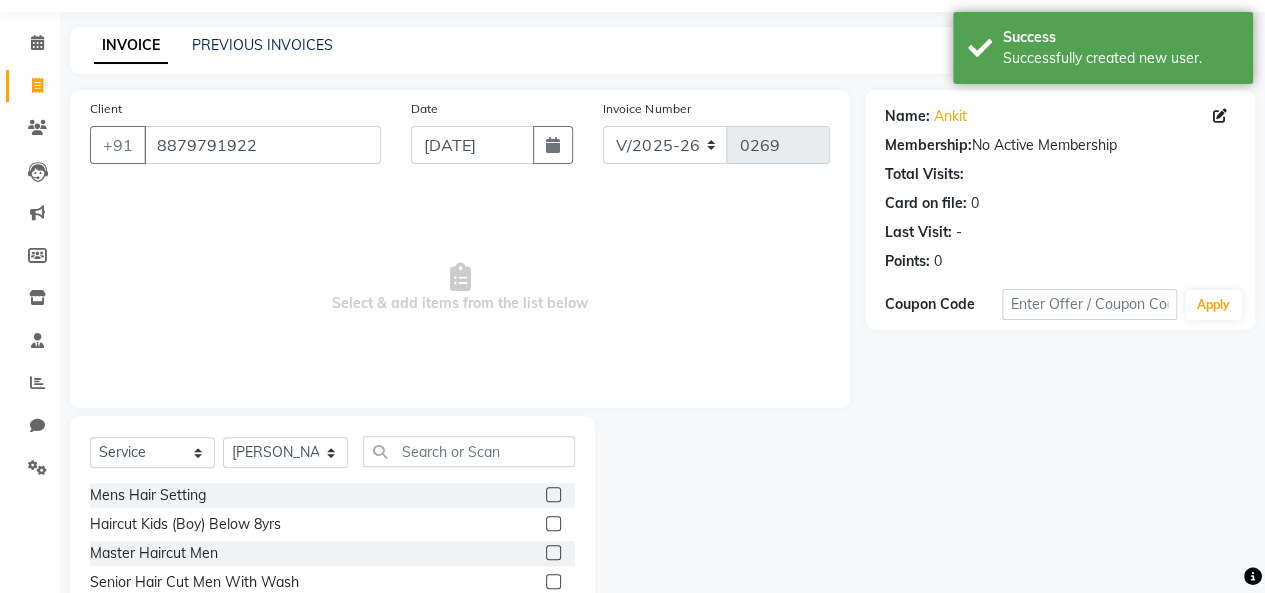 scroll, scrollTop: 207, scrollLeft: 0, axis: vertical 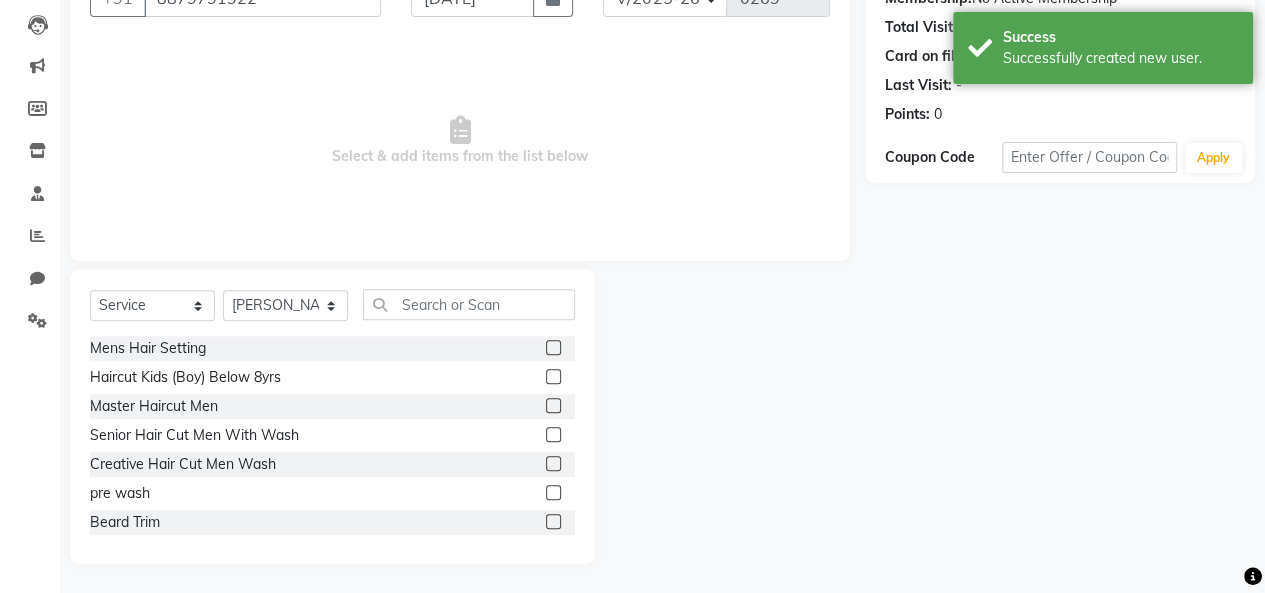 click 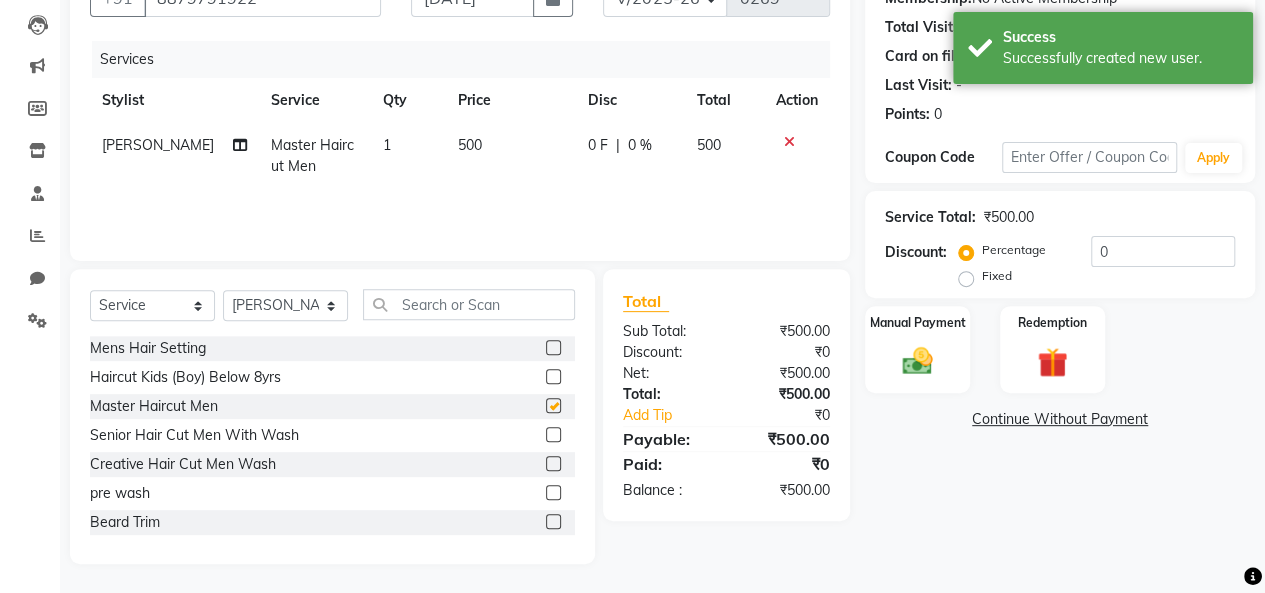 checkbox on "false" 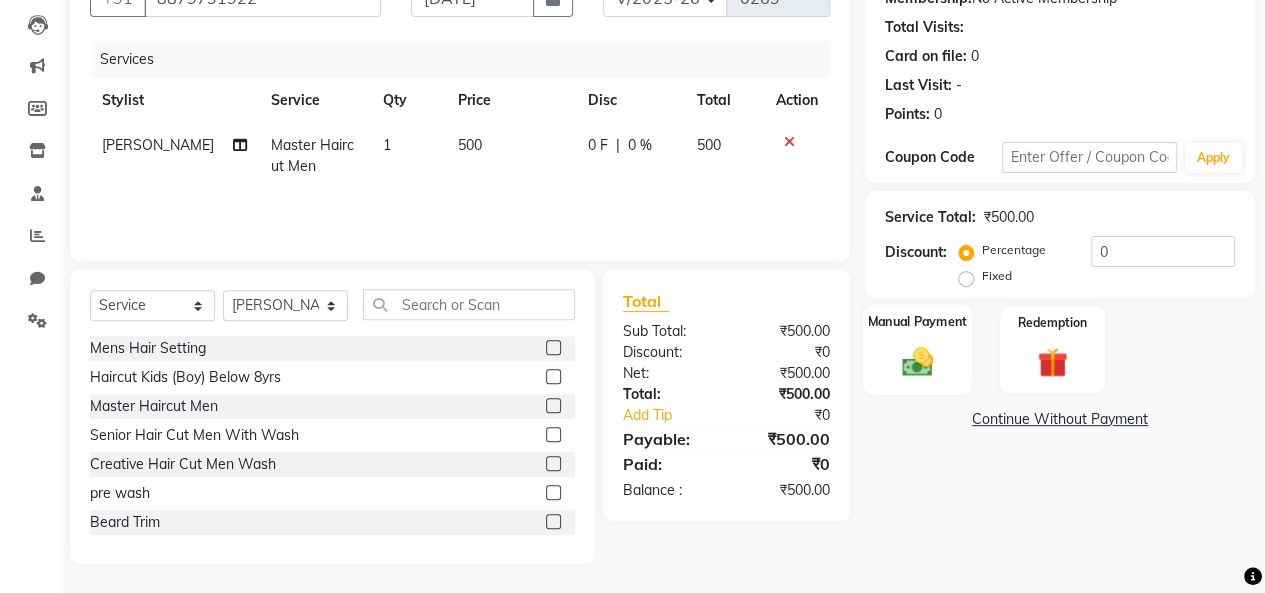 click 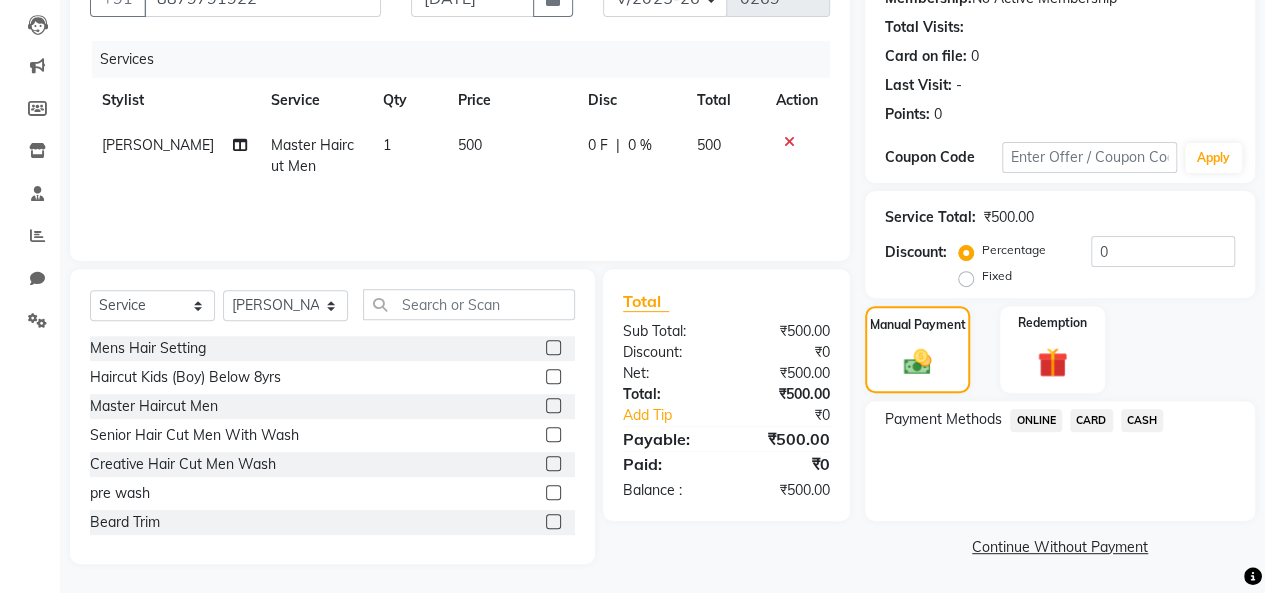 click on "ONLINE" 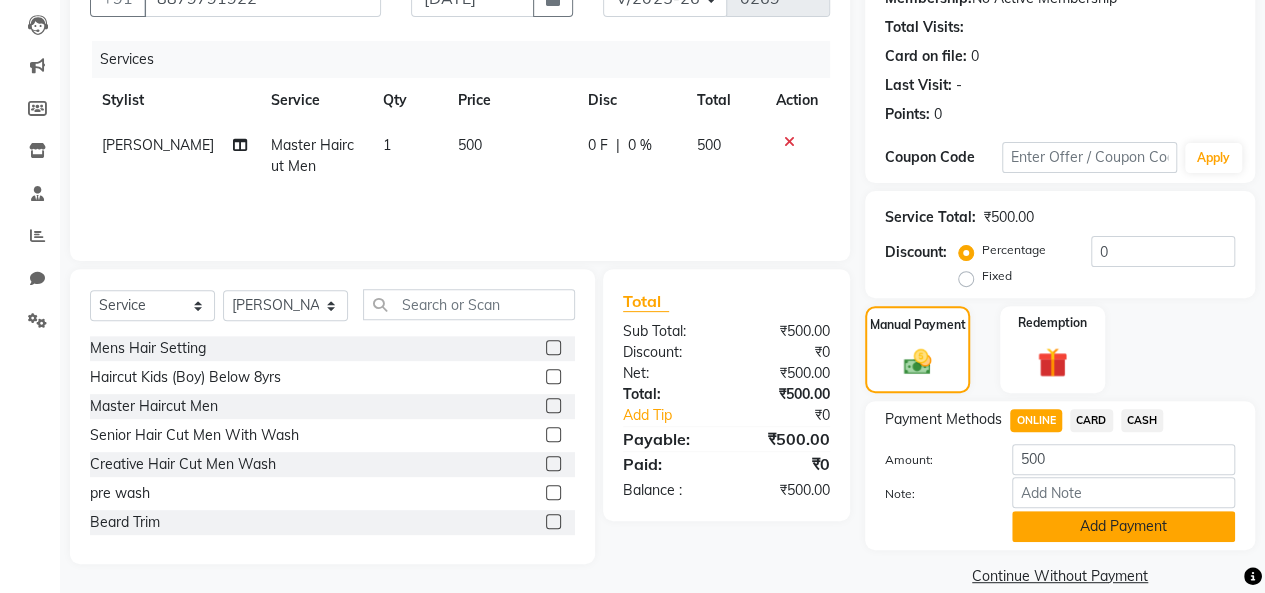 click on "Add Payment" 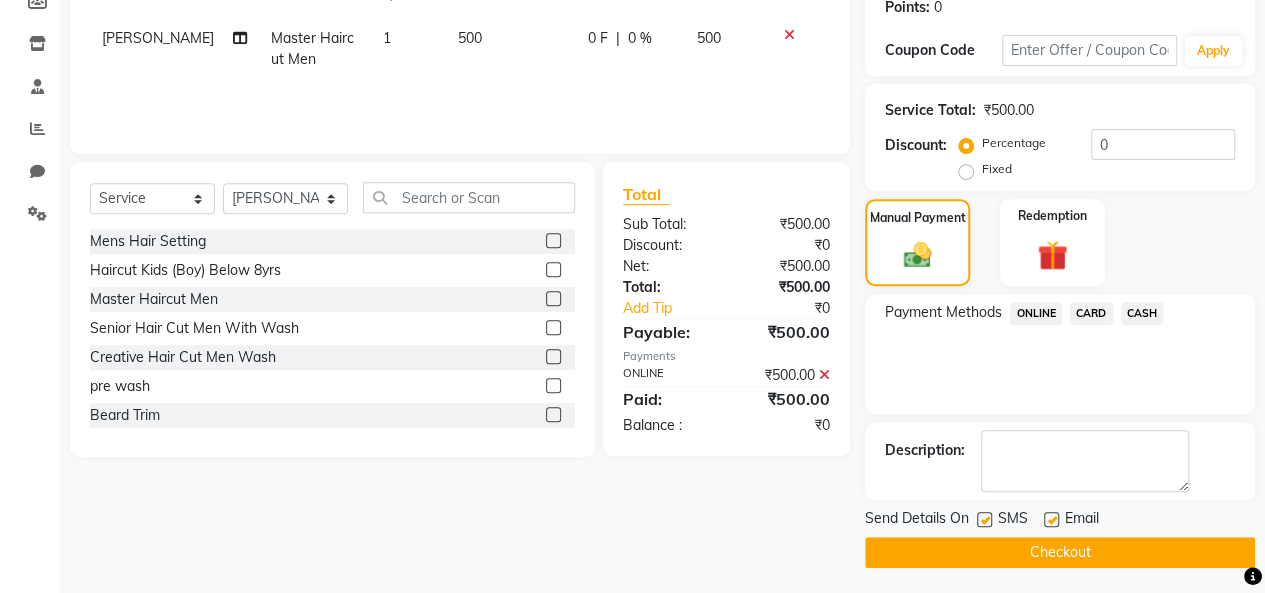 scroll, scrollTop: 316, scrollLeft: 0, axis: vertical 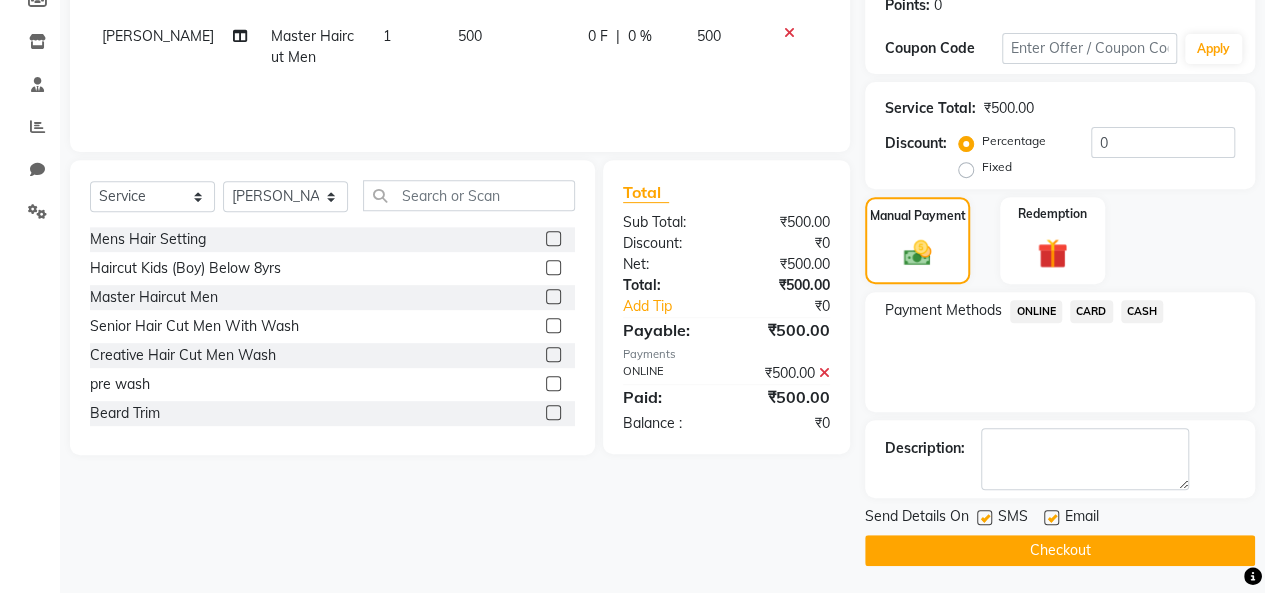 click on "Checkout" 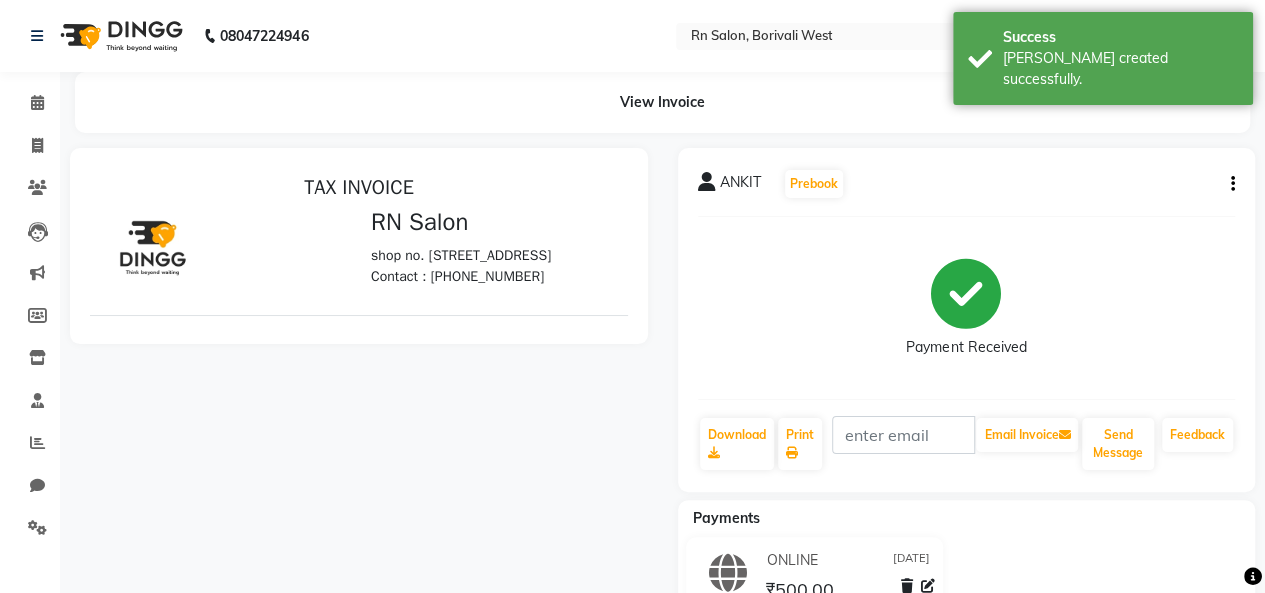 scroll, scrollTop: 0, scrollLeft: 0, axis: both 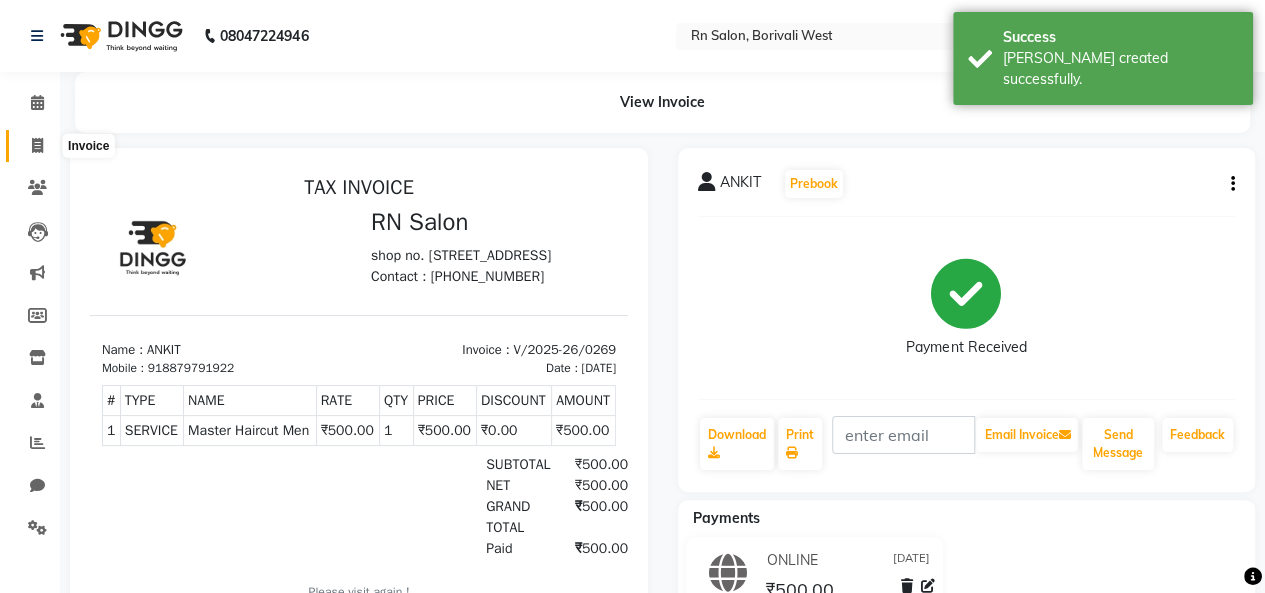 click 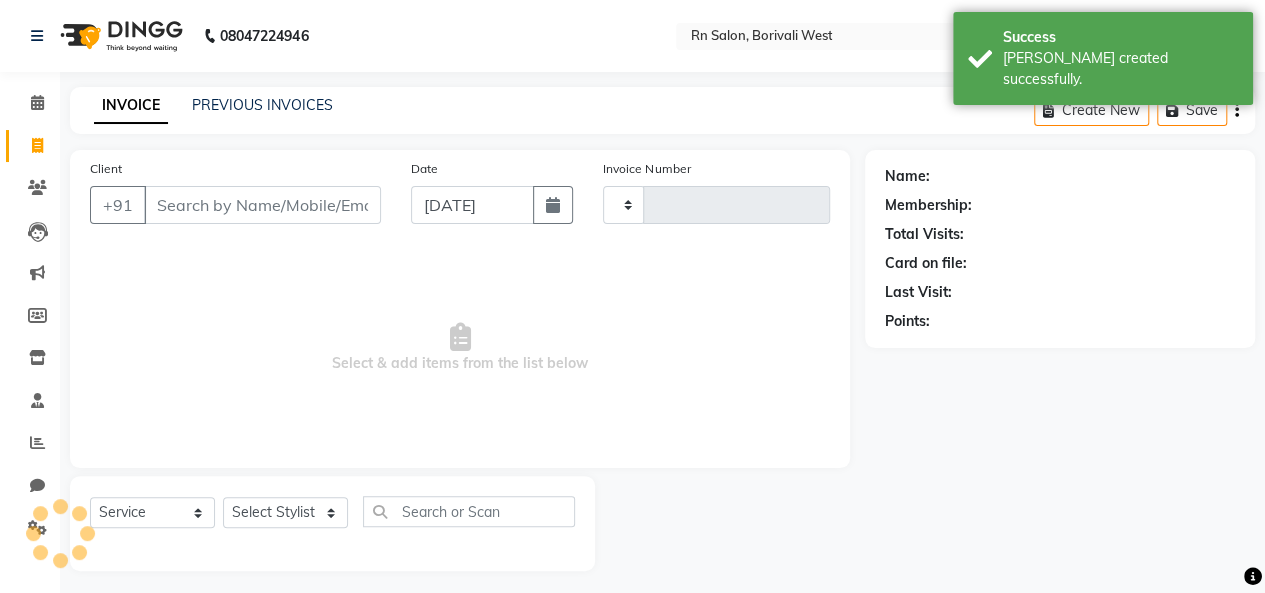 scroll, scrollTop: 7, scrollLeft: 0, axis: vertical 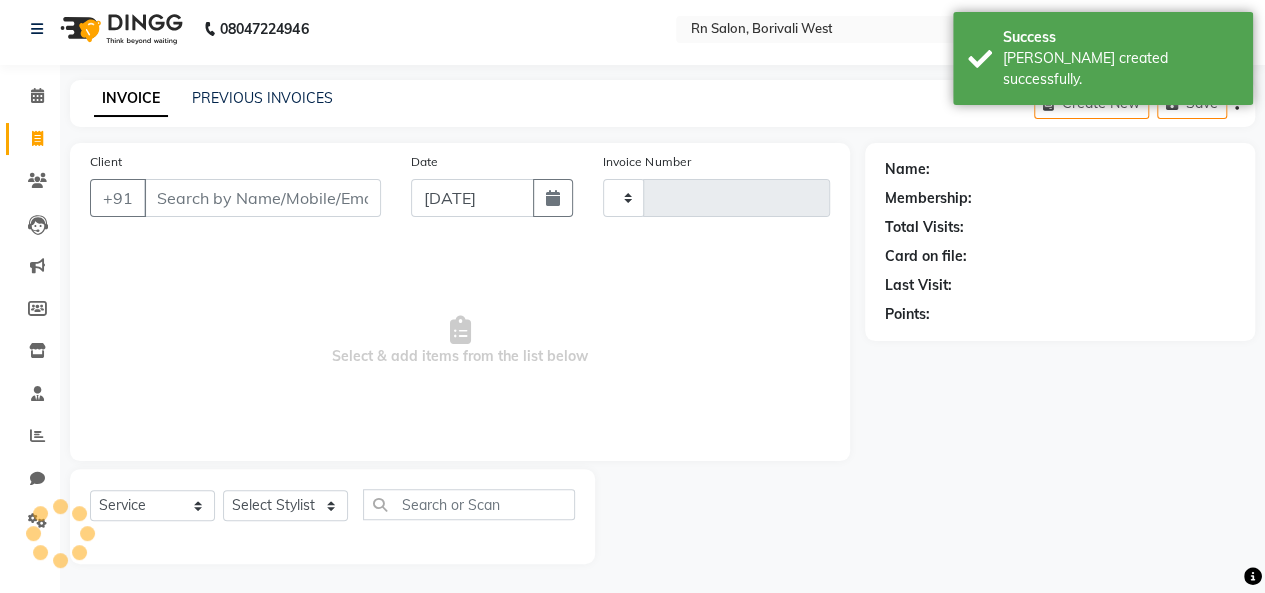 type on "0270" 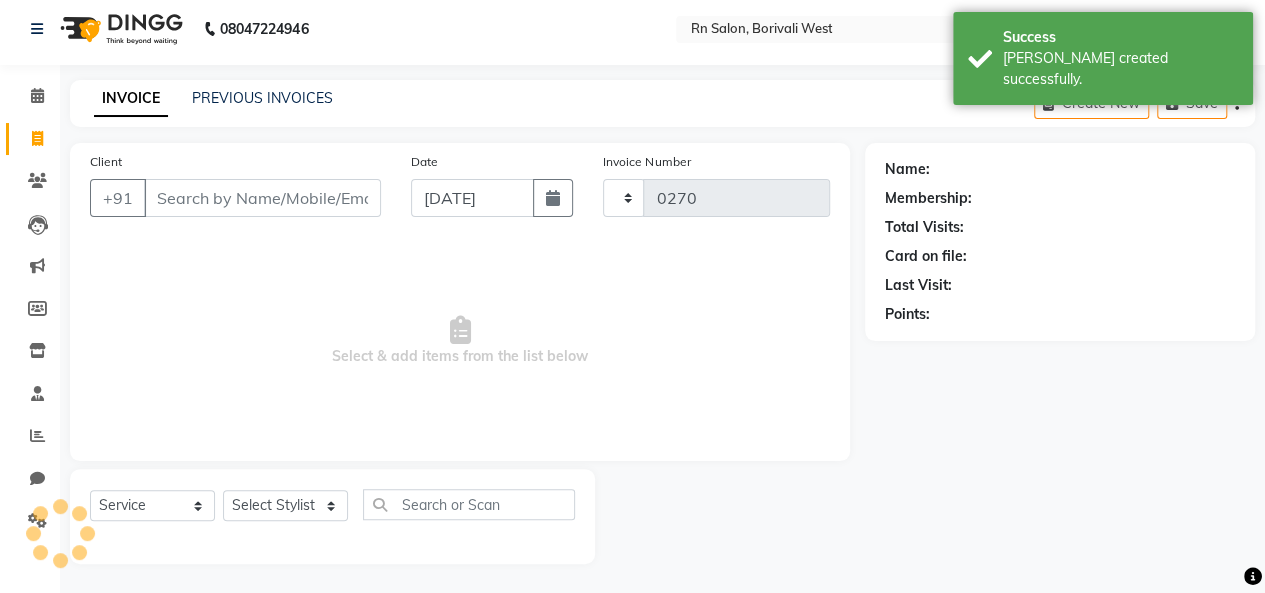 select on "8515" 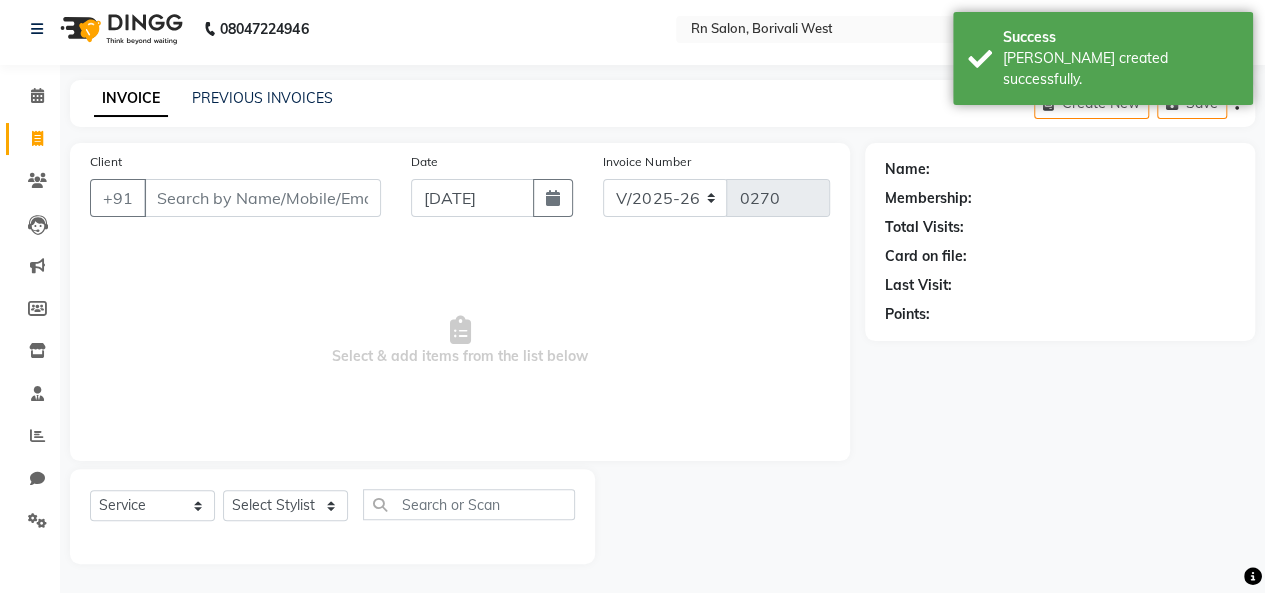 click on "Select & add items from the list below" at bounding box center (460, 341) 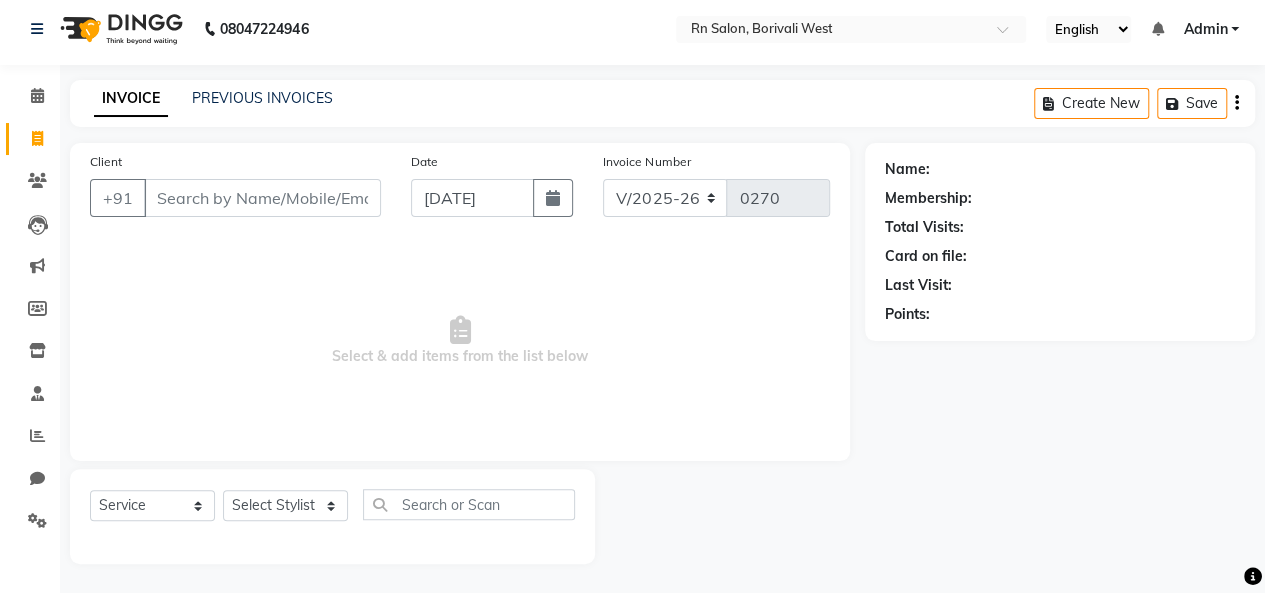 scroll, scrollTop: 0, scrollLeft: 0, axis: both 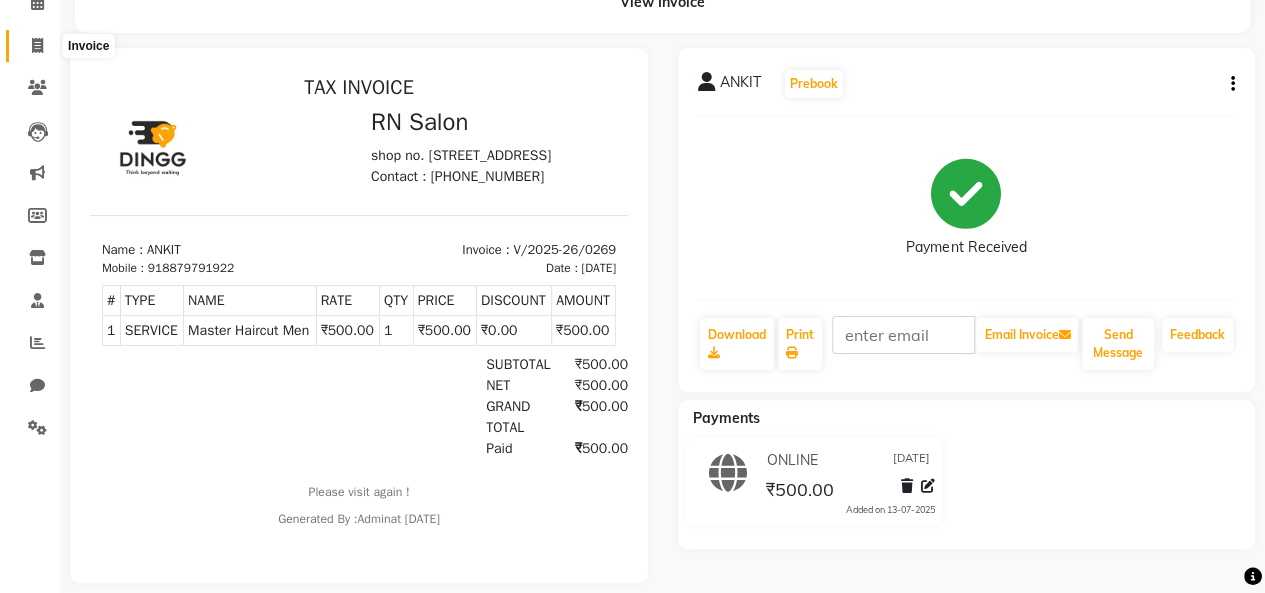 drag, startPoint x: 40, startPoint y: 46, endPoint x: 112, endPoint y: 43, distance: 72.06247 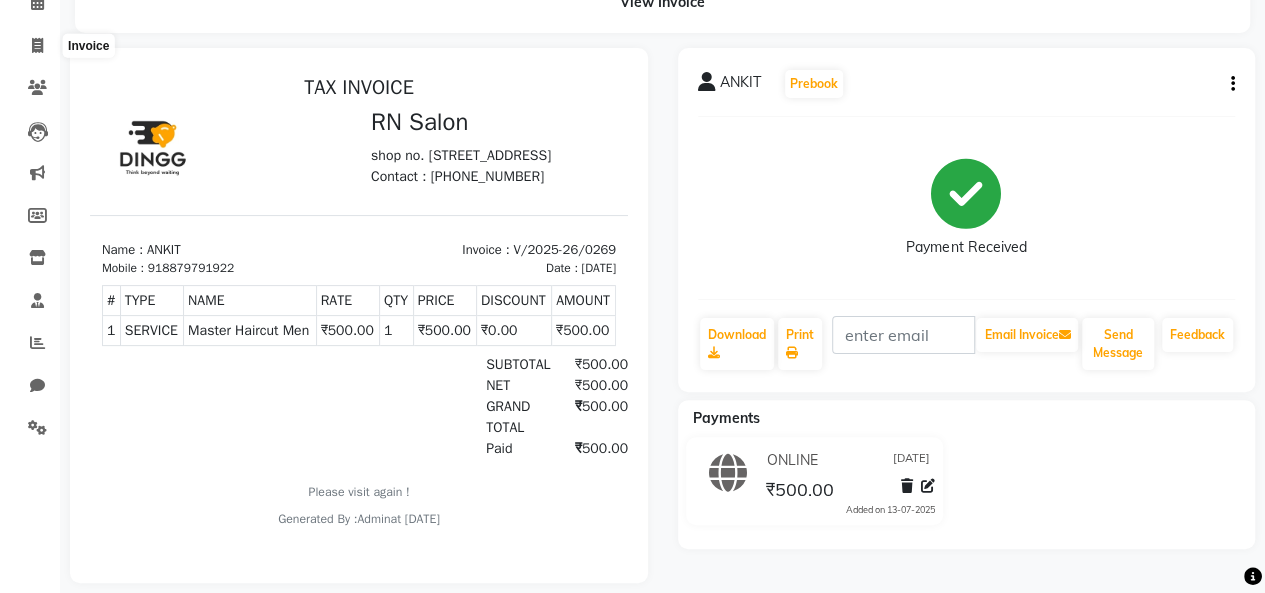 select on "service" 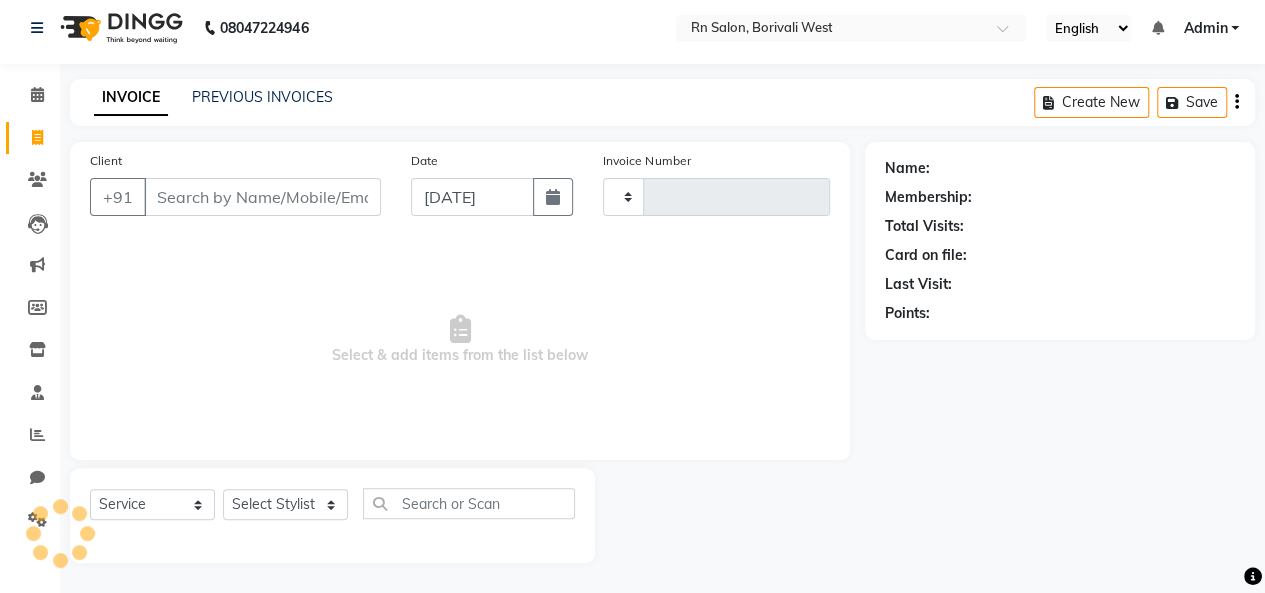 scroll, scrollTop: 7, scrollLeft: 0, axis: vertical 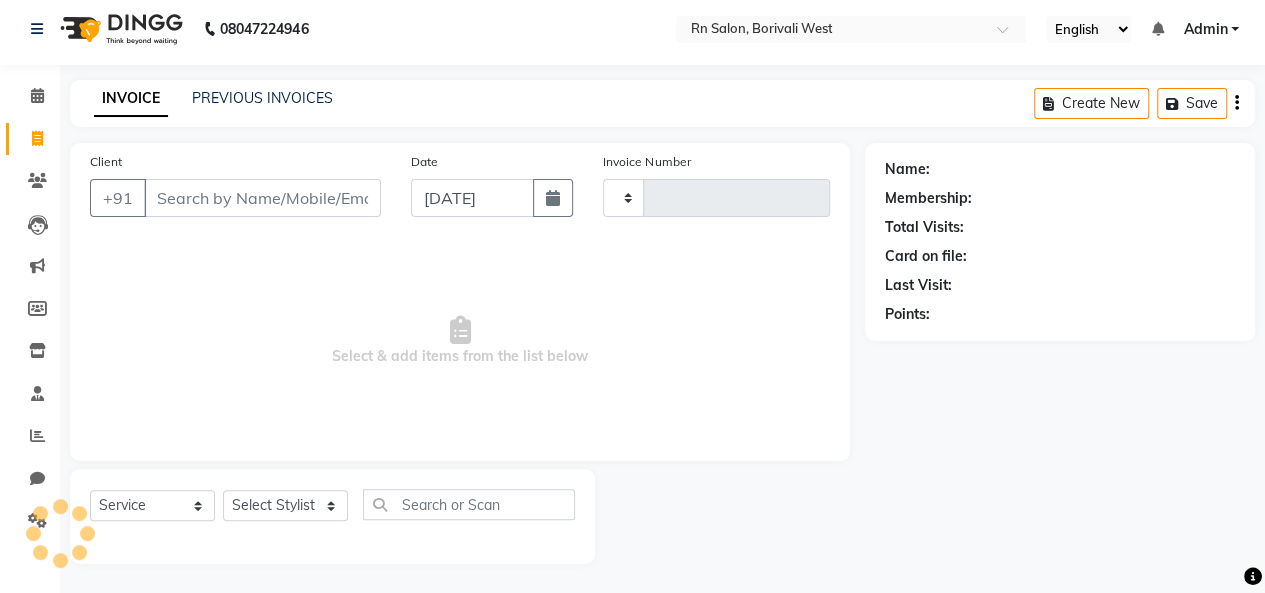 type on "0271" 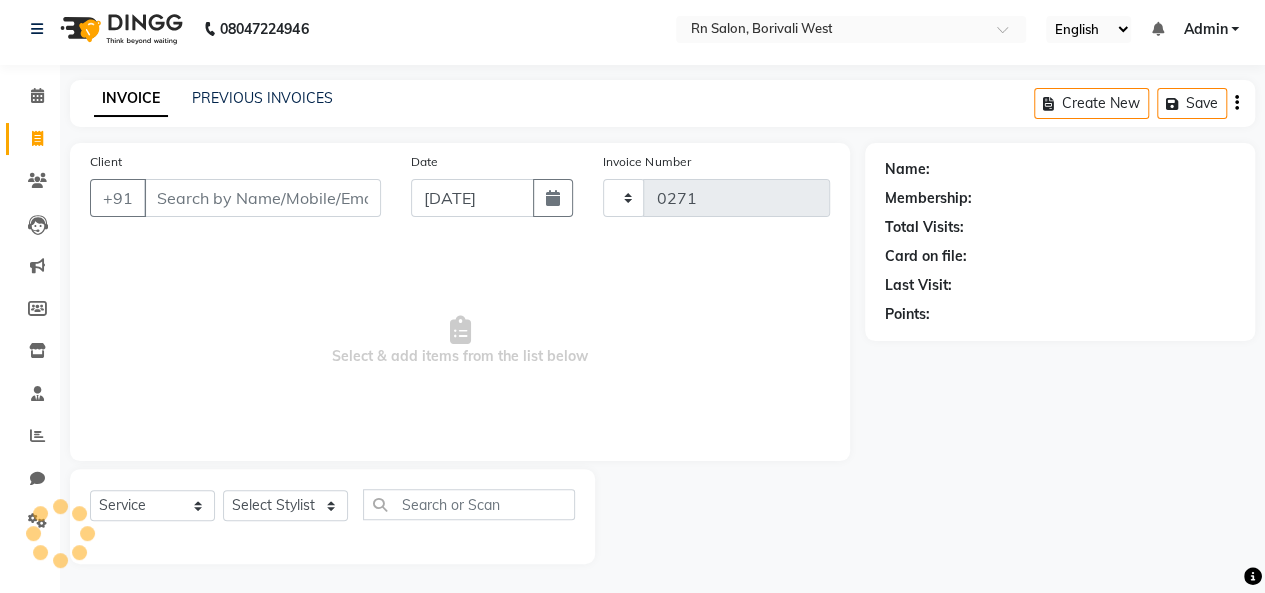 select on "8515" 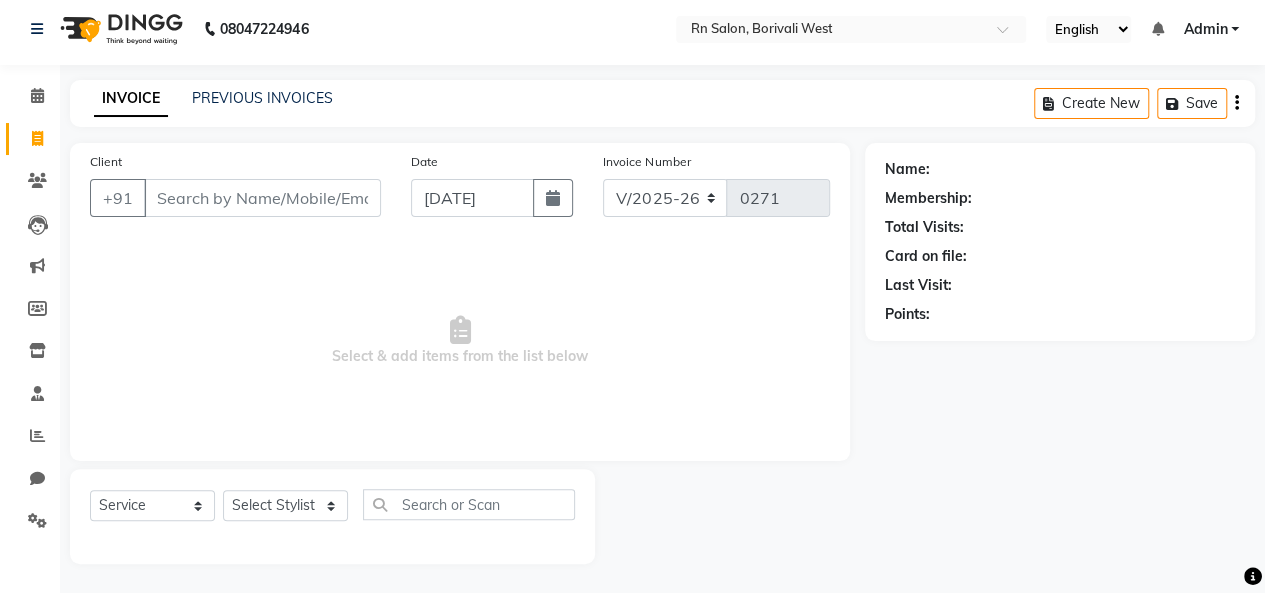 click on "Client" at bounding box center [262, 198] 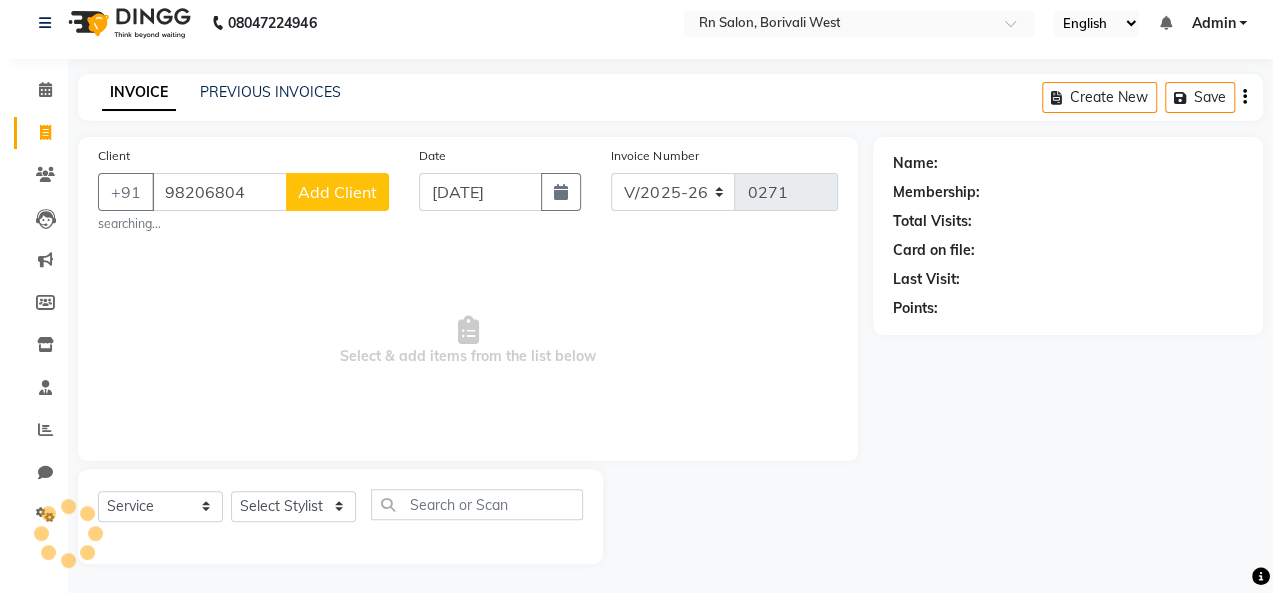 scroll, scrollTop: 7, scrollLeft: 0, axis: vertical 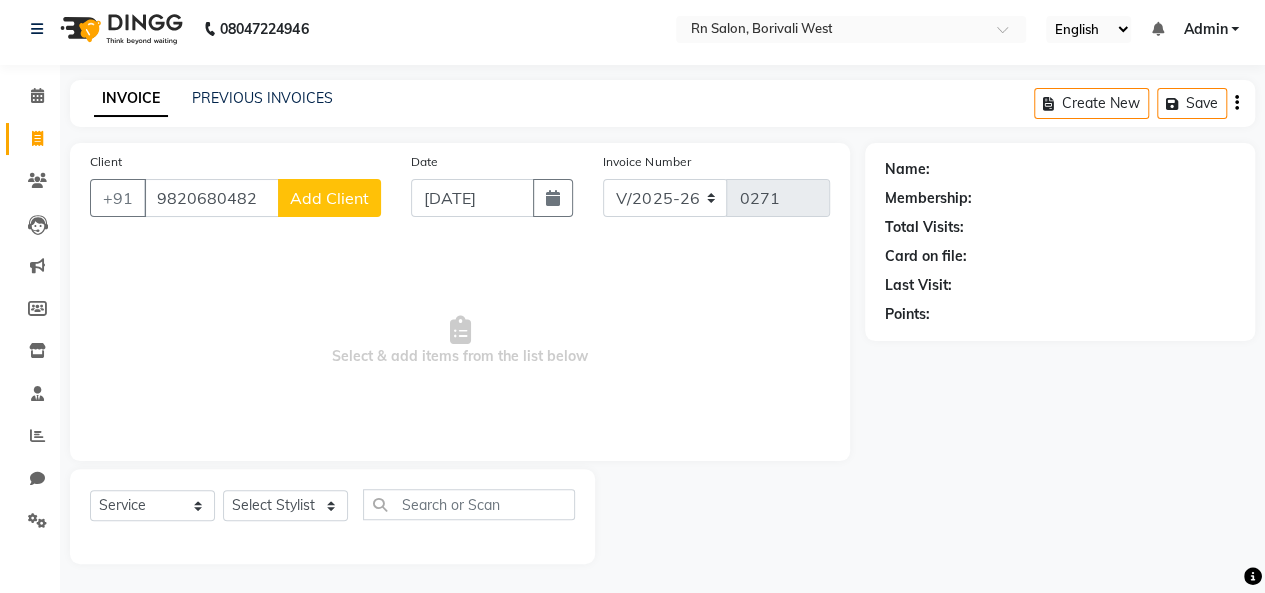 type on "9820680482" 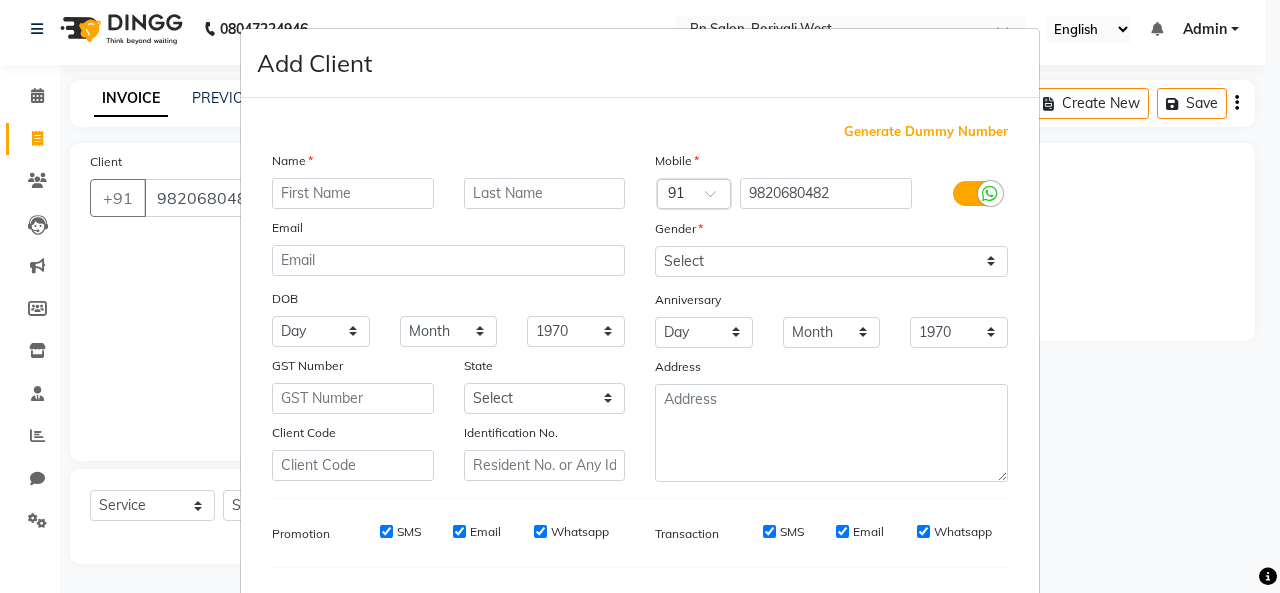 drag, startPoint x: 355, startPoint y: 195, endPoint x: 367, endPoint y: 203, distance: 14.422205 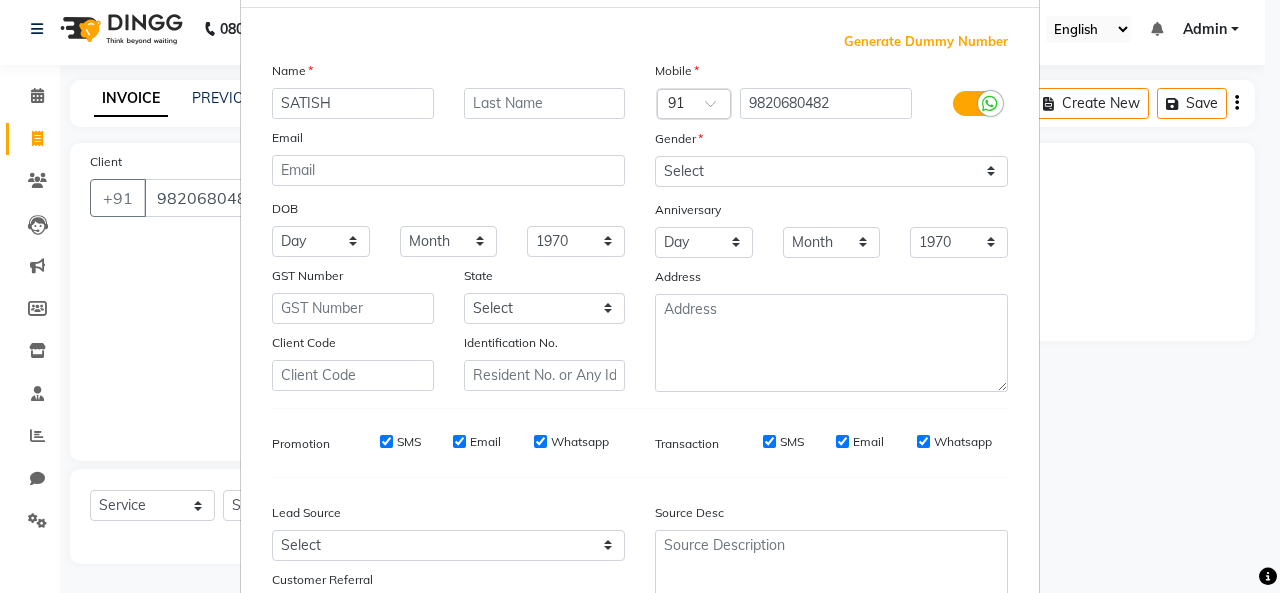 scroll, scrollTop: 100, scrollLeft: 0, axis: vertical 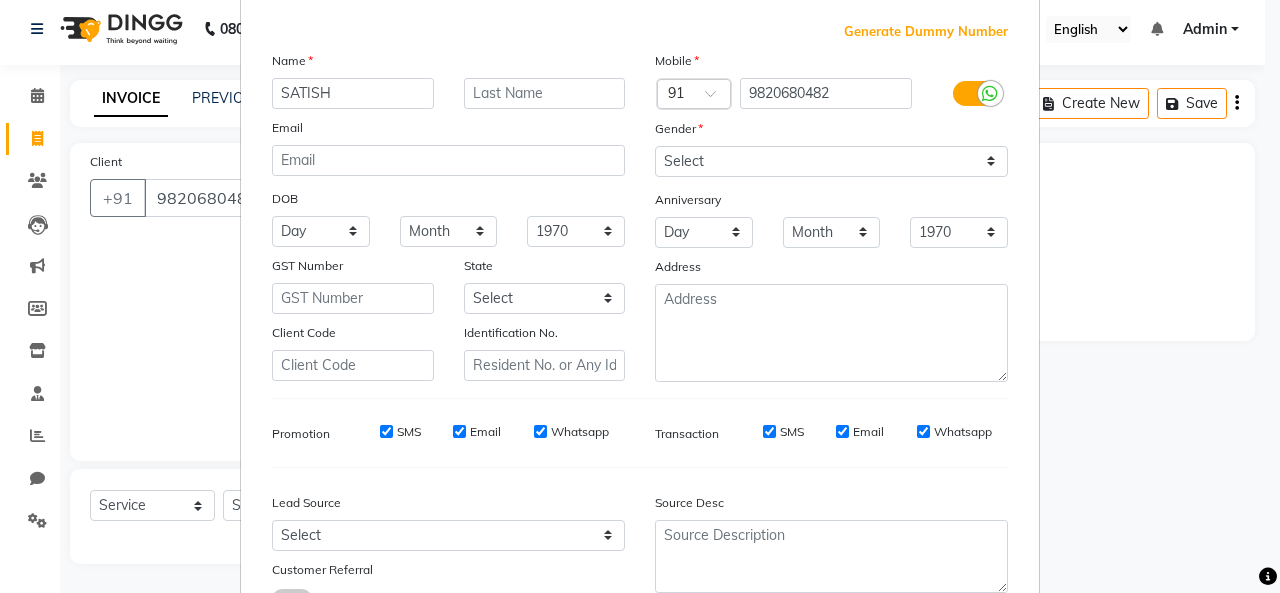 type on "SATISH" 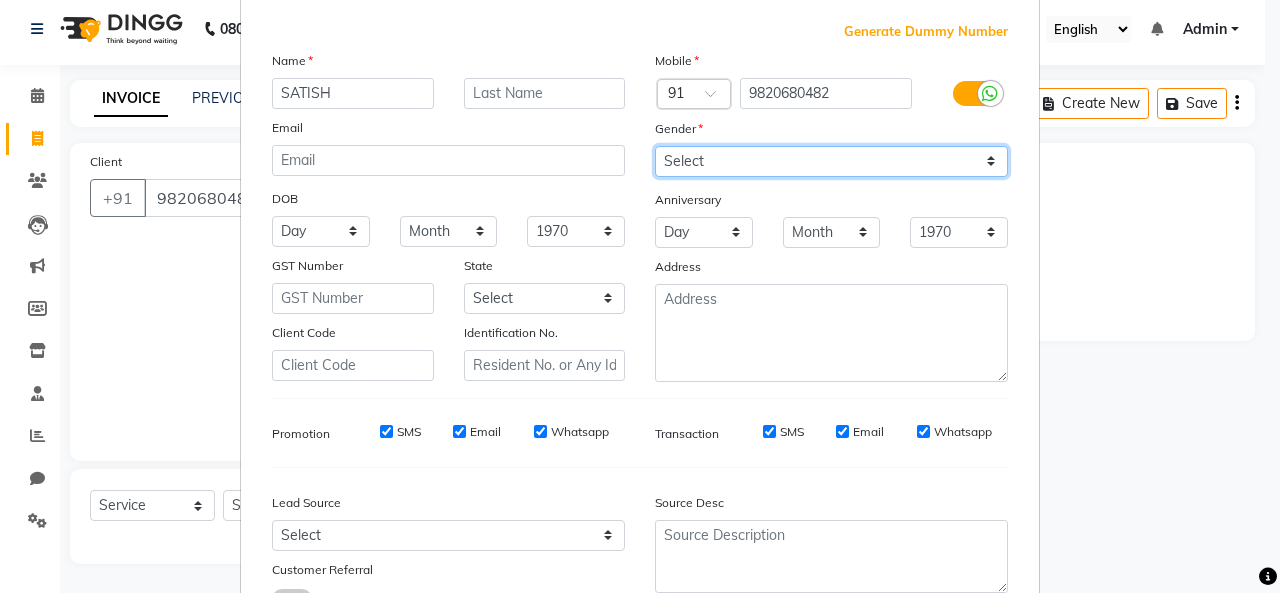click on "Select [DEMOGRAPHIC_DATA] [DEMOGRAPHIC_DATA] Other Prefer Not To Say" at bounding box center [831, 161] 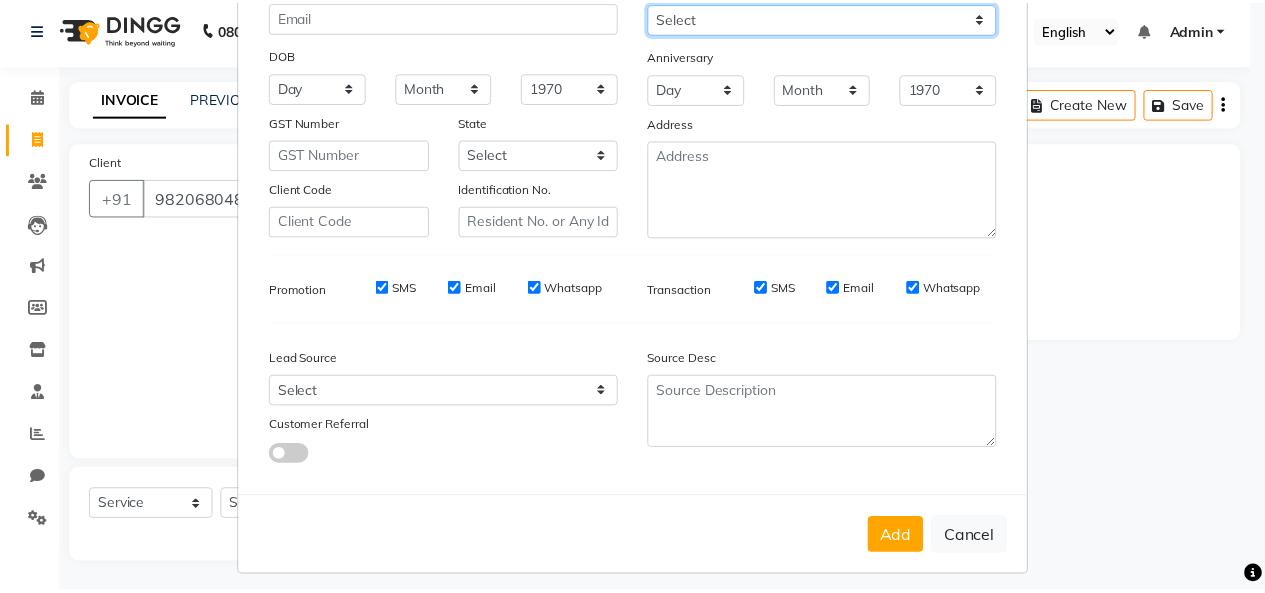 scroll, scrollTop: 252, scrollLeft: 0, axis: vertical 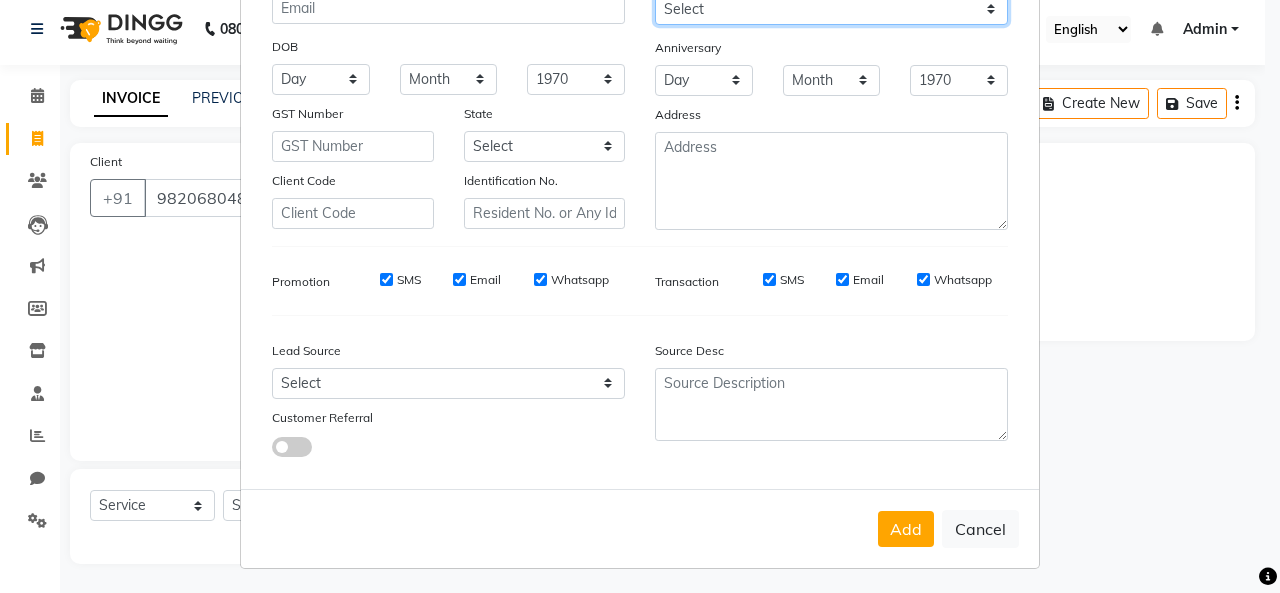 click on "Select [DEMOGRAPHIC_DATA] [DEMOGRAPHIC_DATA] Other Prefer Not To Say" at bounding box center [831, 9] 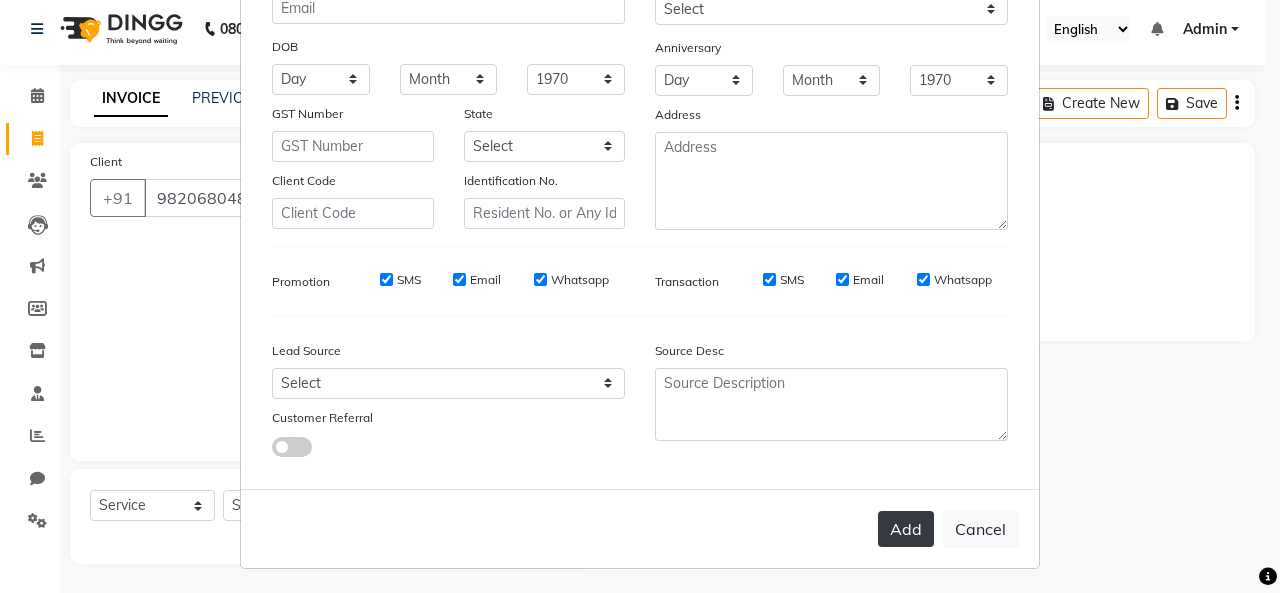 click on "Add" at bounding box center [906, 529] 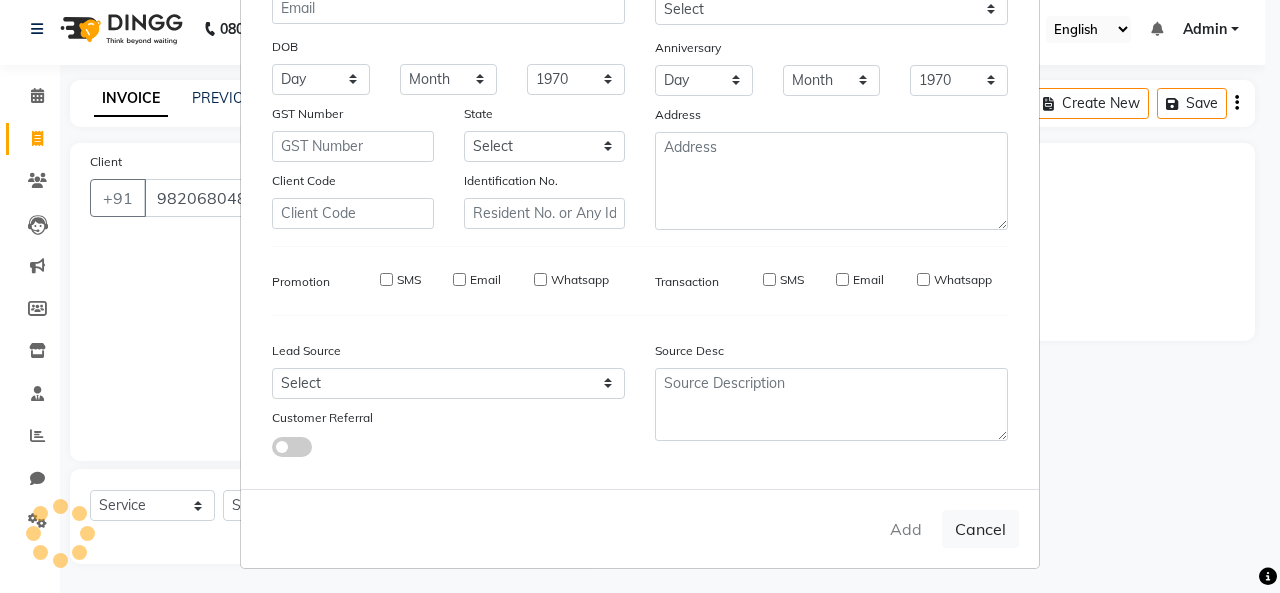 type 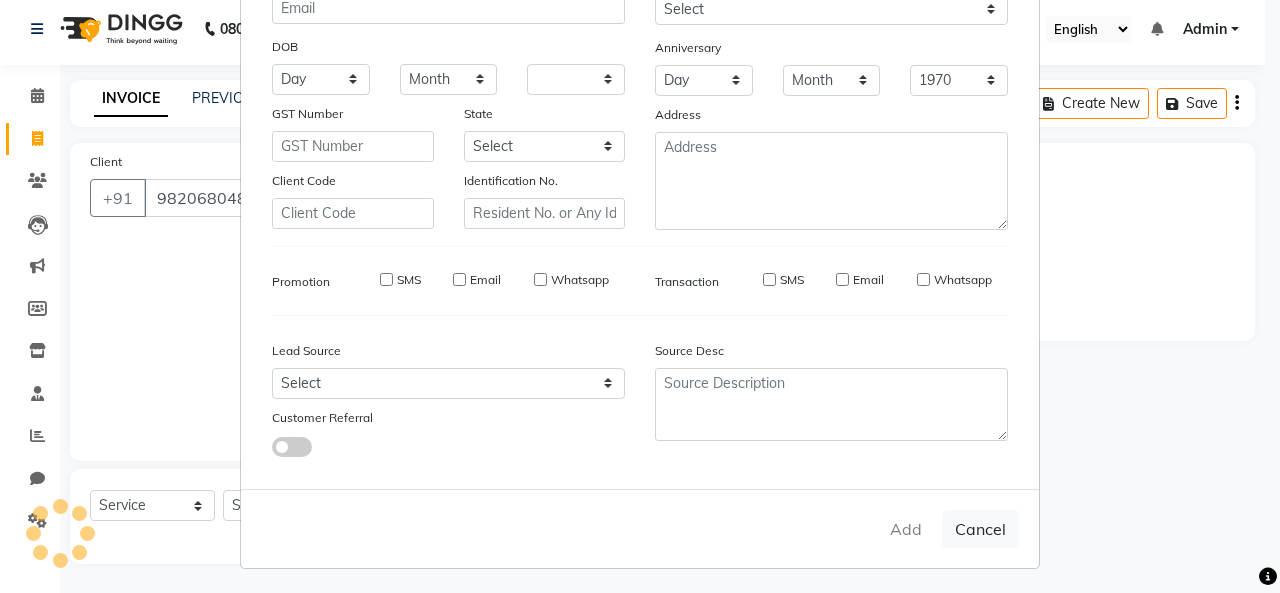 select 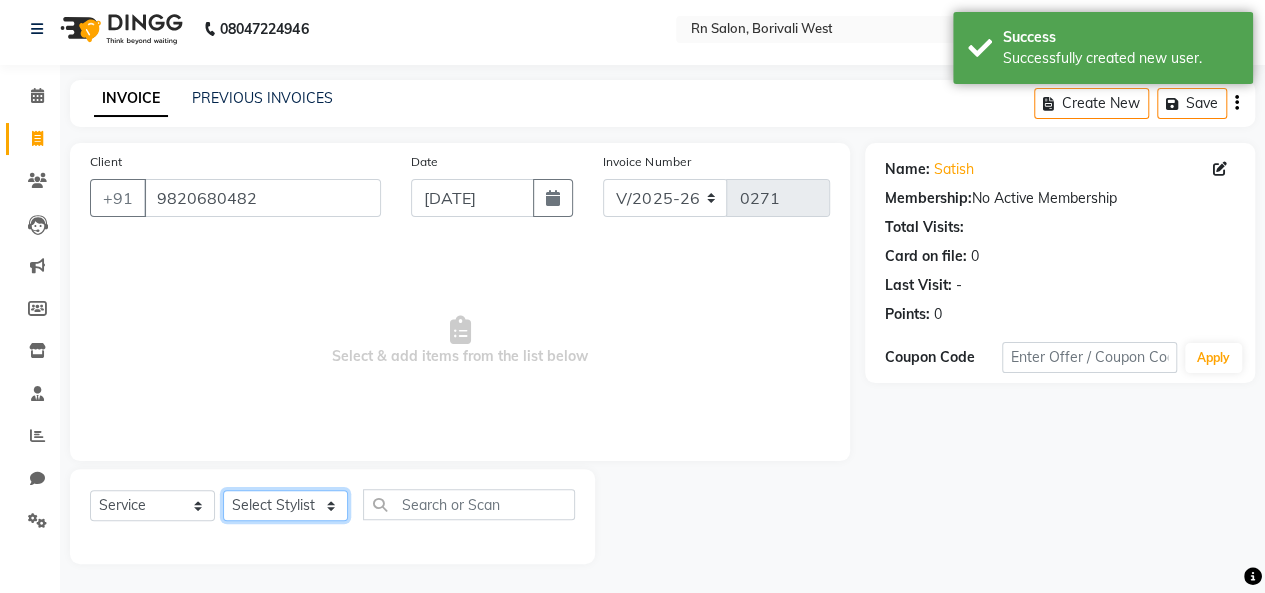 click on "Select Stylist [PERSON_NAME] [PERSON_NAME] parking [PERSON_NAME] master Luv kush tripathi [PERSON_NAME] [PERSON_NAME] [PERSON_NAME] [PERSON_NAME] [PERSON_NAME] Mali [PERSON_NAME]" 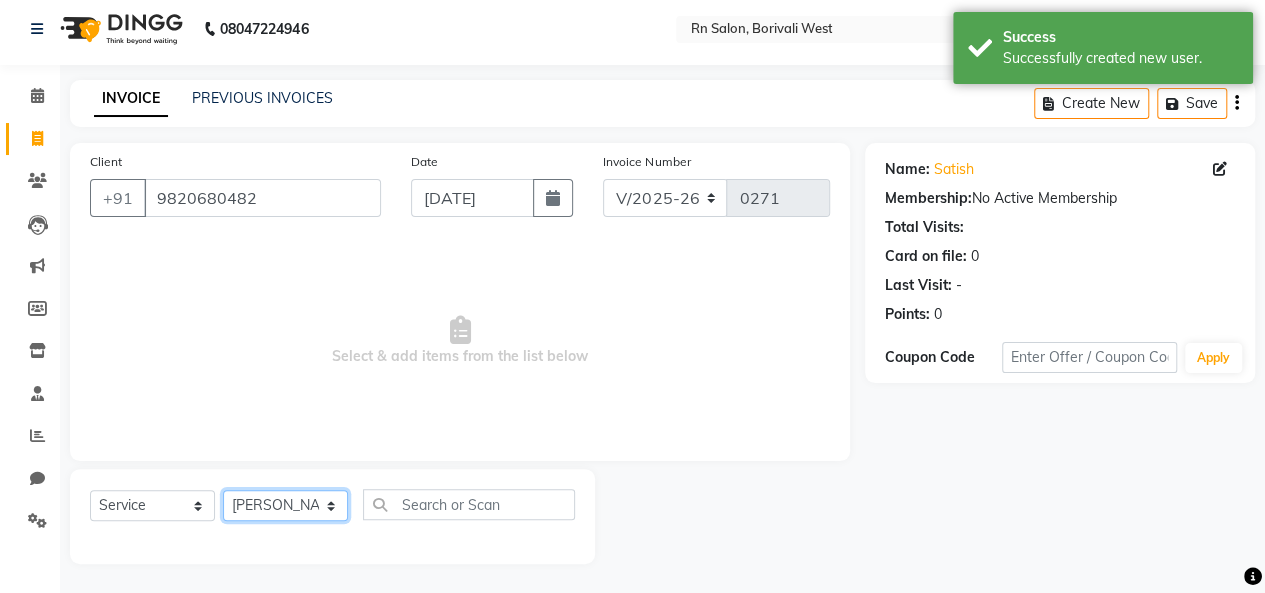 click on "Select Stylist [PERSON_NAME] [PERSON_NAME] parking [PERSON_NAME] master Luv kush tripathi [PERSON_NAME] [PERSON_NAME] [PERSON_NAME] [PERSON_NAME] [PERSON_NAME] Mali [PERSON_NAME]" 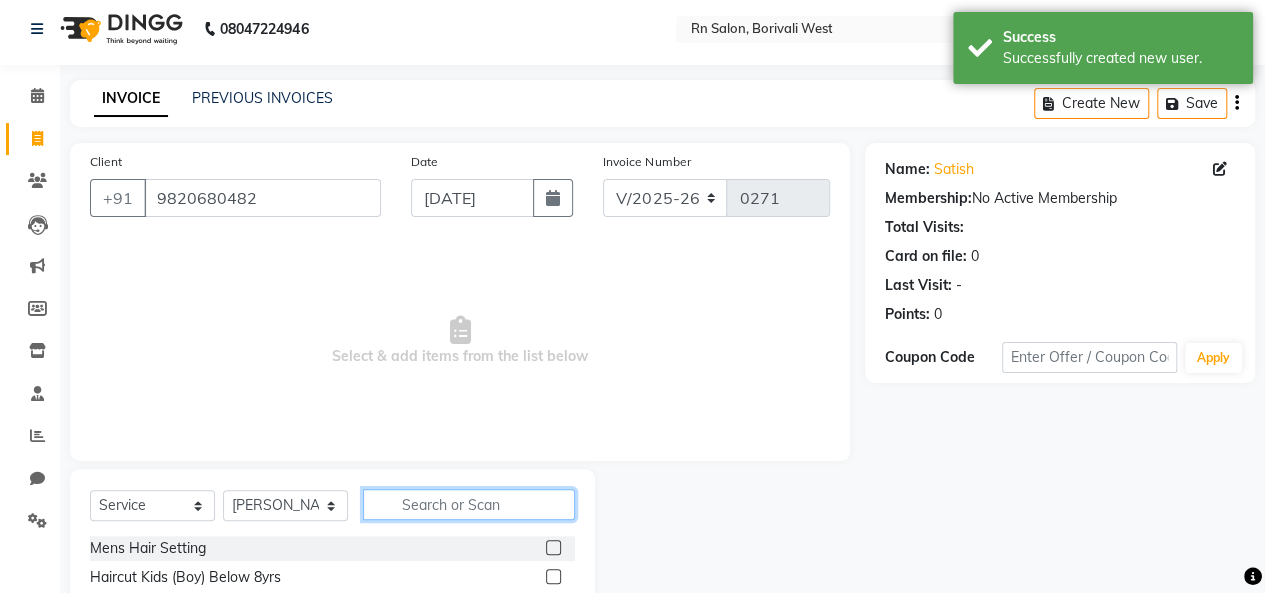 click 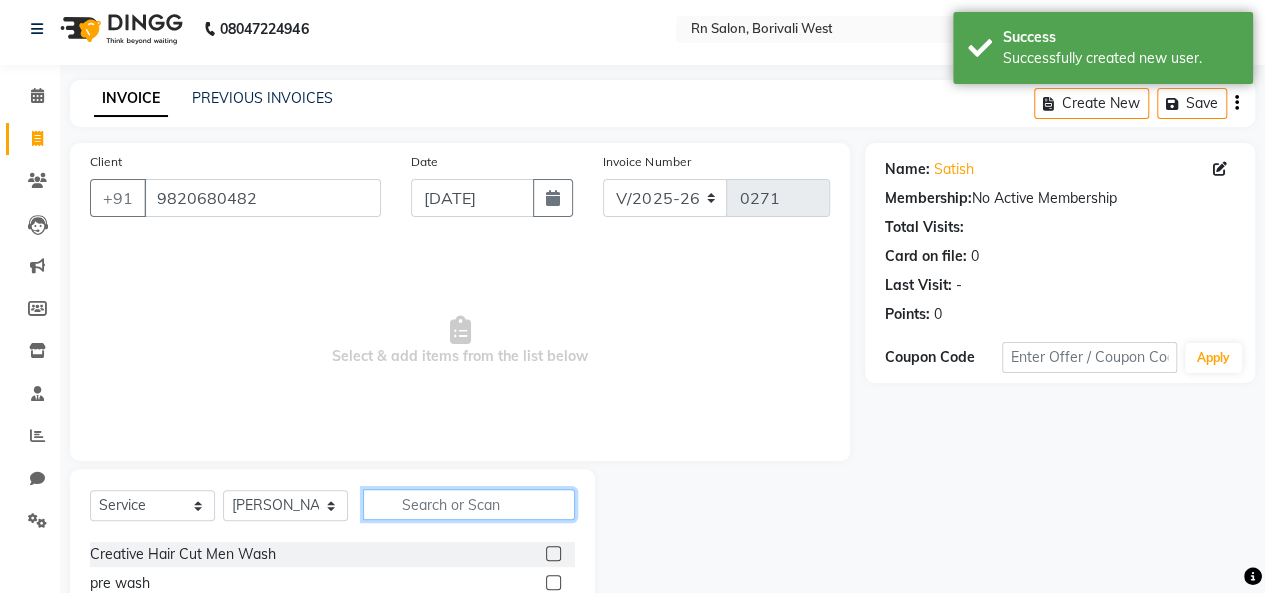 scroll, scrollTop: 200, scrollLeft: 0, axis: vertical 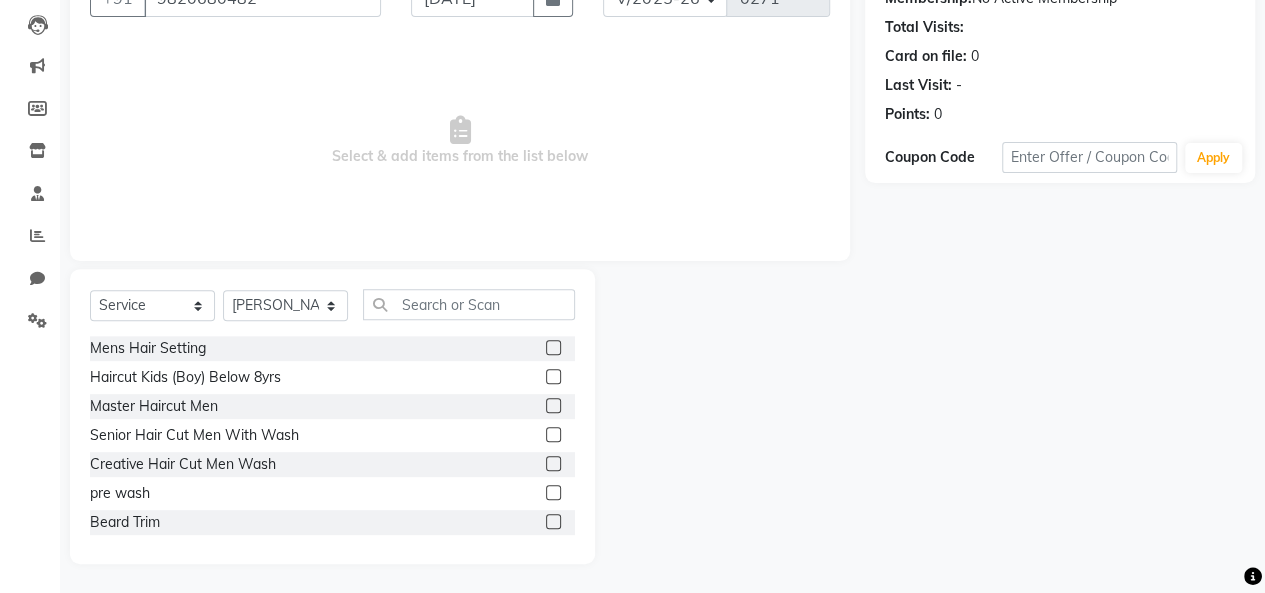 click 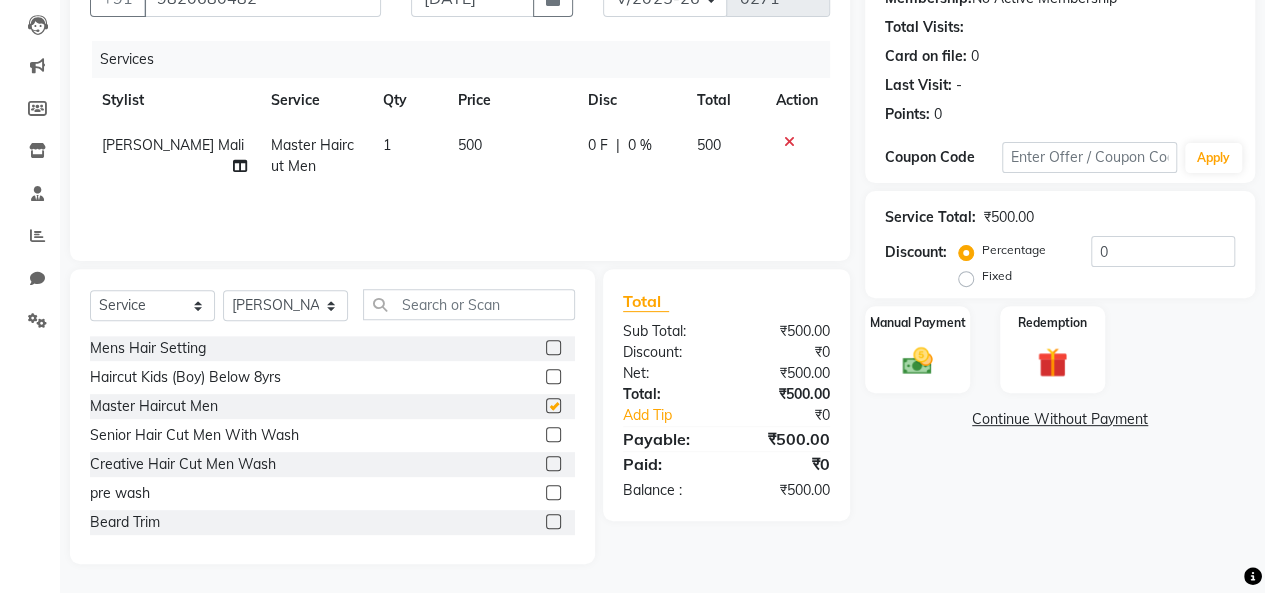 checkbox on "false" 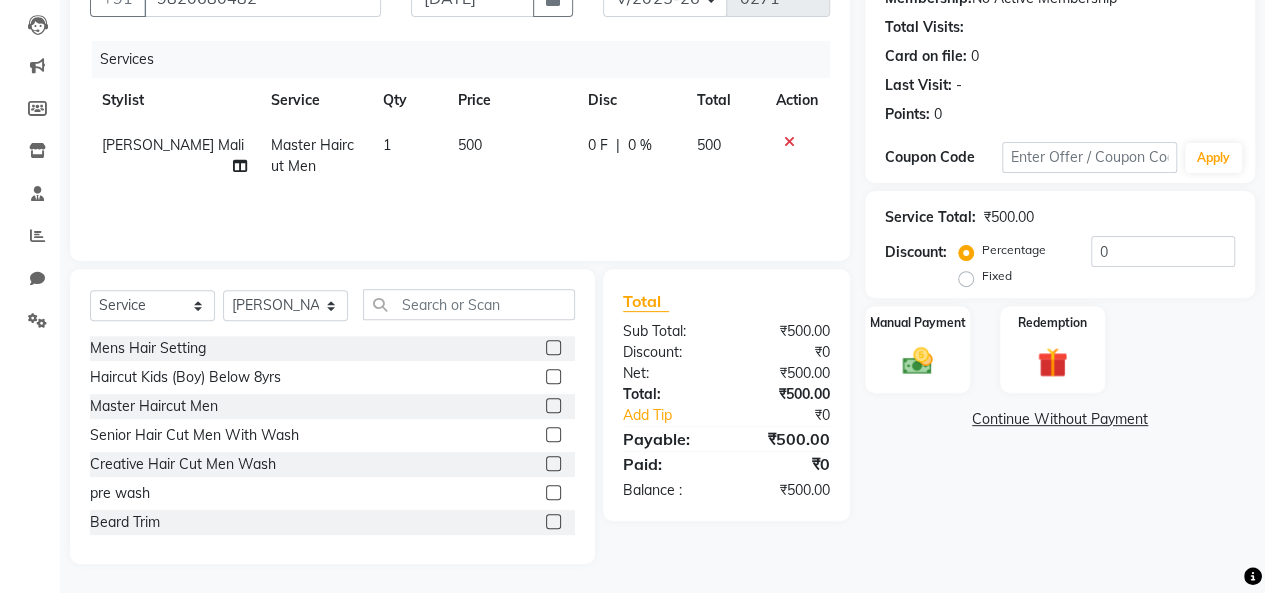 click on "500" 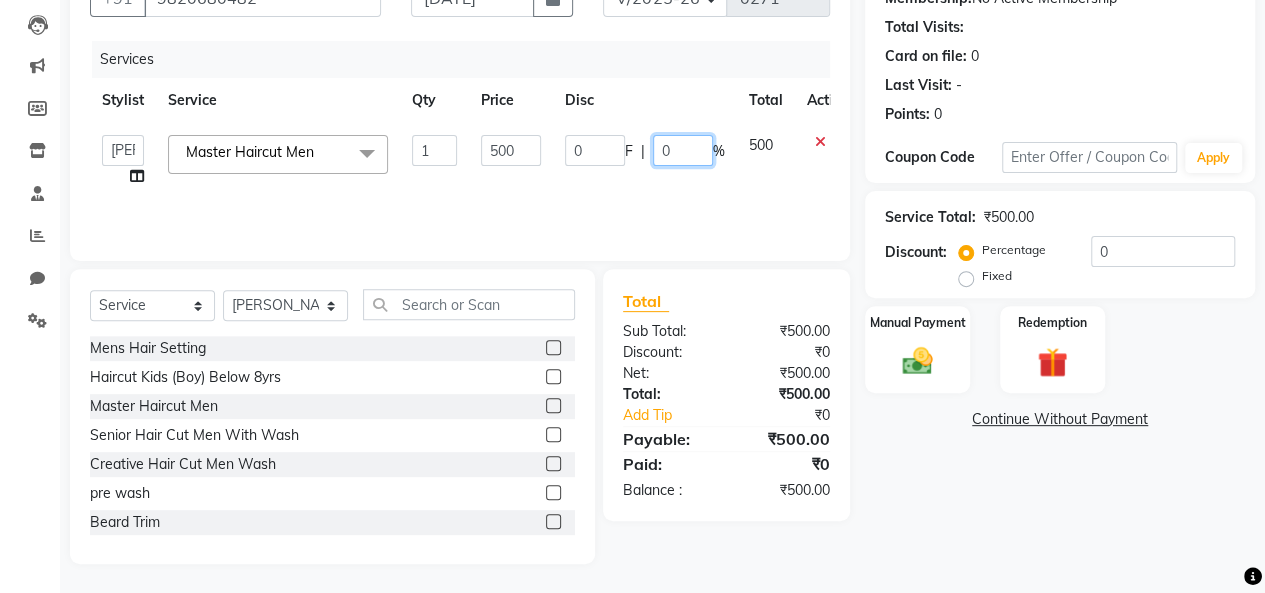 click on "0" 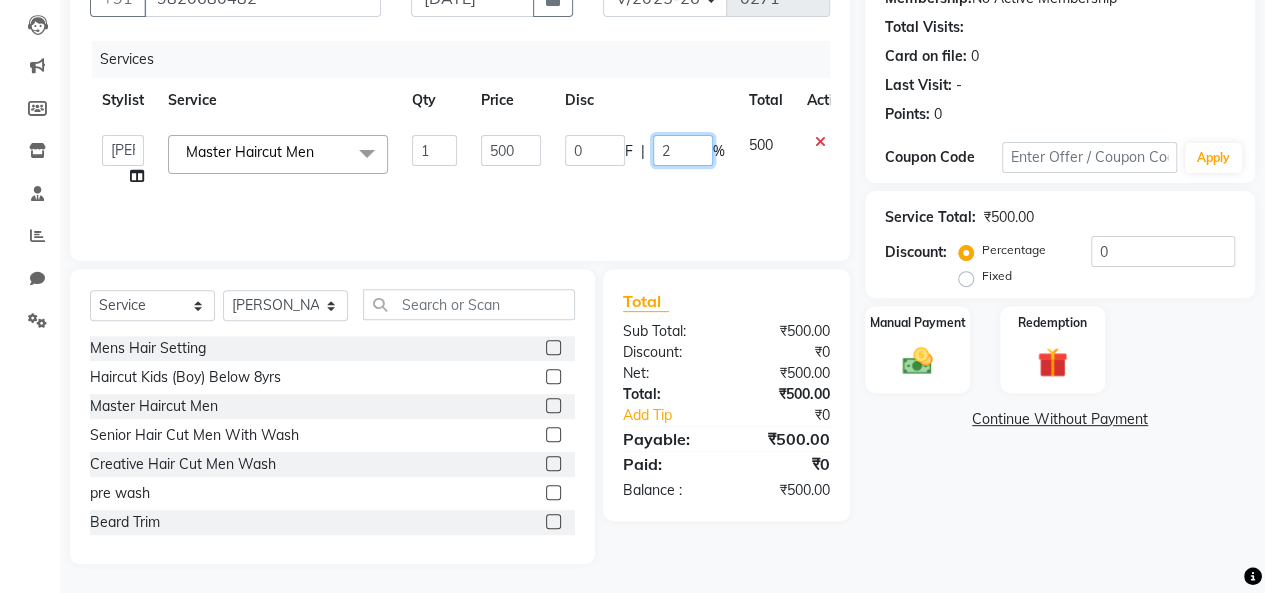 type on "20" 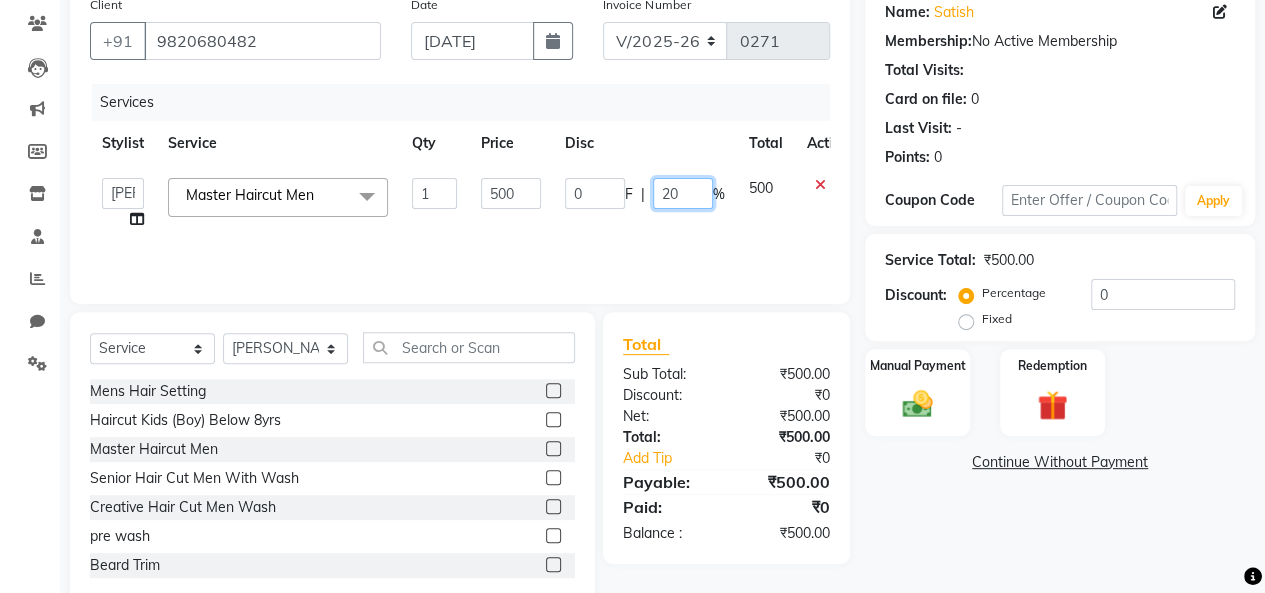 scroll, scrollTop: 207, scrollLeft: 0, axis: vertical 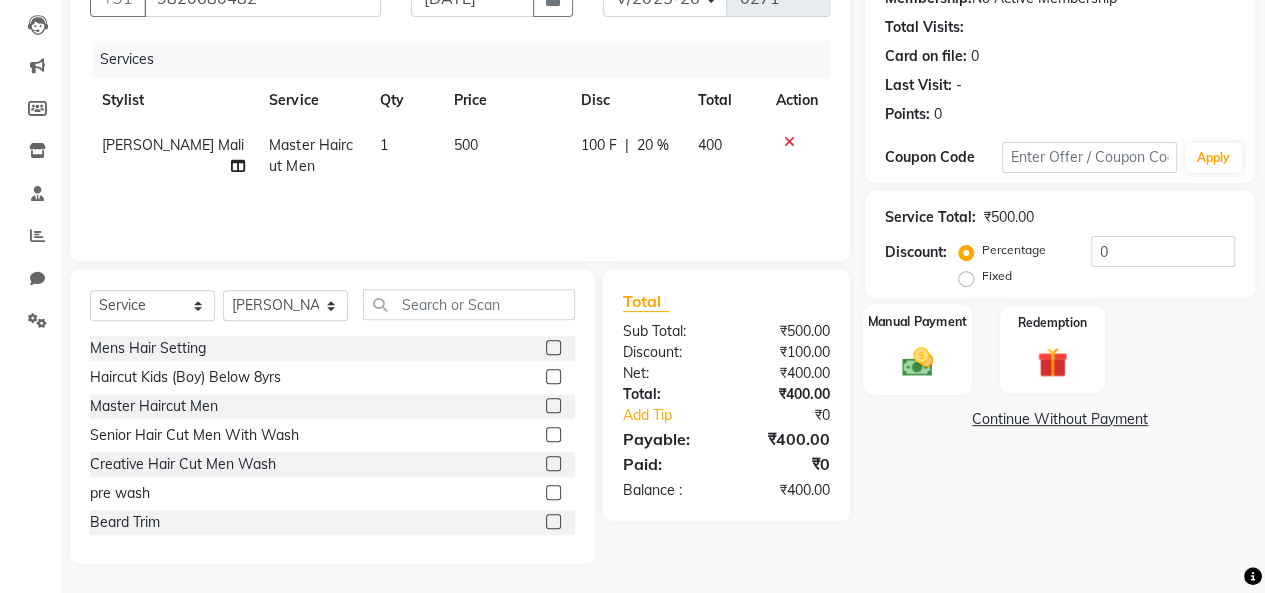 click 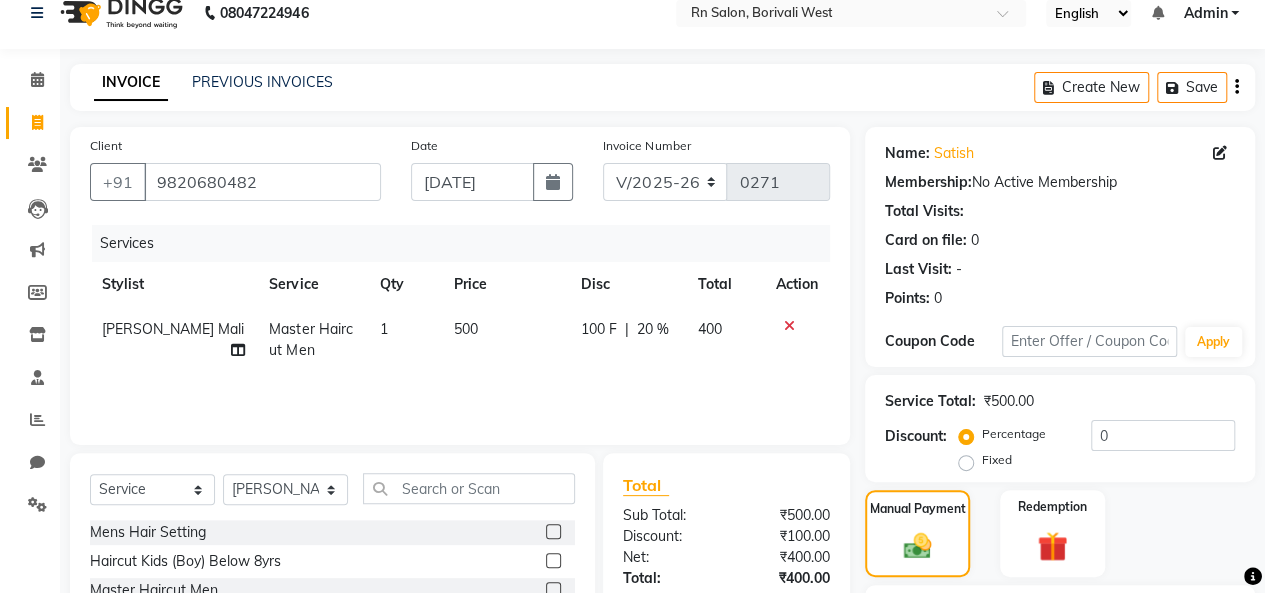 scroll, scrollTop: 0, scrollLeft: 0, axis: both 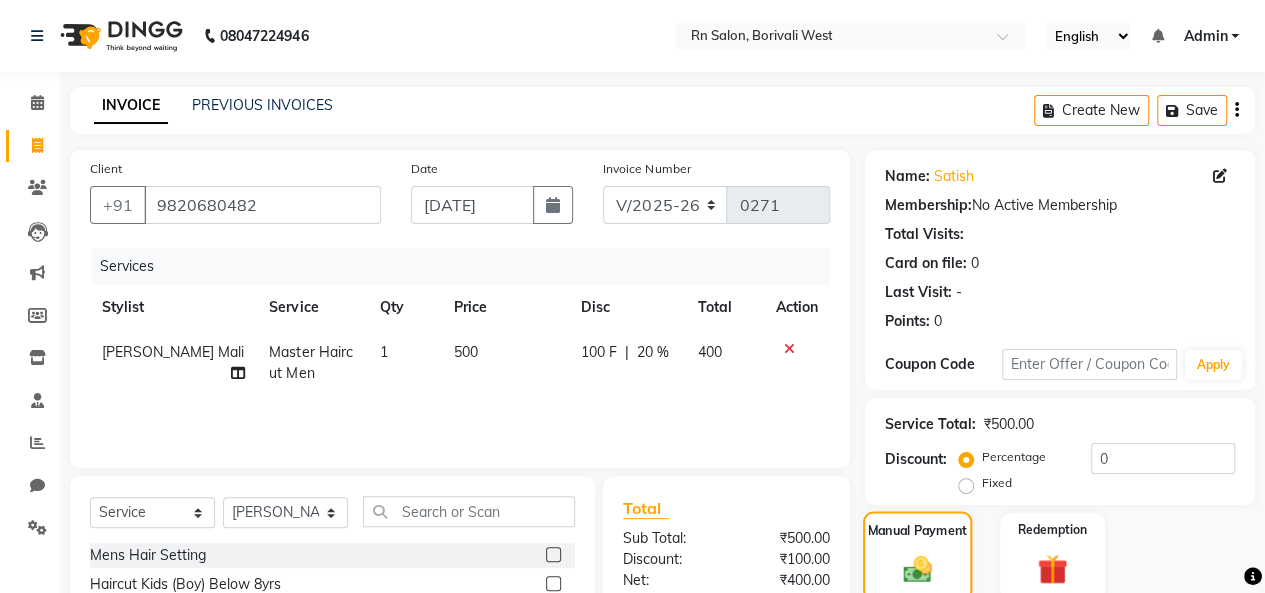 click 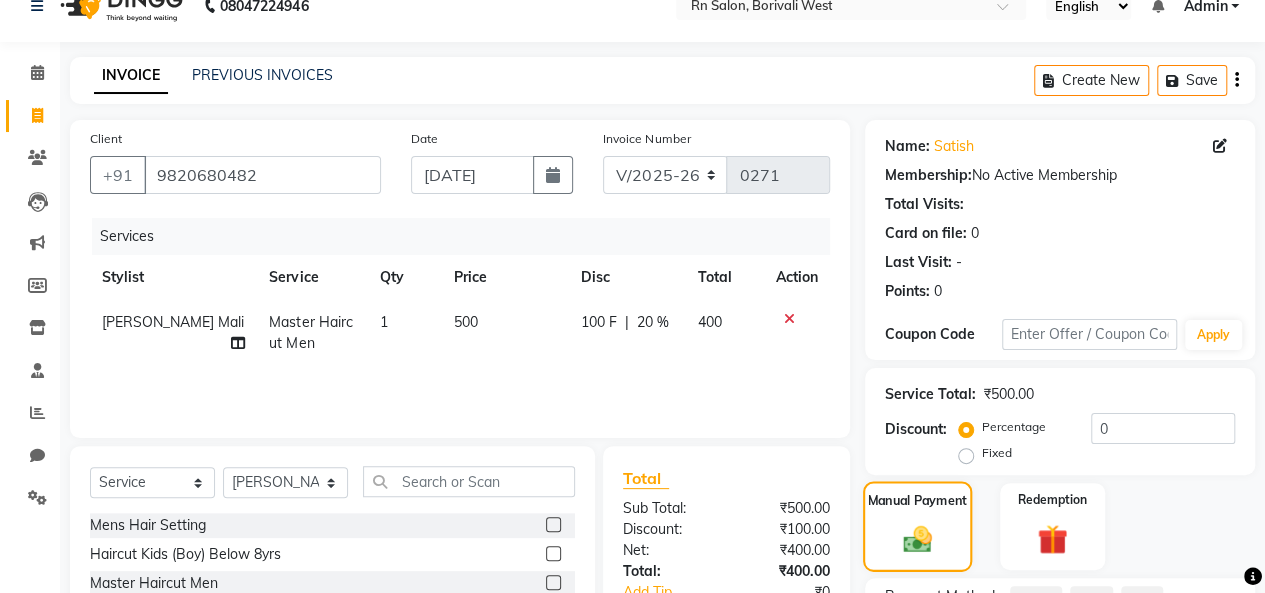 scroll, scrollTop: 200, scrollLeft: 0, axis: vertical 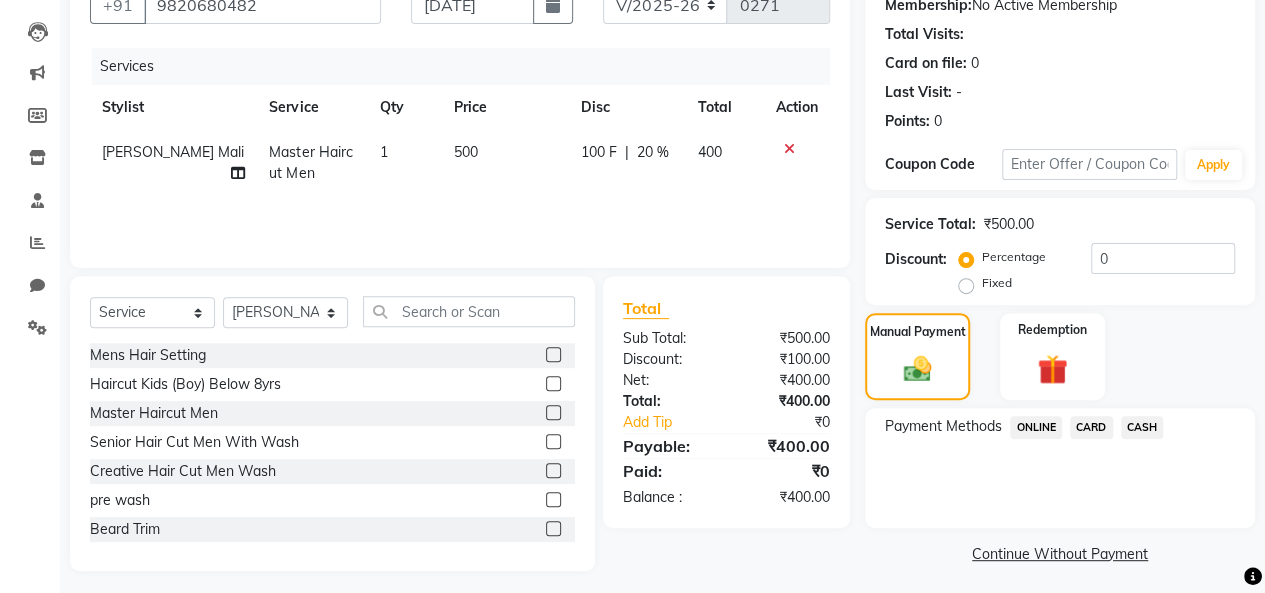 drag, startPoint x: 924, startPoint y: 524, endPoint x: 904, endPoint y: 474, distance: 53.851646 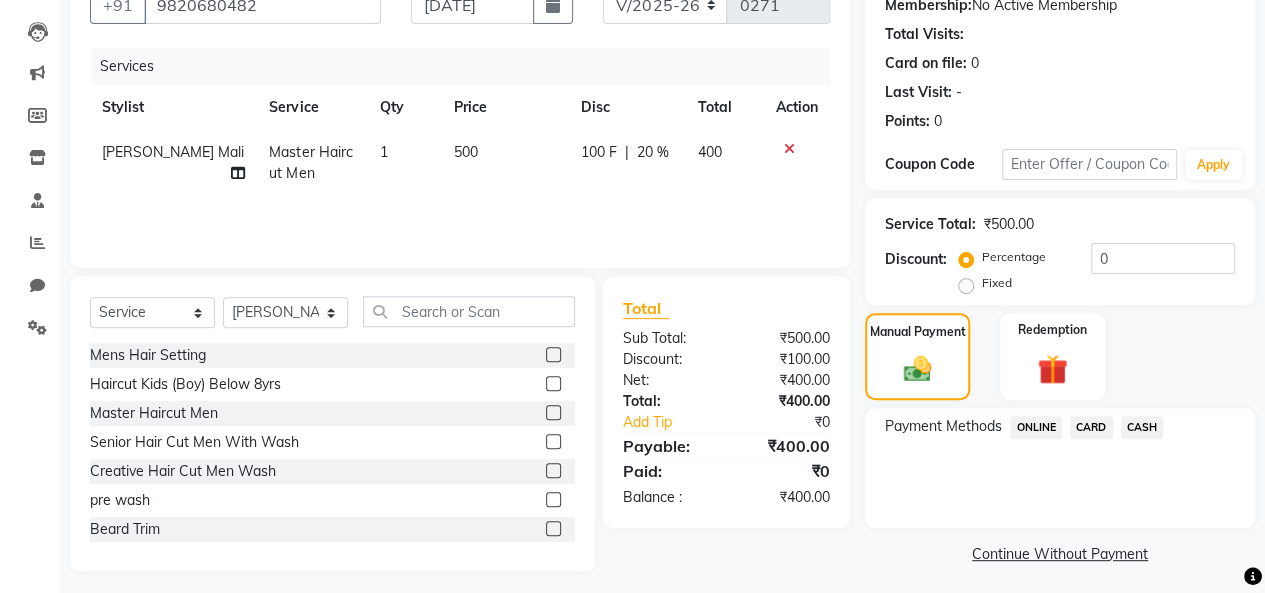 click on "ONLINE" 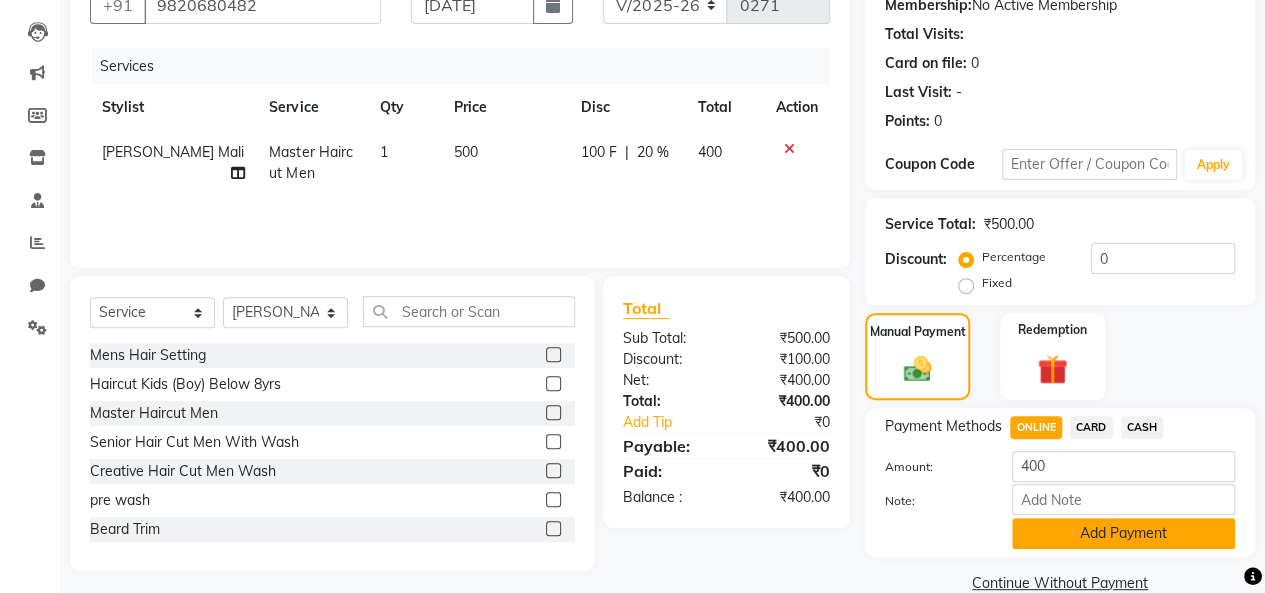 click on "Add Payment" 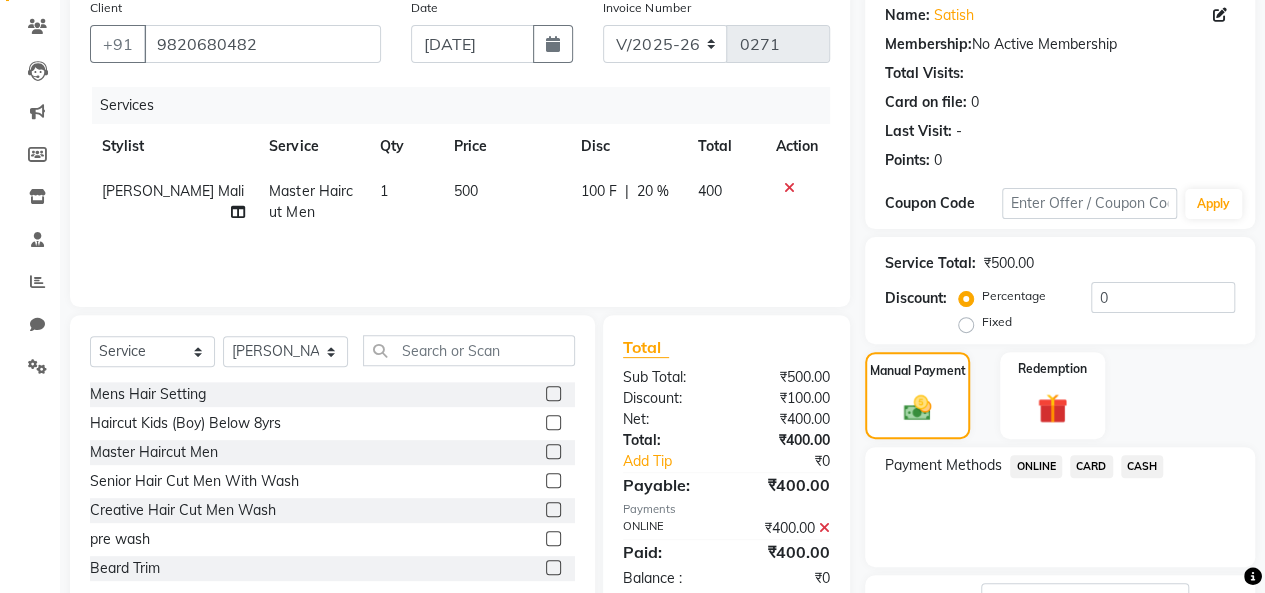 scroll, scrollTop: 300, scrollLeft: 0, axis: vertical 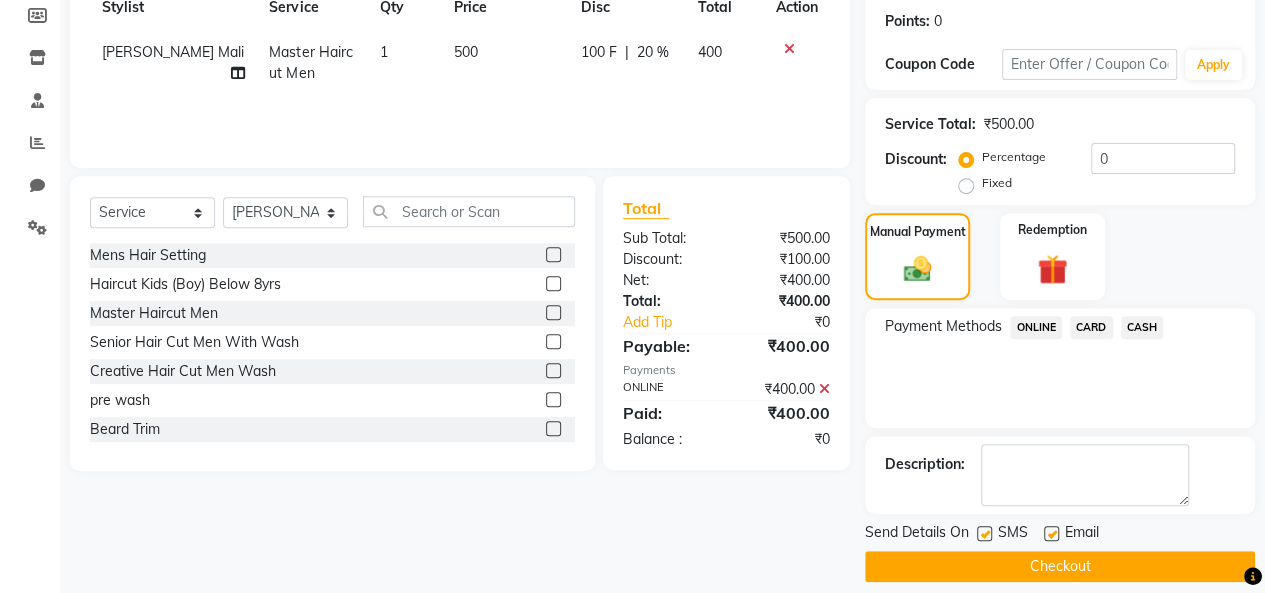 click on "Checkout" 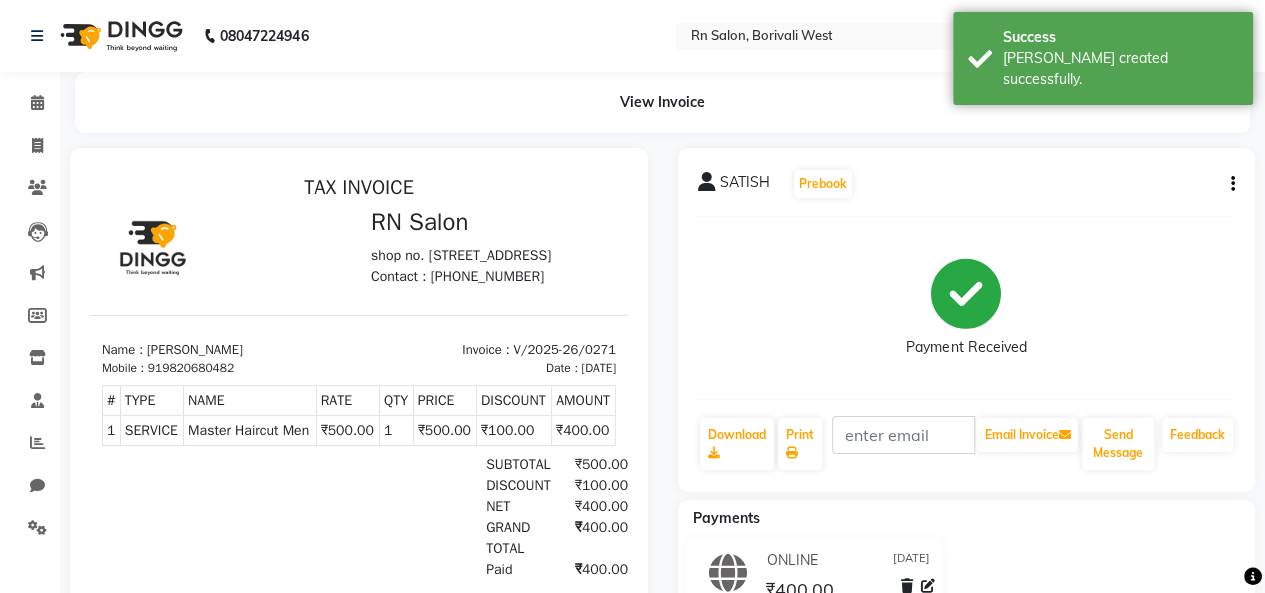 scroll, scrollTop: 0, scrollLeft: 0, axis: both 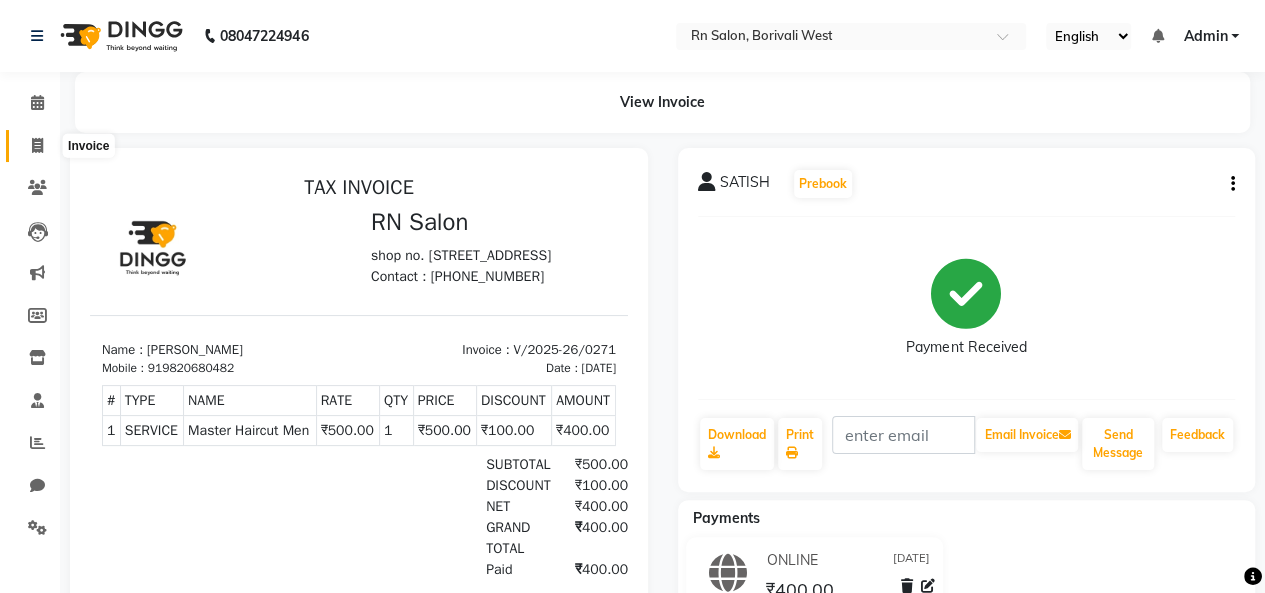 click 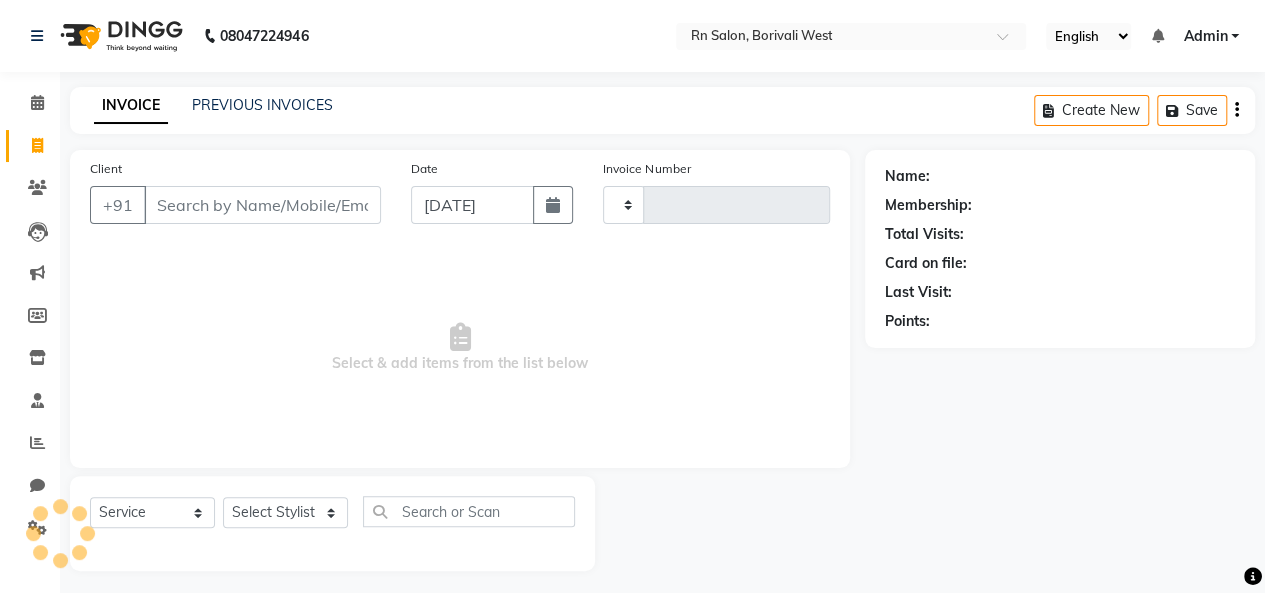 scroll, scrollTop: 7, scrollLeft: 0, axis: vertical 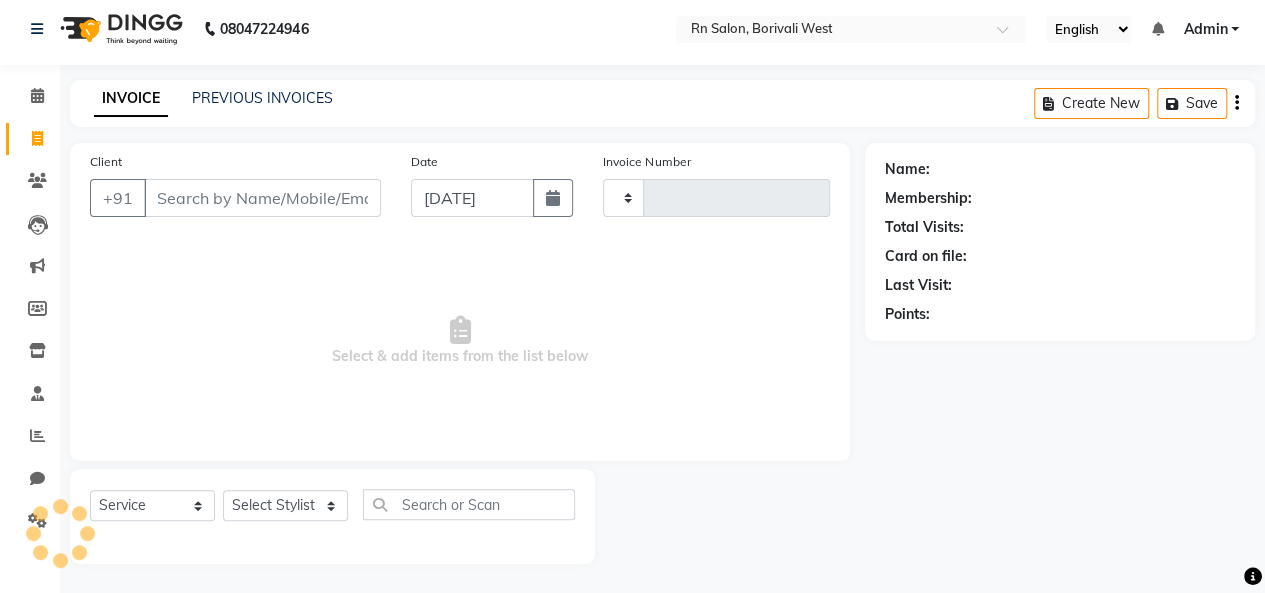 type on "0272" 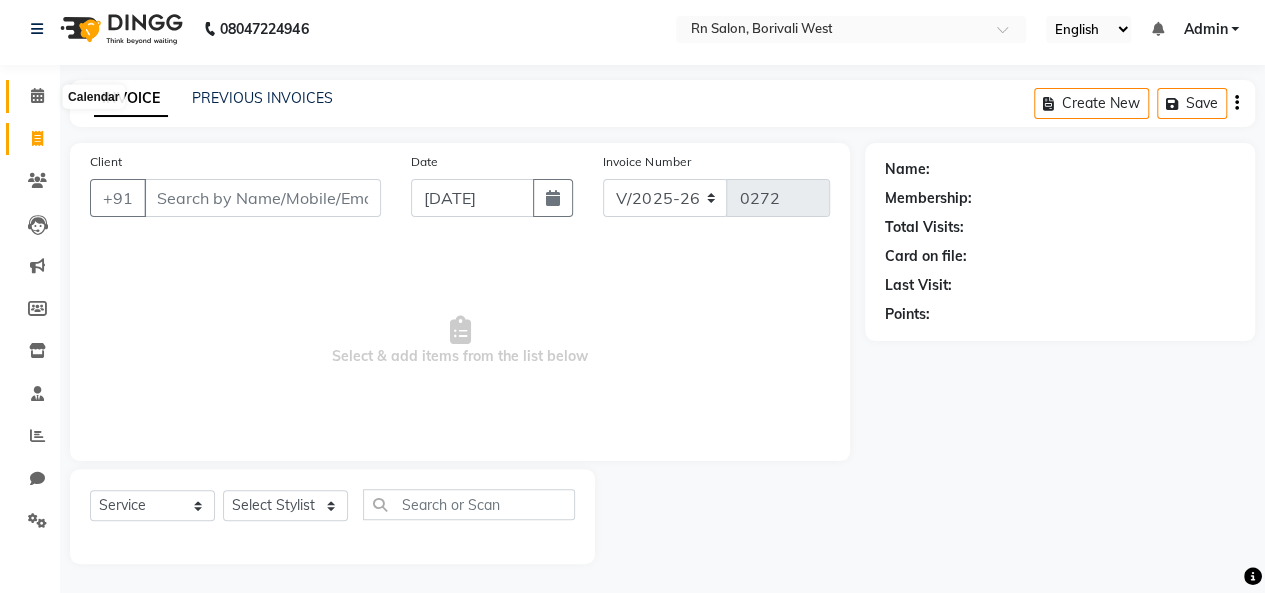 click 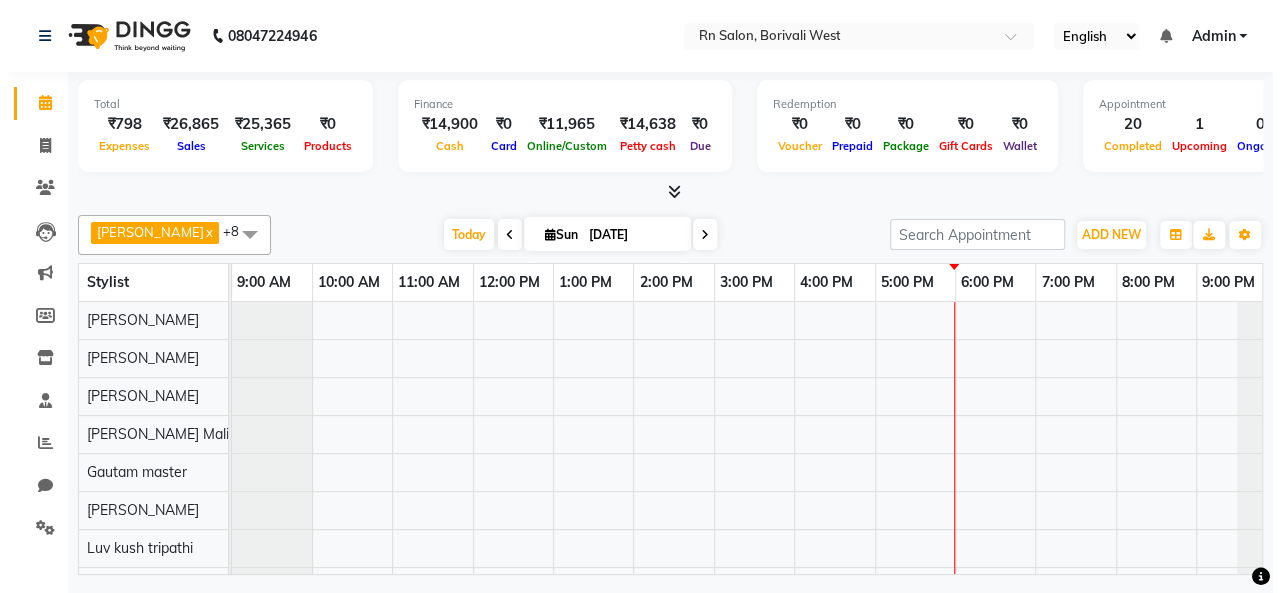 scroll, scrollTop: 0, scrollLeft: 0, axis: both 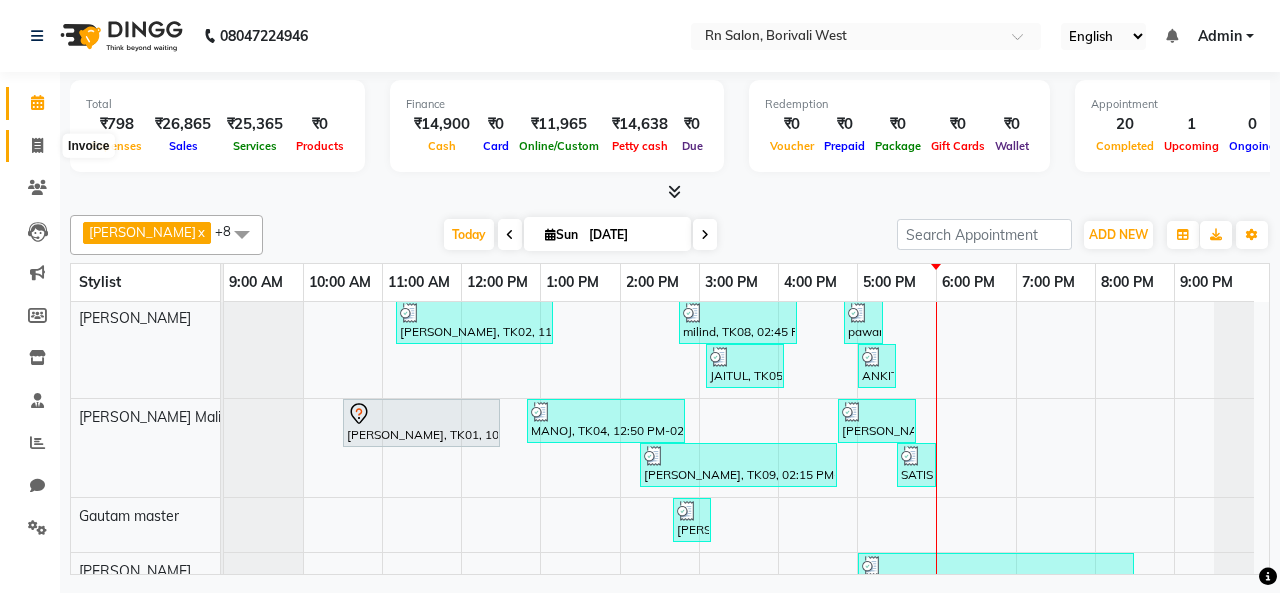 click 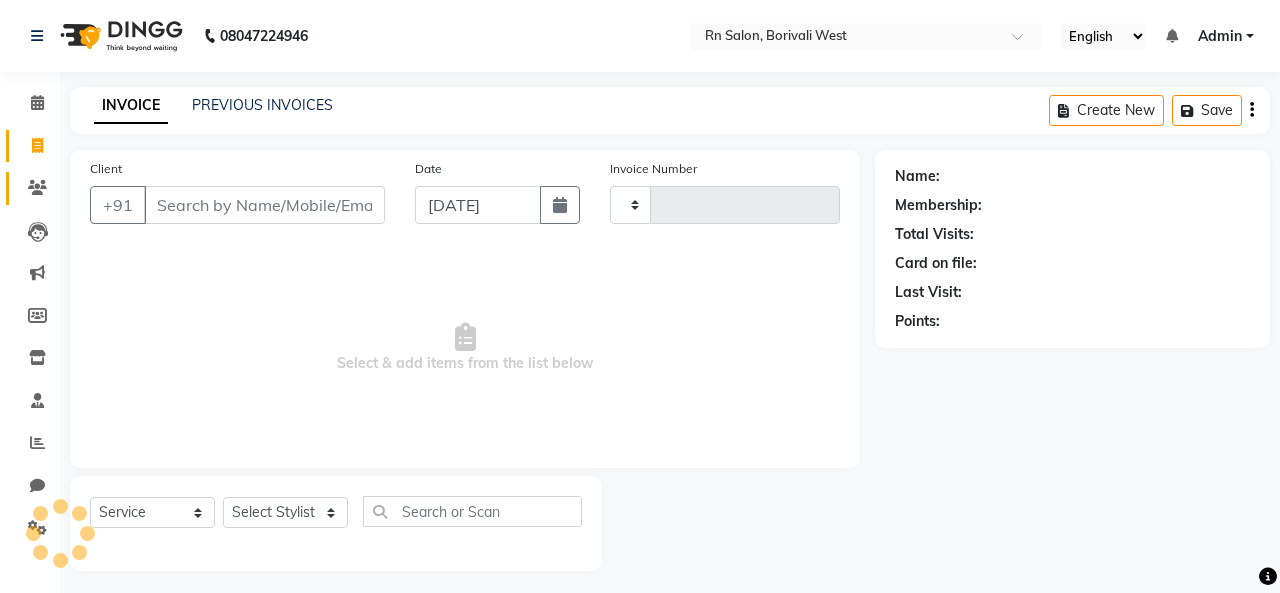 type on "0274" 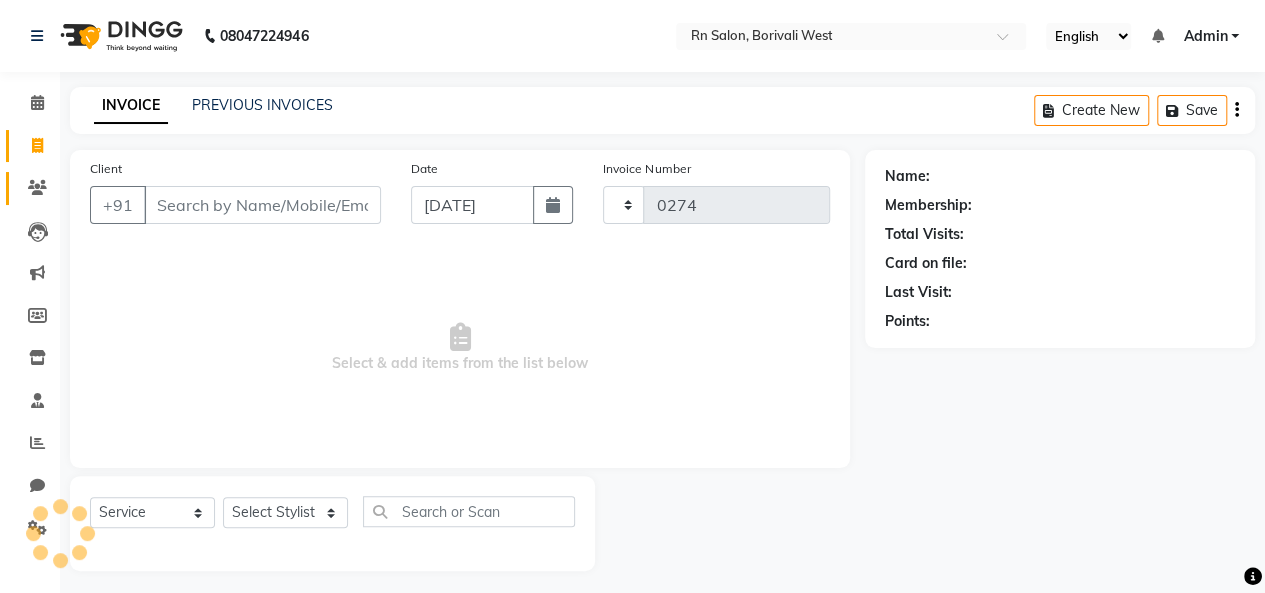 select on "8515" 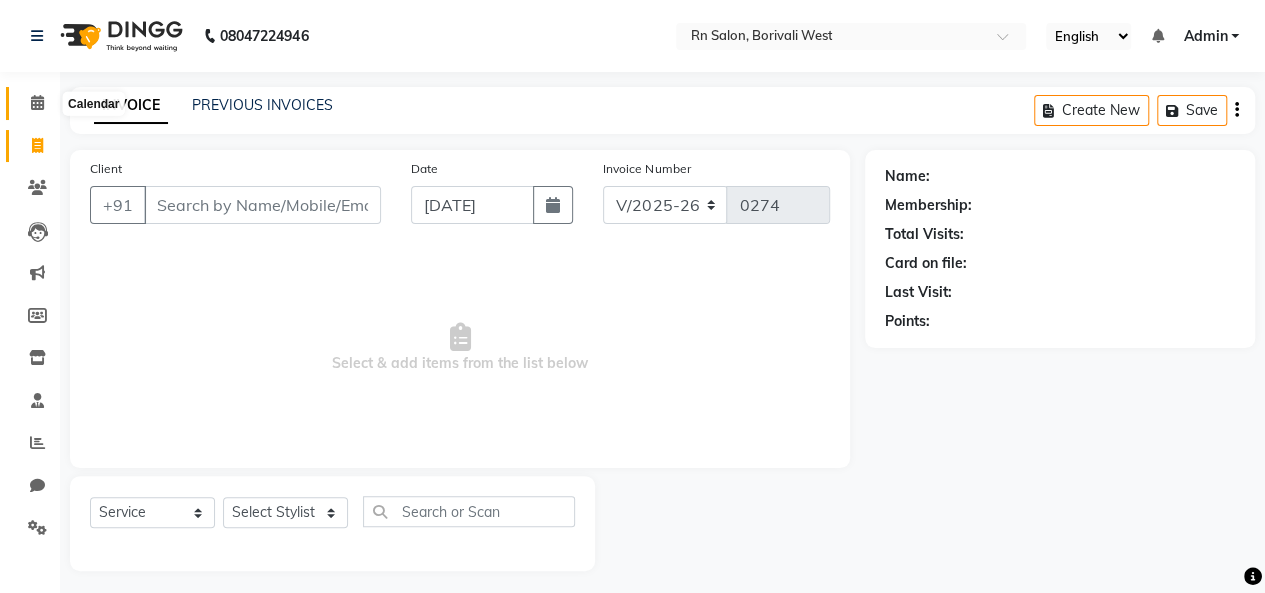 click 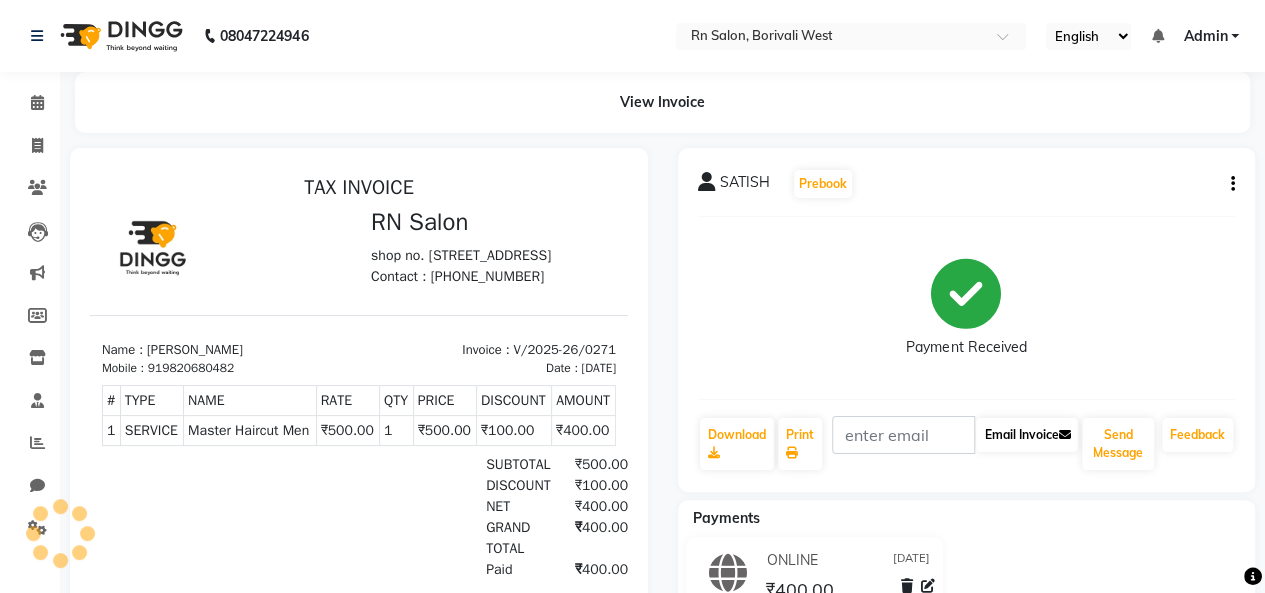 scroll, scrollTop: 0, scrollLeft: 0, axis: both 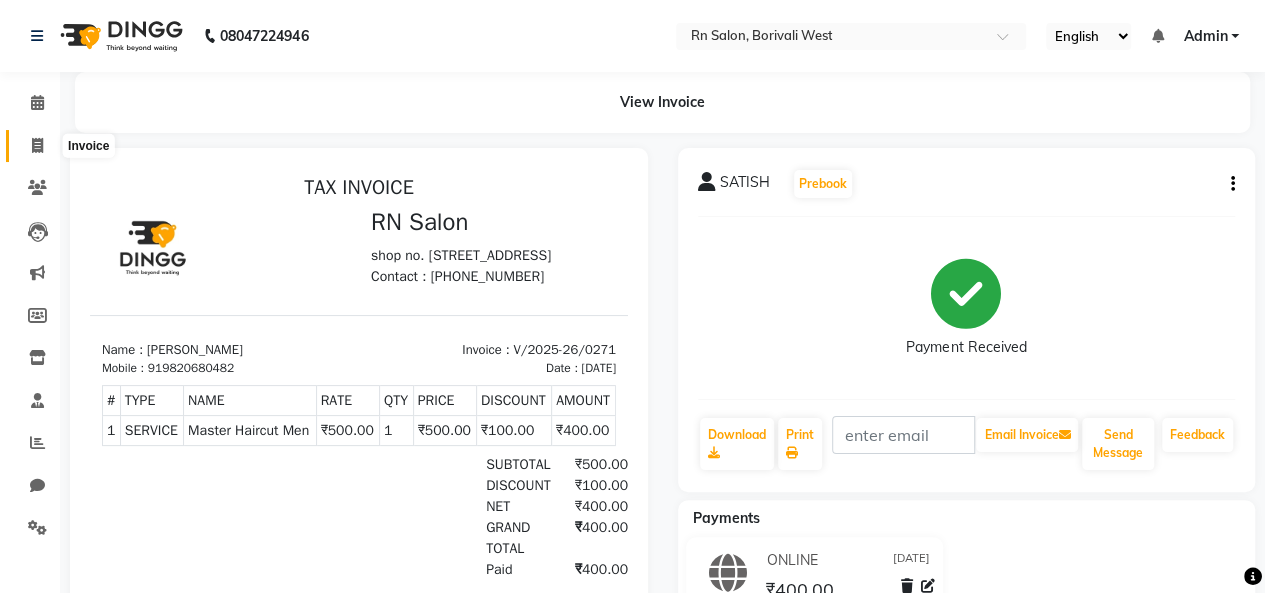 click 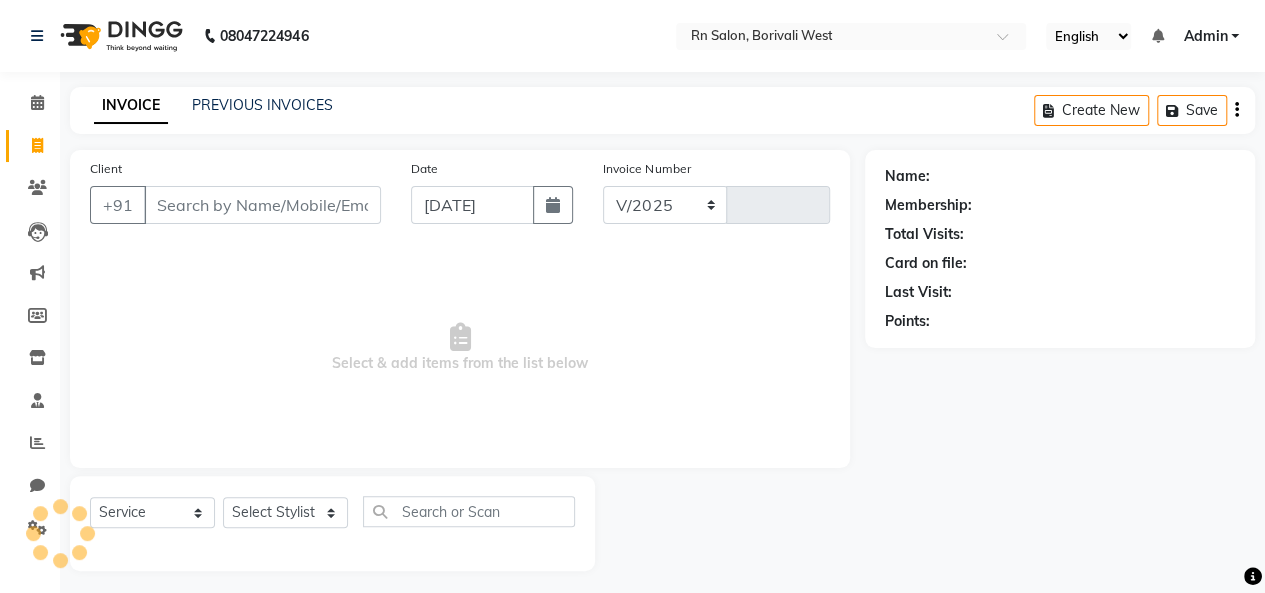 select on "8515" 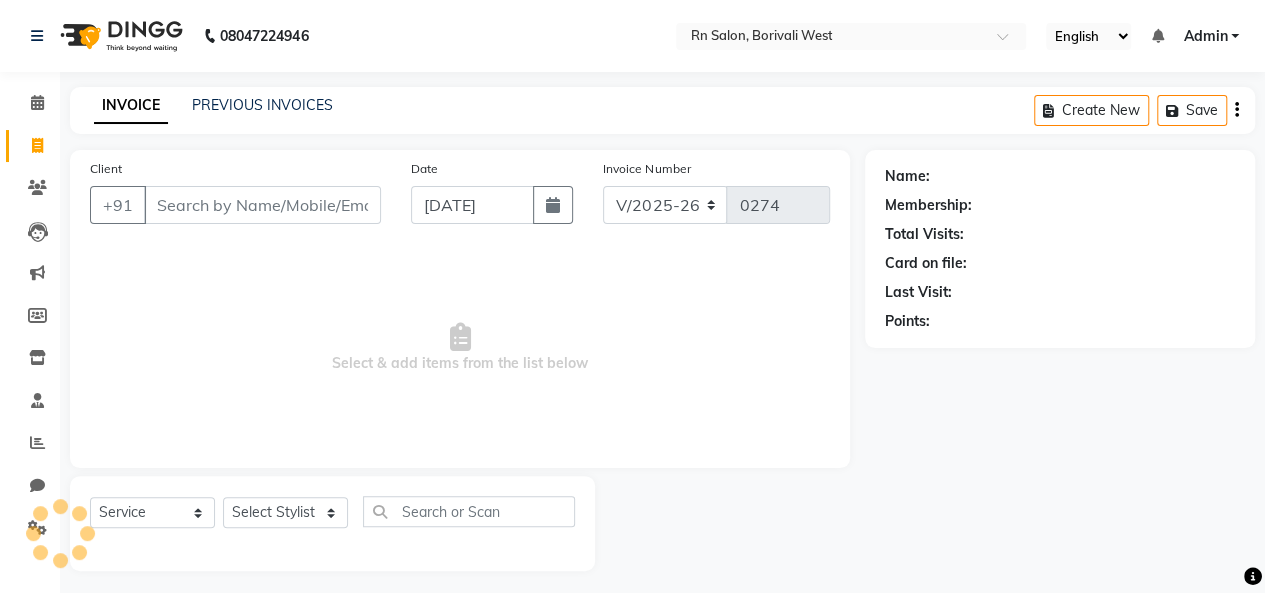 scroll, scrollTop: 7, scrollLeft: 0, axis: vertical 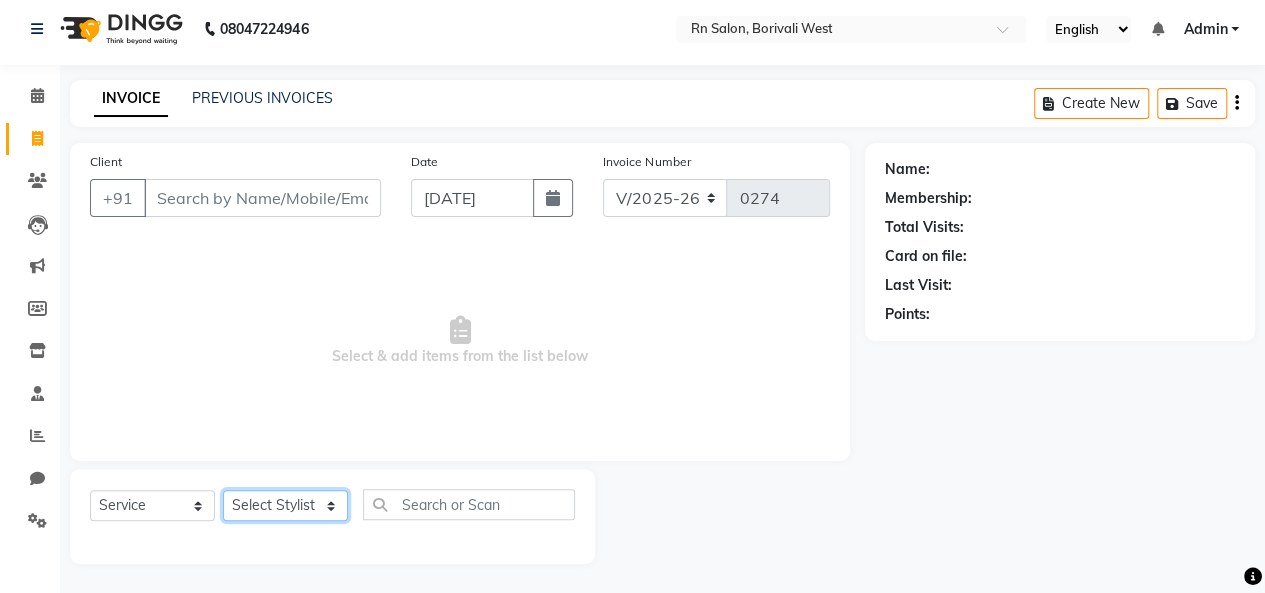 click on "Select Stylist [PERSON_NAME] [PERSON_NAME] parking [PERSON_NAME] master Luv kush tripathi [PERSON_NAME] [PERSON_NAME] [PERSON_NAME] [PERSON_NAME] [PERSON_NAME] Mali [PERSON_NAME]" 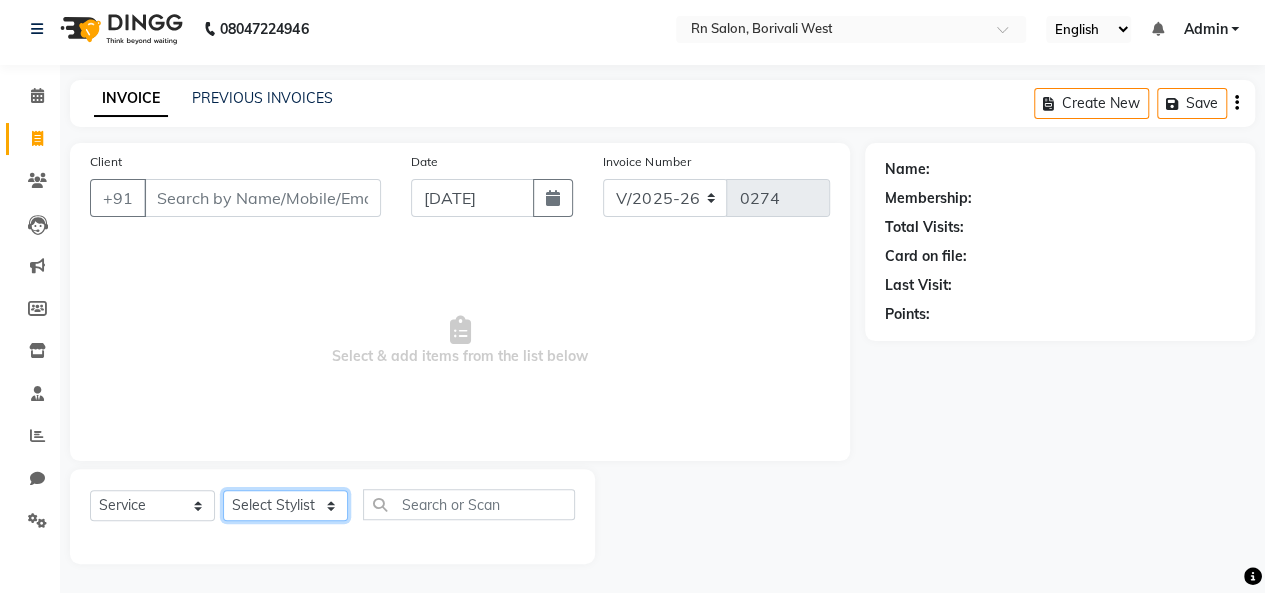 select on "84271" 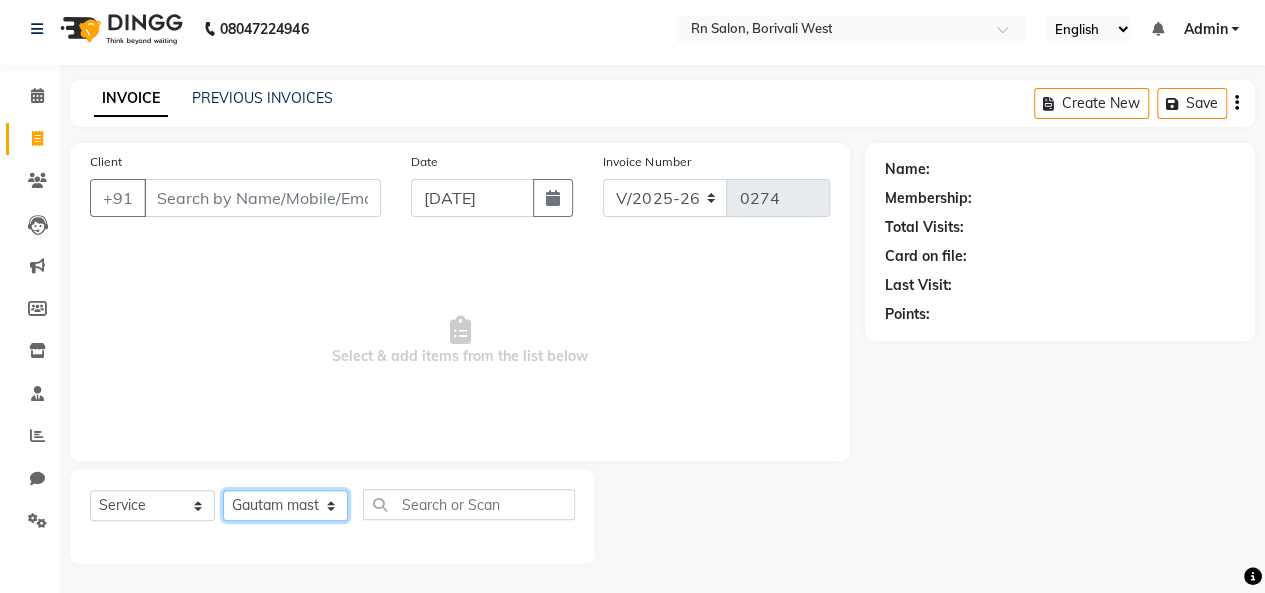 click on "Select Stylist [PERSON_NAME] [PERSON_NAME] parking [PERSON_NAME] master Luv kush tripathi [PERSON_NAME] [PERSON_NAME] [PERSON_NAME] [PERSON_NAME] [PERSON_NAME] Mali [PERSON_NAME]" 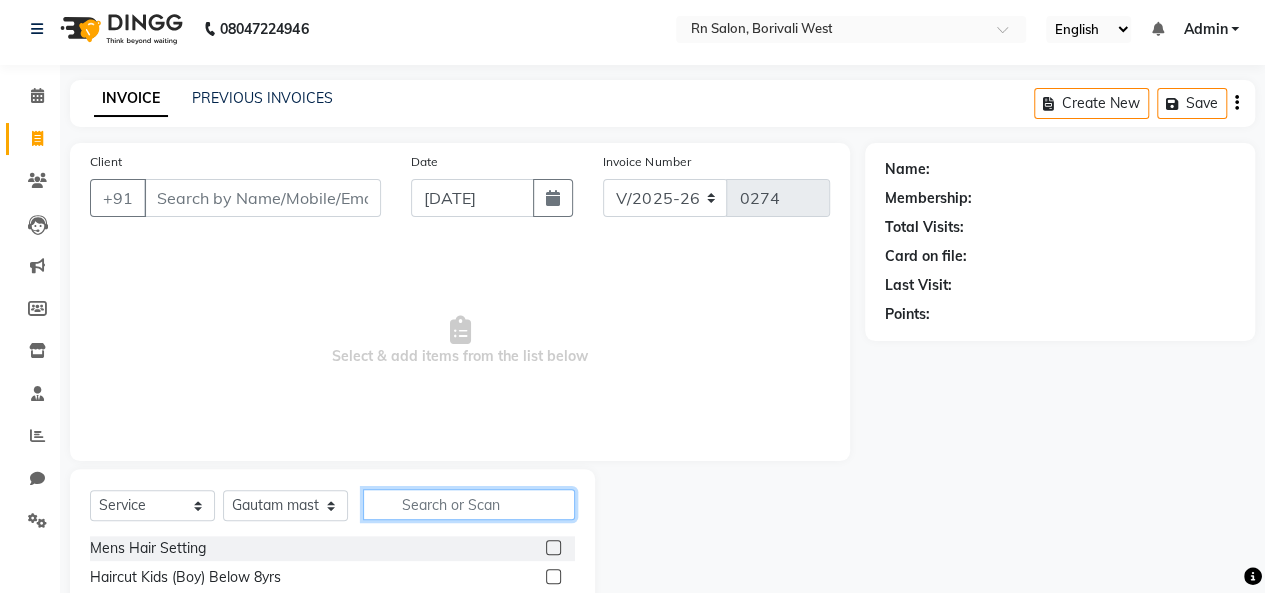 click 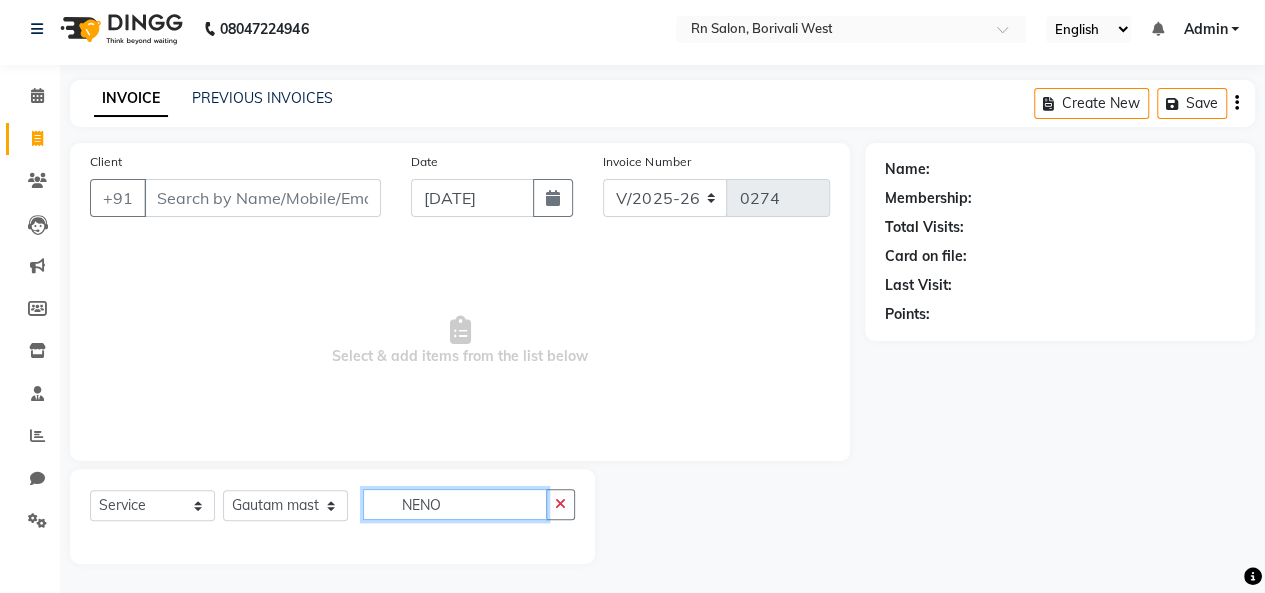 scroll, scrollTop: 0, scrollLeft: 0, axis: both 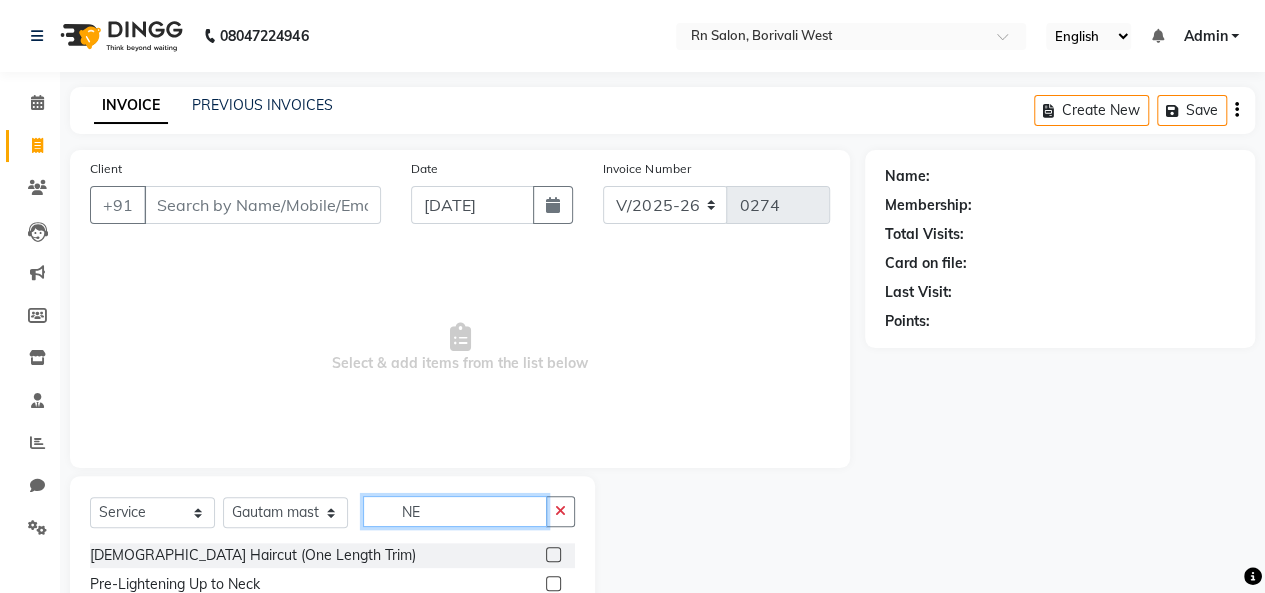 type on "N" 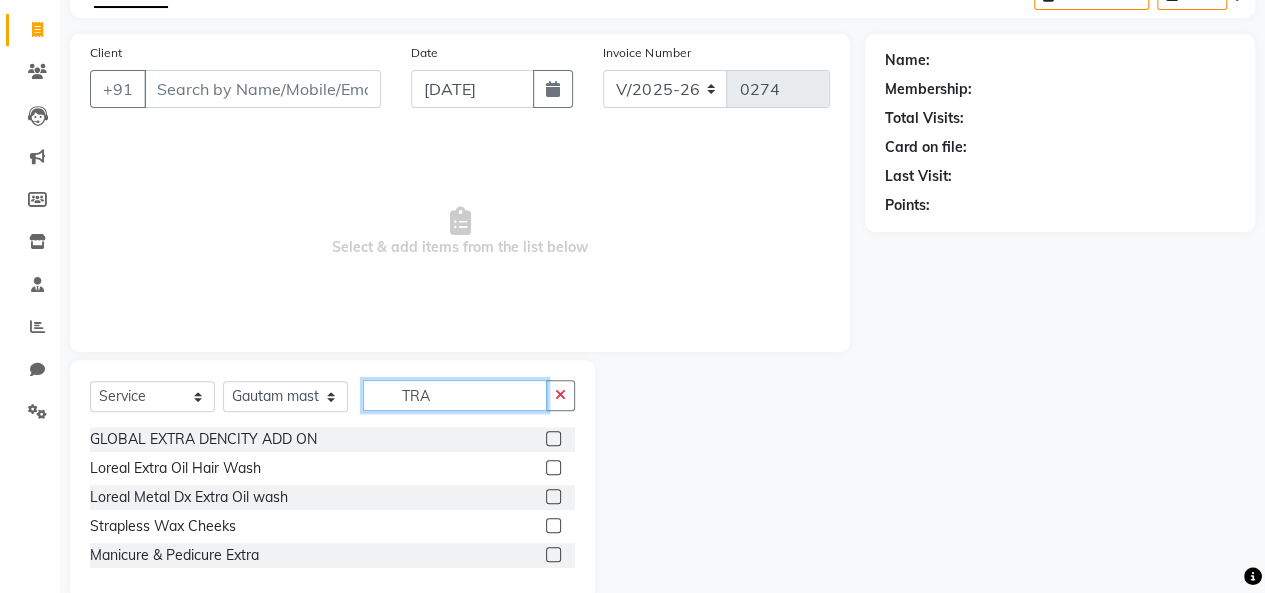 scroll, scrollTop: 152, scrollLeft: 0, axis: vertical 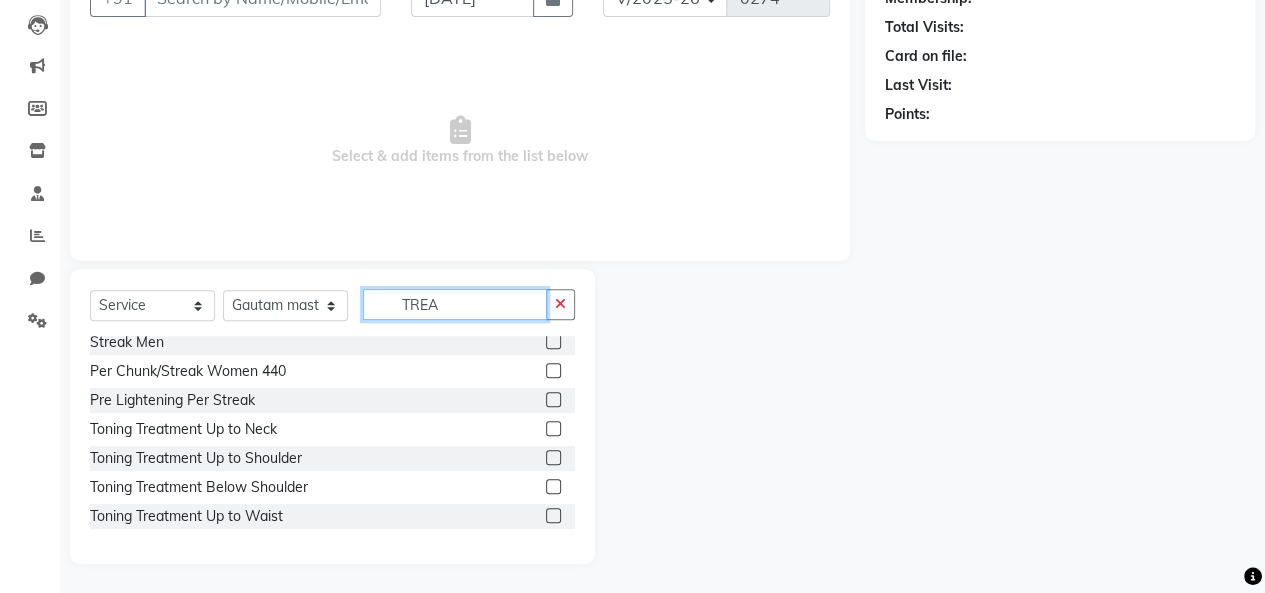 click on "TREA" 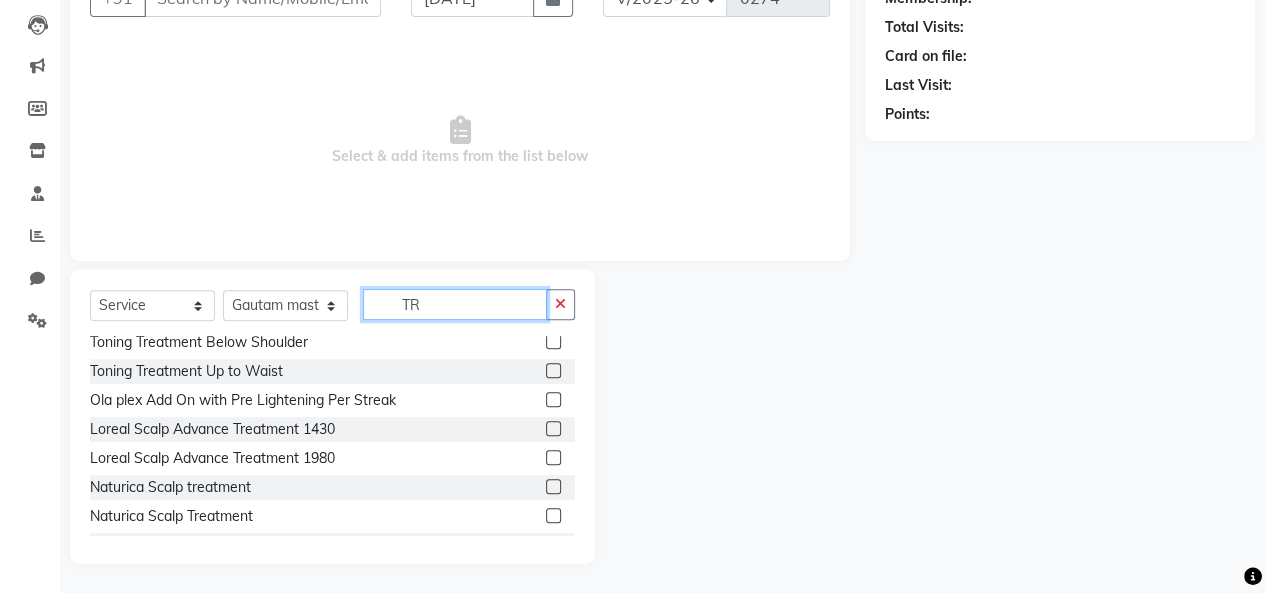 type on "T" 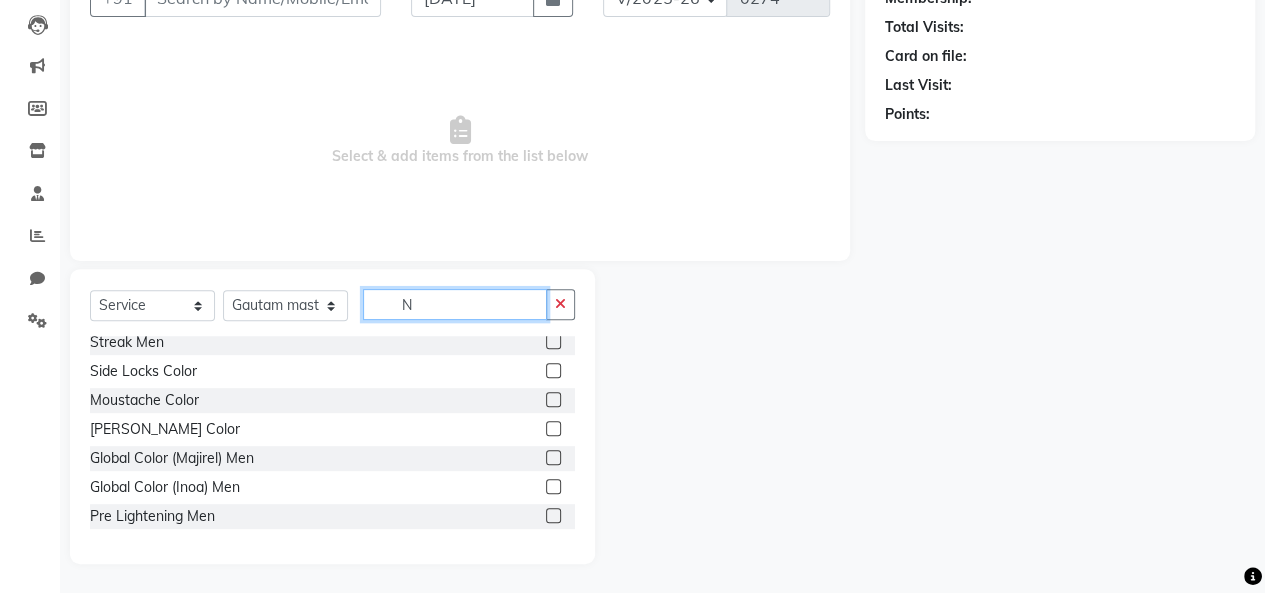 scroll, scrollTop: 238, scrollLeft: 0, axis: vertical 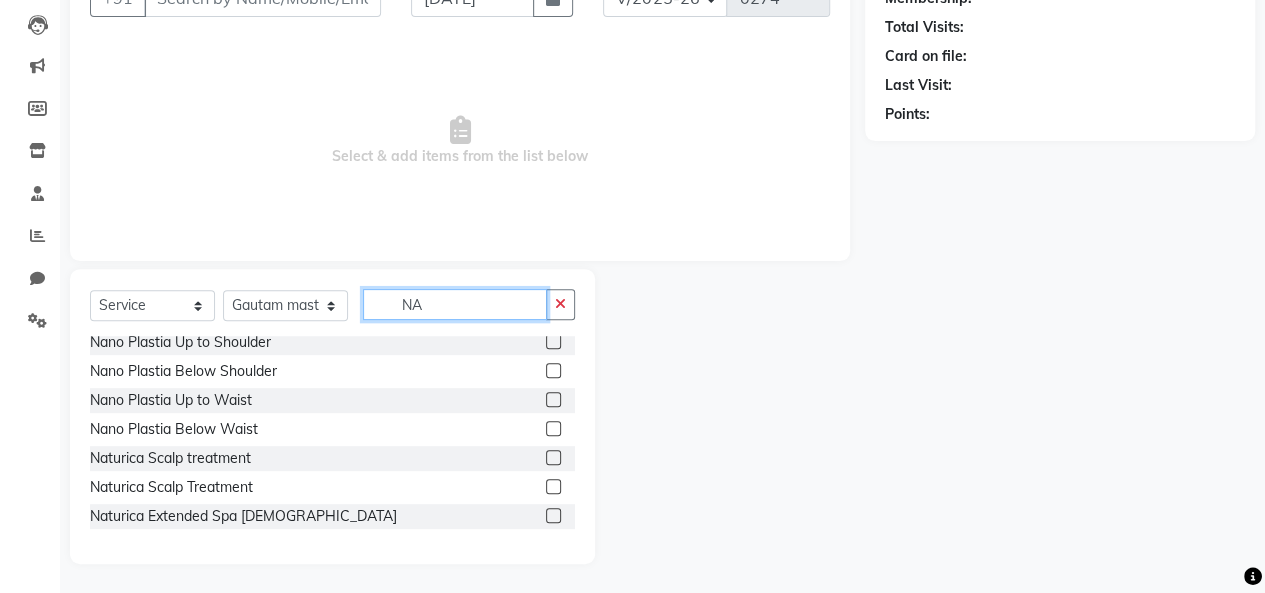 type on "NA" 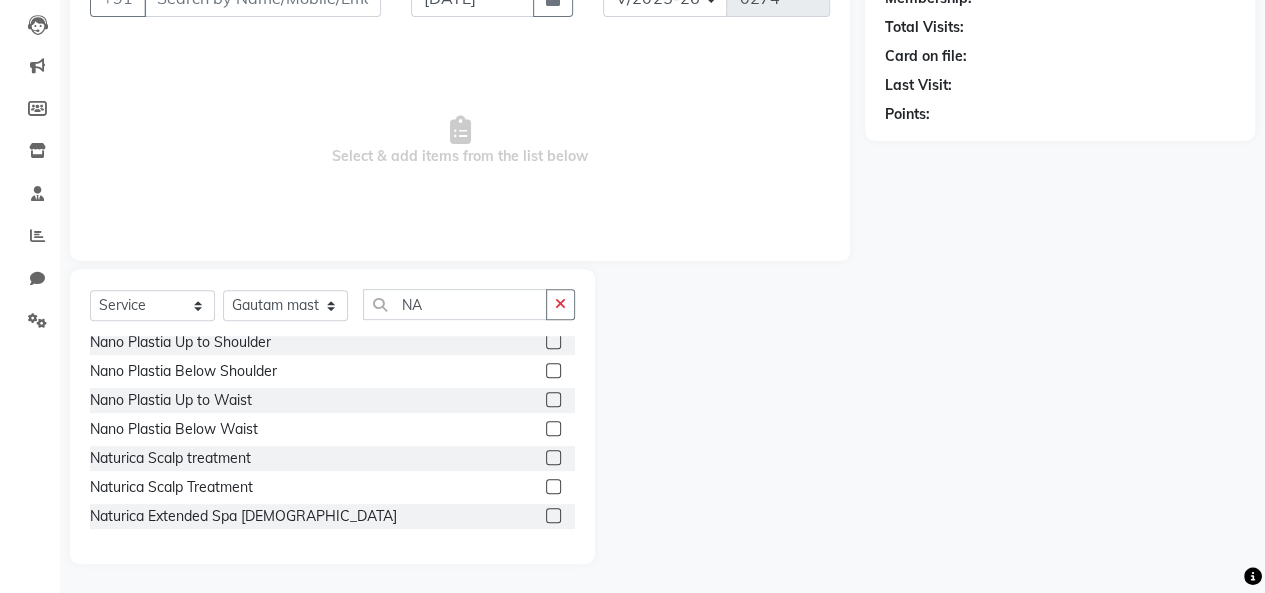 click 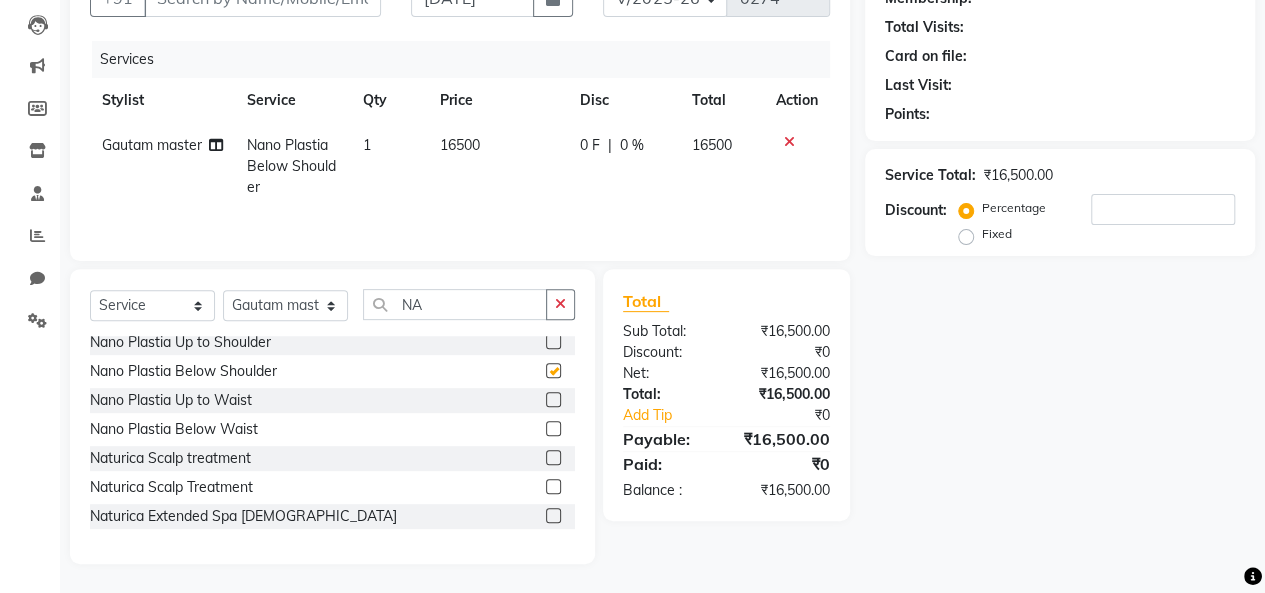 checkbox on "false" 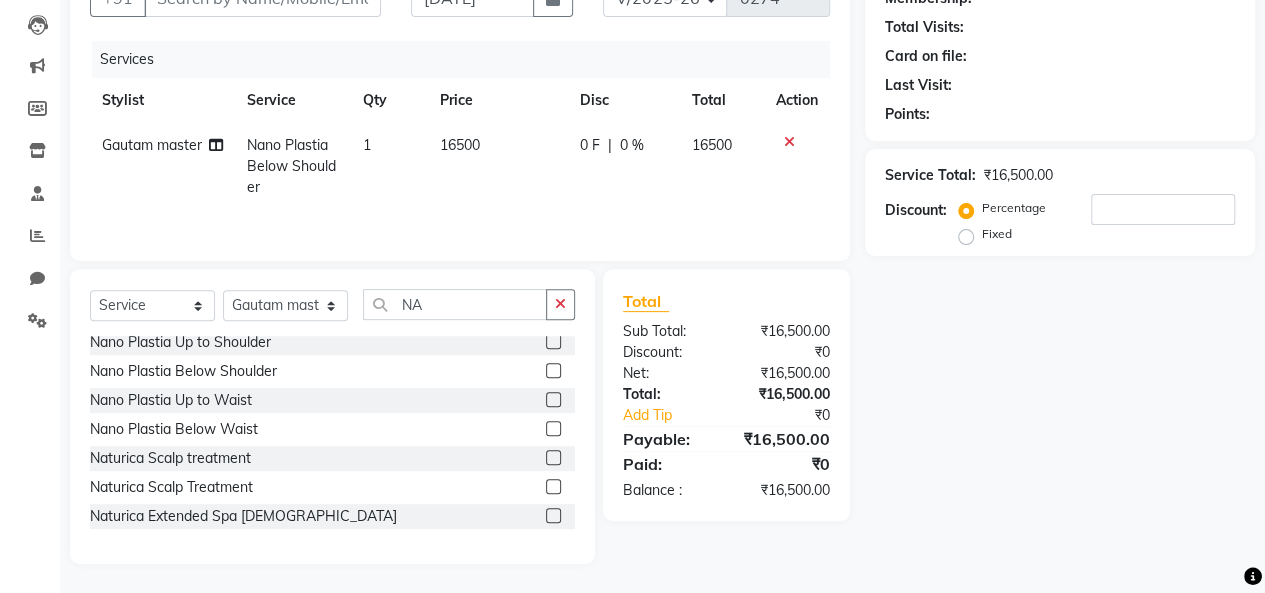 click on "16500" 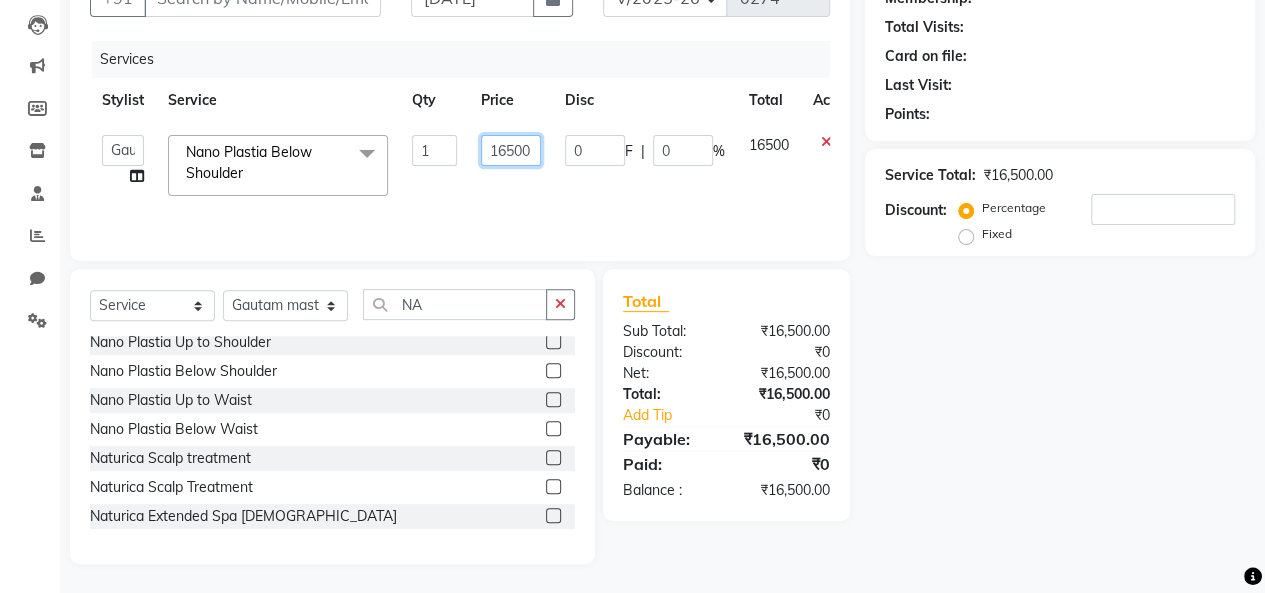 click on "16500" 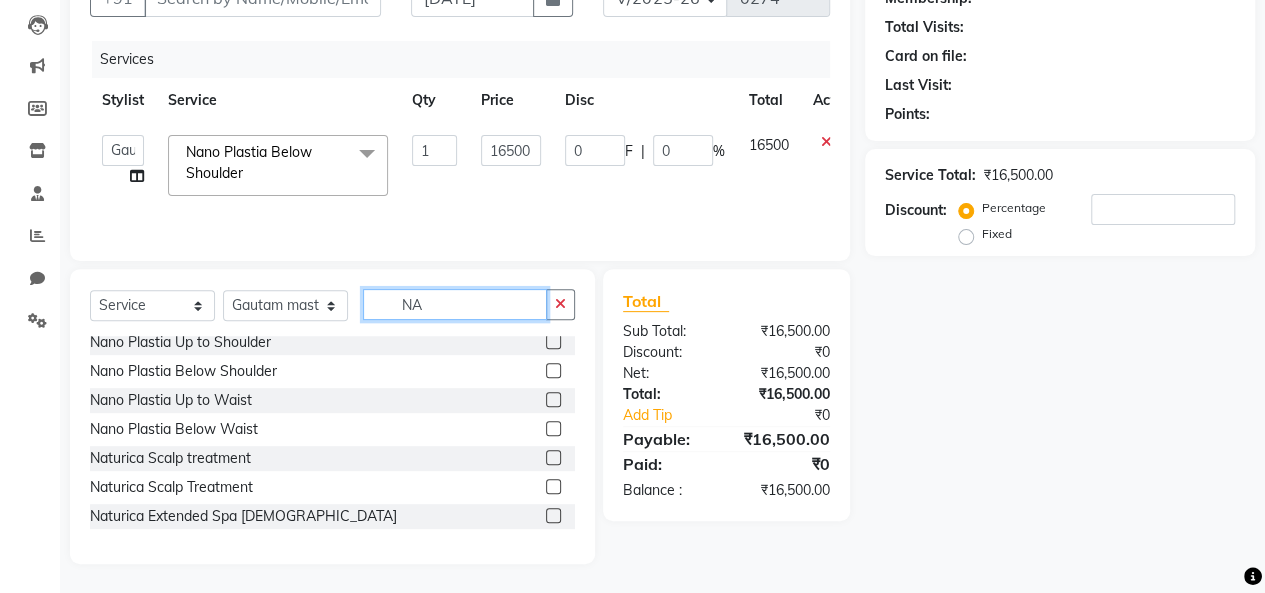 click on "NA" 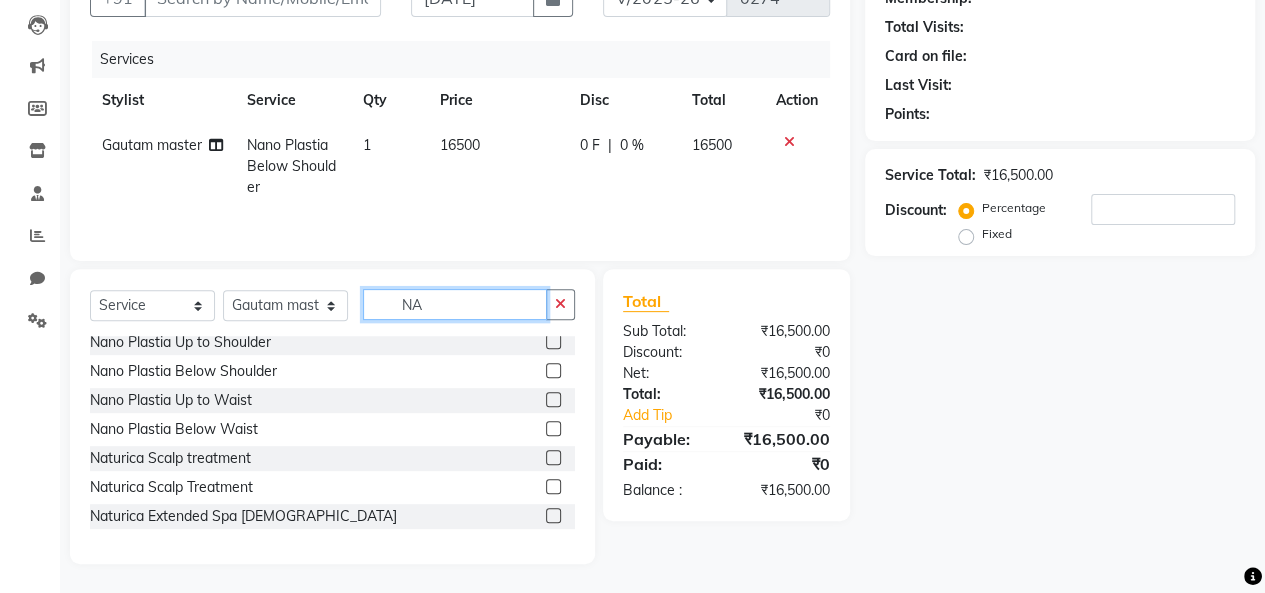 type on "N" 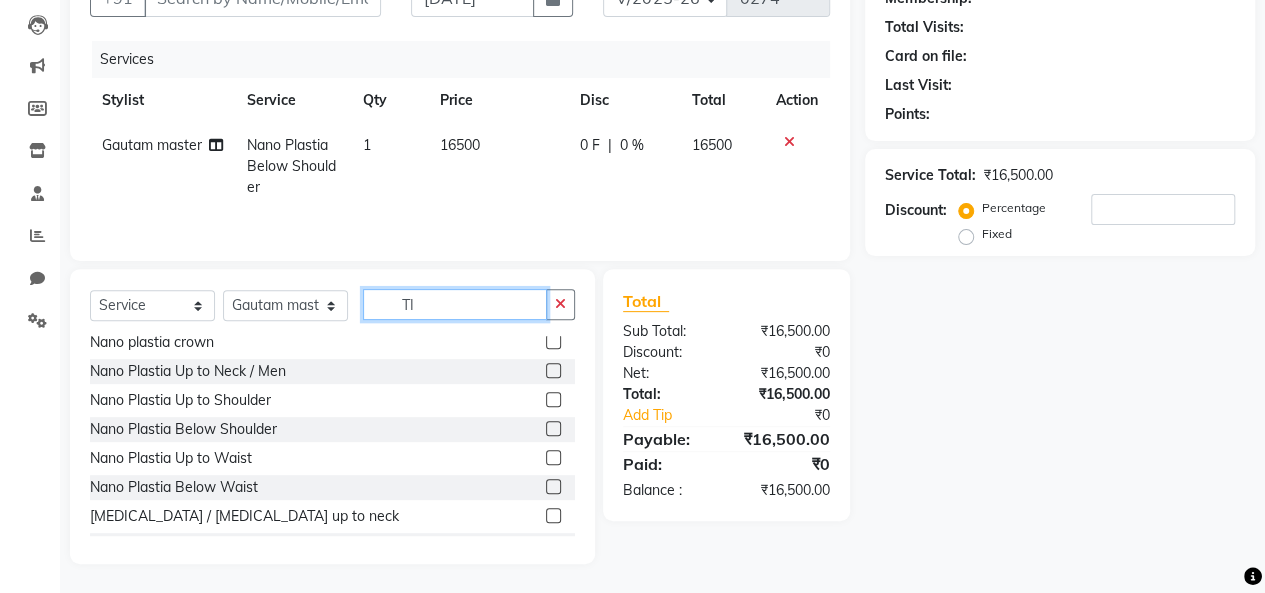 scroll, scrollTop: 0, scrollLeft: 0, axis: both 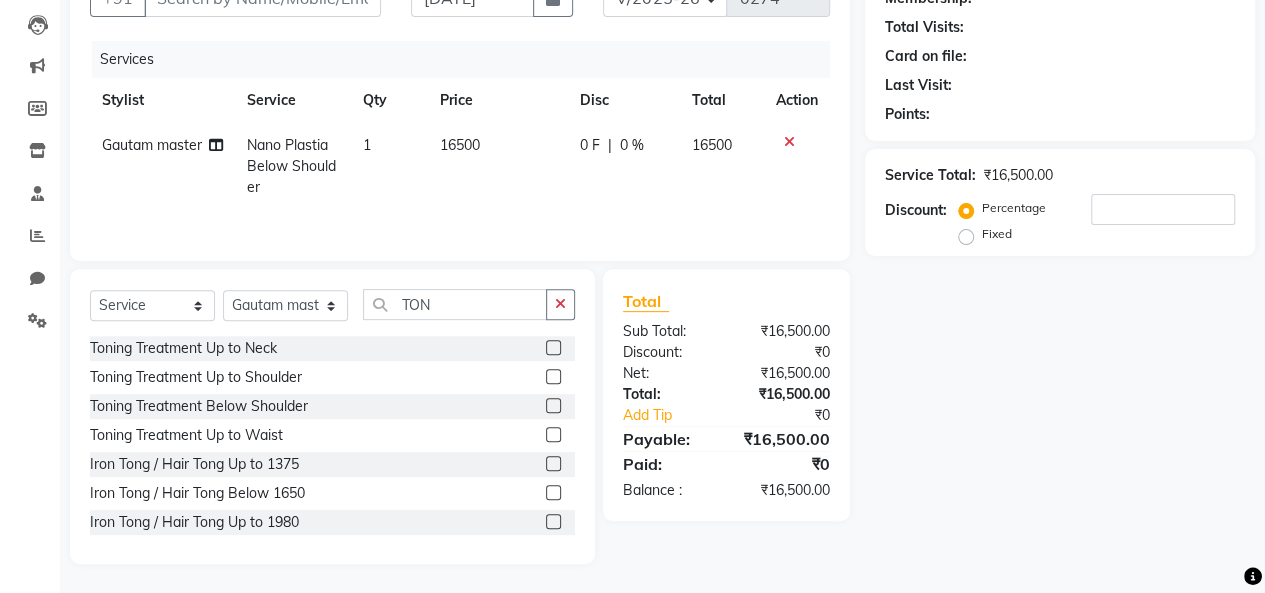 click on "Select  Service  Product  Membership  Package Voucher Prepaid Gift Card  Select Stylist Beena jaiswar deependra parking FARHANA Gautam master Luv kush tripathi Nitin Parmar Ravi sharma Roshni gupta shakiba barbhuiya Subhankar Mali Veronica d Souza TON Toning Treatment Up to Neck  Toning Treatment Up to Shoulder  Toning Treatment Below Shoulder  Toning Treatment Up to Waist  Iron Tong / Hair Tong Up to 1375  Iron Tong / Hair Tong Below 1650  Iron Tong / Hair Tong Up to 1980  Iron Tong / Hair Tong Below 2200" 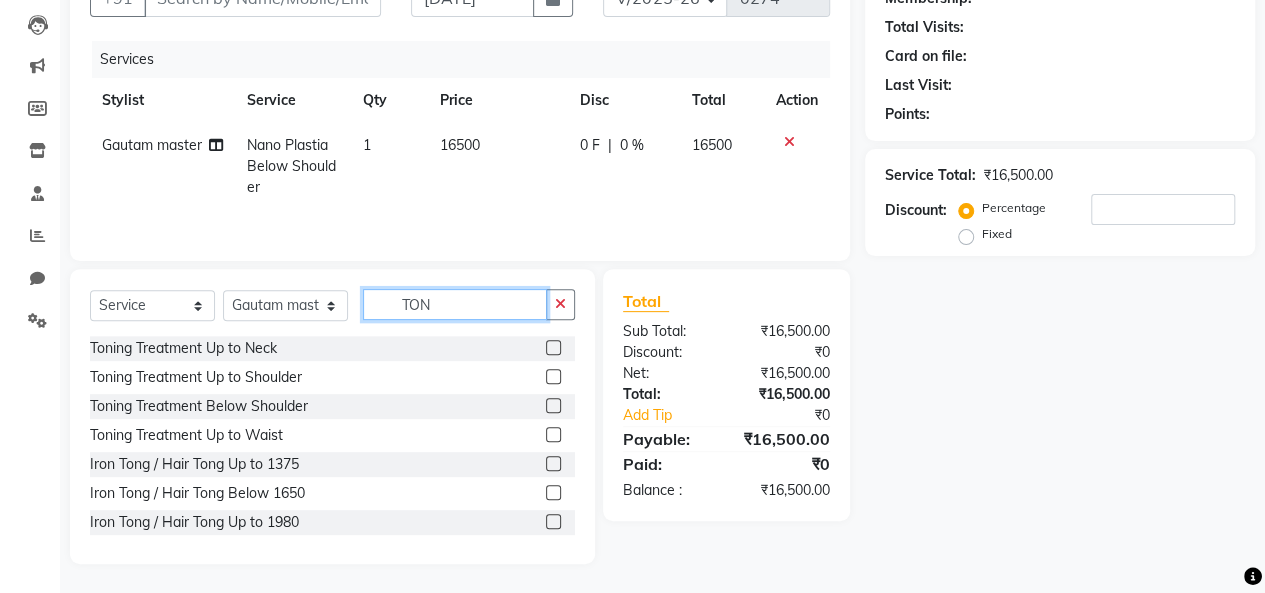click on "TON" 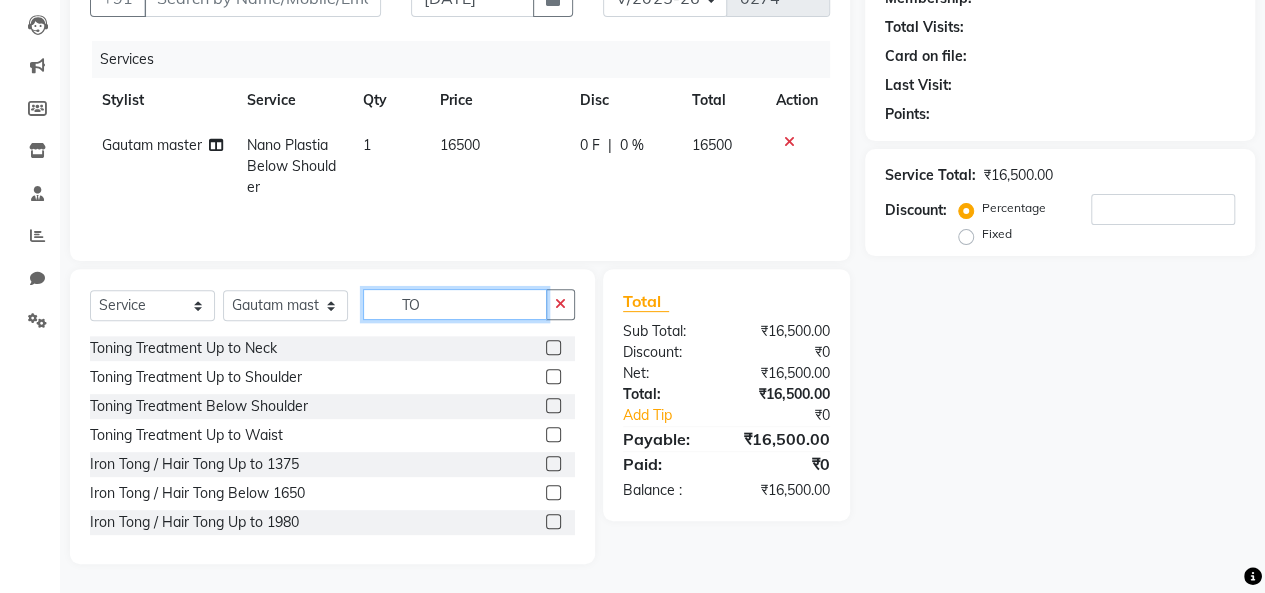 type on "T" 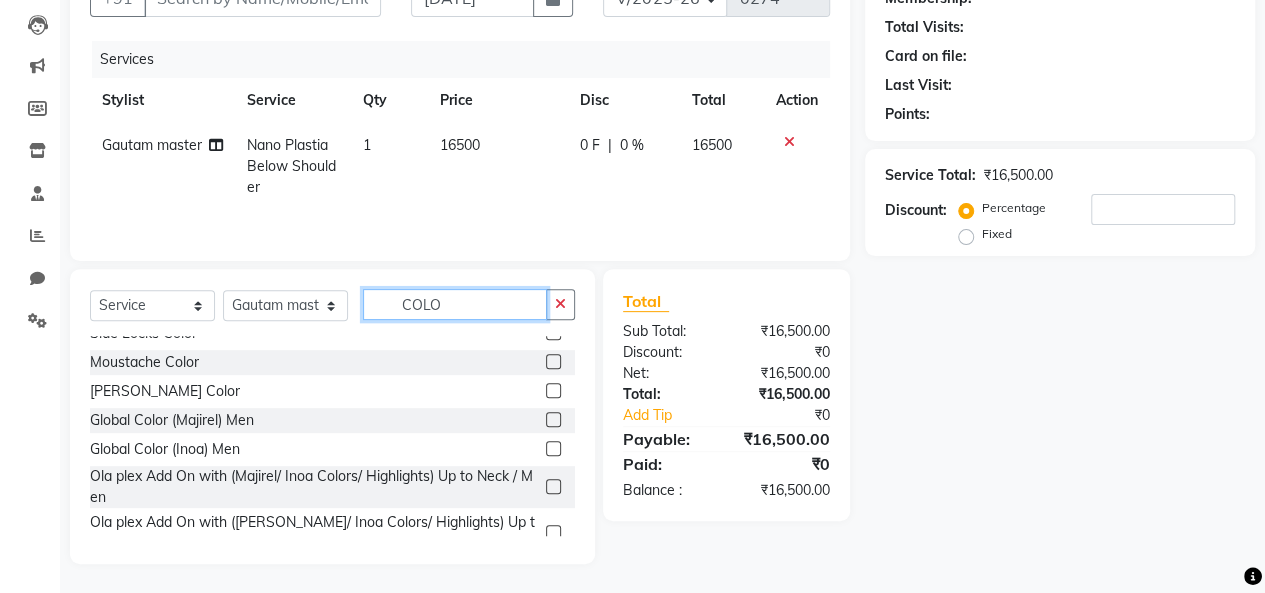 scroll, scrollTop: 0, scrollLeft: 0, axis: both 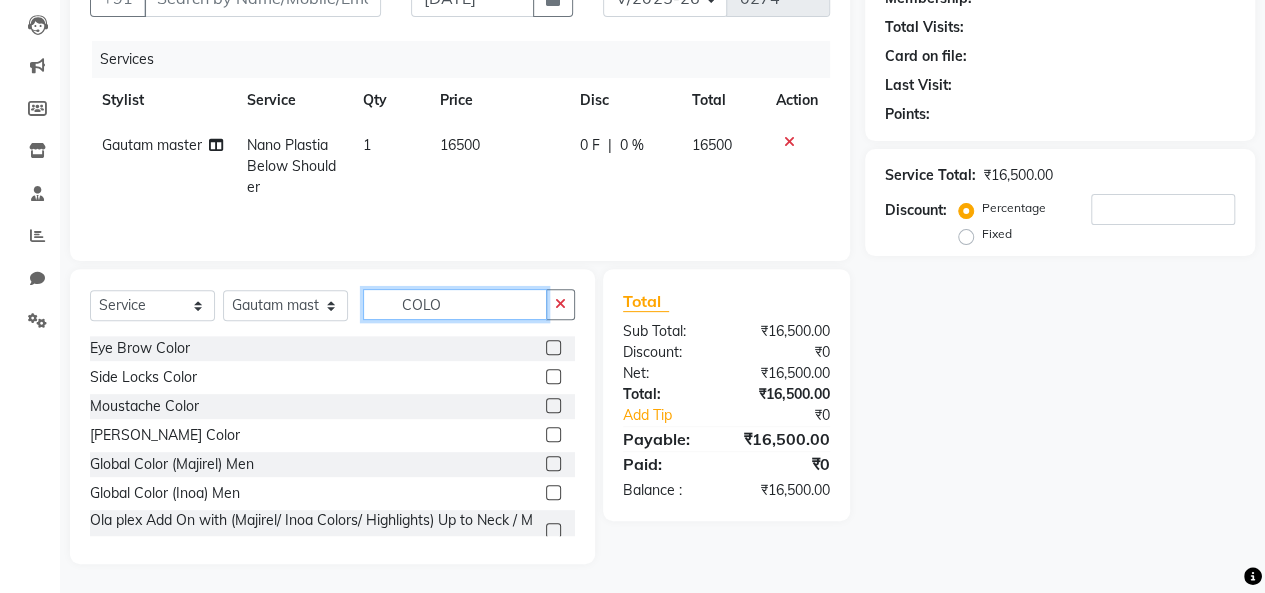 type on "COLO" 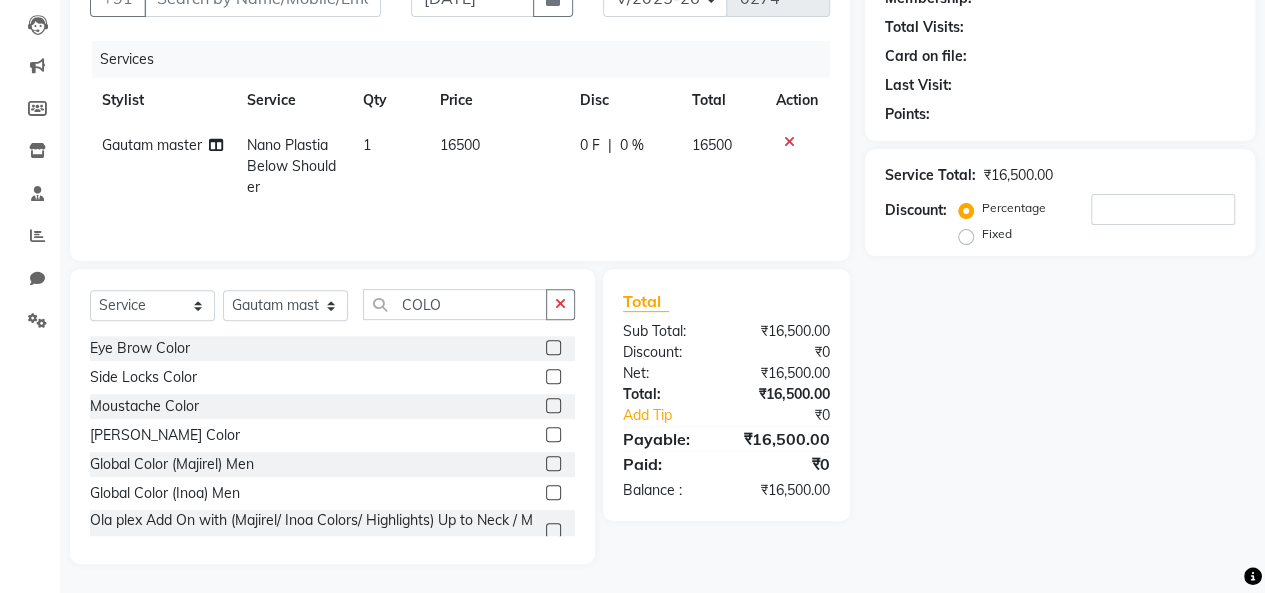 click 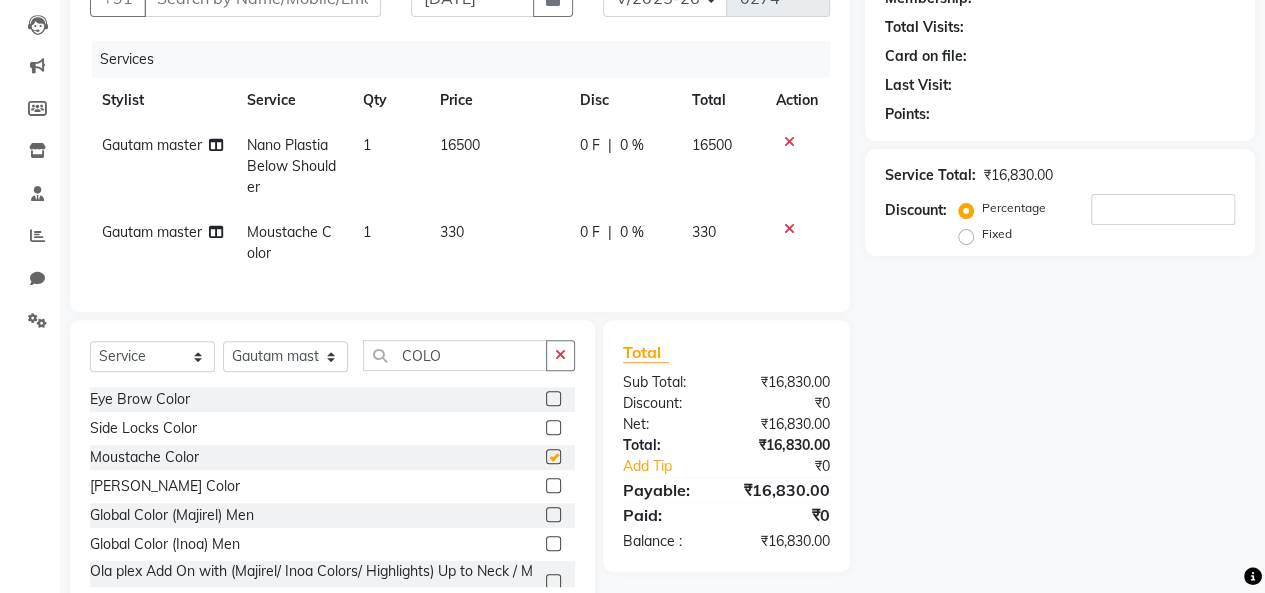 checkbox on "false" 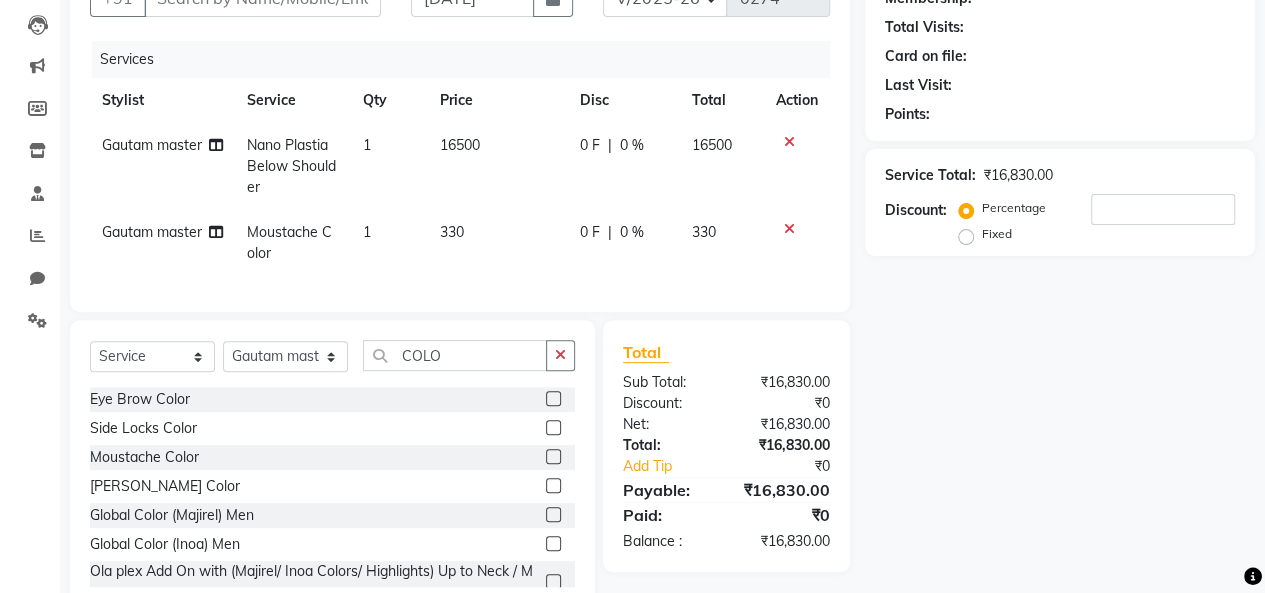 click on "330" 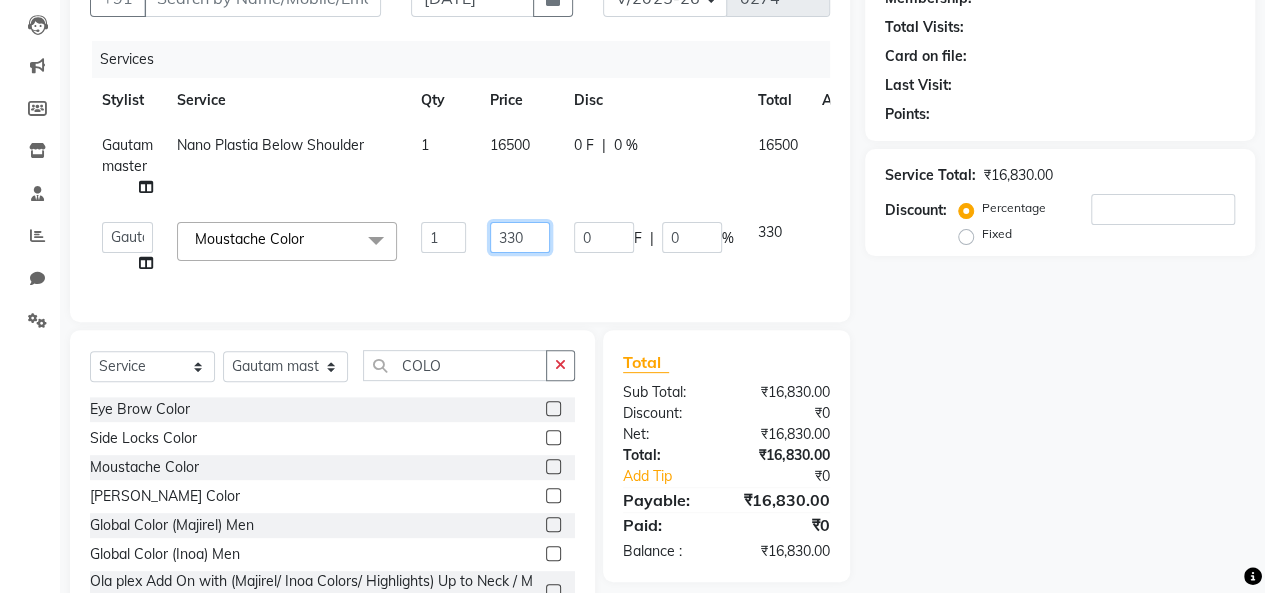 click on "330" 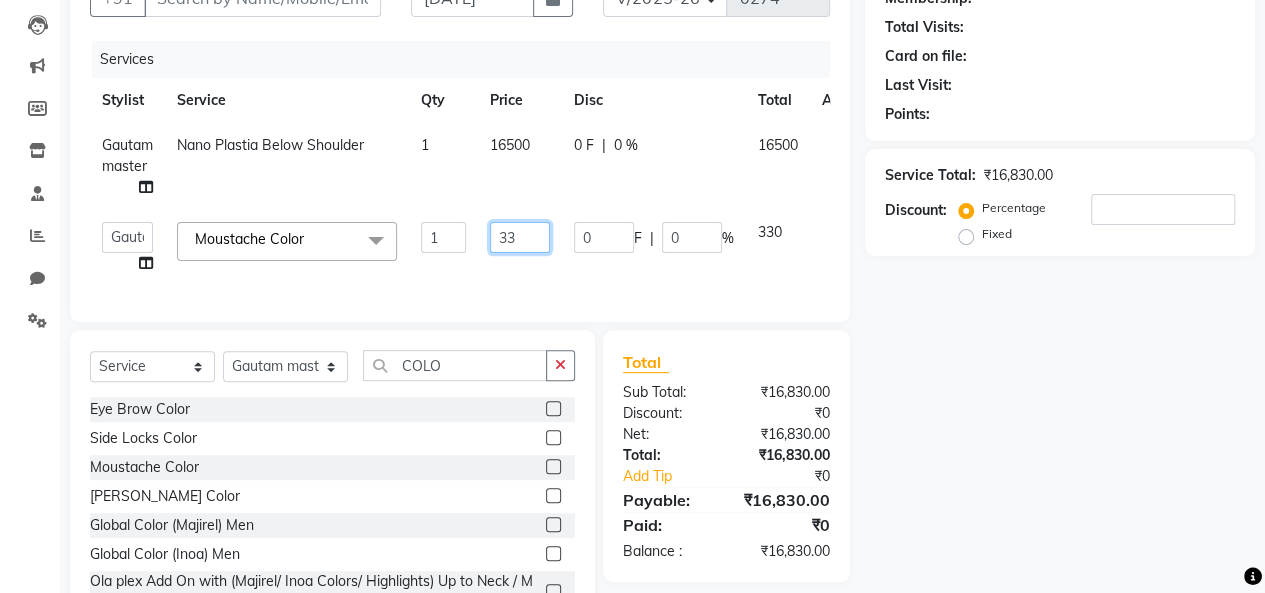 type on "3" 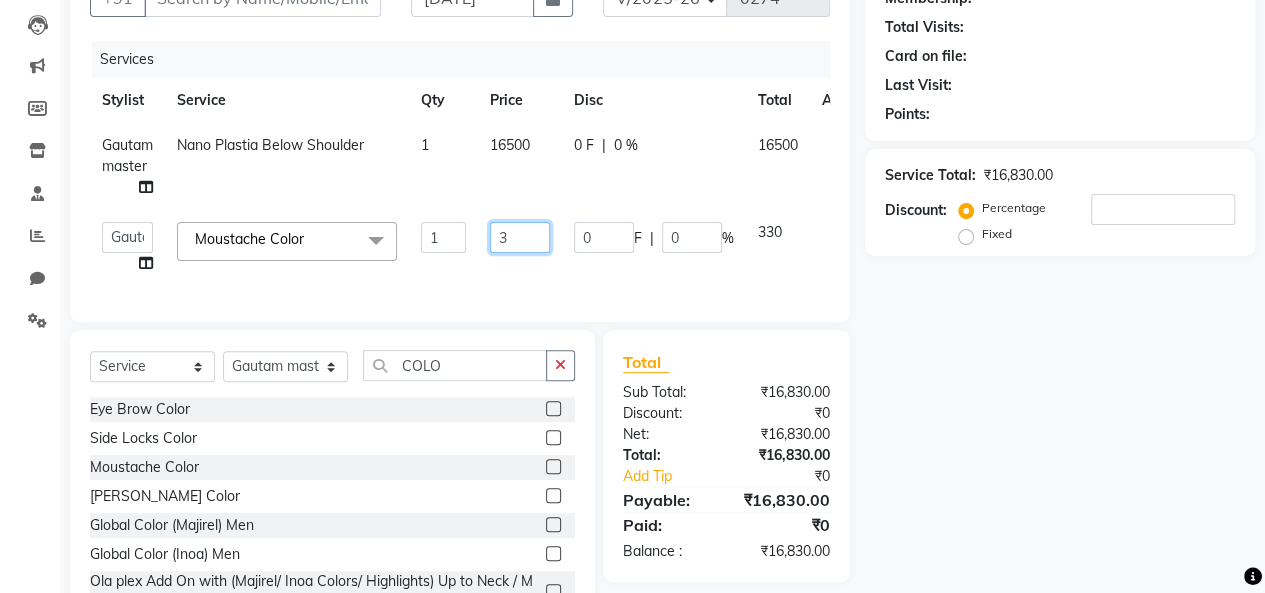 type 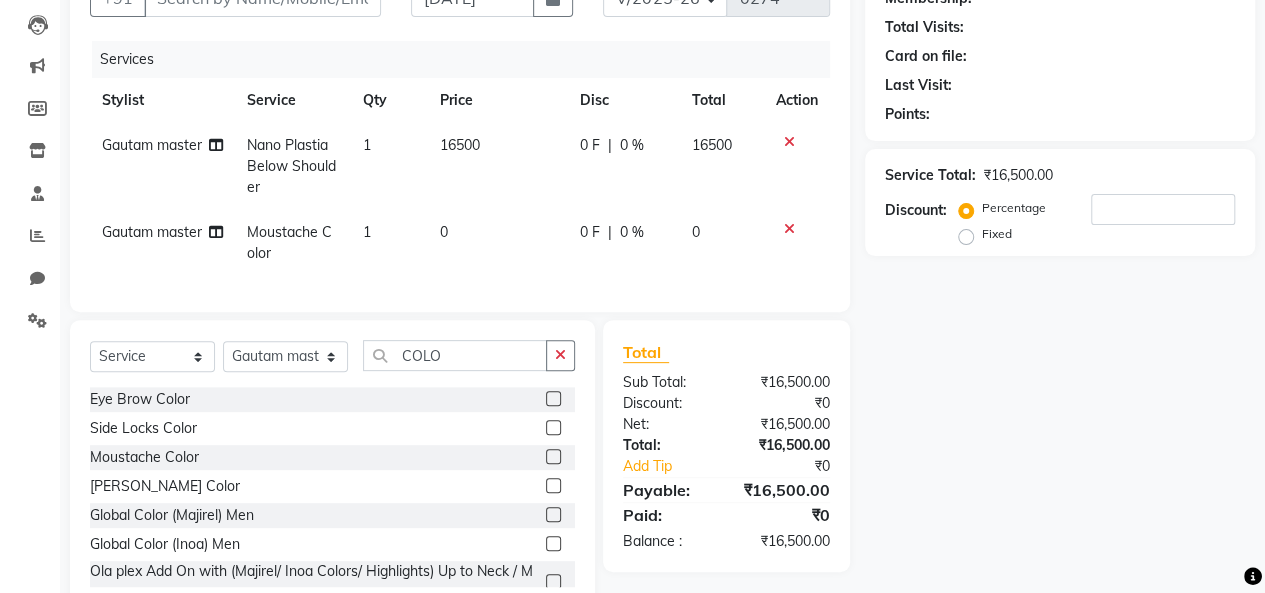 click on "16500" 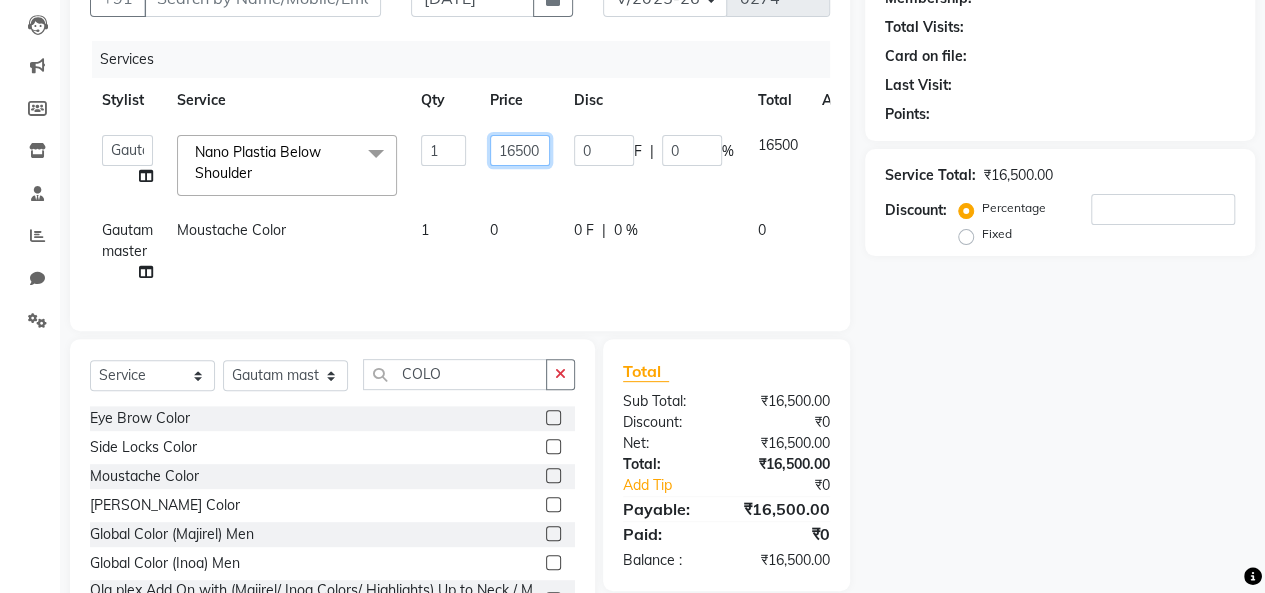 click on "16500" 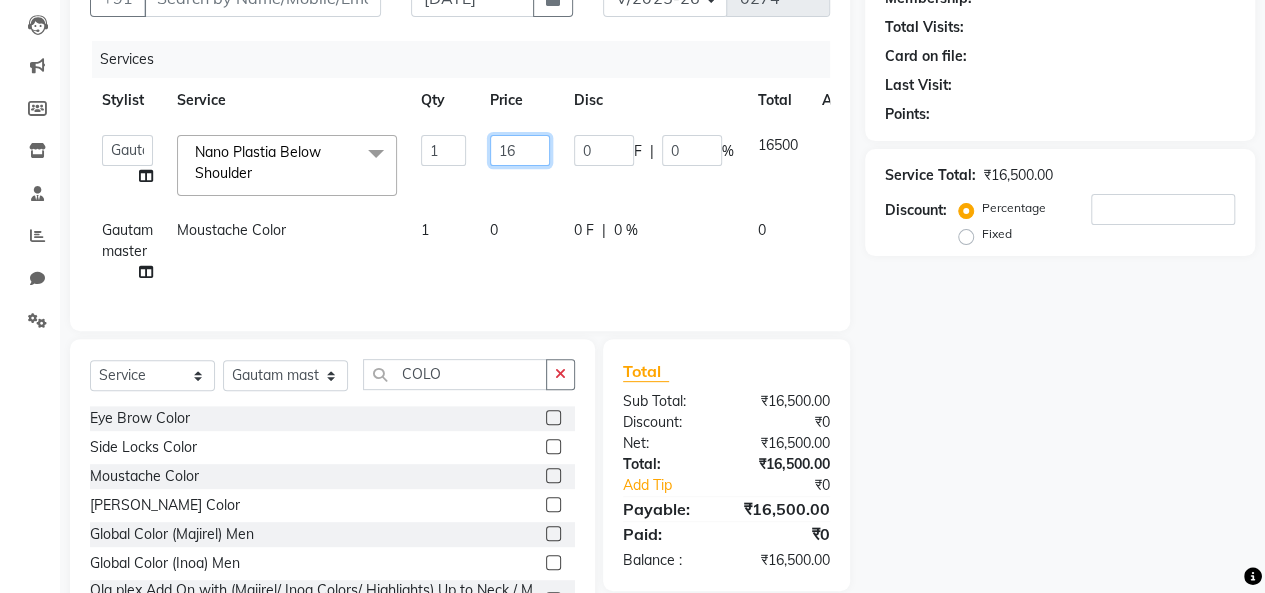 type on "1" 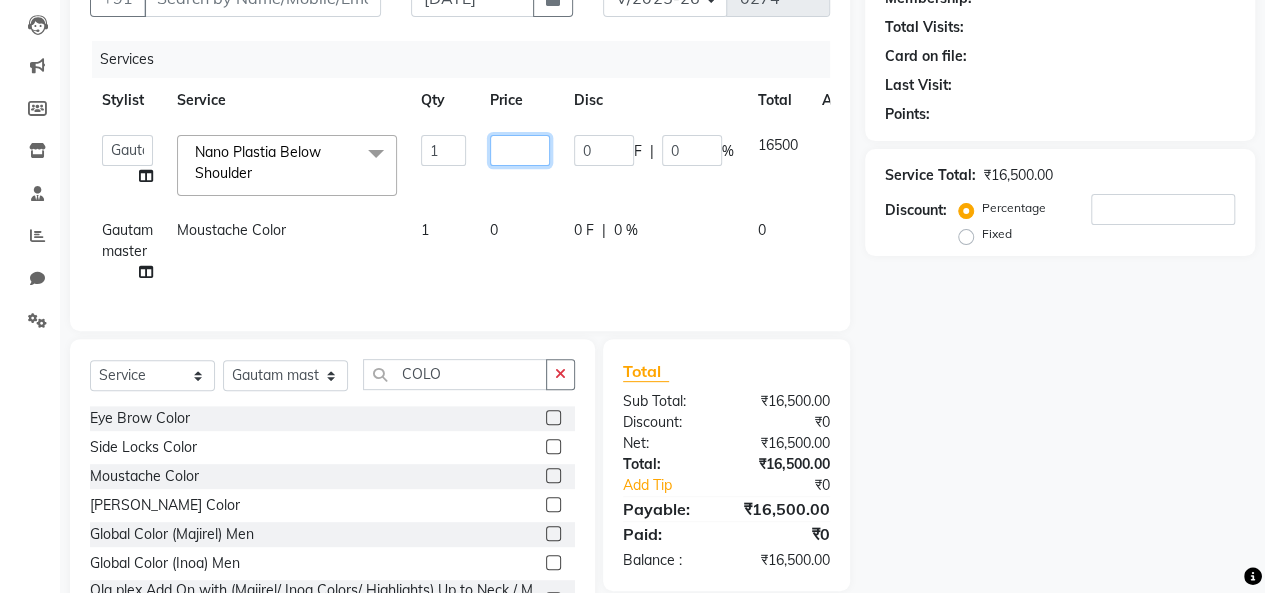 click 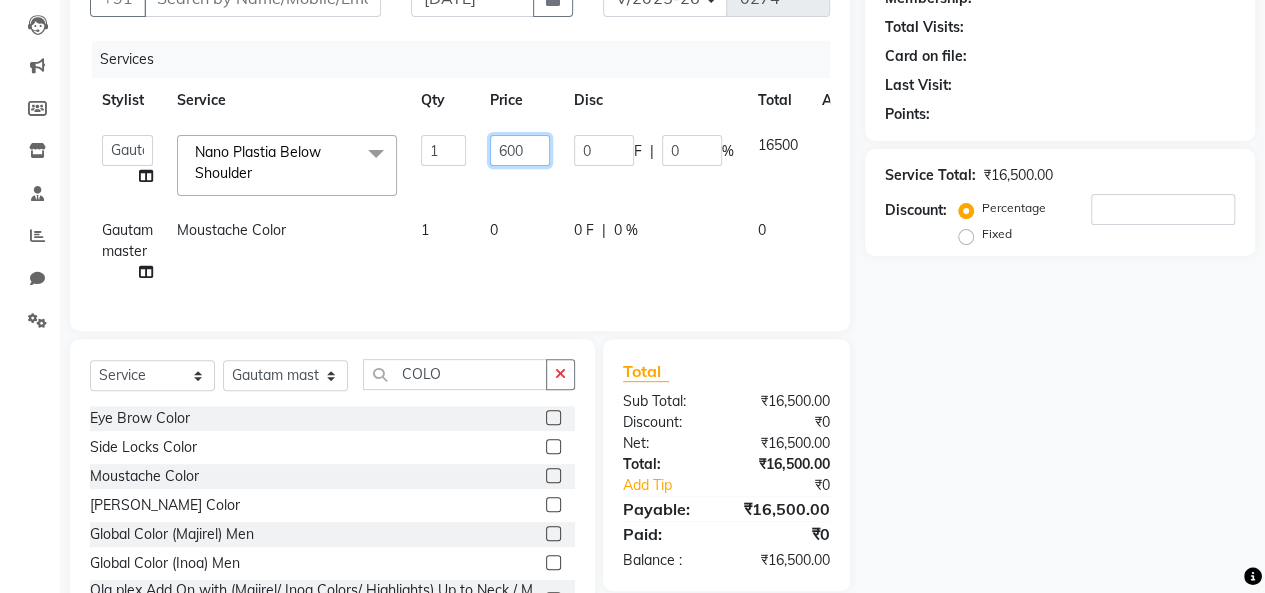 type on "6000" 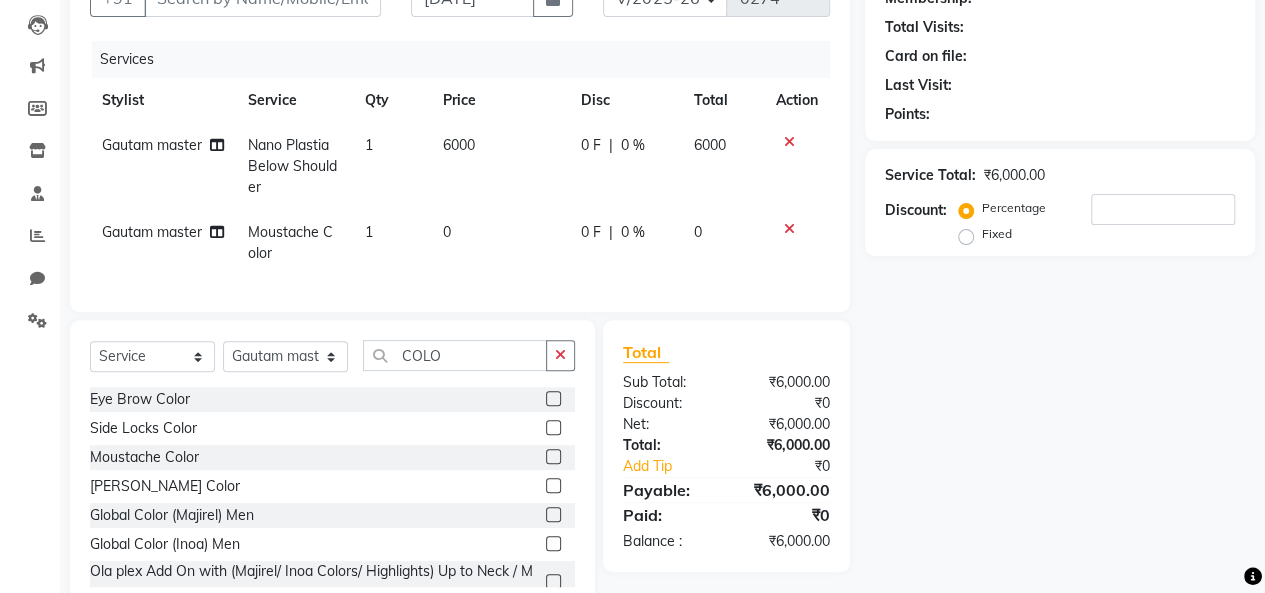 click on "0" 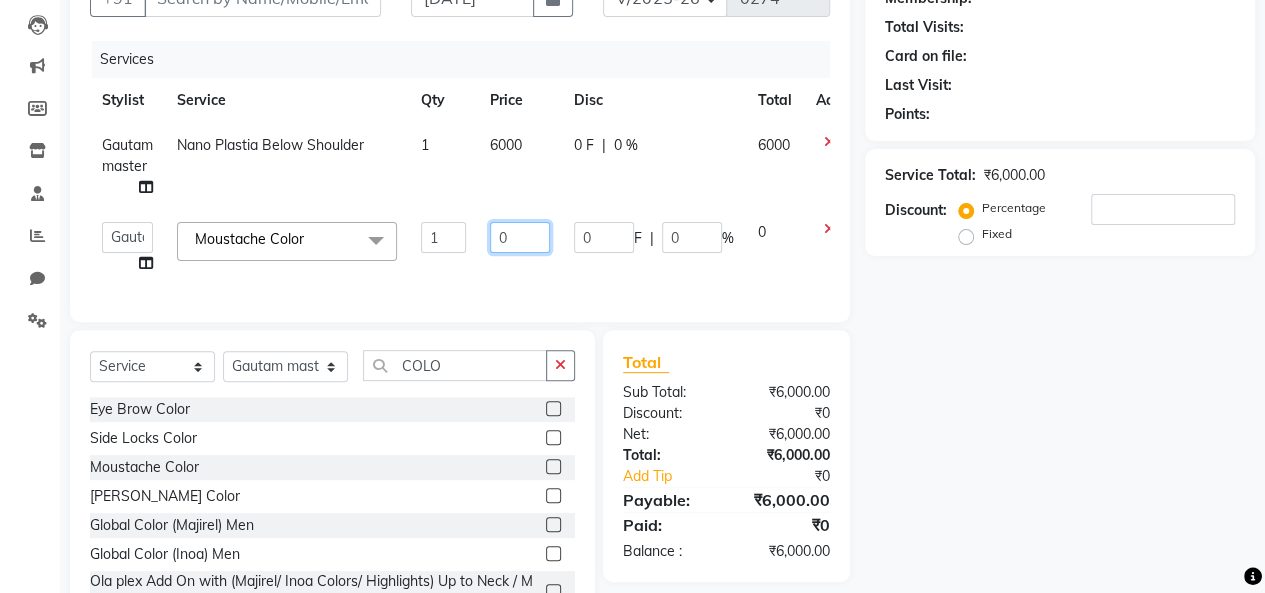 drag, startPoint x: 539, startPoint y: 234, endPoint x: 520, endPoint y: 244, distance: 21.470911 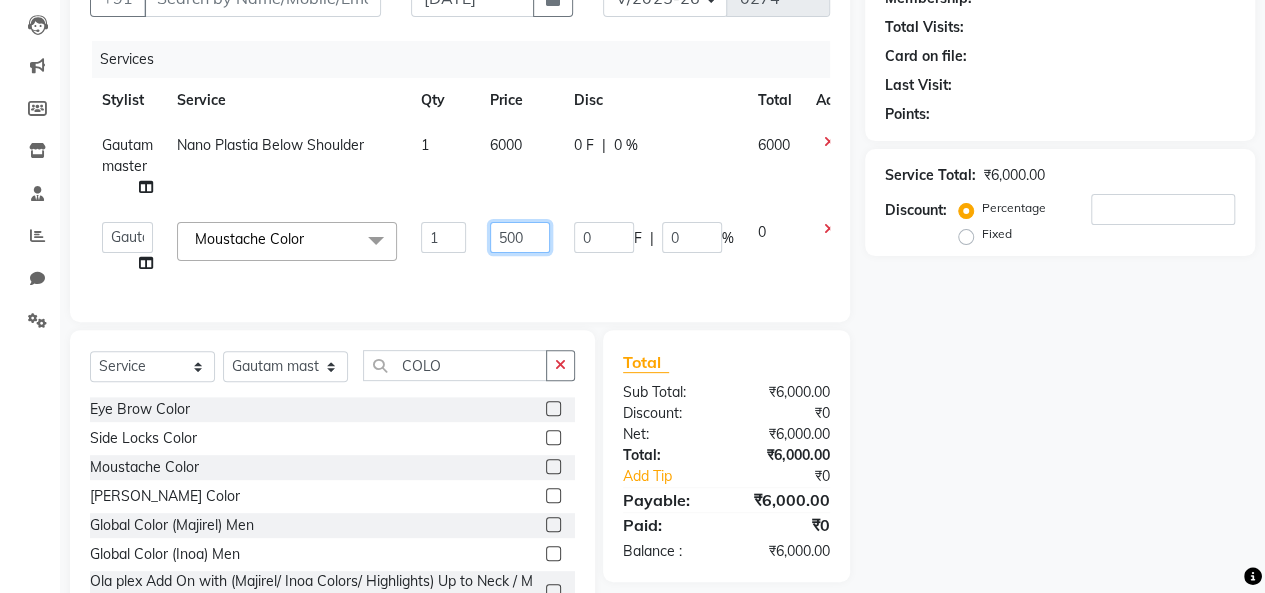 type on "5000" 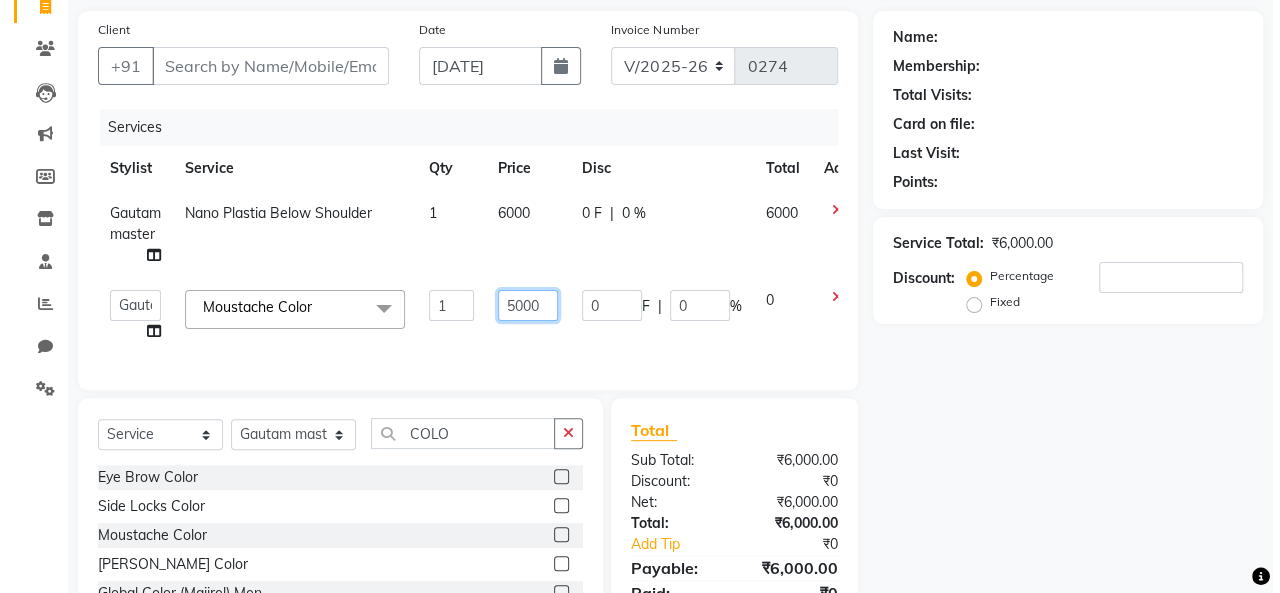 scroll, scrollTop: 0, scrollLeft: 0, axis: both 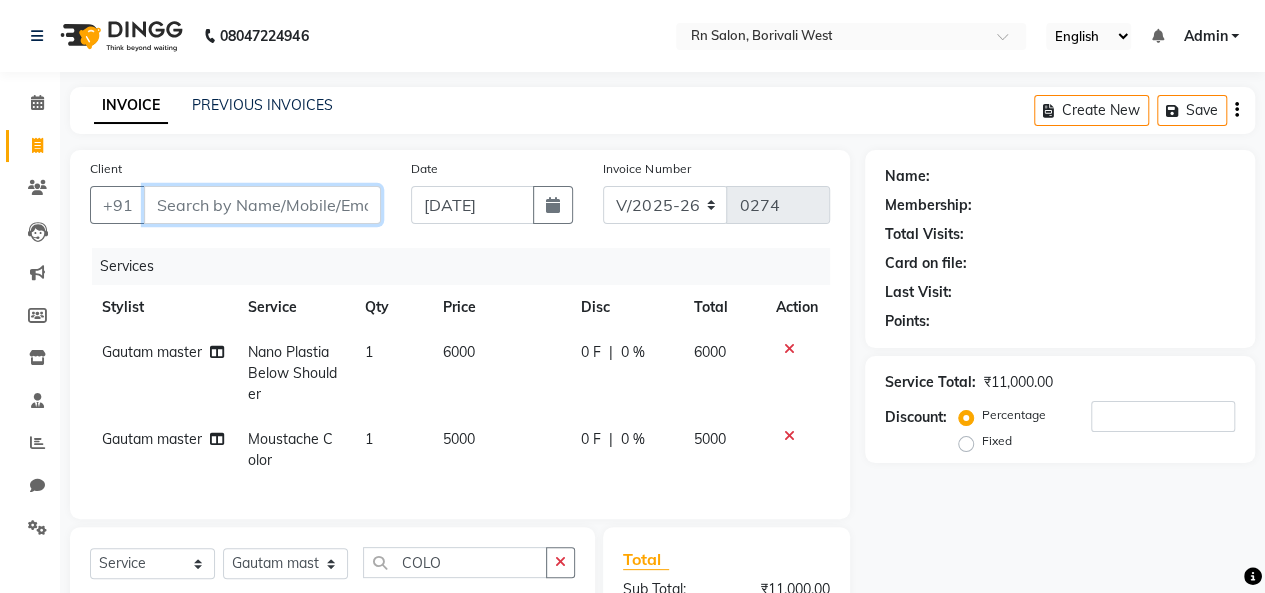 click on "Client" at bounding box center (262, 205) 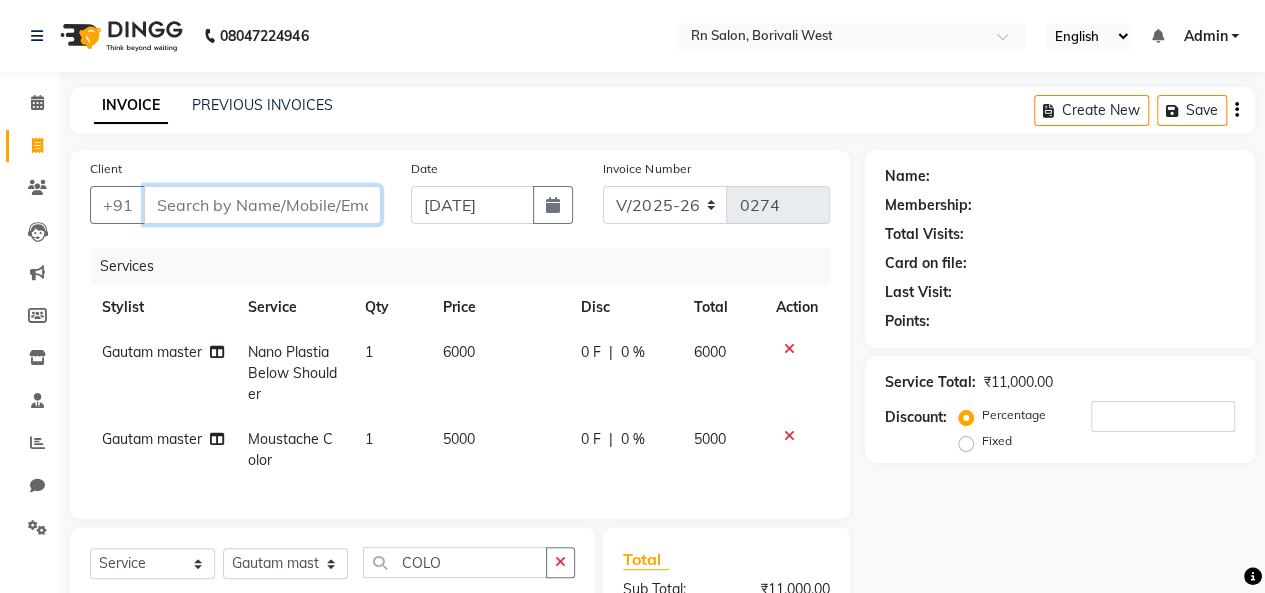 type on "9" 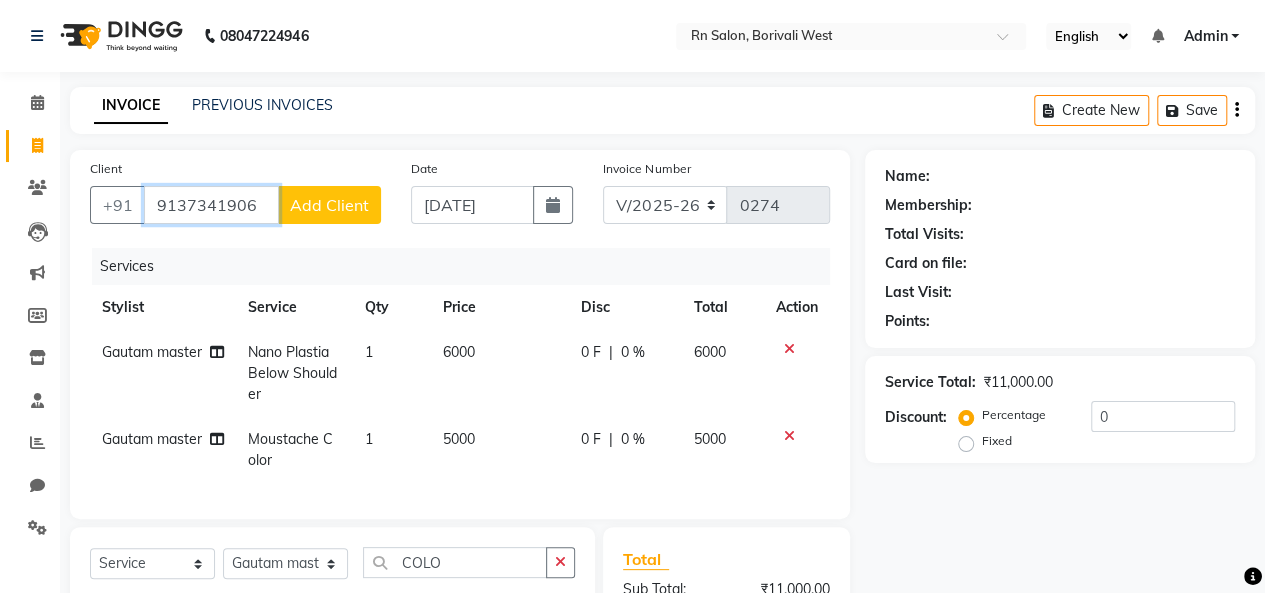 type on "9137341906" 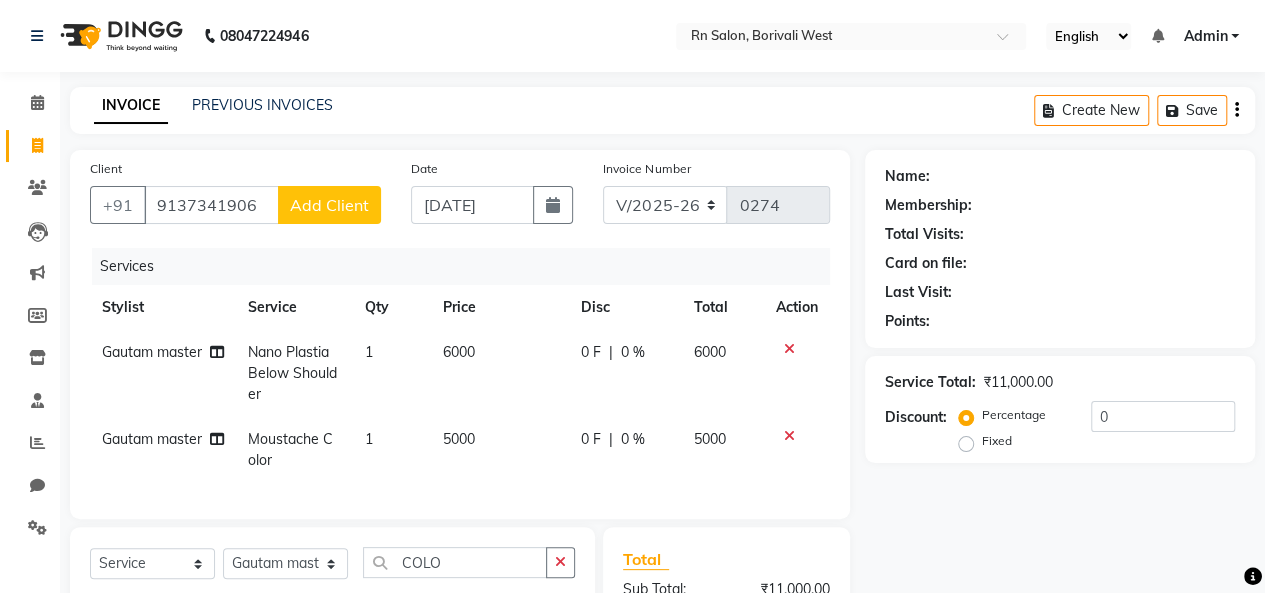 click on "Add Client" 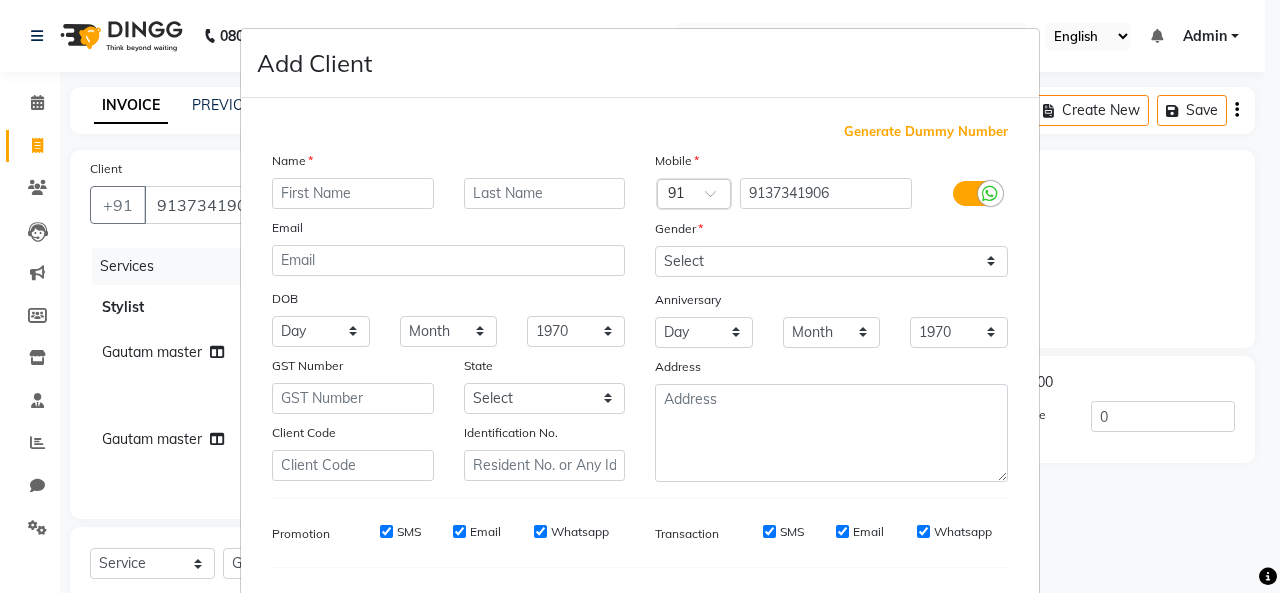 click at bounding box center [353, 193] 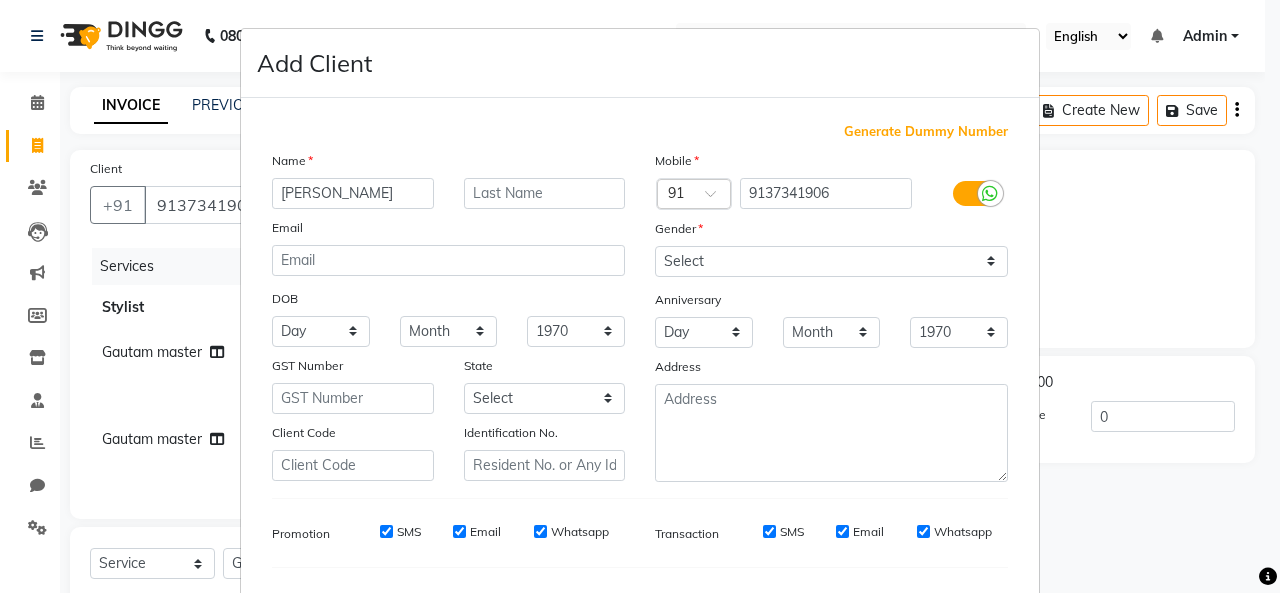type on "RIDHI" 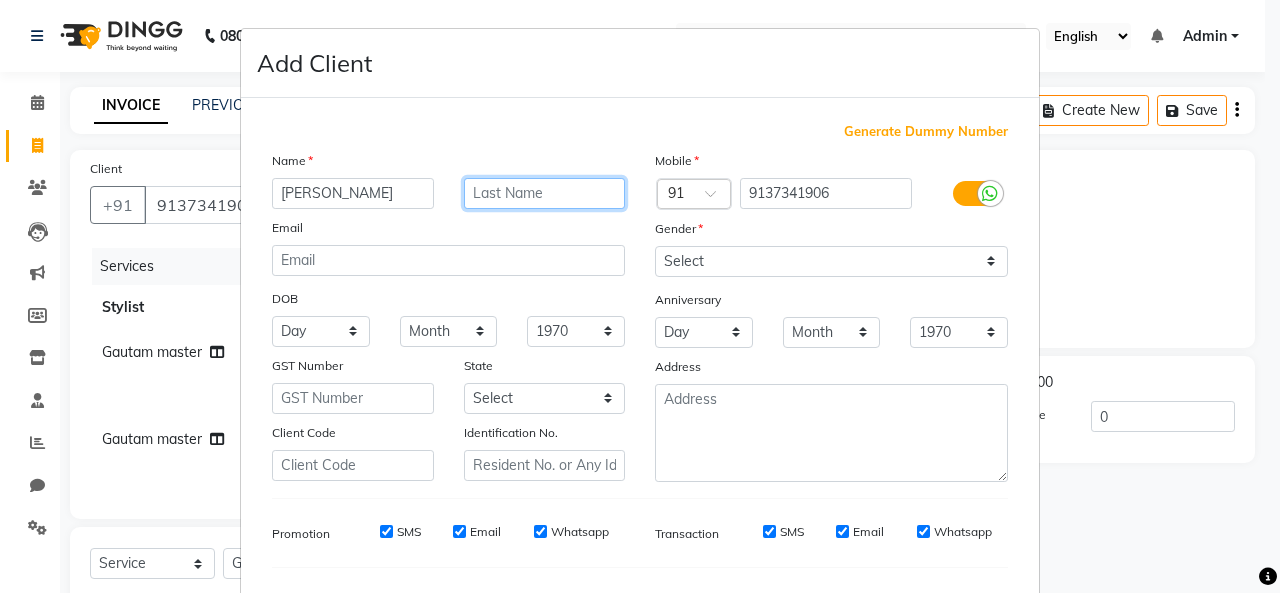 click at bounding box center (545, 193) 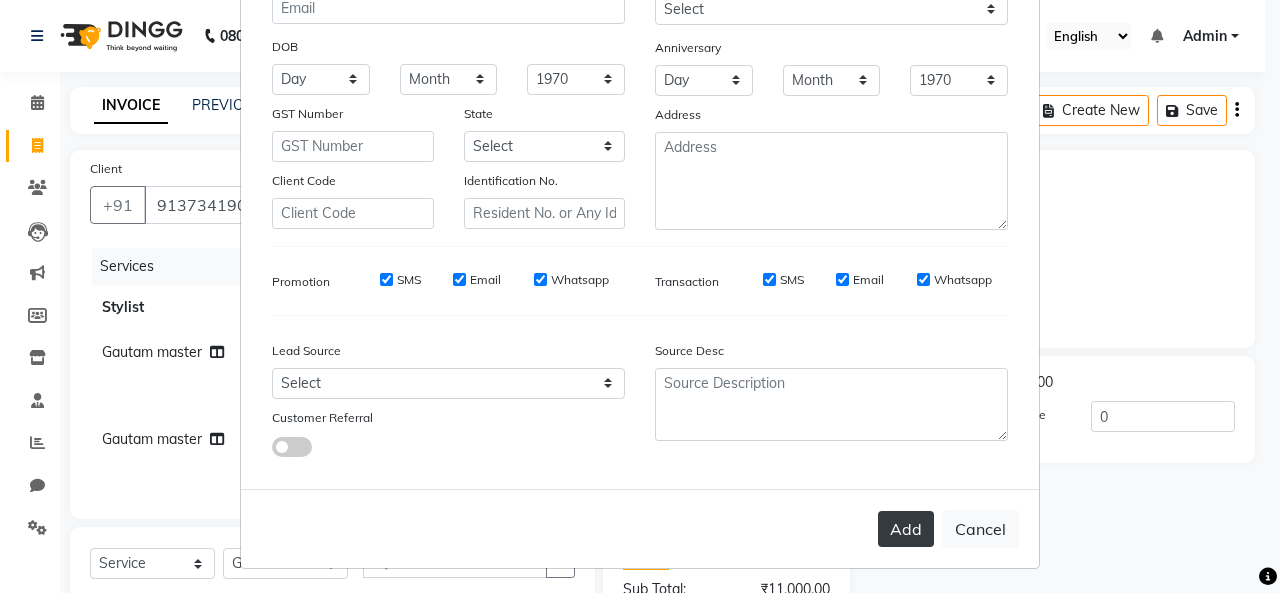 click on "Add" at bounding box center (906, 529) 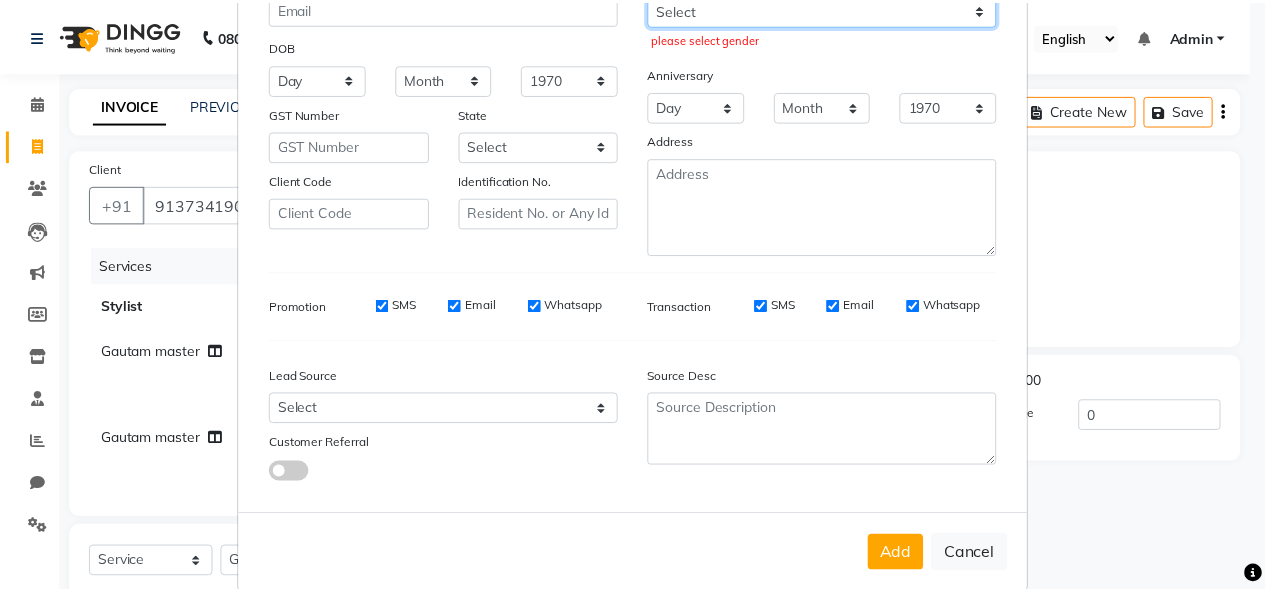 scroll, scrollTop: 244, scrollLeft: 0, axis: vertical 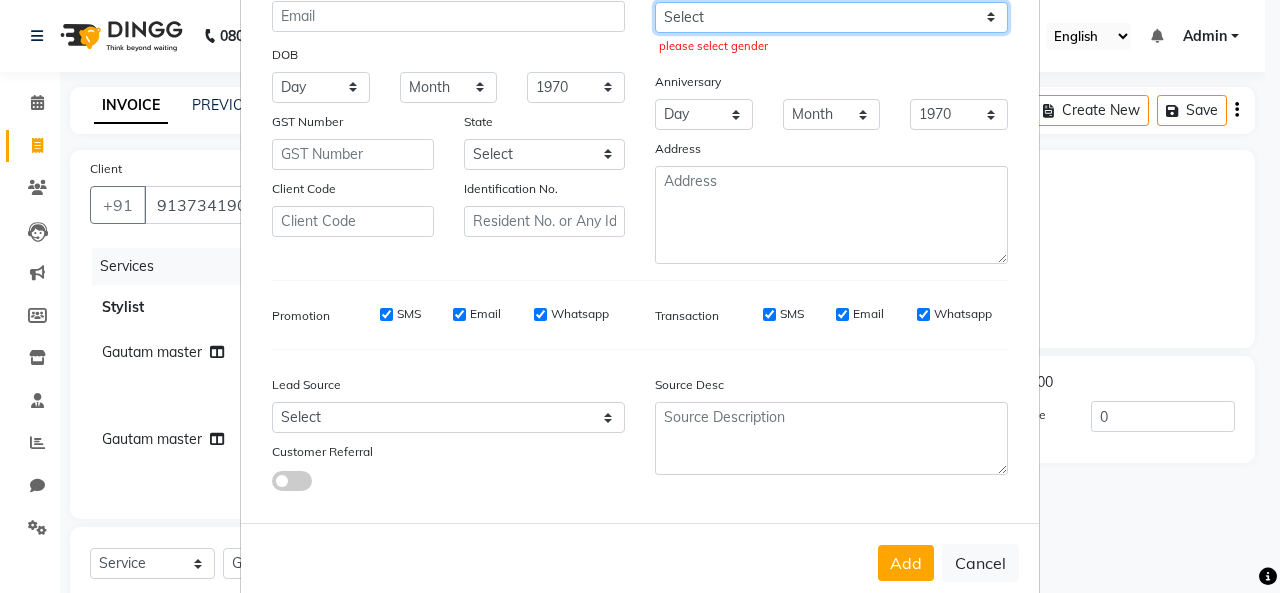 click on "Select [DEMOGRAPHIC_DATA] [DEMOGRAPHIC_DATA] Other Prefer Not To Say" at bounding box center [831, 17] 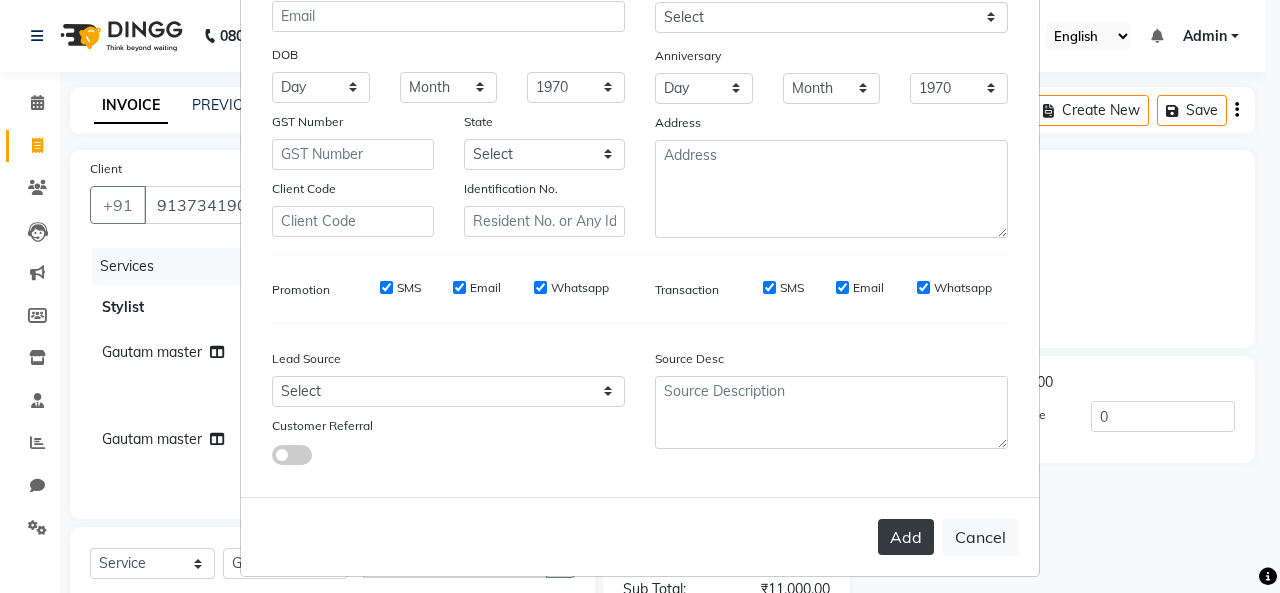 click on "Add" at bounding box center [906, 537] 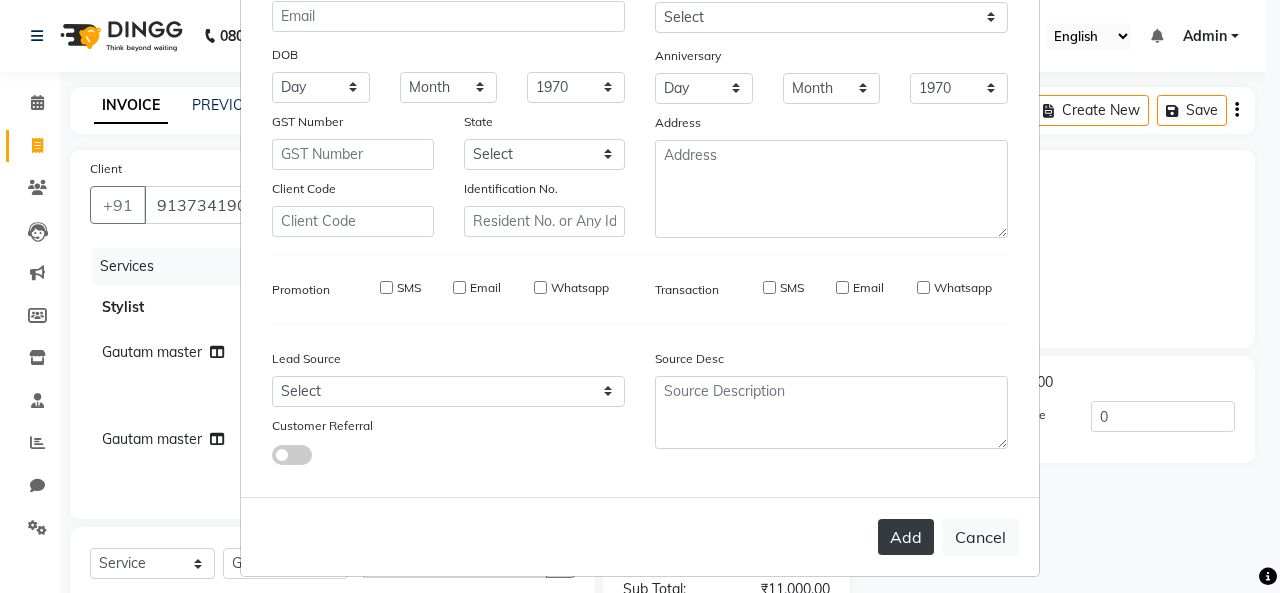 type 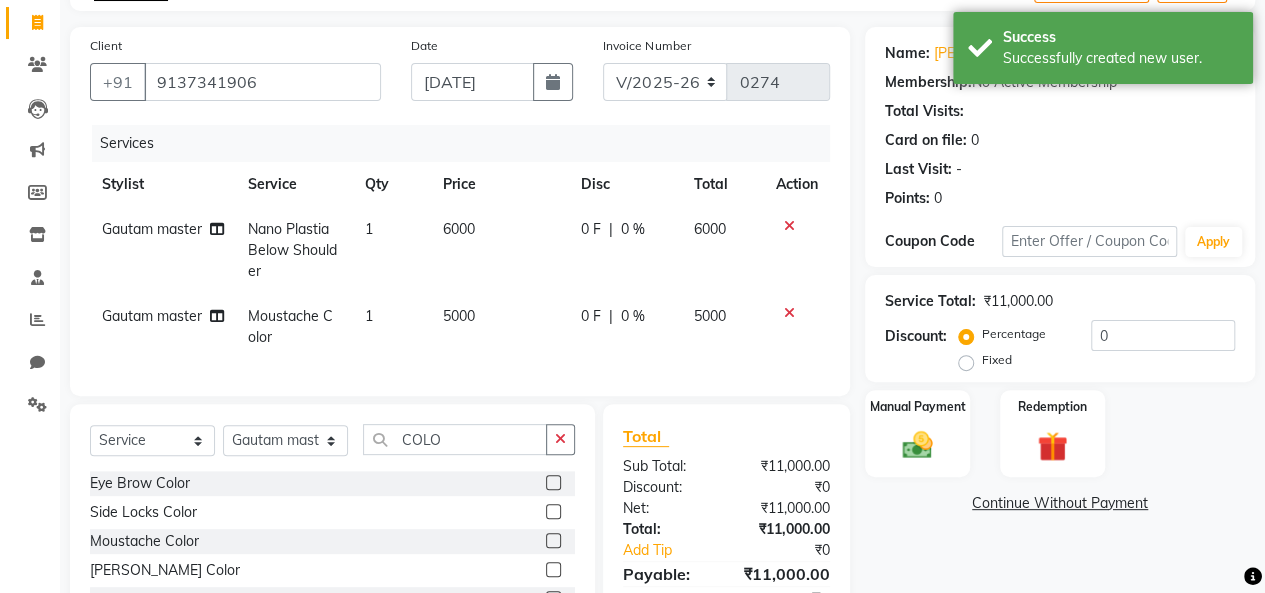 scroll, scrollTop: 200, scrollLeft: 0, axis: vertical 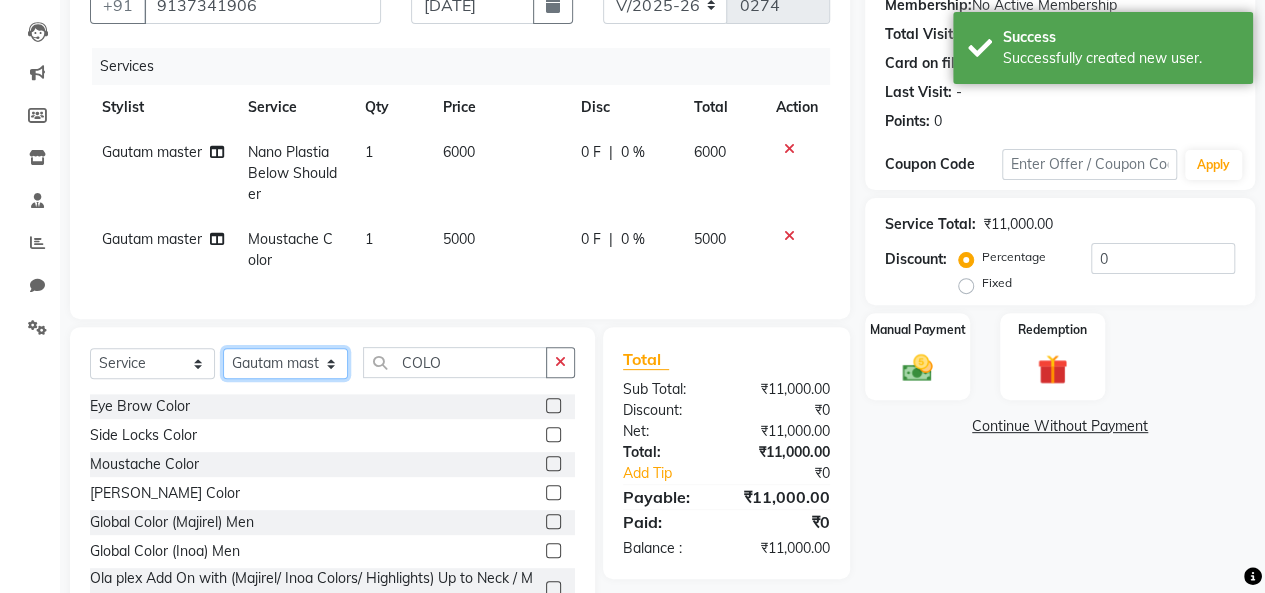 click on "Select Stylist [PERSON_NAME] [PERSON_NAME] parking [PERSON_NAME] master Luv kush tripathi [PERSON_NAME] [PERSON_NAME] [PERSON_NAME] [PERSON_NAME] [PERSON_NAME] Mali [PERSON_NAME]" 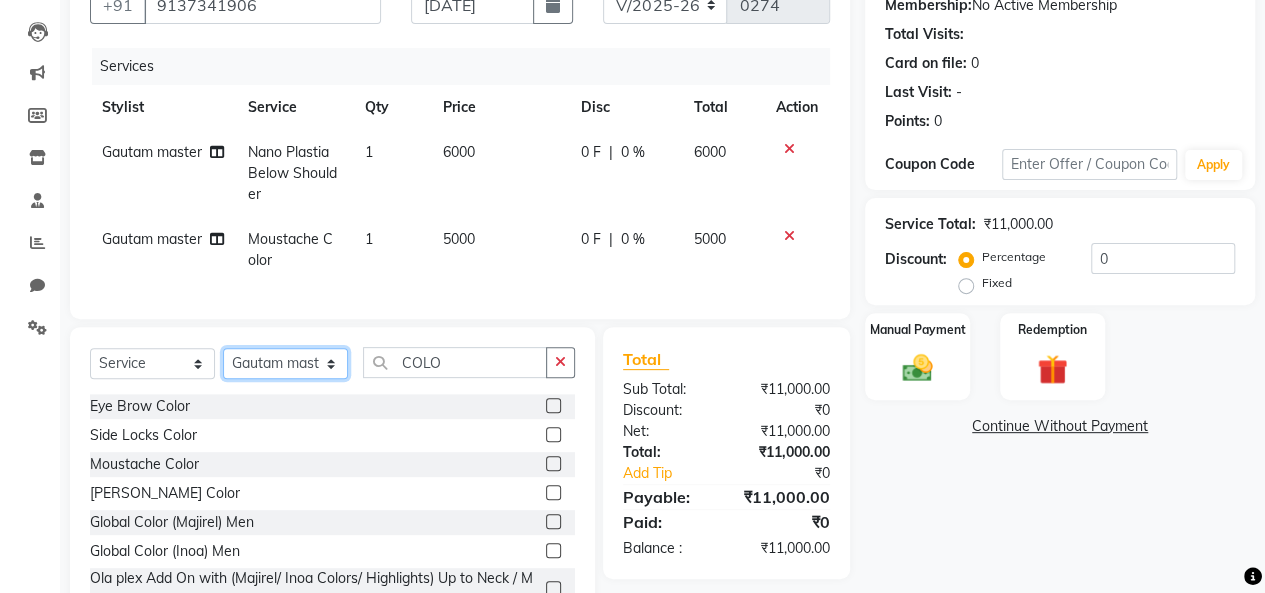 select on "83940" 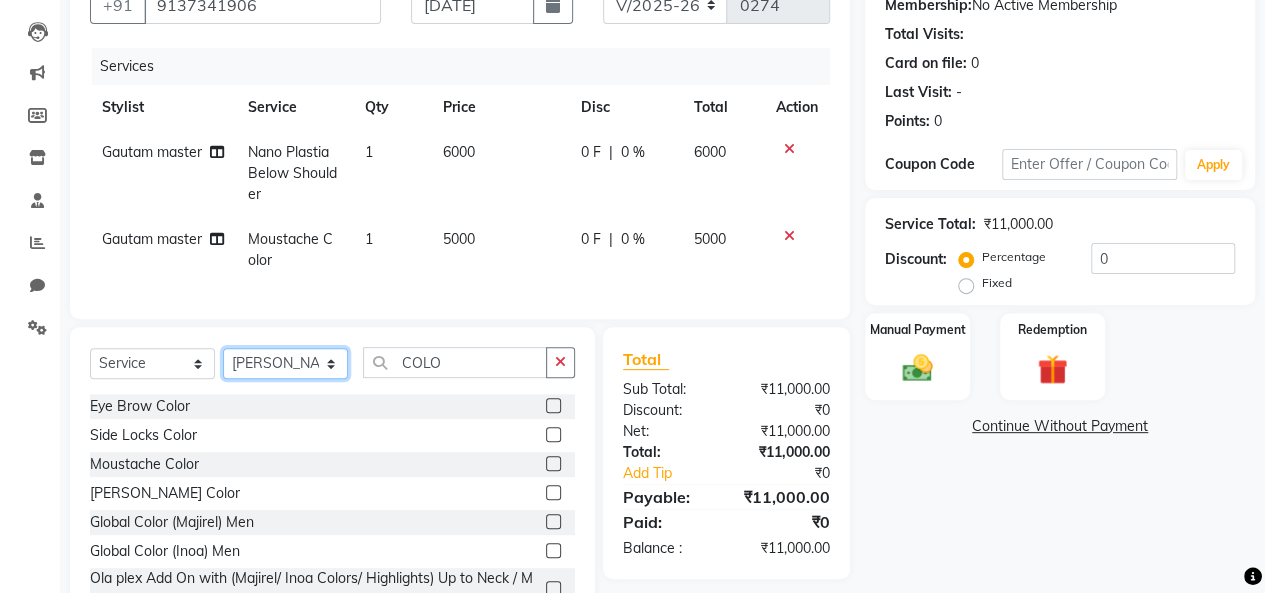 click on "Select Stylist [PERSON_NAME] [PERSON_NAME] parking [PERSON_NAME] master Luv kush tripathi [PERSON_NAME] [PERSON_NAME] [PERSON_NAME] [PERSON_NAME] [PERSON_NAME] Mali [PERSON_NAME]" 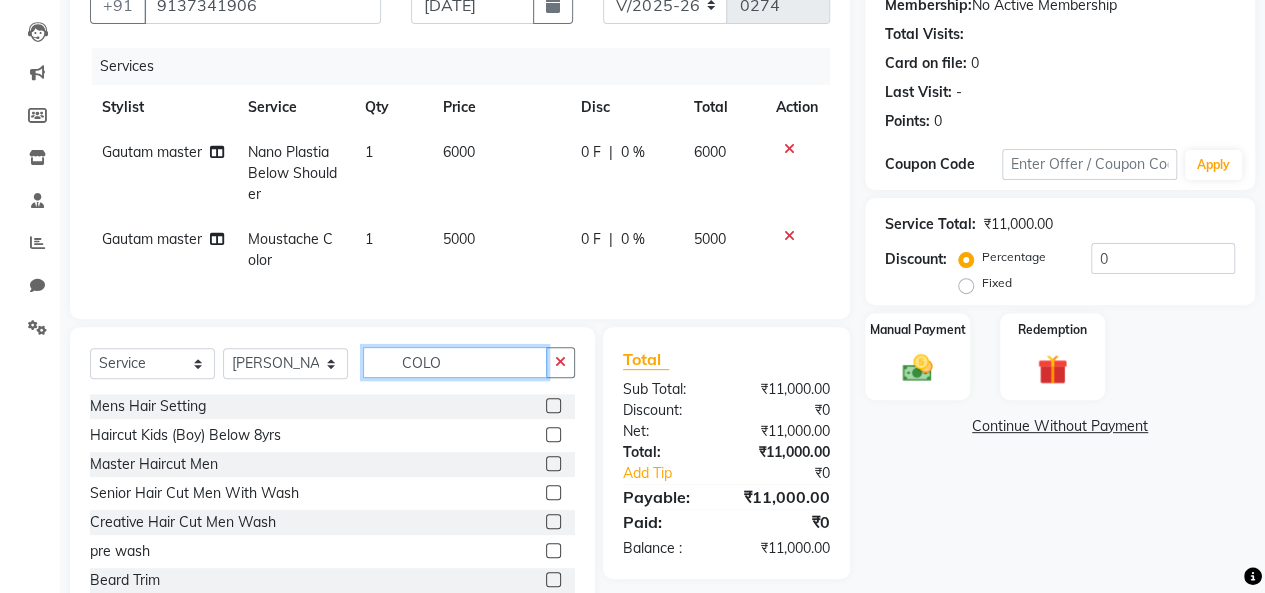 click on "COLO" 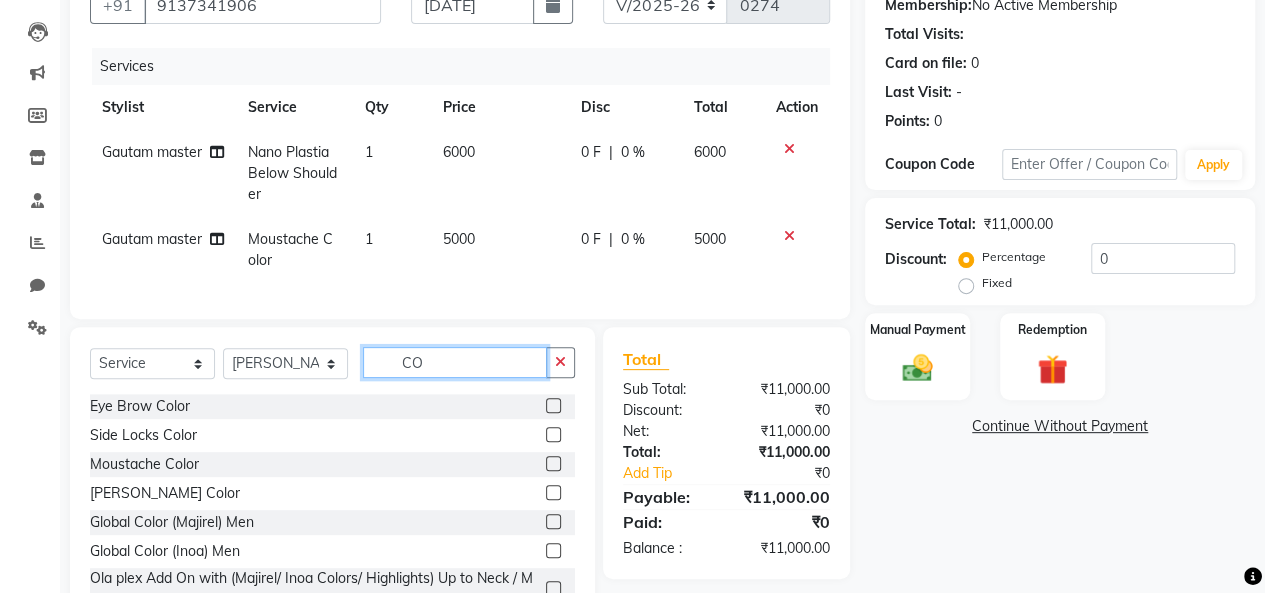 type on "C" 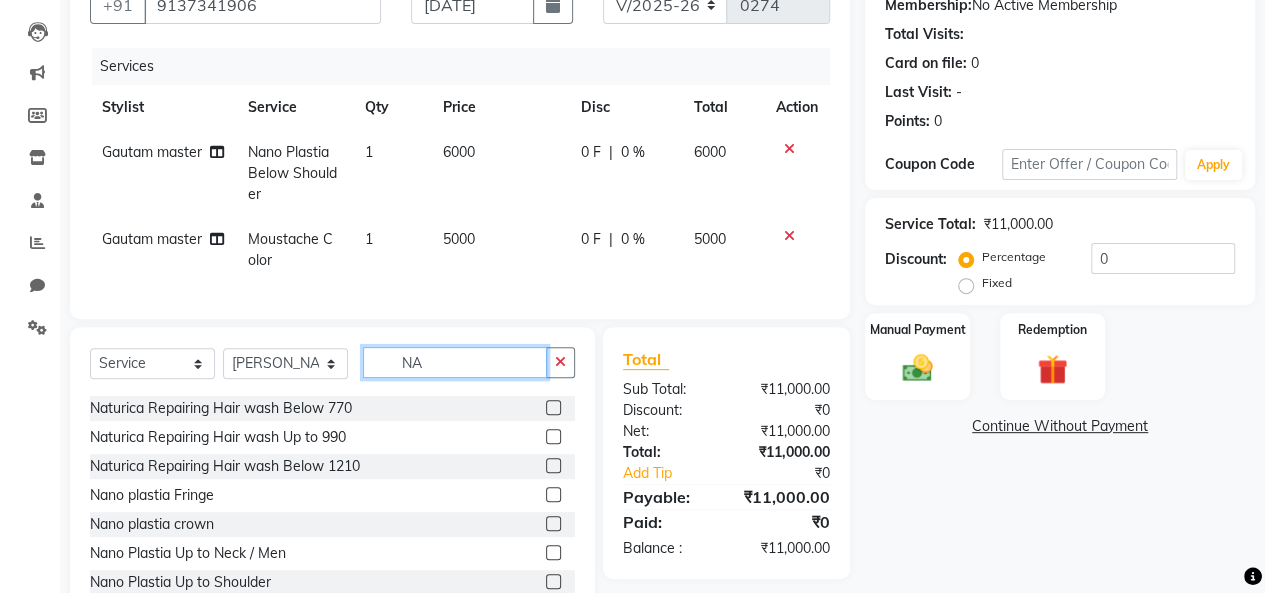 scroll, scrollTop: 100, scrollLeft: 0, axis: vertical 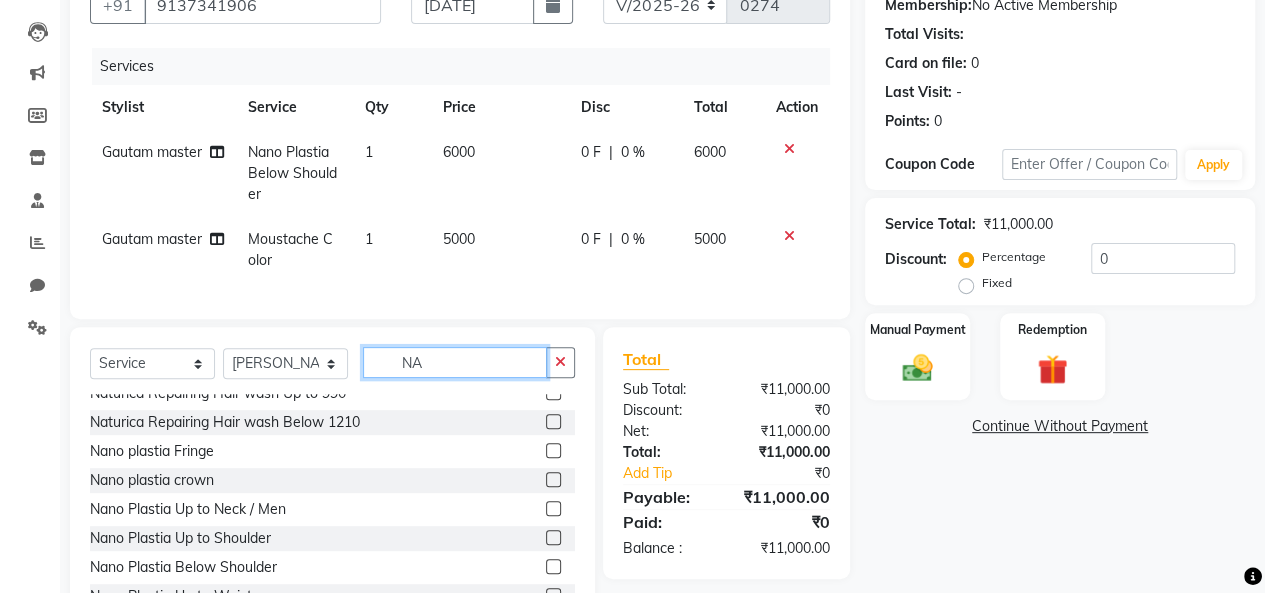type on "NA" 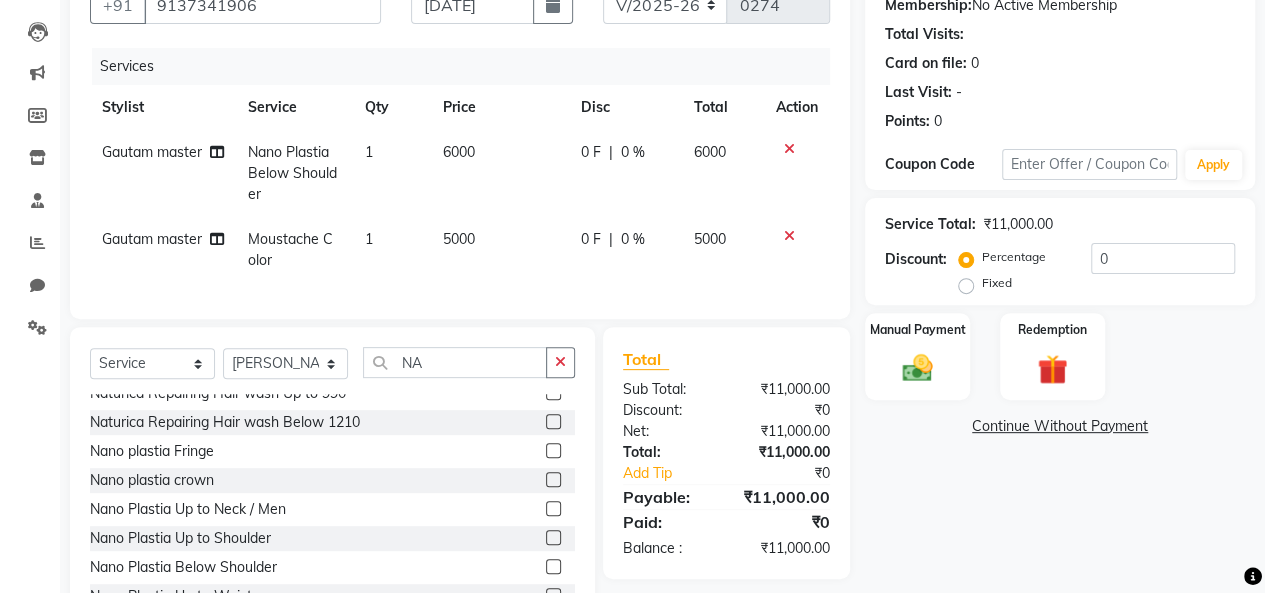 click 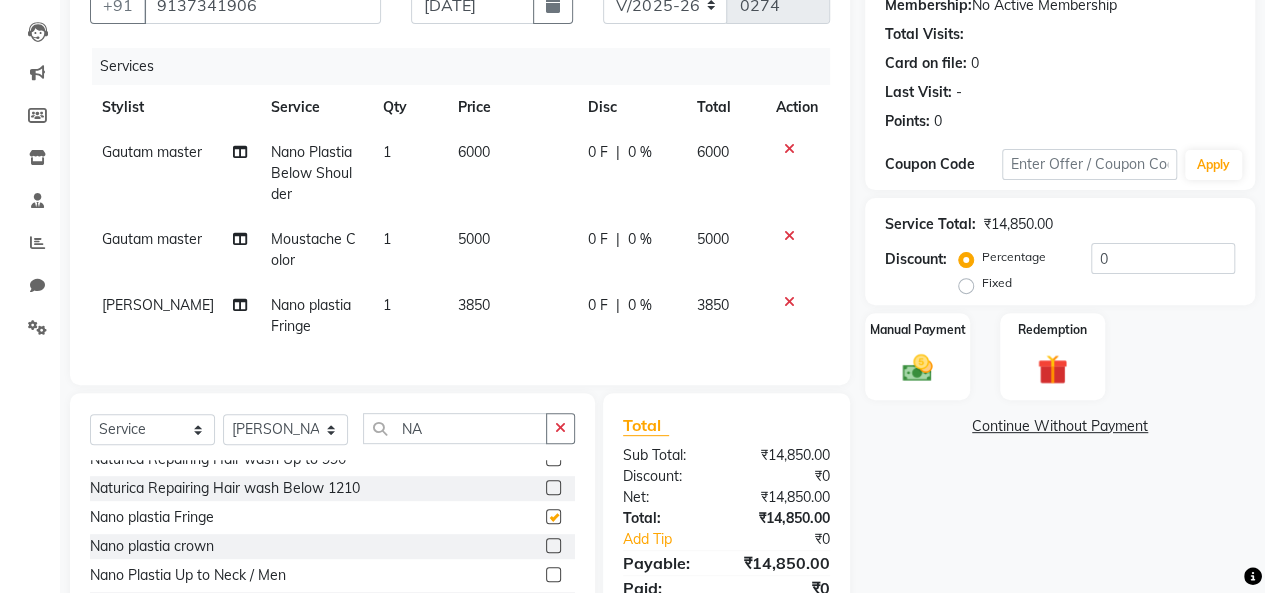 checkbox on "false" 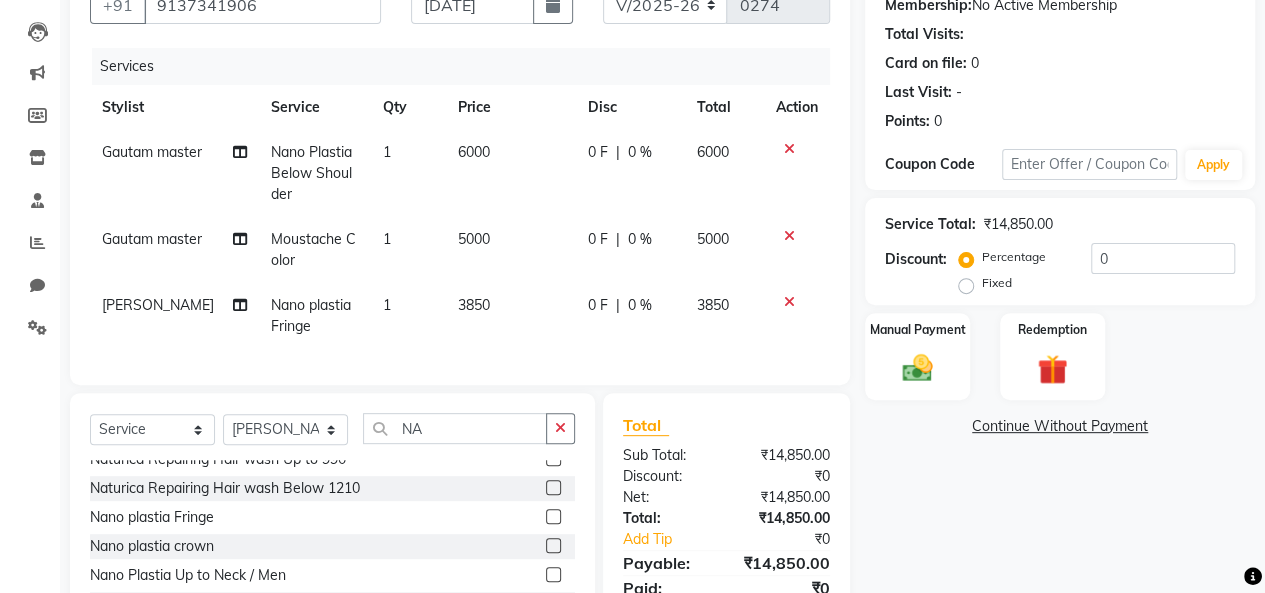 click on "3850" 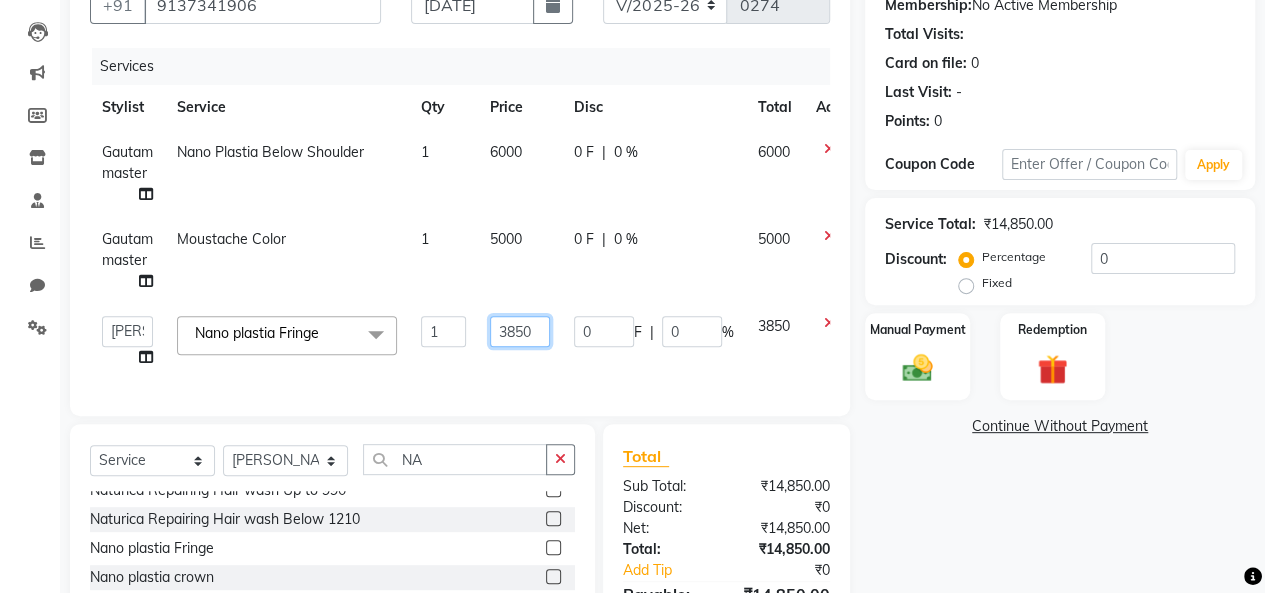 click on "3850" 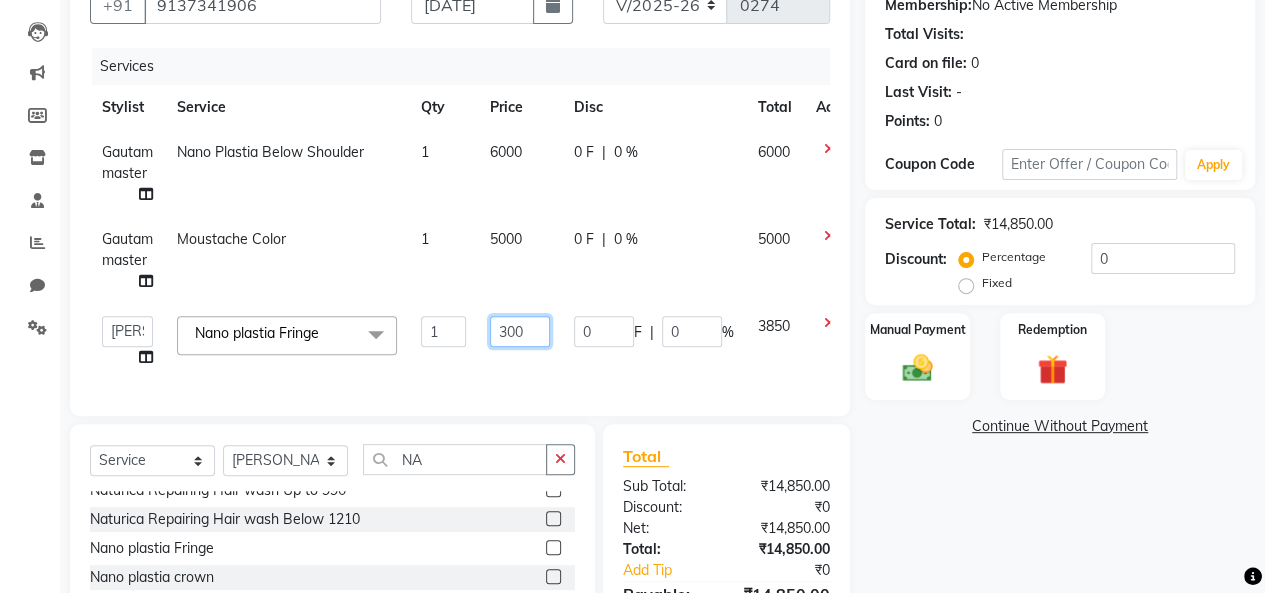 type on "3000" 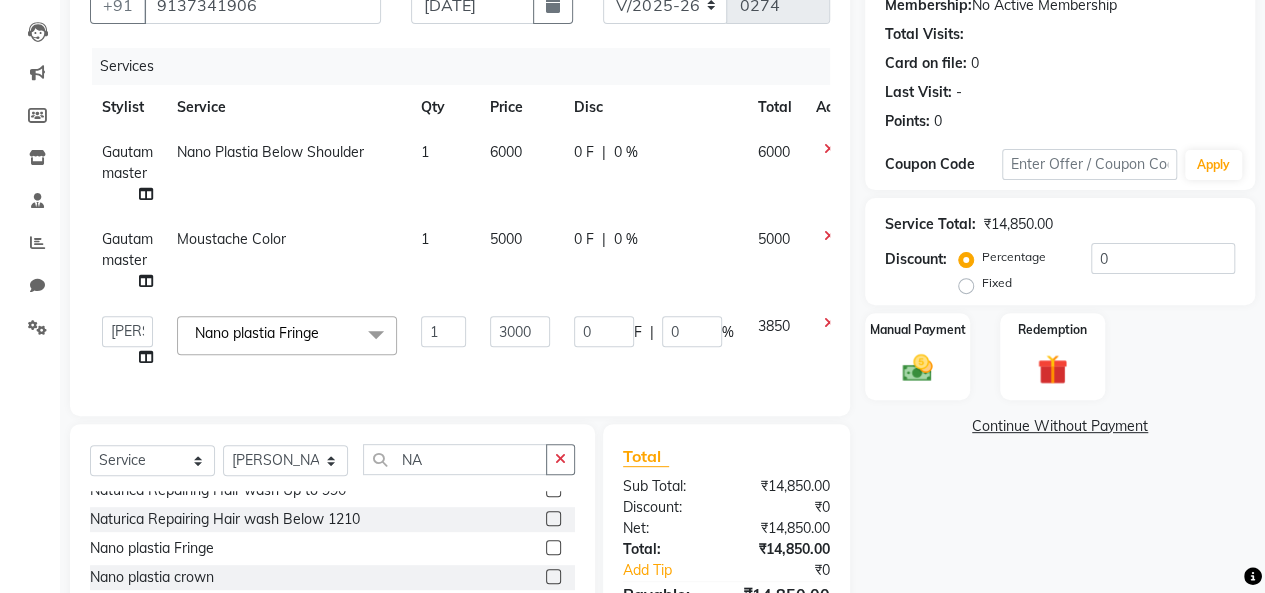 click on "6000" 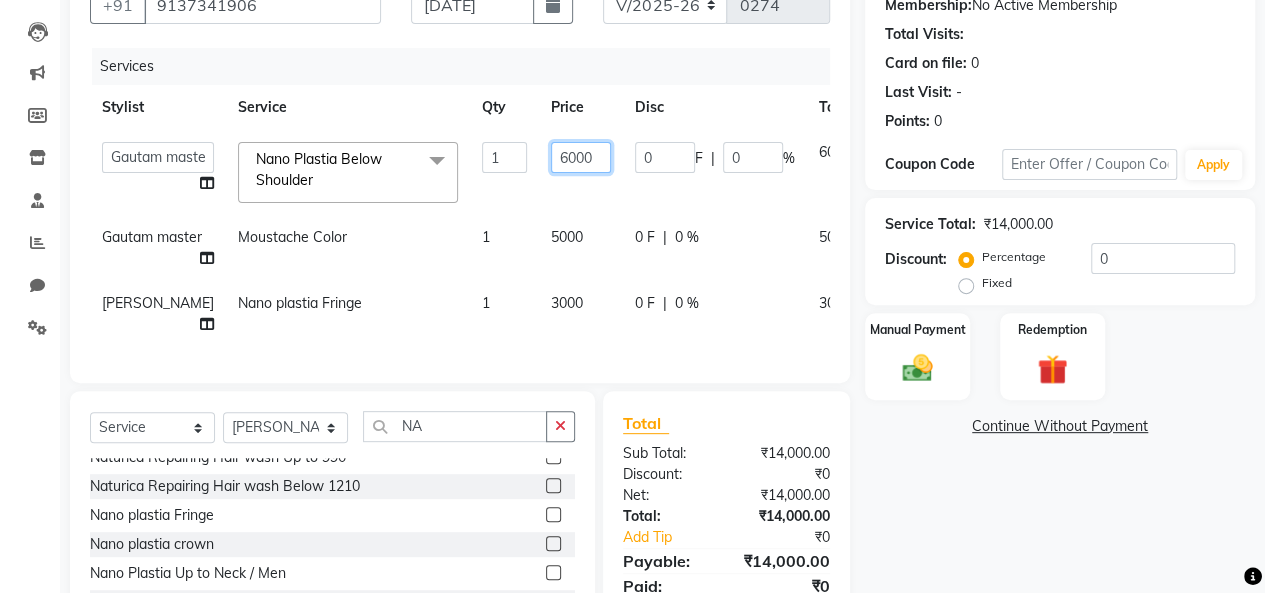 click on "6000" 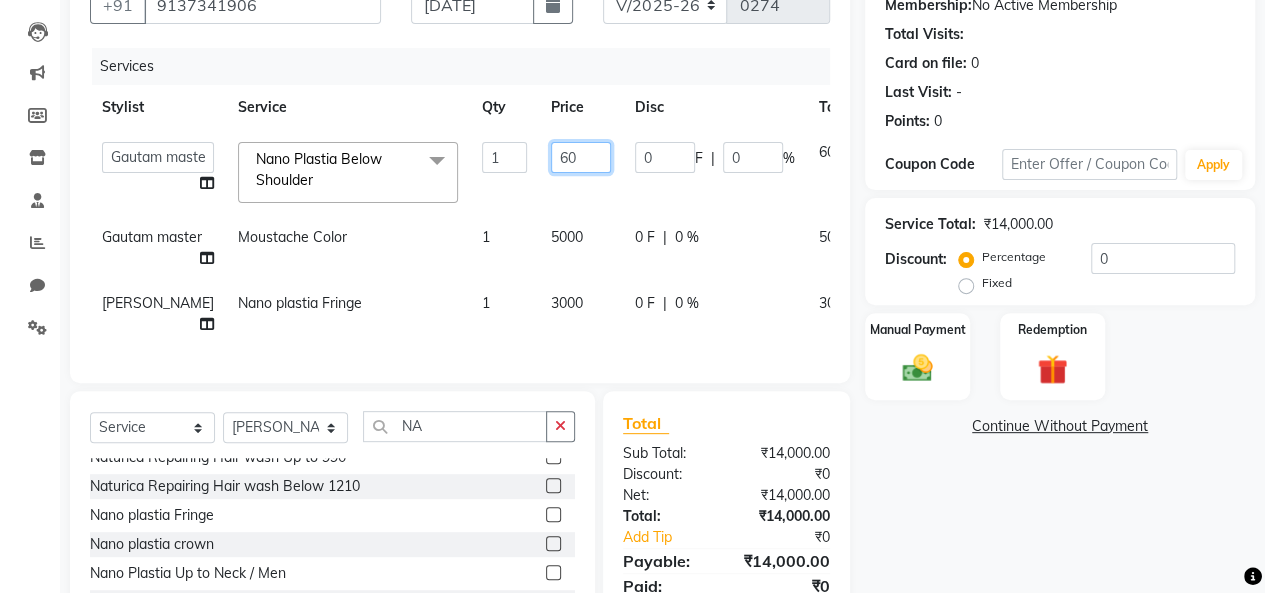 type on "6" 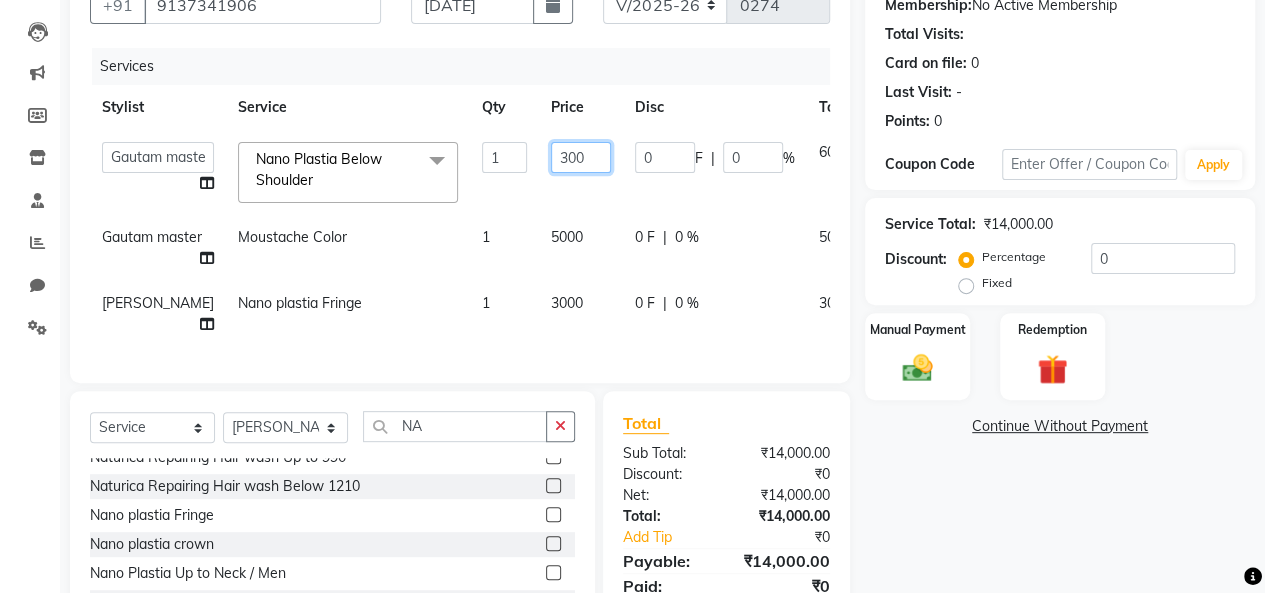 type on "3000" 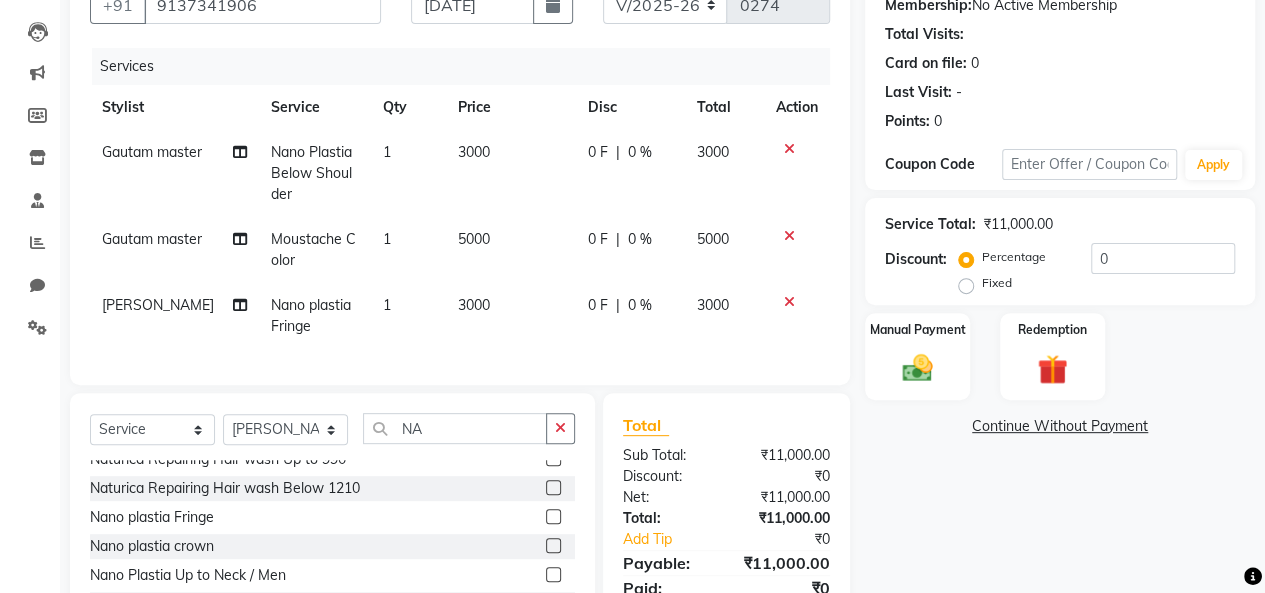 click on "Services Stylist Service Qty Price Disc Total Action Gautam master Nano Plastia Below Shoulder 1 3000 0 F | 0 % 3000 Gautam master Moustache Color 1 5000 0 F | 0 % 5000 Nitin Parmar Nano plastia Fringe 1 3000 0 F | 0 % 3000" 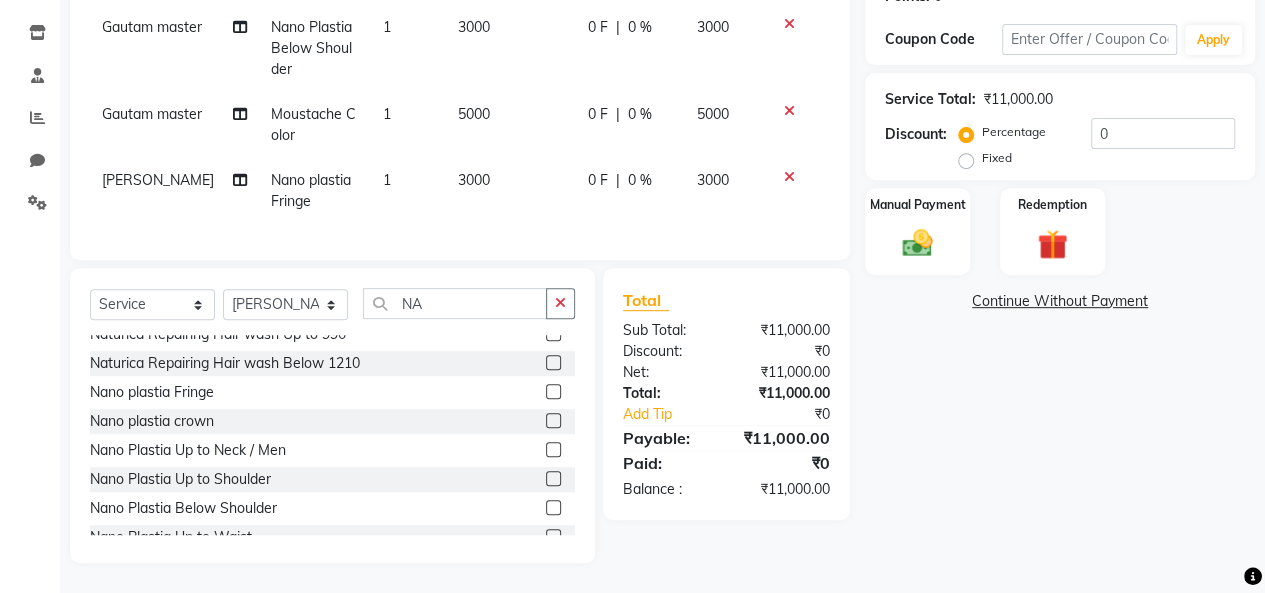 scroll, scrollTop: 0, scrollLeft: 0, axis: both 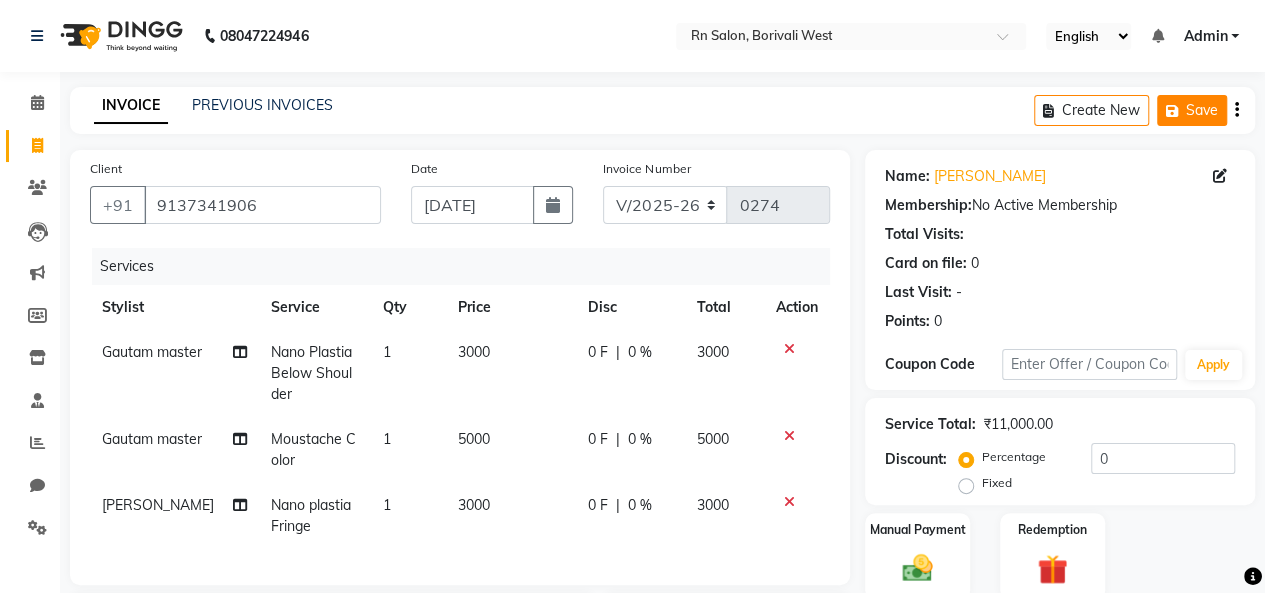 click on "Save" 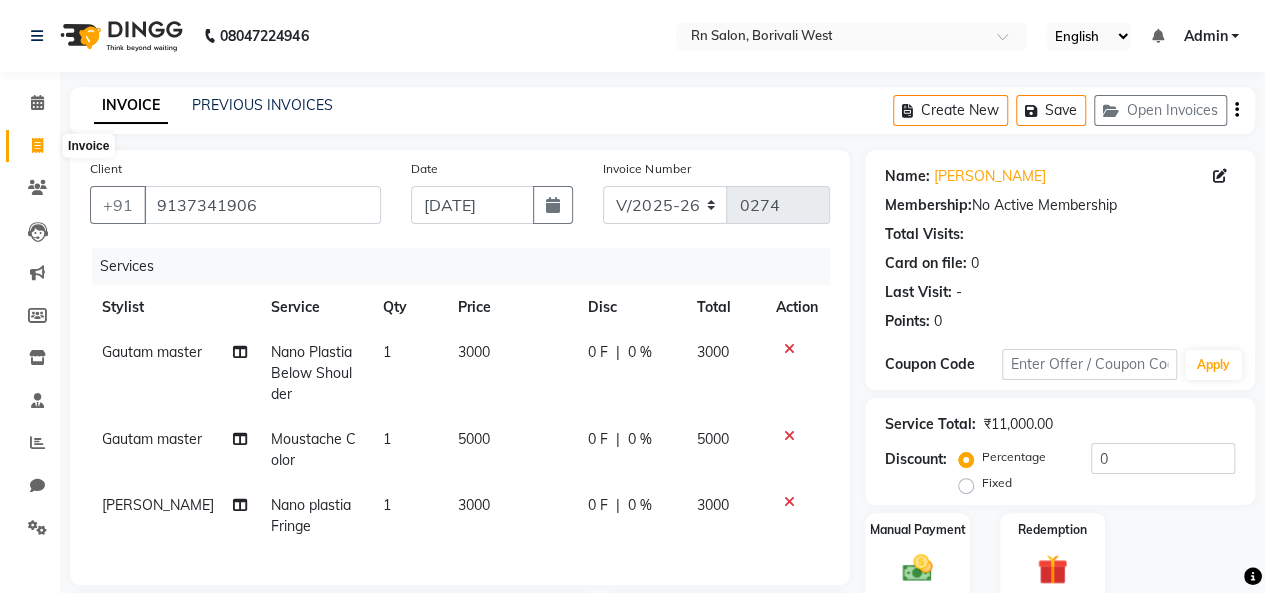 click 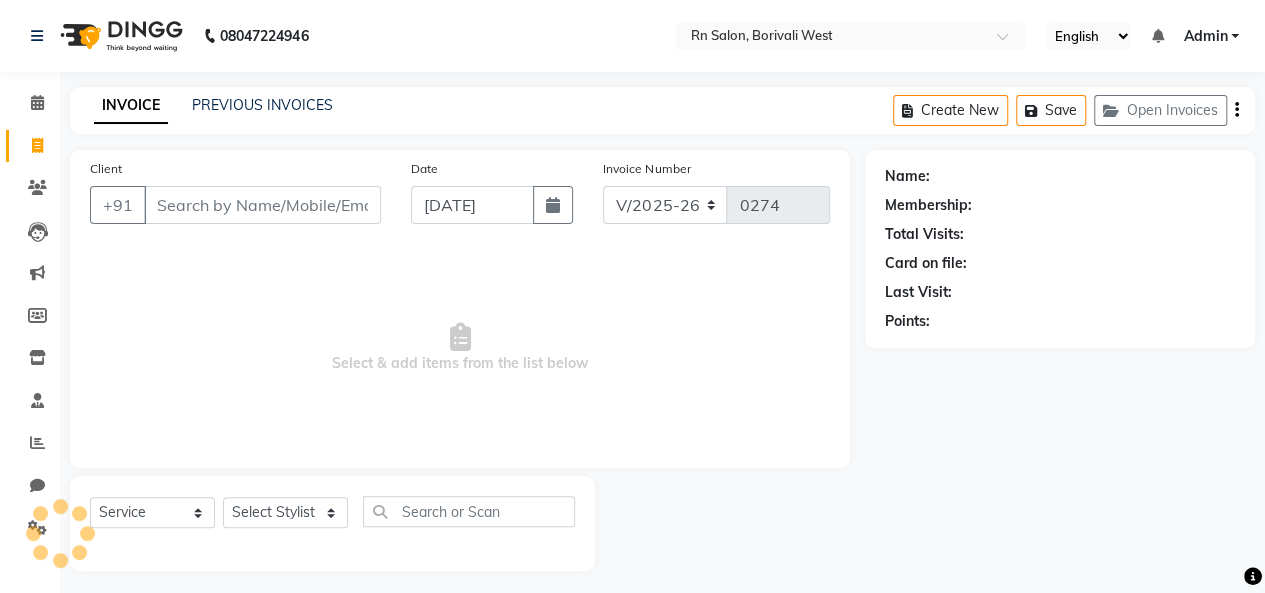 scroll, scrollTop: 7, scrollLeft: 0, axis: vertical 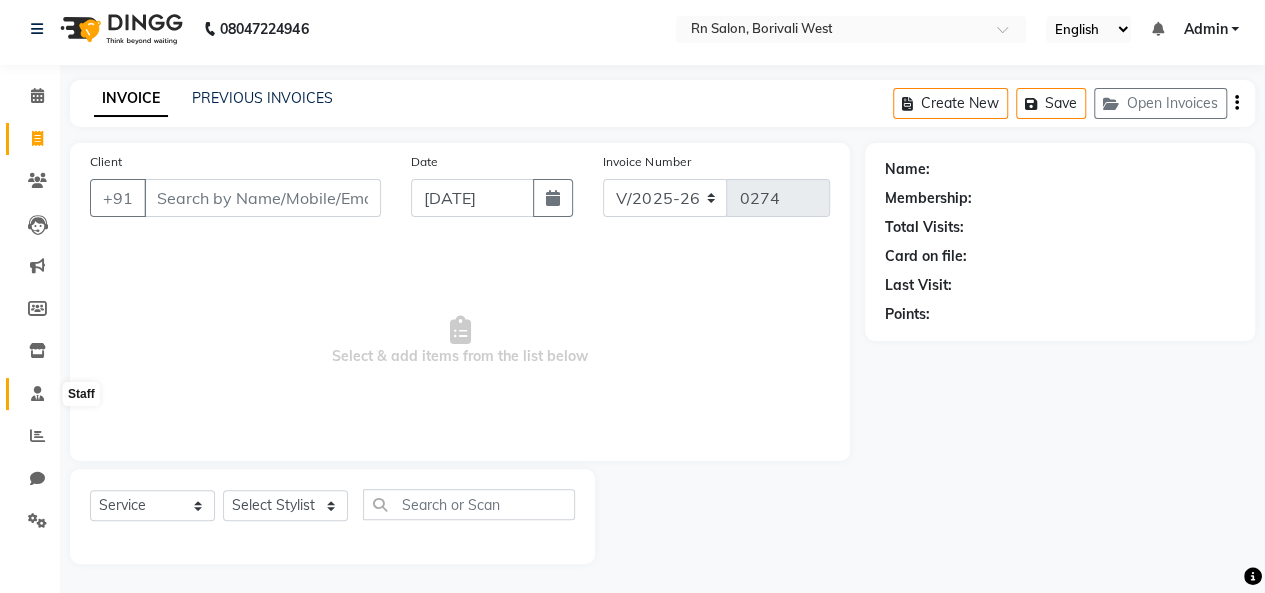 click 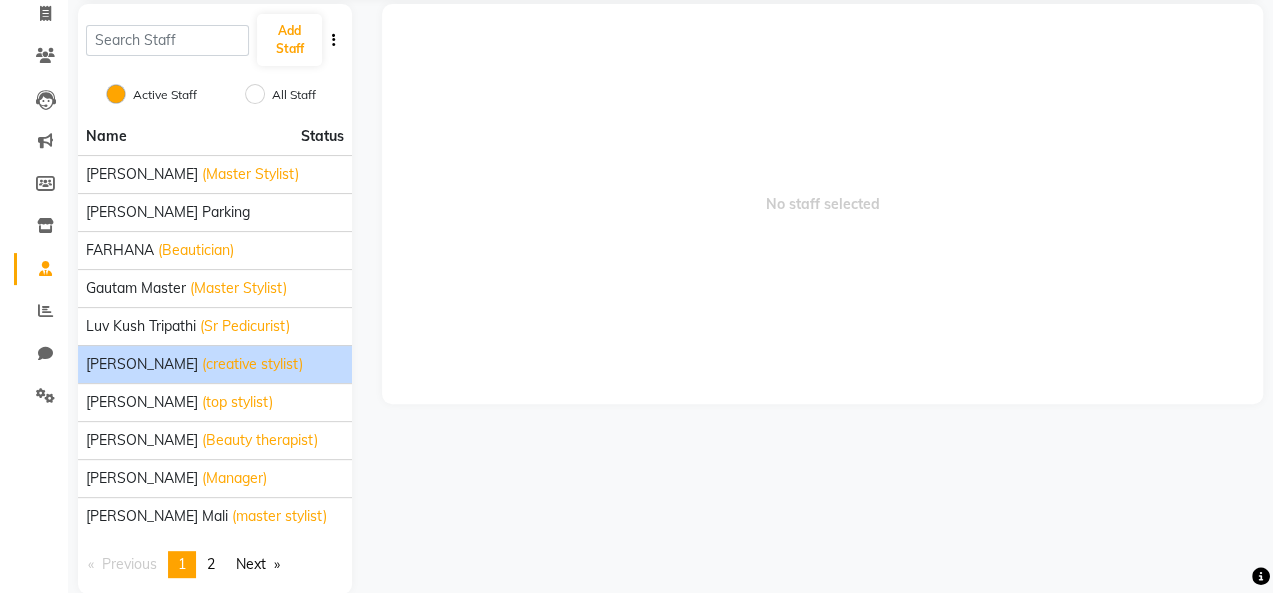 scroll, scrollTop: 159, scrollLeft: 0, axis: vertical 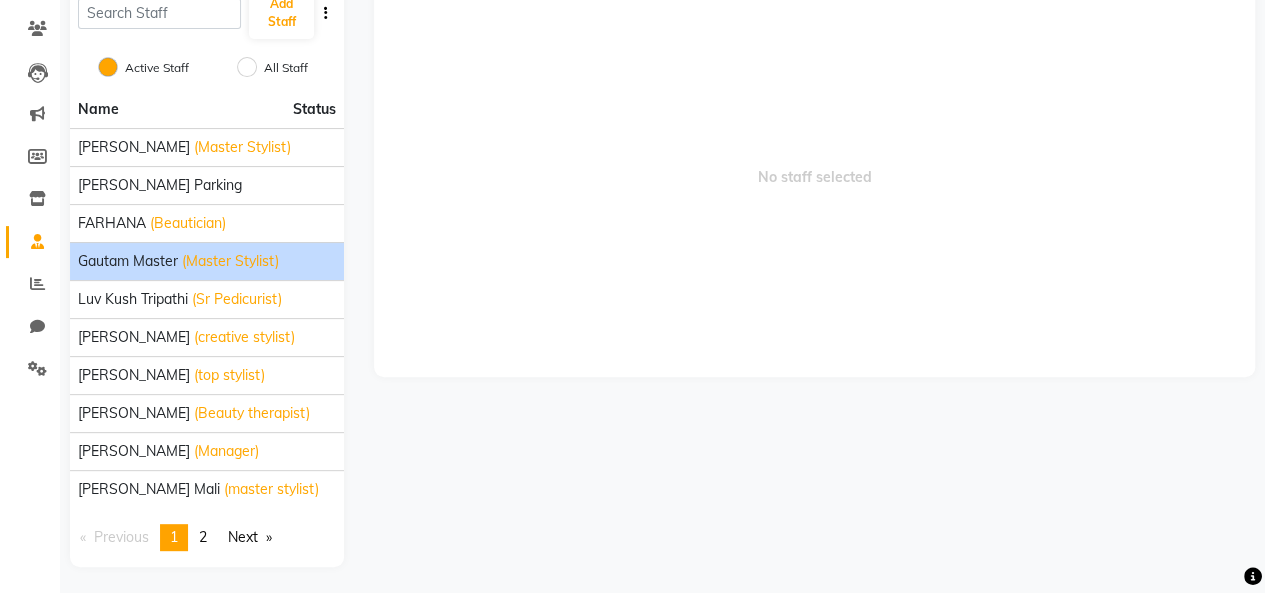 click on "Gautam master" 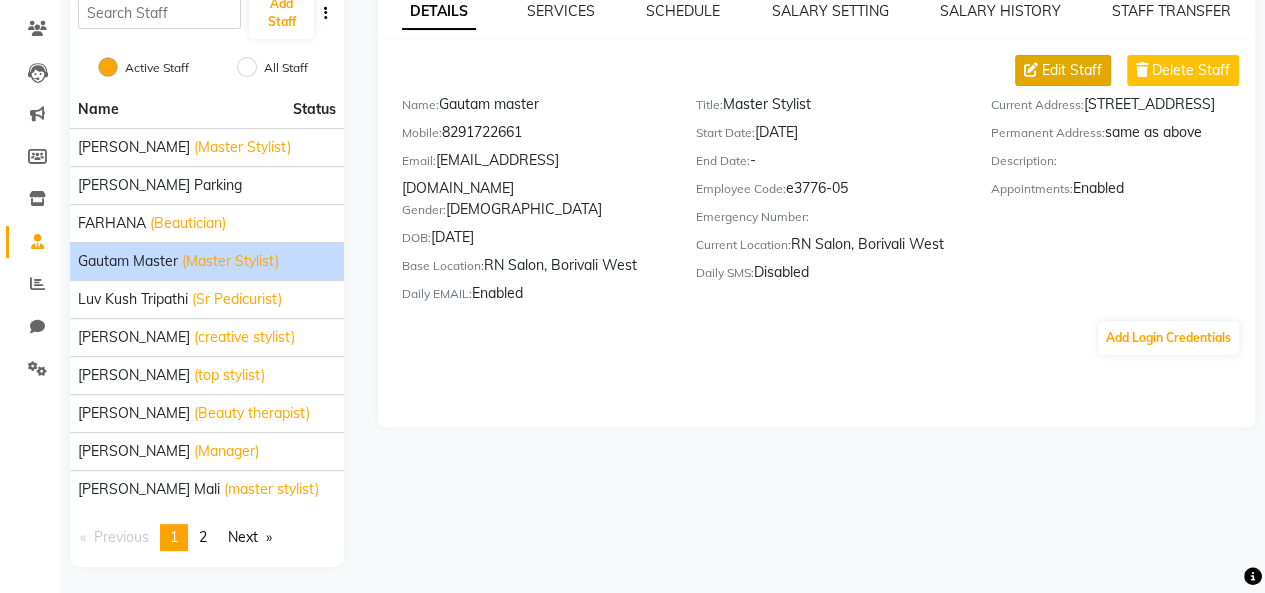 click on "Edit Staff" 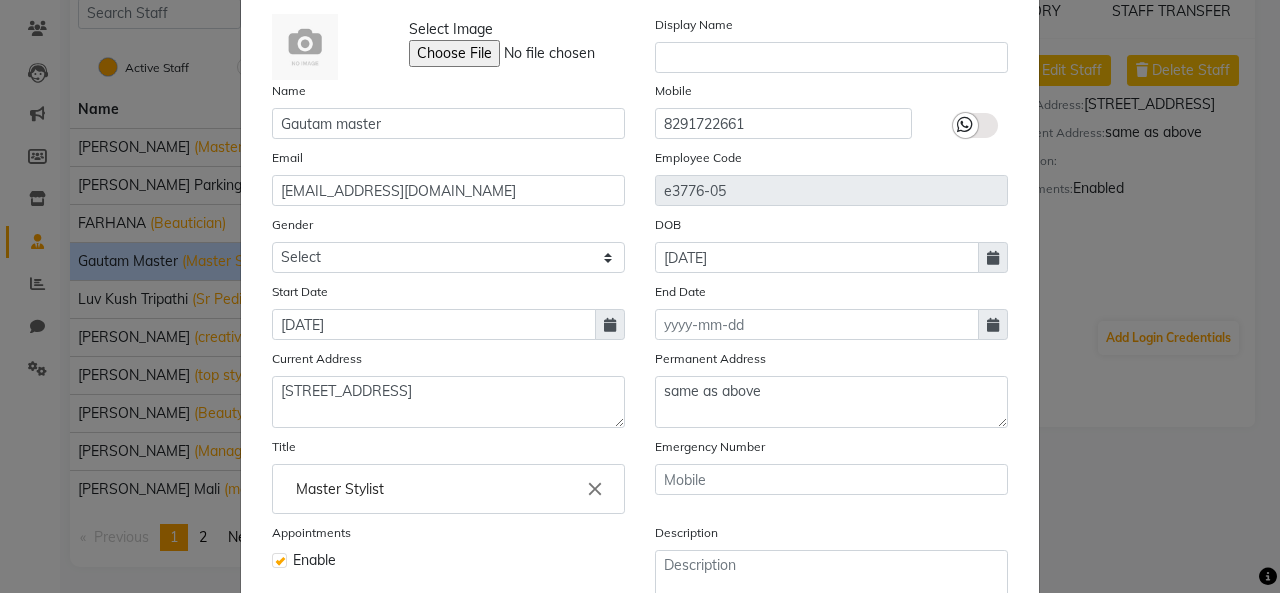 scroll, scrollTop: 0, scrollLeft: 0, axis: both 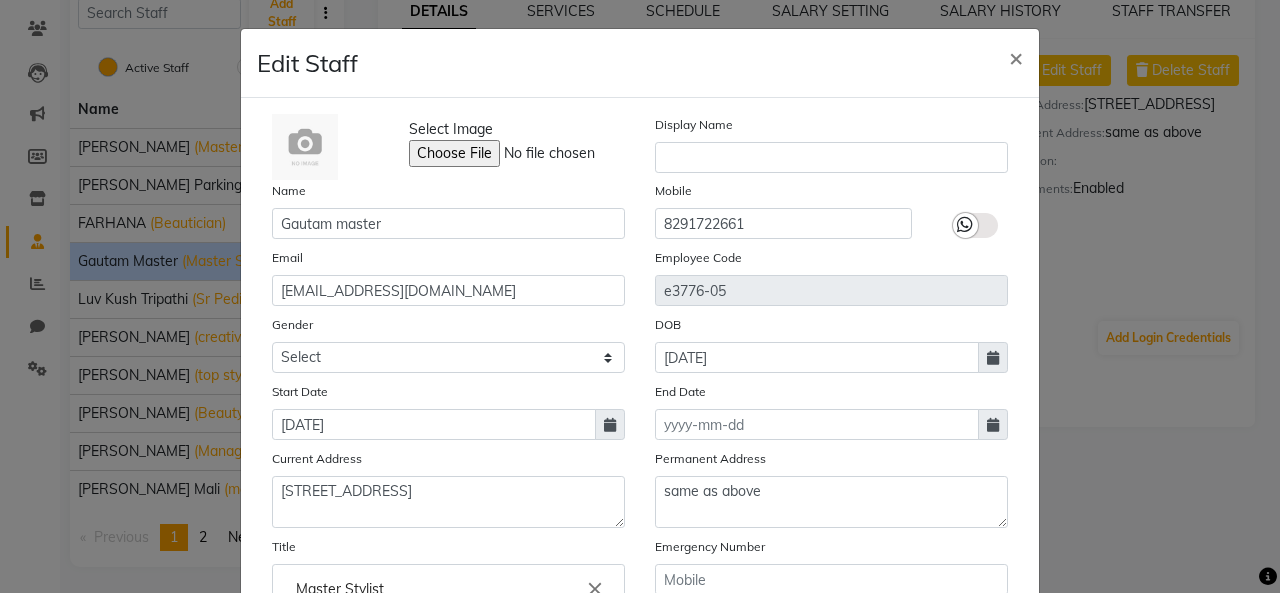 click 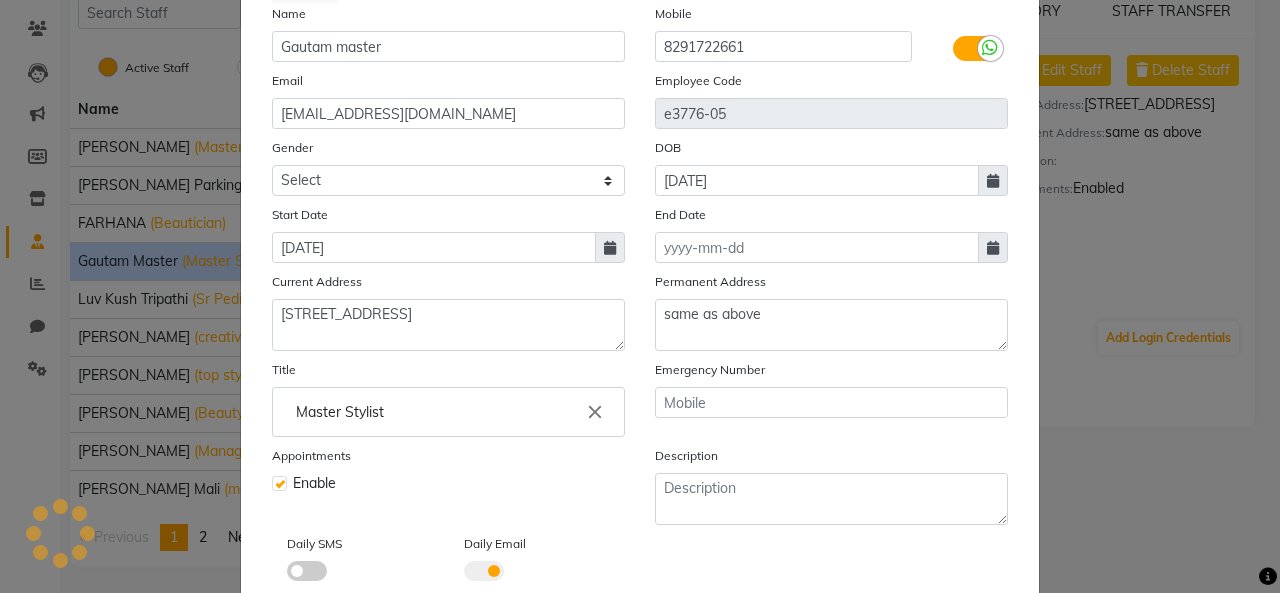 scroll, scrollTop: 284, scrollLeft: 0, axis: vertical 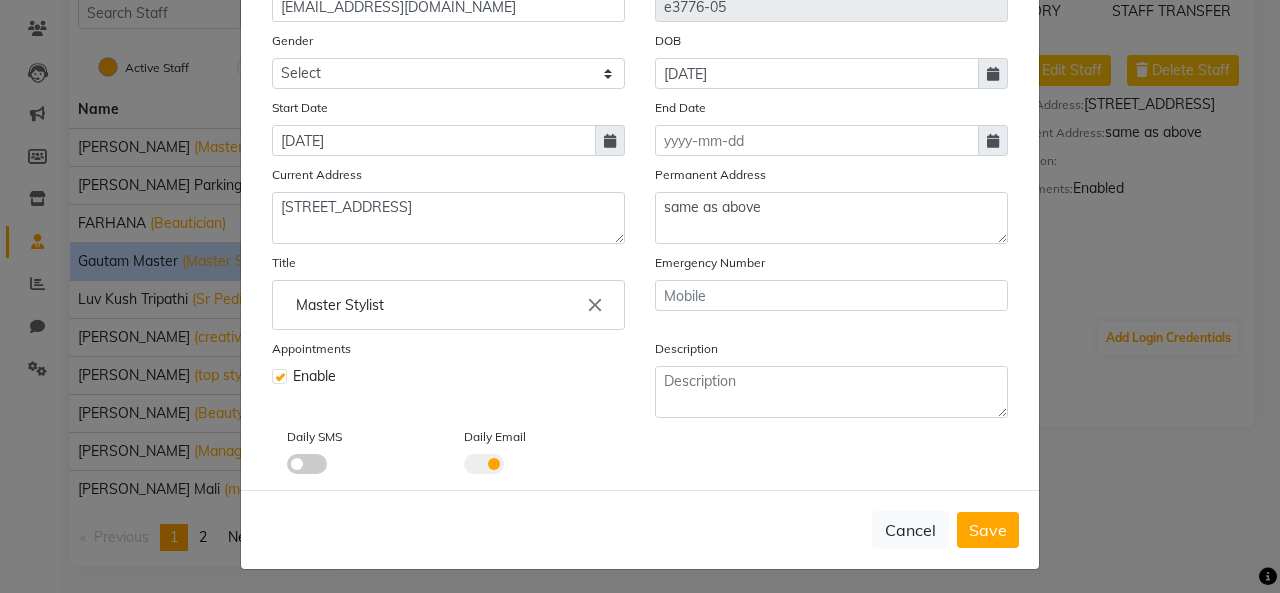 click 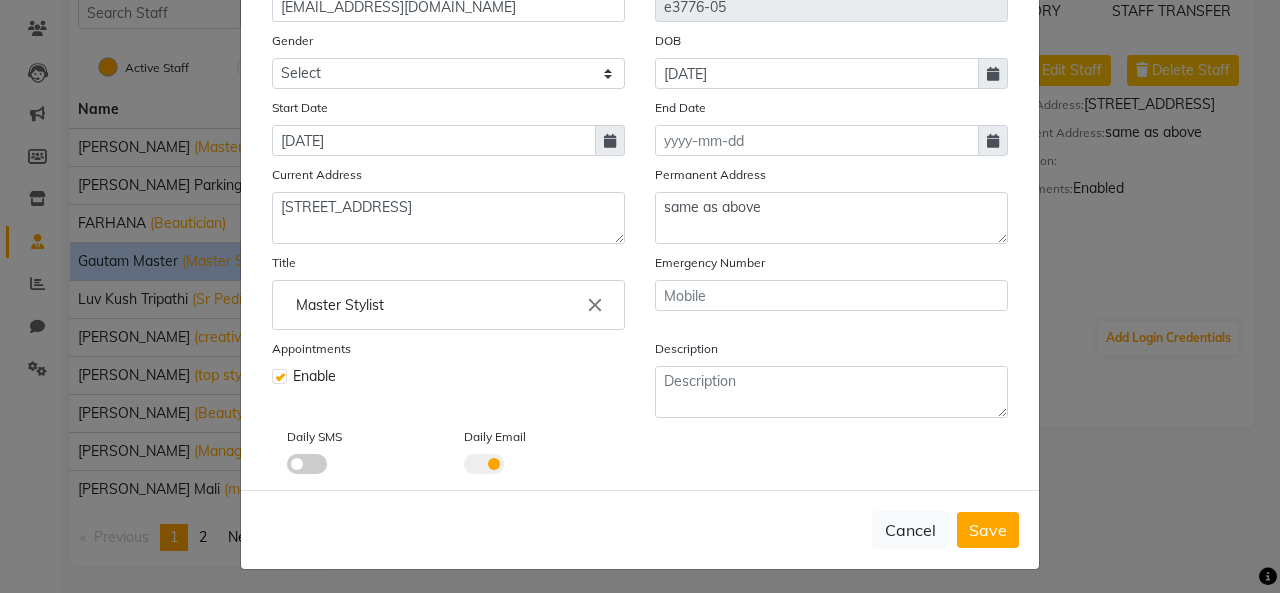 click 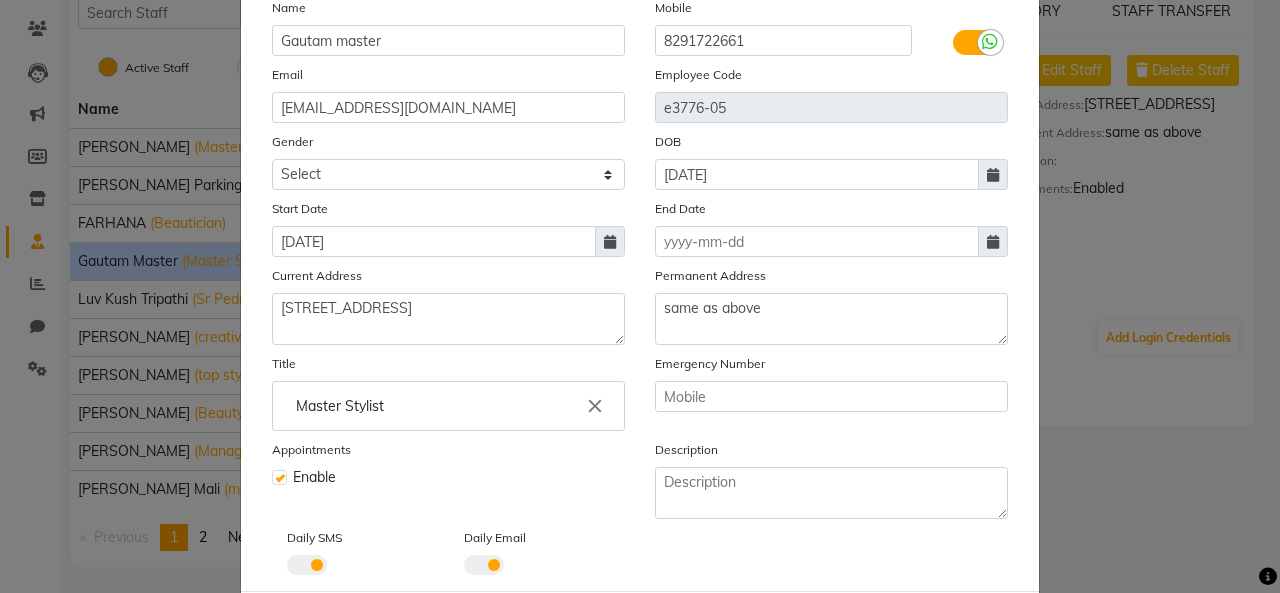 scroll, scrollTop: 84, scrollLeft: 0, axis: vertical 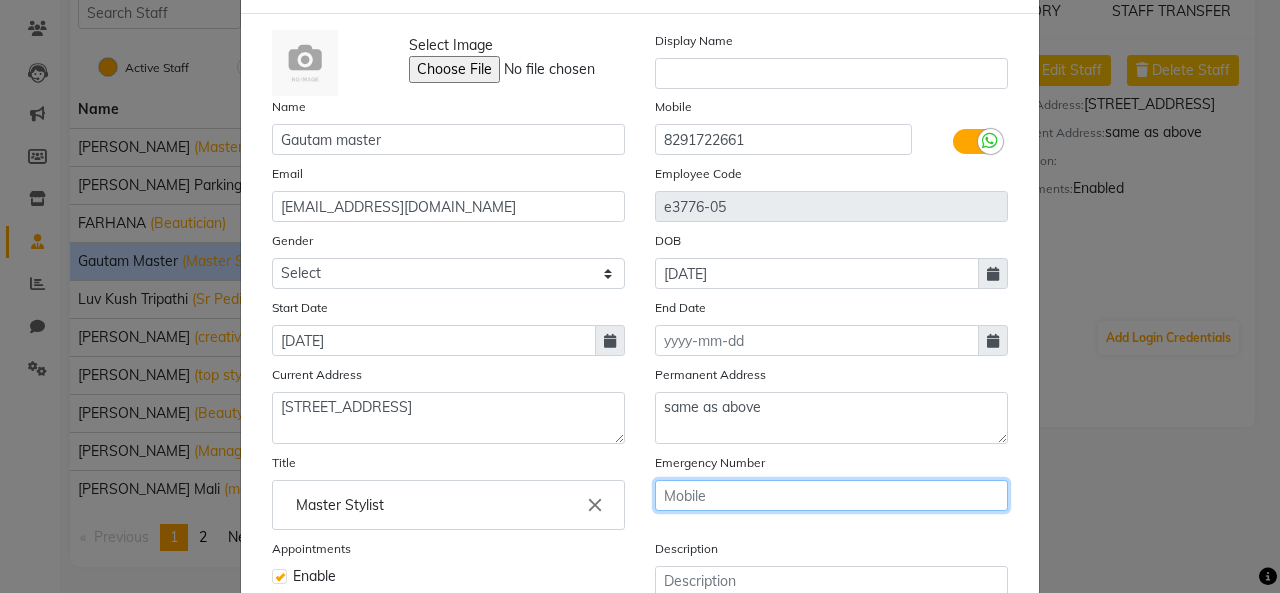 click 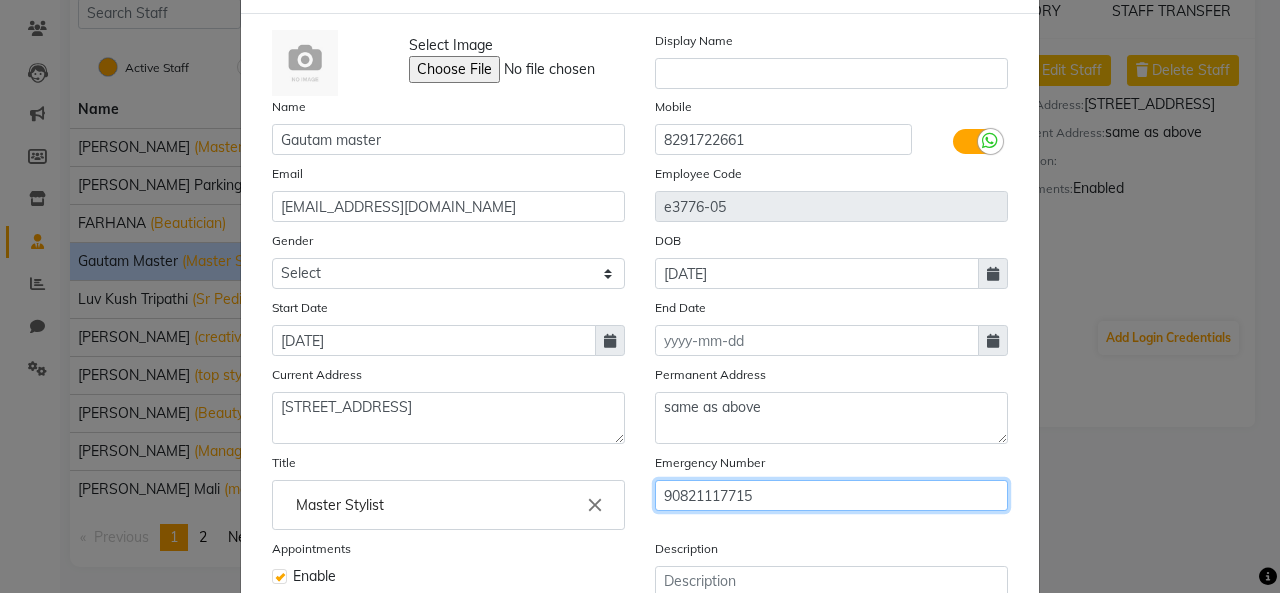 type on "90821117715" 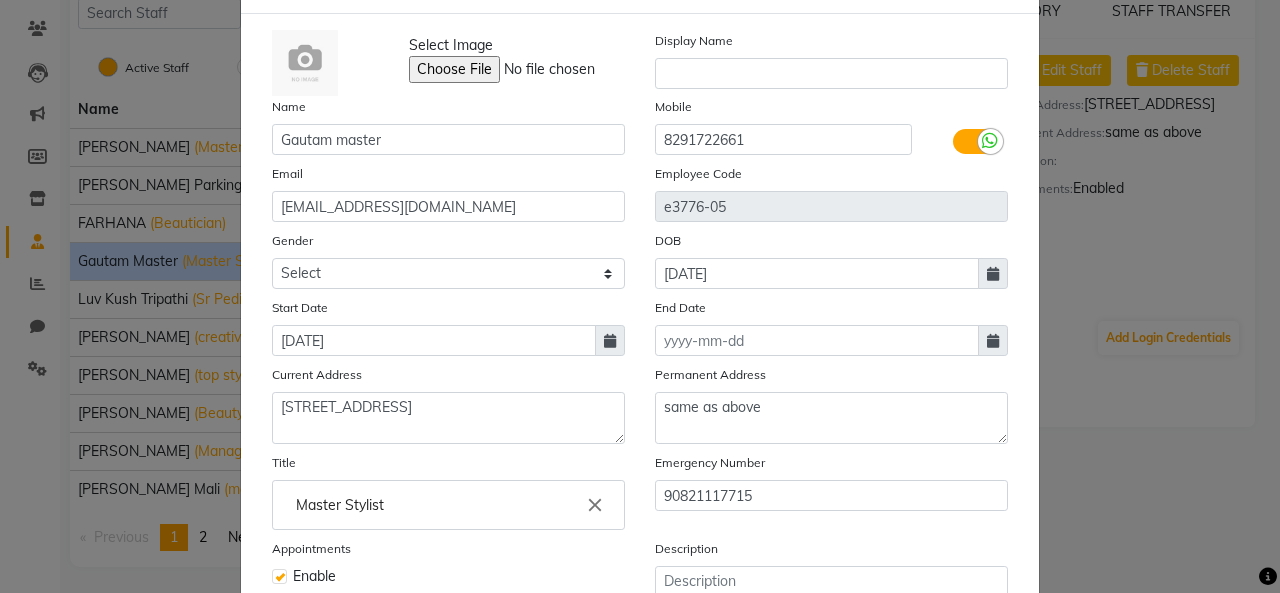 click on "Appointments Enable" 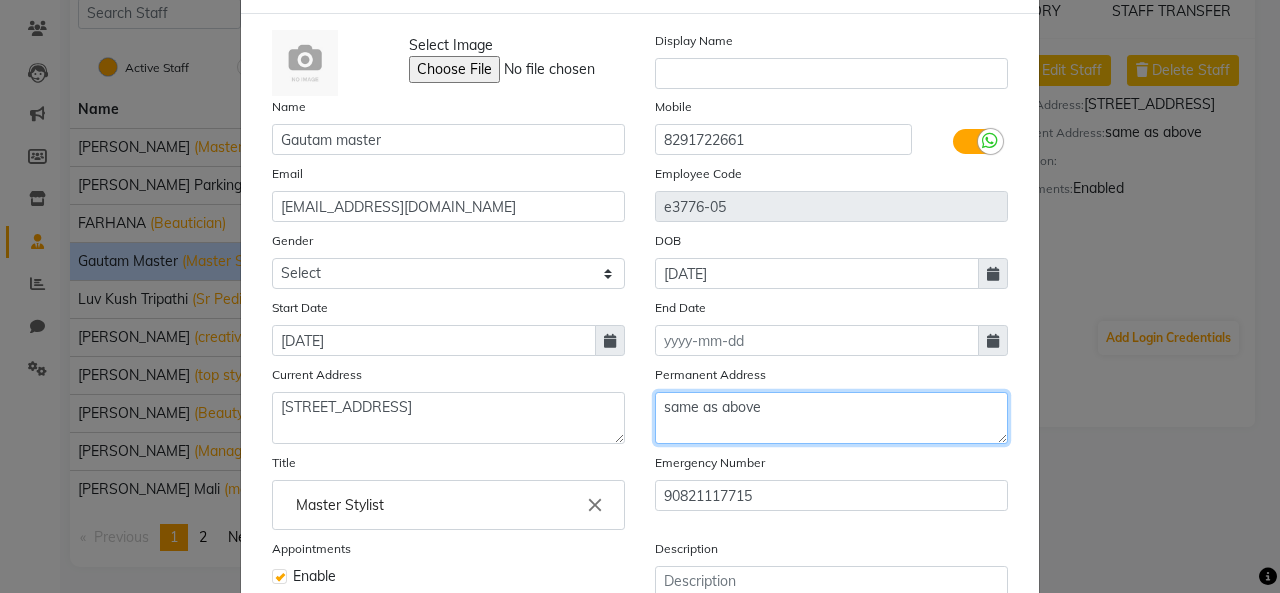 click on "same as above" 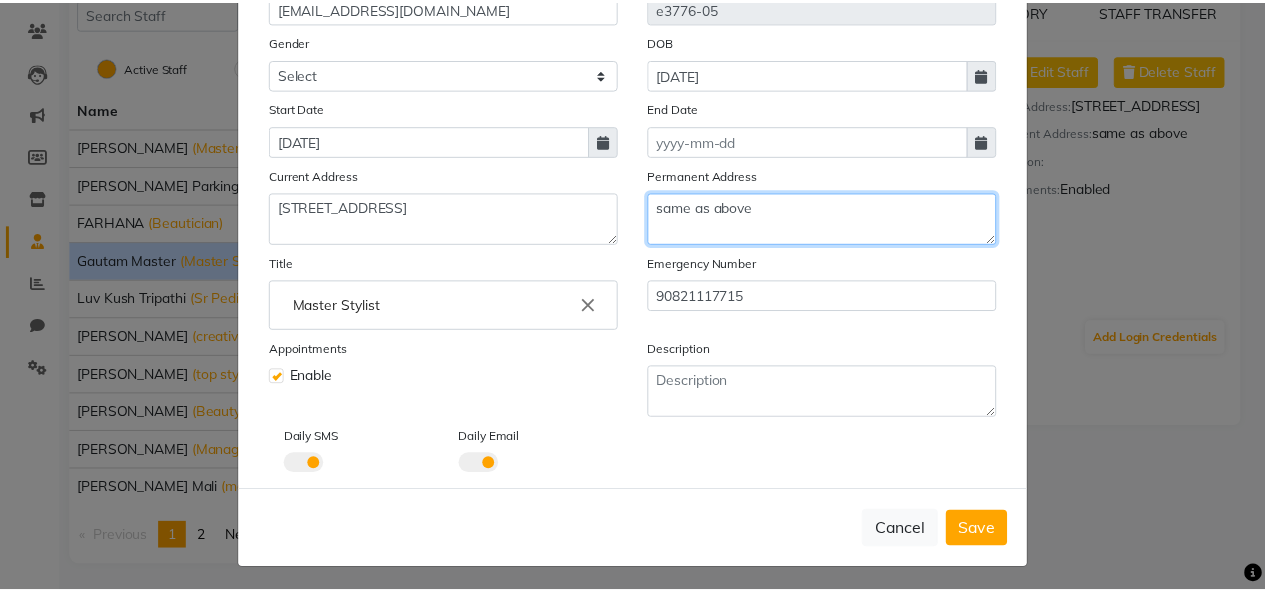 scroll, scrollTop: 284, scrollLeft: 0, axis: vertical 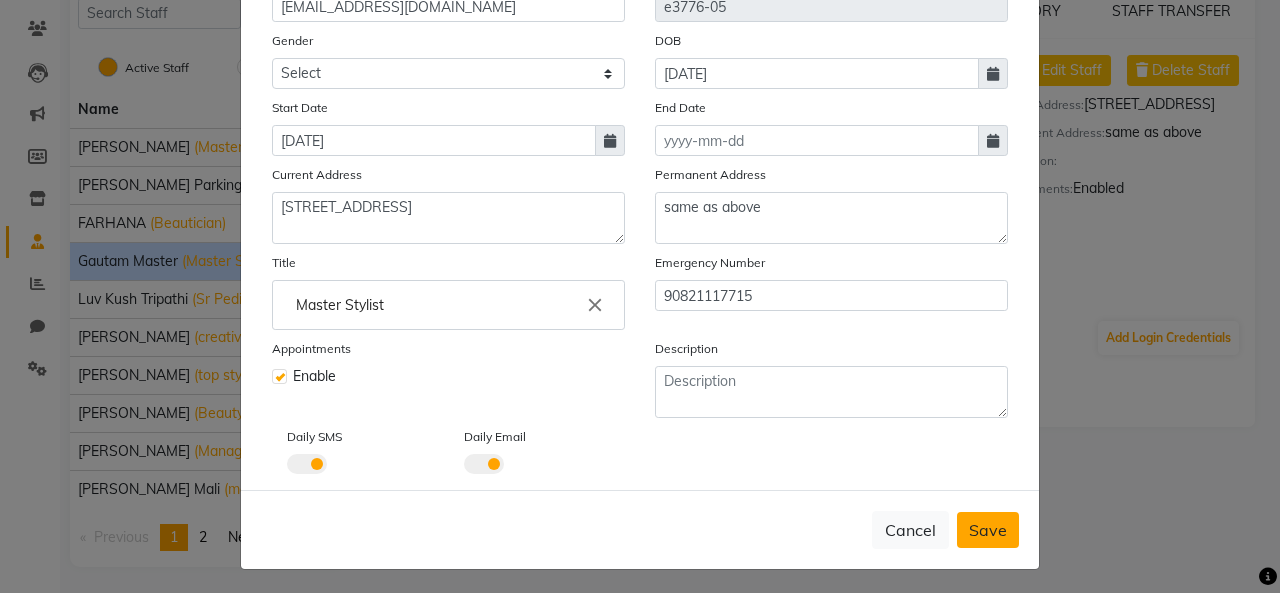click on "Save" at bounding box center [988, 530] 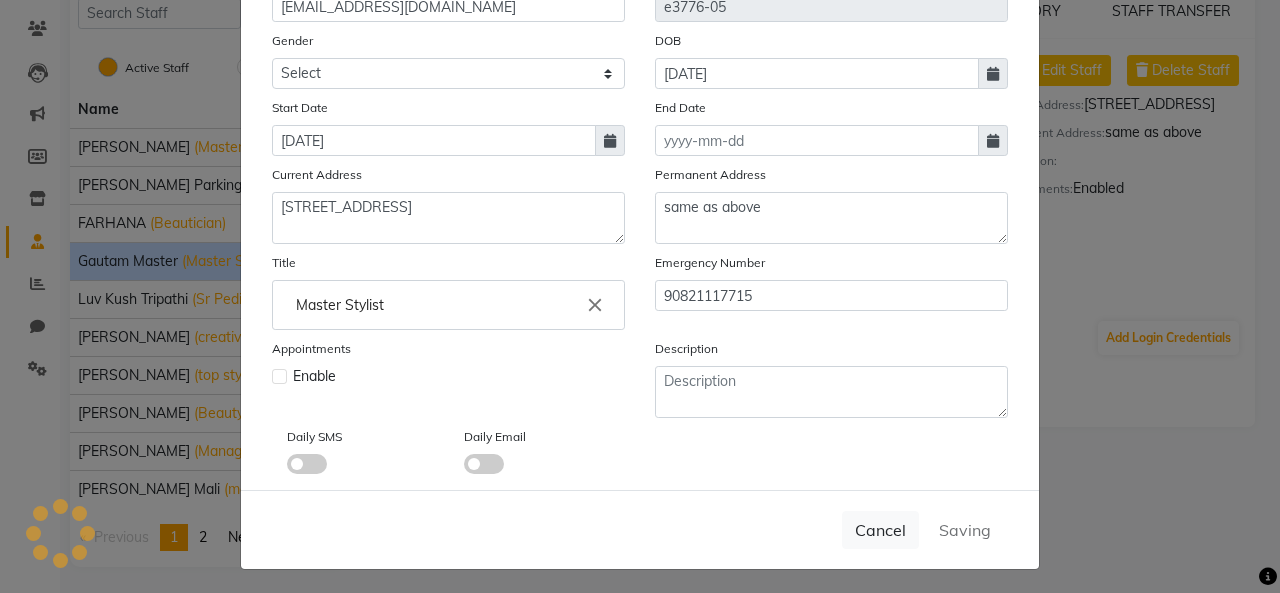 type 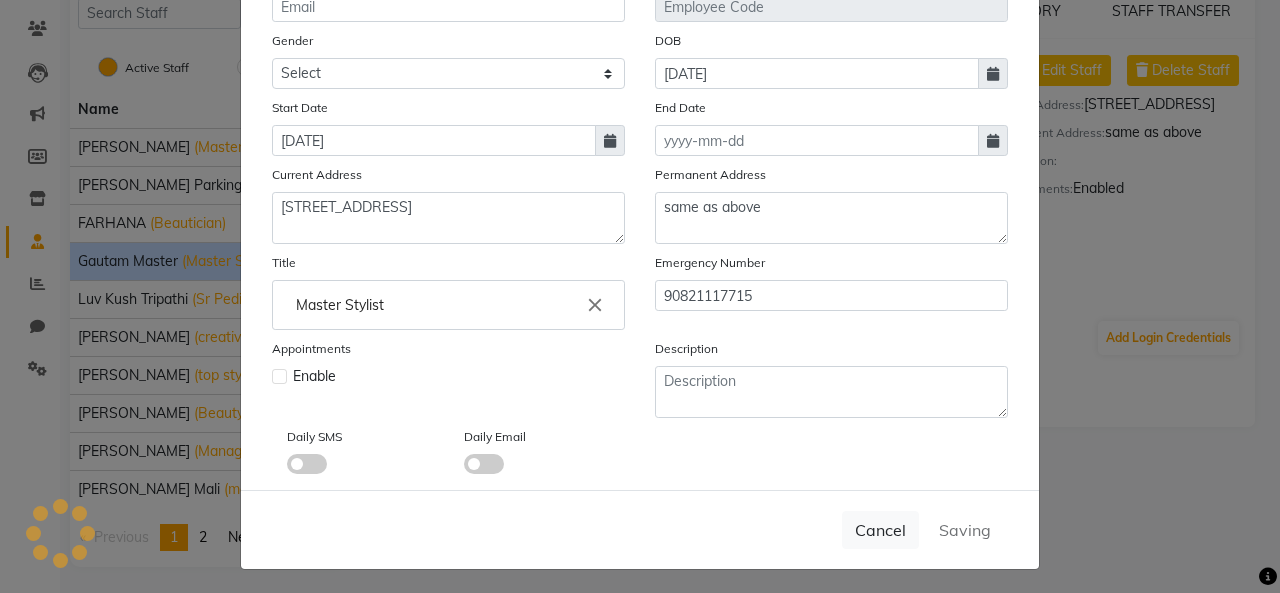 select 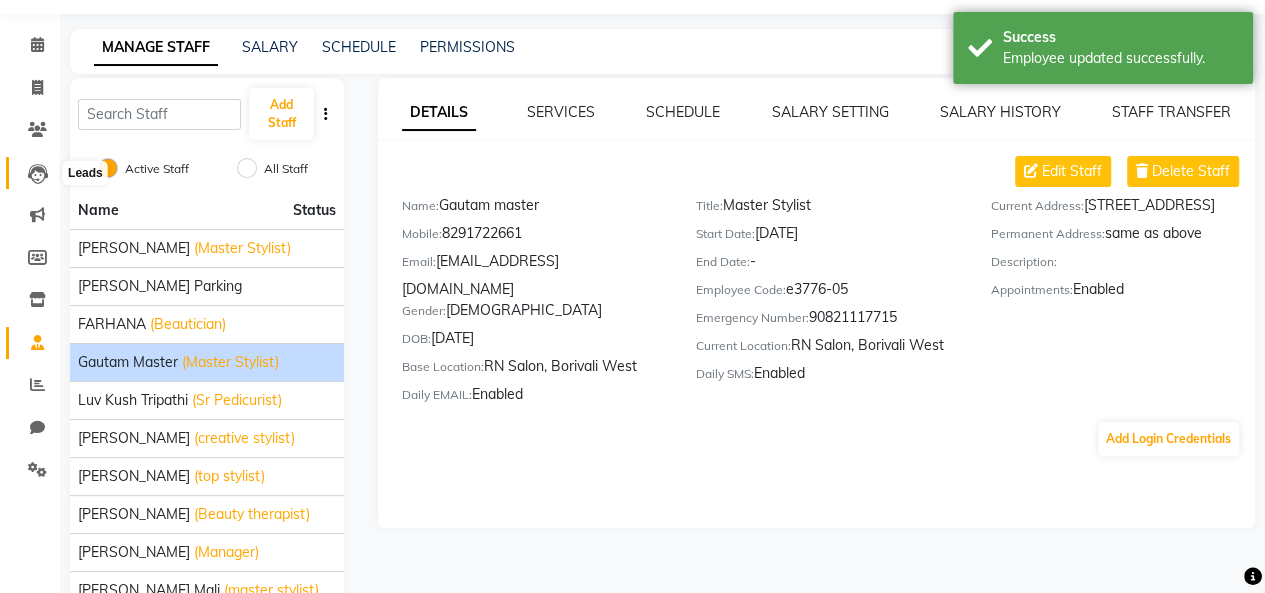 scroll, scrollTop: 0, scrollLeft: 0, axis: both 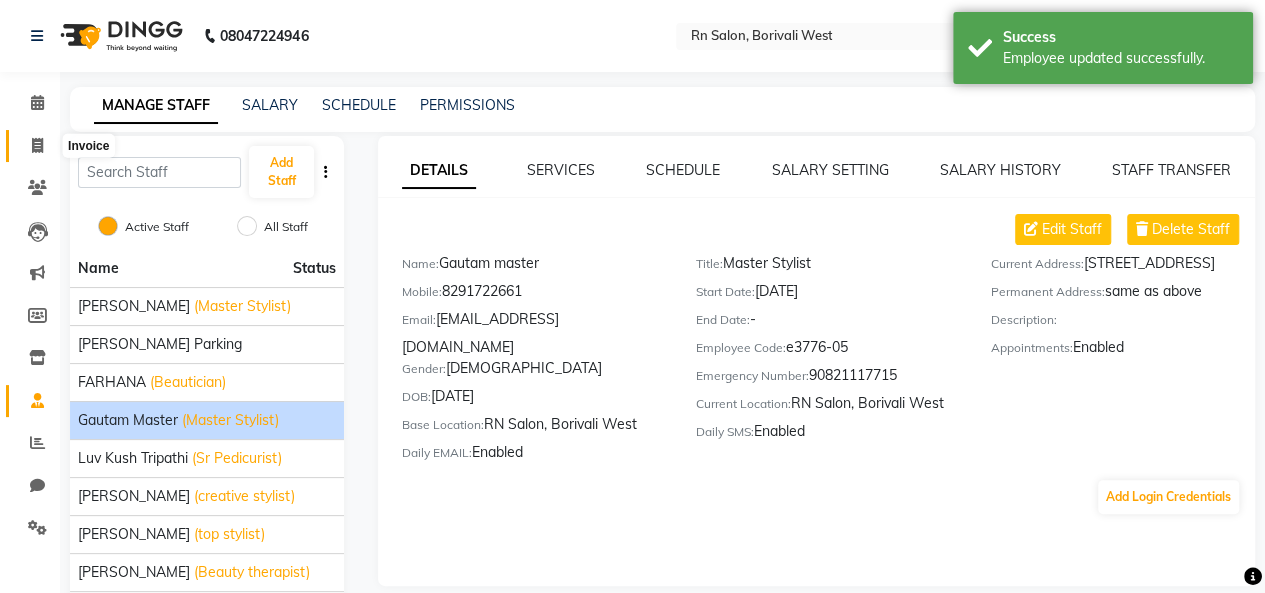 click 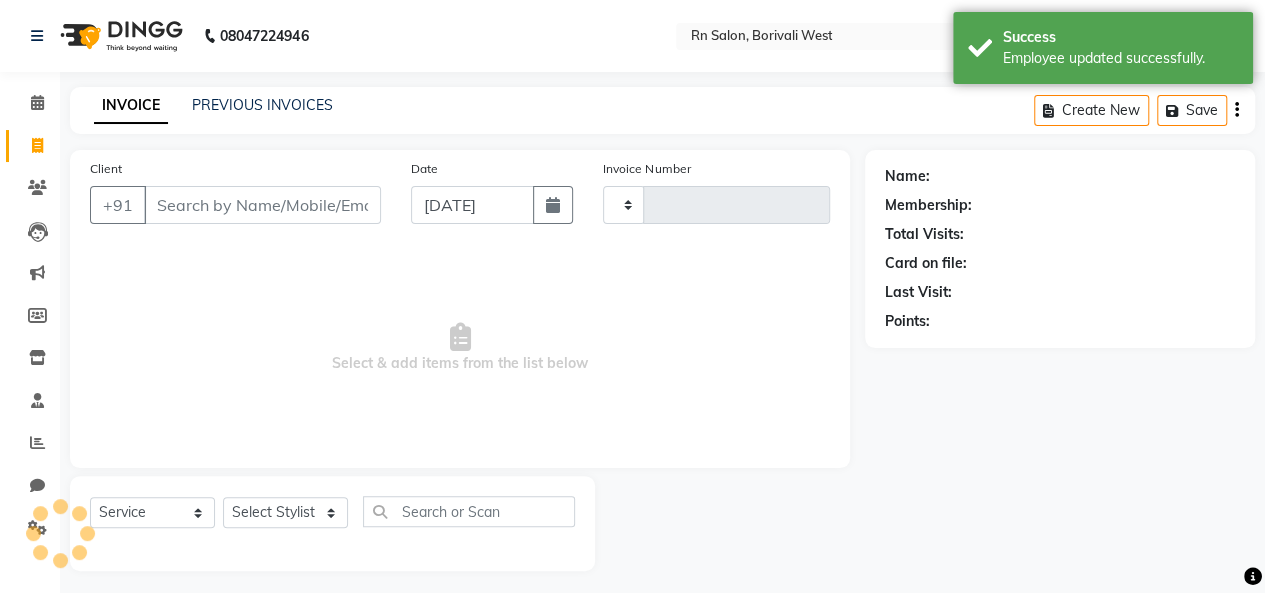 type on "0274" 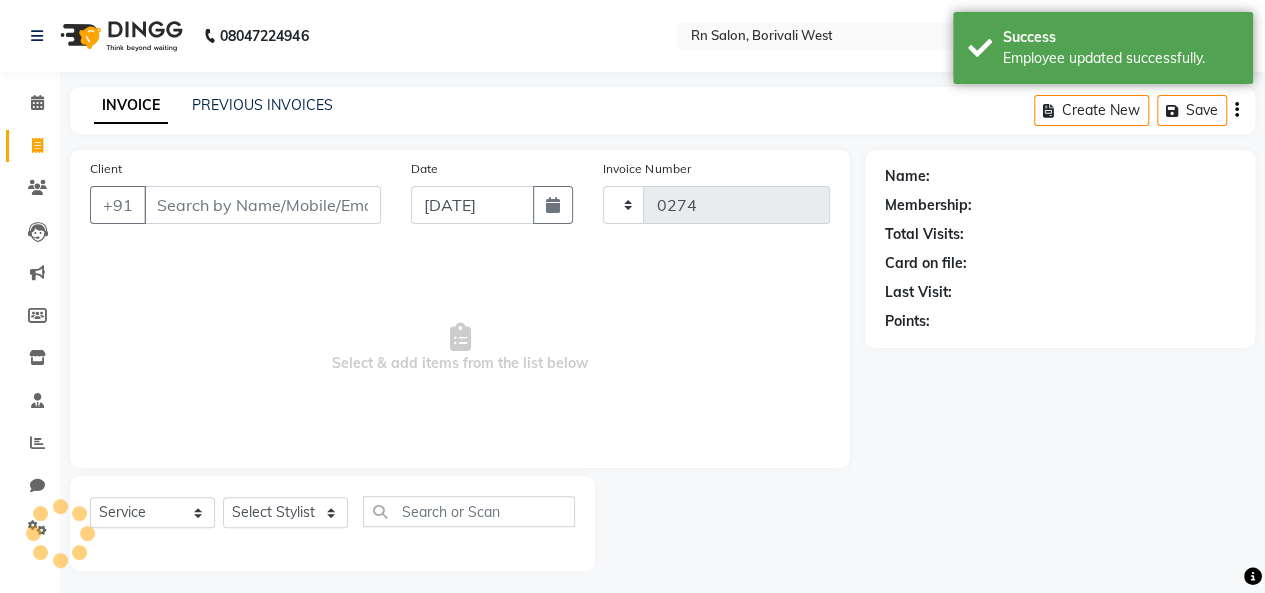 scroll, scrollTop: 7, scrollLeft: 0, axis: vertical 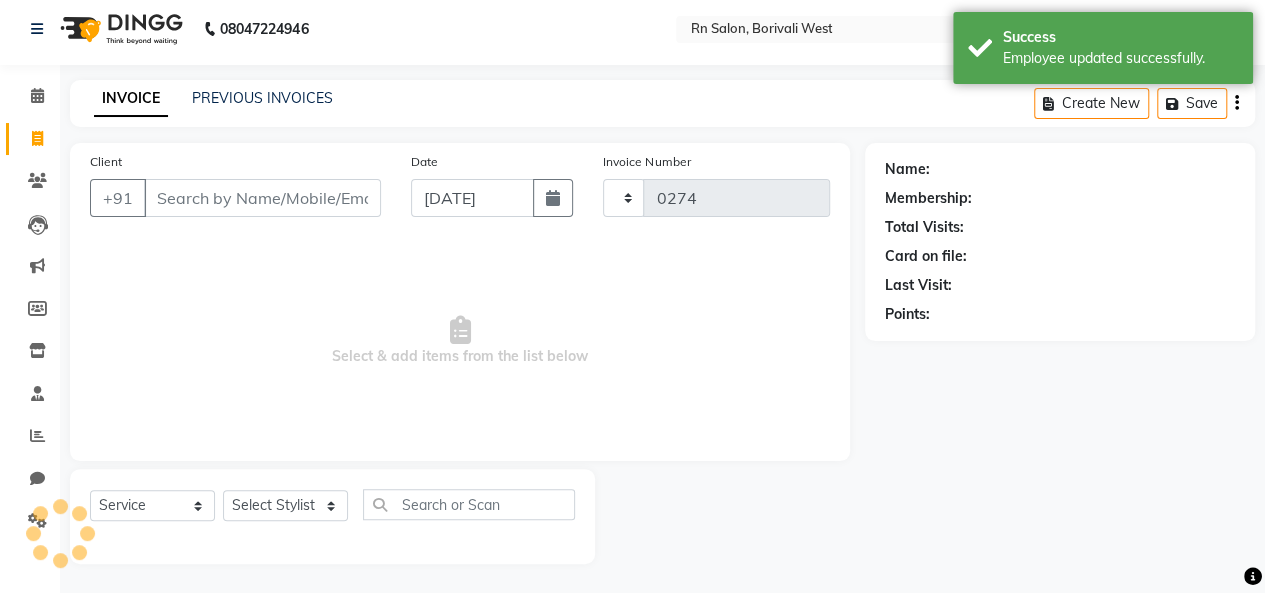 select on "8515" 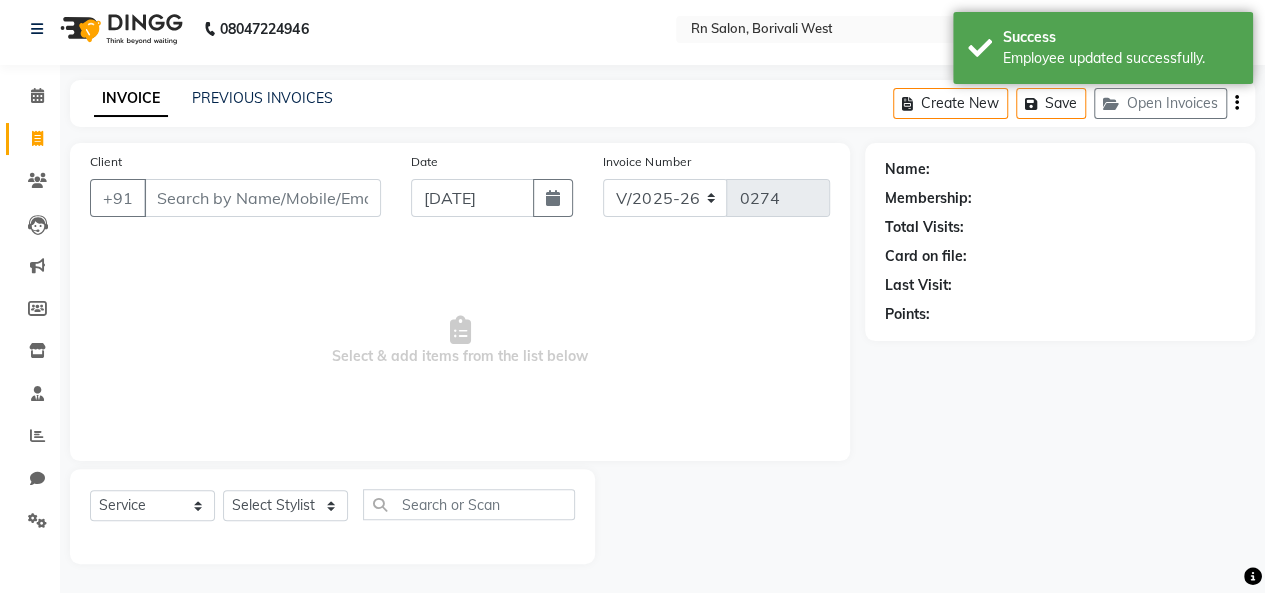 click on "Select & add items from the list below" at bounding box center [460, 341] 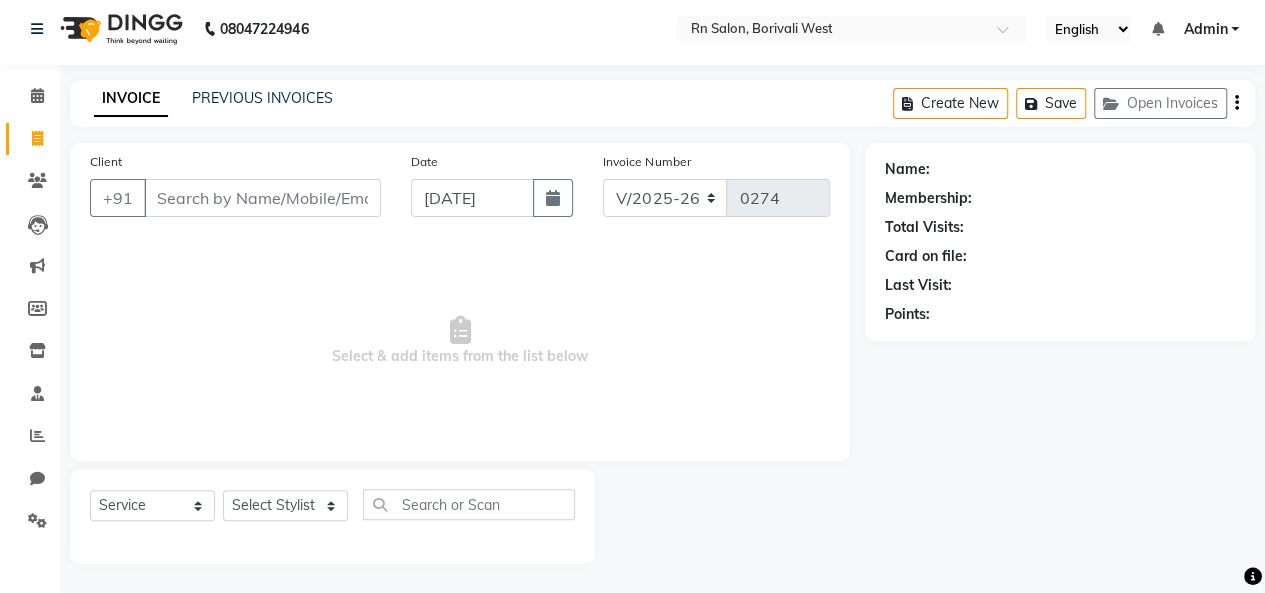click on "08047224946 Select Location × Rn Salon, Borivali West English ENGLISH Español العربية मराठी हिंदी ગુજરાતી தமிழ் 中文 Notifications nothing to show Admin Manage Profile Change Password Sign out  Version:3.15.4" 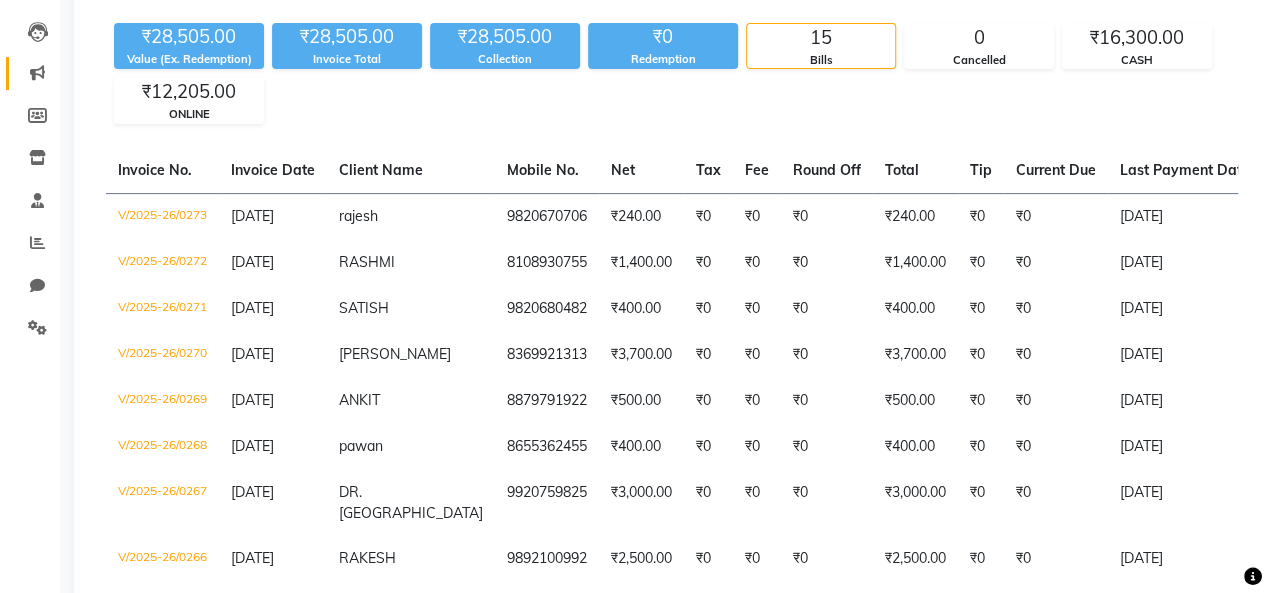scroll, scrollTop: 0, scrollLeft: 0, axis: both 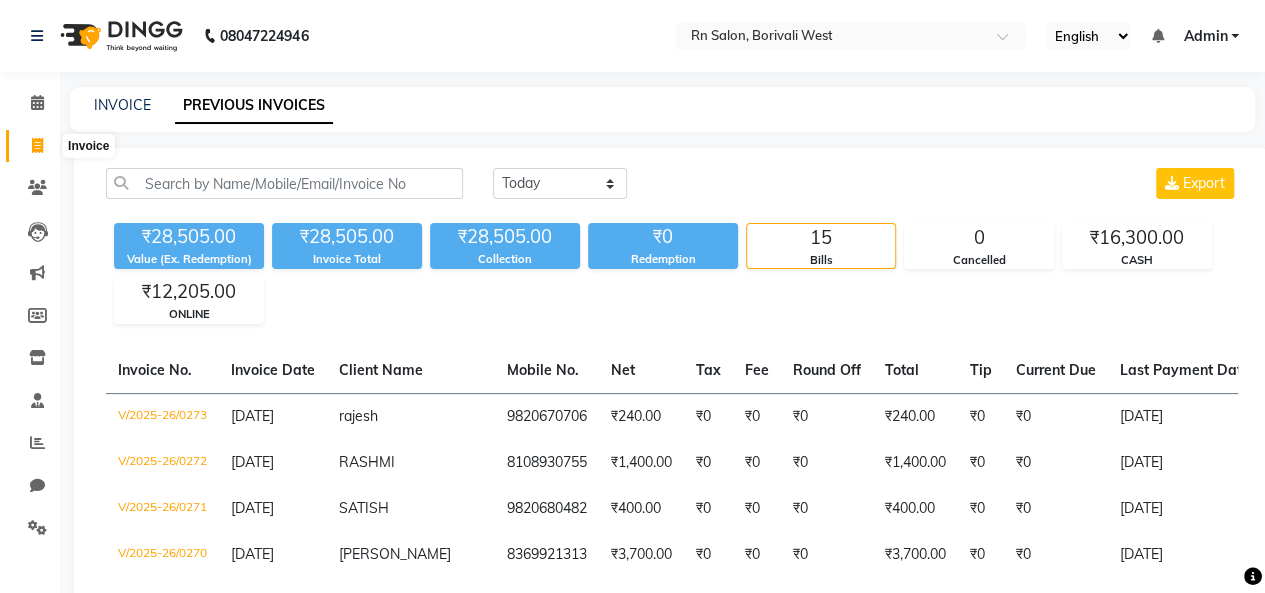click 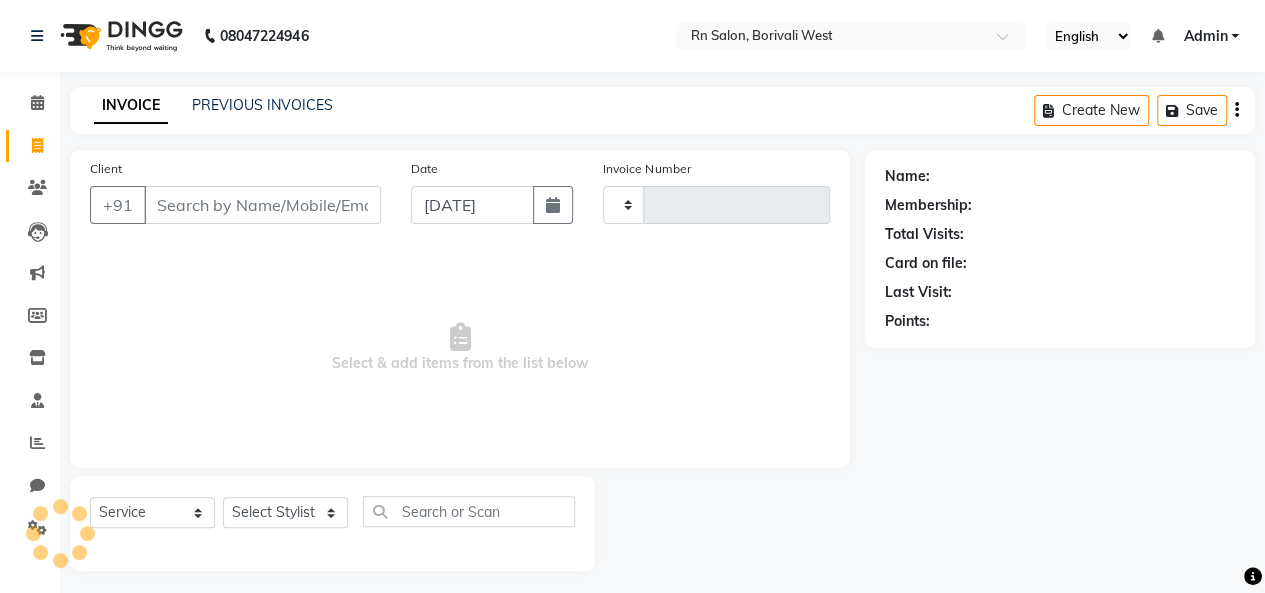 scroll, scrollTop: 7, scrollLeft: 0, axis: vertical 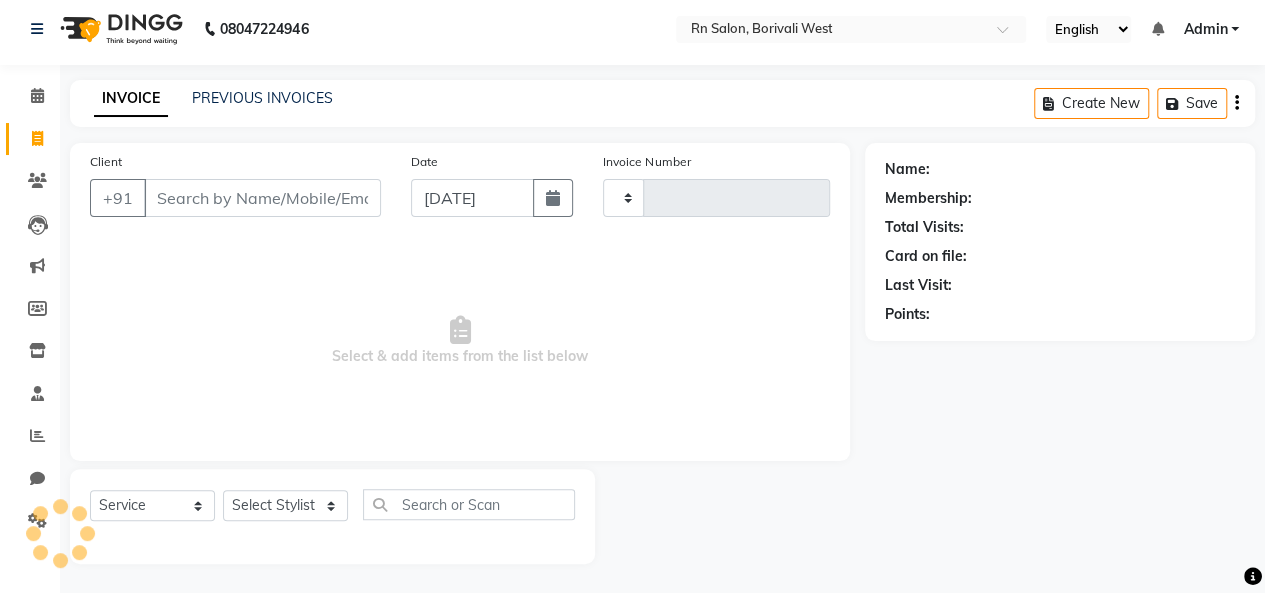type on "0274" 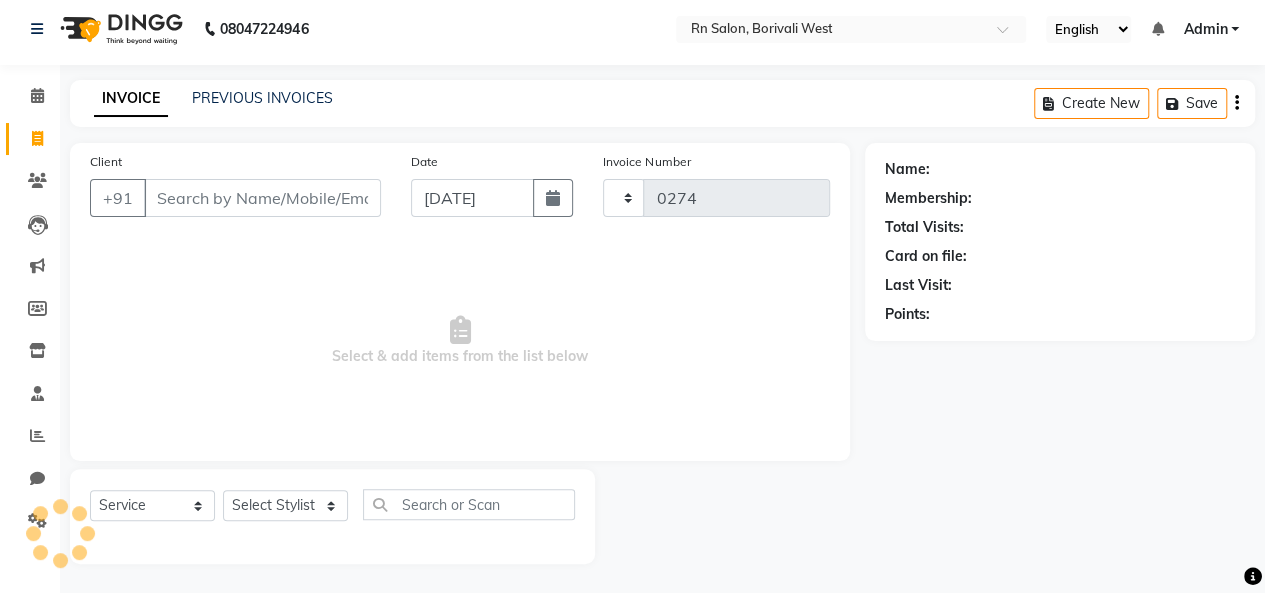 select on "8515" 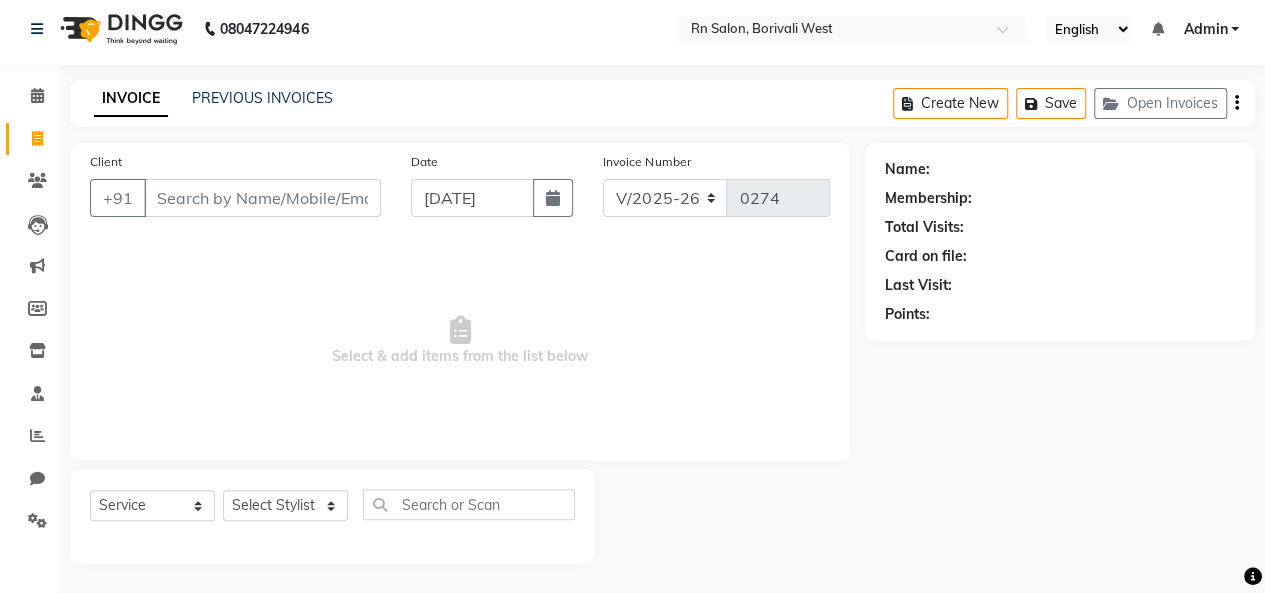 click on "Select & add items from the list below" at bounding box center [460, 341] 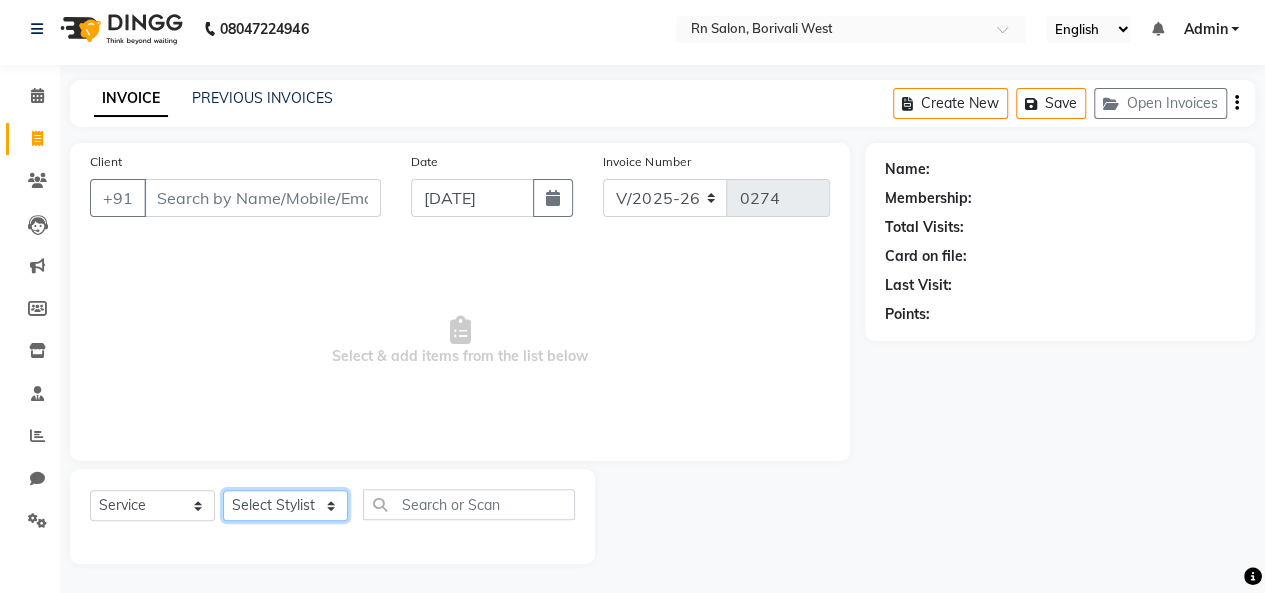 click on "Select Stylist [PERSON_NAME] [PERSON_NAME] parking [PERSON_NAME] master Luv kush tripathi [PERSON_NAME] [PERSON_NAME] [PERSON_NAME] [PERSON_NAME] [PERSON_NAME] Mali [PERSON_NAME]" 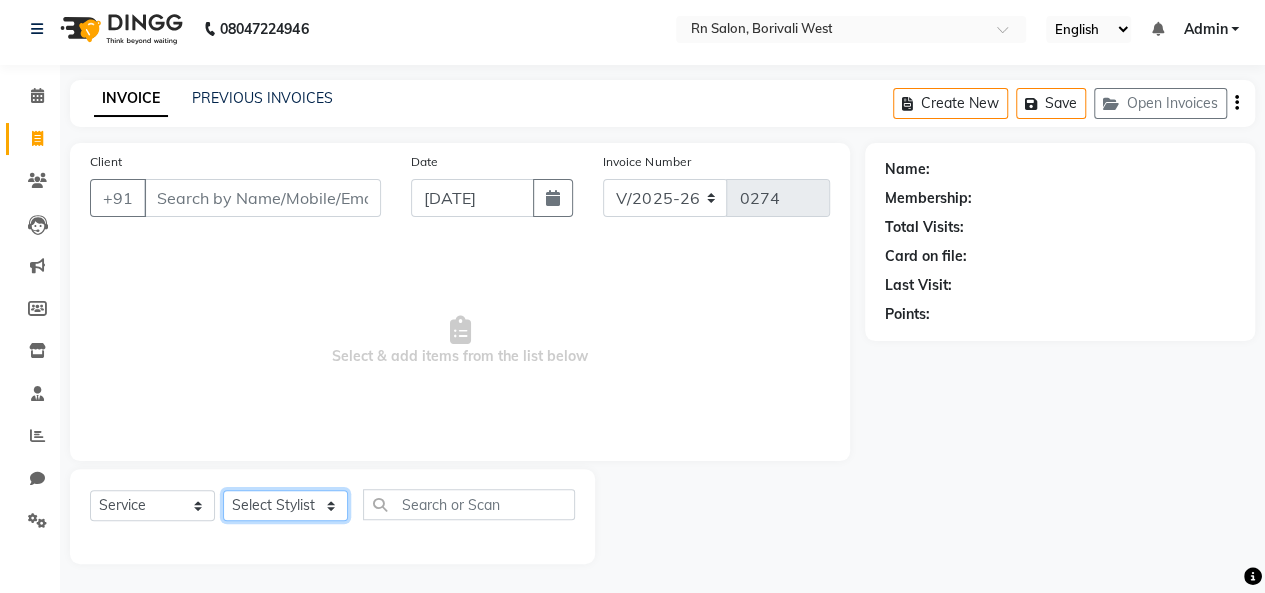 select on "85153" 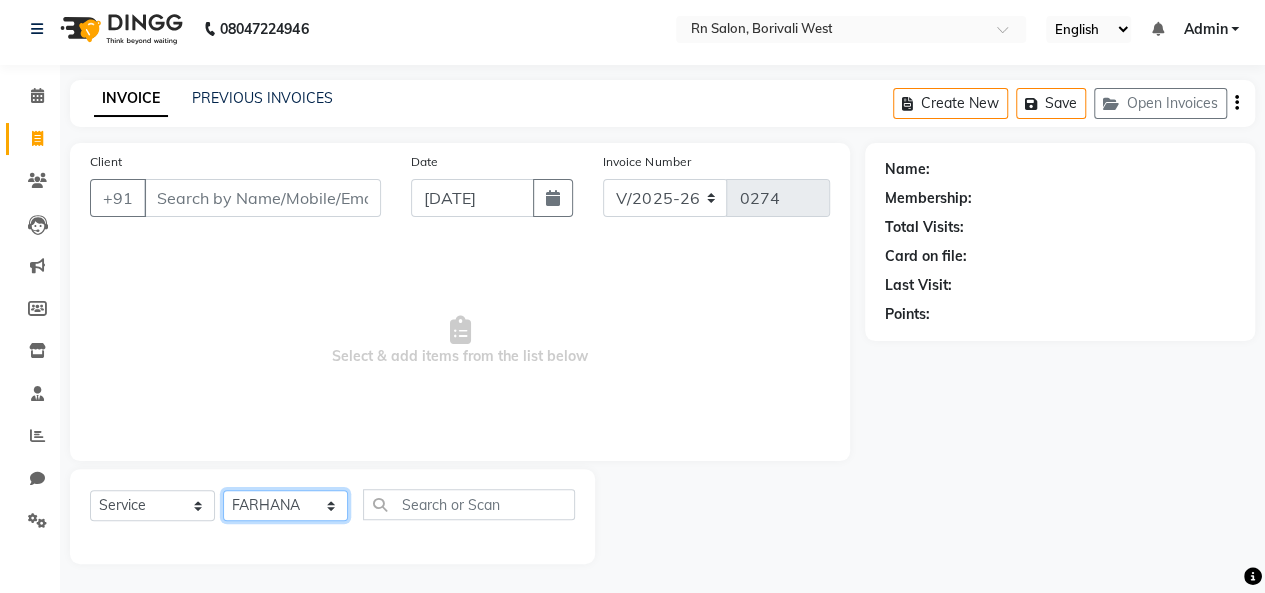 click on "Select Stylist [PERSON_NAME] [PERSON_NAME] parking [PERSON_NAME] master Luv kush tripathi [PERSON_NAME] [PERSON_NAME] [PERSON_NAME] [PERSON_NAME] [PERSON_NAME] Mali [PERSON_NAME]" 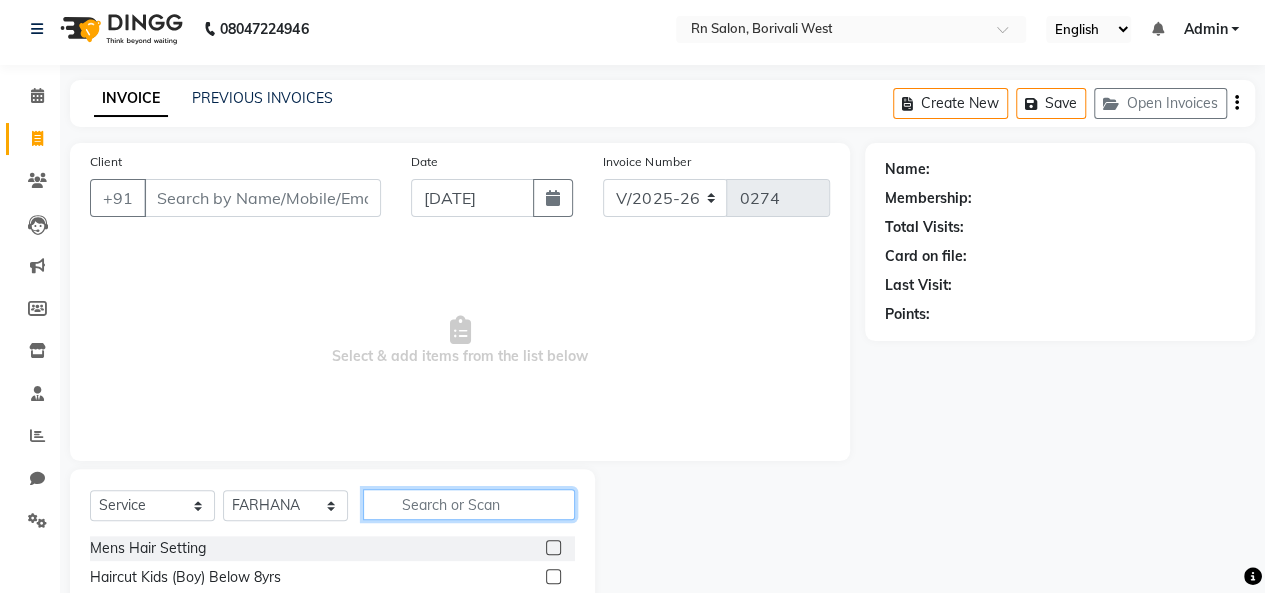 click 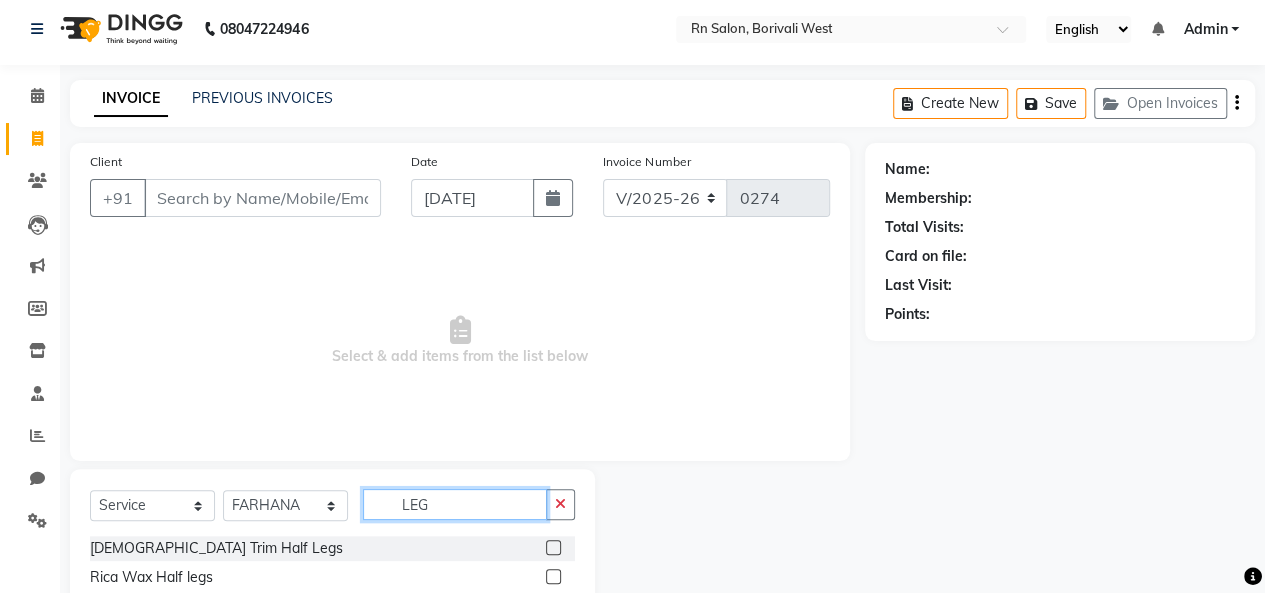 scroll, scrollTop: 107, scrollLeft: 0, axis: vertical 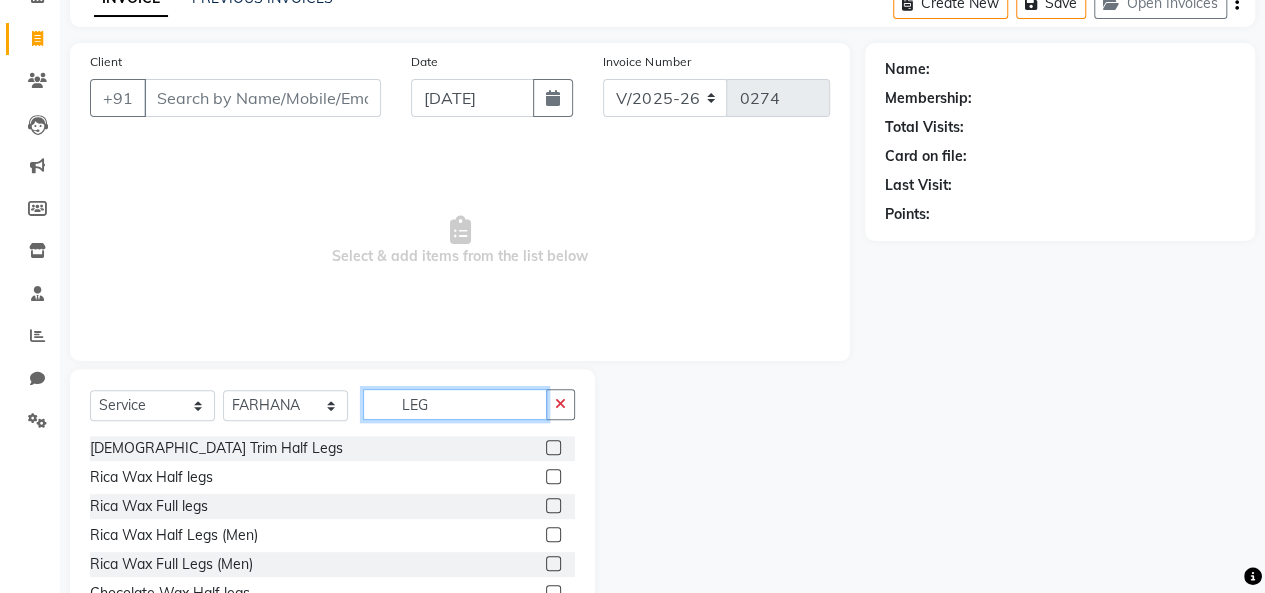 type on "LEG" 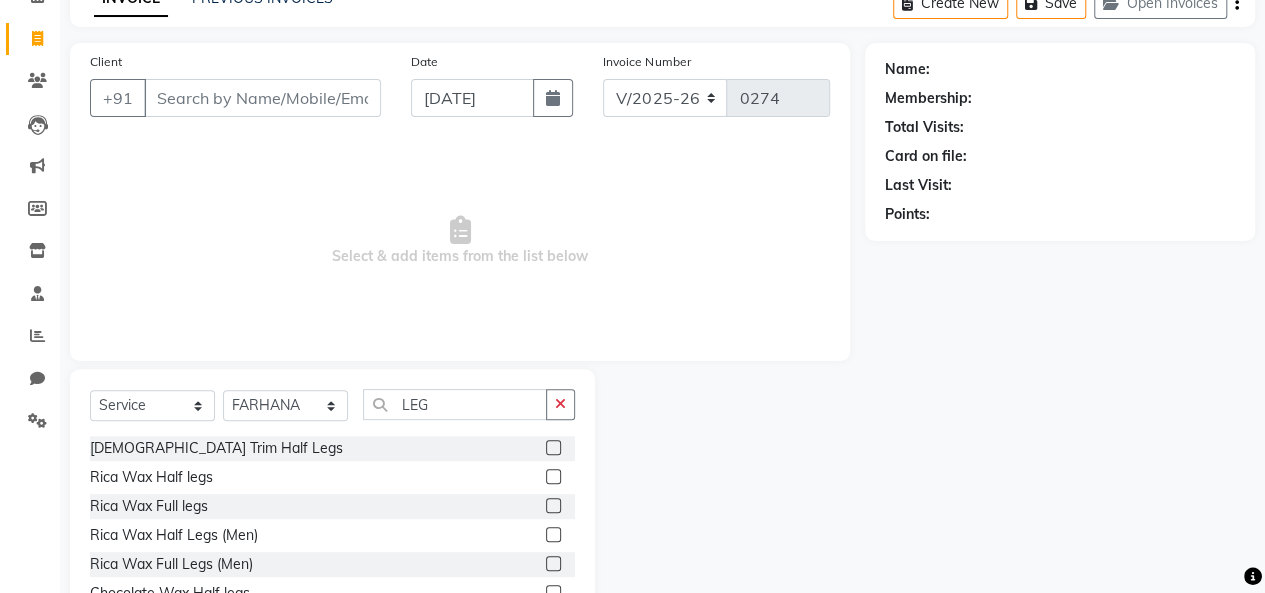 click 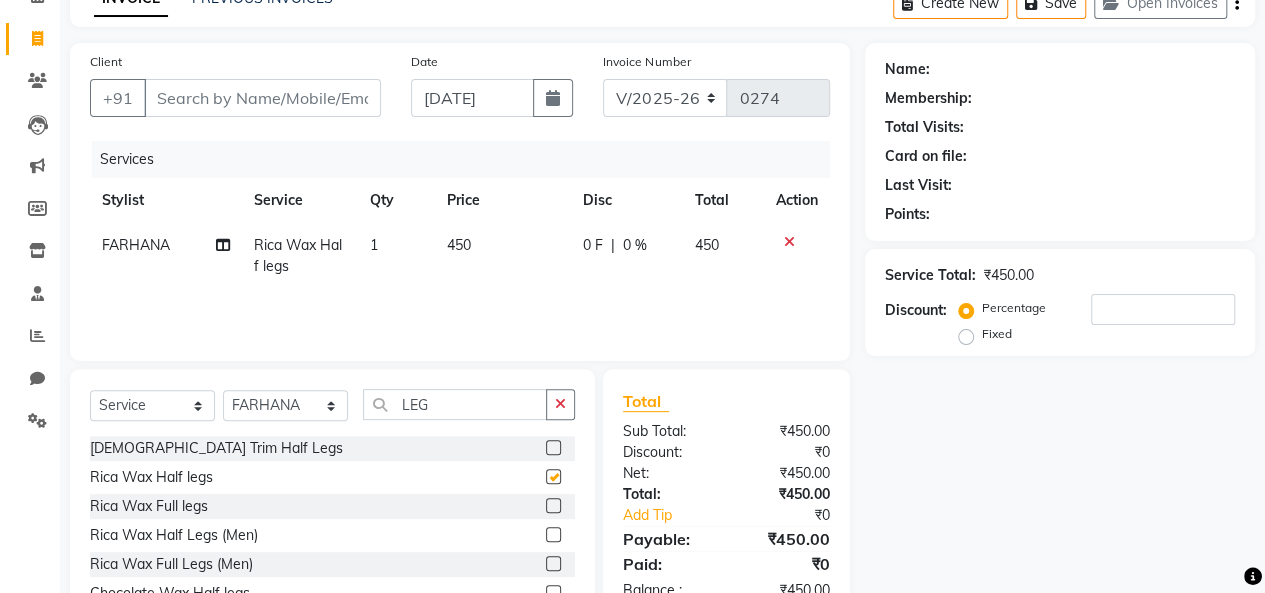 checkbox on "false" 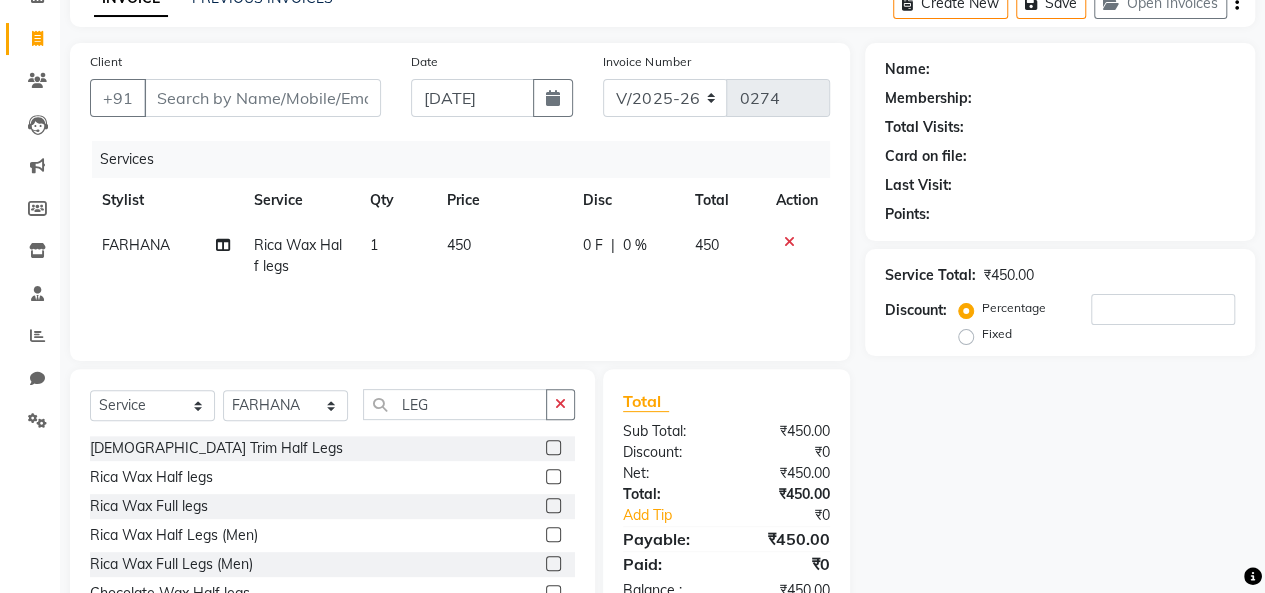 click on "450" 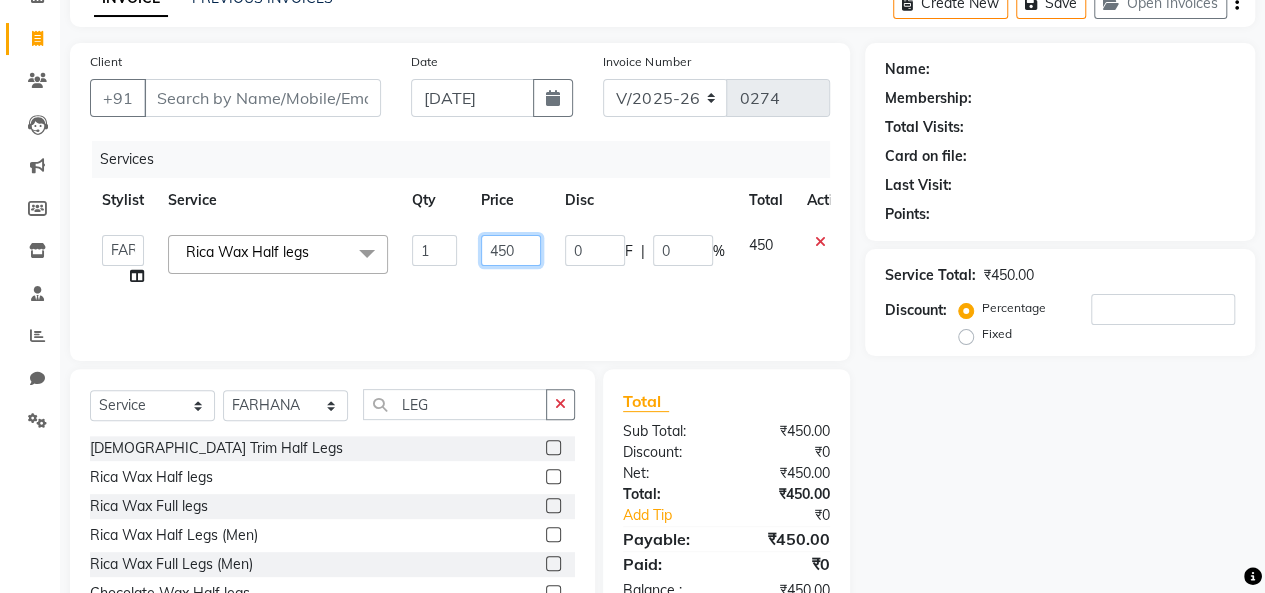 click on "450" 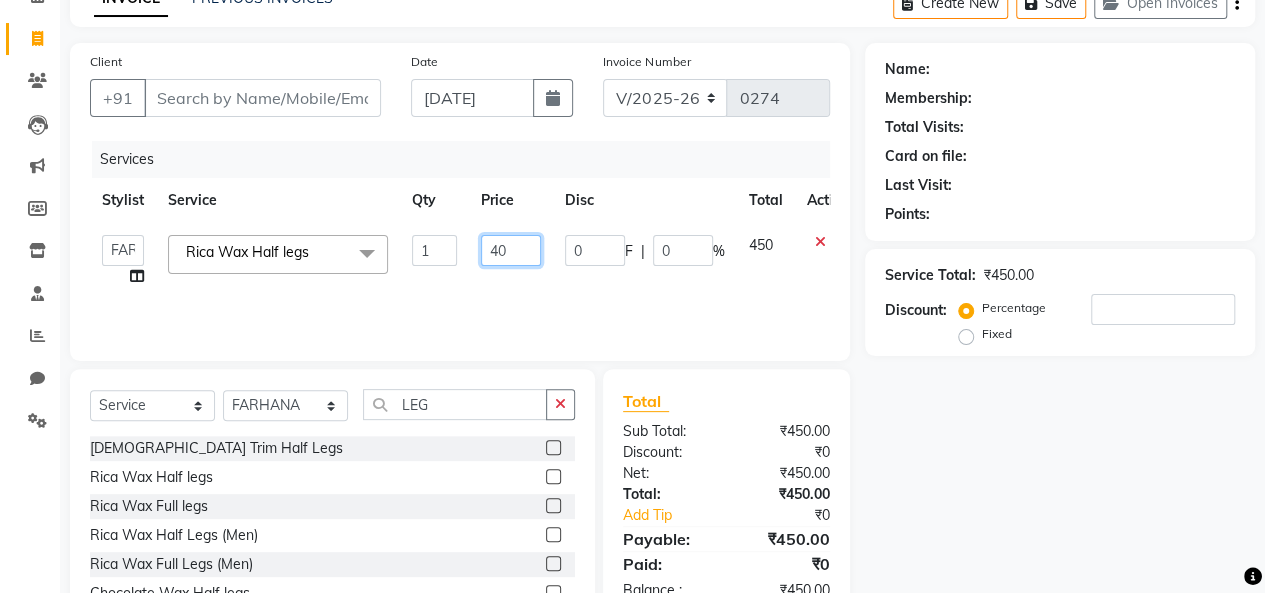 type on "400" 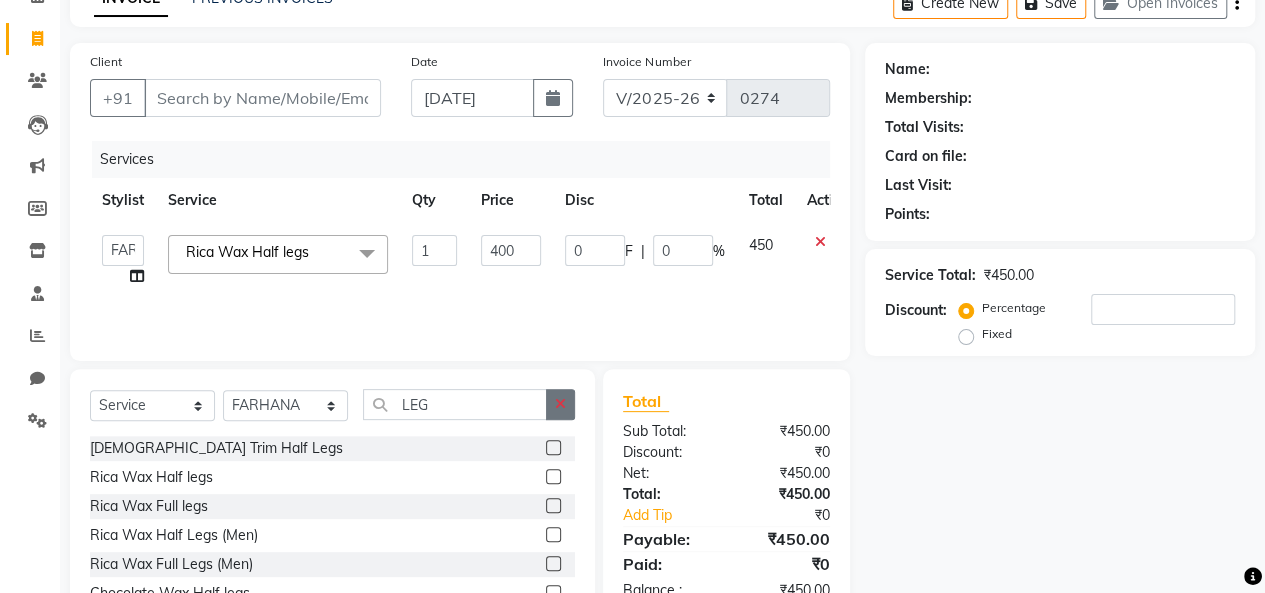 click 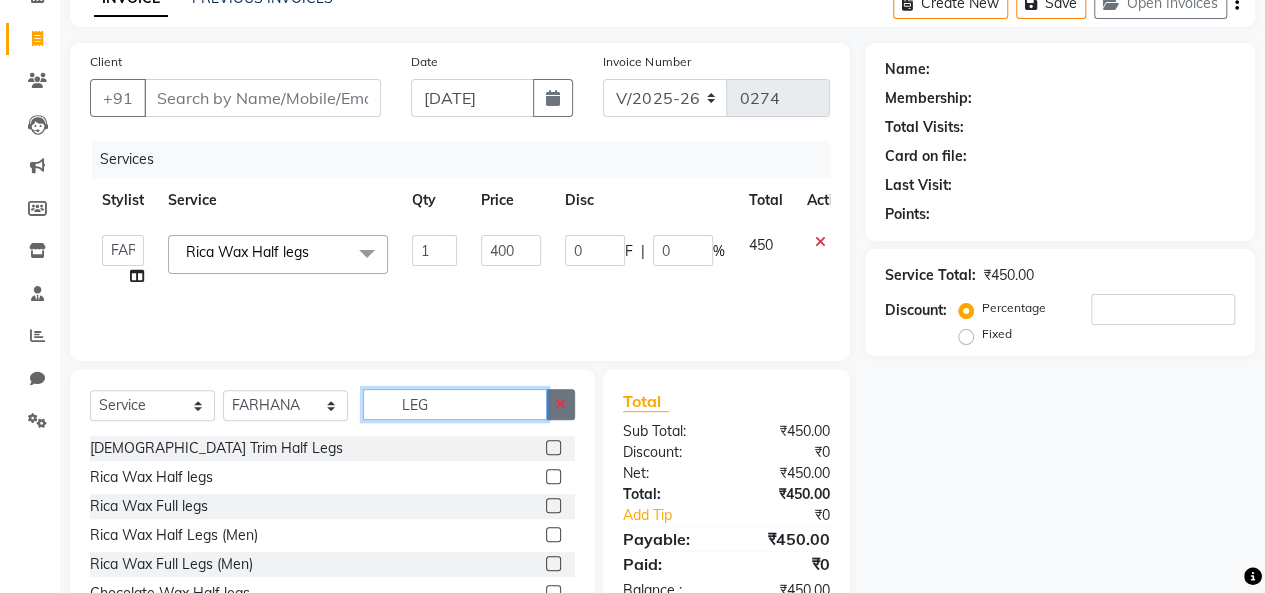 type 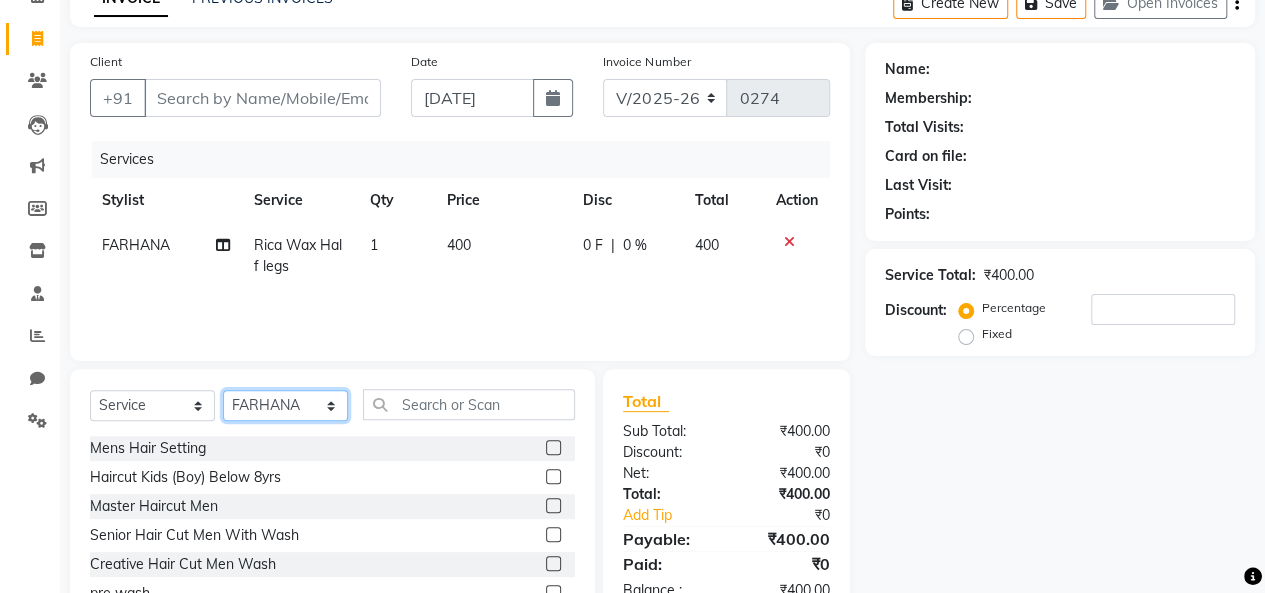 click on "Select Stylist [PERSON_NAME] [PERSON_NAME] parking [PERSON_NAME] master Luv kush tripathi [PERSON_NAME] [PERSON_NAME] [PERSON_NAME] [PERSON_NAME] [PERSON_NAME] Mali [PERSON_NAME]" 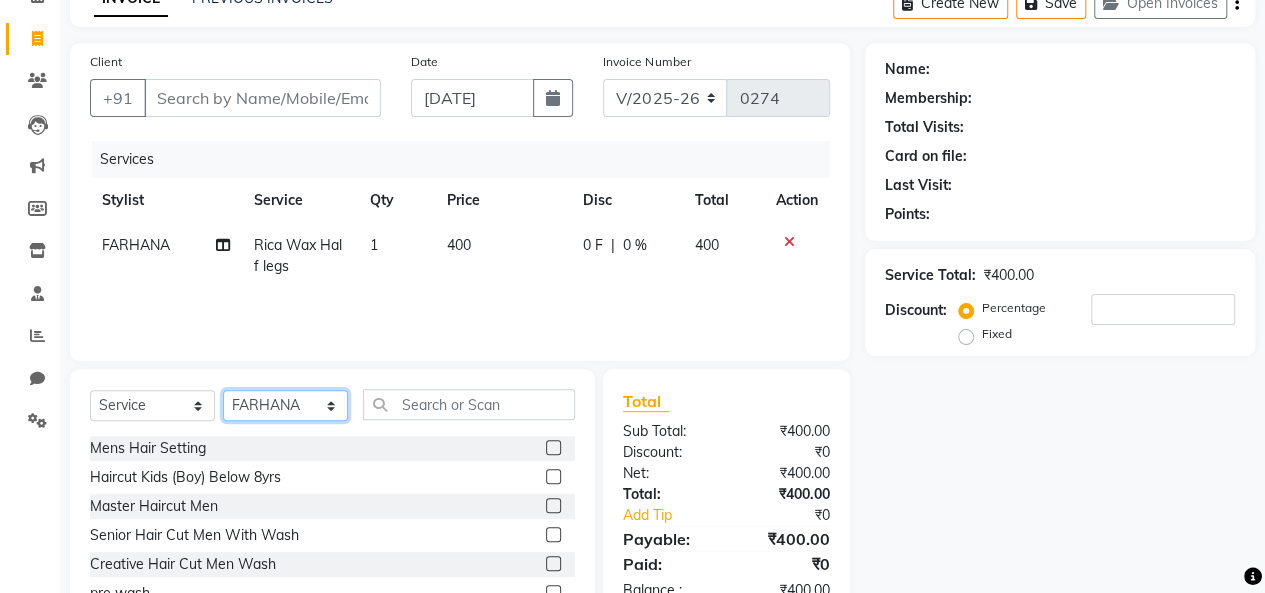 select on "84275" 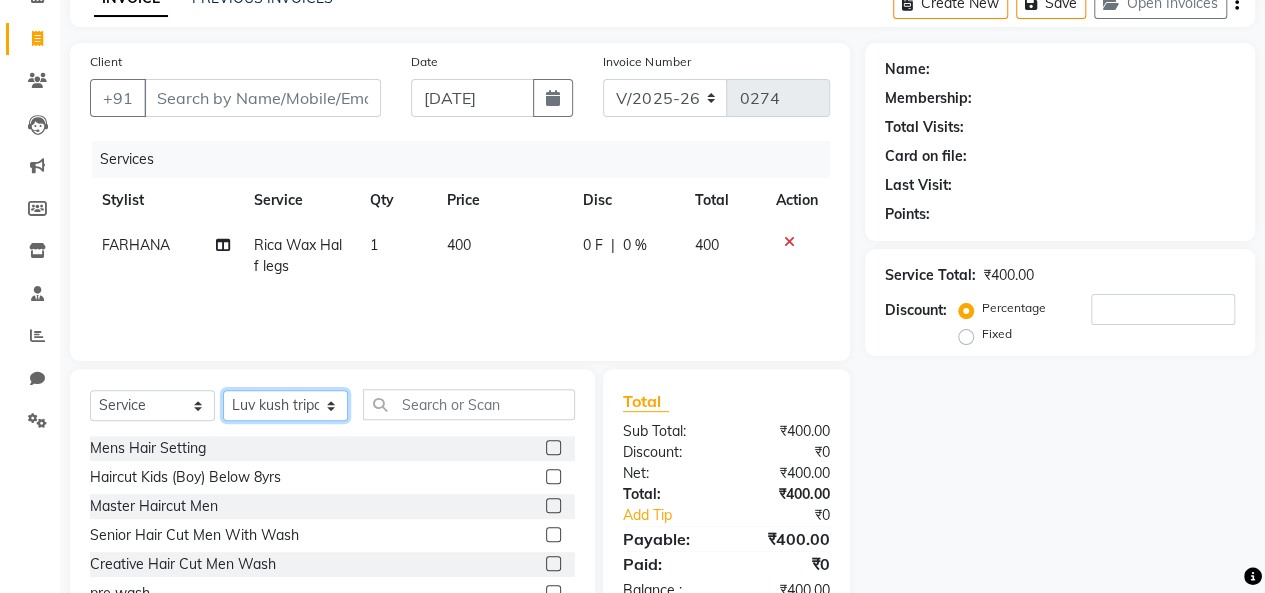 click on "Select Stylist [PERSON_NAME] [PERSON_NAME] parking [PERSON_NAME] master Luv kush tripathi [PERSON_NAME] [PERSON_NAME] [PERSON_NAME] [PERSON_NAME] [PERSON_NAME] Mali [PERSON_NAME]" 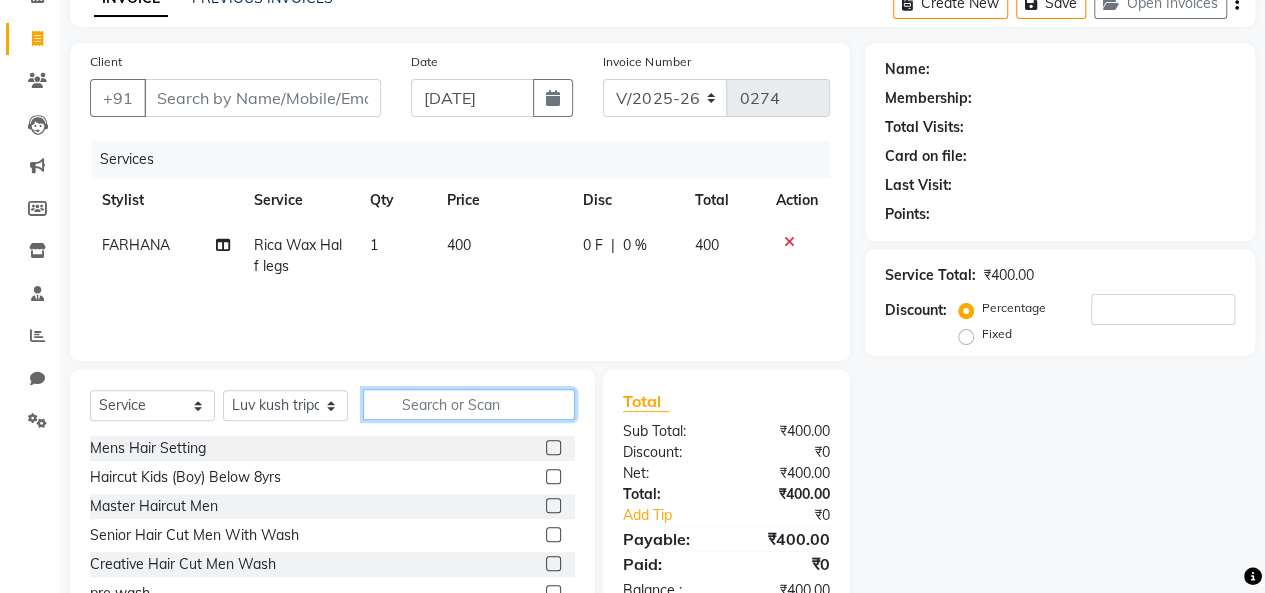 click 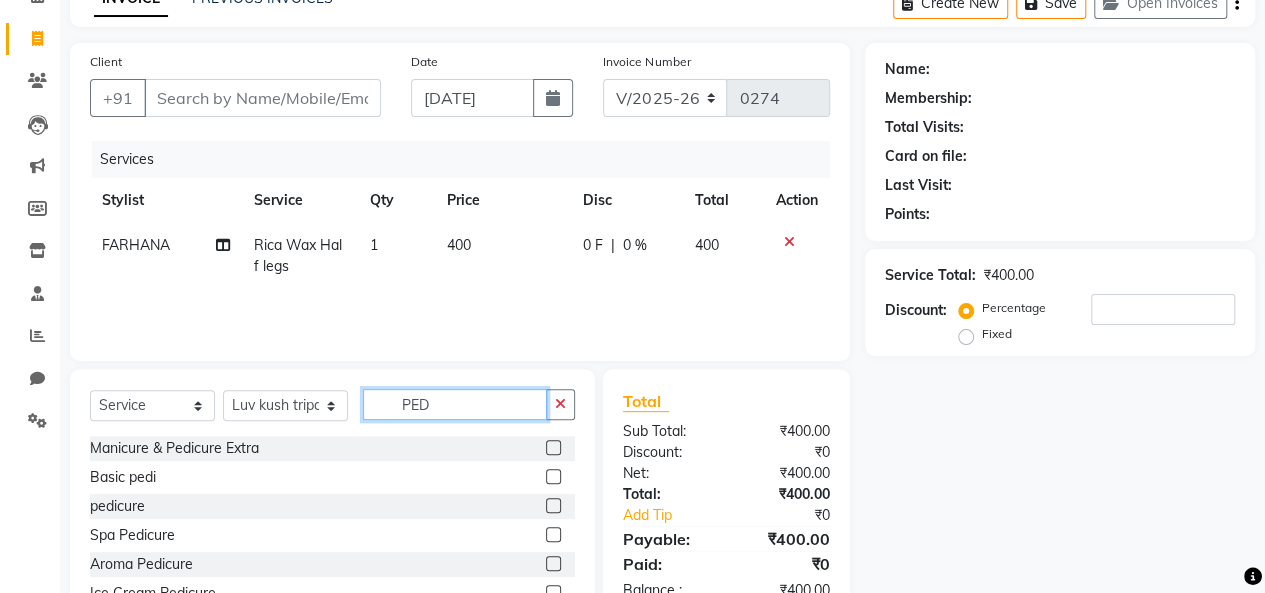 type on "PED" 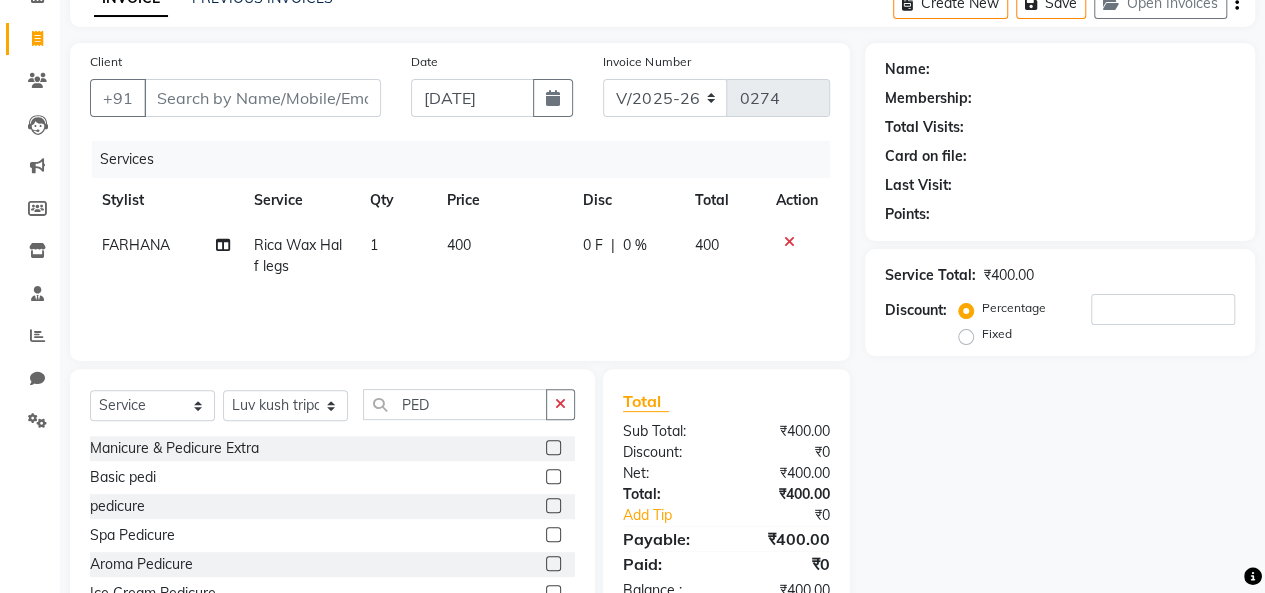 click 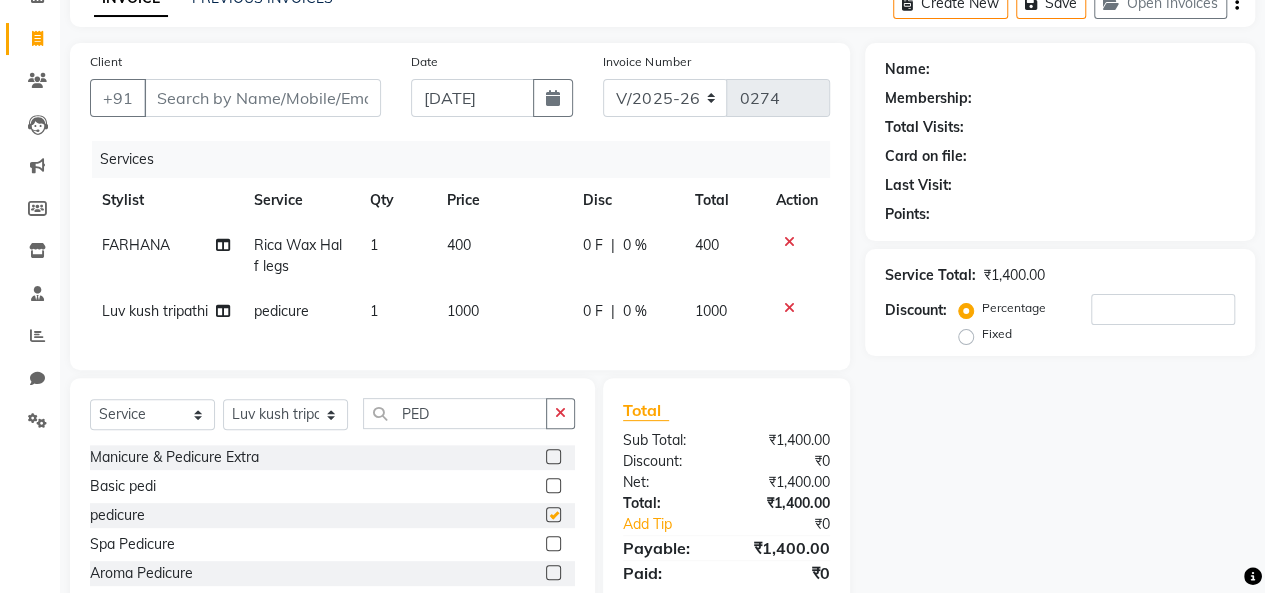 checkbox on "false" 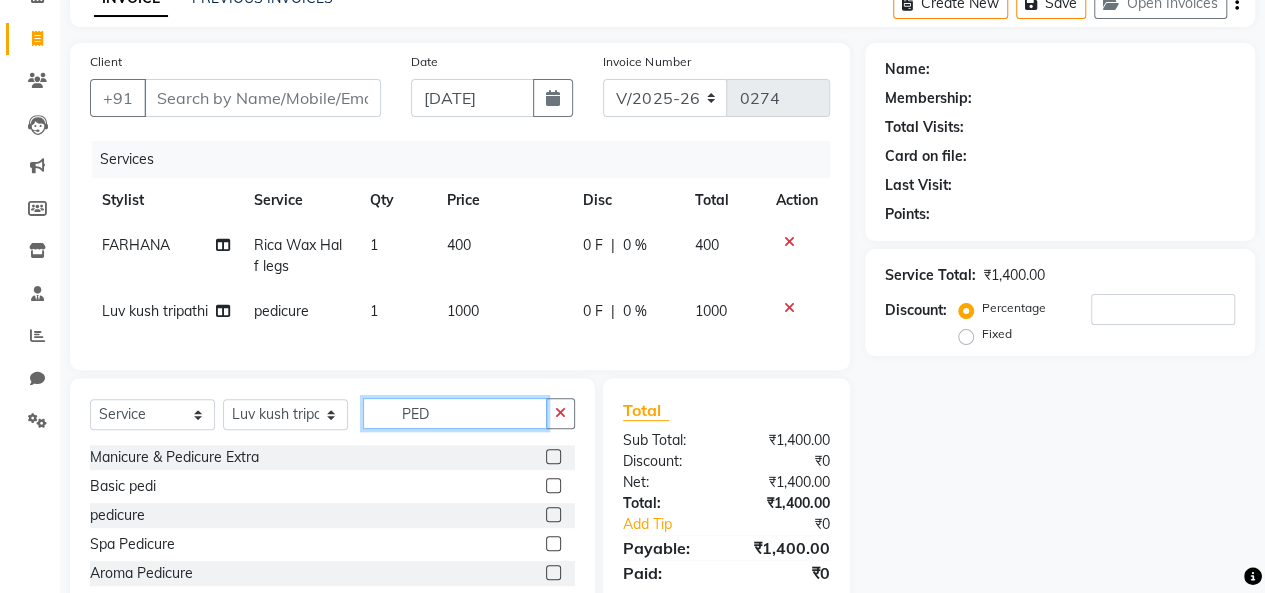 click on "PED" 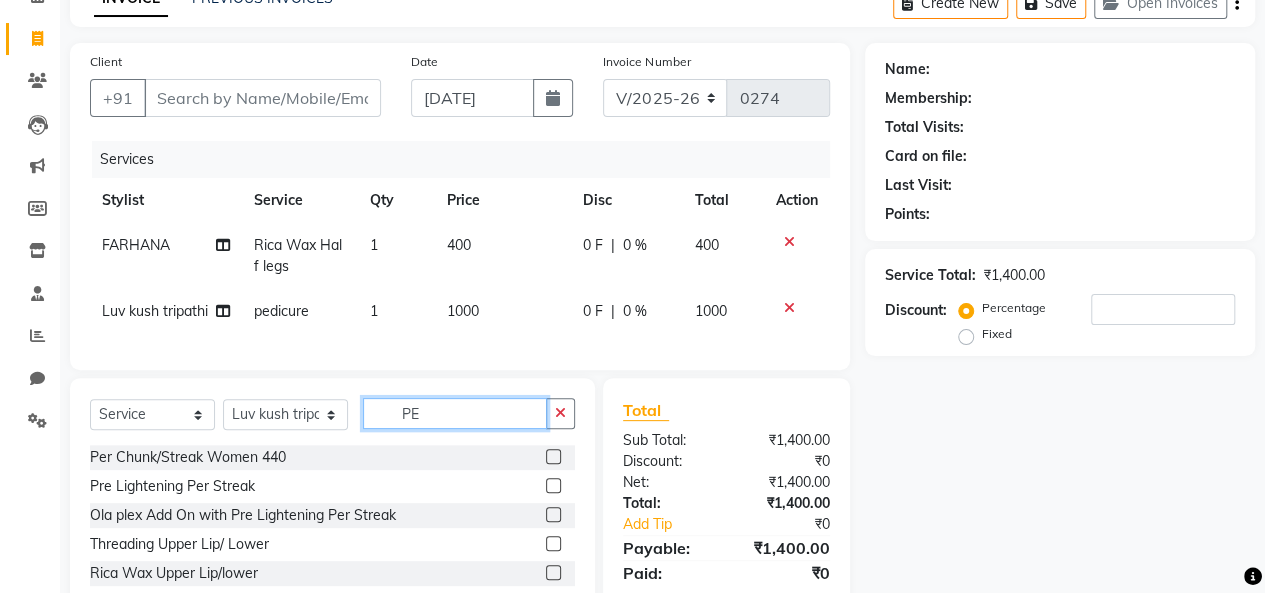 type on "P" 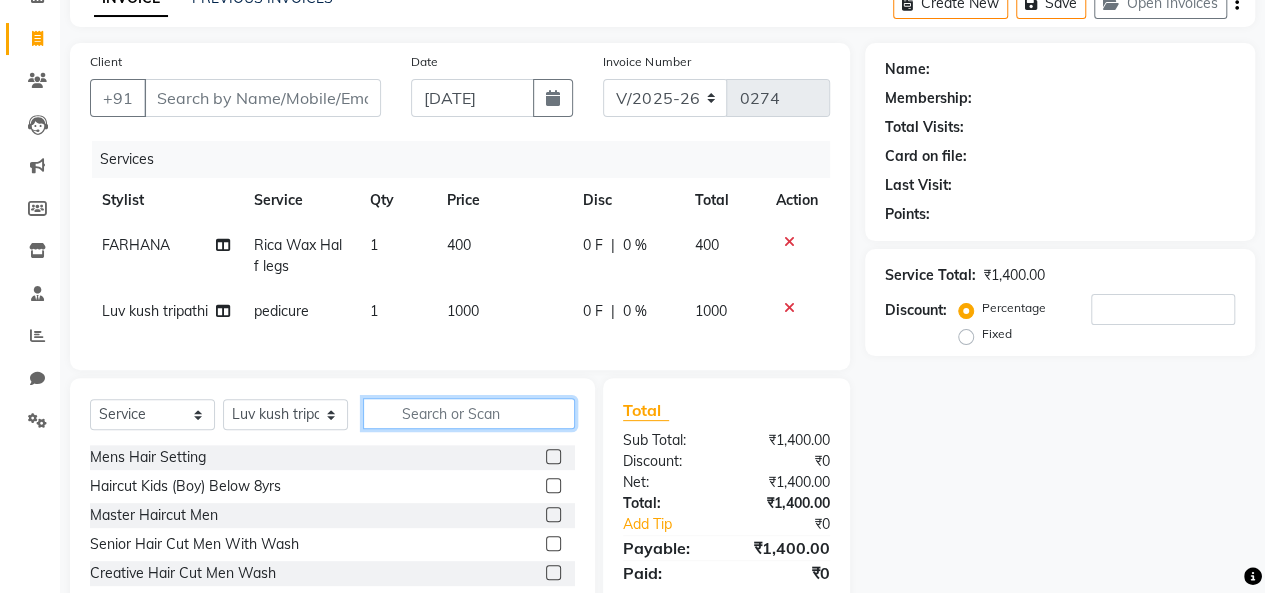 click 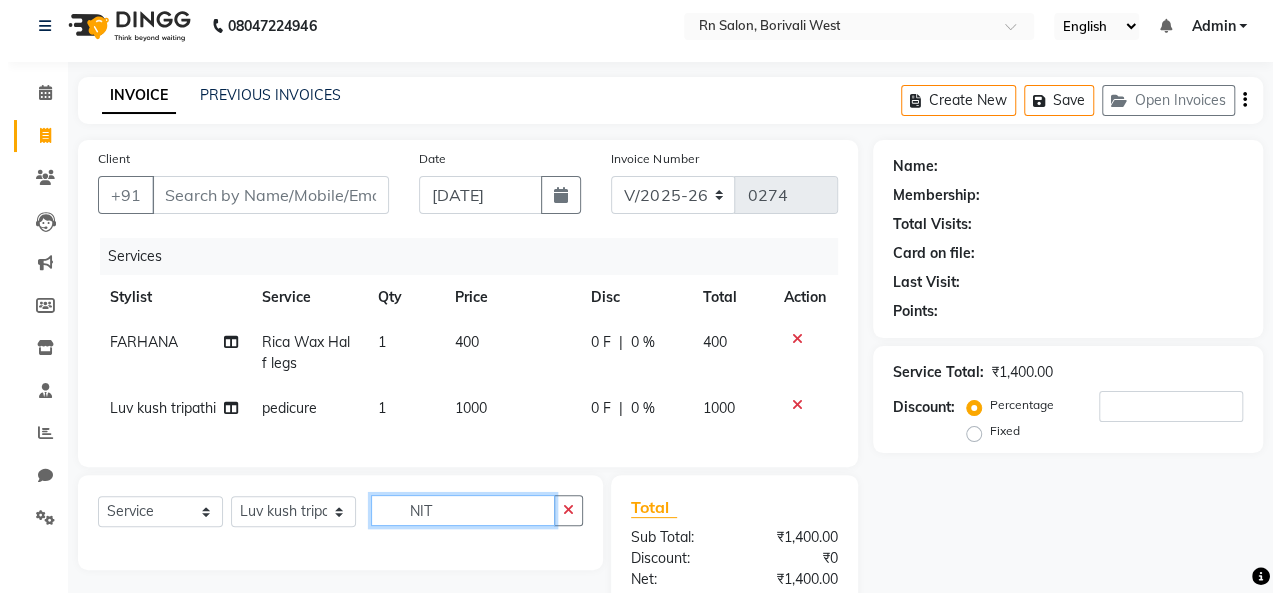 scroll, scrollTop: 7, scrollLeft: 0, axis: vertical 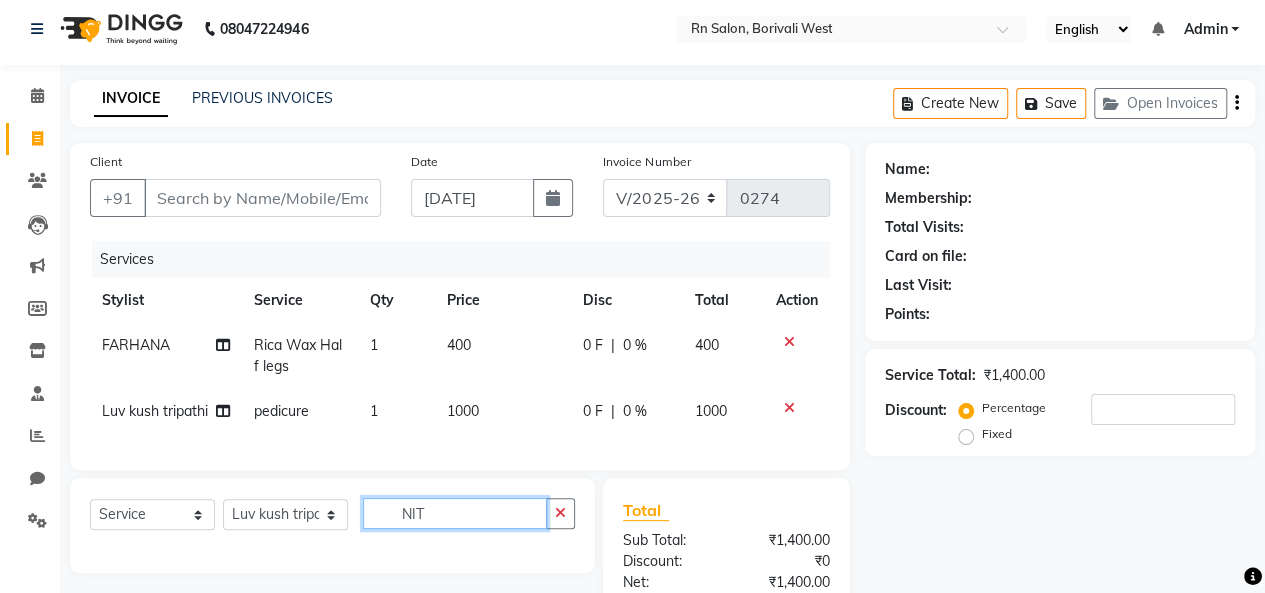 type on "NIT" 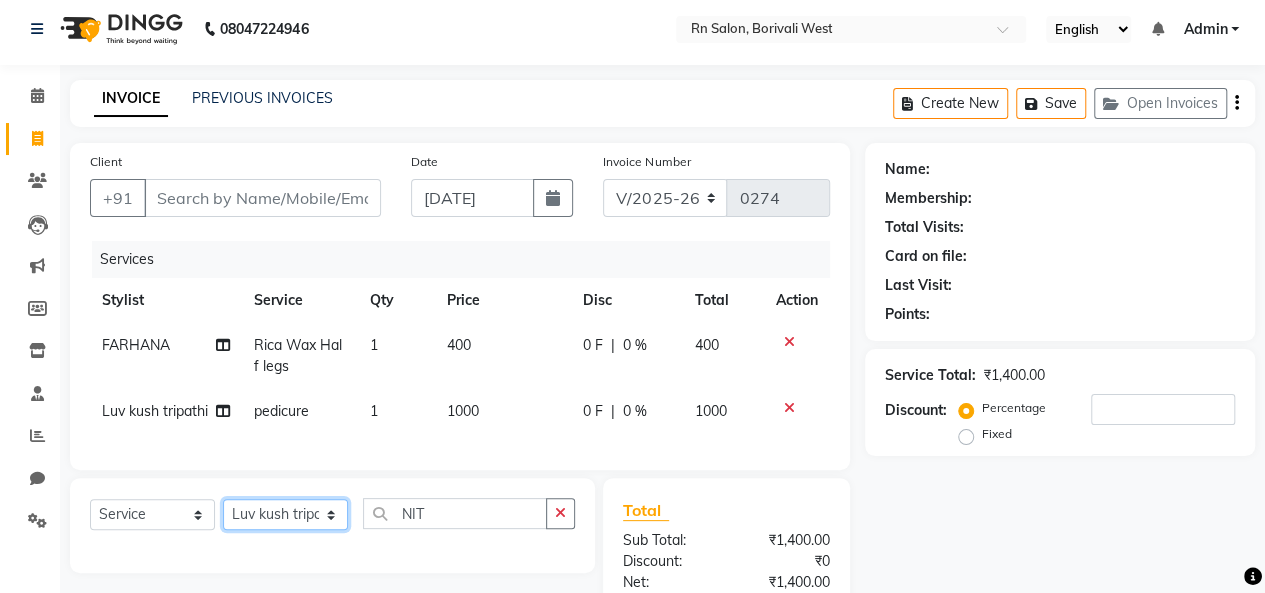 click on "Select Stylist [PERSON_NAME] [PERSON_NAME] parking [PERSON_NAME] master Luv kush tripathi [PERSON_NAME] [PERSON_NAME] [PERSON_NAME] [PERSON_NAME] [PERSON_NAME] Mali [PERSON_NAME]" 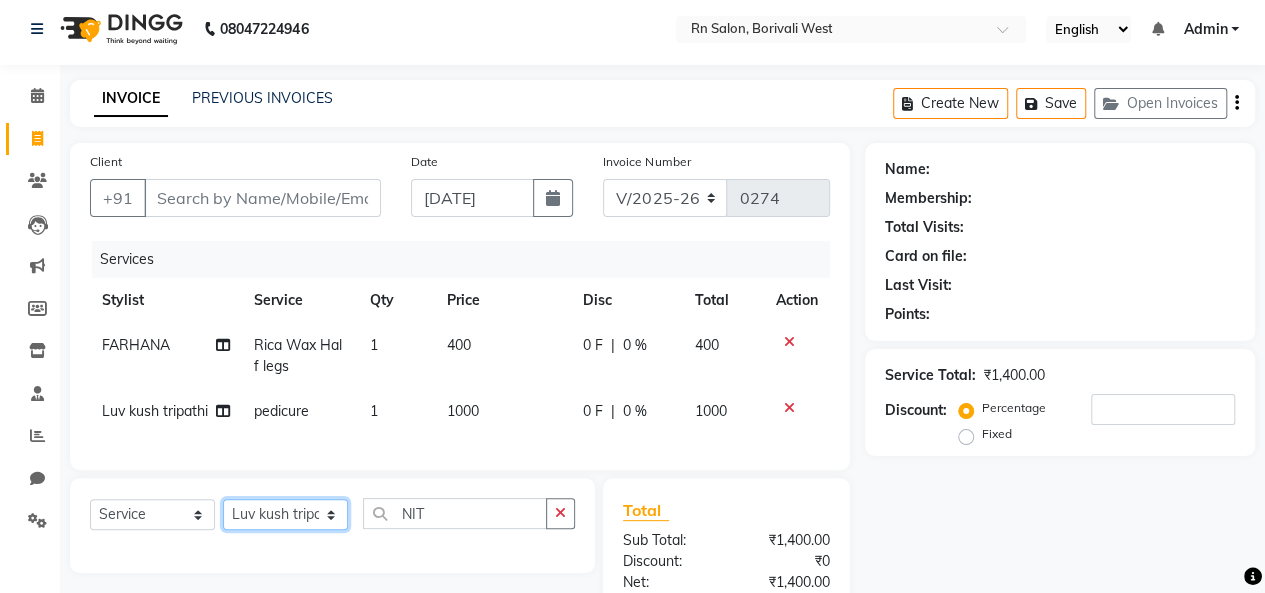 select on "83940" 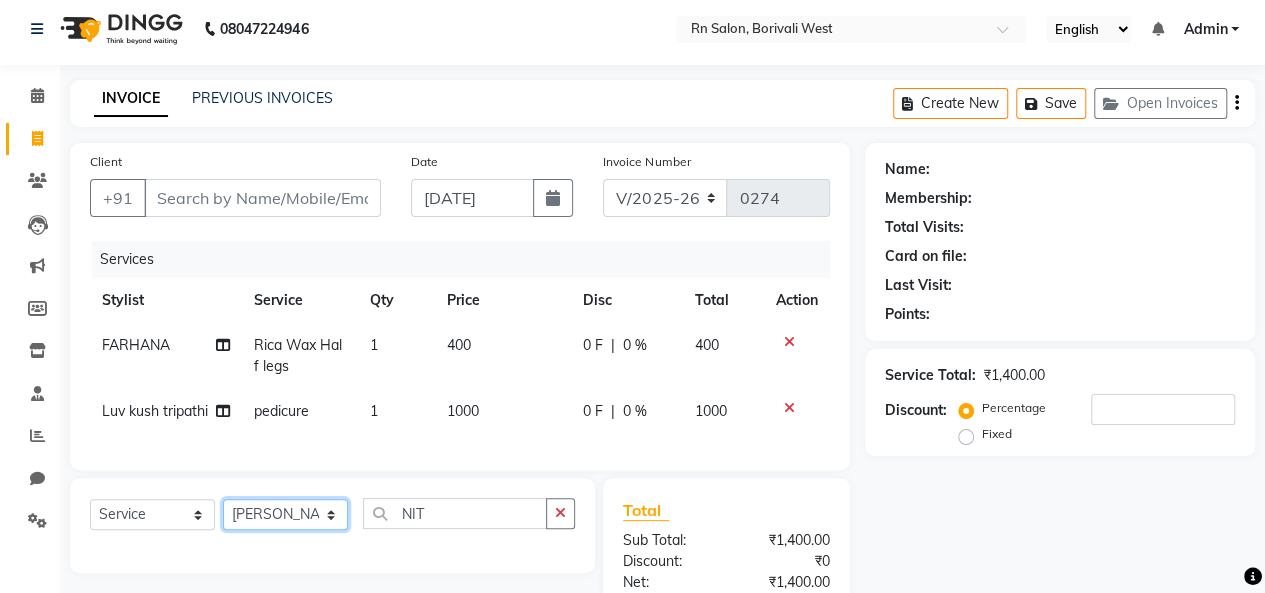 click on "Select Stylist [PERSON_NAME] [PERSON_NAME] parking [PERSON_NAME] master Luv kush tripathi [PERSON_NAME] [PERSON_NAME] [PERSON_NAME] [PERSON_NAME] [PERSON_NAME] Mali [PERSON_NAME]" 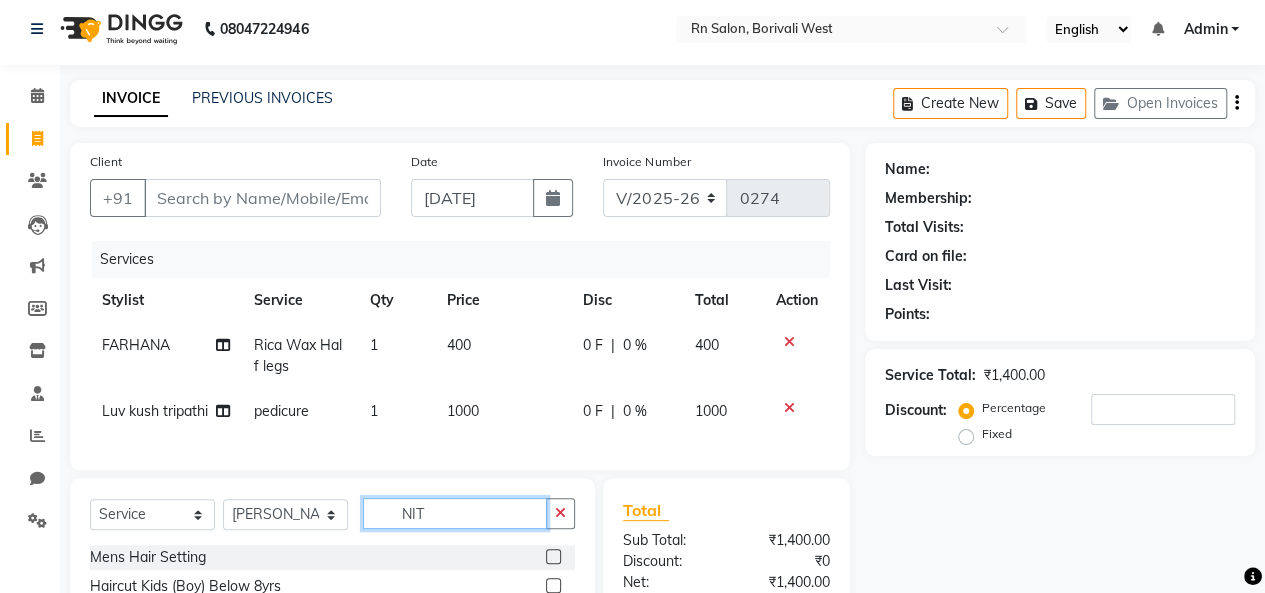click on "NIT" 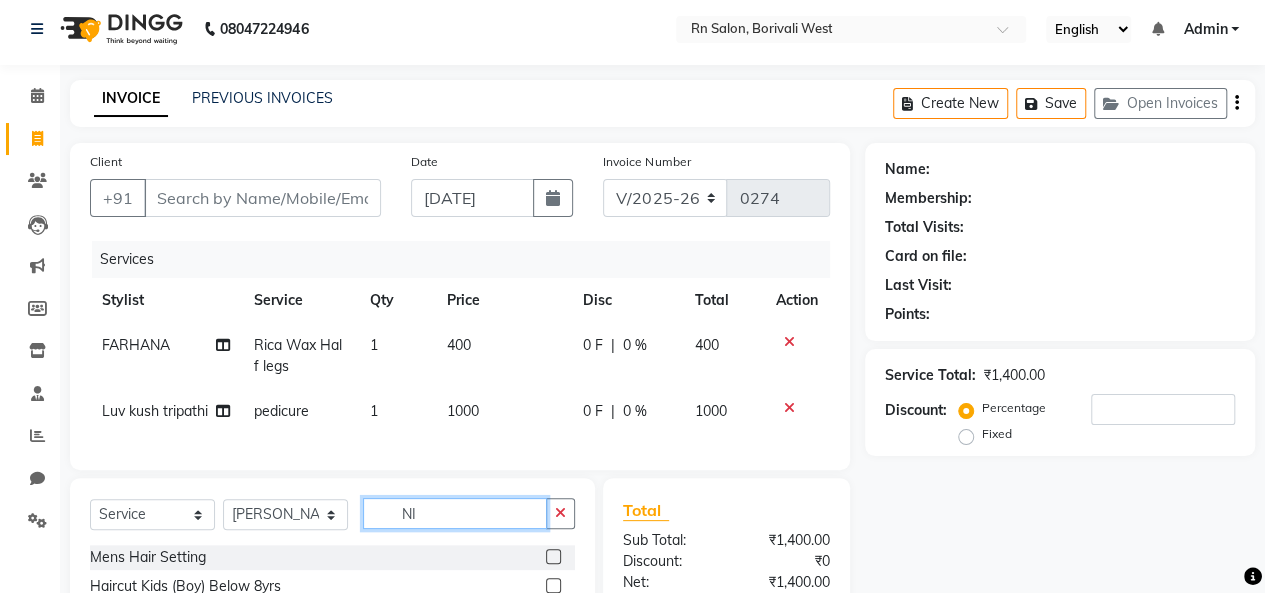 type on "N" 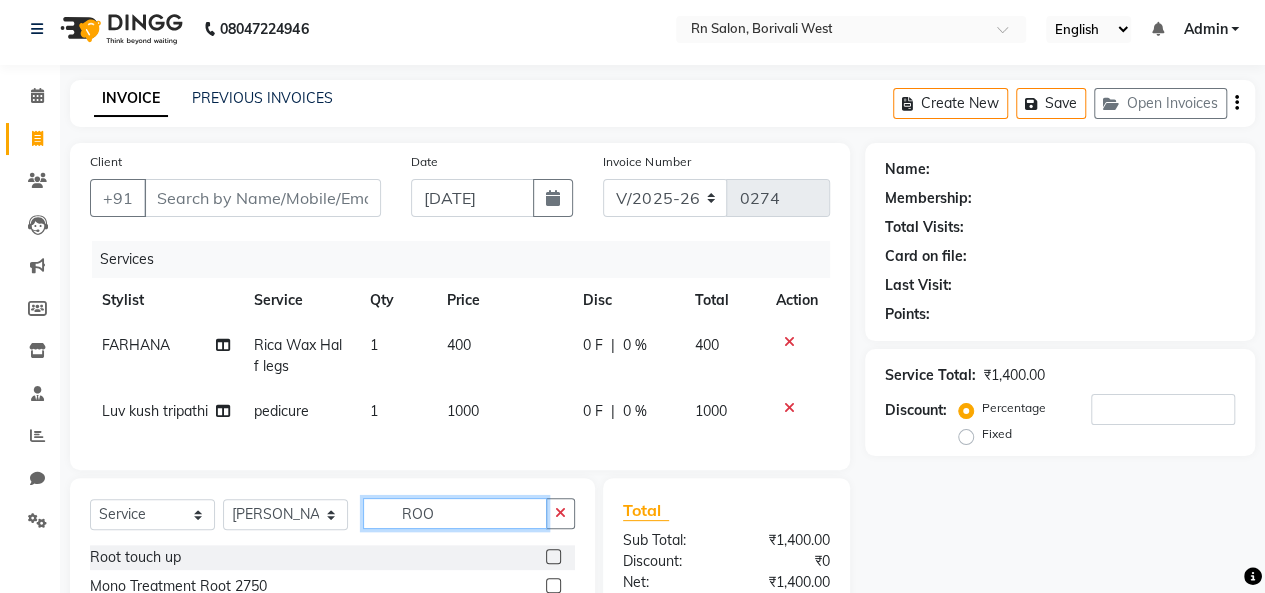 type on "ROO" 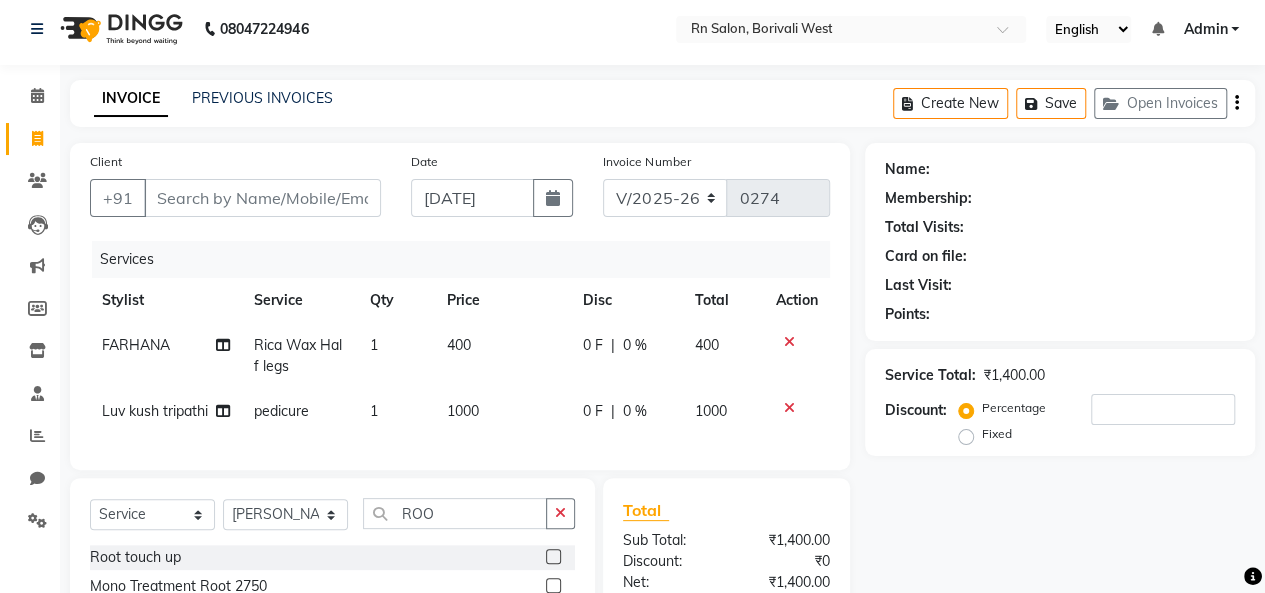 click 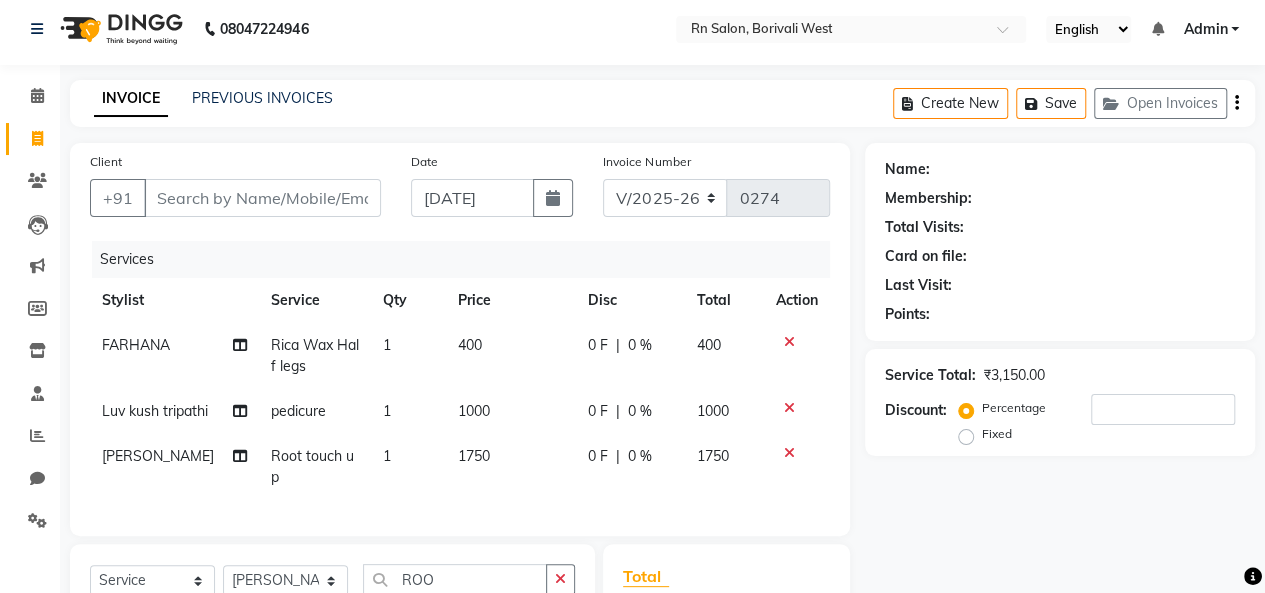 checkbox on "false" 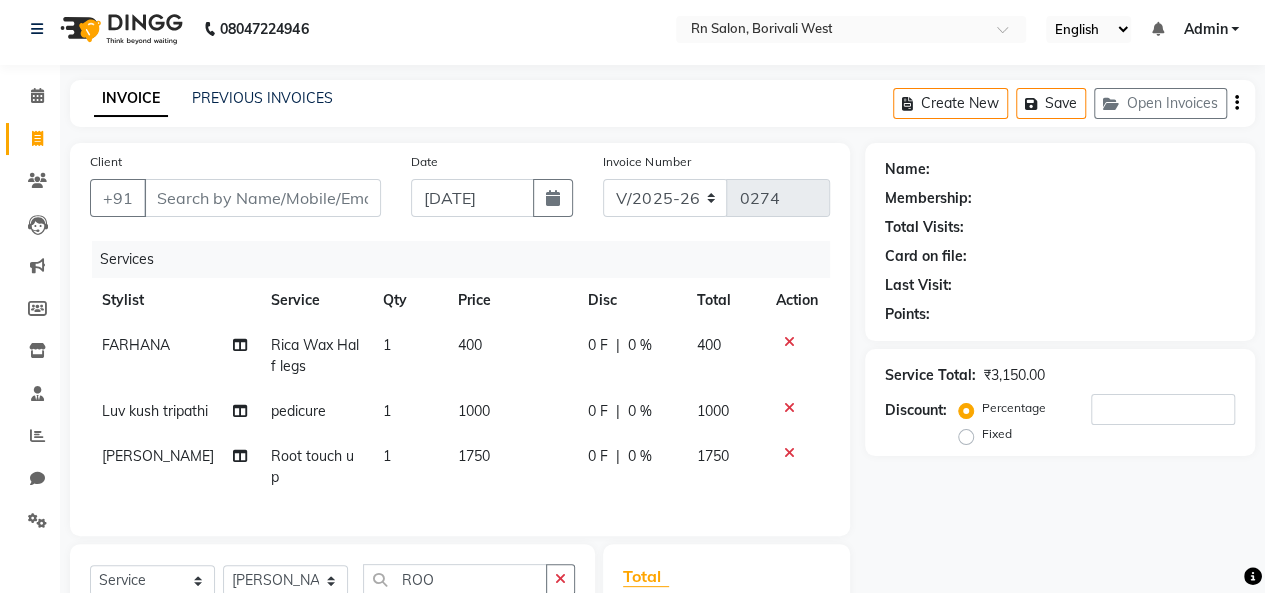 click on "|" 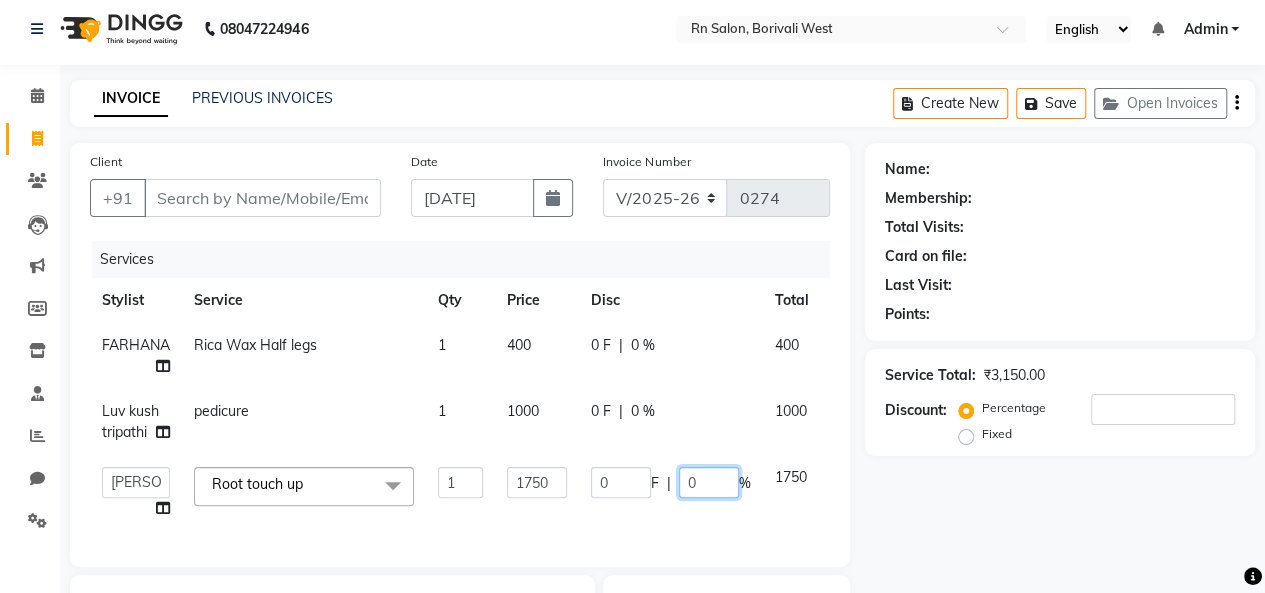 click on "0" 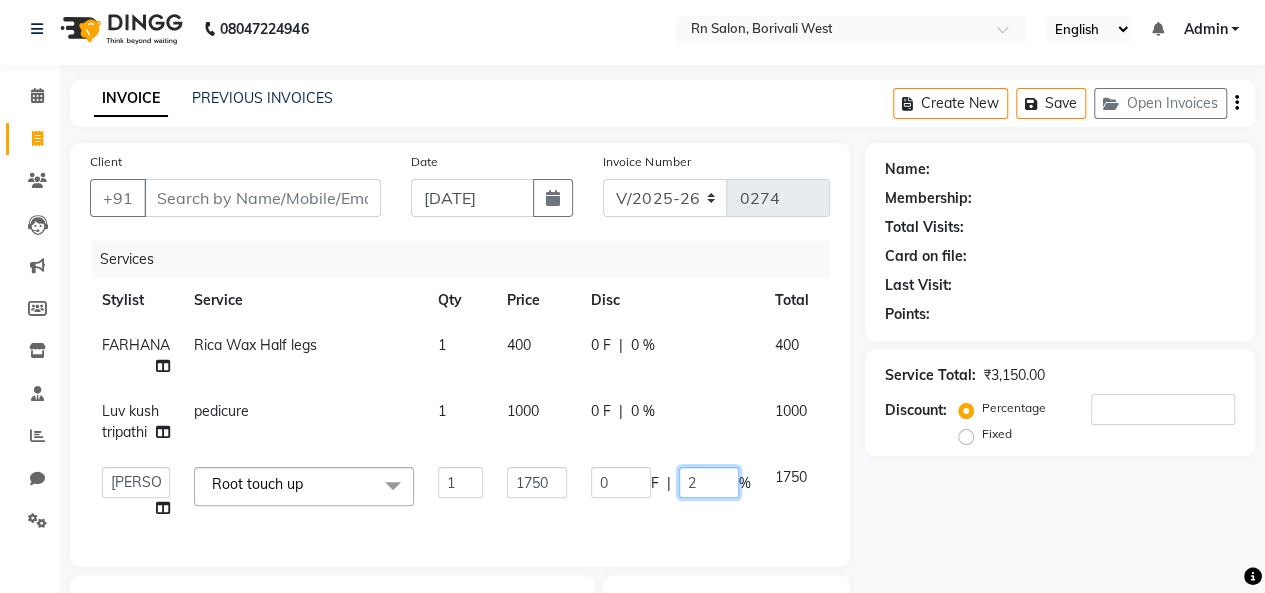 type on "20" 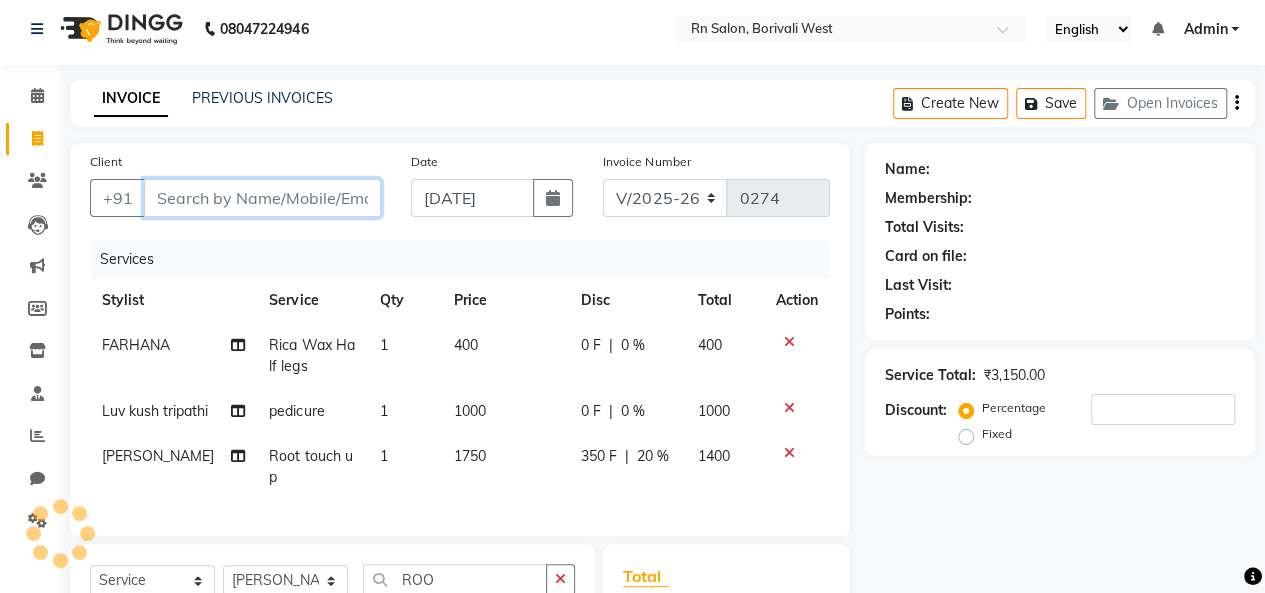 click on "Client" at bounding box center [262, 198] 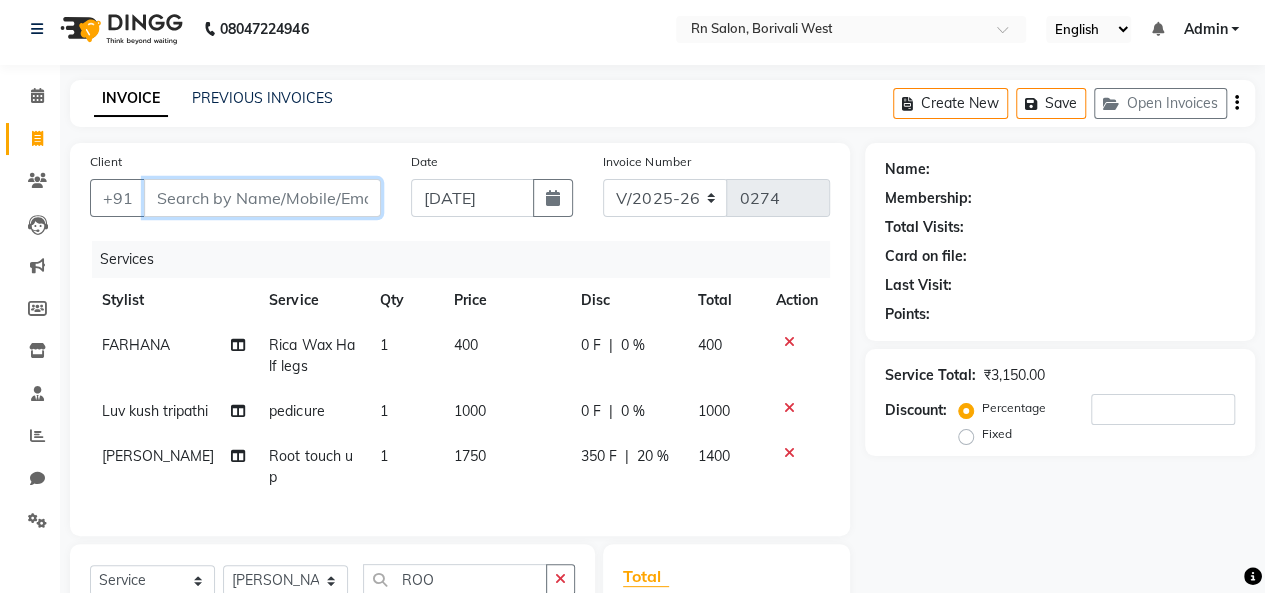 type on "9" 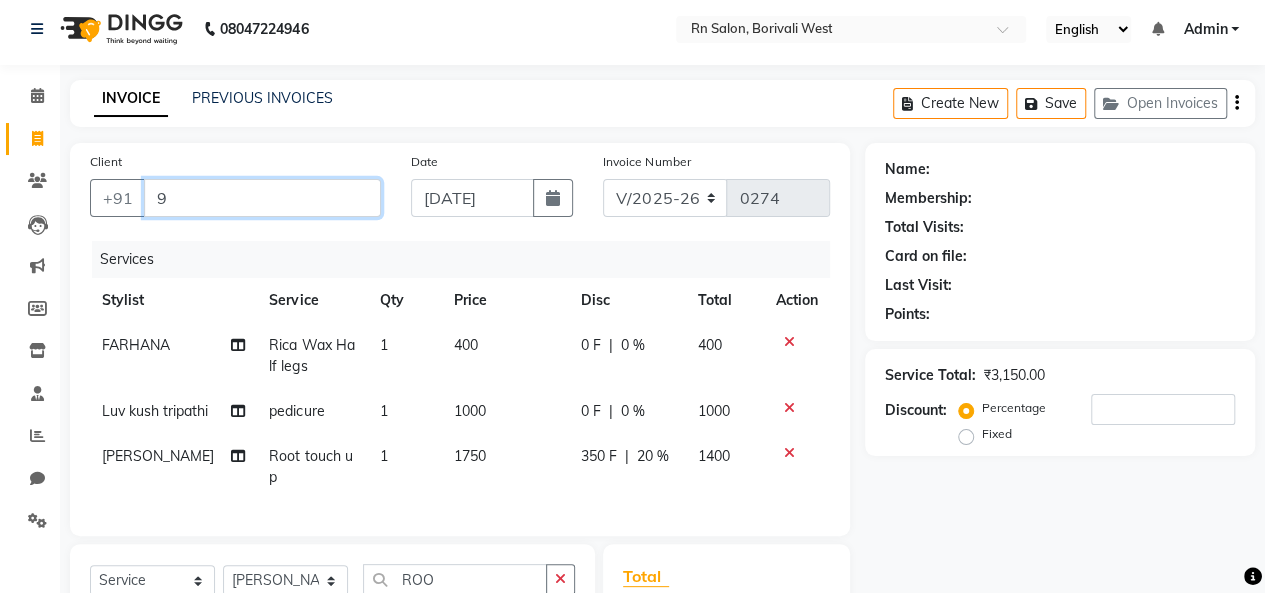type on "0" 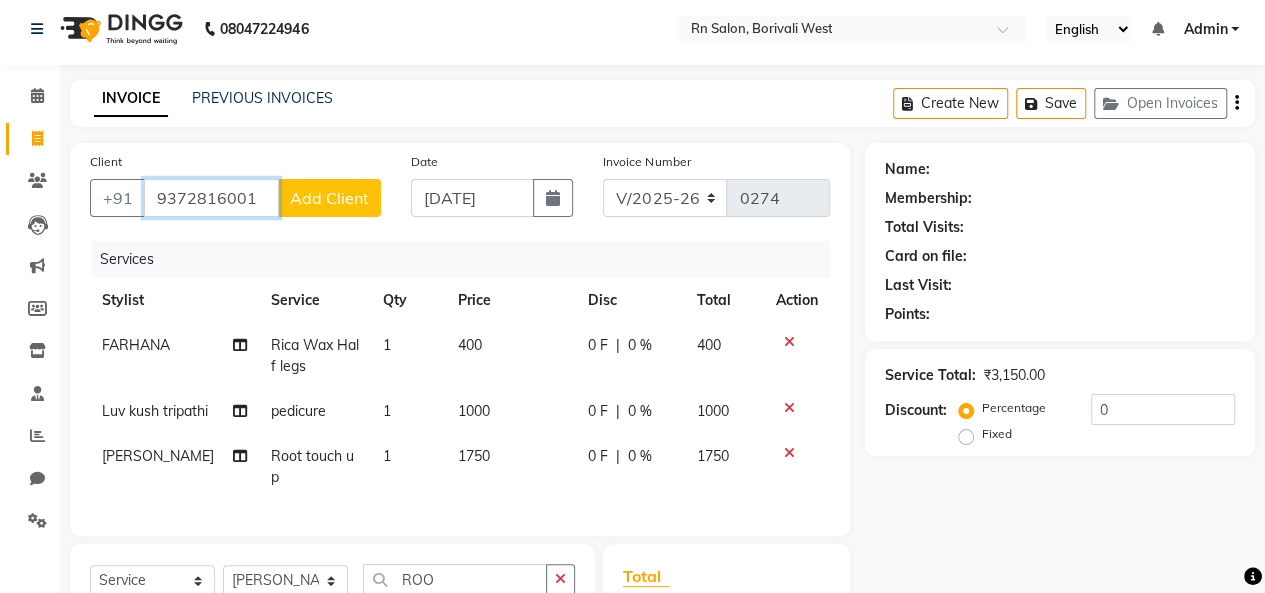type on "9372816001" 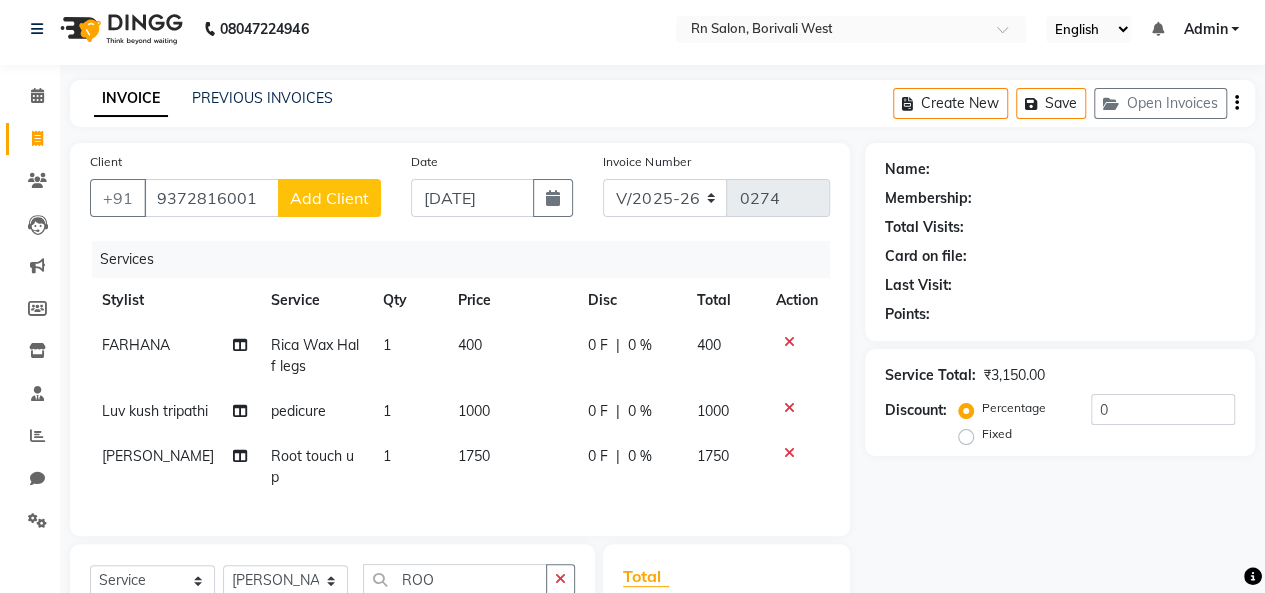click on "Add Client" 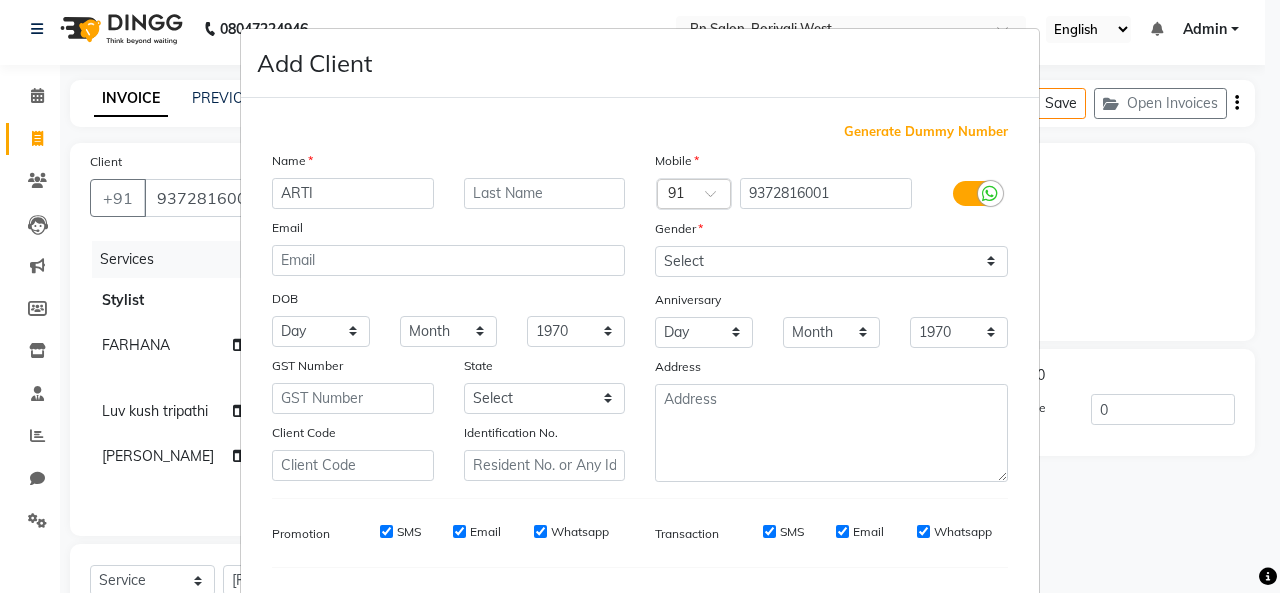 type on "ARTI" 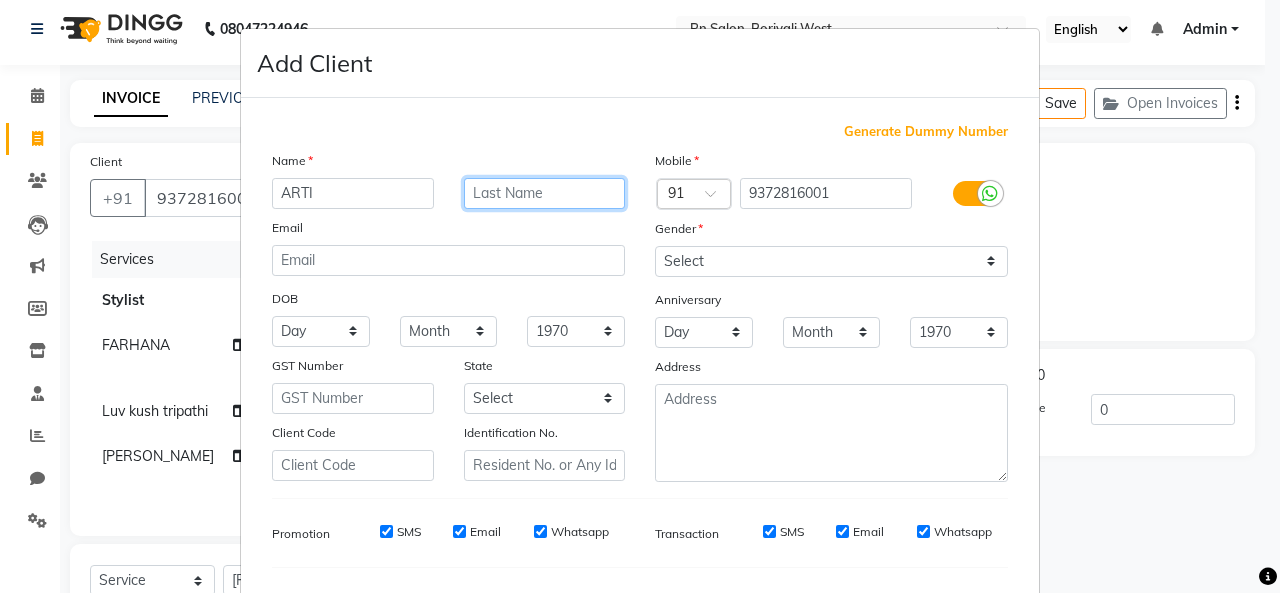 click at bounding box center [545, 193] 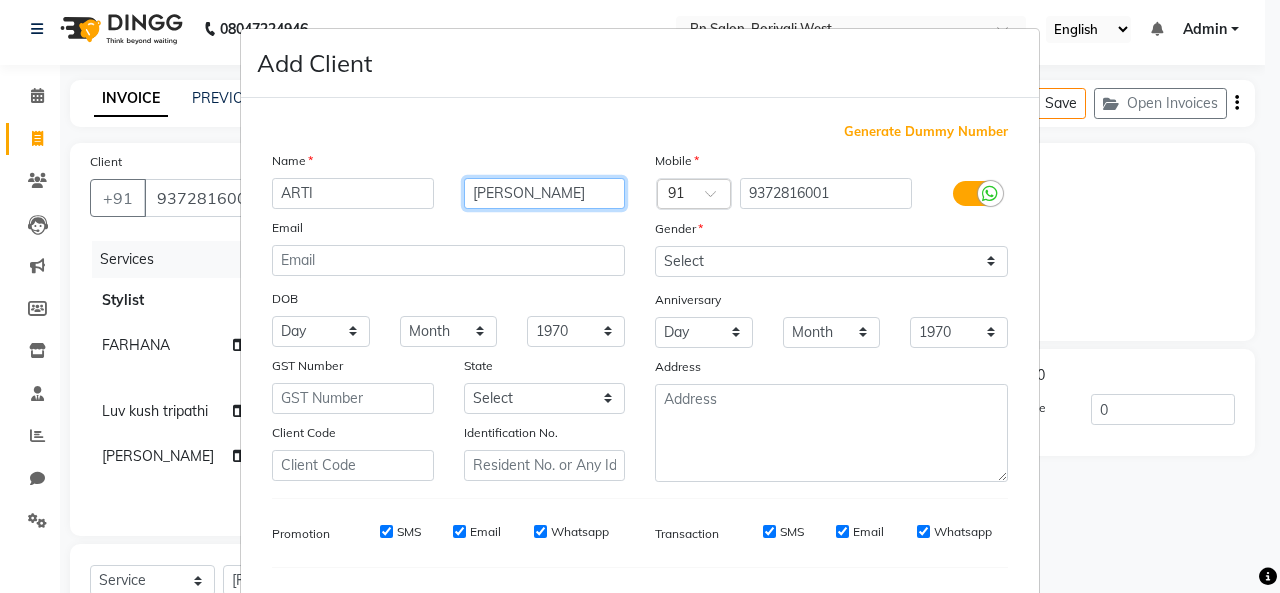 type on "[PERSON_NAME]" 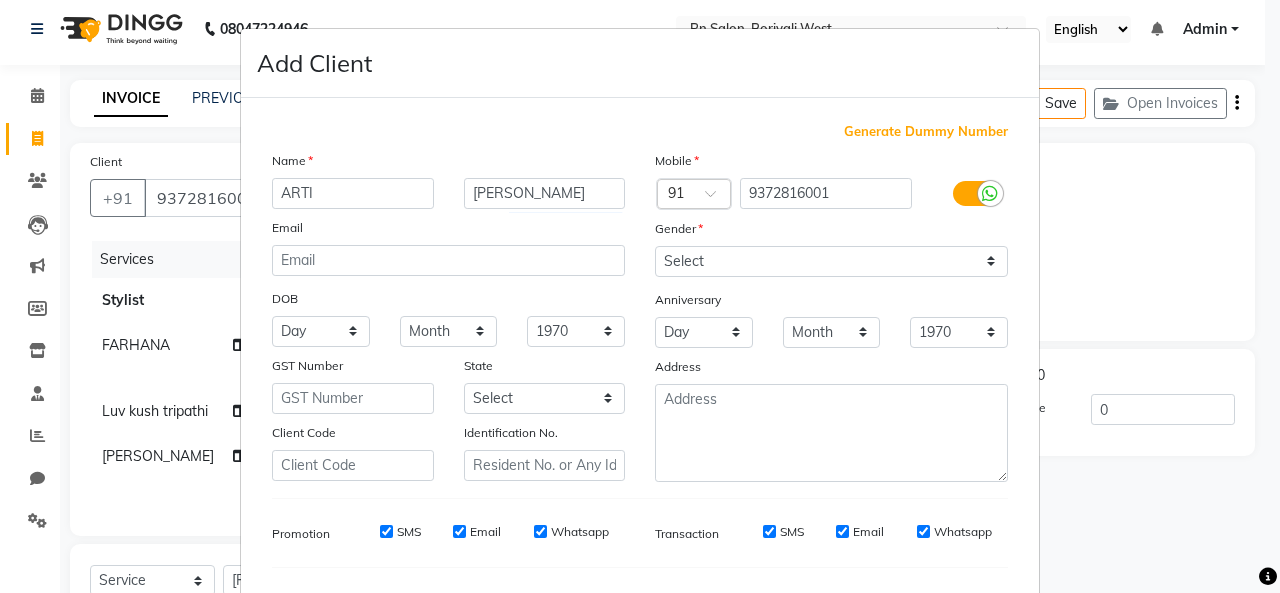 click on "Address" at bounding box center (831, 370) 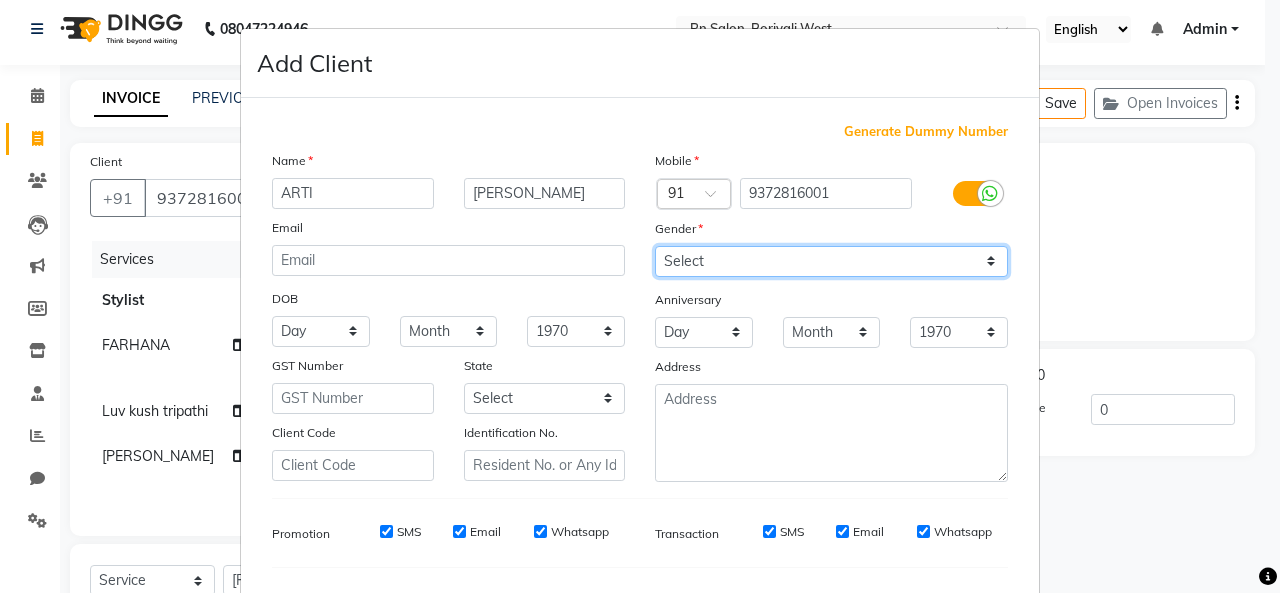 click on "Select [DEMOGRAPHIC_DATA] [DEMOGRAPHIC_DATA] Other Prefer Not To Say" at bounding box center (831, 261) 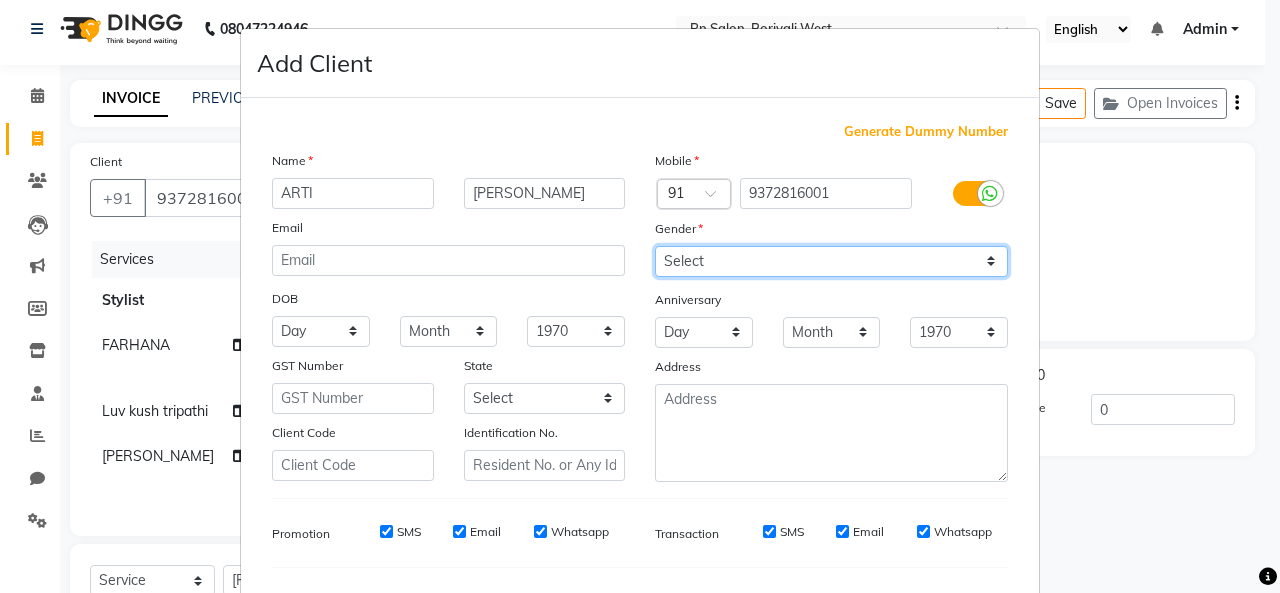 select on "[DEMOGRAPHIC_DATA]" 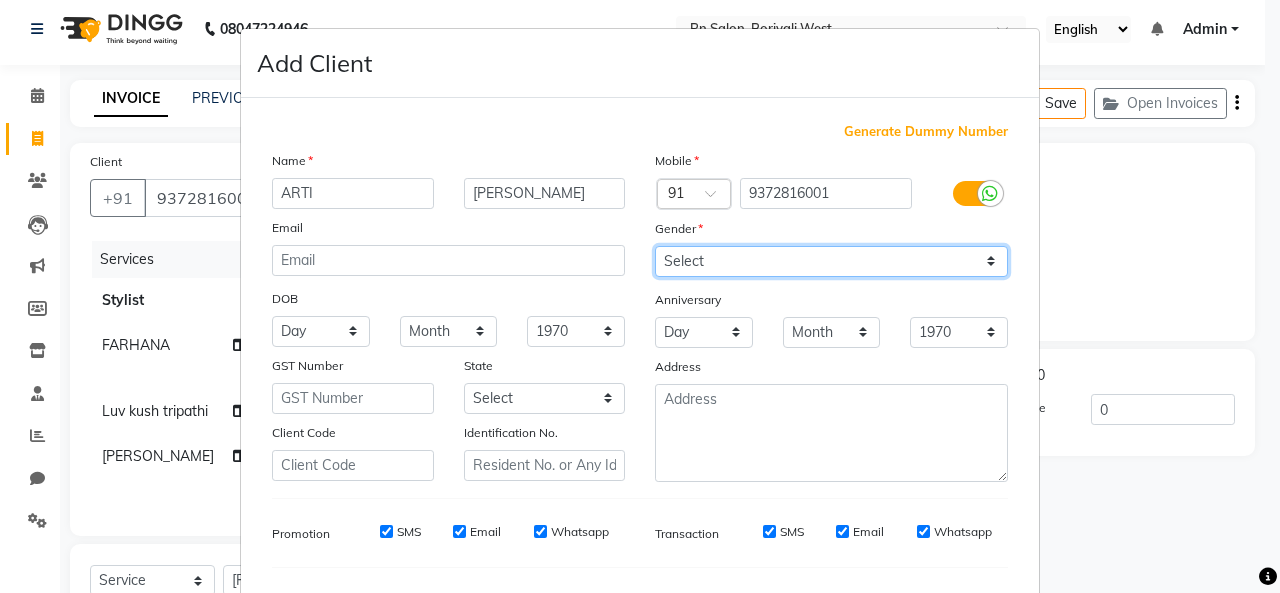 click on "Select [DEMOGRAPHIC_DATA] [DEMOGRAPHIC_DATA] Other Prefer Not To Say" at bounding box center (831, 261) 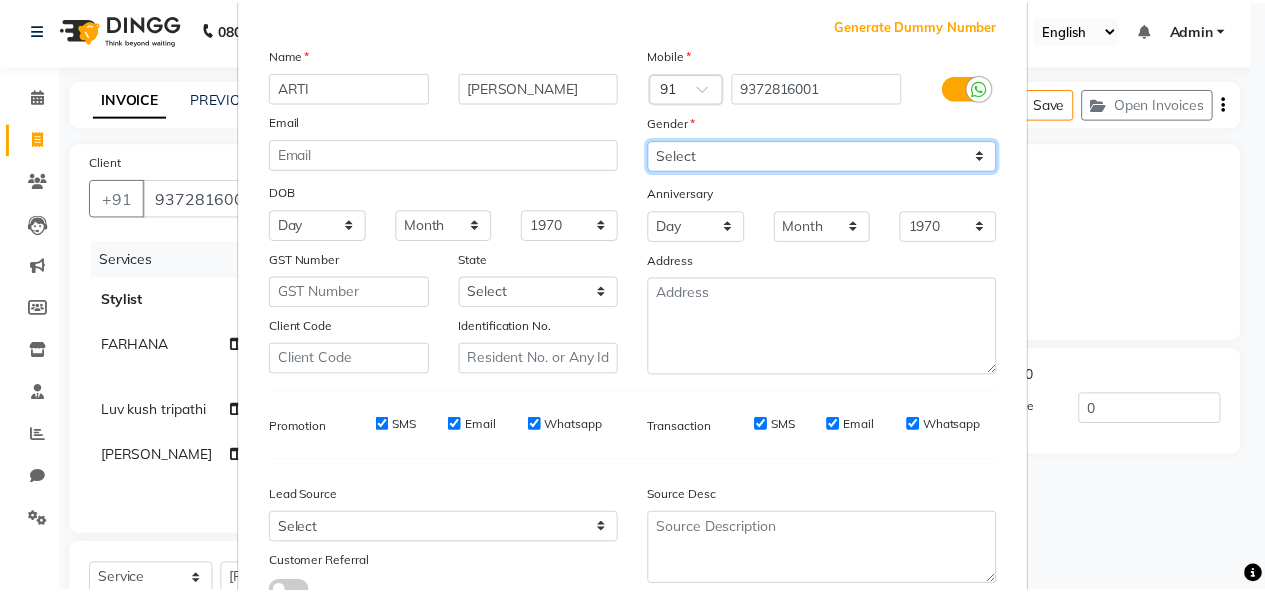 scroll, scrollTop: 252, scrollLeft: 0, axis: vertical 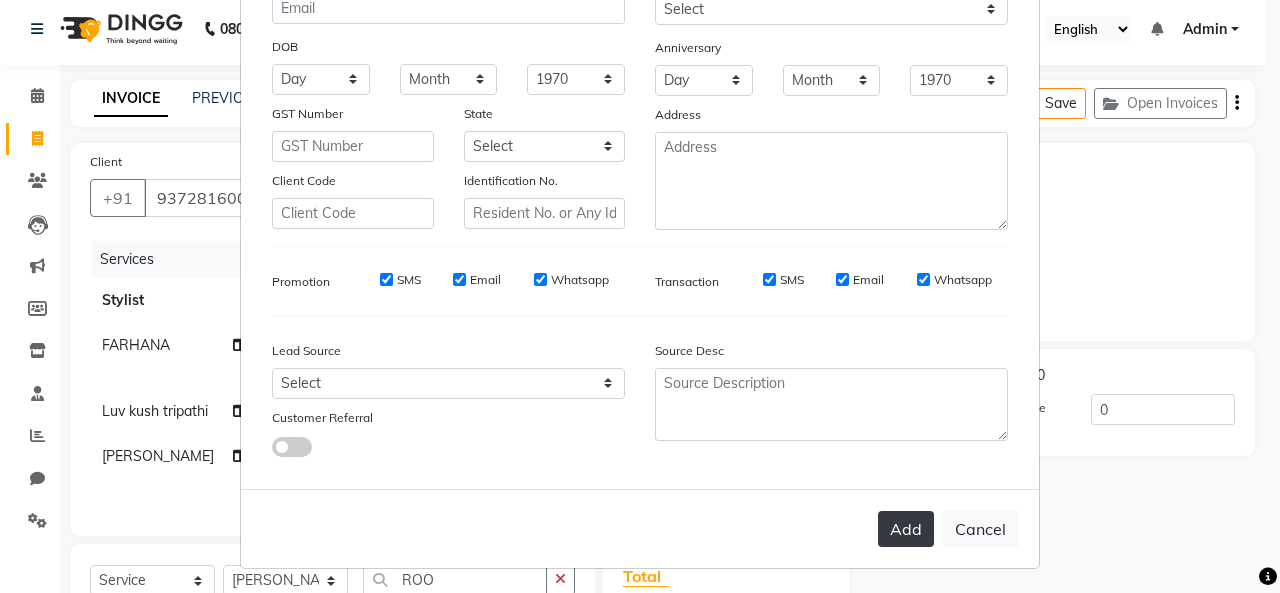 click on "Add" at bounding box center [906, 529] 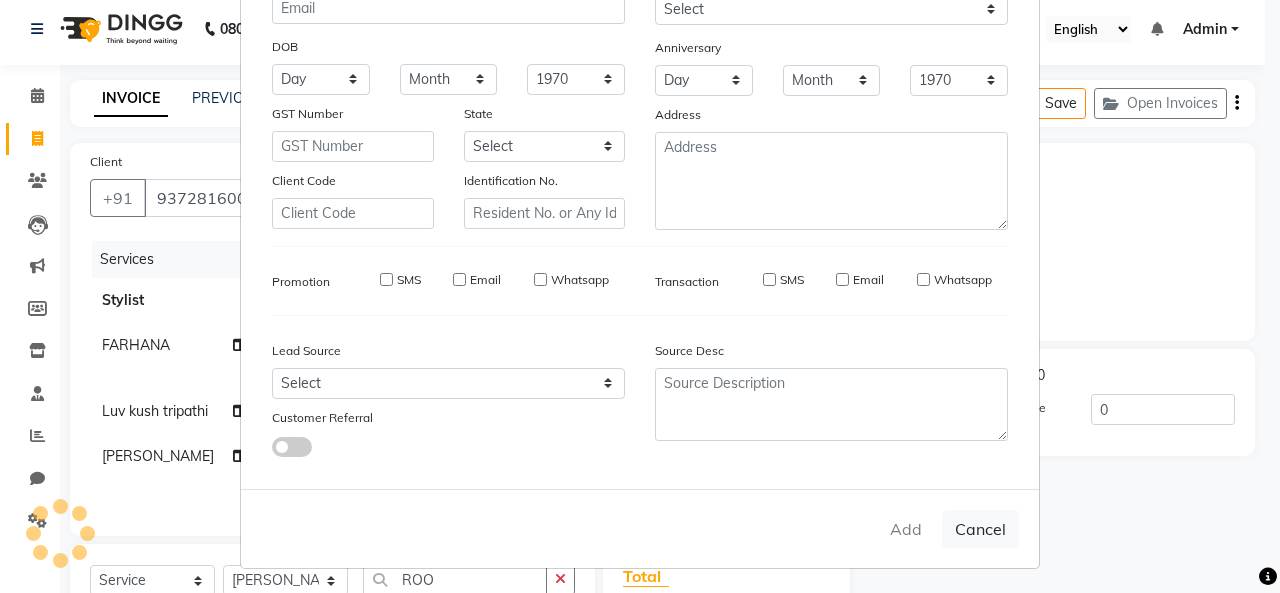type 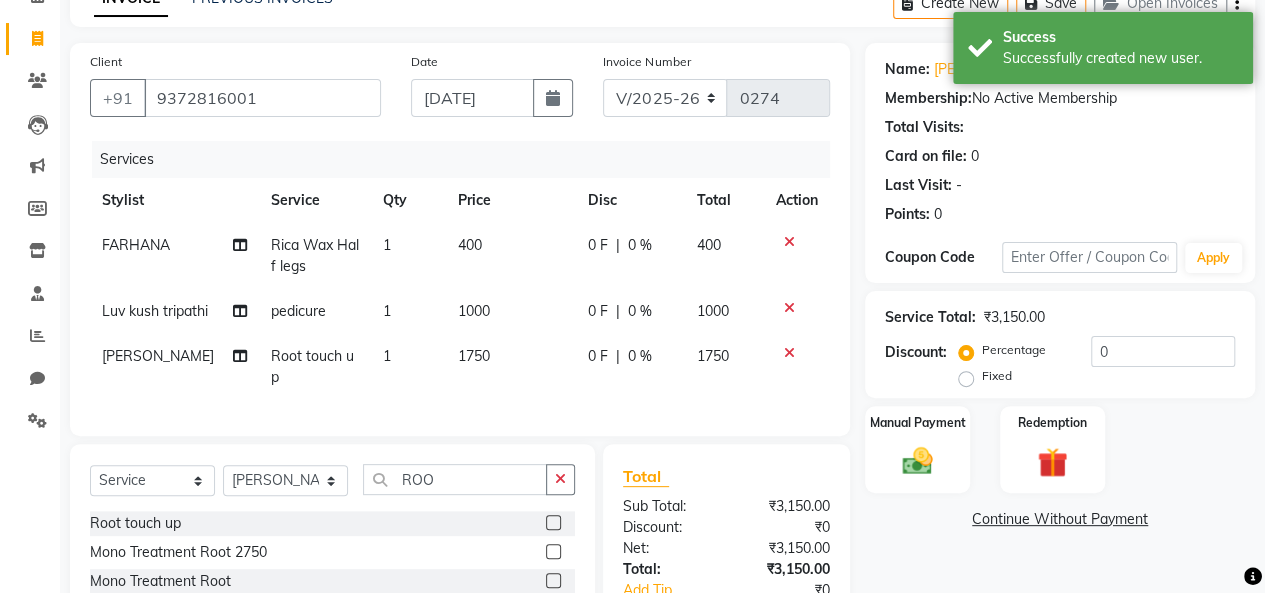 scroll, scrollTop: 207, scrollLeft: 0, axis: vertical 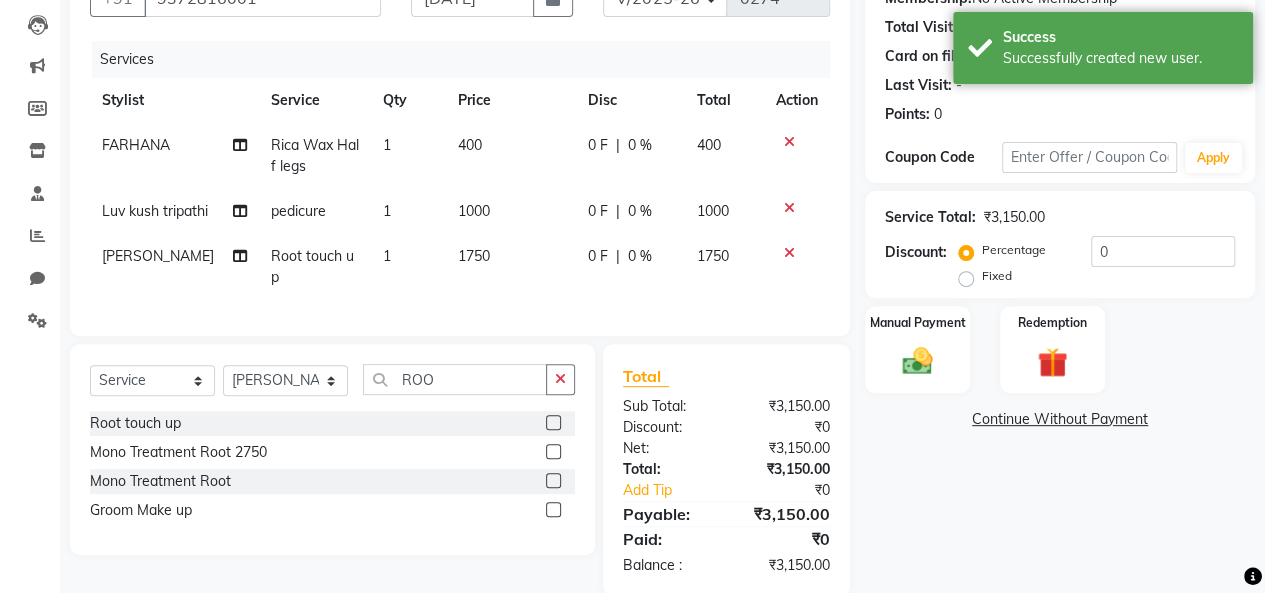 click on "0 %" 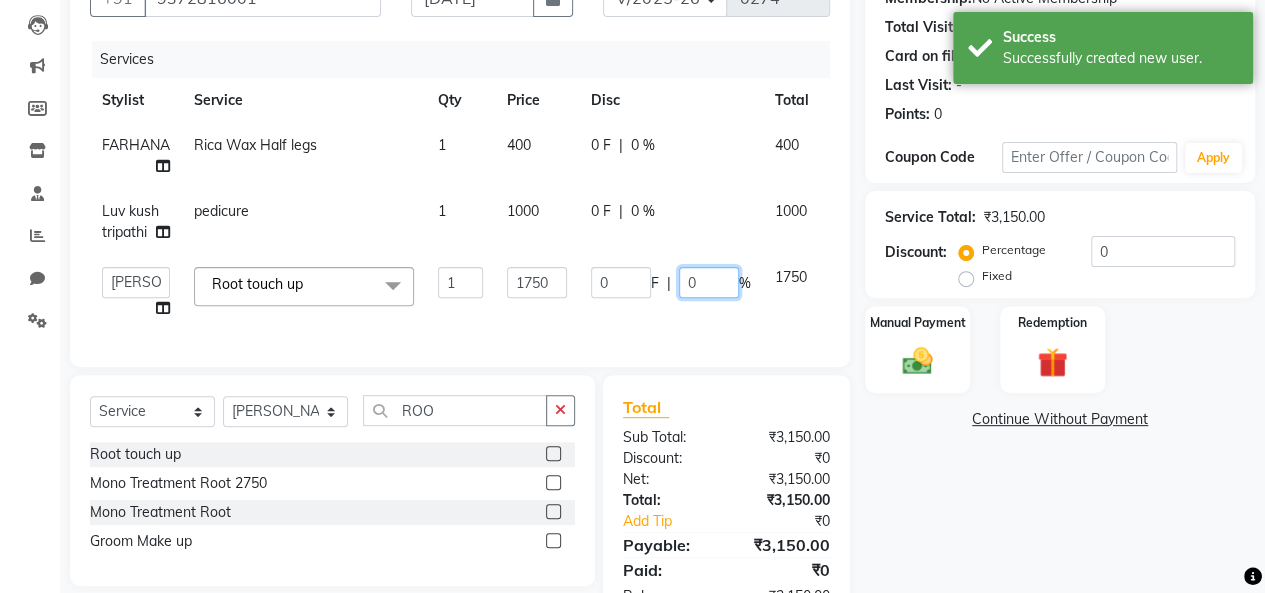 click on "0" 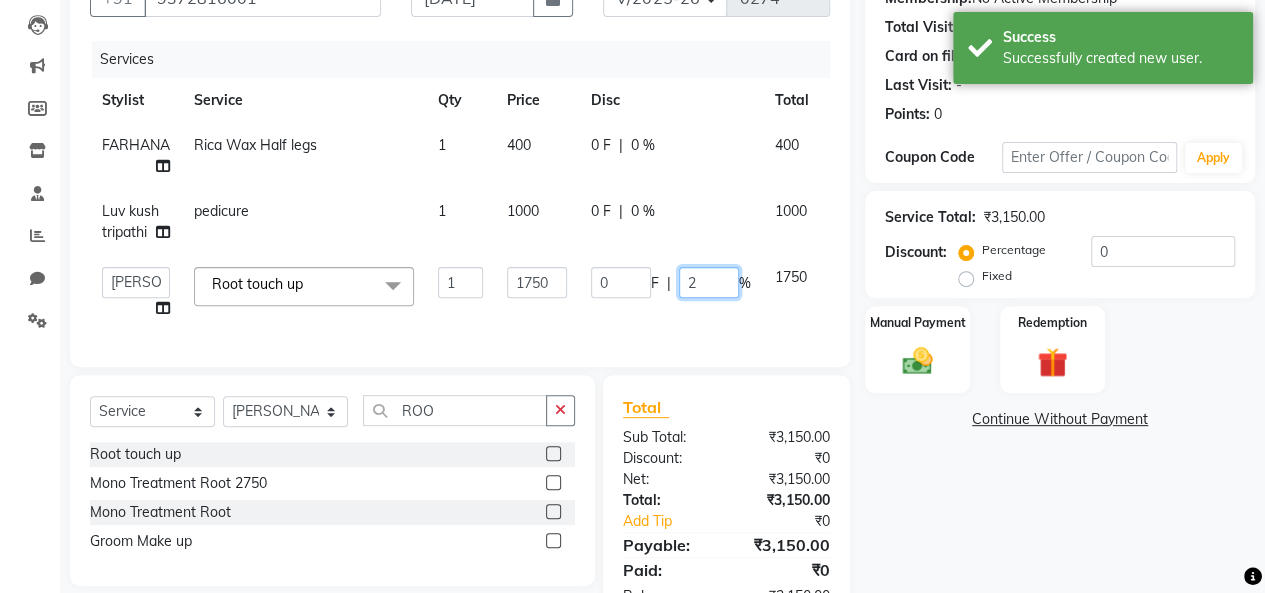 type on "20" 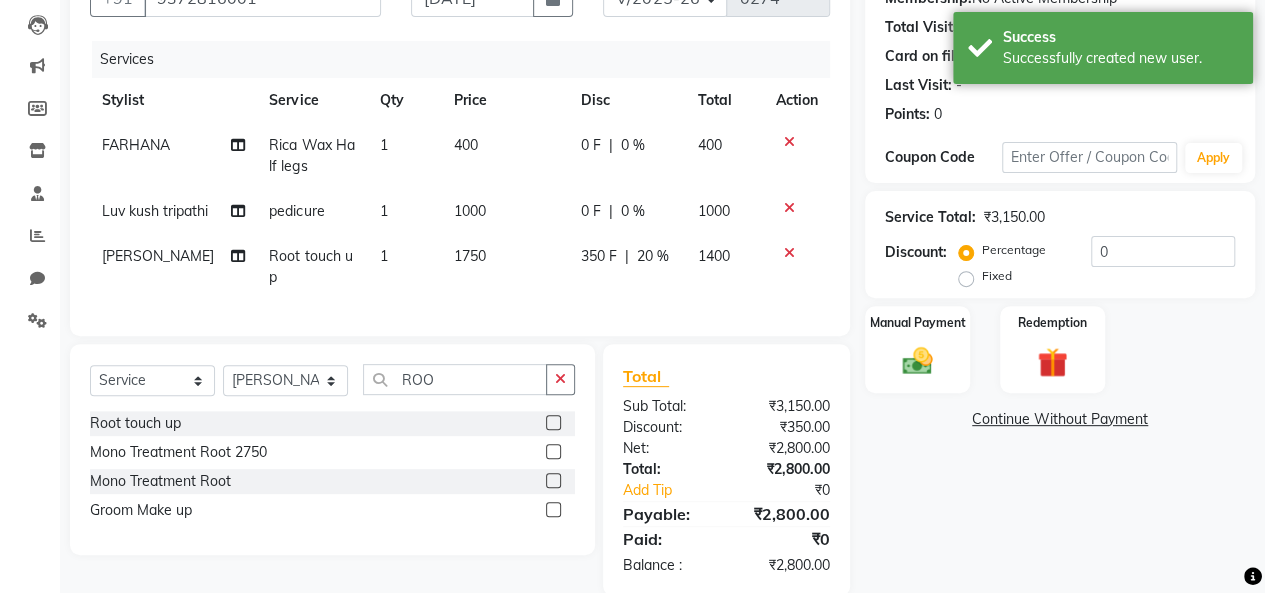 click on "Name: Arti Duby Membership:  No Active Membership  Total Visits:   Card on file:  0 Last Visit:   - Points:   0  Coupon Code Apply Service Total:  ₹3,150.00  Discount:  Percentage   Fixed  0 Manual Payment Redemption  Continue Without Payment" 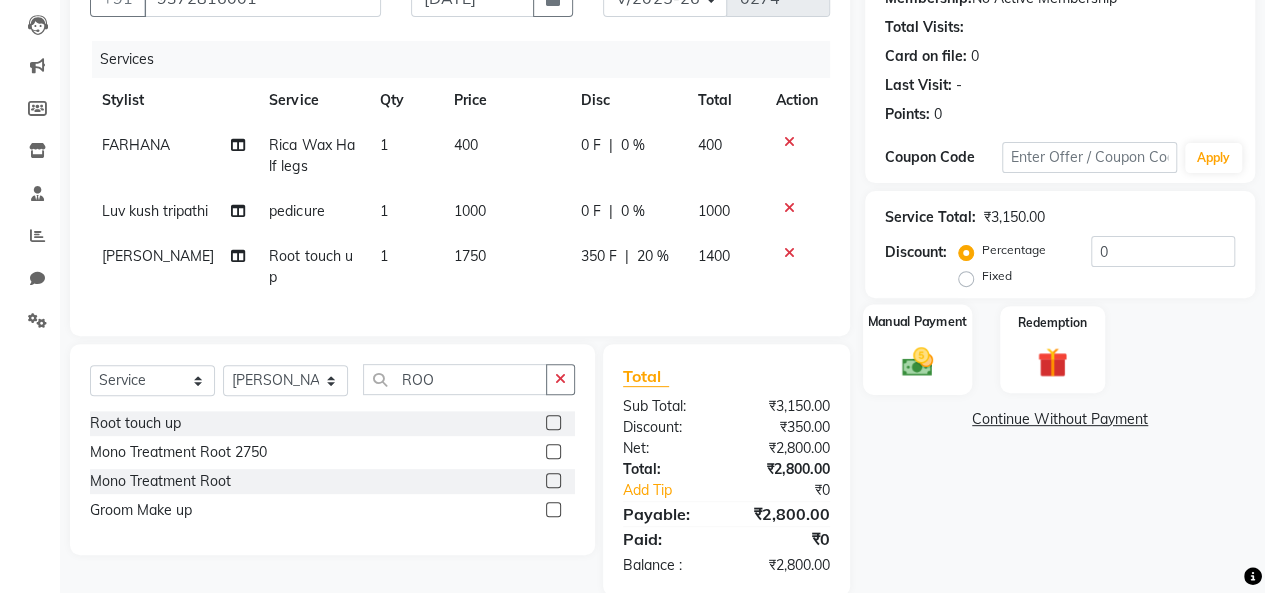 click 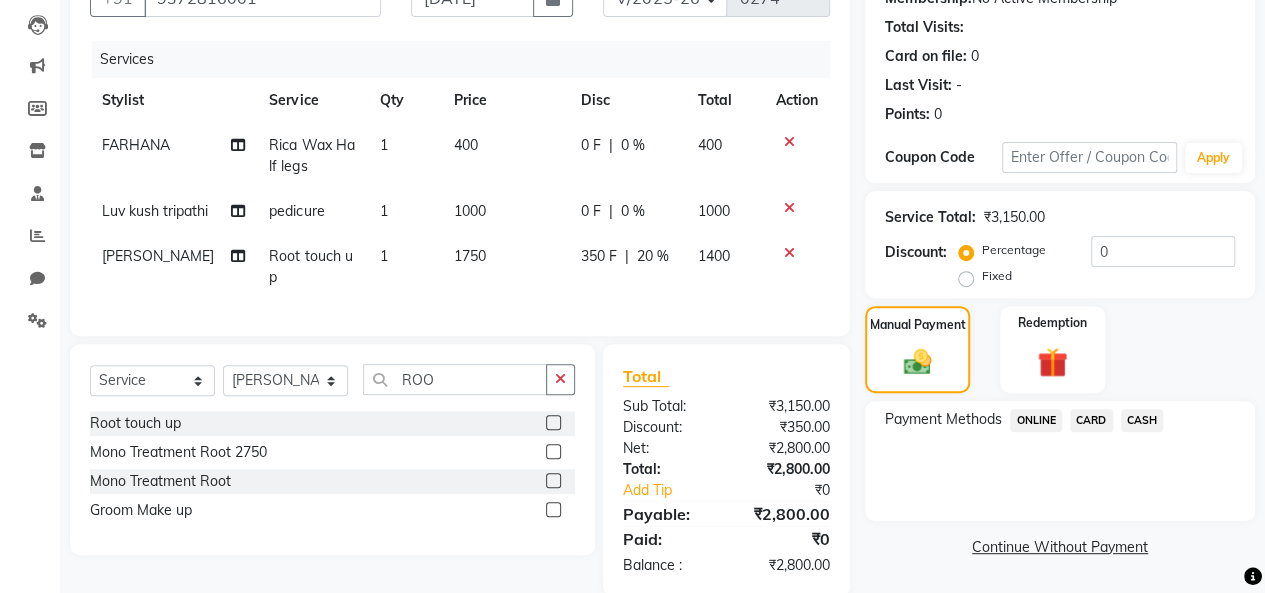click on "ONLINE" 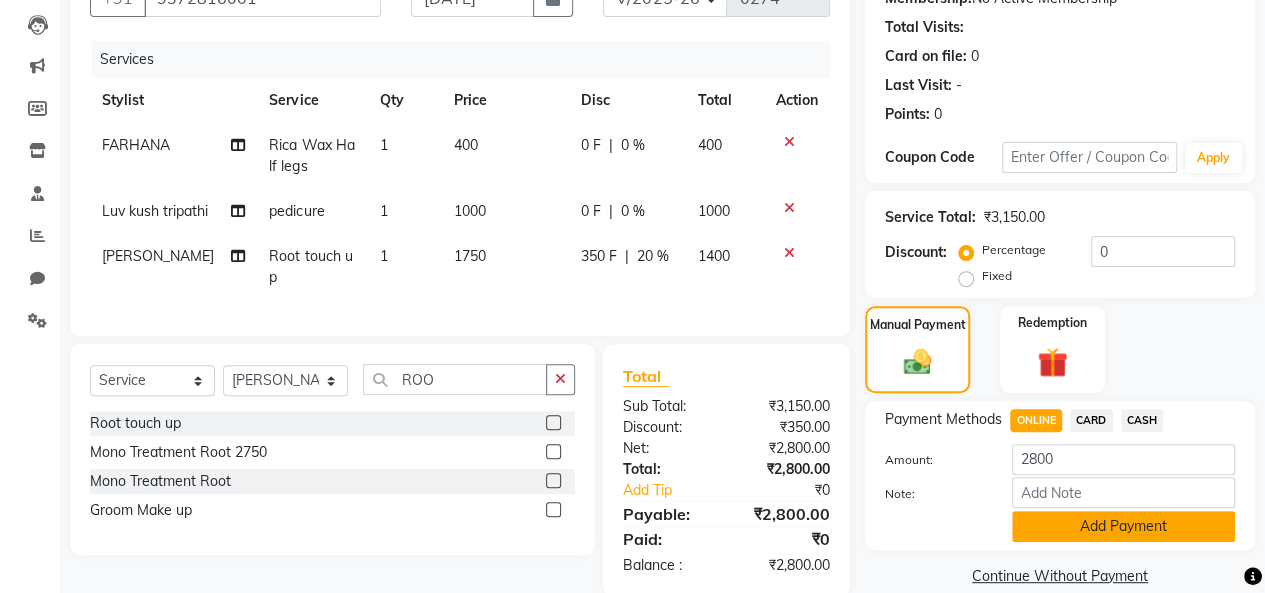 click on "Add Payment" 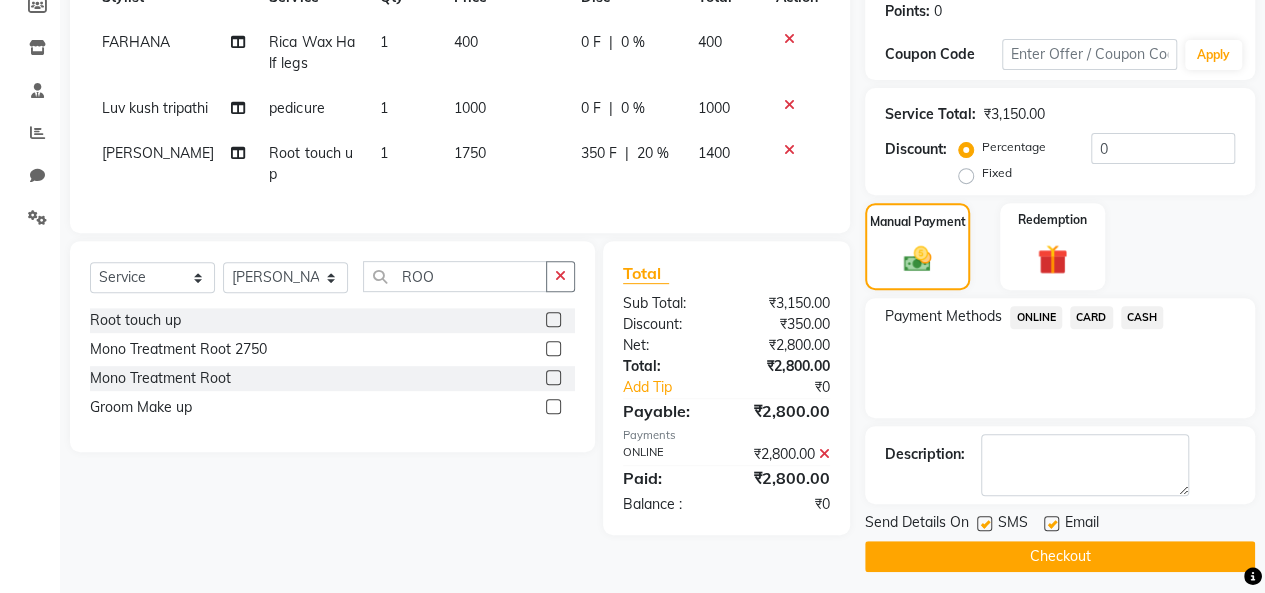 scroll, scrollTop: 316, scrollLeft: 0, axis: vertical 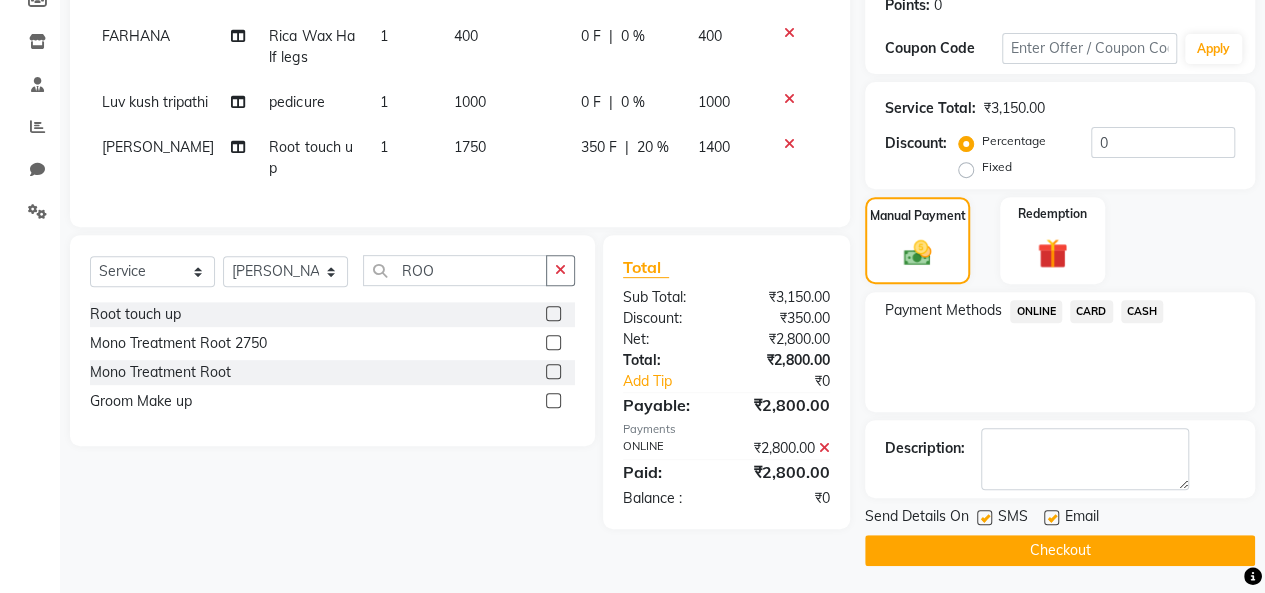 click on "Checkout" 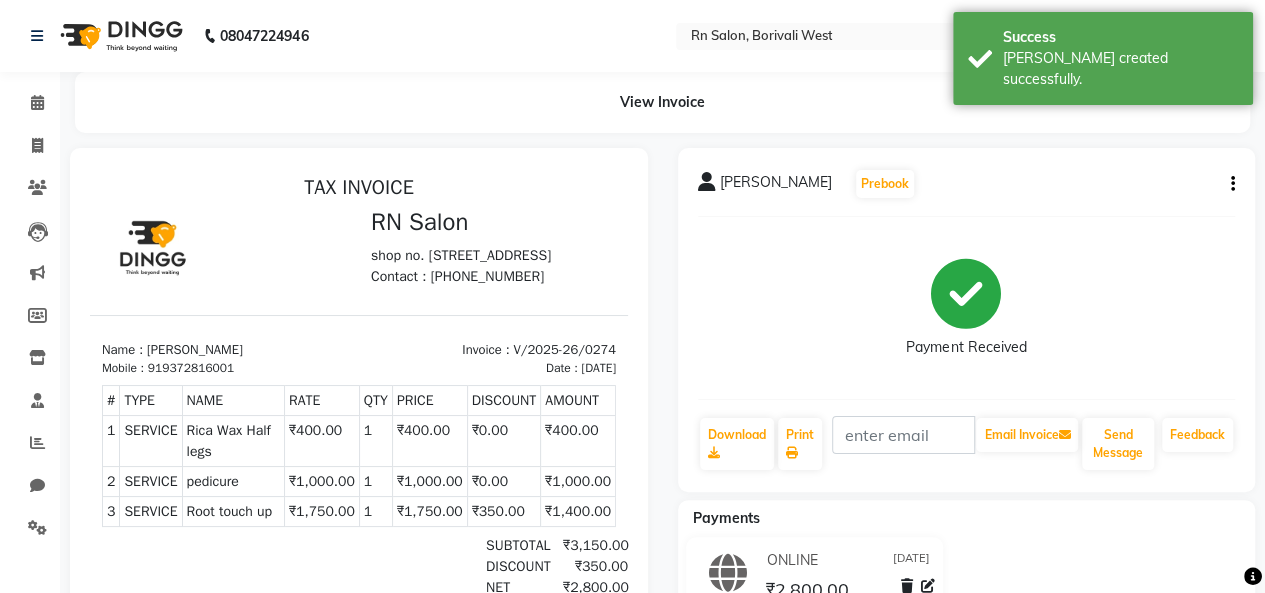 scroll, scrollTop: 0, scrollLeft: 0, axis: both 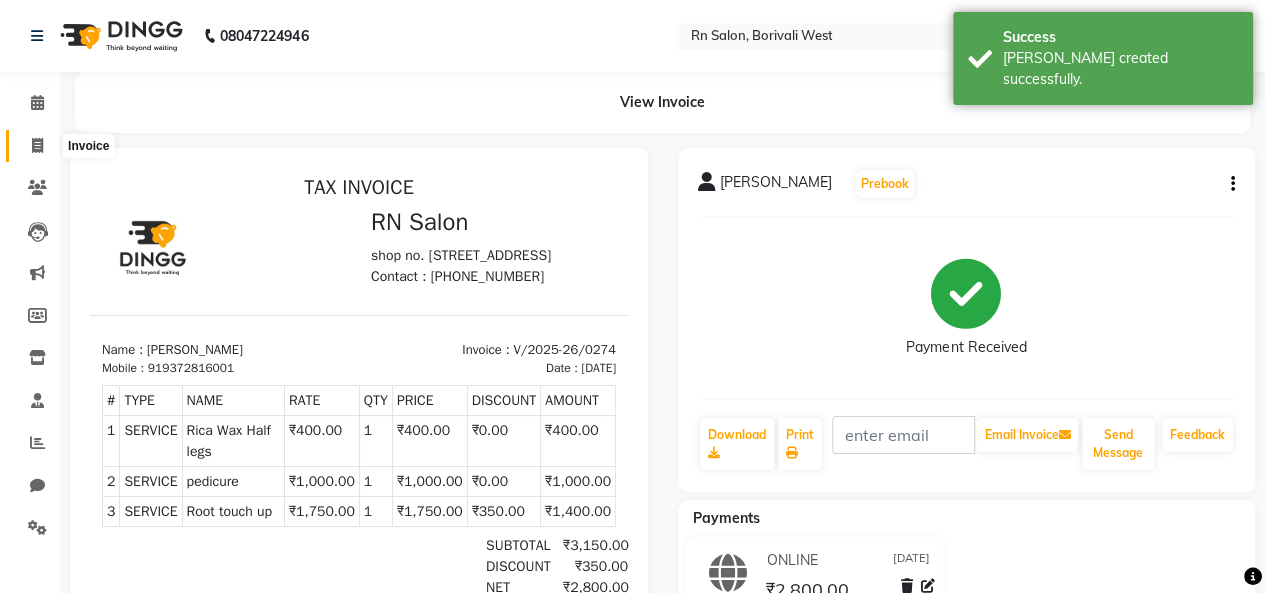 click 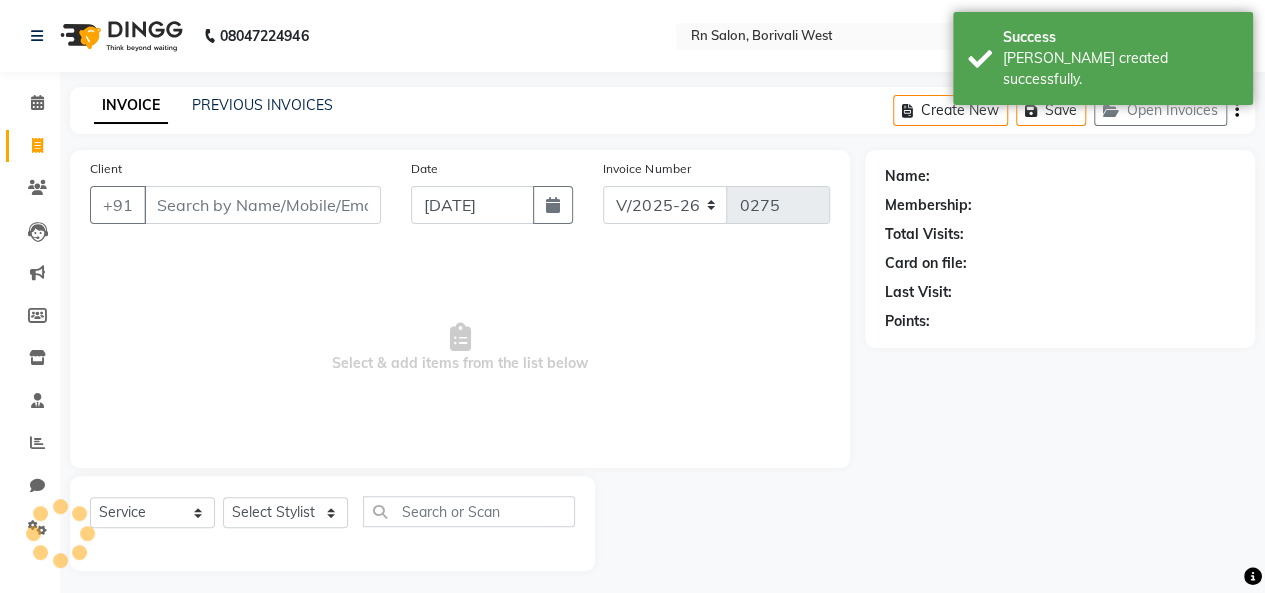 scroll, scrollTop: 7, scrollLeft: 0, axis: vertical 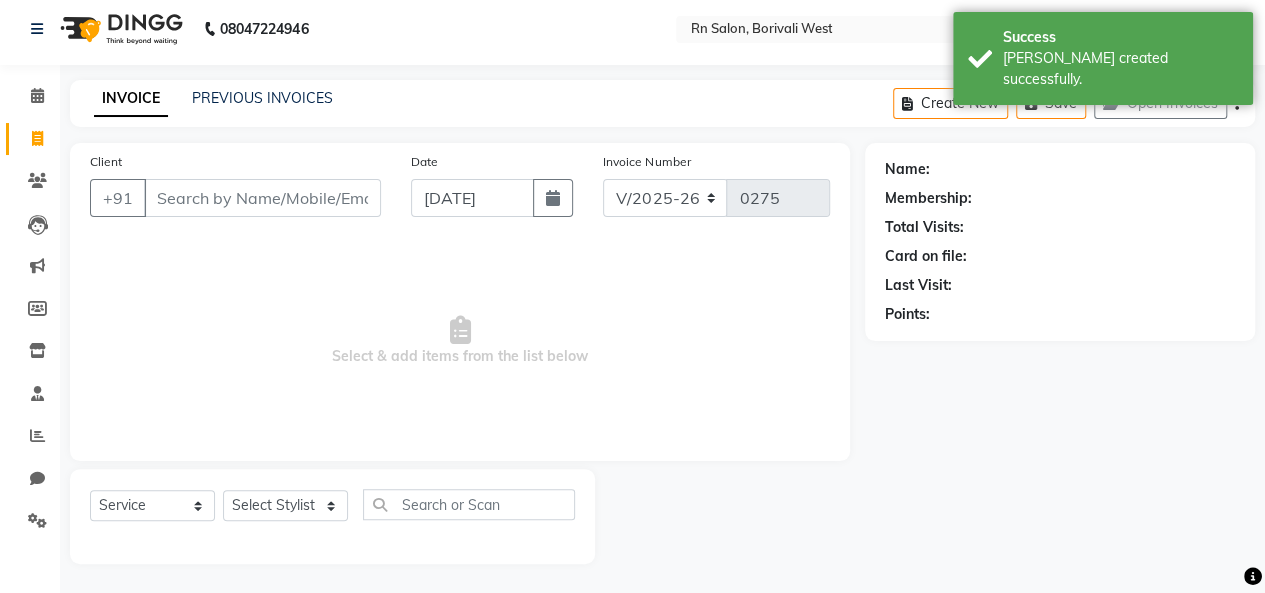 click on "Client" at bounding box center (262, 198) 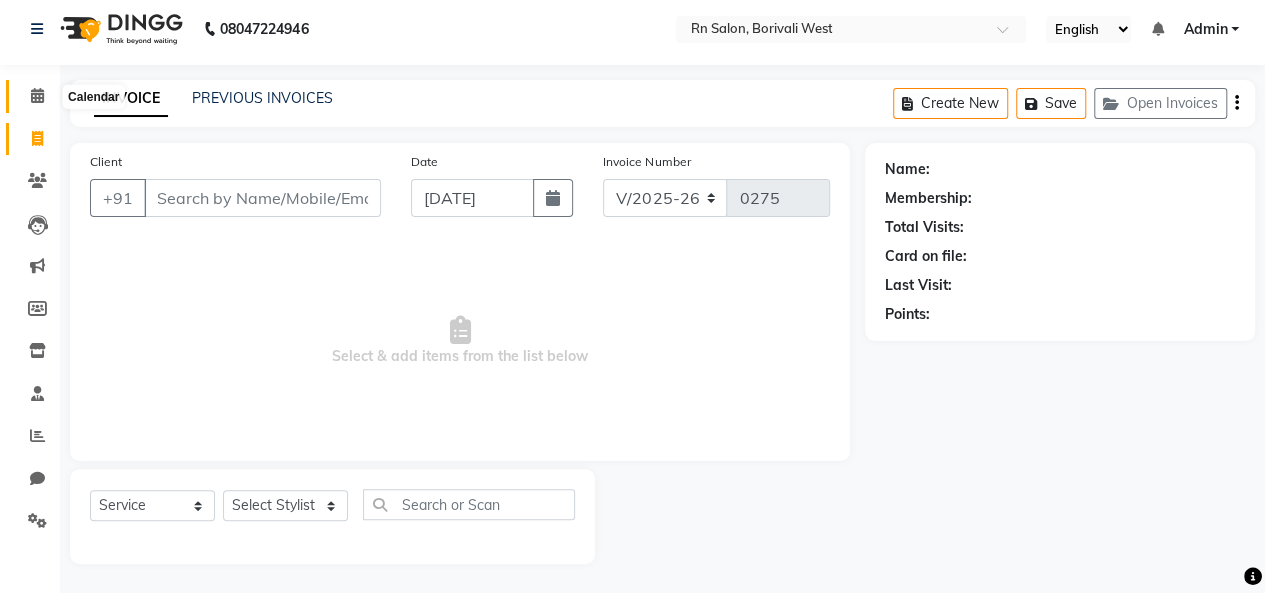 click 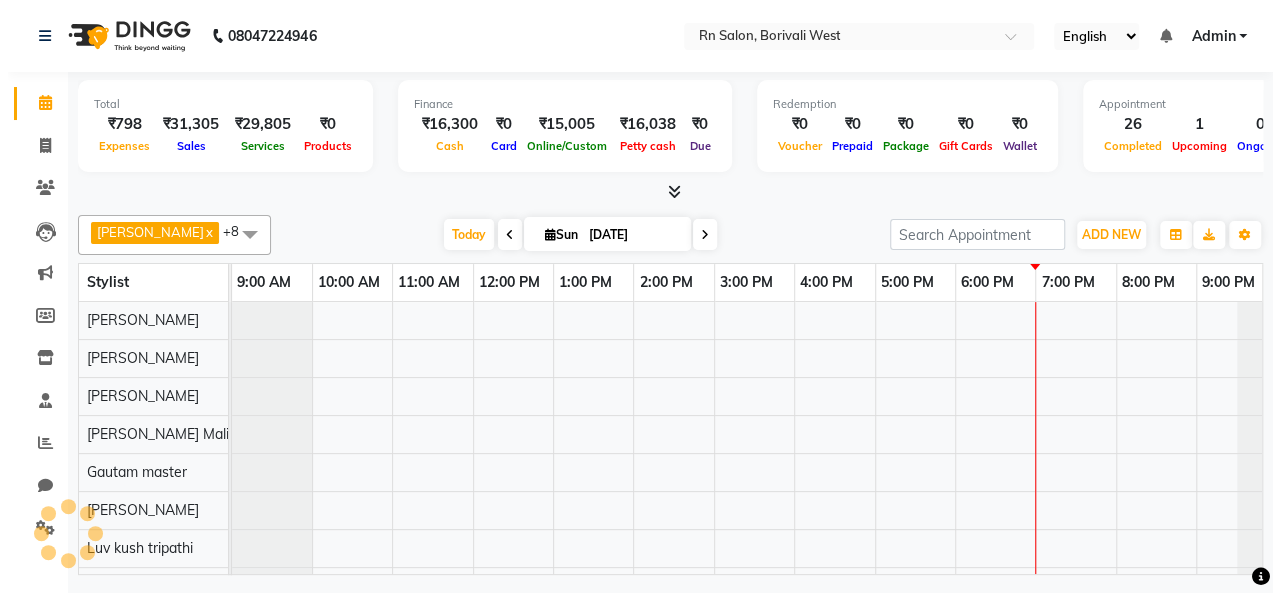 scroll, scrollTop: 0, scrollLeft: 0, axis: both 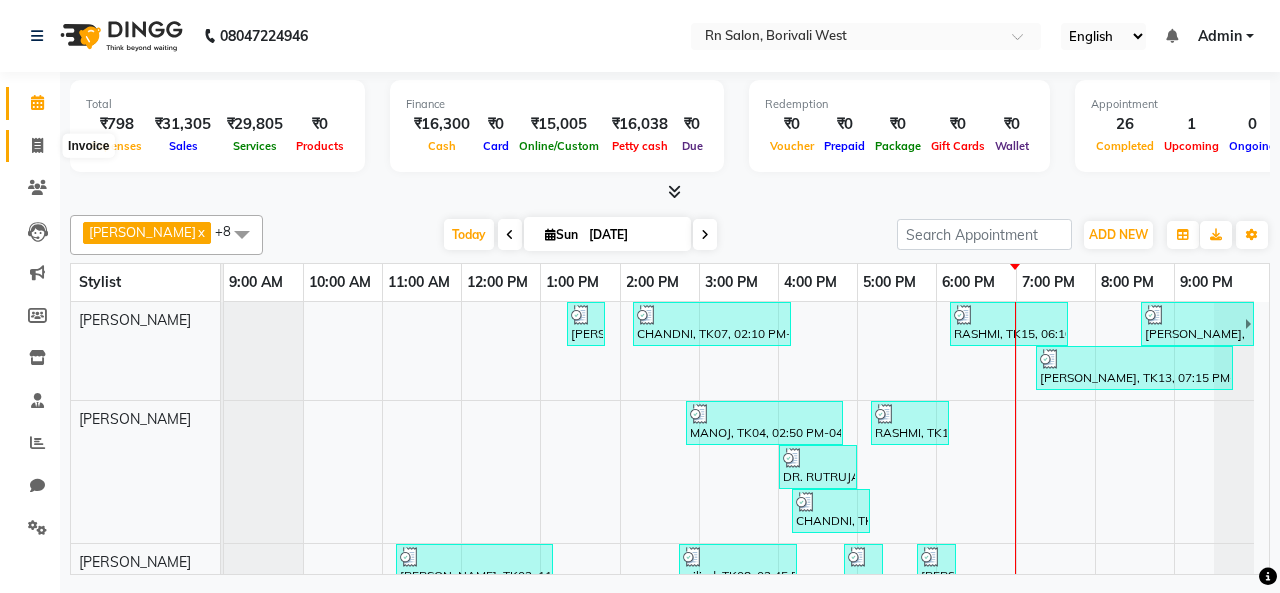 click 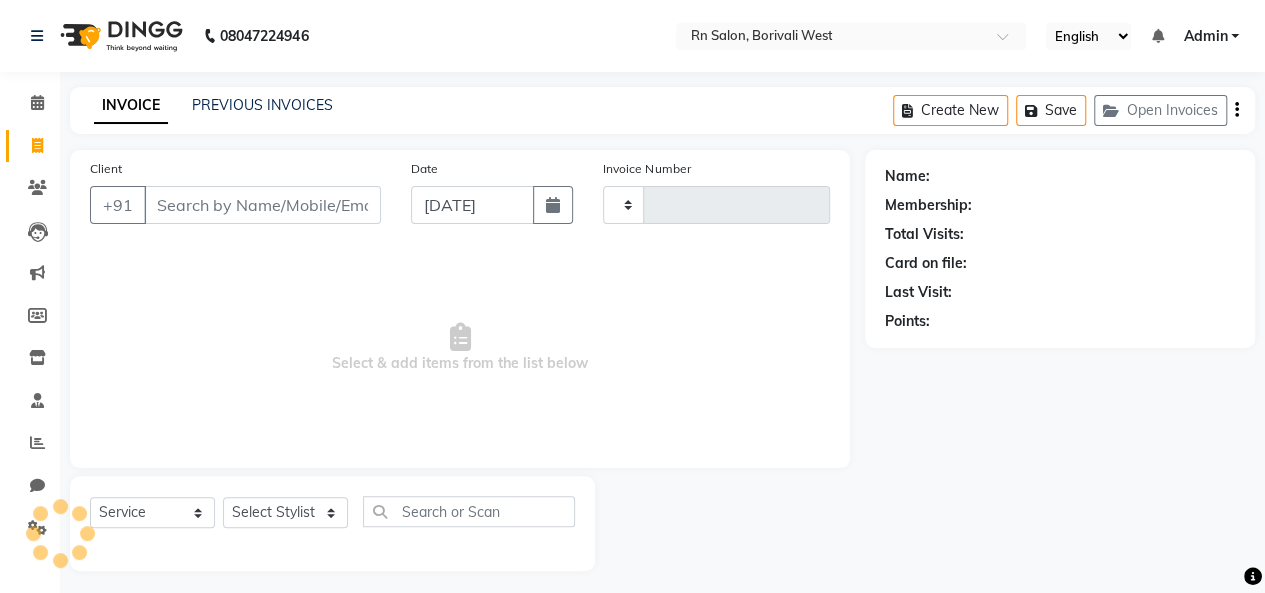 type on "0275" 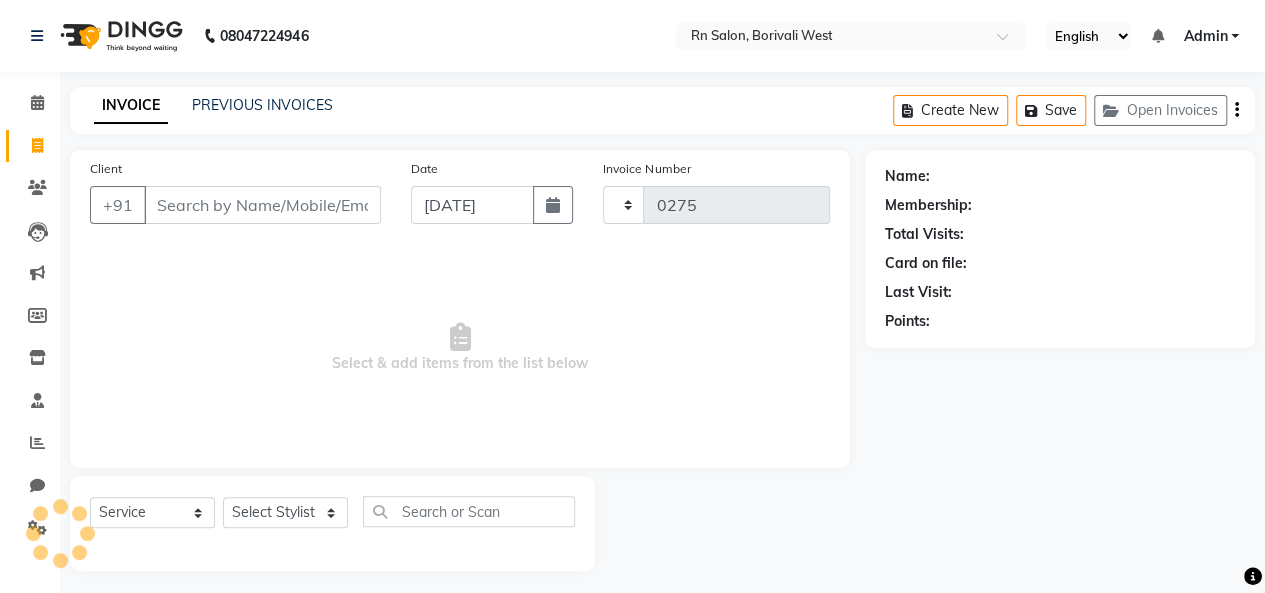 select on "8515" 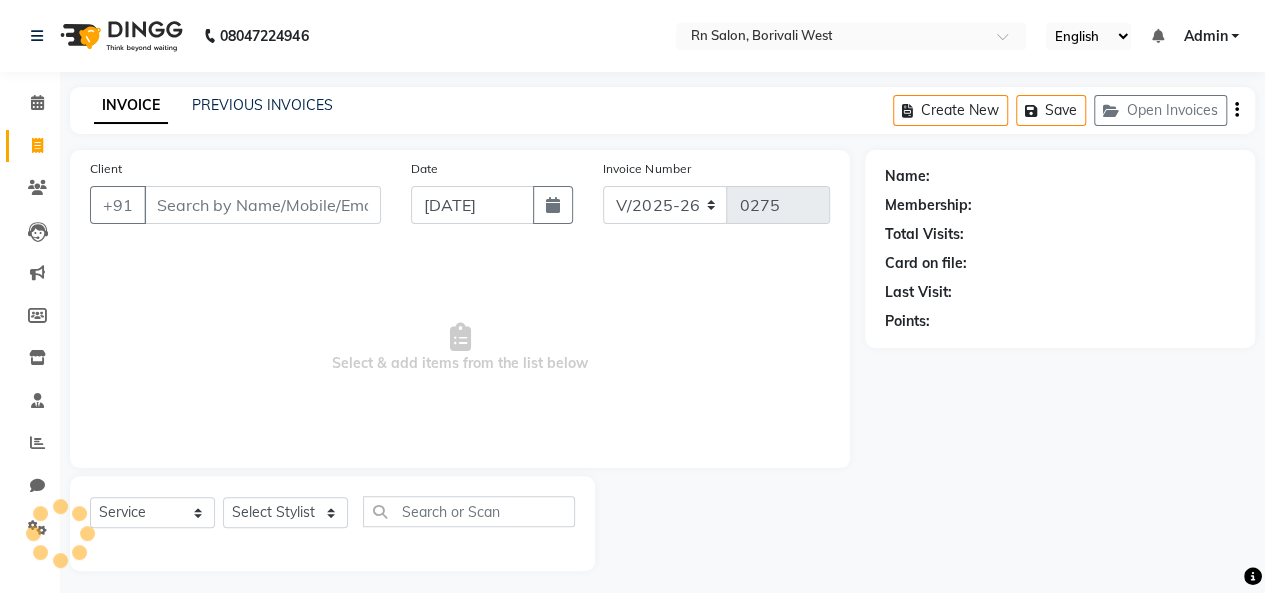 click on "Client" at bounding box center [262, 205] 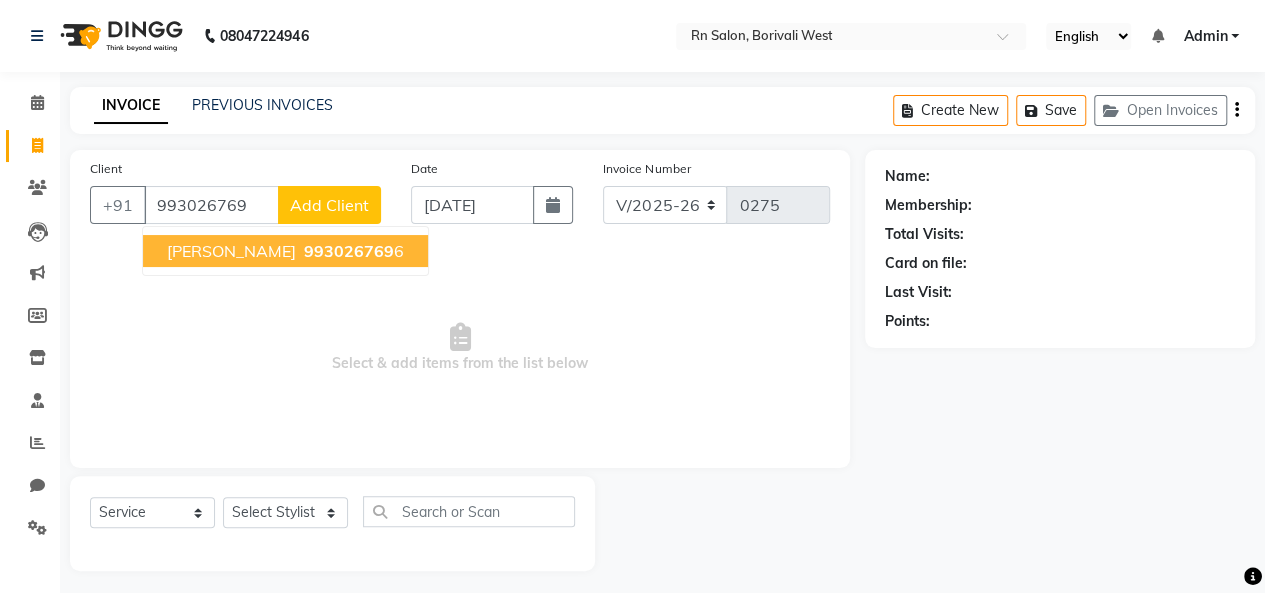 click on "993026769" at bounding box center (349, 251) 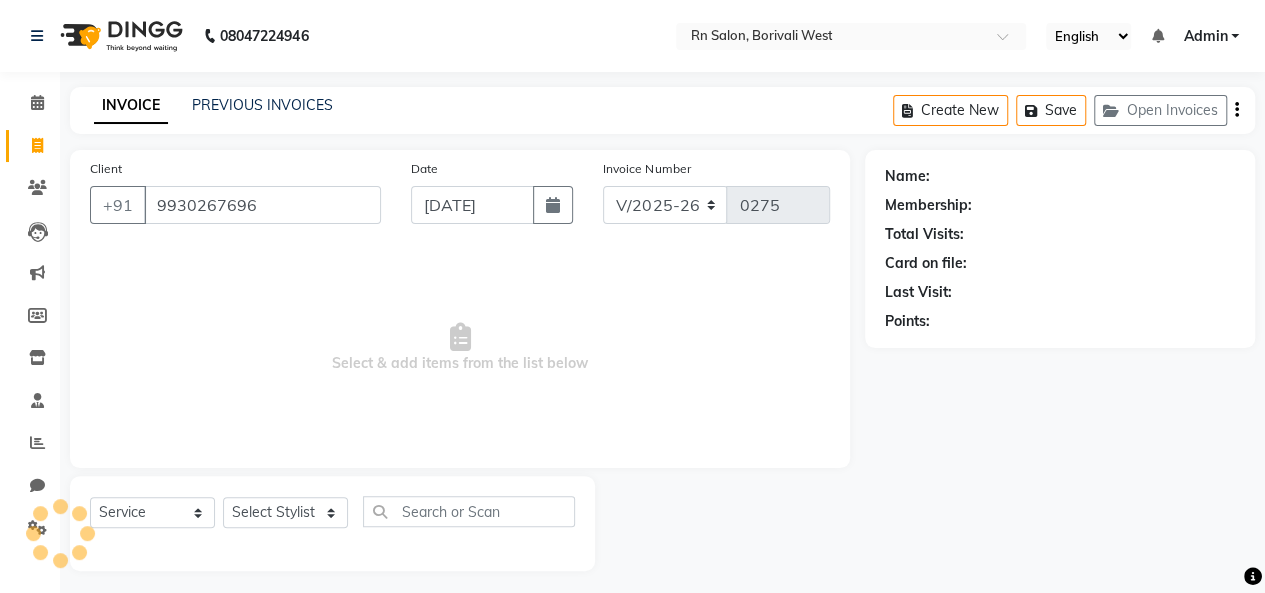 type on "9930267696" 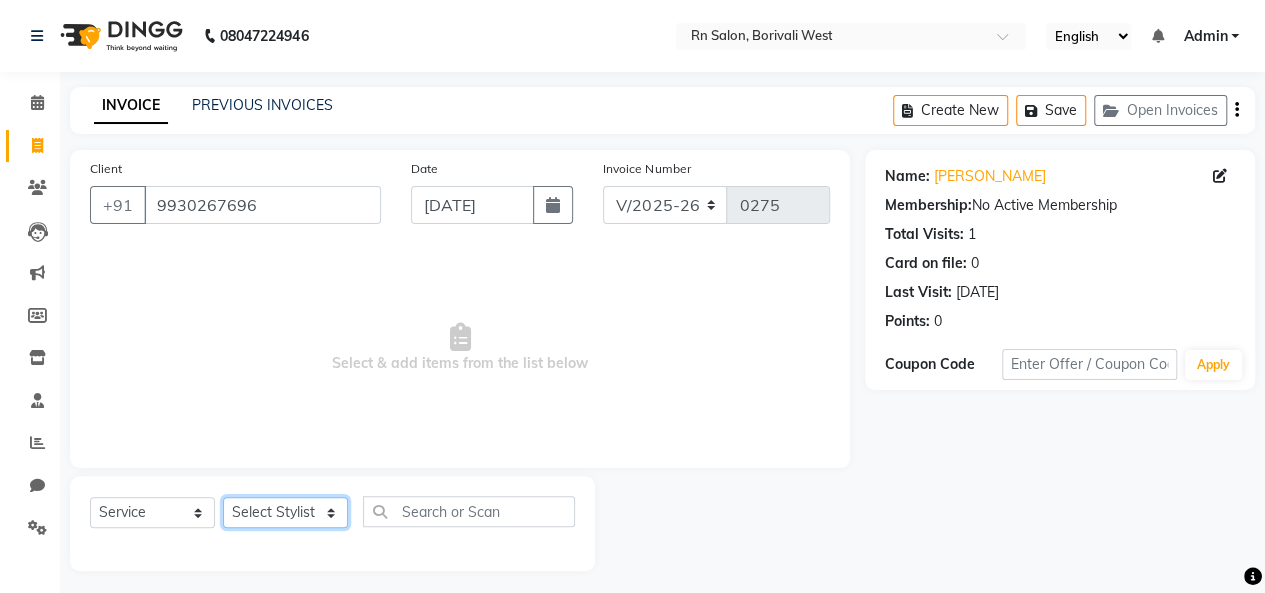 click on "Select Stylist [PERSON_NAME] [PERSON_NAME] parking [PERSON_NAME] master Luv kush tripathi [PERSON_NAME] [PERSON_NAME] [PERSON_NAME] [PERSON_NAME] [PERSON_NAME] Mali [PERSON_NAME]" 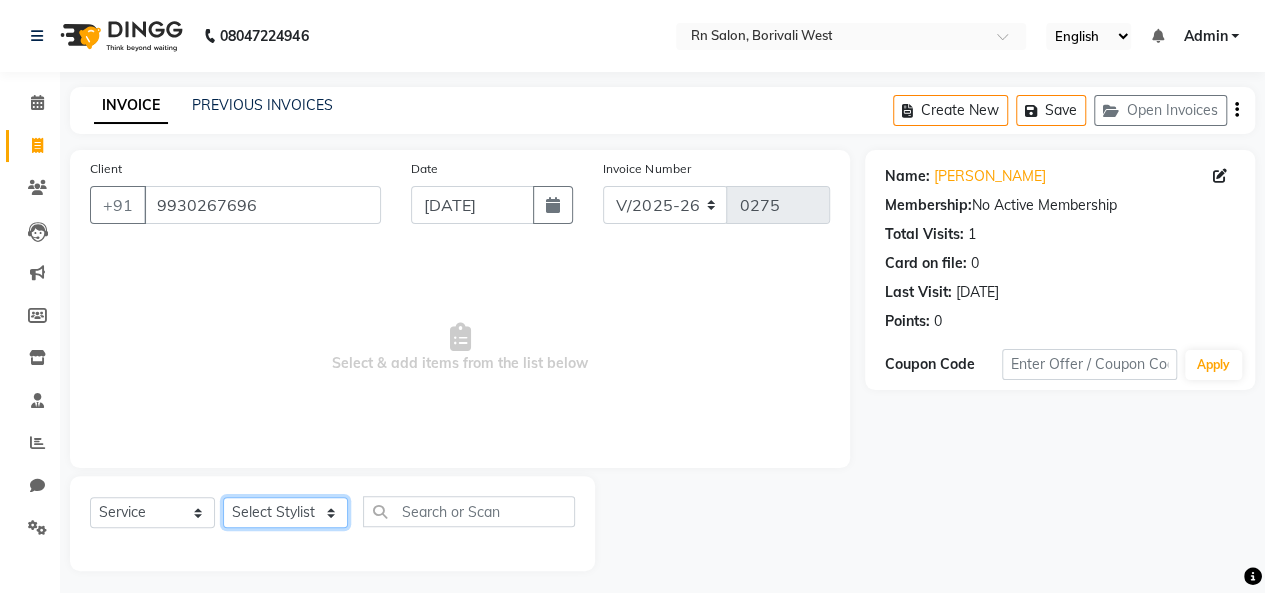 select on "84270" 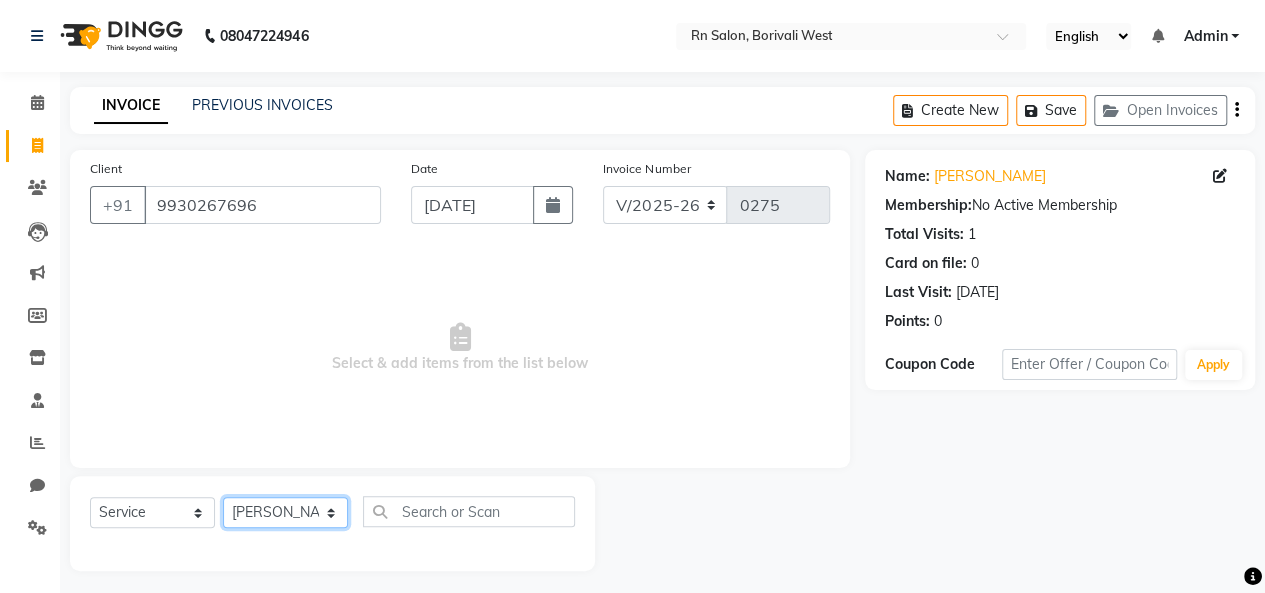 click on "Select Stylist [PERSON_NAME] [PERSON_NAME] parking [PERSON_NAME] master Luv kush tripathi [PERSON_NAME] [PERSON_NAME] [PERSON_NAME] [PERSON_NAME] [PERSON_NAME] Mali [PERSON_NAME]" 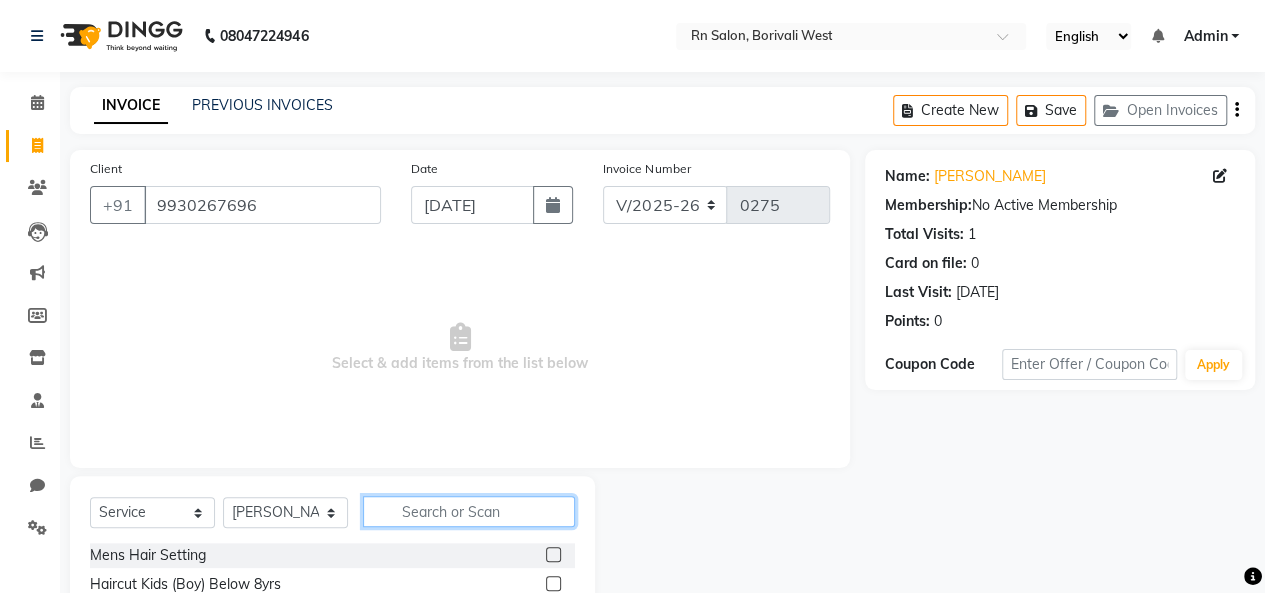 click 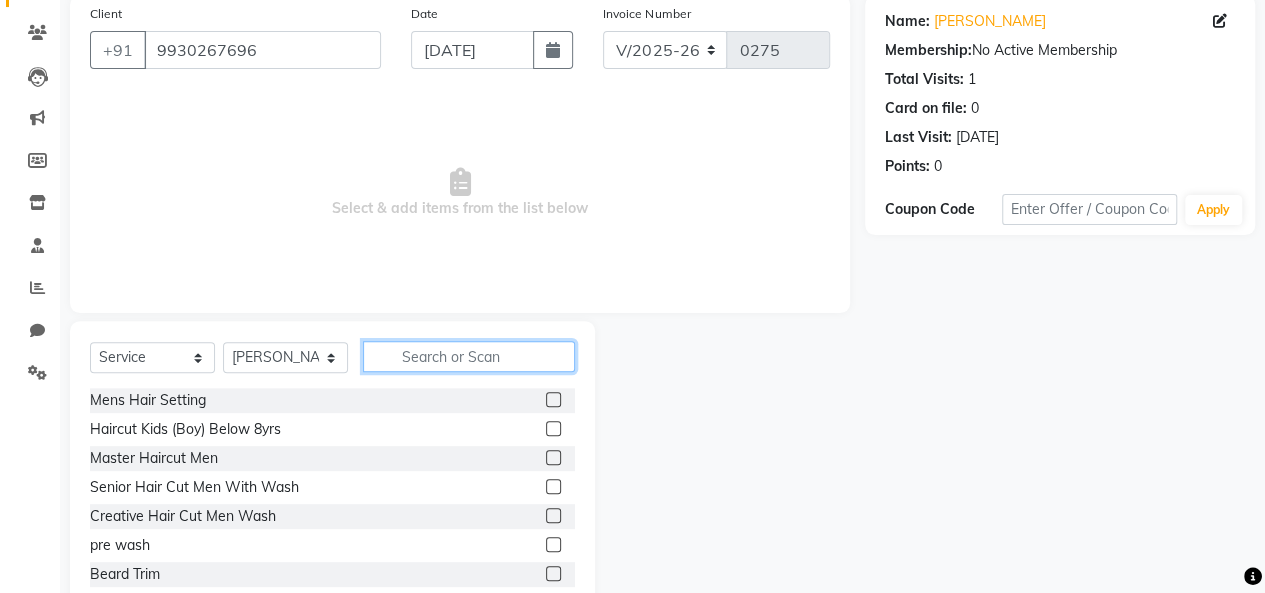 scroll, scrollTop: 200, scrollLeft: 0, axis: vertical 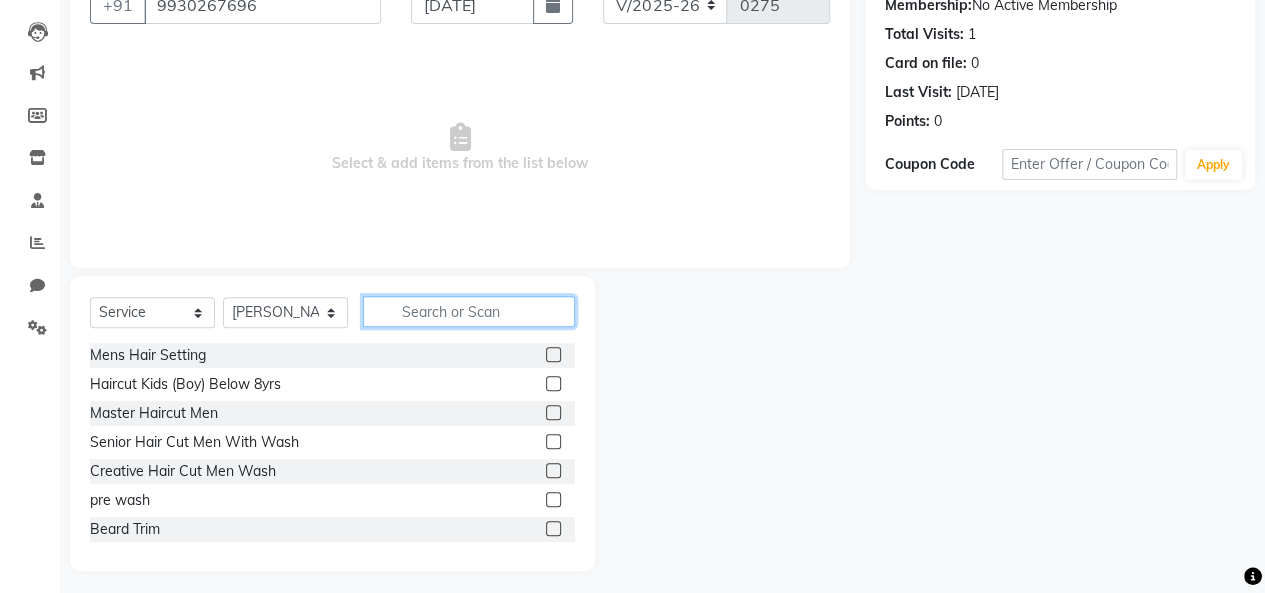 click 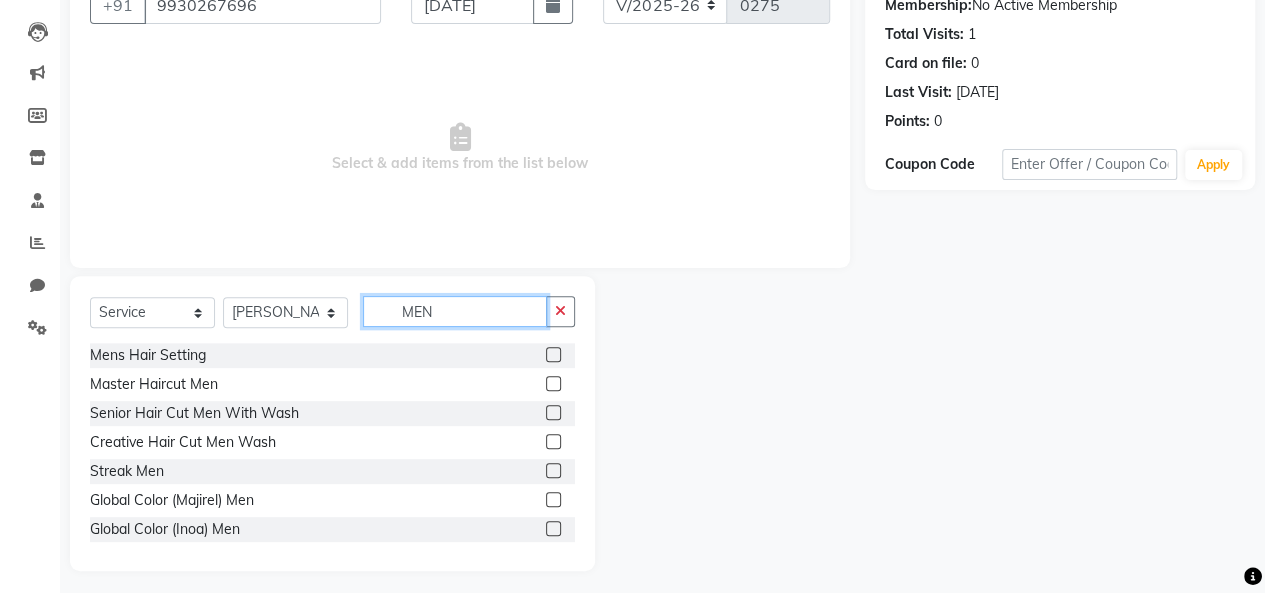 type on "MEN" 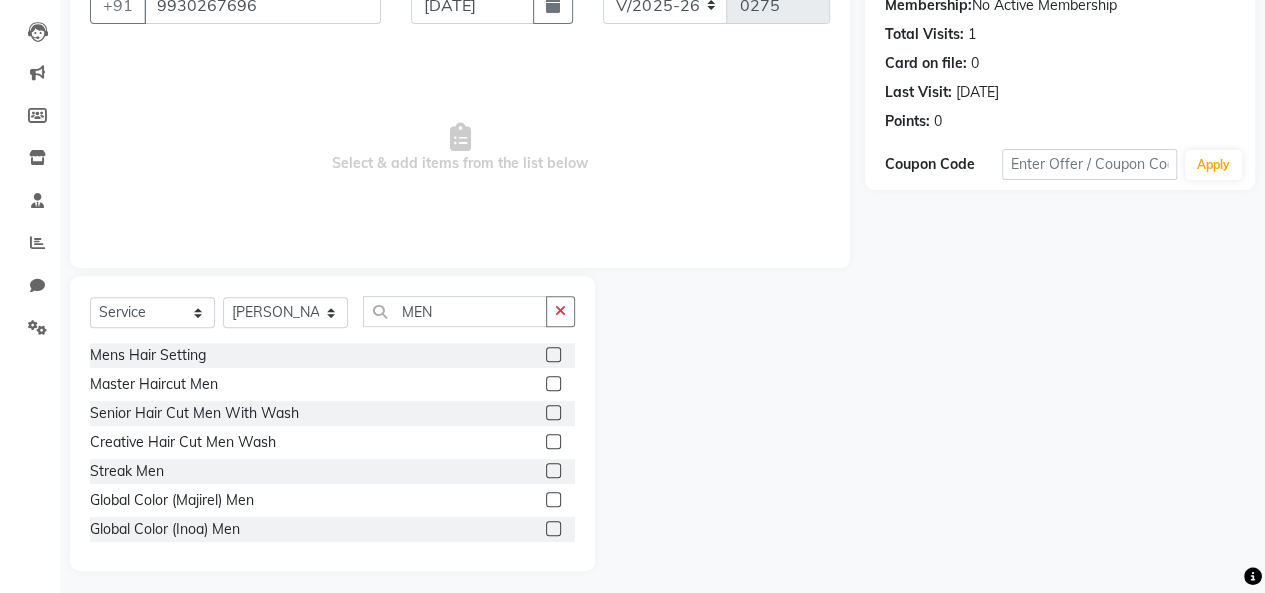 click 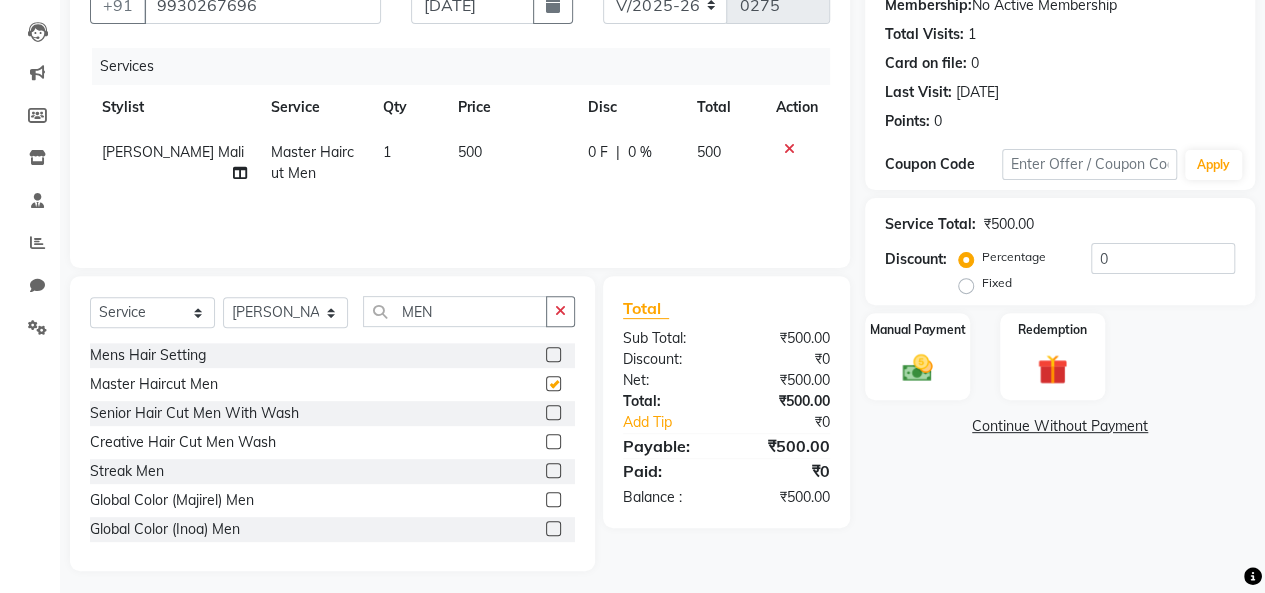 checkbox on "false" 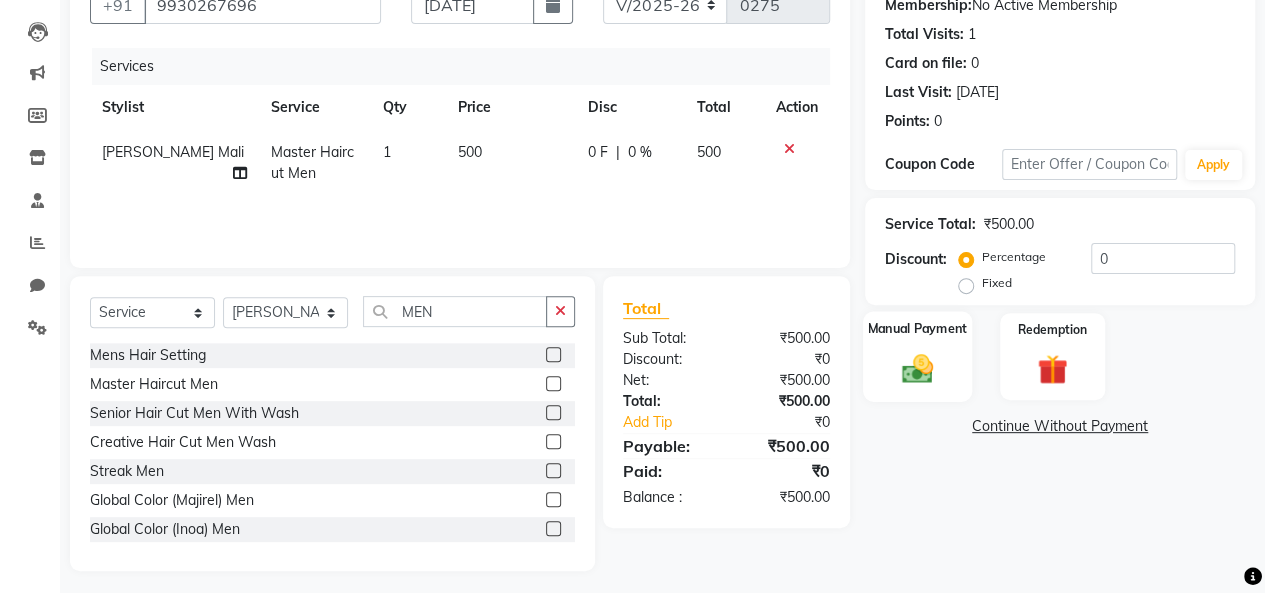 click on "Manual Payment" 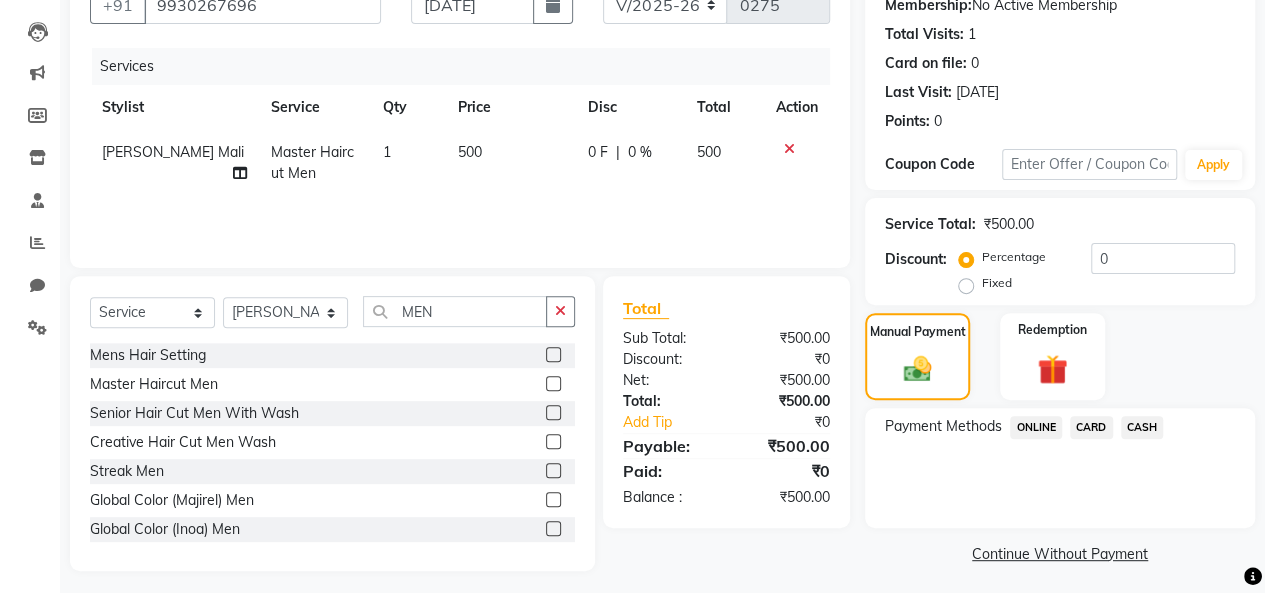 click on "CASH" 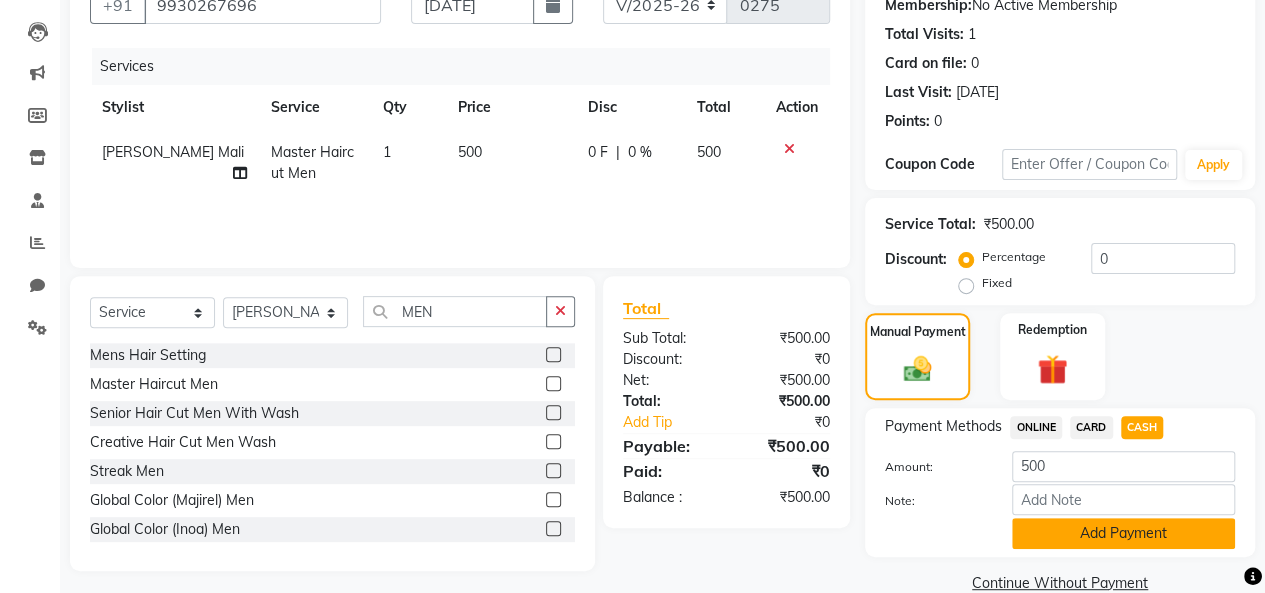click on "Add Payment" 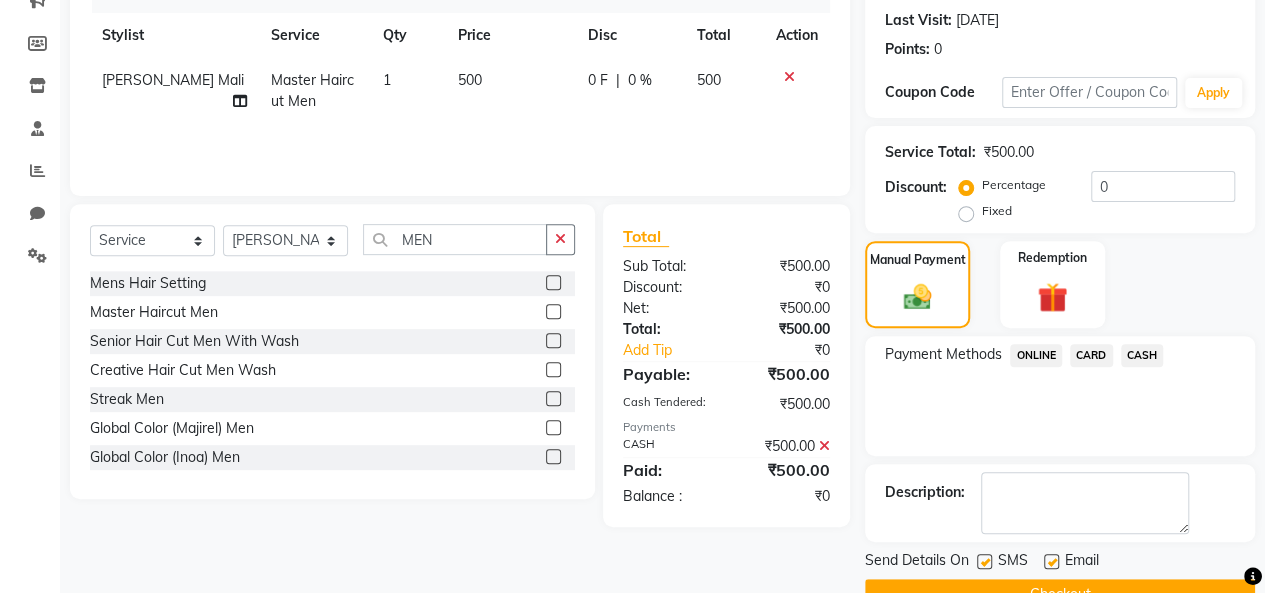 scroll, scrollTop: 316, scrollLeft: 0, axis: vertical 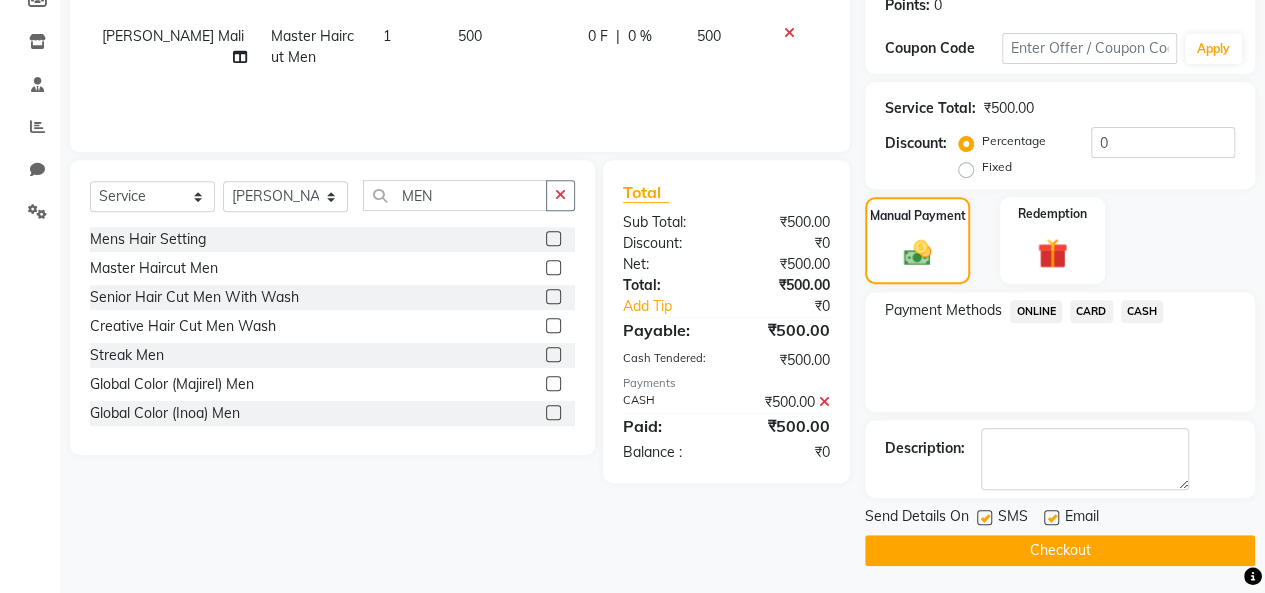 click on "Checkout" 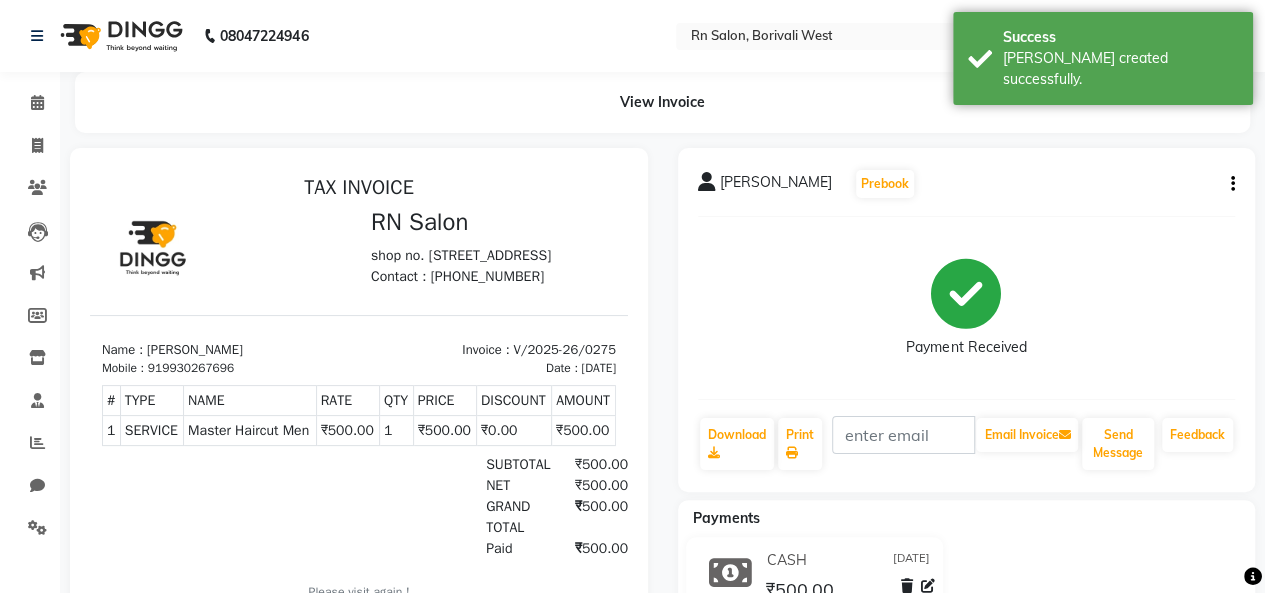 scroll, scrollTop: 0, scrollLeft: 0, axis: both 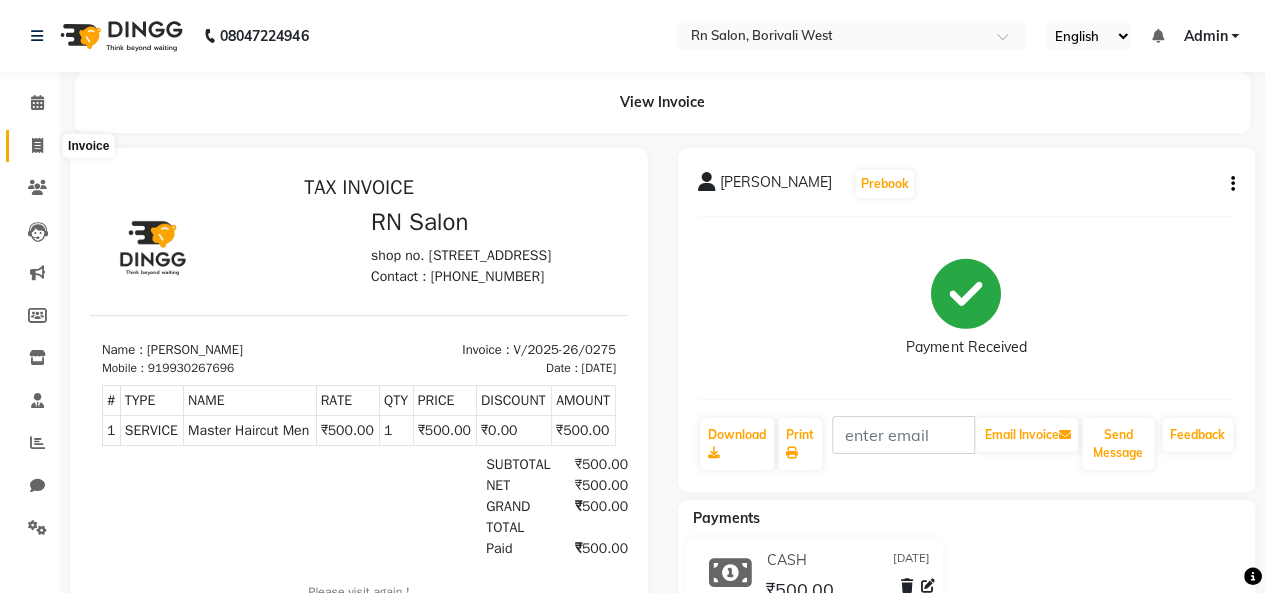click 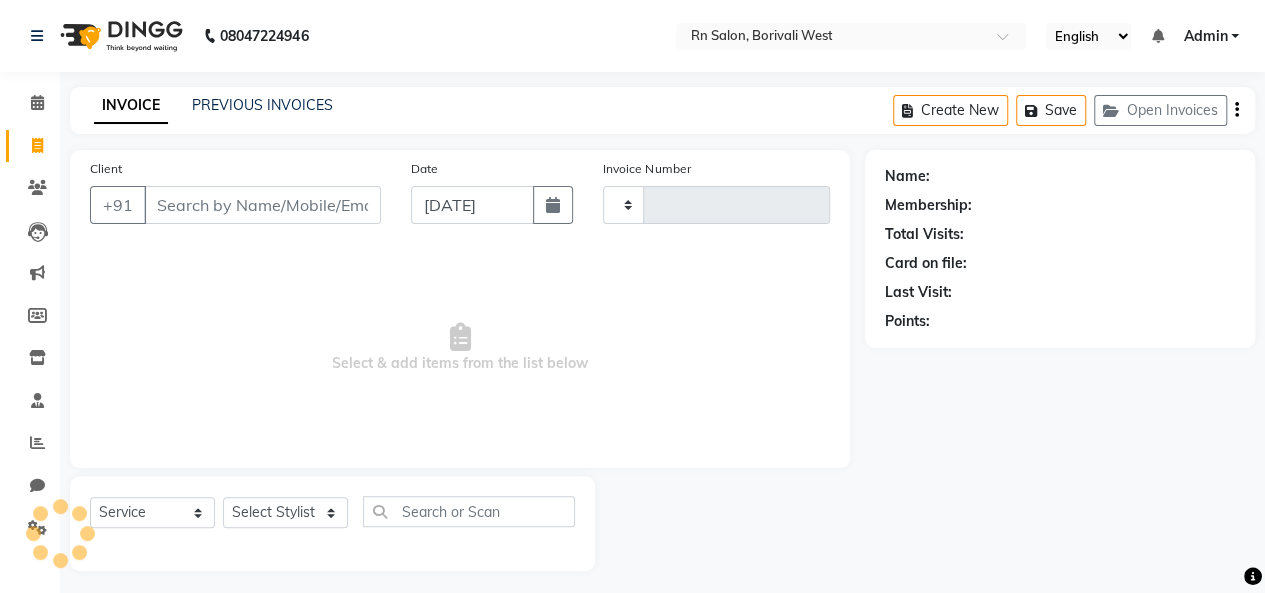 scroll, scrollTop: 7, scrollLeft: 0, axis: vertical 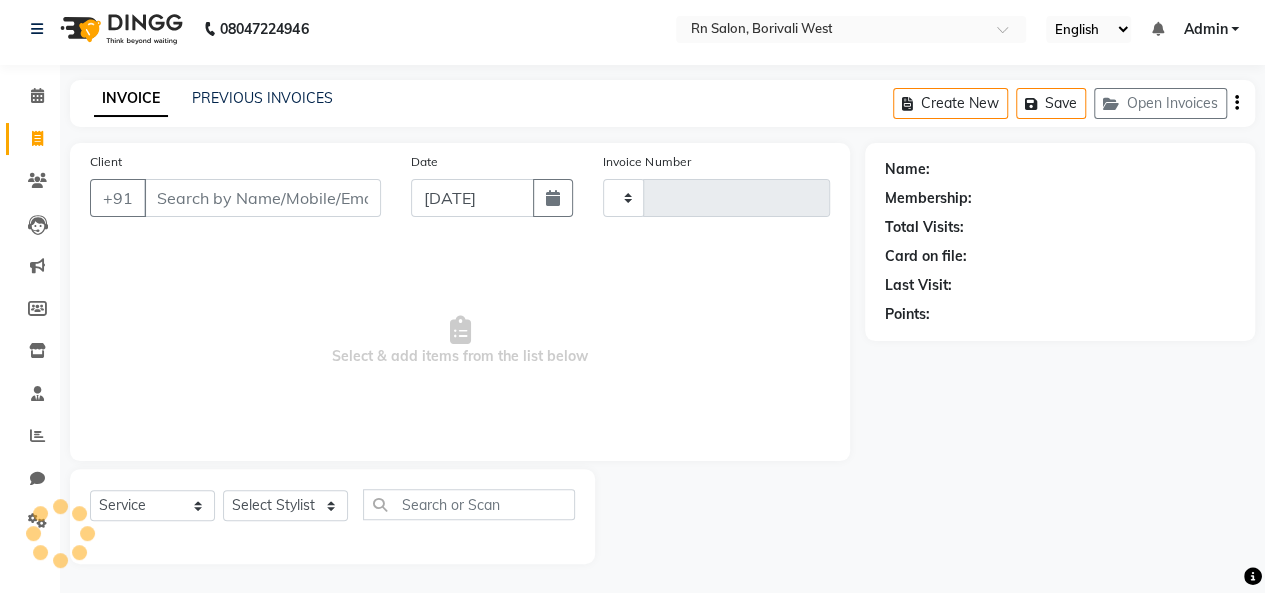 type on "0276" 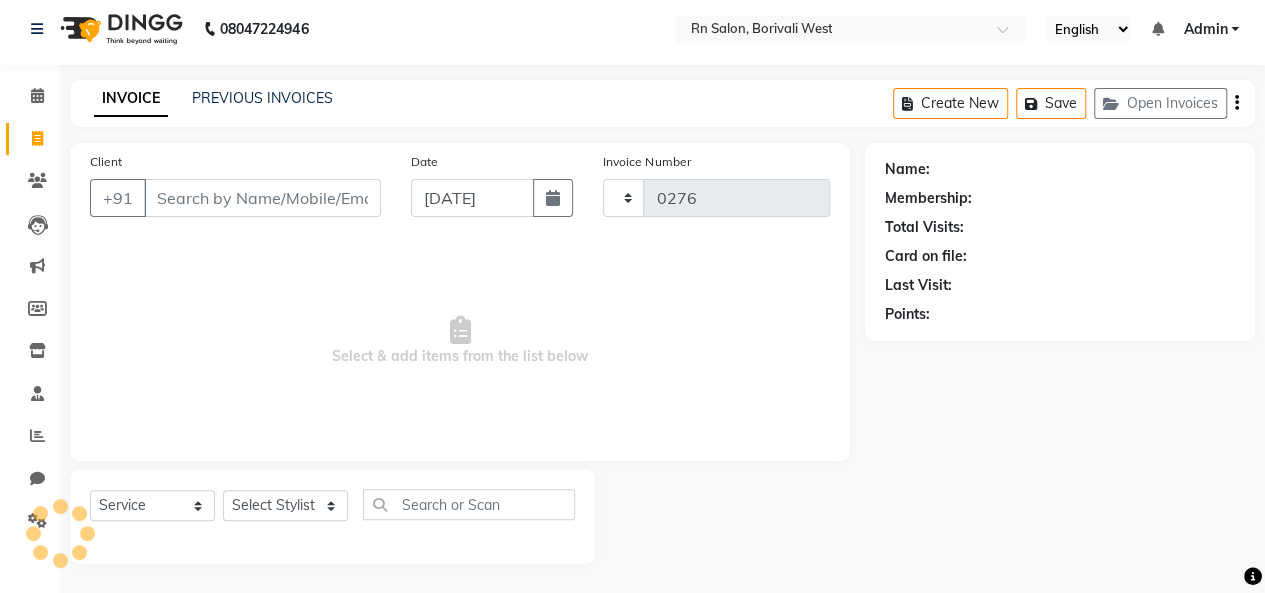 select on "8515" 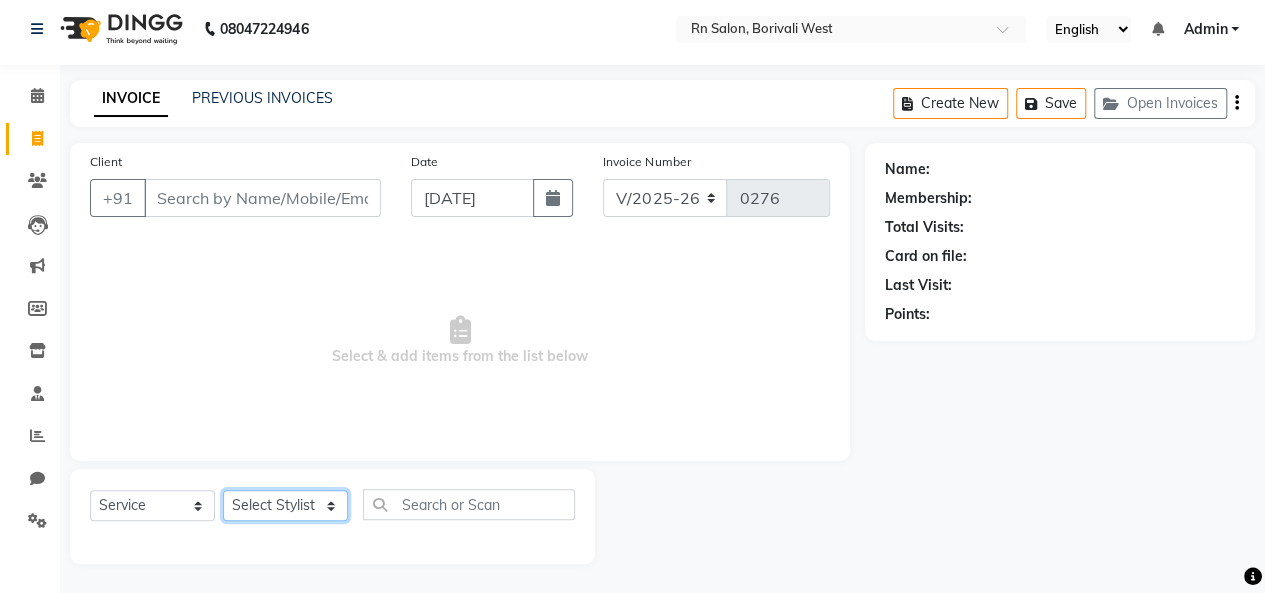 click on "Select Stylist [PERSON_NAME] [PERSON_NAME] parking [PERSON_NAME] master Luv kush tripathi [PERSON_NAME] [PERSON_NAME] [PERSON_NAME] [PERSON_NAME] [PERSON_NAME] Mali [PERSON_NAME]" 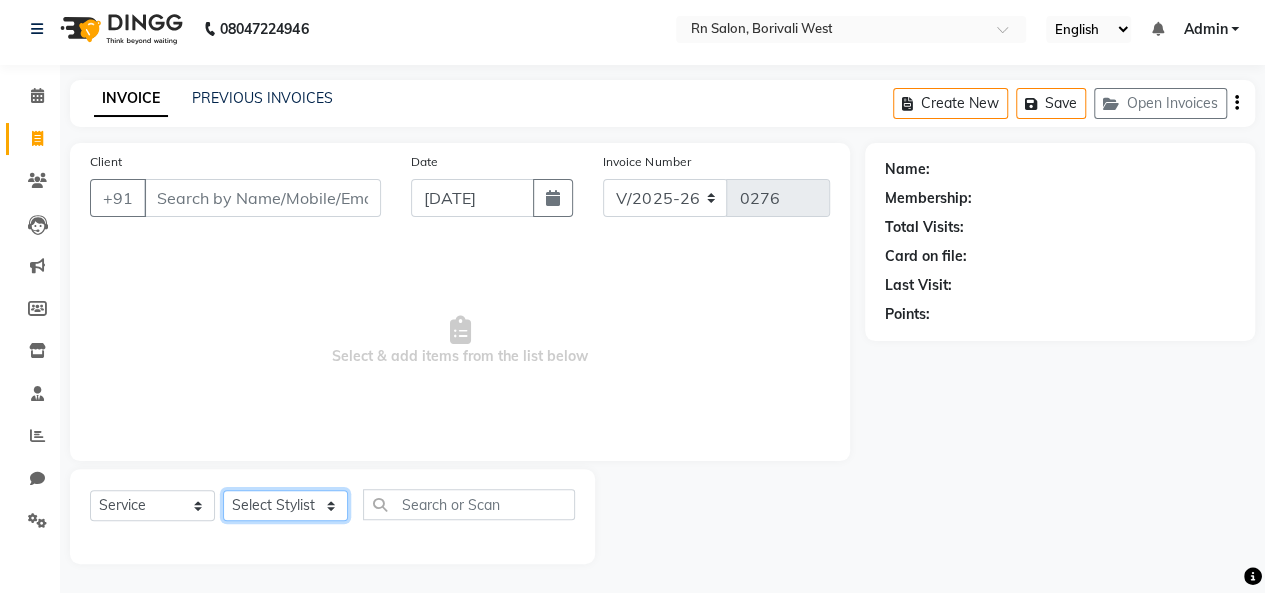 select on "83940" 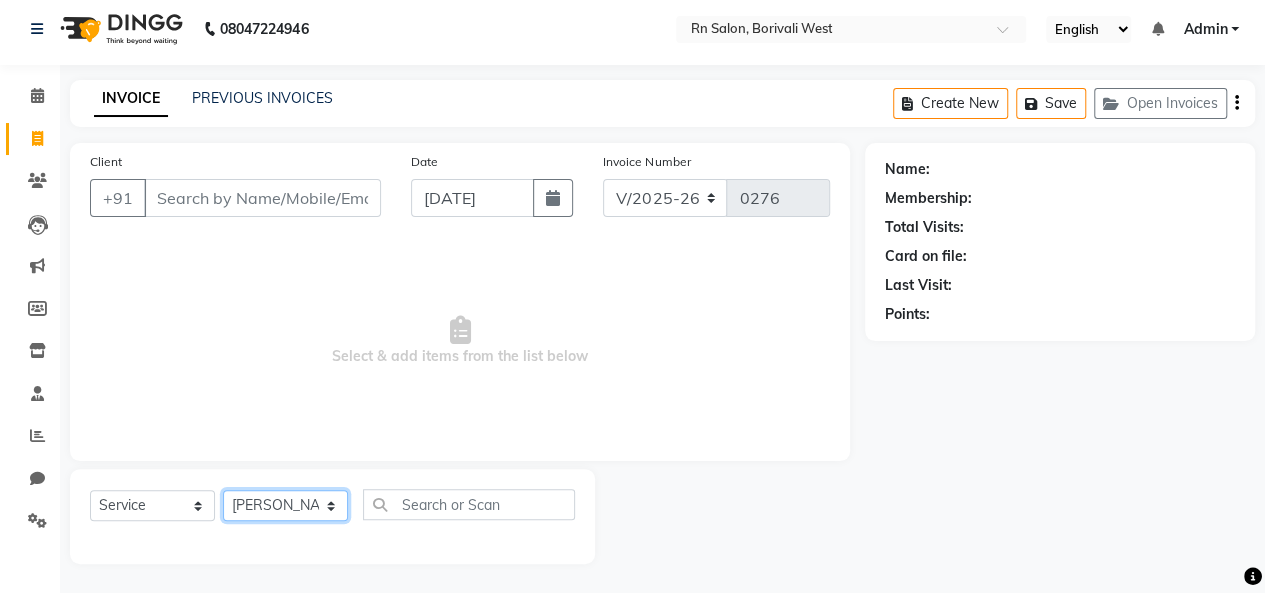 click on "Select Stylist [PERSON_NAME] [PERSON_NAME] parking [PERSON_NAME] master Luv kush tripathi [PERSON_NAME] [PERSON_NAME] [PERSON_NAME] [PERSON_NAME] [PERSON_NAME] Mali [PERSON_NAME]" 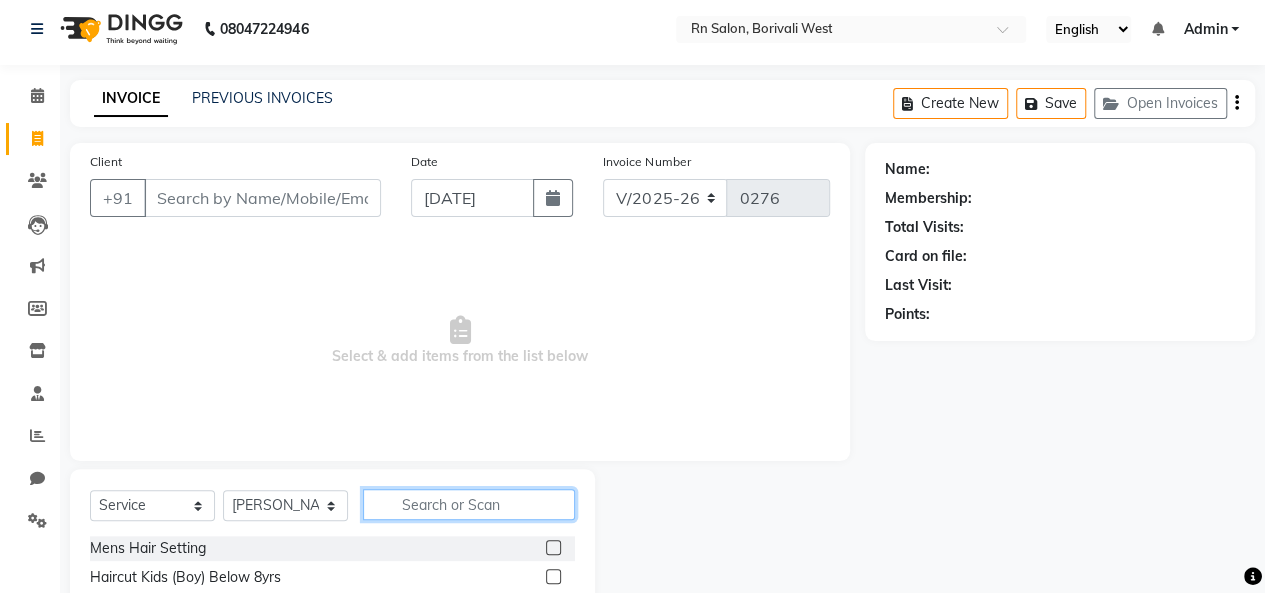 click 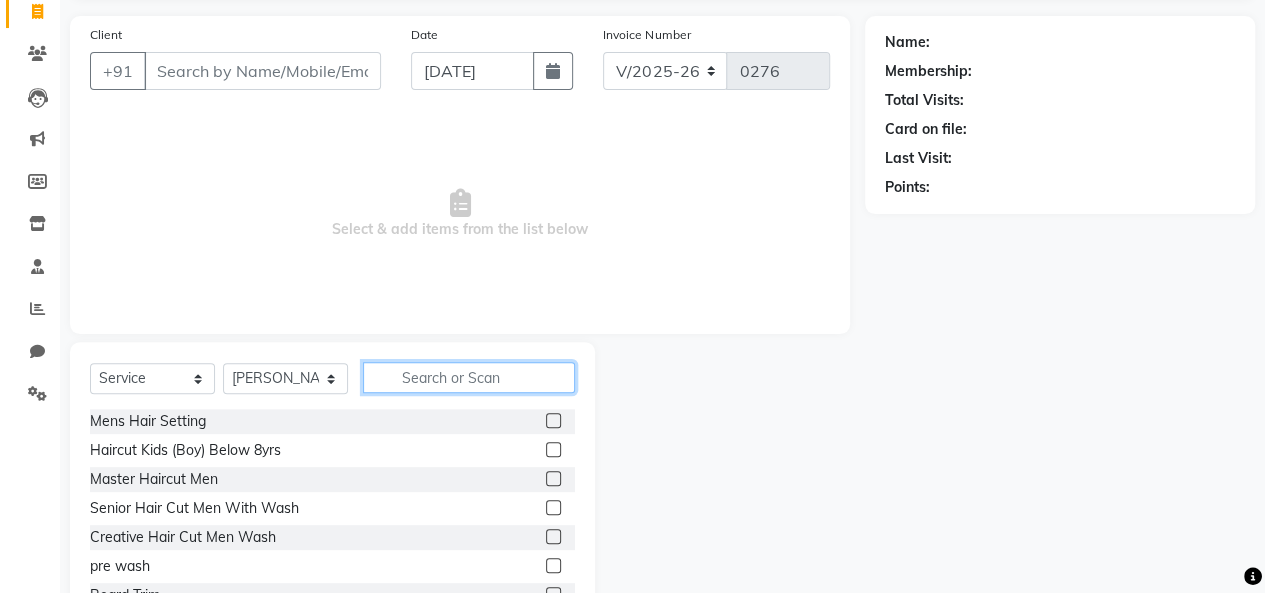 scroll, scrollTop: 207, scrollLeft: 0, axis: vertical 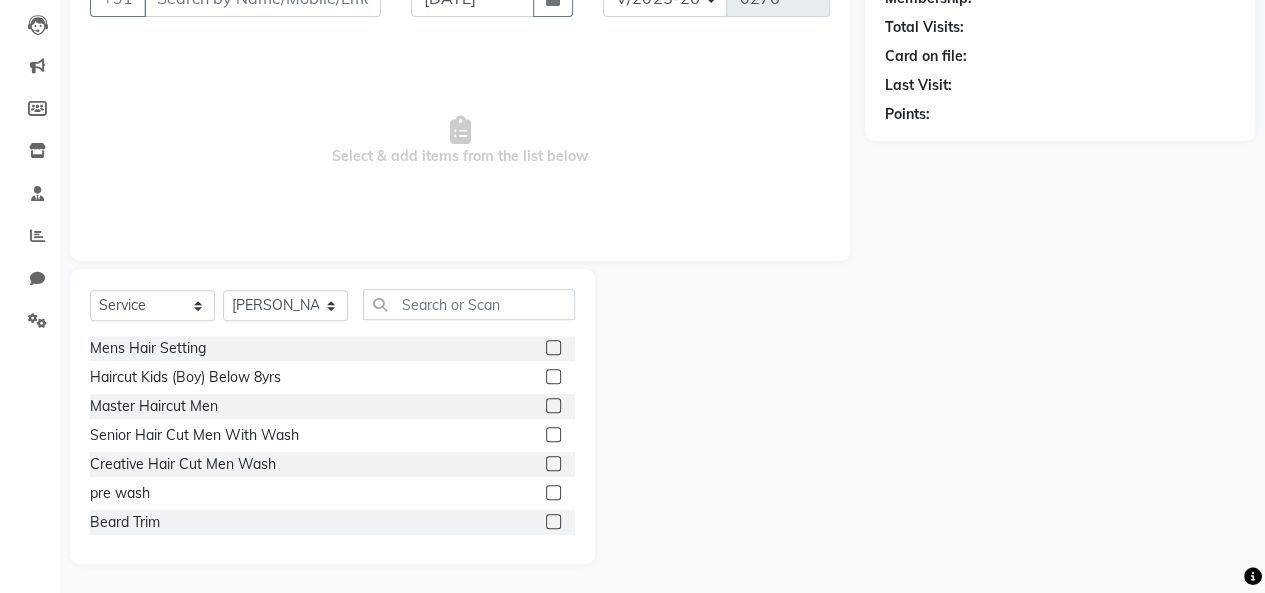 click 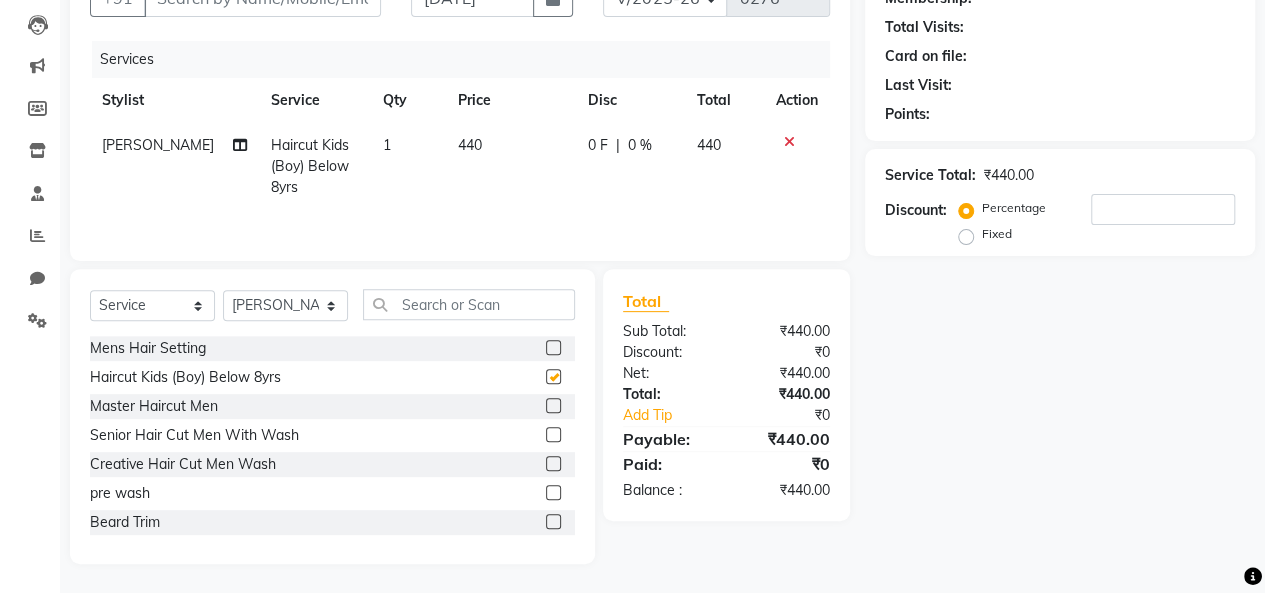 checkbox on "false" 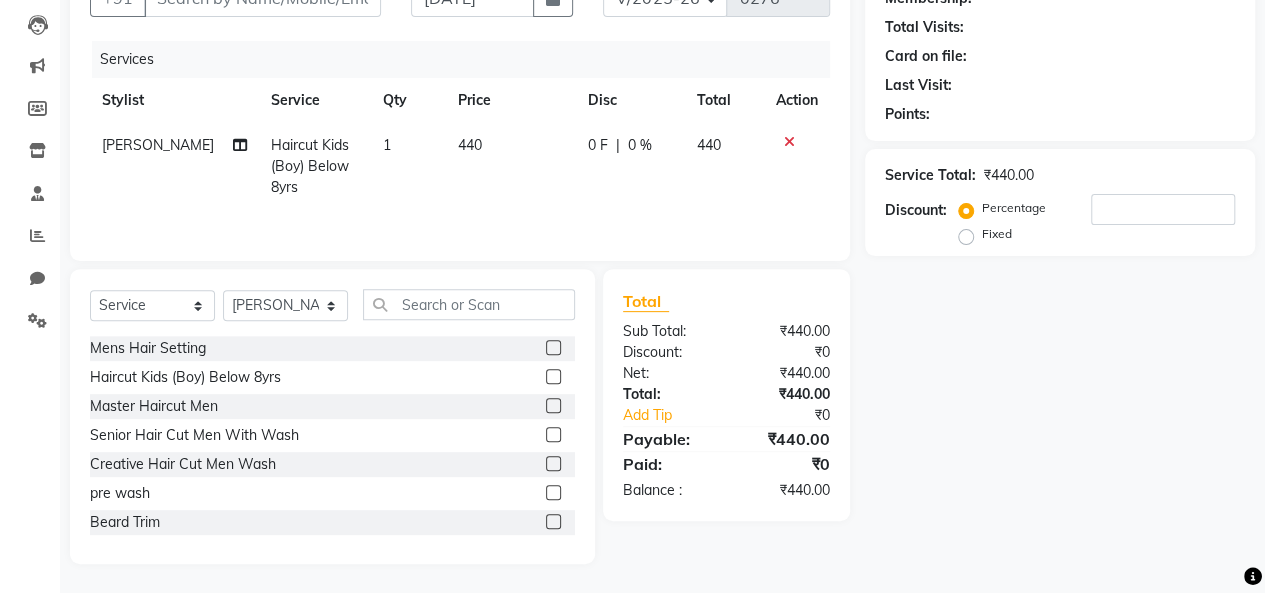 click on "440" 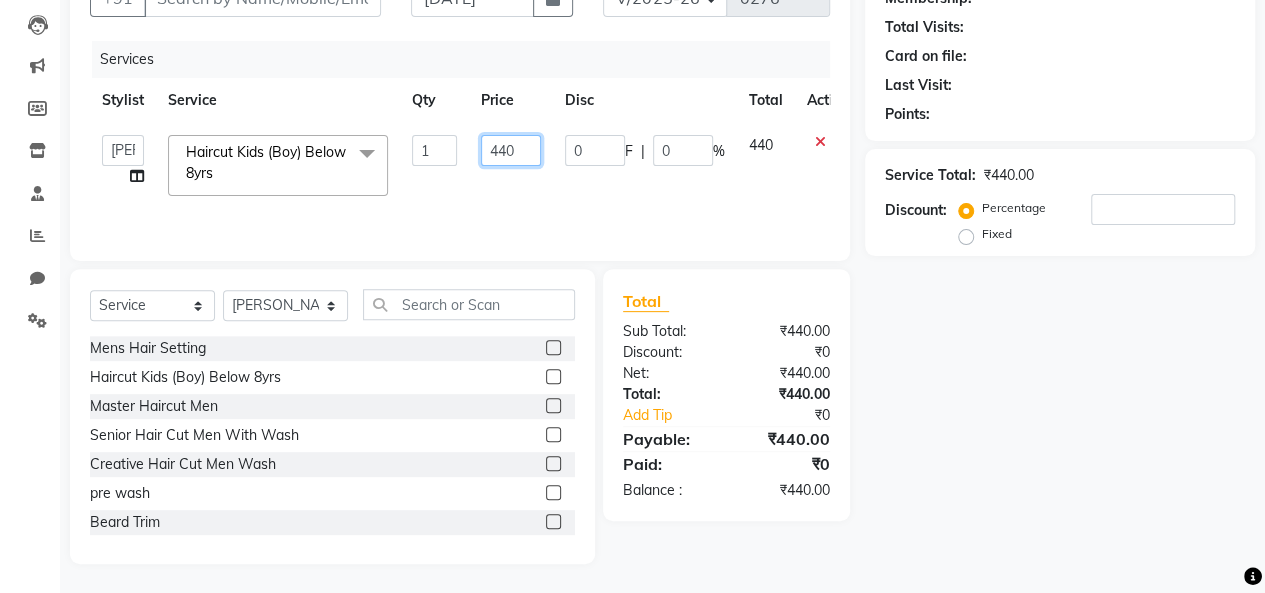 click on "440" 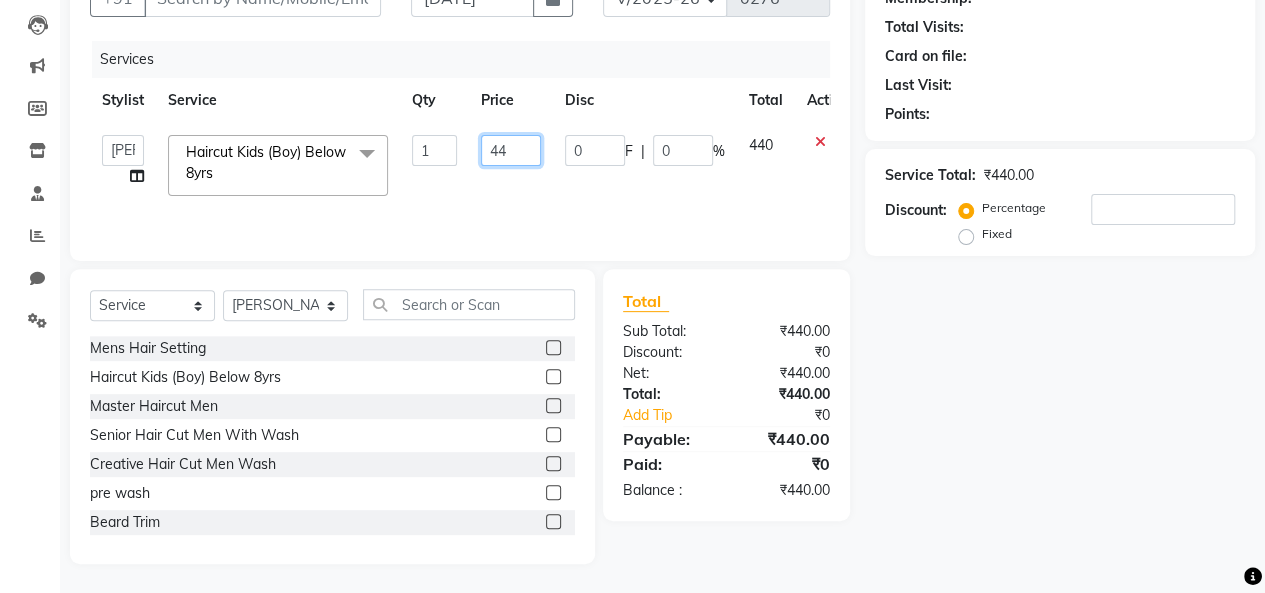 type on "4" 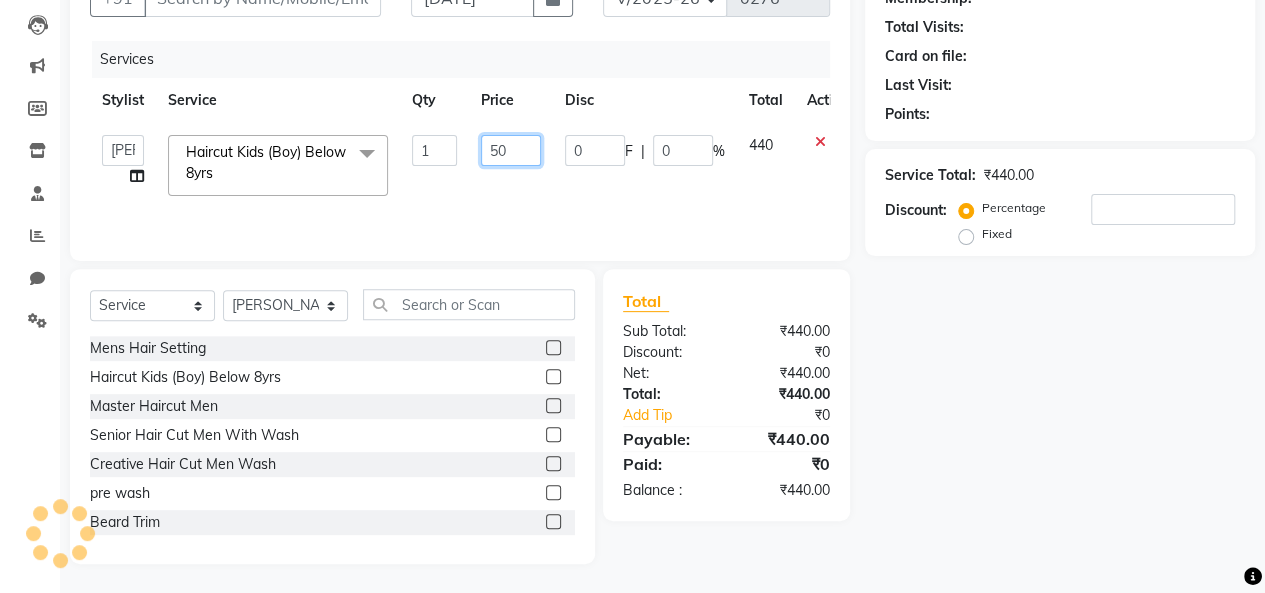 type on "500" 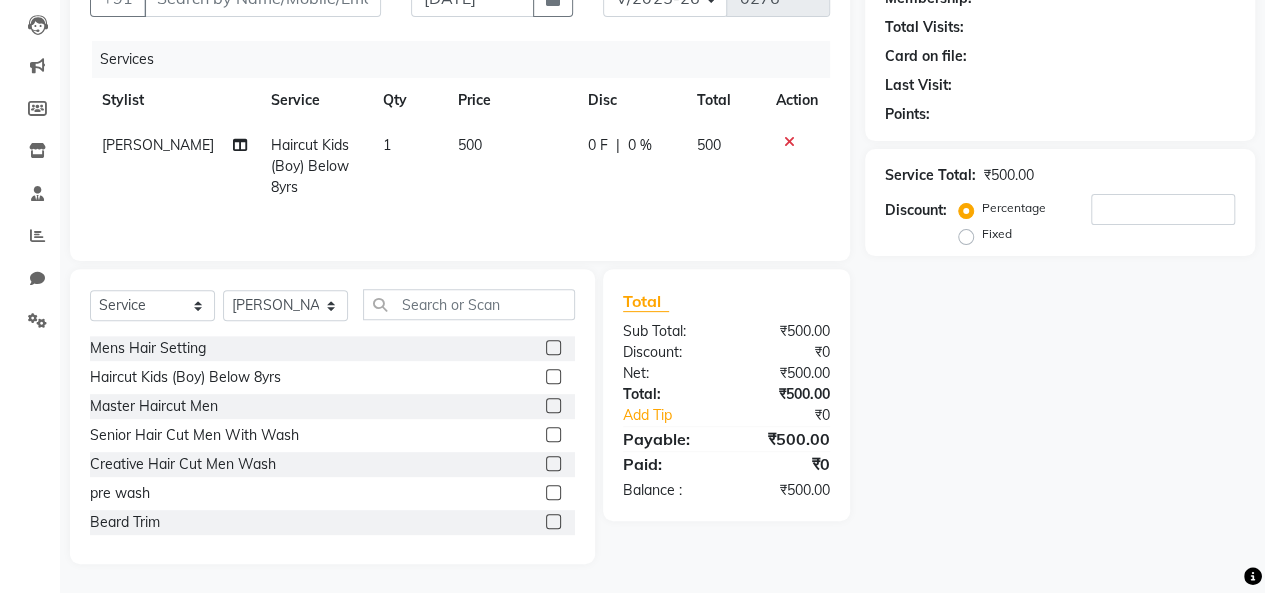 click on "Total" 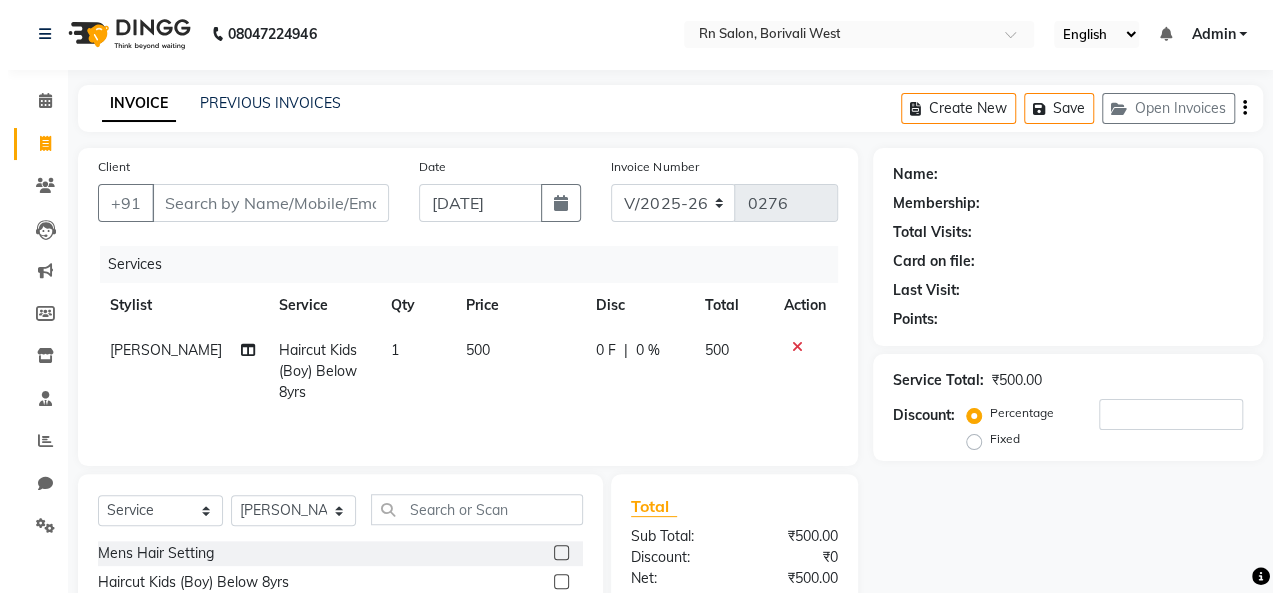 scroll, scrollTop: 0, scrollLeft: 0, axis: both 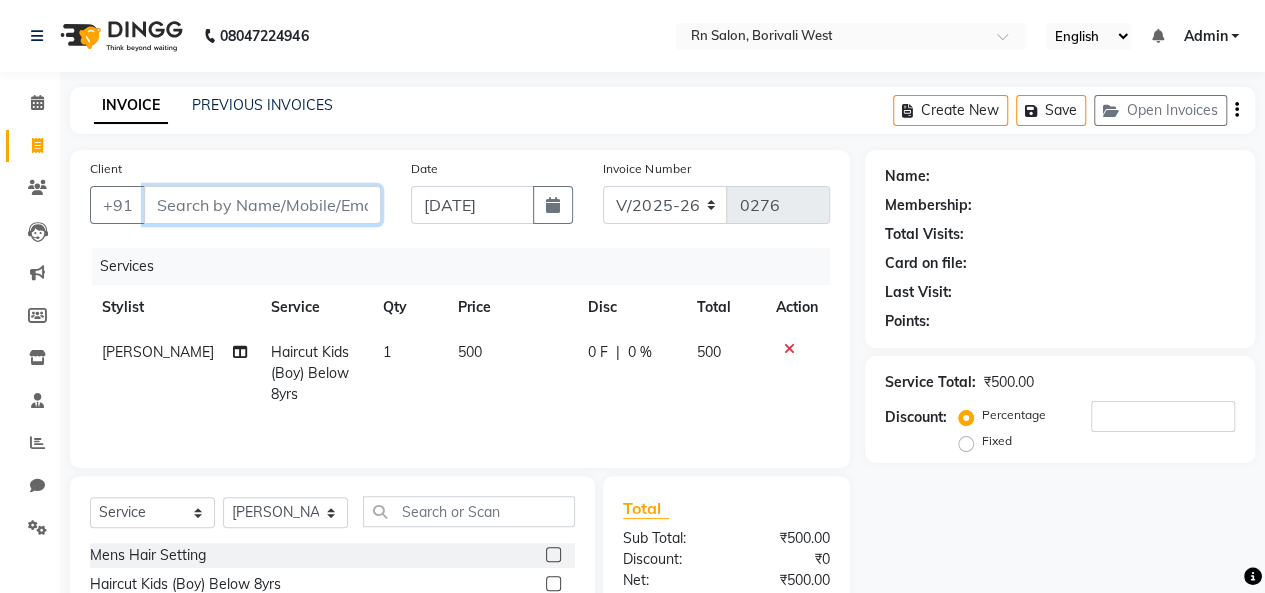 click on "Client" at bounding box center (262, 205) 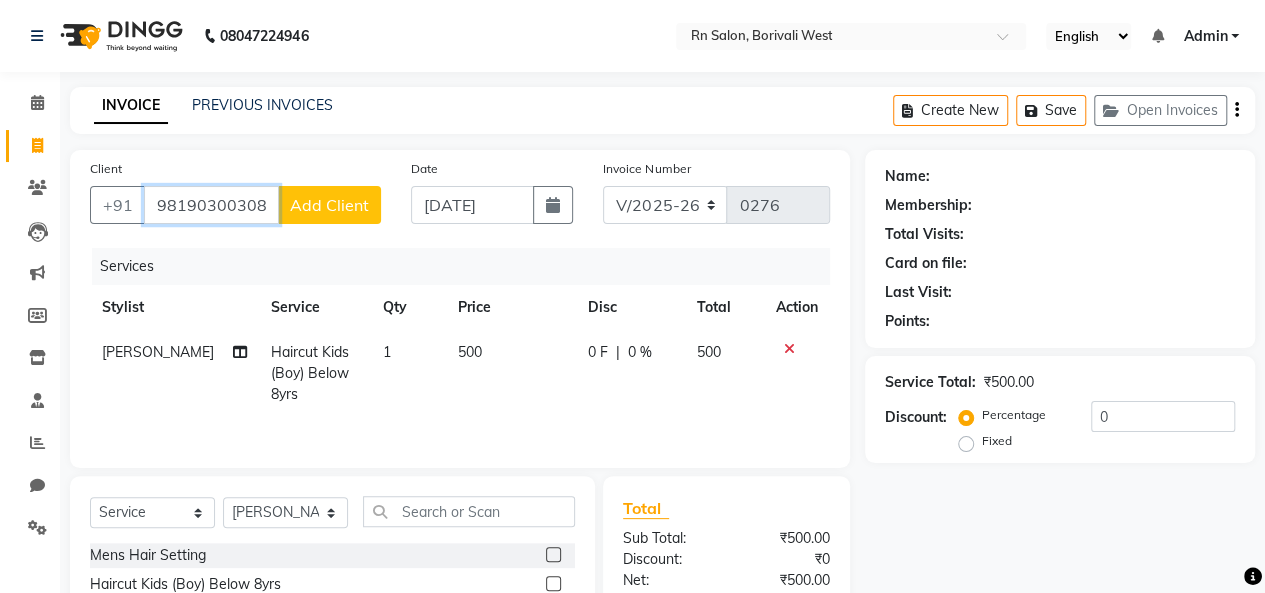 click on "98190300308" at bounding box center [211, 205] 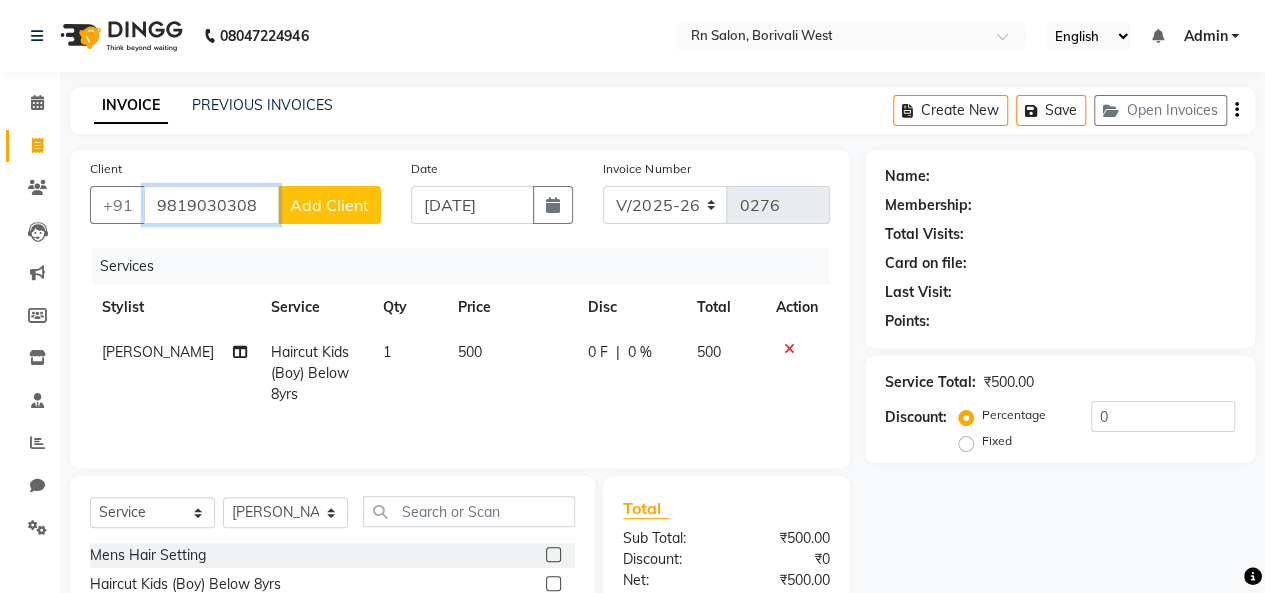type on "9819030308" 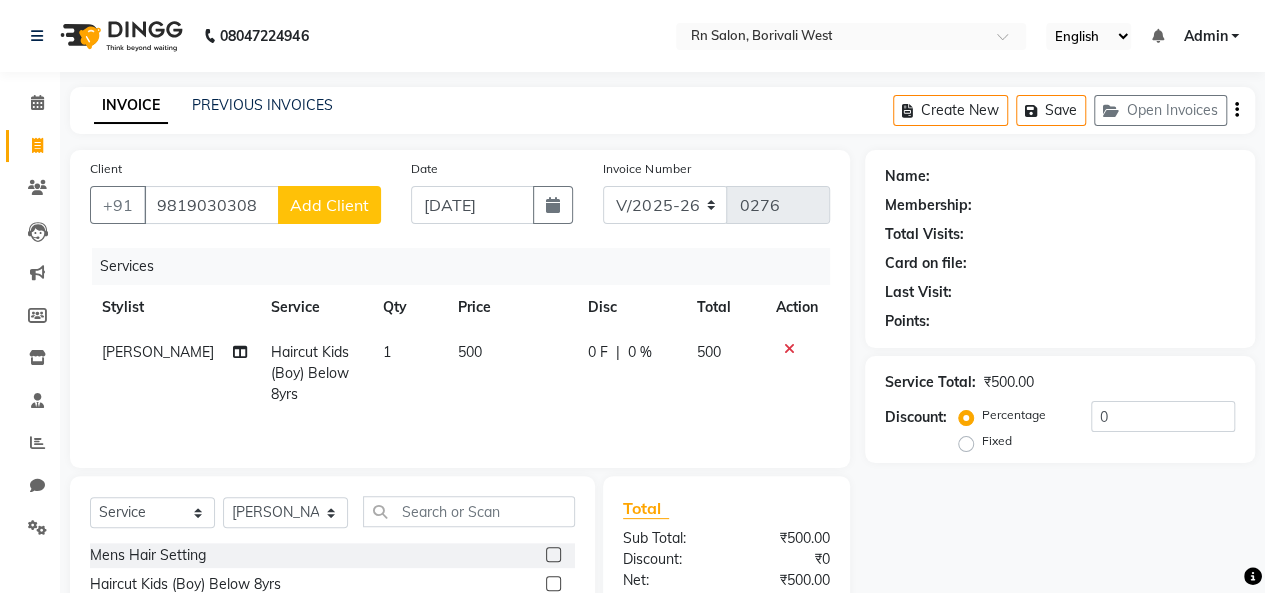 click on "Add Client" 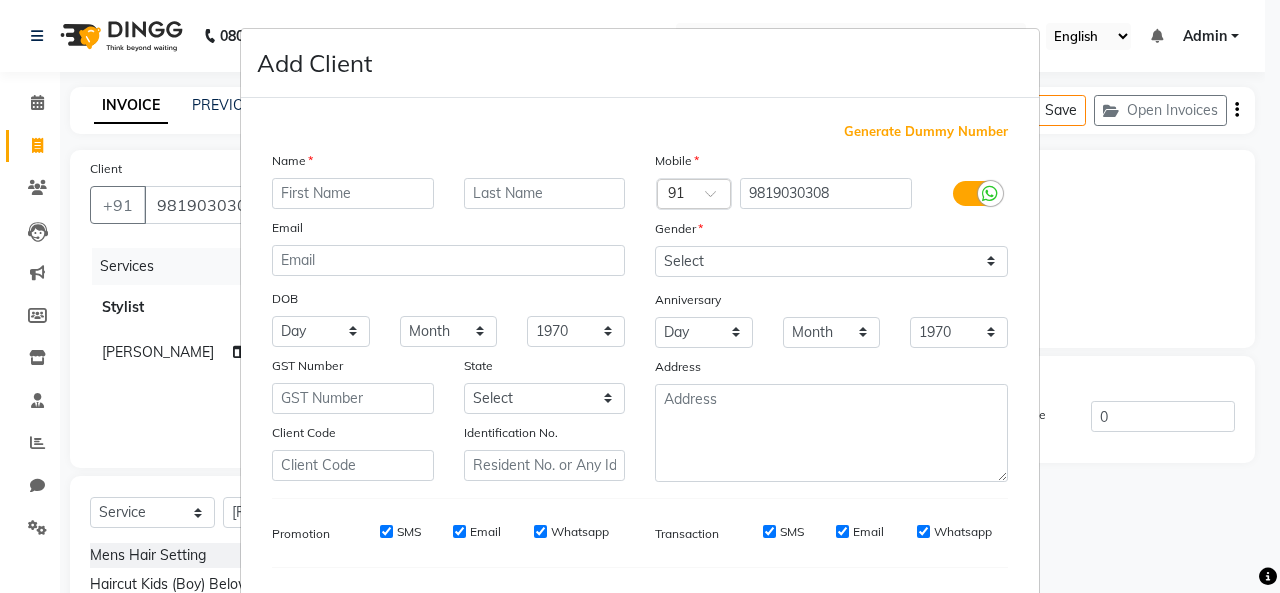 click at bounding box center [353, 193] 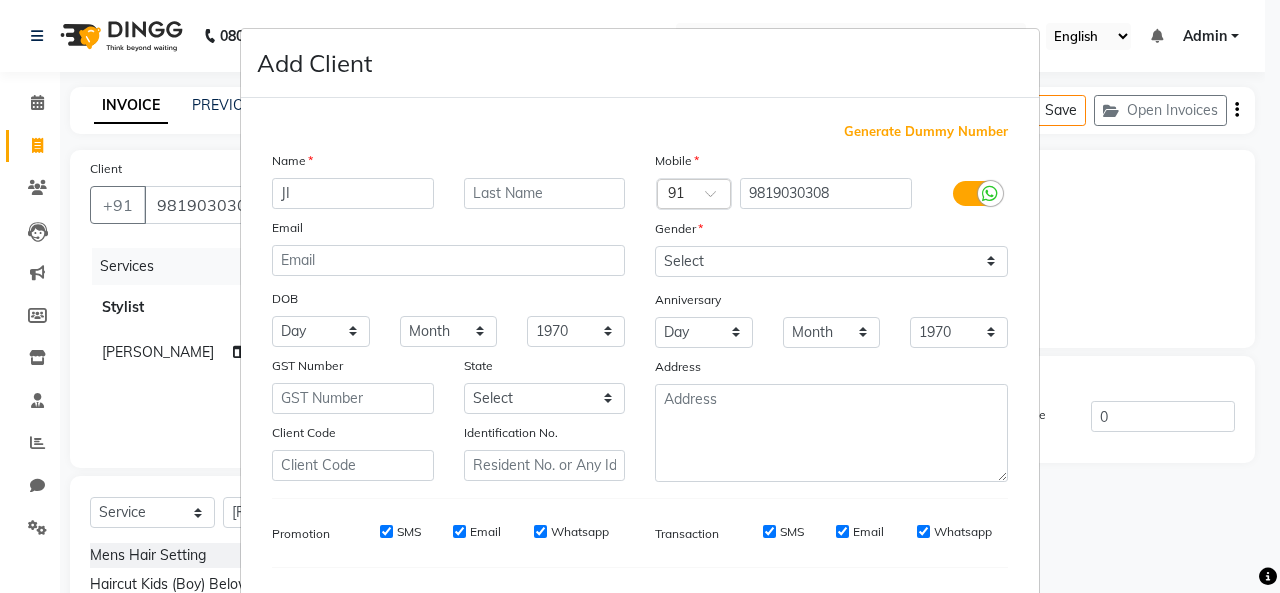 type on "J" 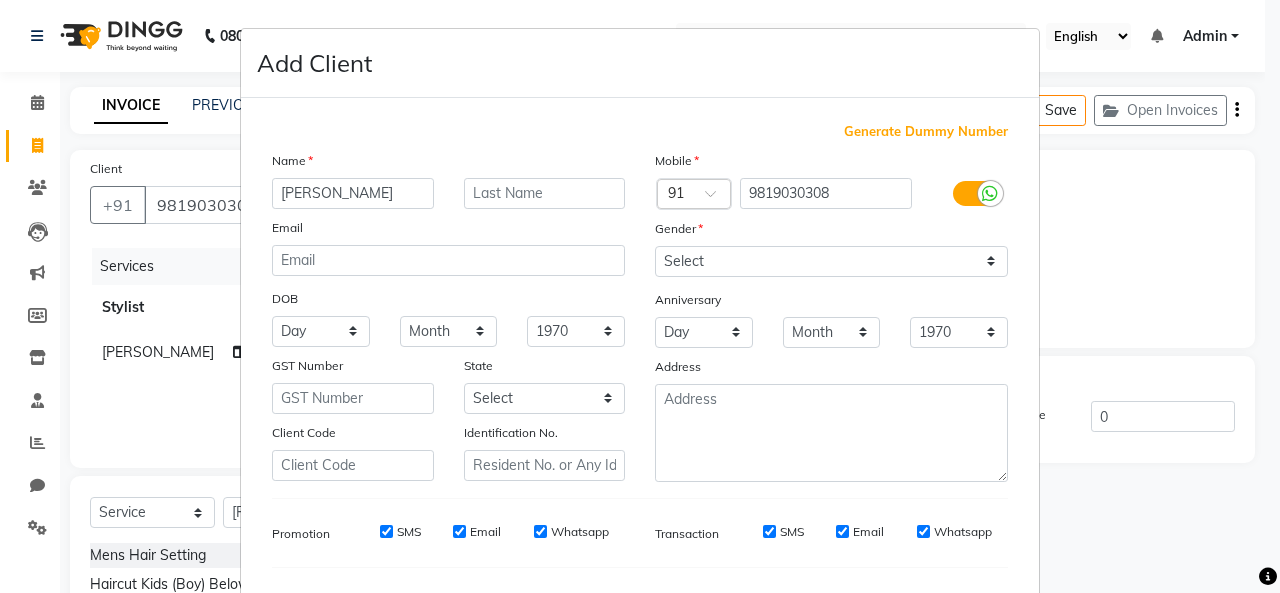 type on "JIMIT" 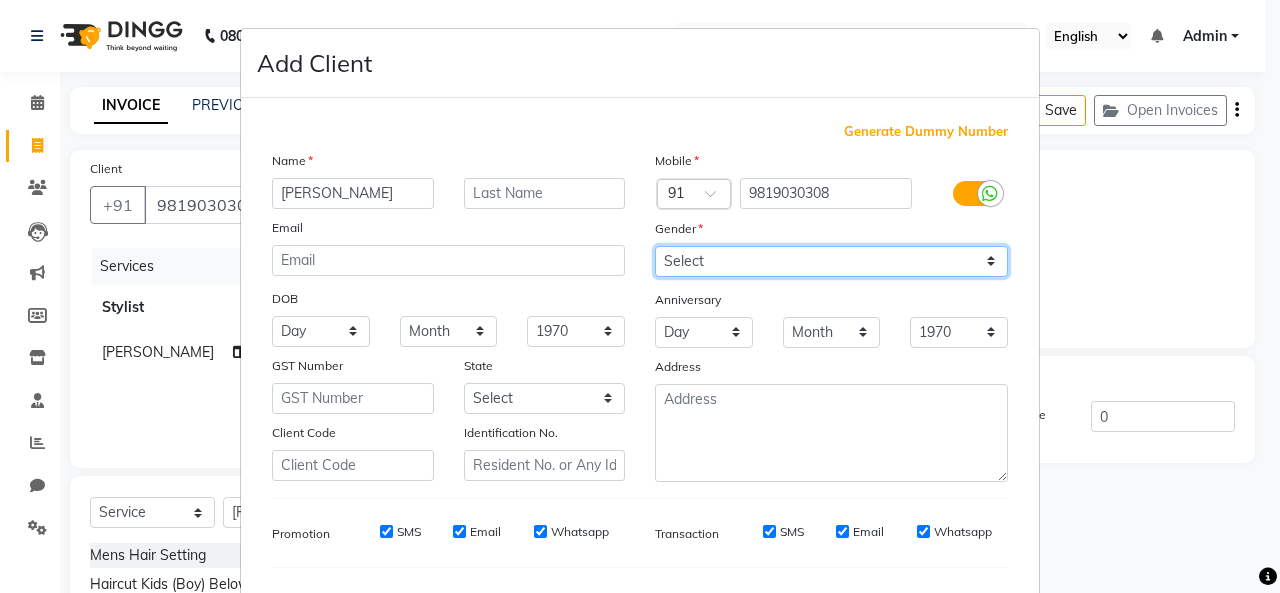 click on "Select Male Female Other Prefer Not To Say" at bounding box center (831, 261) 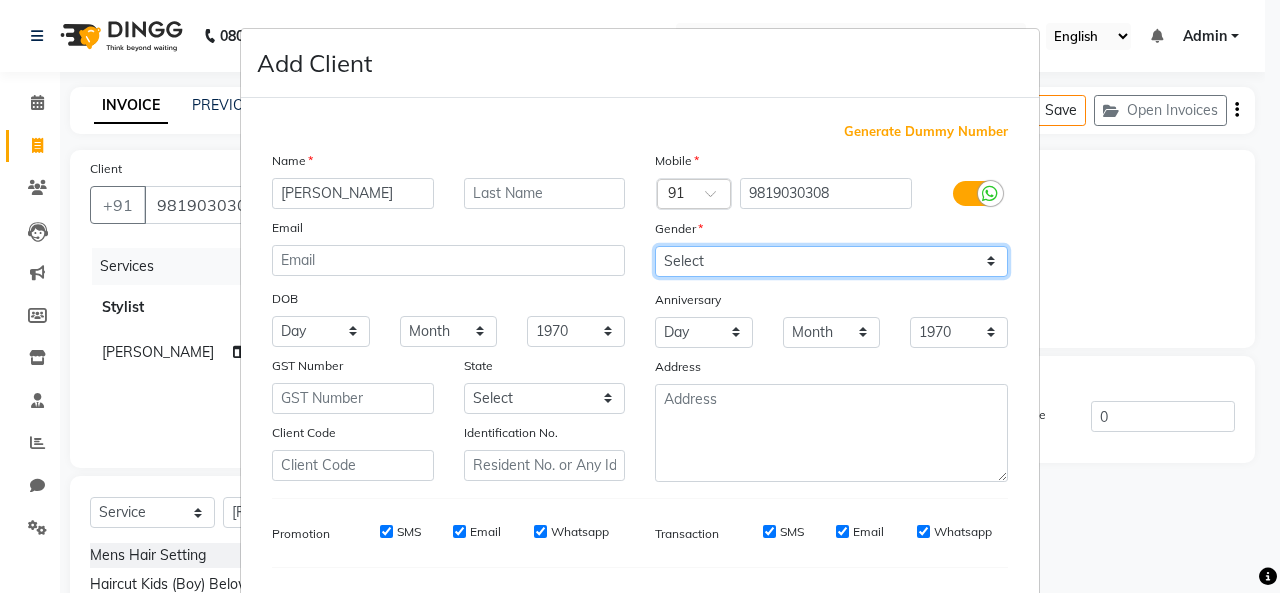 select on "male" 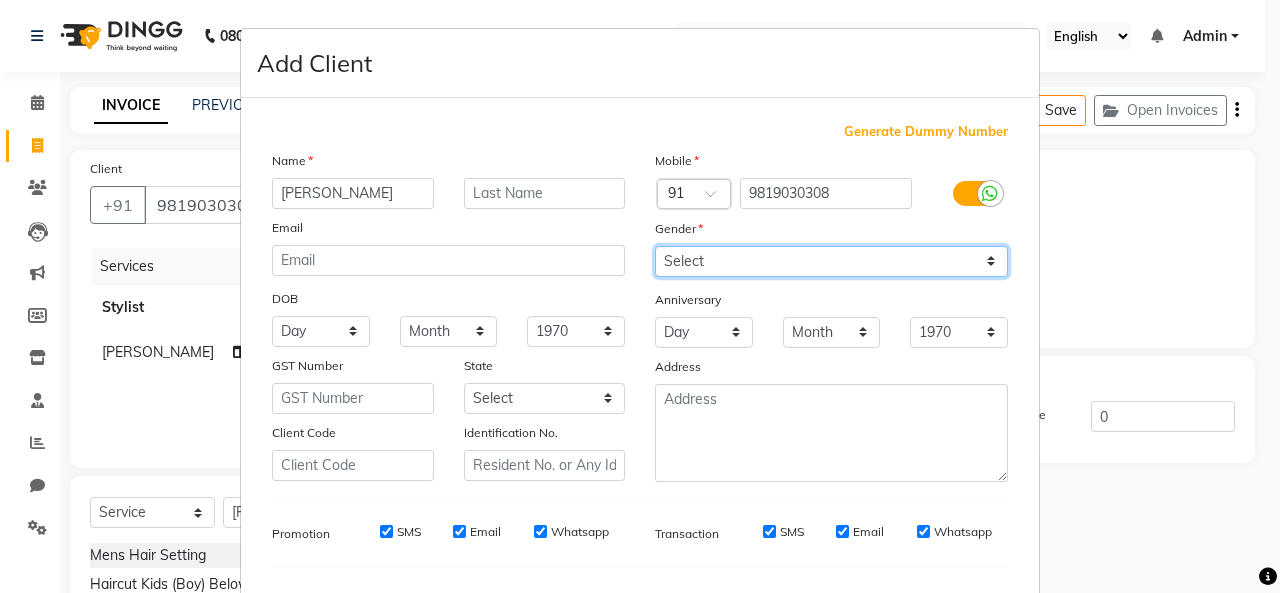 click on "Select Male Female Other Prefer Not To Say" at bounding box center [831, 261] 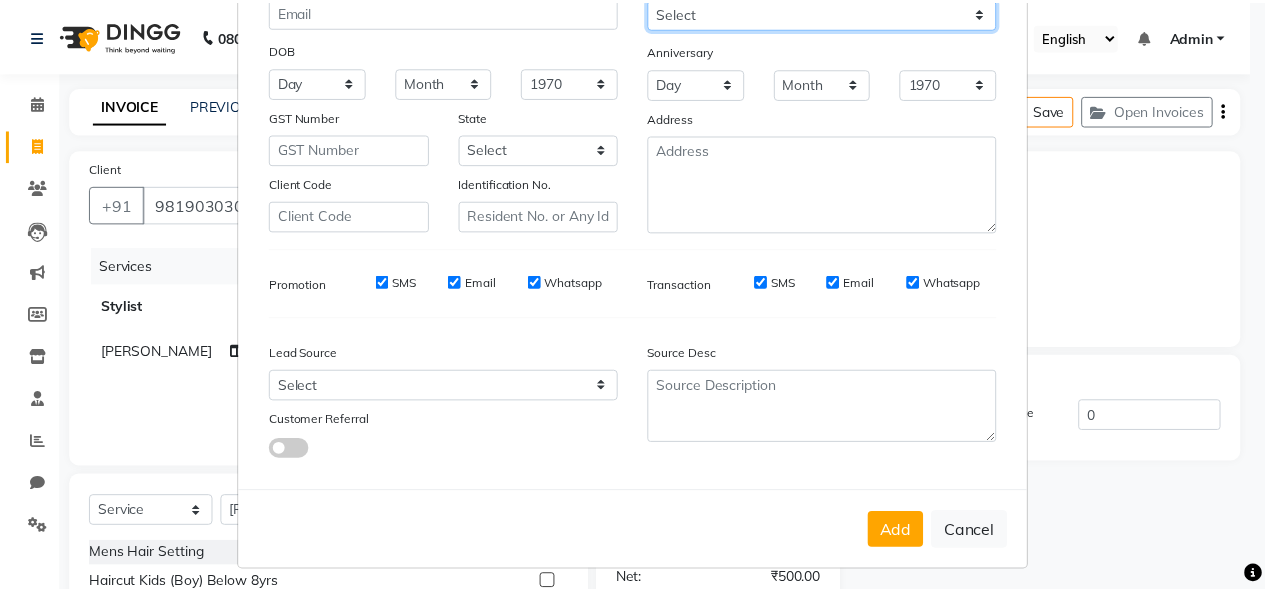 scroll, scrollTop: 252, scrollLeft: 0, axis: vertical 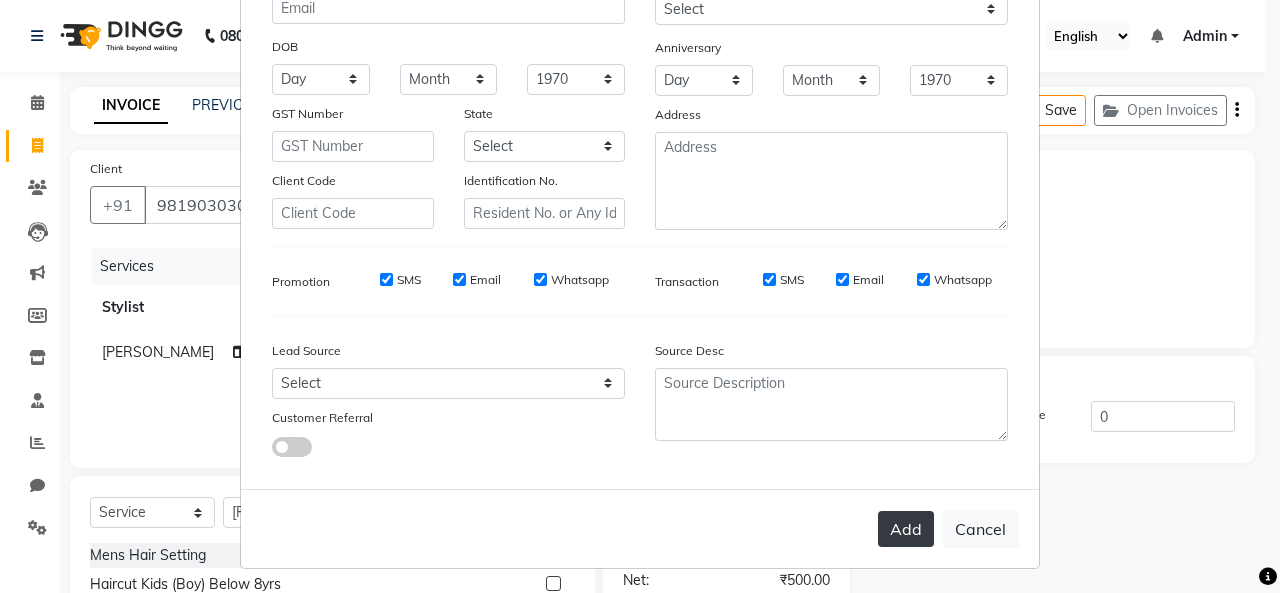 click on "Add" at bounding box center (906, 529) 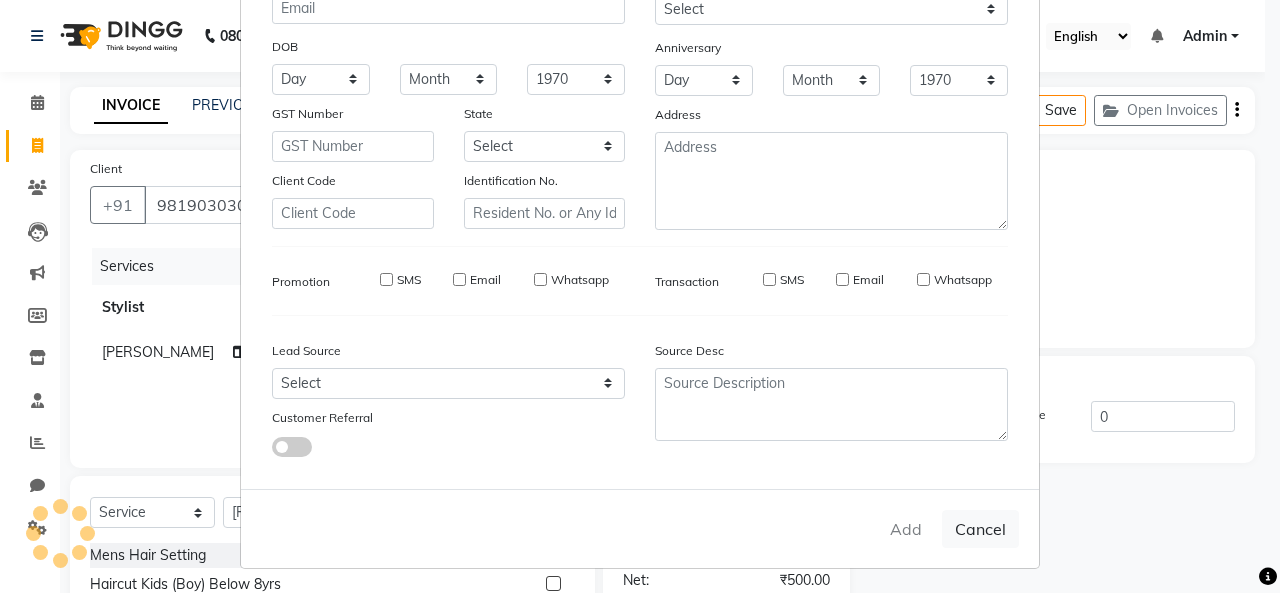 type 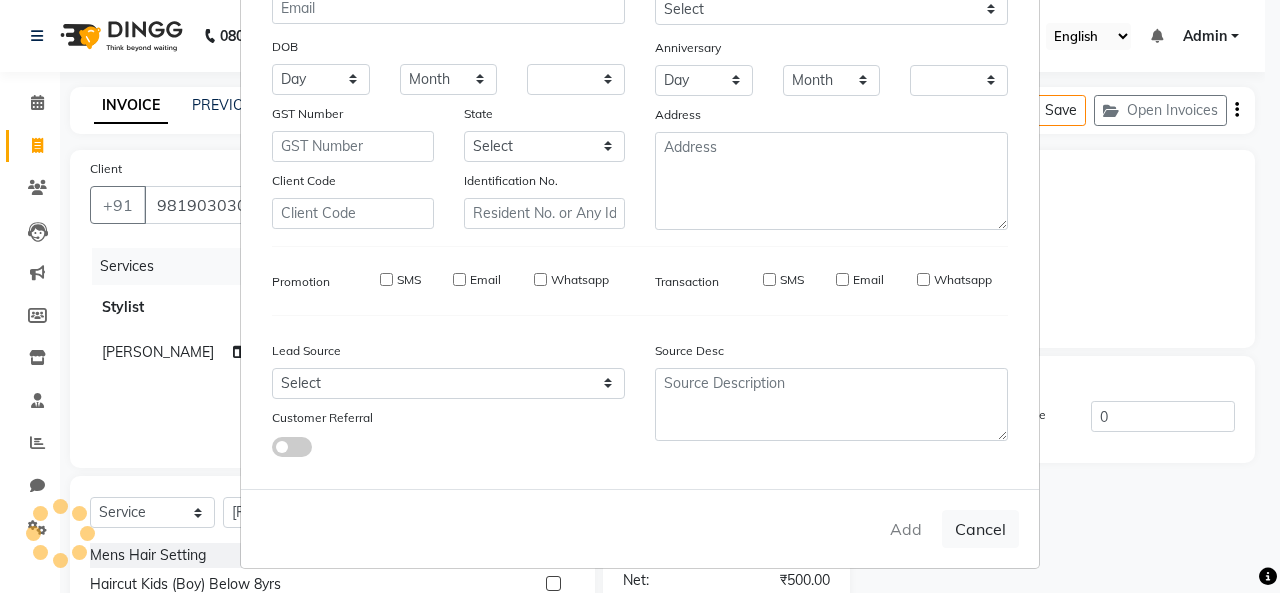 checkbox on "false" 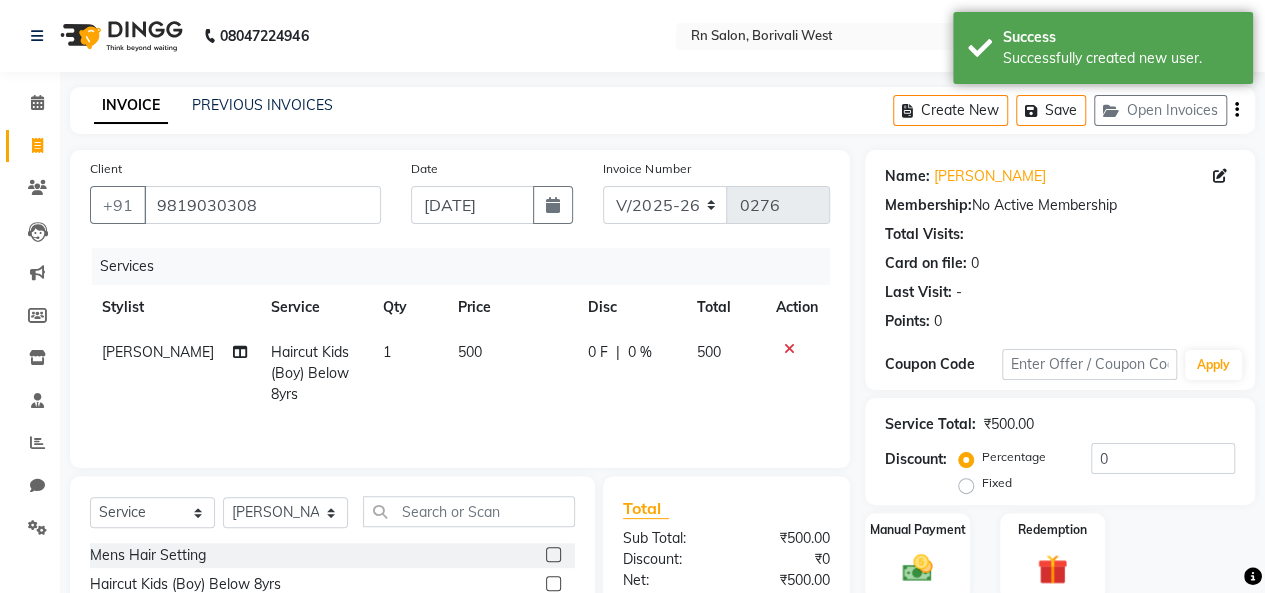 scroll, scrollTop: 207, scrollLeft: 0, axis: vertical 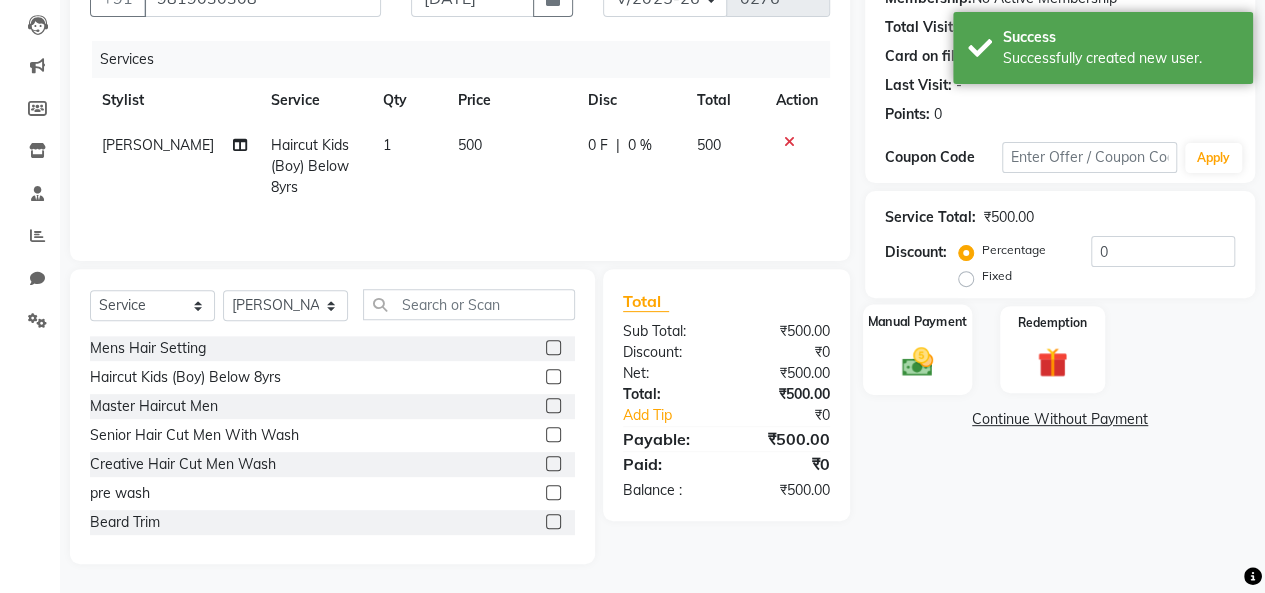 click 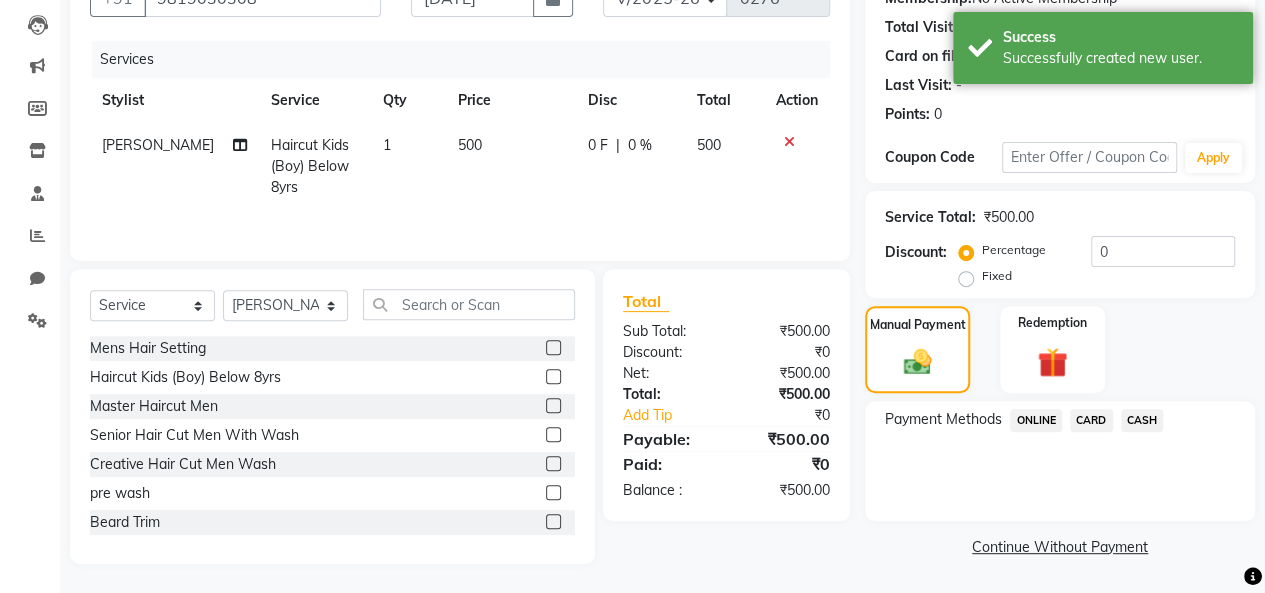 click on "CASH" 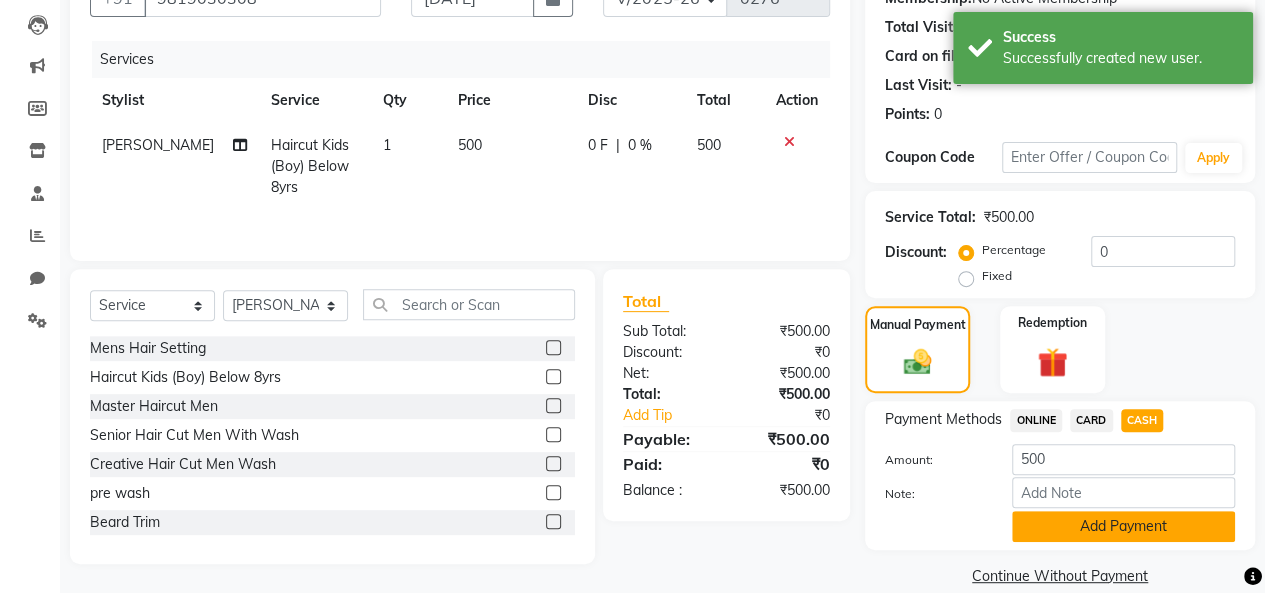 click on "Add Payment" 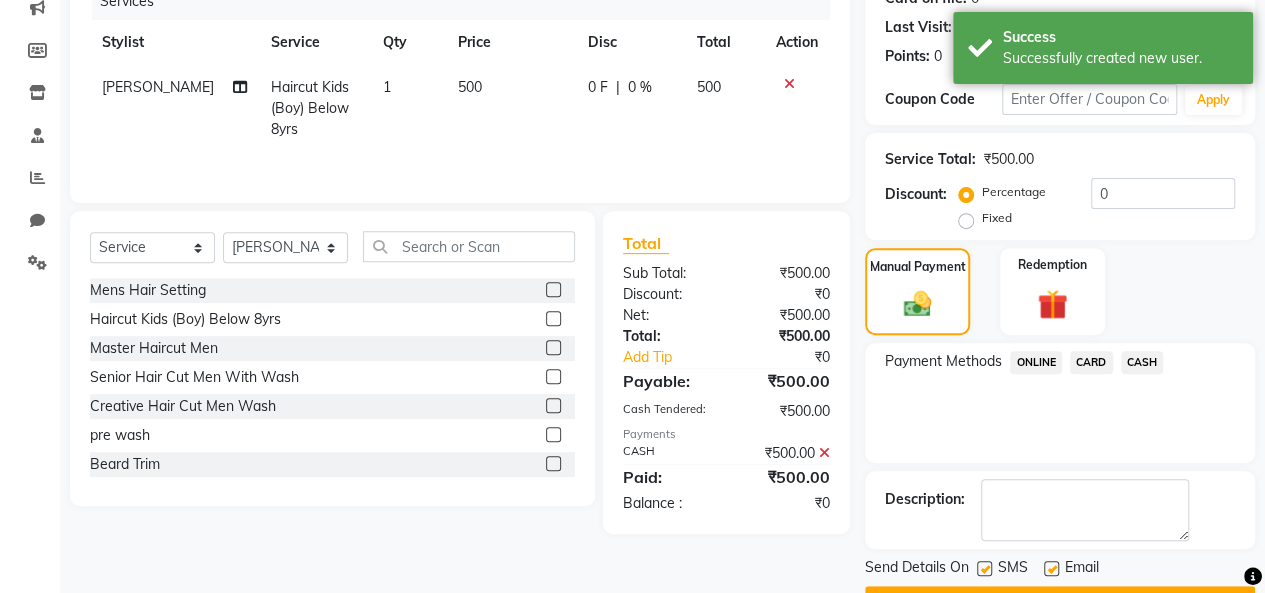 scroll, scrollTop: 316, scrollLeft: 0, axis: vertical 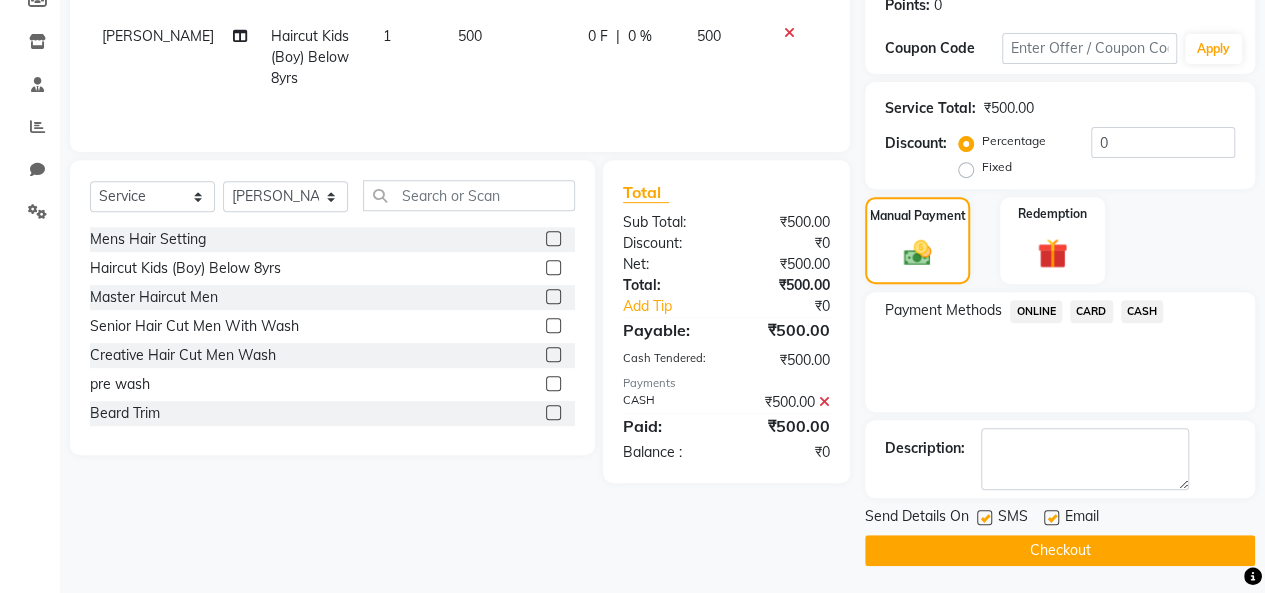 click on "Checkout" 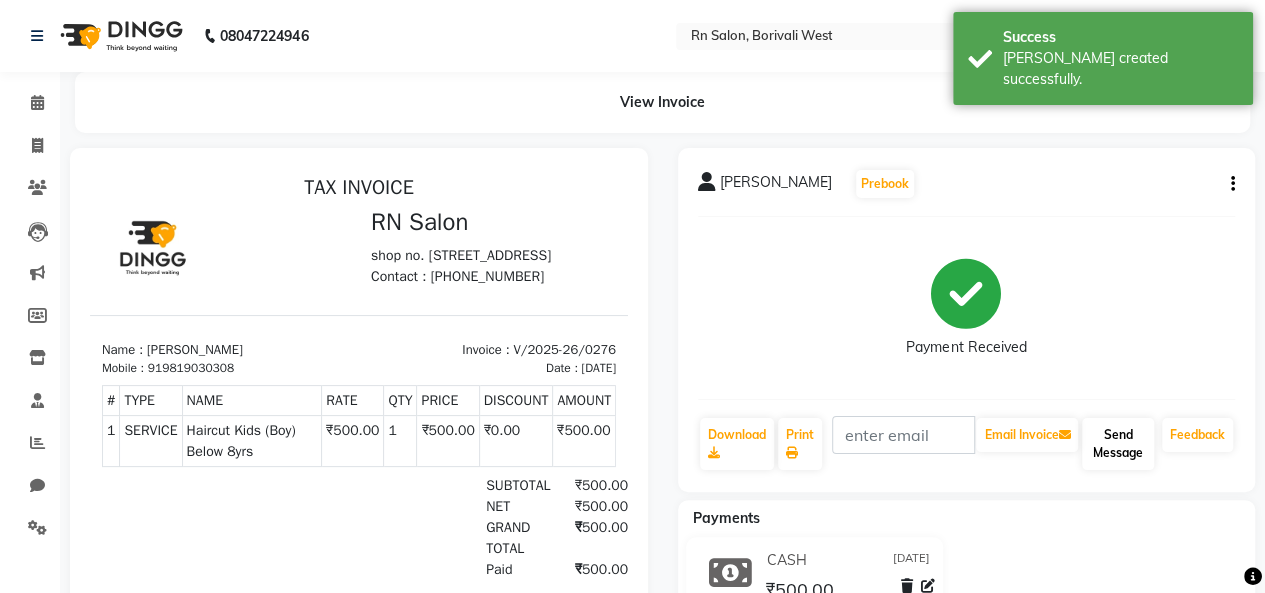 scroll, scrollTop: 0, scrollLeft: 0, axis: both 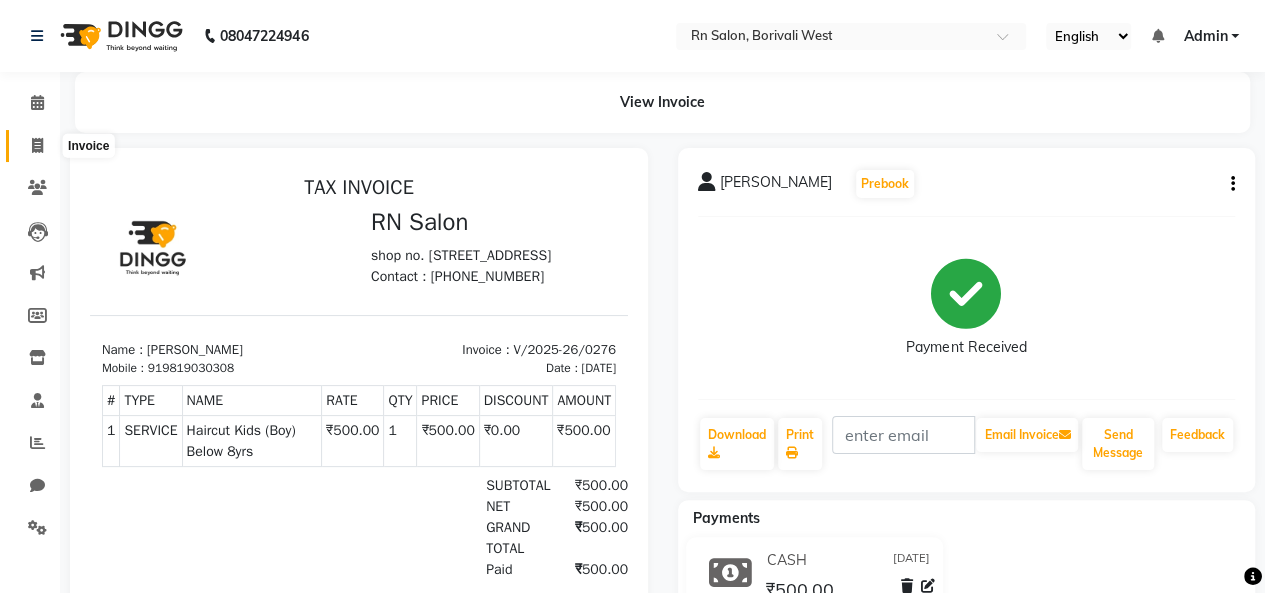 click 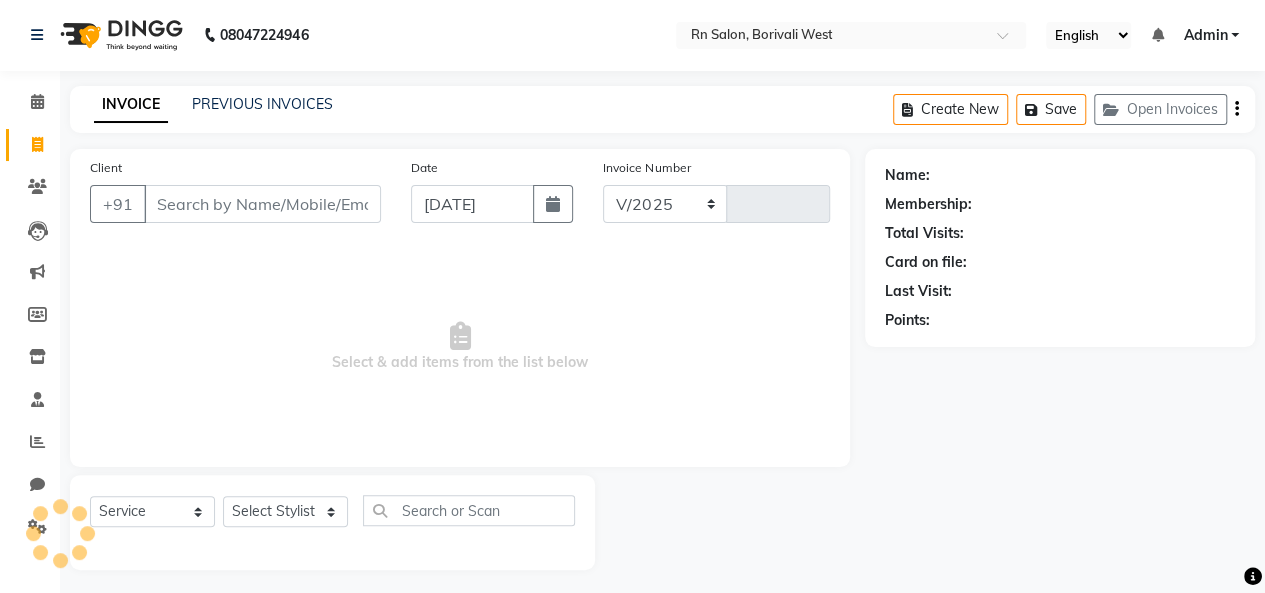 select on "8515" 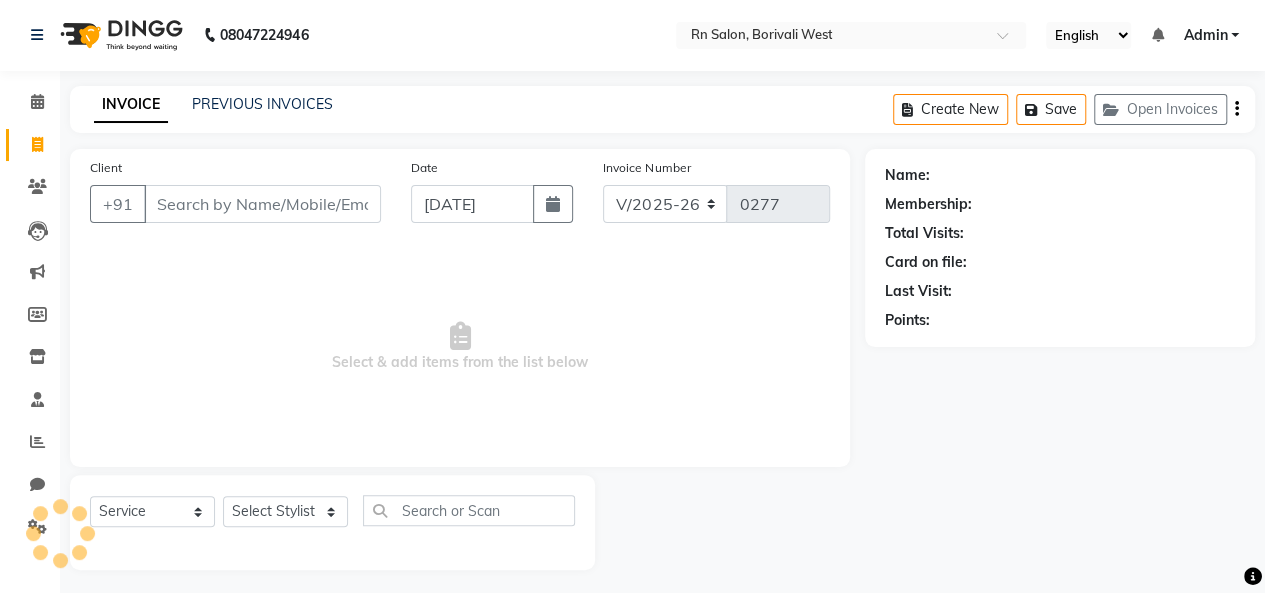 scroll, scrollTop: 7, scrollLeft: 0, axis: vertical 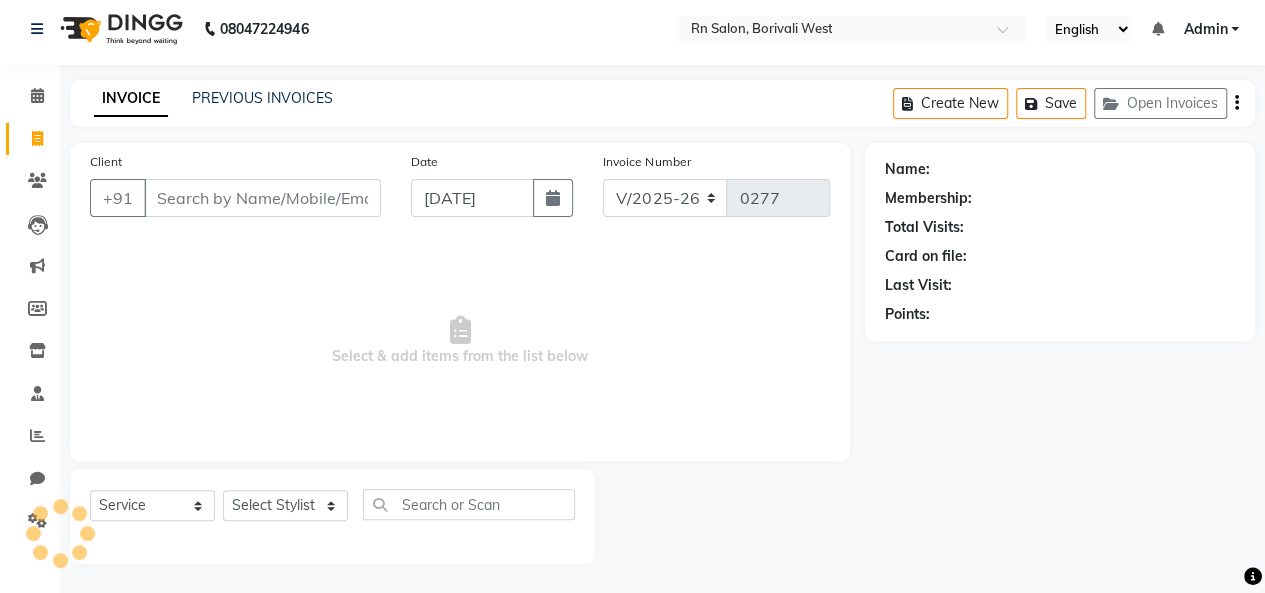 click on "Client" at bounding box center [262, 198] 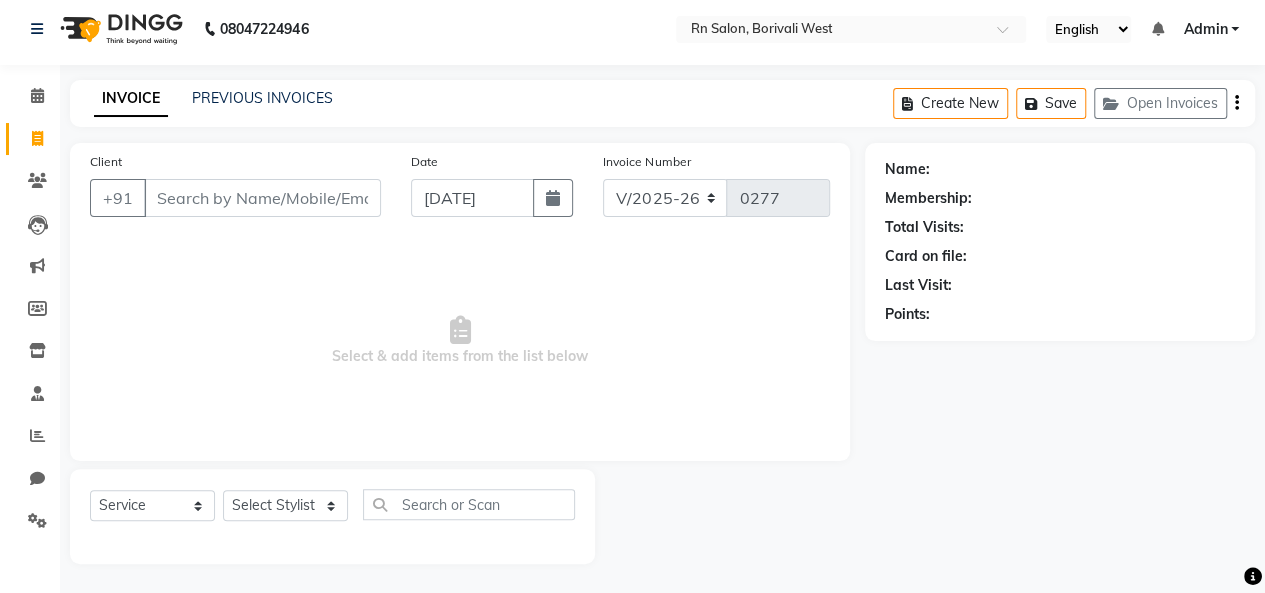 click on "Client" at bounding box center (262, 198) 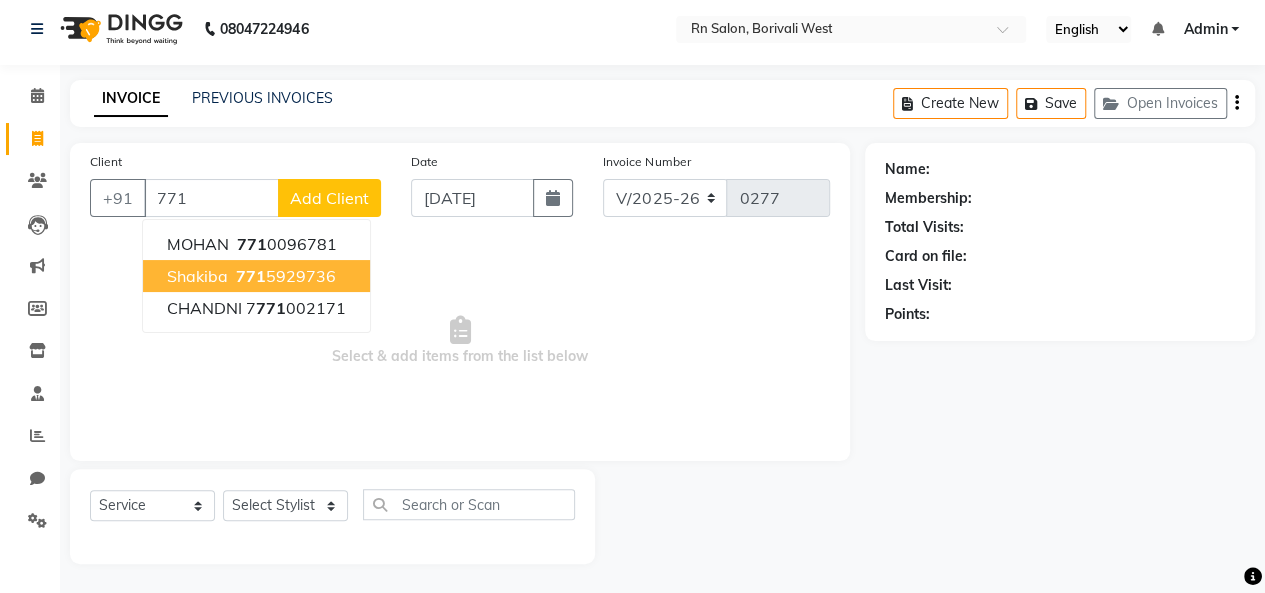 click on "771" at bounding box center (251, 276) 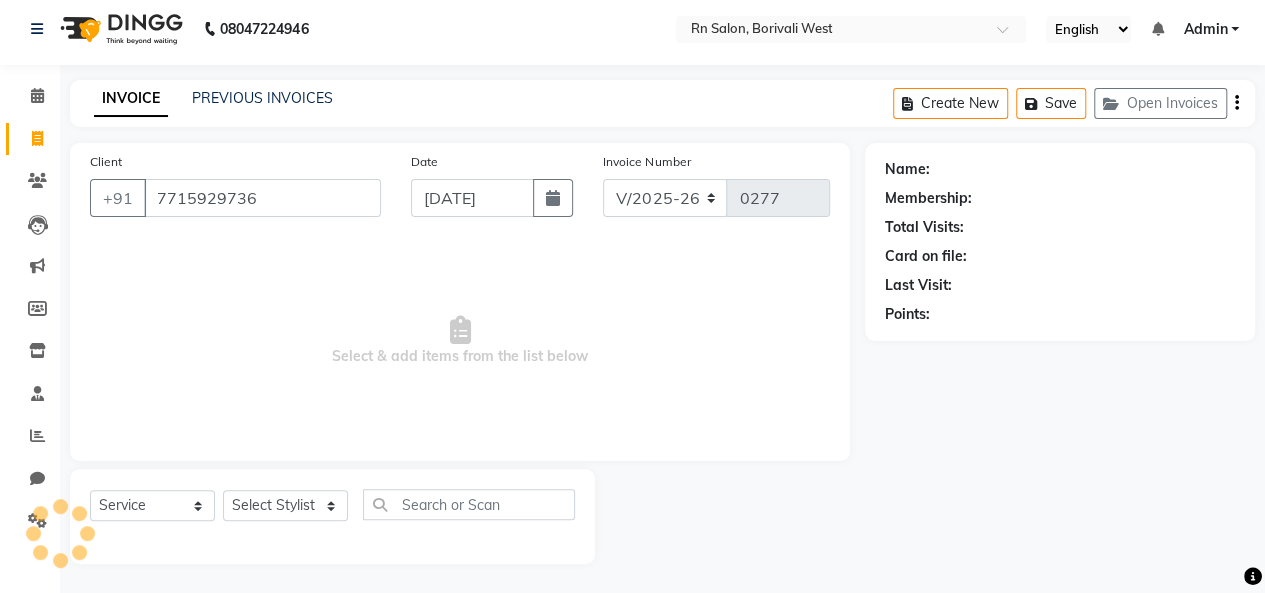 type on "7715929736" 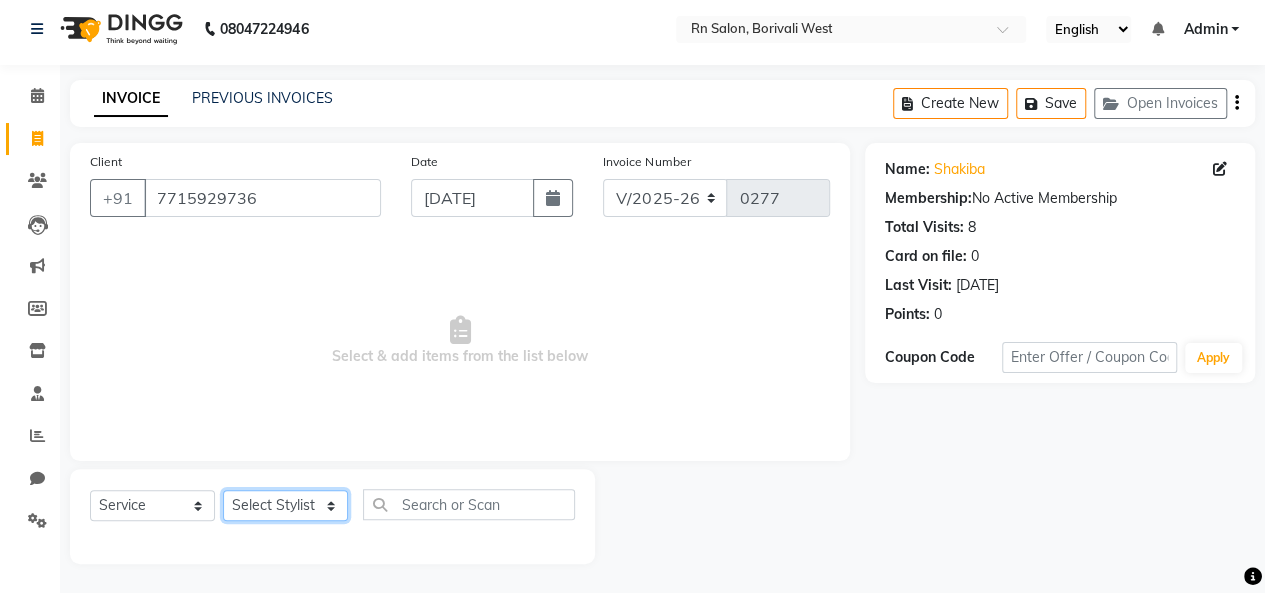 click on "Select Stylist [PERSON_NAME] [PERSON_NAME] parking [PERSON_NAME] master Luv kush tripathi [PERSON_NAME] [PERSON_NAME] [PERSON_NAME] [PERSON_NAME] [PERSON_NAME] Mali [PERSON_NAME]" 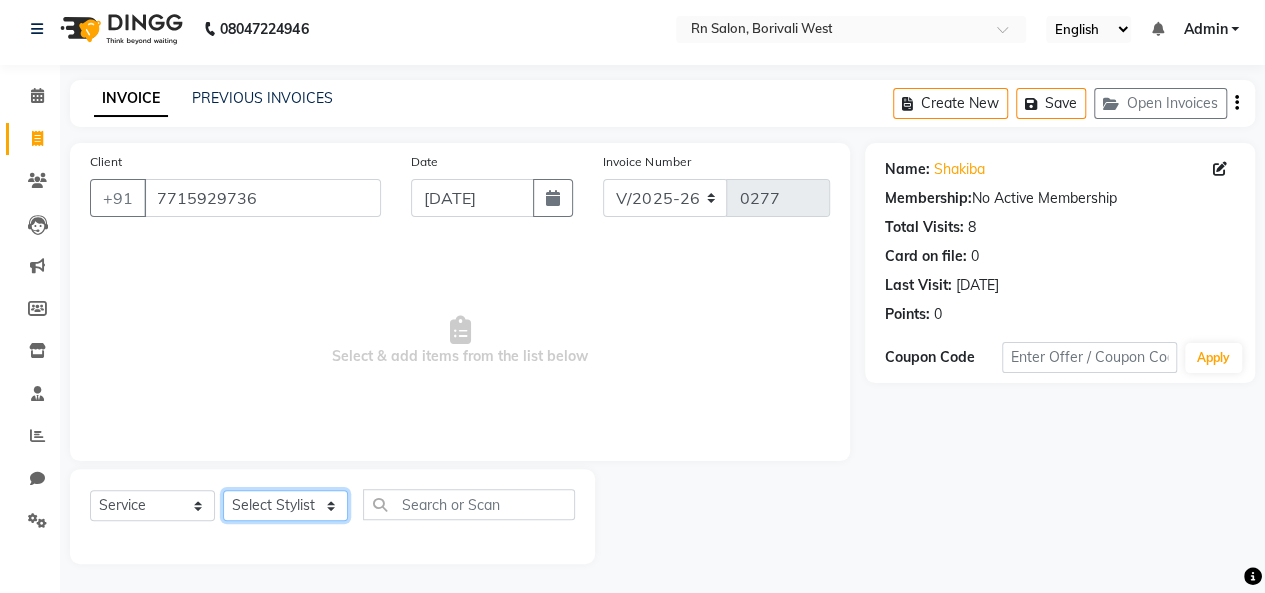 select on "83942" 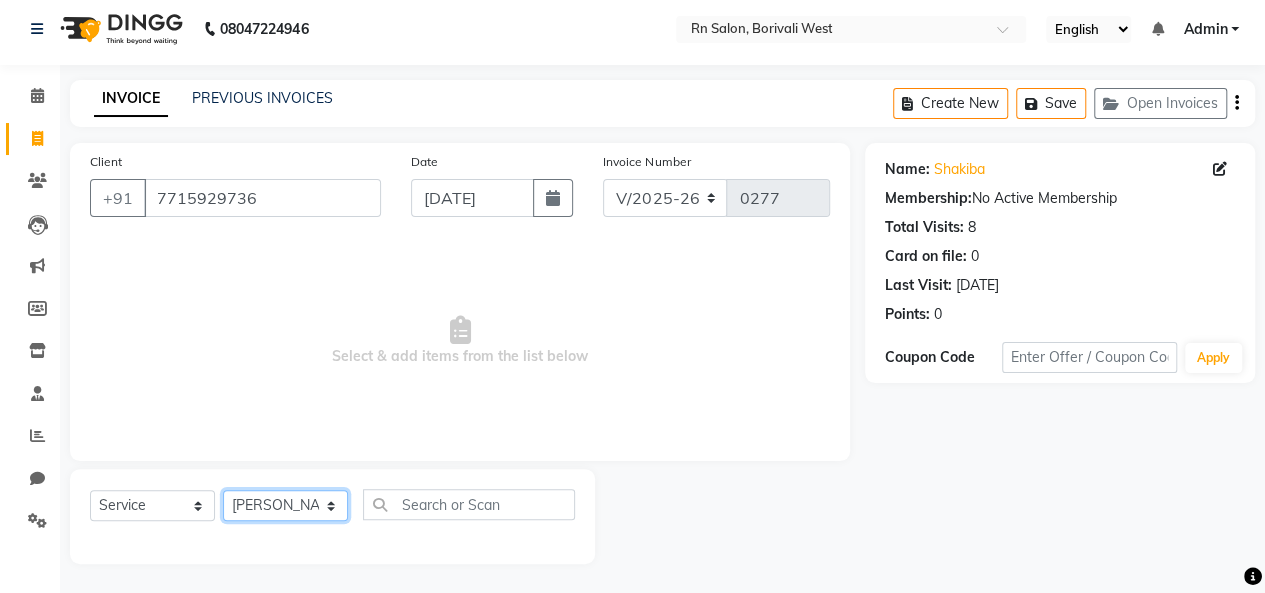 click on "Select Stylist [PERSON_NAME] [PERSON_NAME] parking [PERSON_NAME] master Luv kush tripathi [PERSON_NAME] [PERSON_NAME] [PERSON_NAME] [PERSON_NAME] [PERSON_NAME] Mali [PERSON_NAME]" 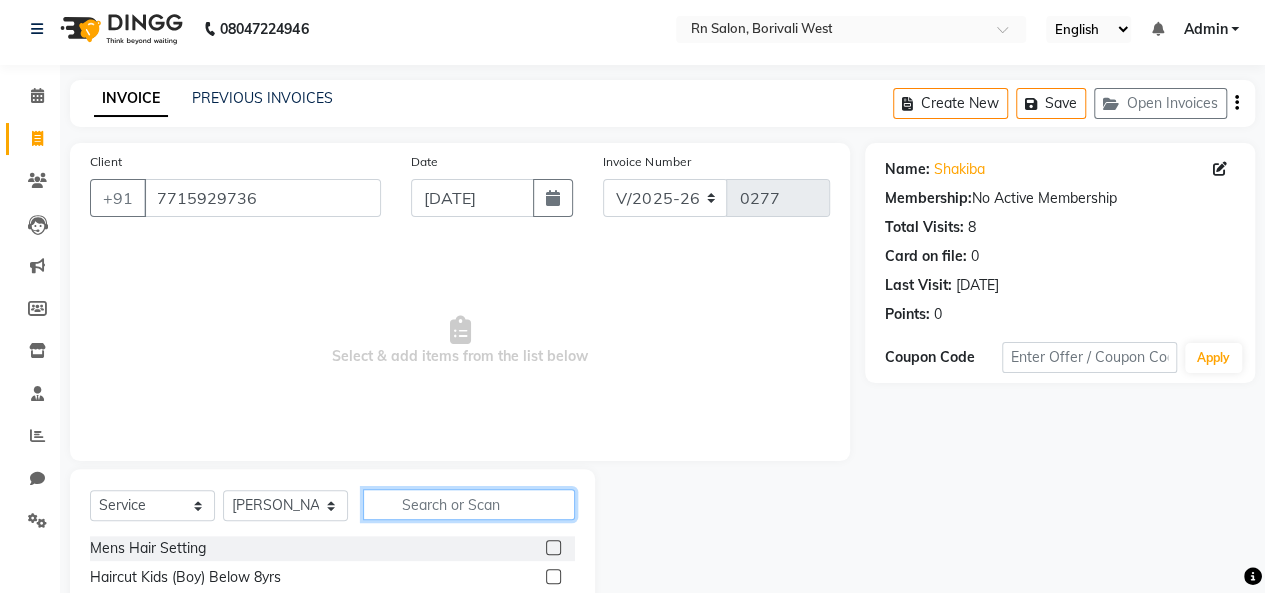 click 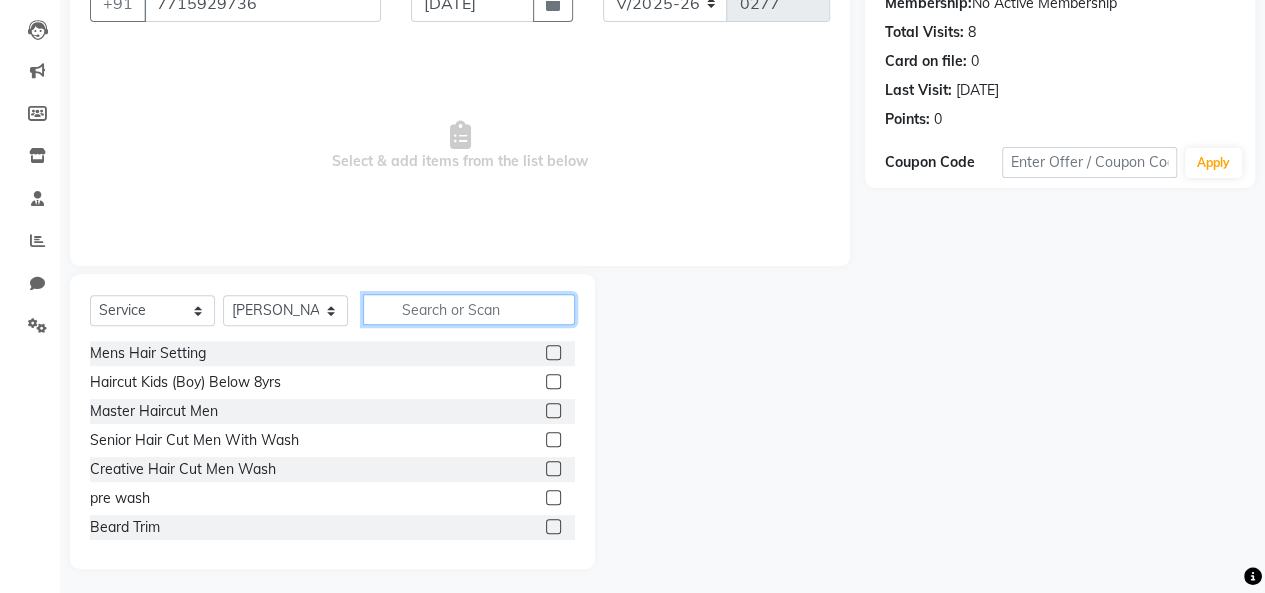 scroll, scrollTop: 207, scrollLeft: 0, axis: vertical 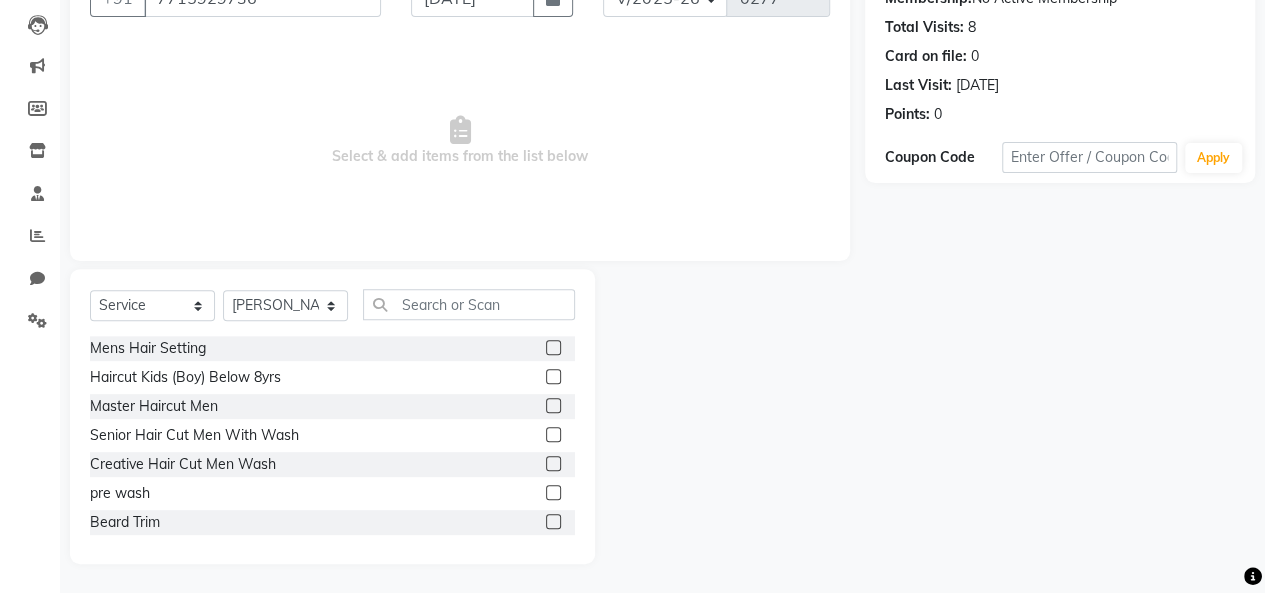 click 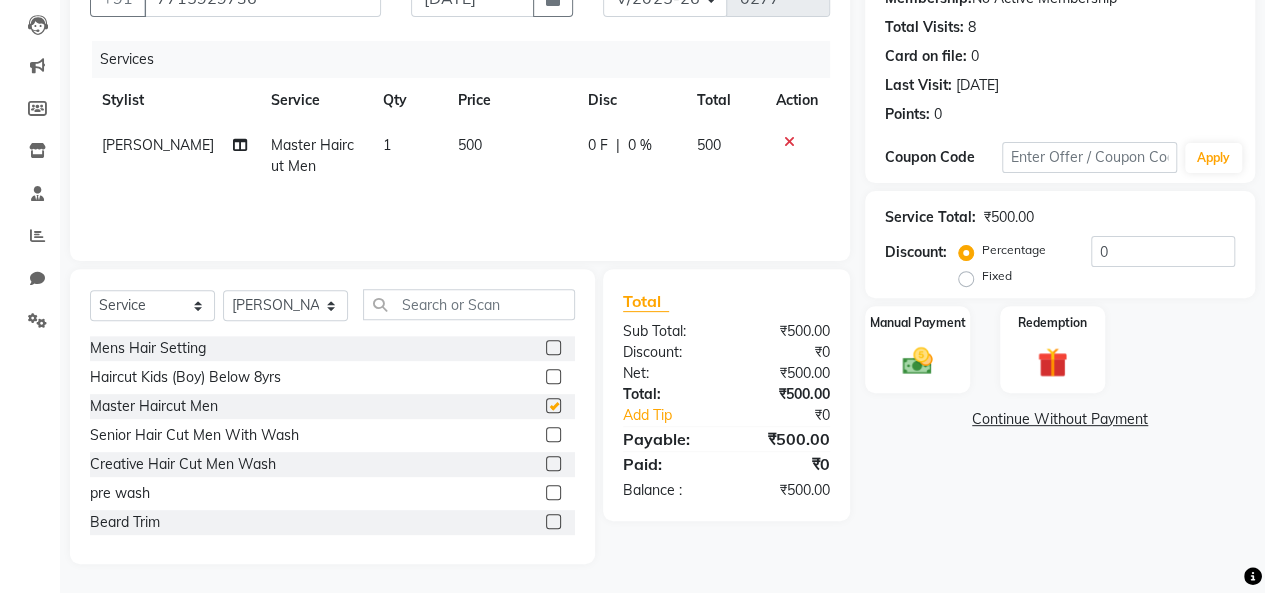 checkbox on "false" 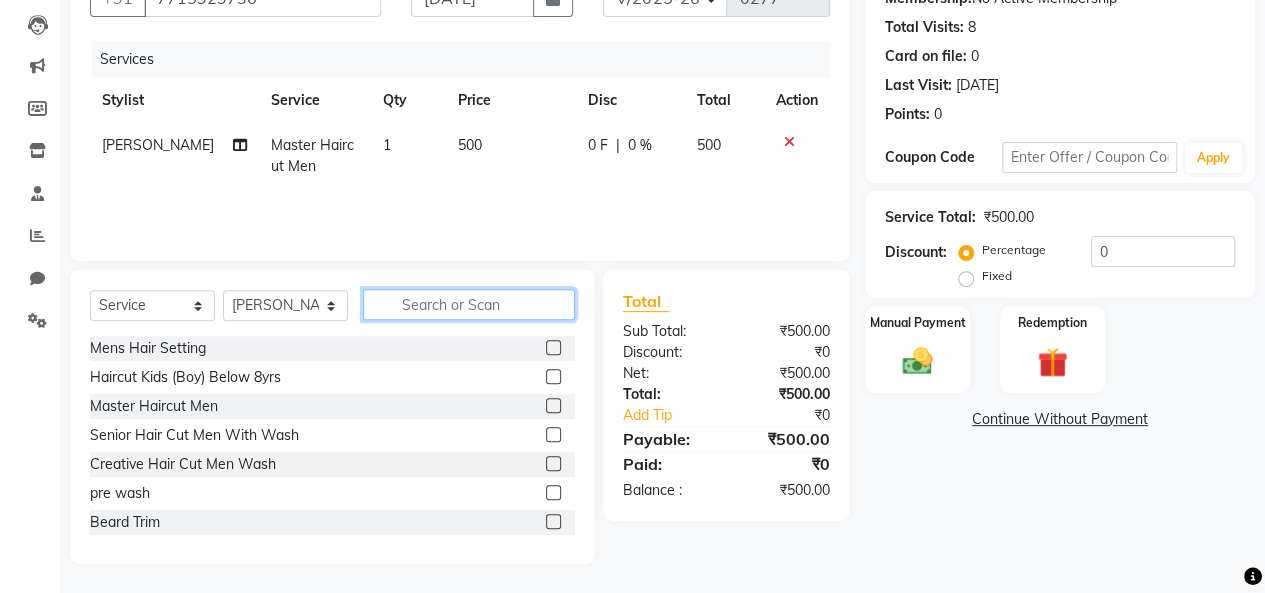click 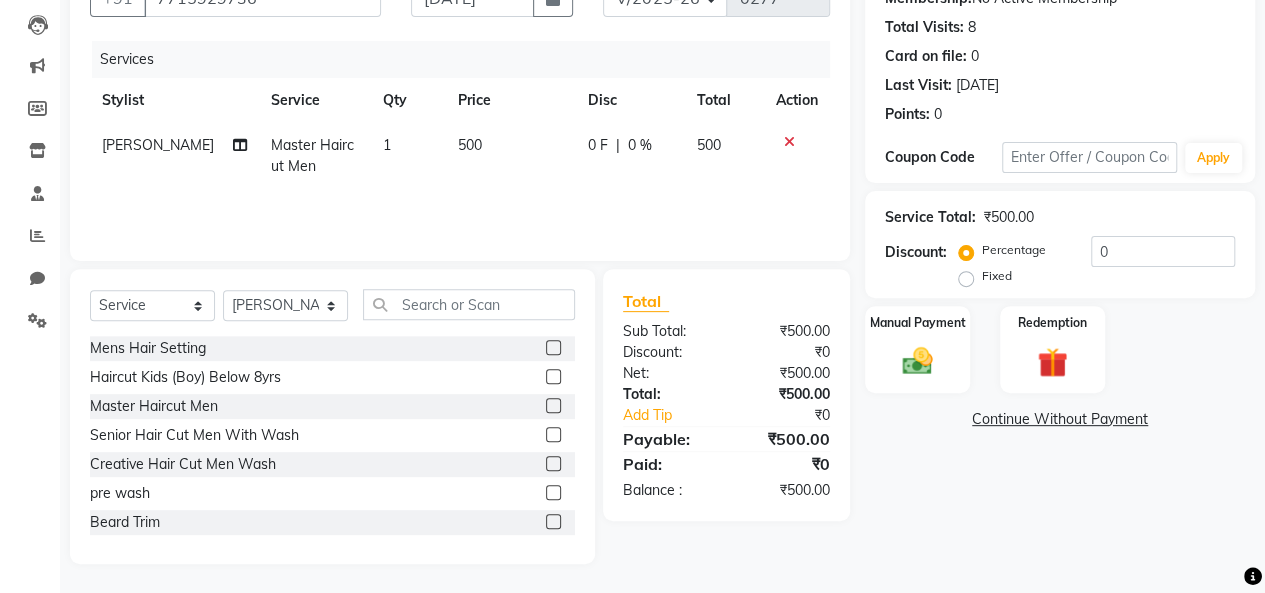 click 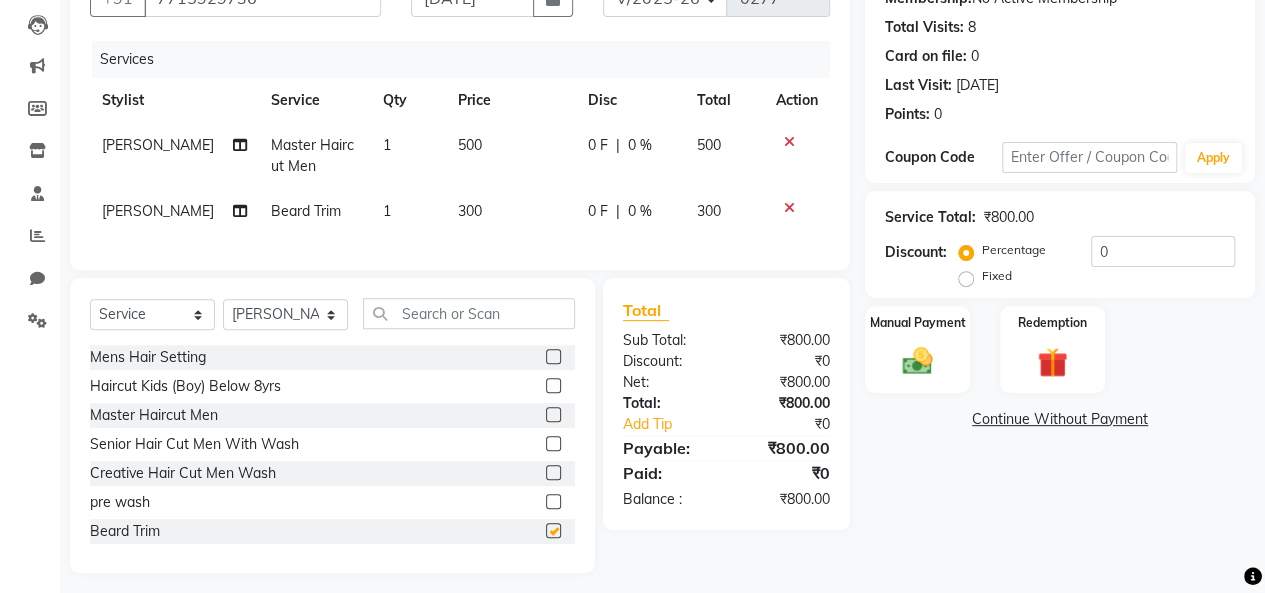 checkbox on "false" 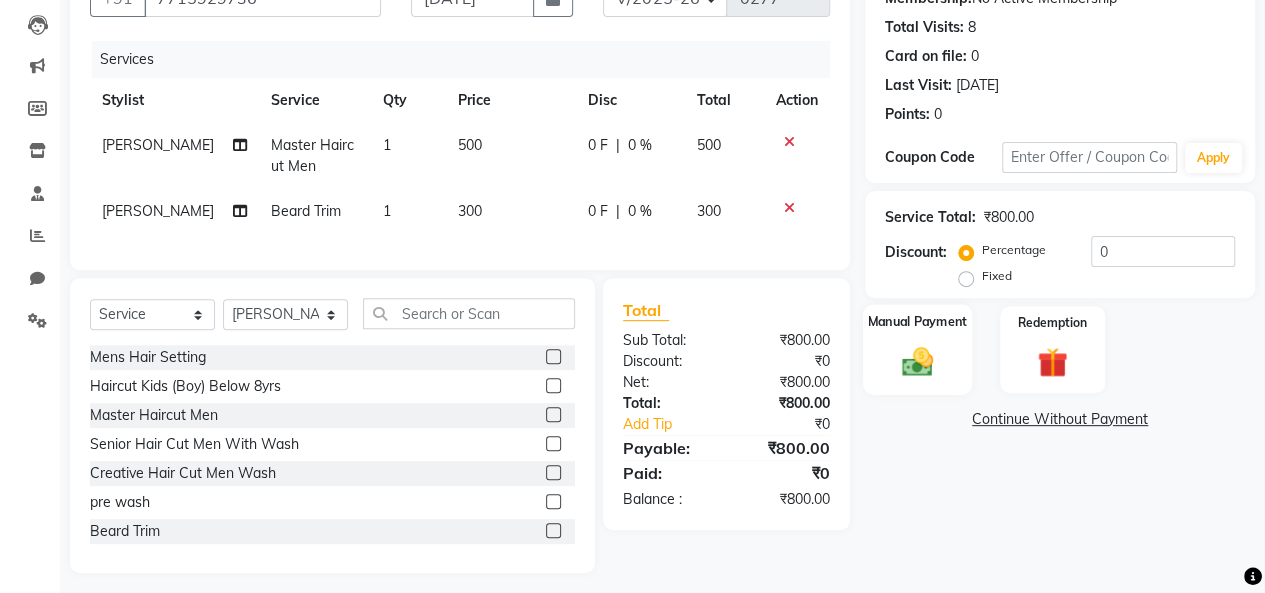 click 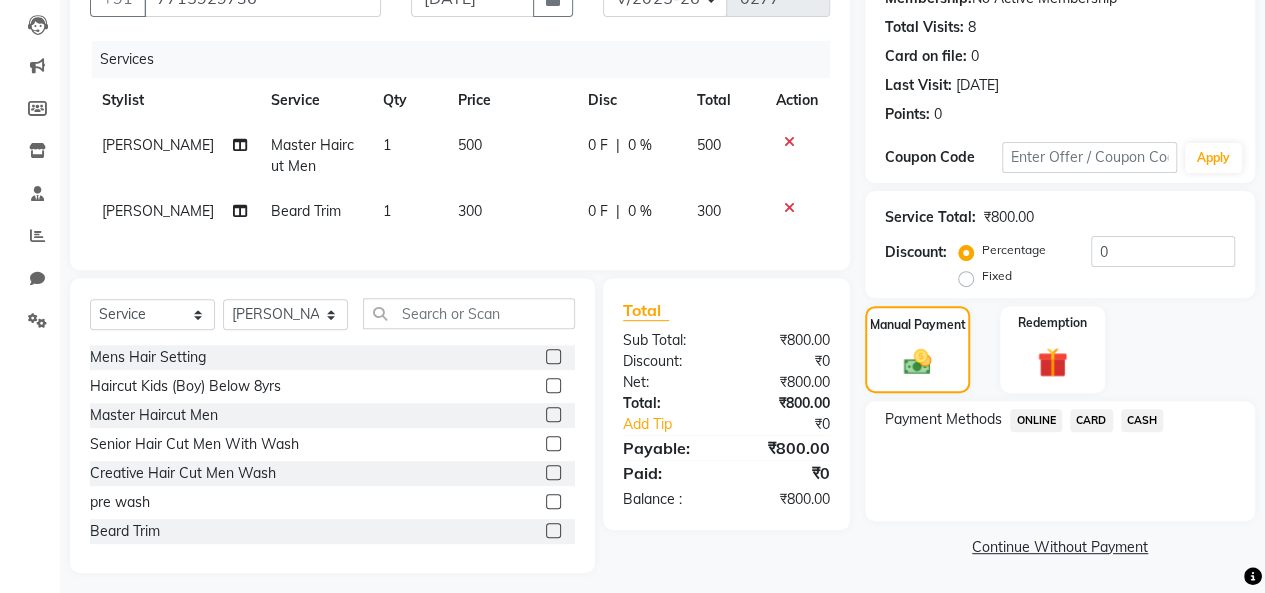 click on "CASH" 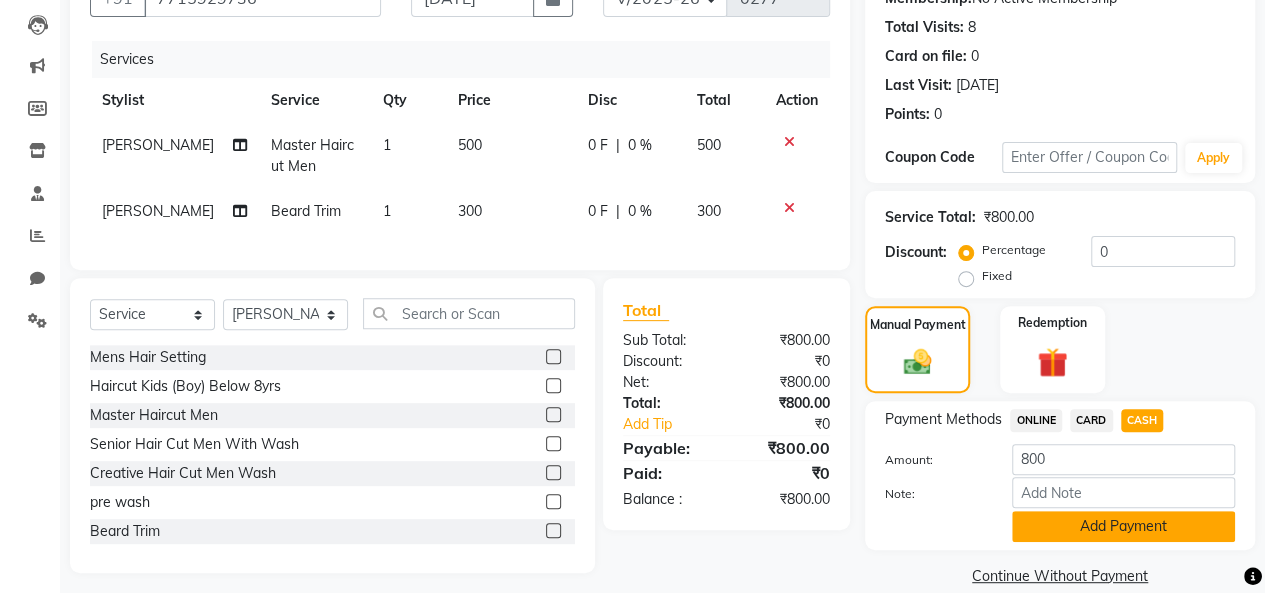 click on "Add Payment" 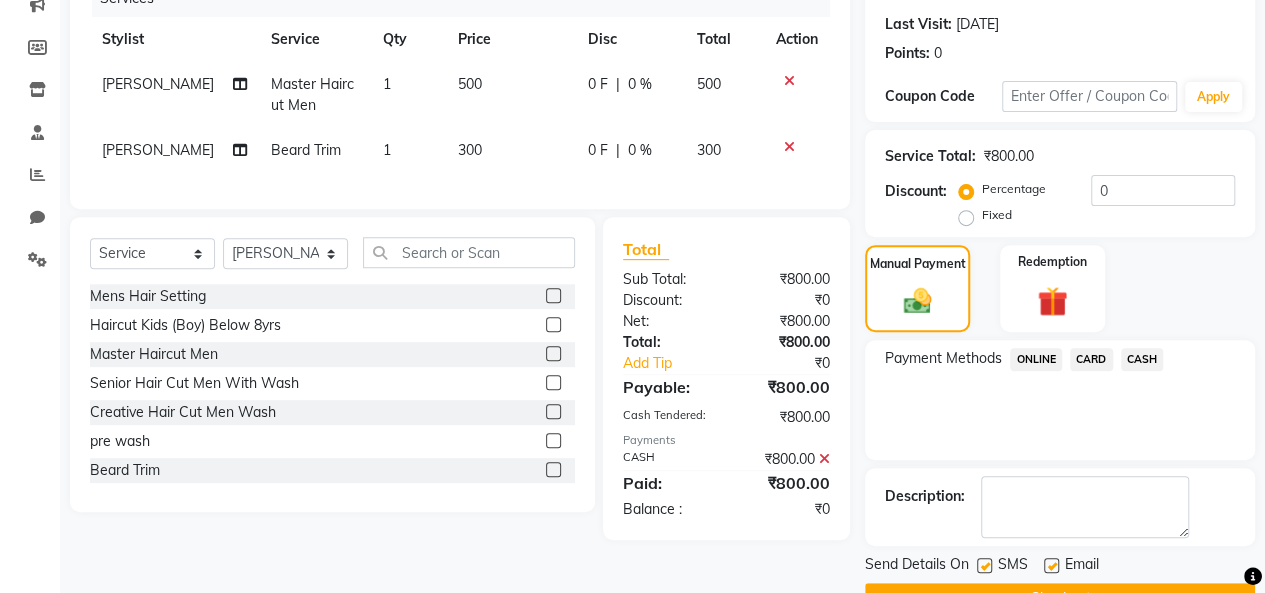 scroll, scrollTop: 316, scrollLeft: 0, axis: vertical 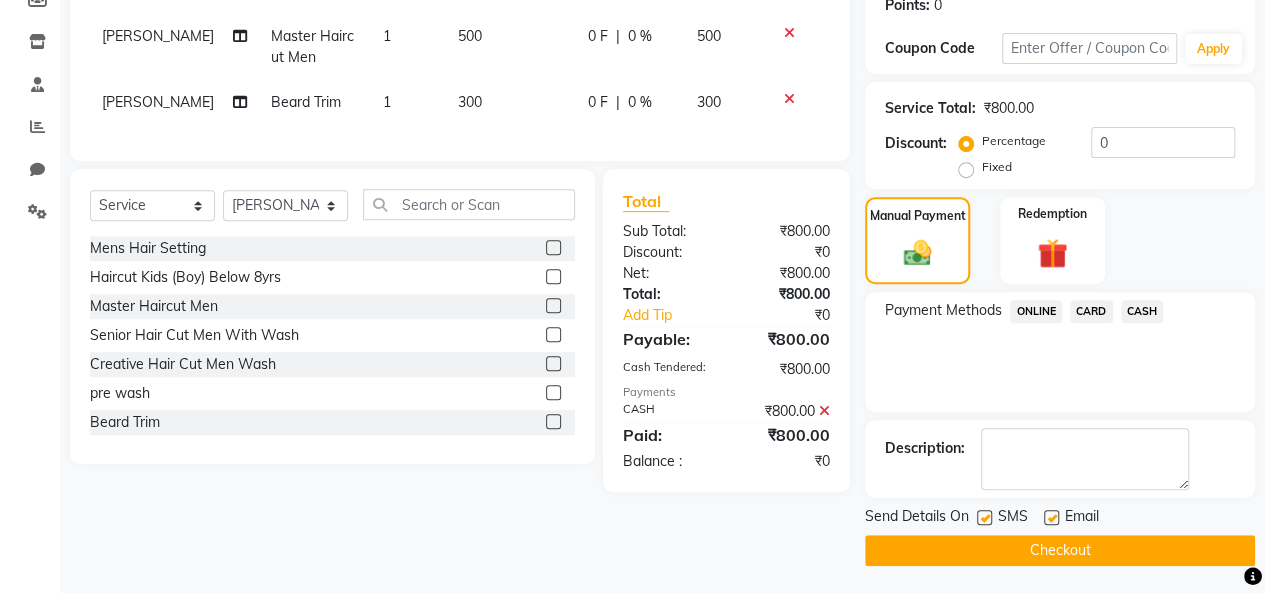 click on "Checkout" 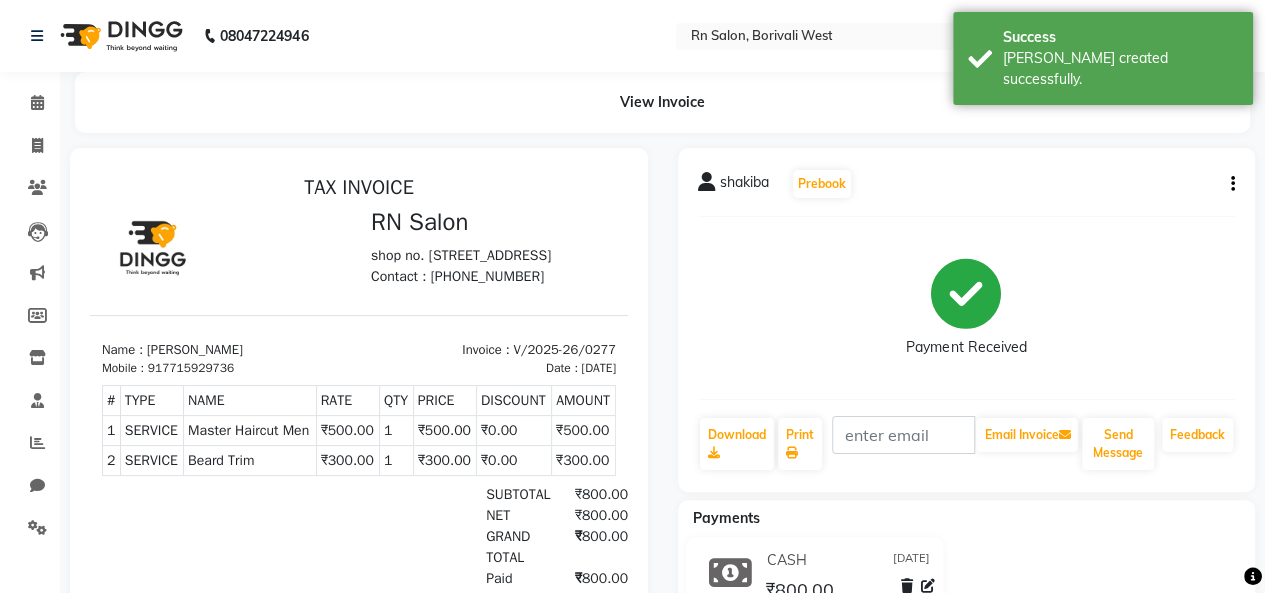 scroll, scrollTop: 0, scrollLeft: 0, axis: both 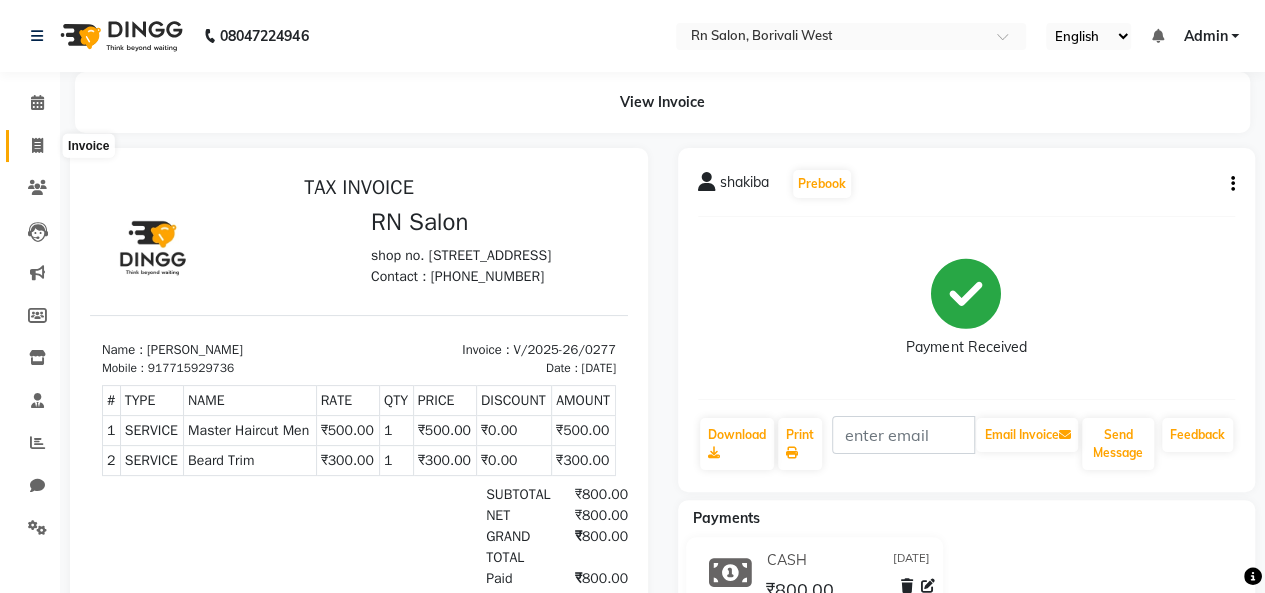 click 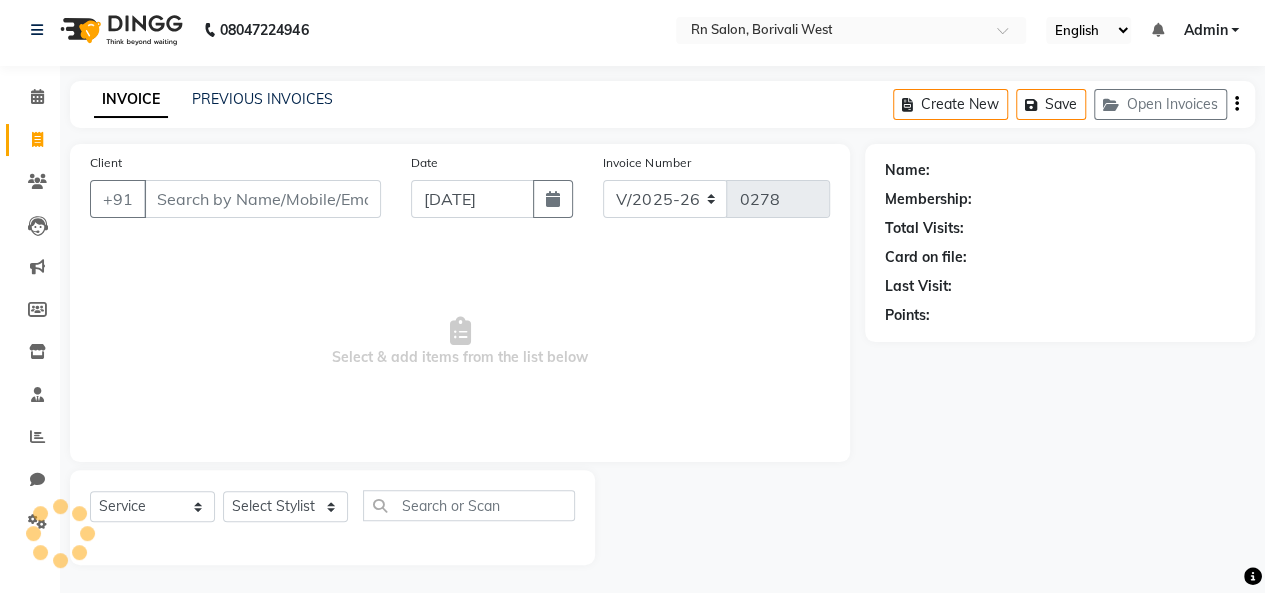 scroll, scrollTop: 7, scrollLeft: 0, axis: vertical 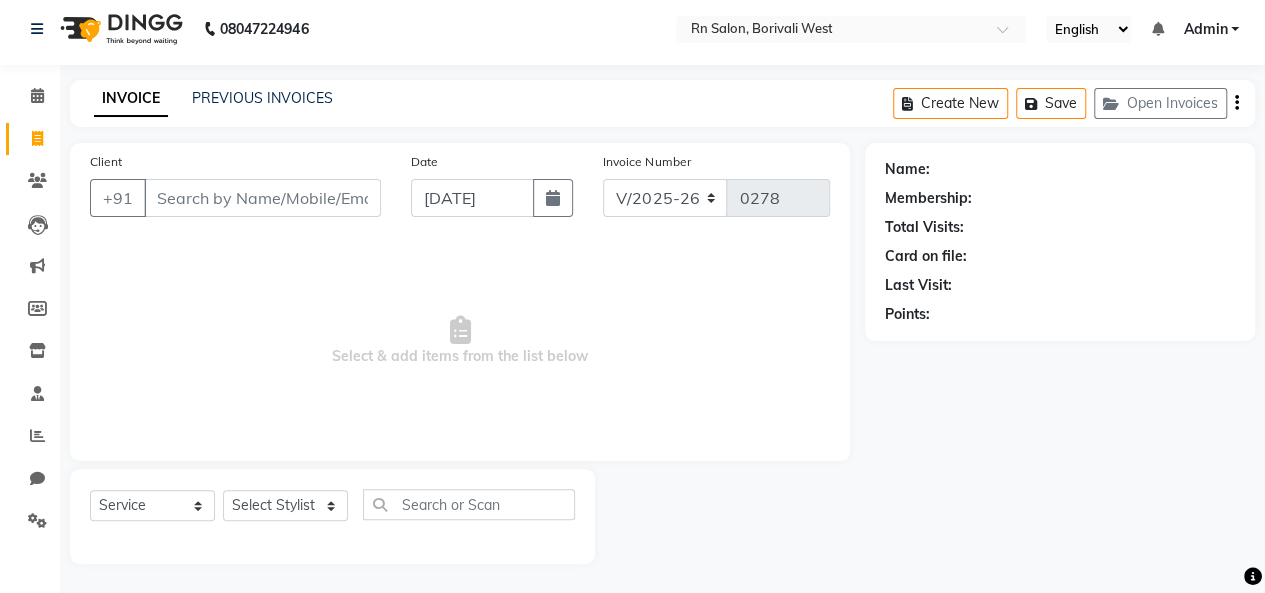 click on "Client" at bounding box center (262, 198) 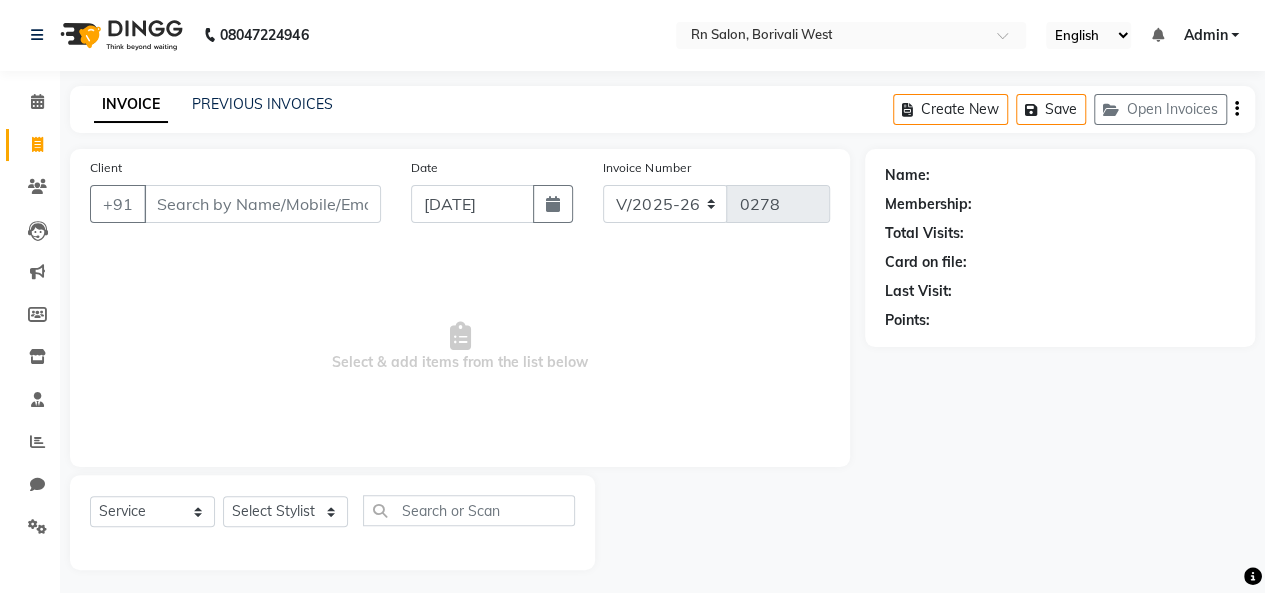 scroll, scrollTop: 0, scrollLeft: 0, axis: both 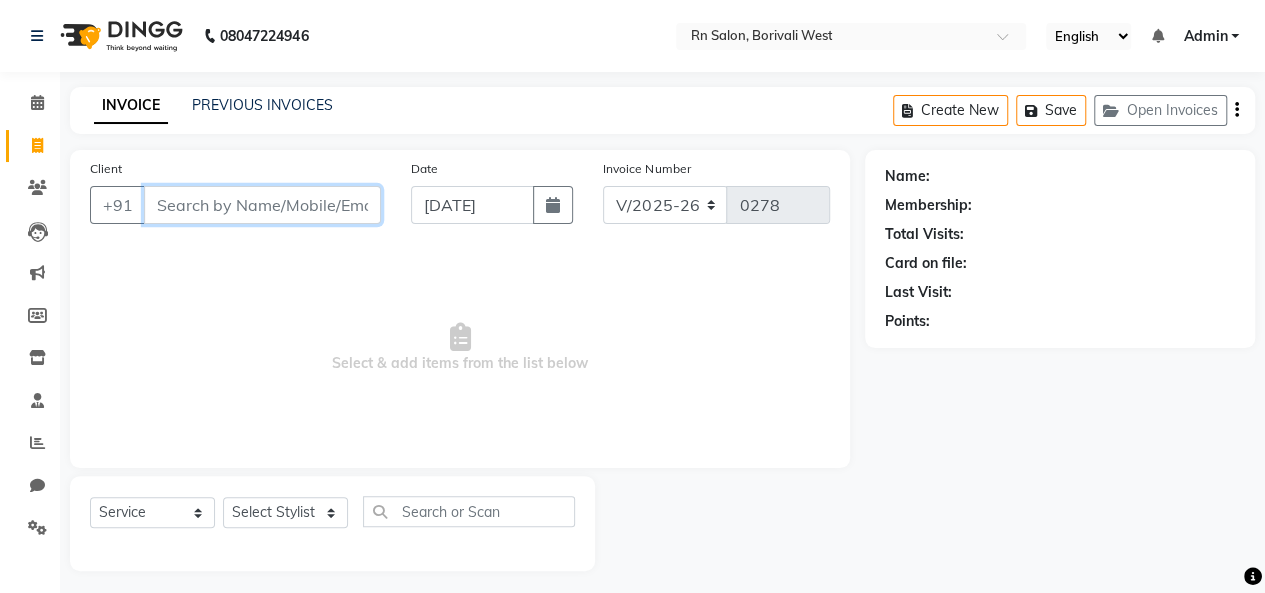 click on "Client" at bounding box center (262, 205) 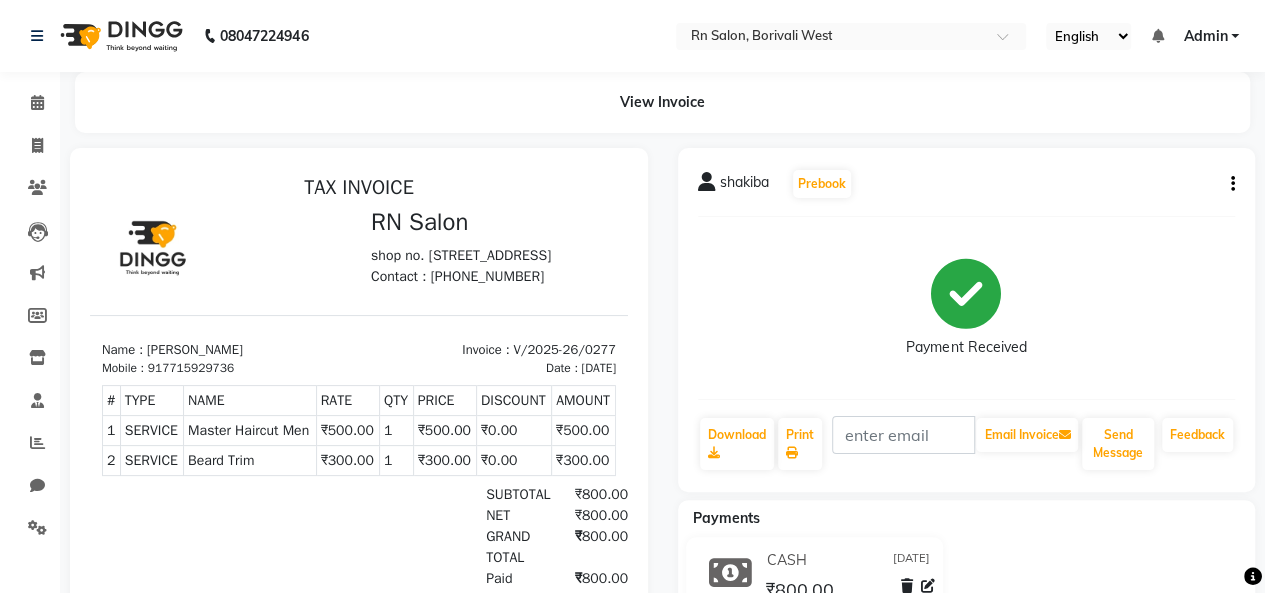scroll, scrollTop: 0, scrollLeft: 0, axis: both 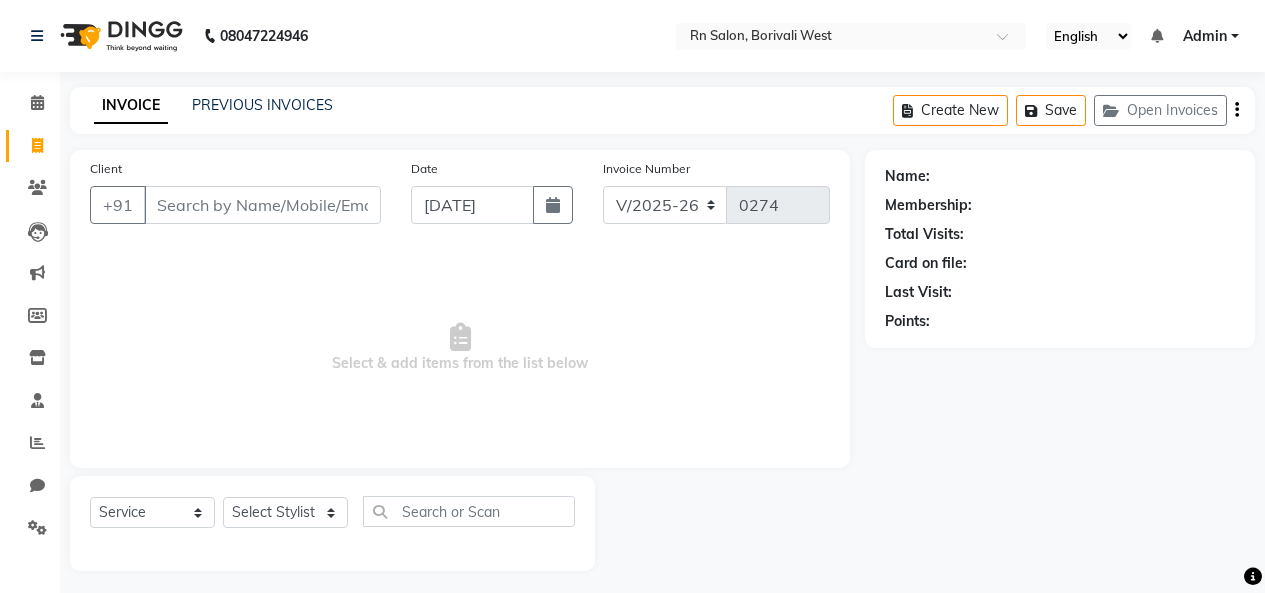 select on "8515" 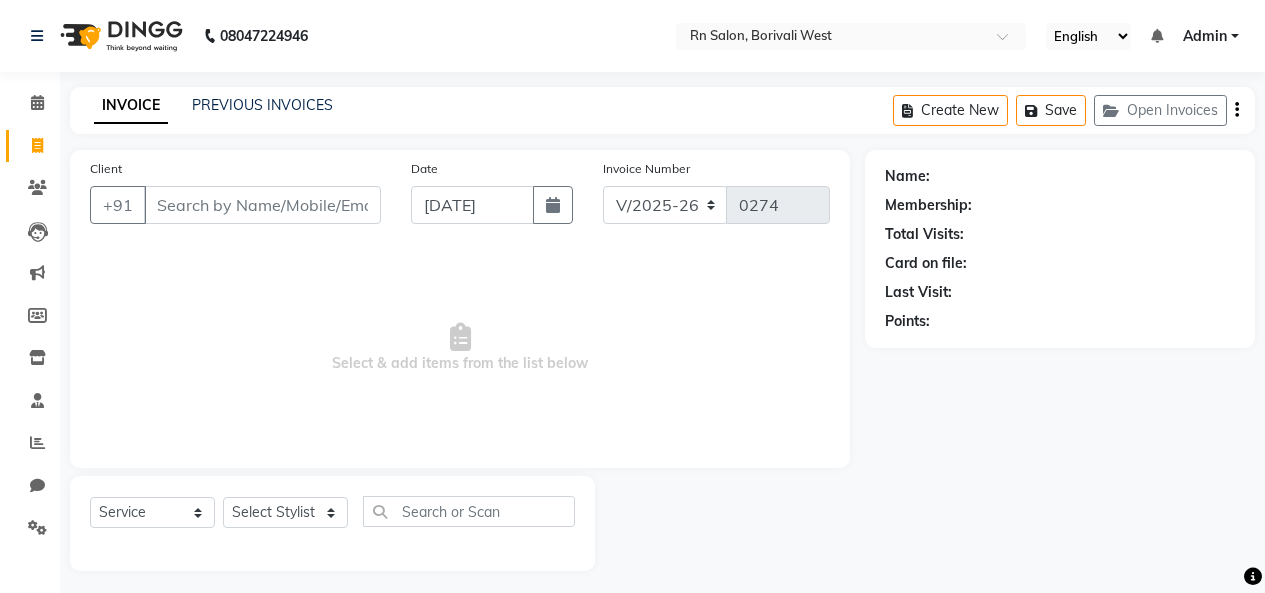 scroll, scrollTop: 7, scrollLeft: 0, axis: vertical 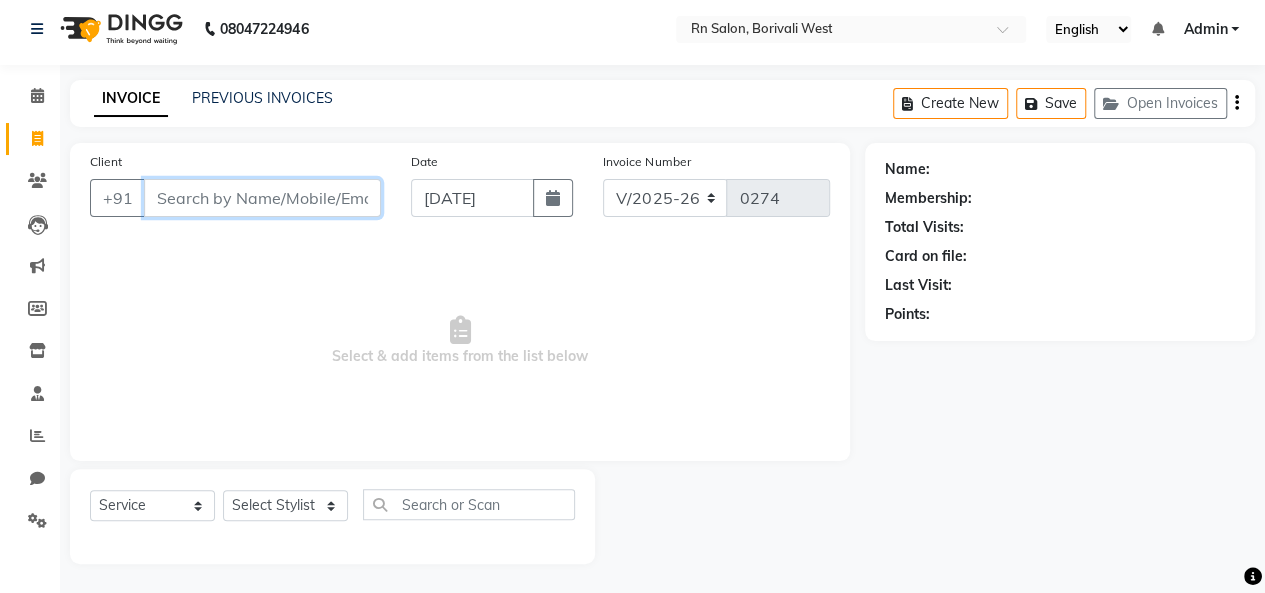click on "Client" at bounding box center (262, 198) 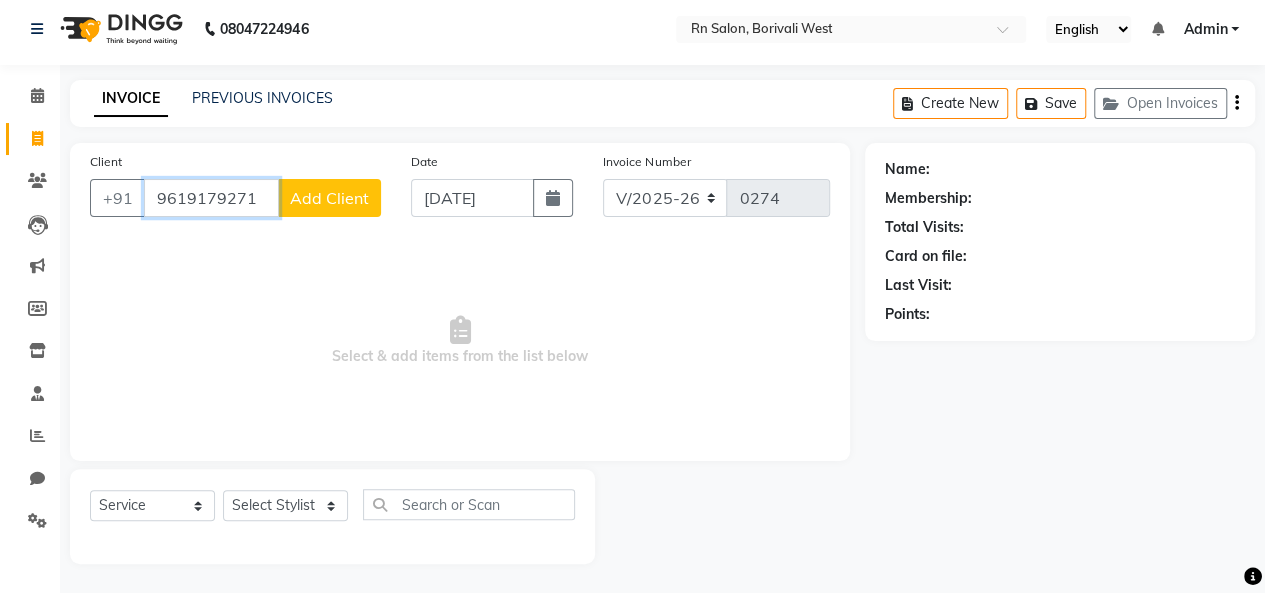 type on "9619179271" 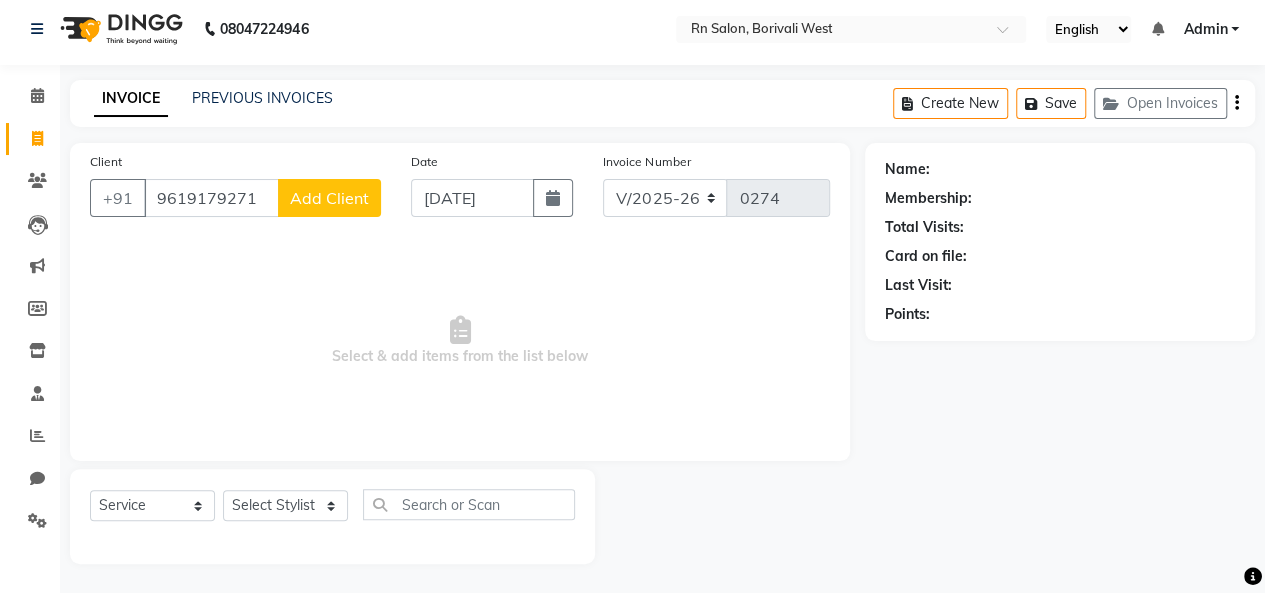 click on "Add Client" 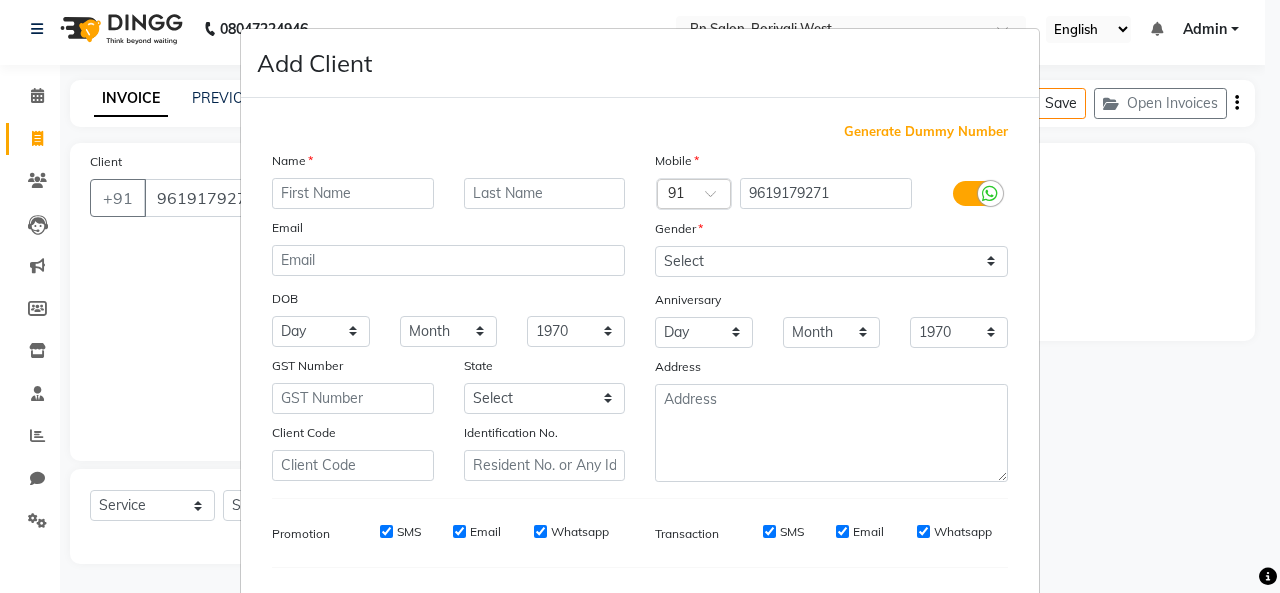 click at bounding box center [353, 193] 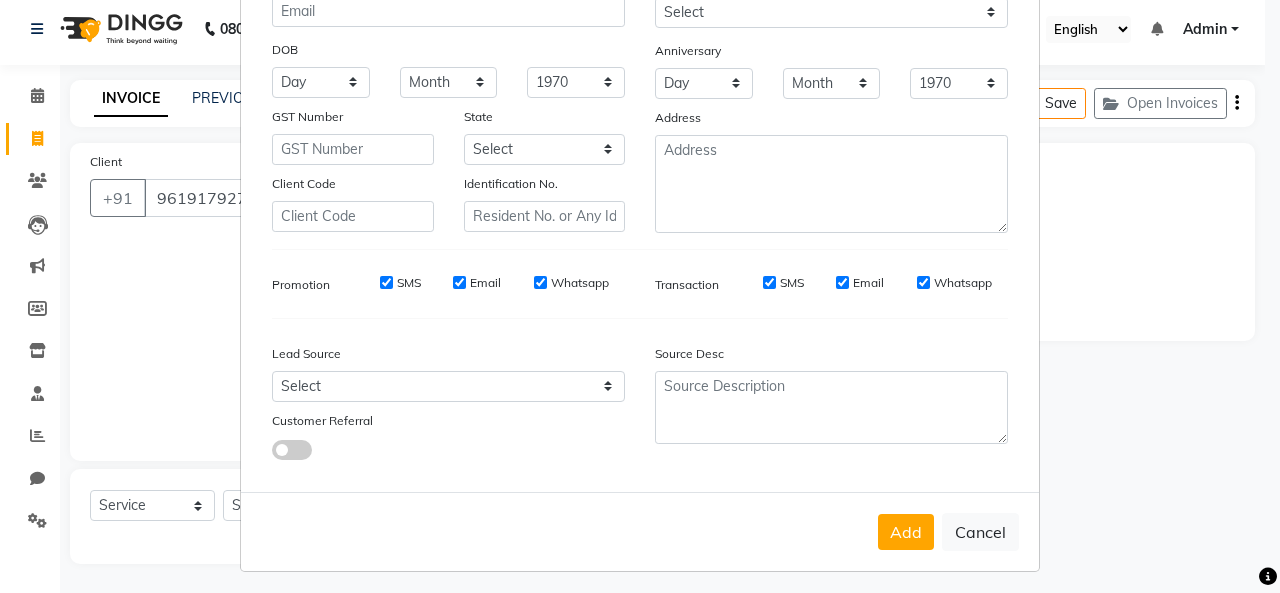 scroll, scrollTop: 252, scrollLeft: 0, axis: vertical 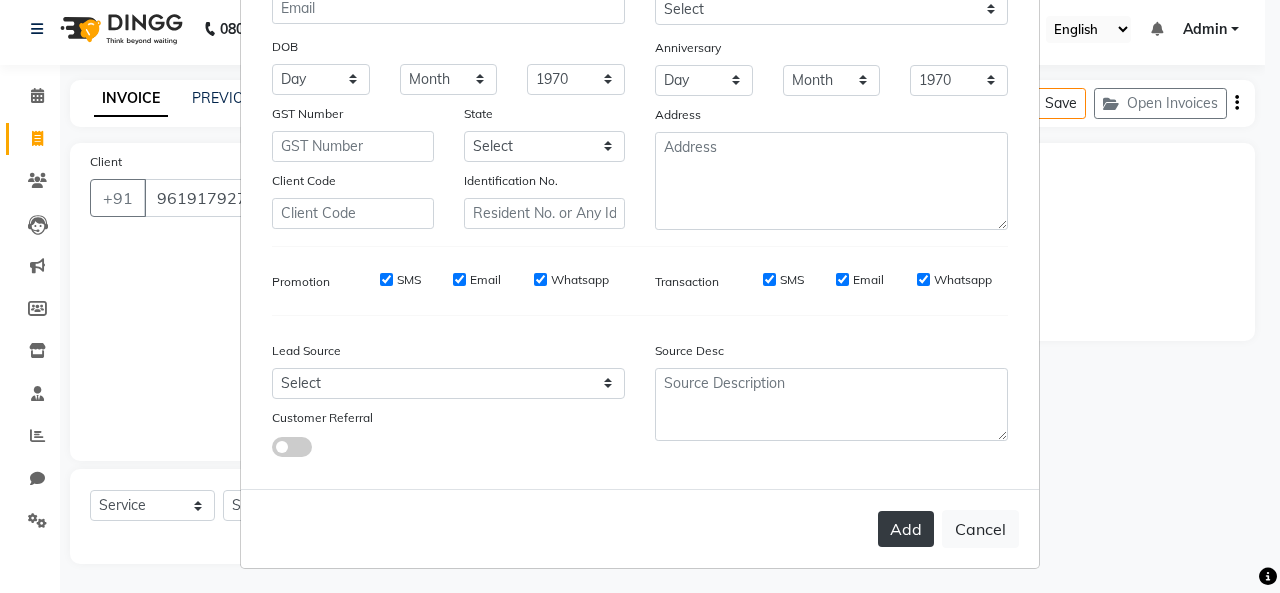 type on "[PERSON_NAME]" 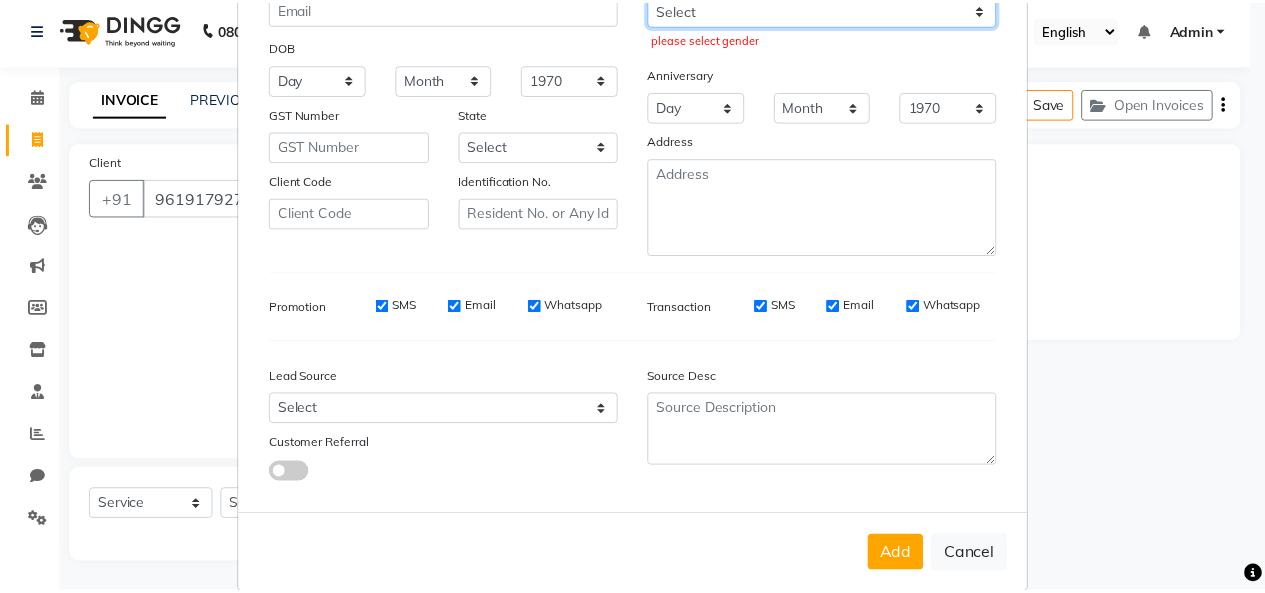 scroll, scrollTop: 244, scrollLeft: 0, axis: vertical 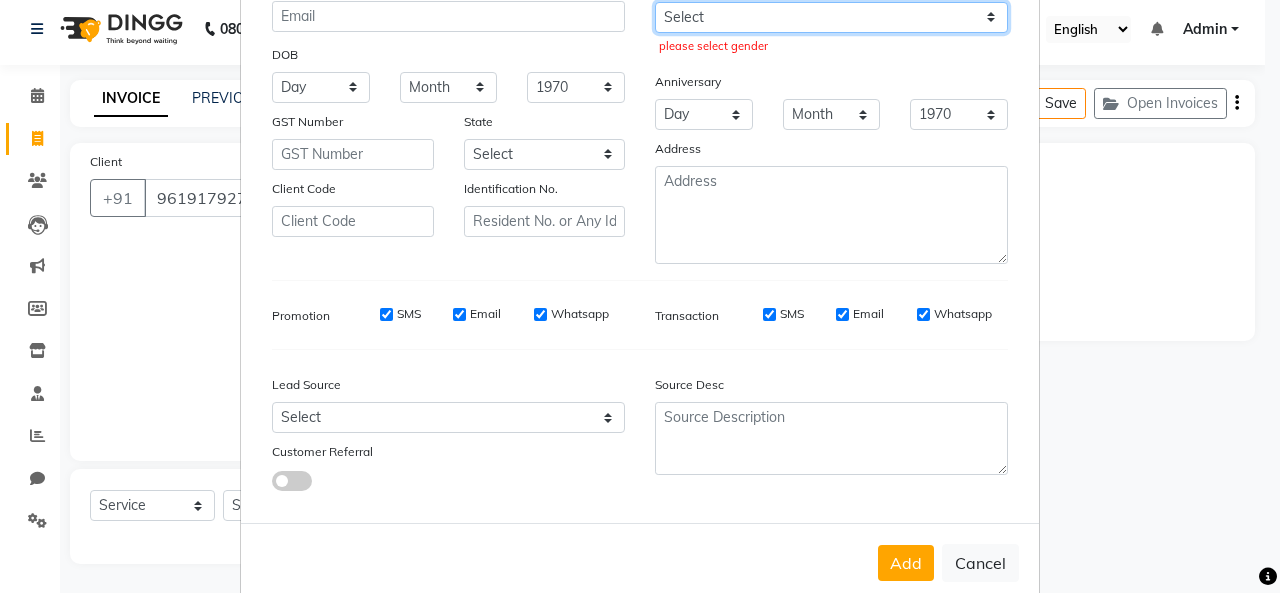click on "Select Male Female Other Prefer Not To Say" at bounding box center (831, 17) 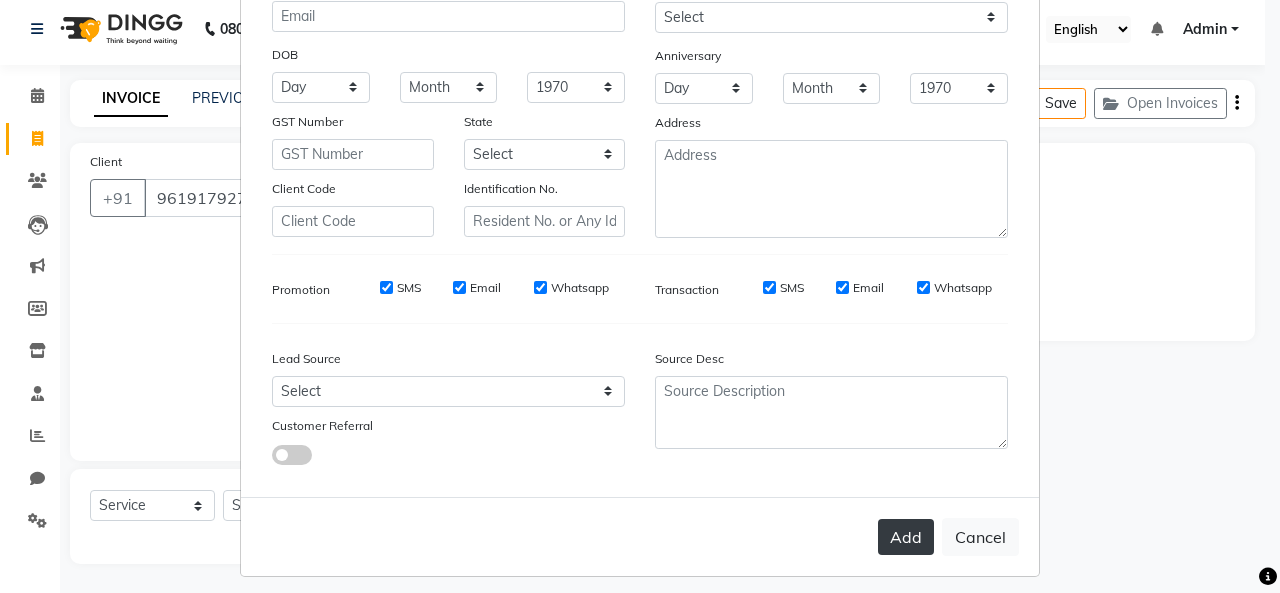 click on "Add" at bounding box center [906, 537] 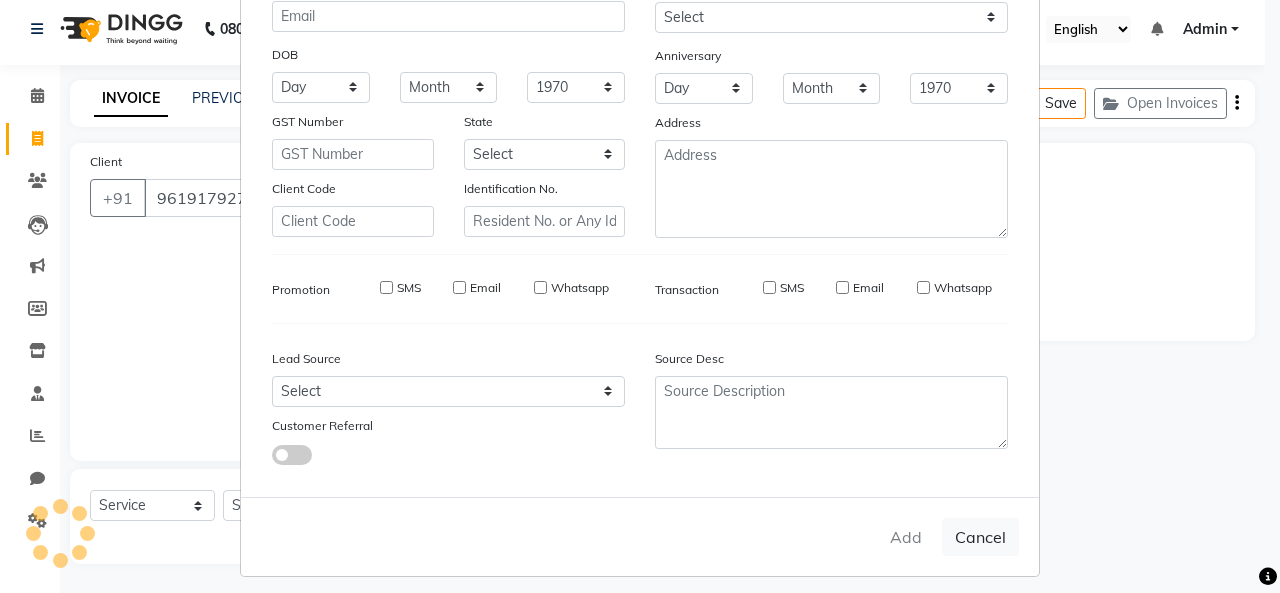 type 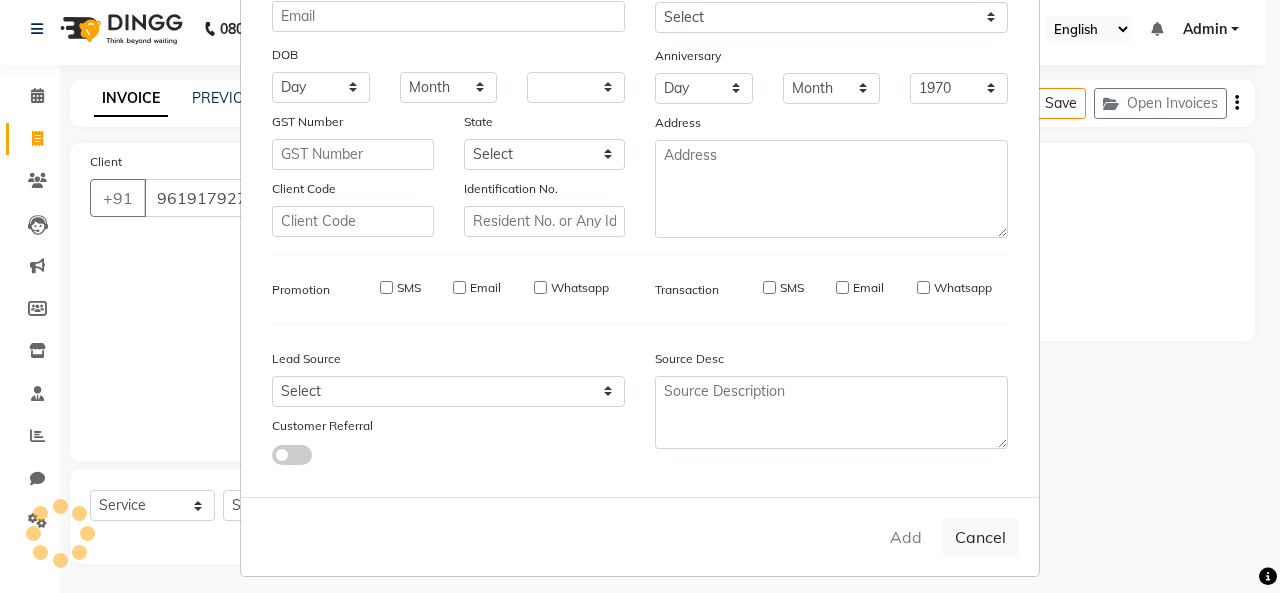 select 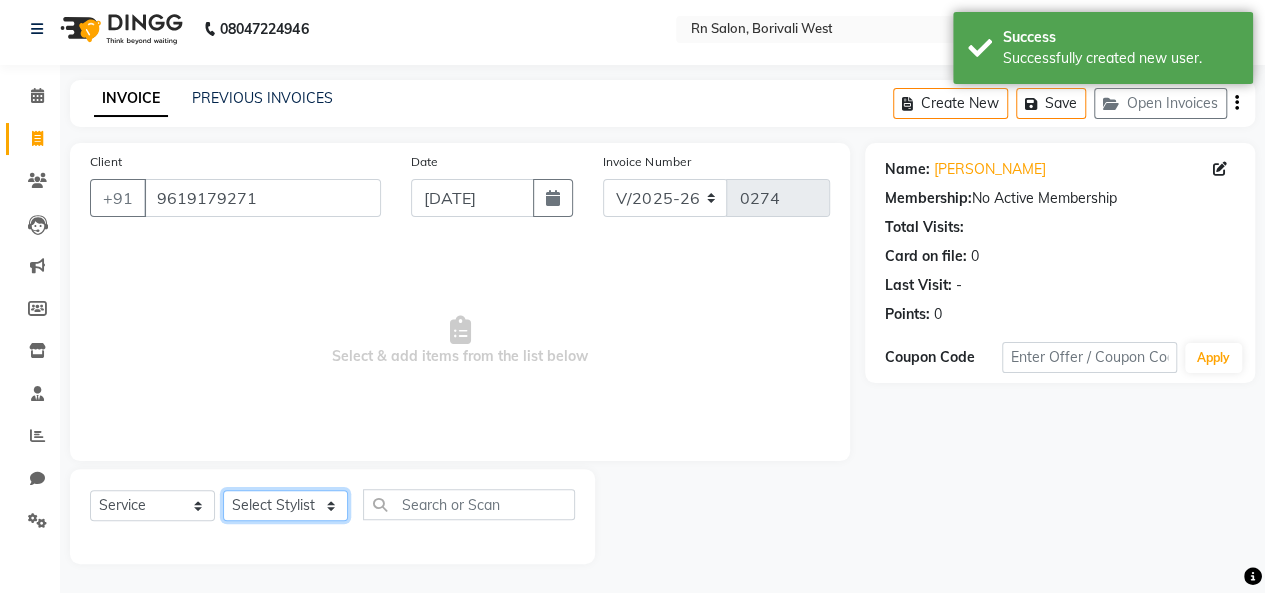click on "Select Stylist [PERSON_NAME] [PERSON_NAME] parking [PERSON_NAME] master Luv kush tripathi [PERSON_NAME] [PERSON_NAME] [PERSON_NAME] [PERSON_NAME] [PERSON_NAME] Mali [PERSON_NAME]" 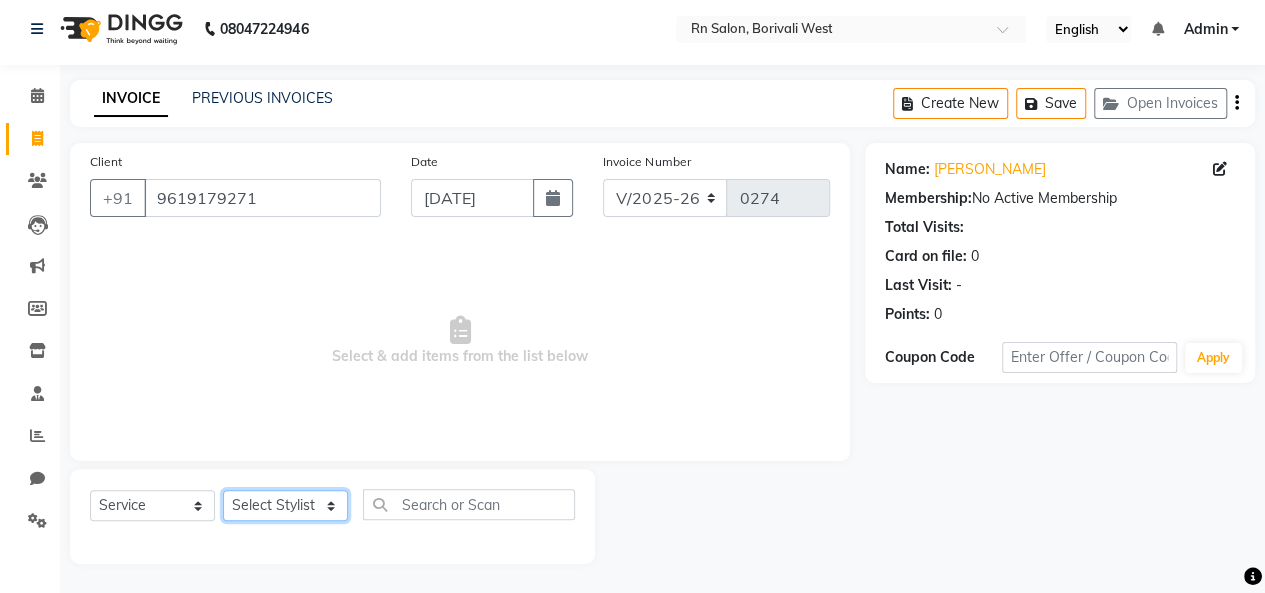 select on "83941" 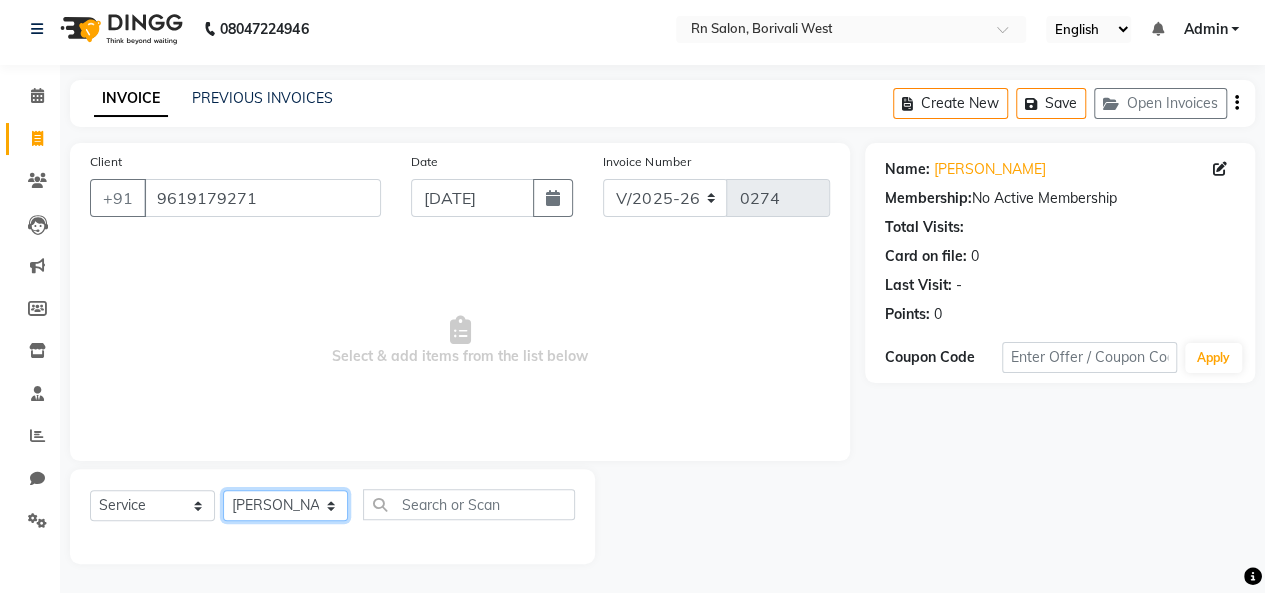 click on "Select Stylist [PERSON_NAME] [PERSON_NAME] parking [PERSON_NAME] master Luv kush tripathi [PERSON_NAME] [PERSON_NAME] [PERSON_NAME] [PERSON_NAME] [PERSON_NAME] Mali [PERSON_NAME]" 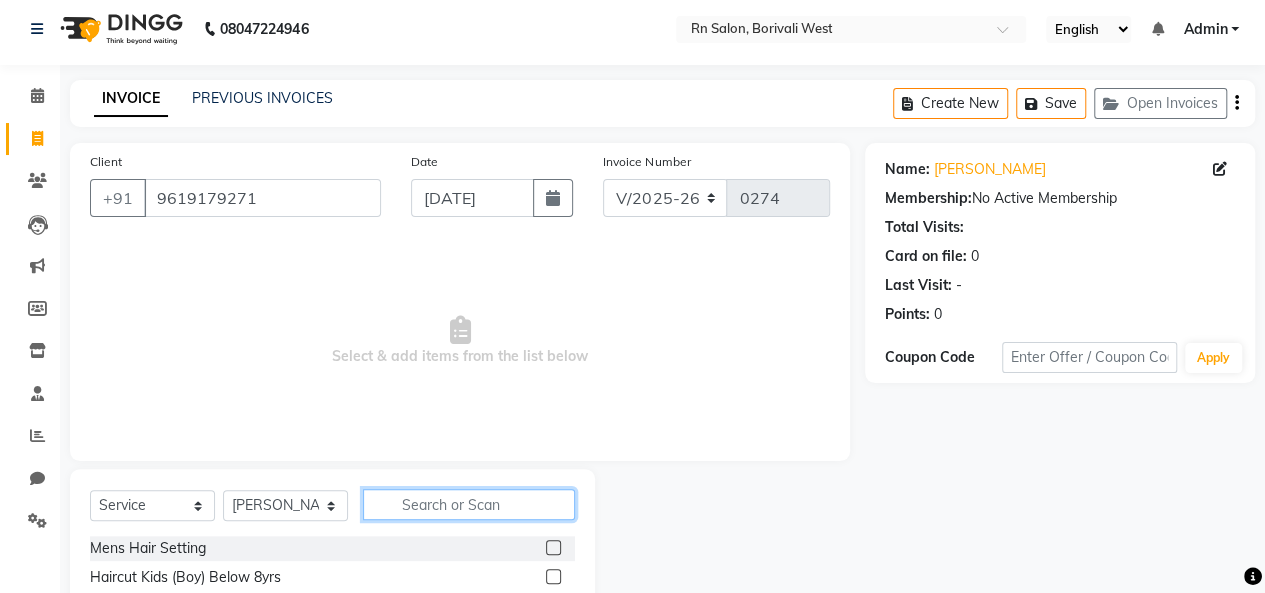 click 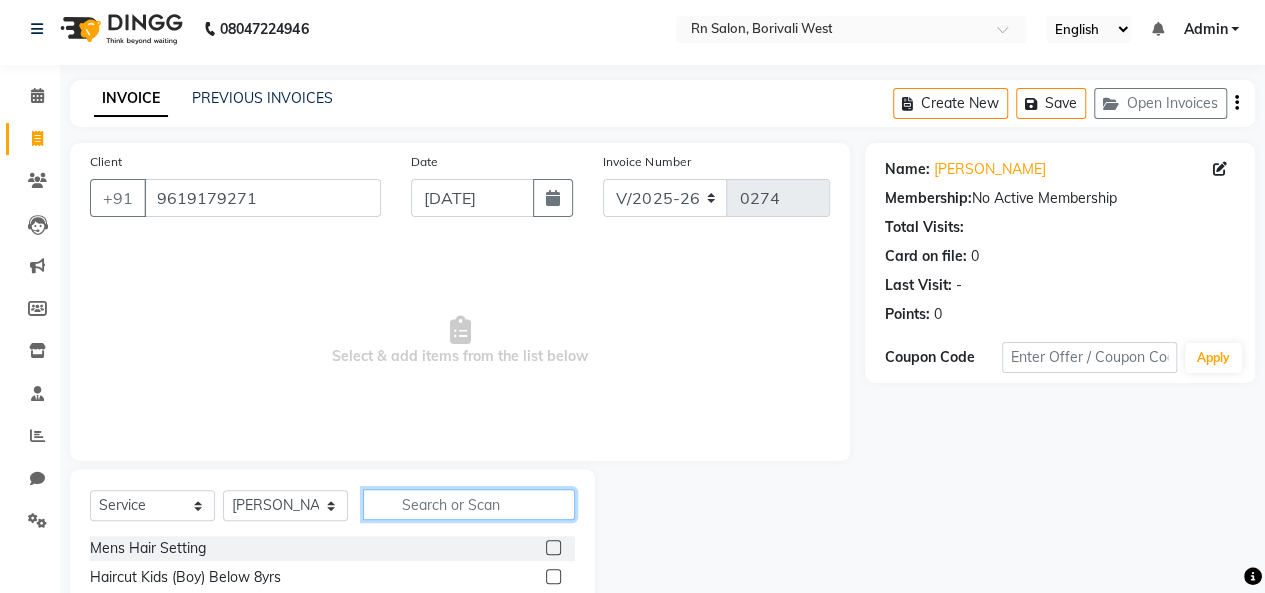 click 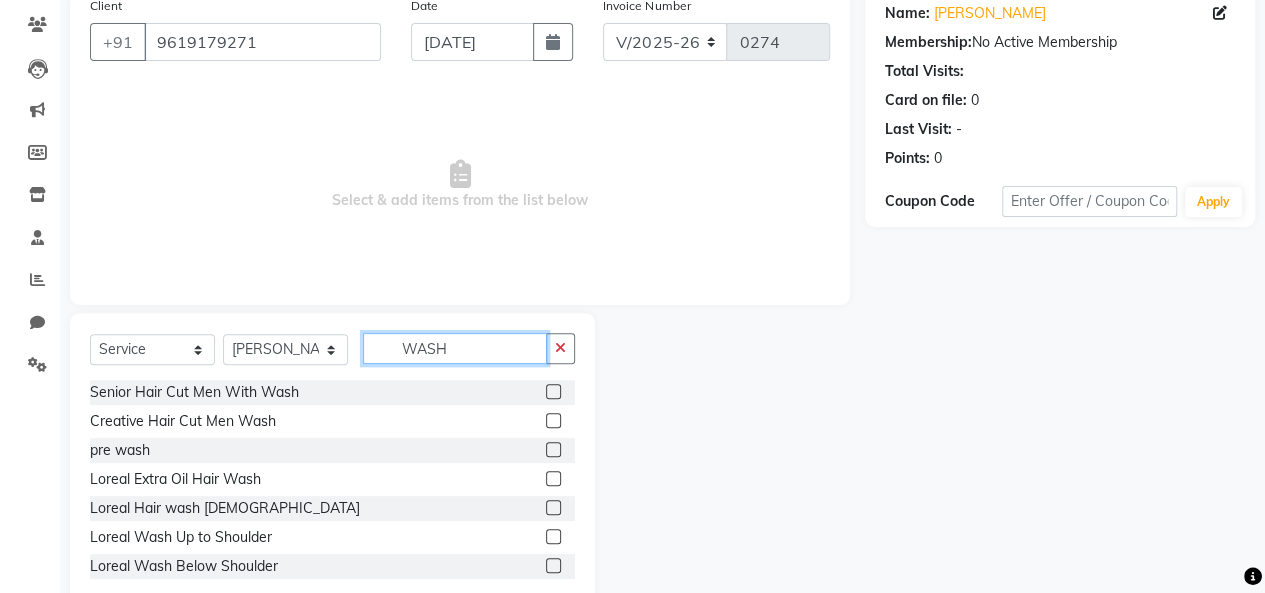 scroll, scrollTop: 207, scrollLeft: 0, axis: vertical 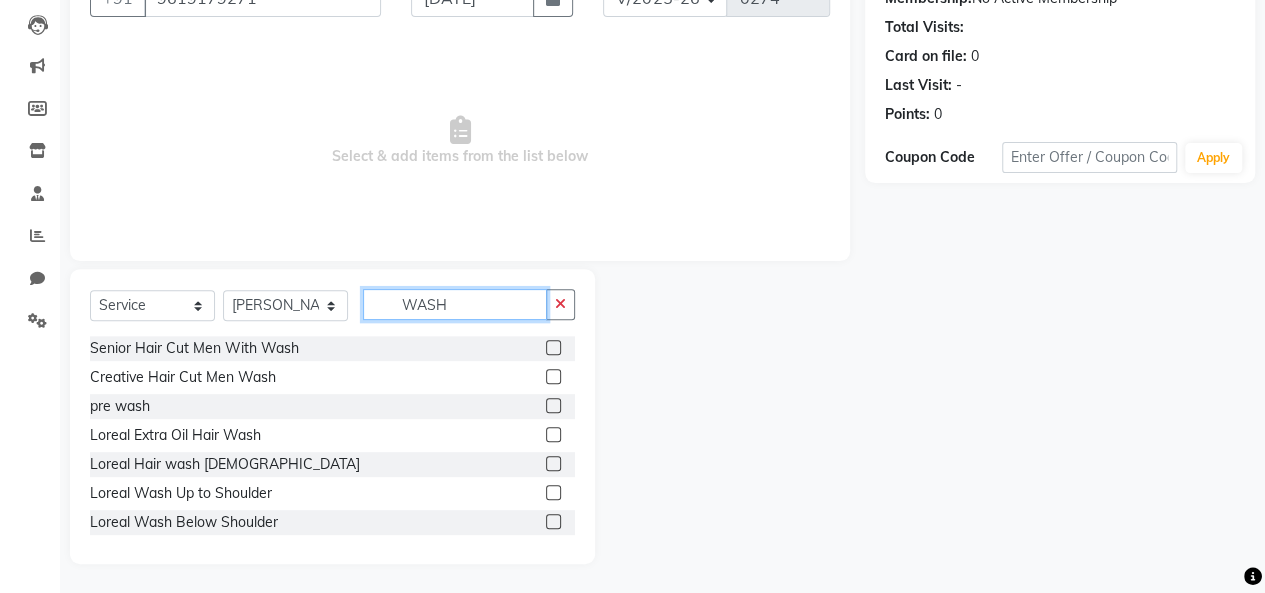 type on "WASH" 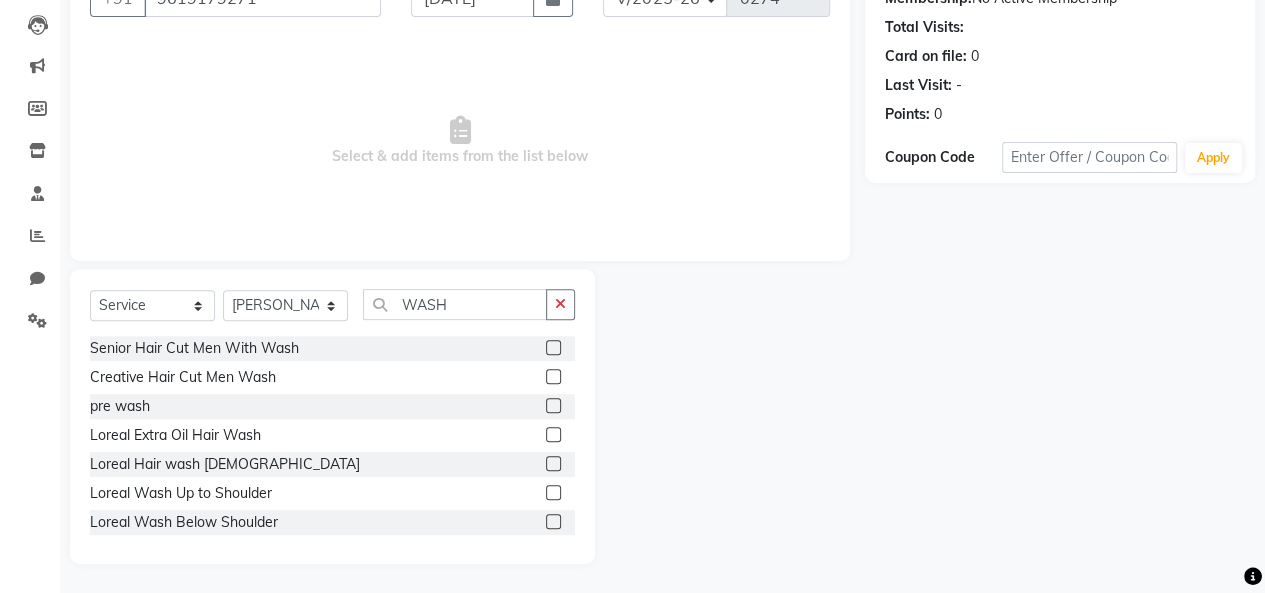 click 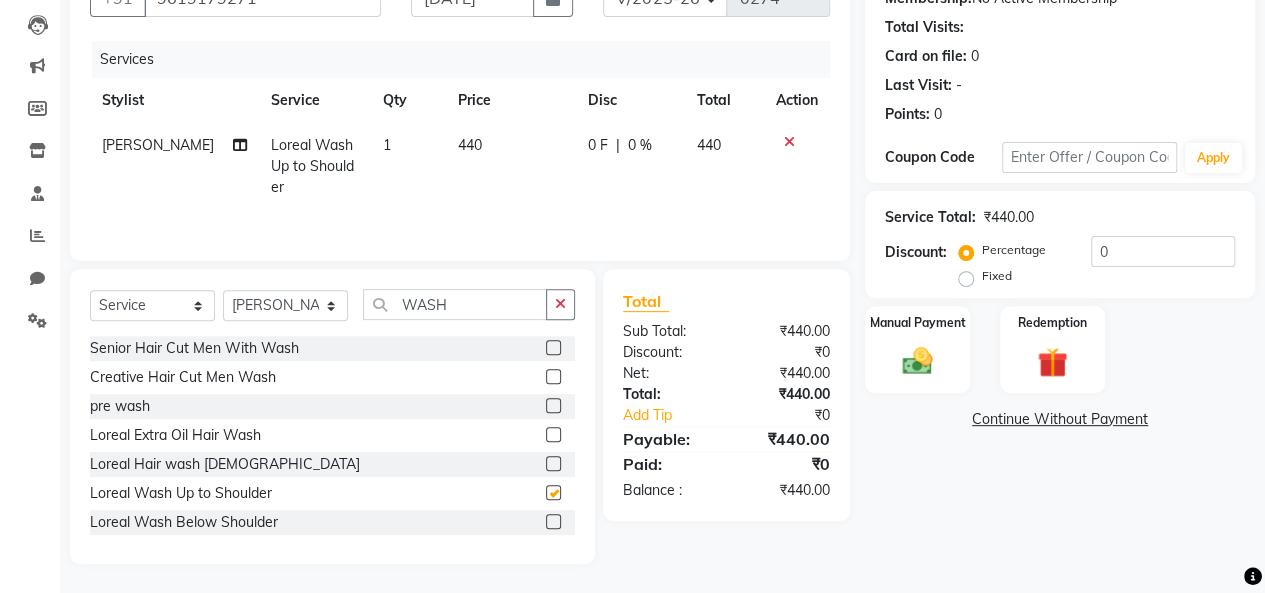 checkbox on "false" 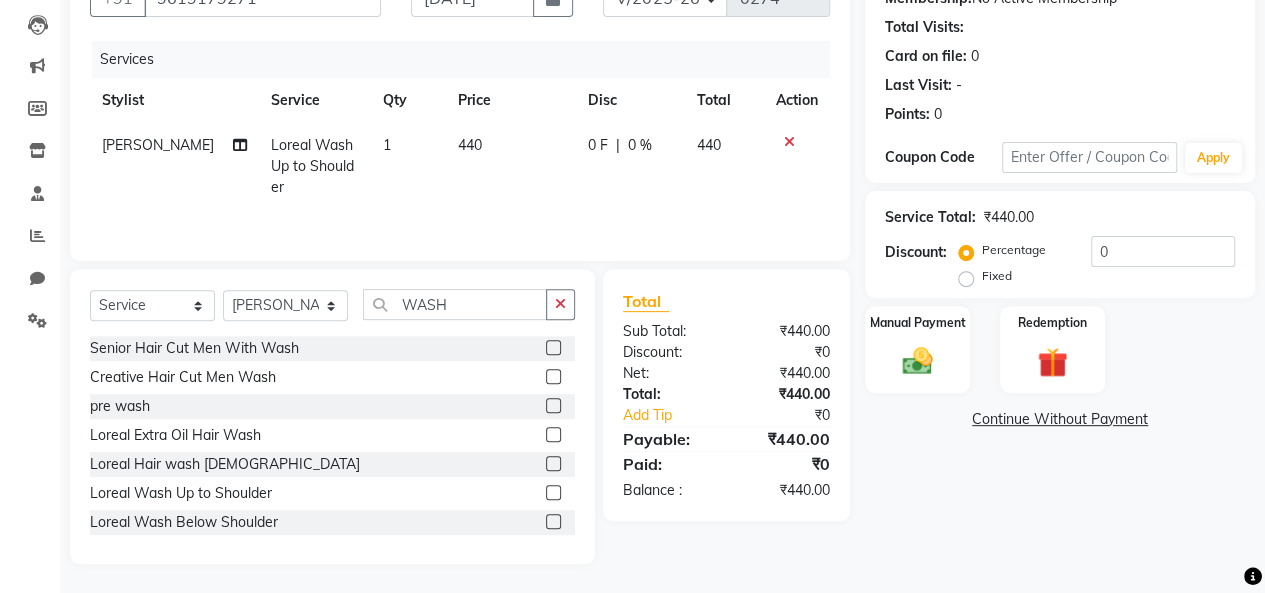 click on "440" 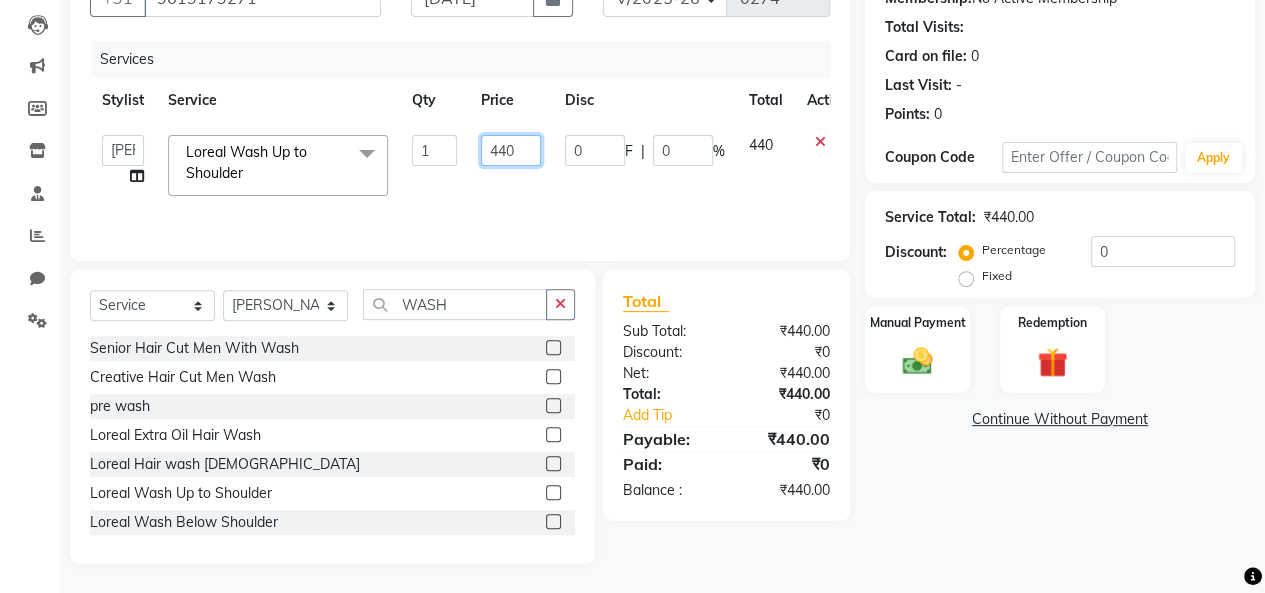 click on "440" 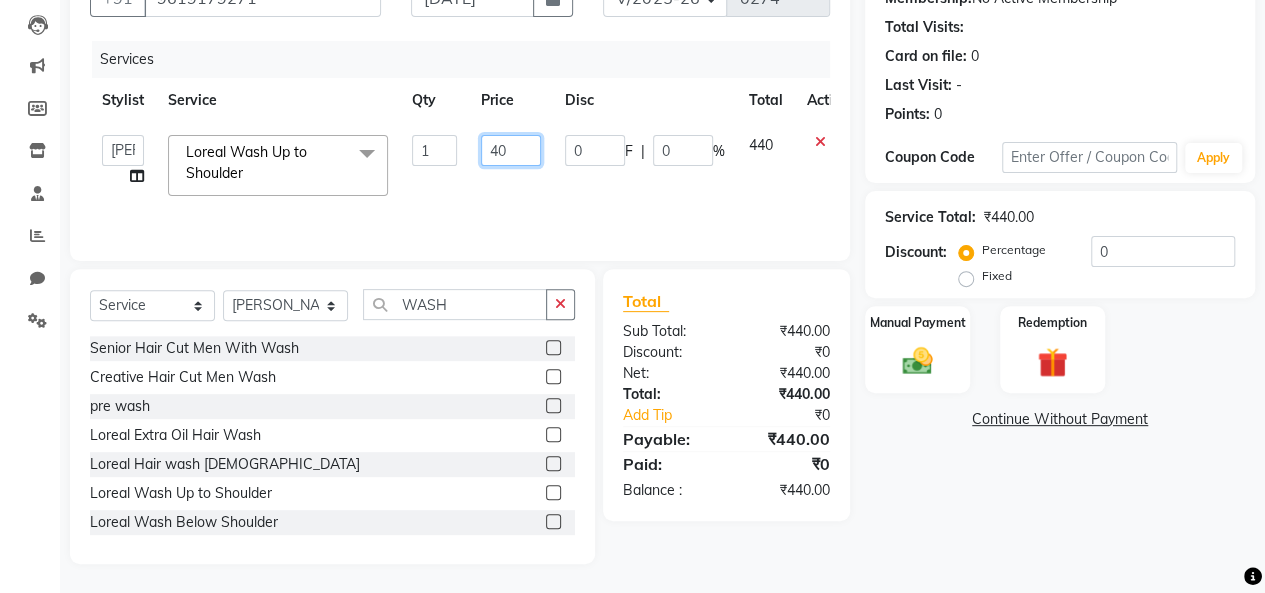 type on "400" 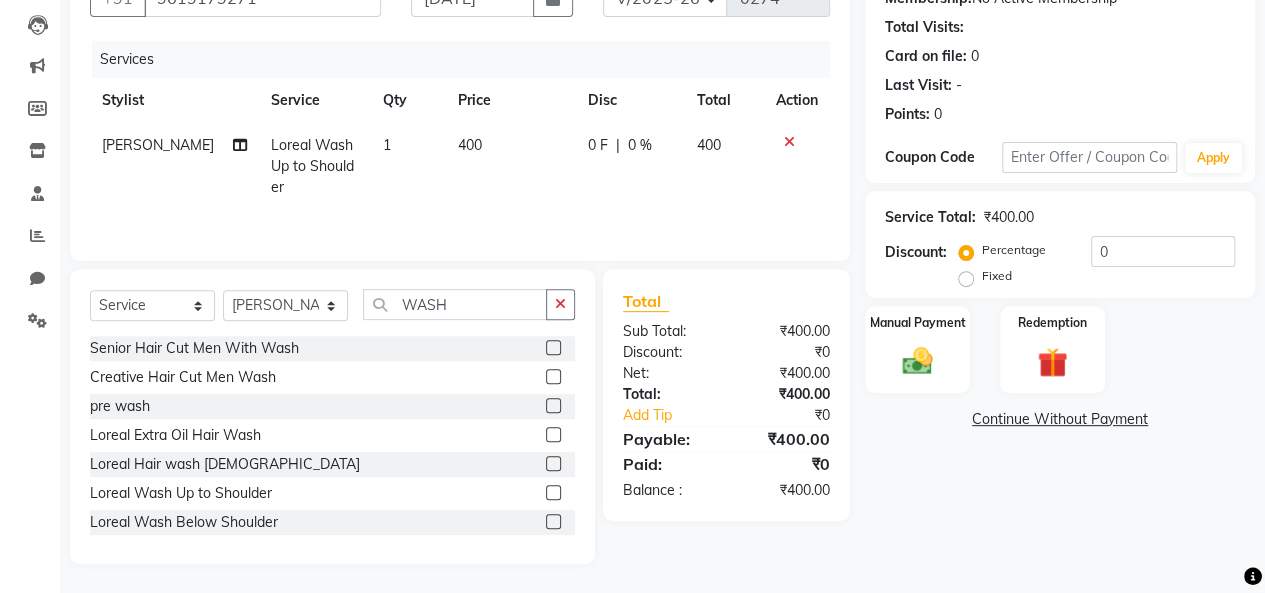 click on "Beena jaiswar Loreal Wash Up to Shoulder 1 400 0 F | 0 % 400" 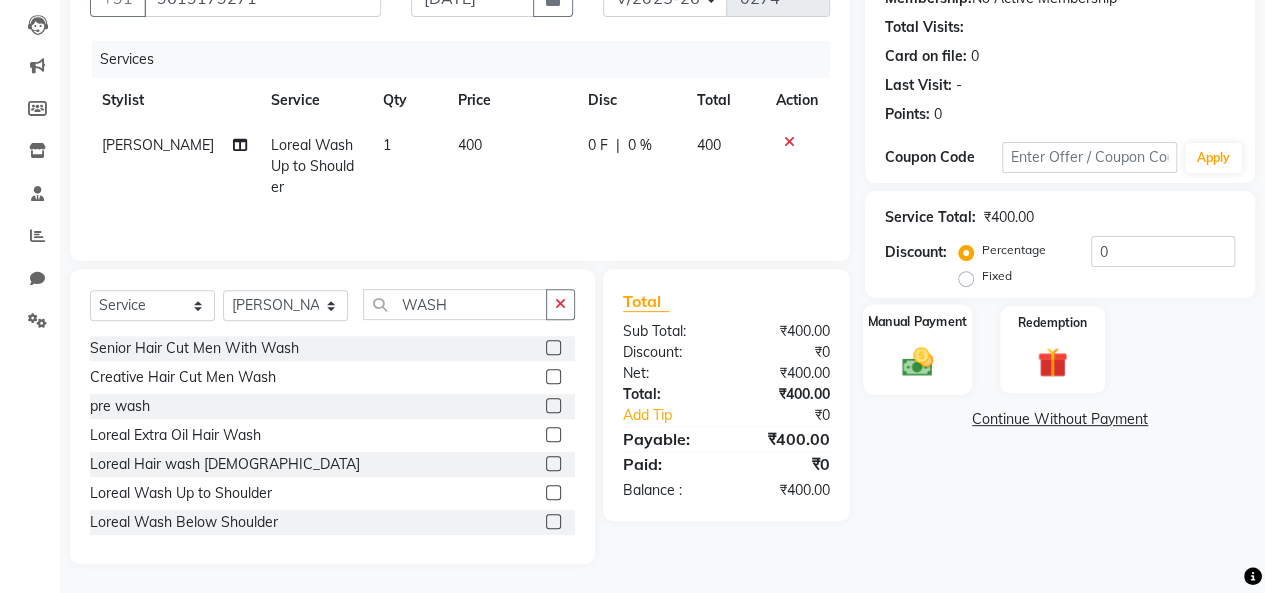 click 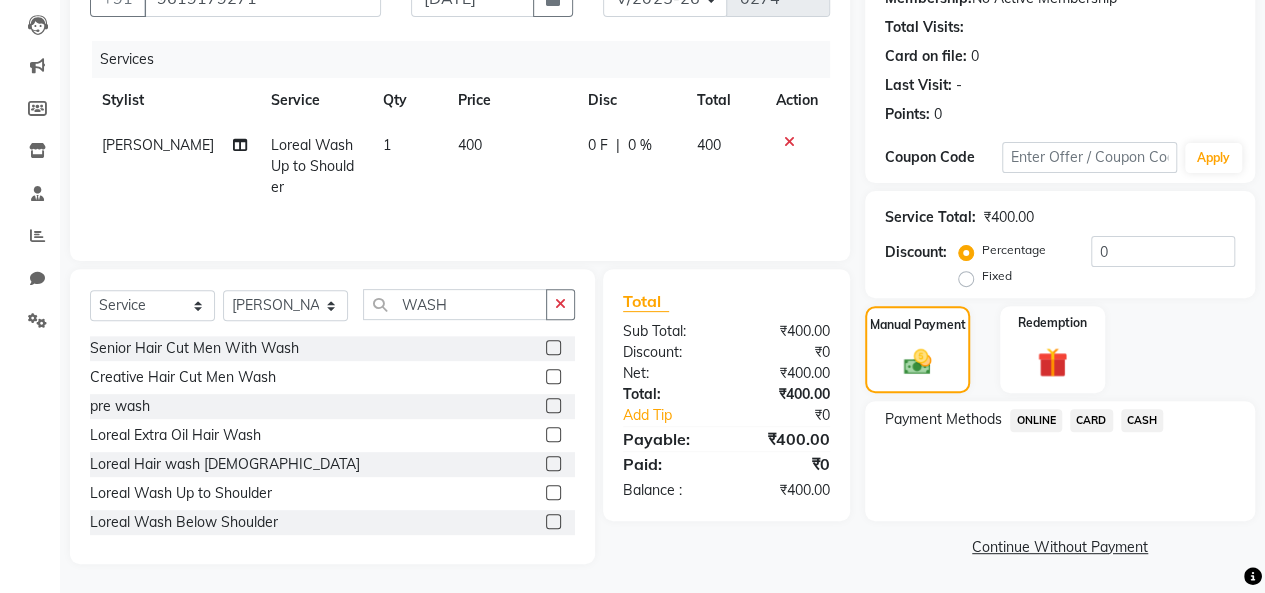 click on "CASH" 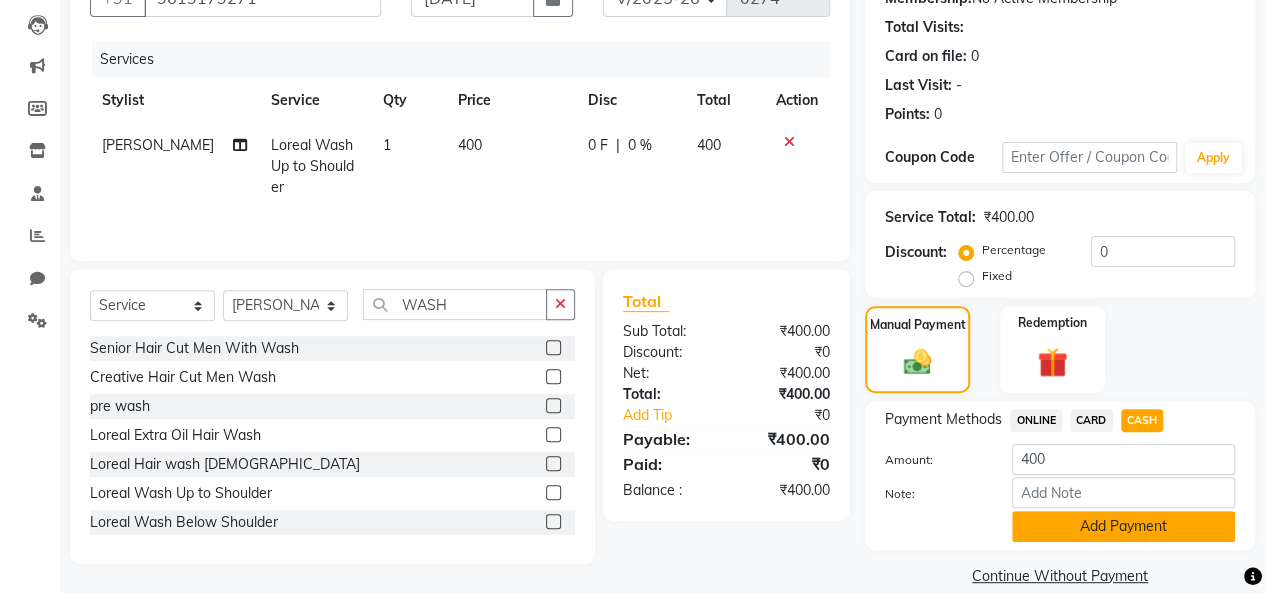 click on "Add Payment" 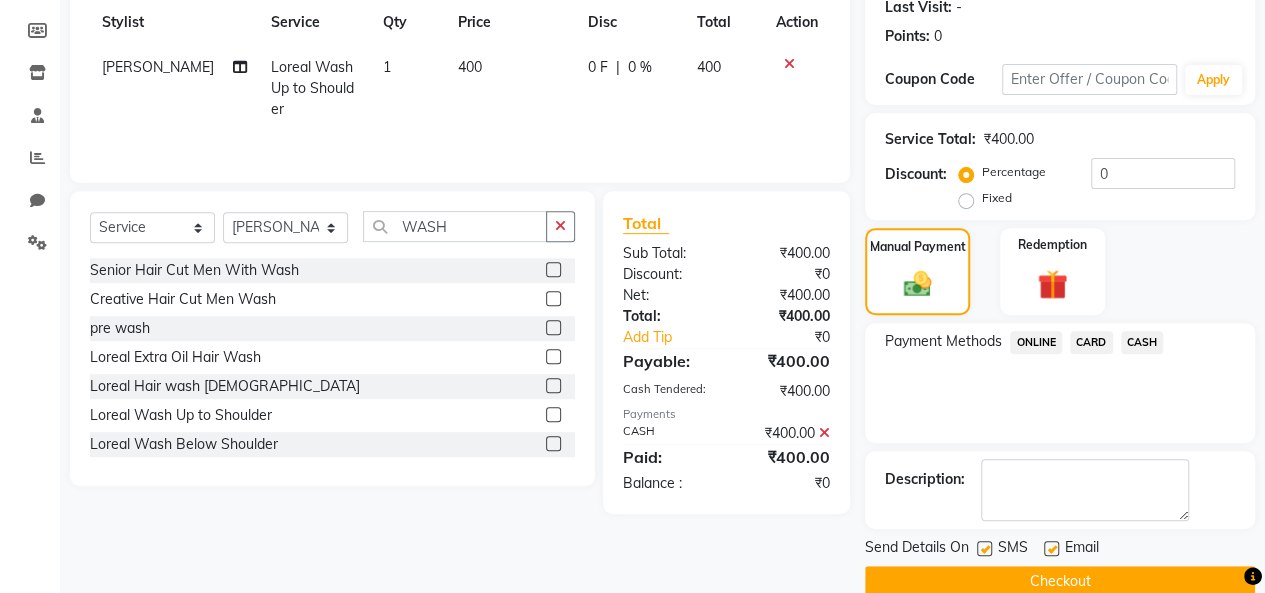 scroll, scrollTop: 316, scrollLeft: 0, axis: vertical 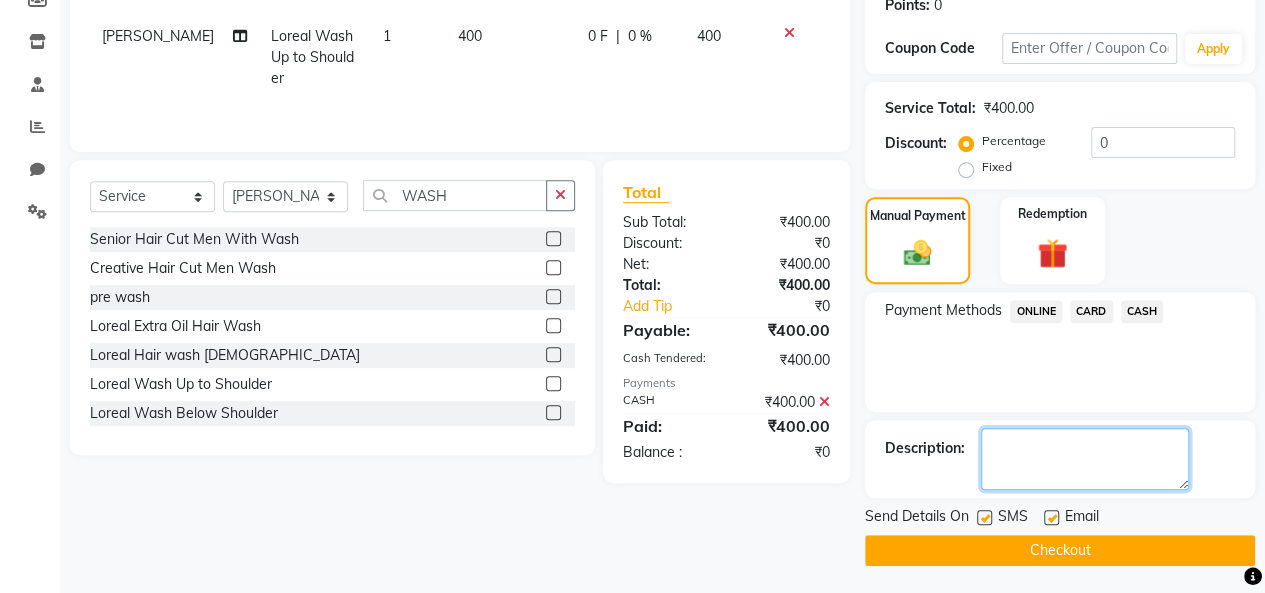 click 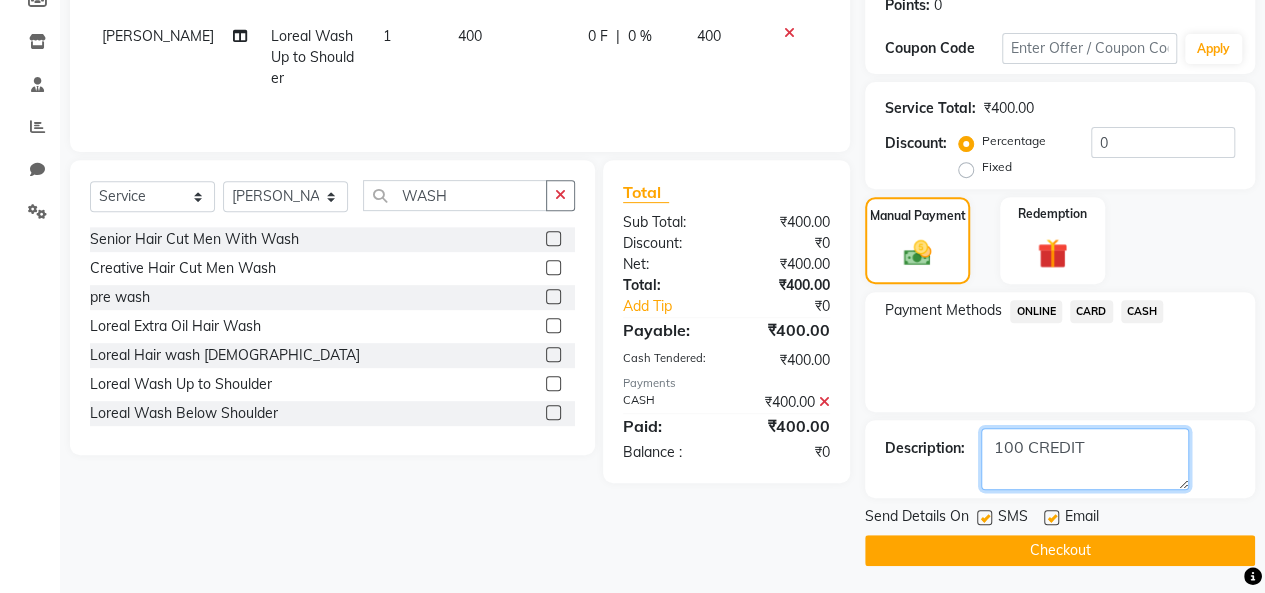 type on "100 CREDIT" 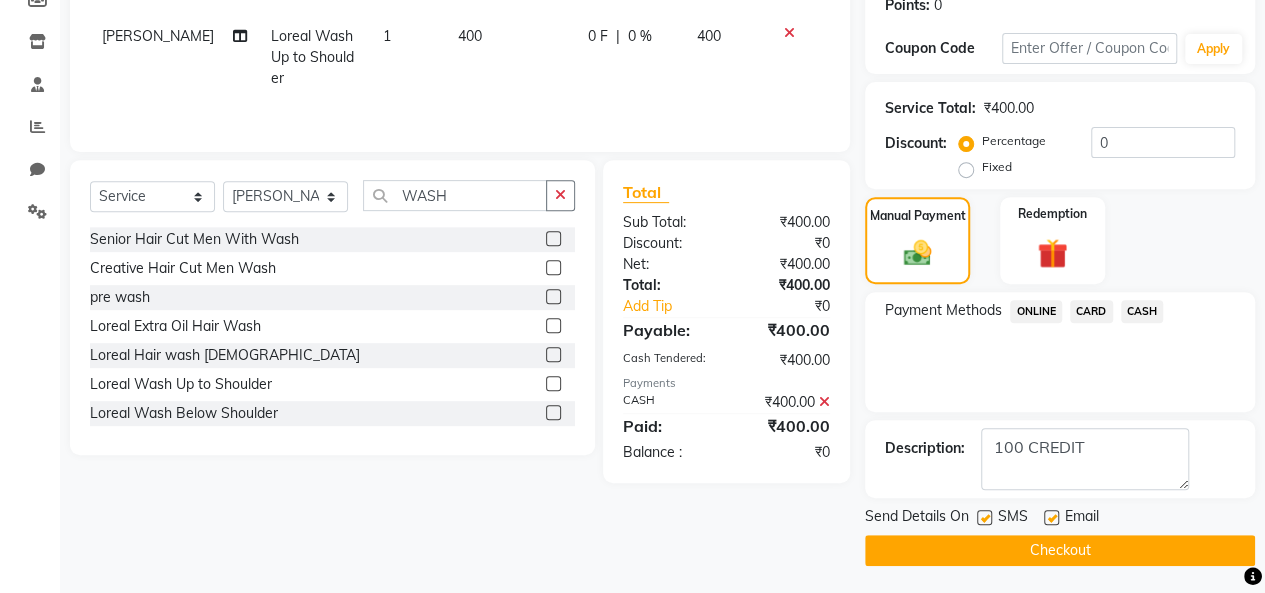 click on "Checkout" 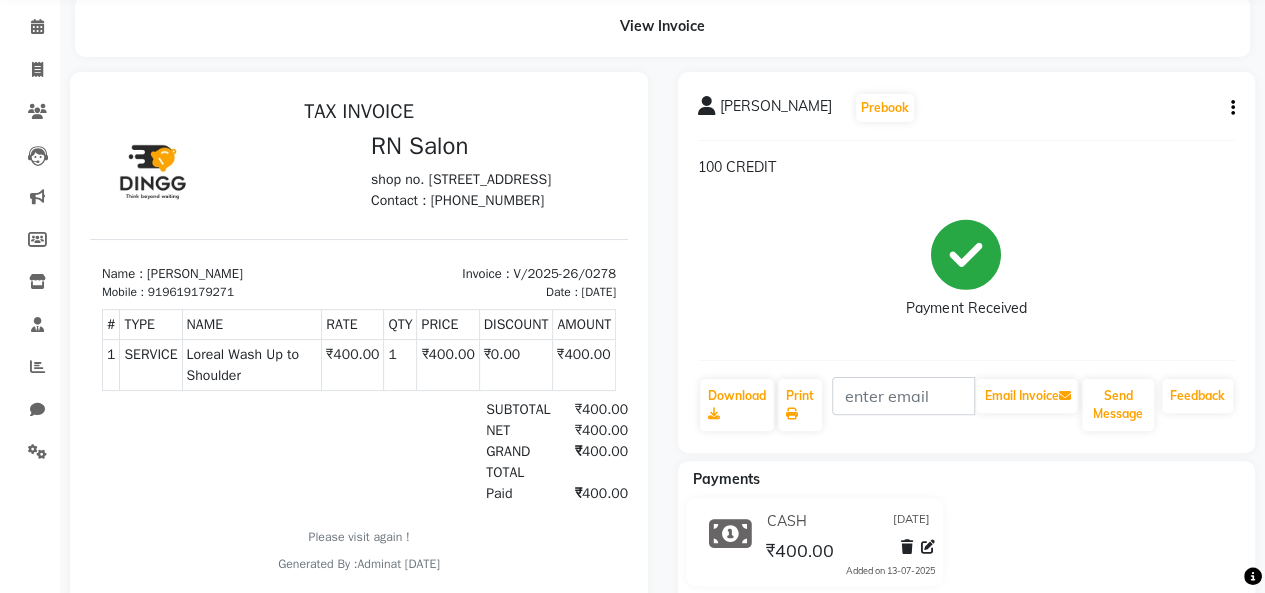 scroll, scrollTop: 0, scrollLeft: 0, axis: both 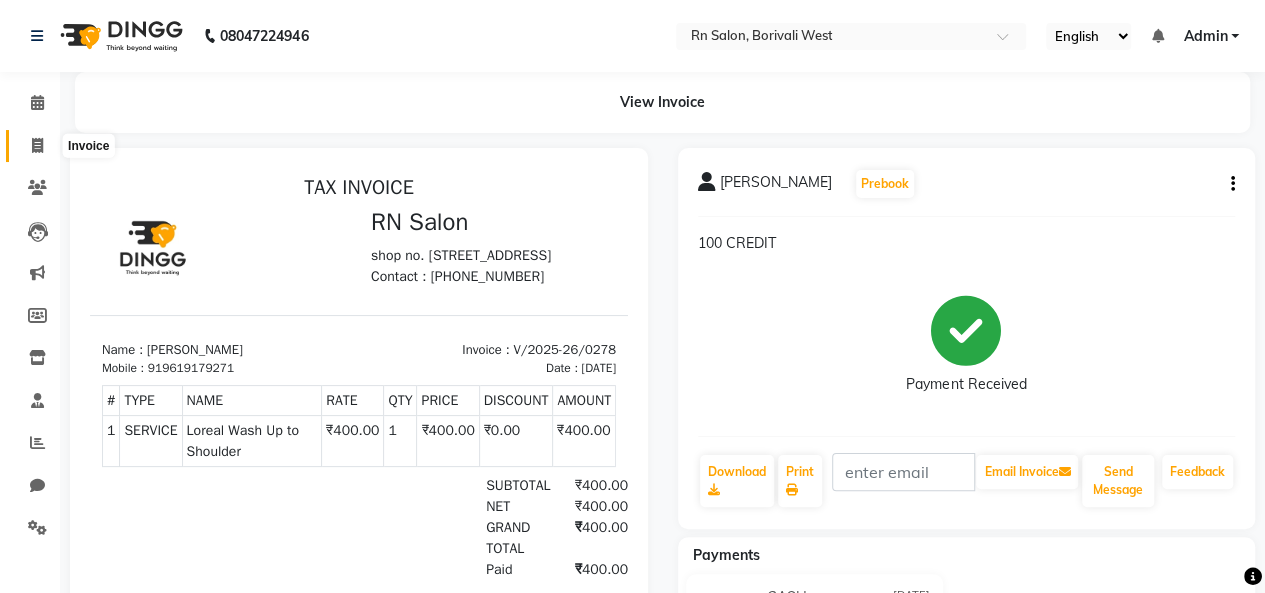 click 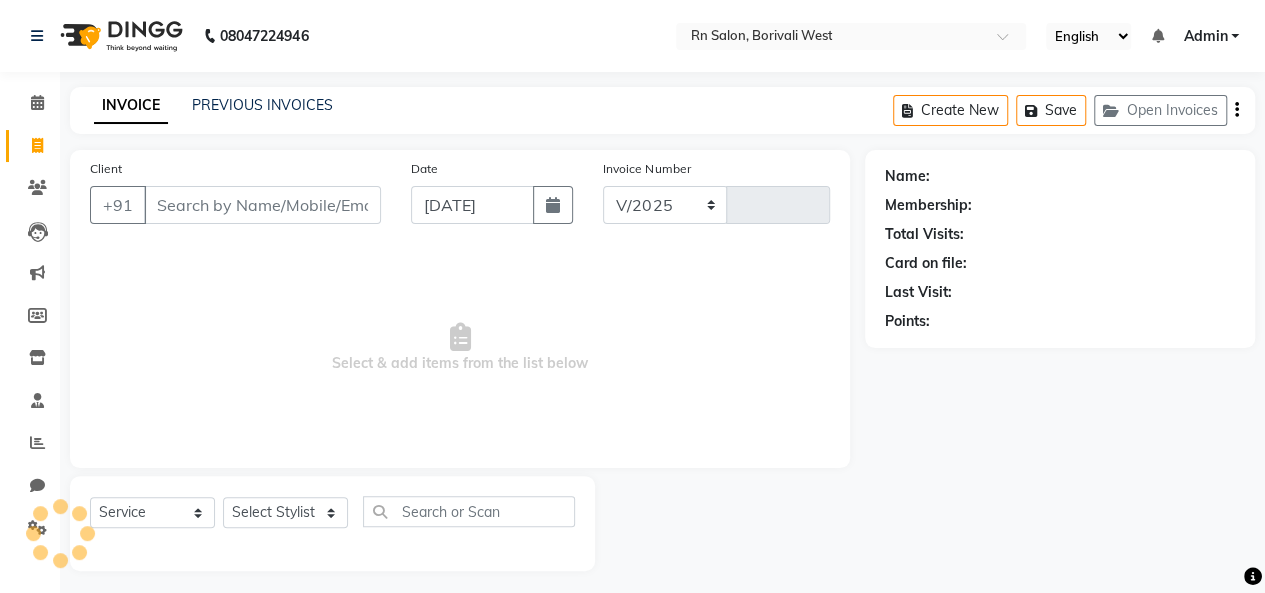 scroll, scrollTop: 7, scrollLeft: 0, axis: vertical 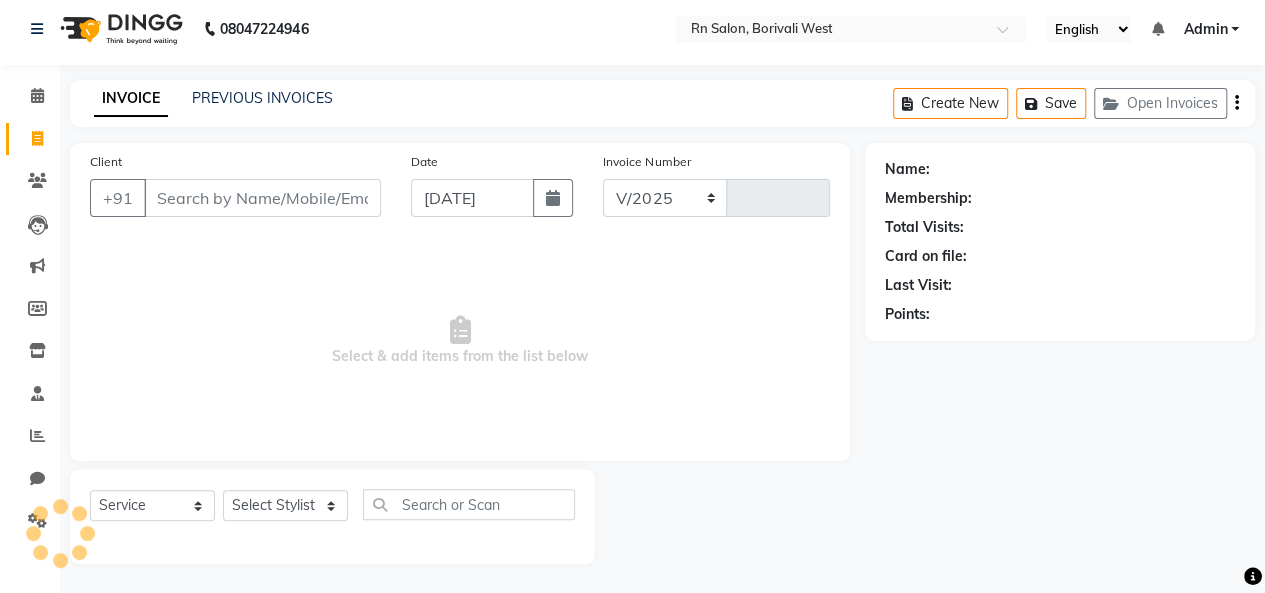 select on "8515" 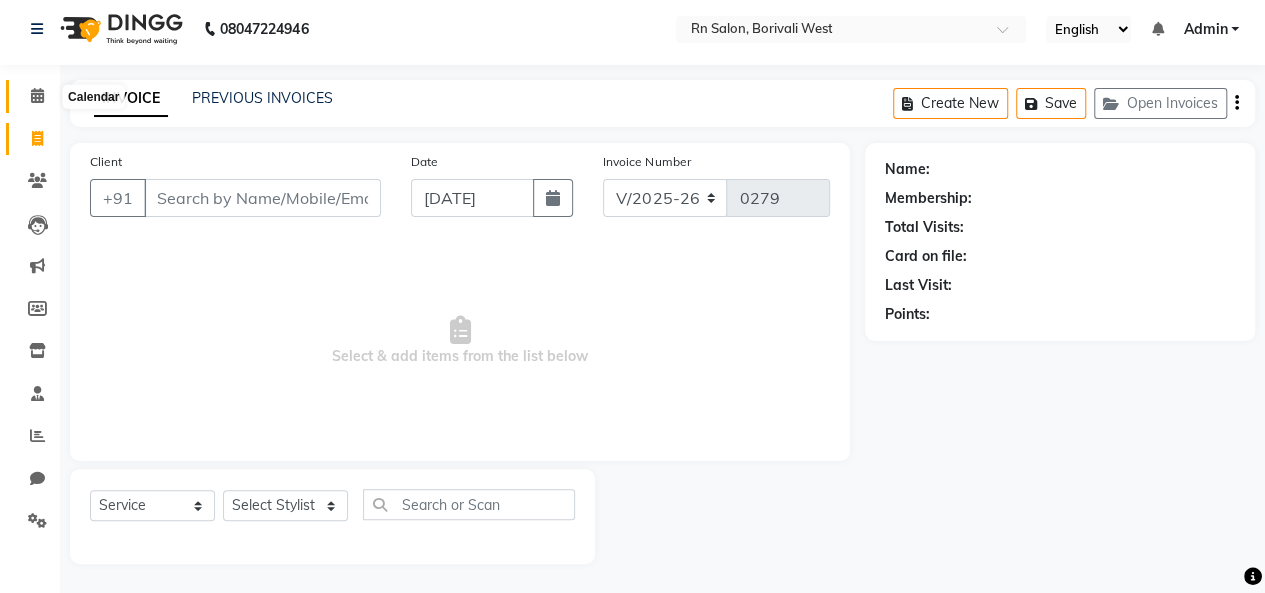 click 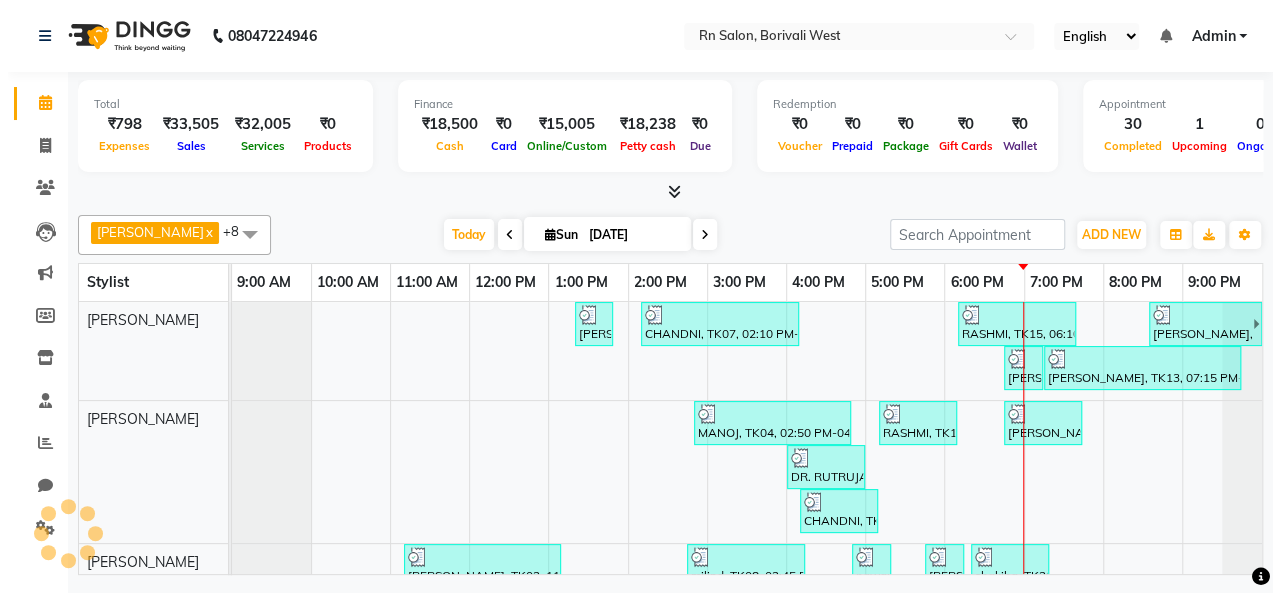 scroll, scrollTop: 0, scrollLeft: 0, axis: both 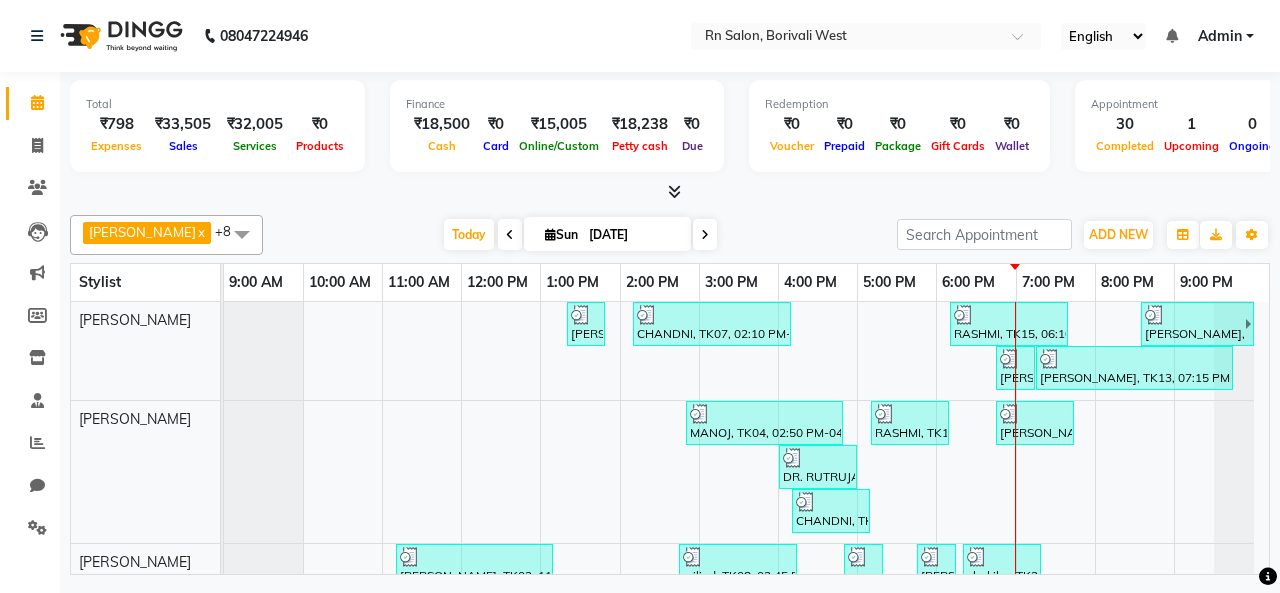 click at bounding box center (670, 192) 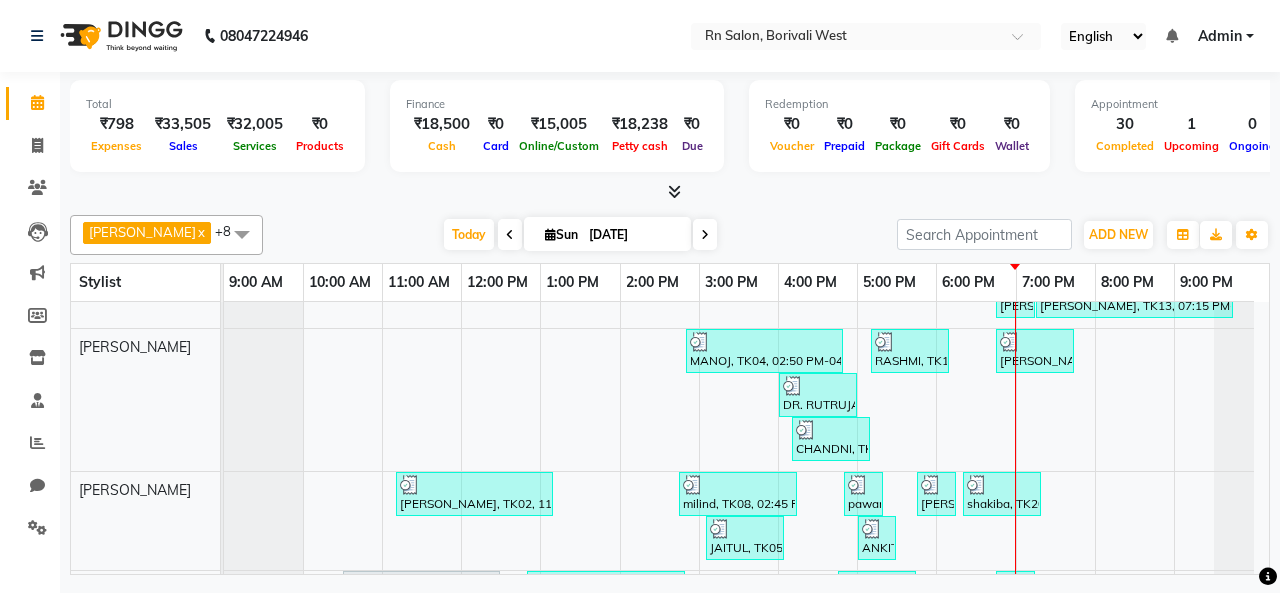 scroll, scrollTop: 0, scrollLeft: 0, axis: both 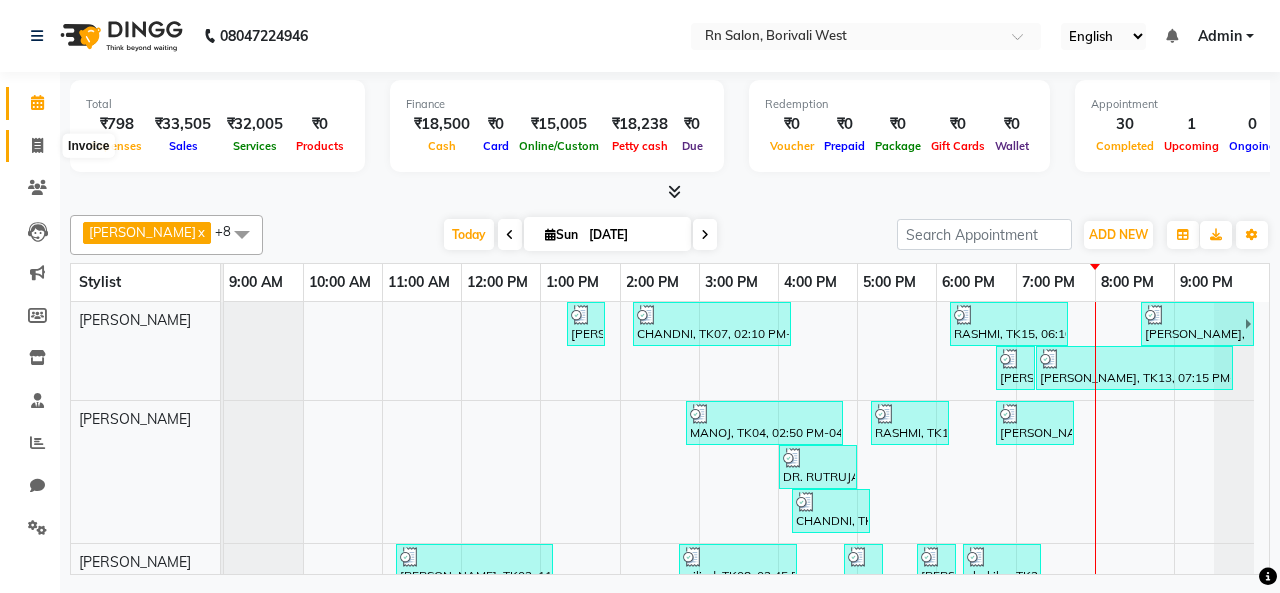 click 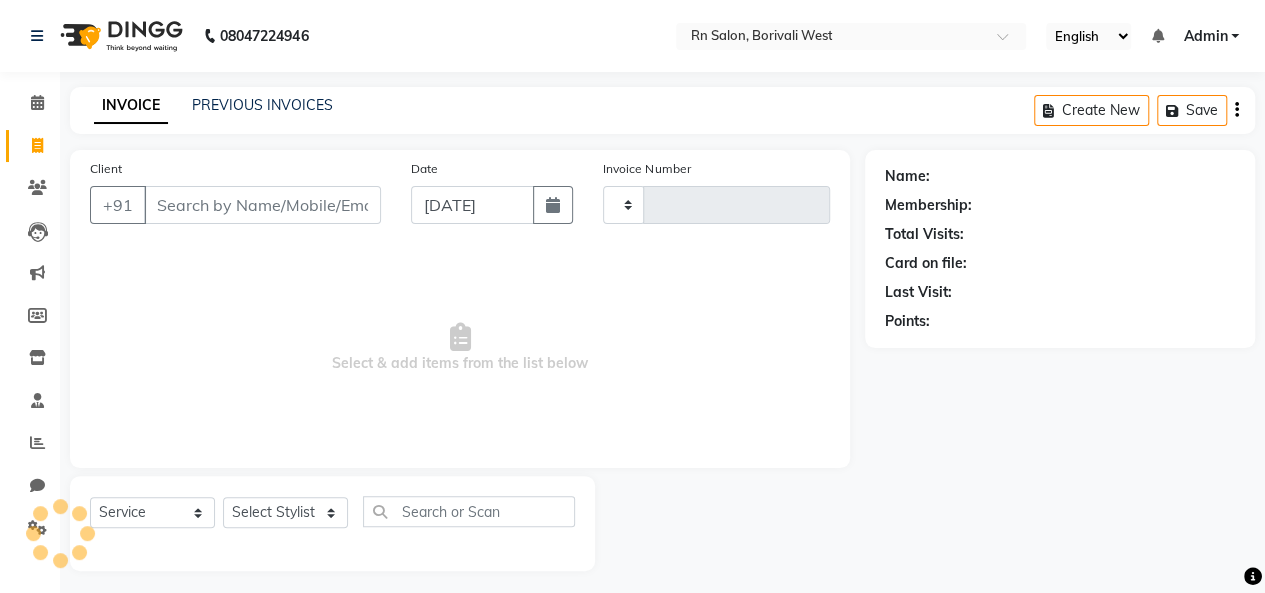 type on "0279" 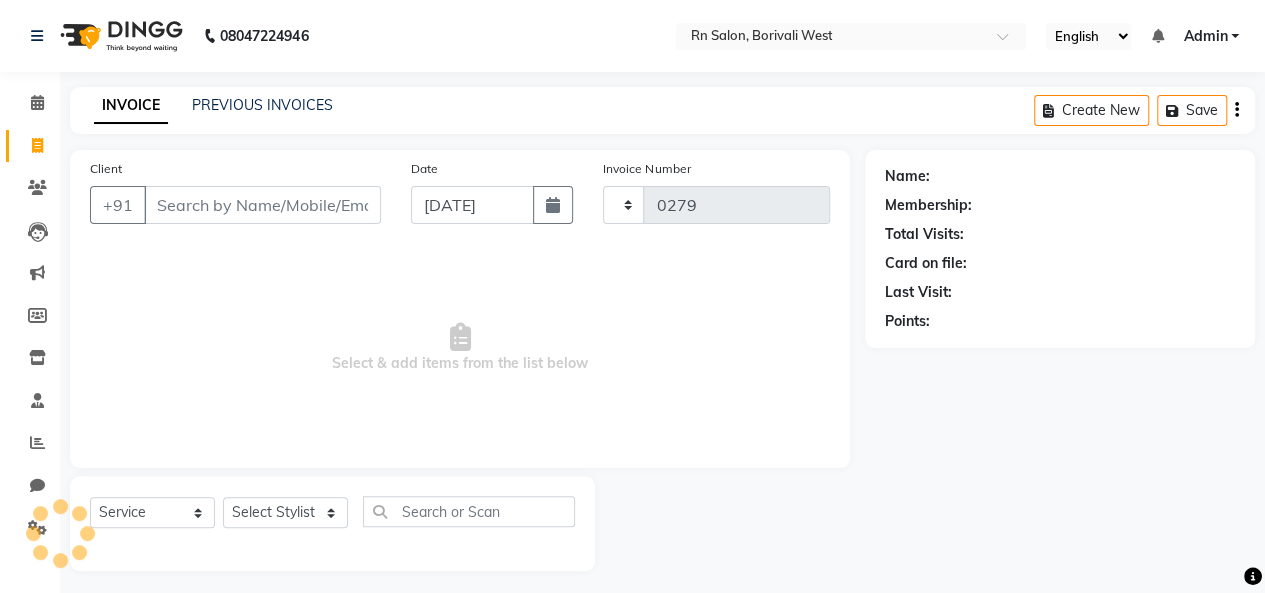 select on "8515" 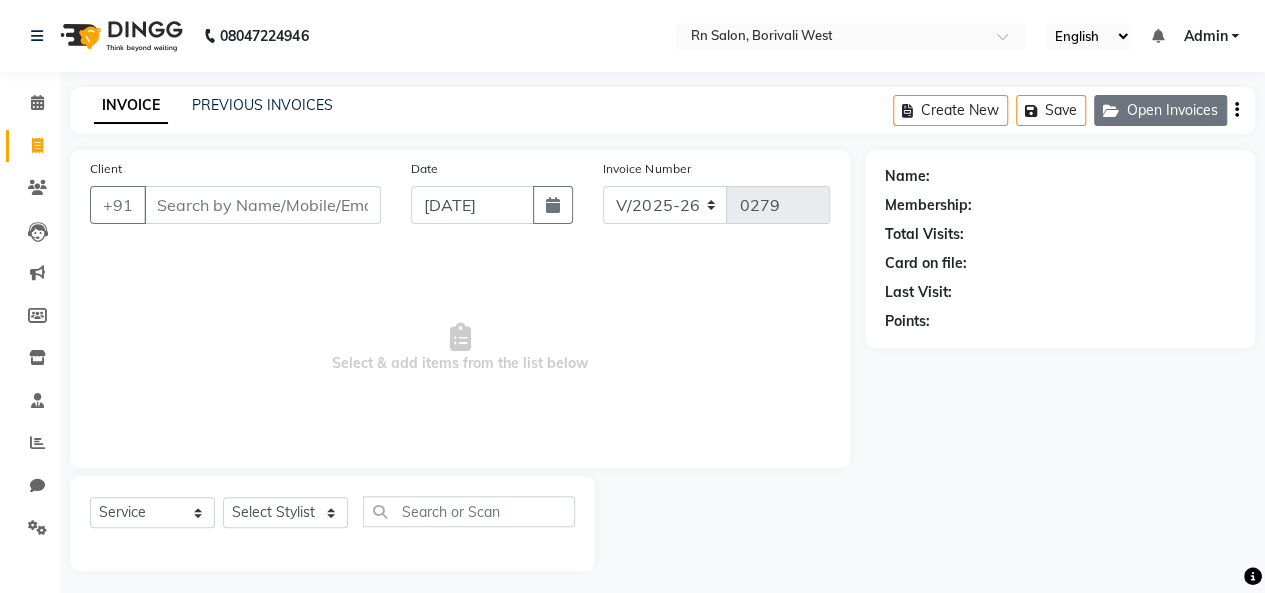 click on "Open Invoices" 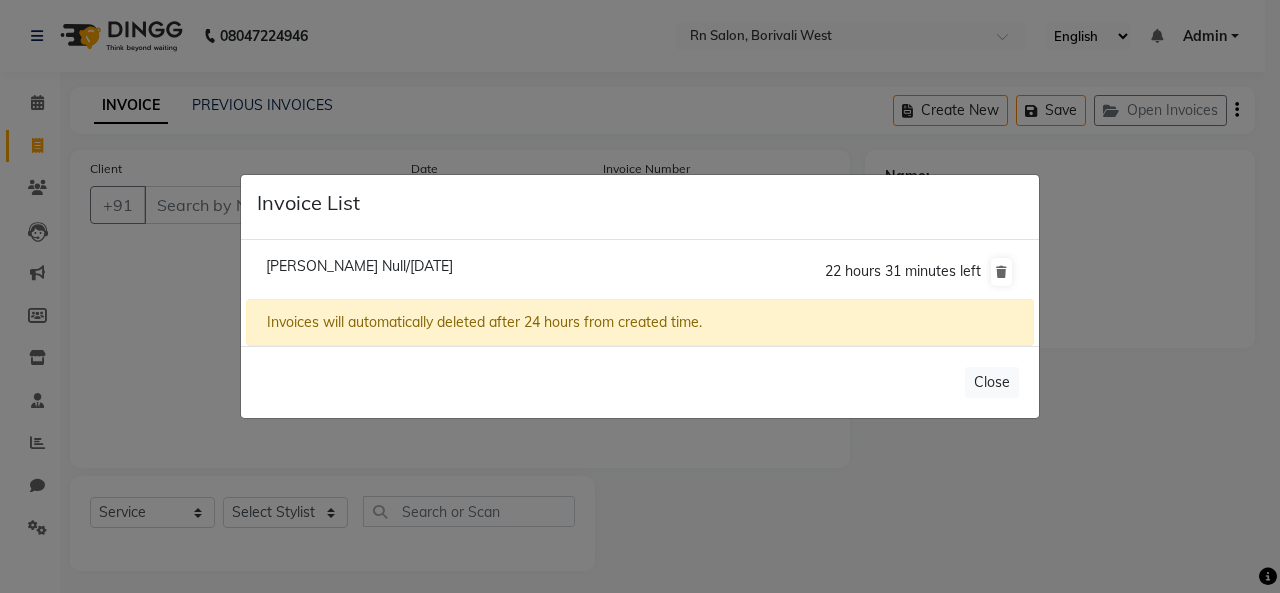click on "Invoices will automatically deleted after 24 hours from created time." 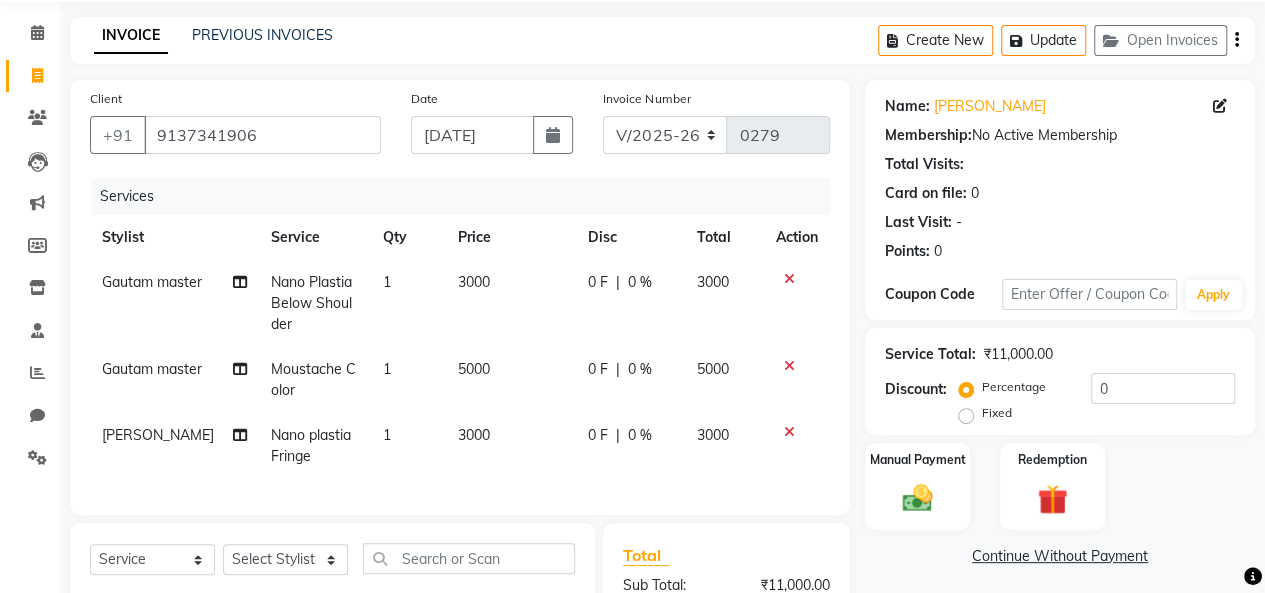 scroll, scrollTop: 296, scrollLeft: 0, axis: vertical 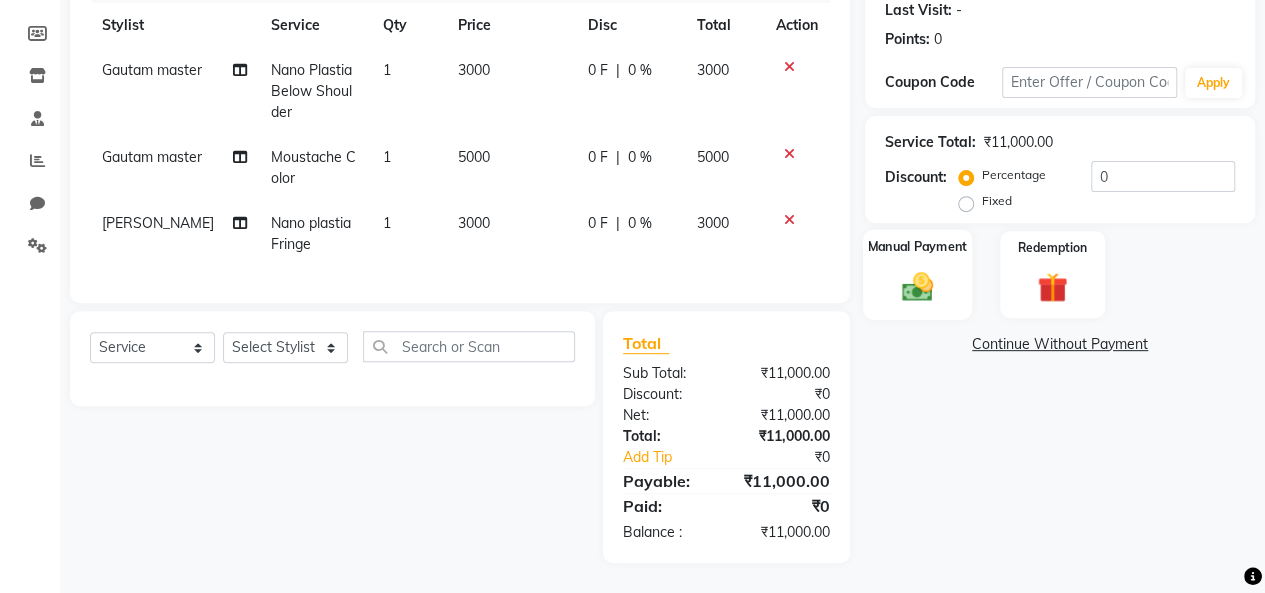 click 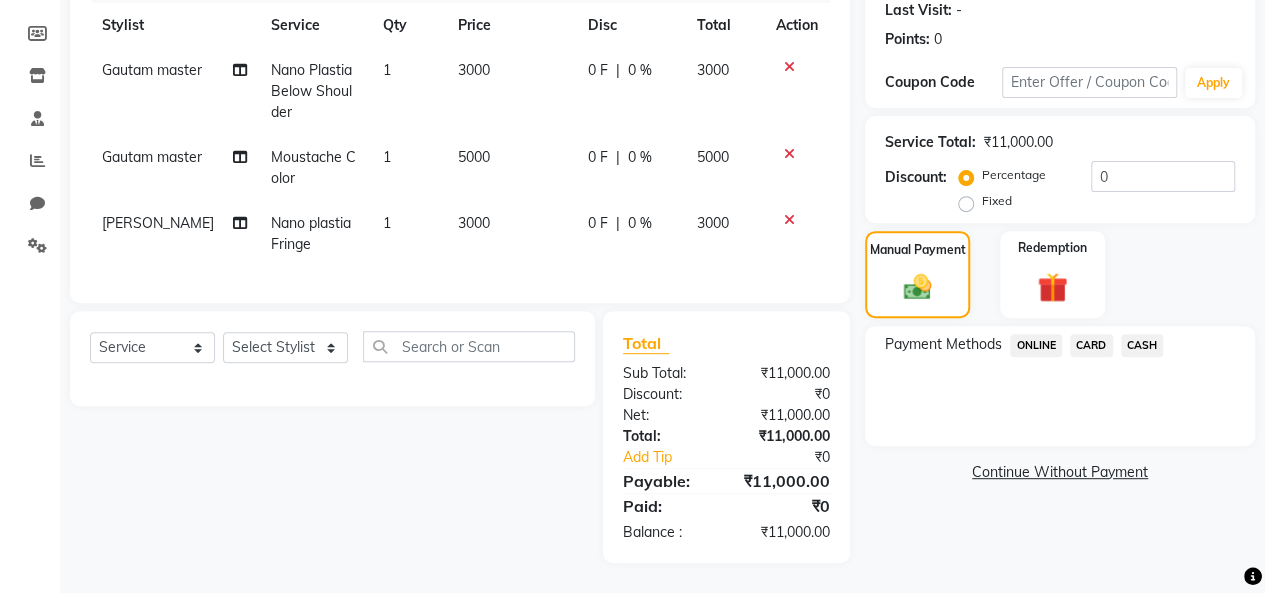 click on "ONLINE" 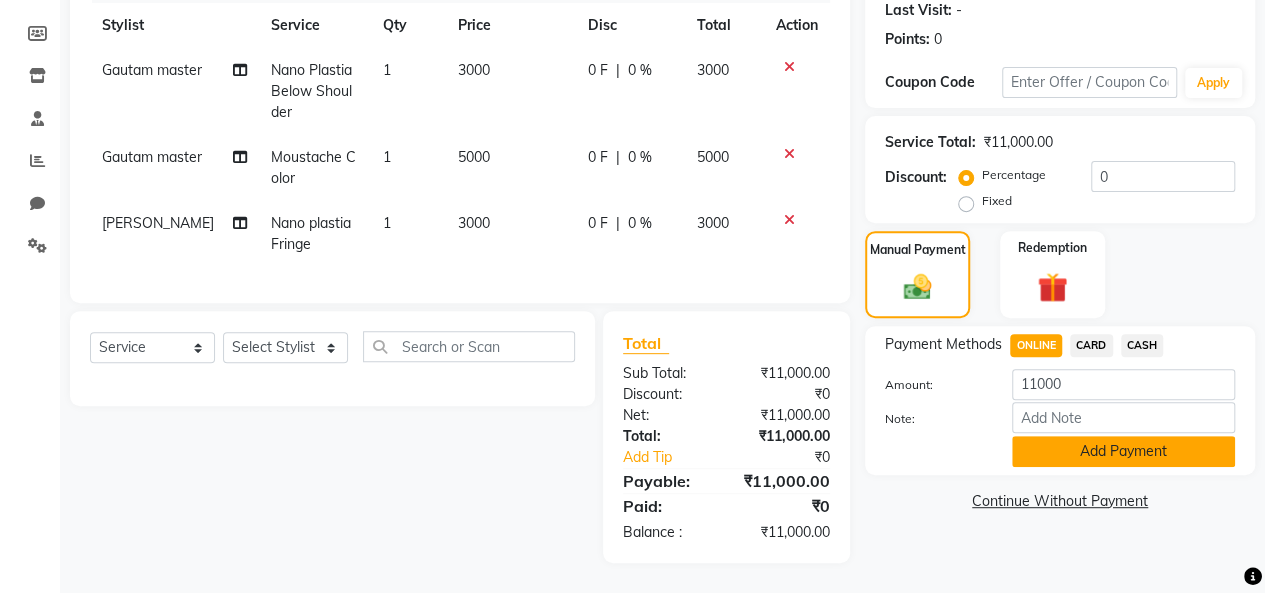 click on "Add Payment" 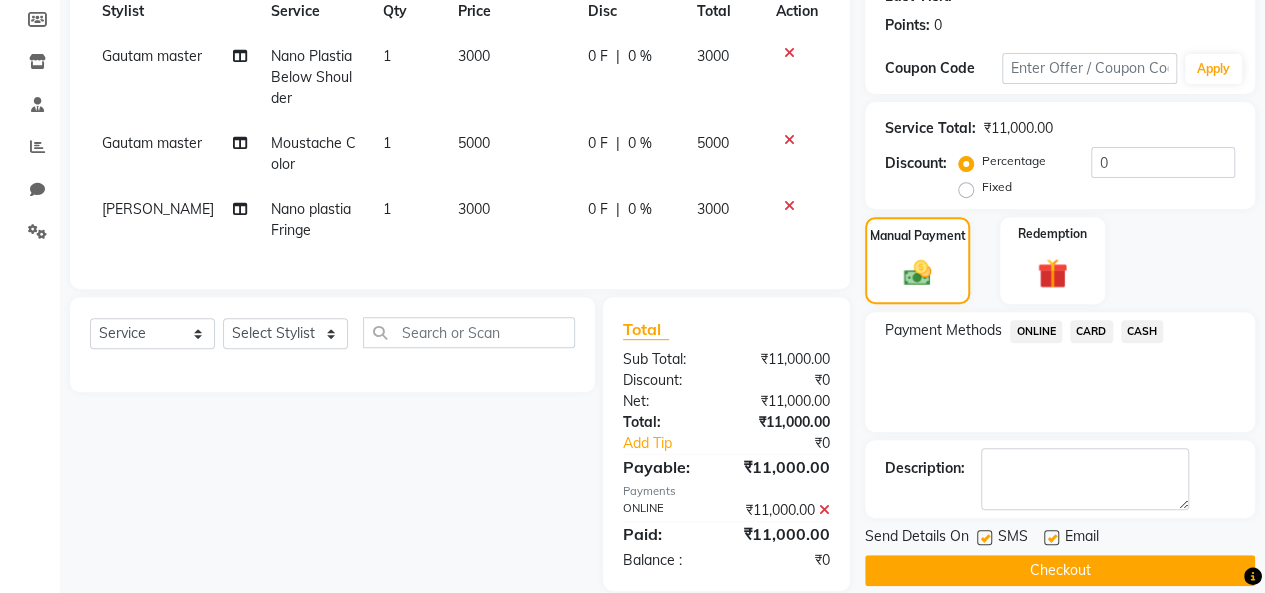 click on "ONLINE" 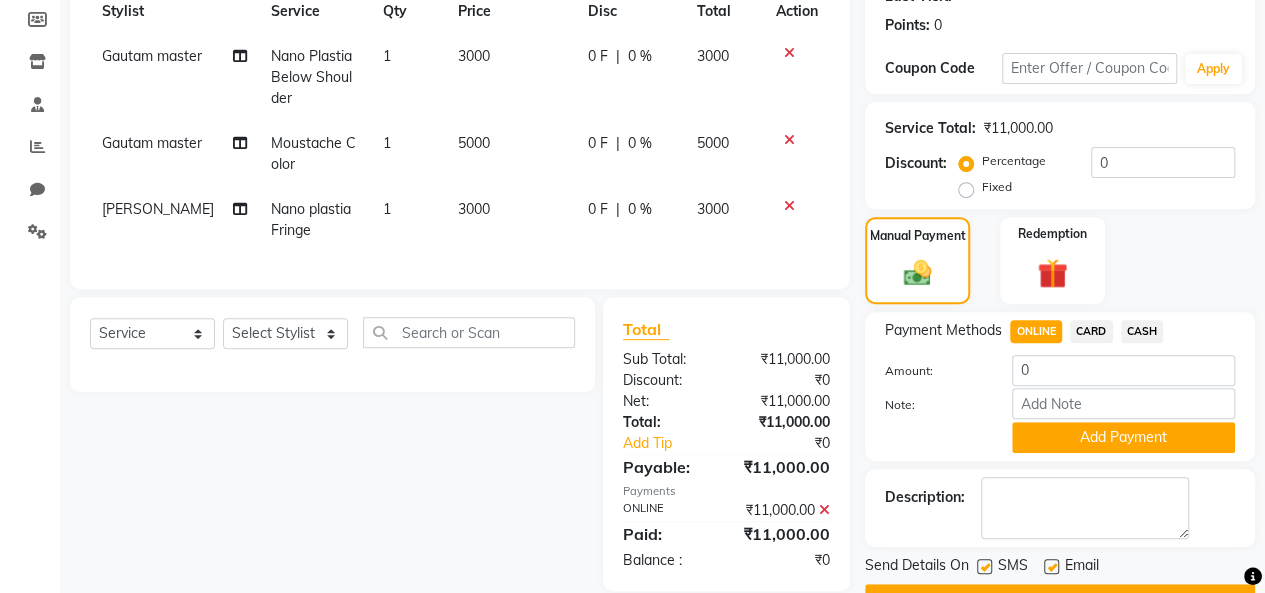 scroll, scrollTop: 358, scrollLeft: 0, axis: vertical 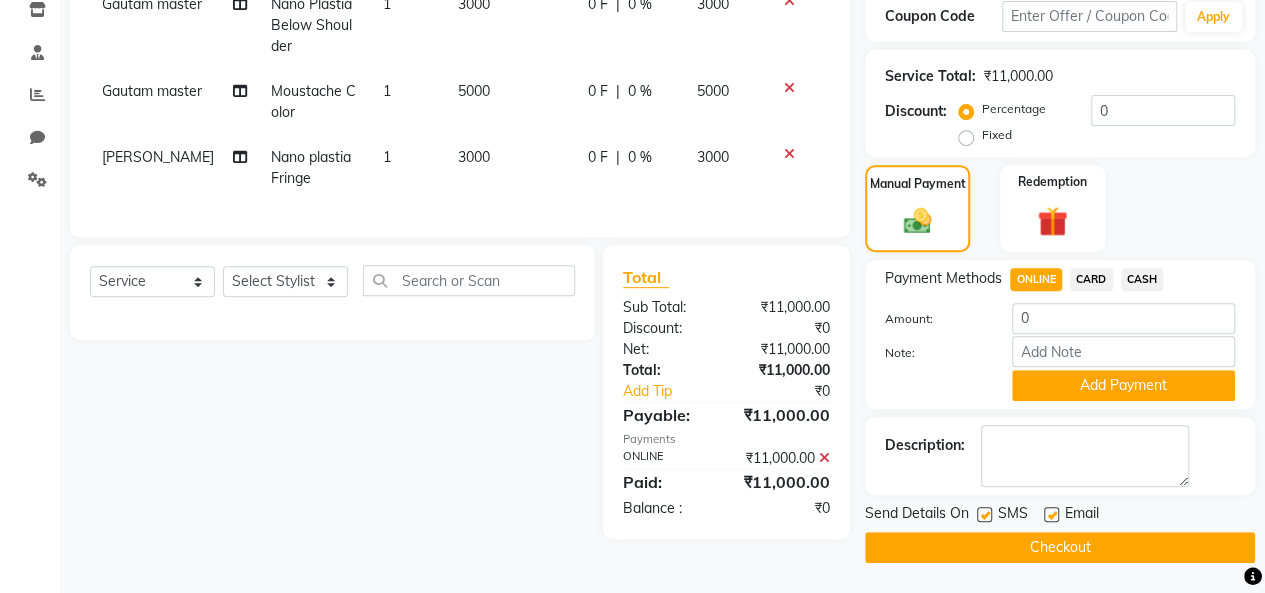 click on "Checkout" 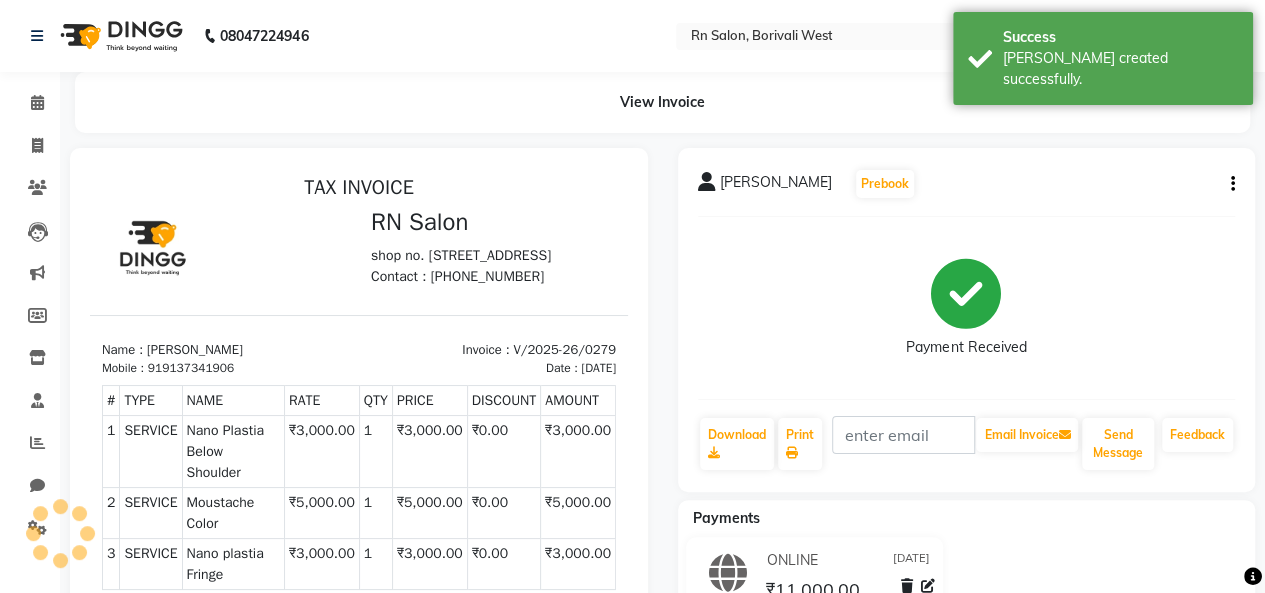 scroll, scrollTop: 0, scrollLeft: 0, axis: both 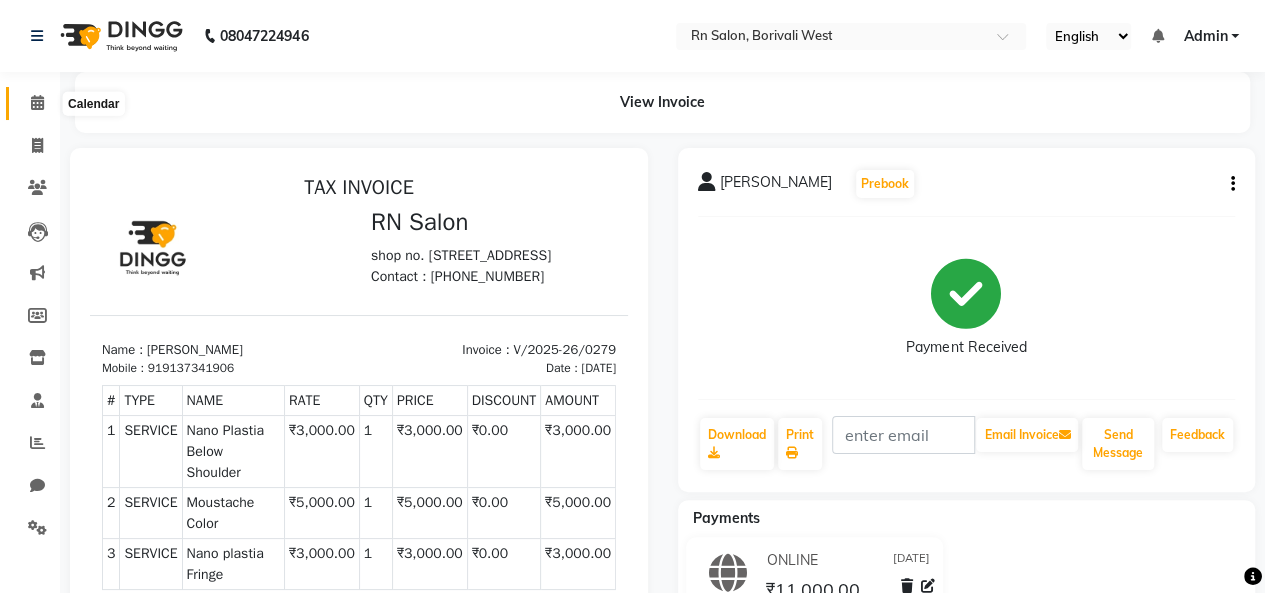 click 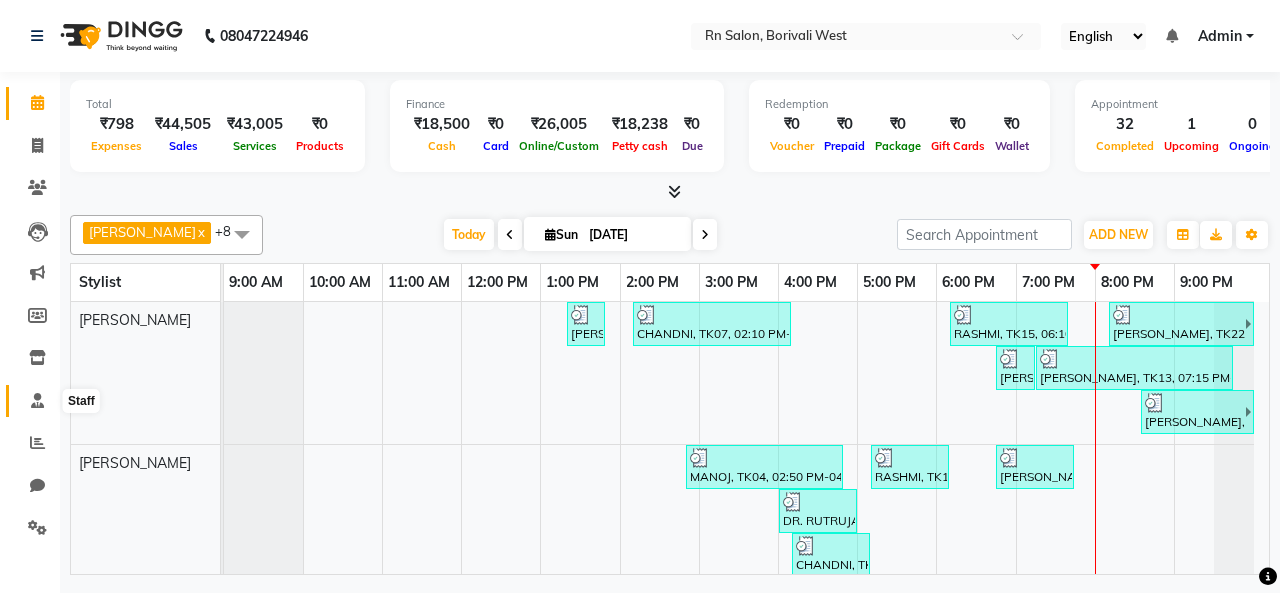 click 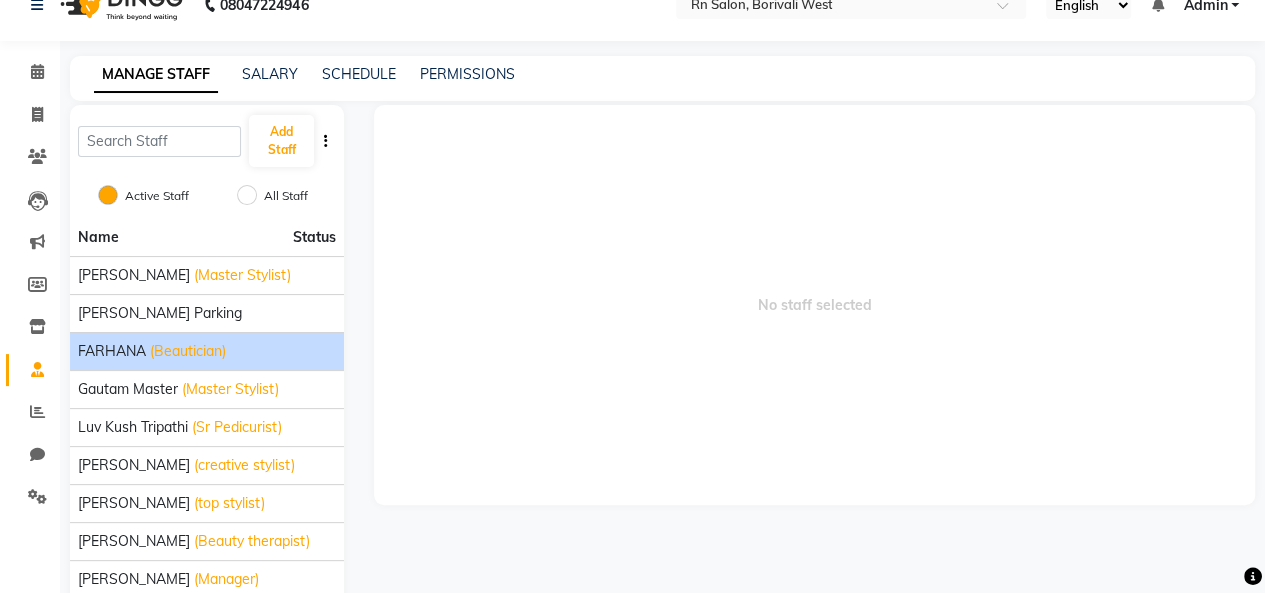 scroll, scrollTop: 0, scrollLeft: 0, axis: both 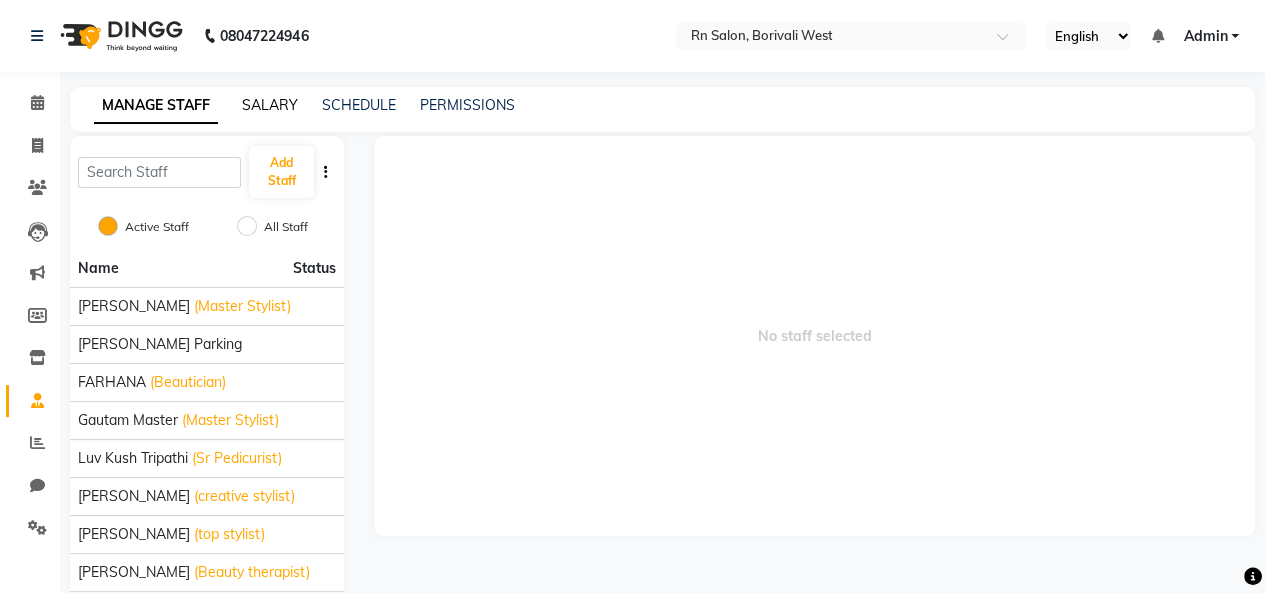 click on "SALARY" 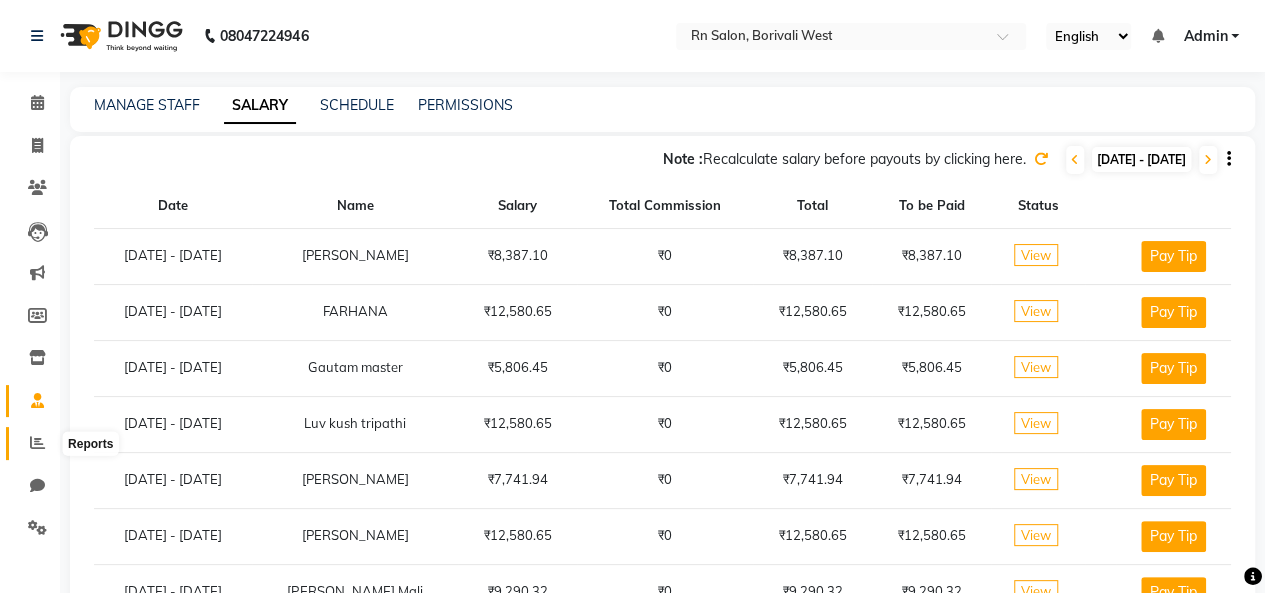 click 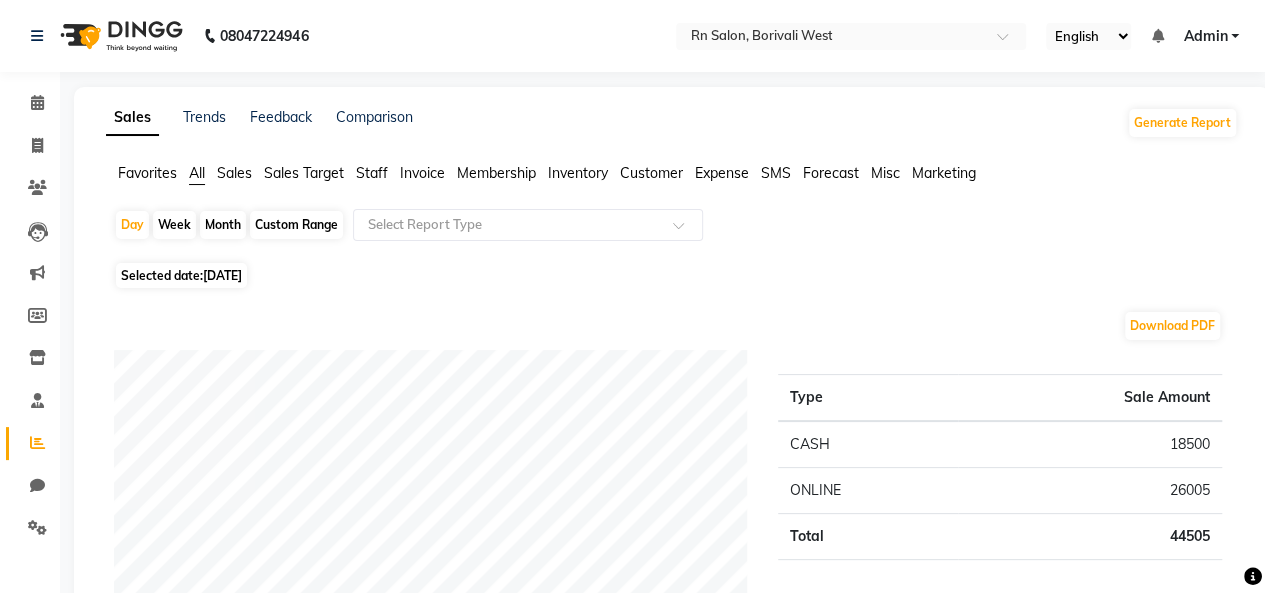 click on "Staff" 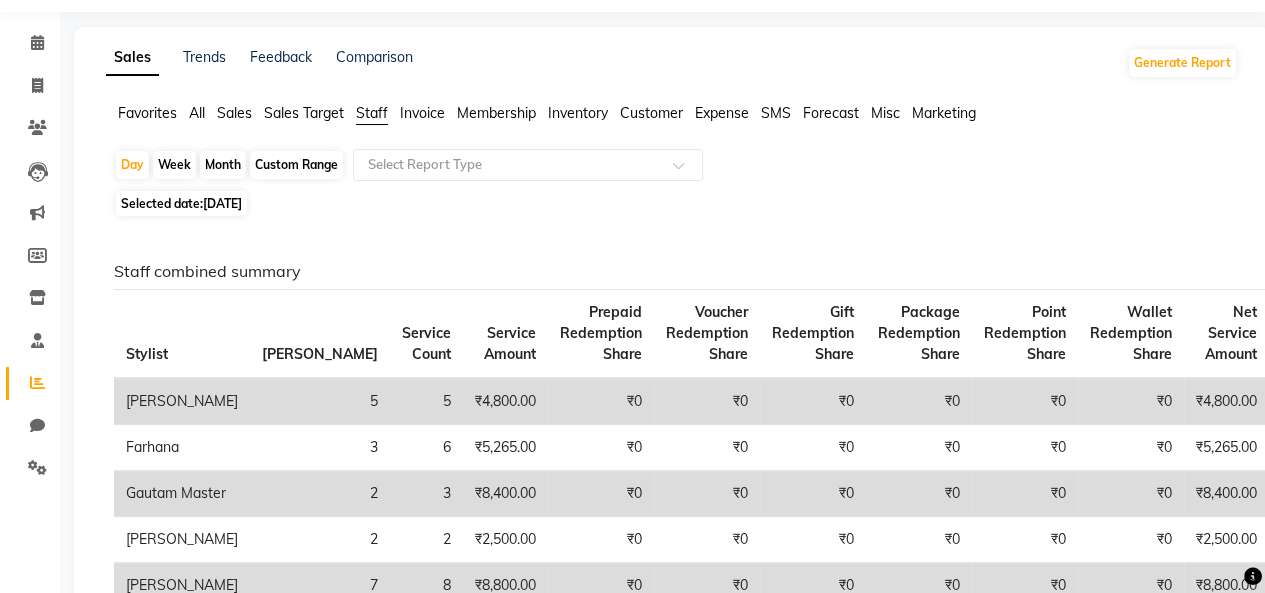 scroll, scrollTop: 0, scrollLeft: 0, axis: both 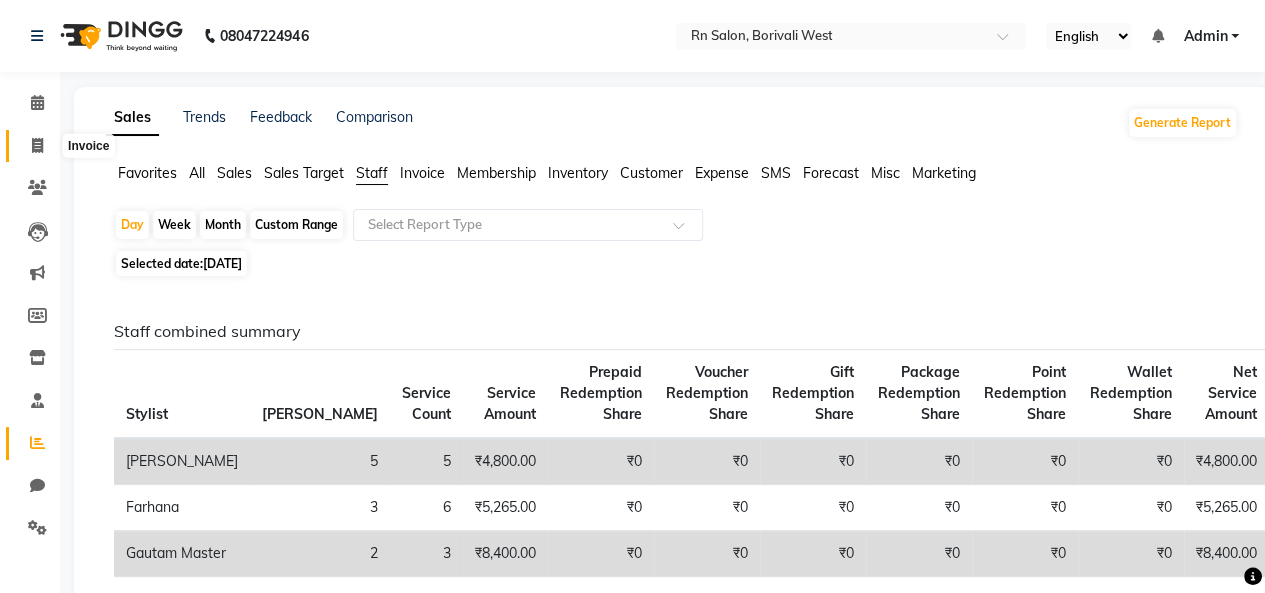 click 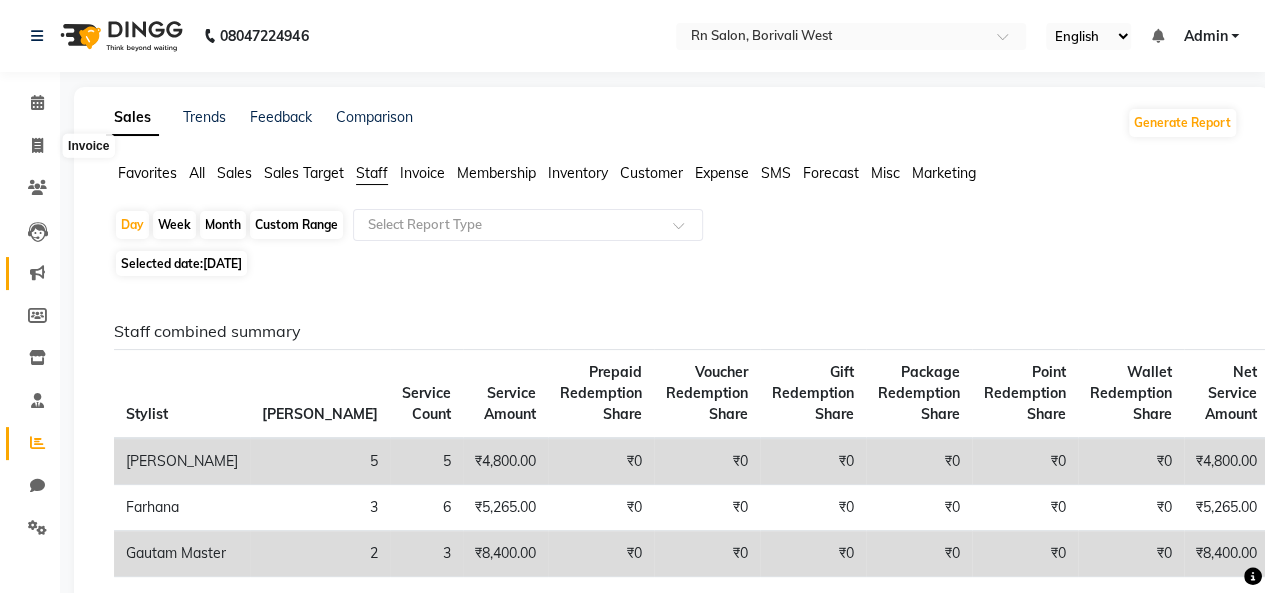 select on "8515" 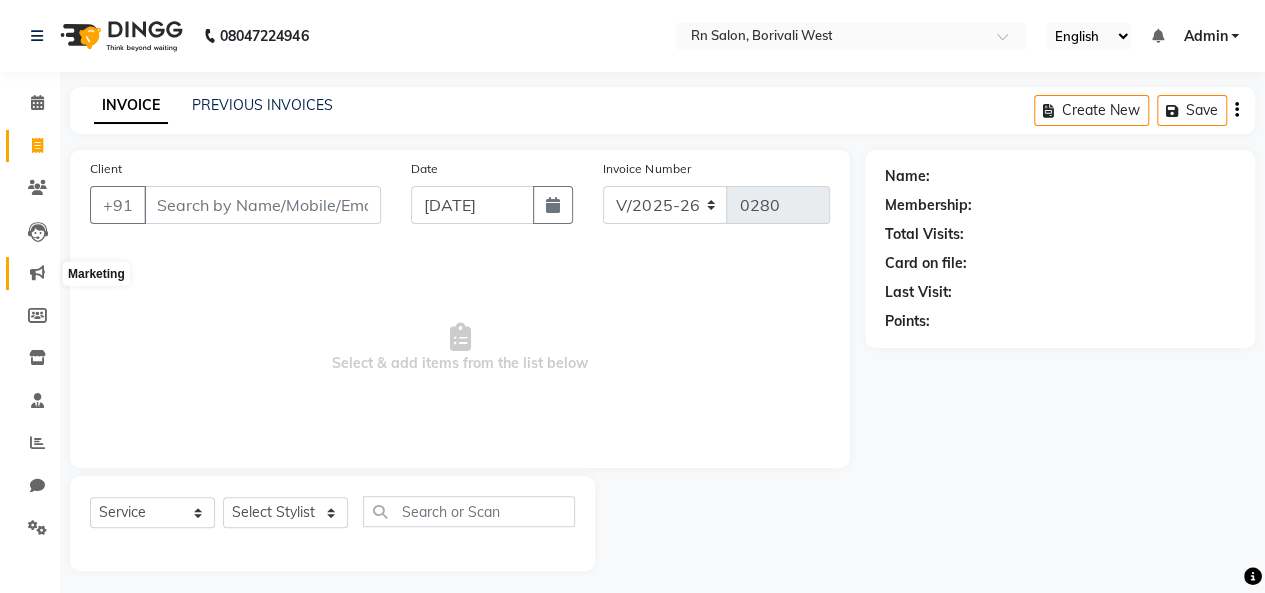 scroll, scrollTop: 7, scrollLeft: 0, axis: vertical 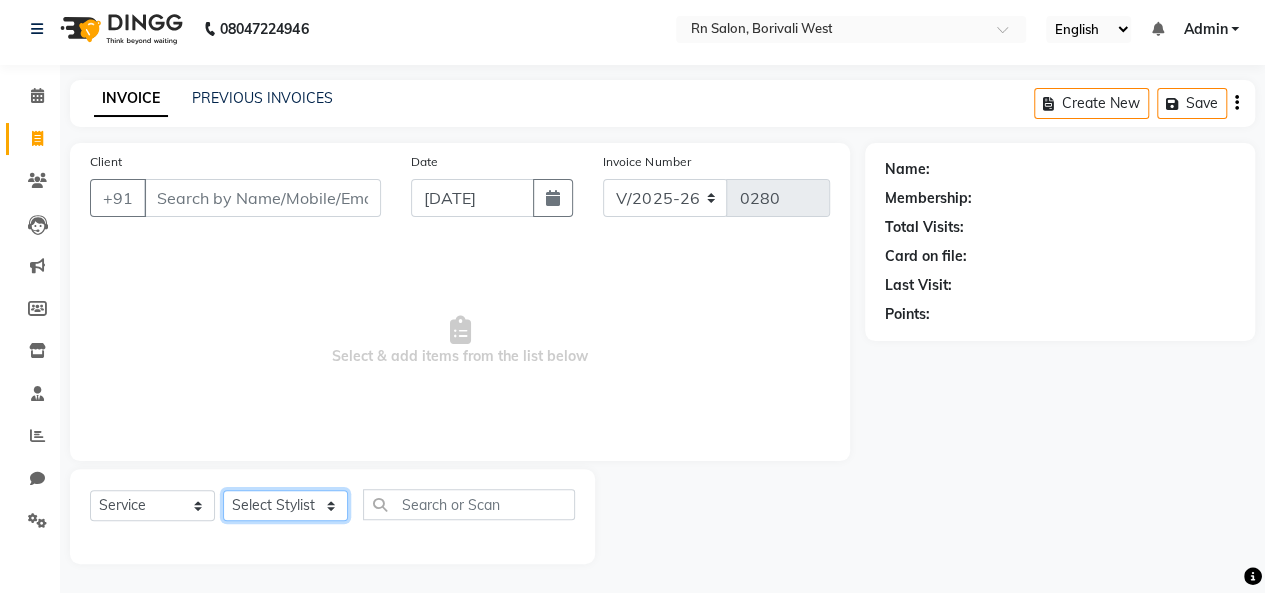 click on "Select Stylist [PERSON_NAME] [PERSON_NAME] parking [PERSON_NAME] master Luv kush tripathi [PERSON_NAME] [PERSON_NAME] [PERSON_NAME] [PERSON_NAME] [PERSON_NAME] Mali [PERSON_NAME]" 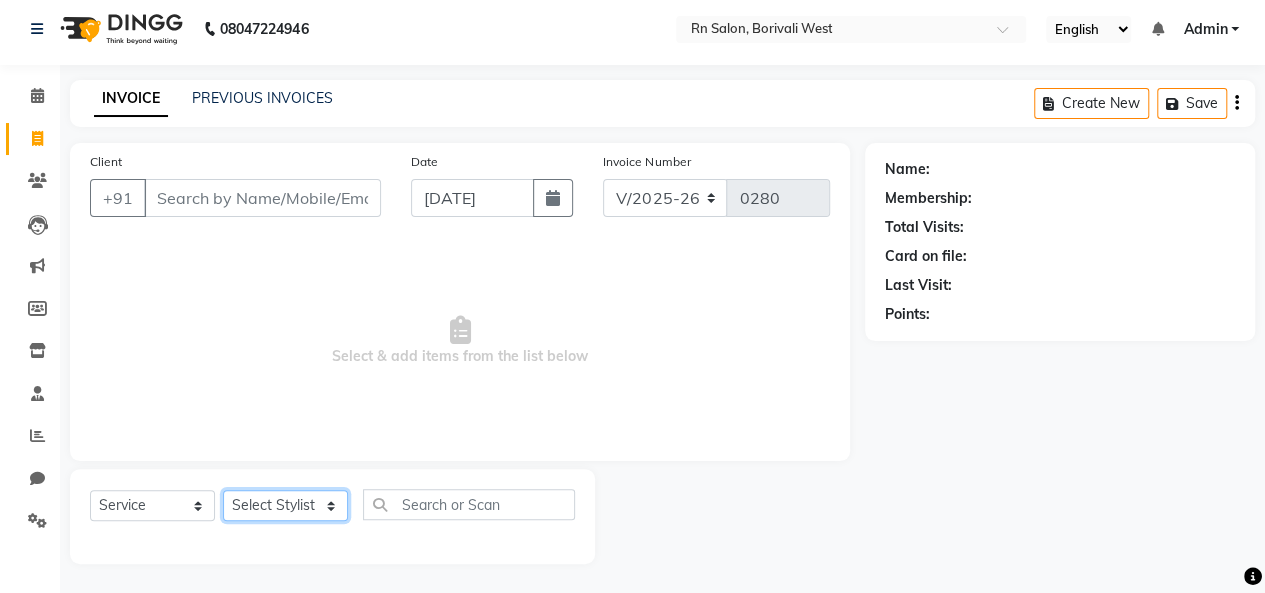 select on "83940" 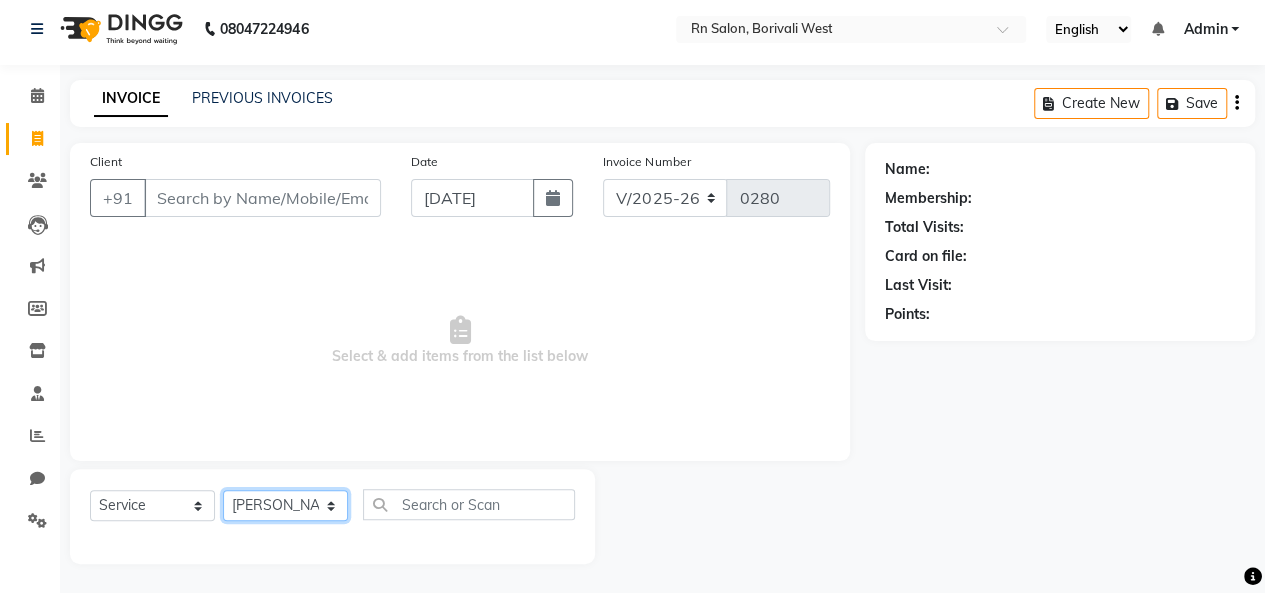 click on "Select Stylist [PERSON_NAME] [PERSON_NAME] parking [PERSON_NAME] master Luv kush tripathi [PERSON_NAME] [PERSON_NAME] [PERSON_NAME] [PERSON_NAME] [PERSON_NAME] Mali [PERSON_NAME]" 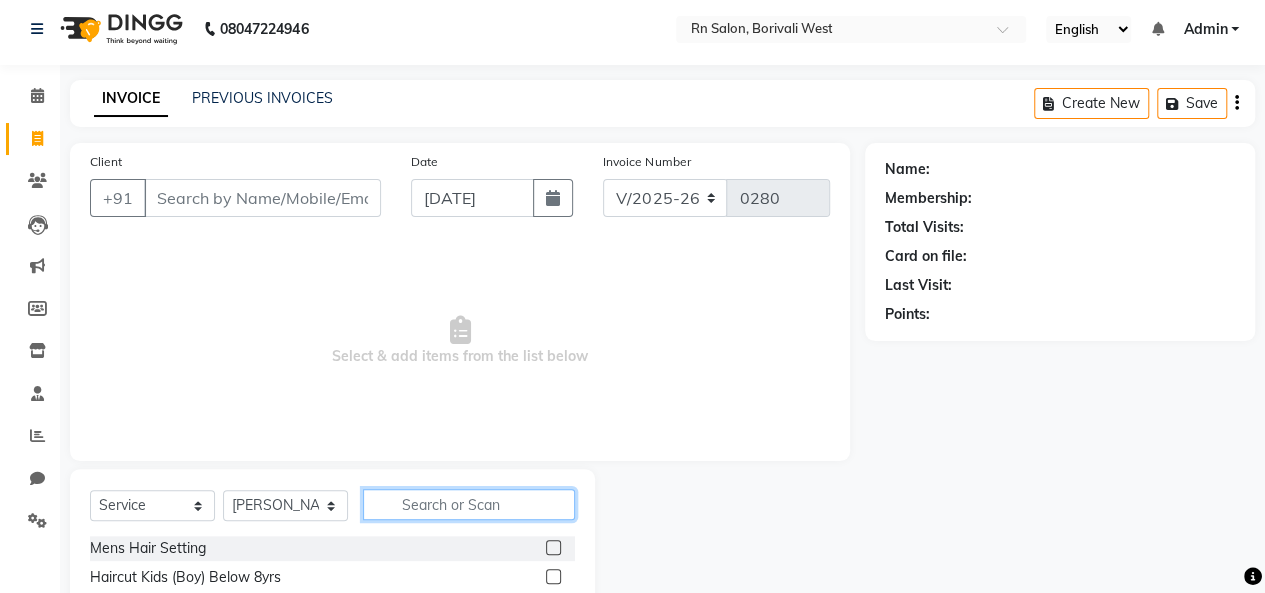 click 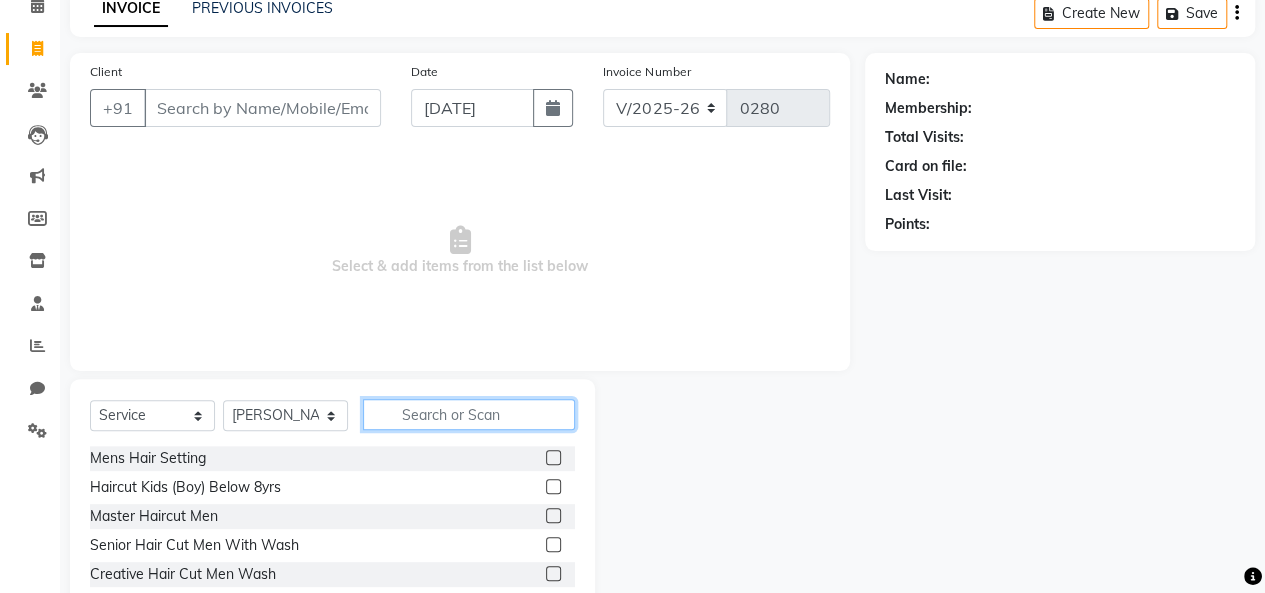 scroll, scrollTop: 207, scrollLeft: 0, axis: vertical 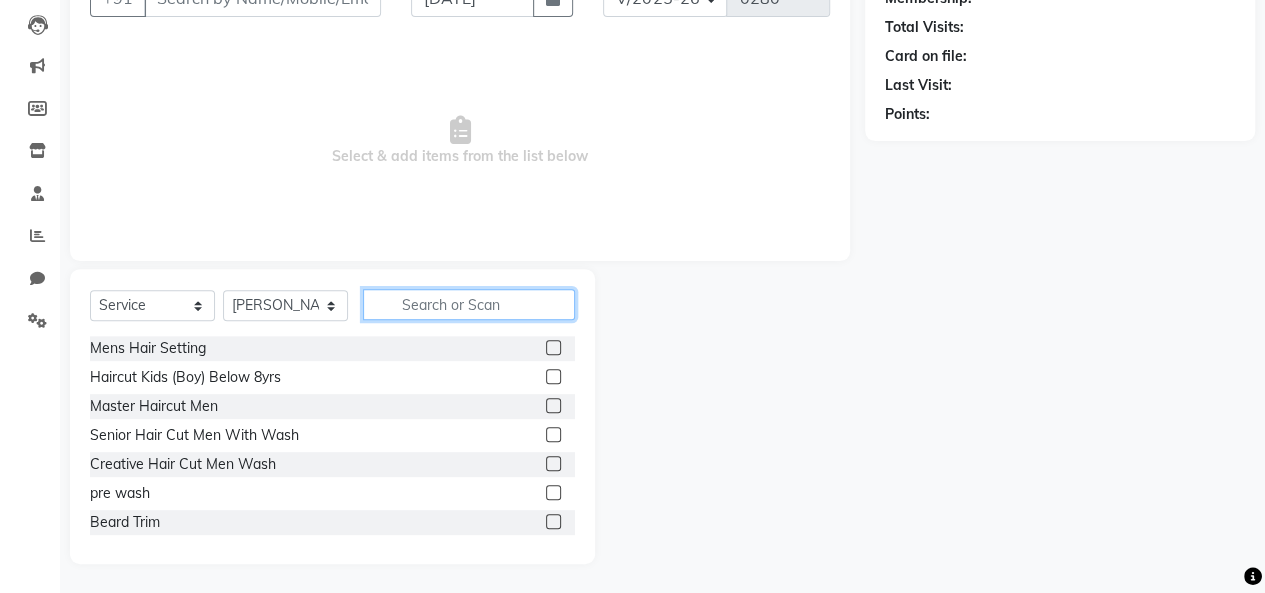 click 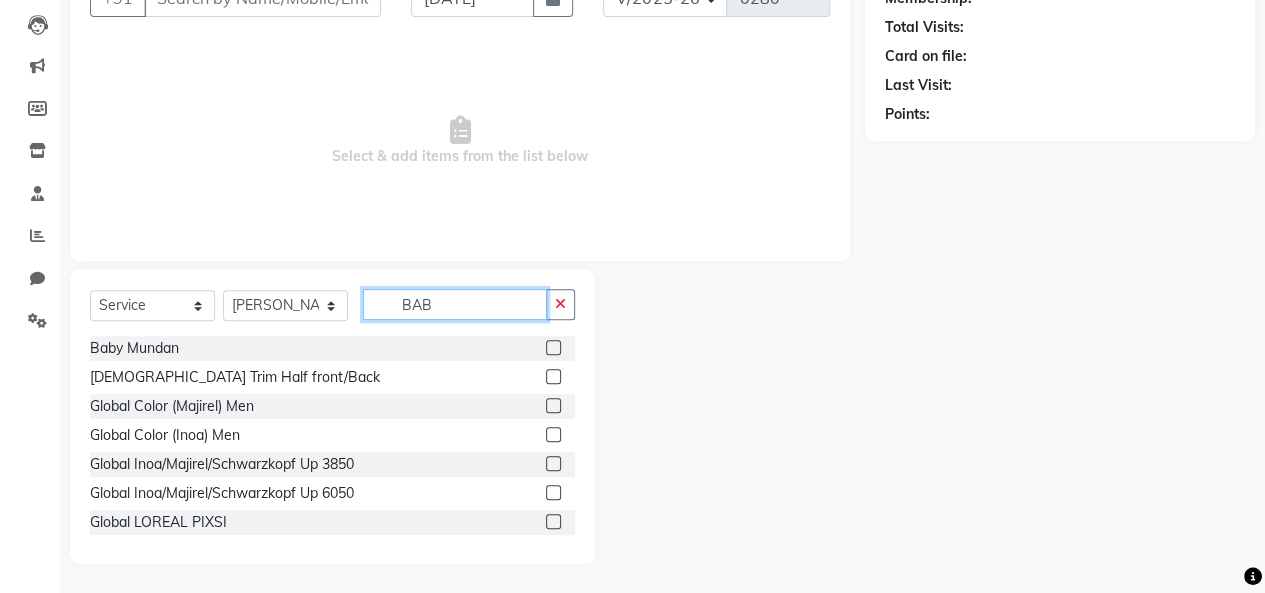 scroll, scrollTop: 36, scrollLeft: 0, axis: vertical 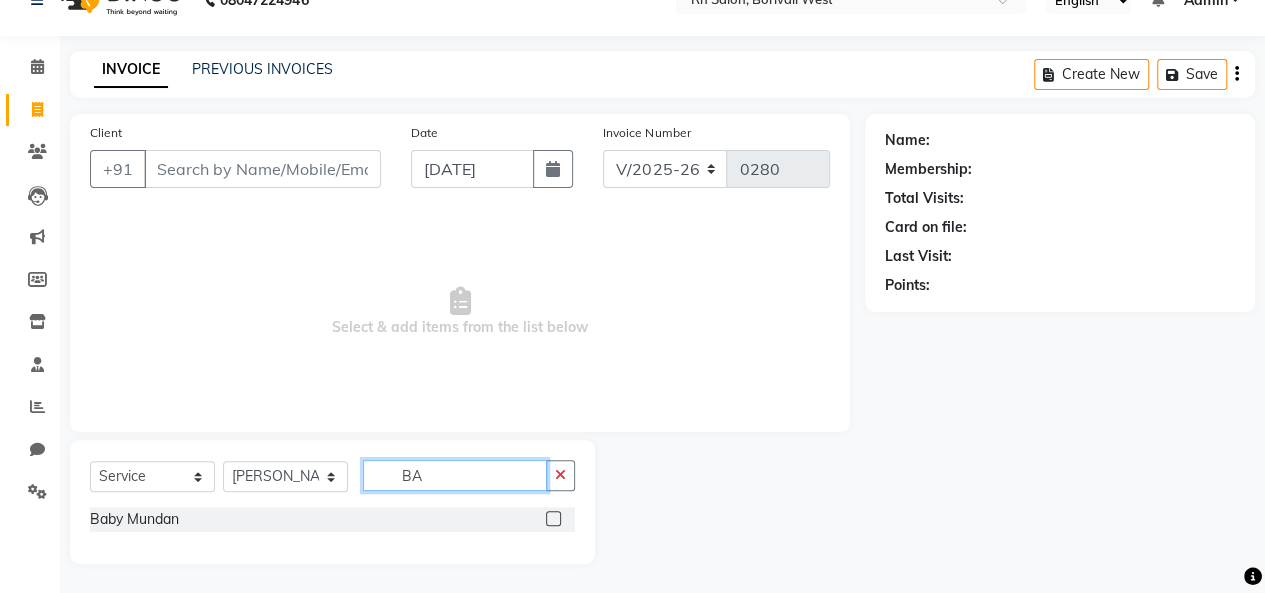 type on "B" 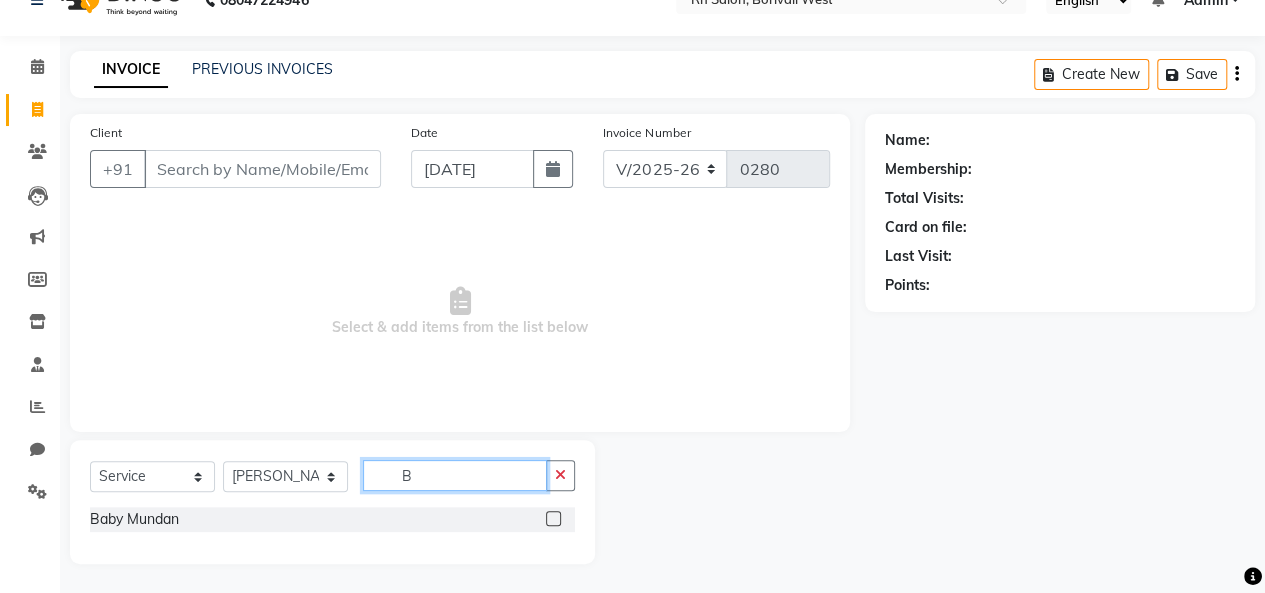 type 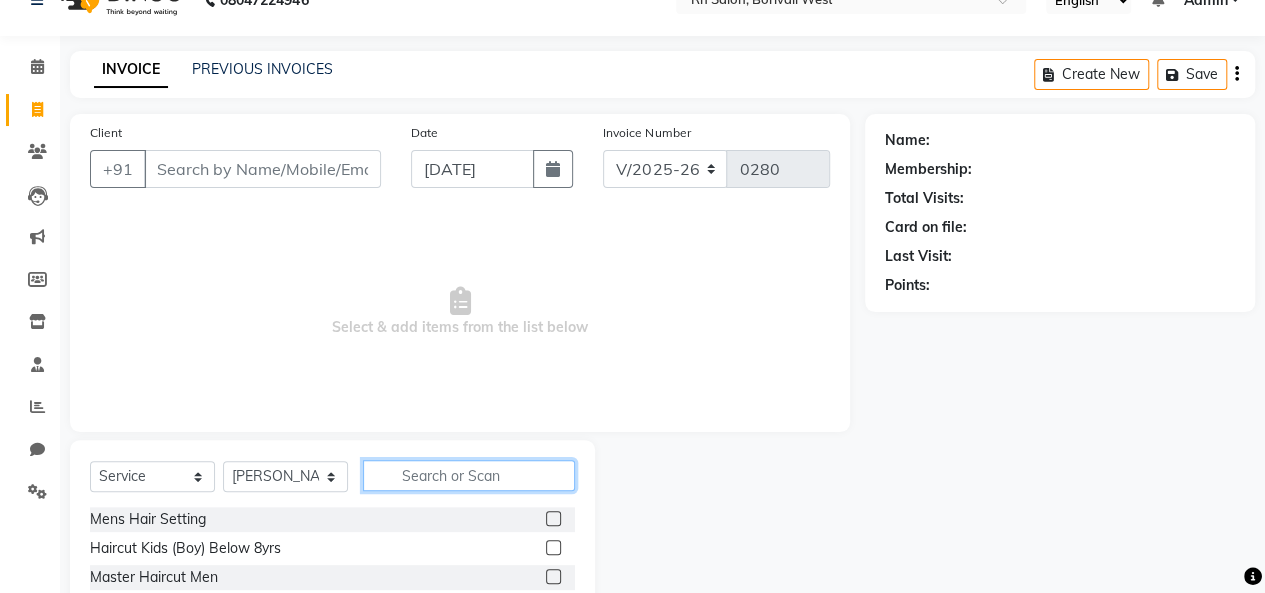 scroll, scrollTop: 207, scrollLeft: 0, axis: vertical 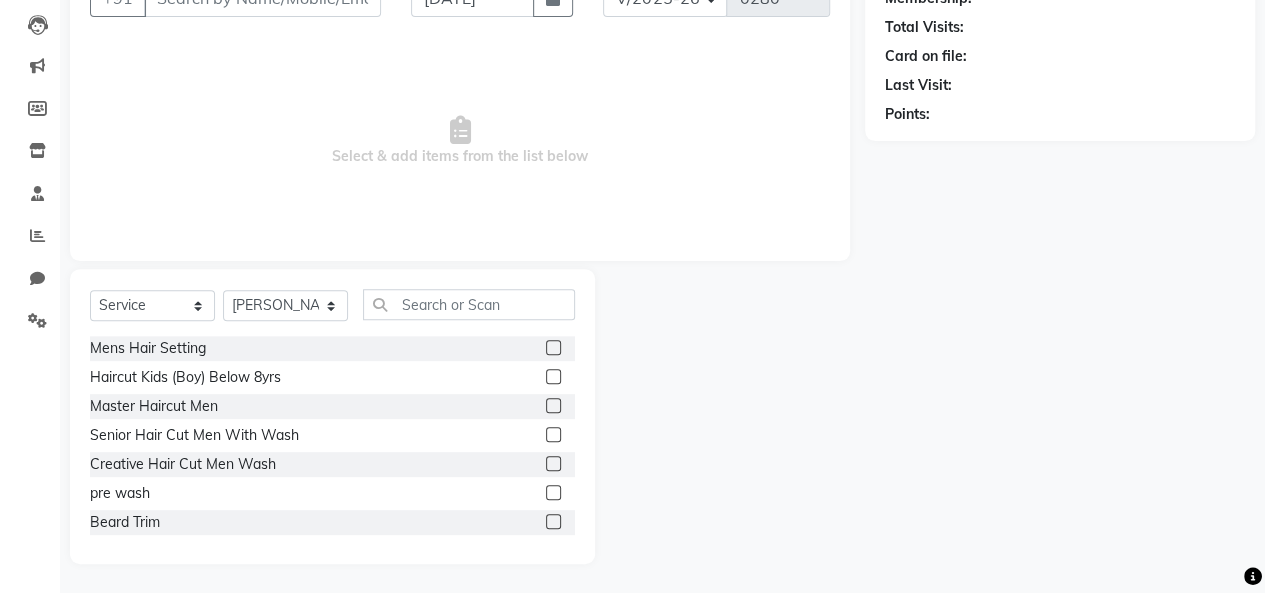 click 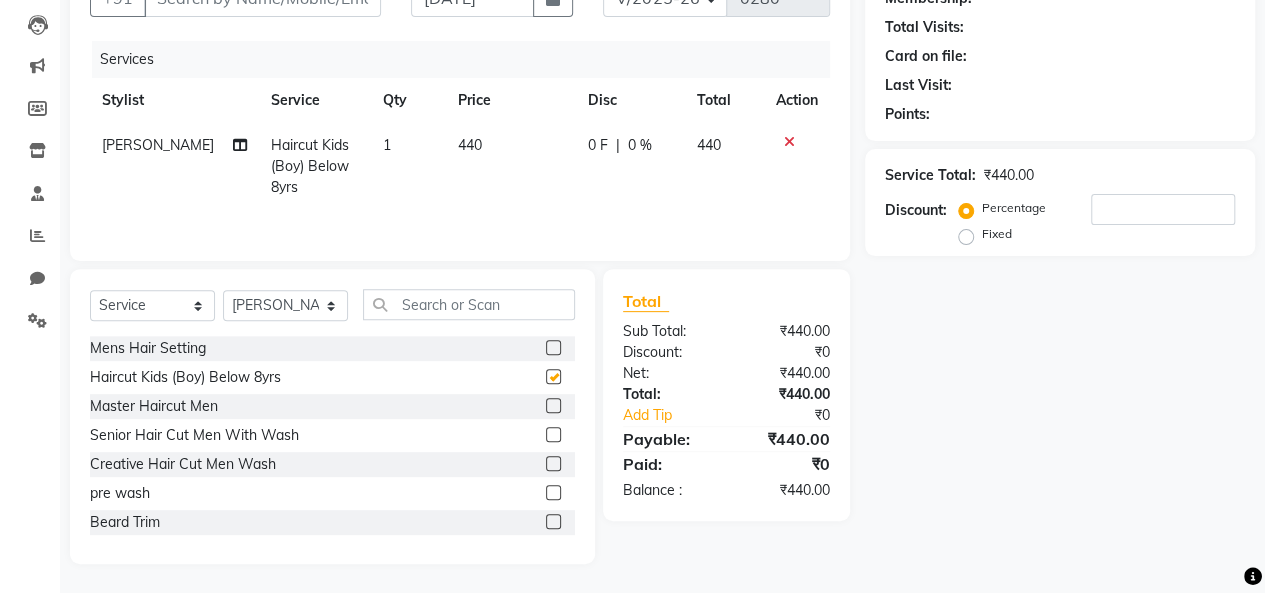 checkbox on "false" 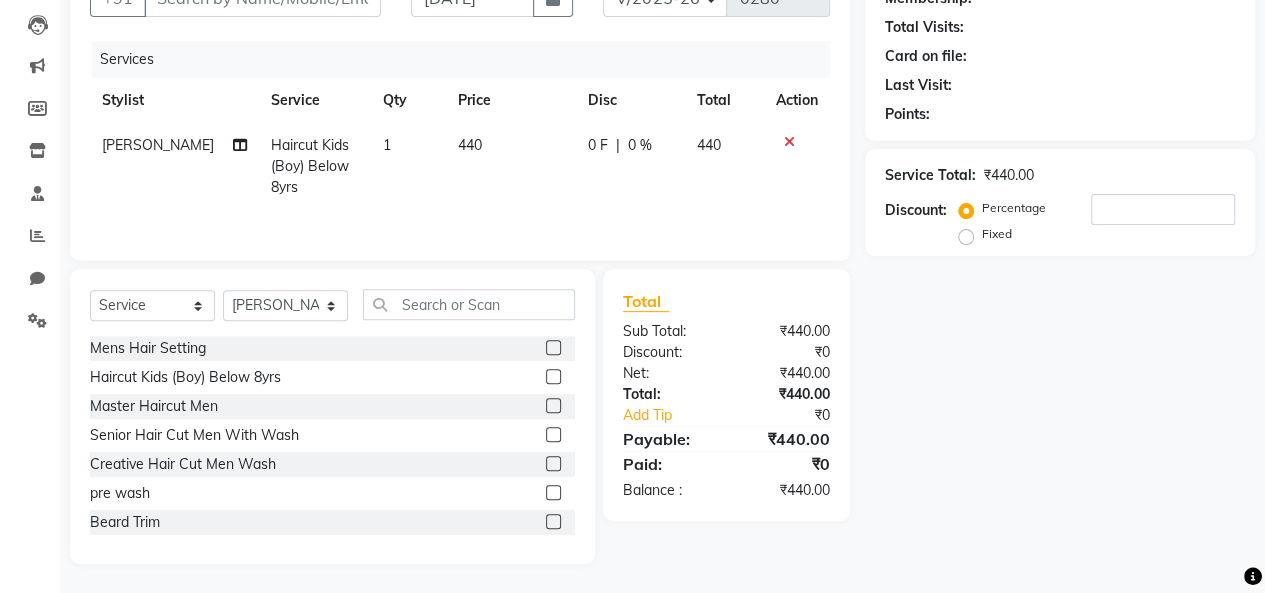 drag, startPoint x: 448, startPoint y: 143, endPoint x: 464, endPoint y: 142, distance: 16.03122 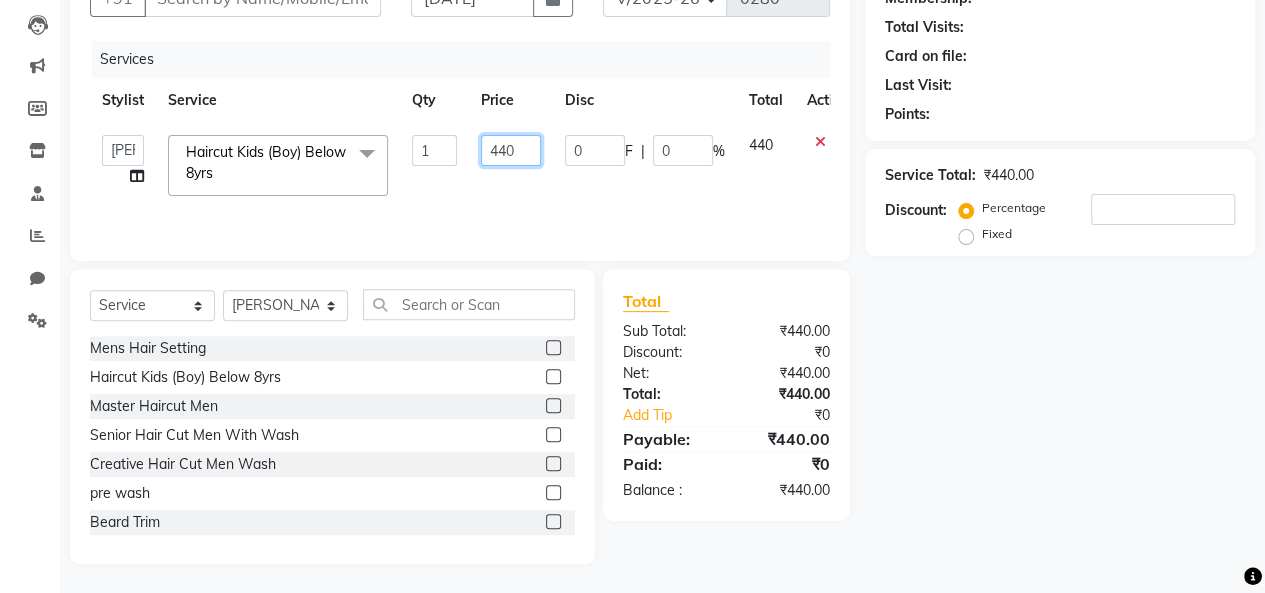 drag, startPoint x: 522, startPoint y: 148, endPoint x: 540, endPoint y: 149, distance: 18.027756 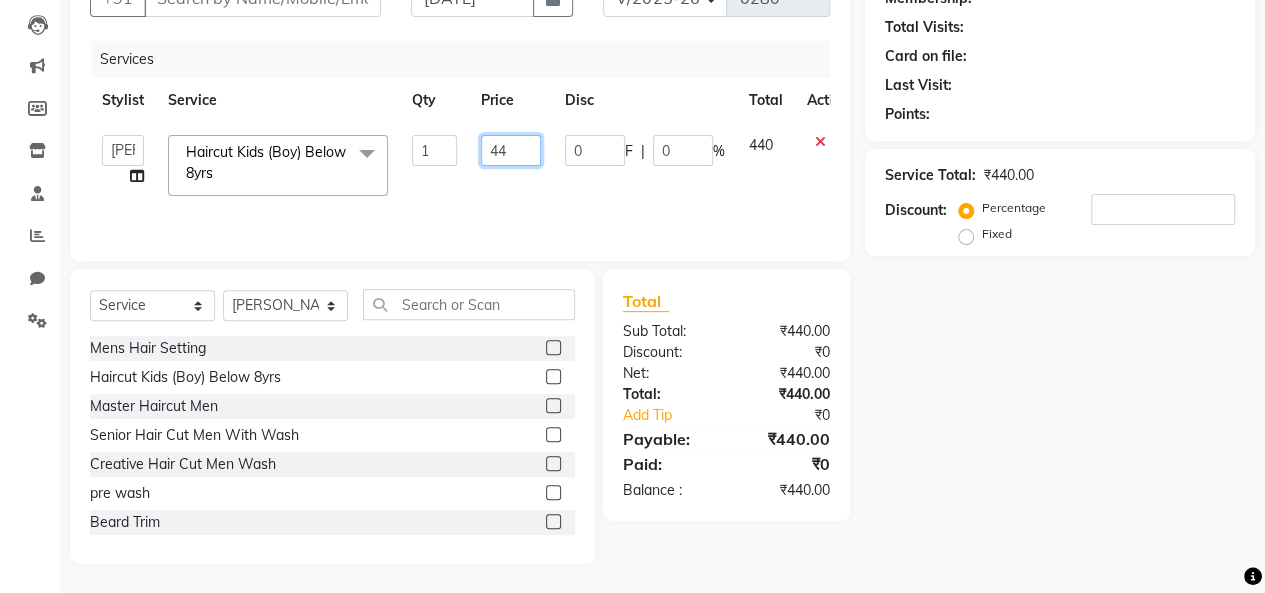 type on "4" 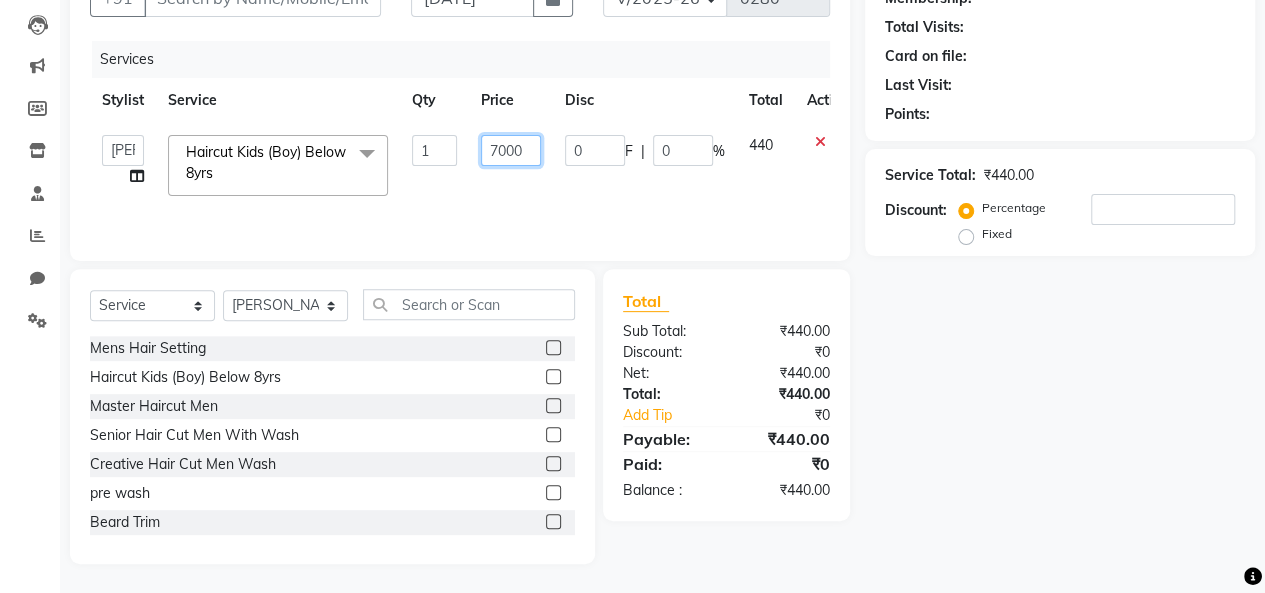 type on "700" 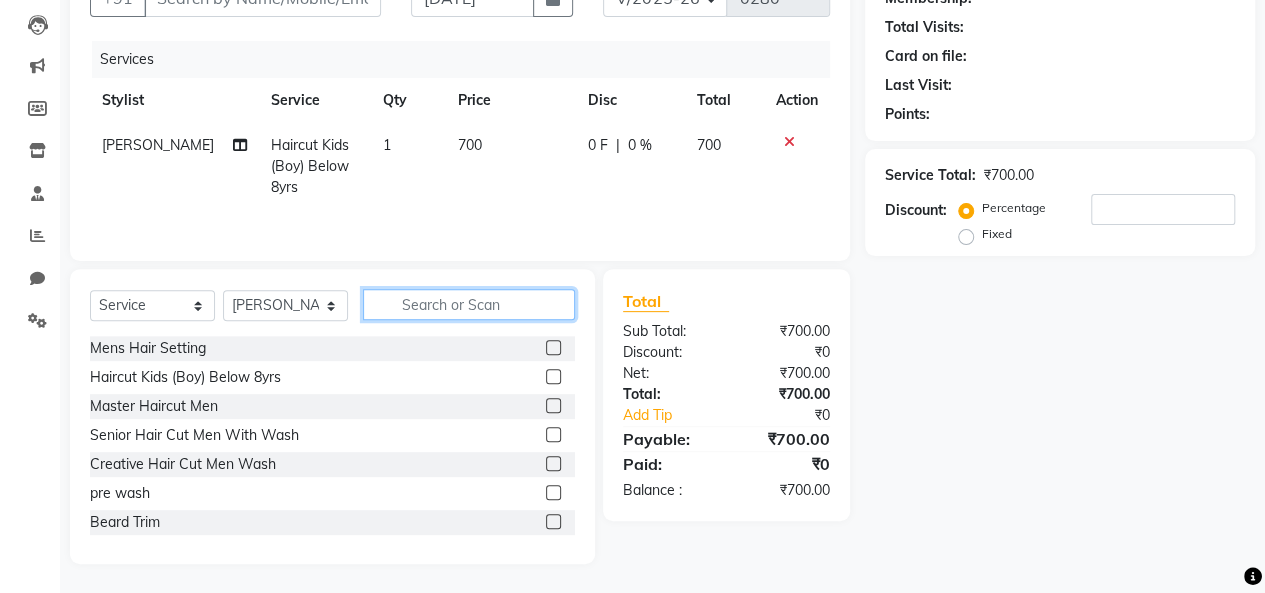 click 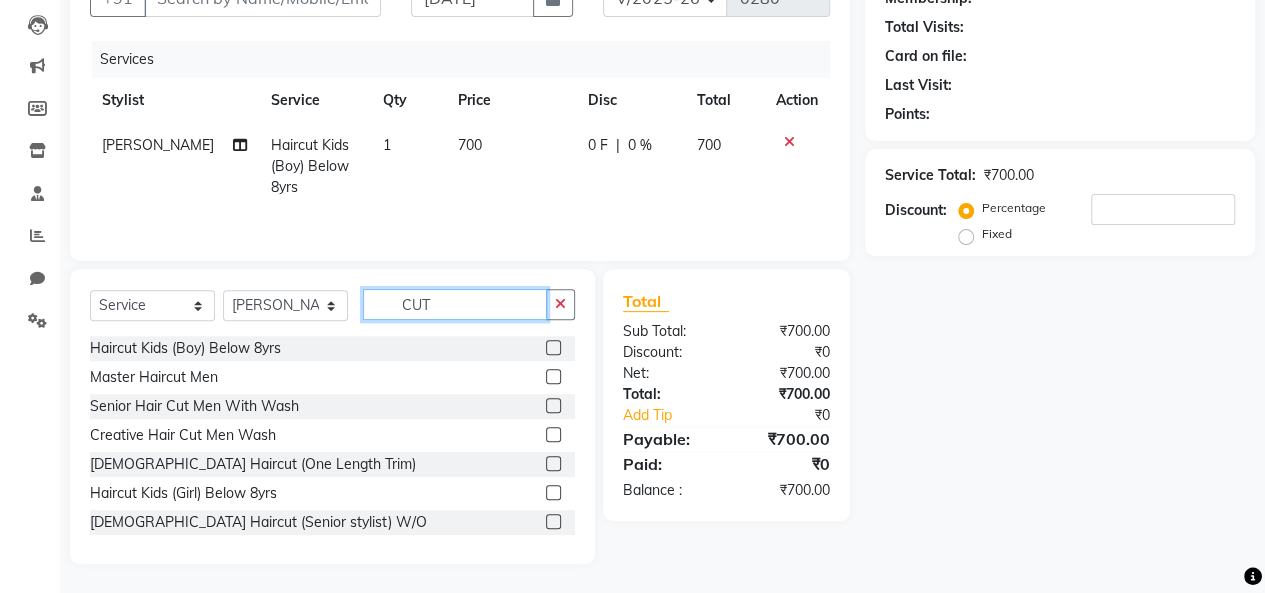 type on "CUT" 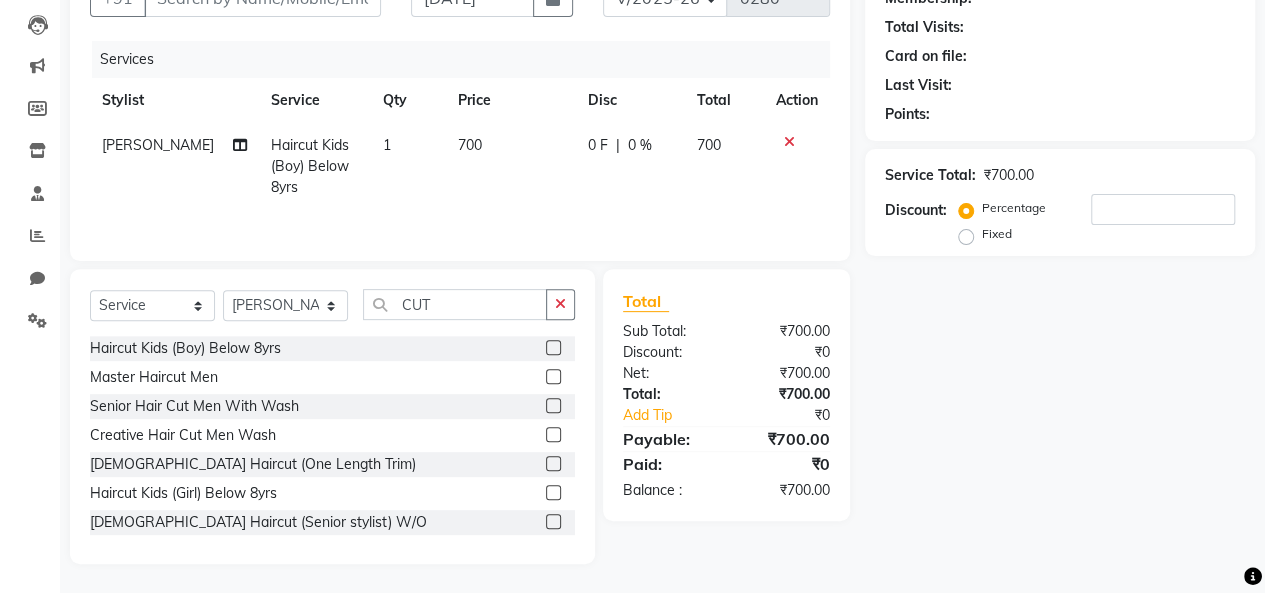 click 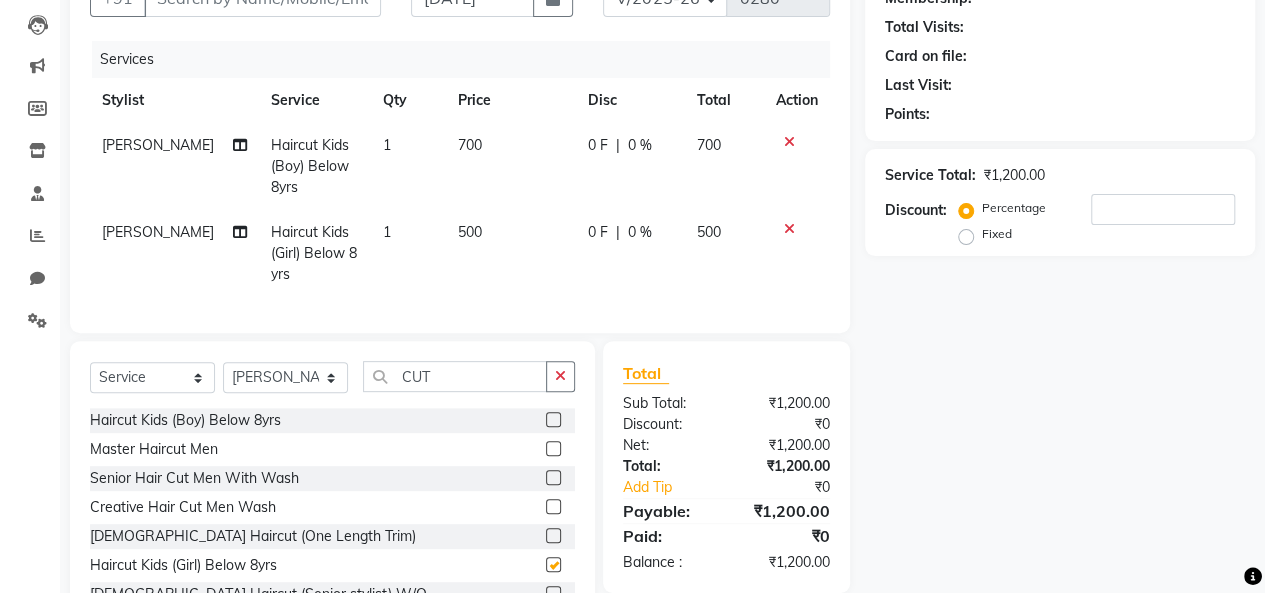 checkbox on "false" 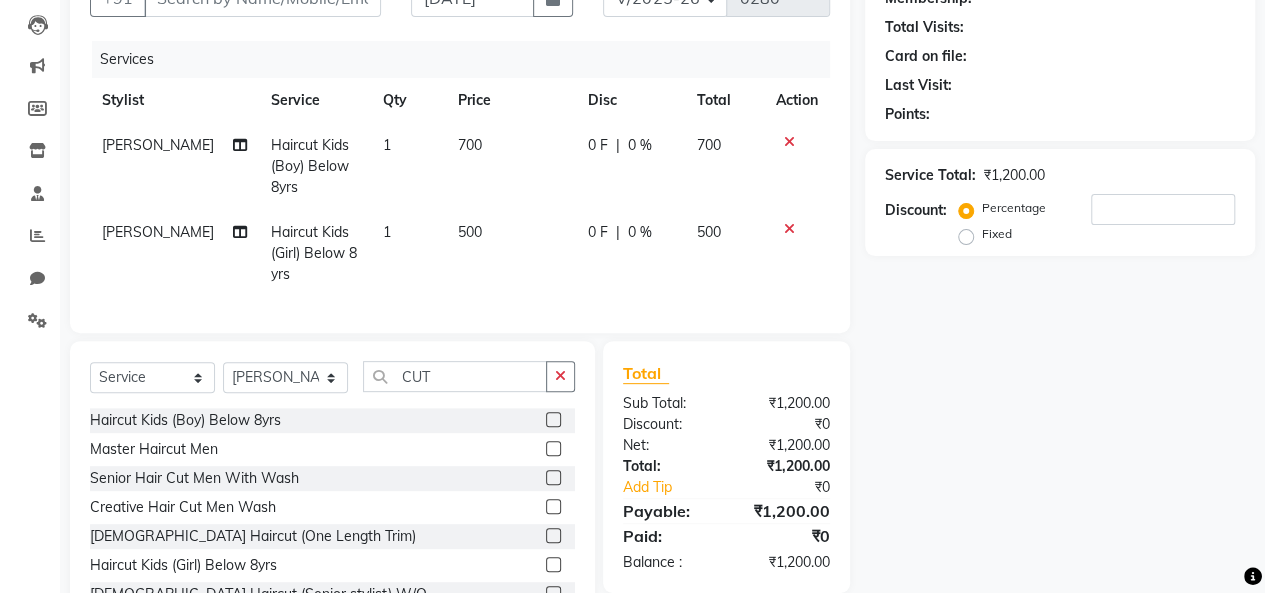 click 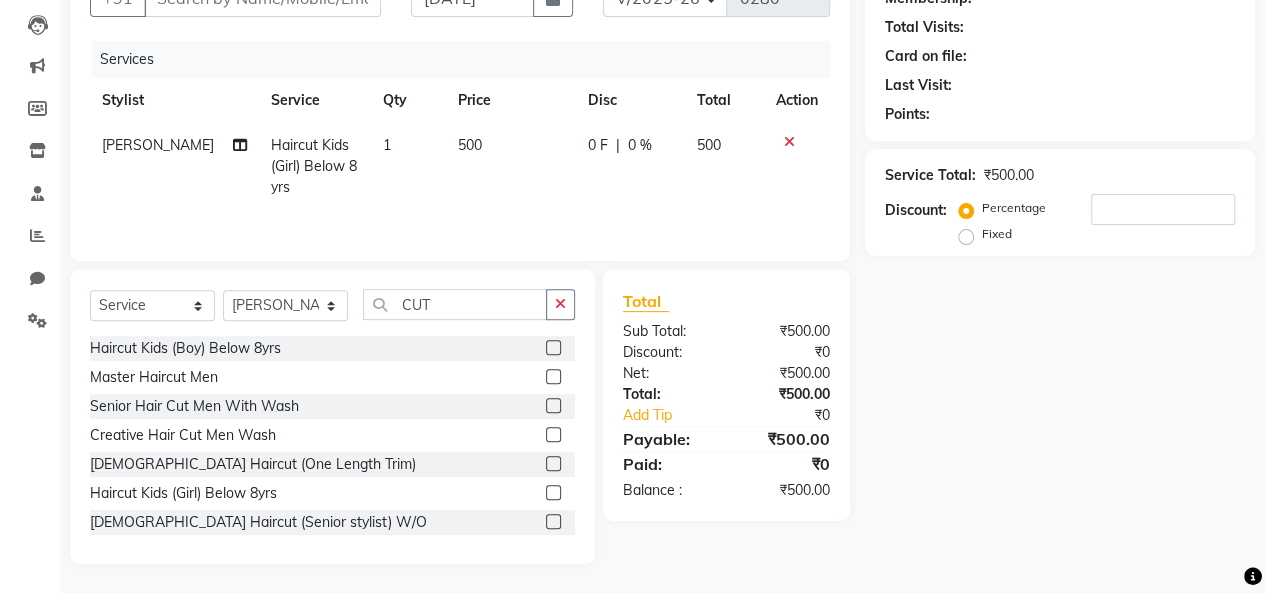 click on "500" 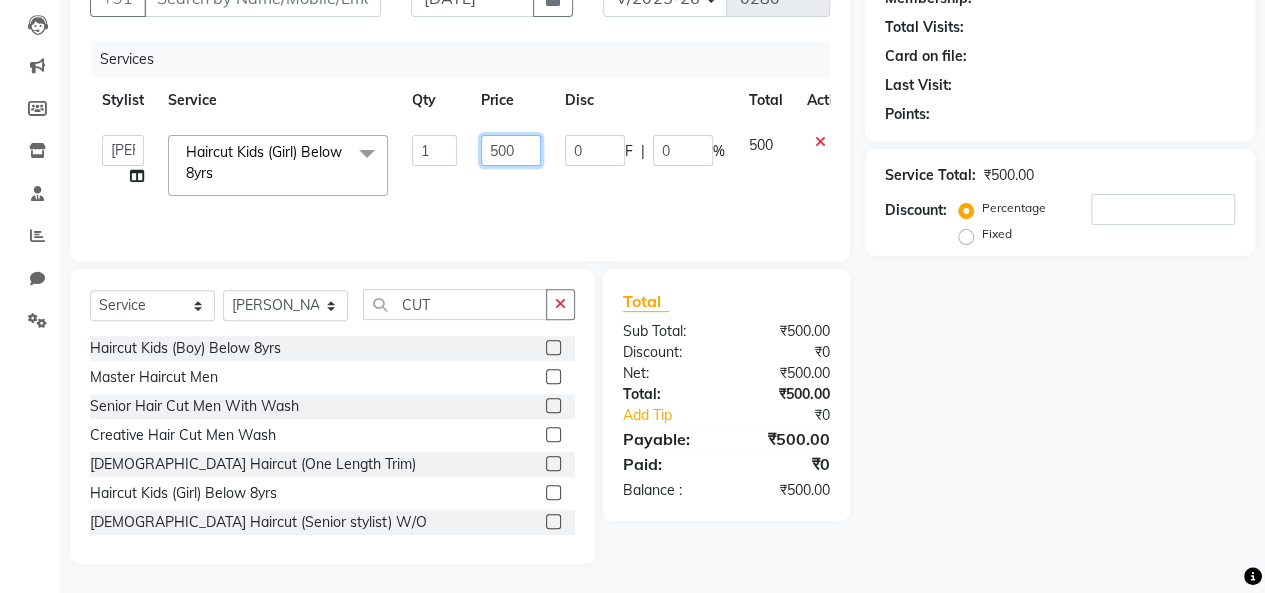 click on "500" 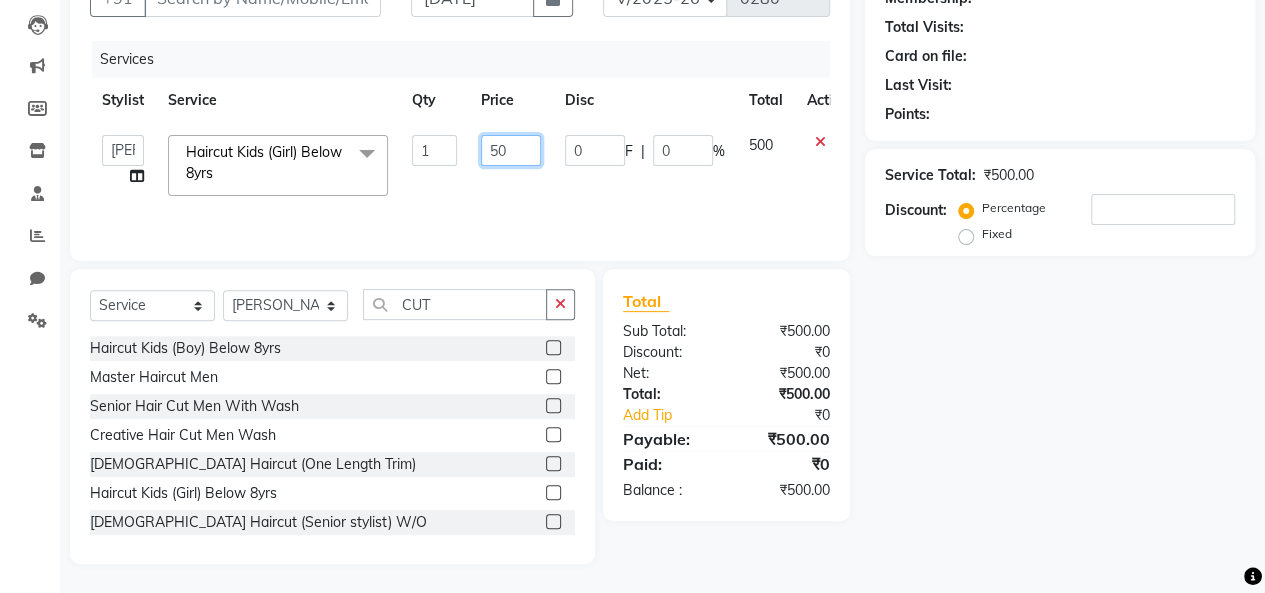type on "5" 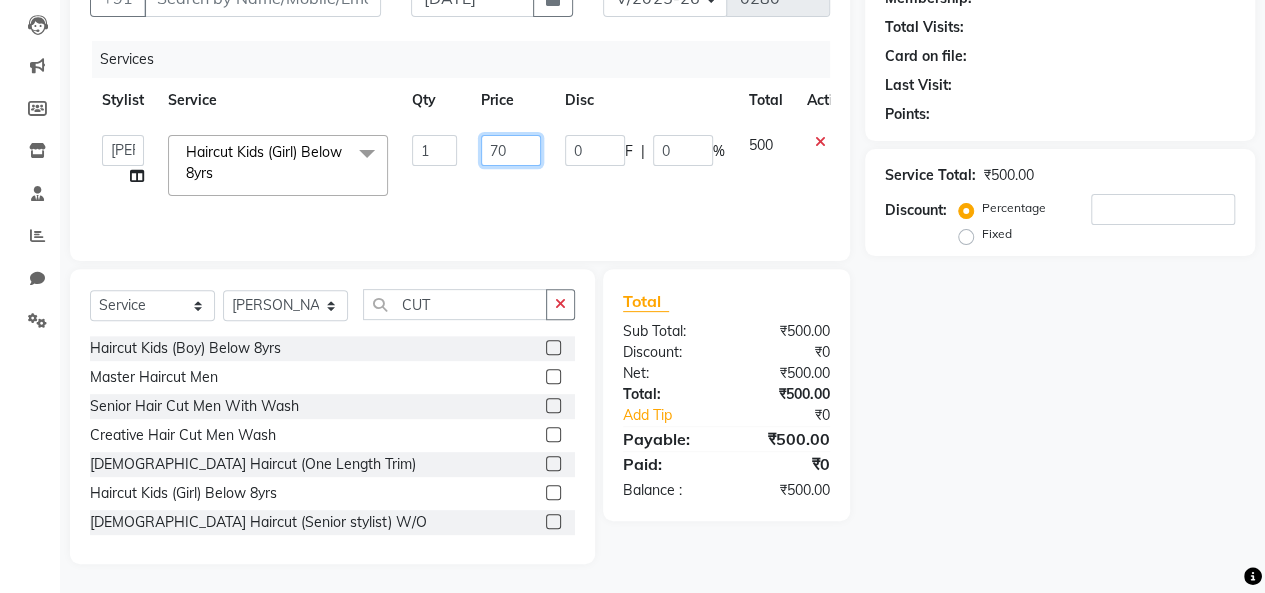 type on "700" 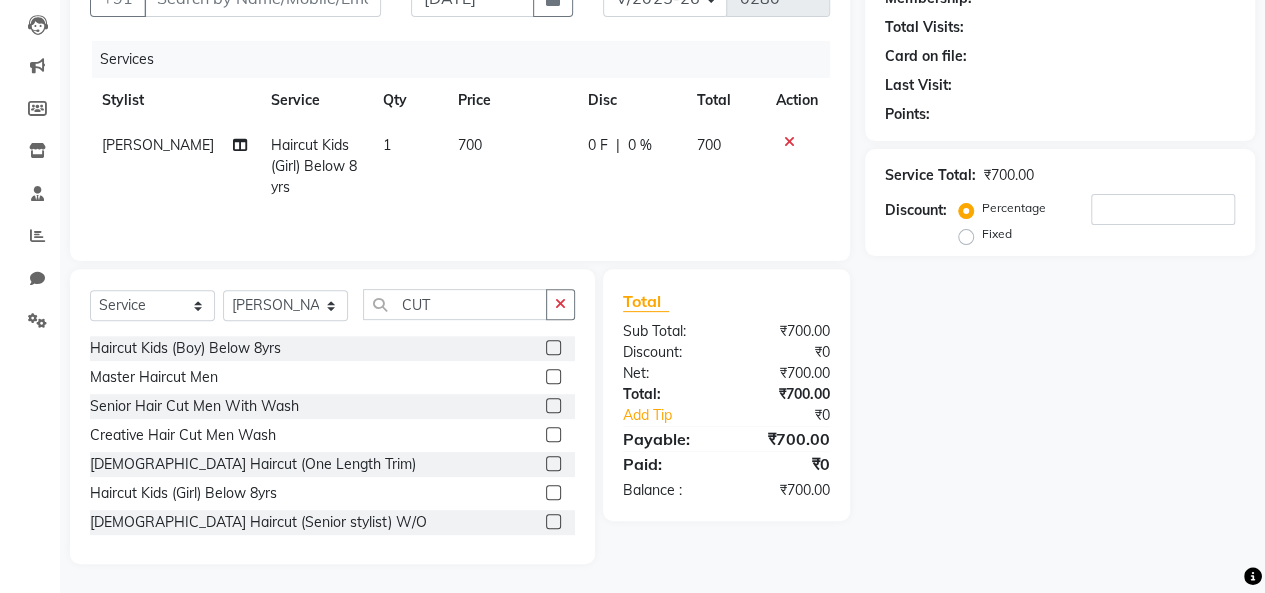 click on "Master Haircut Men" 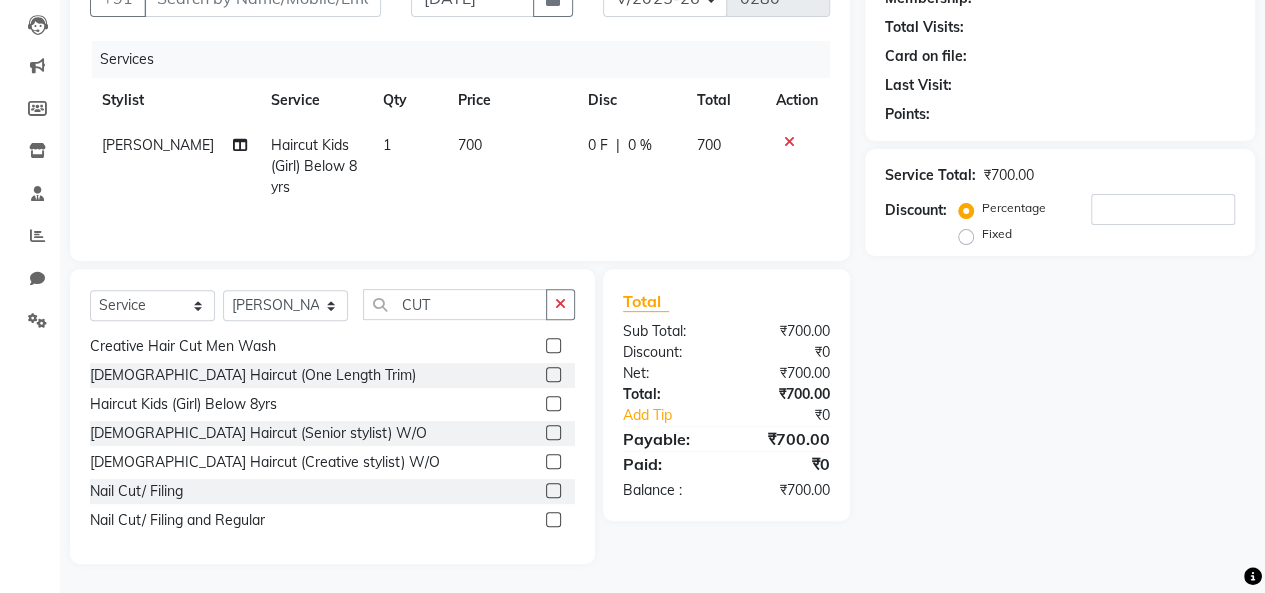 scroll, scrollTop: 90, scrollLeft: 0, axis: vertical 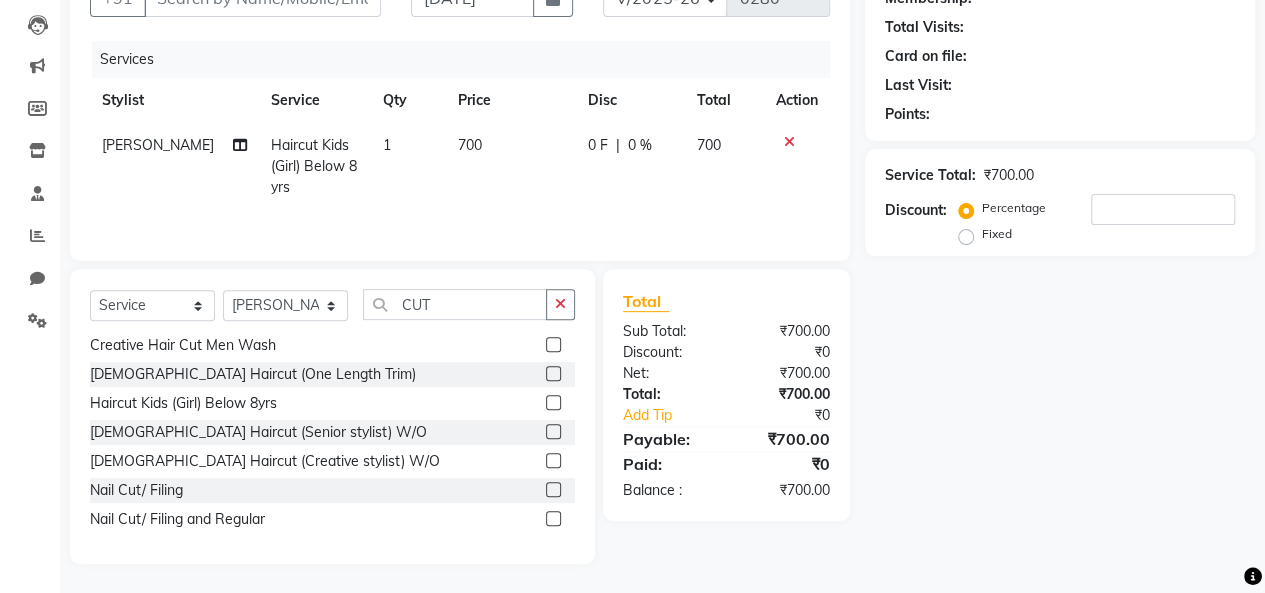 click 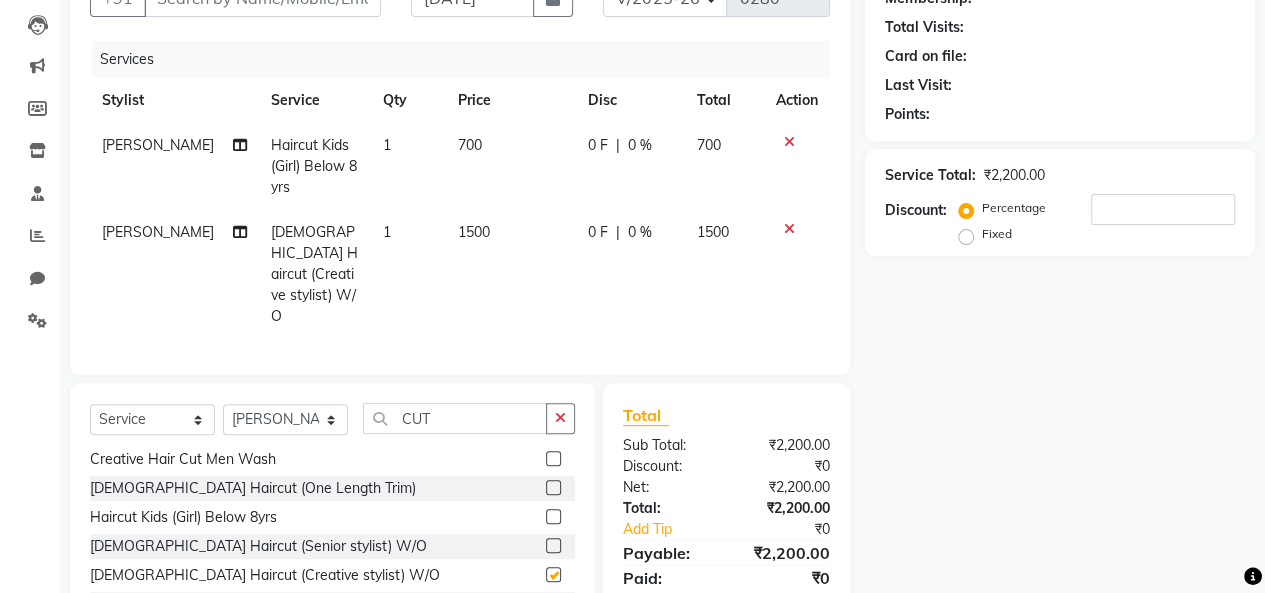 checkbox on "false" 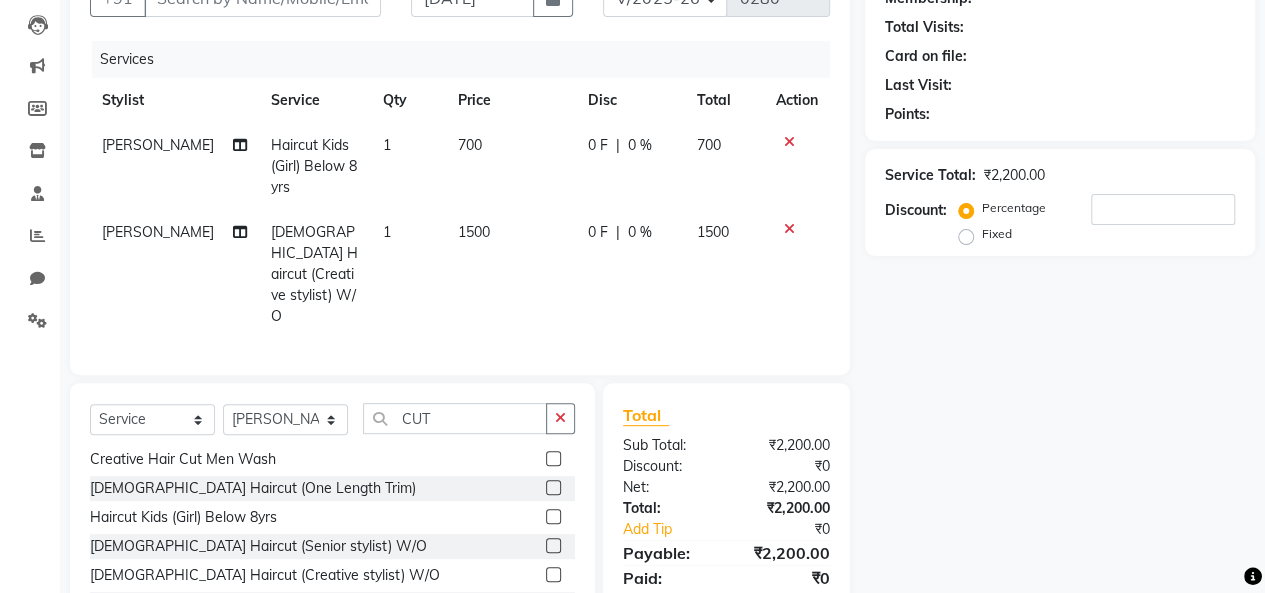 click on "1500" 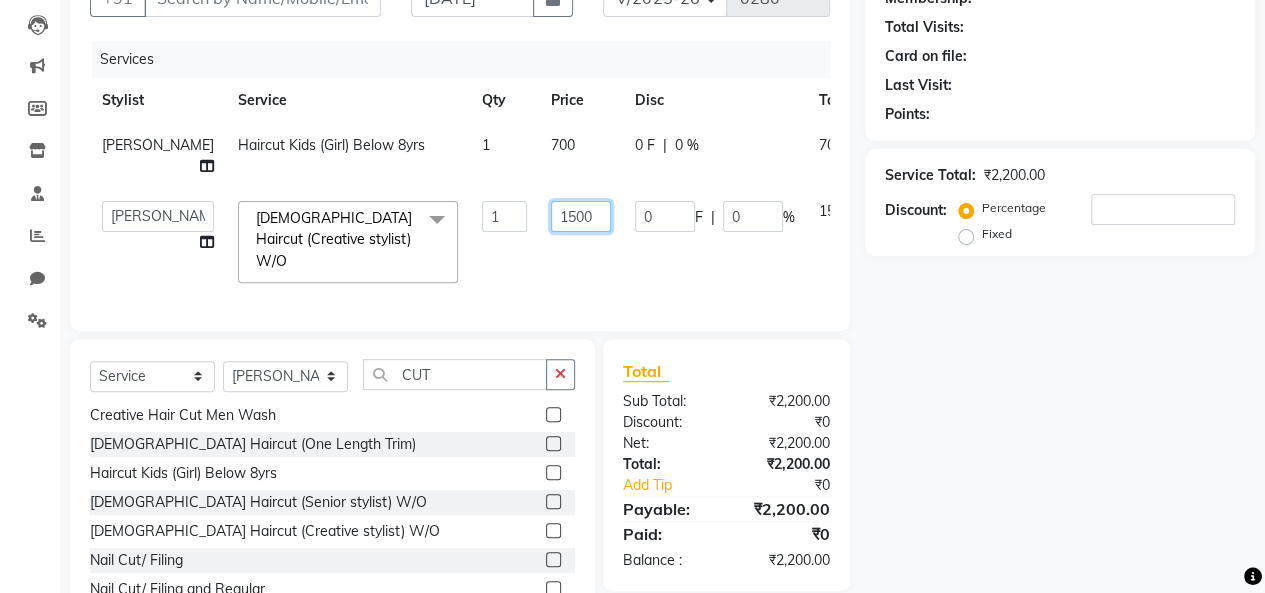 click on "1500" 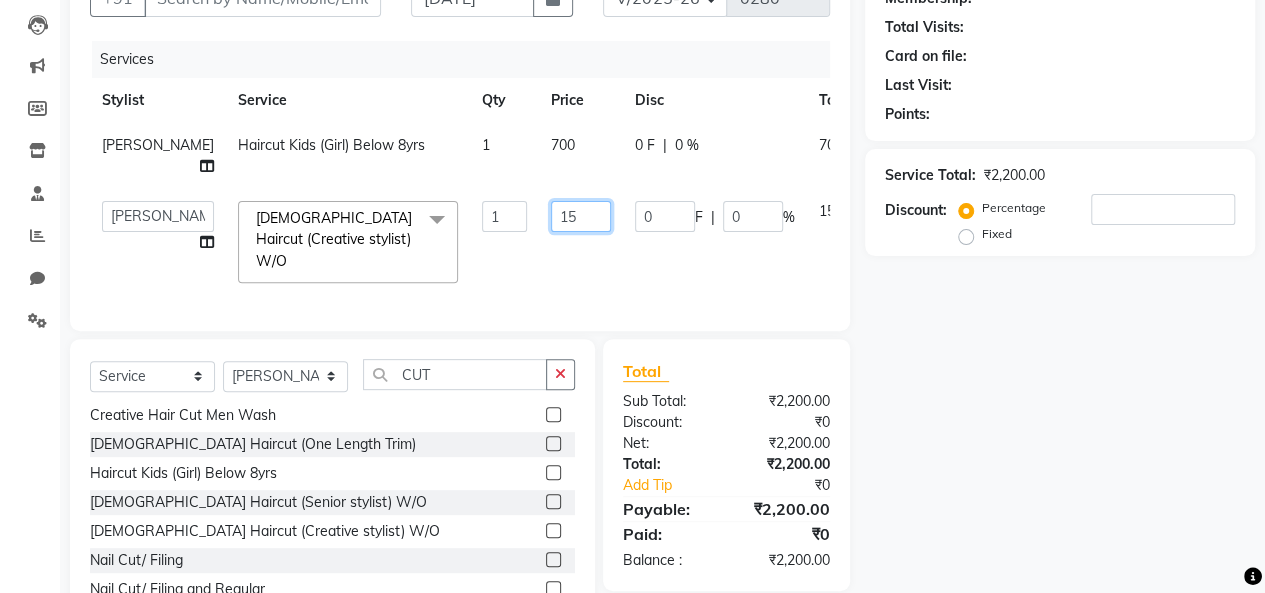 type on "1" 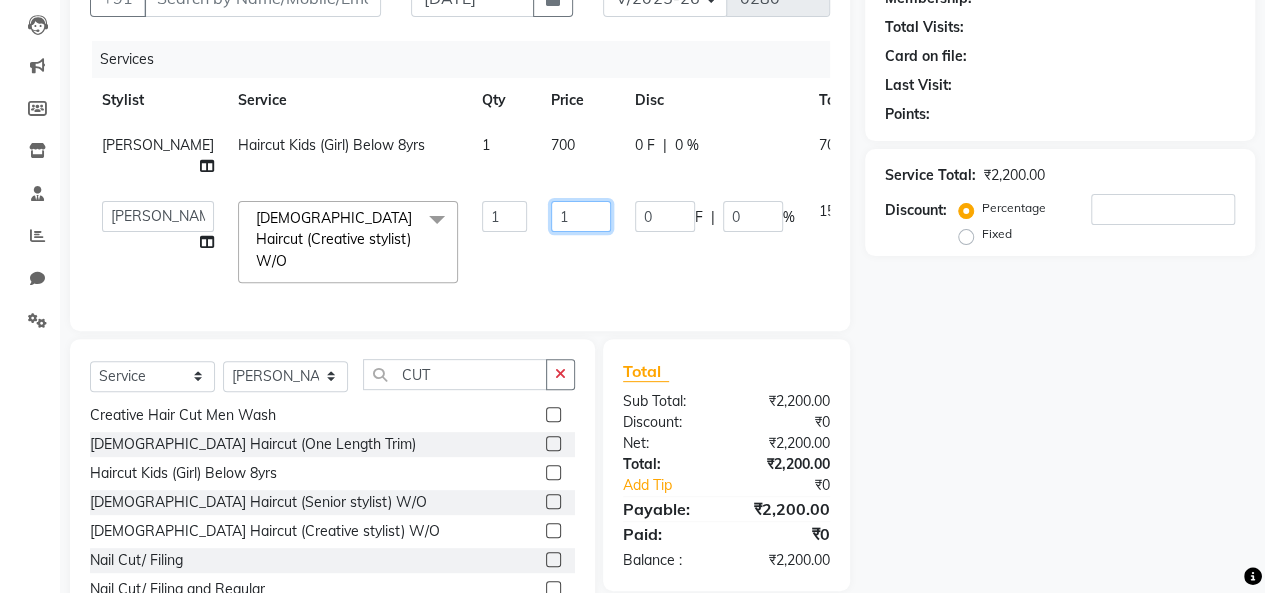 type 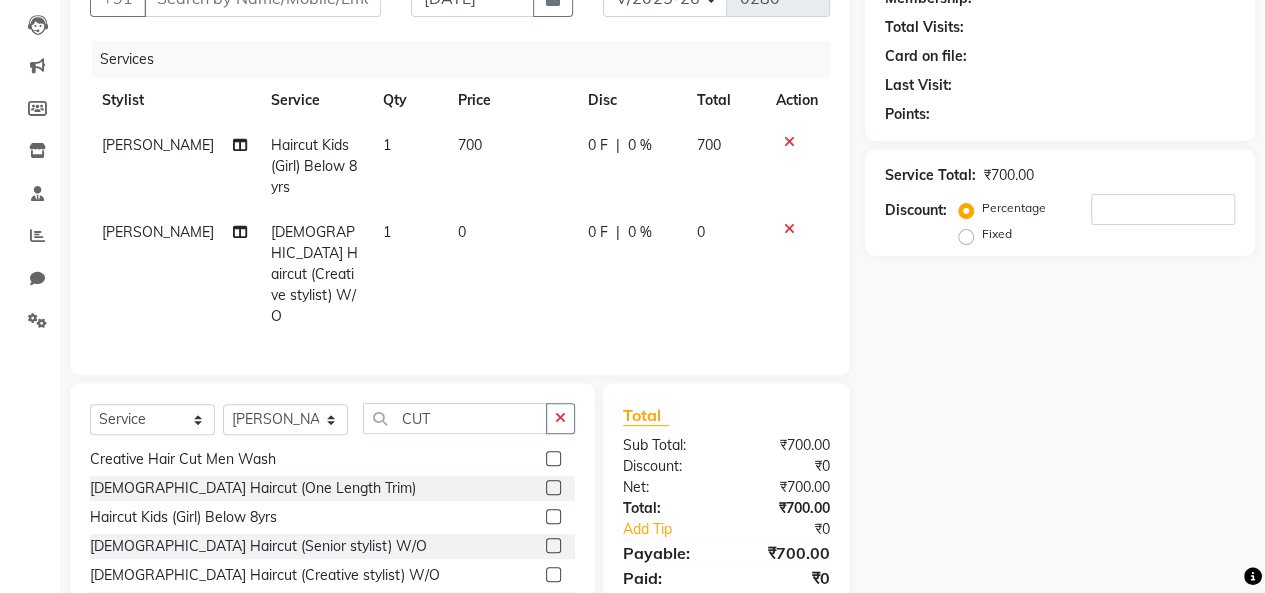 click on "[PERSON_NAME]" 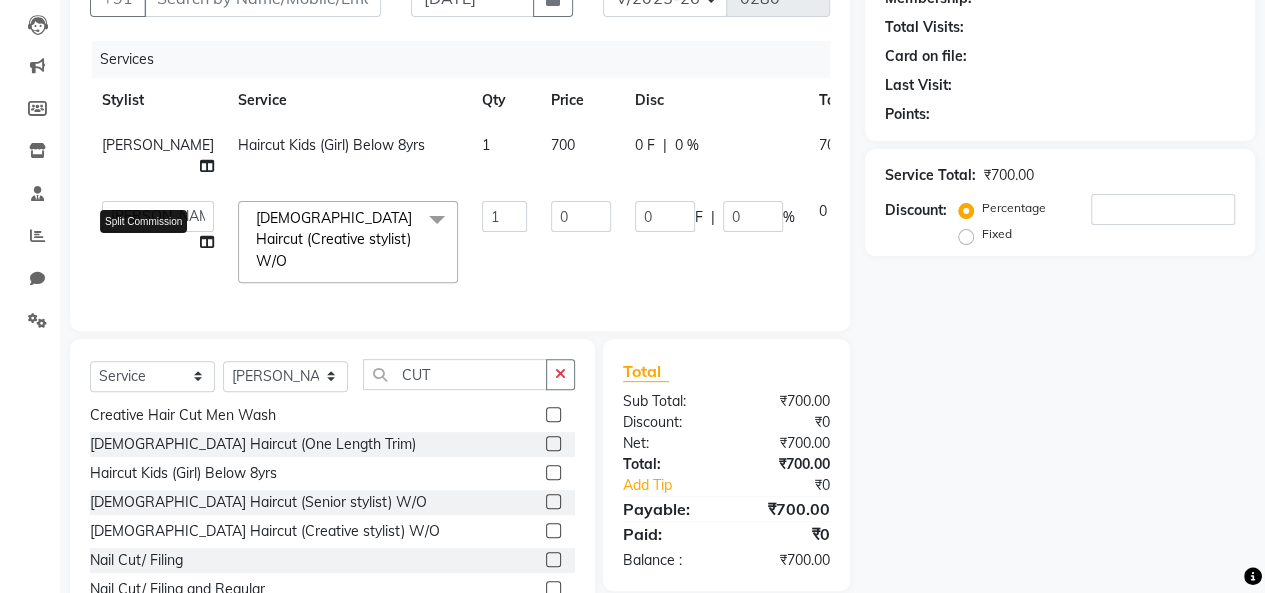 click 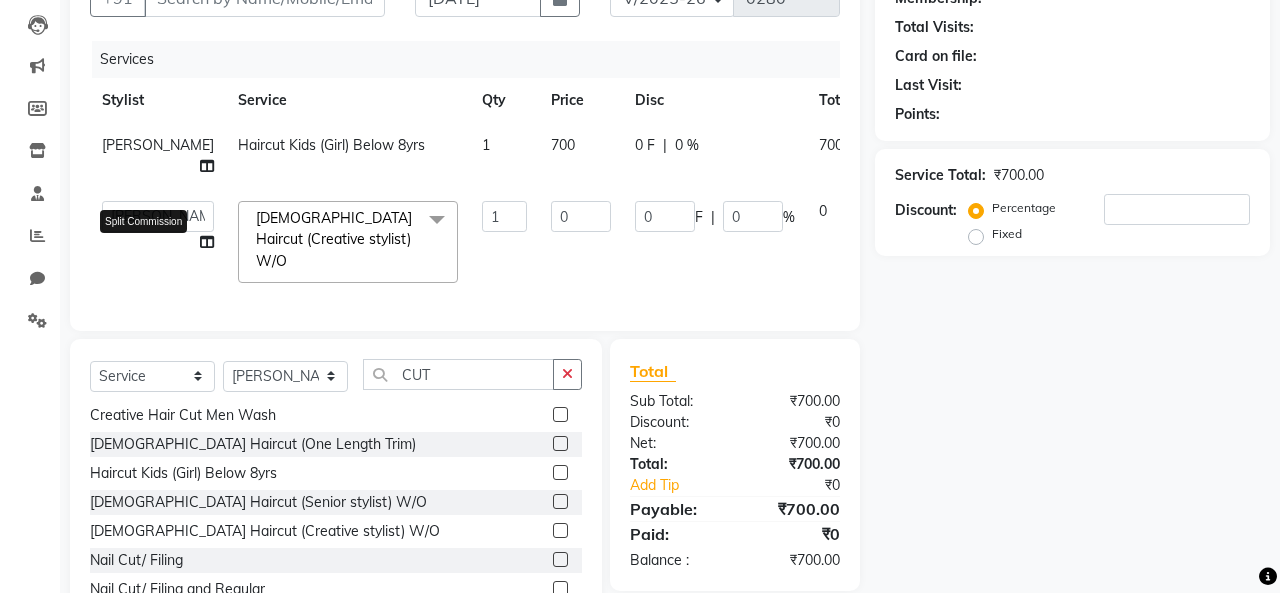 select on "83940" 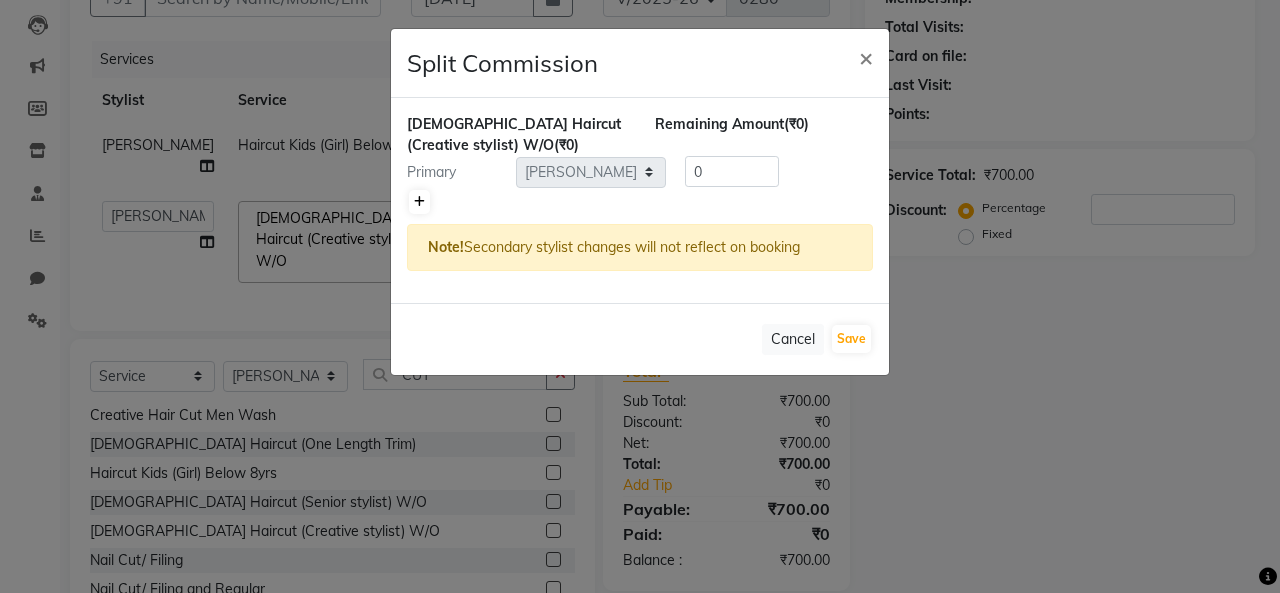 click 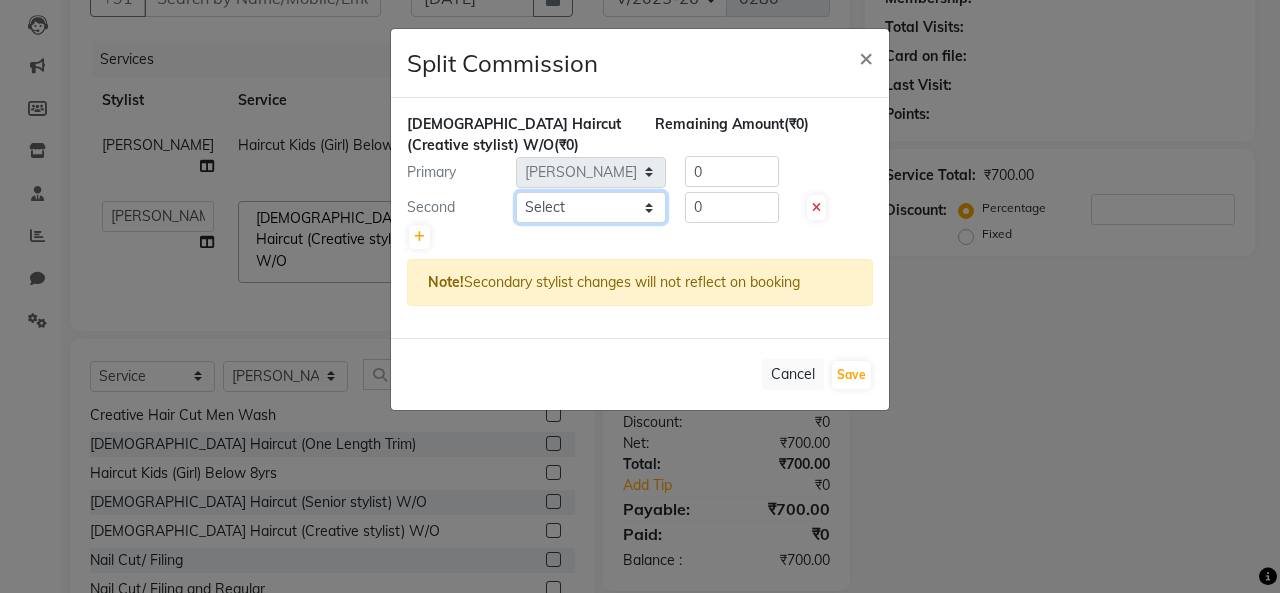 click on "Select  Beena jaiswar   deependra parking   FARHANA   Gautam master   Luv kush tripathi   Nitin Parmar   Ravi sharma   Roshni gupta   shakiba barbhuiya   Subhankar Mali   Veronica d Souza" 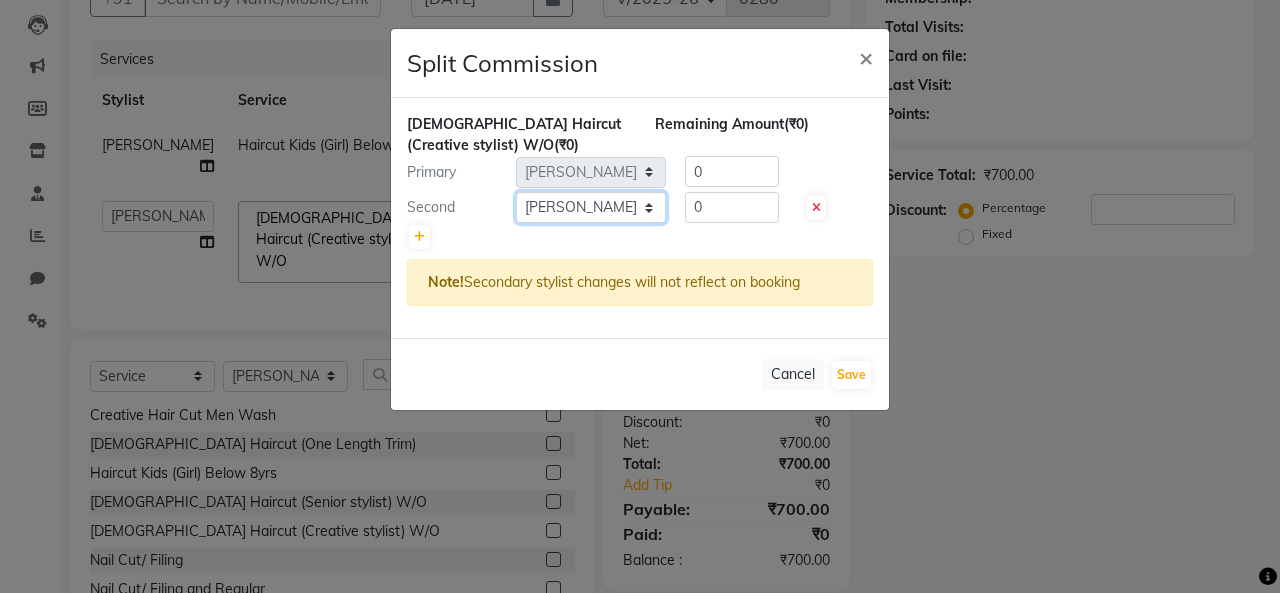 click on "Select  Beena jaiswar   deependra parking   FARHANA   Gautam master   Luv kush tripathi   Nitin Parmar   Ravi sharma   Roshni gupta   shakiba barbhuiya   Subhankar Mali   Veronica d Souza" 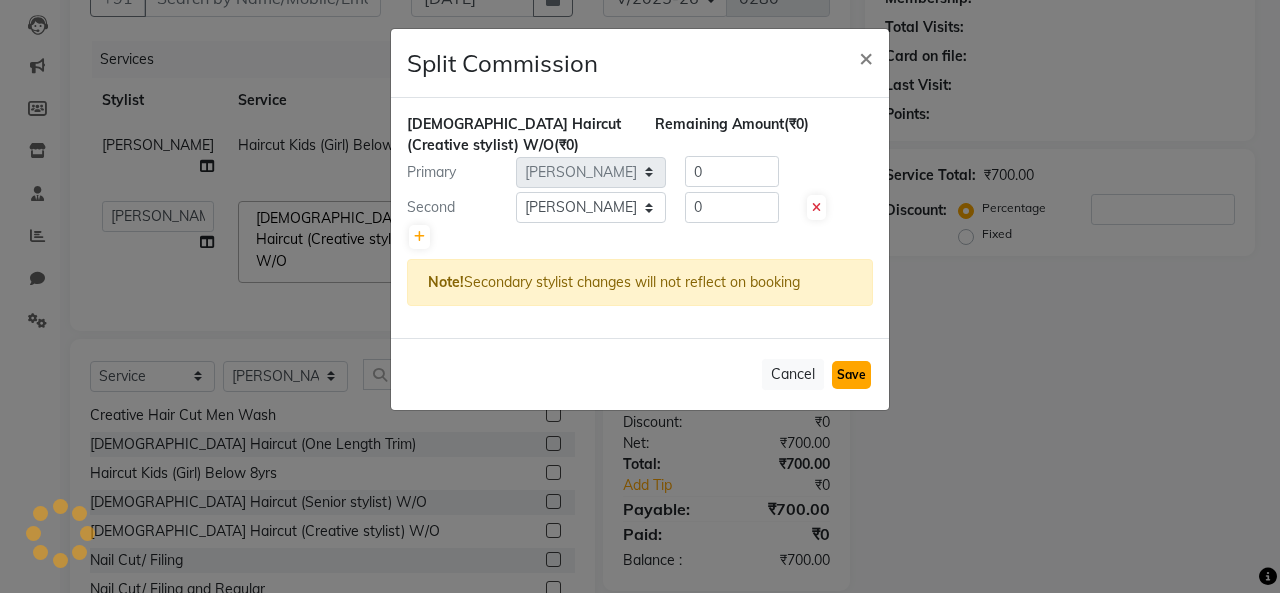 click on "Save" 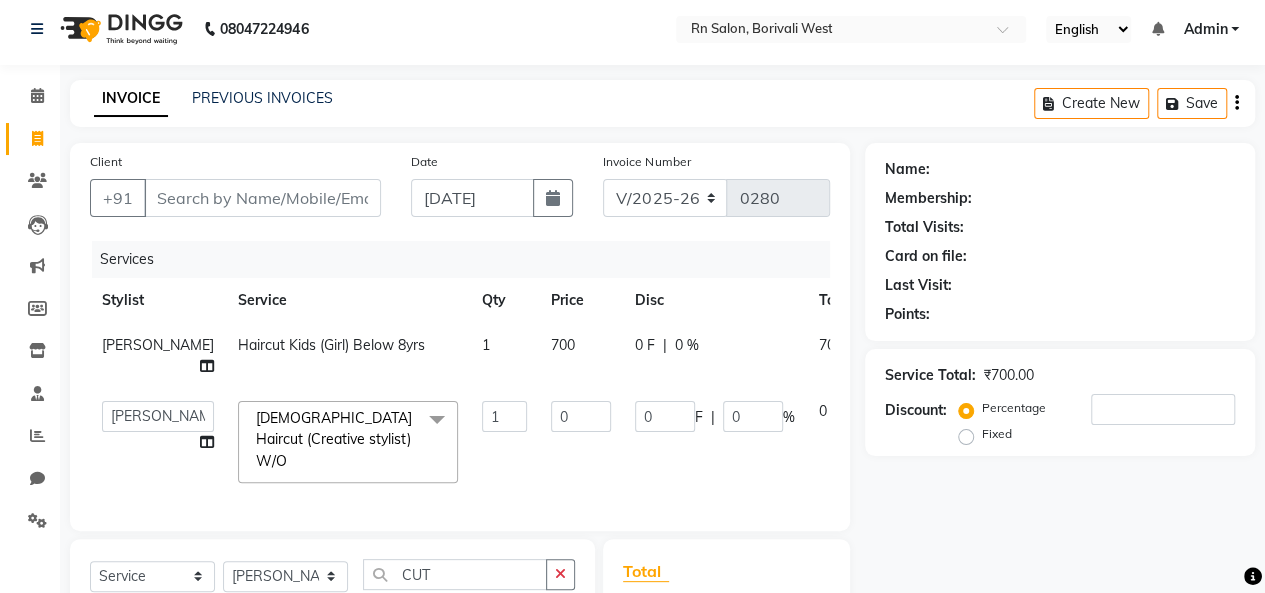 scroll, scrollTop: 0, scrollLeft: 0, axis: both 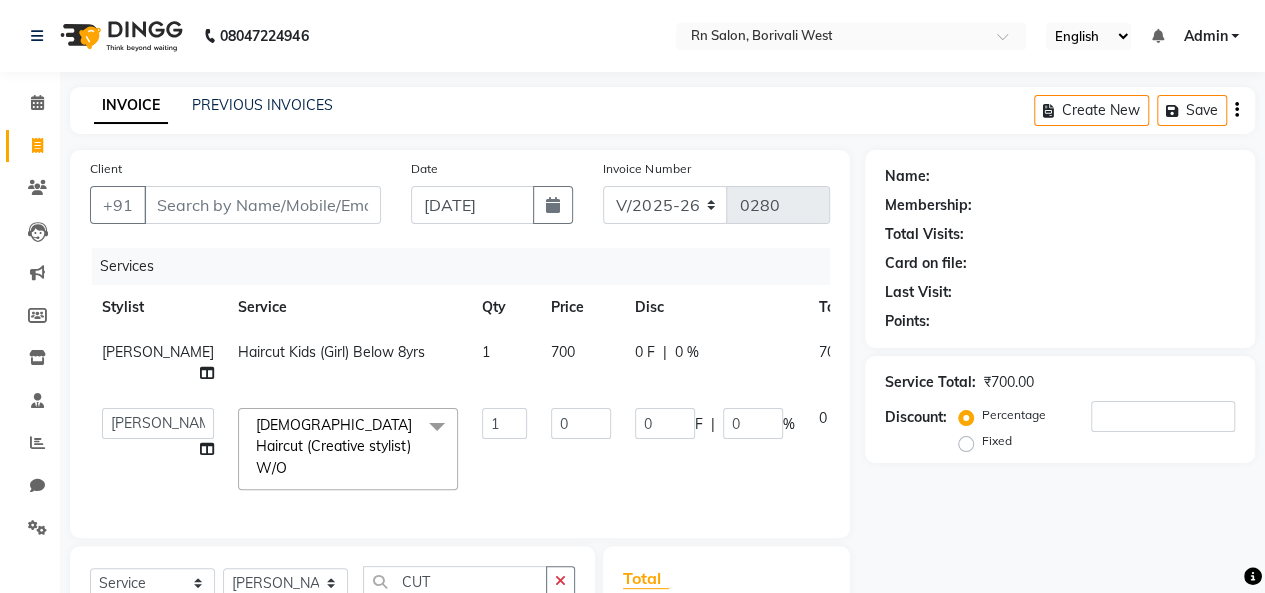 click 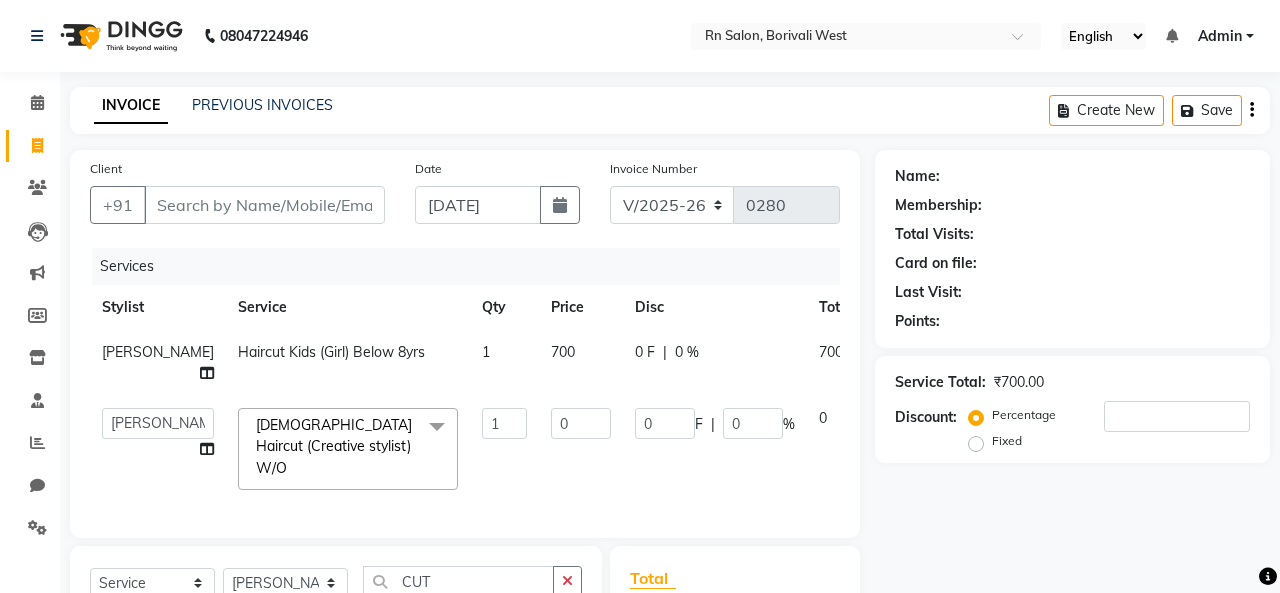 select on "83940" 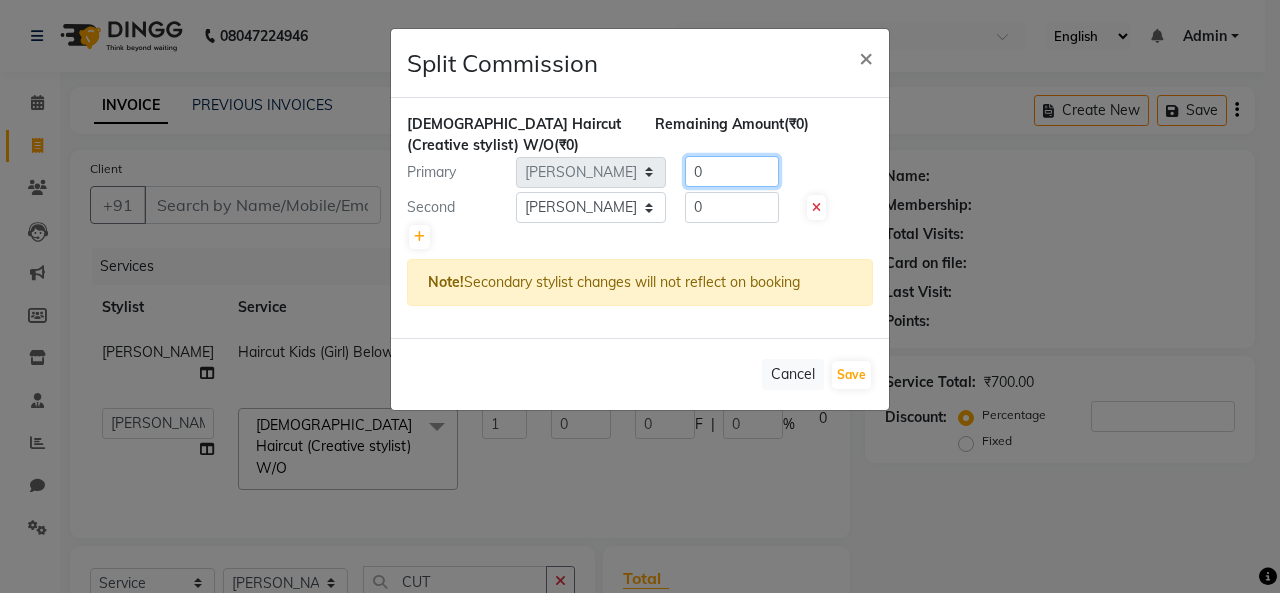 click on "0" 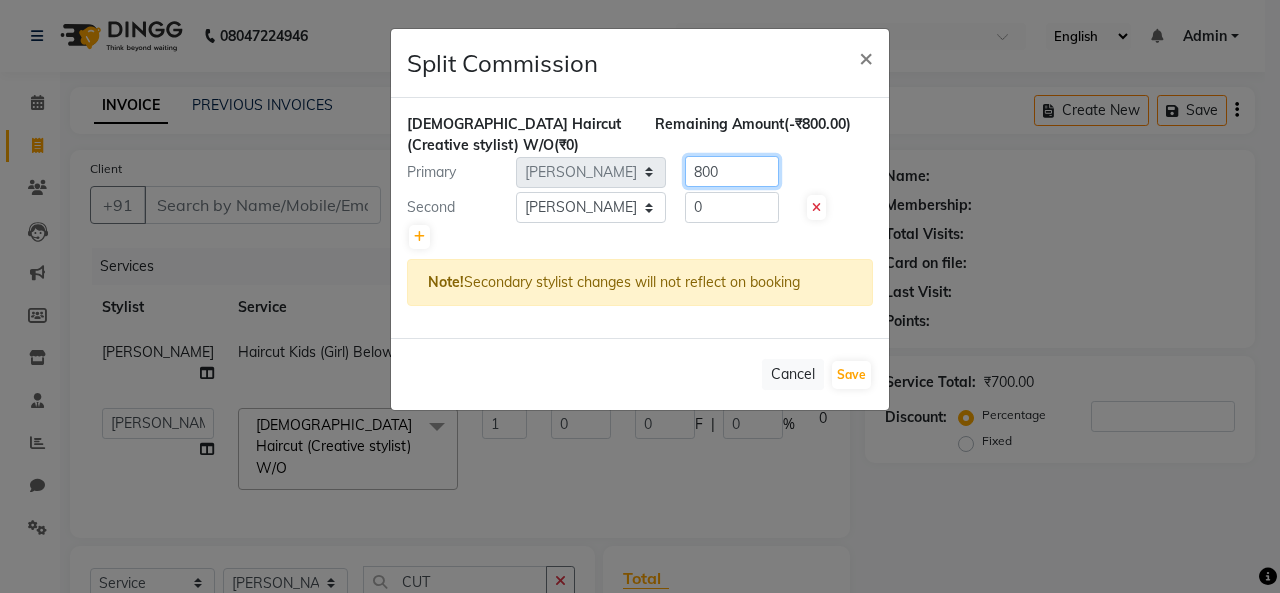 type on "800" 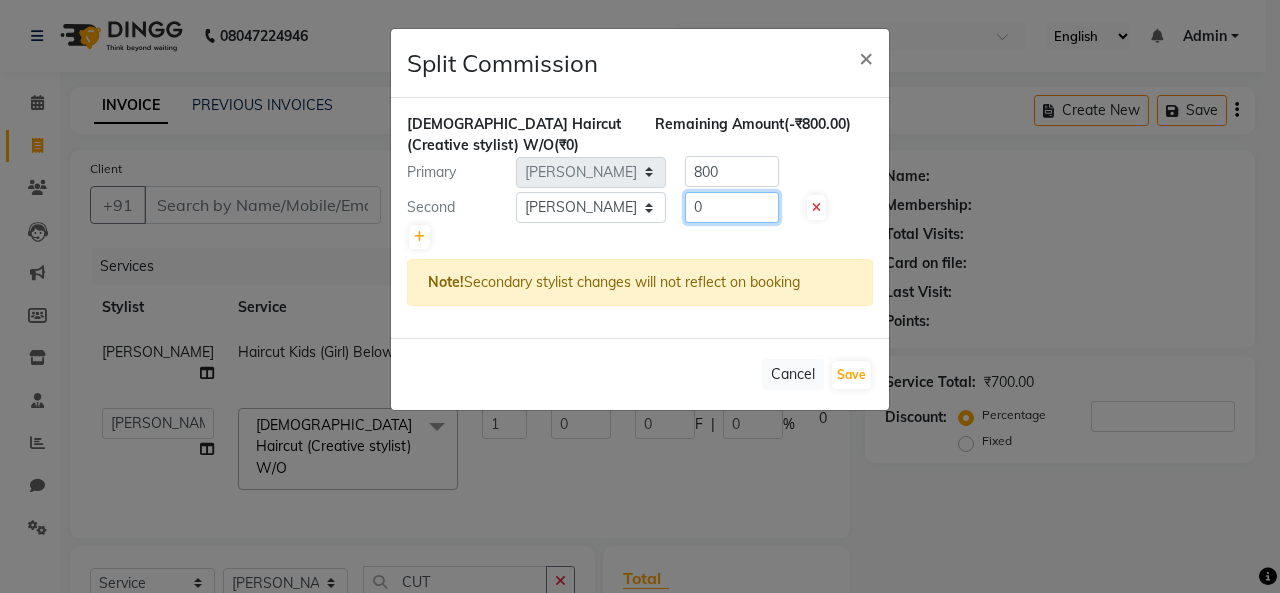 click on "0" 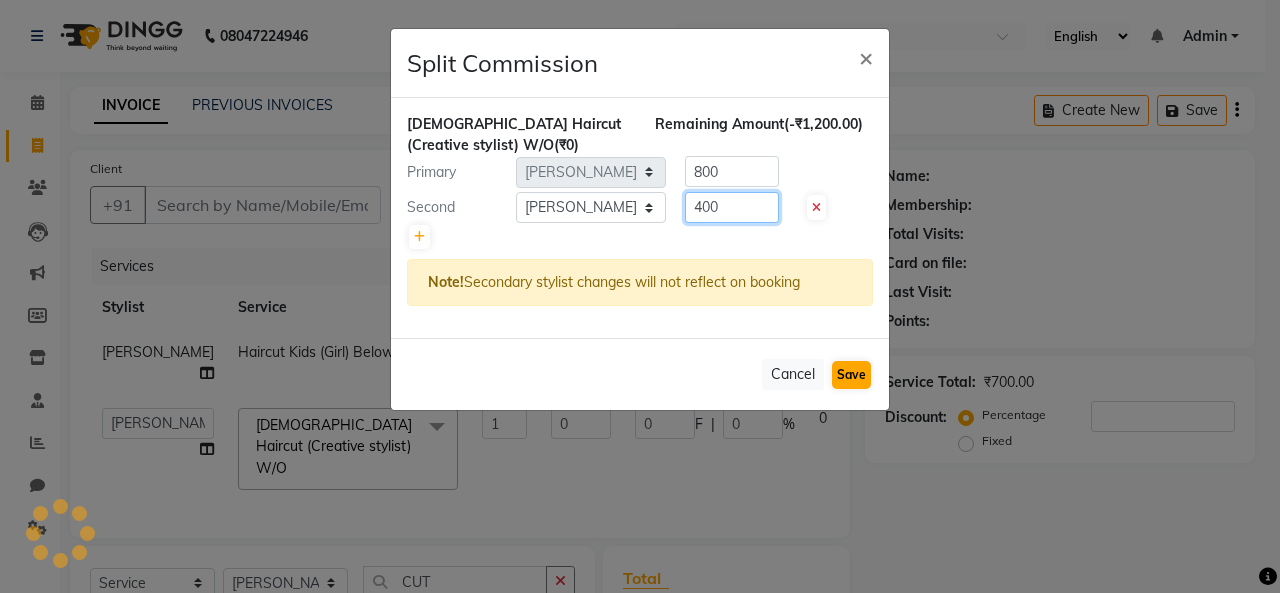 type on "400" 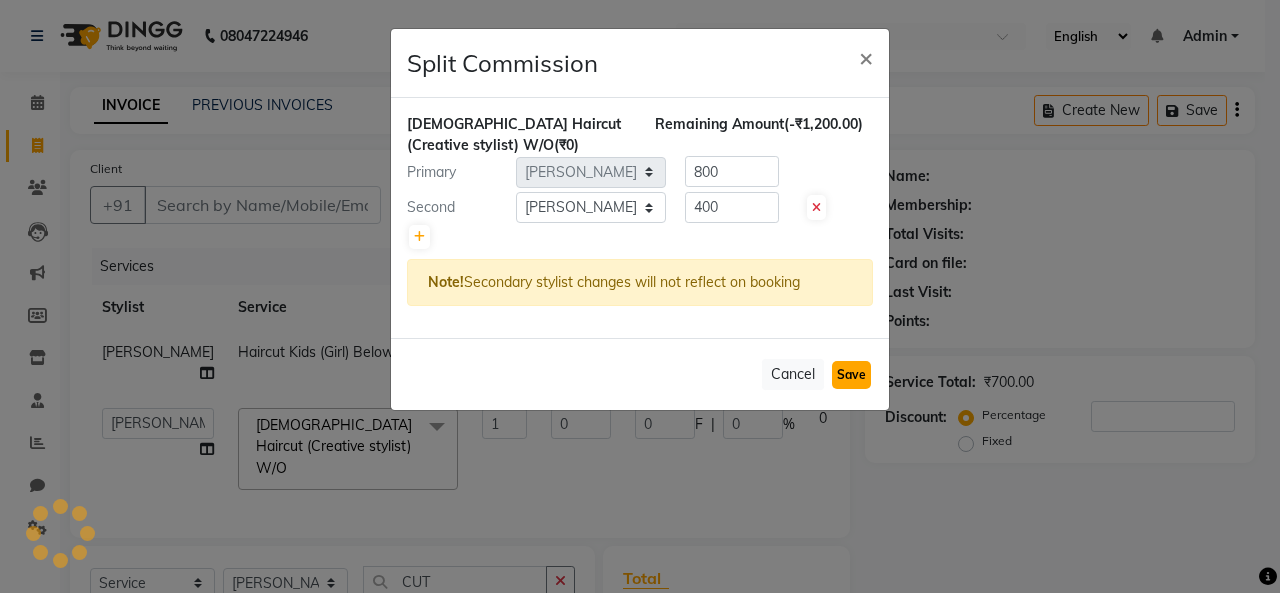 click on "Save" 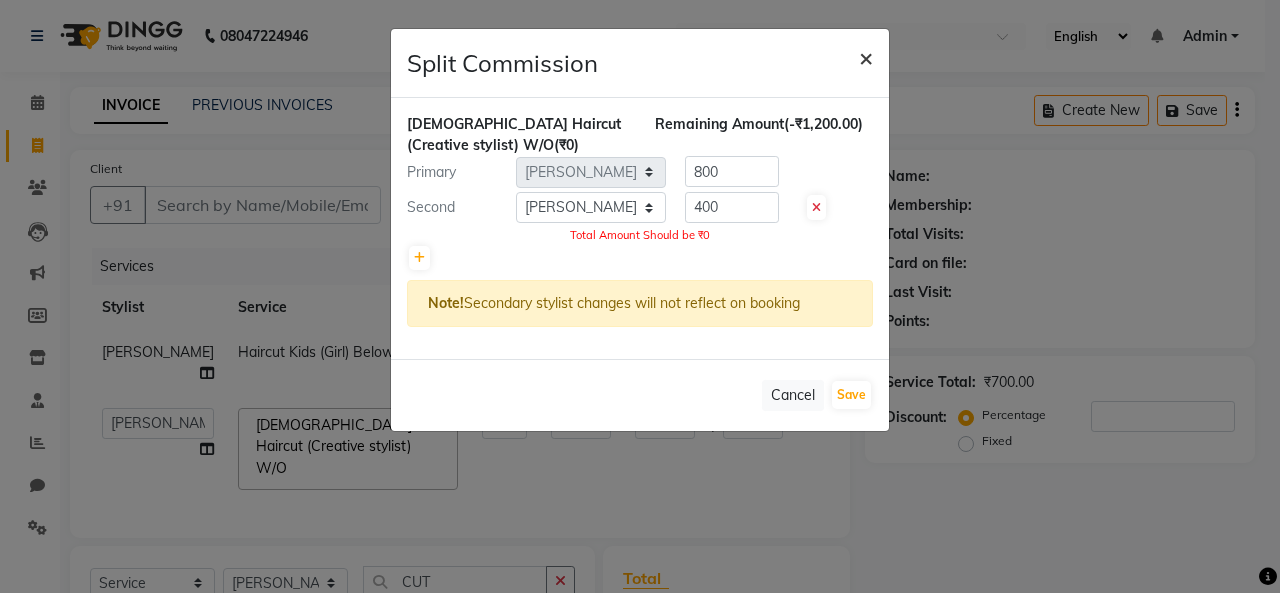 click on "×" 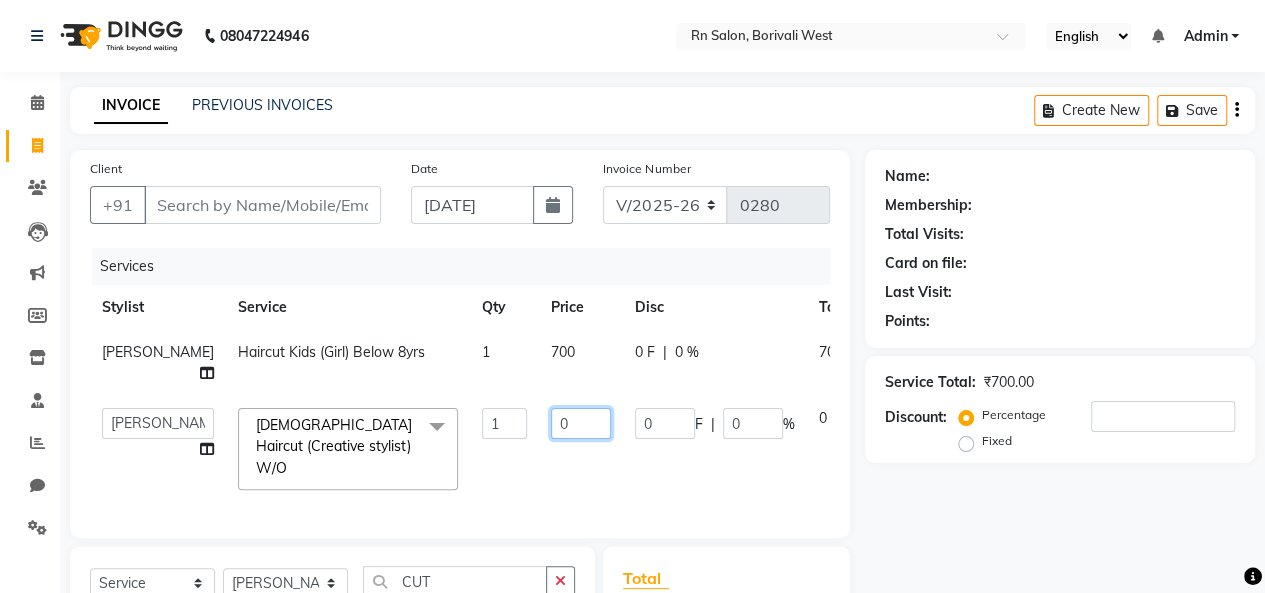 click on "0" 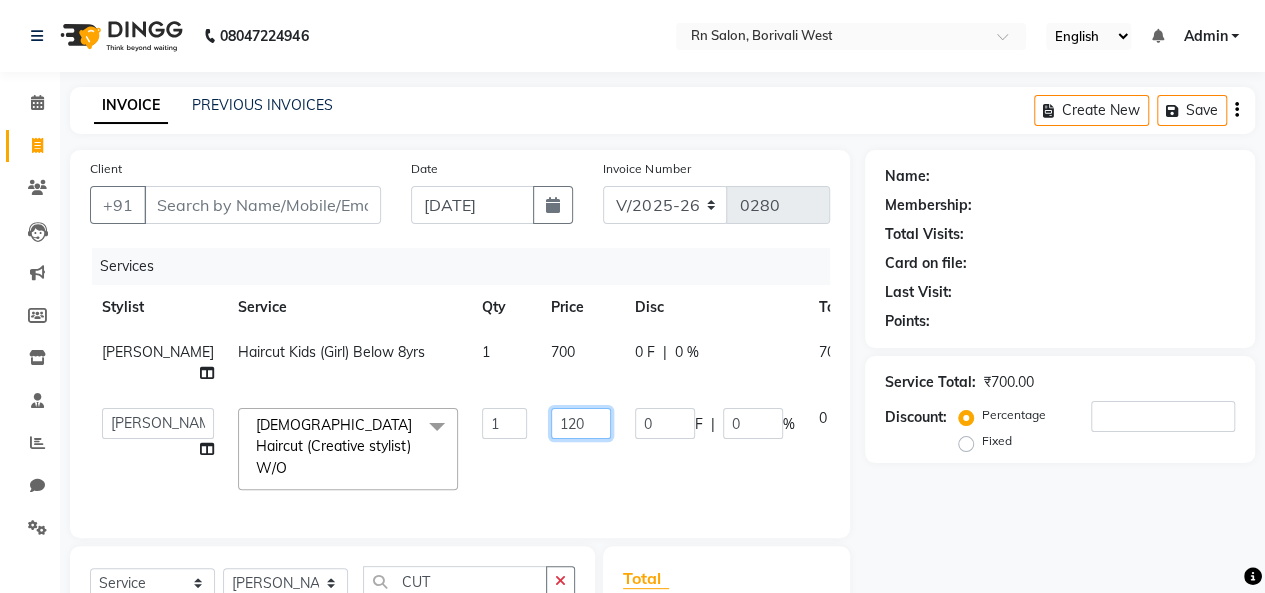 type on "1200" 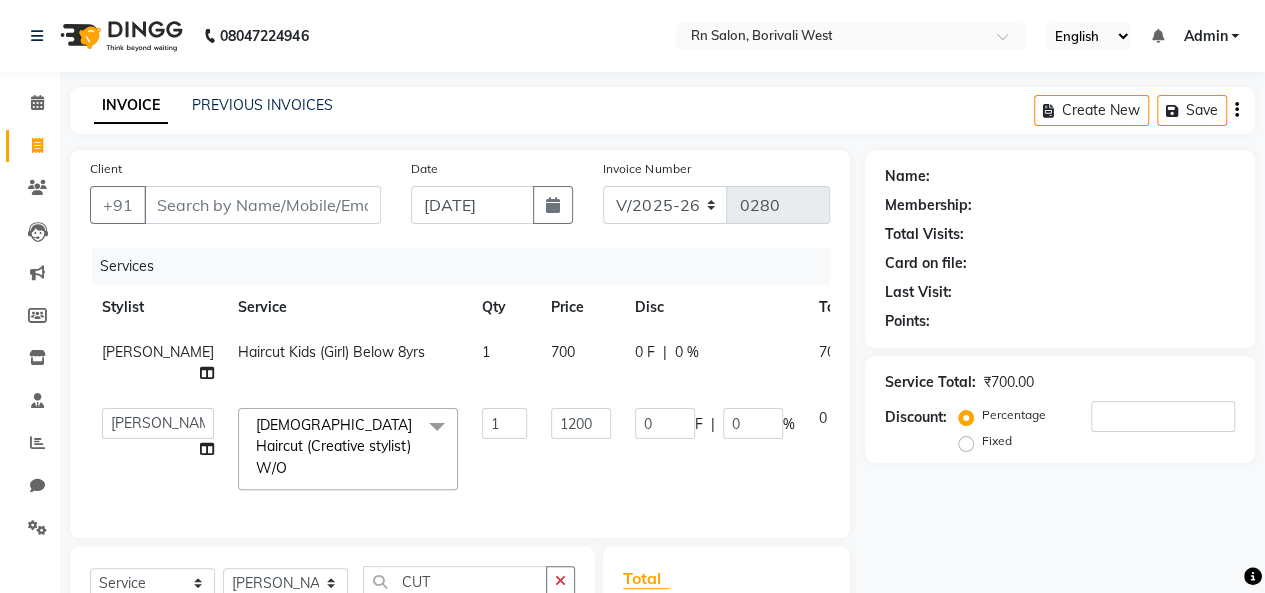 click on "Beena jaiswar   deependra parking   FARHANA   Gautam master   Luv kush tripathi   Nitin Parmar   Ravi sharma   Roshni gupta   shakiba barbhuiya   Subhankar Mali   Veronica d Souza  Female Haircut (Creative stylist) W/O  x Mens Hair Setting Haircut Kids (Boy) Below 8yrs Master Haircut Men  Senior Hair Cut Men With Wash Creative Hair Cut Men Wash pre wash Beard Trim Beard Styling Shave Head Shave Baby Mundan Male Trim Under arm Male Trim Arms Male Trim Half Legs Male Trim Half front/Back Eye Brow Color Streak Men Side Locks Color Moustache Color Beard Color Global Color (Majirel) Men Global Color (Inoa) Men Pre Lightening Men Highlights Men Fringe Female Haircut (One Length Trim) Haircut Kids (Girl) Below 8yrs Female Haircut (Senior stylist) W/O Female Hair updo Female Haircut (Creative stylist) W/O Per Chunk/Streak Women 440 Root touch up Touch up Majirel Touch up Schwarzkopf  Inoa TOUCH UP CROWN Global Inoa/Majirel/Schwarzkopf Up 3850 Global Inoa/Majirel/Schwarzkopf Up 6050 Global LOREAL  PIXSI  Vajacial 1" 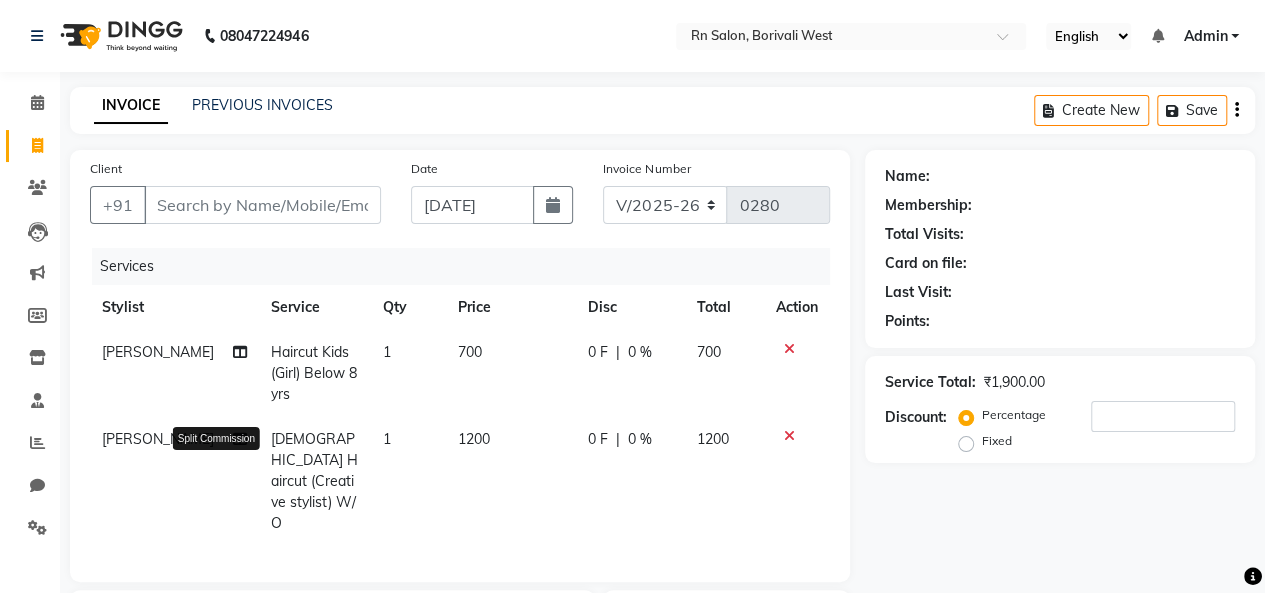 click 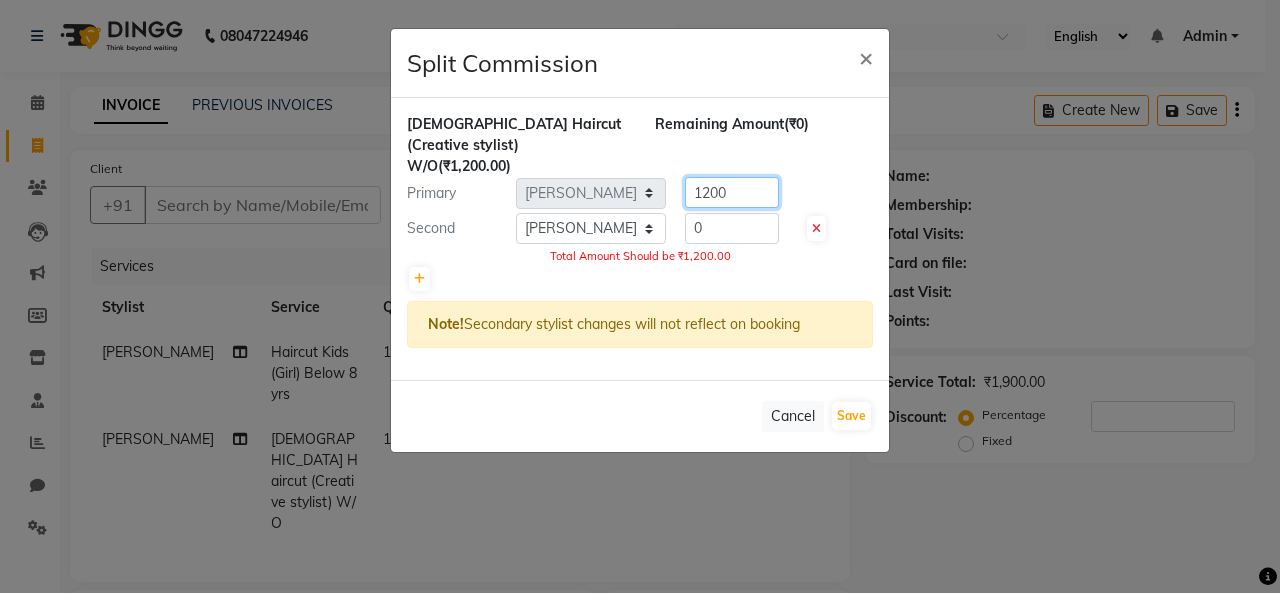 click on "1200" 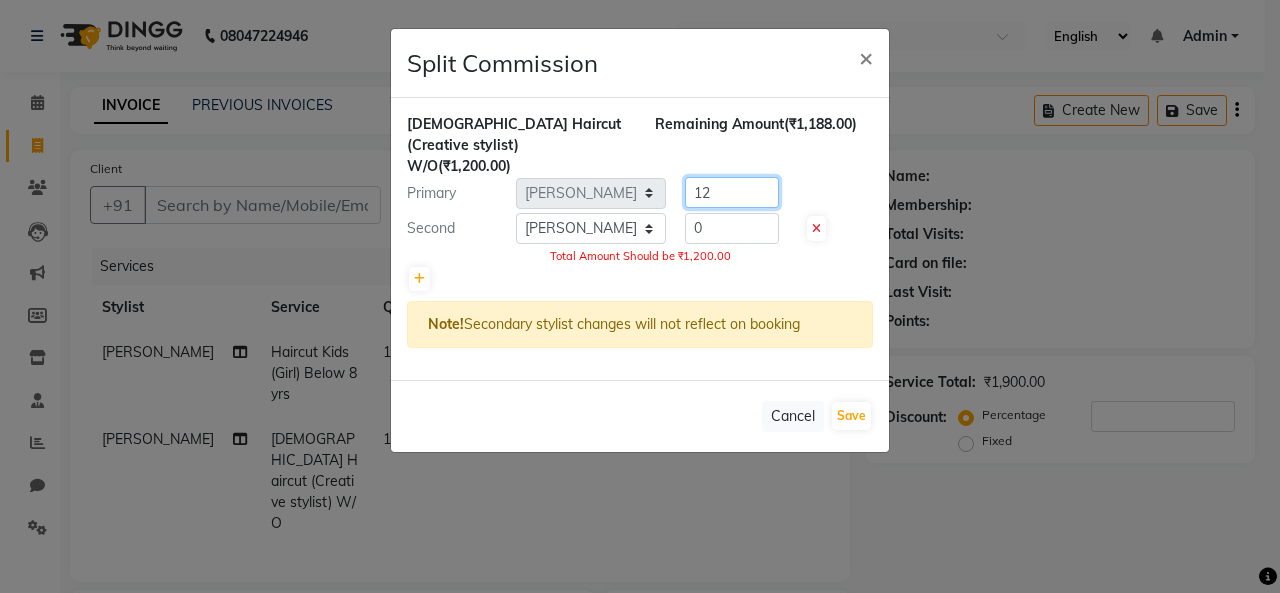 type on "1" 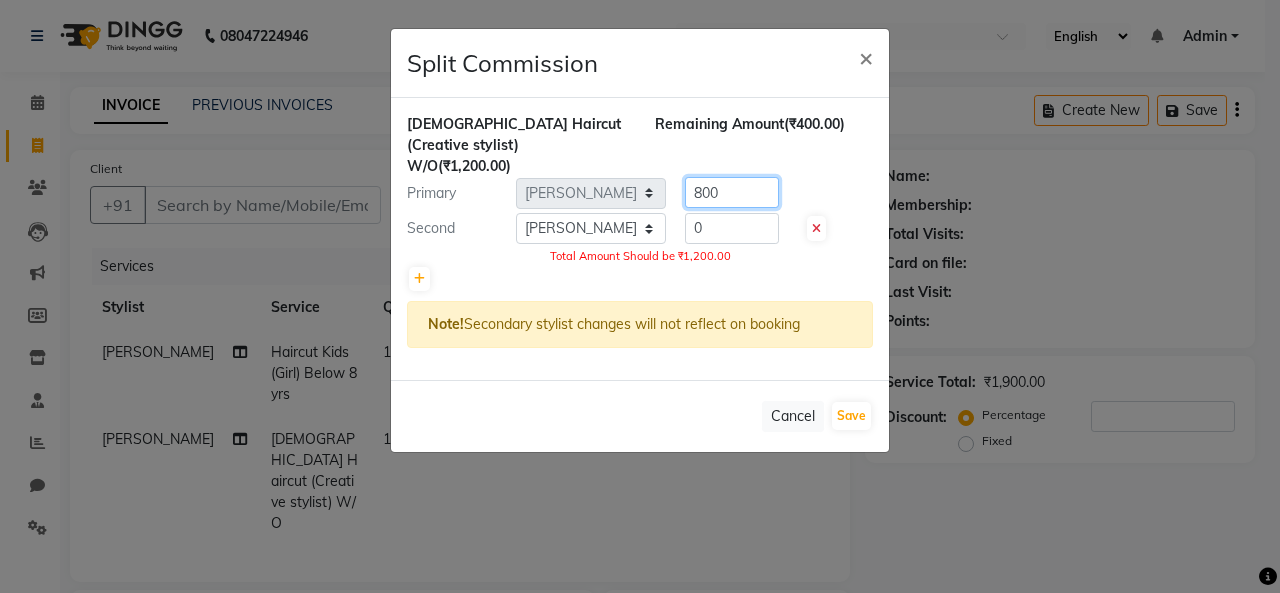 type on "800" 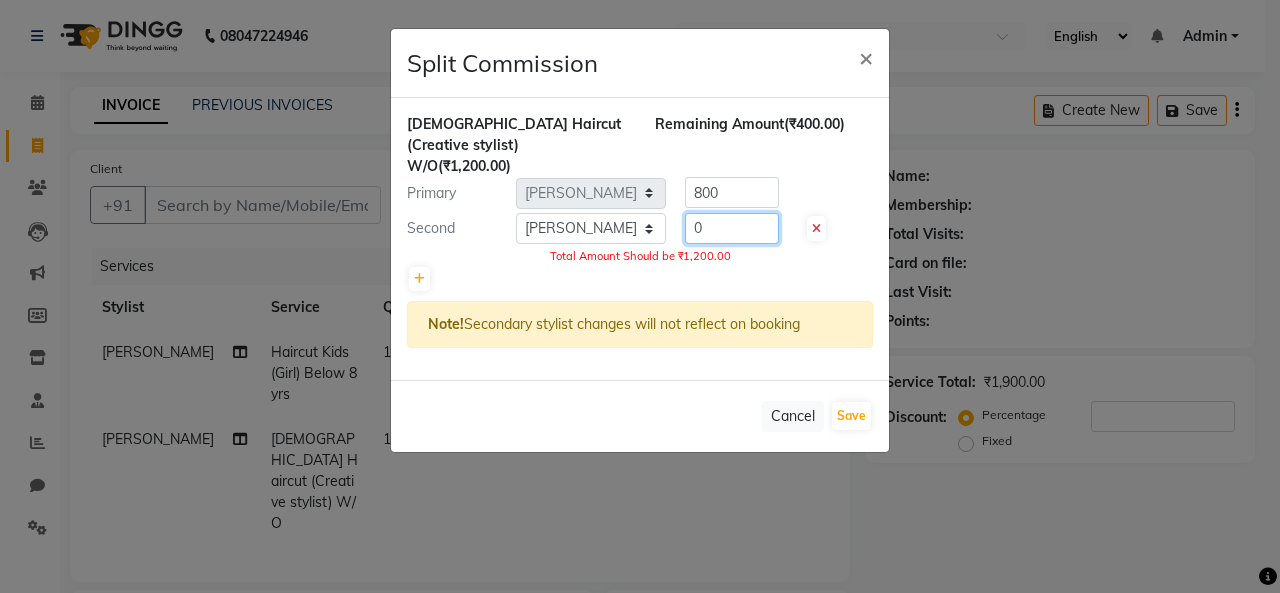 click on "0" 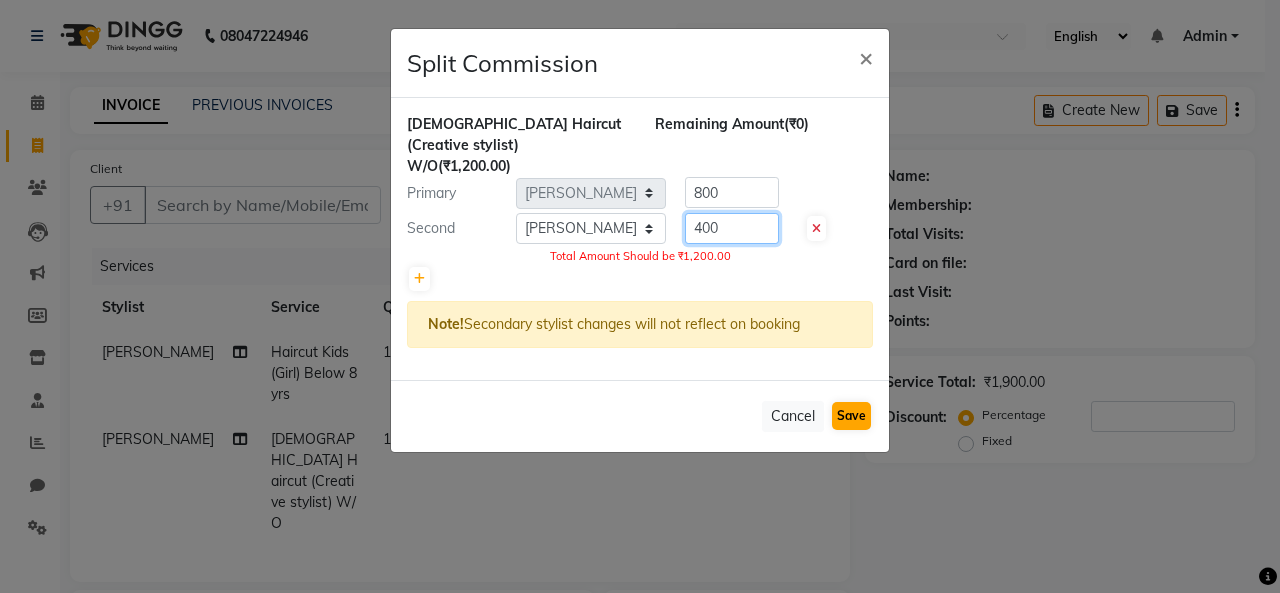 type on "400" 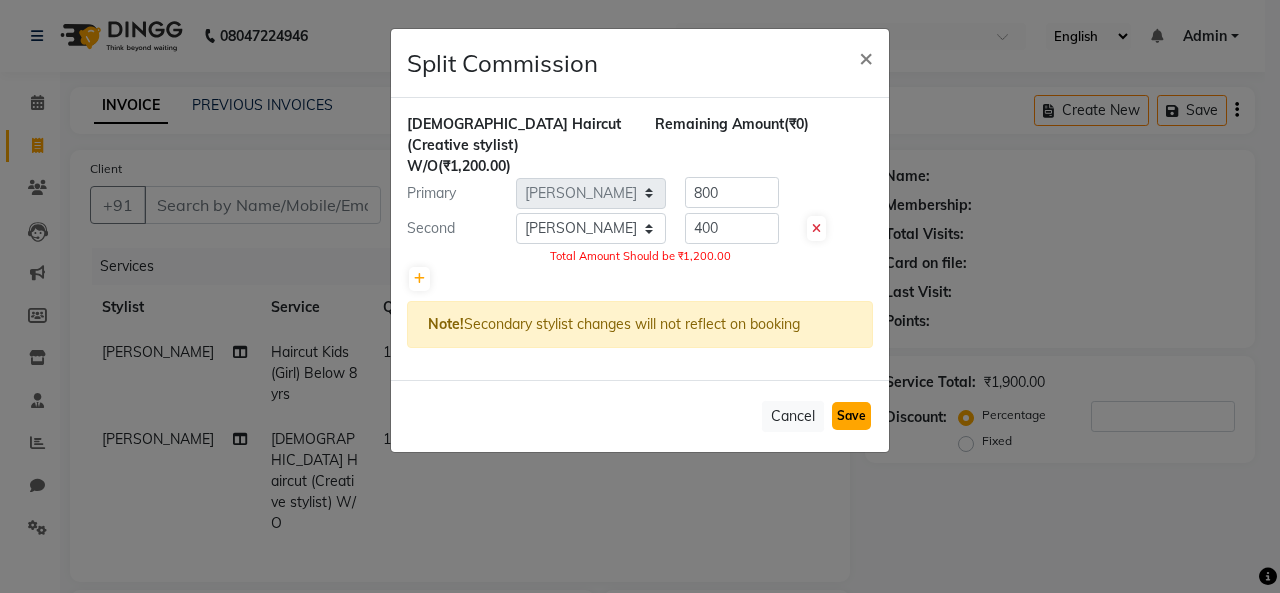 click on "Save" 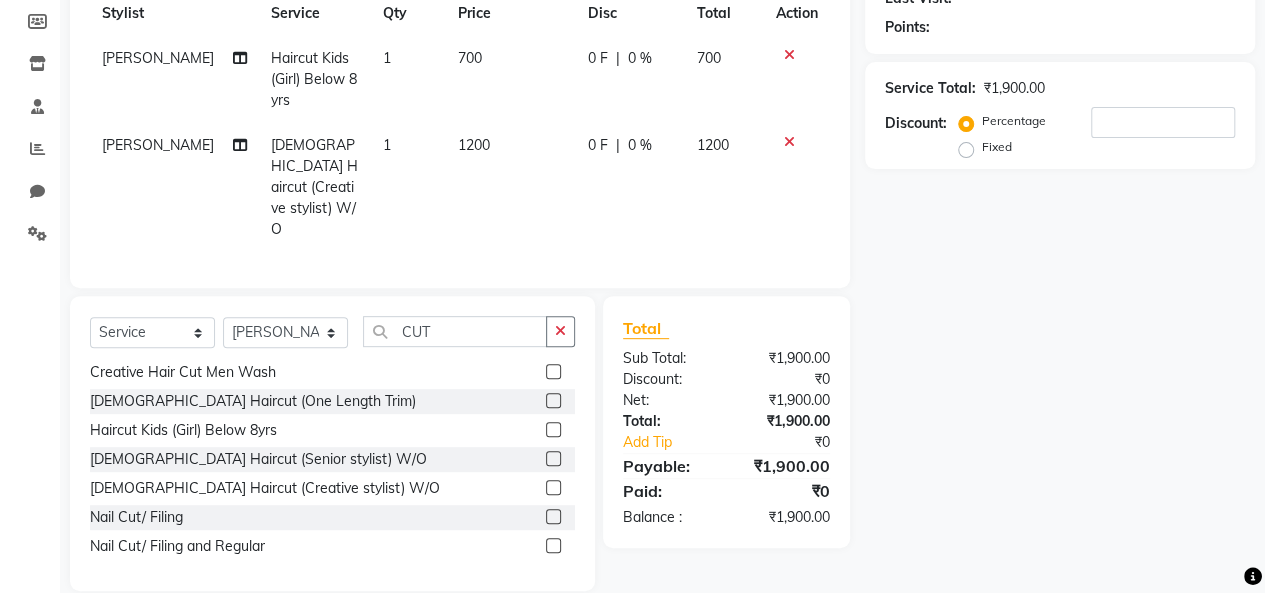 scroll, scrollTop: 294, scrollLeft: 0, axis: vertical 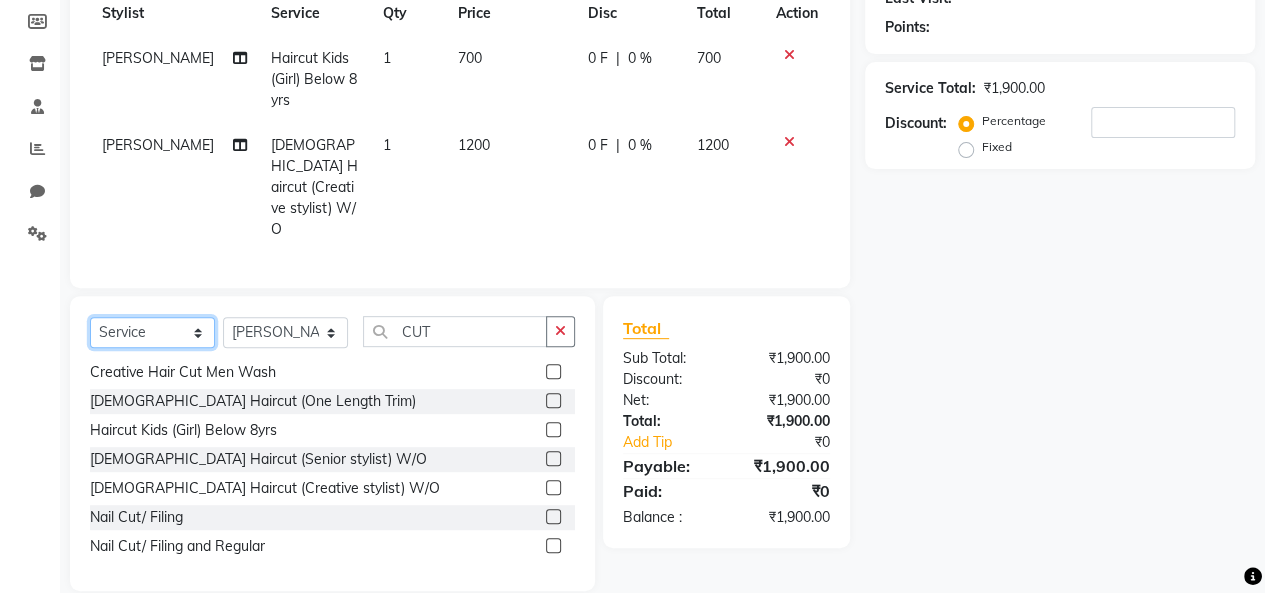 click on "Select  Service  Product  Membership  Package Voucher Prepaid Gift Card" 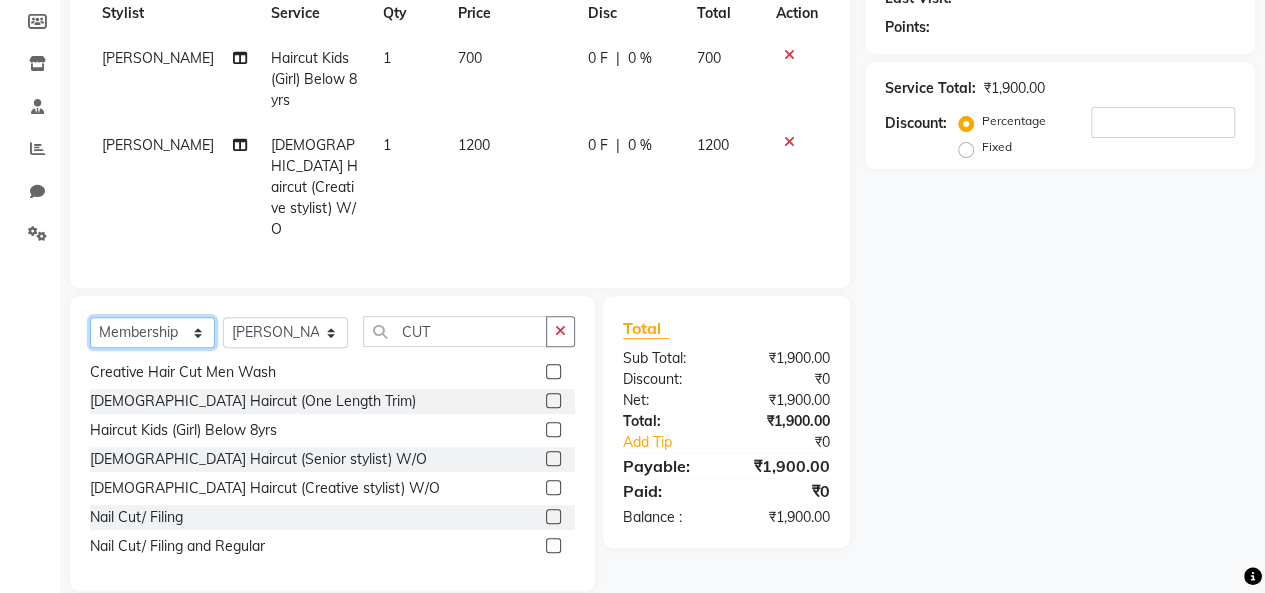 click on "Select  Service  Product  Membership  Package Voucher Prepaid Gift Card" 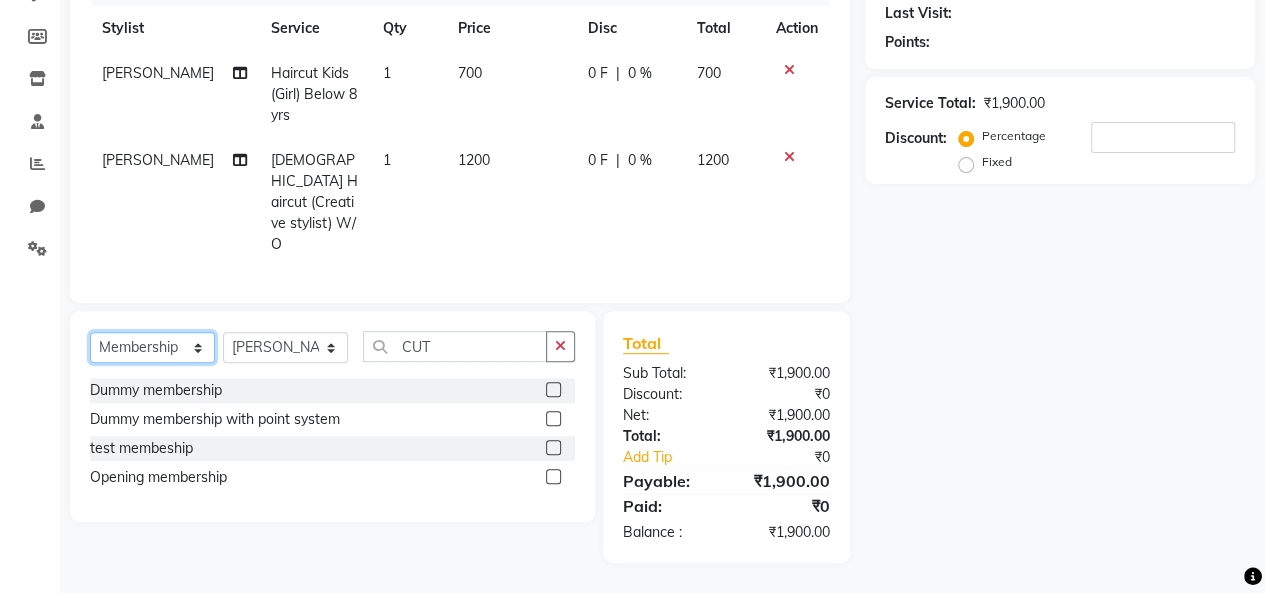 scroll, scrollTop: 250, scrollLeft: 0, axis: vertical 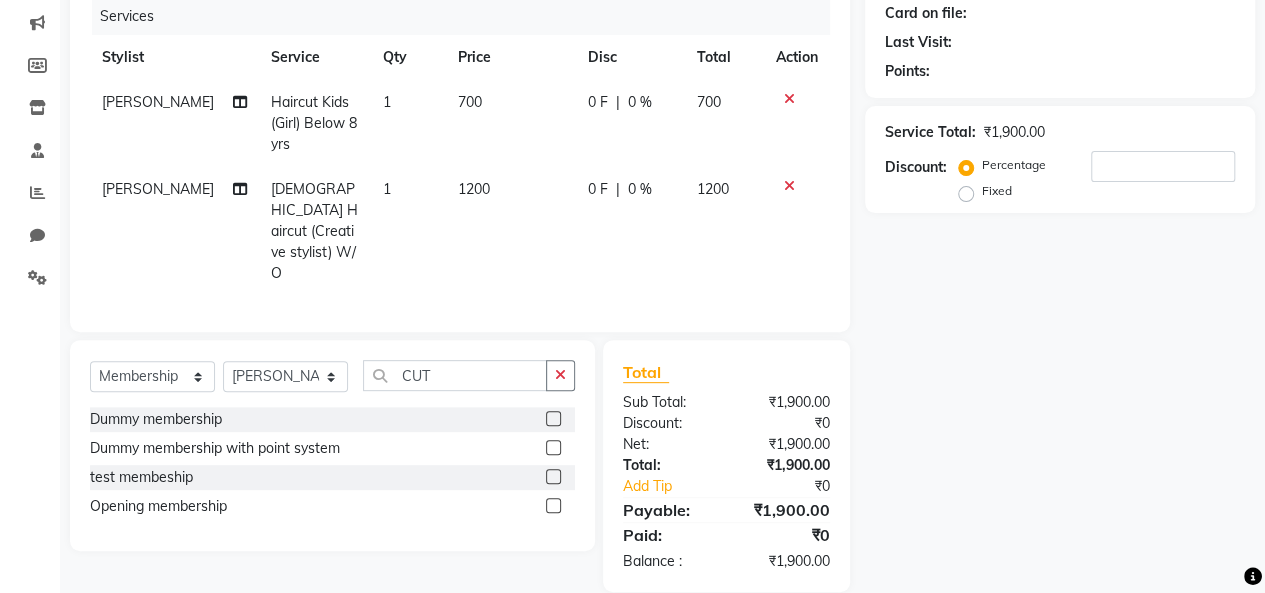 click on "Opening membership" 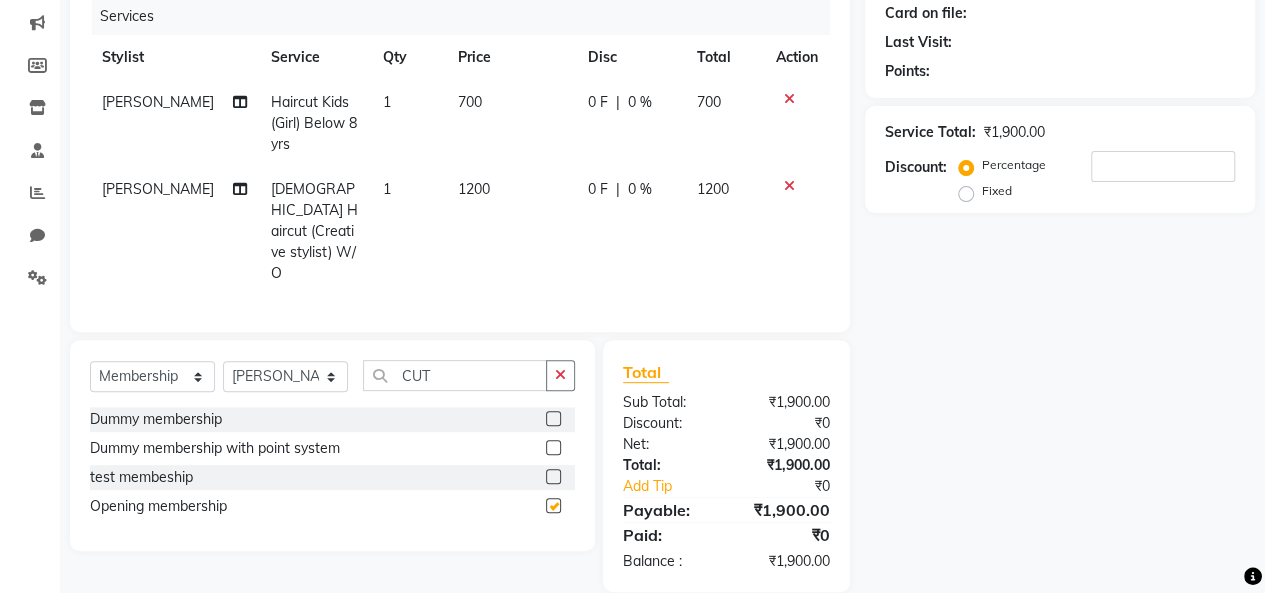 select on "select" 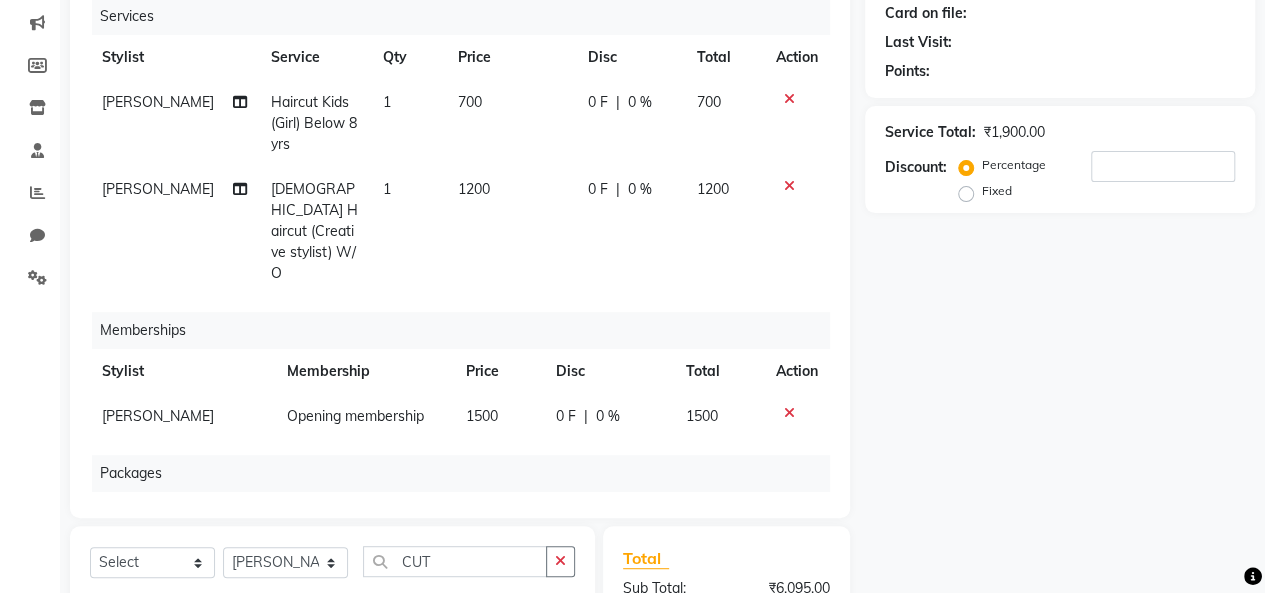 click 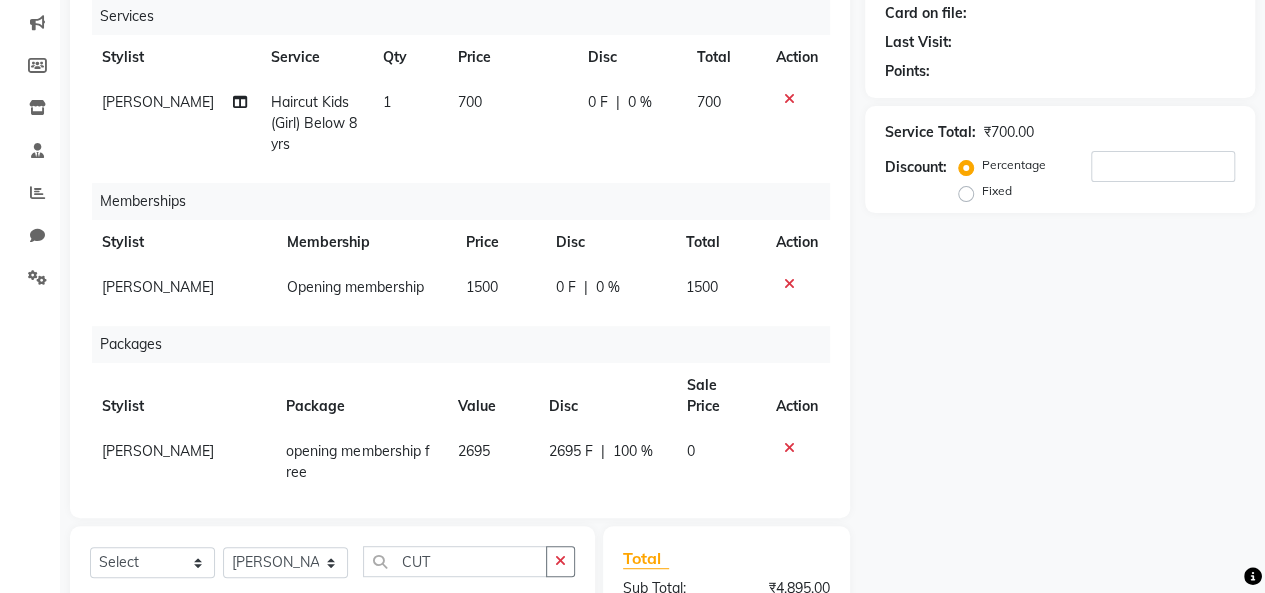 scroll, scrollTop: 28, scrollLeft: 0, axis: vertical 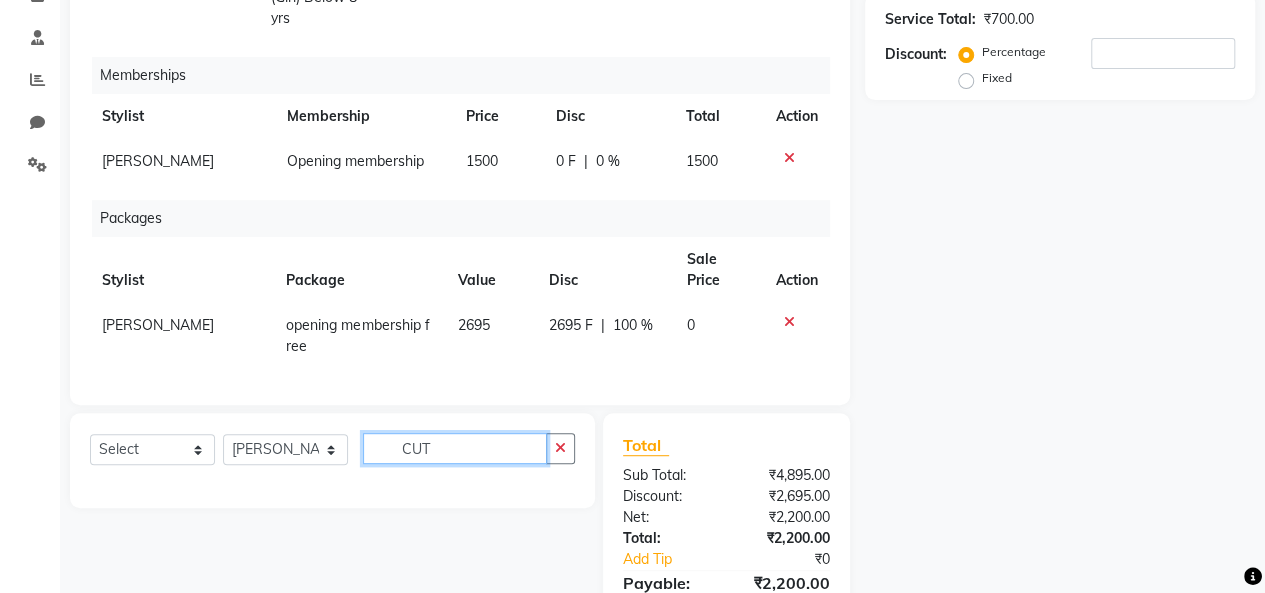 click on "CUT" 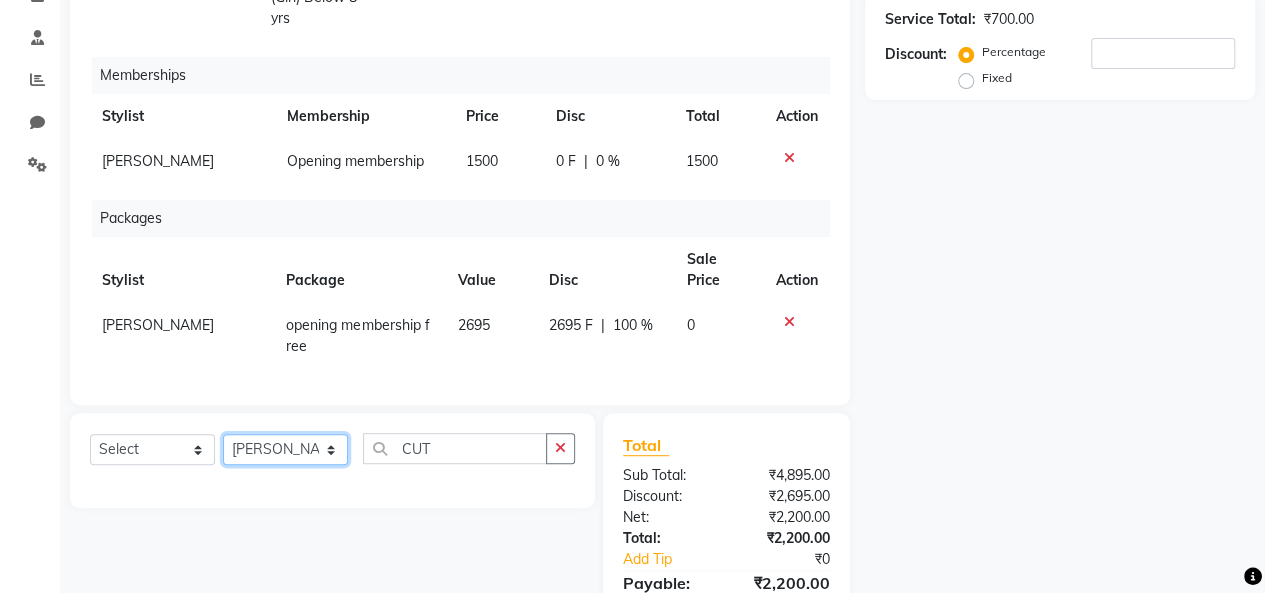 click on "Select Stylist [PERSON_NAME] [PERSON_NAME] parking [PERSON_NAME] master Luv kush tripathi [PERSON_NAME] [PERSON_NAME] [PERSON_NAME] [PERSON_NAME] [PERSON_NAME] Mali [PERSON_NAME]" 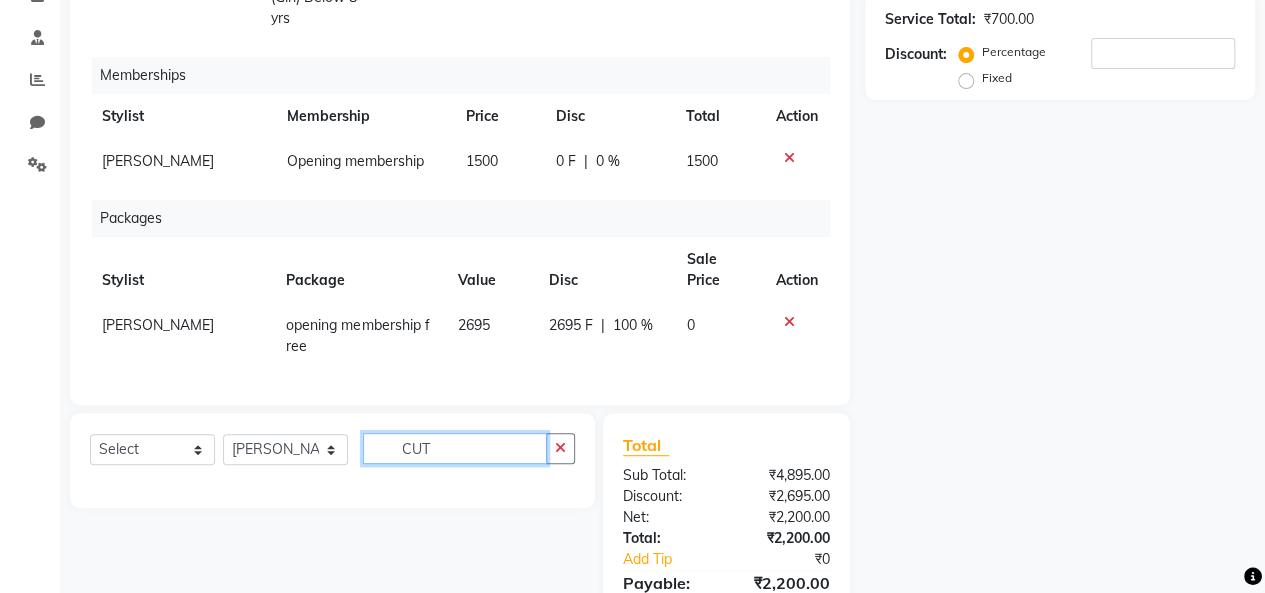 click on "CUT" 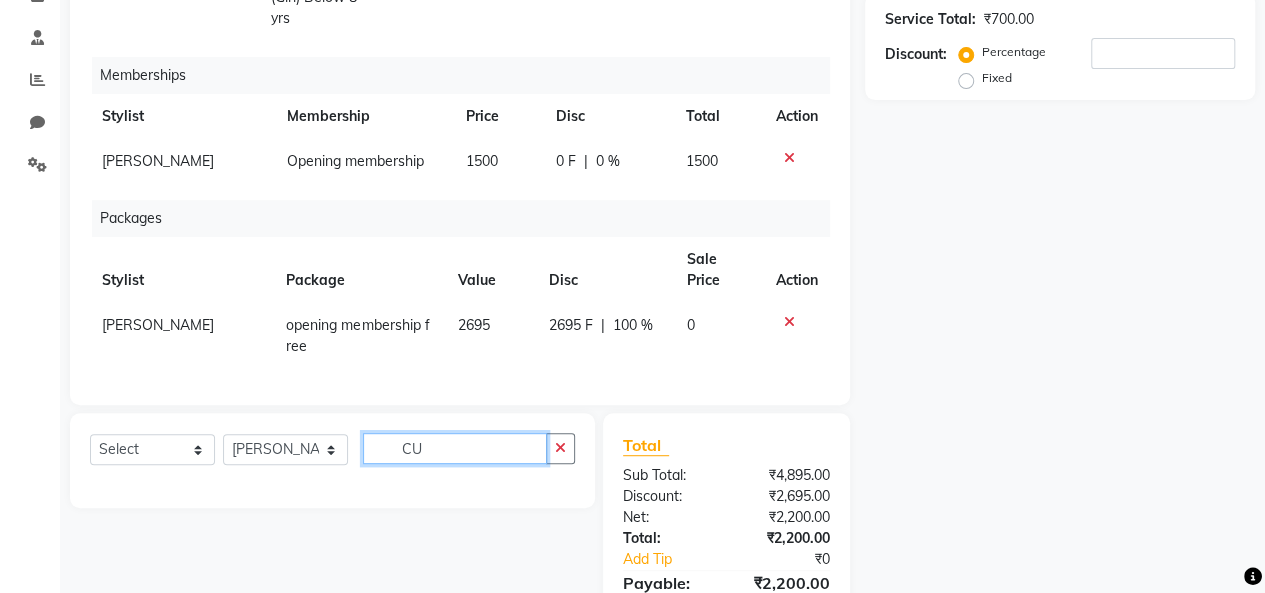 type on "C" 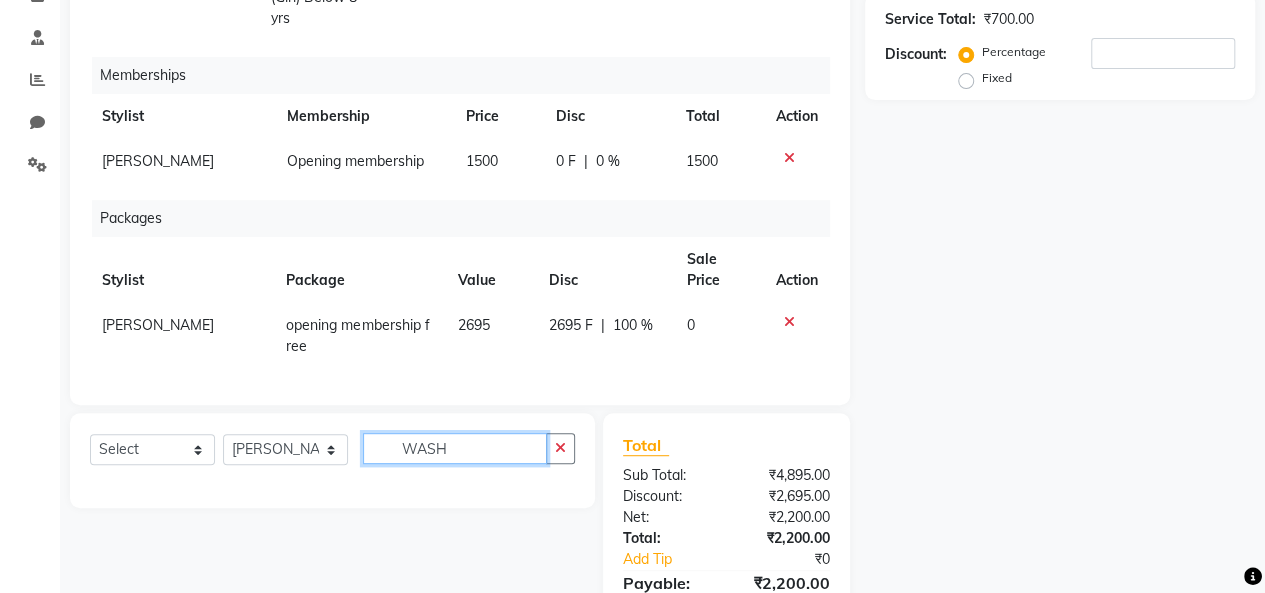 type on "WASH" 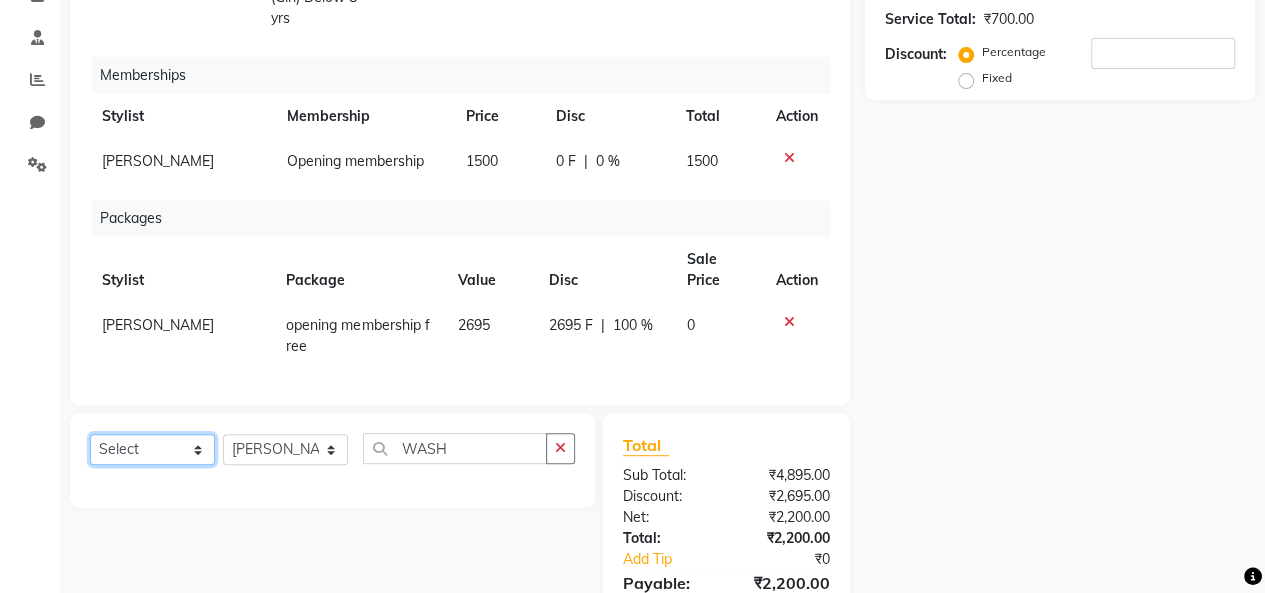 click on "Select  Service  Product  Package Voucher Prepaid Gift Card" 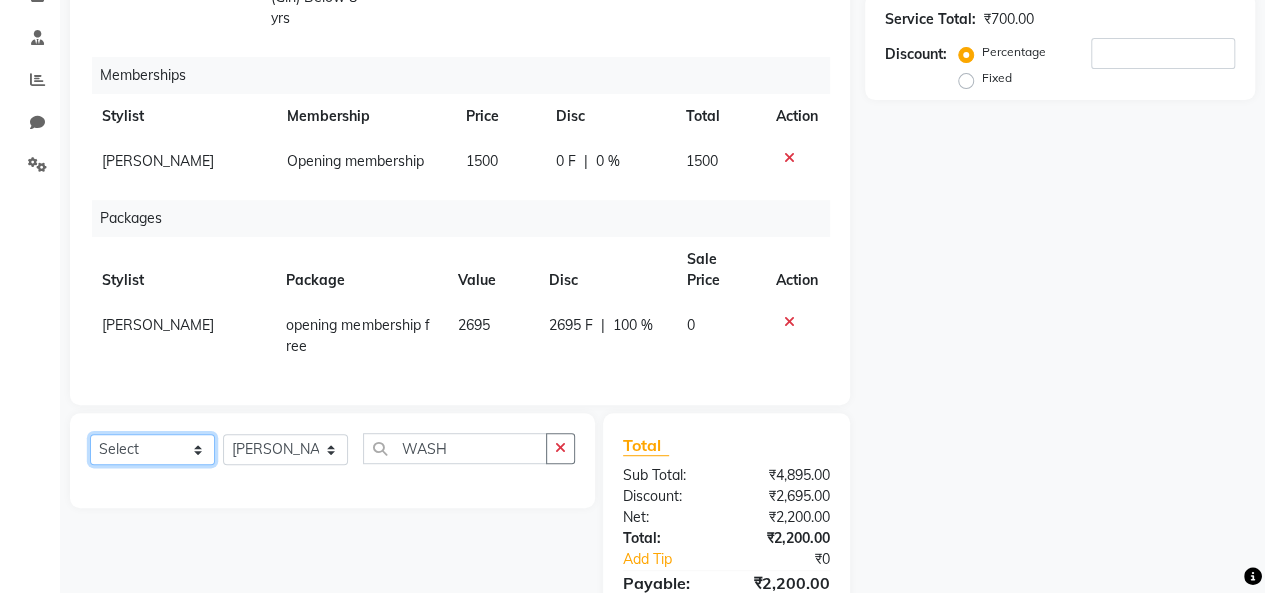select on "service" 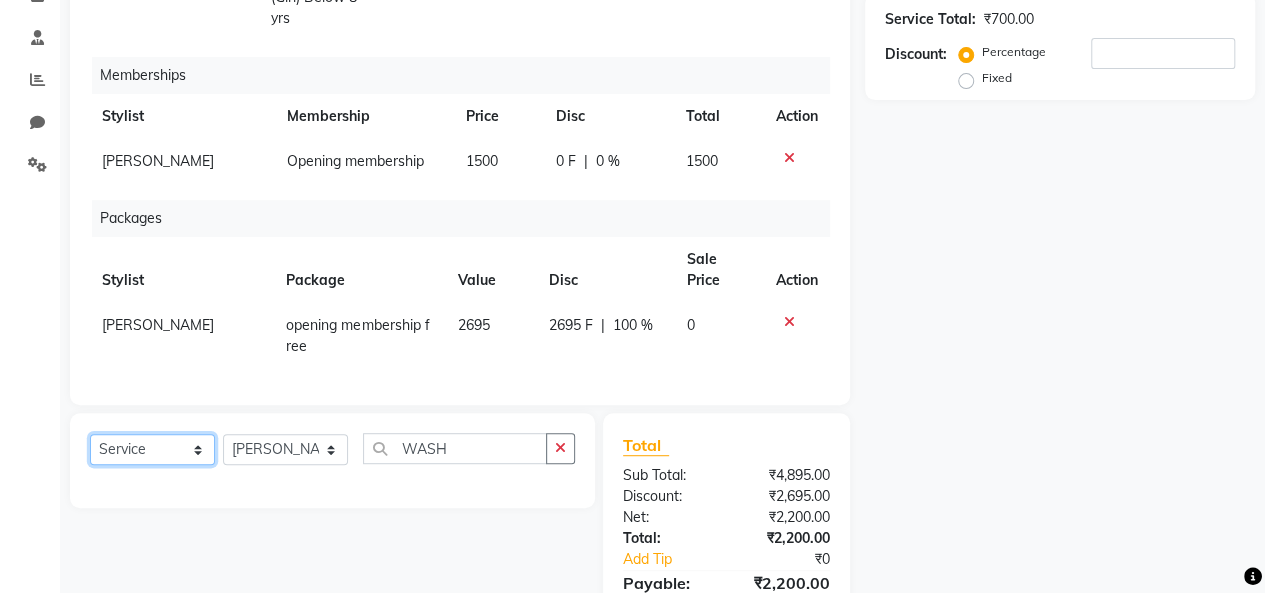 click on "Select  Service  Product  Package Voucher Prepaid Gift Card" 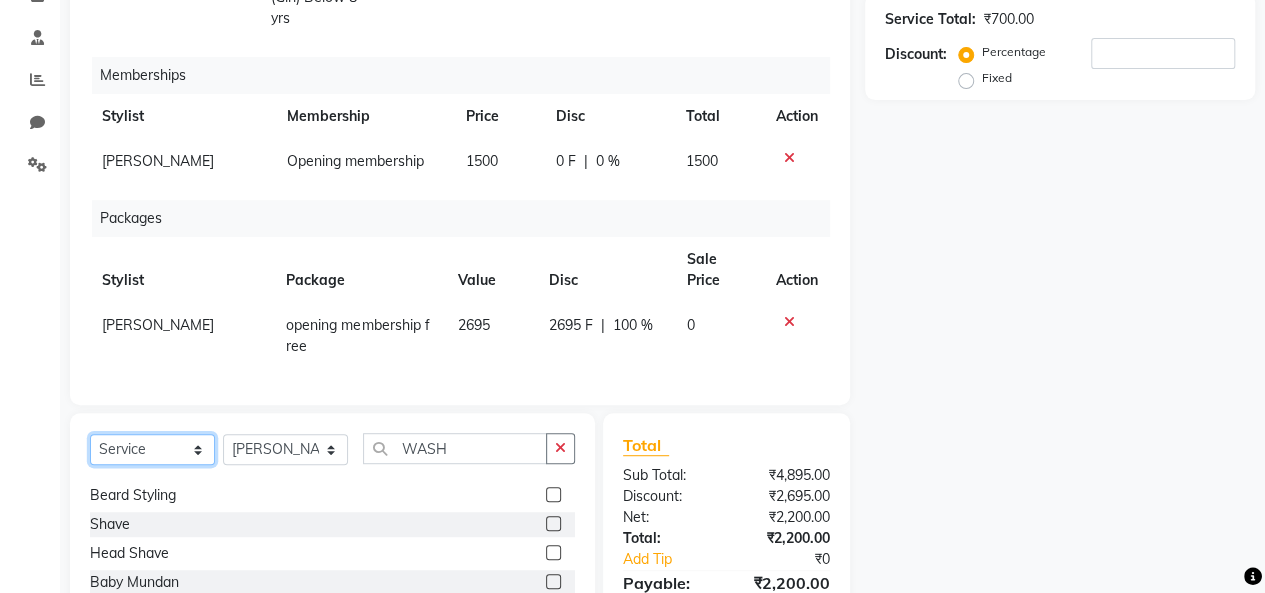 scroll, scrollTop: 100, scrollLeft: 0, axis: vertical 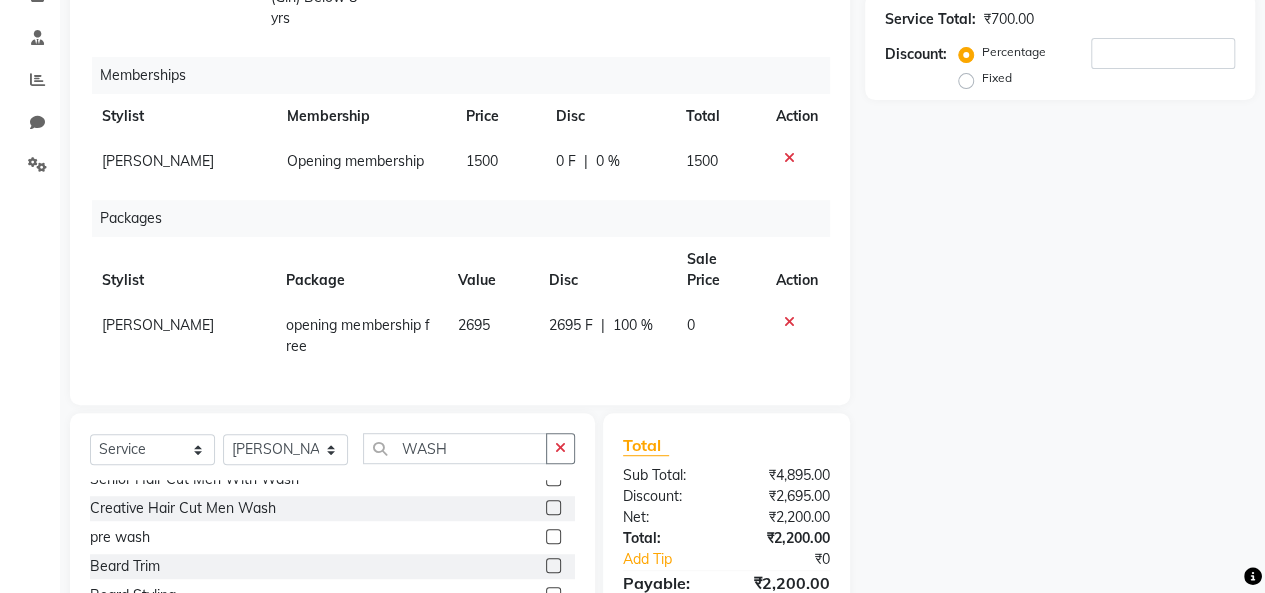 click 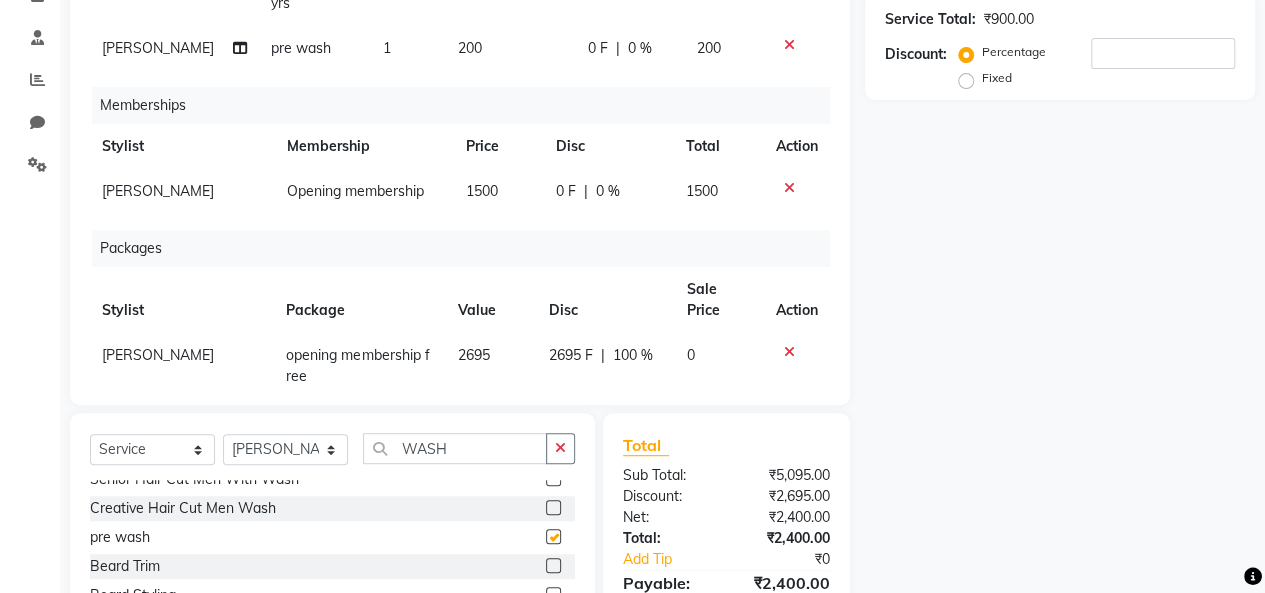 checkbox on "false" 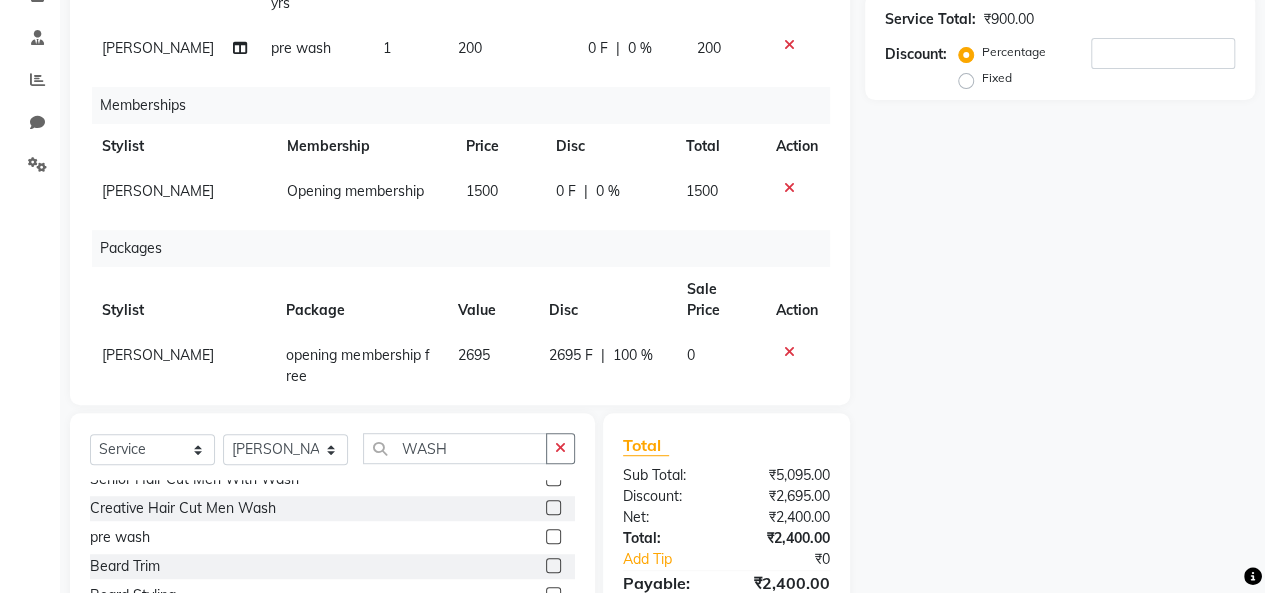 scroll, scrollTop: 0, scrollLeft: 0, axis: both 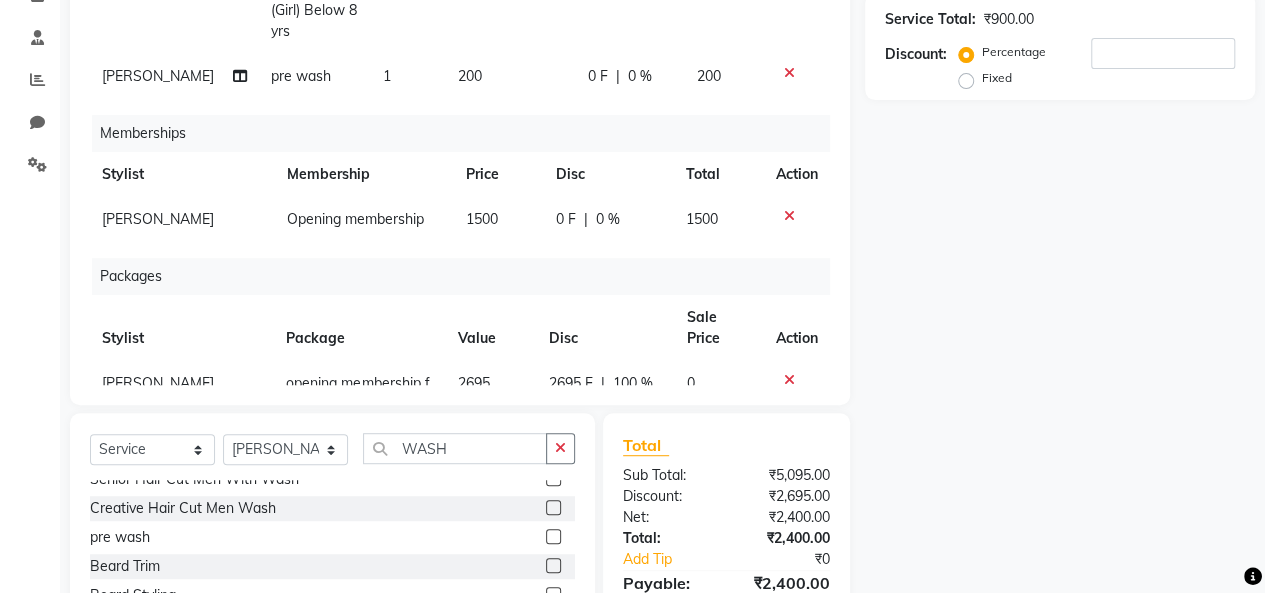 click on "200" 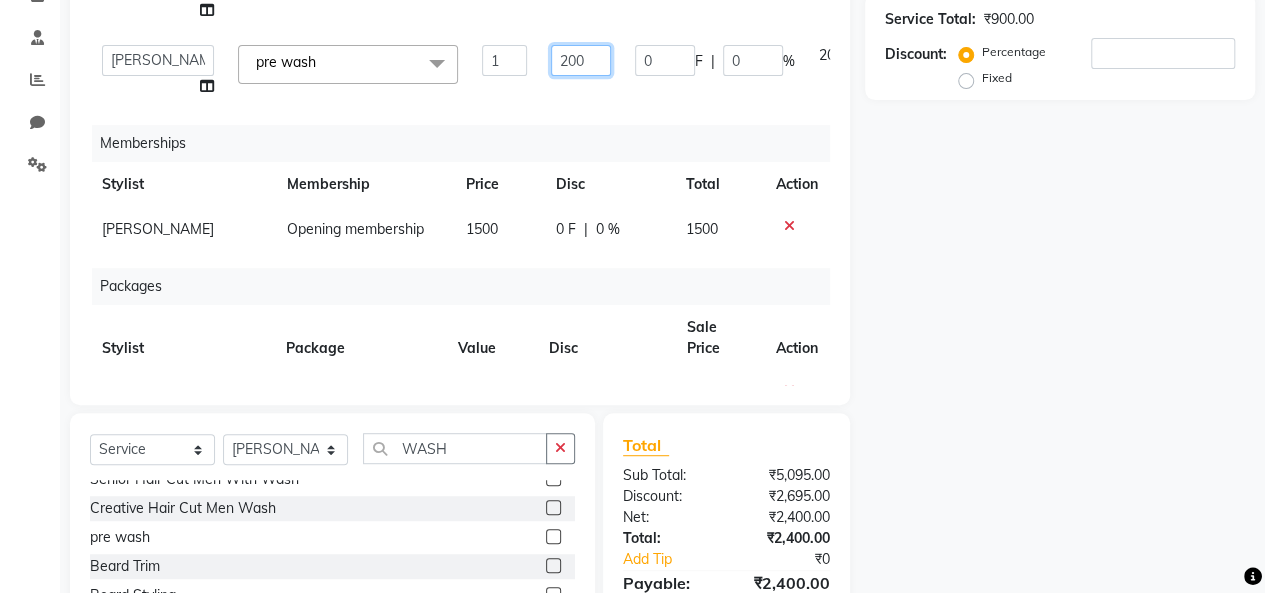 click on "200" 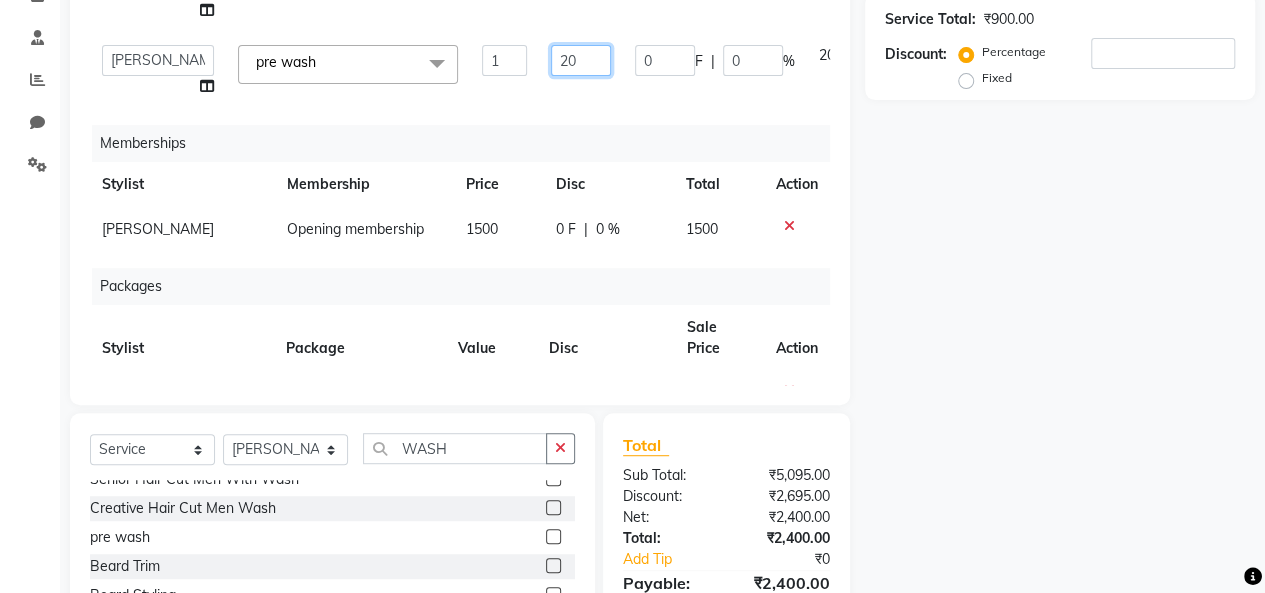 type on "2" 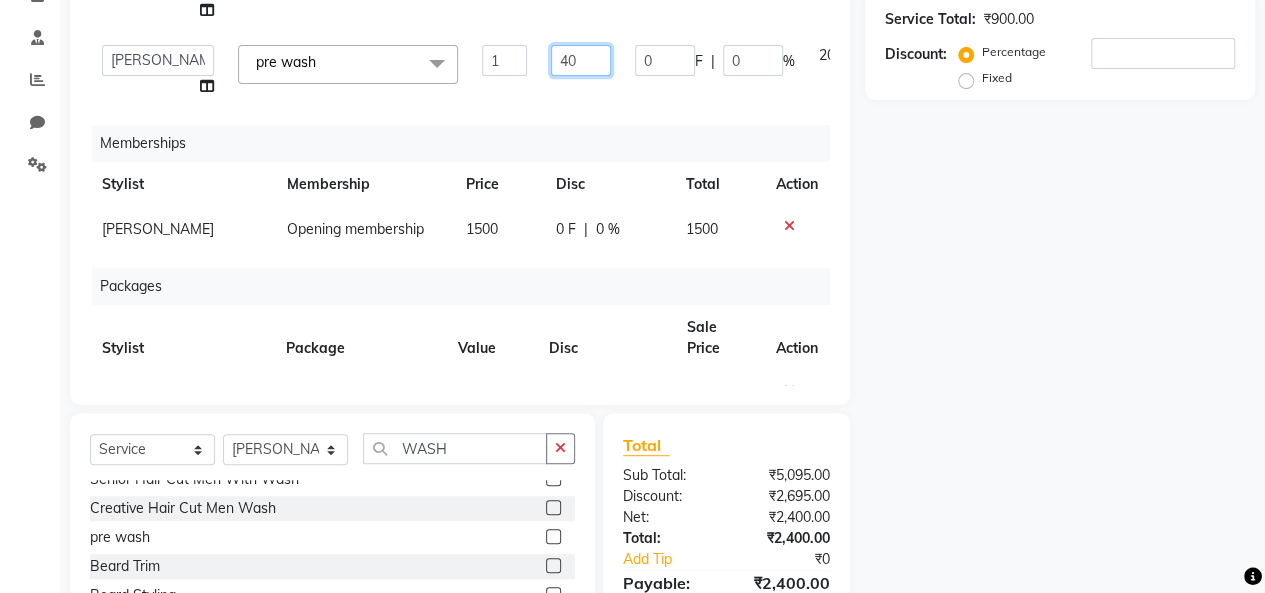 type on "400" 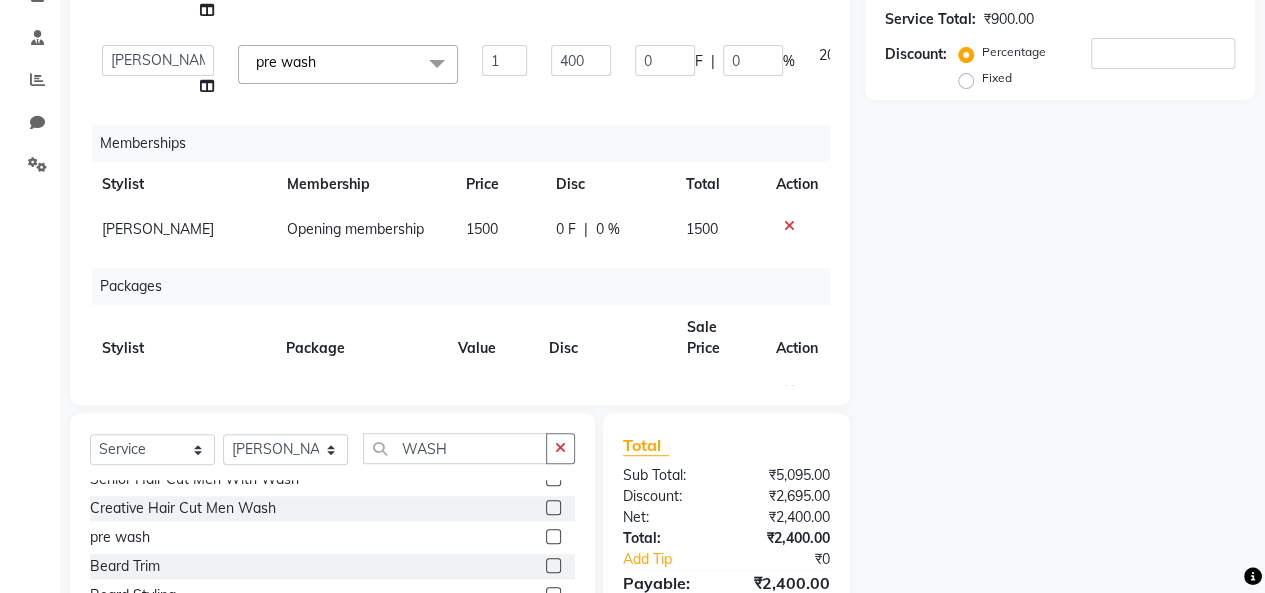 click on "Services Stylist Service Qty Price Disc Total Action Nitin Parmar Haircut Kids (Girl) Below 8yrs 1 700 0 F | 0 % 700  Beena jaiswar   deependra parking   FARHANA   Gautam master   Luv kush tripathi   Nitin Parmar   Ravi sharma   Roshni gupta   shakiba barbhuiya   Subhankar Mali   Veronica d Souza  pre wash  x Mens Hair Setting Haircut Kids (Boy) Below 8yrs Master Haircut Men  Senior Hair Cut Men With Wash Creative Hair Cut Men Wash pre wash Beard Trim Beard Styling Shave Head Shave Baby Mundan Male Trim Under arm Male Trim Arms Male Trim Half Legs Male Trim Half front/Back Eye Brow Color Streak Men Side Locks Color Moustache Color Beard Color Global Color (Majirel) Men Global Color (Inoa) Men Pre Lightening Men Highlights Men Fringe Female Haircut (One Length Trim) Haircut Kids (Girl) Below 8yrs Female Haircut (Senior stylist) W/O Female Hair updo Female Haircut (Creative stylist) W/O Per Chunk/Streak Women 440 Root touch up Touch up Majirel Touch up Schwarzkopf  Inoa TOUCH UP CROWN Global LOREAL  PIXSI  1 0" 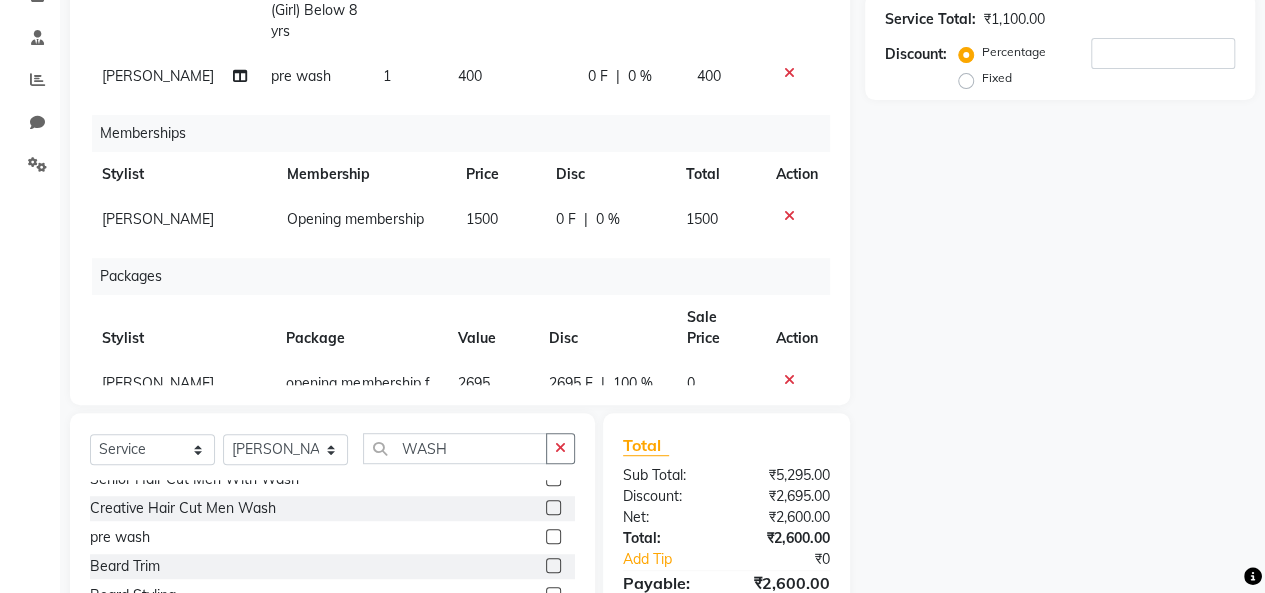 scroll, scrollTop: 73, scrollLeft: 0, axis: vertical 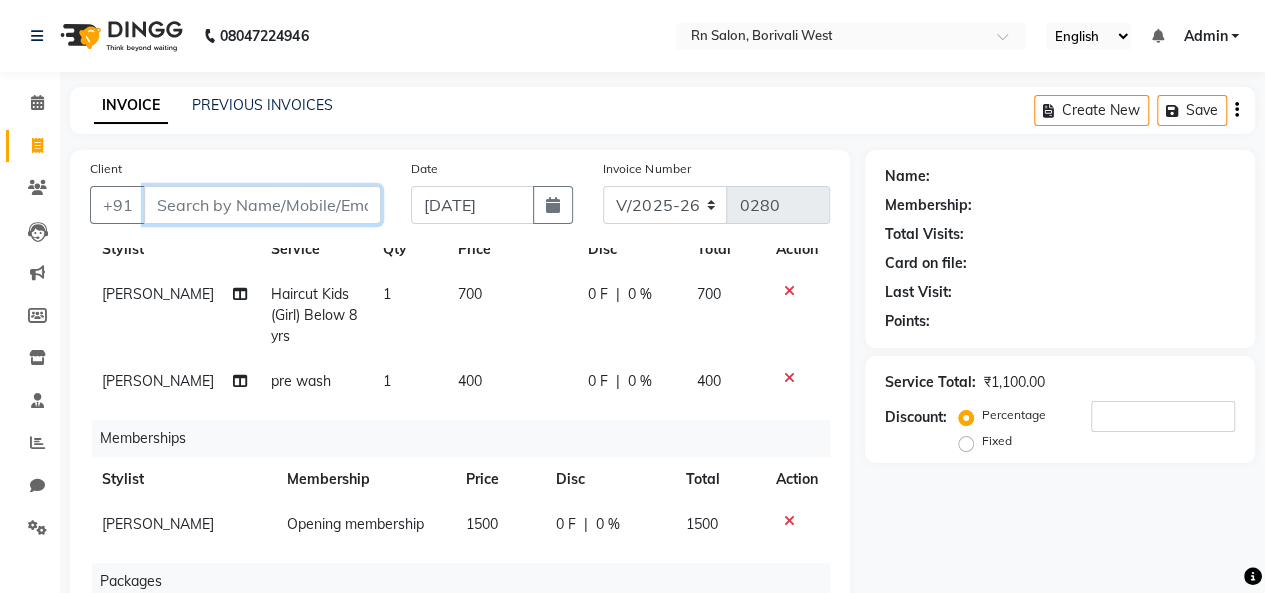 click on "Client" at bounding box center [262, 205] 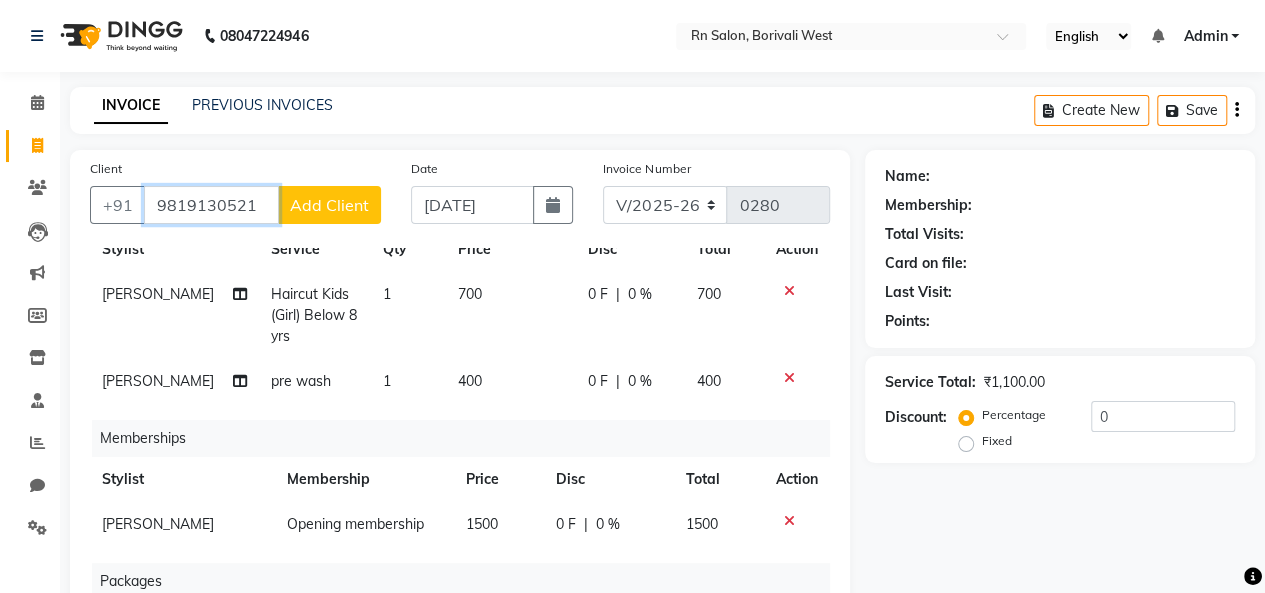 type on "9819130521" 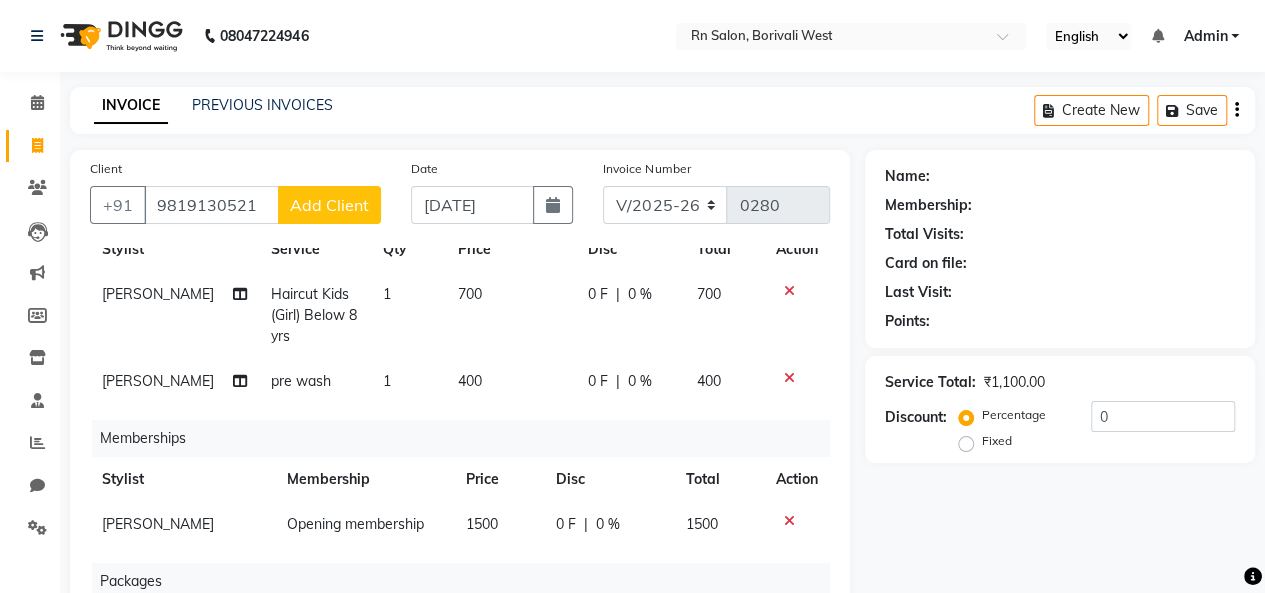 click on "Add Client" 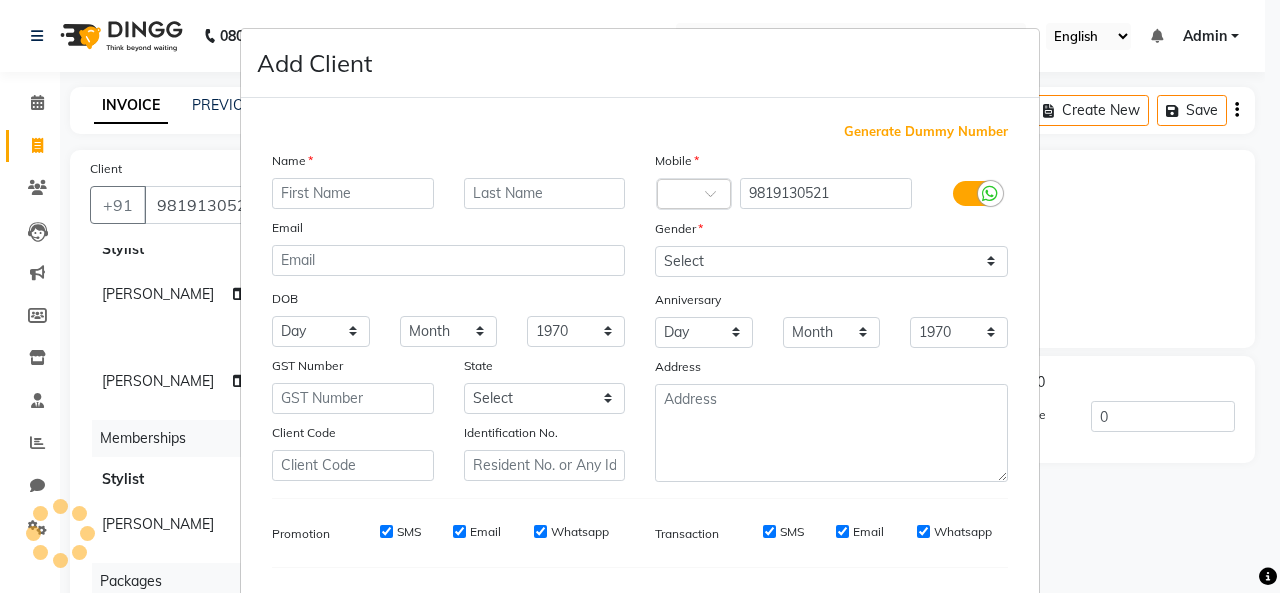click at bounding box center [353, 193] 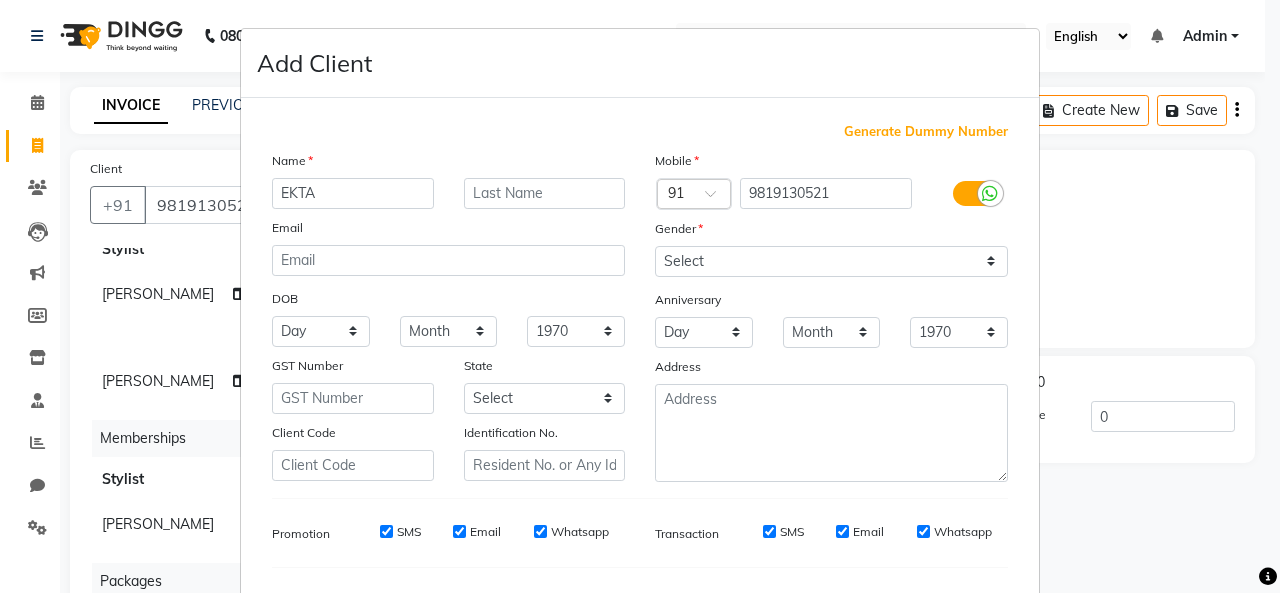 type on "EKTA" 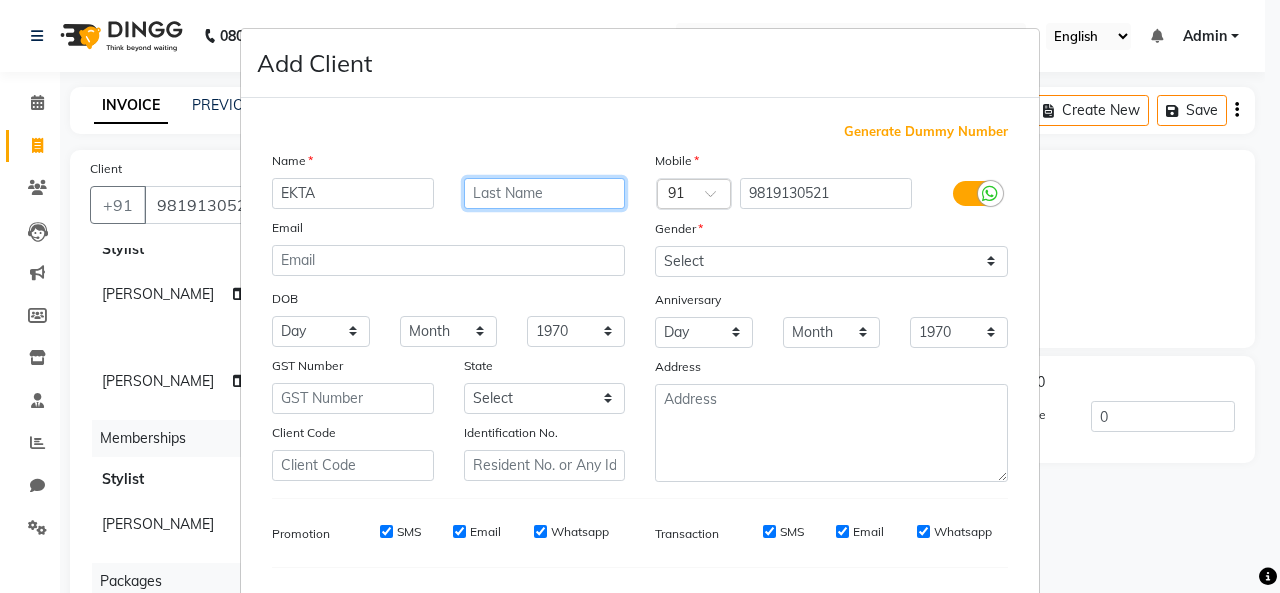 click at bounding box center (545, 193) 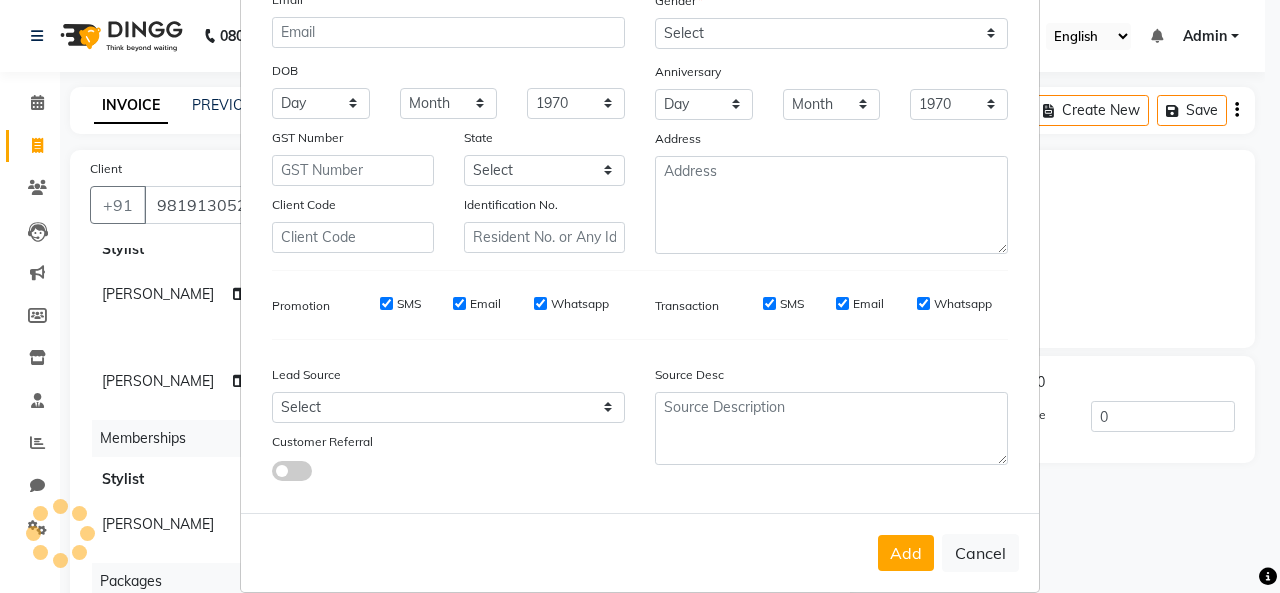 scroll, scrollTop: 252, scrollLeft: 0, axis: vertical 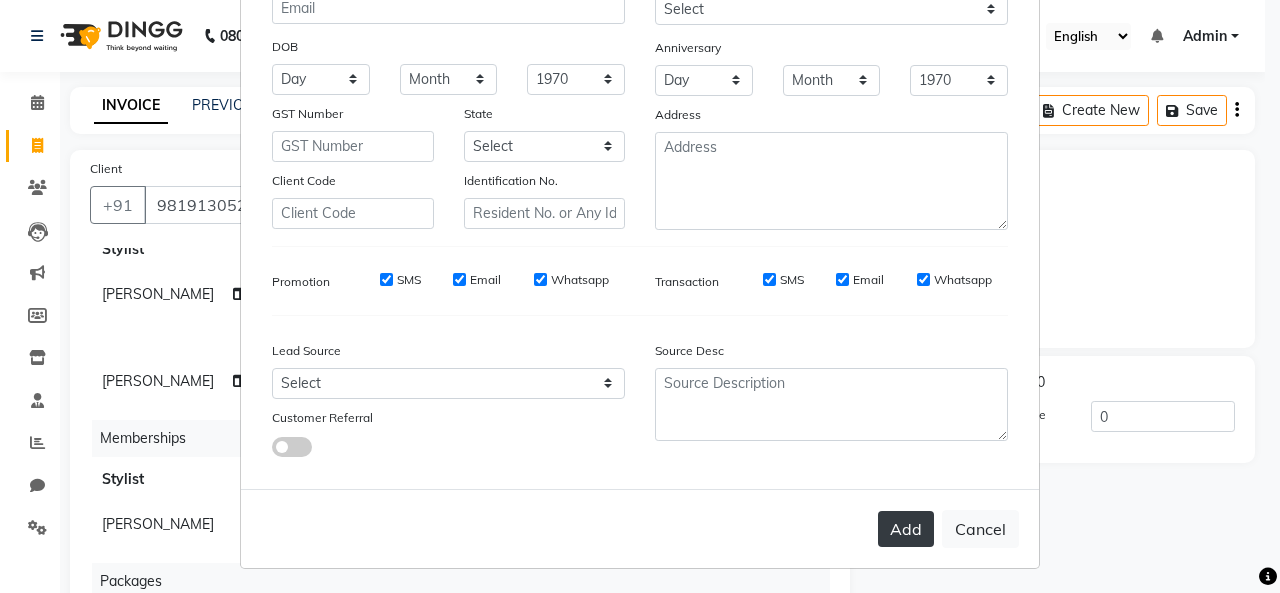 type on "JOSHI" 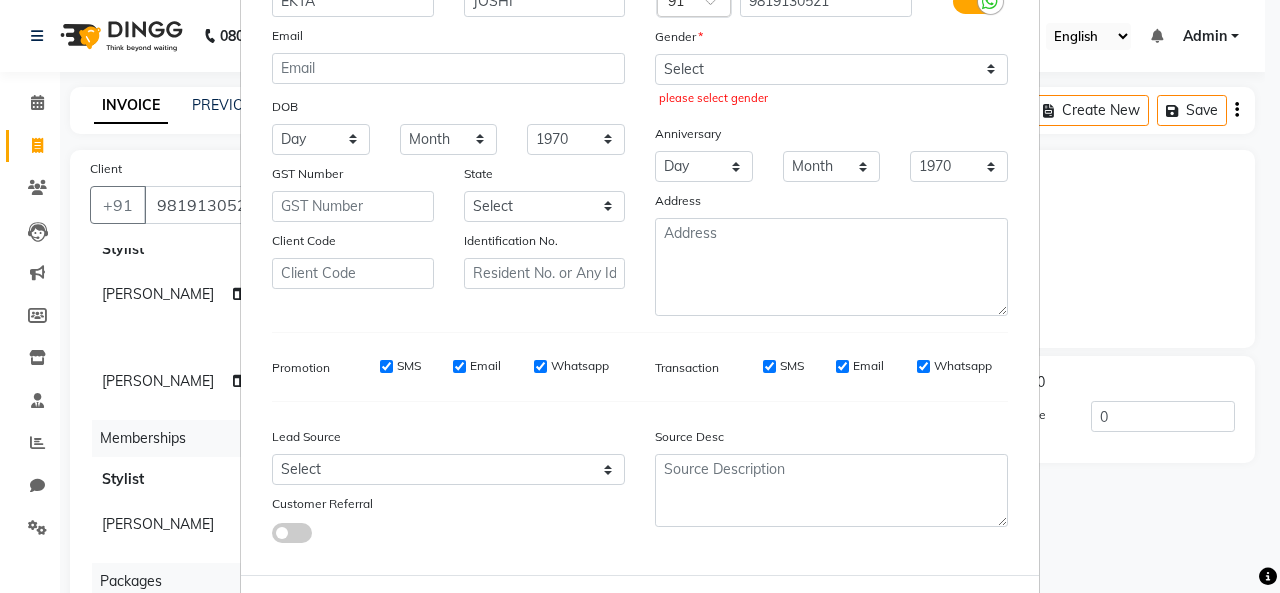 scroll, scrollTop: 152, scrollLeft: 0, axis: vertical 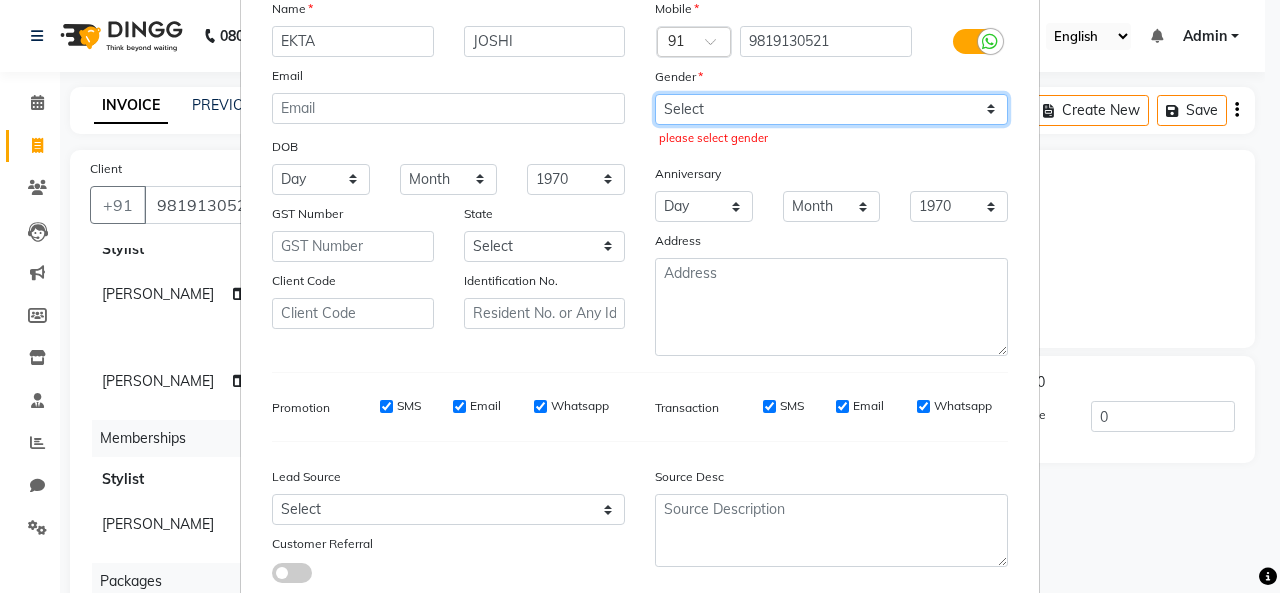 click on "Select Male Female Other Prefer Not To Say" at bounding box center [831, 109] 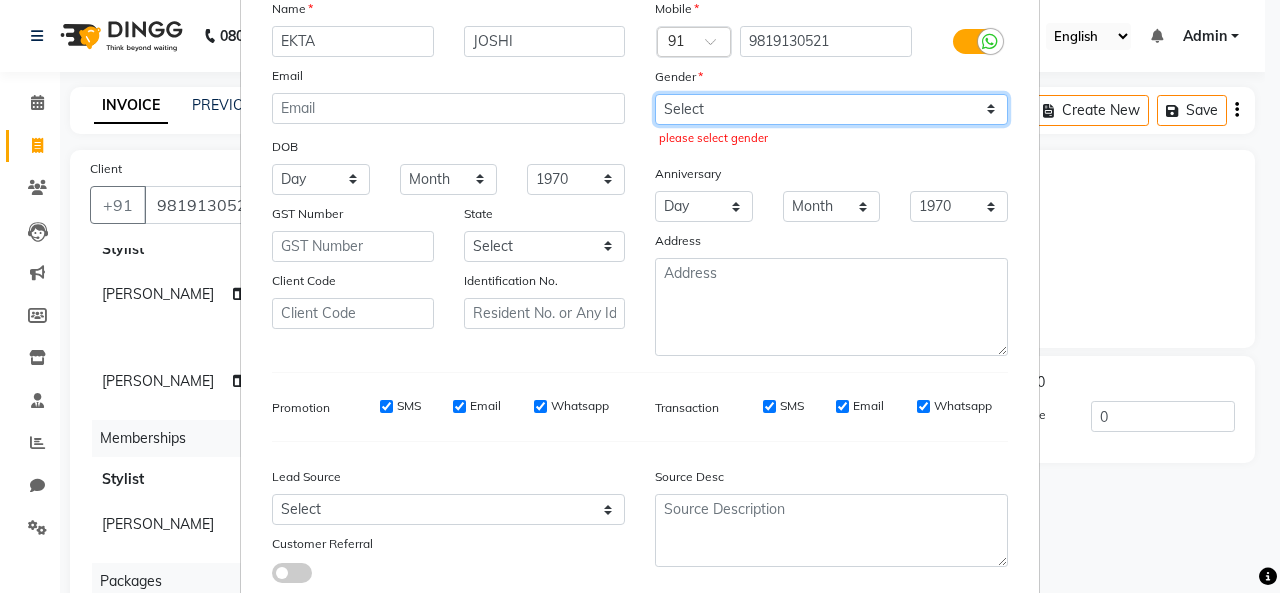 select on "female" 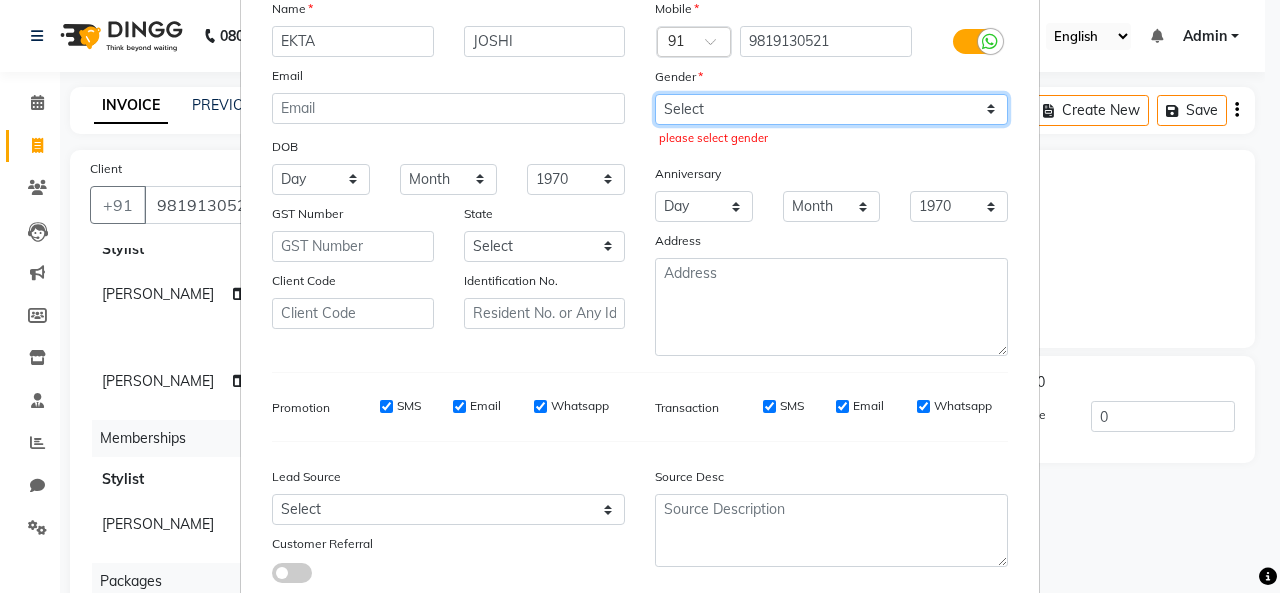 click on "Select Male Female Other Prefer Not To Say" at bounding box center [831, 109] 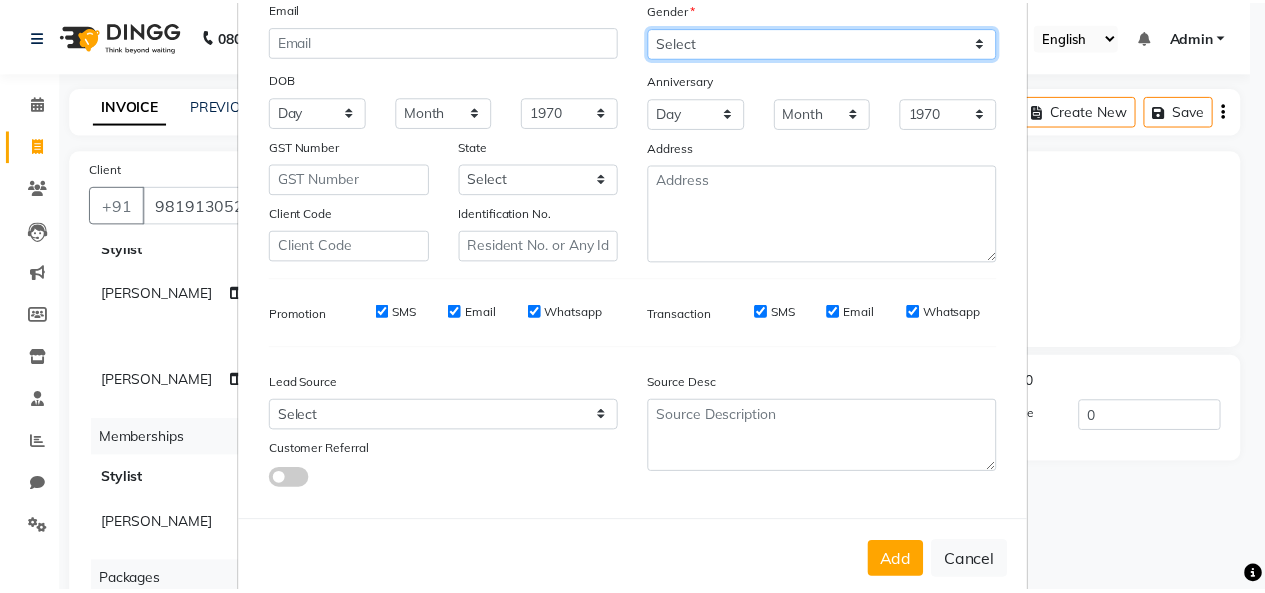 scroll, scrollTop: 252, scrollLeft: 0, axis: vertical 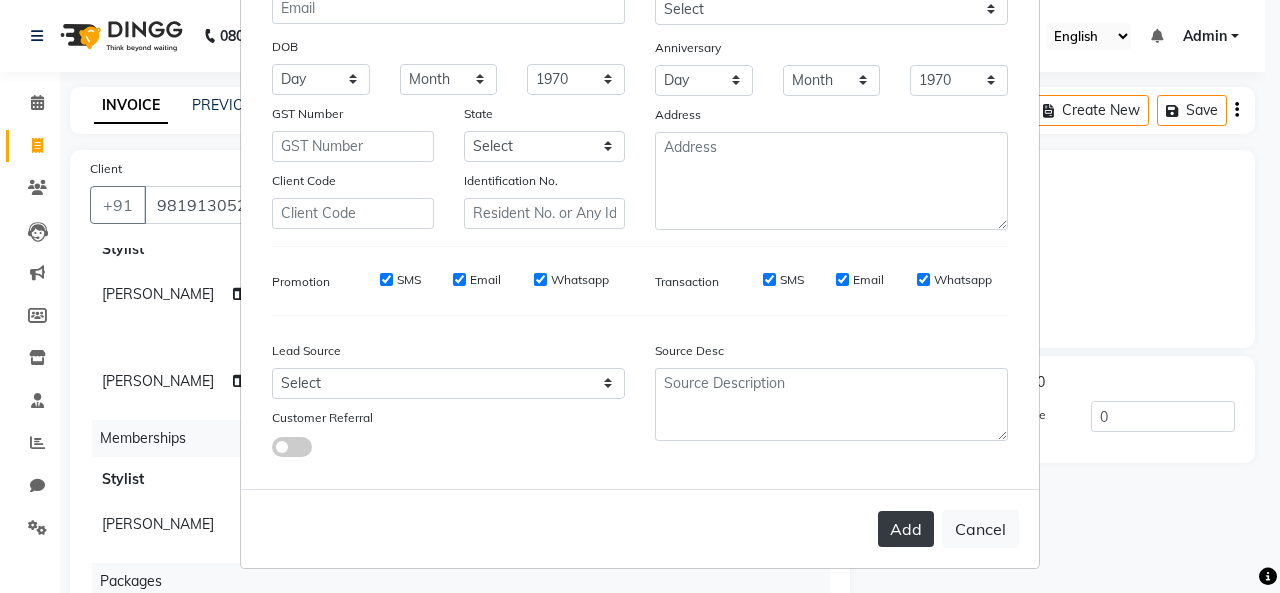 click on "Add" at bounding box center (906, 529) 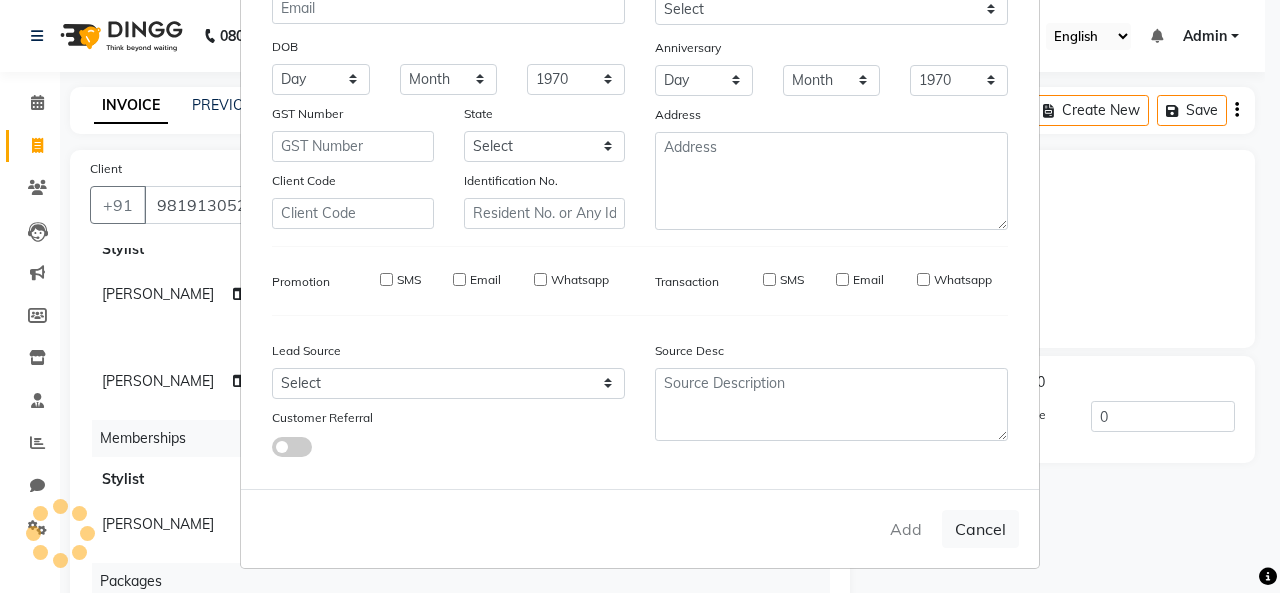 type 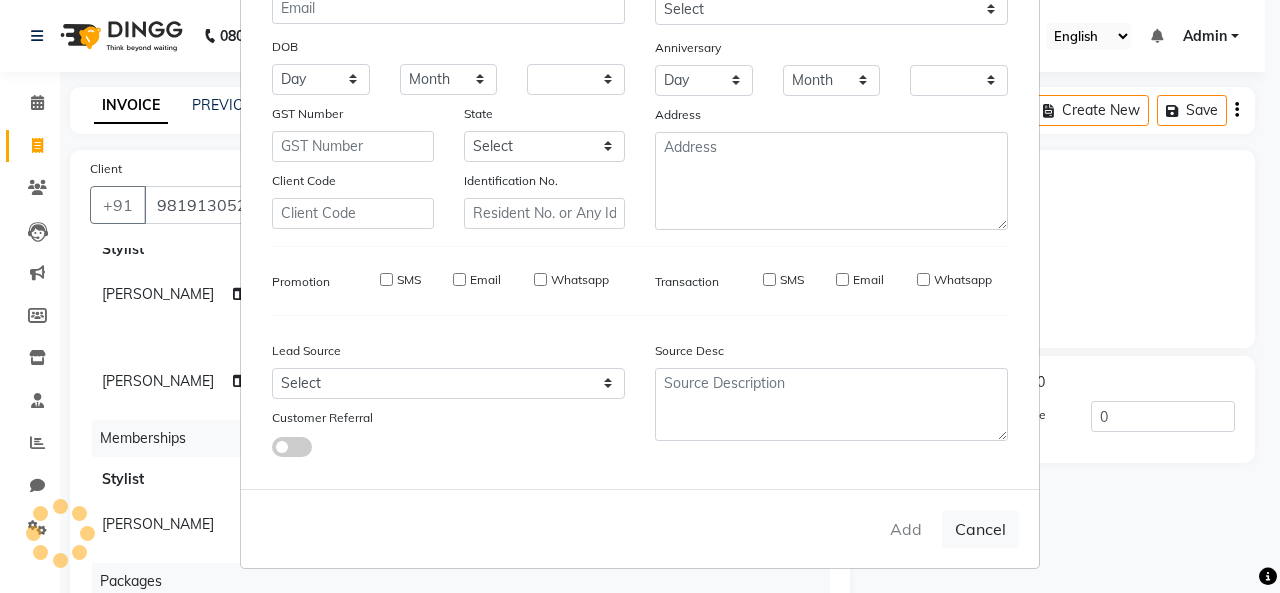 checkbox on "false" 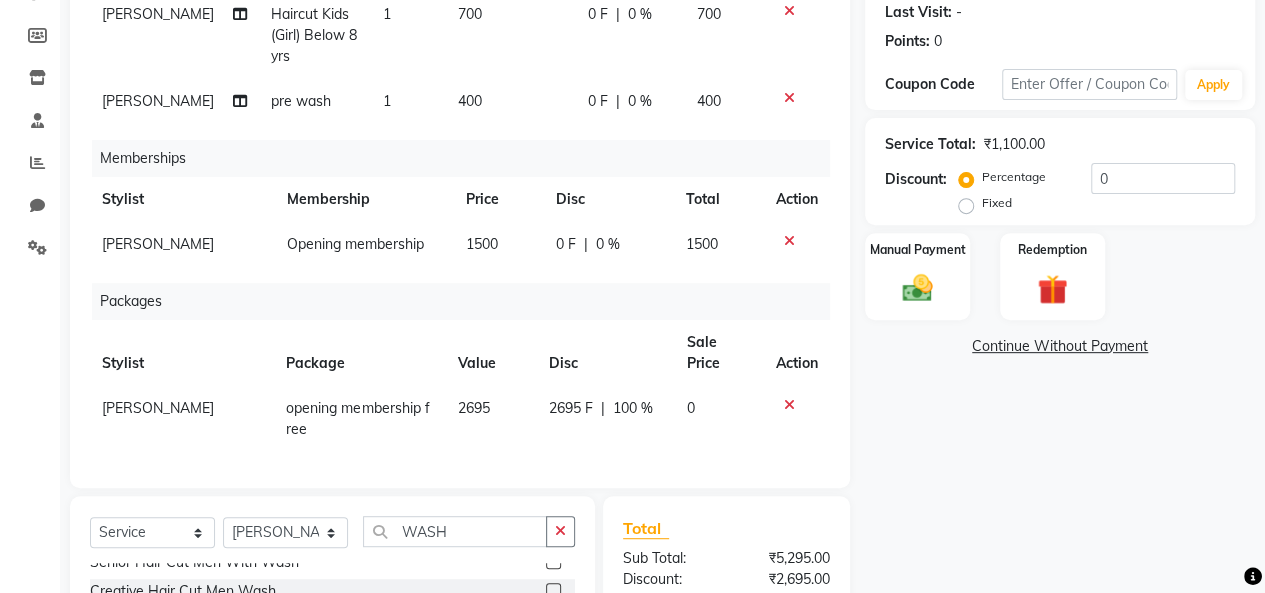 scroll, scrollTop: 300, scrollLeft: 0, axis: vertical 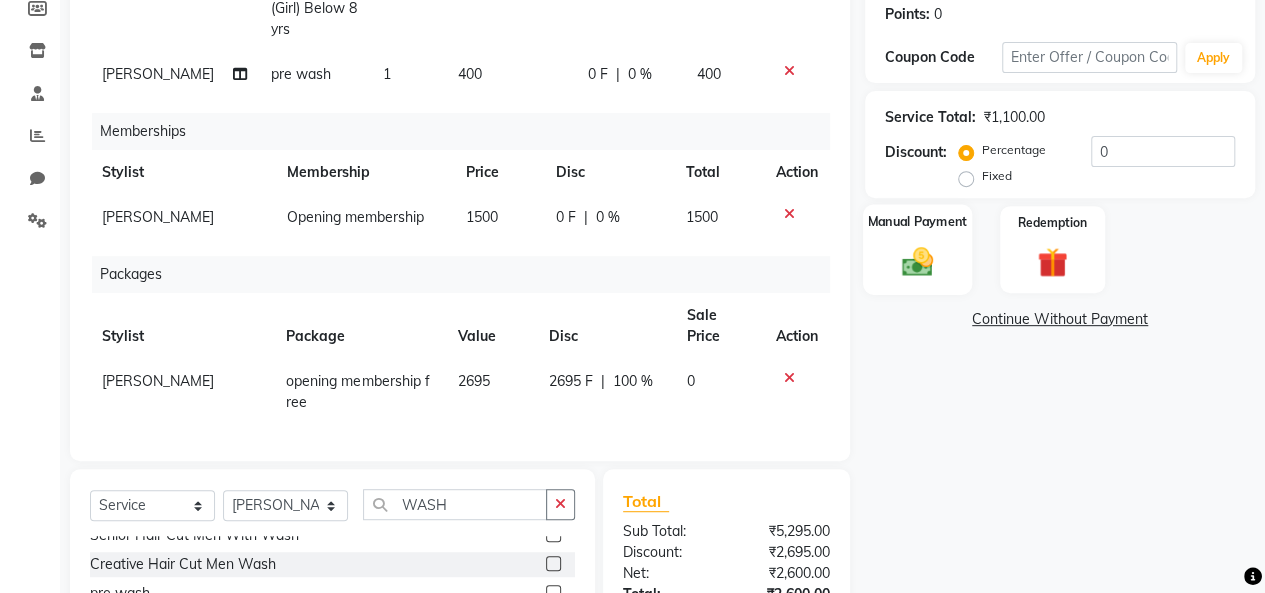 click on "Manual Payment" 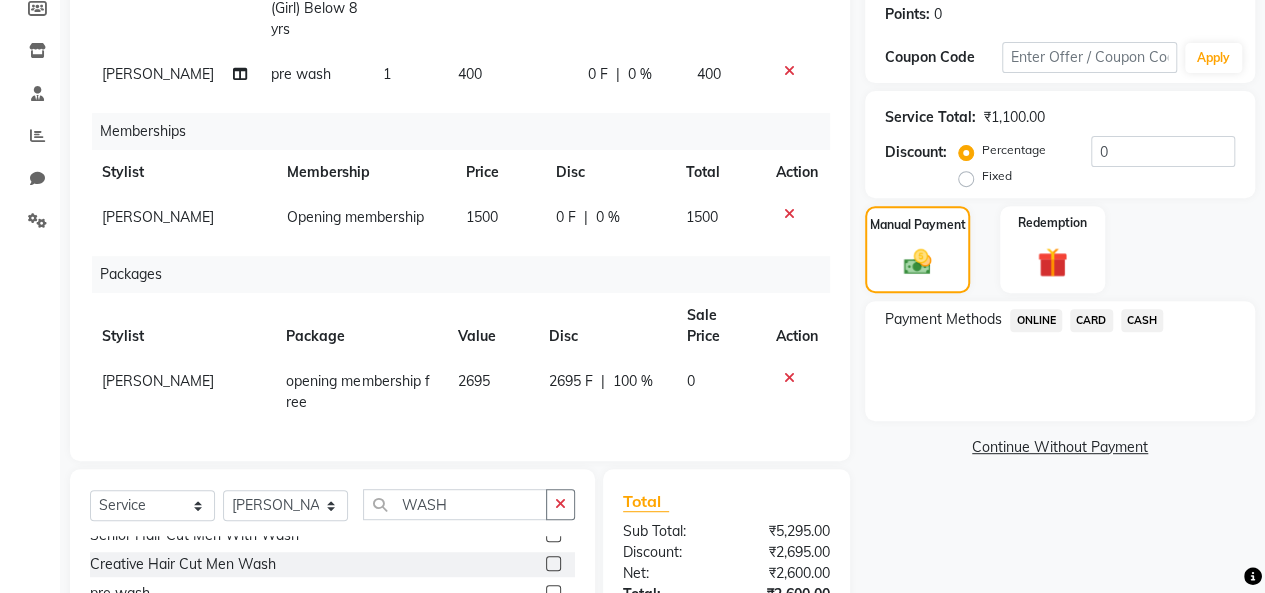 click on "ONLINE" 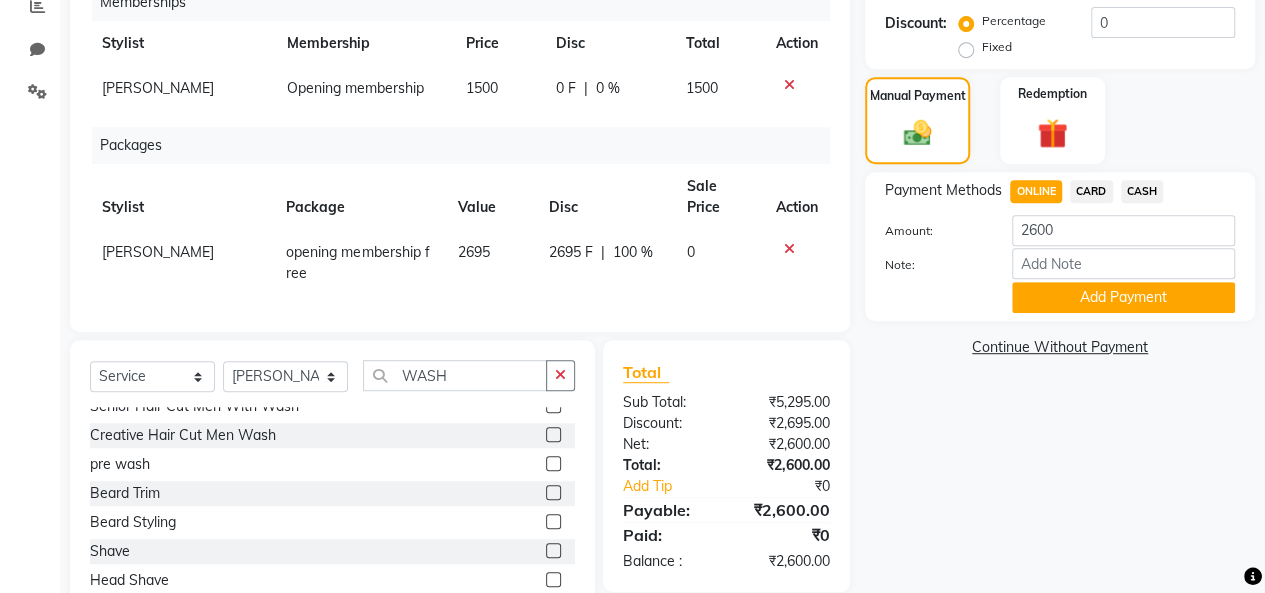scroll, scrollTop: 507, scrollLeft: 0, axis: vertical 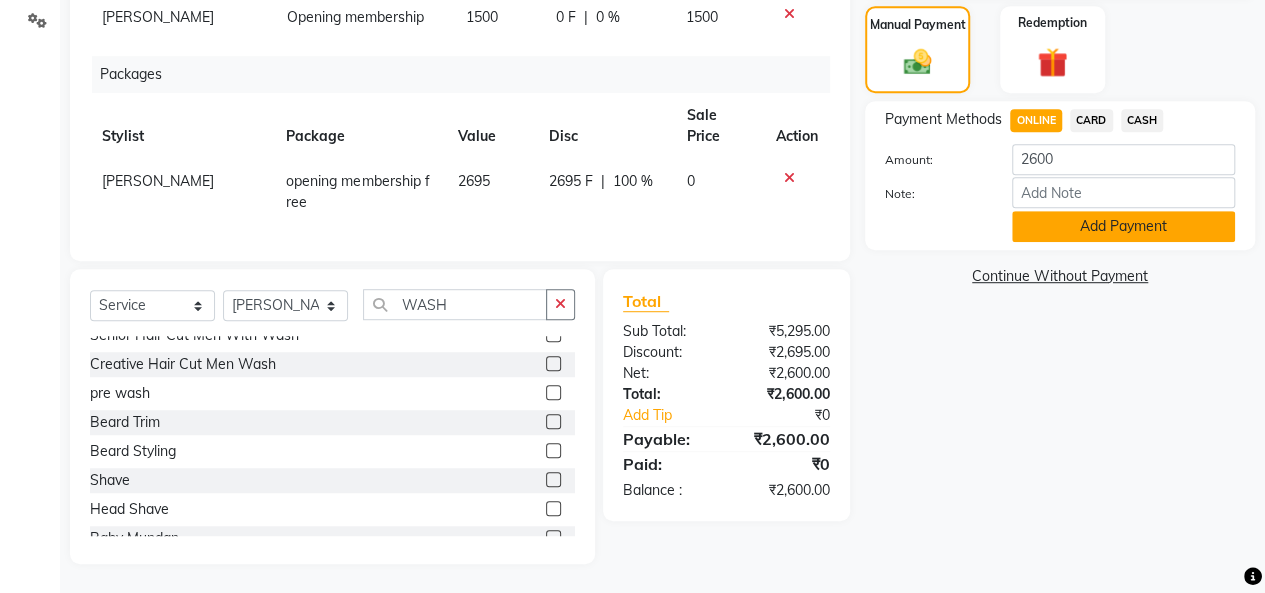 click on "Add Payment" 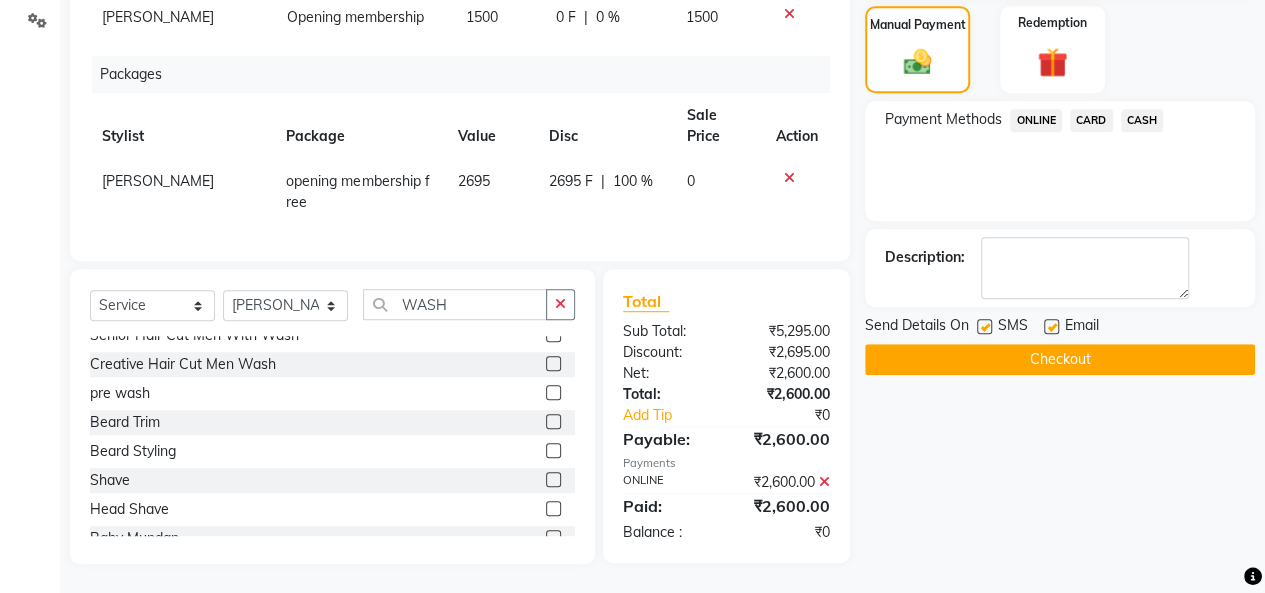 click on "Checkout" 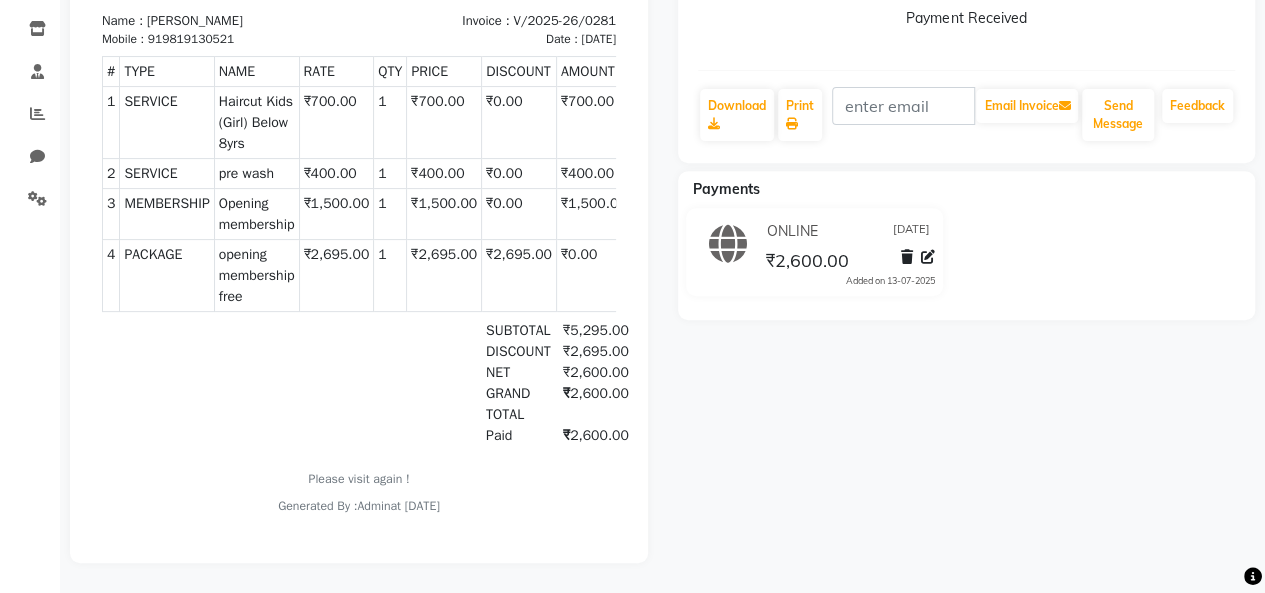 scroll, scrollTop: 0, scrollLeft: 0, axis: both 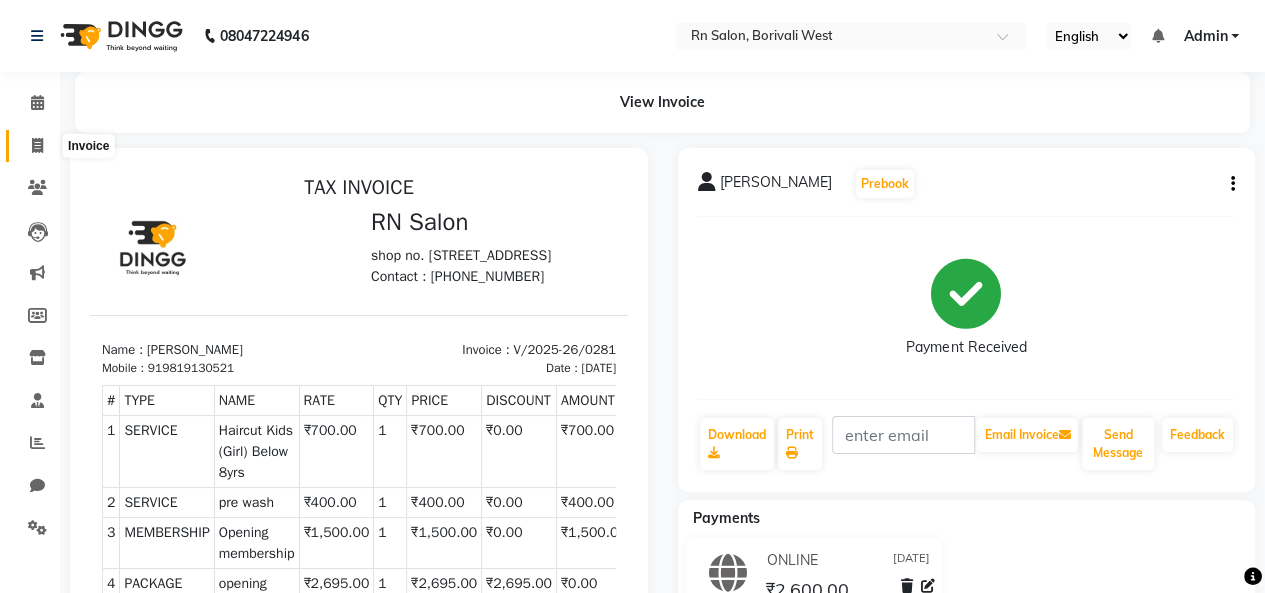 click 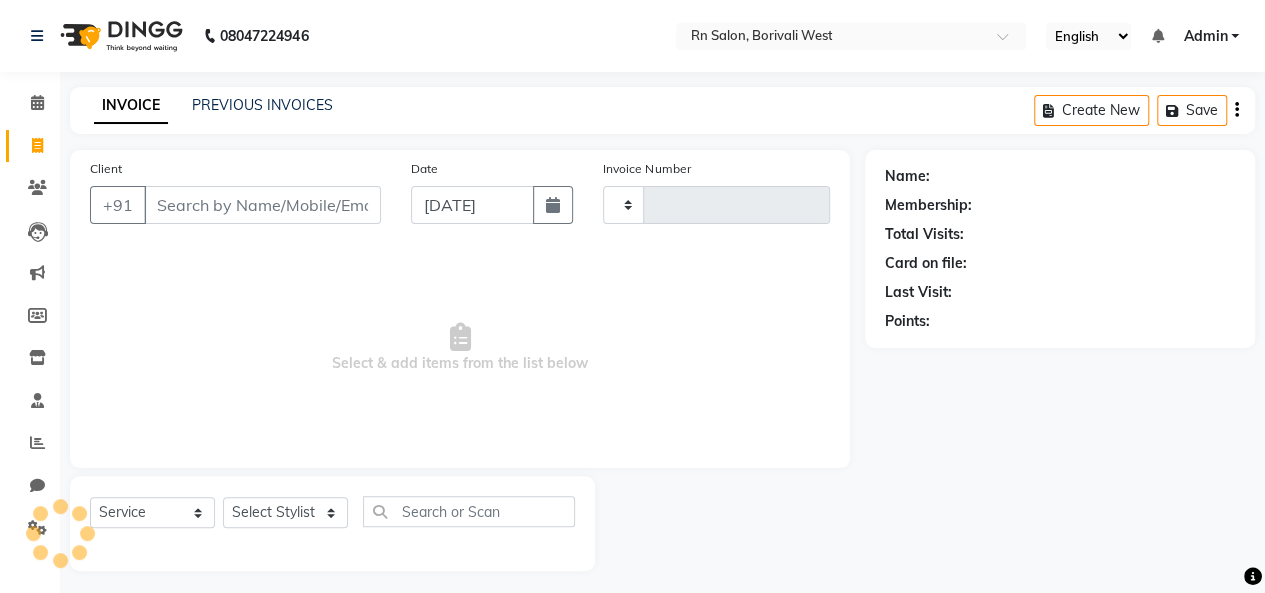 scroll, scrollTop: 7, scrollLeft: 0, axis: vertical 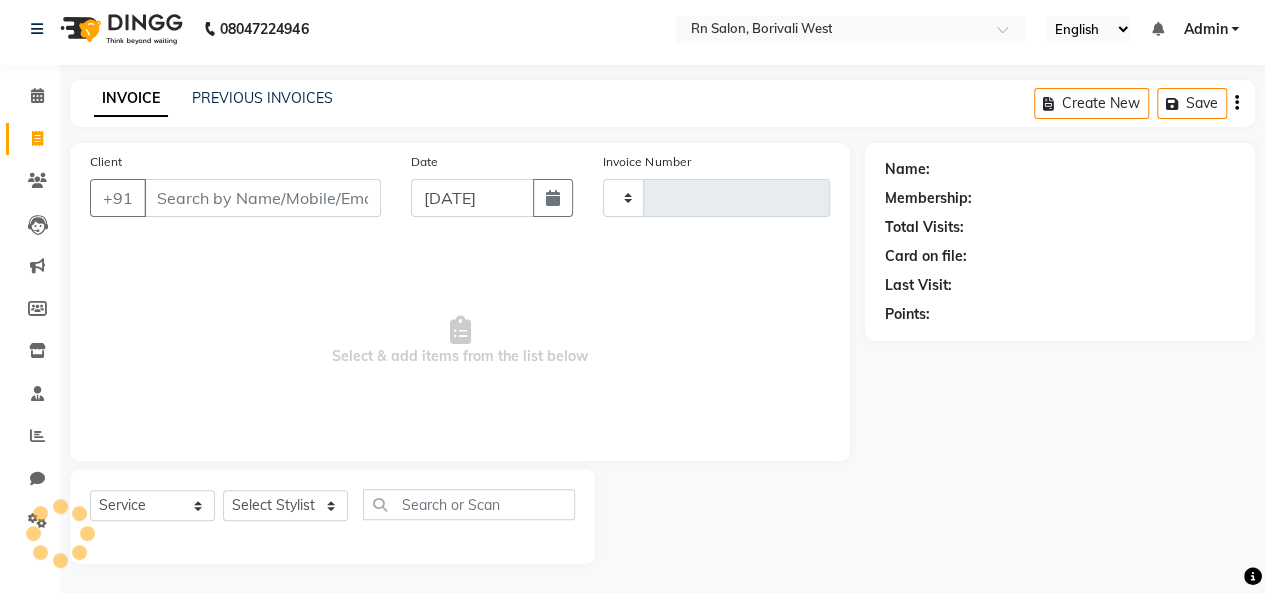 type on "0282" 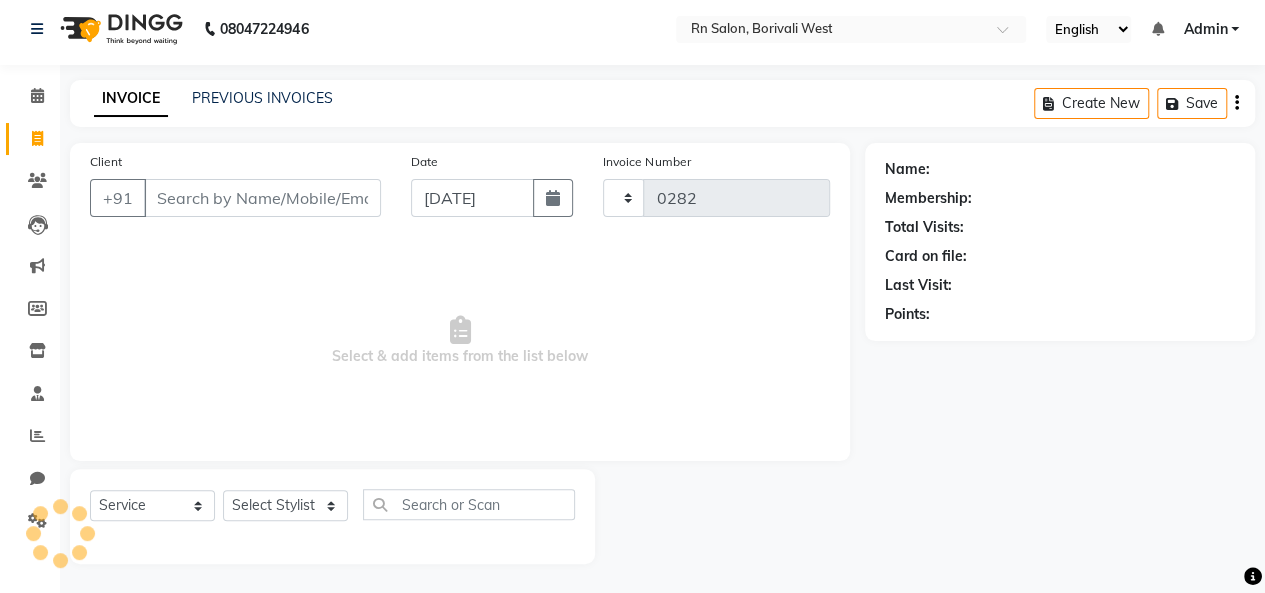 select on "8515" 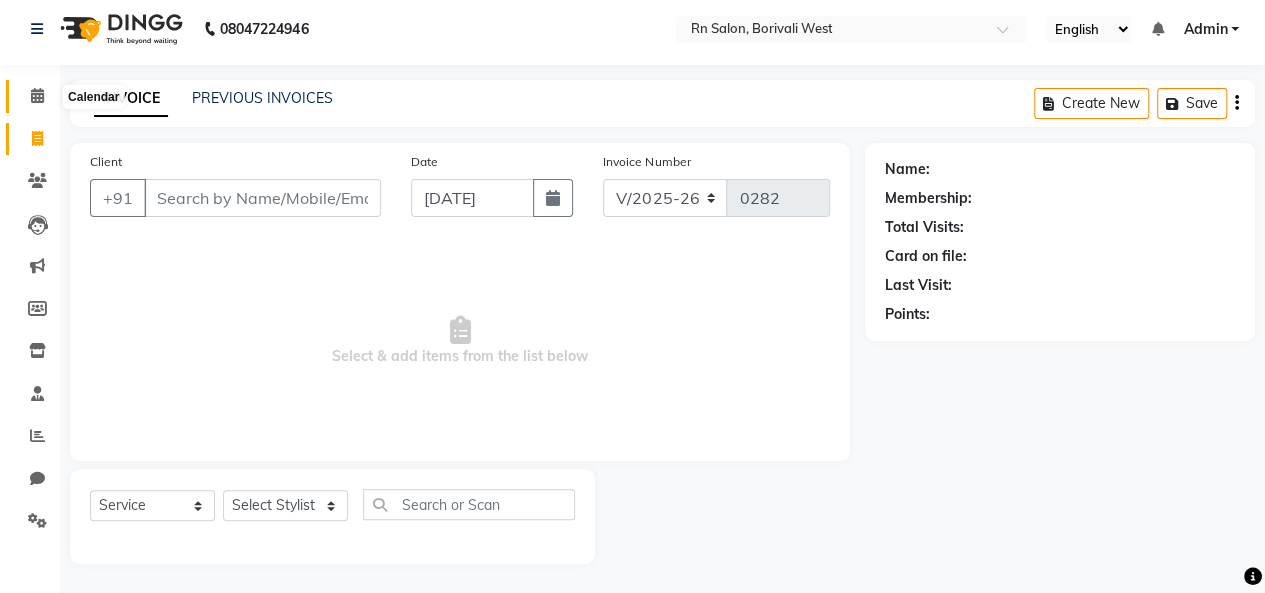 click 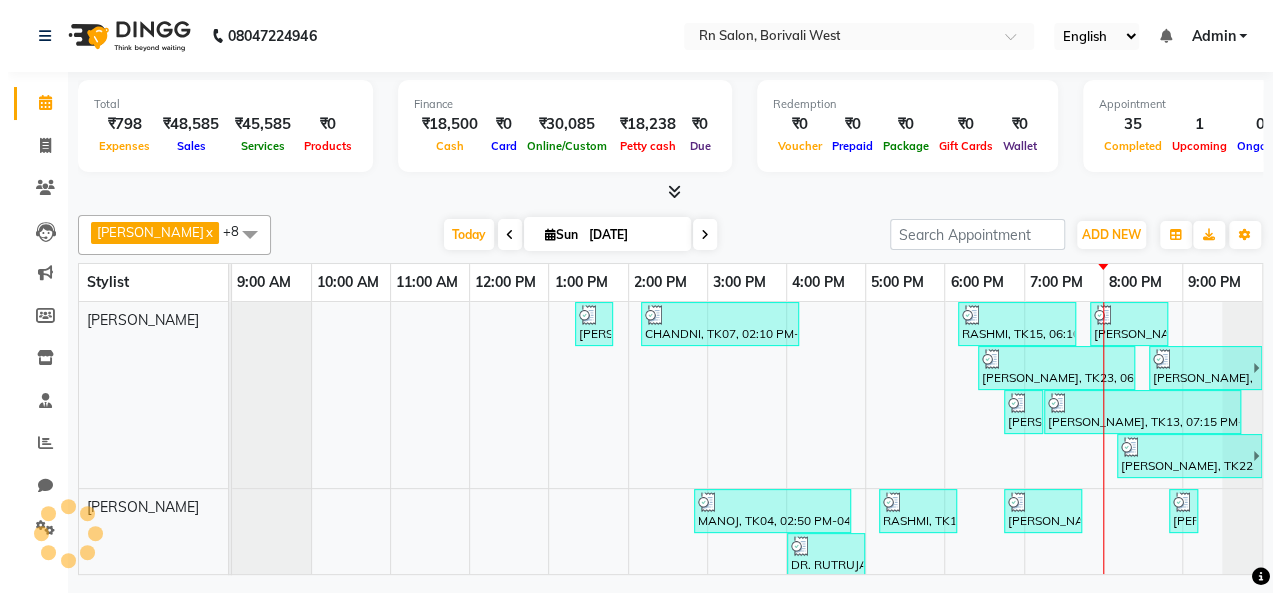 scroll, scrollTop: 0, scrollLeft: 0, axis: both 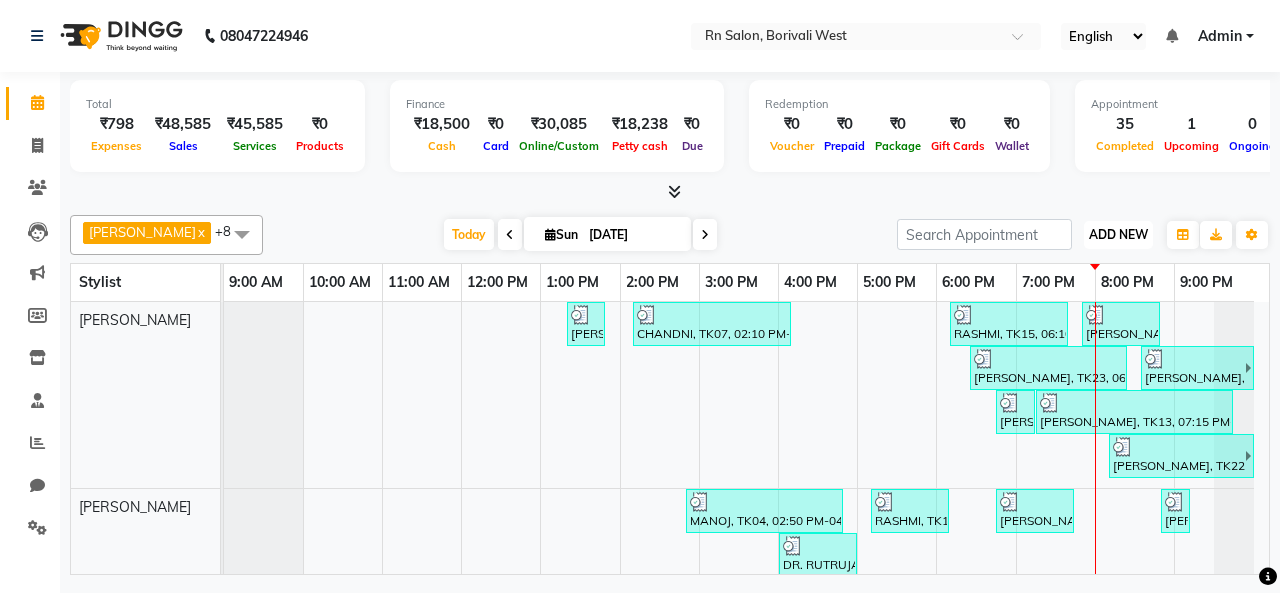 click on "ADD NEW Toggle Dropdown" at bounding box center (1118, 235) 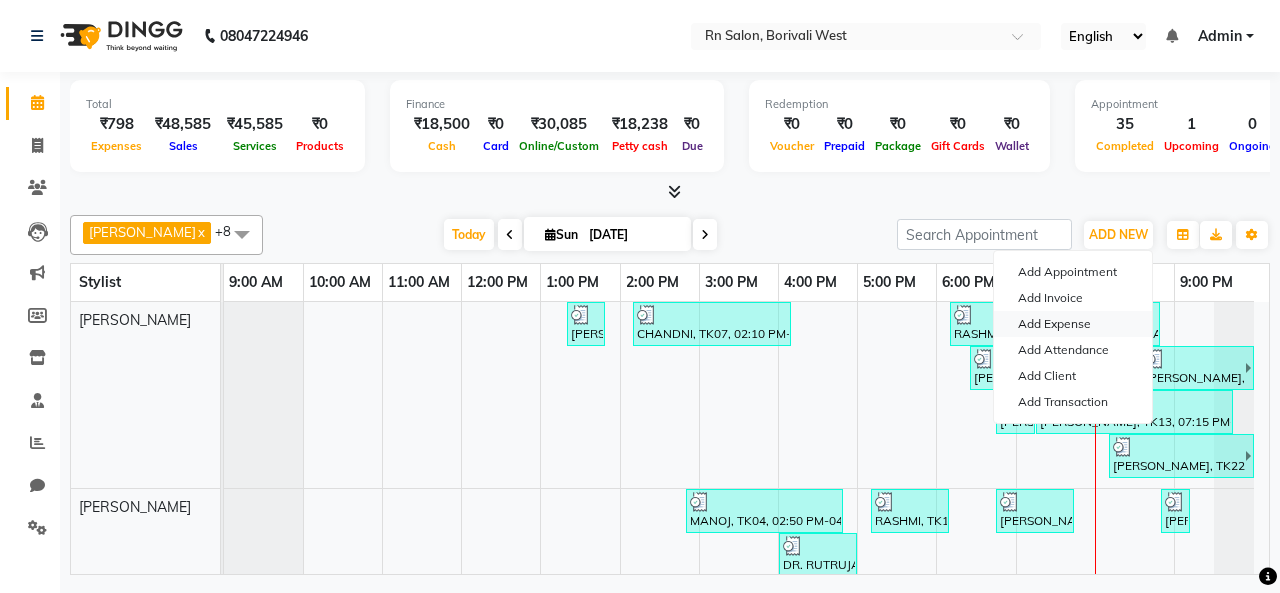 click on "Add Expense" at bounding box center (1073, 324) 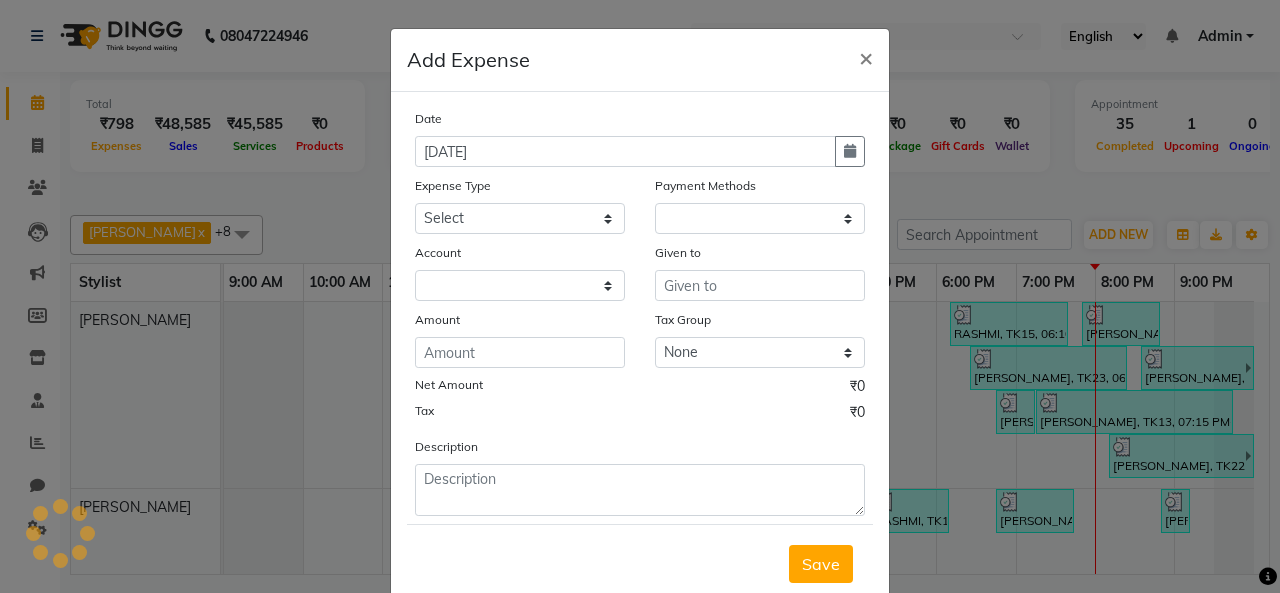 select on "1" 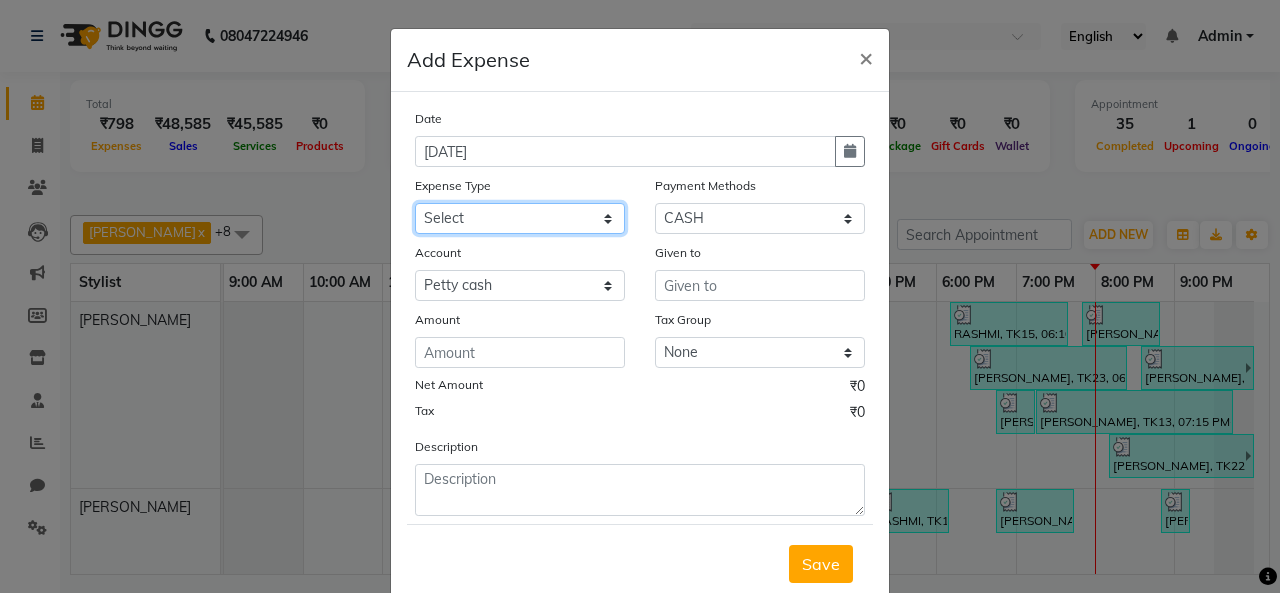 click on "Select Advance Salary Bank charges Car maintenance  Cash transfer to bank Cash transfer to hub Client Snacks Clinical charges Equipment Fuel Govt fee Incentive Insurance International purchase Loan Repayment Maintenance Marketing Miscellaneous MRA Other Pantry Product Rent Salary Staff Snacks Tax Tea & Refreshment Utilities" 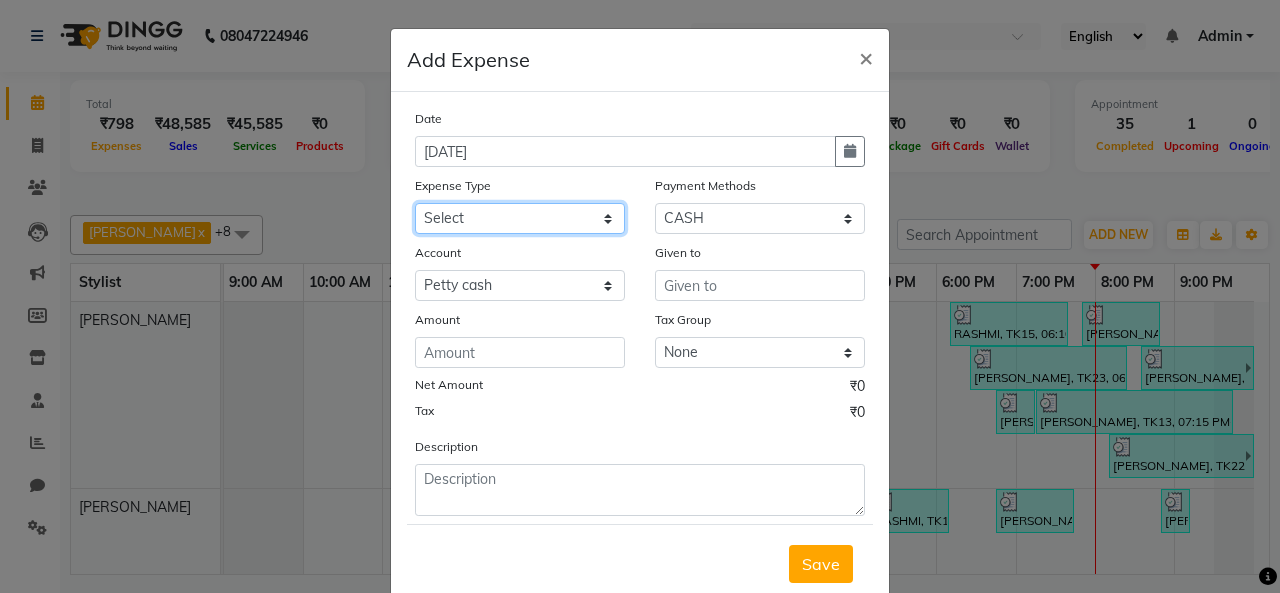 select on "4" 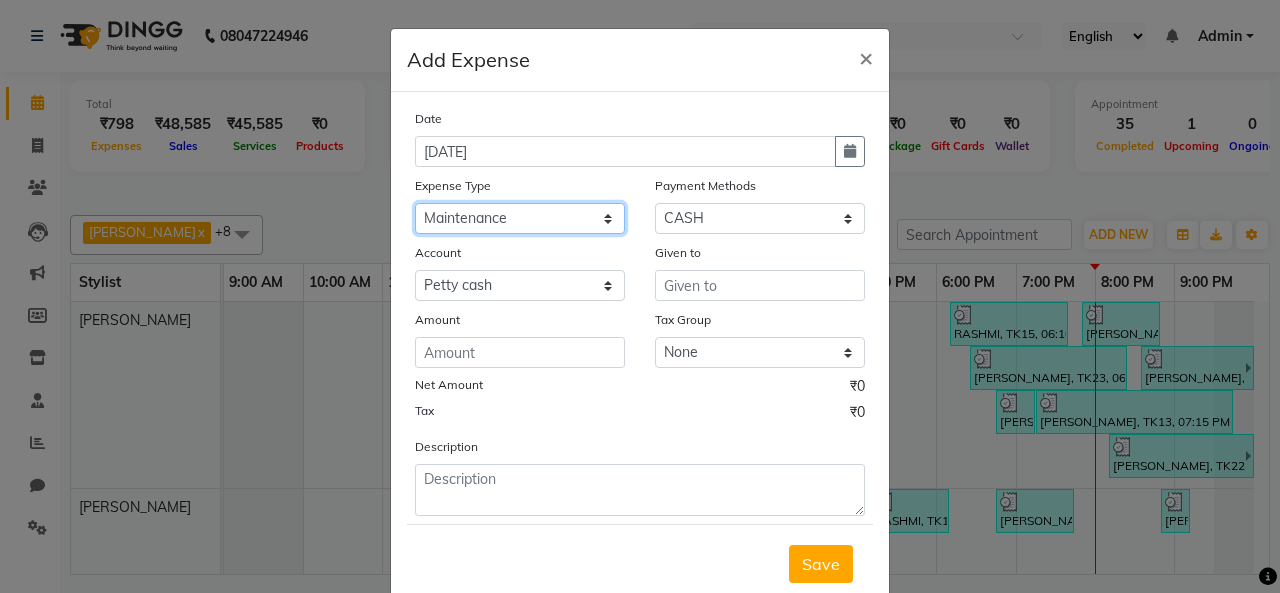 click on "Select Advance Salary Bank charges Car maintenance  Cash transfer to bank Cash transfer to hub Client Snacks Clinical charges Equipment Fuel Govt fee Incentive Insurance International purchase Loan Repayment Maintenance Marketing Miscellaneous MRA Other Pantry Product Rent Salary Staff Snacks Tax Tea & Refreshment Utilities" 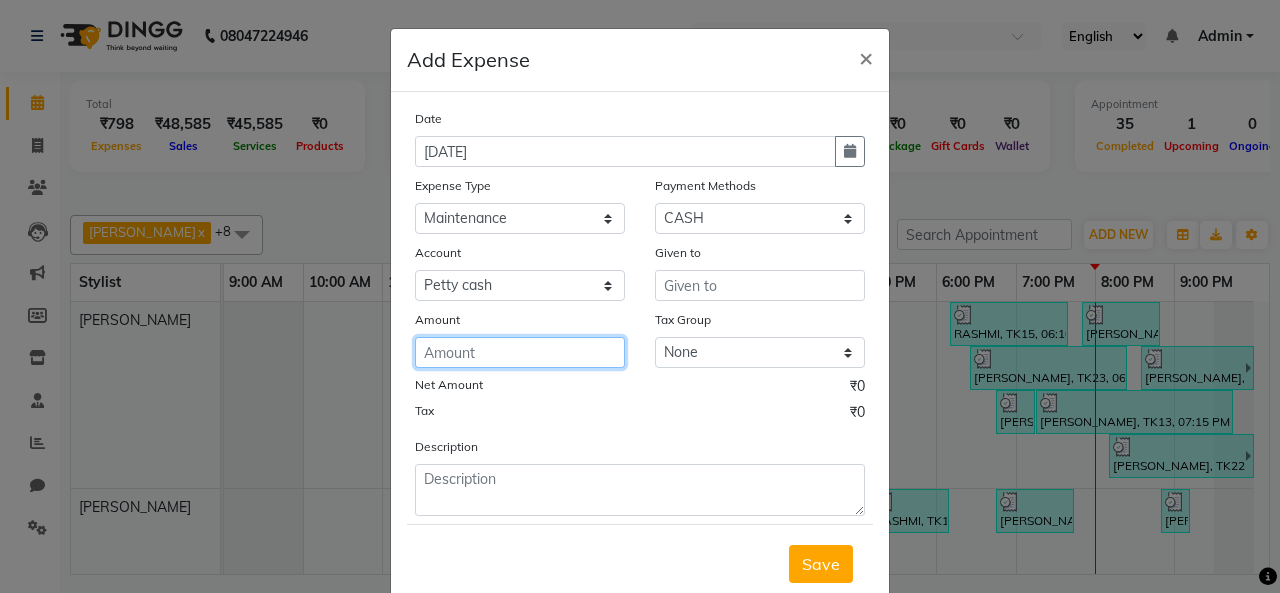 click 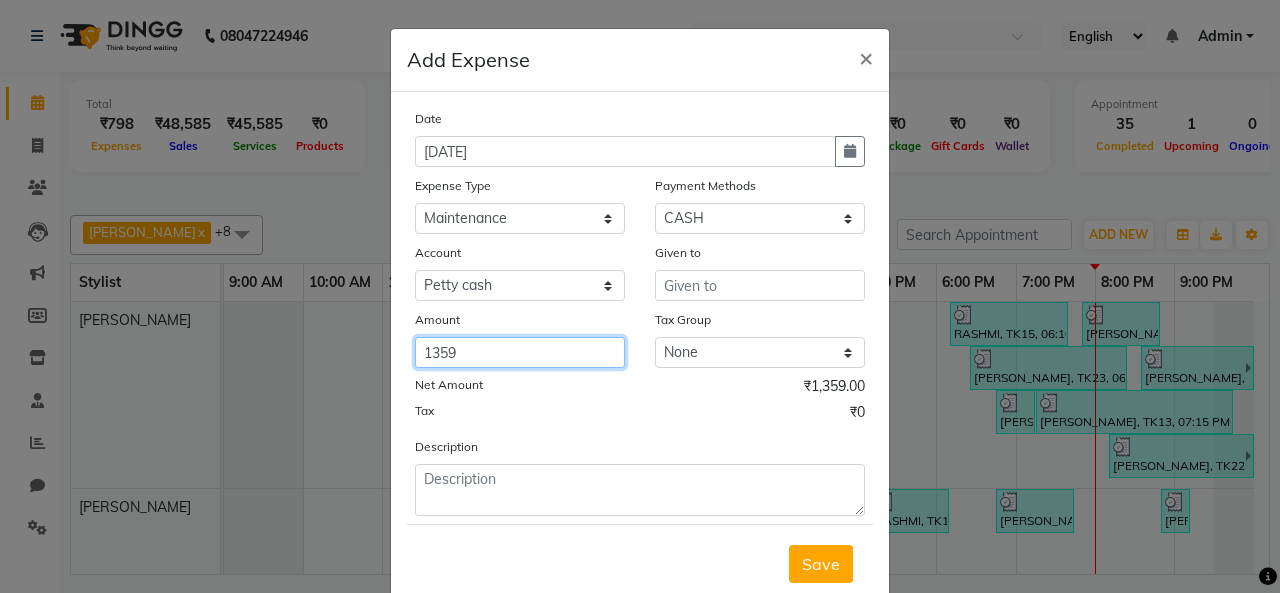 type on "1359" 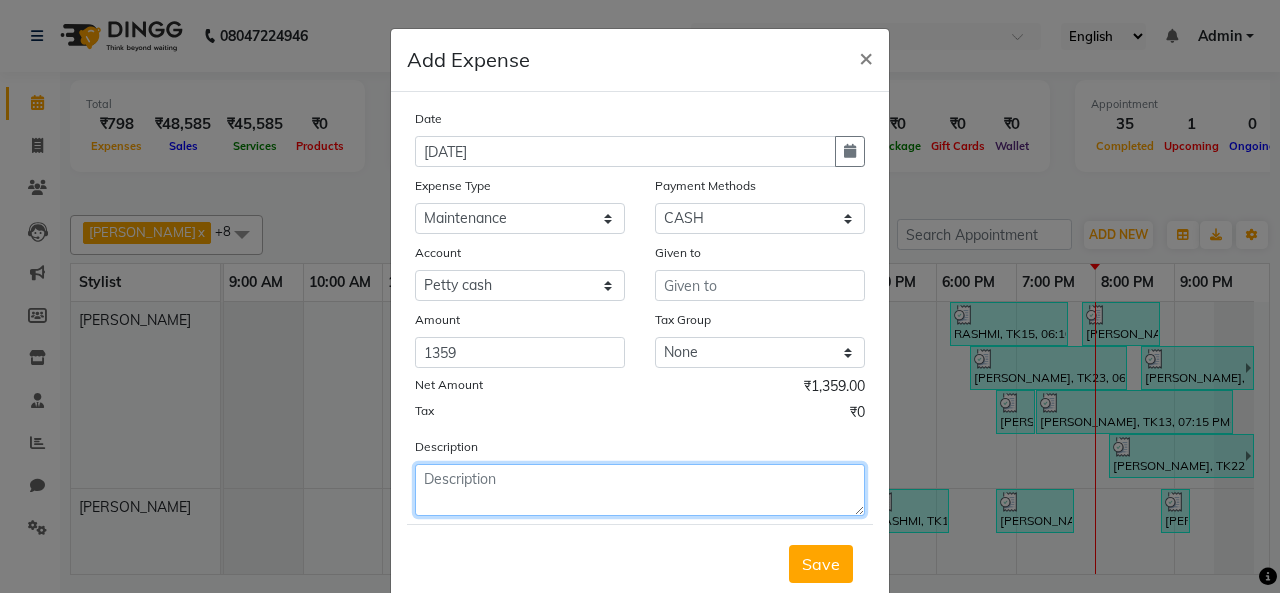 click 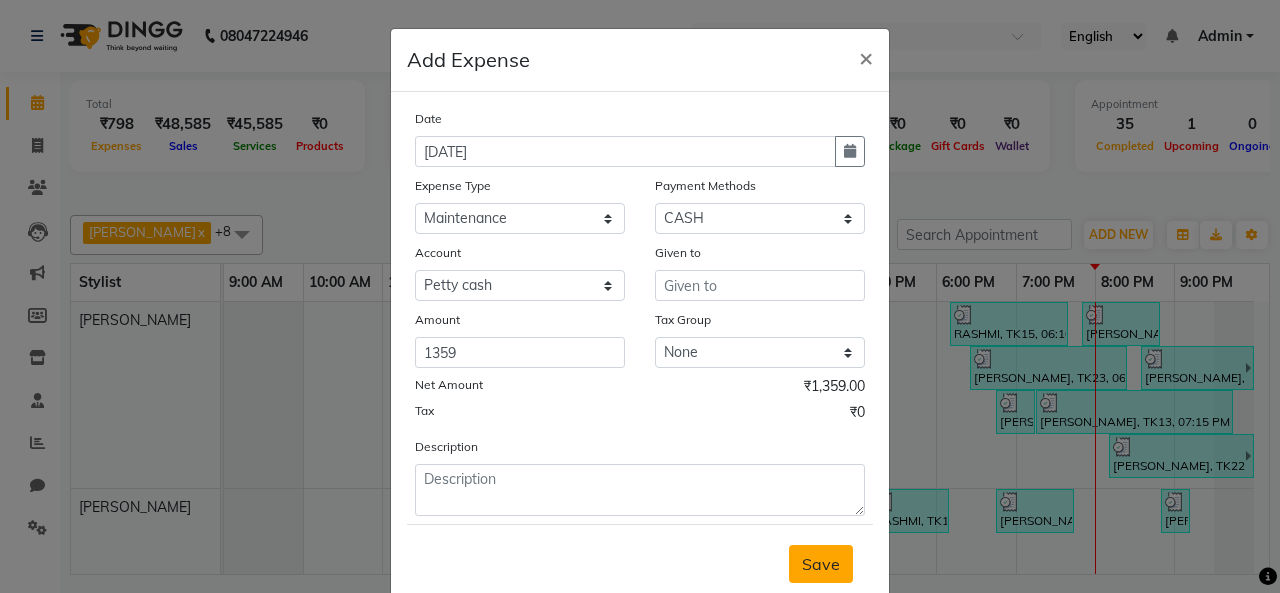 click on "Save" at bounding box center [821, 564] 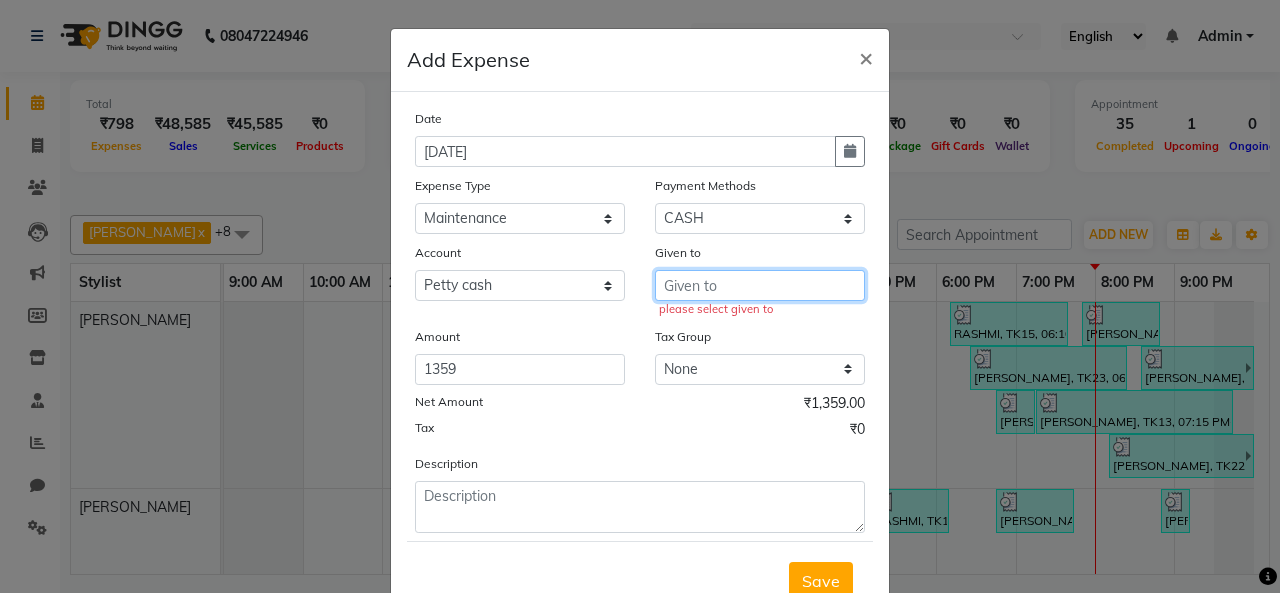 click at bounding box center [760, 285] 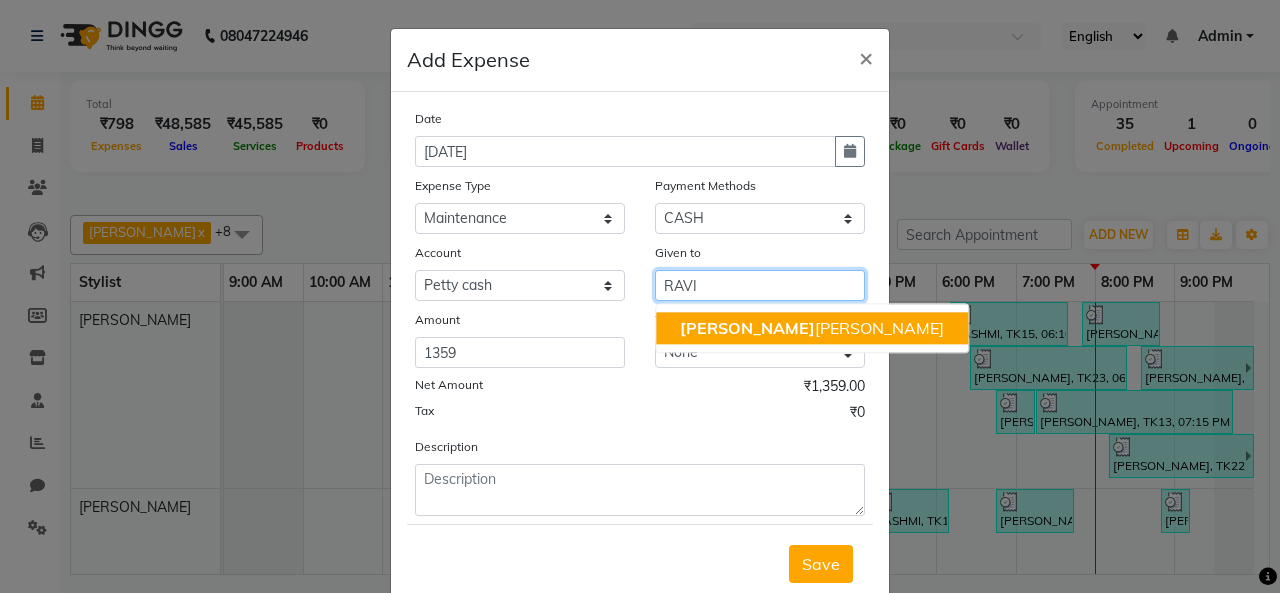 click on "Ravi  sharma" at bounding box center [812, 328] 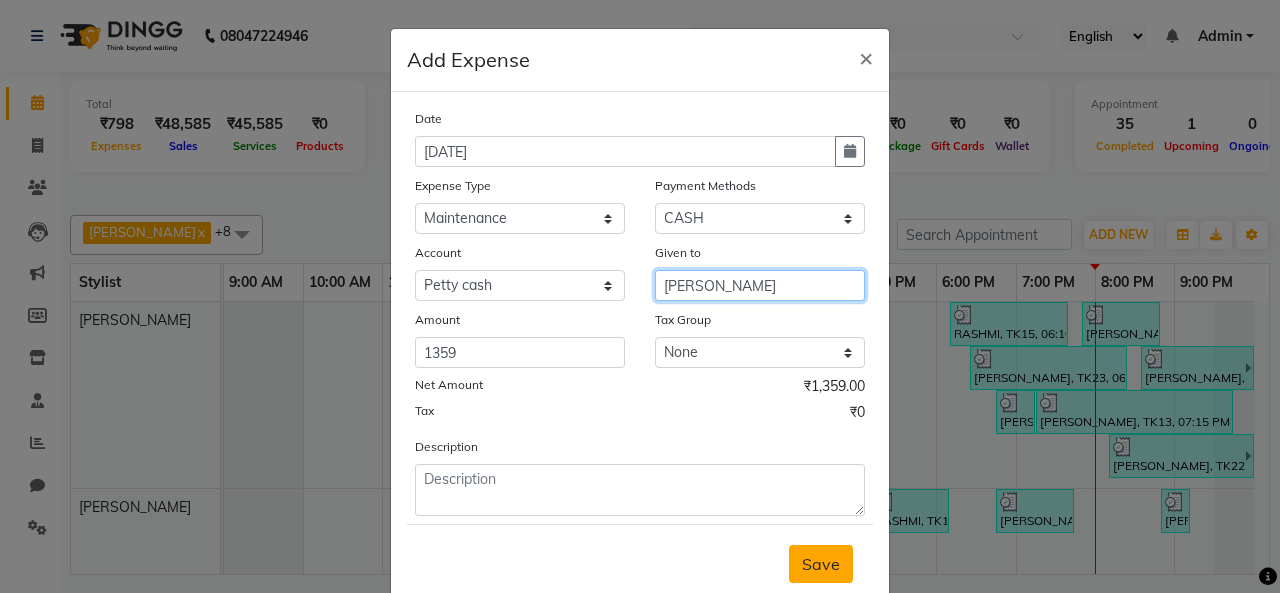 type on "[PERSON_NAME]" 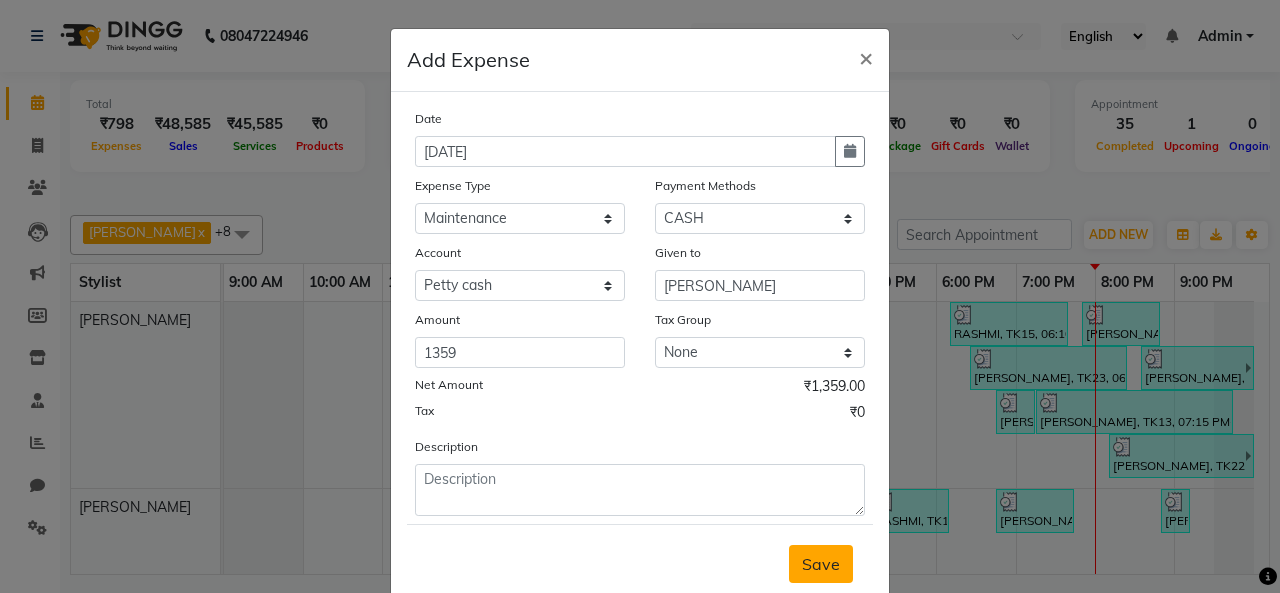 click on "Save" at bounding box center [821, 564] 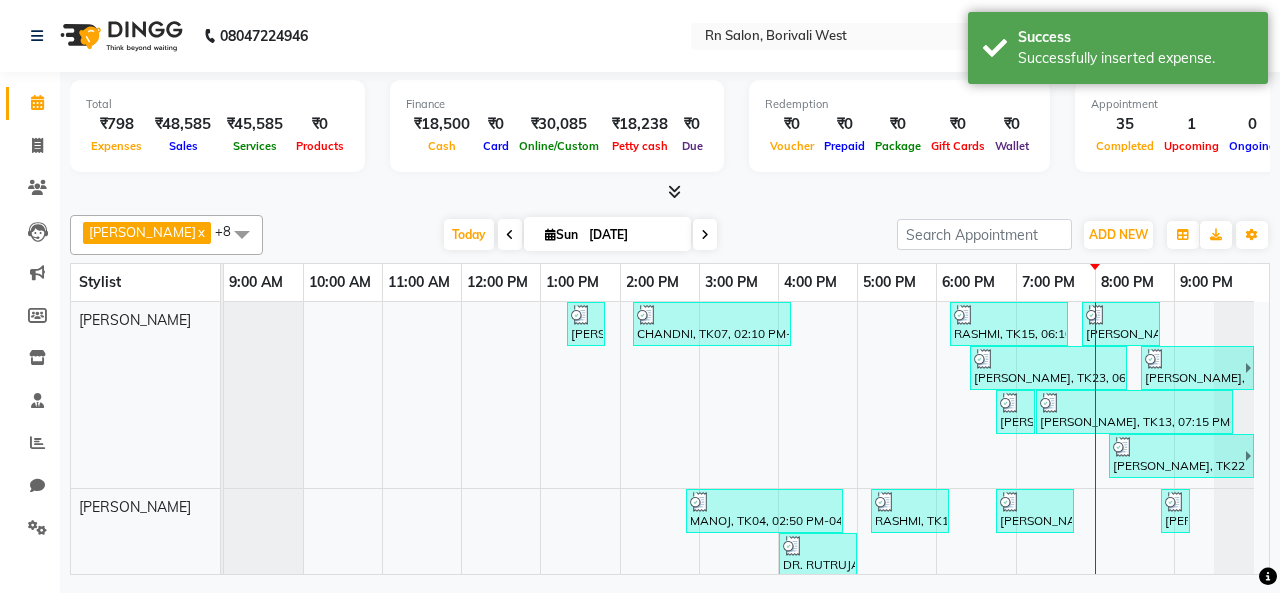 scroll, scrollTop: 74, scrollLeft: 0, axis: vertical 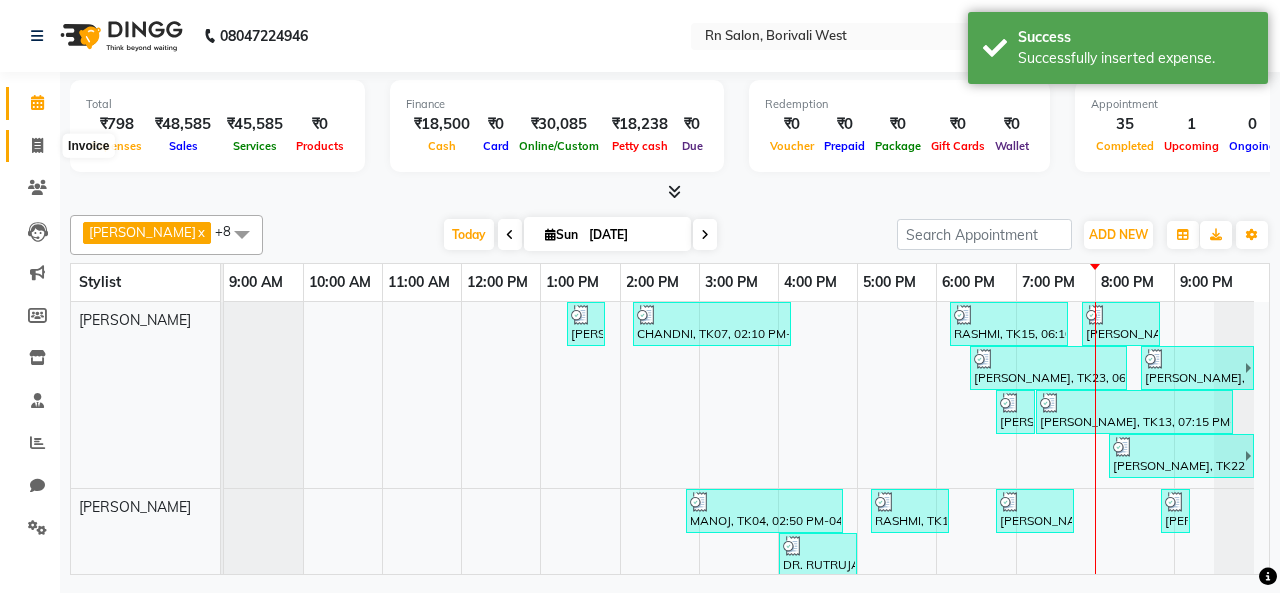 click 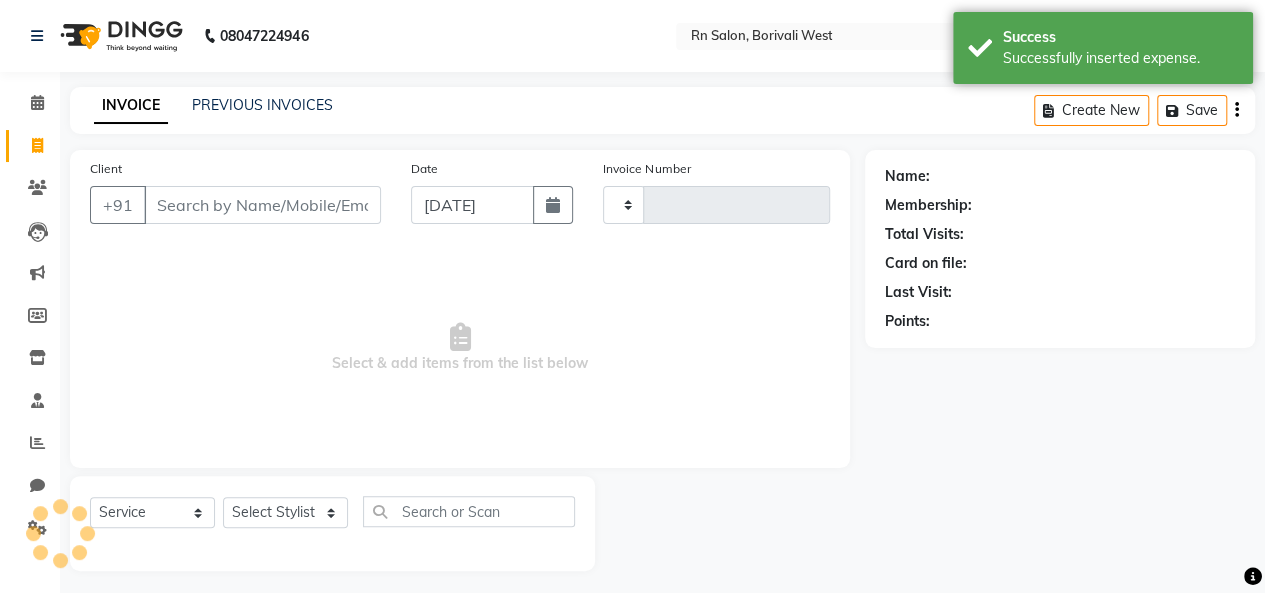 type on "0282" 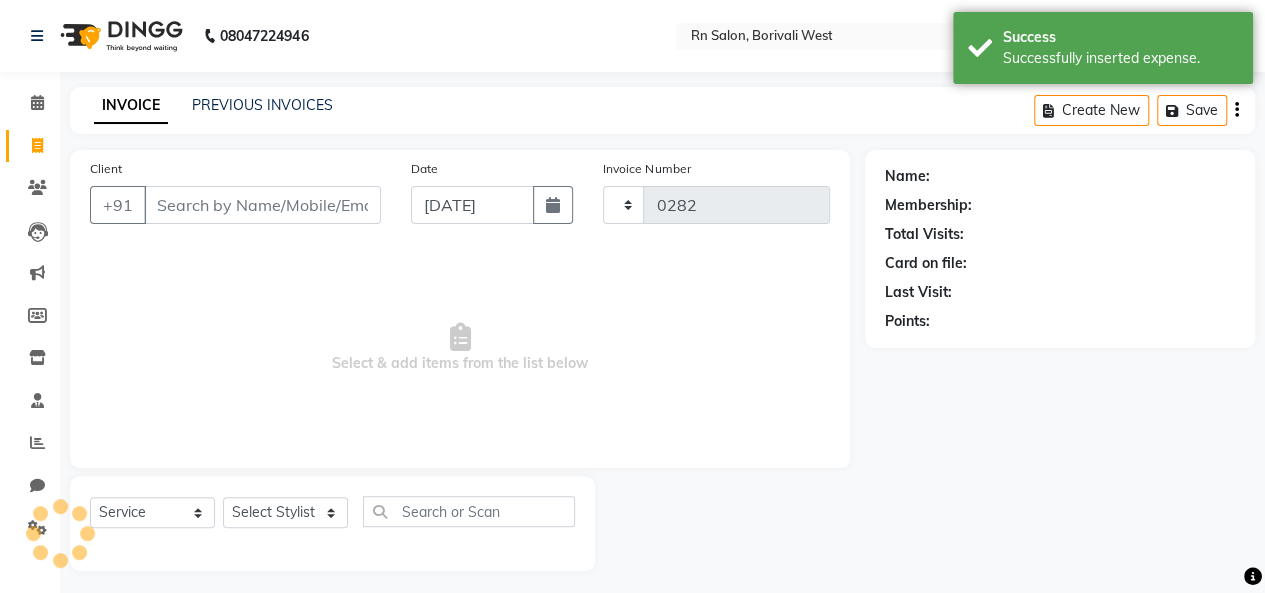 select on "8515" 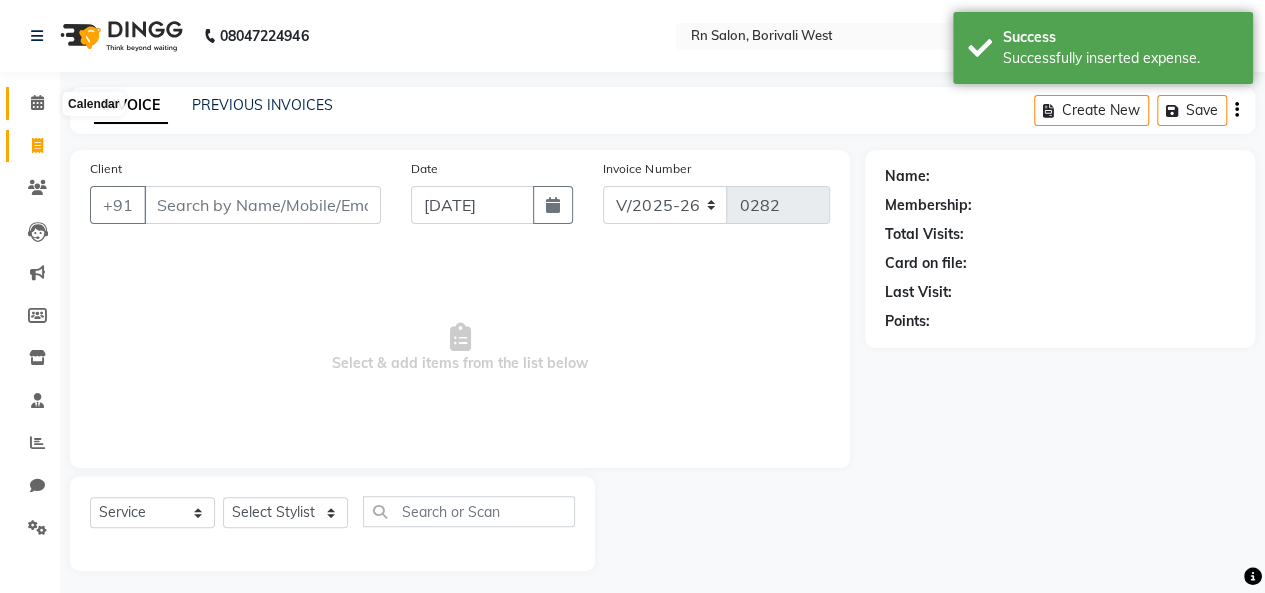 click 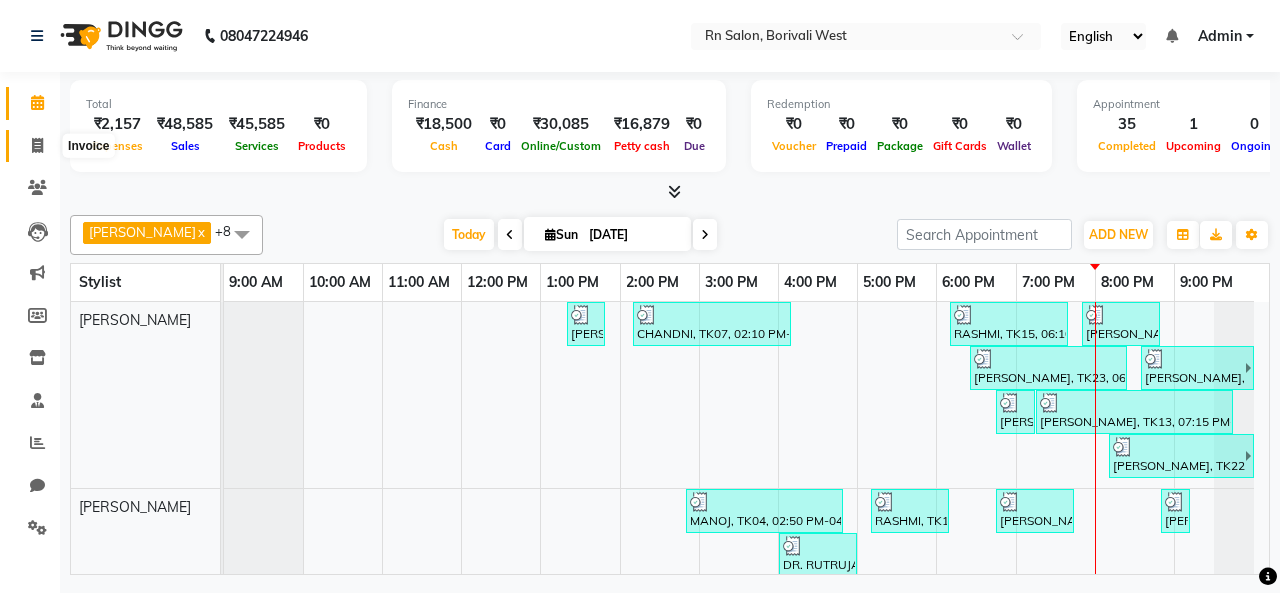 click 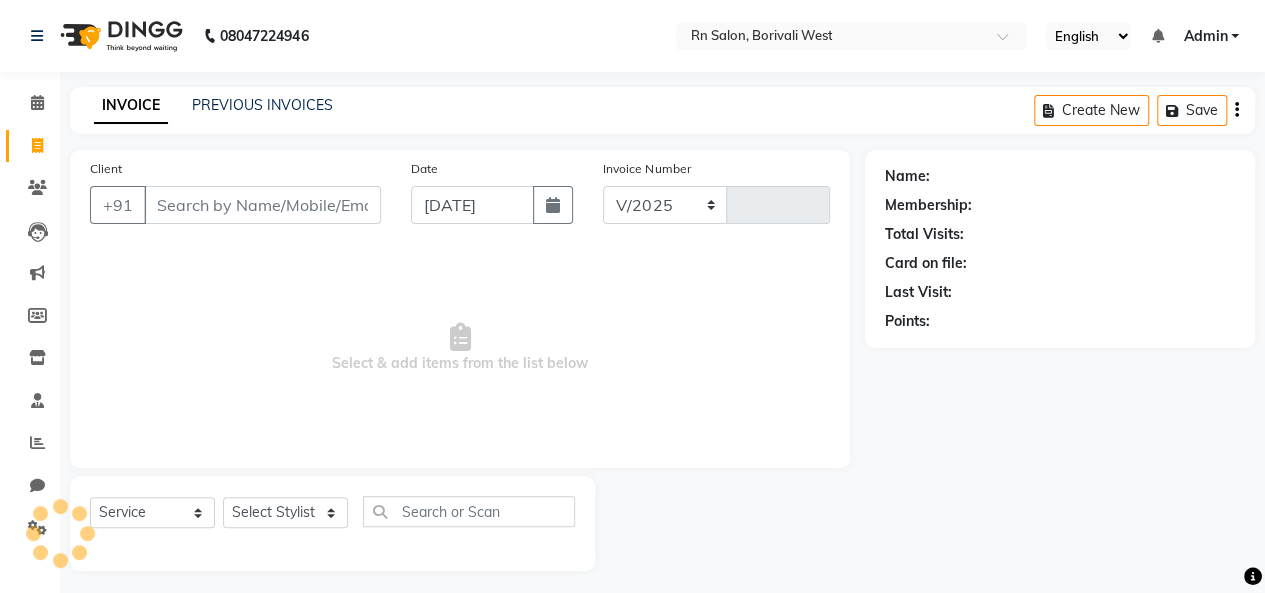 select on "8515" 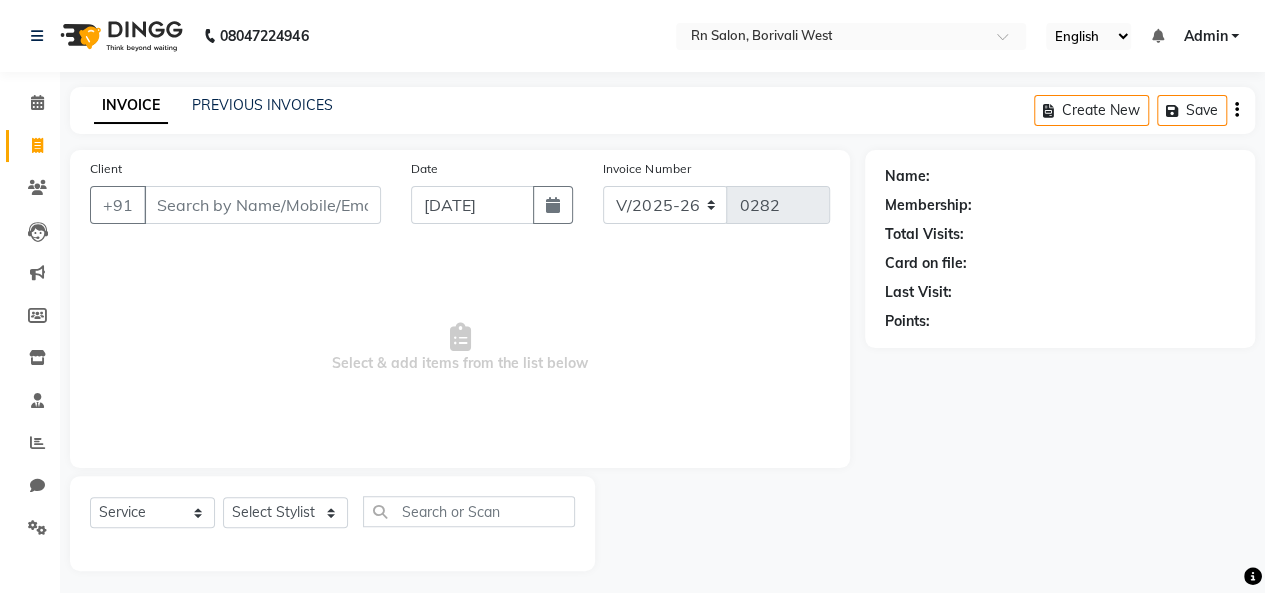 click on "Select & add items from the list below" at bounding box center (460, 348) 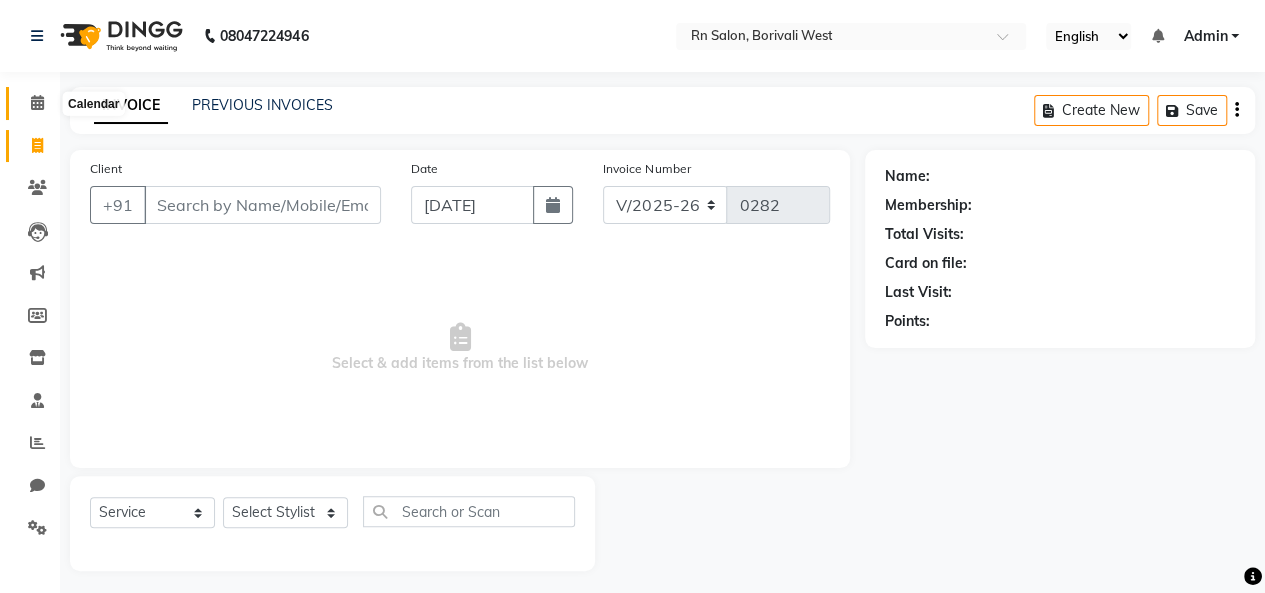 click 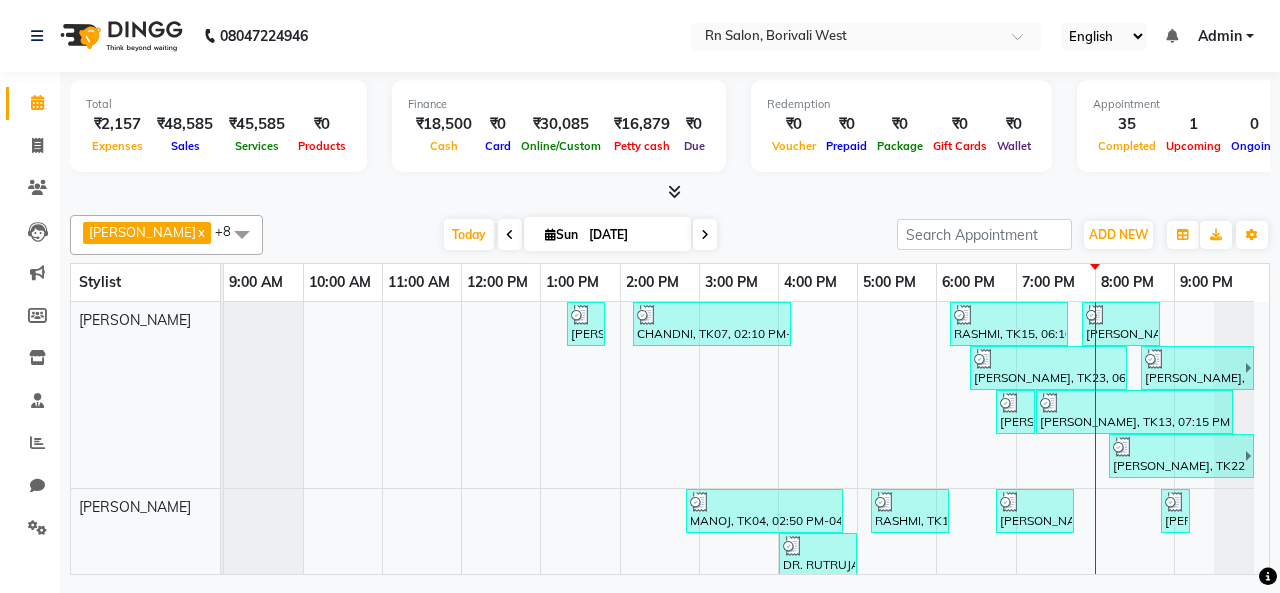 scroll, scrollTop: 224, scrollLeft: 0, axis: vertical 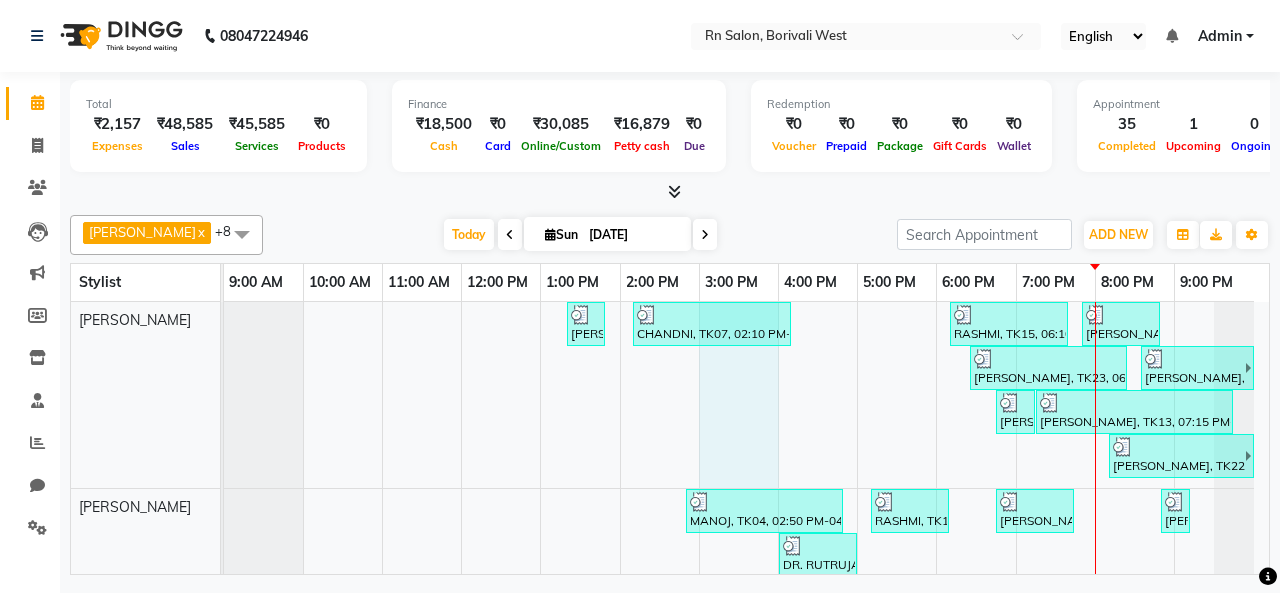 click on "KEVIN, TK03, 01:20 PM-01:50 PM, Master Haircut Men      CHANDNI, TK07, 02:10 PM-04:10 PM, Female Haircut (Creative stylist) W/O     RASHMI, TK15, 06:10 PM-07:40 PM, Root touch up     EKTA JOSHI, TK24, 07:50 PM-08:50 PM, Haircut Kids (Girl) Below 8yrs     mukta, TK23, 06:25 PM-08:25 PM, Root touch up,Nail Cut/ Filing     ARTI DUBY, TK17, 08:35 PM-10:05 PM, Root touch up     JIMIT, TK19, 06:45 PM-07:15 PM, Haircut Kids (Boy) Below 8yrs     JANVI, TK13, 07:15 PM-09:45 PM, Root touch up,Female Haircut (One Length Trim)     RIDHI, TK22, 08:10 PM-10:10 PM, Nano plastia Fringe     MANOJ, TK04, 02:50 PM-04:50 PM, Brazilian Protein Botox Up to 5500     RASHMI, TK15, 05:10 PM-06:10 PM, Loreal Wash Up to Shoulder     DARSHANA, TK21, 06:45 PM-07:45 PM, Loreal Wash Up to Shoulder     EKTA JOSHI, TK24, 08:50 PM-09:00 PM, pre wash     DR. RUTRUJA, TK10, 04:00 PM-05:00 PM, Loreal Wash Up to Shoulder     CHANDNI, TK07, 04:10 PM-05:10 PM, Loreal Wash Below Shoulder                 rajesh, TK16, 05:45 PM-06:15 PM, Shave" at bounding box center (746, 738) 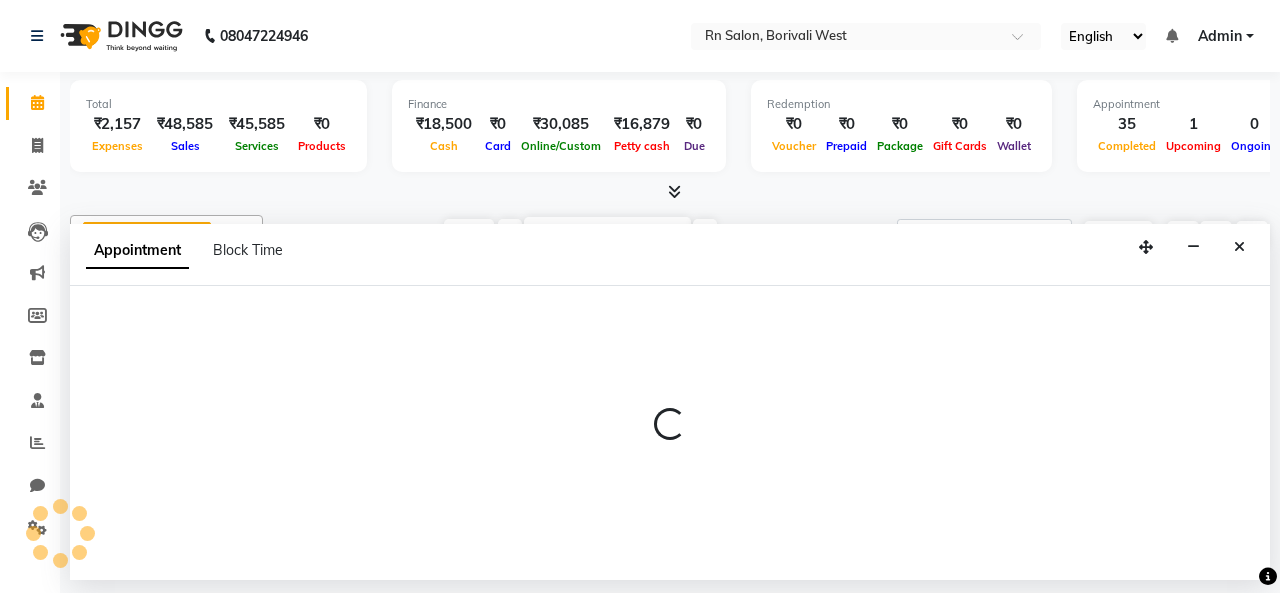 select on "83940" 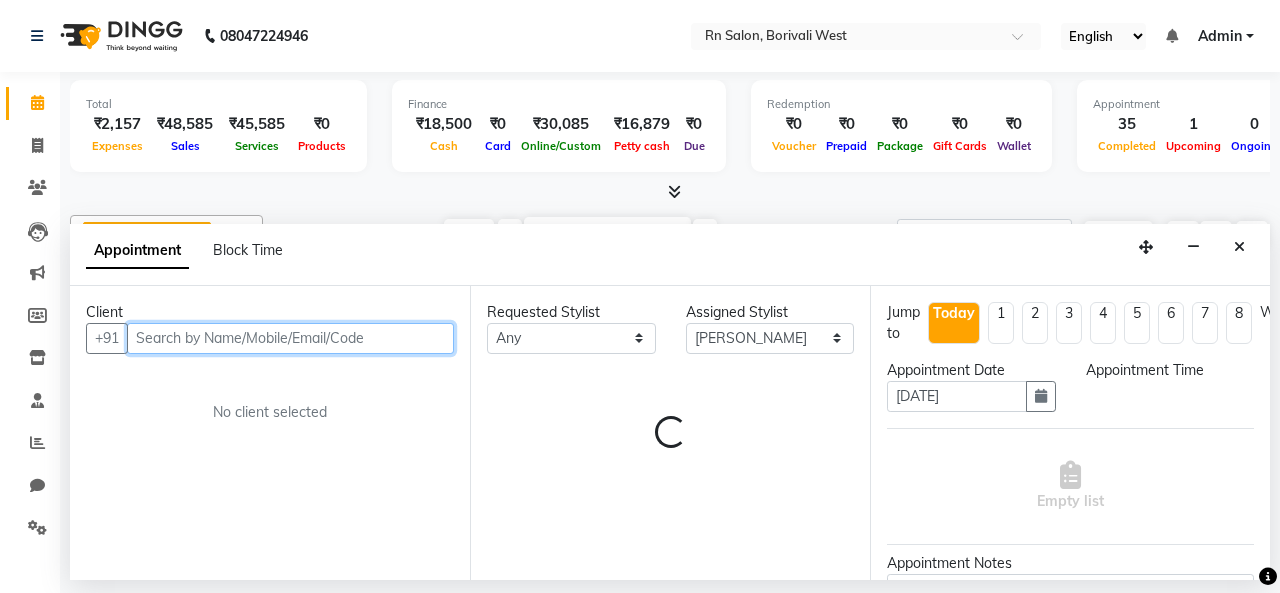 select on "900" 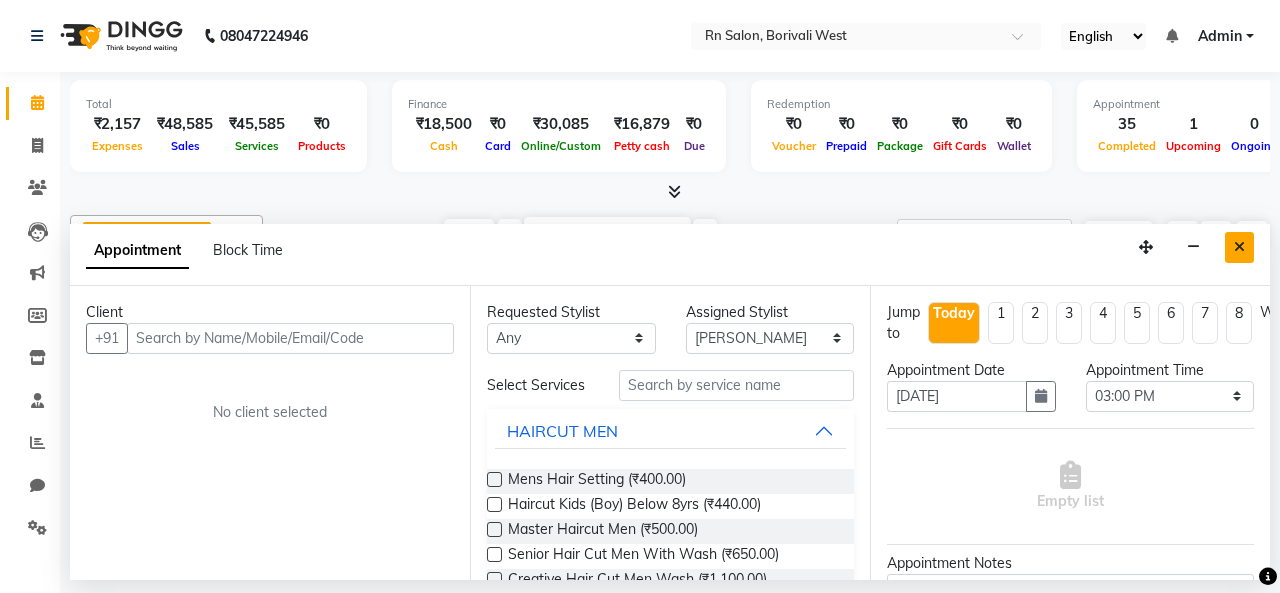 click at bounding box center [1239, 247] 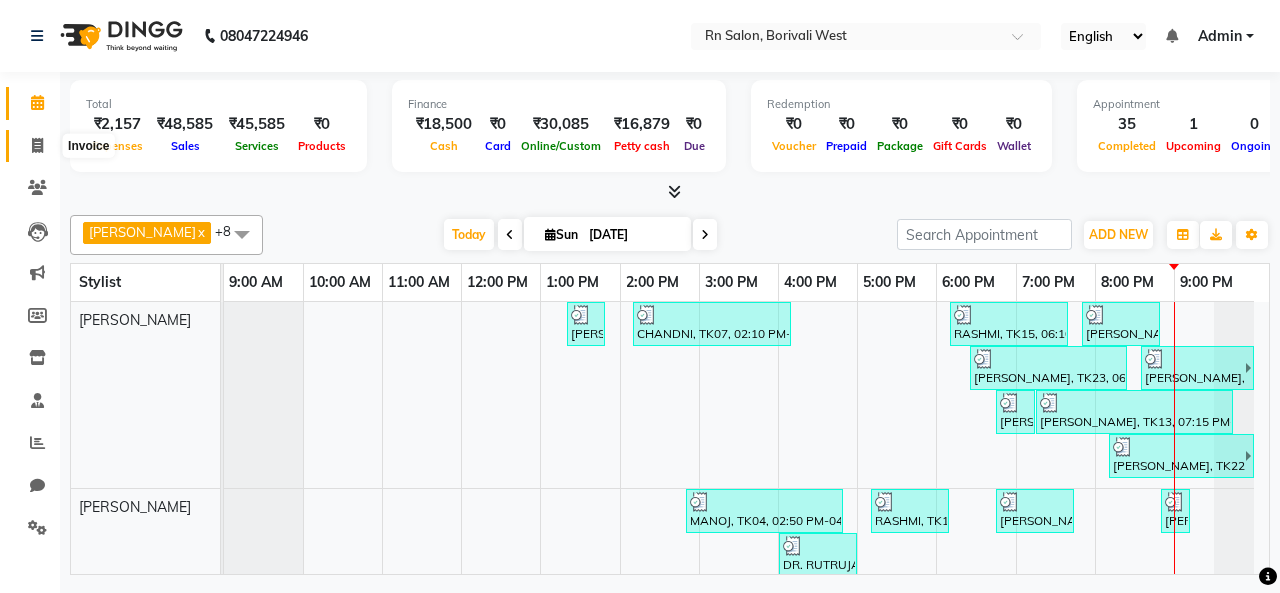 click 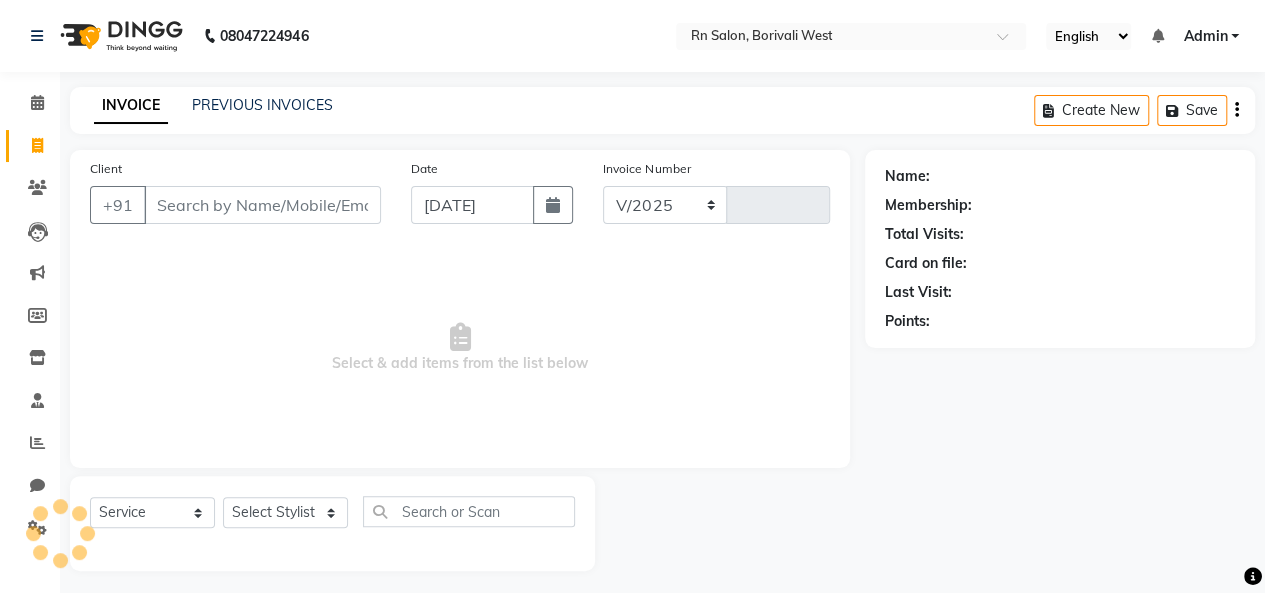 select on "8515" 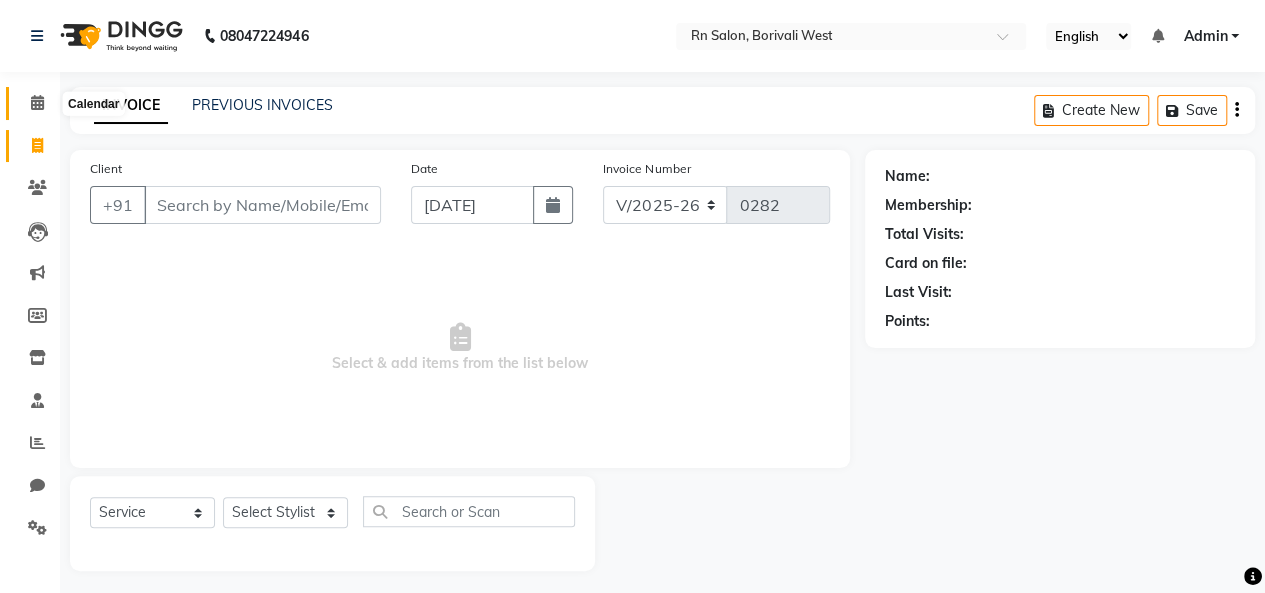 click 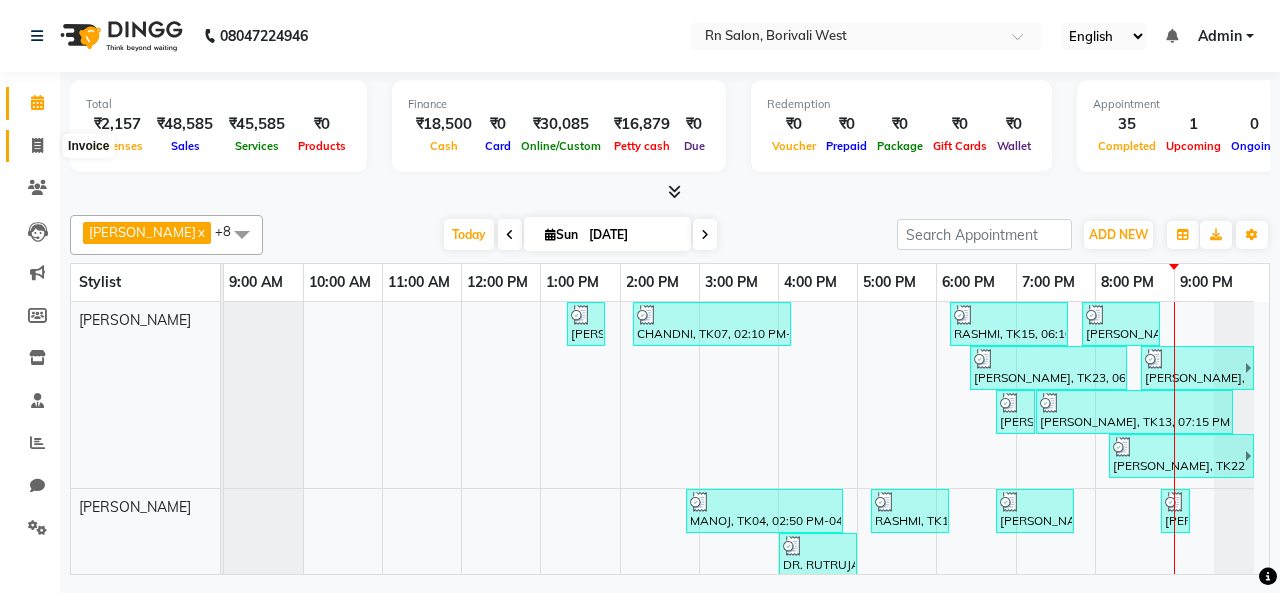click 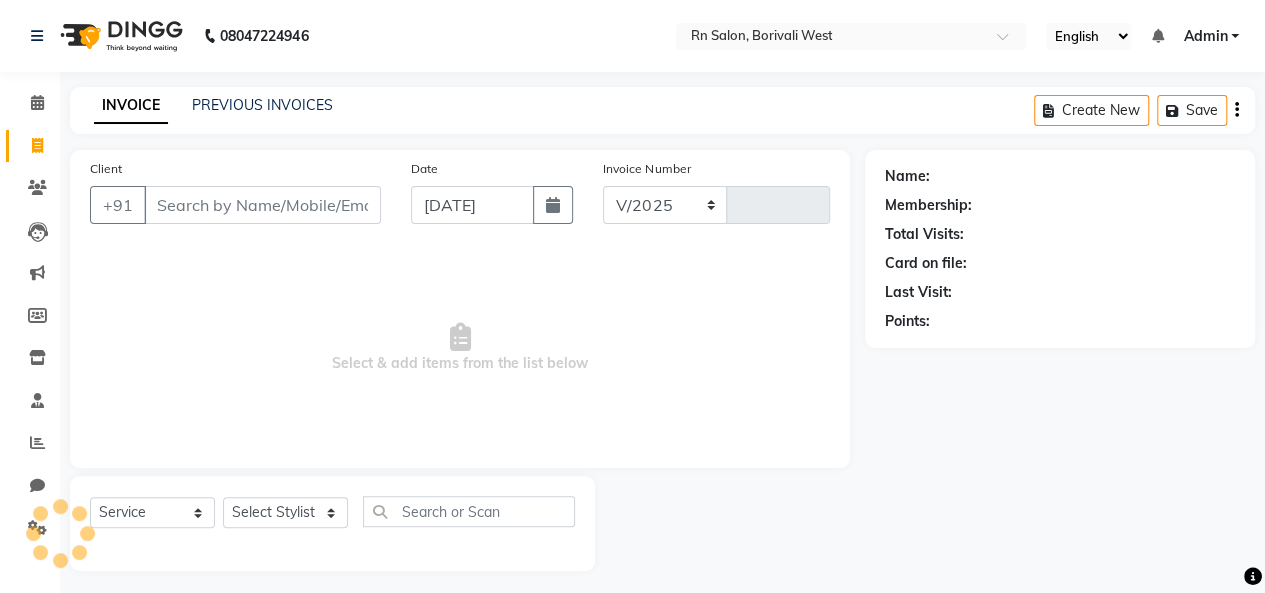 select on "8515" 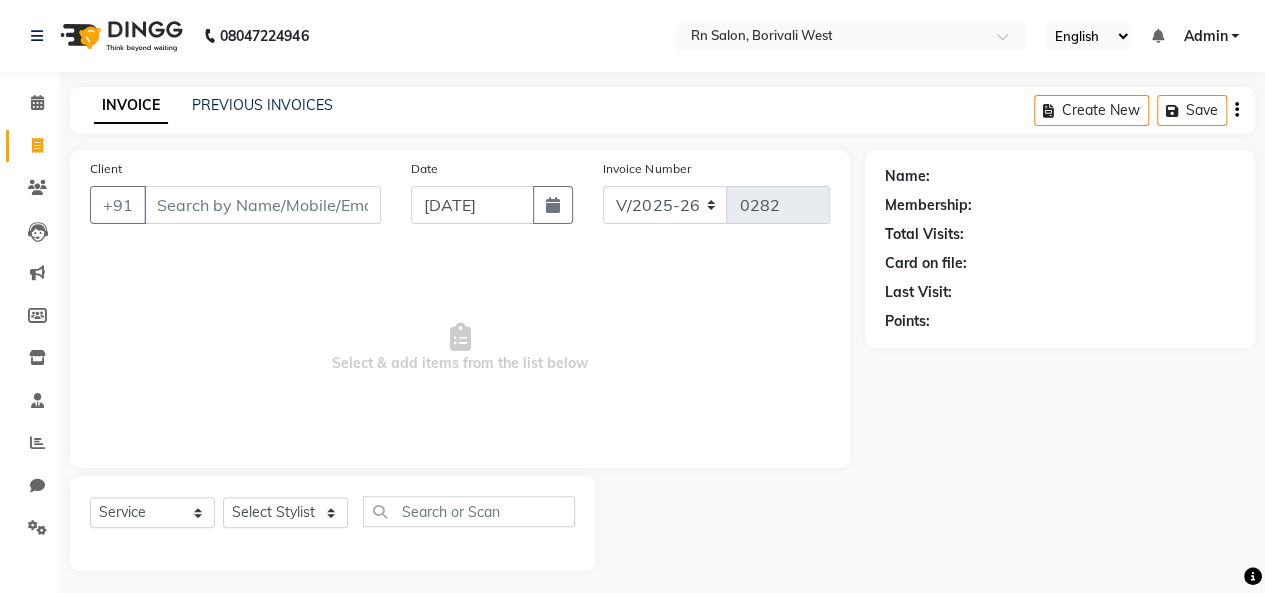 click on "Client" at bounding box center (262, 205) 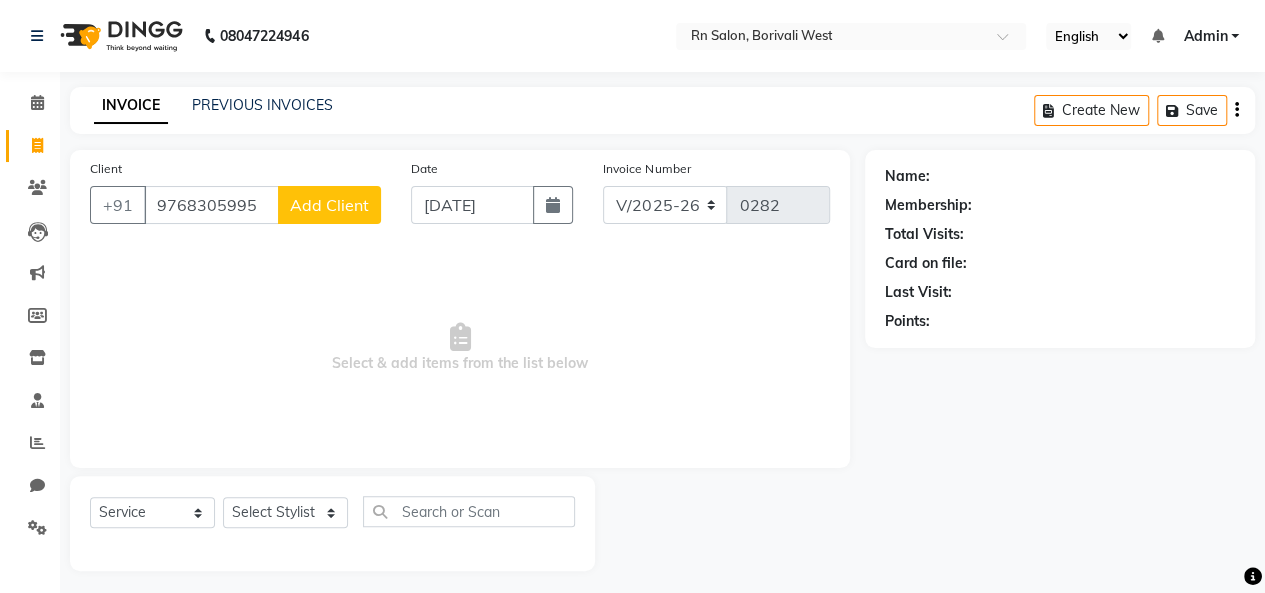 type on "9768305995" 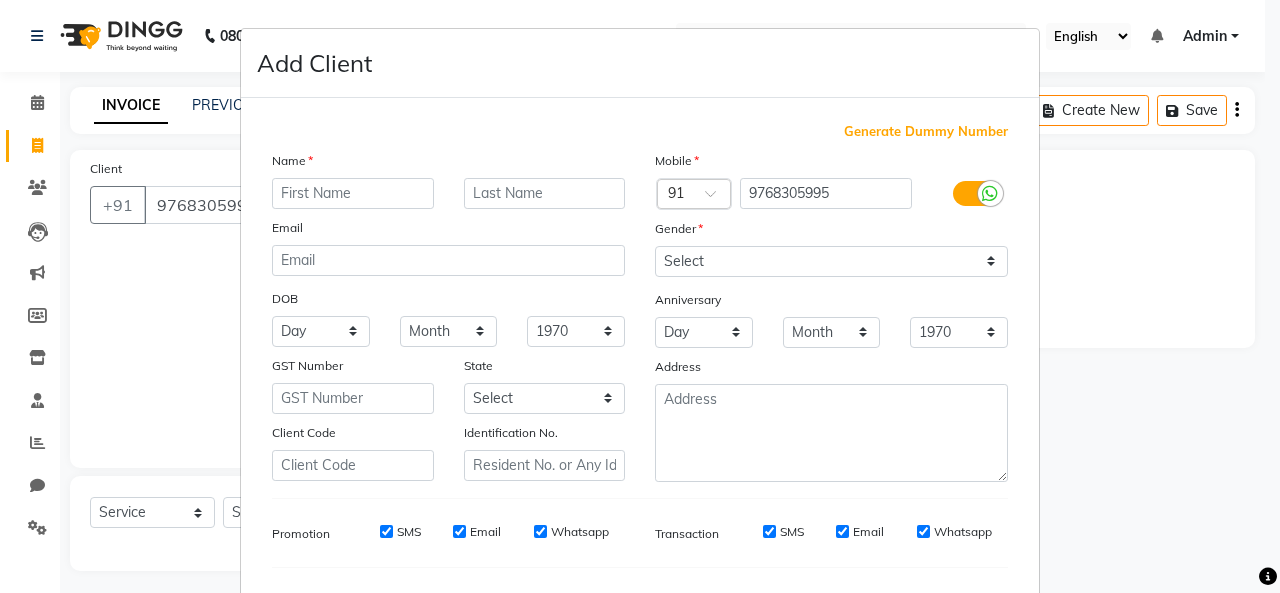 click at bounding box center (353, 193) 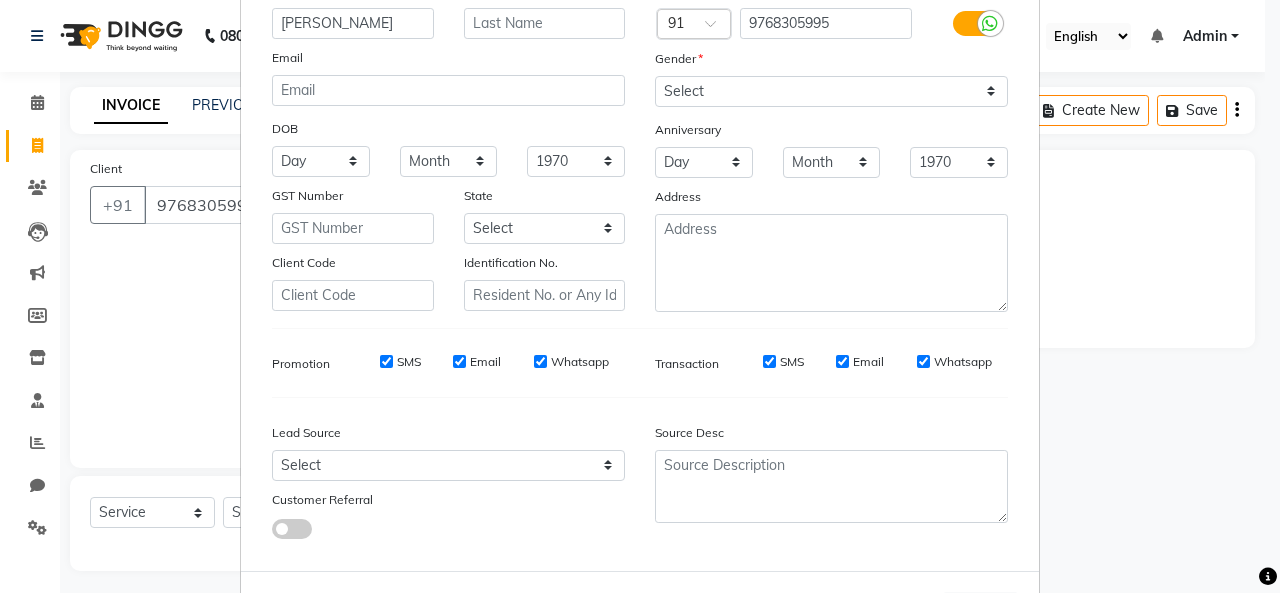 scroll, scrollTop: 252, scrollLeft: 0, axis: vertical 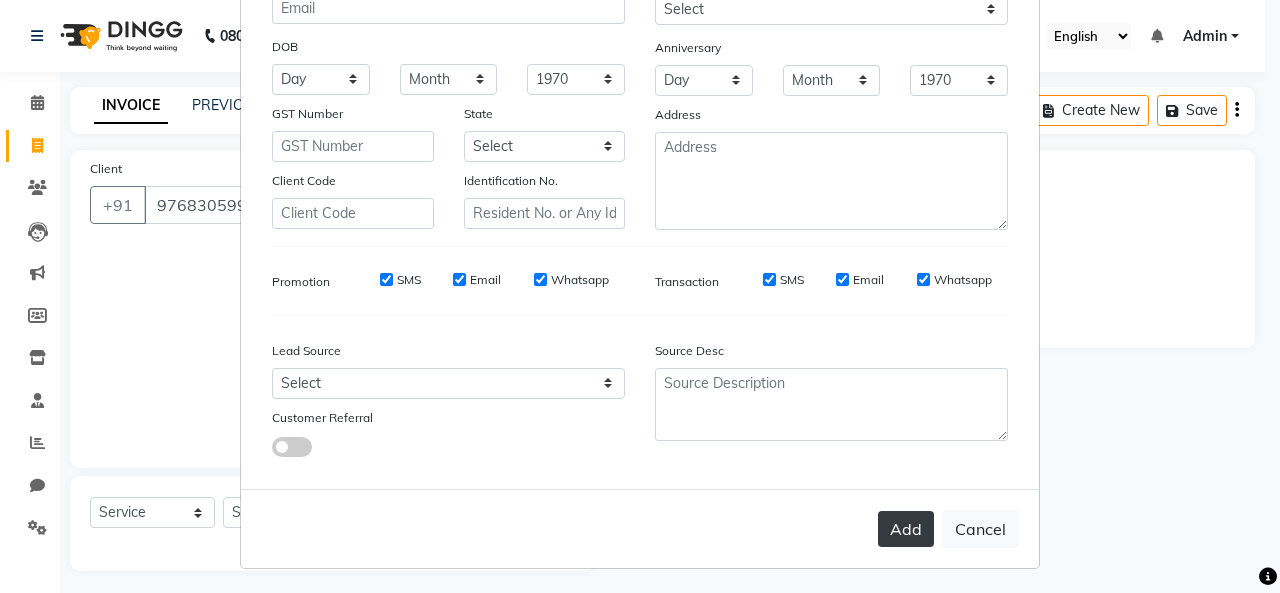 type on "SWAITA" 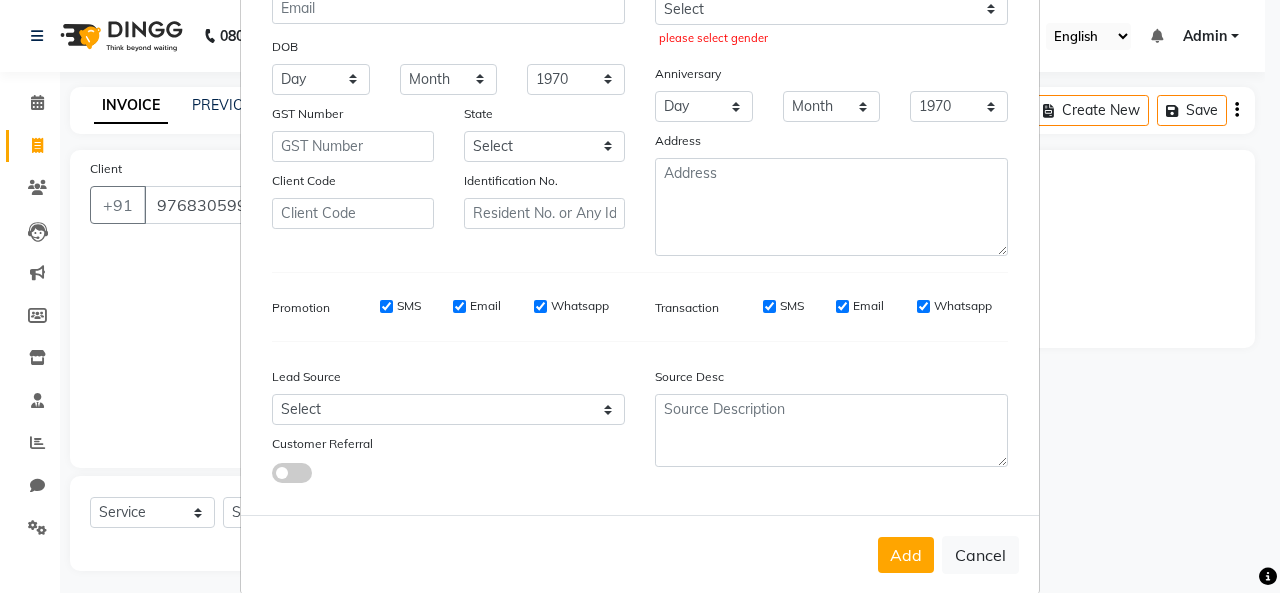 scroll, scrollTop: 152, scrollLeft: 0, axis: vertical 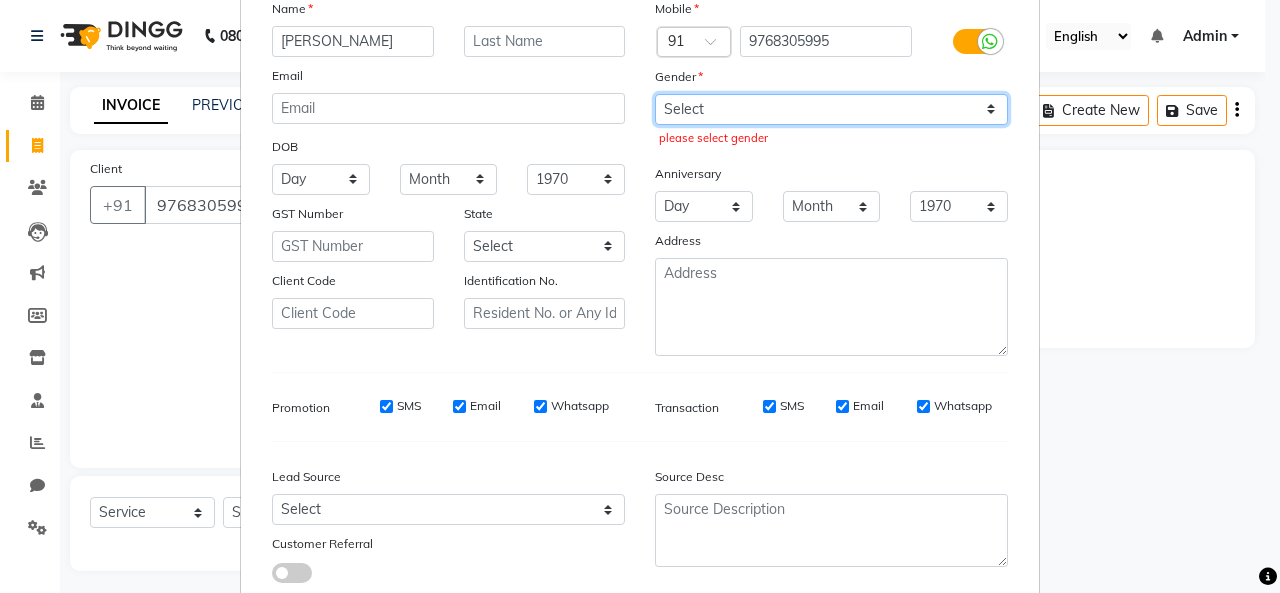 click on "Select Male Female Other Prefer Not To Say" at bounding box center (831, 109) 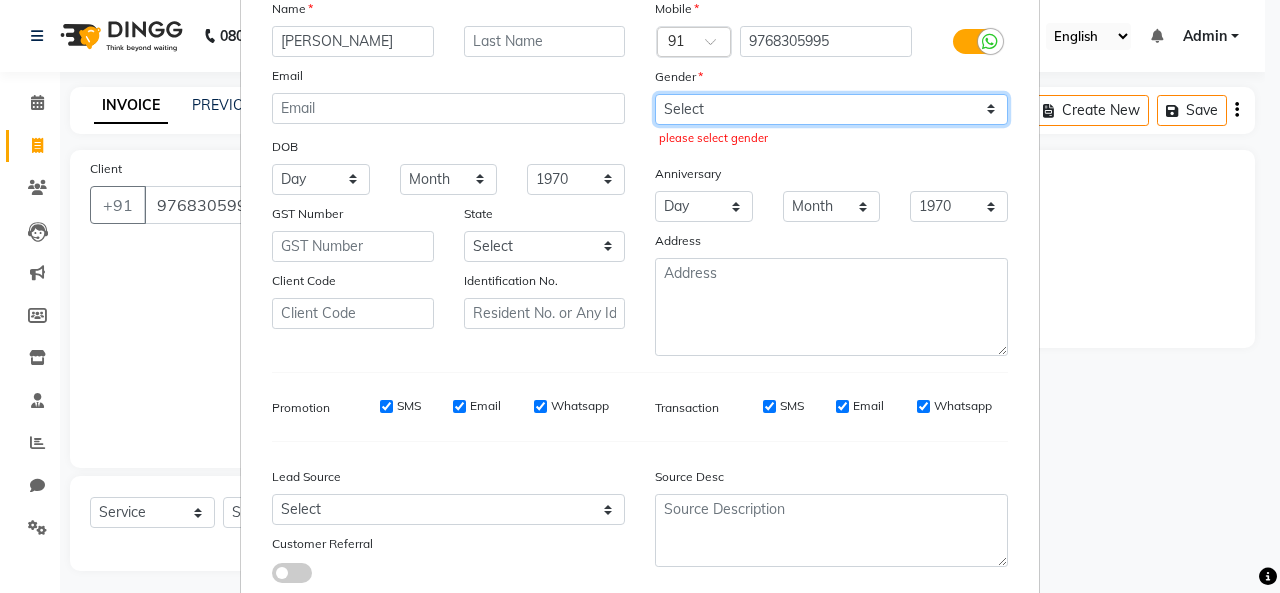 click on "Select Male Female Other Prefer Not To Say" at bounding box center (831, 109) 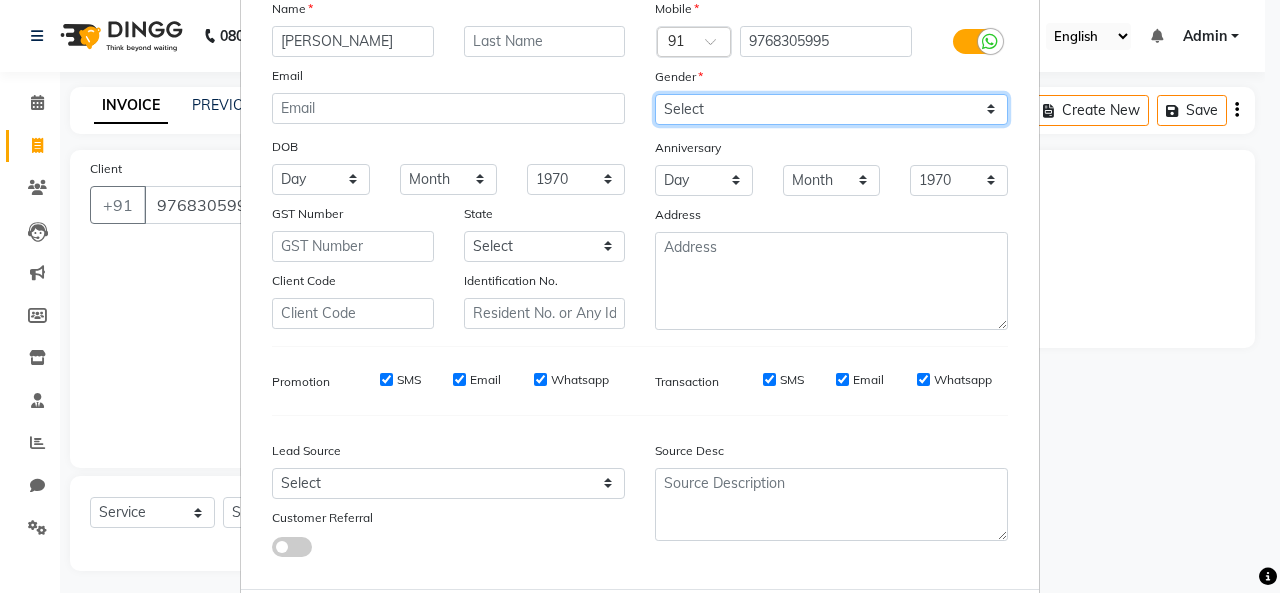 click on "Select Male Female Other Prefer Not To Say" at bounding box center [831, 109] 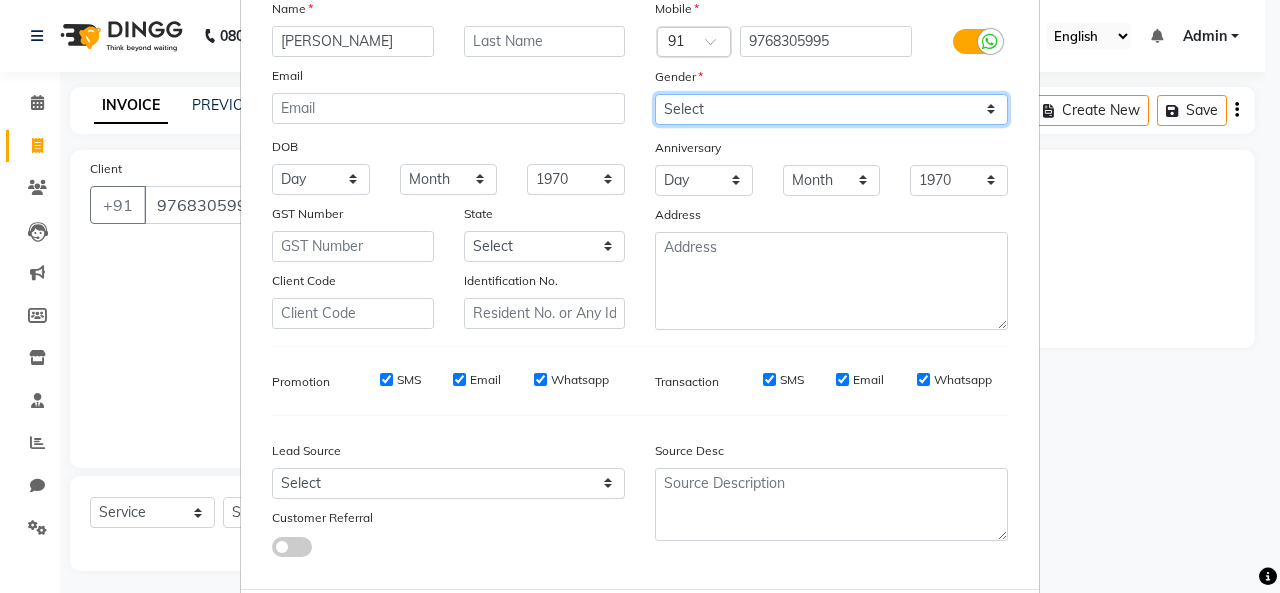 click on "Select Male Female Other Prefer Not To Say" at bounding box center [831, 109] 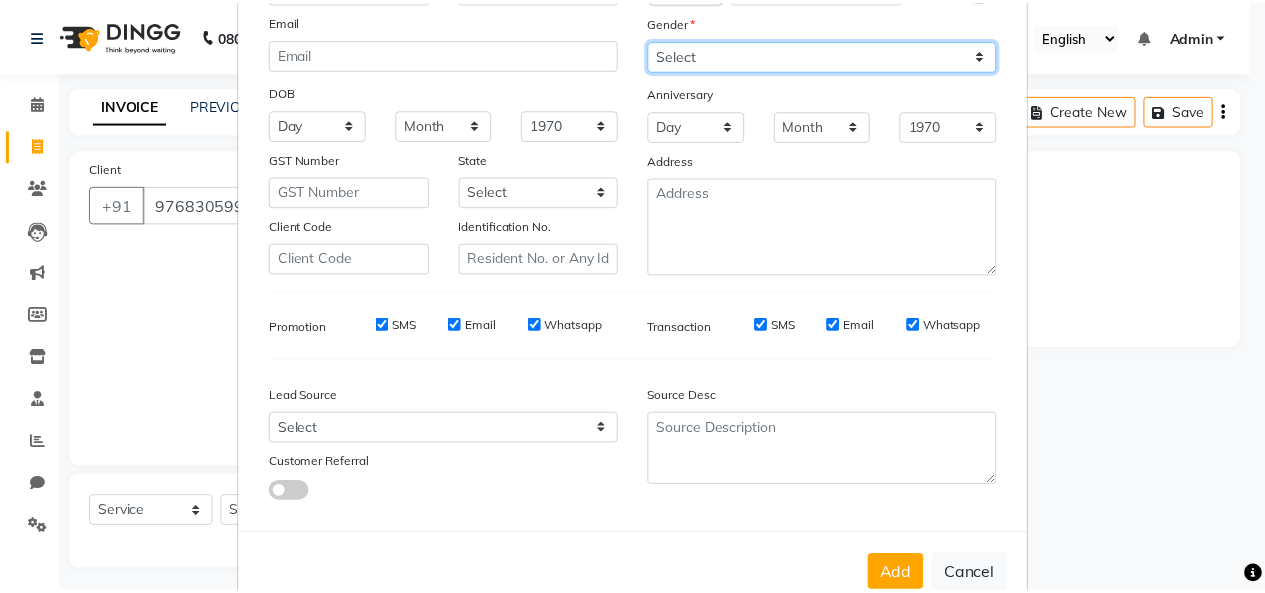 scroll, scrollTop: 252, scrollLeft: 0, axis: vertical 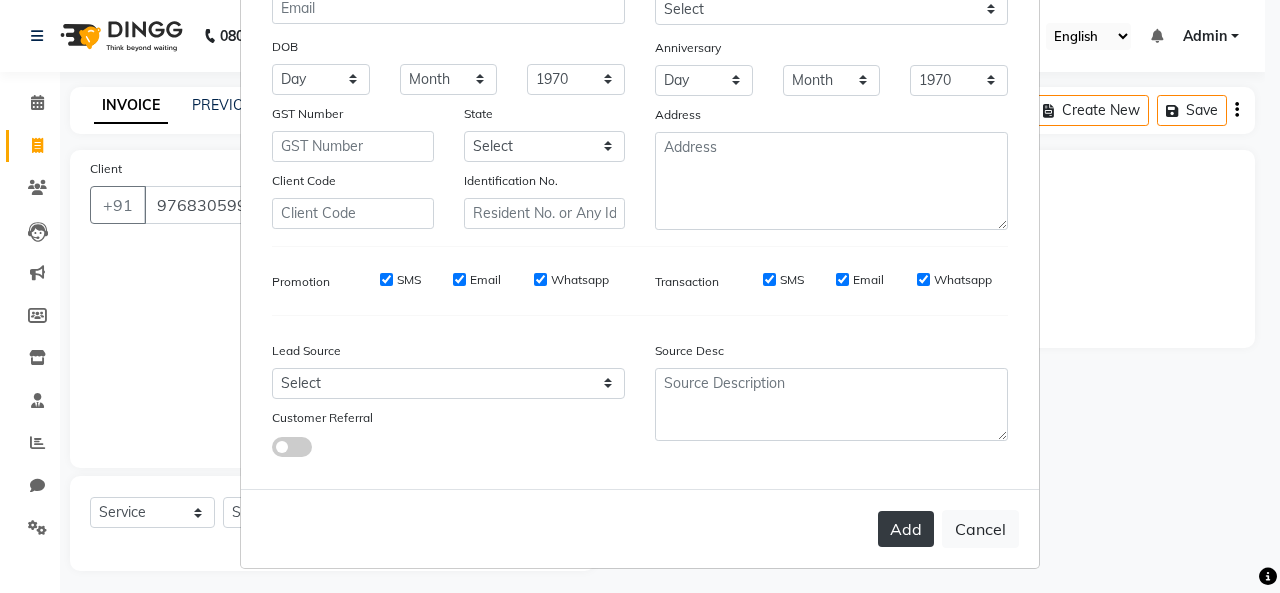 click on "Add" at bounding box center [906, 529] 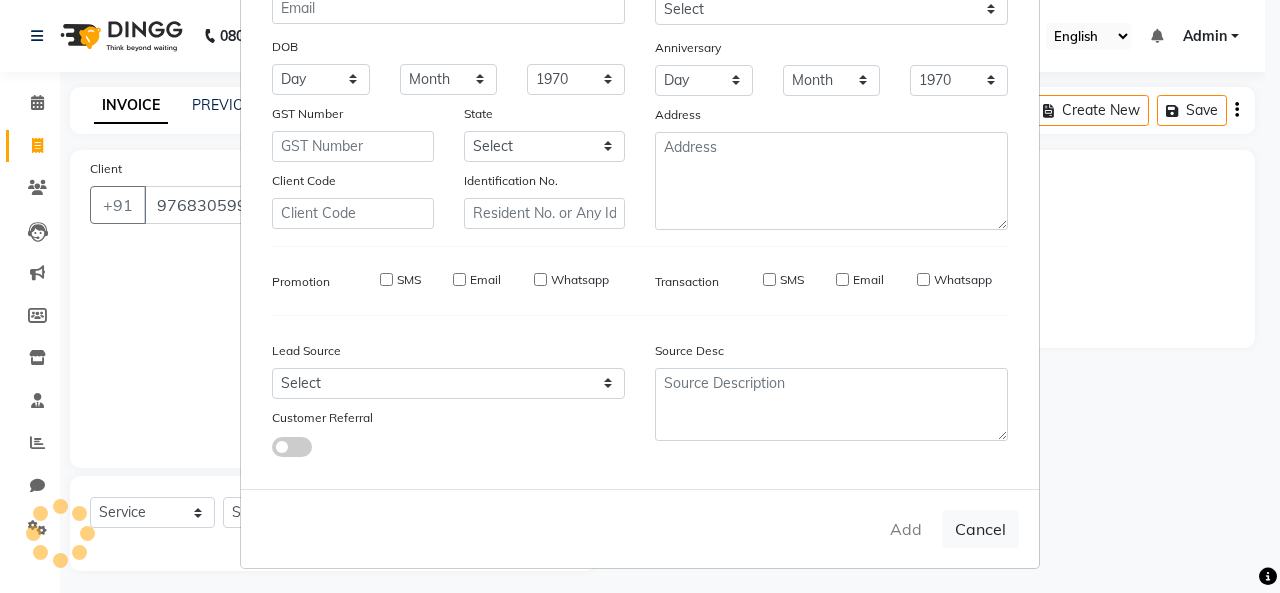 type 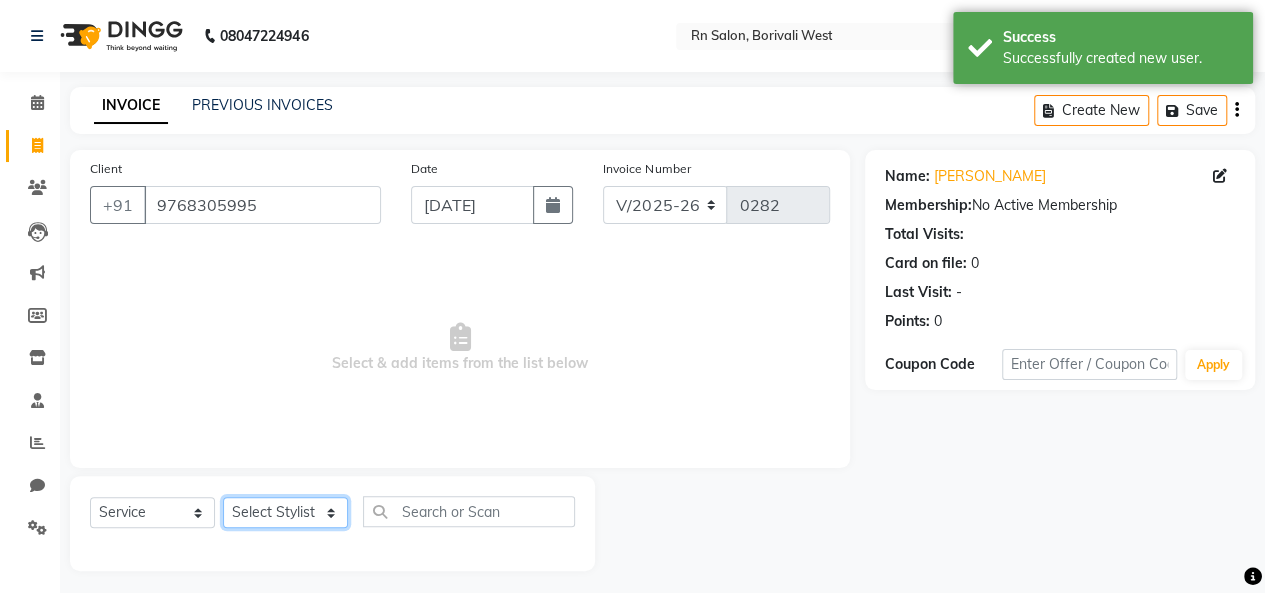 click on "Select Stylist [PERSON_NAME] [PERSON_NAME] parking [PERSON_NAME] master Luv kush tripathi [PERSON_NAME] [PERSON_NAME] [PERSON_NAME] [PERSON_NAME] [PERSON_NAME] Mali [PERSON_NAME]" 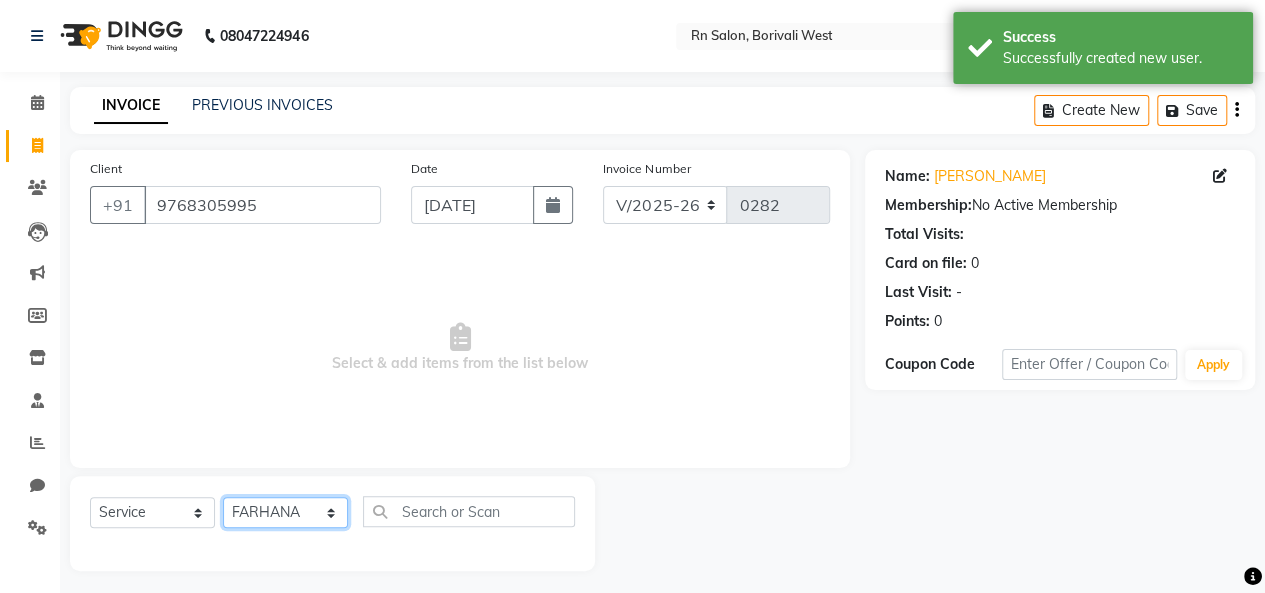 click on "Select Stylist [PERSON_NAME] [PERSON_NAME] parking [PERSON_NAME] master Luv kush tripathi [PERSON_NAME] [PERSON_NAME] [PERSON_NAME] [PERSON_NAME] [PERSON_NAME] Mali [PERSON_NAME]" 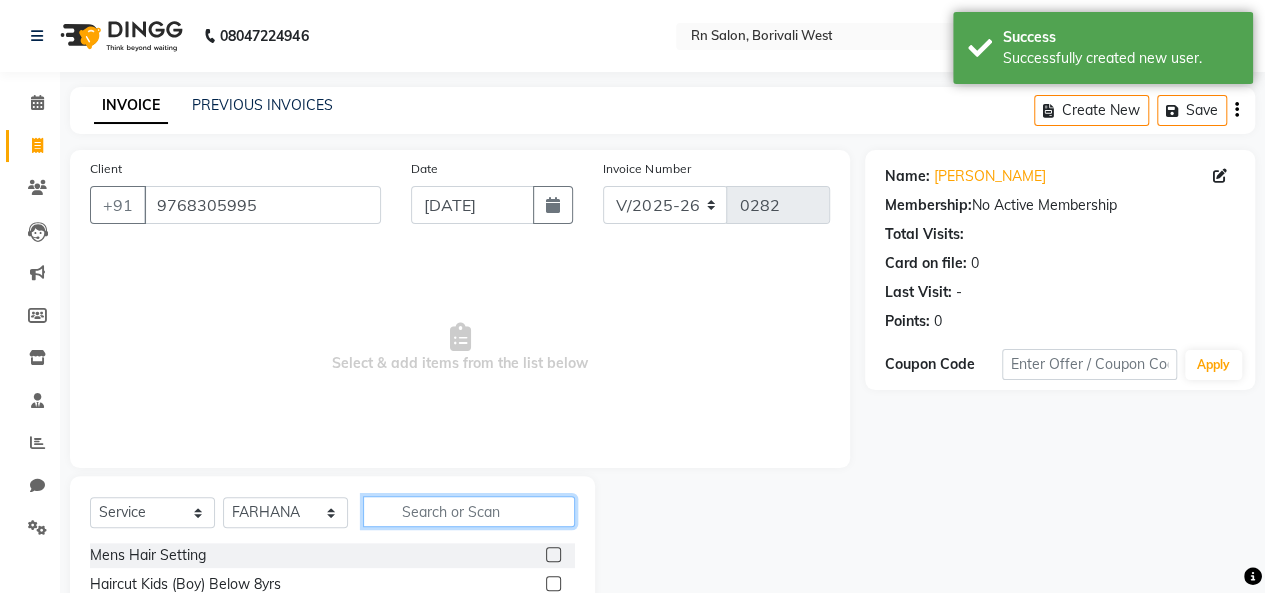 click 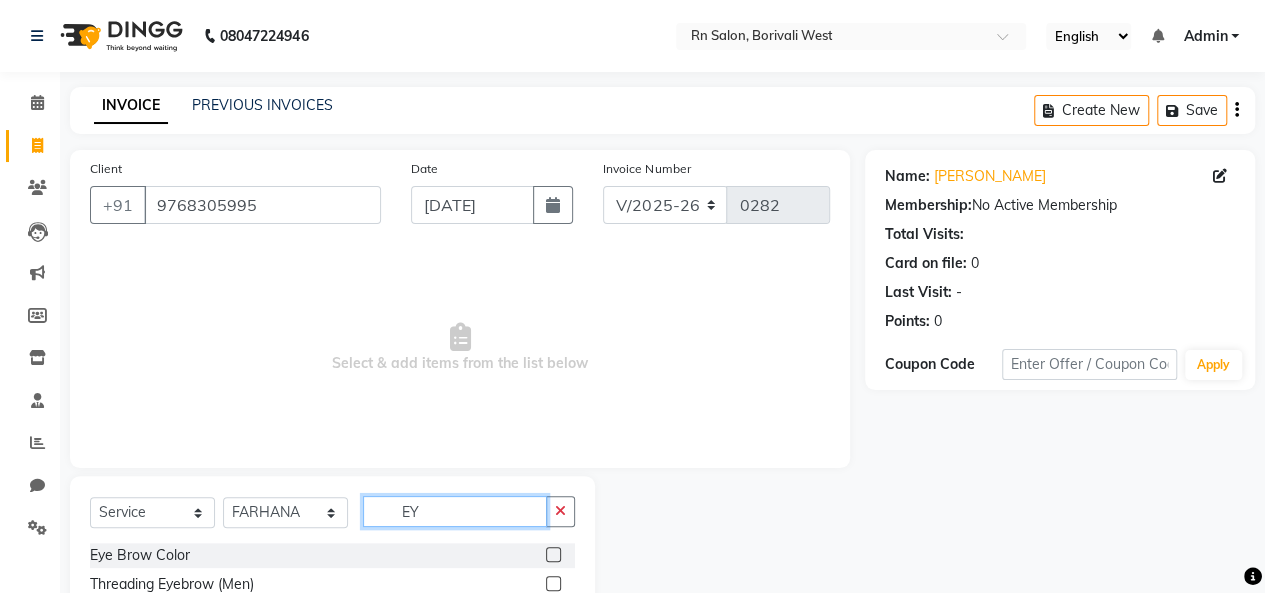 scroll, scrollTop: 200, scrollLeft: 0, axis: vertical 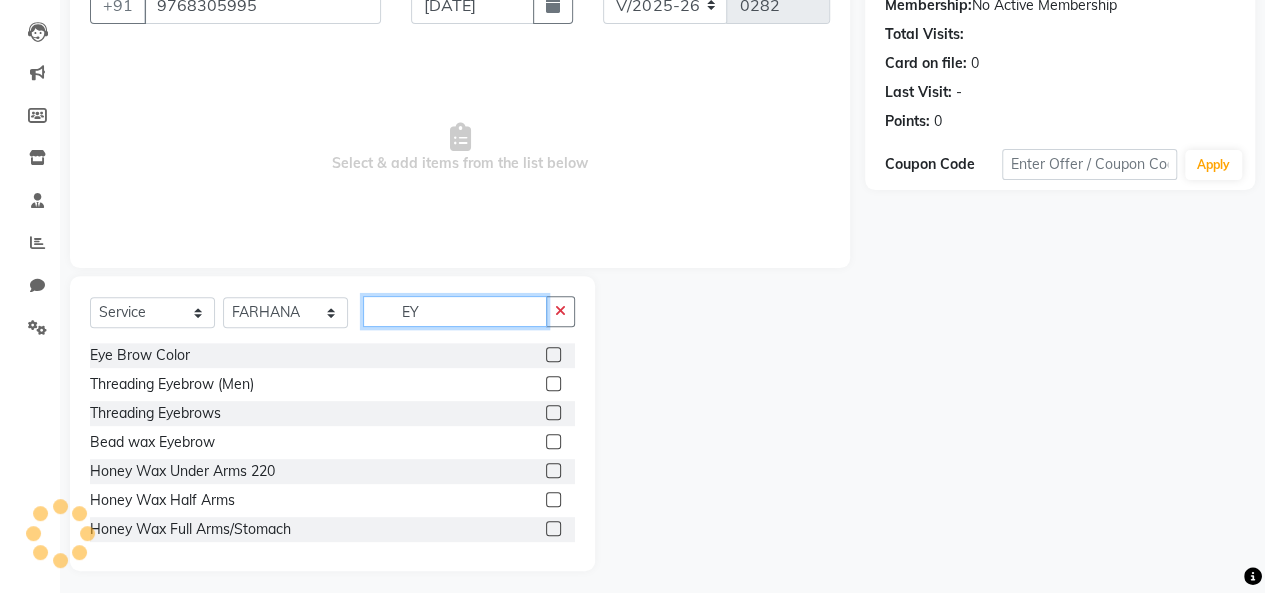 type on "EY" 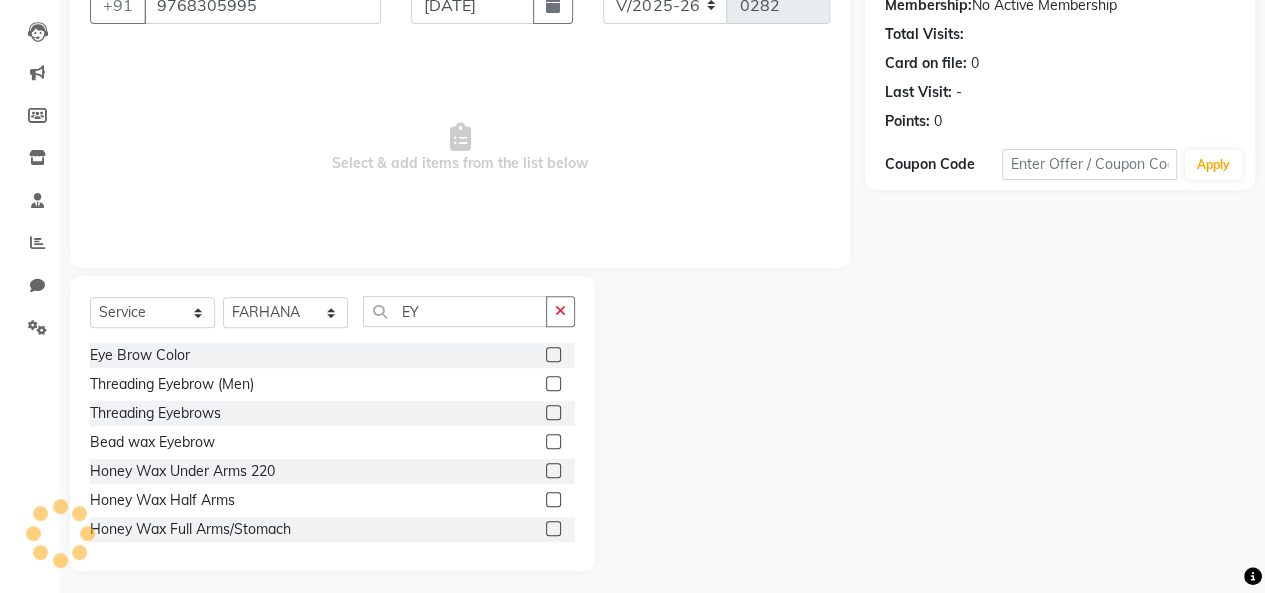 click 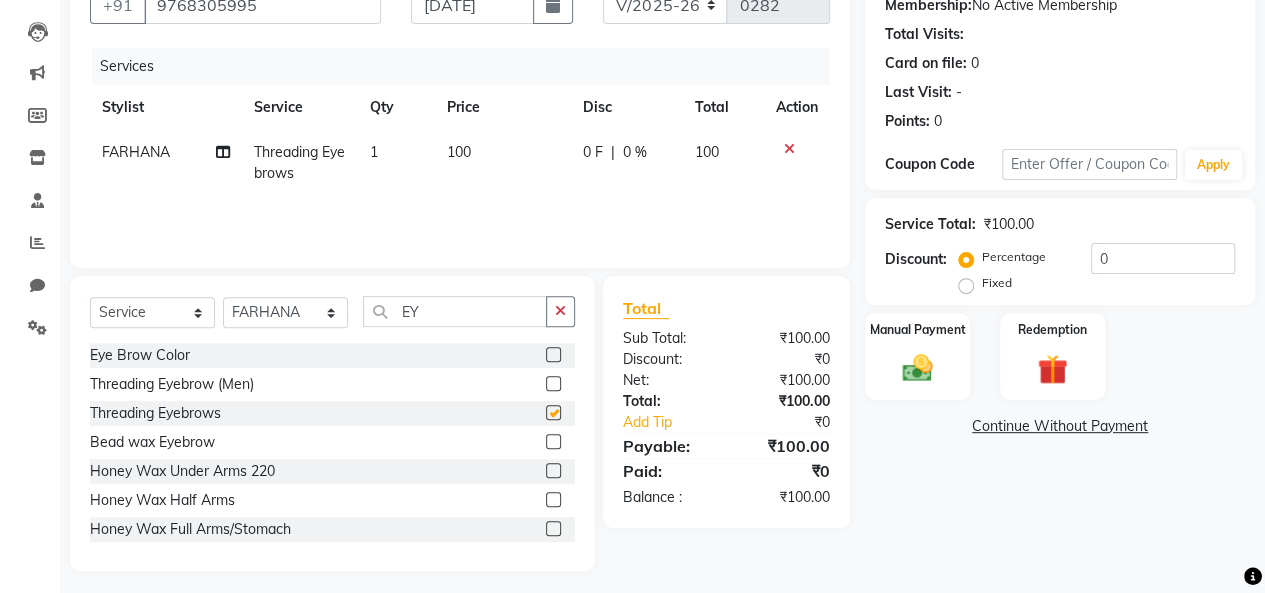 checkbox on "false" 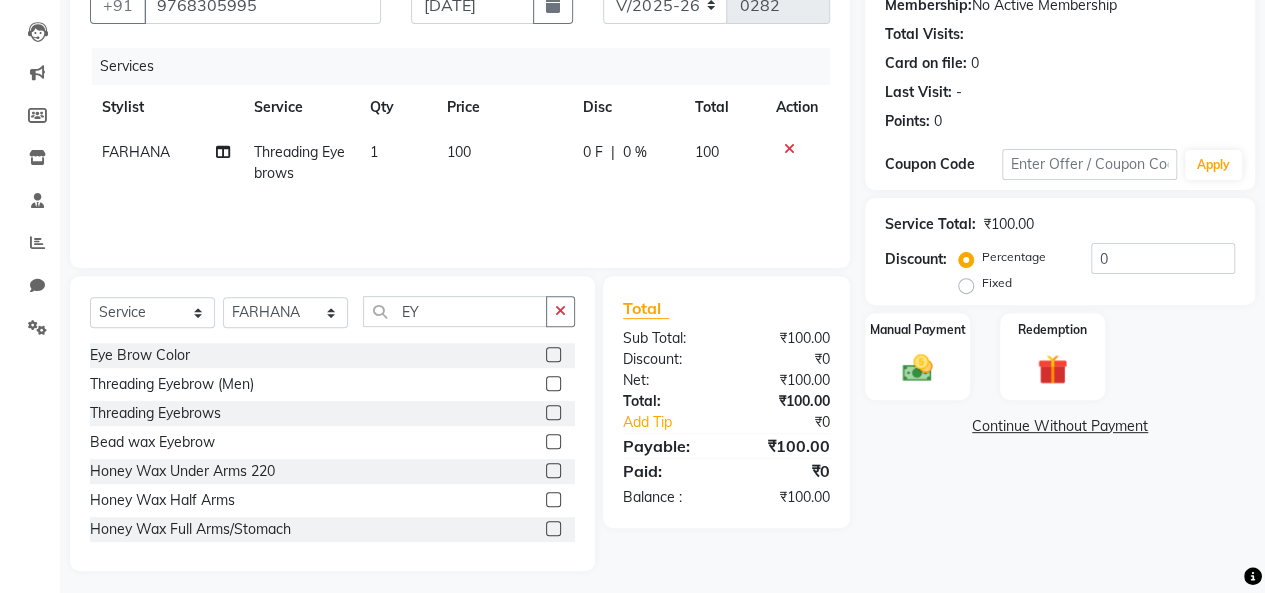 click on "Services Stylist Service Qty Price Disc Total Action FARHANA Threading Eyebrows 1 100 0 F | 0 % 100" 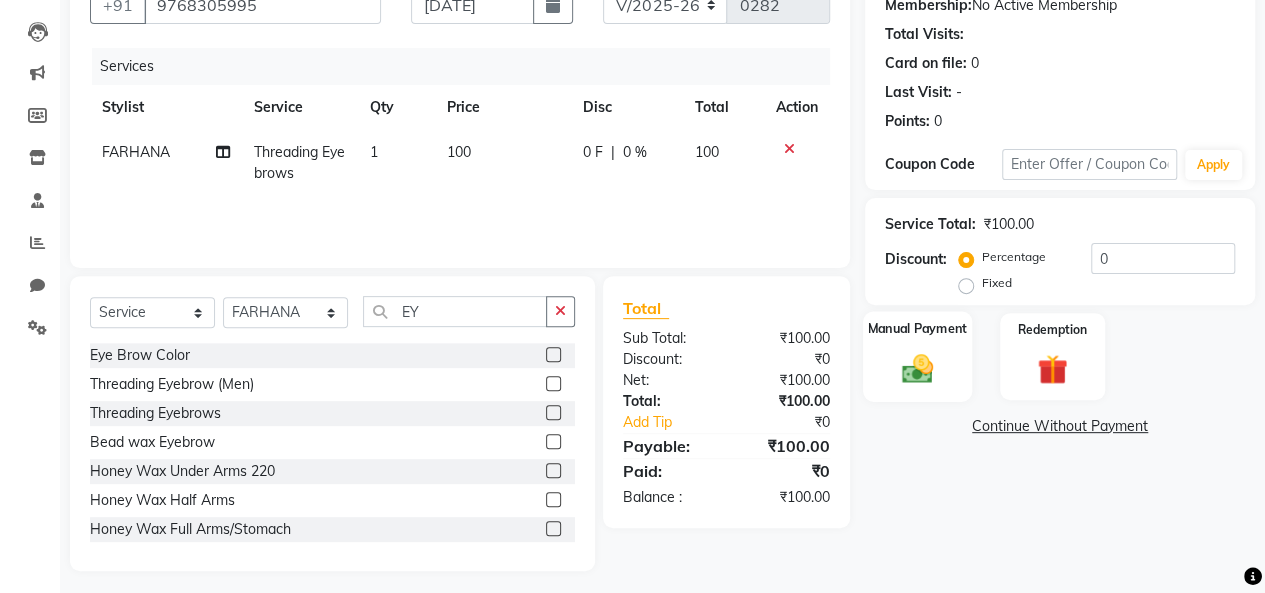 click 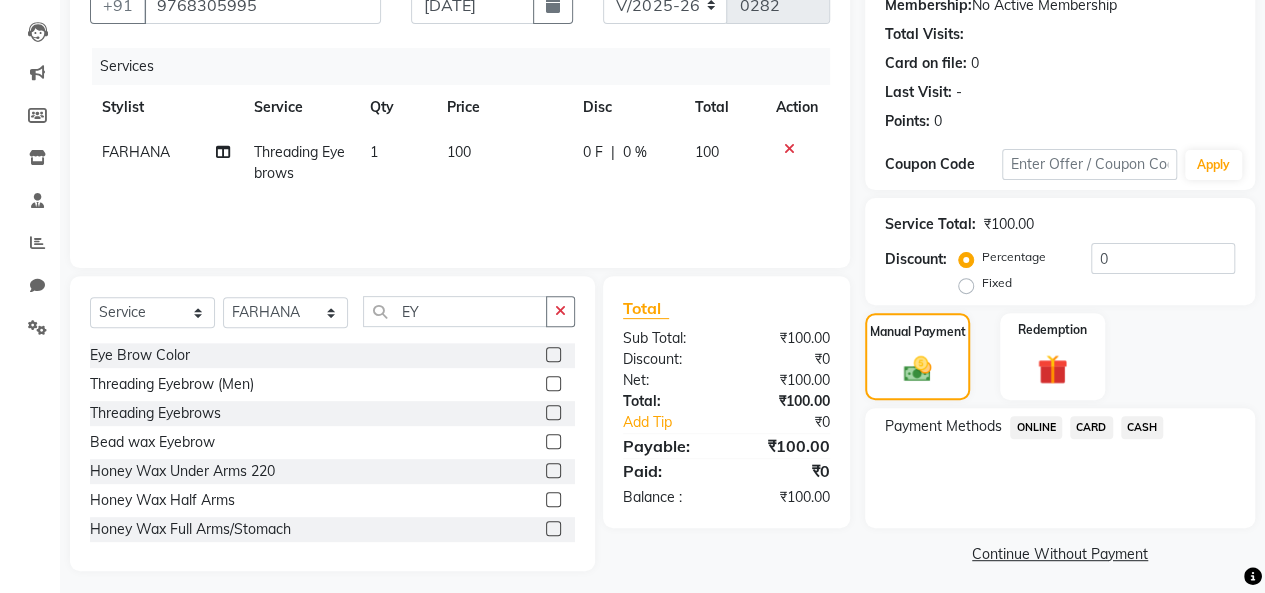 click on "ONLINE" 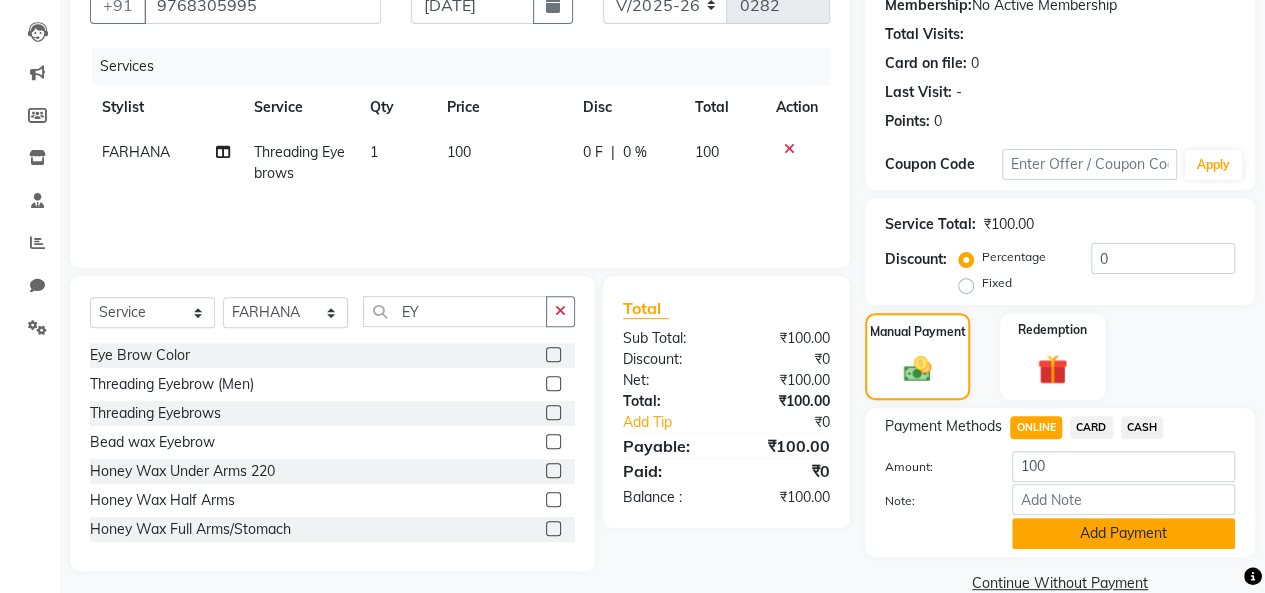 click on "Add Payment" 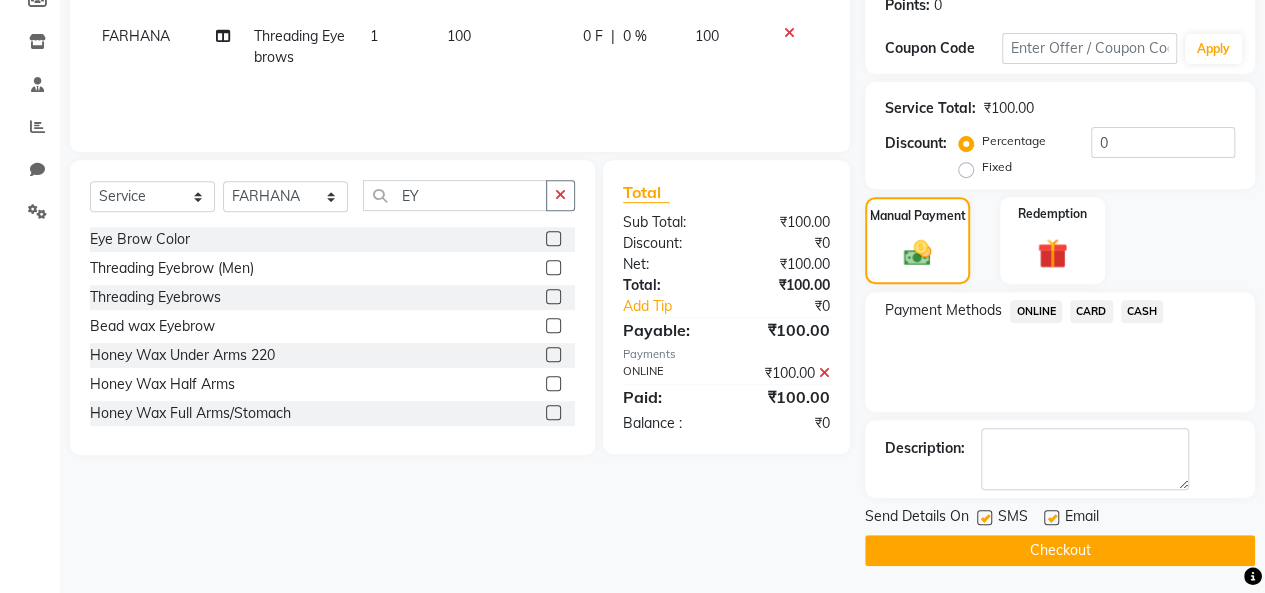 scroll, scrollTop: 316, scrollLeft: 0, axis: vertical 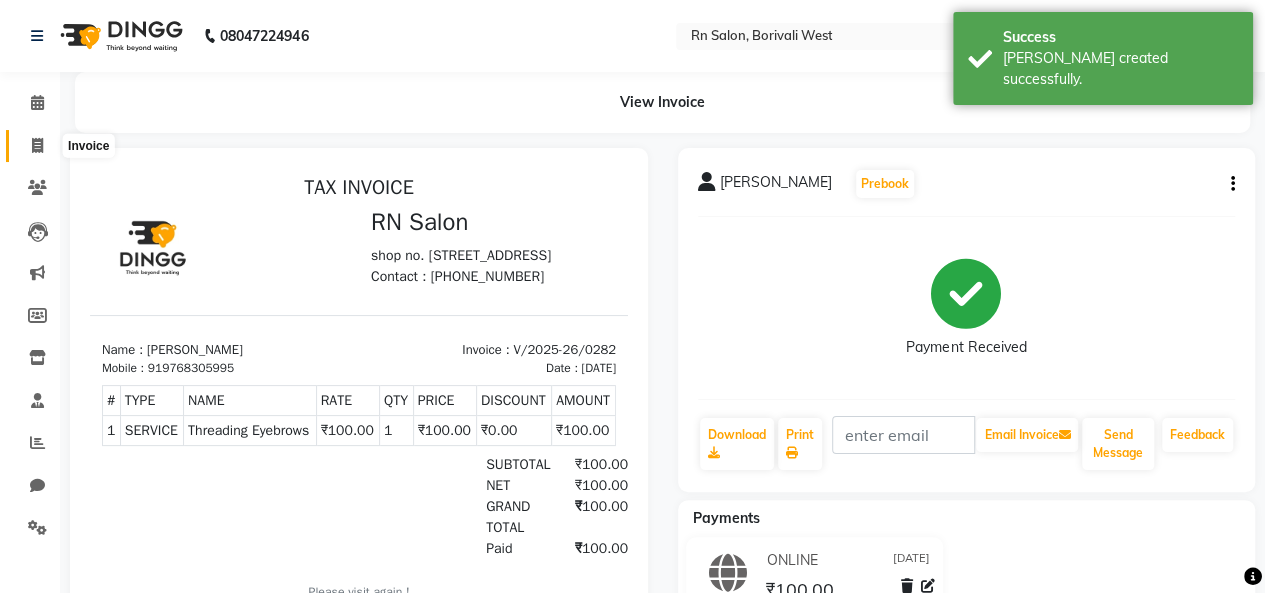 click 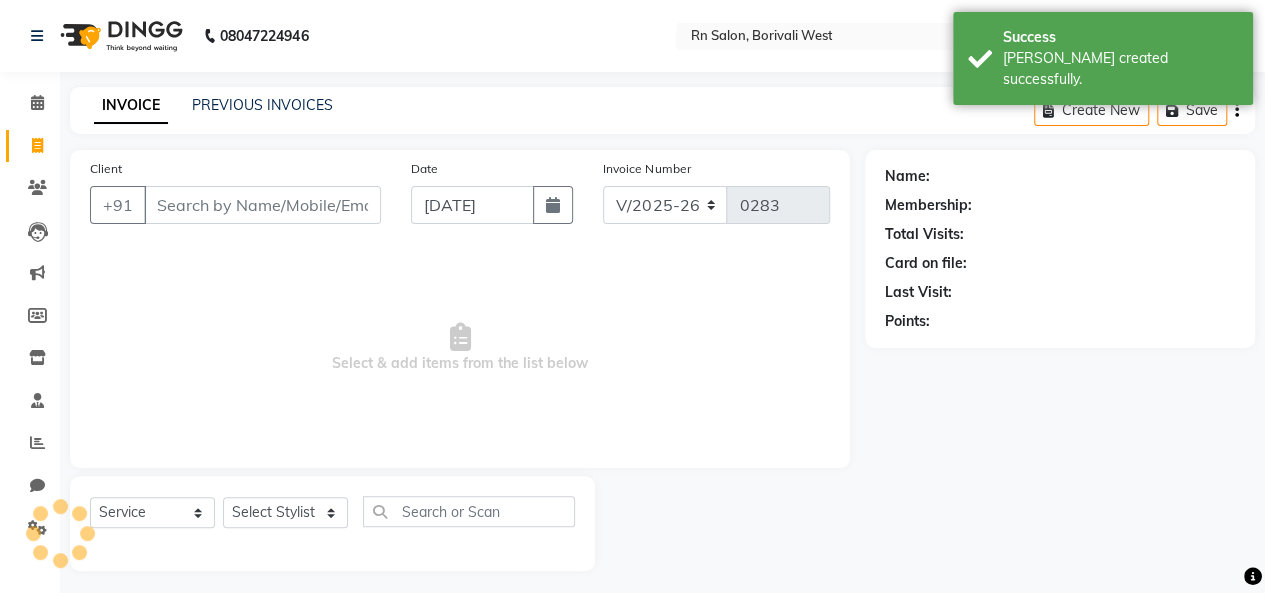 scroll, scrollTop: 7, scrollLeft: 0, axis: vertical 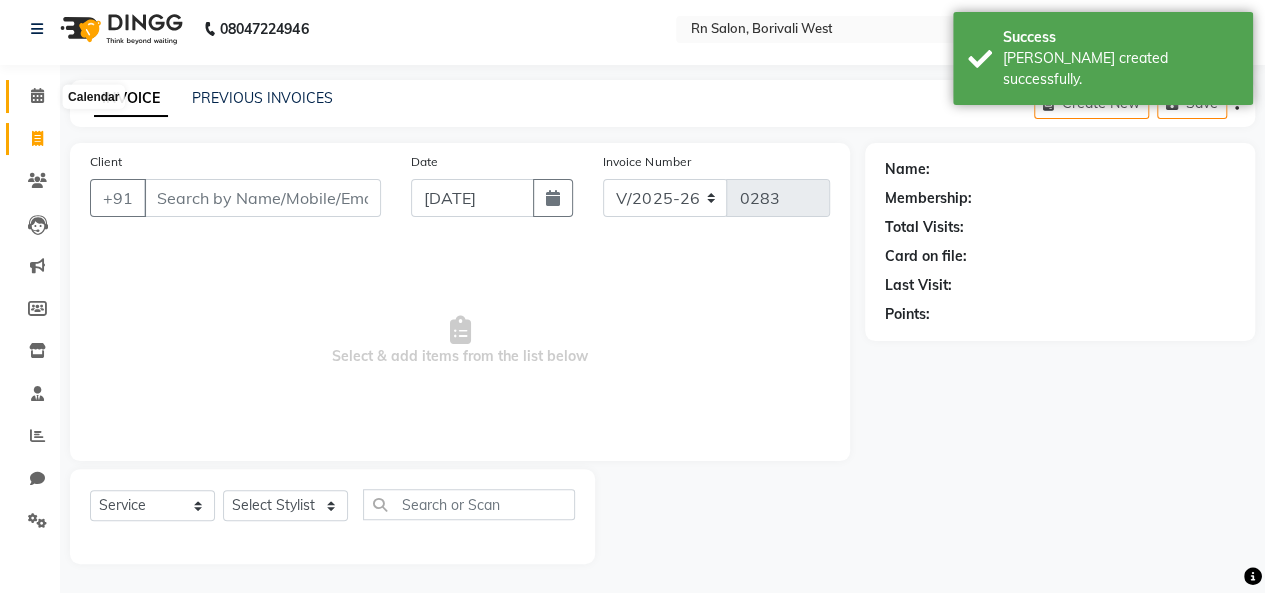 click 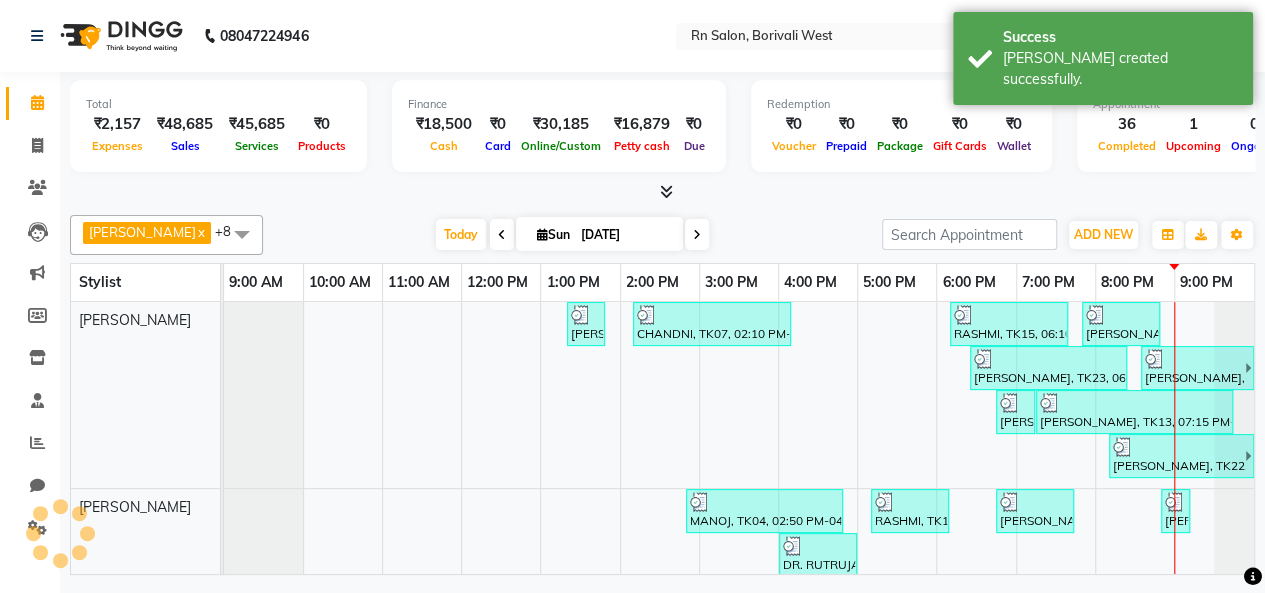 scroll, scrollTop: 0, scrollLeft: 0, axis: both 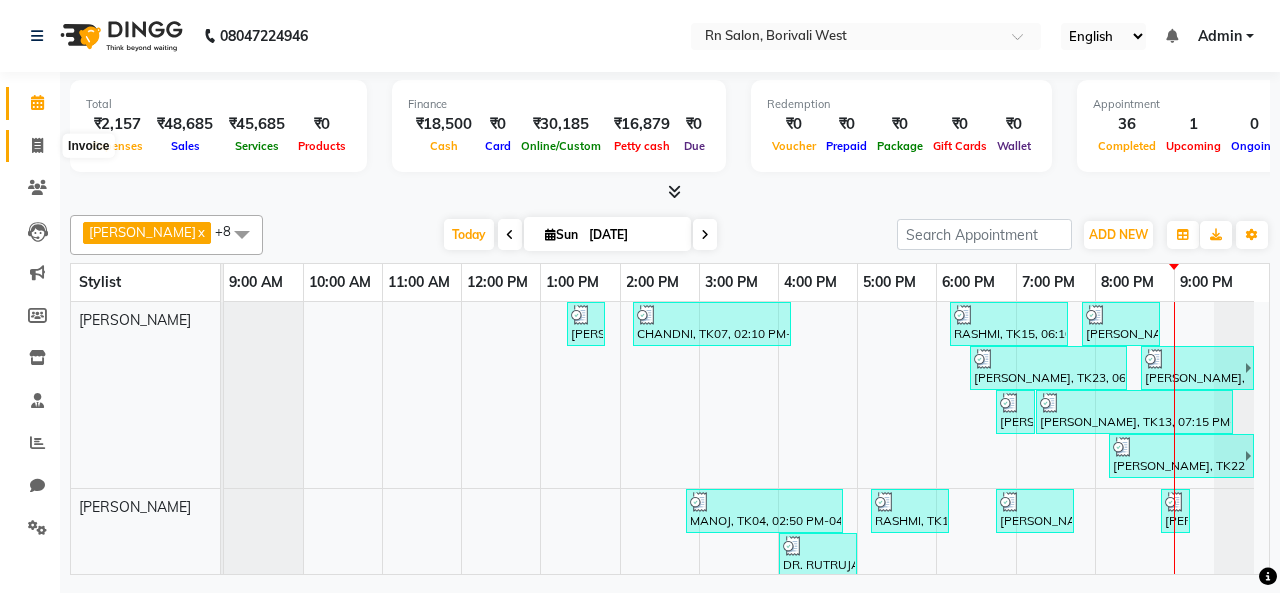 click 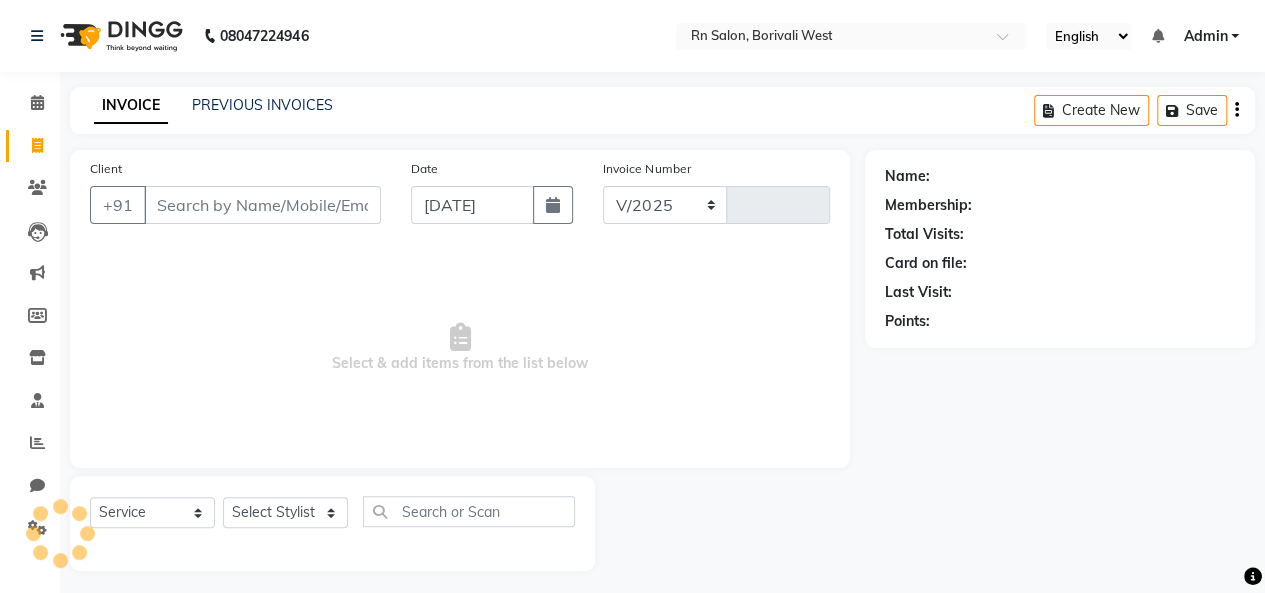 select on "8515" 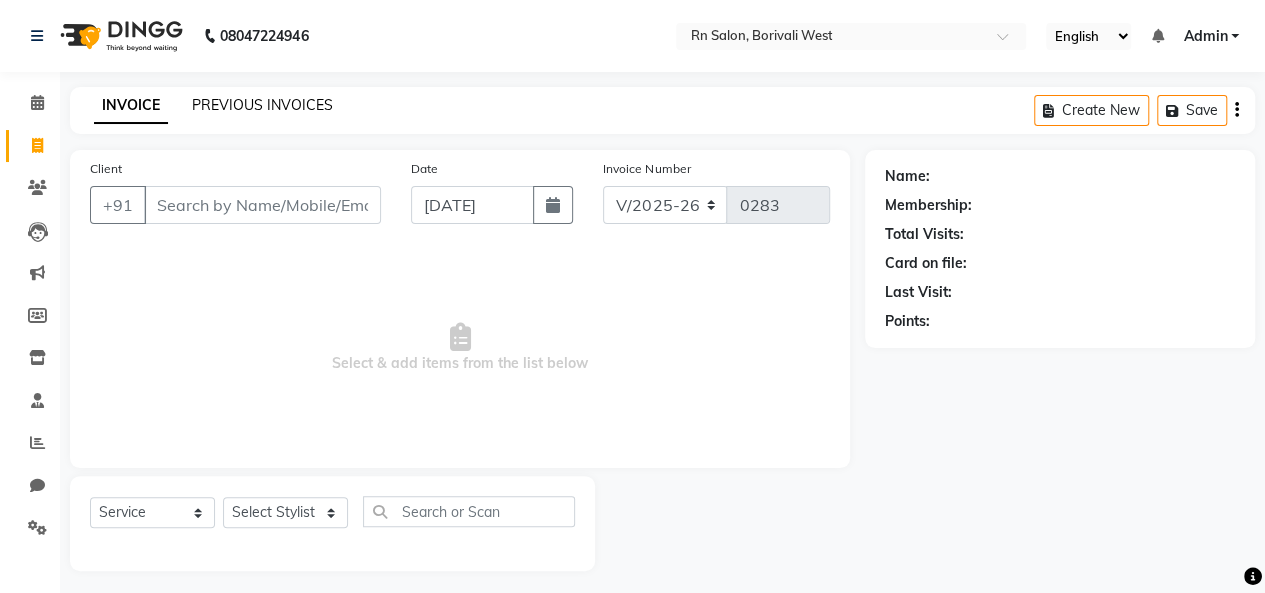 click on "PREVIOUS INVOICES" 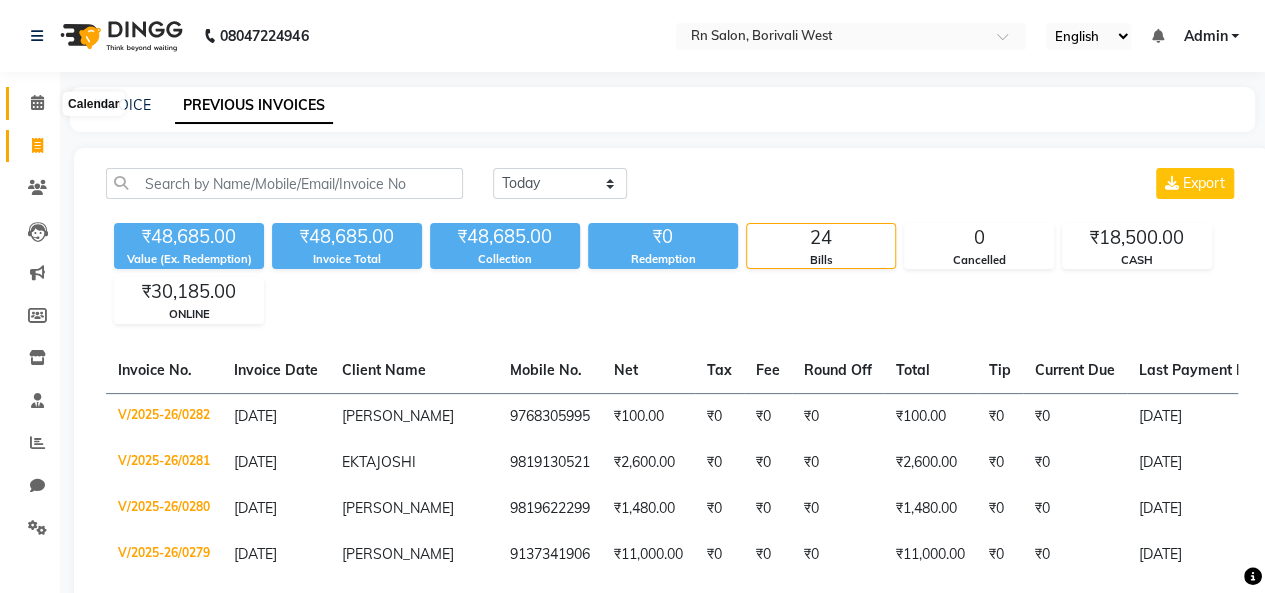click 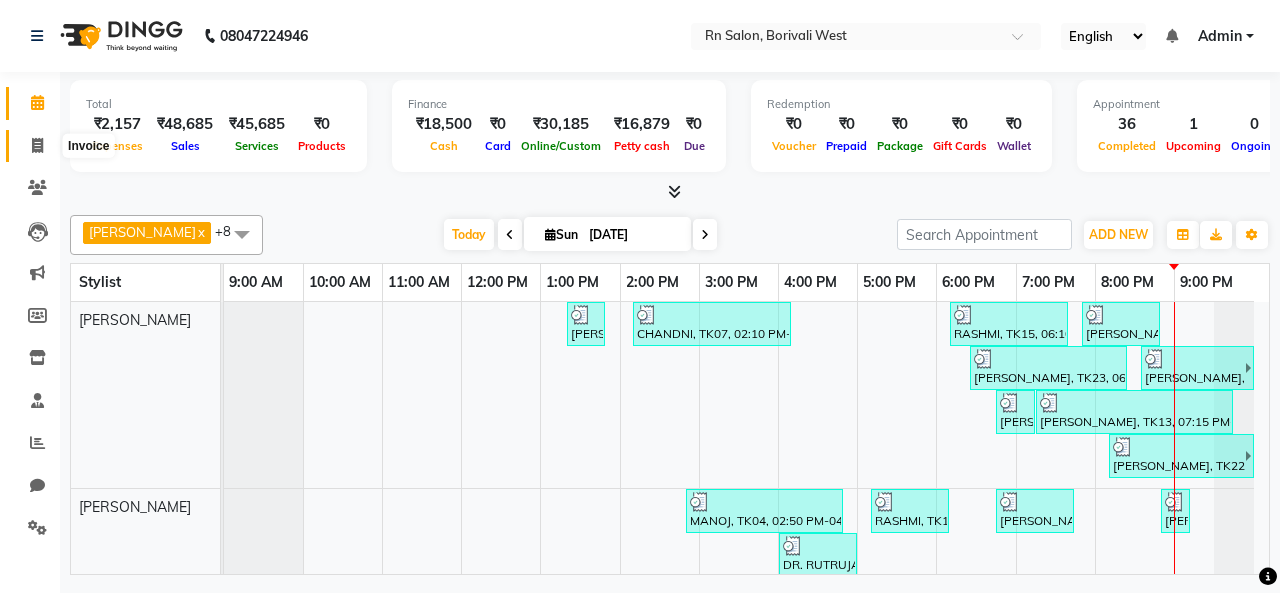 click 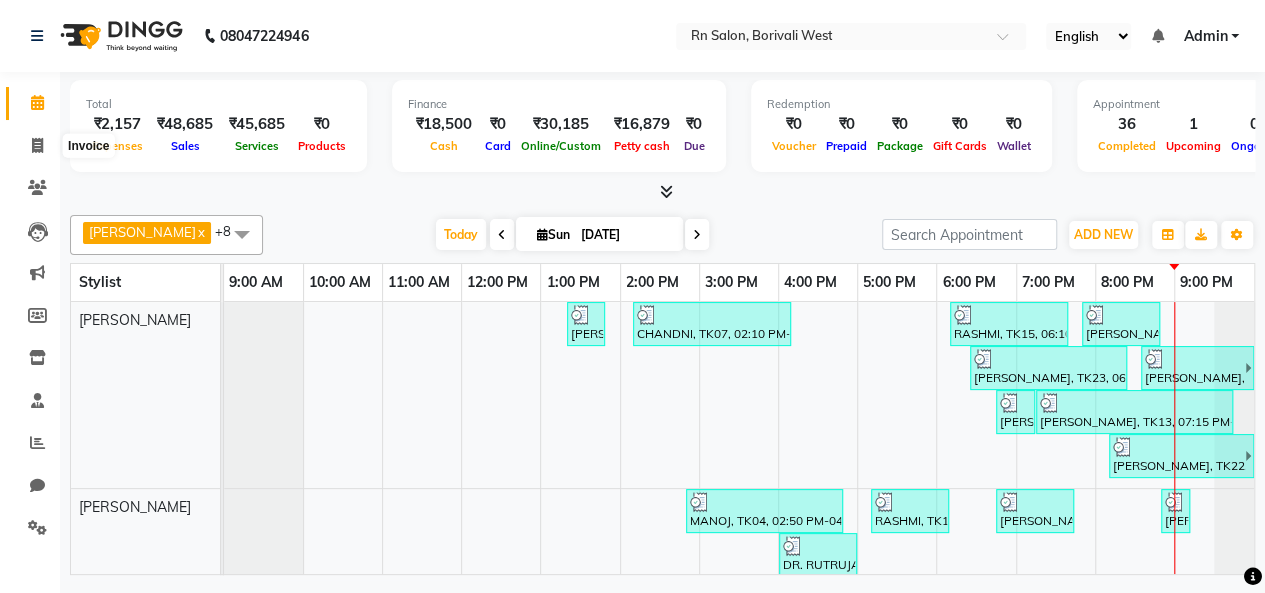 select on "8515" 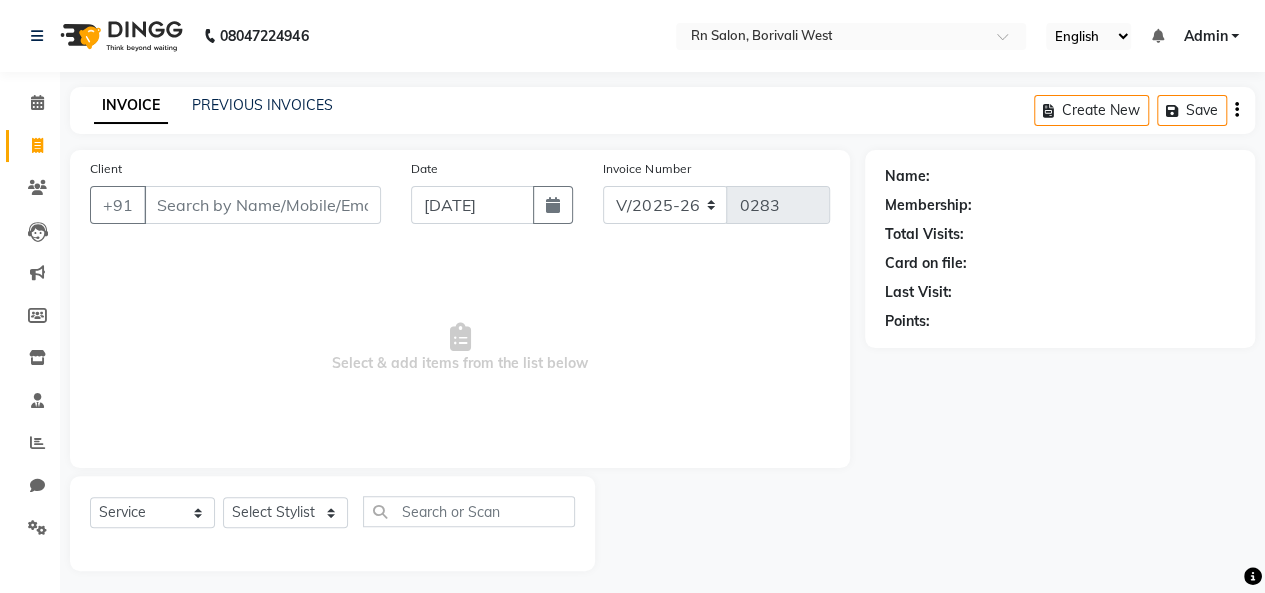 click on "PREVIOUS INVOICES" 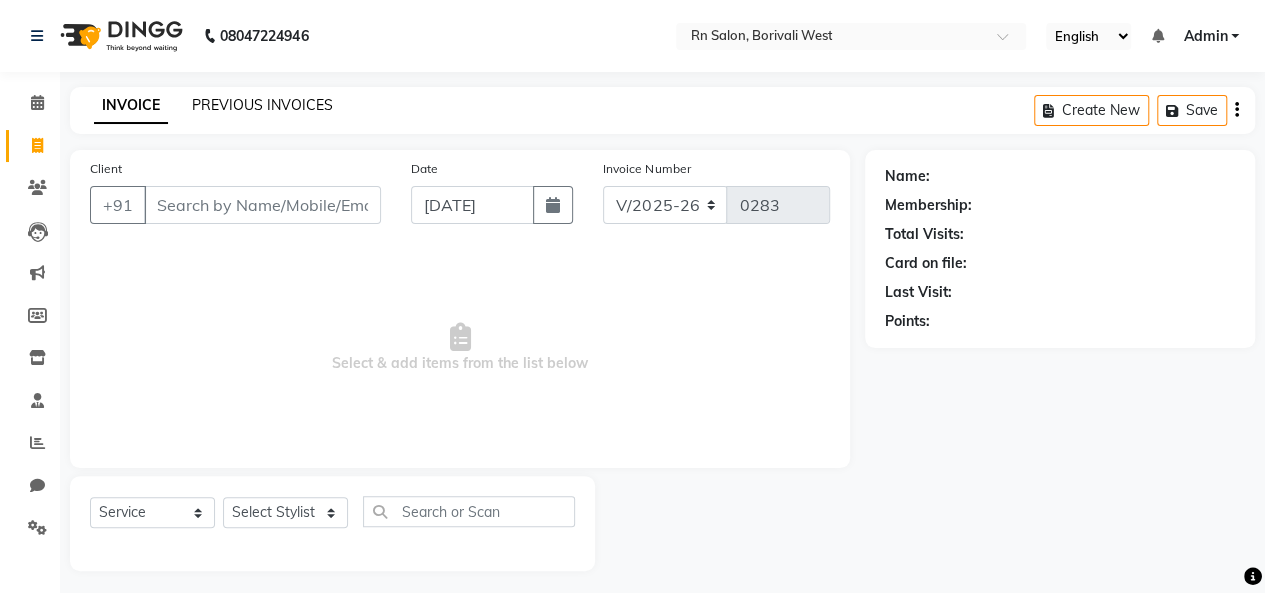 click on "PREVIOUS INVOICES" 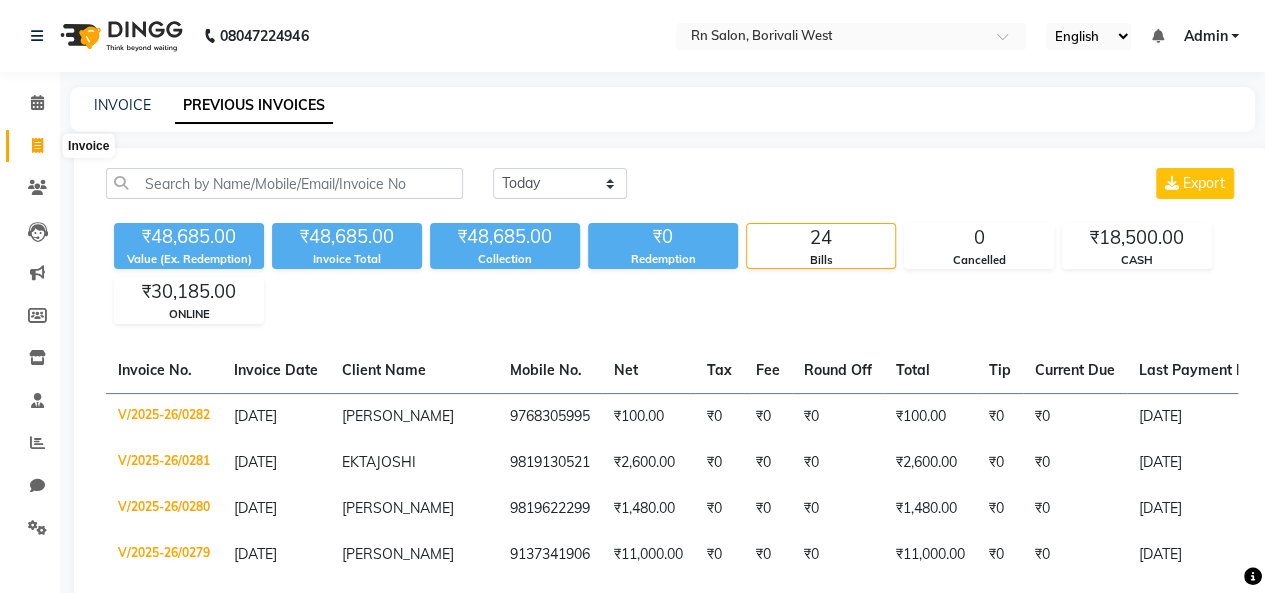 click 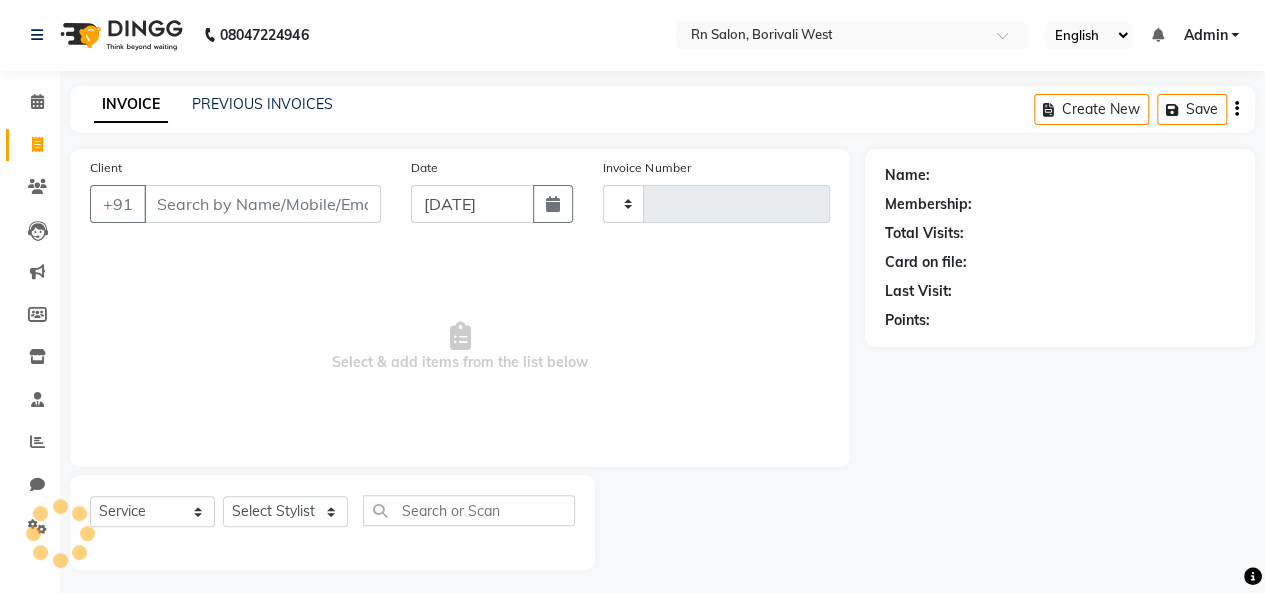 scroll, scrollTop: 7, scrollLeft: 0, axis: vertical 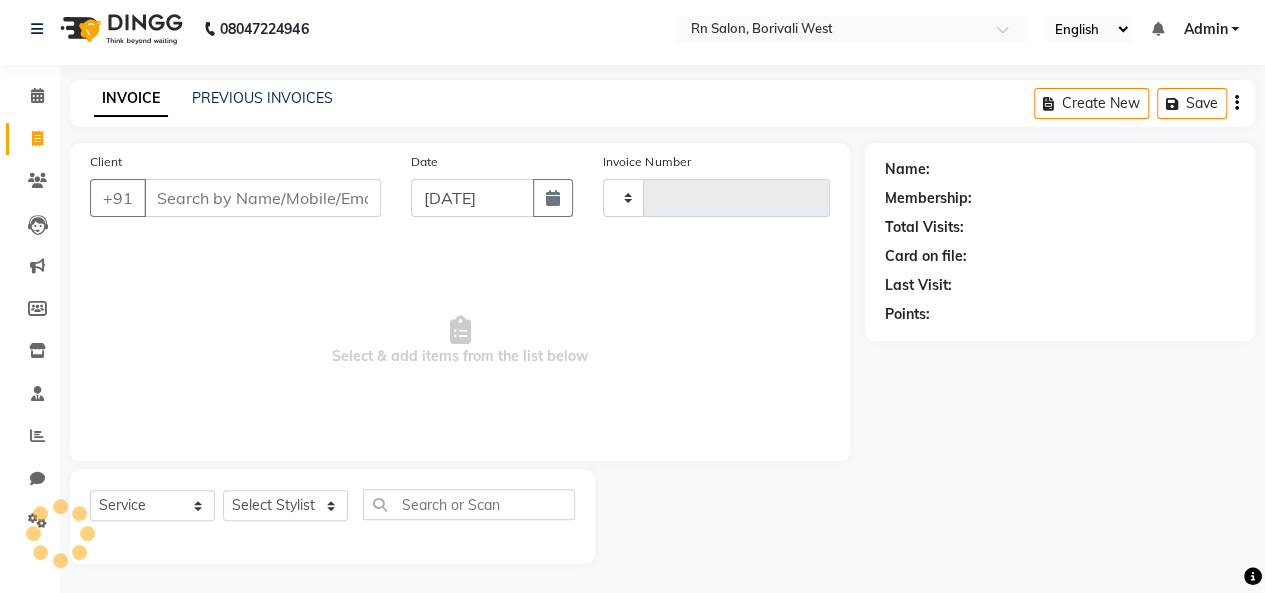 type on "0283" 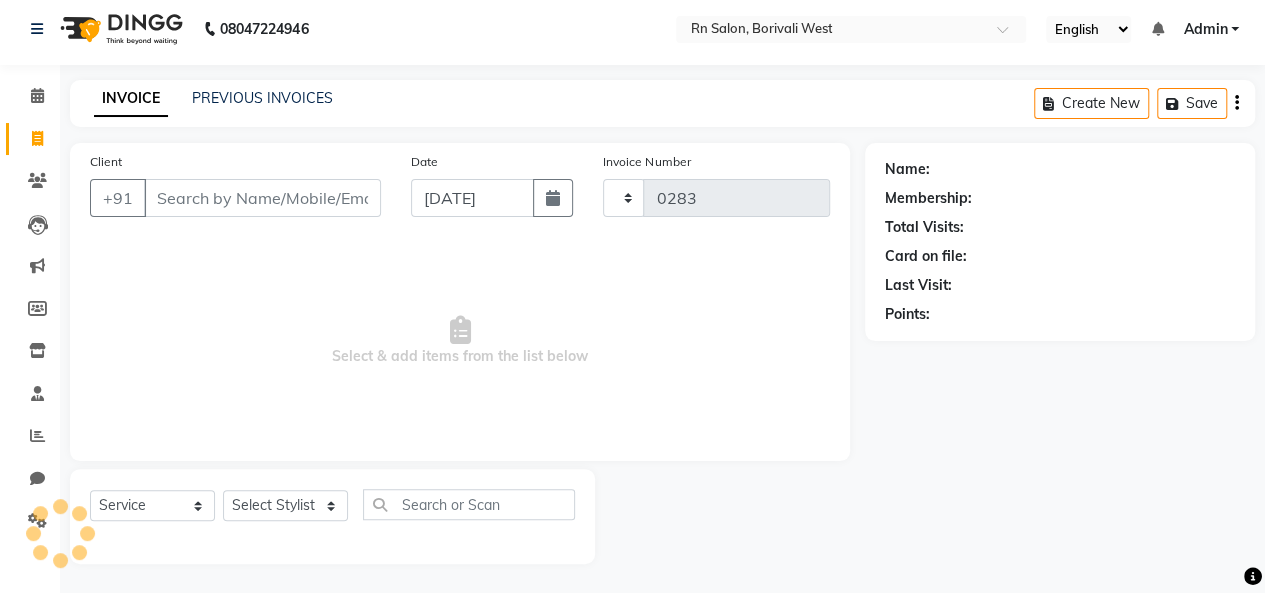 select on "8515" 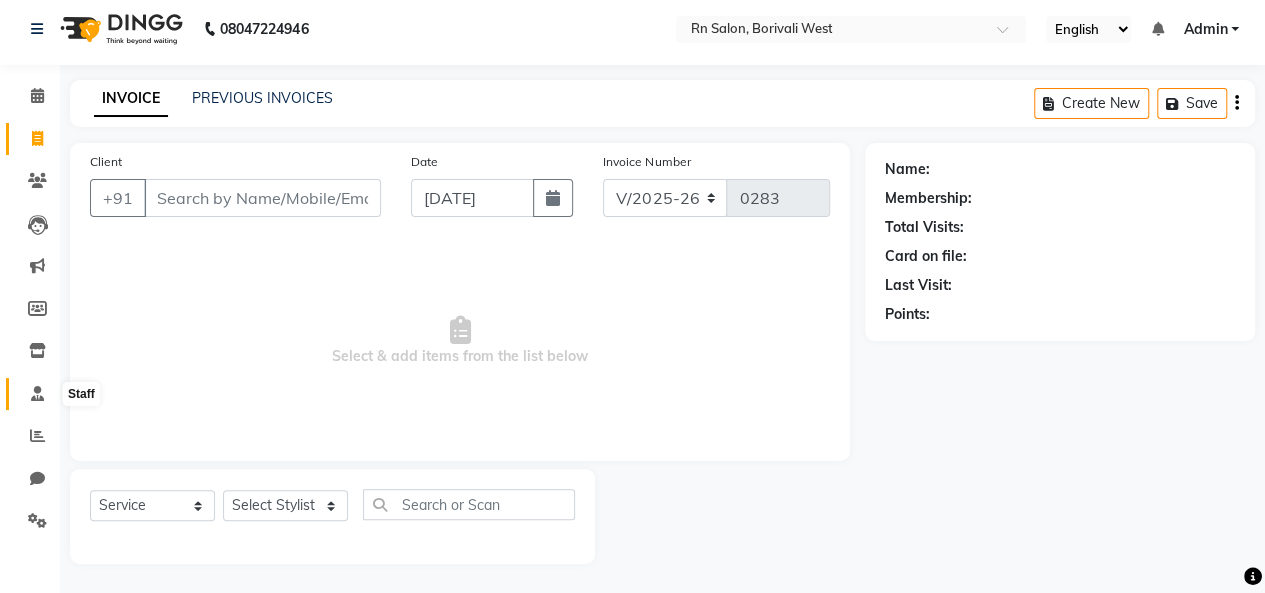 click 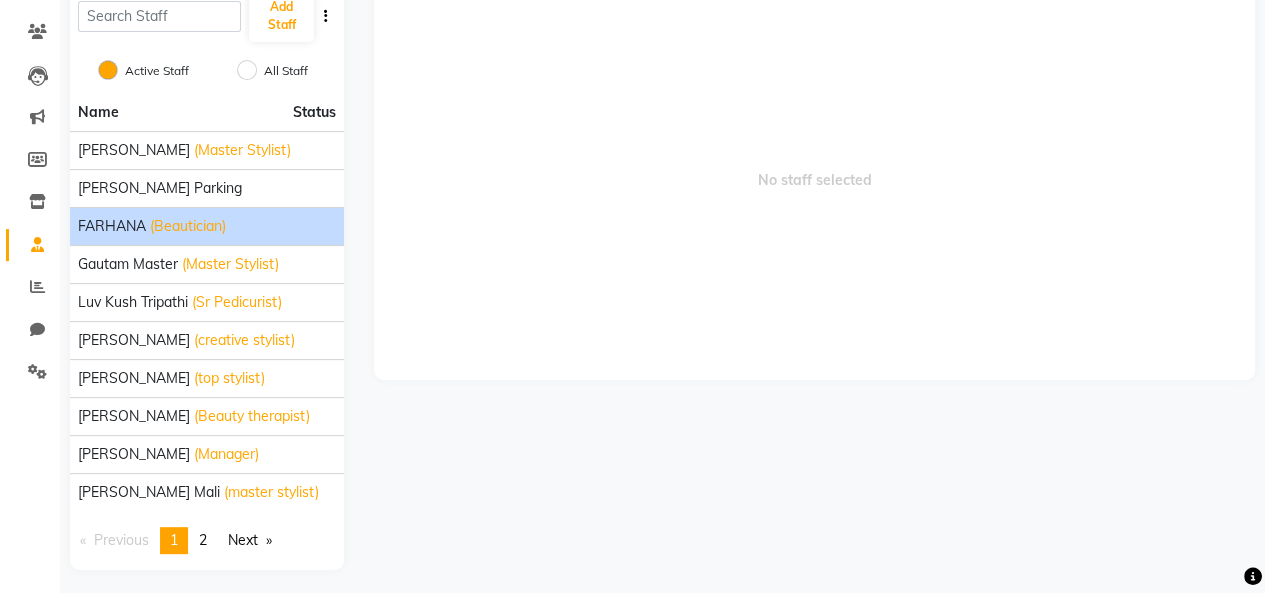 scroll, scrollTop: 159, scrollLeft: 0, axis: vertical 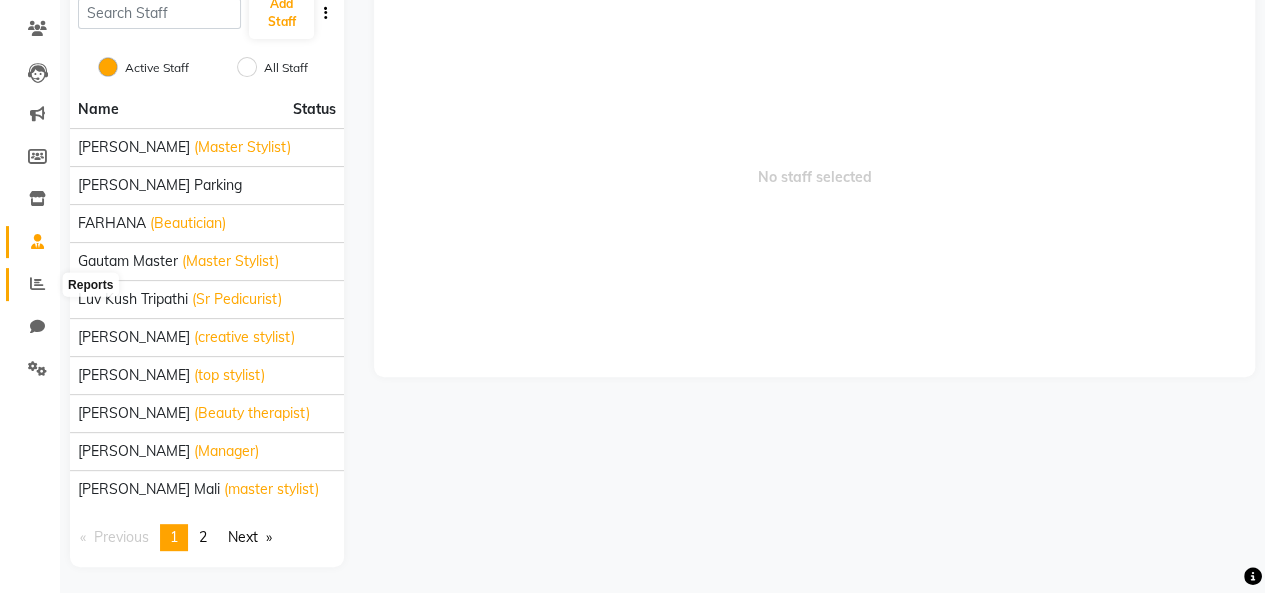 click 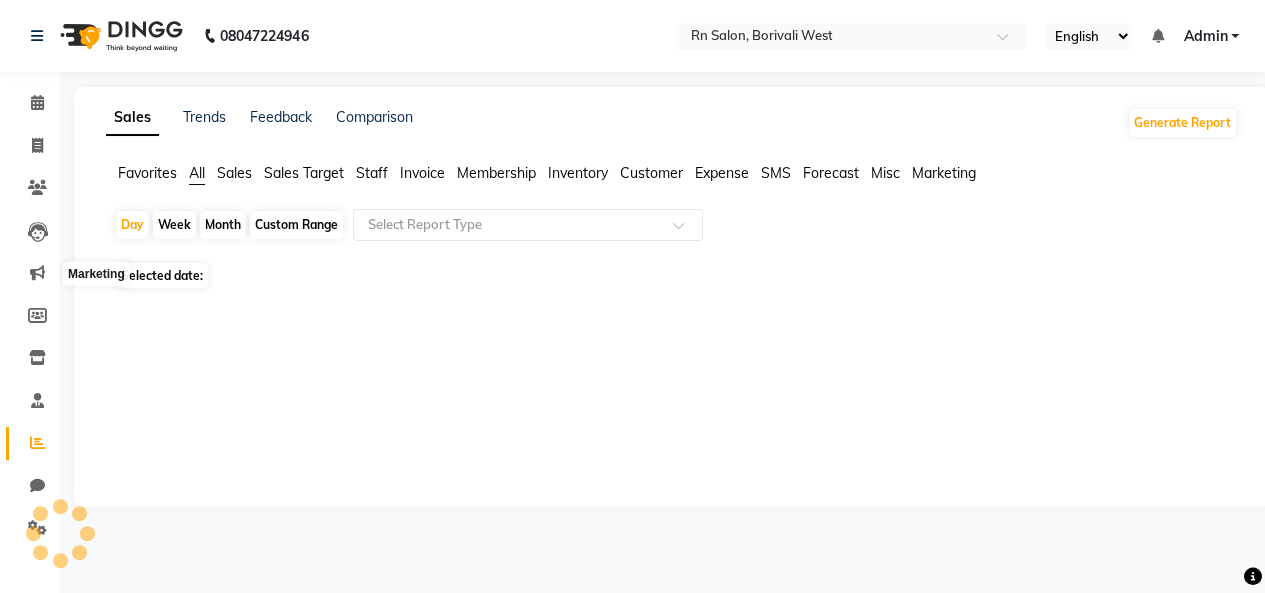 scroll, scrollTop: 0, scrollLeft: 0, axis: both 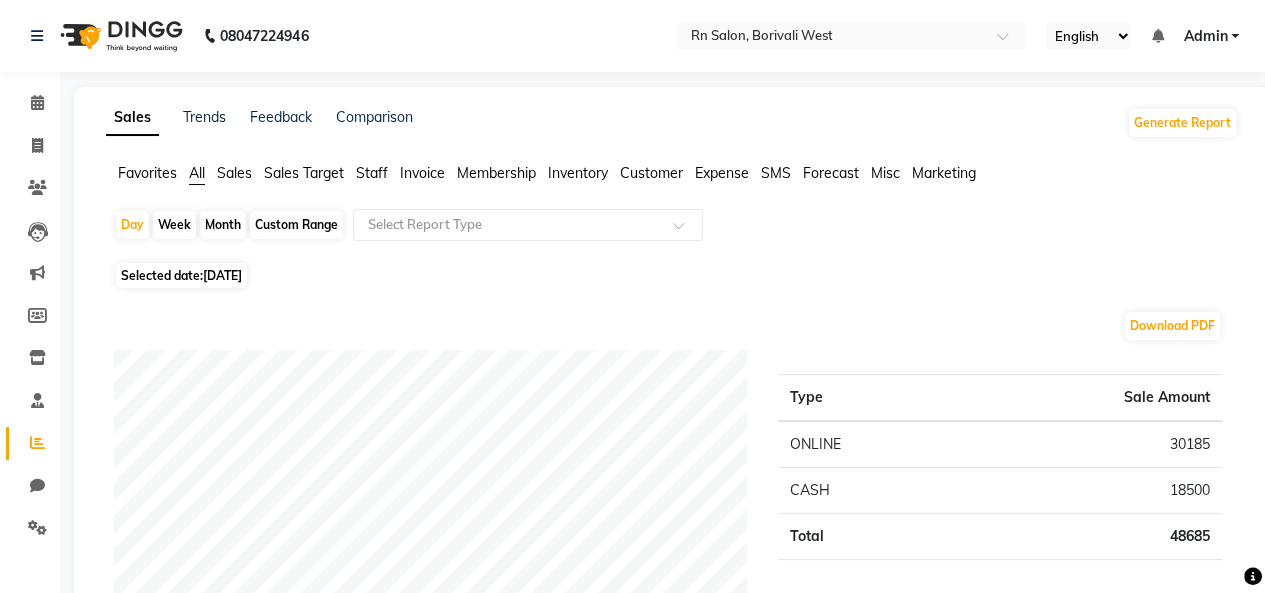 click on "Staff" 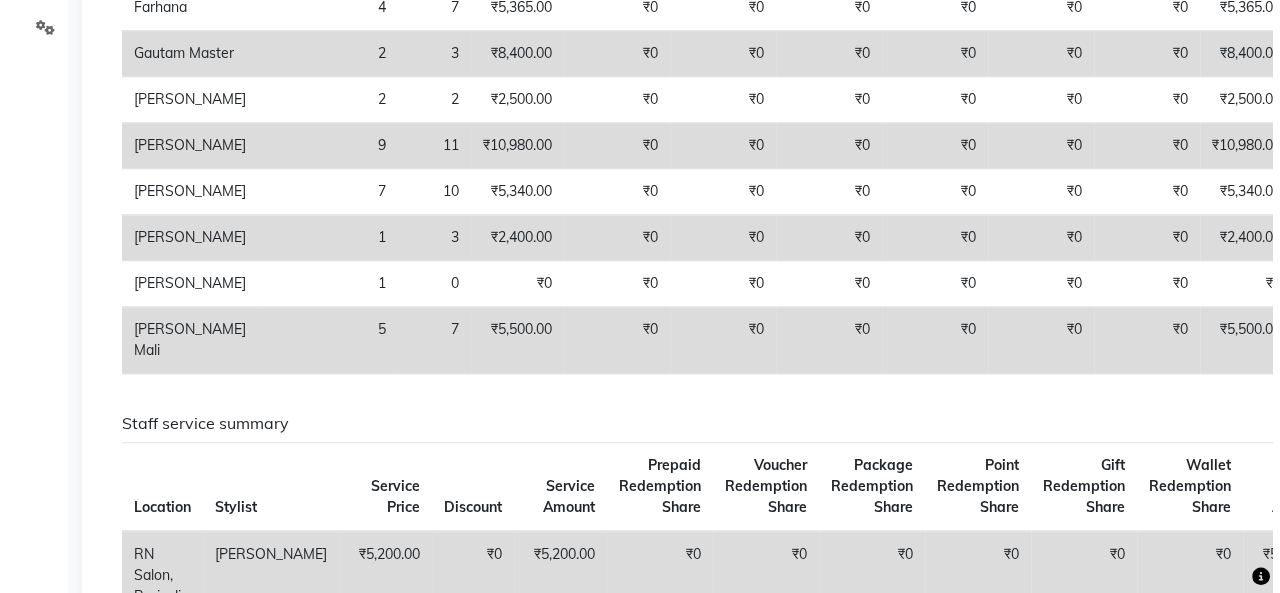 scroll, scrollTop: 0, scrollLeft: 0, axis: both 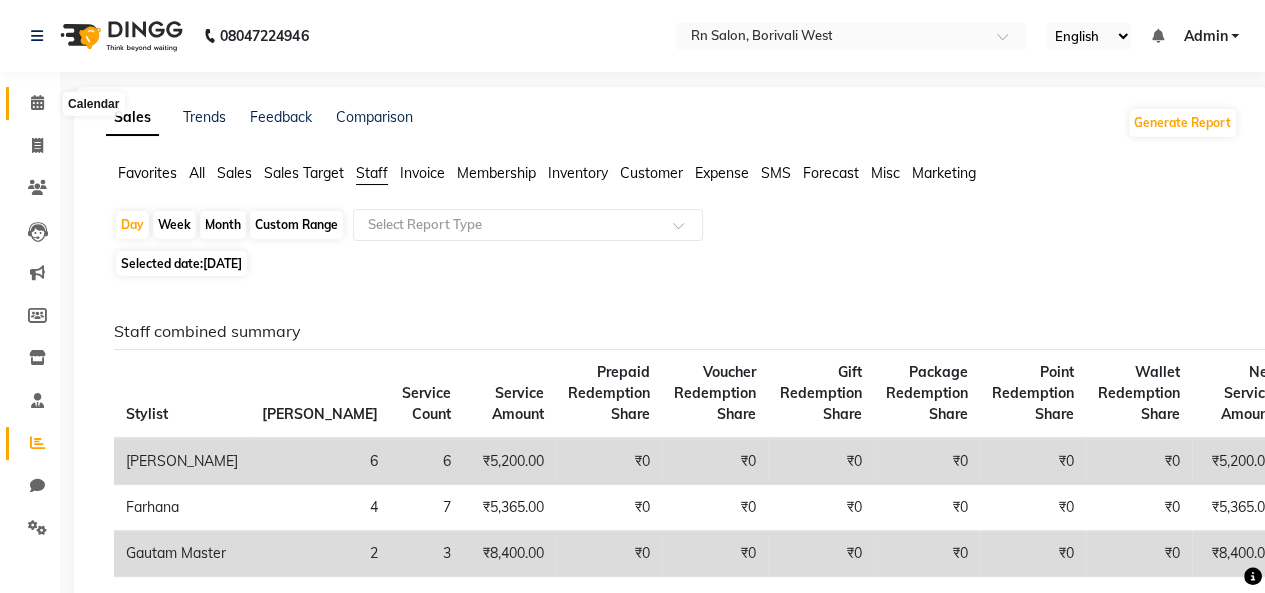 click 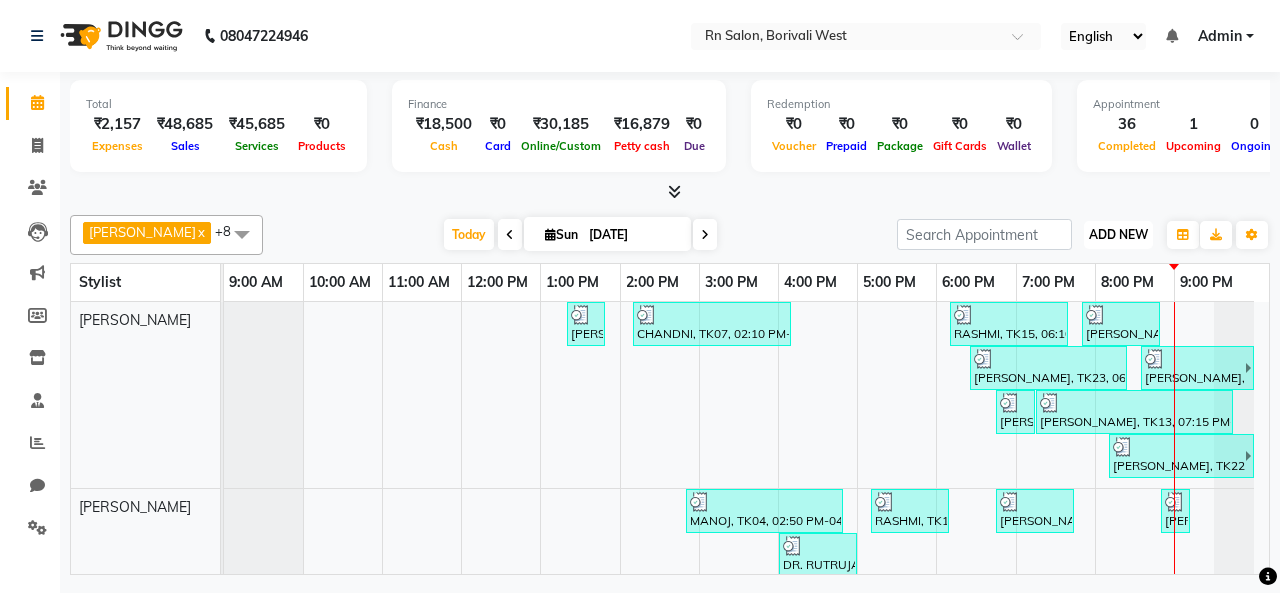 click on "ADD NEW" at bounding box center [1118, 234] 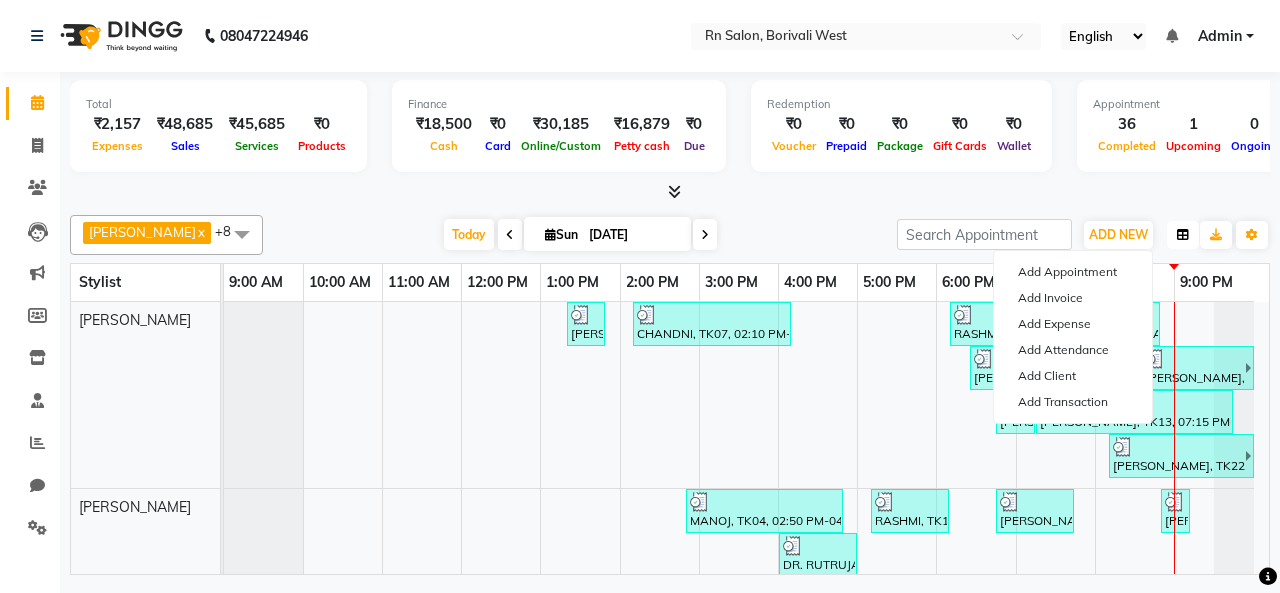 click at bounding box center [1183, 235] 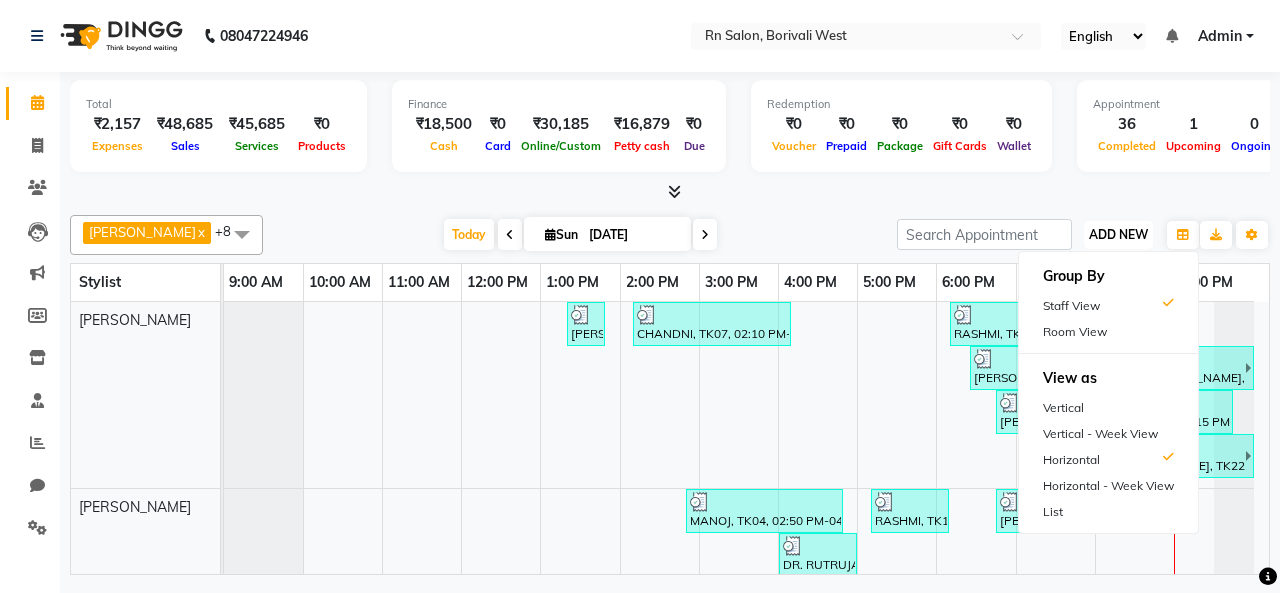 click on "ADD NEW" at bounding box center (1118, 234) 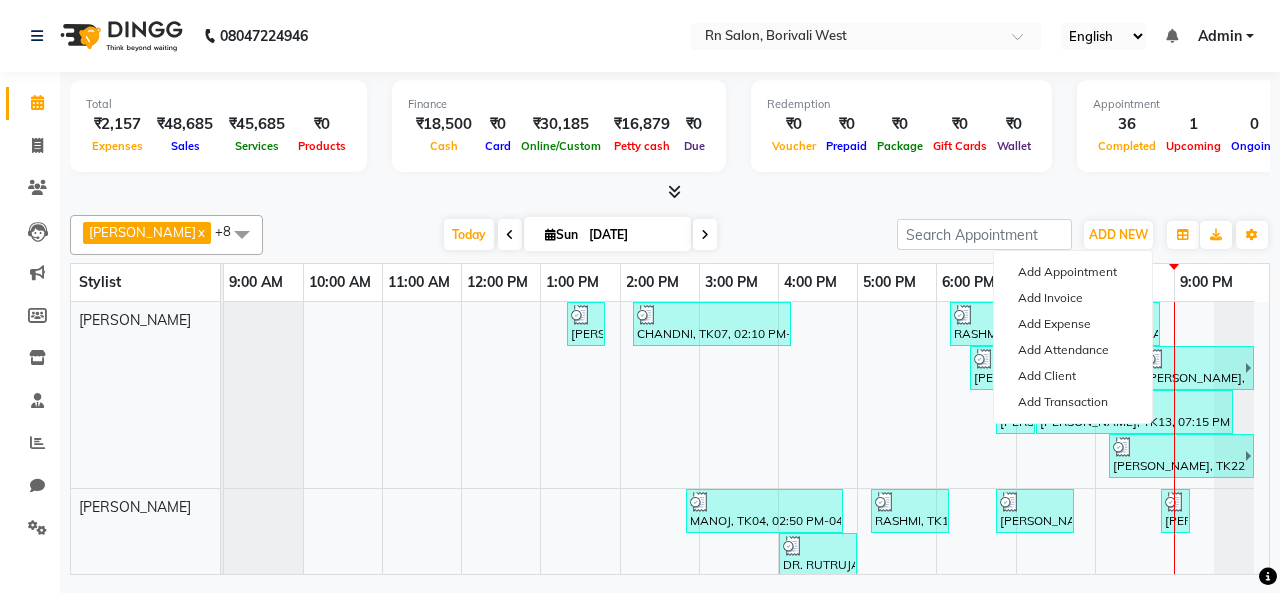 click on "₹18,500" at bounding box center [444, 124] 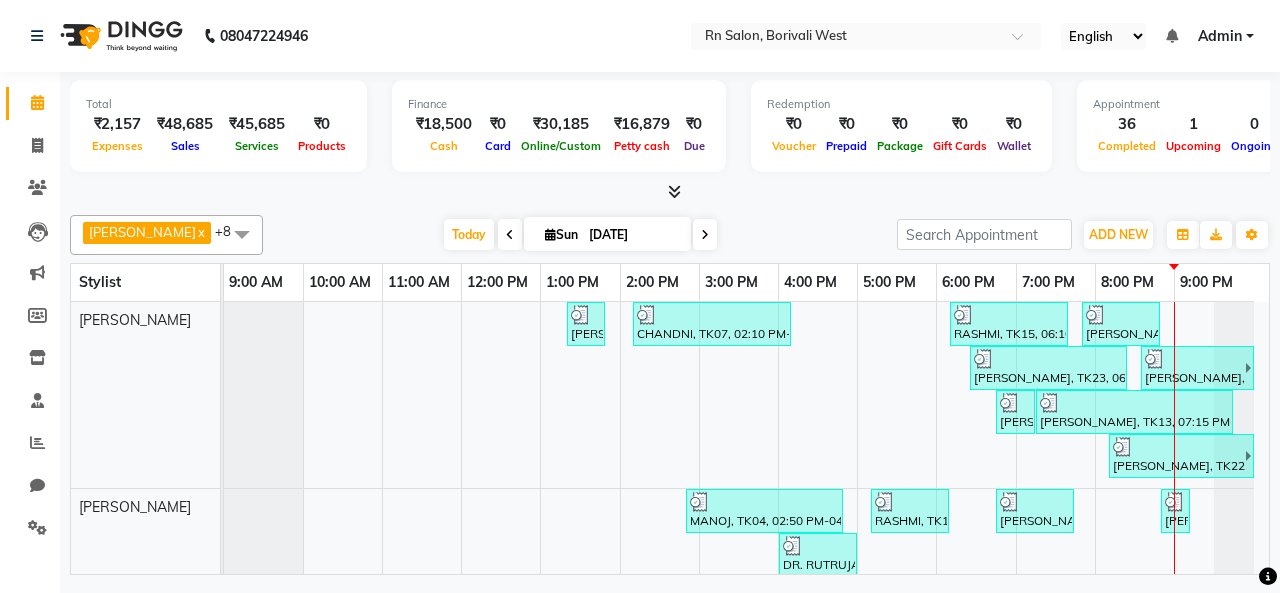 click on "₹18,500" at bounding box center (444, 124) 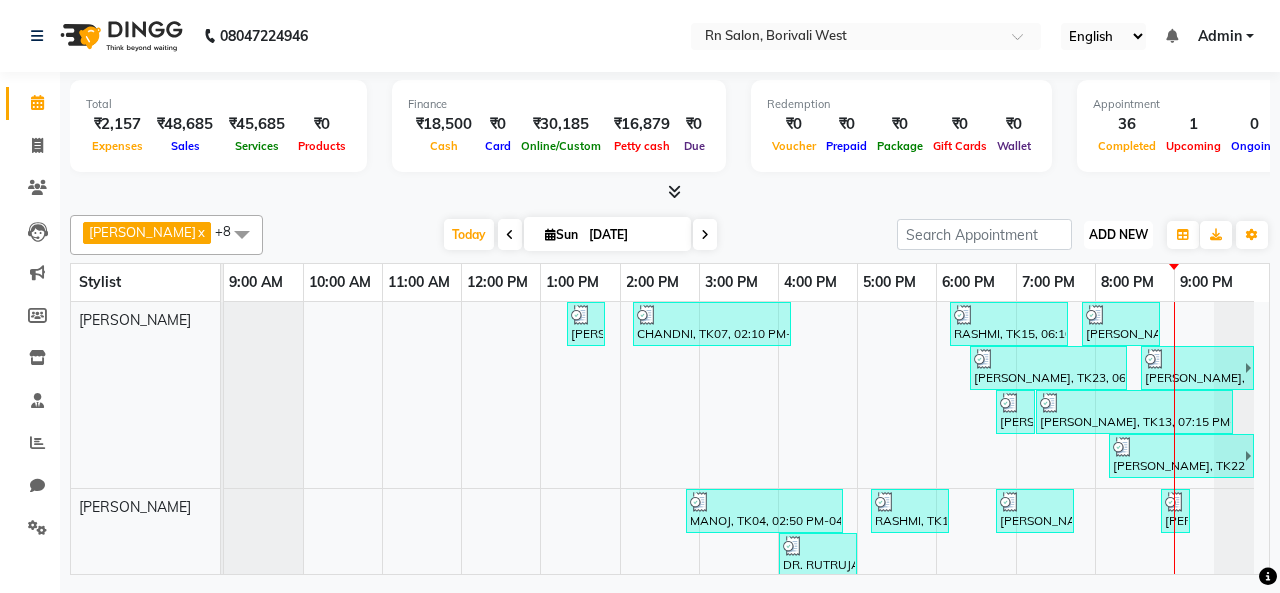 click on "ADD NEW" at bounding box center [1118, 234] 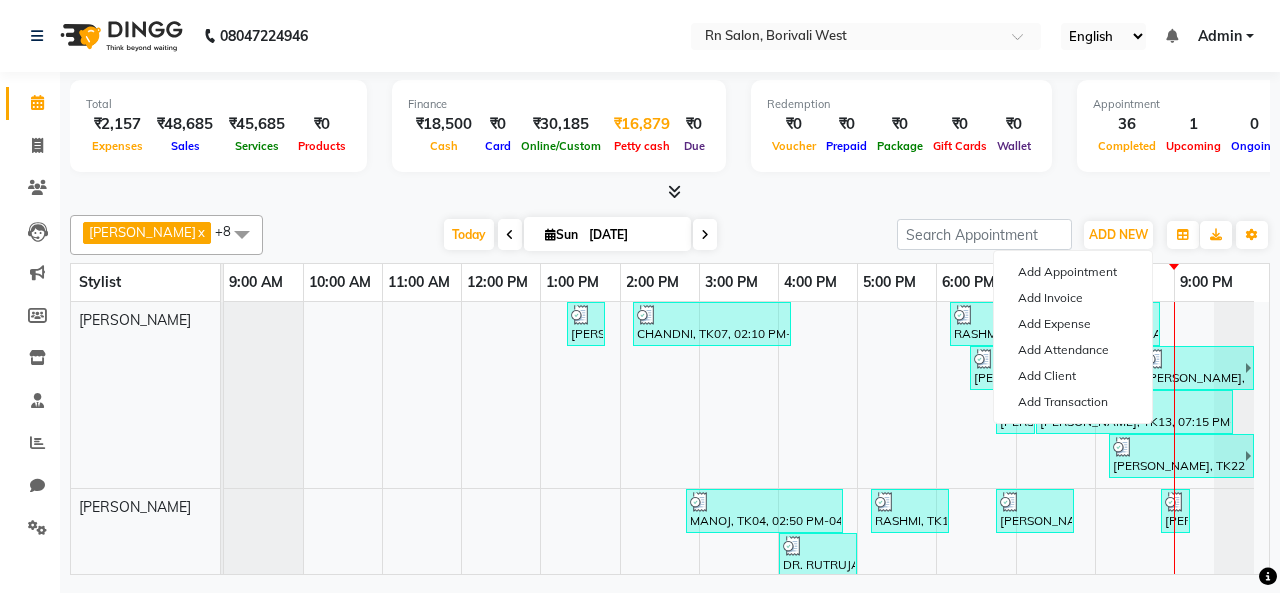 click on "₹16,879" at bounding box center (642, 124) 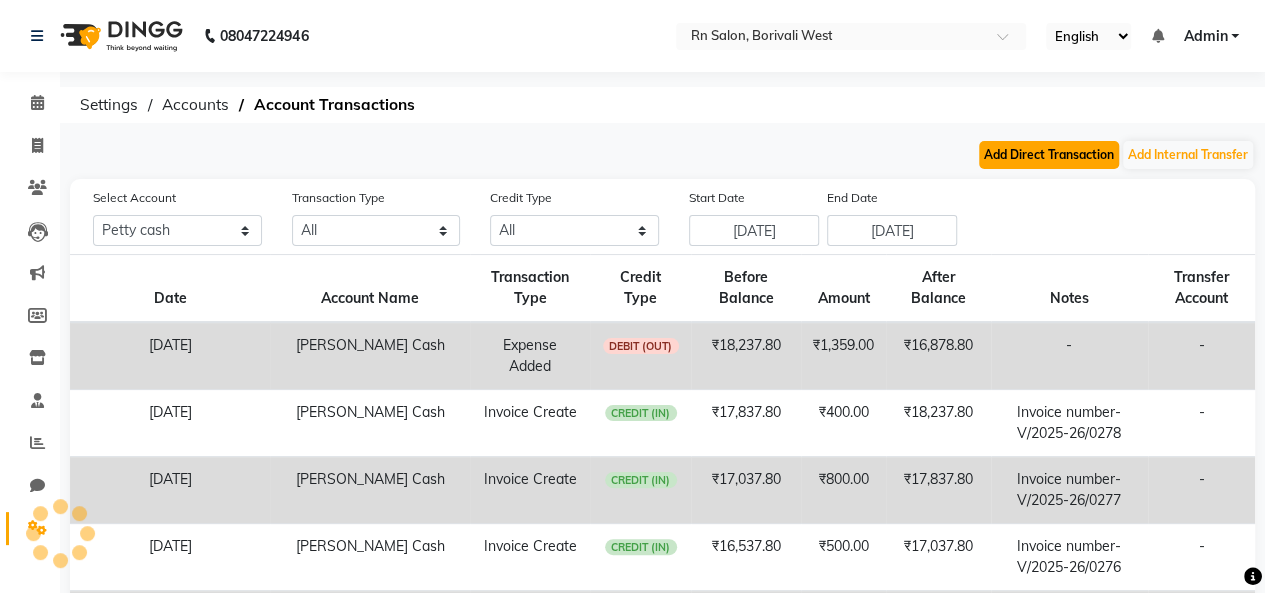 click on "Add Direct Transaction" 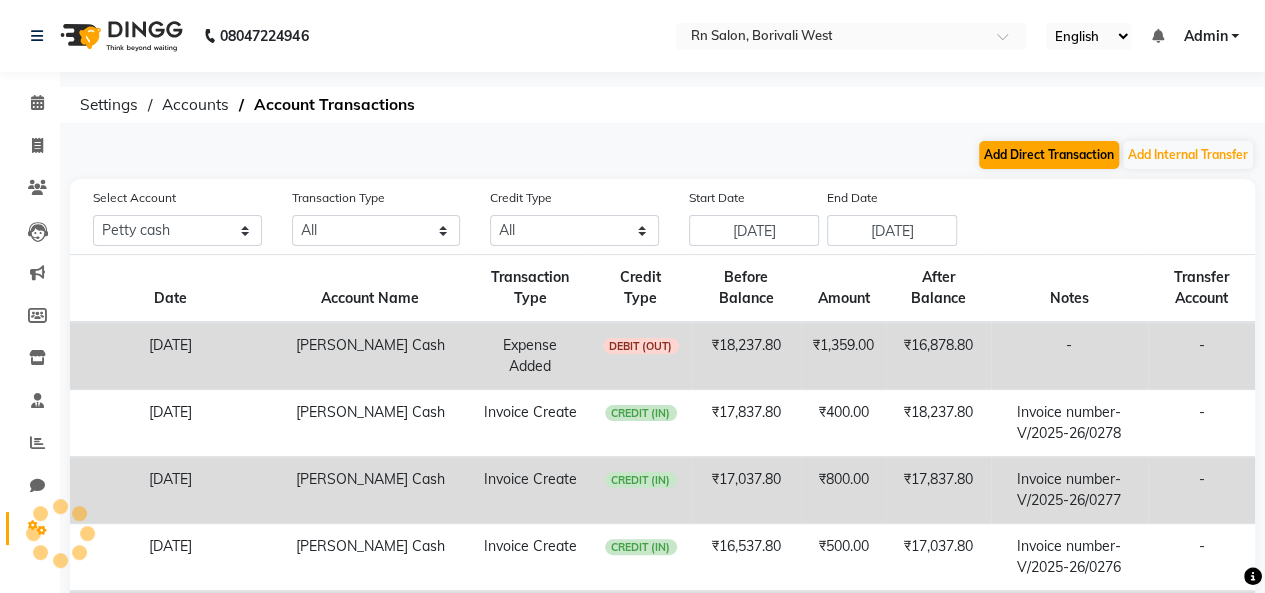 select on "direct" 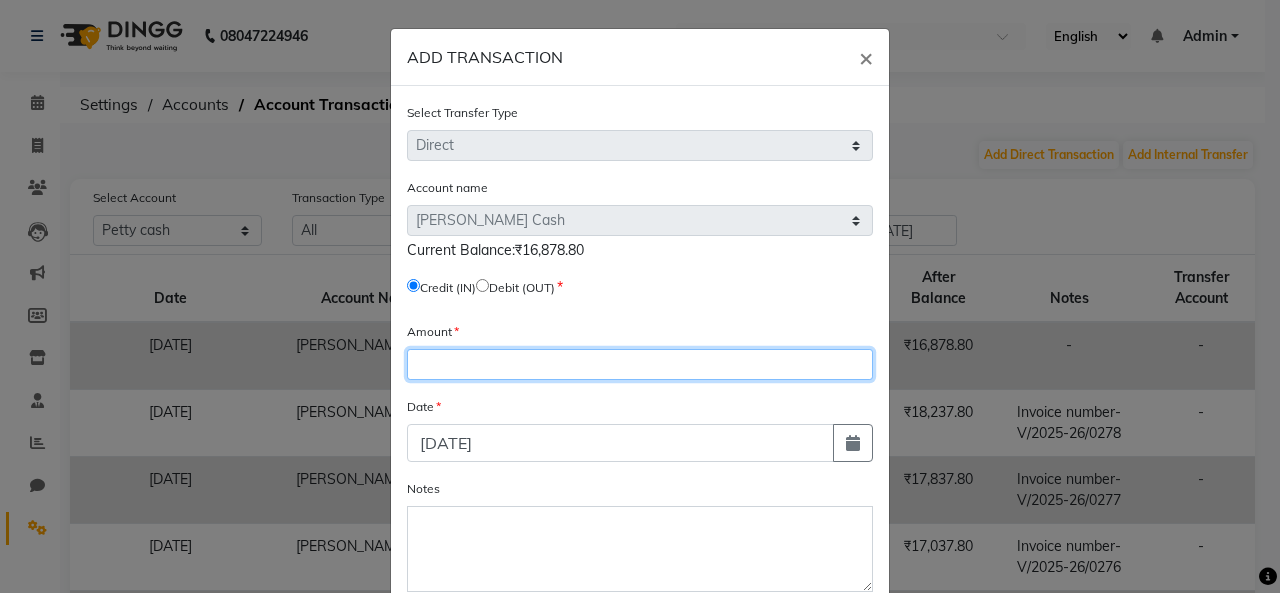 click 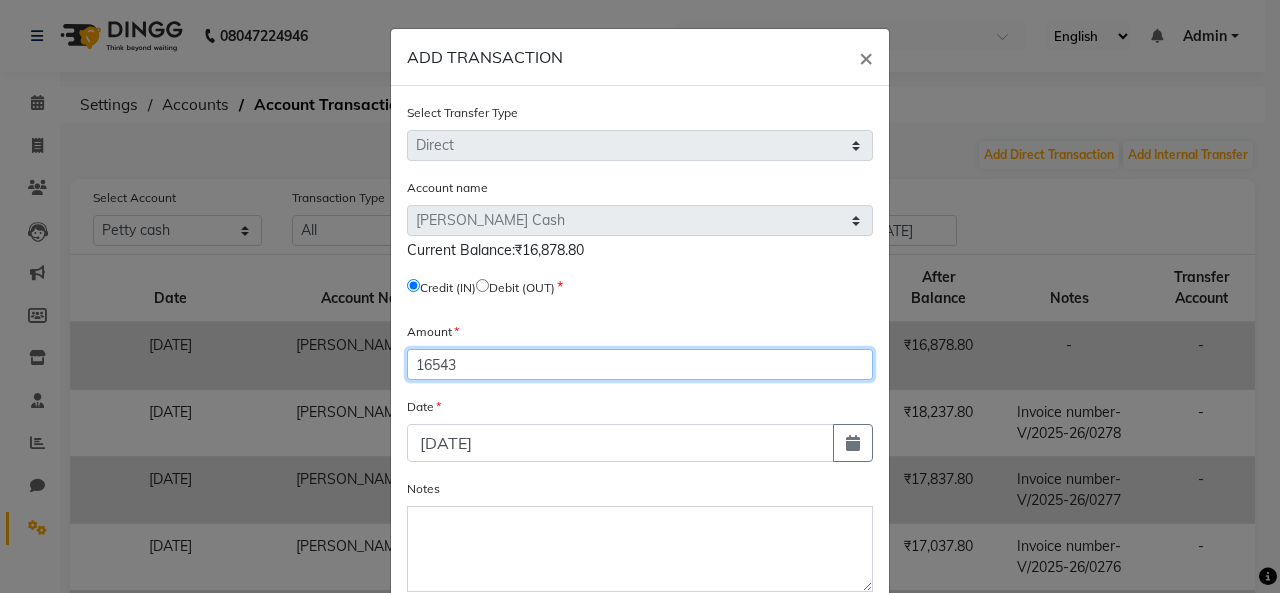 type on "16543" 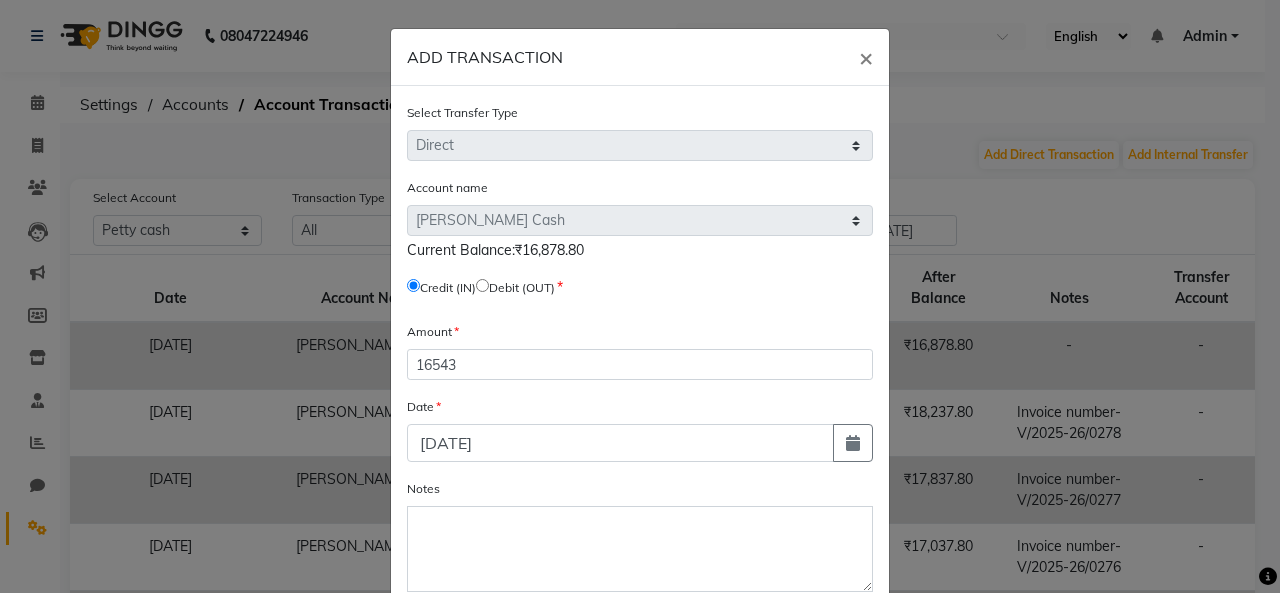 click 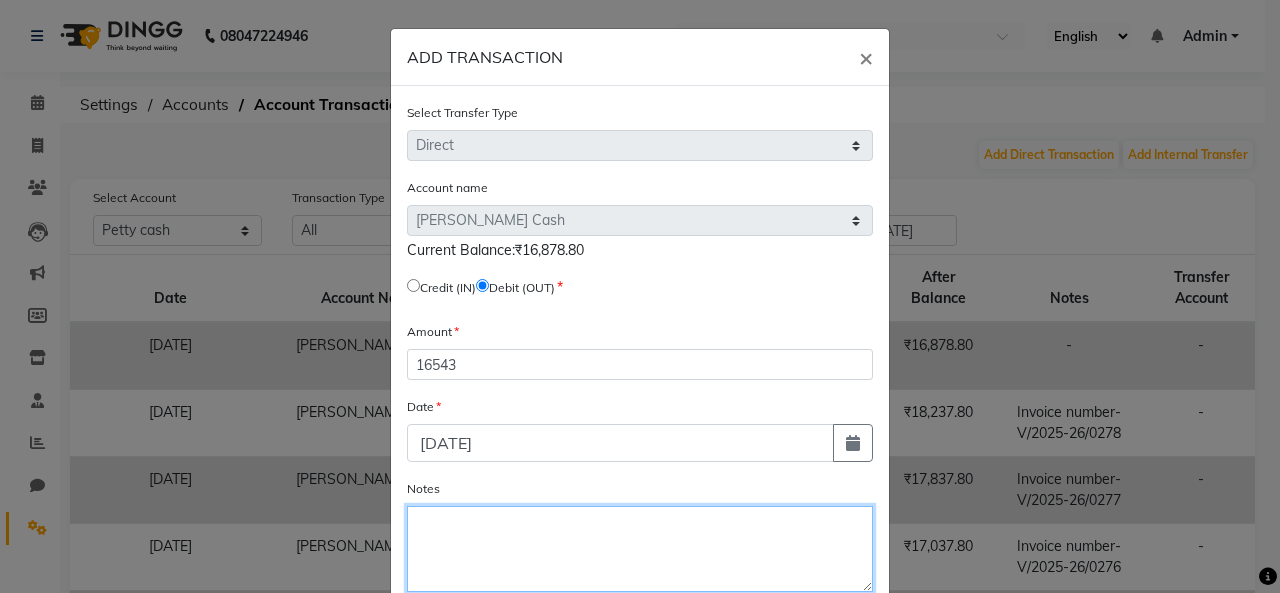 click on "Notes" at bounding box center (640, 549) 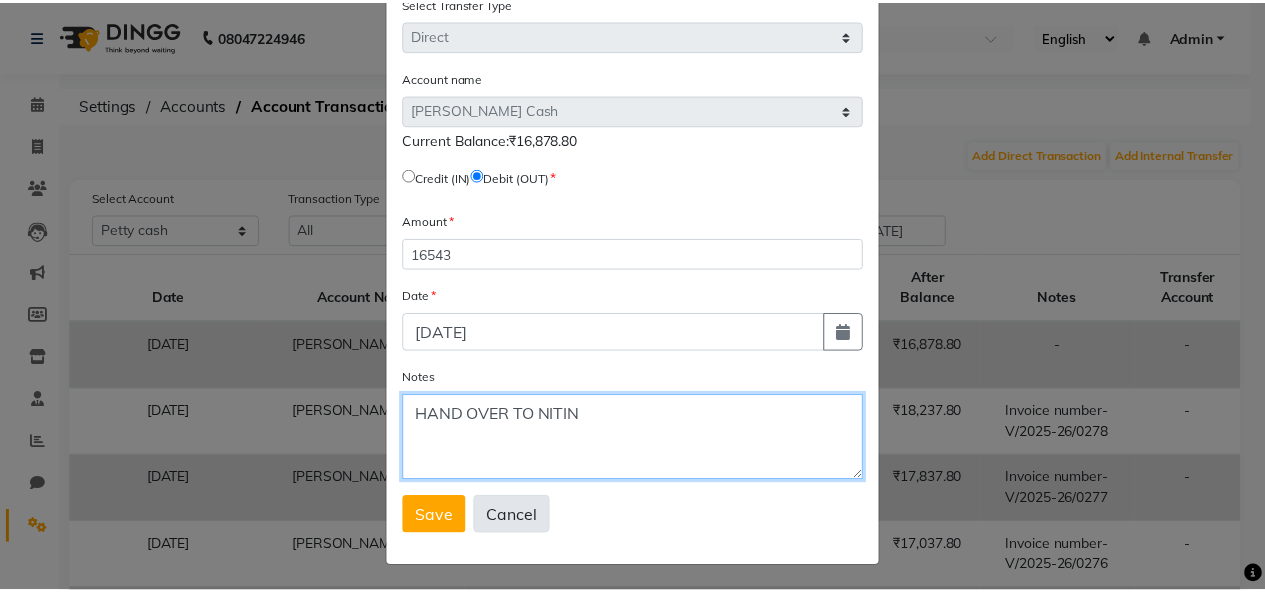 scroll, scrollTop: 111, scrollLeft: 0, axis: vertical 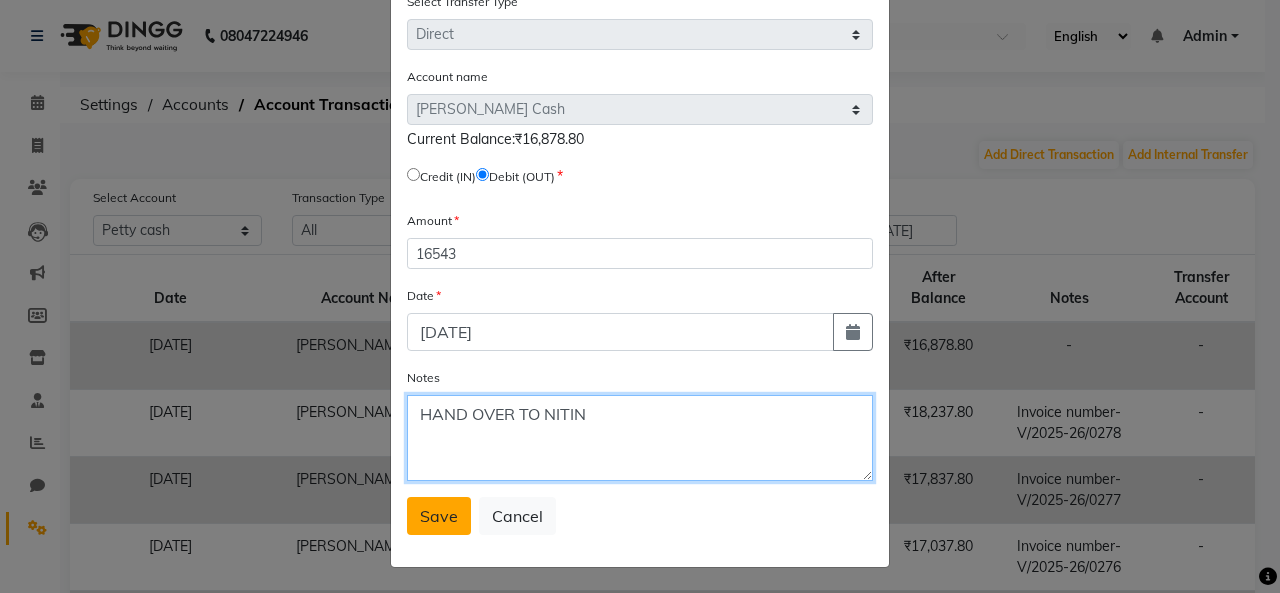 type on "HAND OVER TO NITIN" 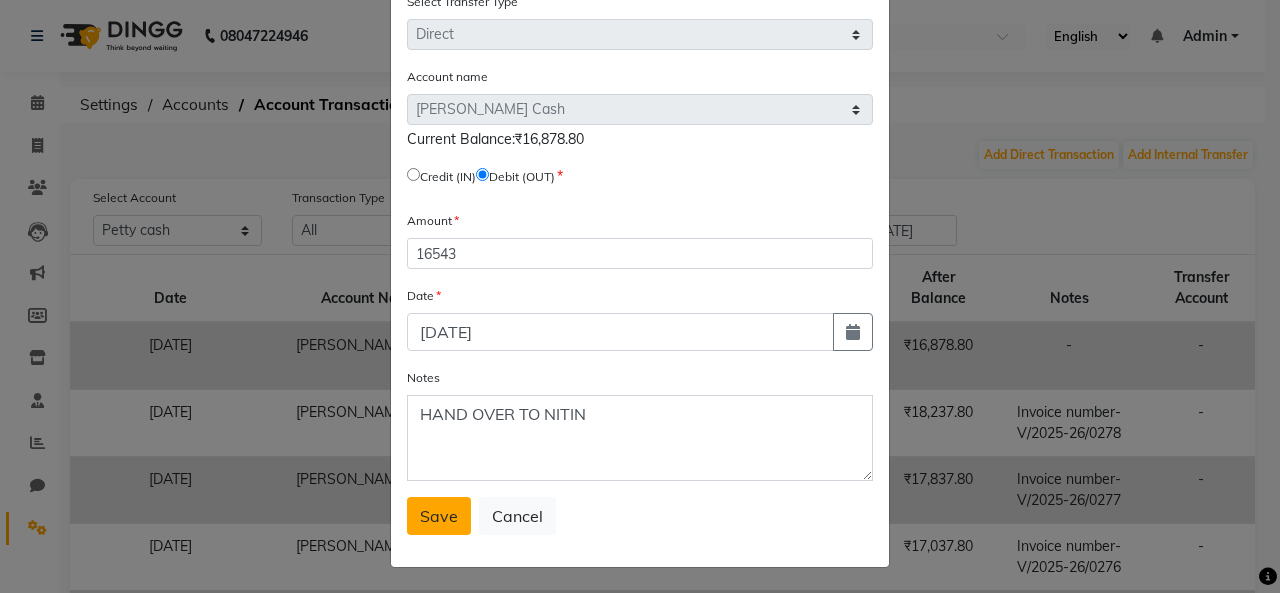 click on "Save" at bounding box center (439, 516) 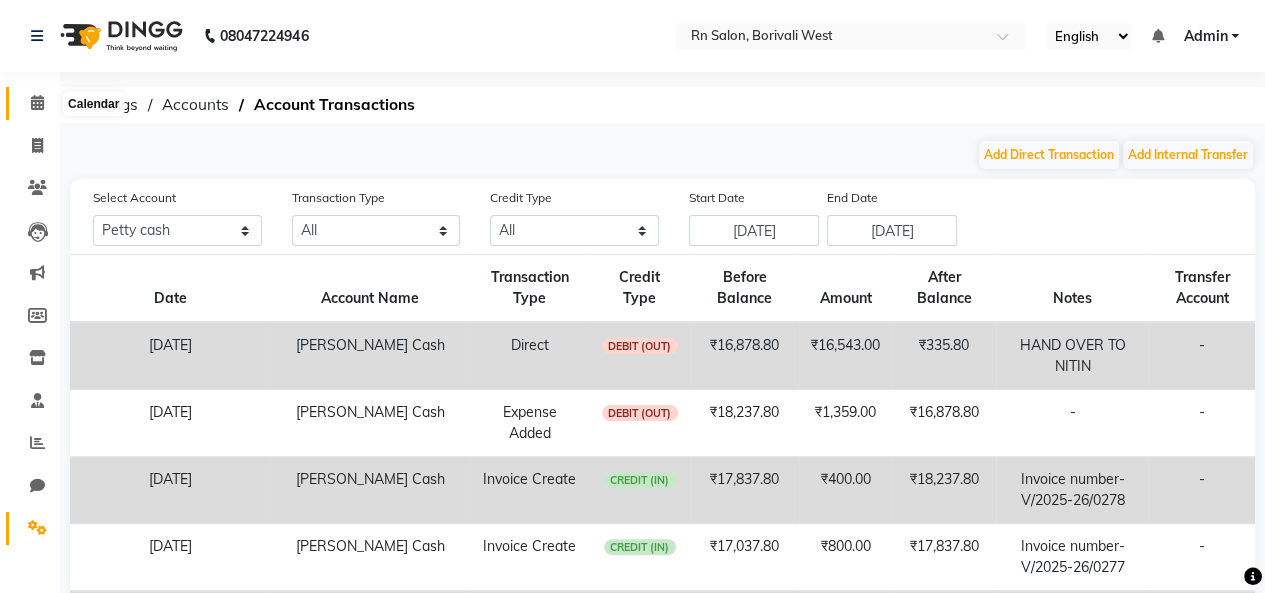 click 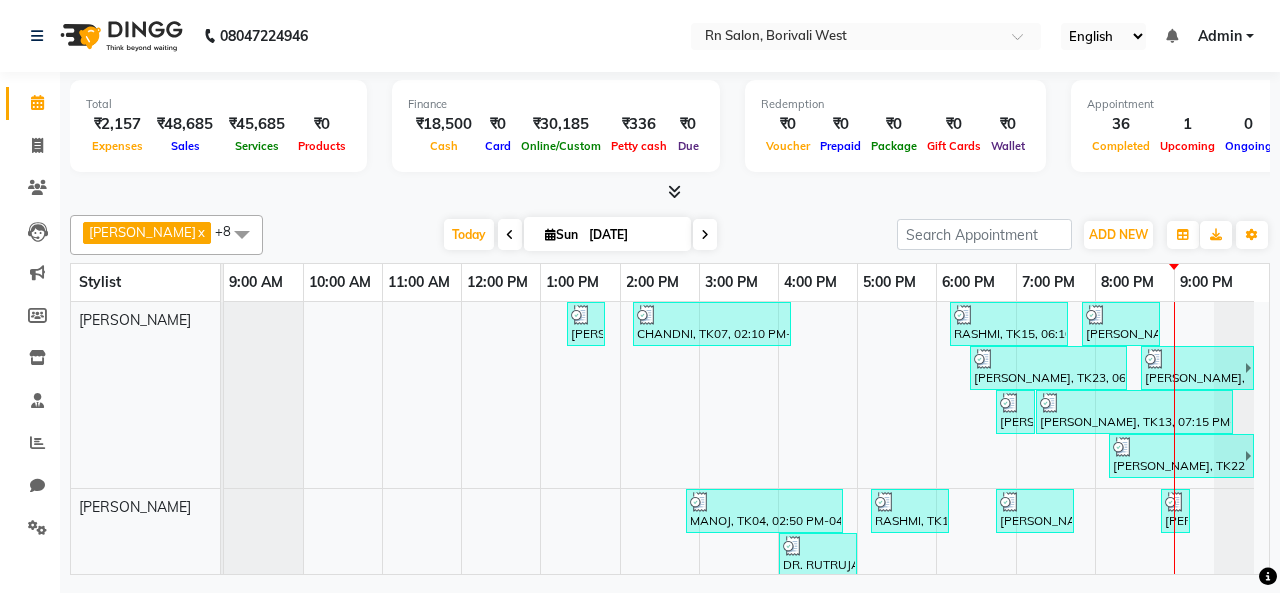 click on "KEVIN, TK03, 01:20 PM-01:50 PM, Master Haircut Men      CHANDNI, TK07, 02:10 PM-04:10 PM, Female Haircut (Creative stylist) W/O     RASHMI, TK15, 06:10 PM-07:40 PM, Root touch up     EKTA JOSHI, TK24, 07:50 PM-08:50 PM, Haircut Kids (Girl) Below 8yrs     mukta, TK23, 06:25 PM-08:25 PM, Root touch up,Nail Cut/ Filing     ARTI DUBY, TK17, 08:35 PM-10:05 PM, Root touch up     JIMIT, TK19, 06:45 PM-07:15 PM, Haircut Kids (Boy) Below 8yrs     JANVI, TK13, 07:15 PM-09:45 PM, Root touch up,Female Haircut (One Length Trim)     RIDHI, TK22, 08:10 PM-10:10 PM, Nano plastia Fringe     MANOJ, TK04, 02:50 PM-04:50 PM, Brazilian Protein Botox Up to 5500     RASHMI, TK15, 05:10 PM-06:10 PM, Loreal Wash Up to Shoulder     DARSHANA, TK21, 06:45 PM-07:45 PM, Loreal Wash Up to Shoulder     EKTA JOSHI, TK24, 08:50 PM-09:00 PM, pre wash     DR. RUTRUJA, TK10, 04:00 PM-05:00 PM, Loreal Wash Up to Shoulder     CHANDNI, TK07, 04:10 PM-05:10 PM, Loreal Wash Below Shoulder                 rajesh, TK16, 05:45 PM-06:15 PM, Shave" at bounding box center (746, 738) 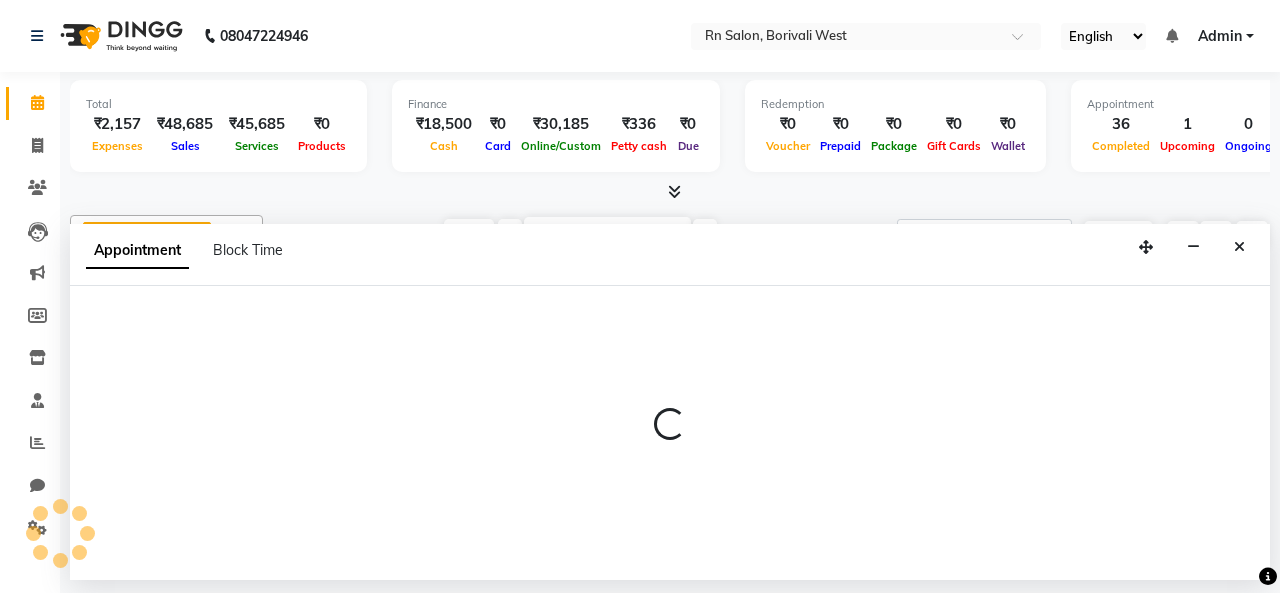 select on "83941" 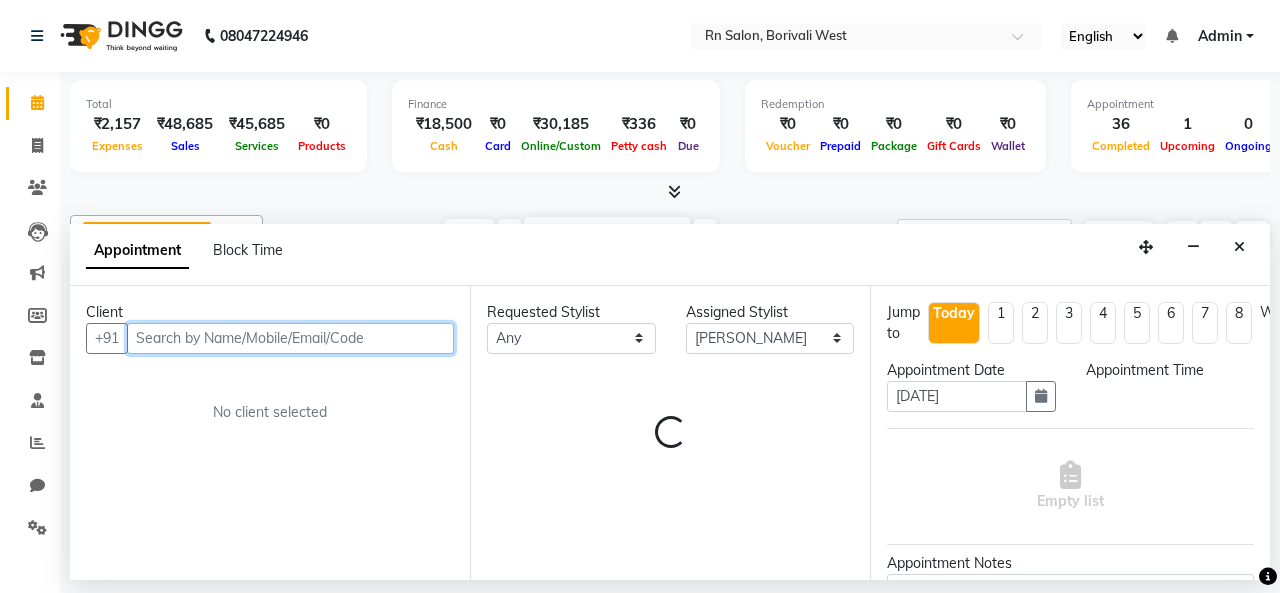 select on "660" 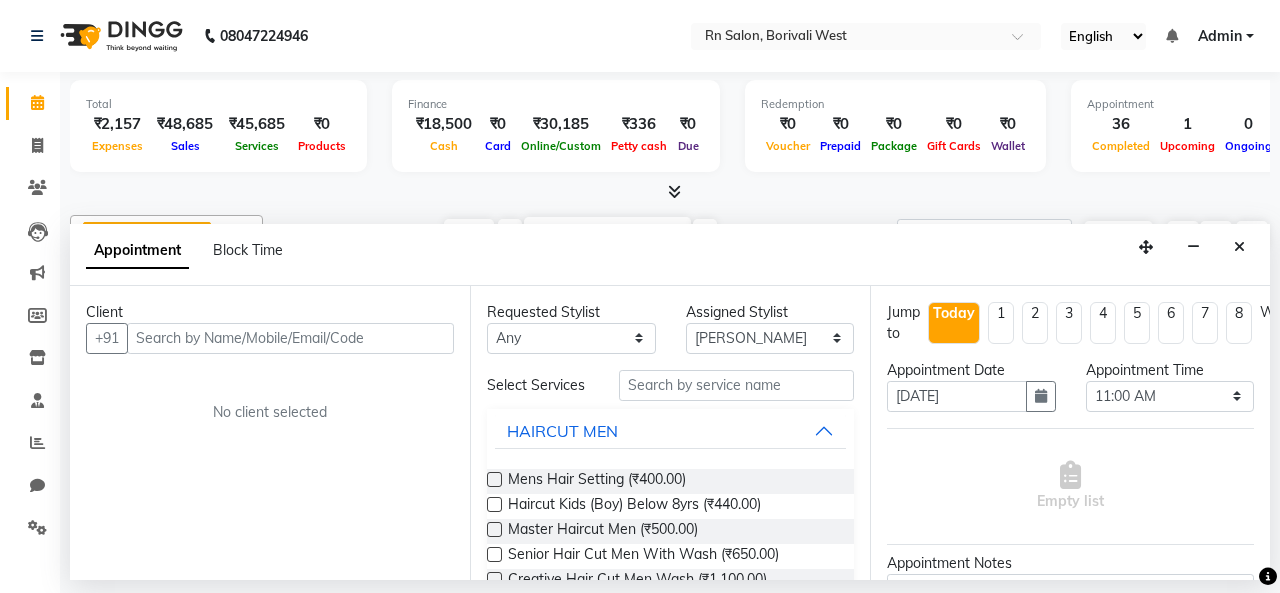 click on "Appointment Block Time" at bounding box center [670, 255] 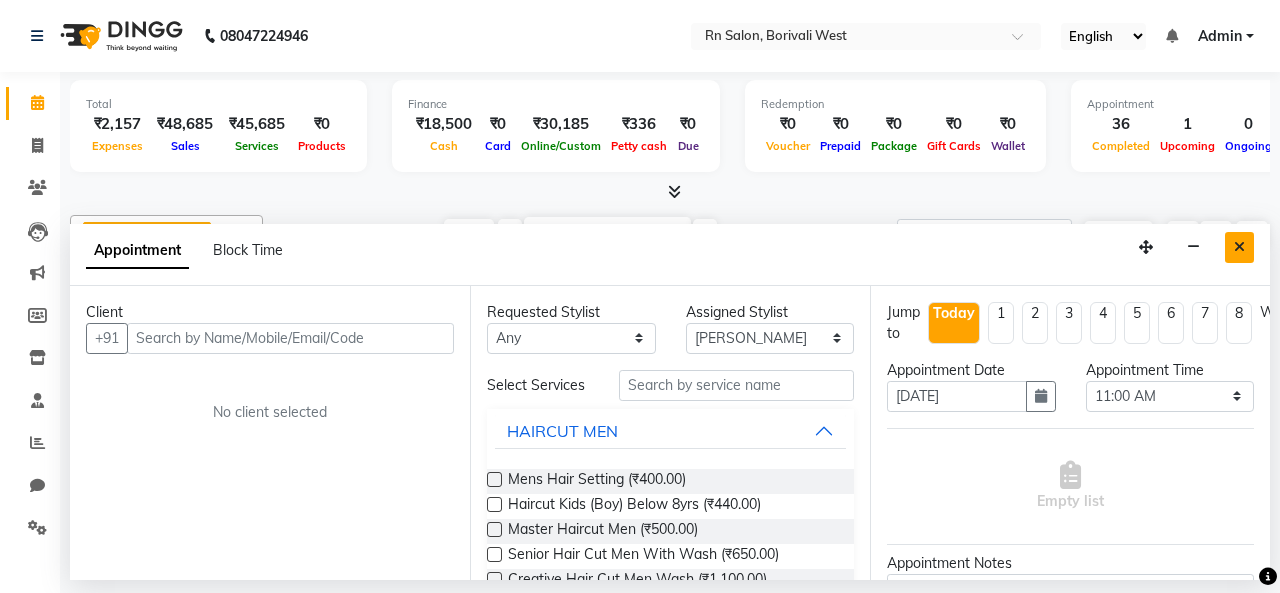 click at bounding box center [1239, 247] 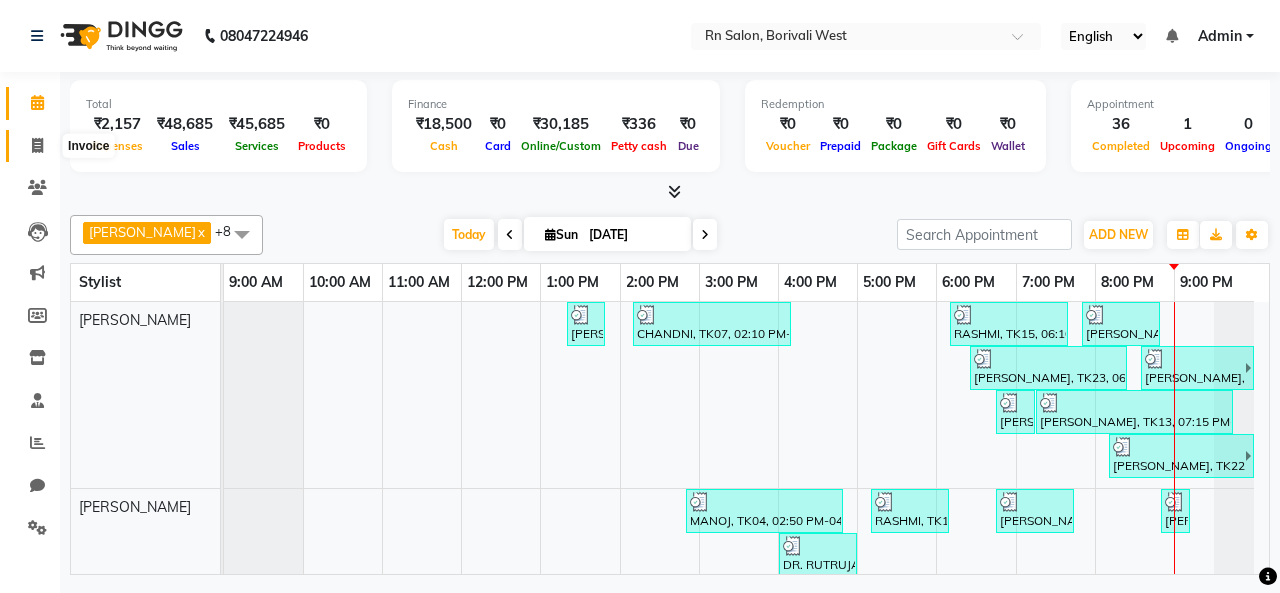 click 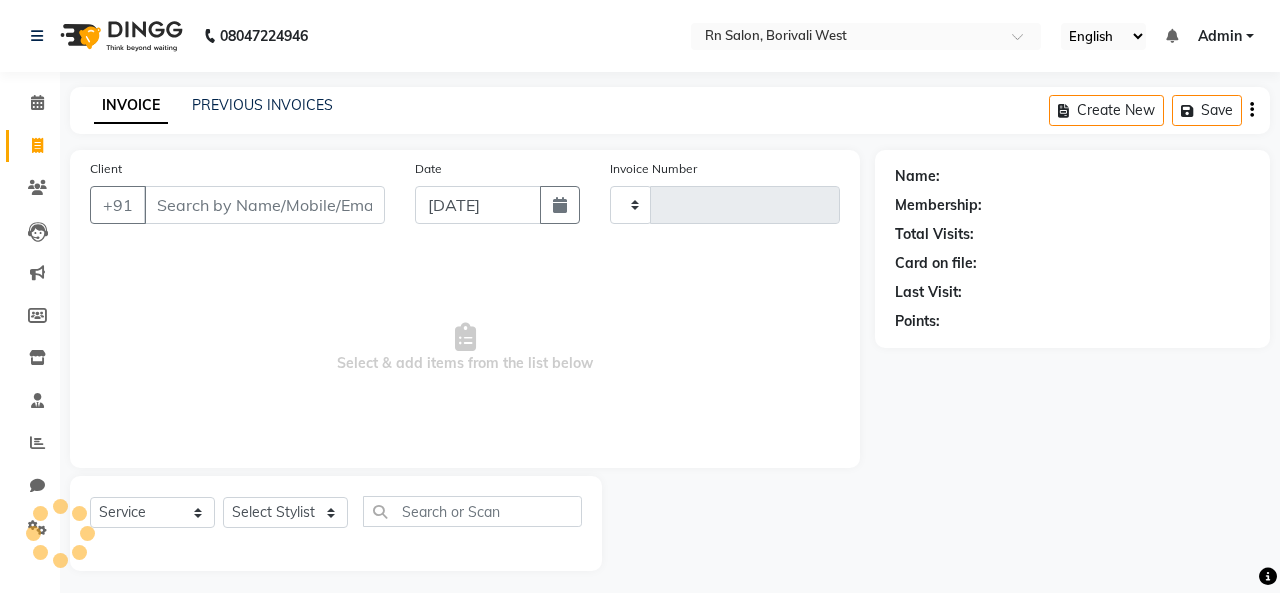 type on "0283" 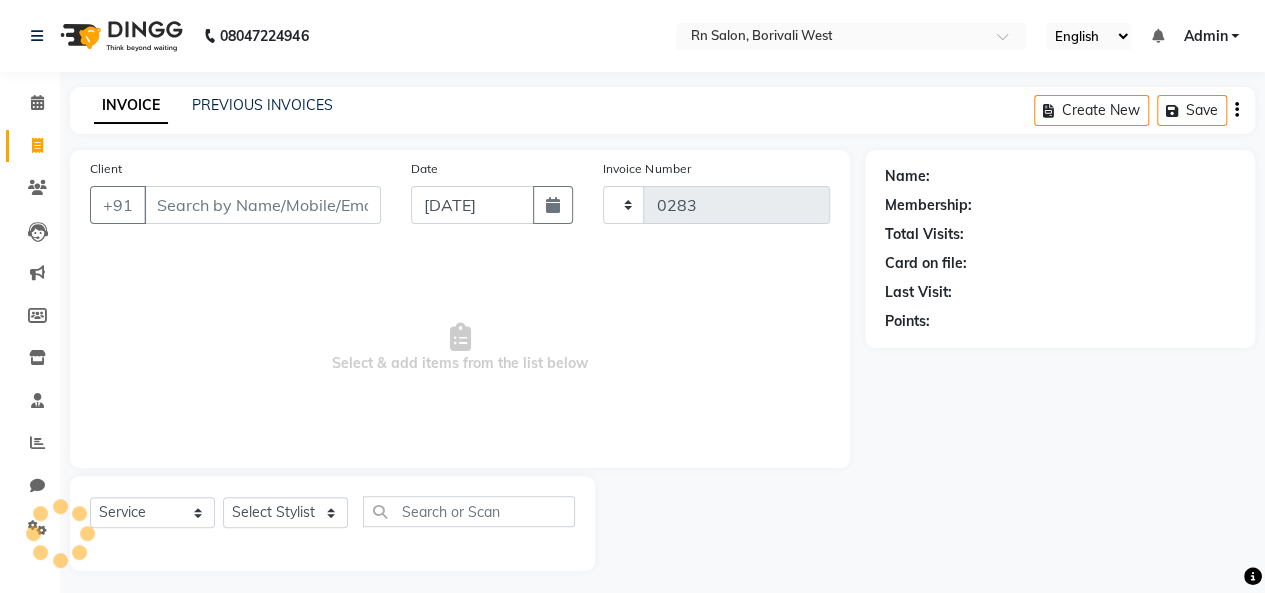 select on "8515" 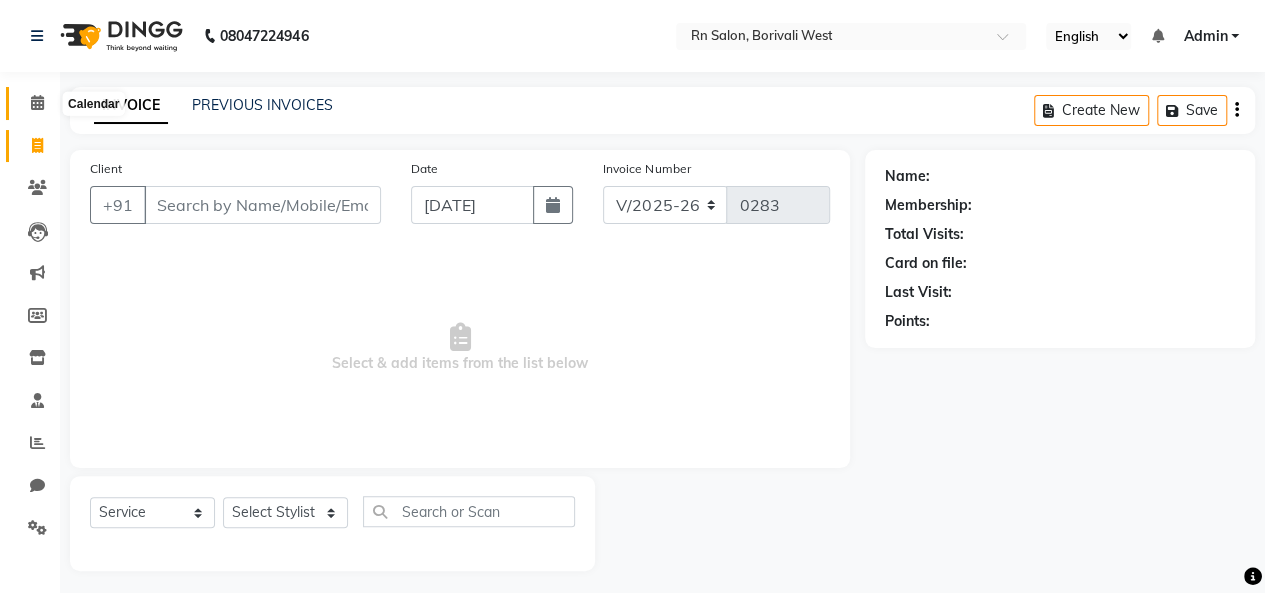 click 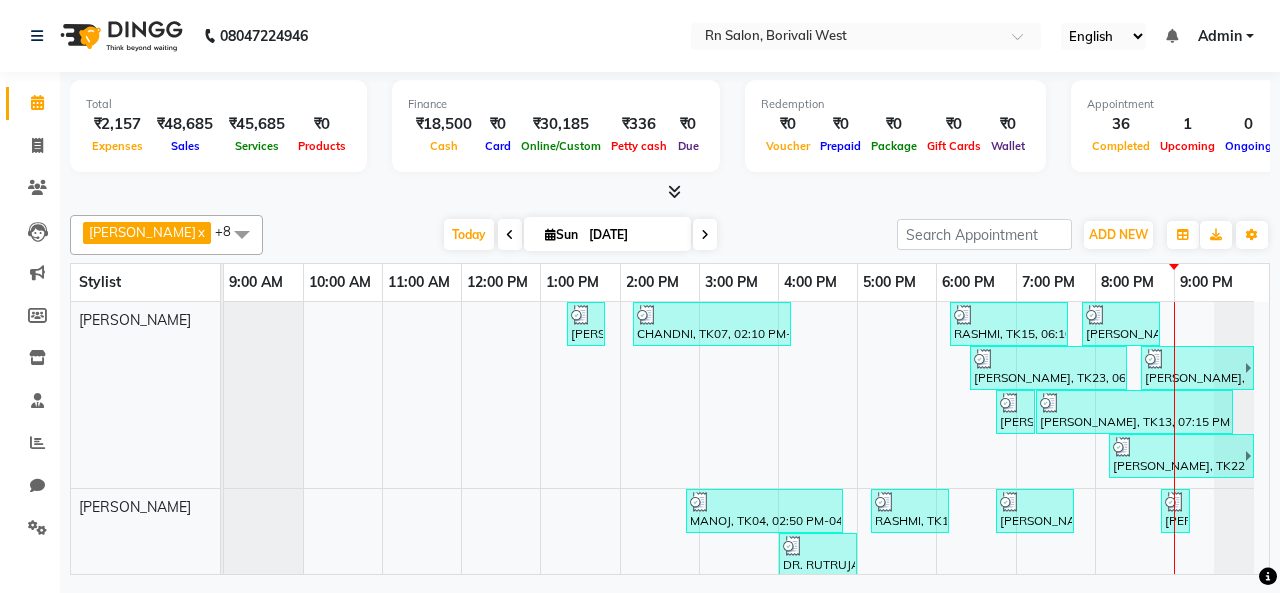click at bounding box center (674, 191) 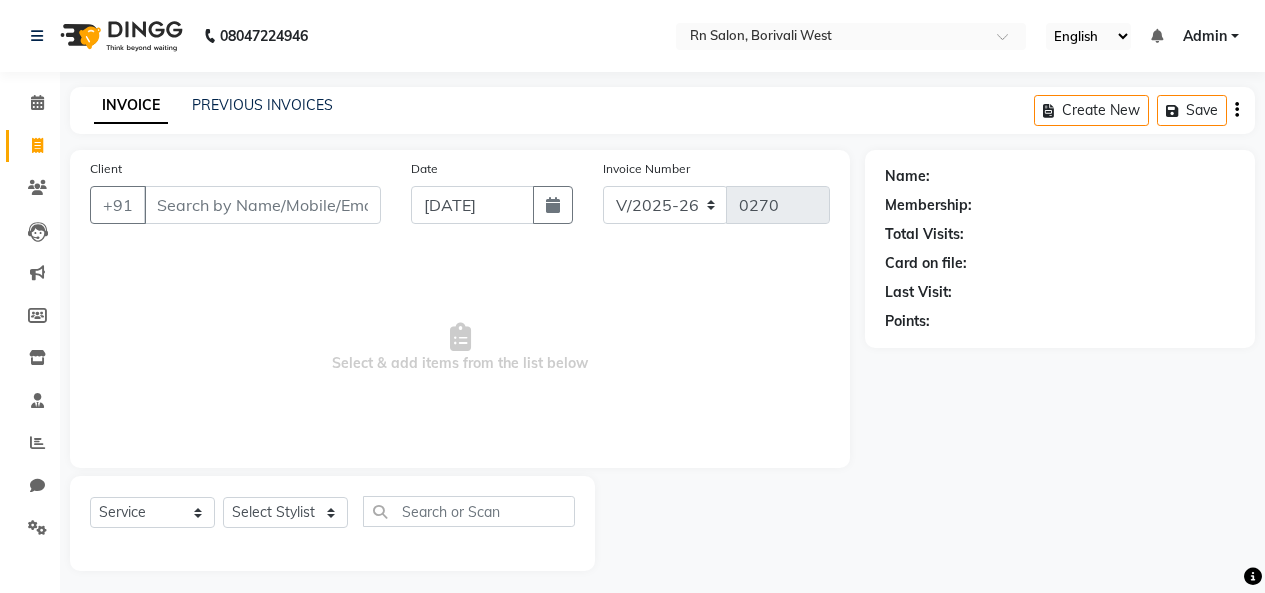 select on "8515" 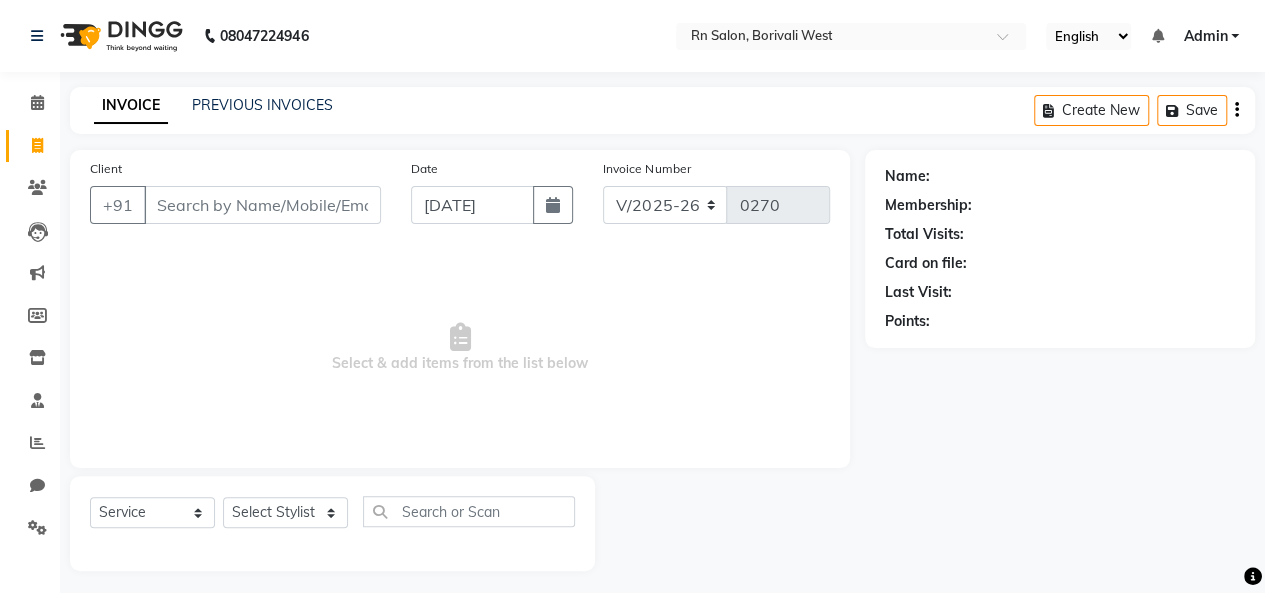 scroll, scrollTop: 0, scrollLeft: 0, axis: both 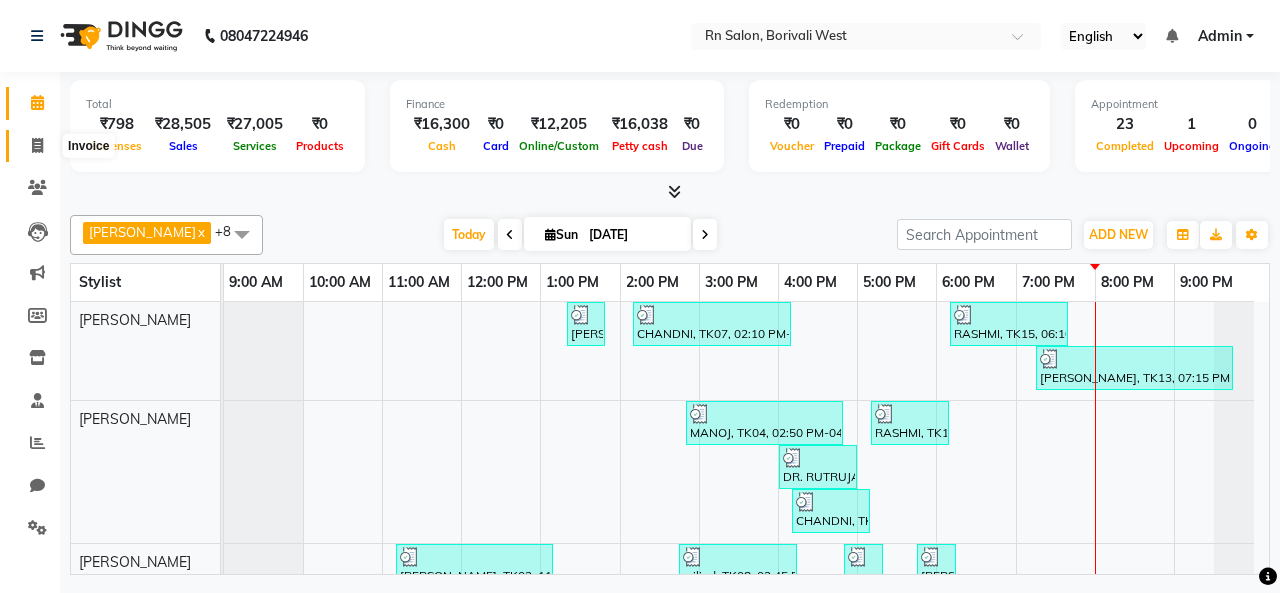 click 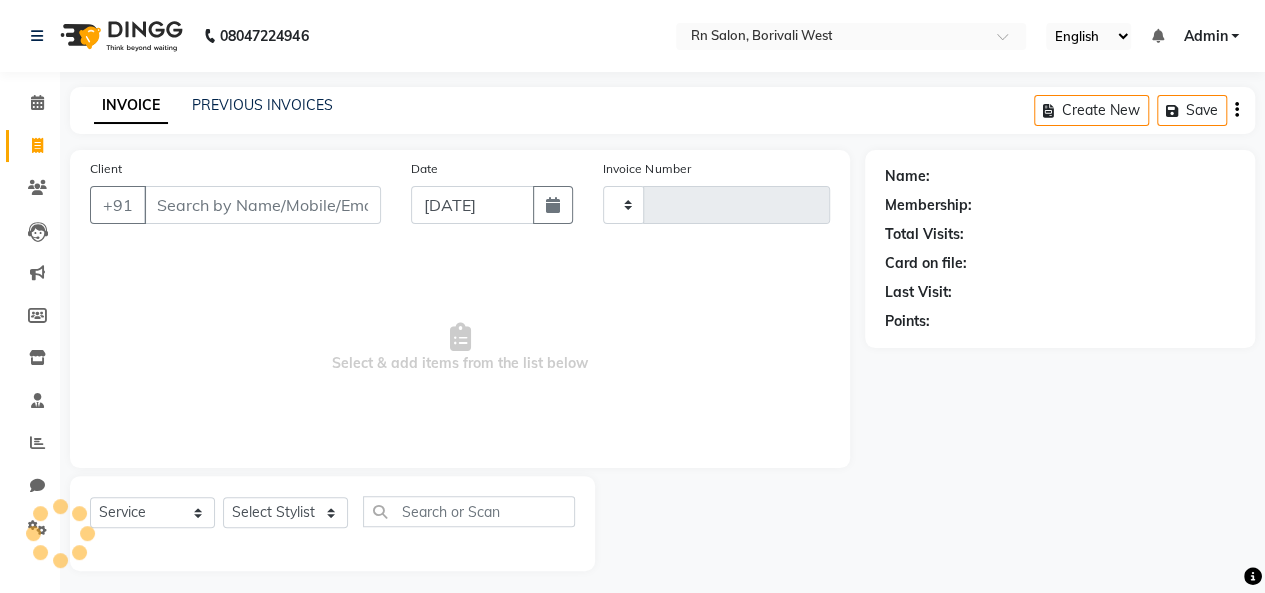 click on "Client" at bounding box center (262, 205) 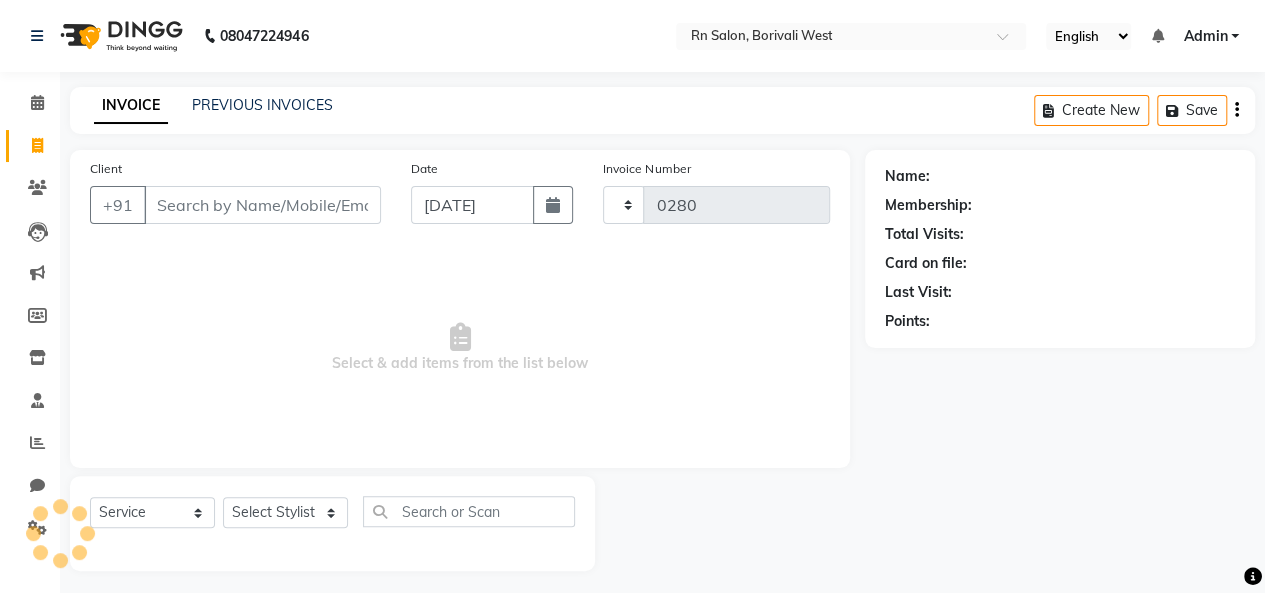select on "8515" 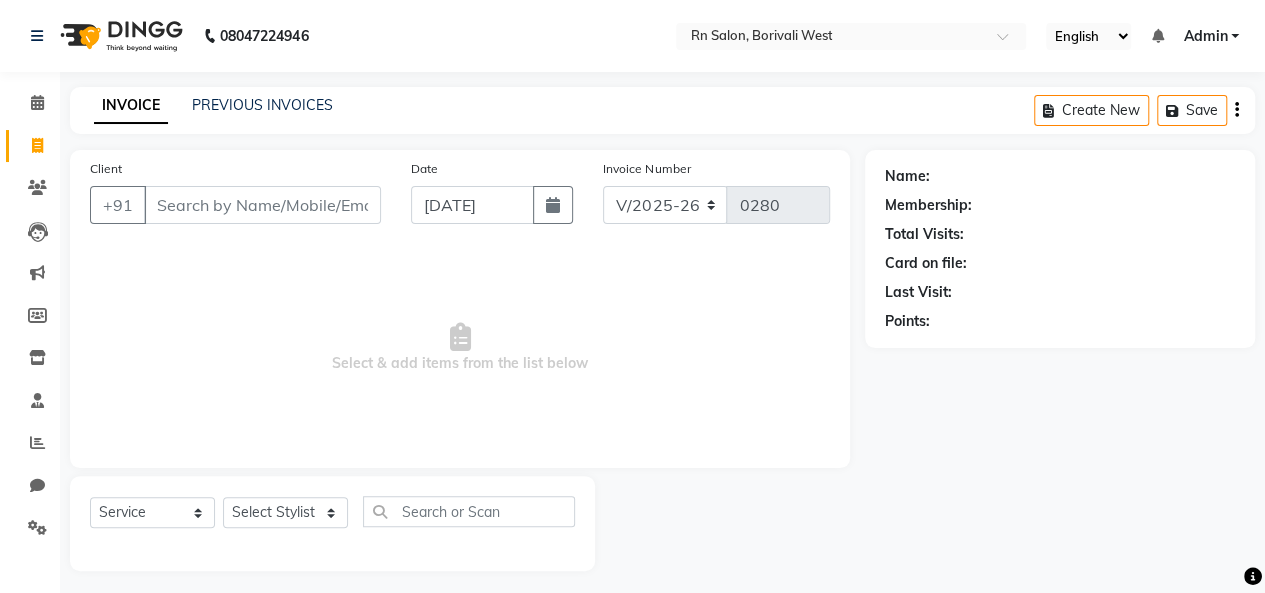 click on "Client" at bounding box center [262, 205] 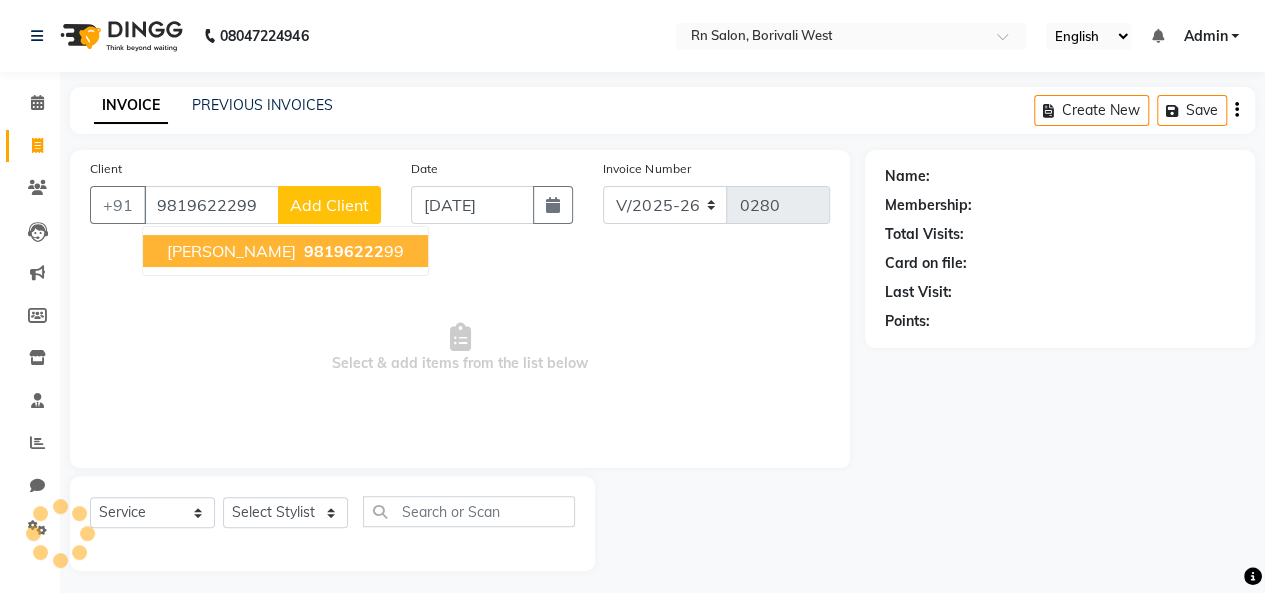 type on "9819622299" 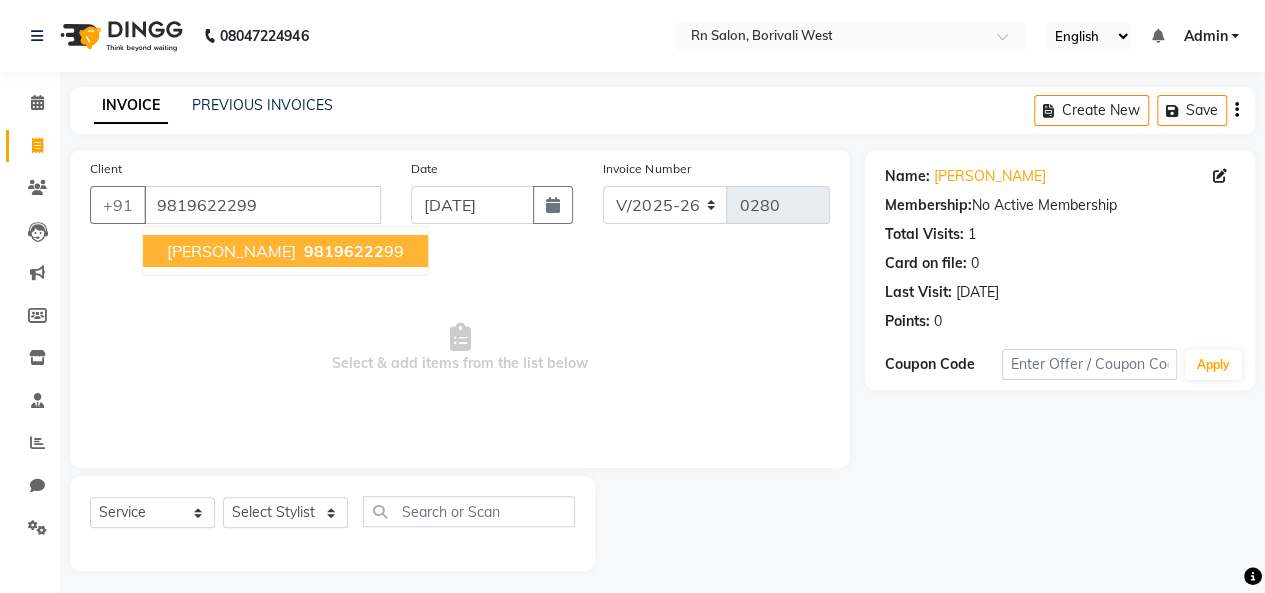 click on "98196222" at bounding box center (344, 251) 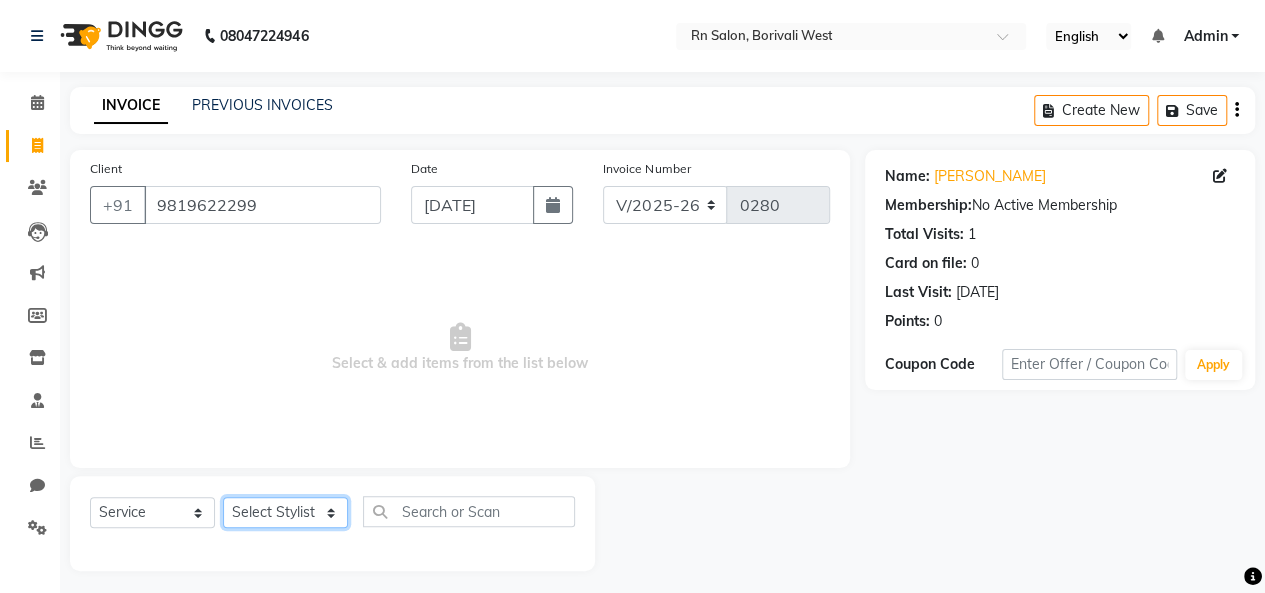 click on "Select Stylist [PERSON_NAME] [PERSON_NAME] parking [PERSON_NAME] master Luv kush tripathi [PERSON_NAME] [PERSON_NAME] [PERSON_NAME] [PERSON_NAME] [PERSON_NAME] Mali [PERSON_NAME]" 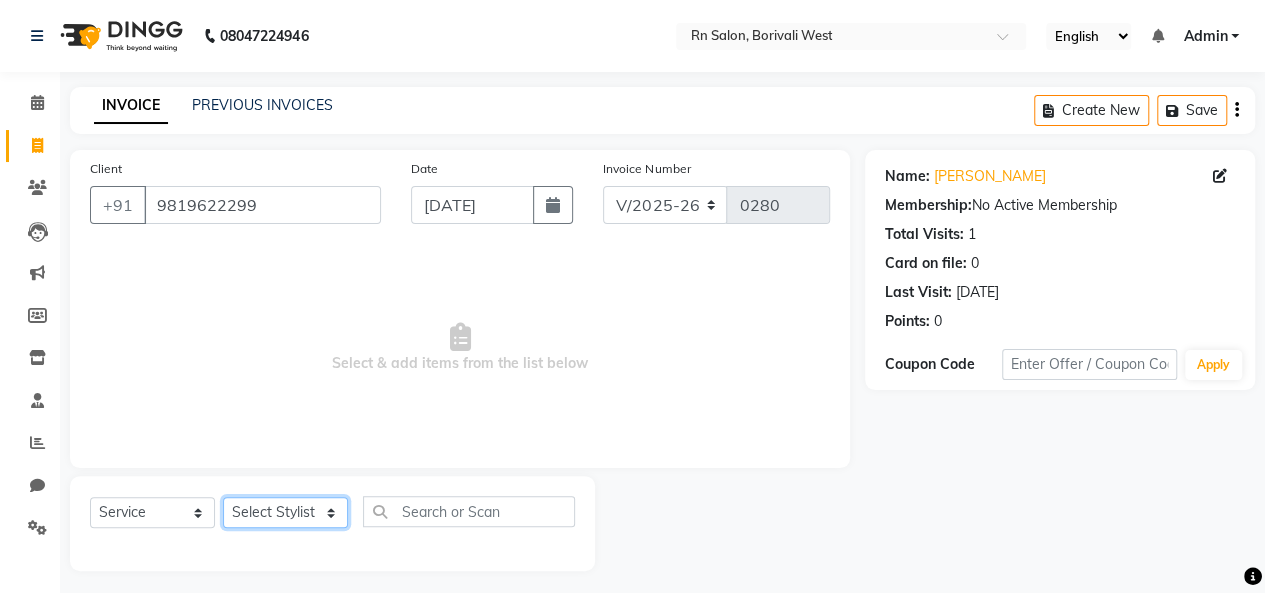 select on "83940" 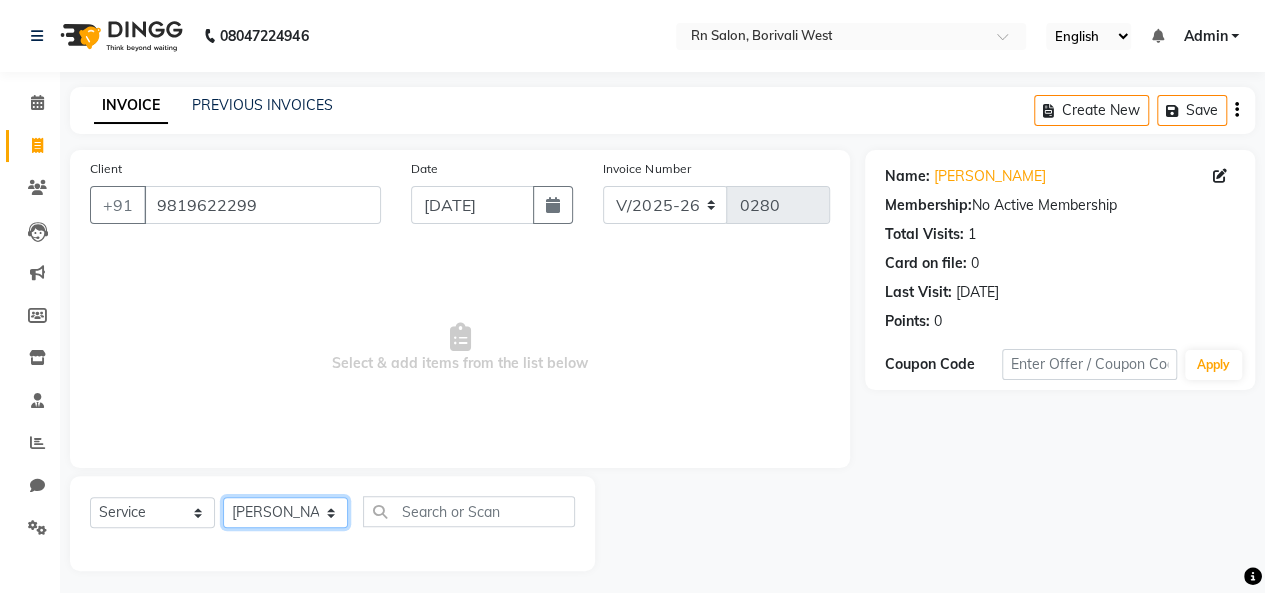 click on "Select Stylist [PERSON_NAME] [PERSON_NAME] parking [PERSON_NAME] master Luv kush tripathi [PERSON_NAME] [PERSON_NAME] [PERSON_NAME] [PERSON_NAME] [PERSON_NAME] Mali [PERSON_NAME]" 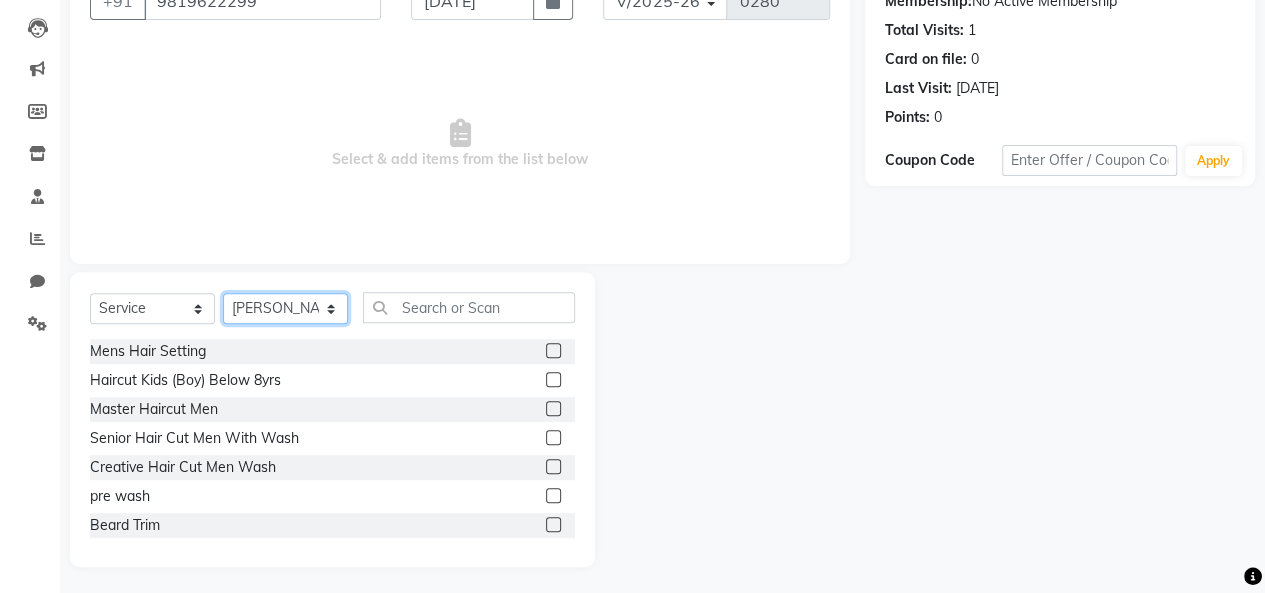 scroll, scrollTop: 207, scrollLeft: 0, axis: vertical 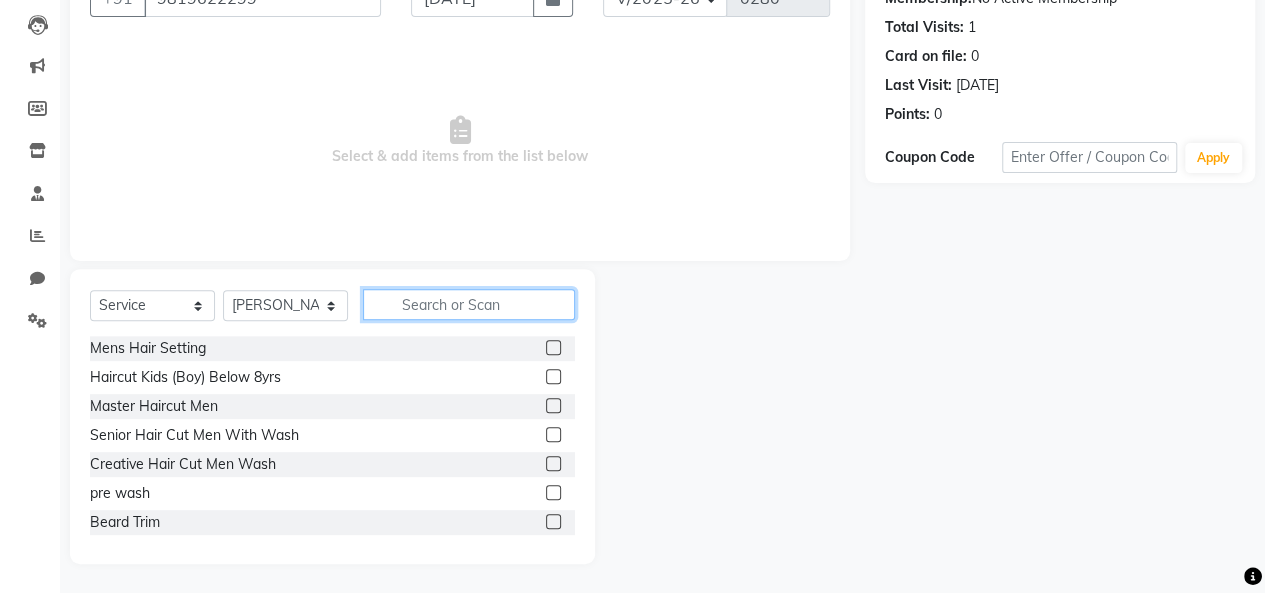 click 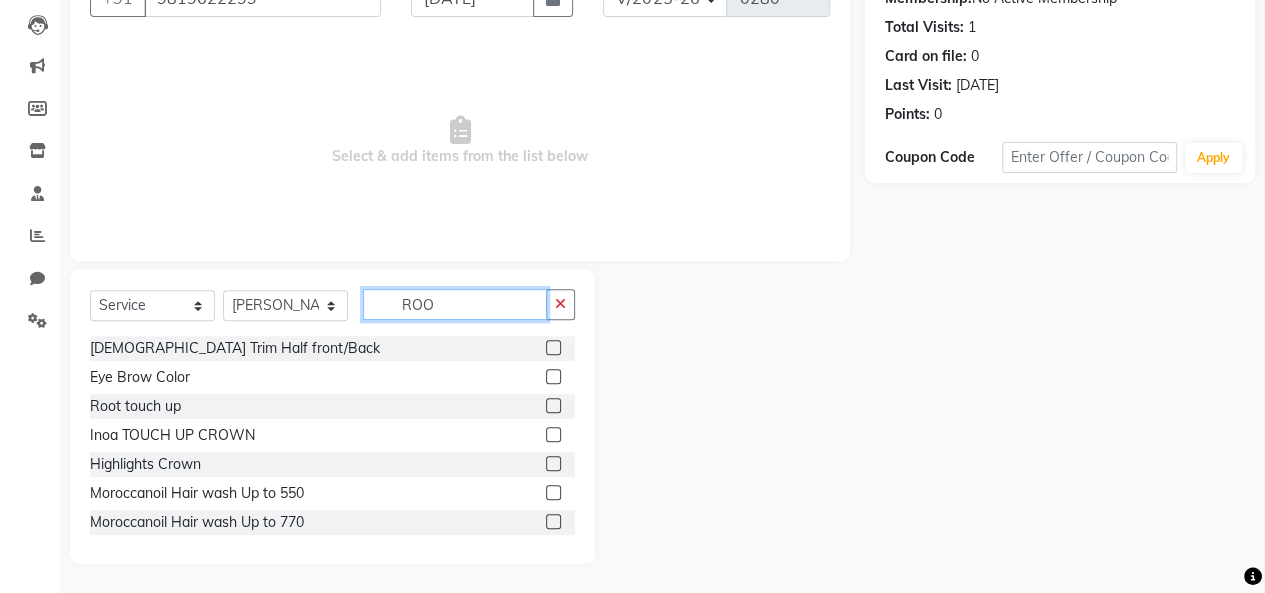 scroll, scrollTop: 123, scrollLeft: 0, axis: vertical 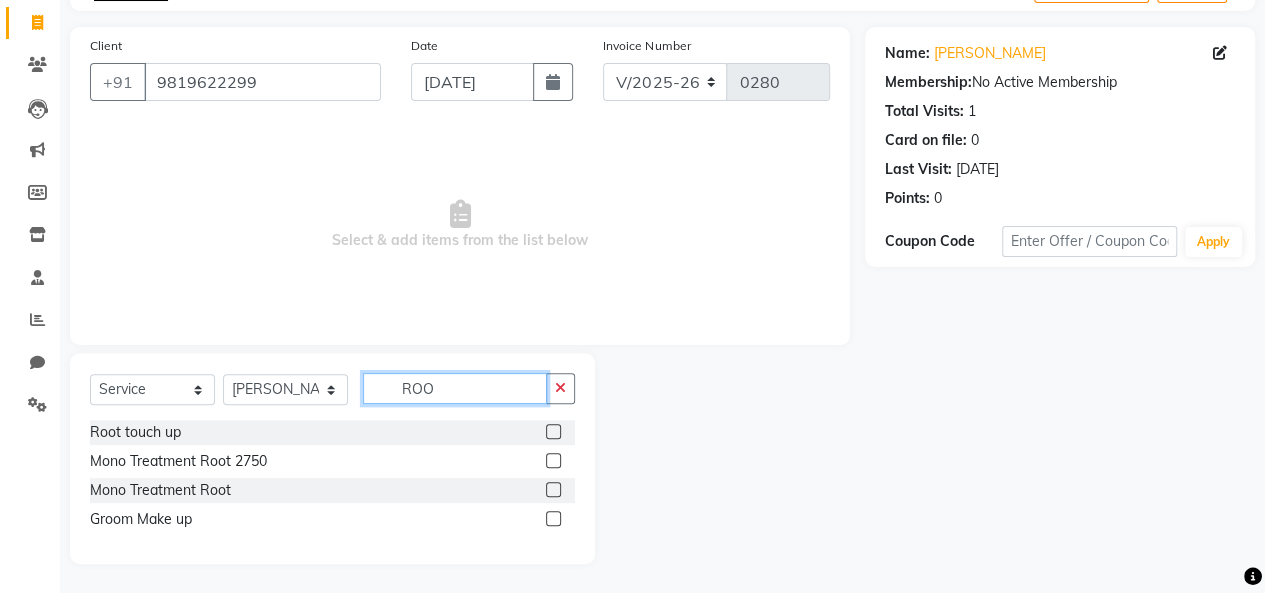 type on "ROO" 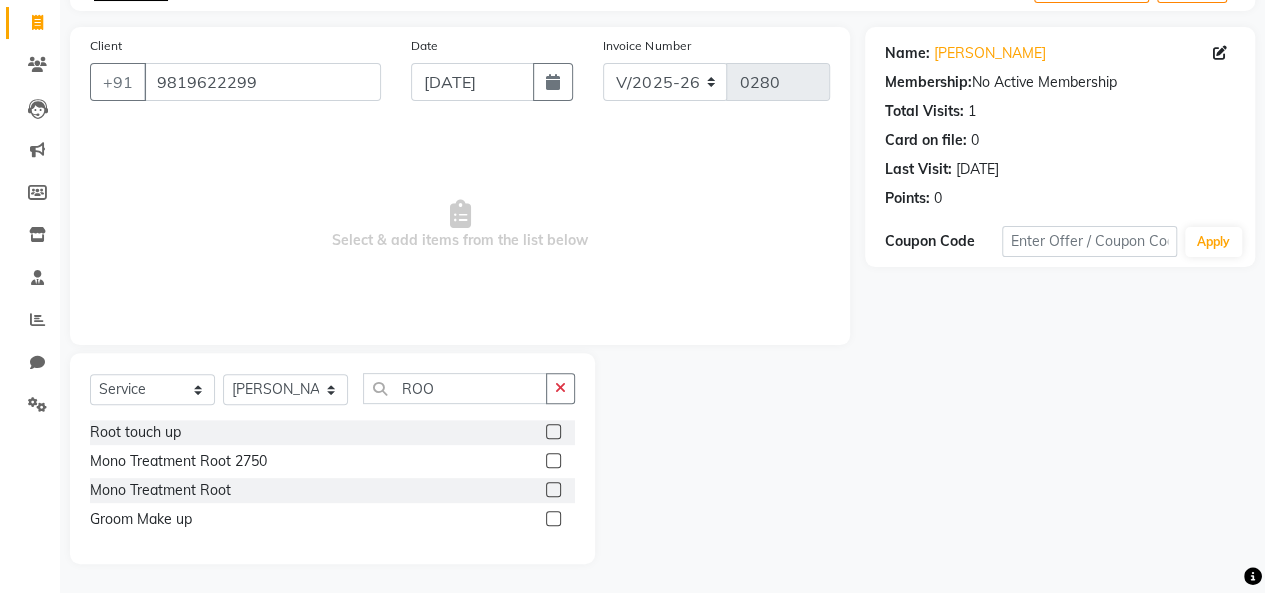 click 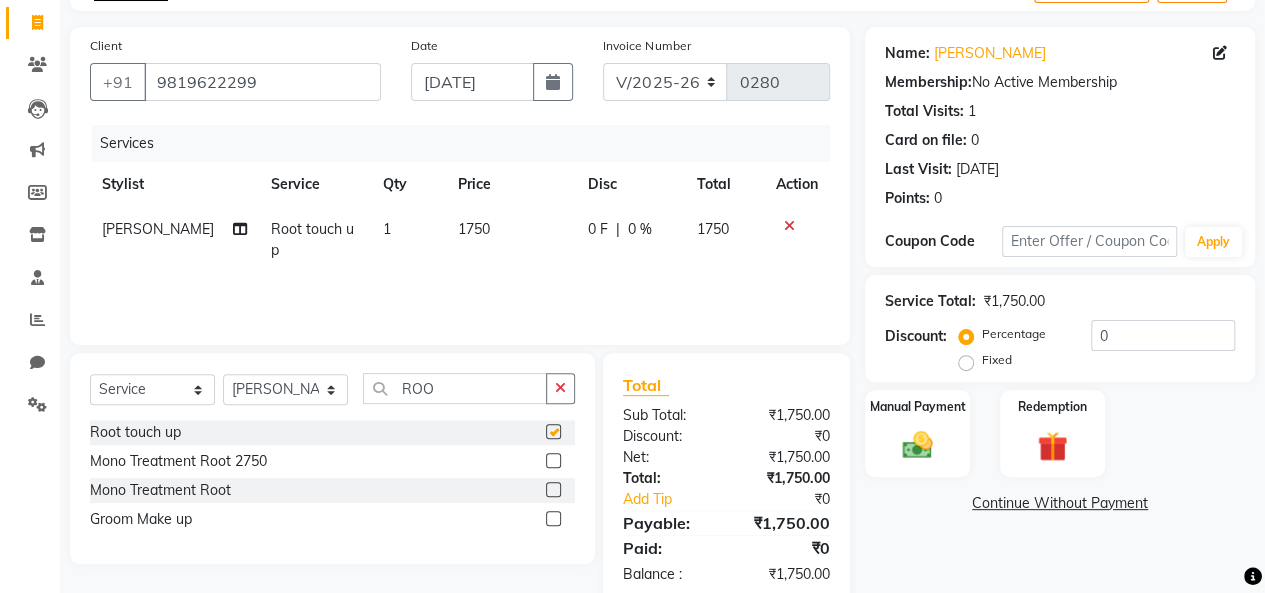 checkbox on "false" 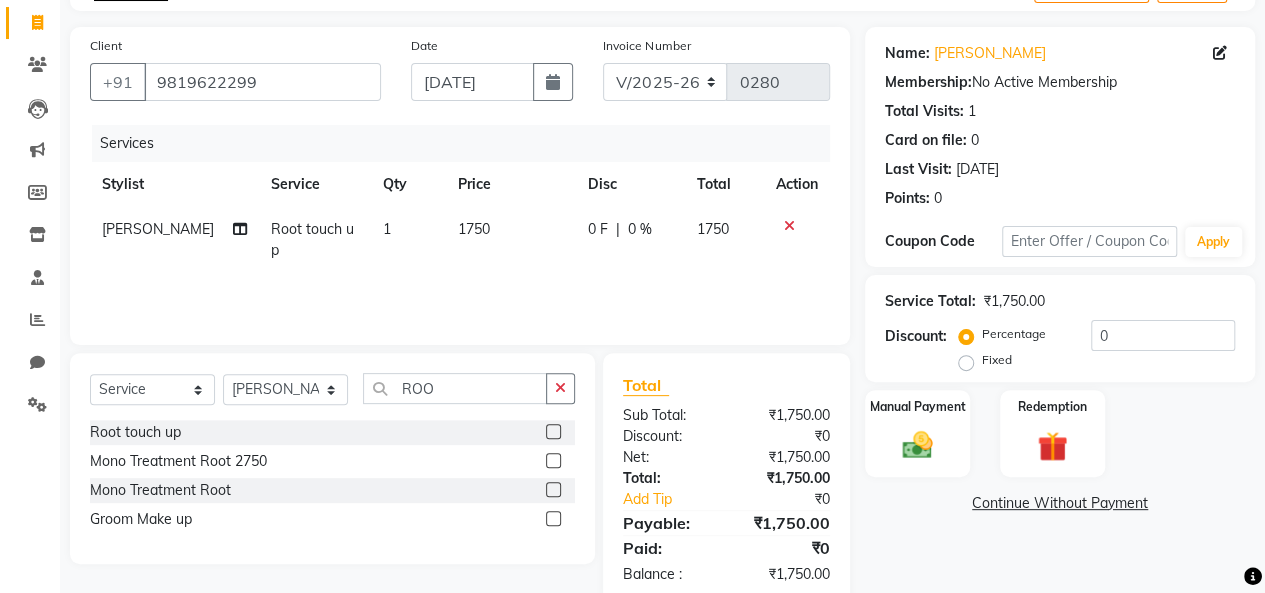click on "1750" 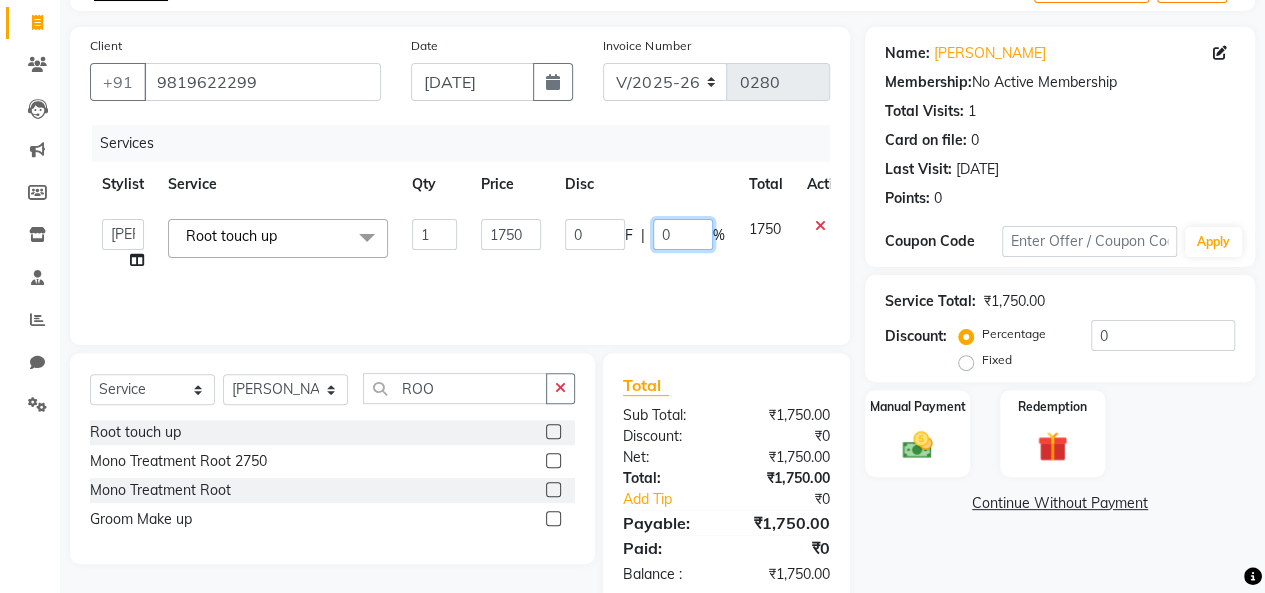 click on "0" 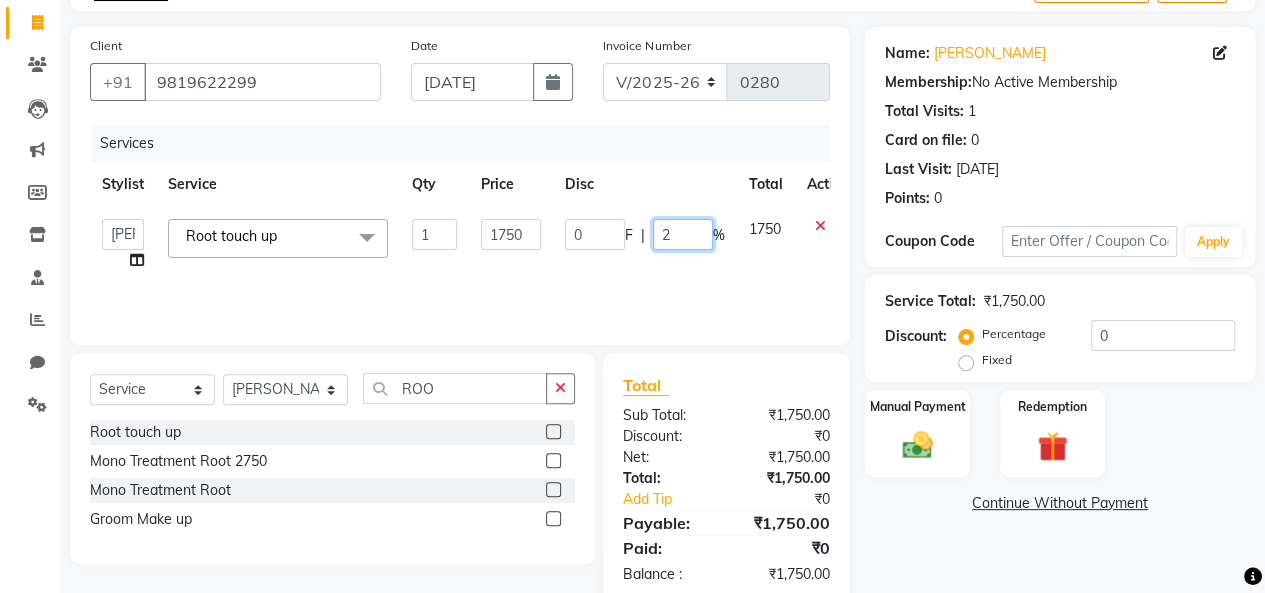 type on "20" 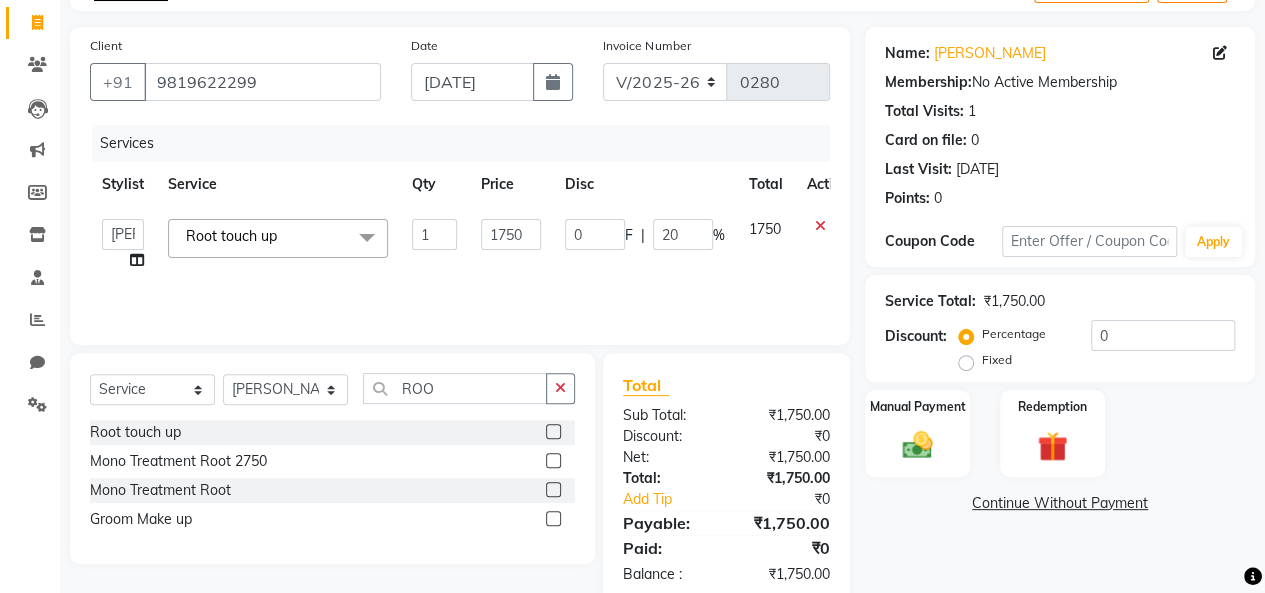 click on "Services Stylist Service Qty Price Disc Total Action  [PERSON_NAME] [PERSON_NAME] parking   [PERSON_NAME] master   Luv kush tripathi   [PERSON_NAME]   [PERSON_NAME]   [PERSON_NAME]   [PERSON_NAME] [PERSON_NAME] Mali   [PERSON_NAME]  Root touch up  x Mens Hair Setting Haircut Kids (Boy) Below 8yrs Master Haircut Men  Senior Hair Cut Men With Wash Creative Hair Cut Men Wash pre wash [PERSON_NAME] Trim [PERSON_NAME] Styling Shave Head Shave Baby Mundan [DEMOGRAPHIC_DATA] Trim Under arm [DEMOGRAPHIC_DATA] Trim Arms [DEMOGRAPHIC_DATA] Trim Half Legs [DEMOGRAPHIC_DATA] Trim Half front/Back Eye Brow Color Streak Men Side Locks Color Moustache Color [PERSON_NAME] Color Global Color (Majirel) Men Global Color (Inoa) Men Pre Lightening Men Highlights Men Fringe [DEMOGRAPHIC_DATA] Haircut (One Length Trim) Haircut Kids (Girl) Below 8yrs [DEMOGRAPHIC_DATA] Haircut (Senior stylist) W/O [DEMOGRAPHIC_DATA] Hair updo [DEMOGRAPHIC_DATA] Haircut (Creative stylist) W/O Per Chunk/Streak Women 440 Root touch up Touch up Majirel Touch up Schwarzkopf  Inoa TOUCH UP CROWN Global Inoa/Majirel/Schwarzkopf Up 3850 Global Inoa/Majirel/Schwarzkopf Up 6050 1 0" 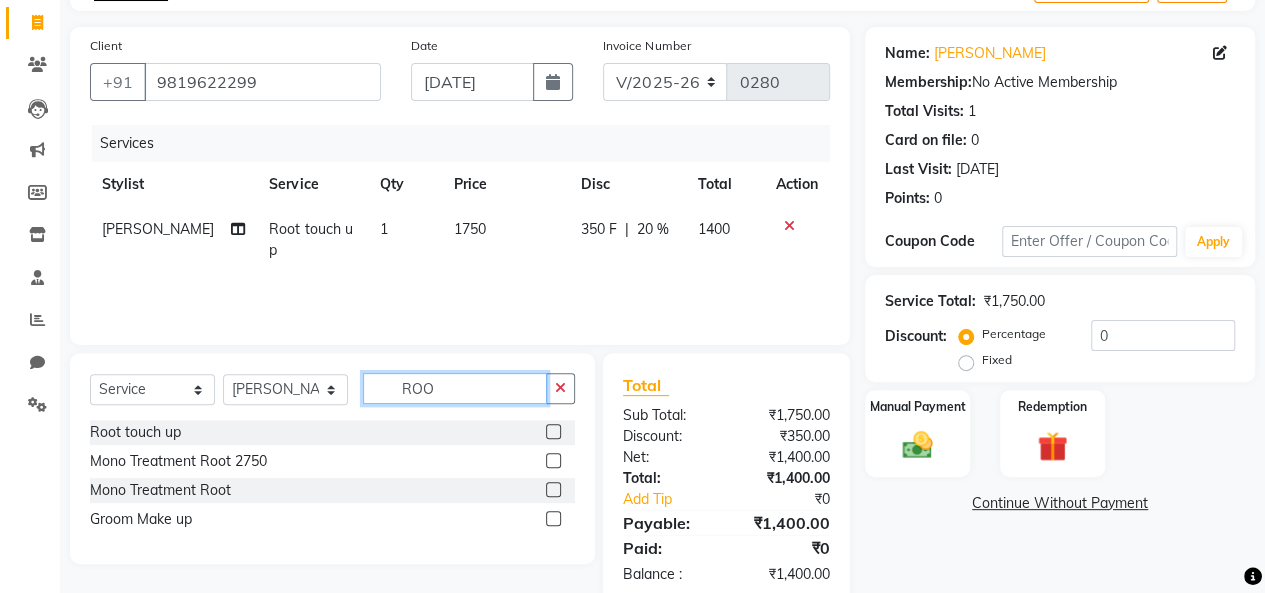 click on "ROO" 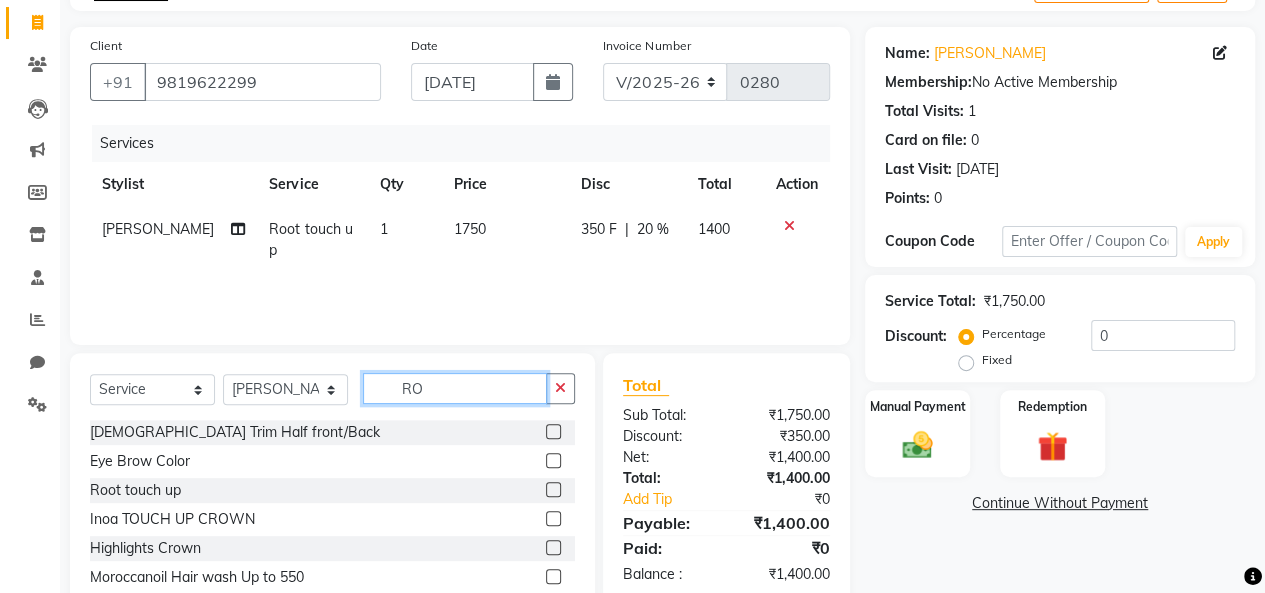 type on "R" 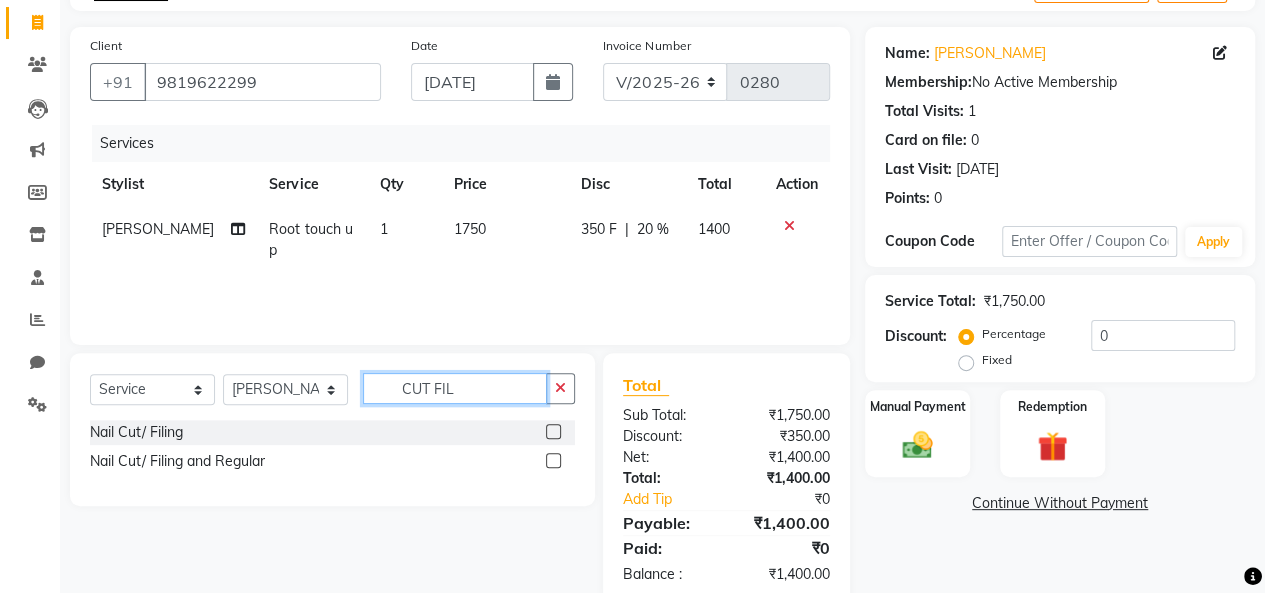 type on "CUT FIL" 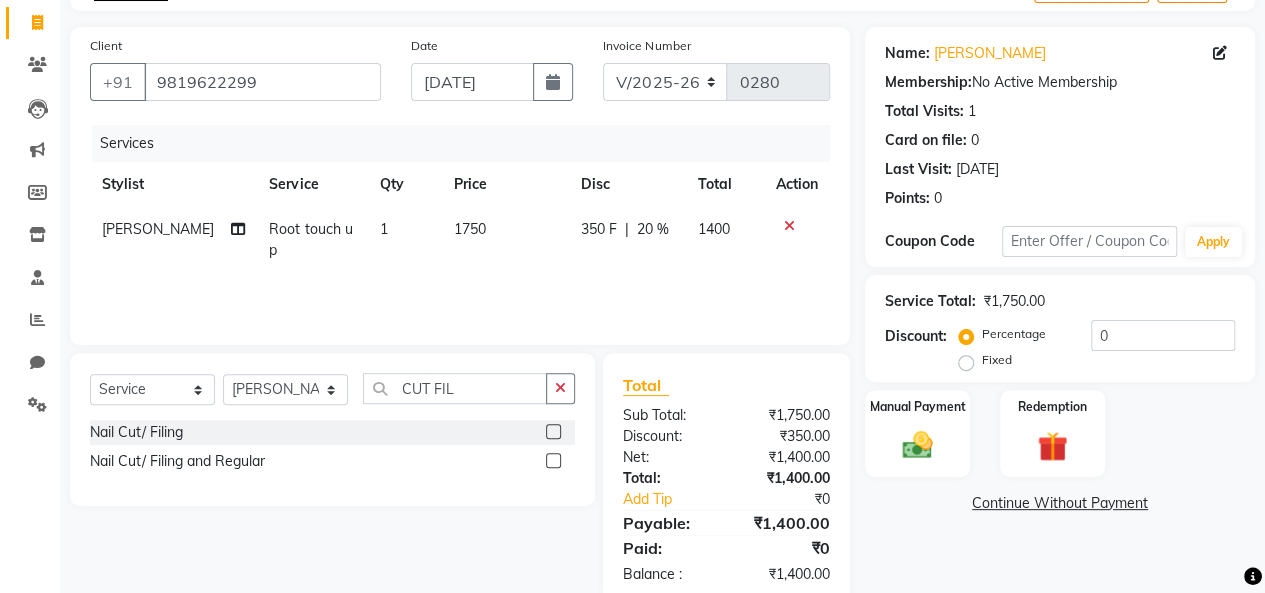 click 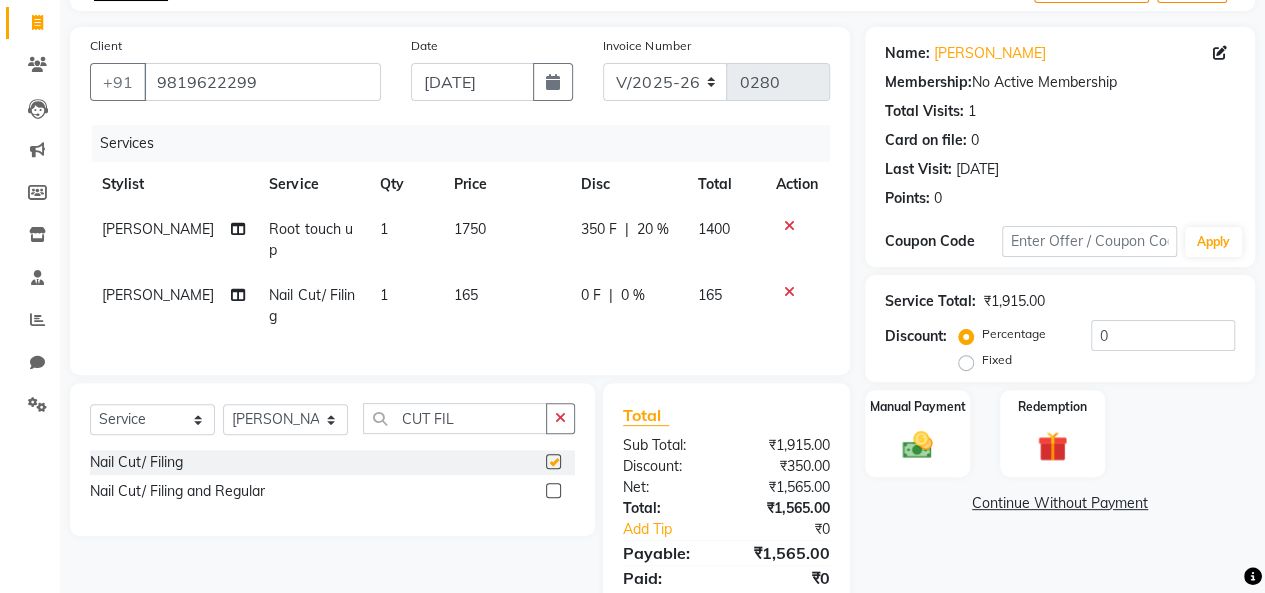checkbox on "false" 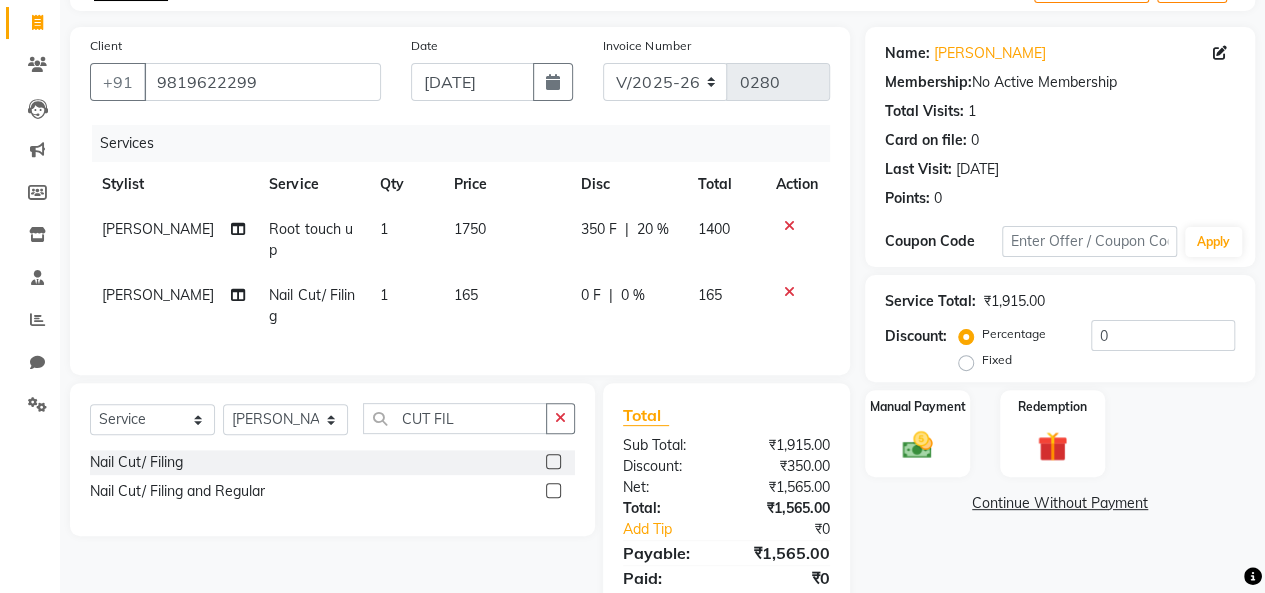 click on "165" 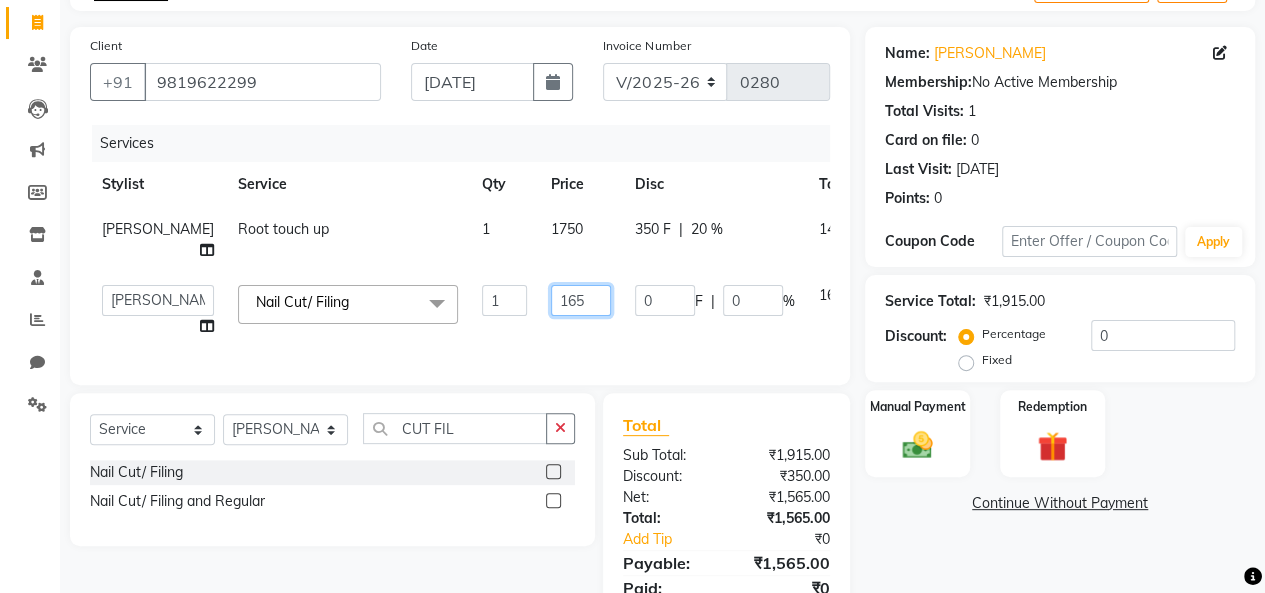 click on "165" 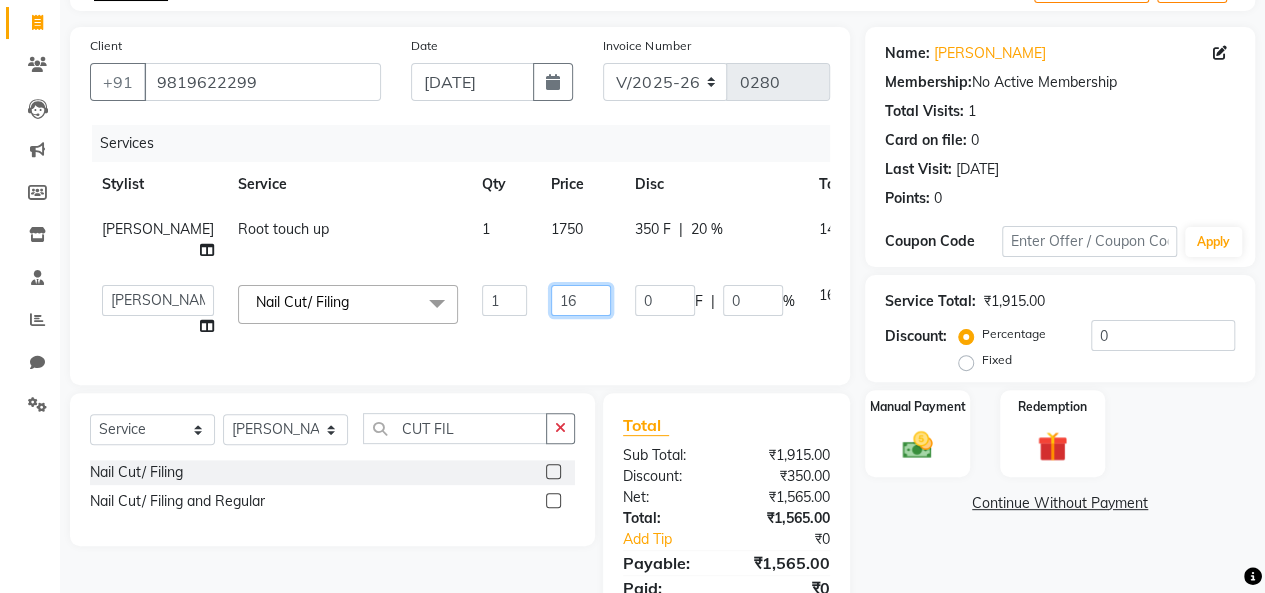 type on "1" 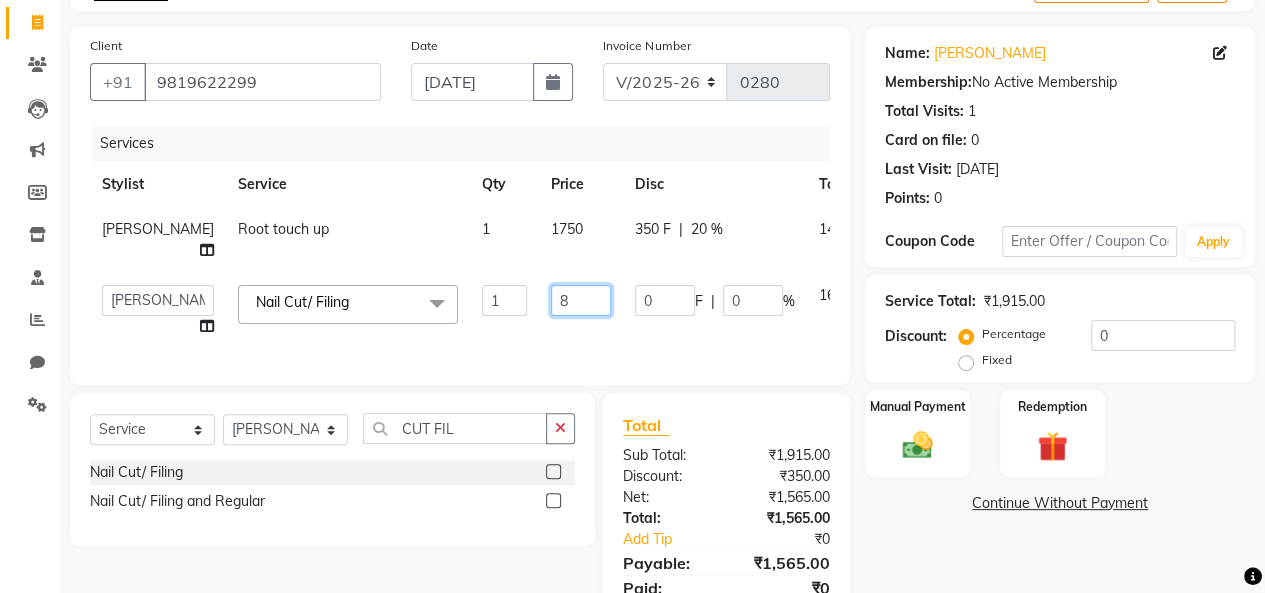 type on "80" 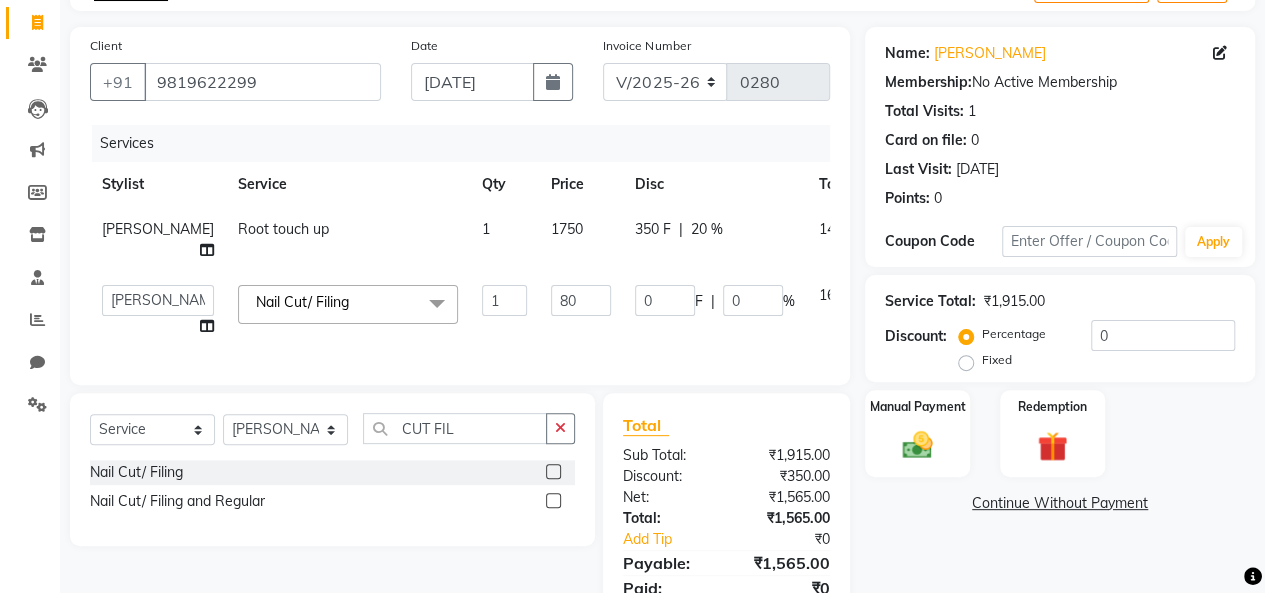 click on "Services Stylist Service Qty Price Disc Total Action [PERSON_NAME] Root touch up 1 1750 350 F | 20 % 1400  [PERSON_NAME] [PERSON_NAME] parking   [PERSON_NAME] master   Luv kush tripathi   [PERSON_NAME]   [PERSON_NAME]   [PERSON_NAME]   [PERSON_NAME] [PERSON_NAME] Mali   [PERSON_NAME]  Nail Cut/ Filing  x Mens Hair Setting Haircut Kids (Boy) Below 8yrs Master Haircut Men  Senior Hair Cut Men With Wash Creative Hair Cut Men Wash pre wash [PERSON_NAME] Trim [PERSON_NAME] Styling Shave Head Shave Baby Mundan [DEMOGRAPHIC_DATA] Trim Under arm [DEMOGRAPHIC_DATA] Trim Arms [DEMOGRAPHIC_DATA] Trim Half Legs [DEMOGRAPHIC_DATA] Trim Half front/Back Eye Brow Color Streak Men Side Locks Color Moustache Color [PERSON_NAME] Color Global Color (Majirel) Men Global Color (Inoa) Men Pre Lightening Men Highlights Men Fringe [DEMOGRAPHIC_DATA] Haircut (One Length Trim) Haircut Kids (Girl) Below 8yrs [DEMOGRAPHIC_DATA] Haircut (Senior stylist) W/O [DEMOGRAPHIC_DATA] Hair updo [DEMOGRAPHIC_DATA] Haircut (Creative stylist) W/O Per Chunk/Streak Women 440 Root touch up Touch up Majirel Touch up Schwarzkopf  Inoa TOUCH UP CROWN Global LOREAL  PIXSI  Cat Eye" 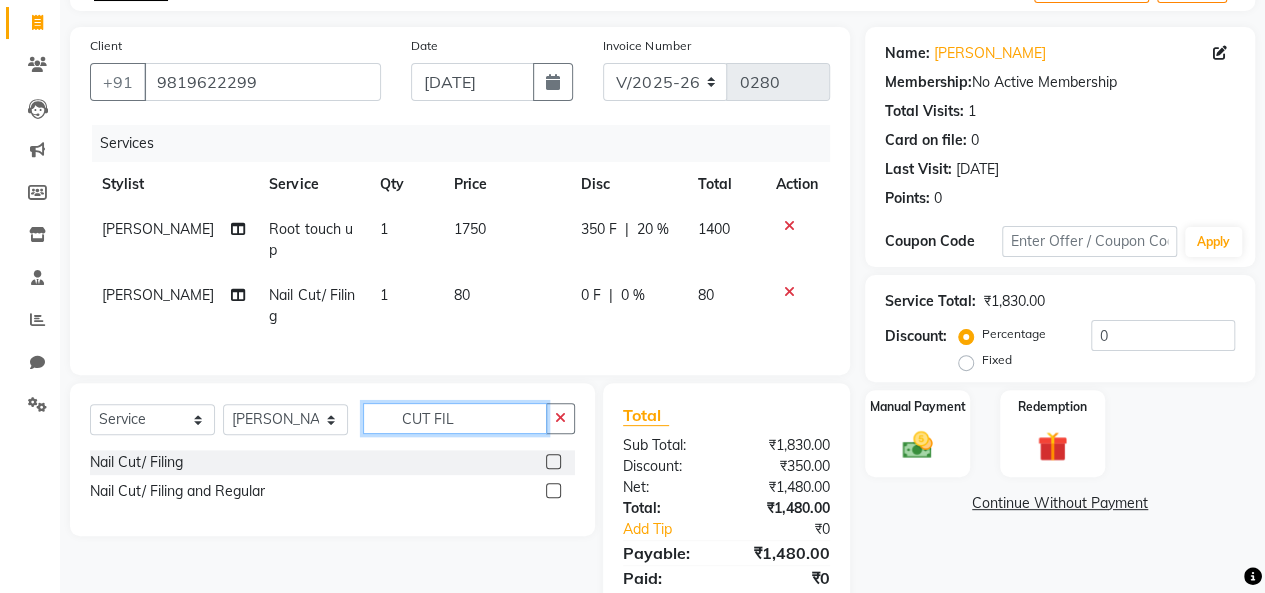 click on "CUT FIL" 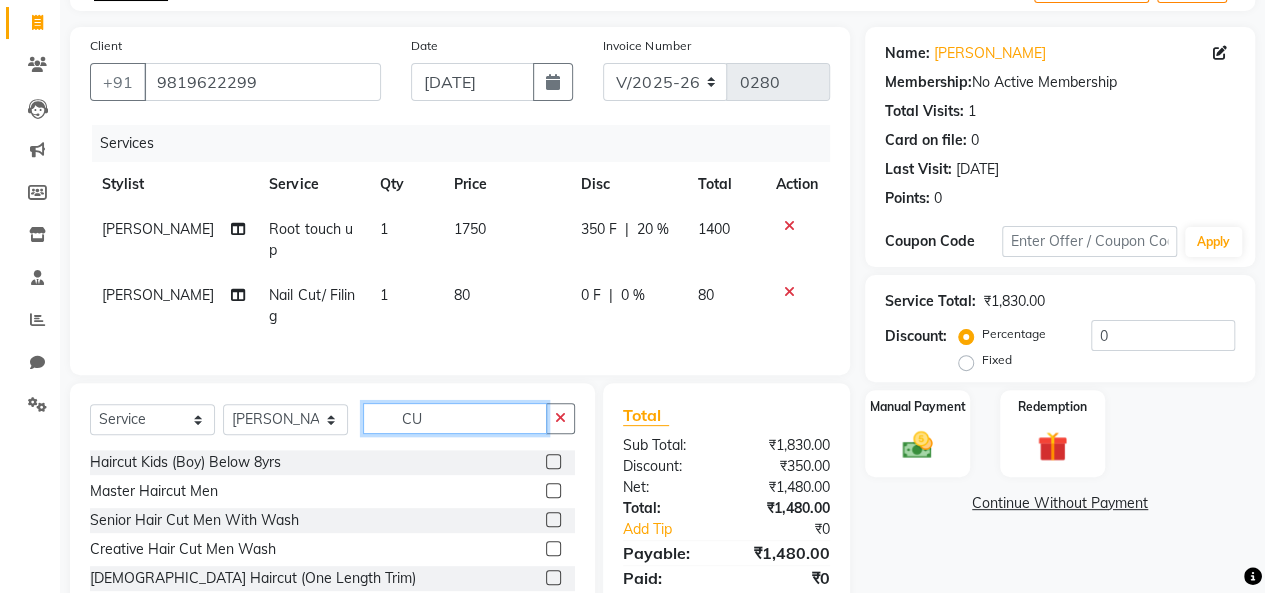 type on "C" 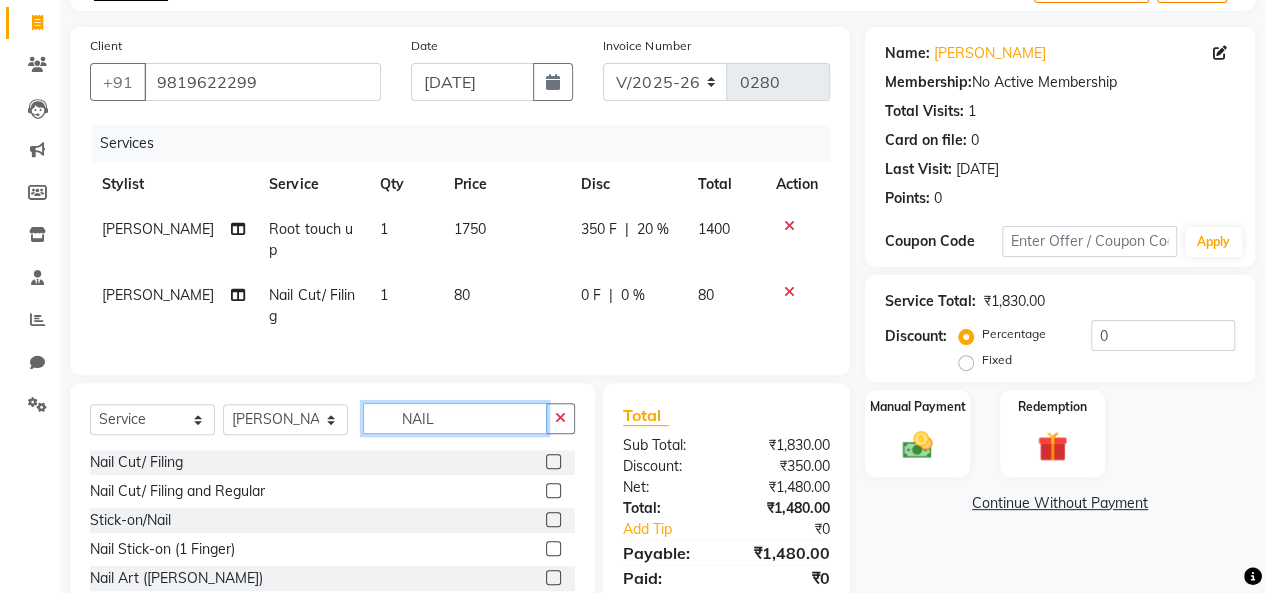 click on "NAIL" 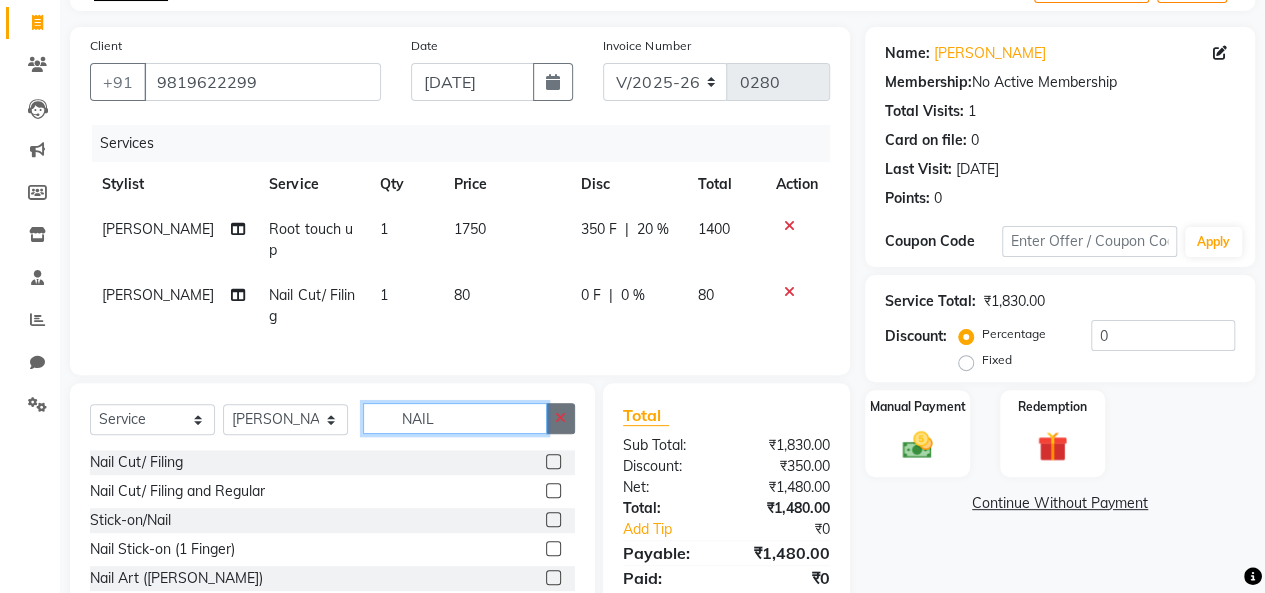 type on "NAIL" 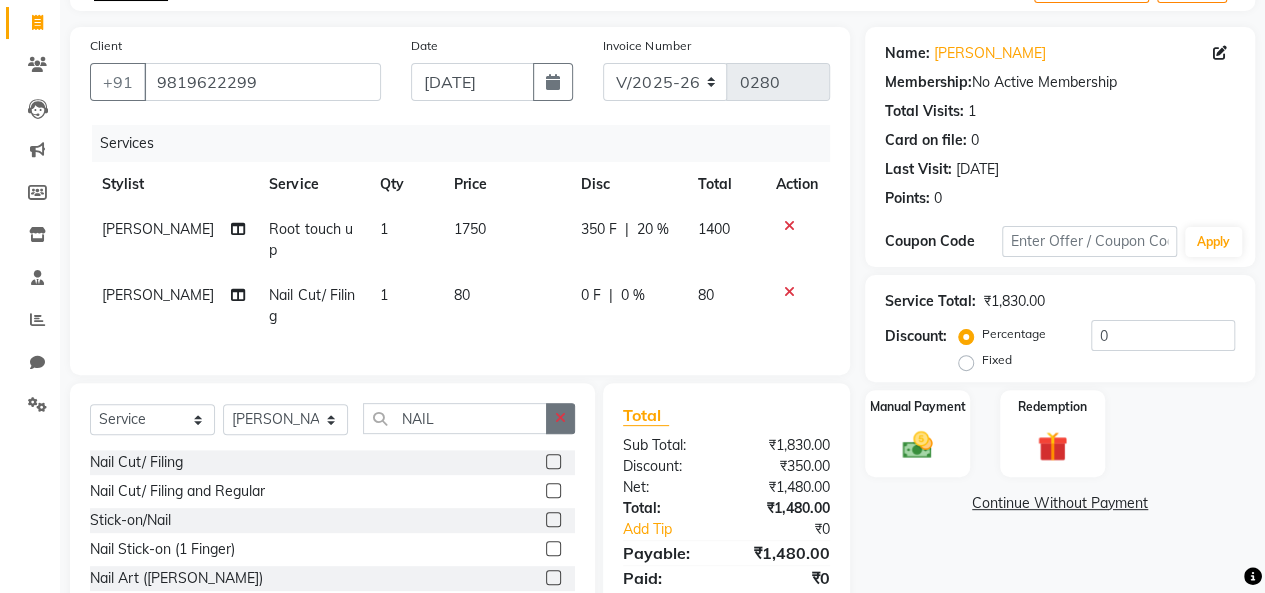 click 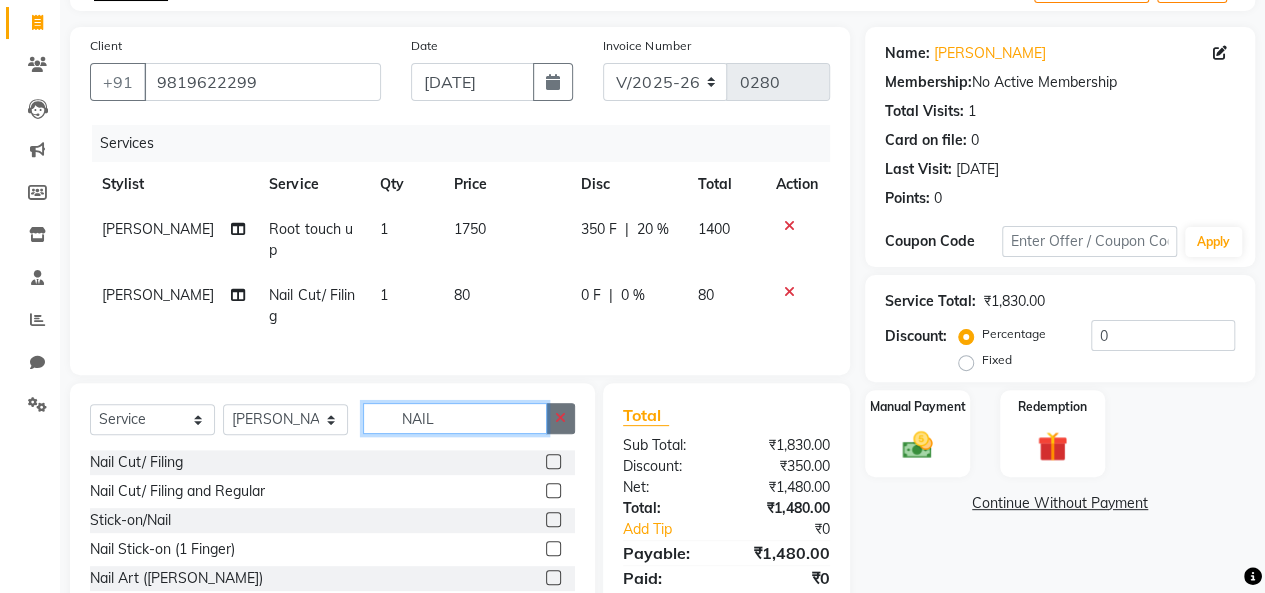 type 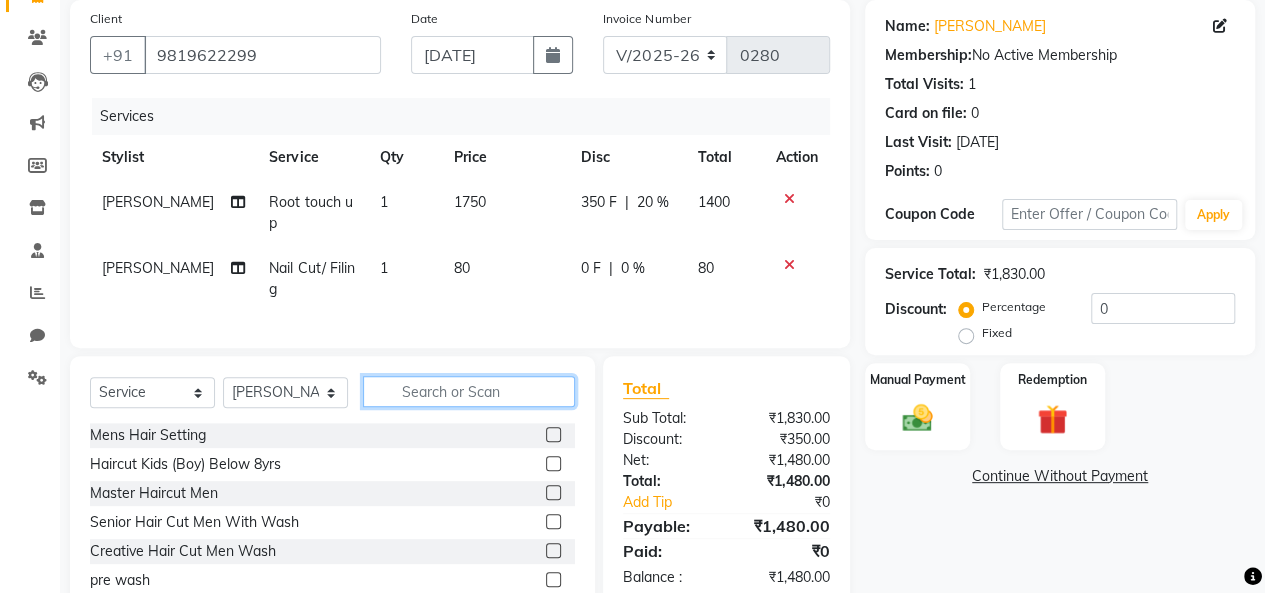 scroll, scrollTop: 200, scrollLeft: 0, axis: vertical 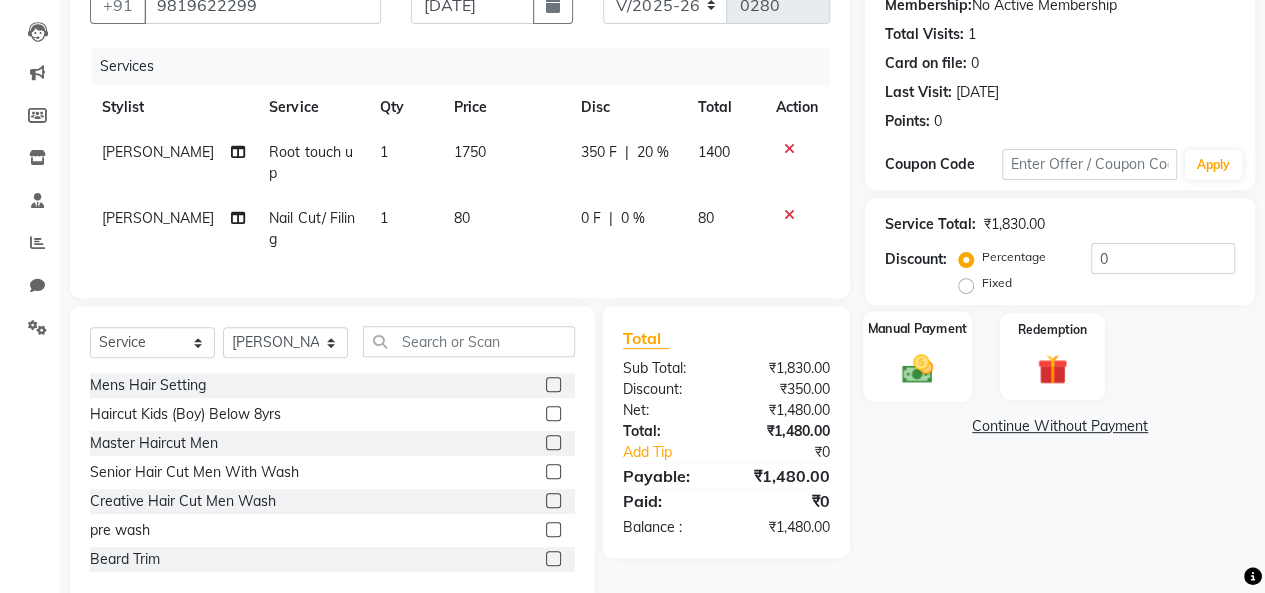 click 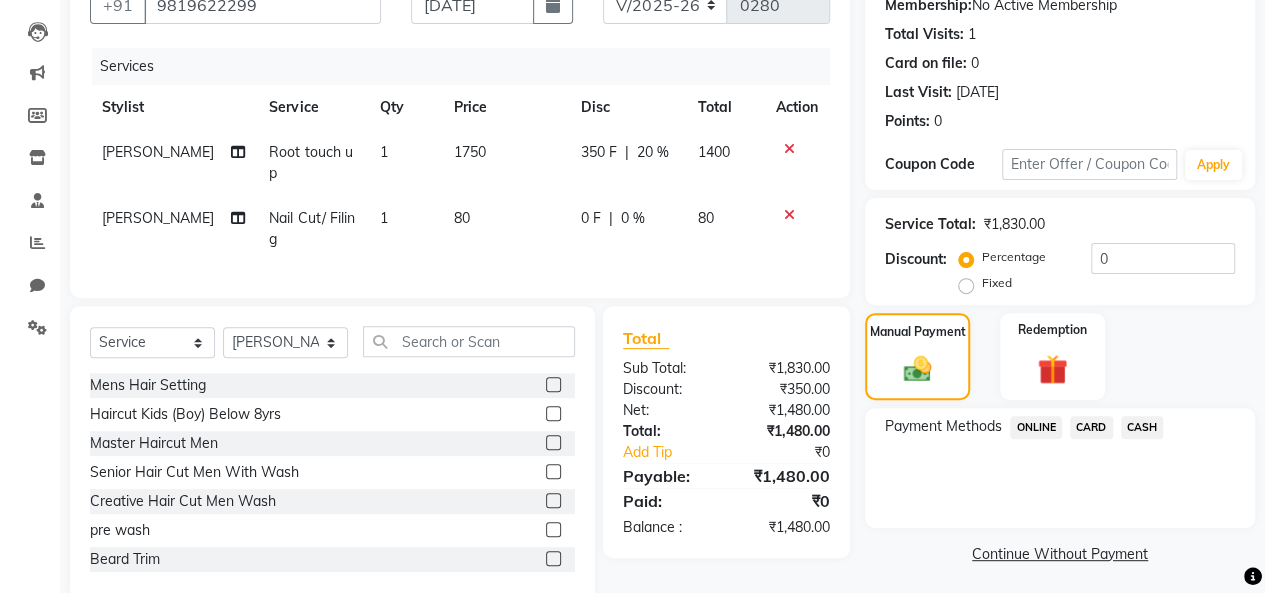 click on "ONLINE" 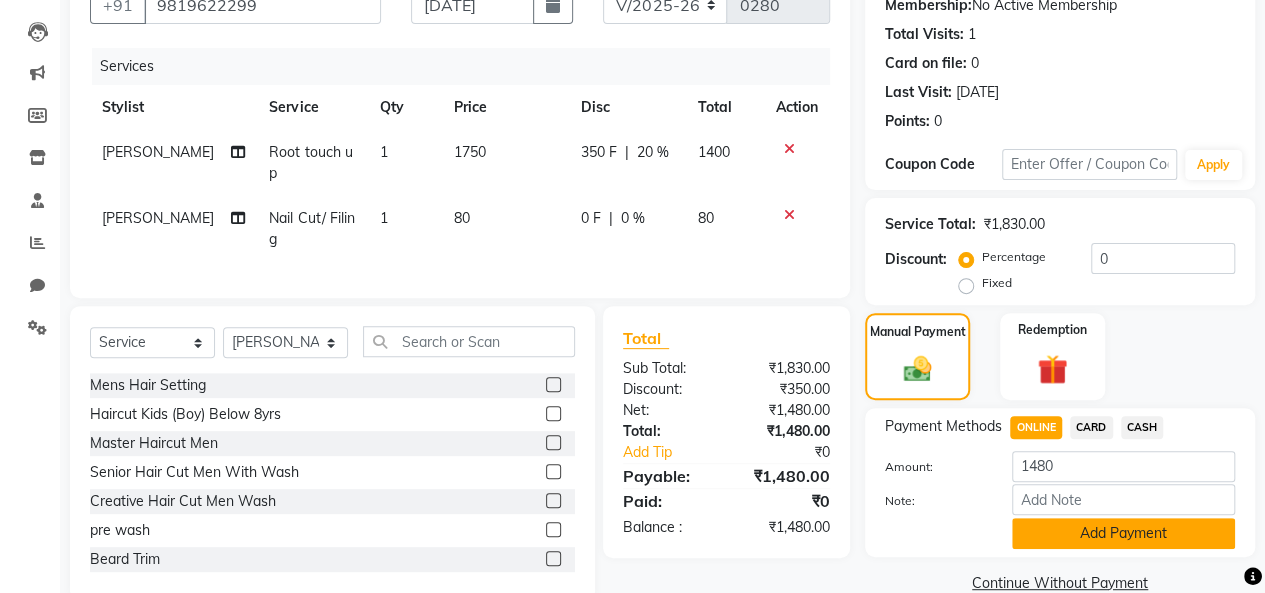 click on "Add Payment" 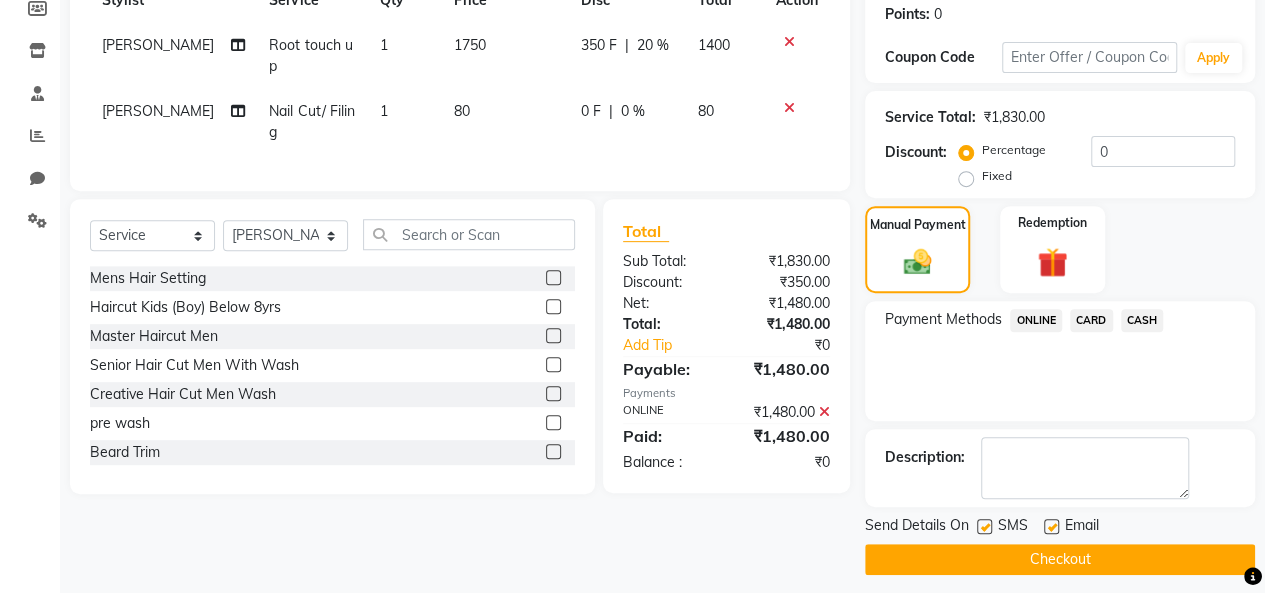 scroll, scrollTop: 316, scrollLeft: 0, axis: vertical 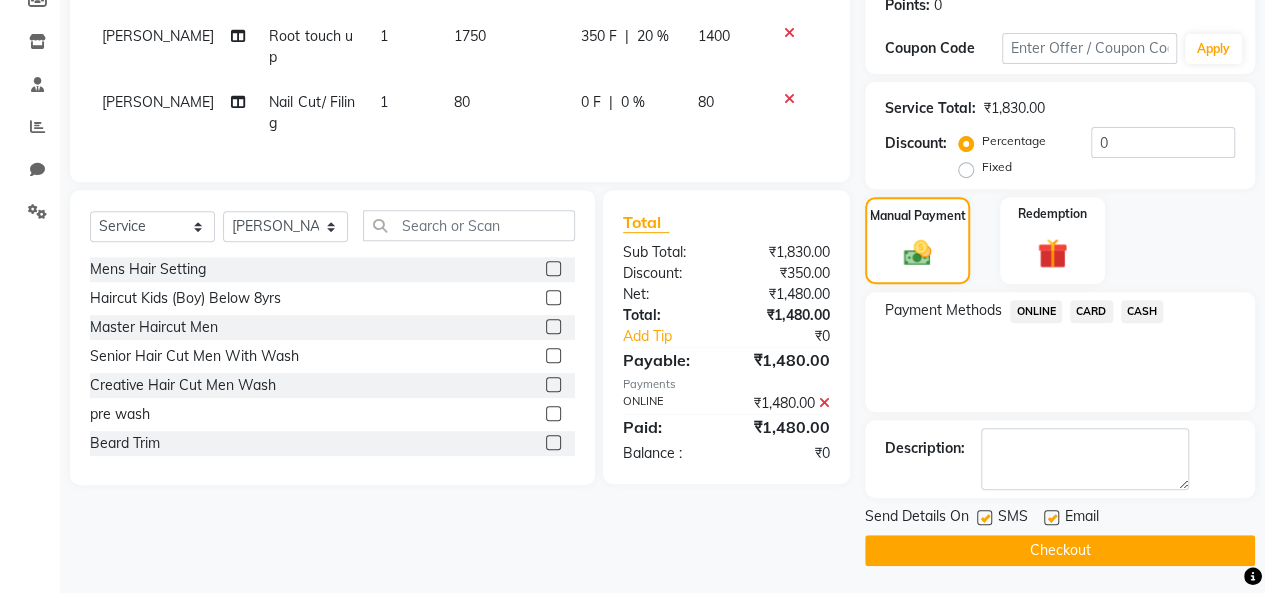 click on "ONLINE" 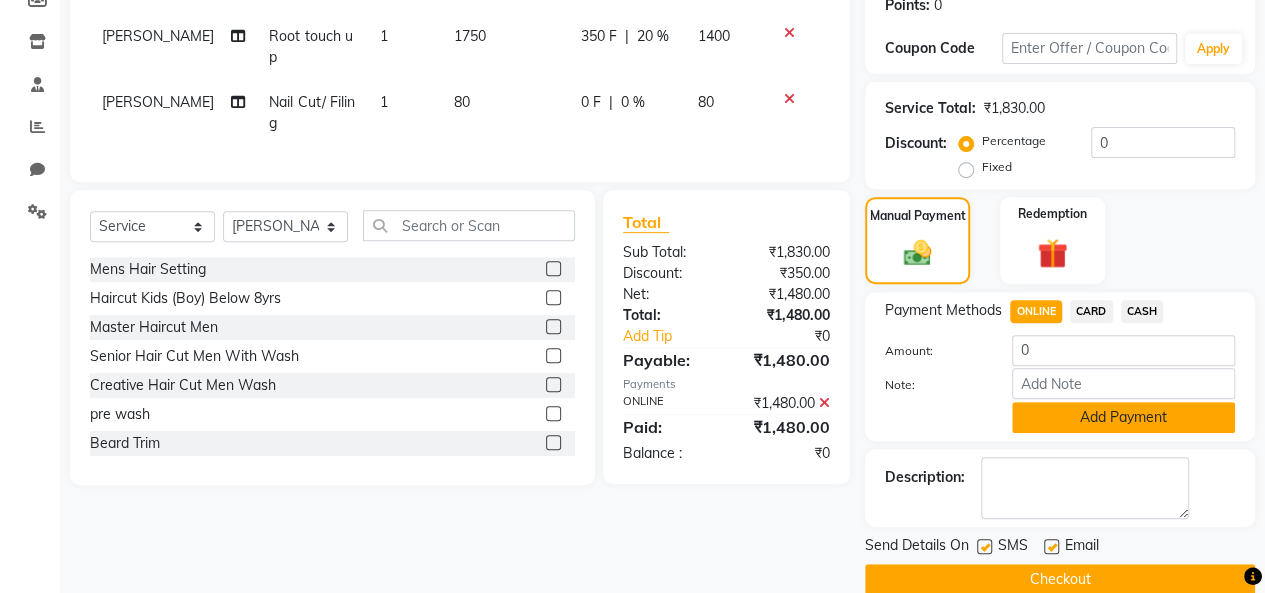 click on "Add Payment" 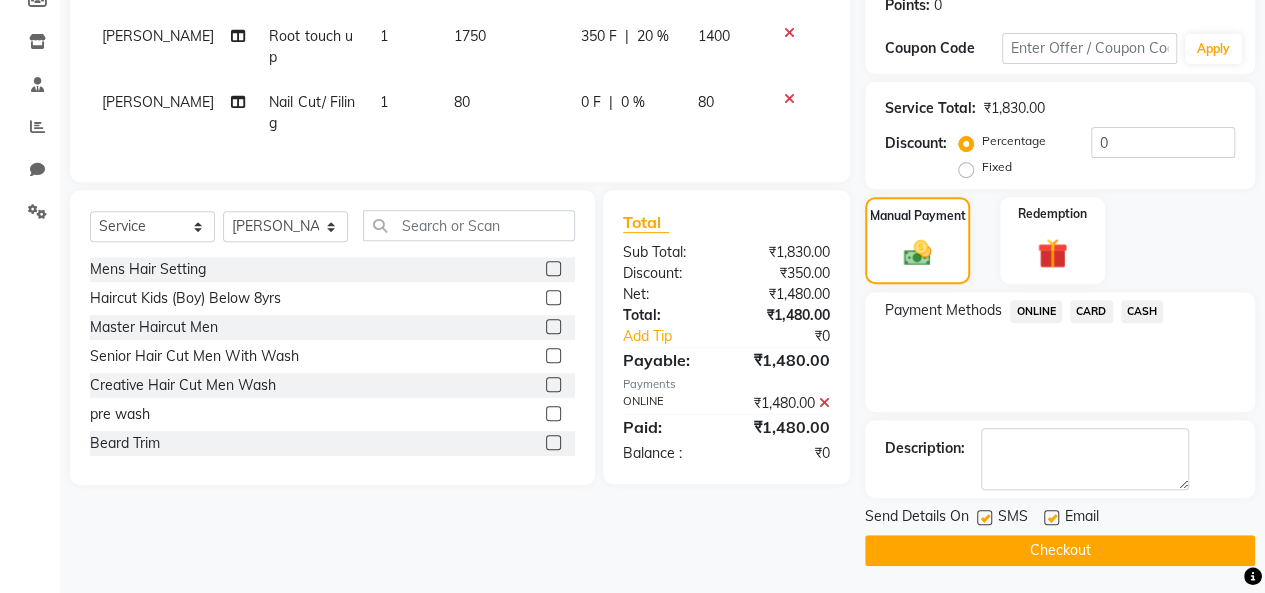 click on "Checkout" 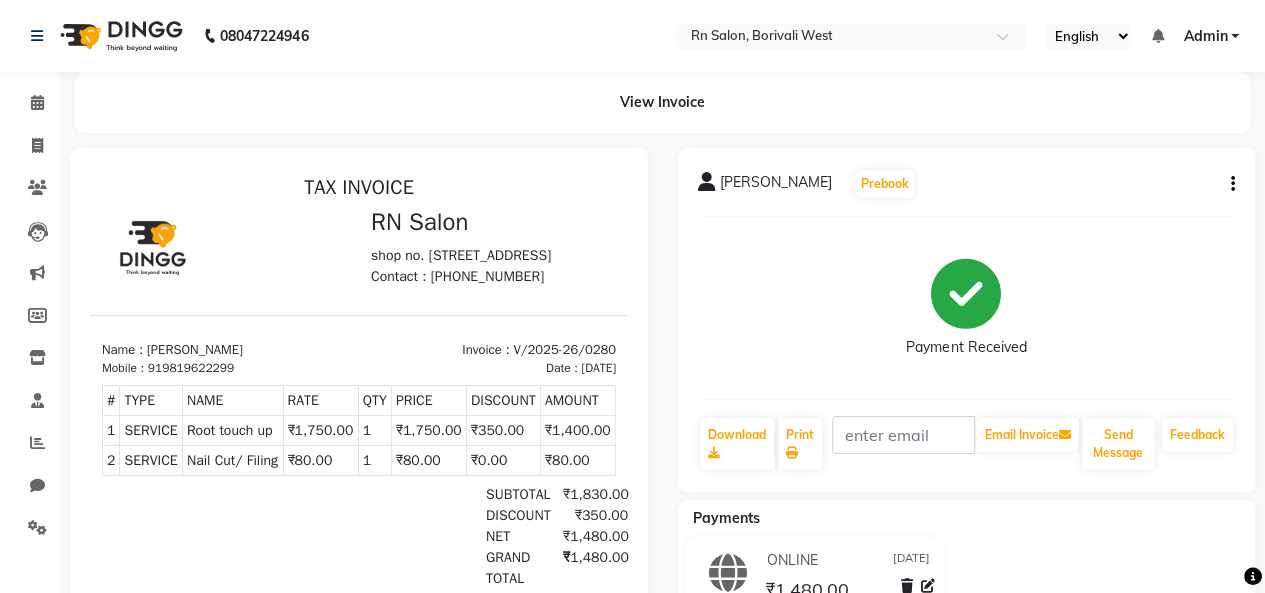 scroll, scrollTop: 0, scrollLeft: 0, axis: both 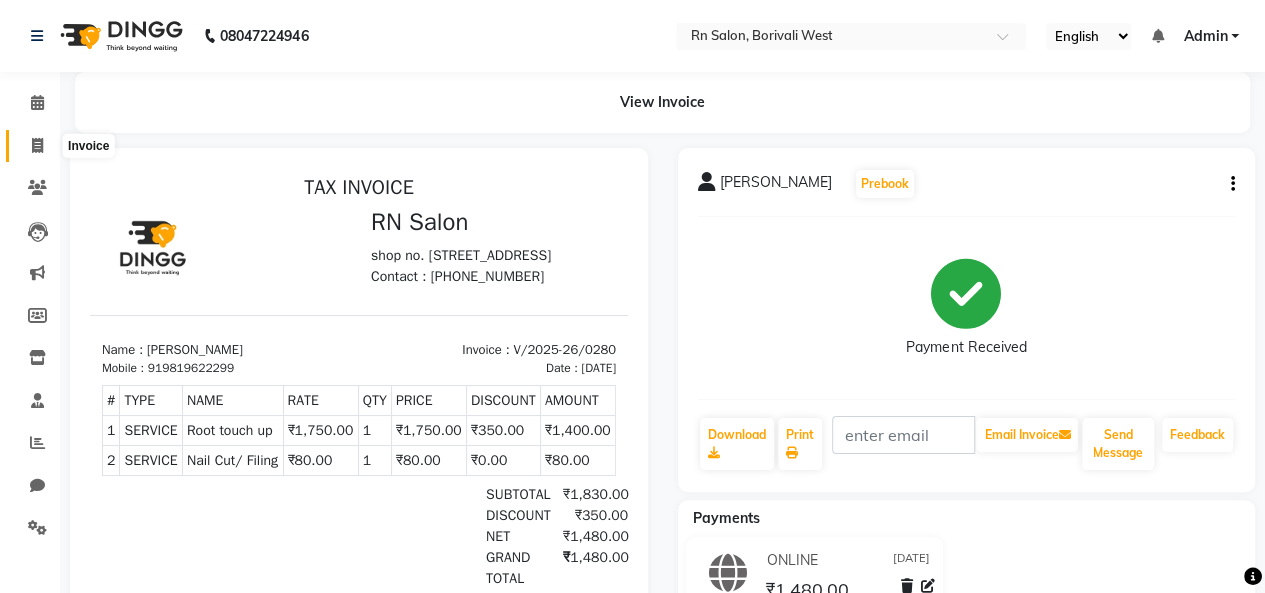 click 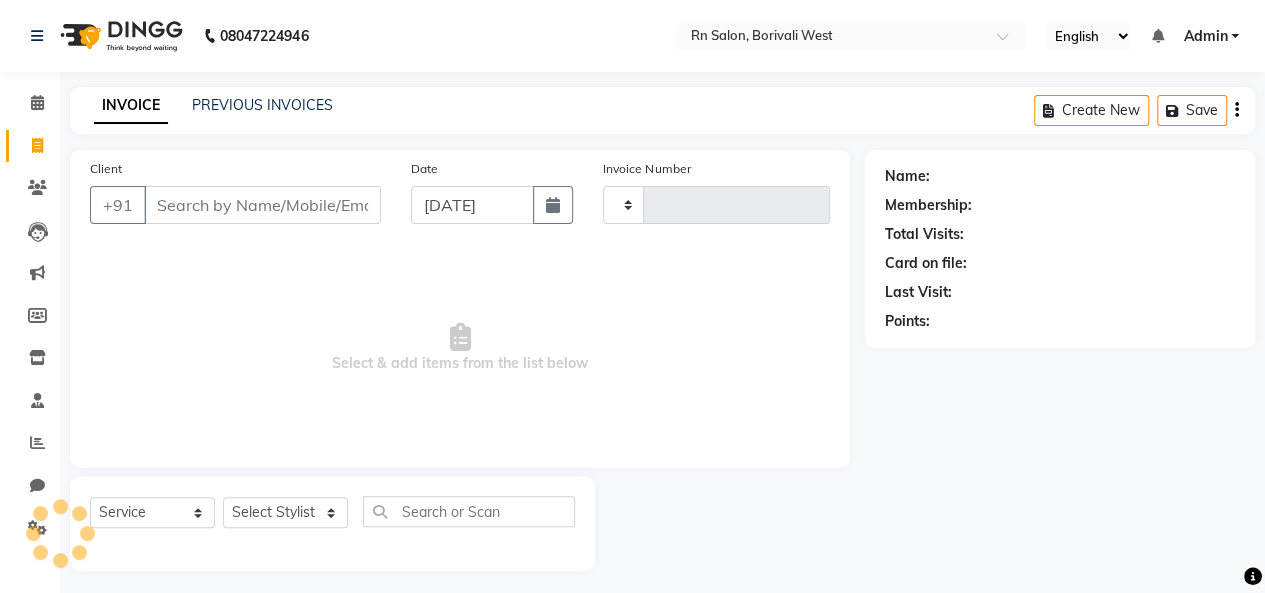 type on "0281" 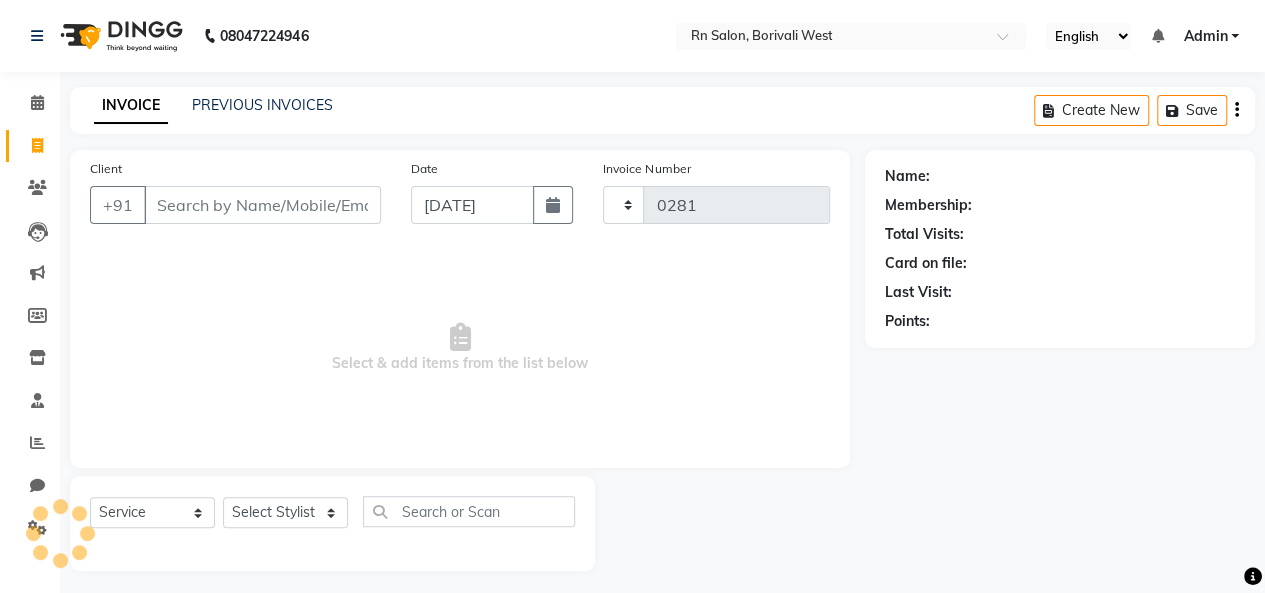 select on "8515" 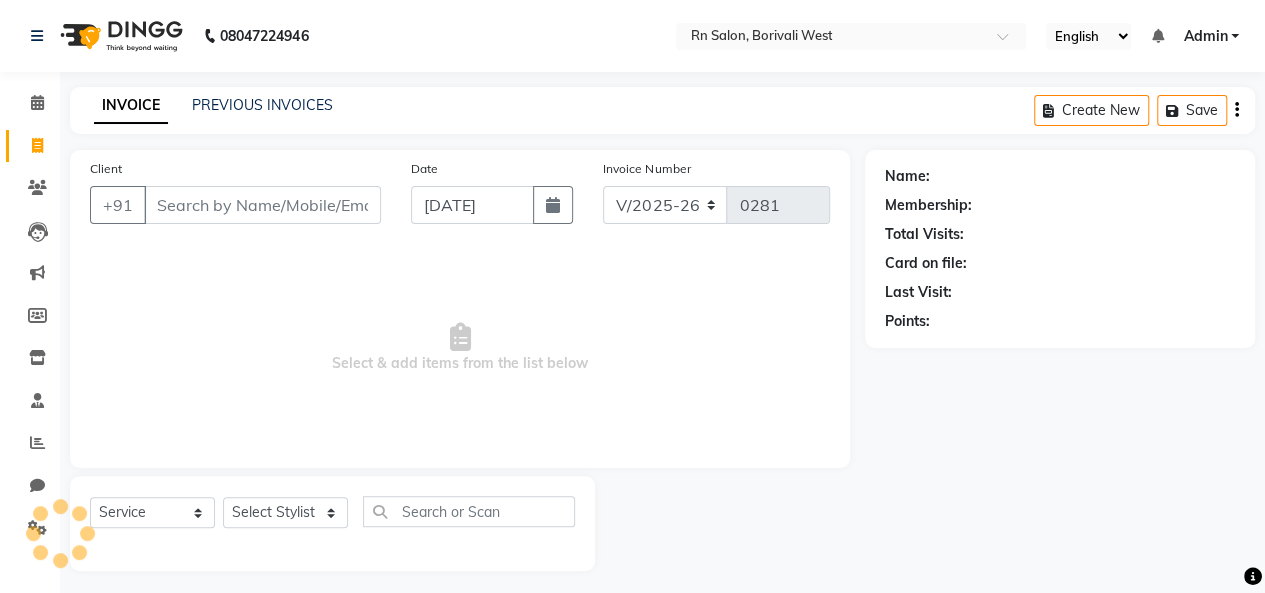 scroll, scrollTop: 7, scrollLeft: 0, axis: vertical 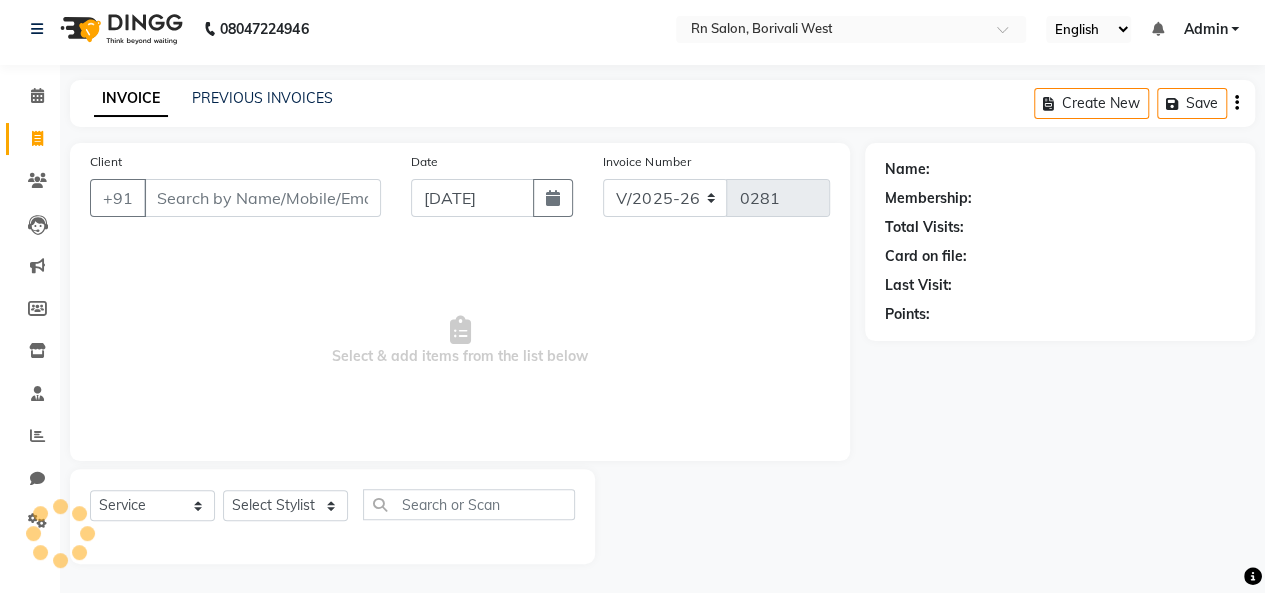 click on "Client +91 Date [DATE] Invoice Number V/2025 V/[PHONE_NUMBER]  Select & add items from the list below" 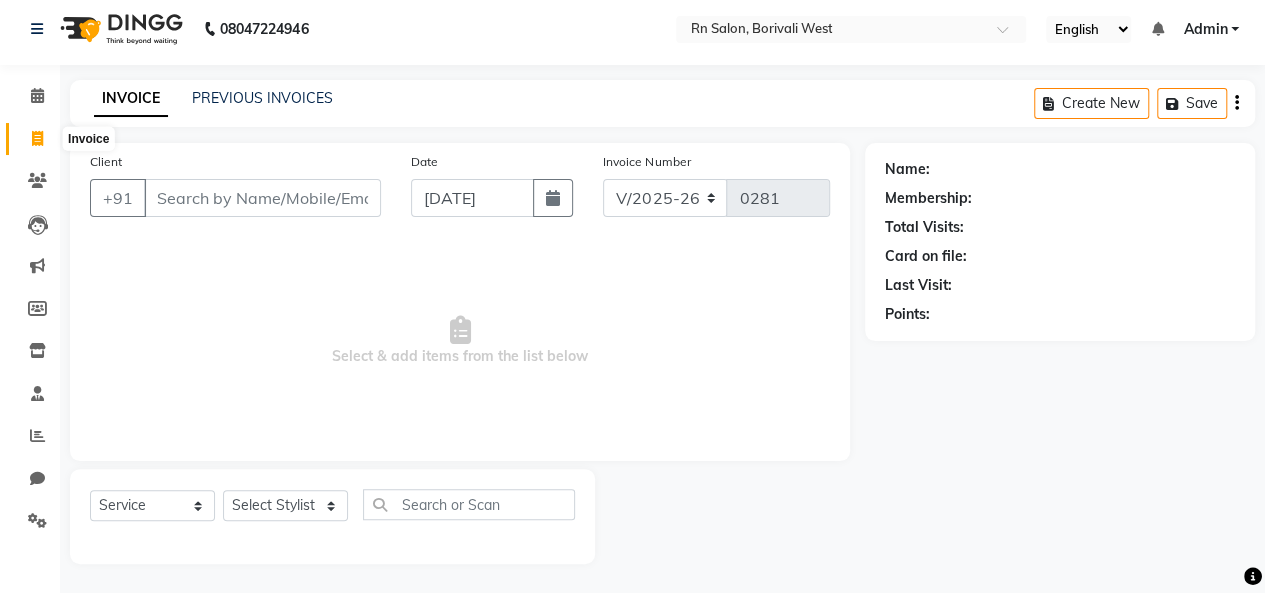 click 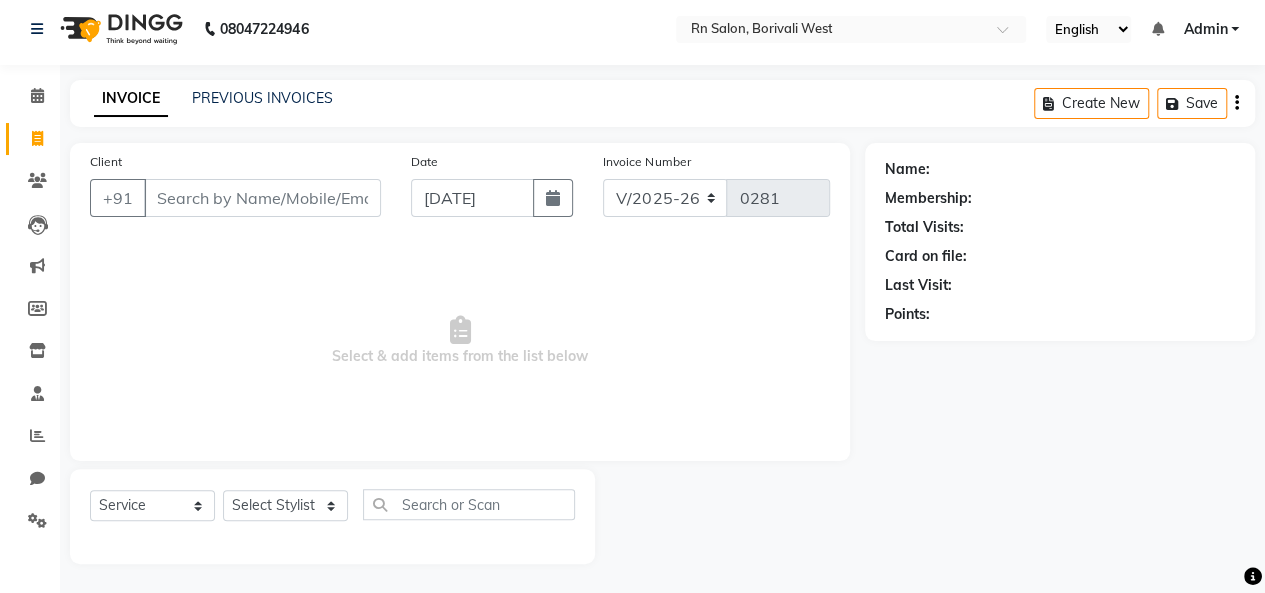 click on "Select & add items from the list below" at bounding box center (460, 341) 